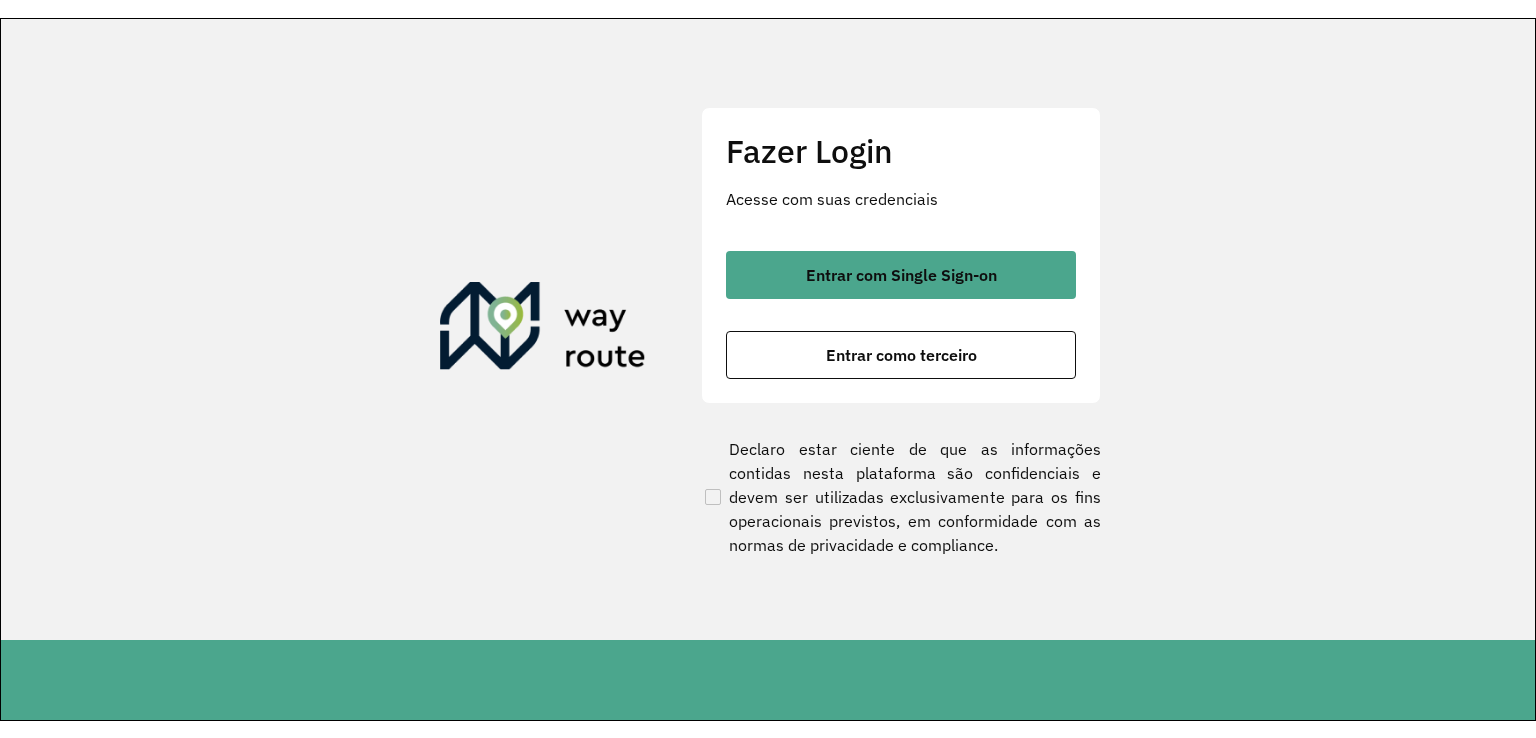 scroll, scrollTop: 0, scrollLeft: 0, axis: both 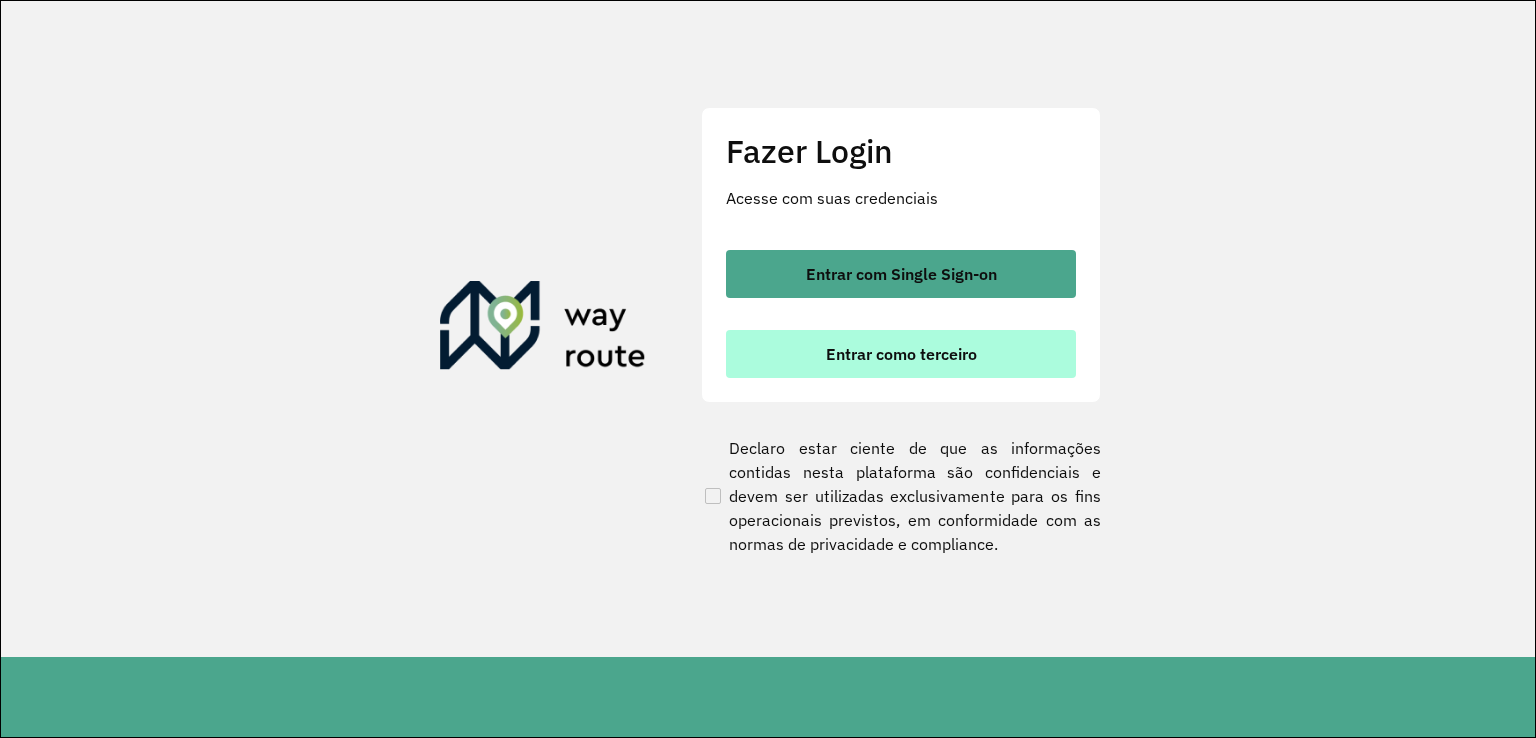 click on "Entrar como terceiro" at bounding box center [901, 354] 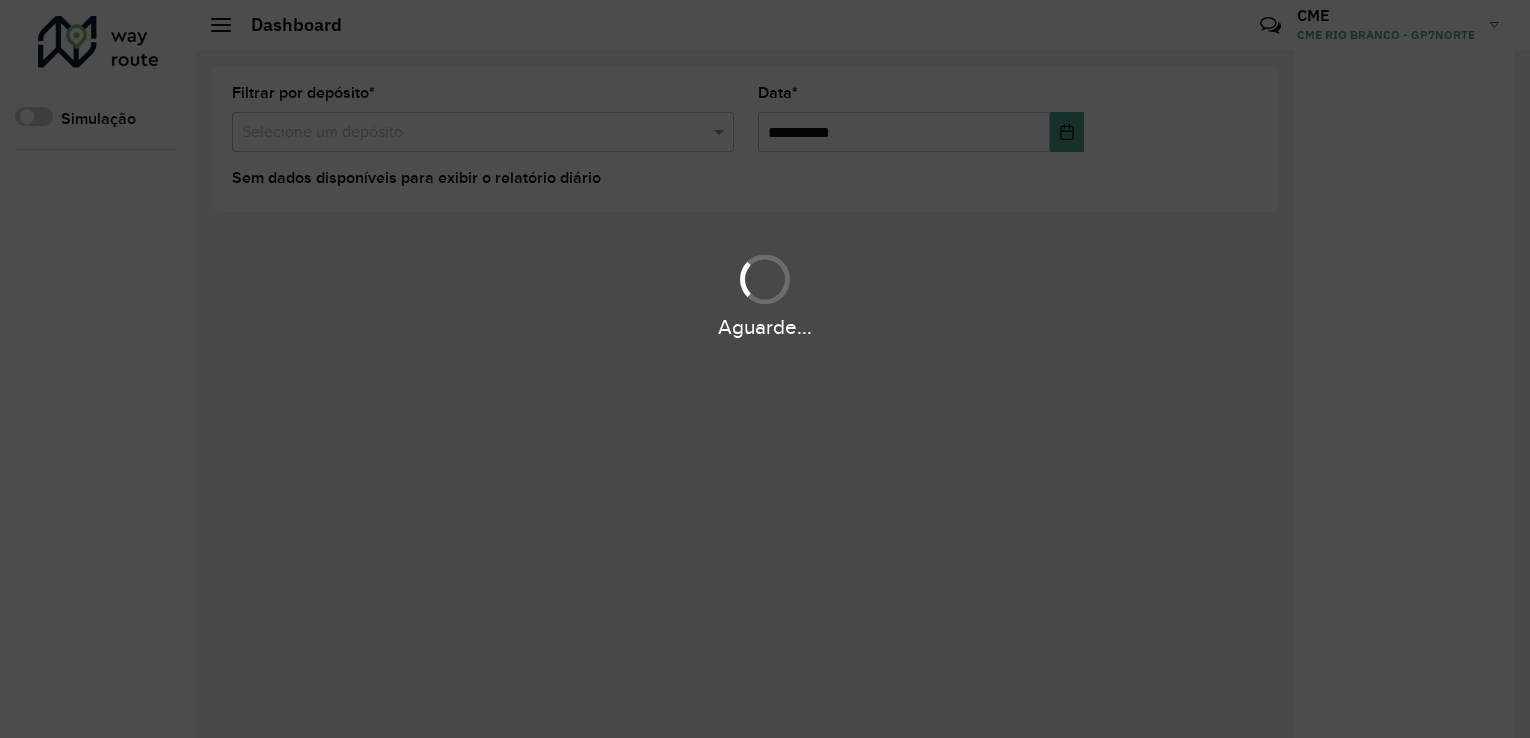 scroll, scrollTop: 0, scrollLeft: 0, axis: both 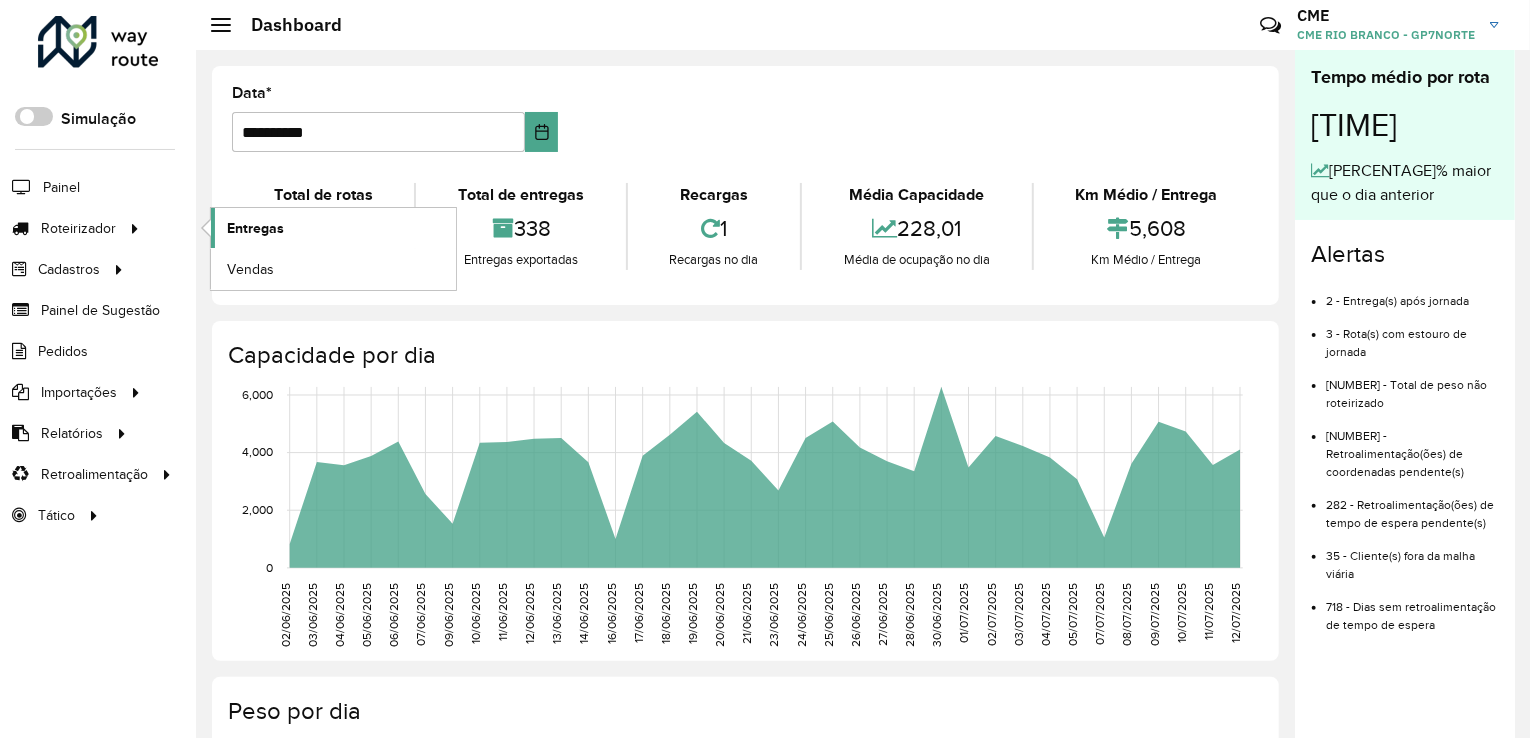 click on "Entregas" 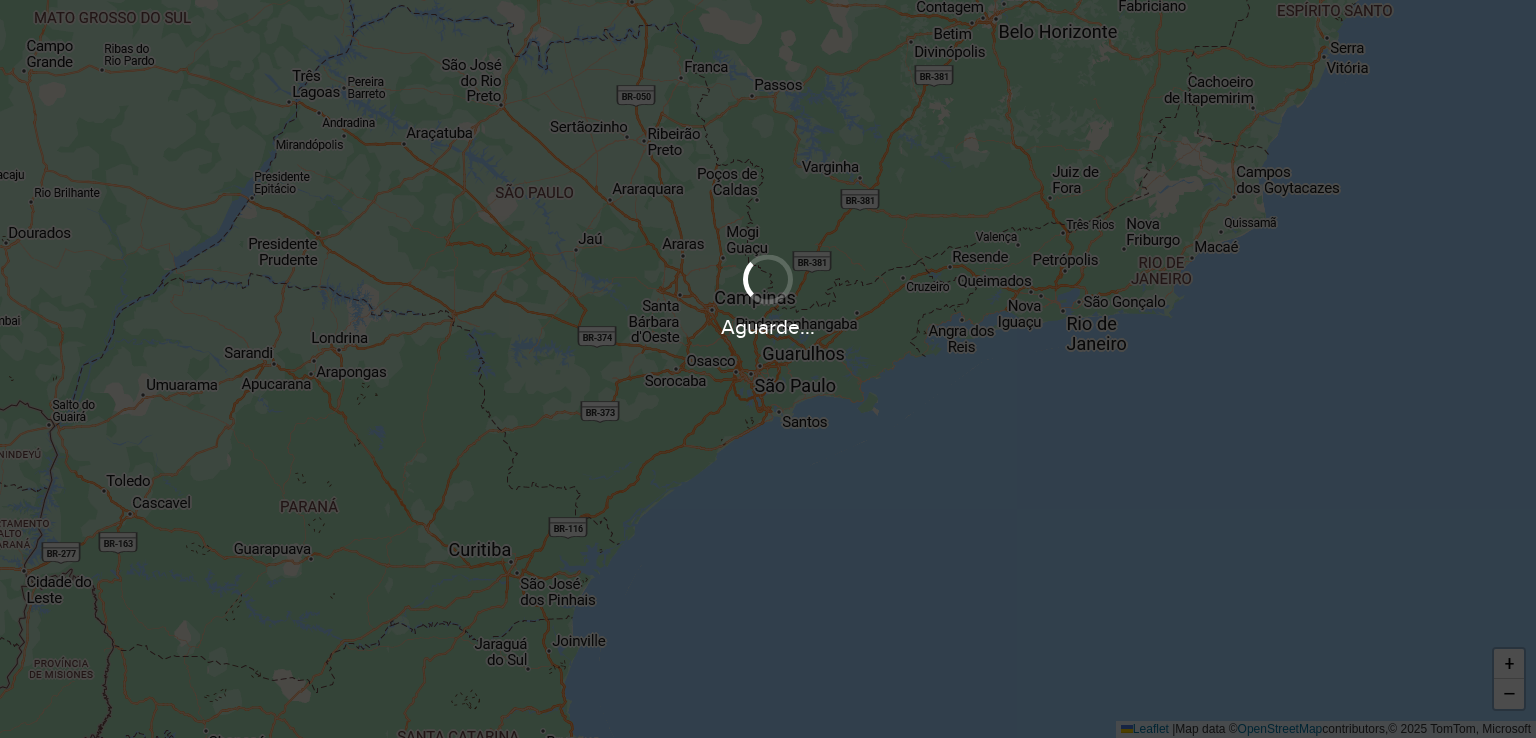 scroll, scrollTop: 0, scrollLeft: 0, axis: both 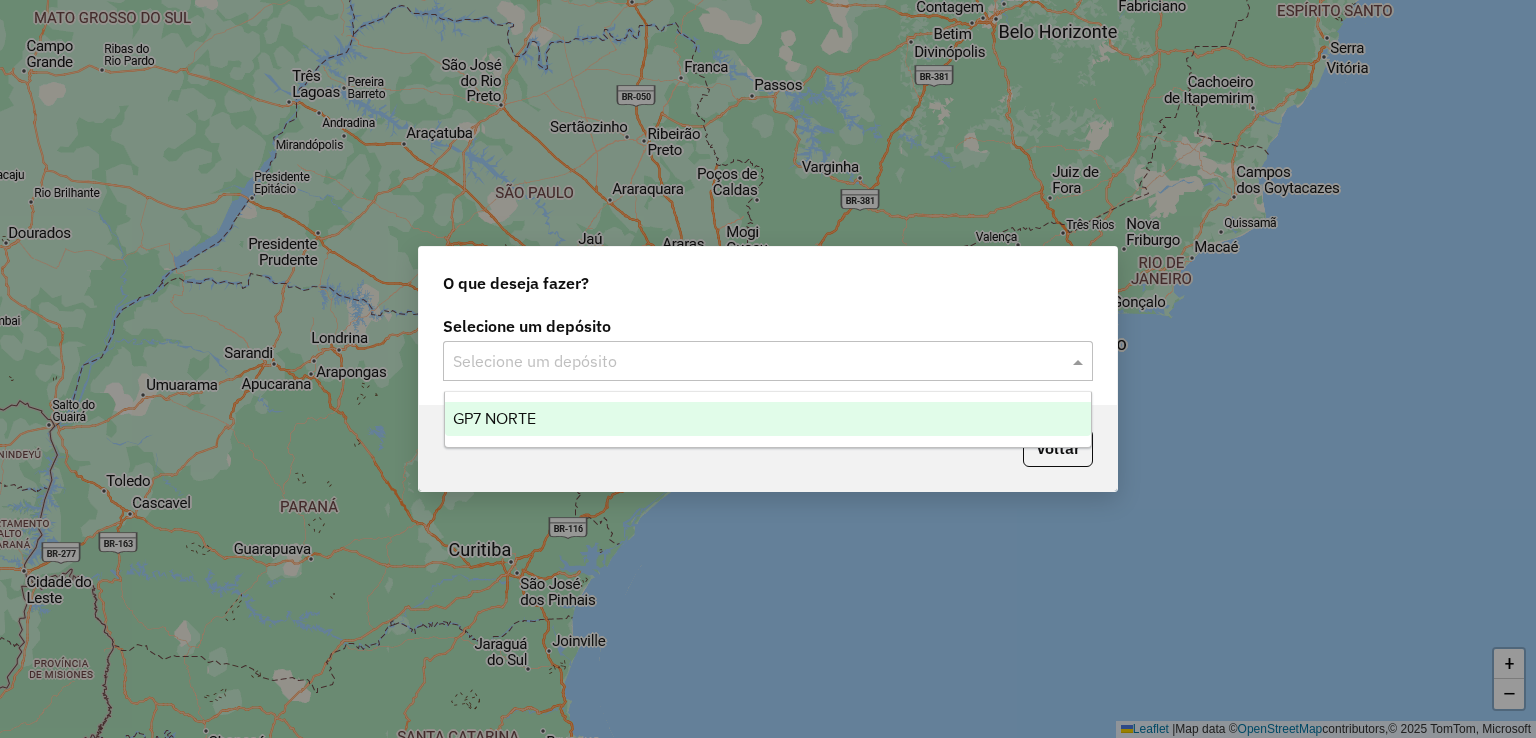 click 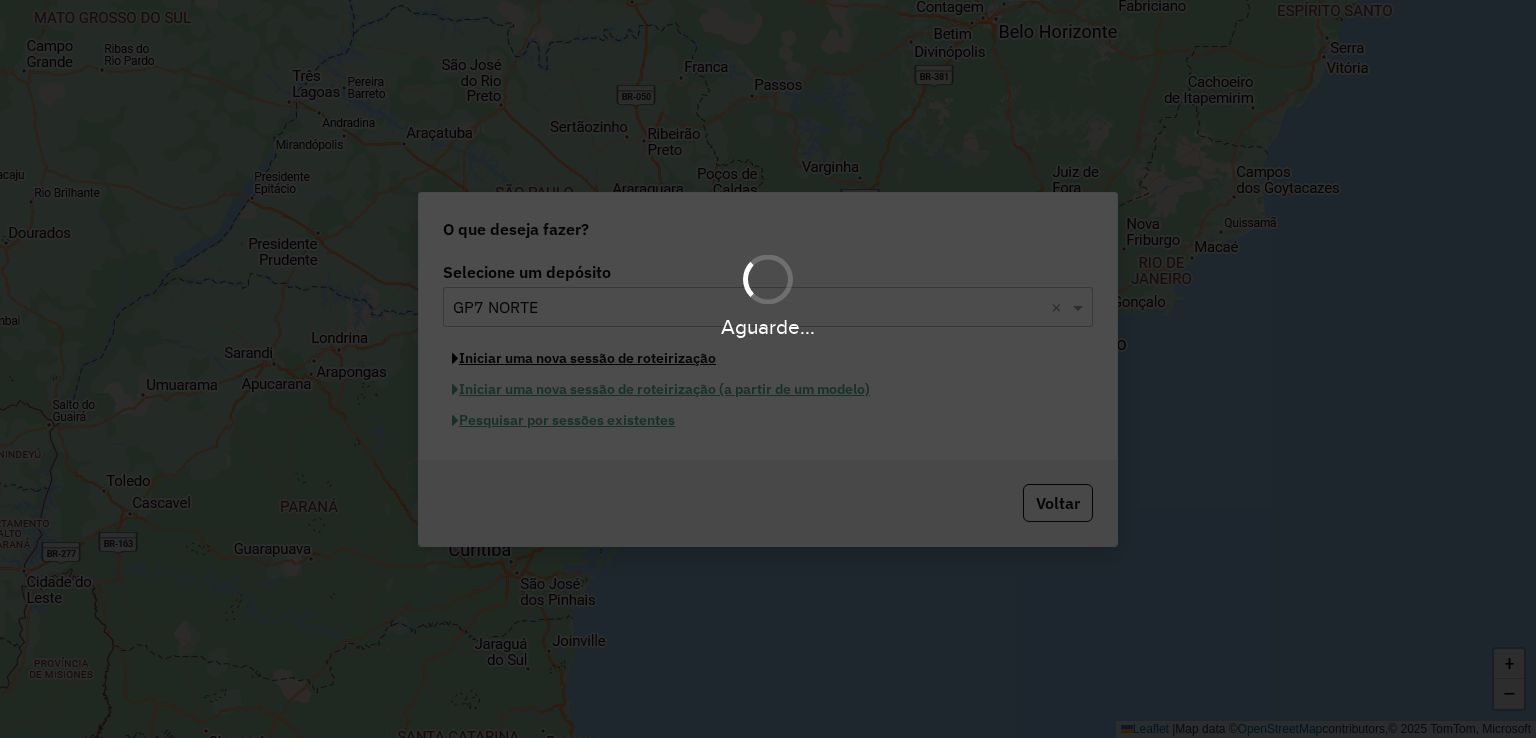 click on "Iniciar uma nova sessão de roteirização" 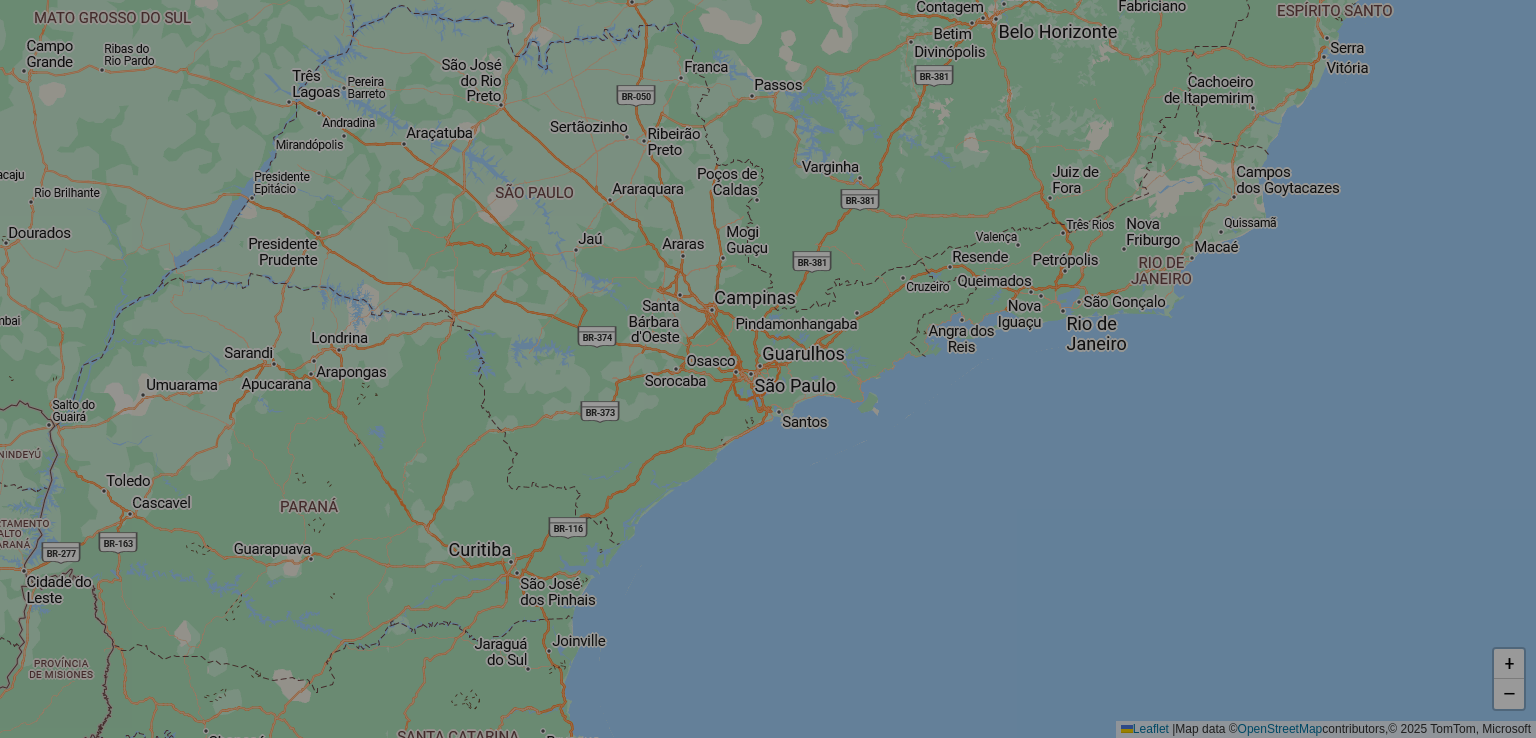 select on "*" 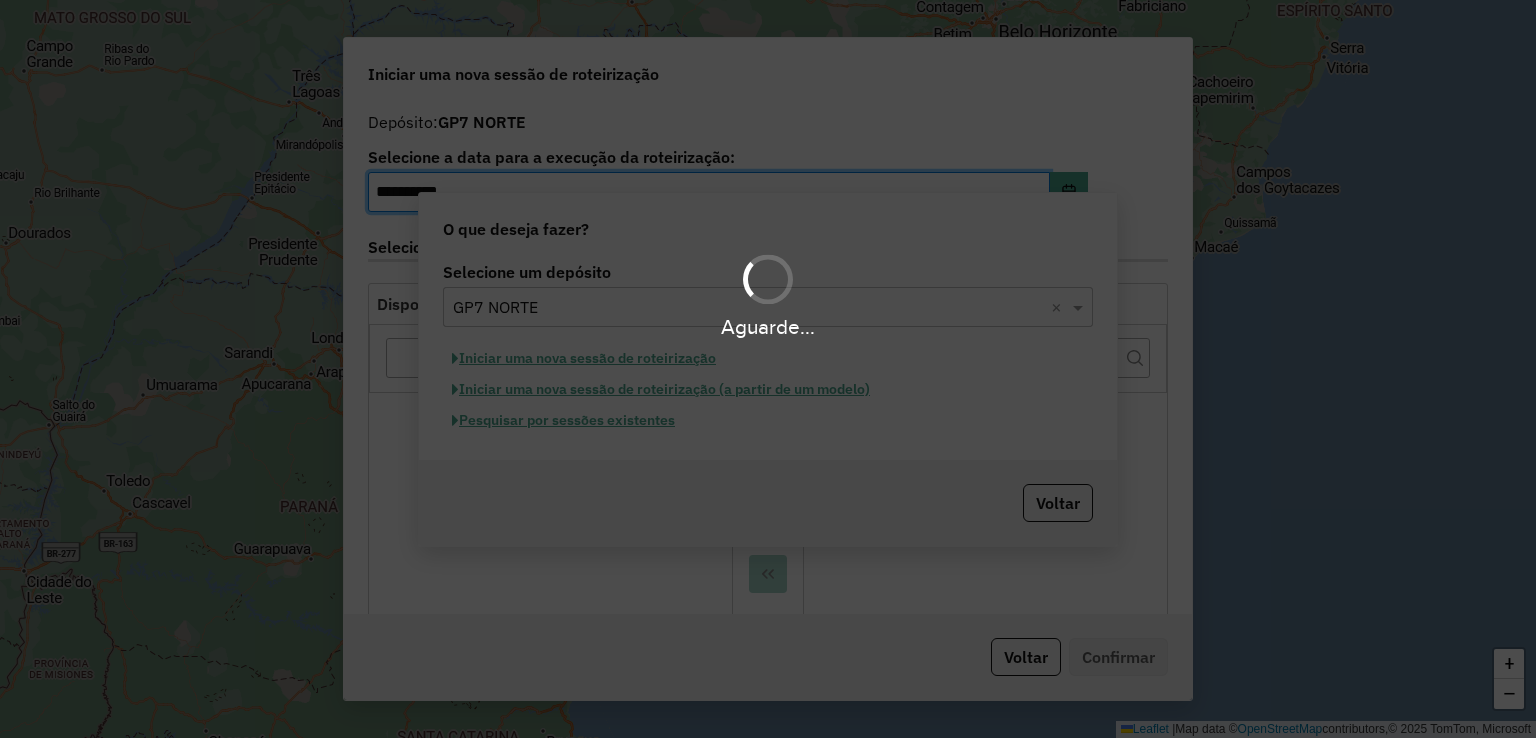 click on "Aguarde..." at bounding box center (768, 369) 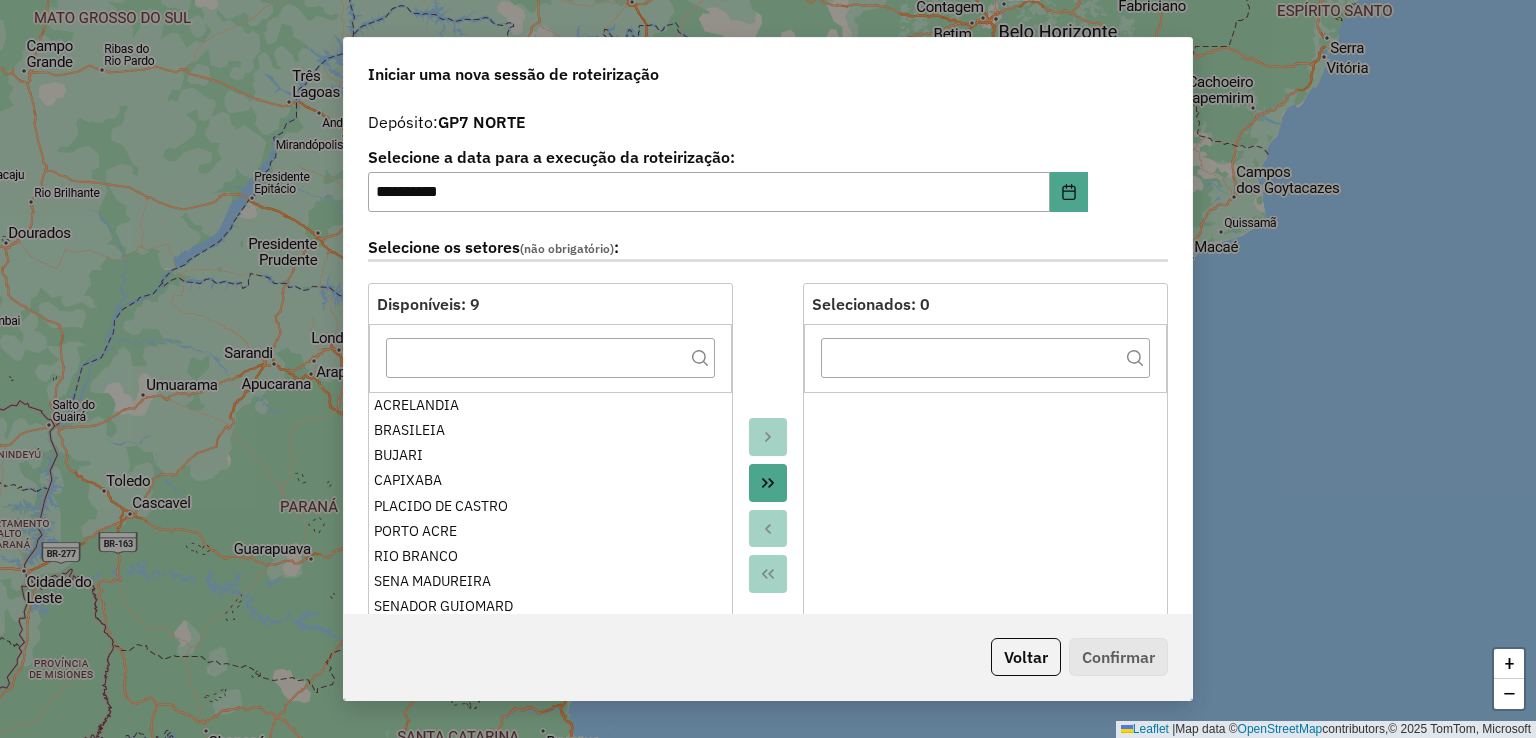 scroll, scrollTop: 600, scrollLeft: 0, axis: vertical 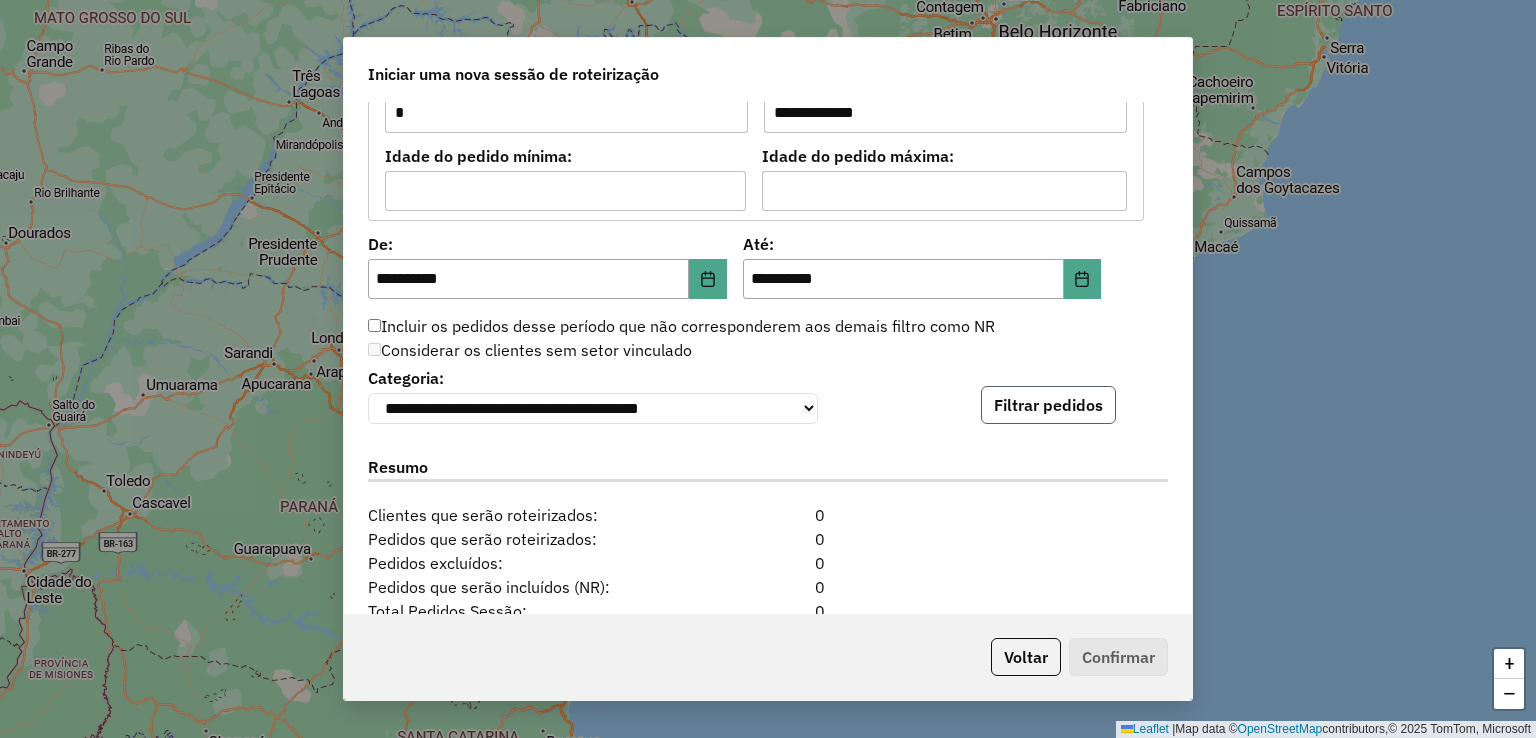 click on "Filtrar pedidos" 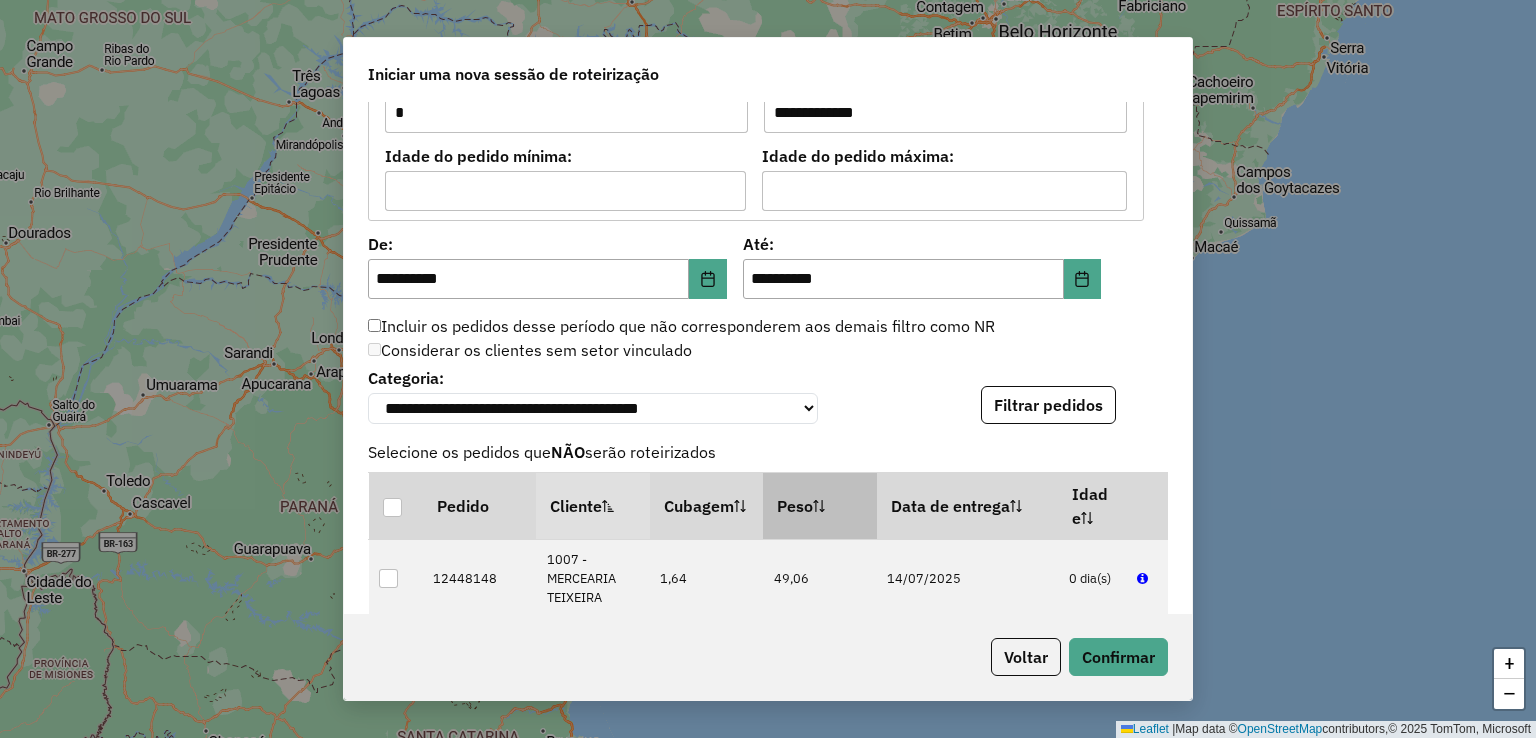 scroll, scrollTop: 2200, scrollLeft: 0, axis: vertical 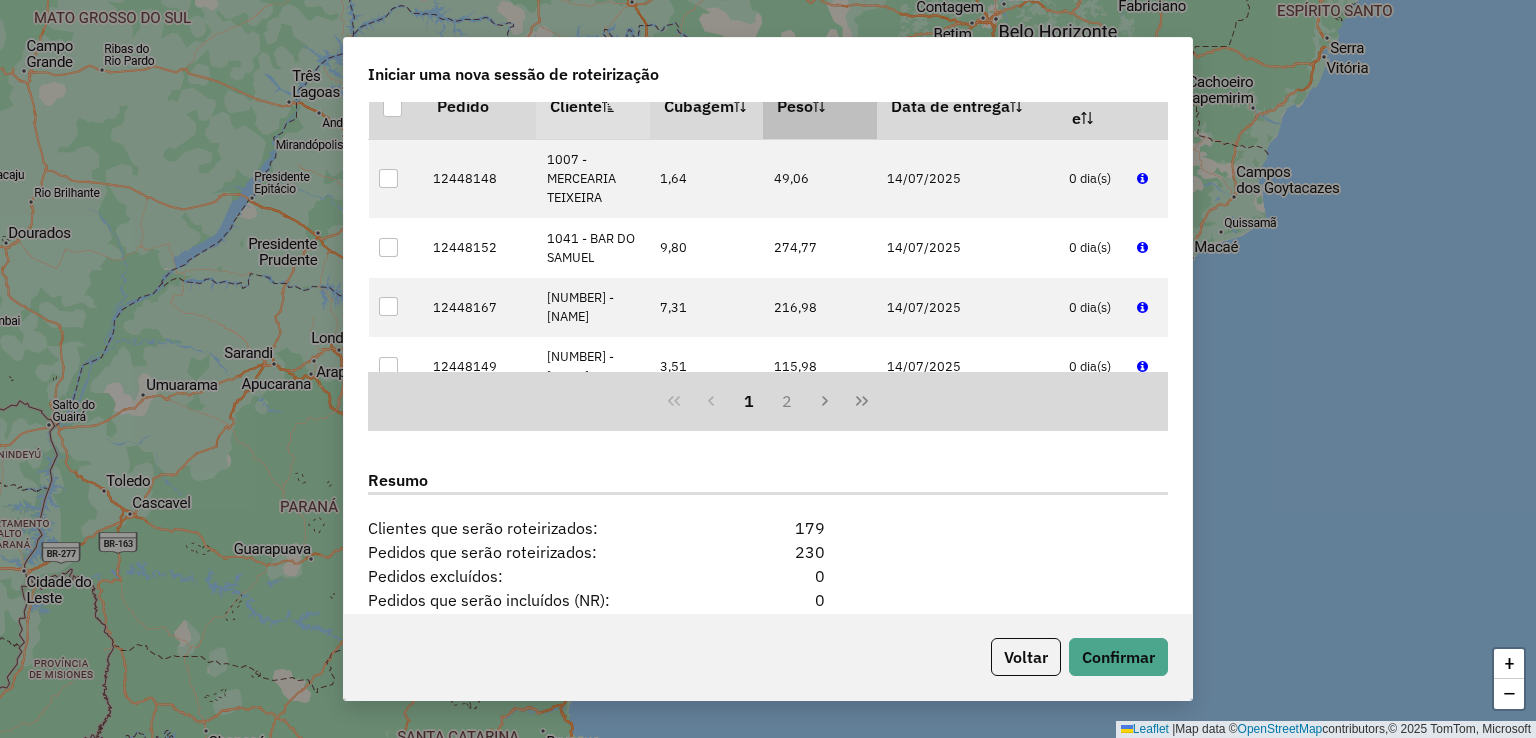 click on "Peso" at bounding box center [820, 105] 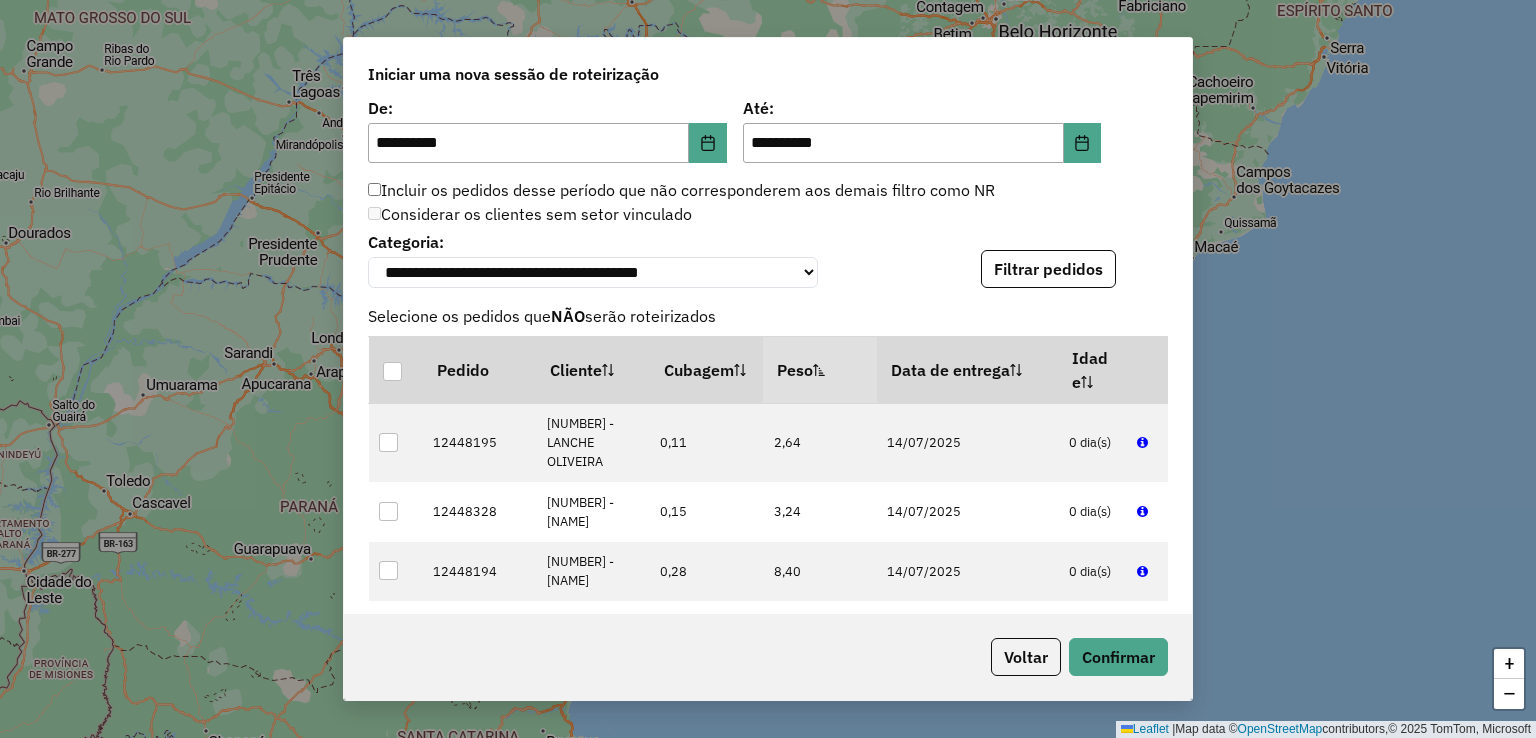 scroll, scrollTop: 1934, scrollLeft: 0, axis: vertical 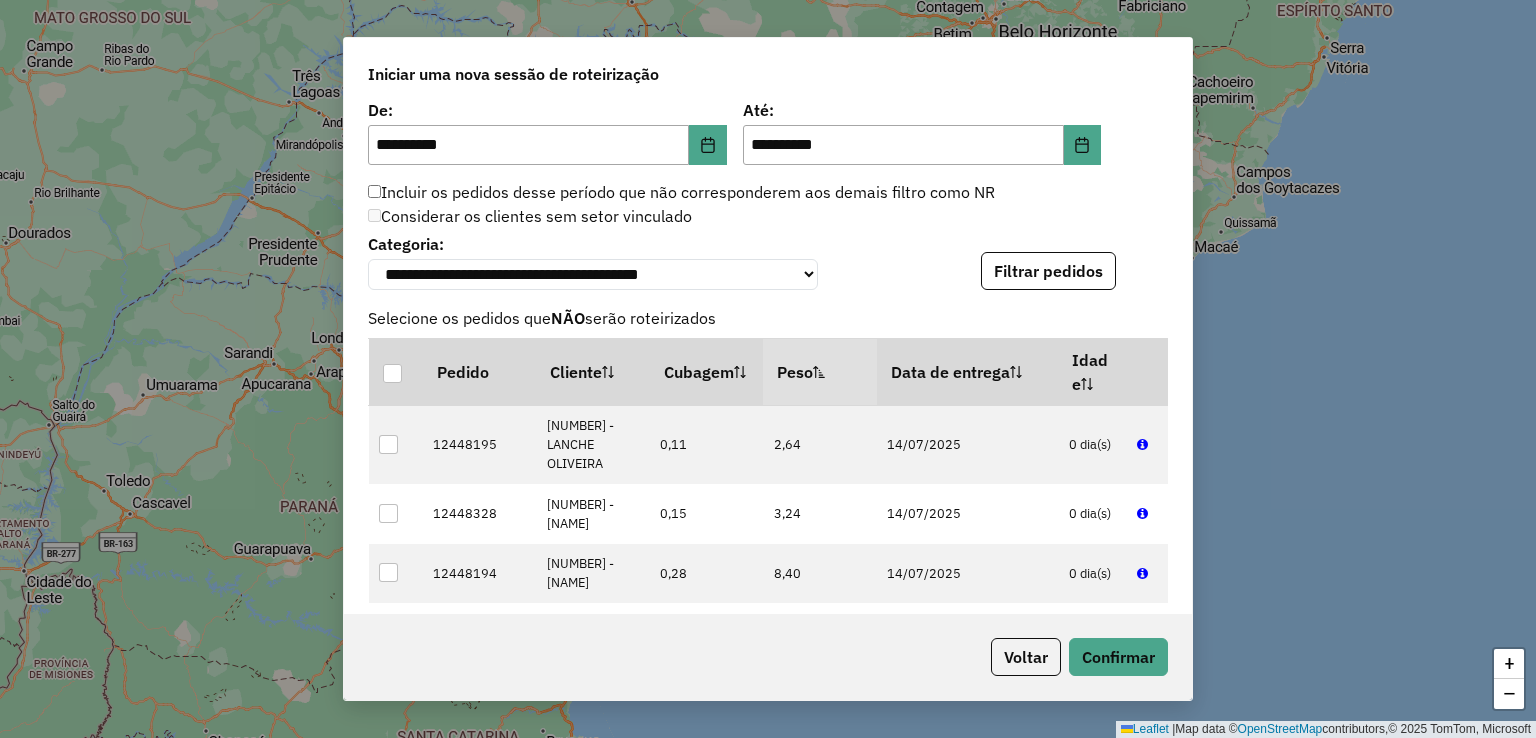 click on "Peso" at bounding box center (820, 371) 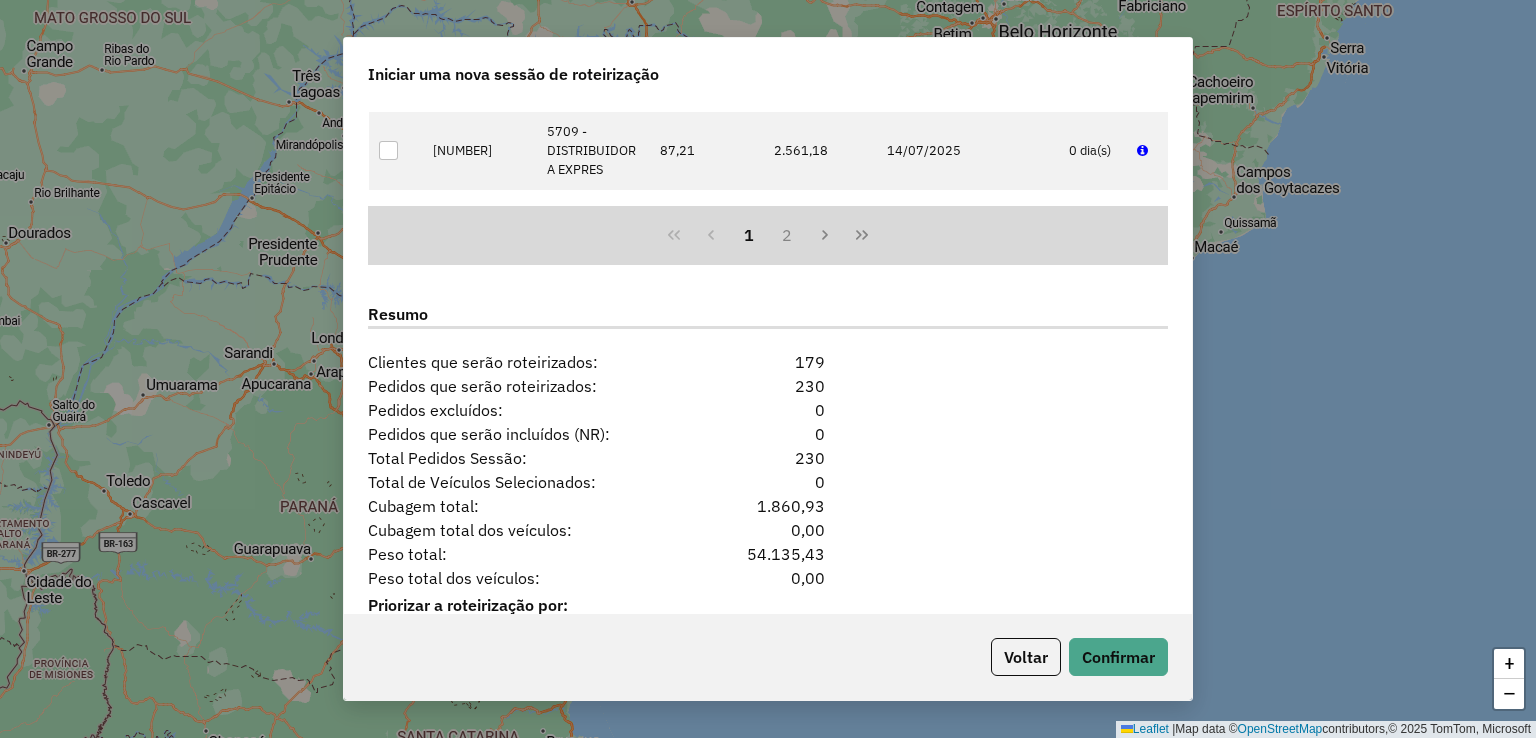 scroll, scrollTop: 2434, scrollLeft: 0, axis: vertical 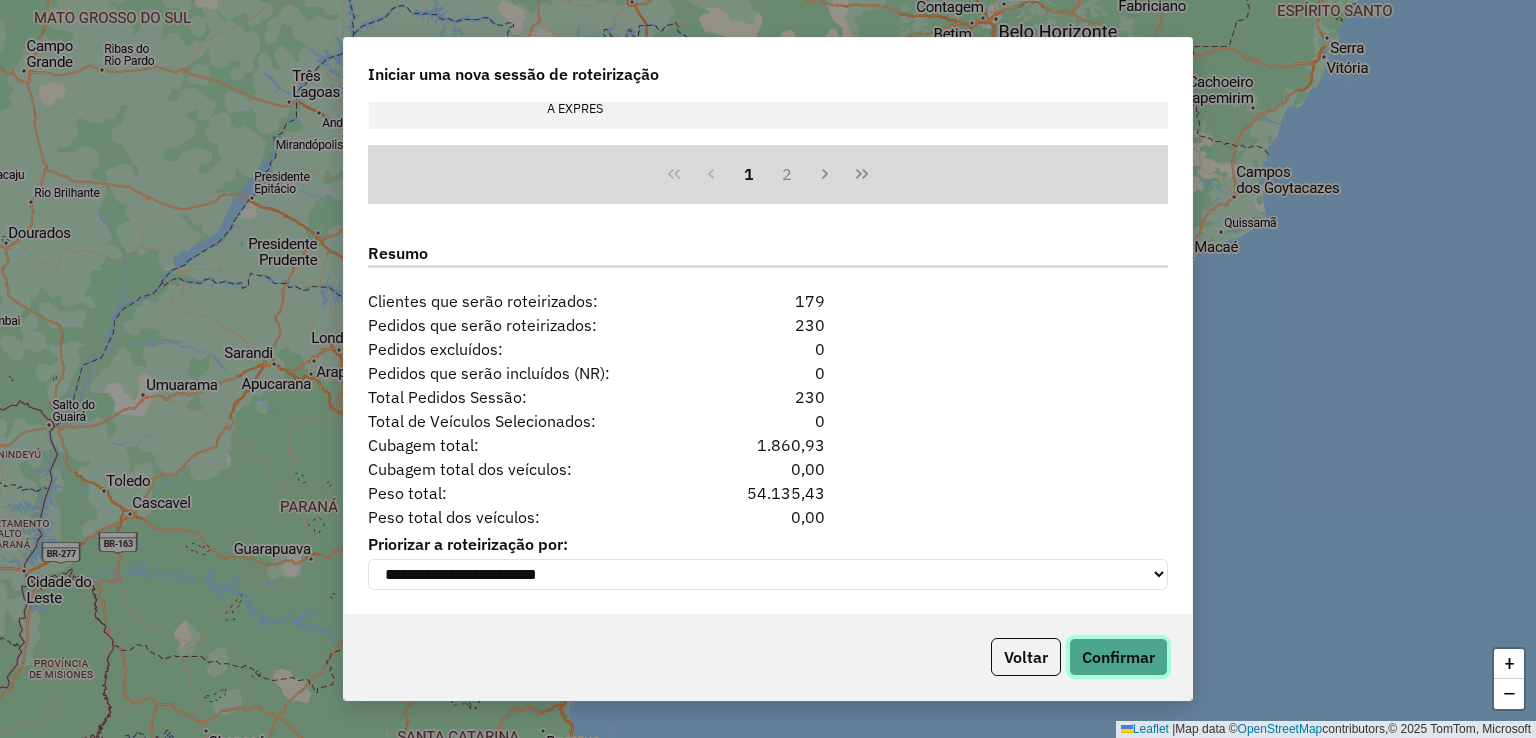 click on "Confirmar" 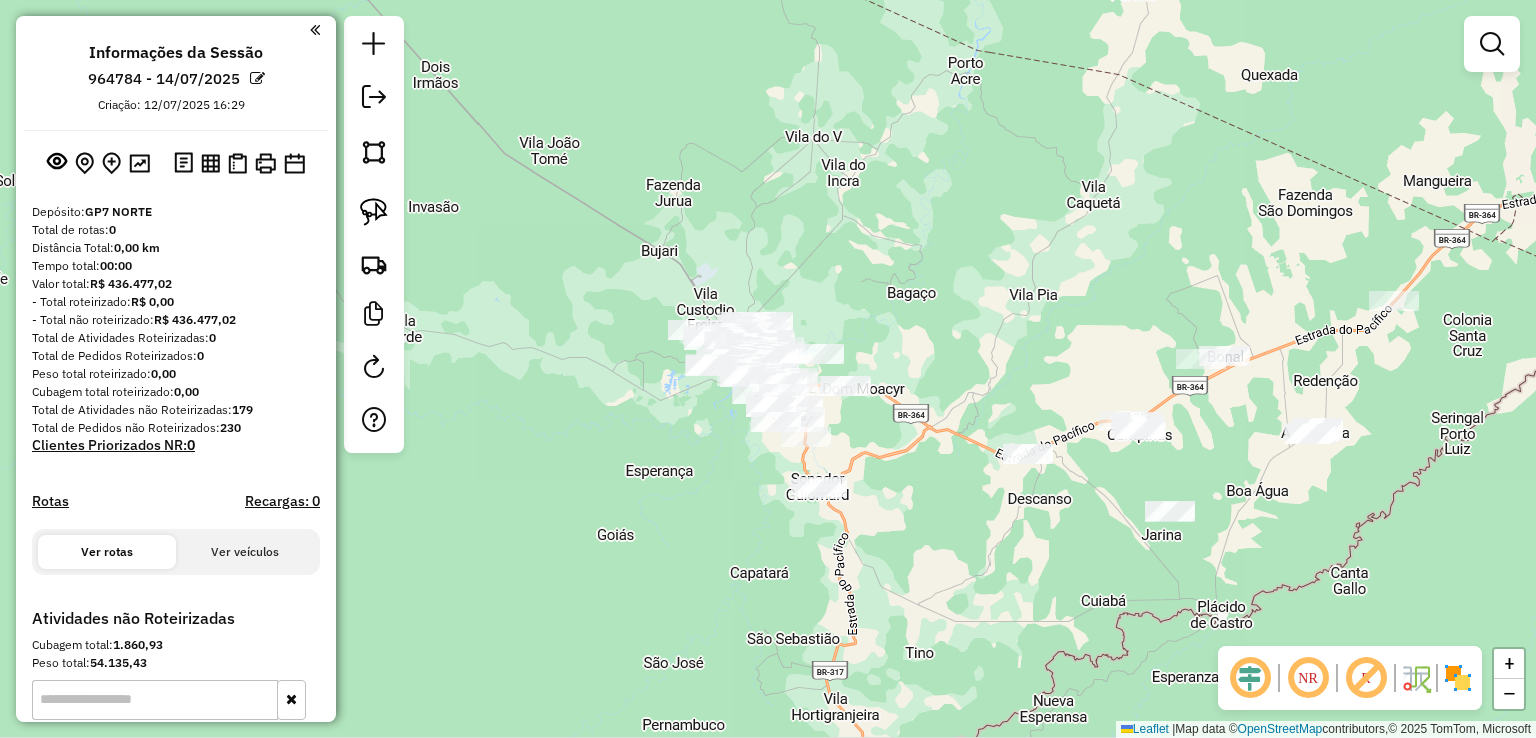 drag, startPoint x: 573, startPoint y: 235, endPoint x: 801, endPoint y: 516, distance: 361.86322 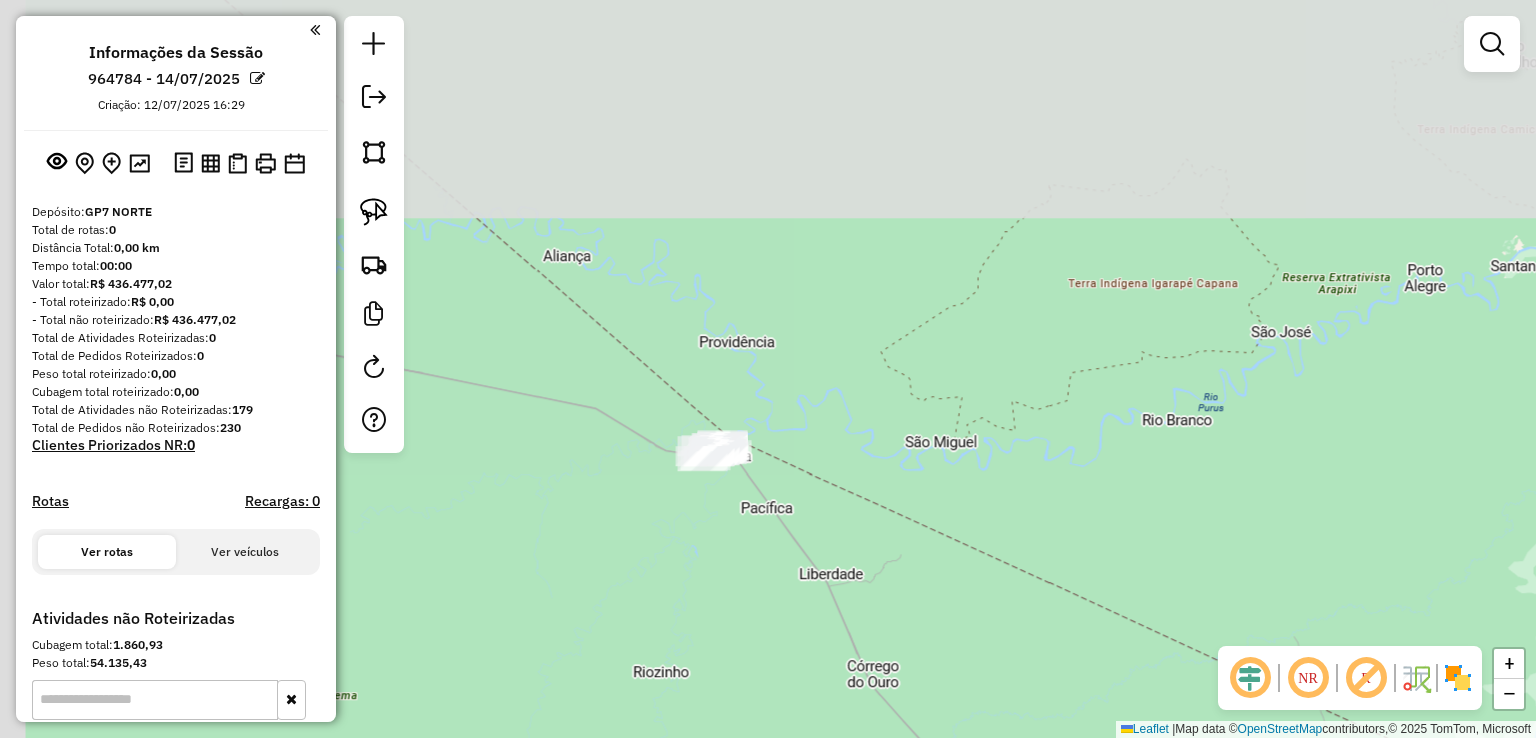 drag, startPoint x: 630, startPoint y: 213, endPoint x: 827, endPoint y: 488, distance: 338.28094 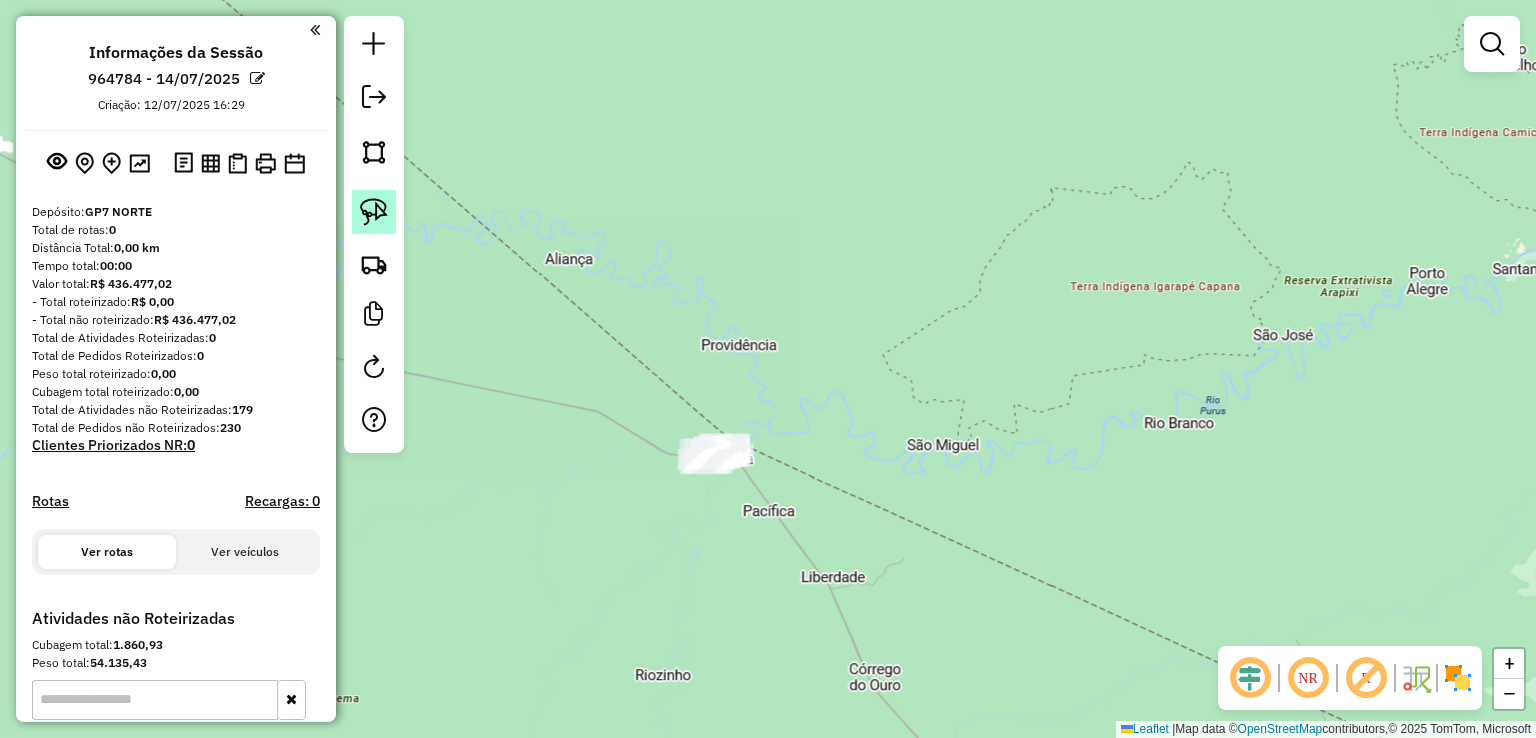 click 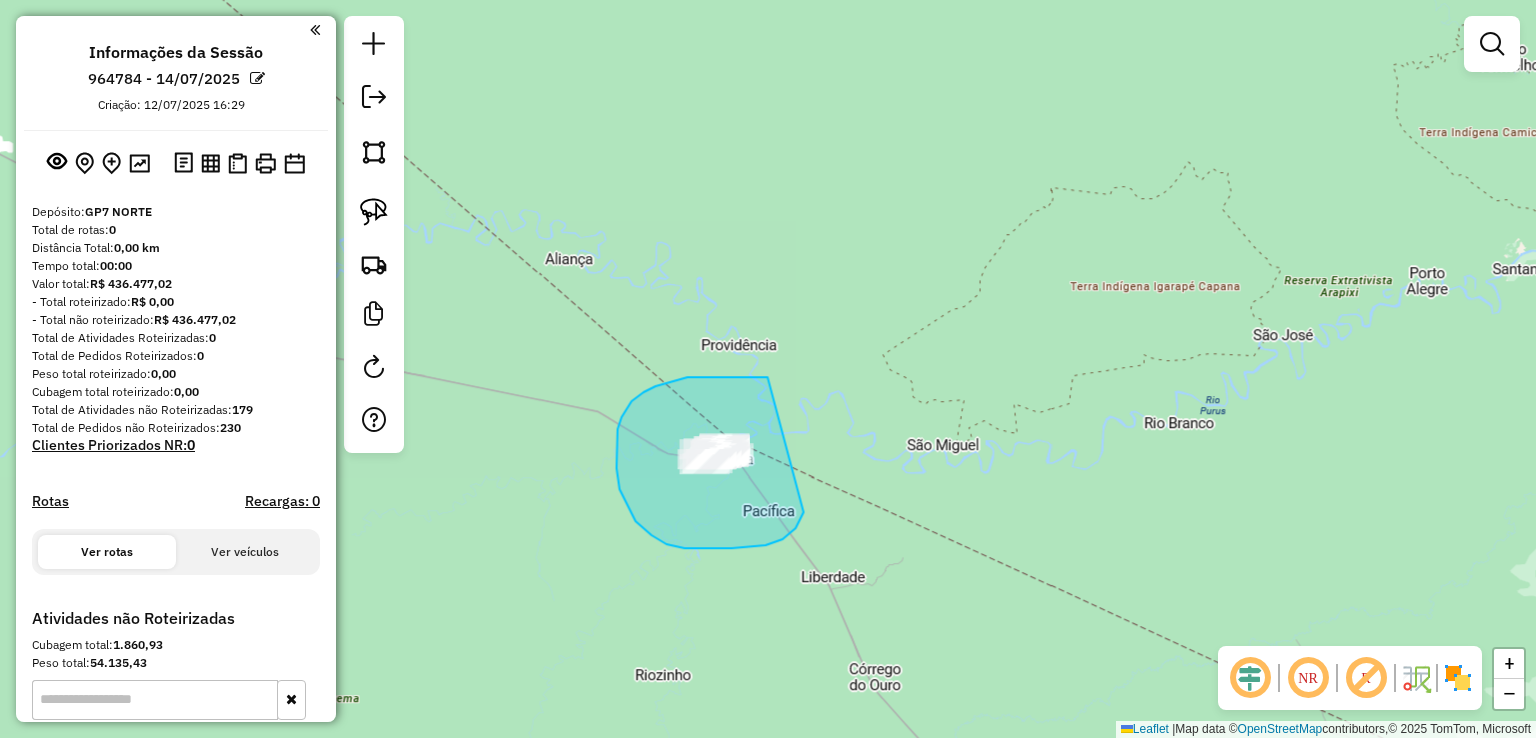 drag, startPoint x: 760, startPoint y: 377, endPoint x: 815, endPoint y: 454, distance: 94.62558 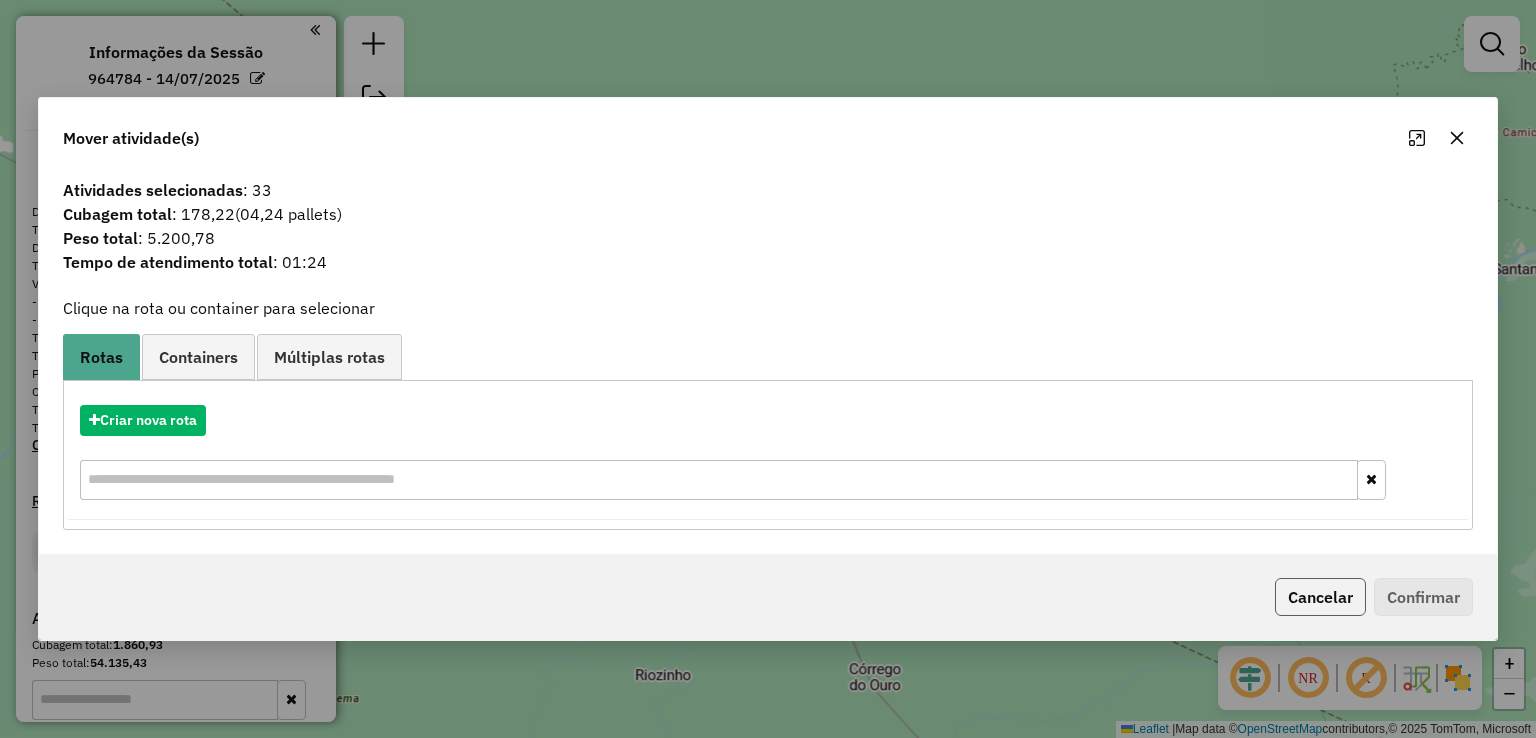 click on "Cancelar" 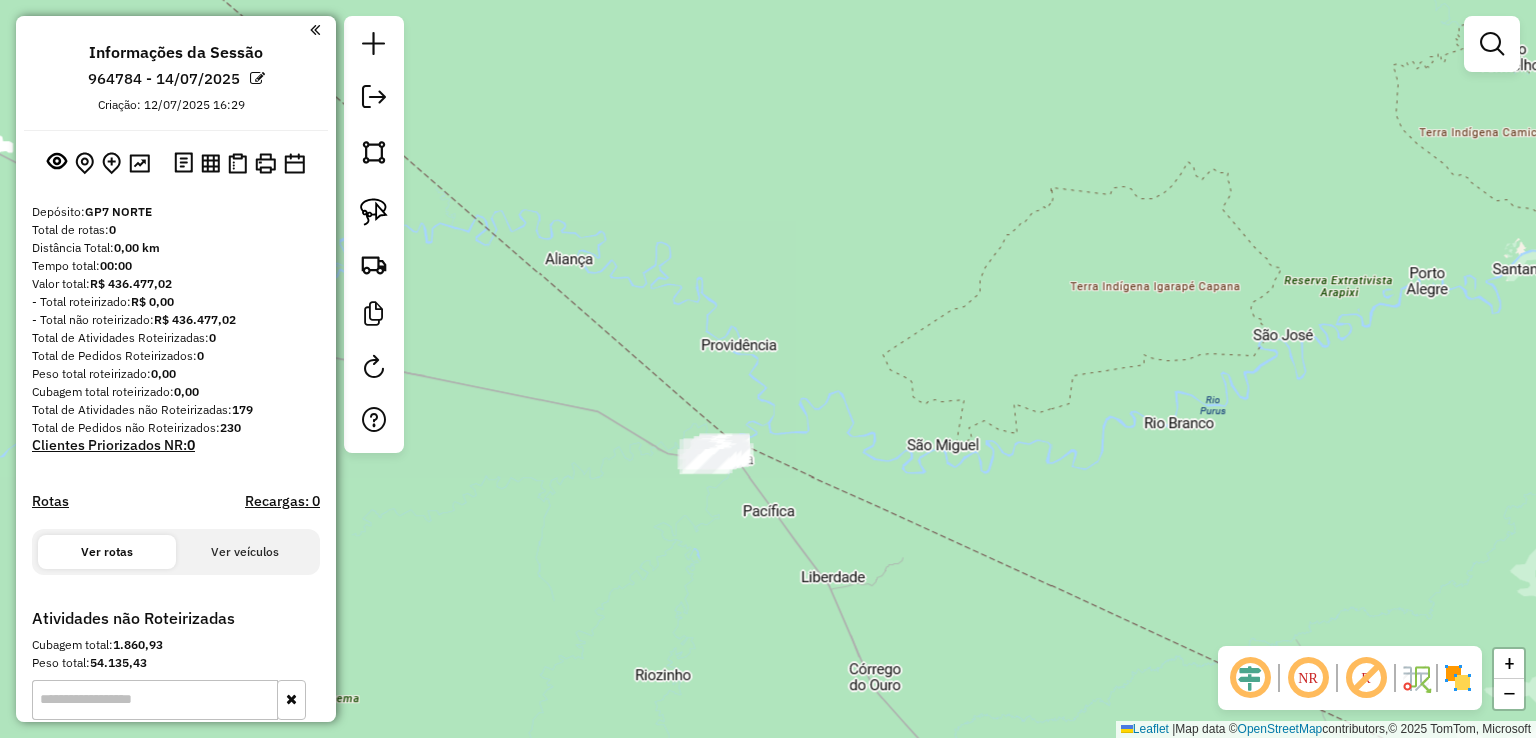 drag, startPoint x: 833, startPoint y: 426, endPoint x: 891, endPoint y: 206, distance: 227.51703 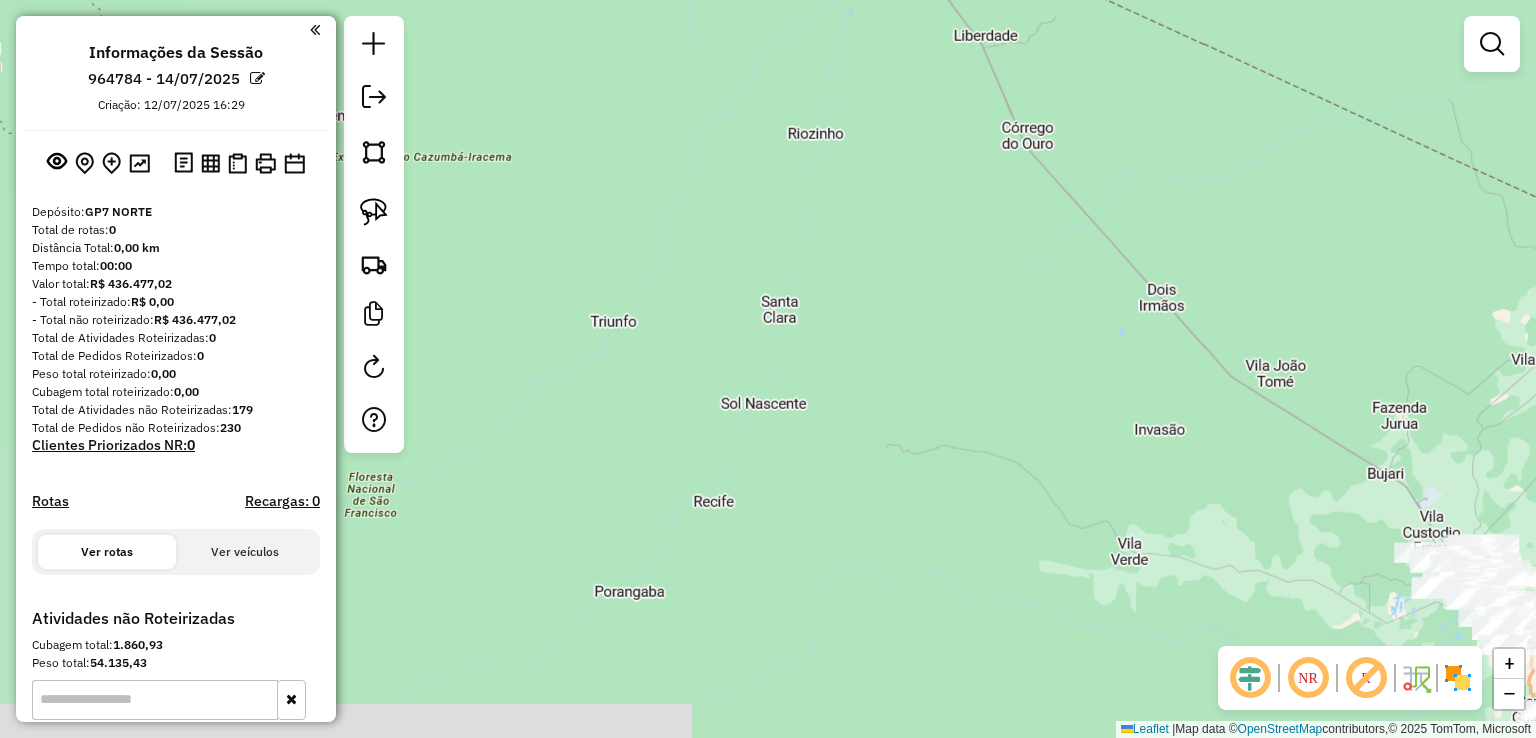 drag, startPoint x: 797, startPoint y: 556, endPoint x: 797, endPoint y: 198, distance: 358 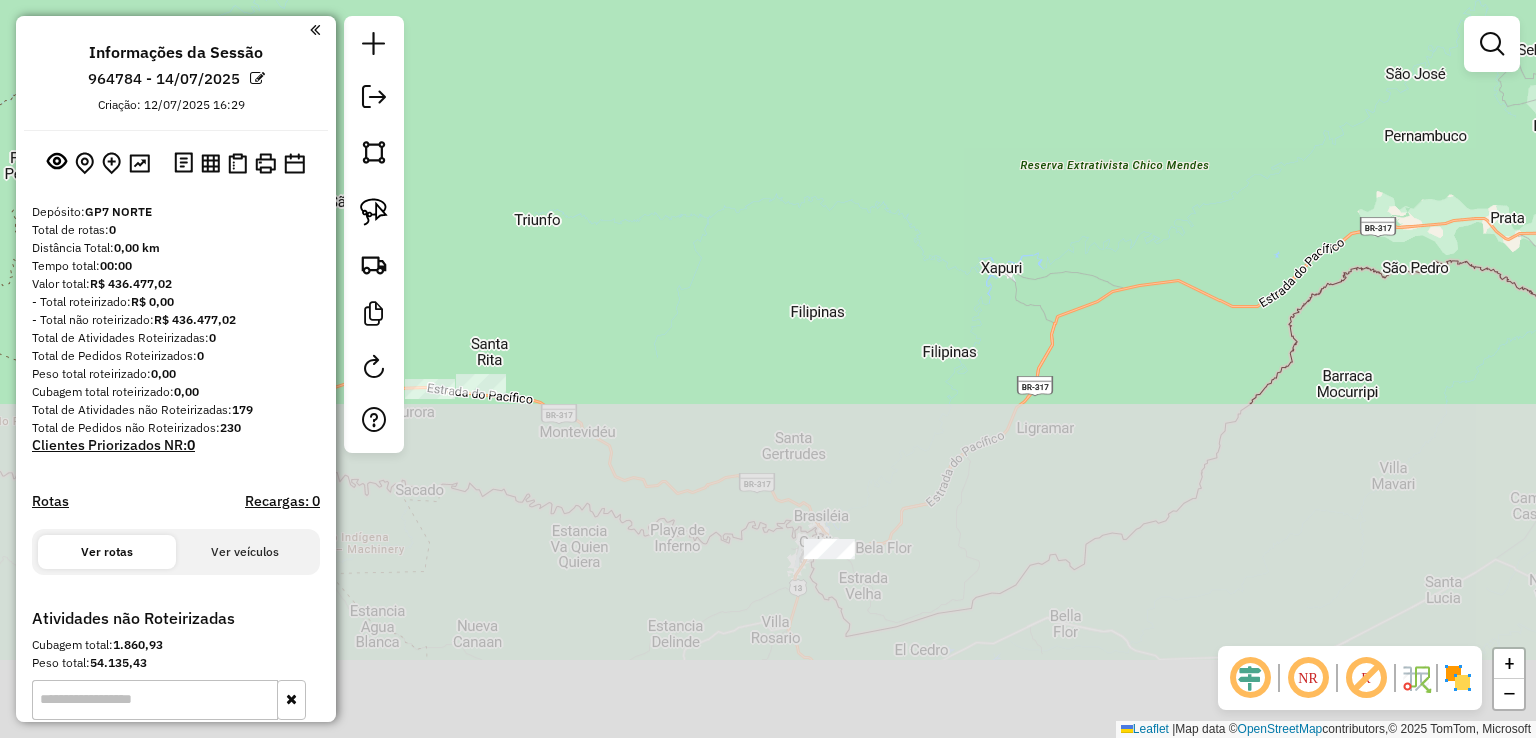 drag, startPoint x: 740, startPoint y: 645, endPoint x: 772, endPoint y: 330, distance: 316.62122 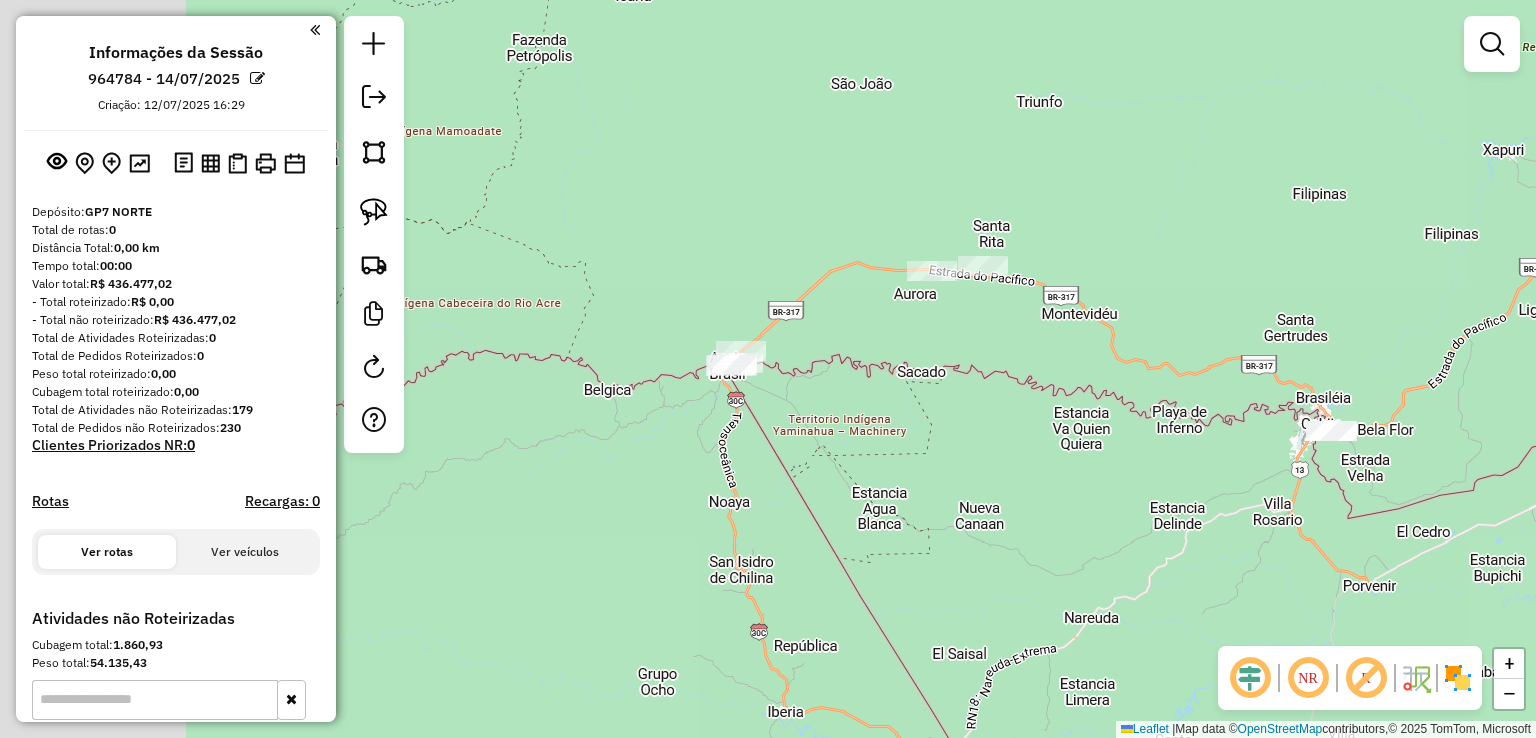 drag, startPoint x: 632, startPoint y: 404, endPoint x: 1108, endPoint y: 408, distance: 476.0168 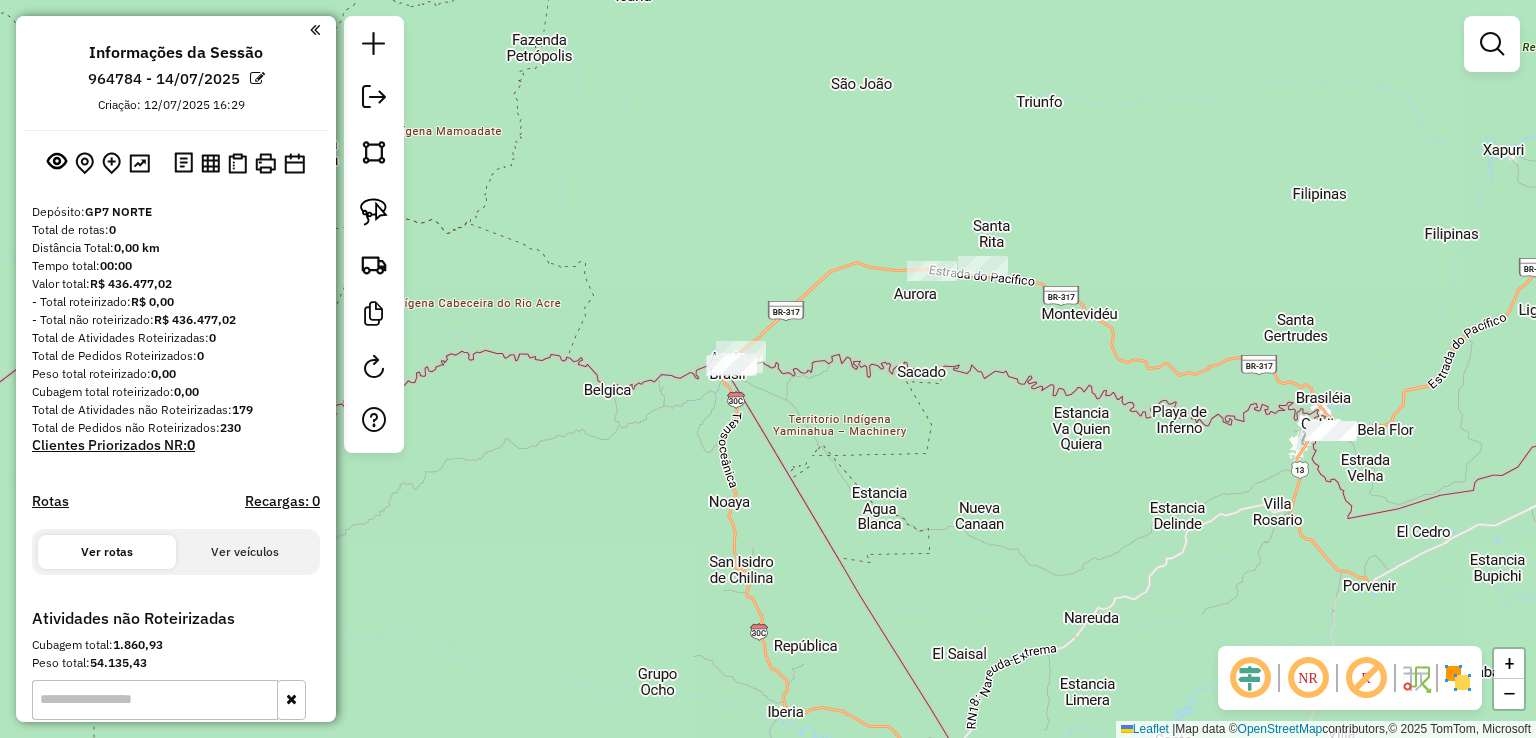 click 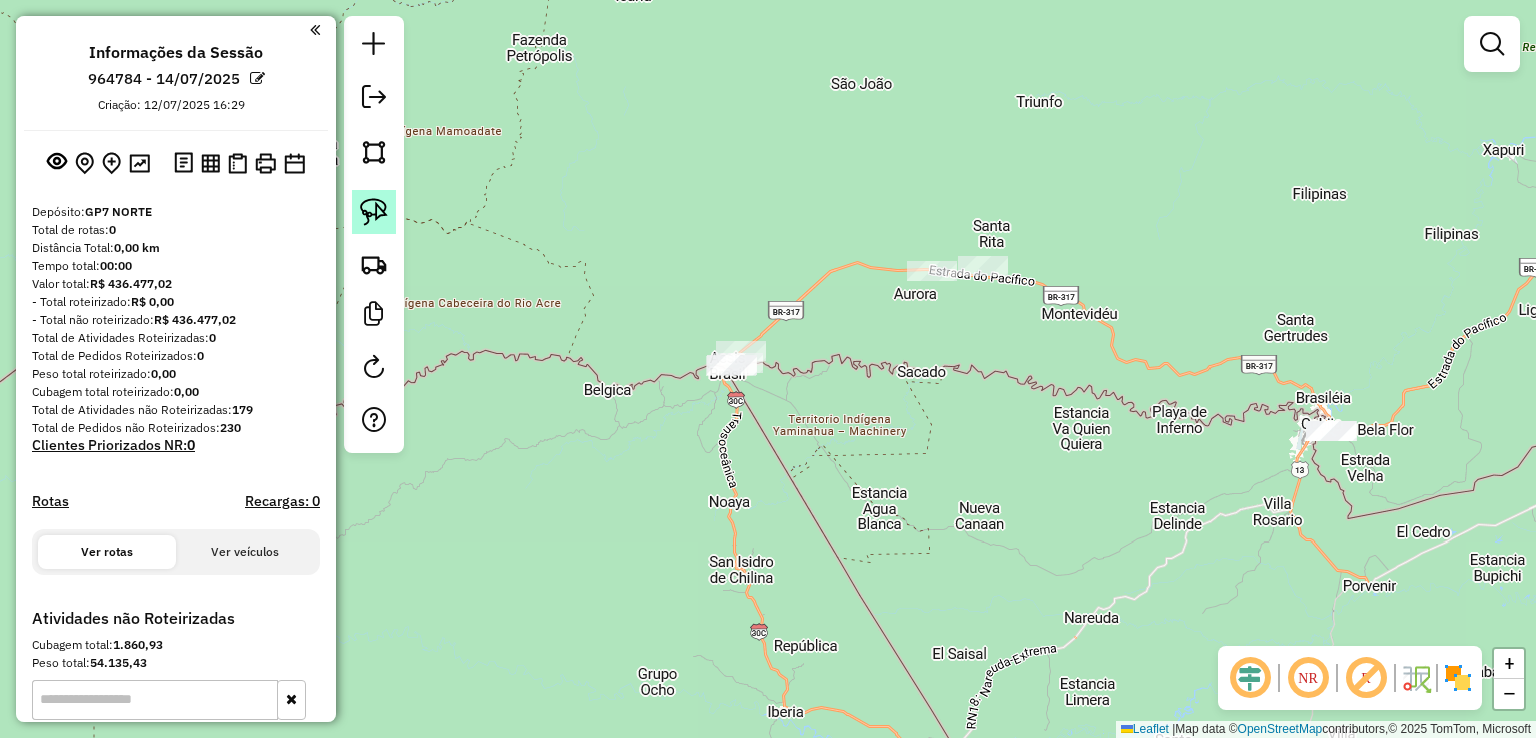 click 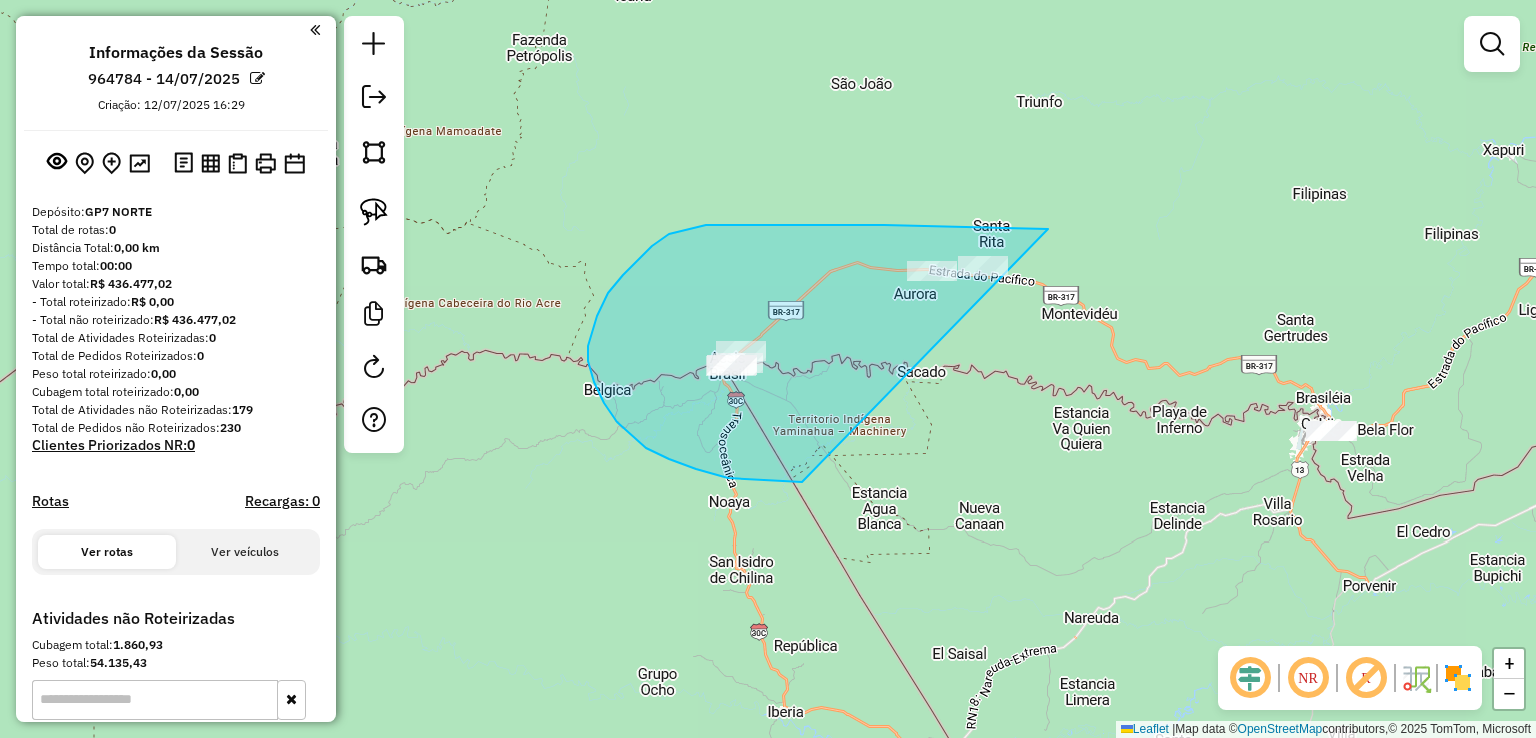 drag, startPoint x: 1048, startPoint y: 229, endPoint x: 989, endPoint y: 351, distance: 135.51753 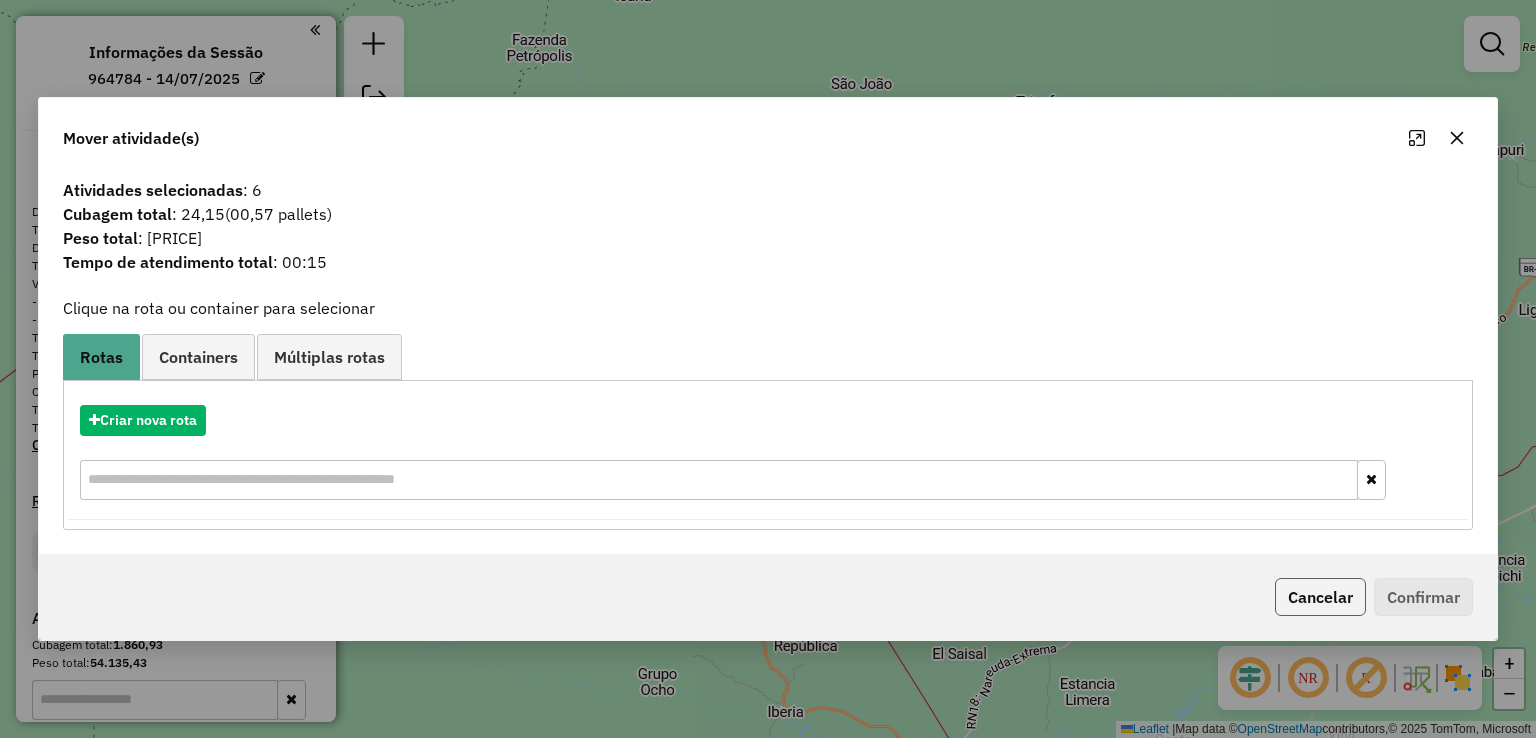 click on "Cancelar" 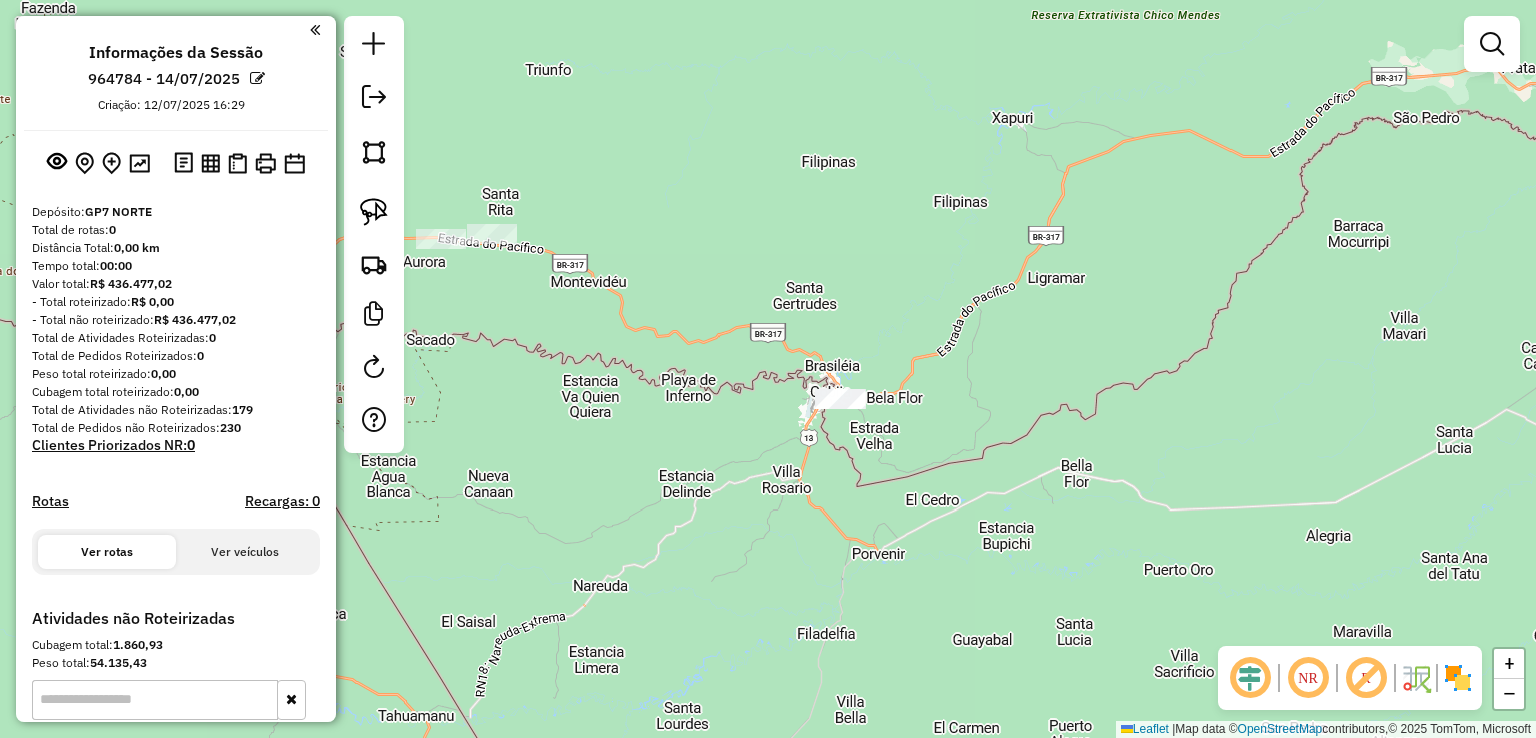 drag, startPoint x: 1140, startPoint y: 384, endPoint x: 584, endPoint y: 352, distance: 556.9201 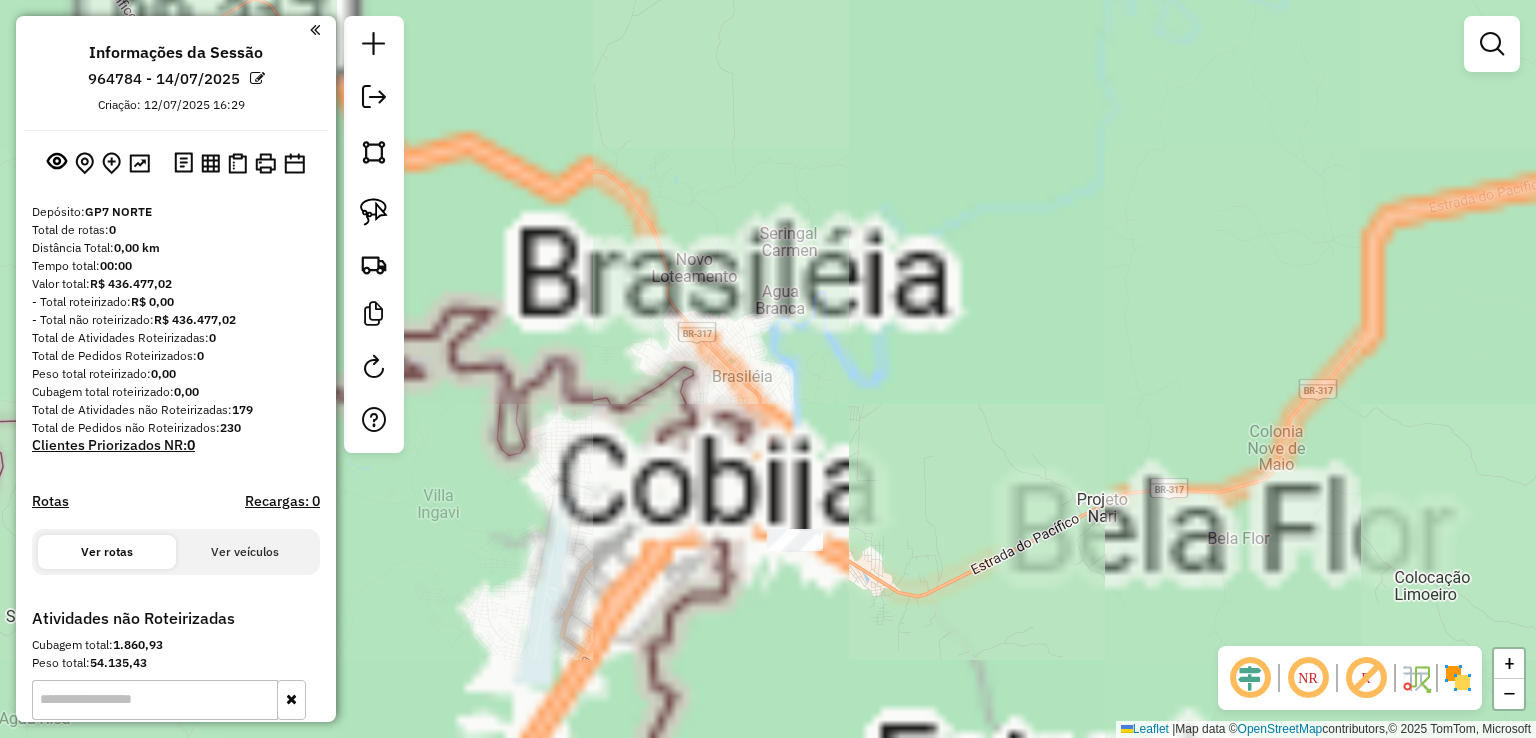 drag, startPoint x: 828, startPoint y: 474, endPoint x: 817, endPoint y: 463, distance: 15.556349 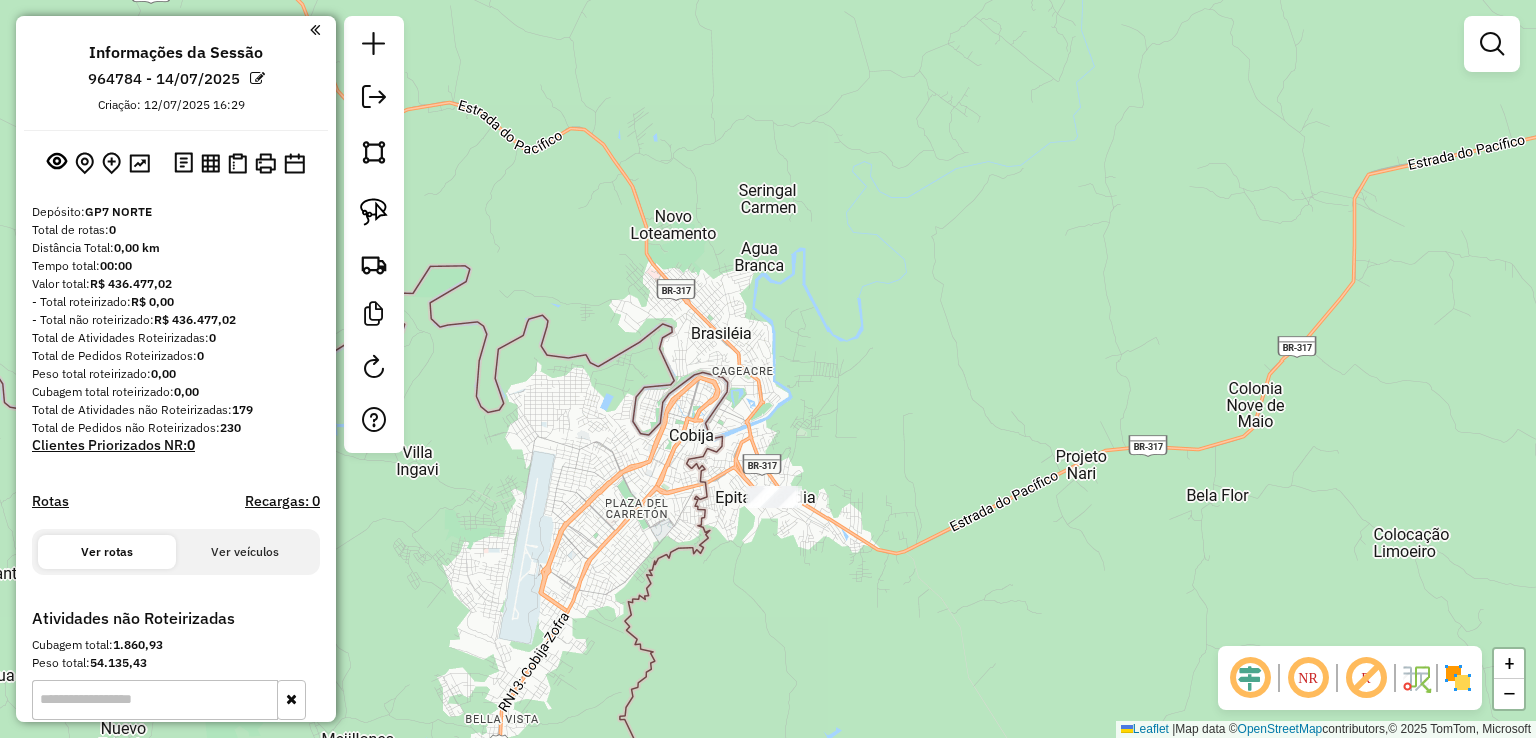 drag, startPoint x: 824, startPoint y: 507, endPoint x: 801, endPoint y: 409, distance: 100.6628 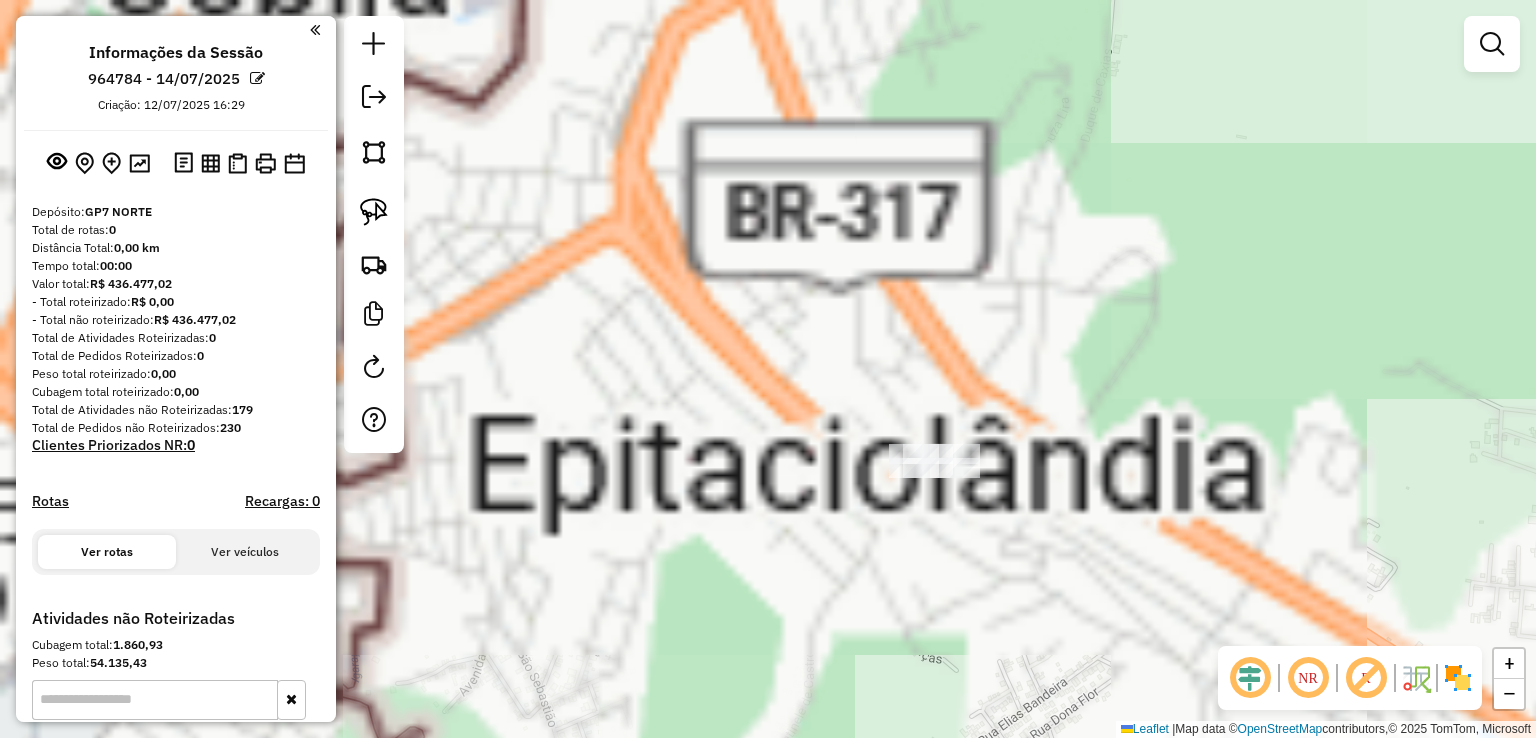 drag, startPoint x: 963, startPoint y: 547, endPoint x: 789, endPoint y: 501, distance: 179.97778 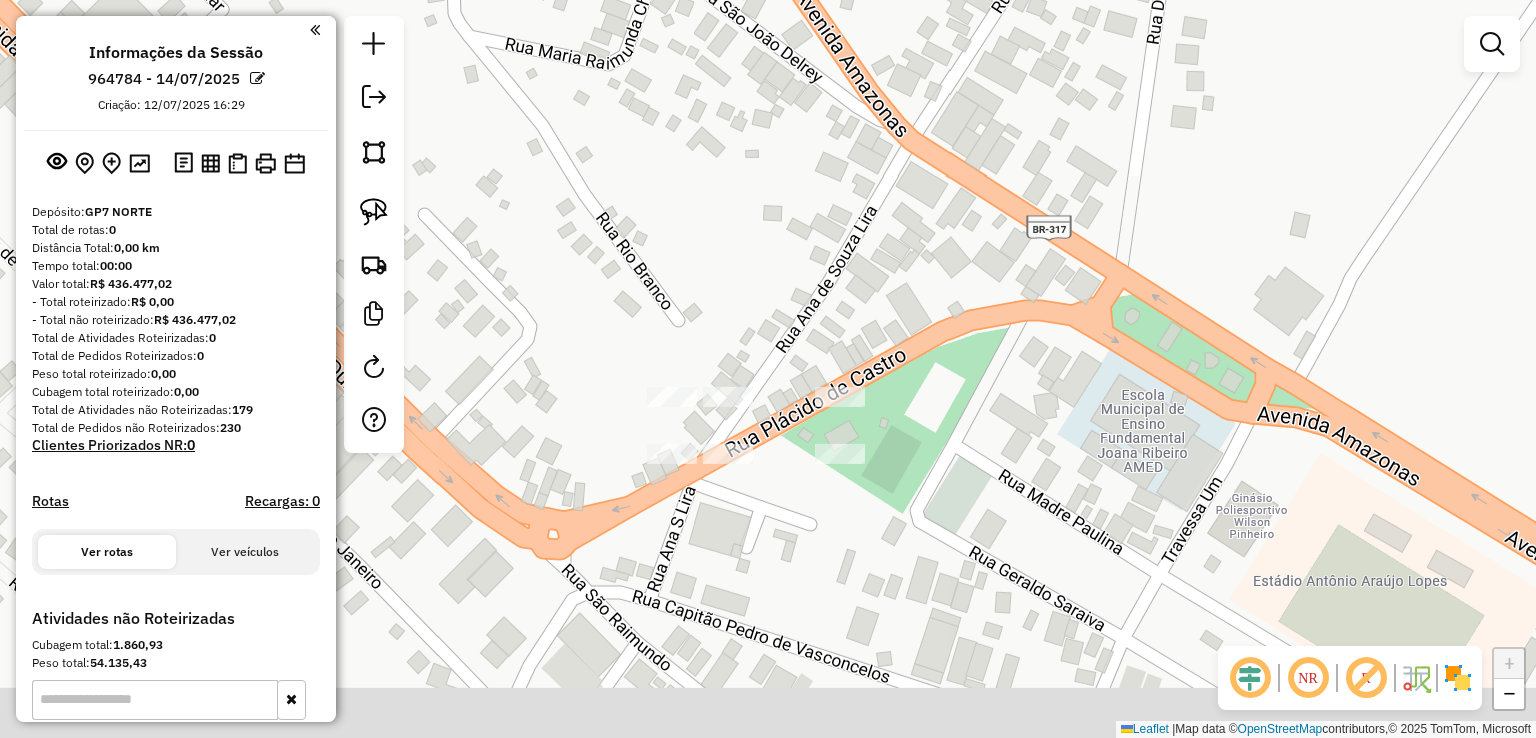 drag, startPoint x: 710, startPoint y: 529, endPoint x: 782, endPoint y: 436, distance: 117.61378 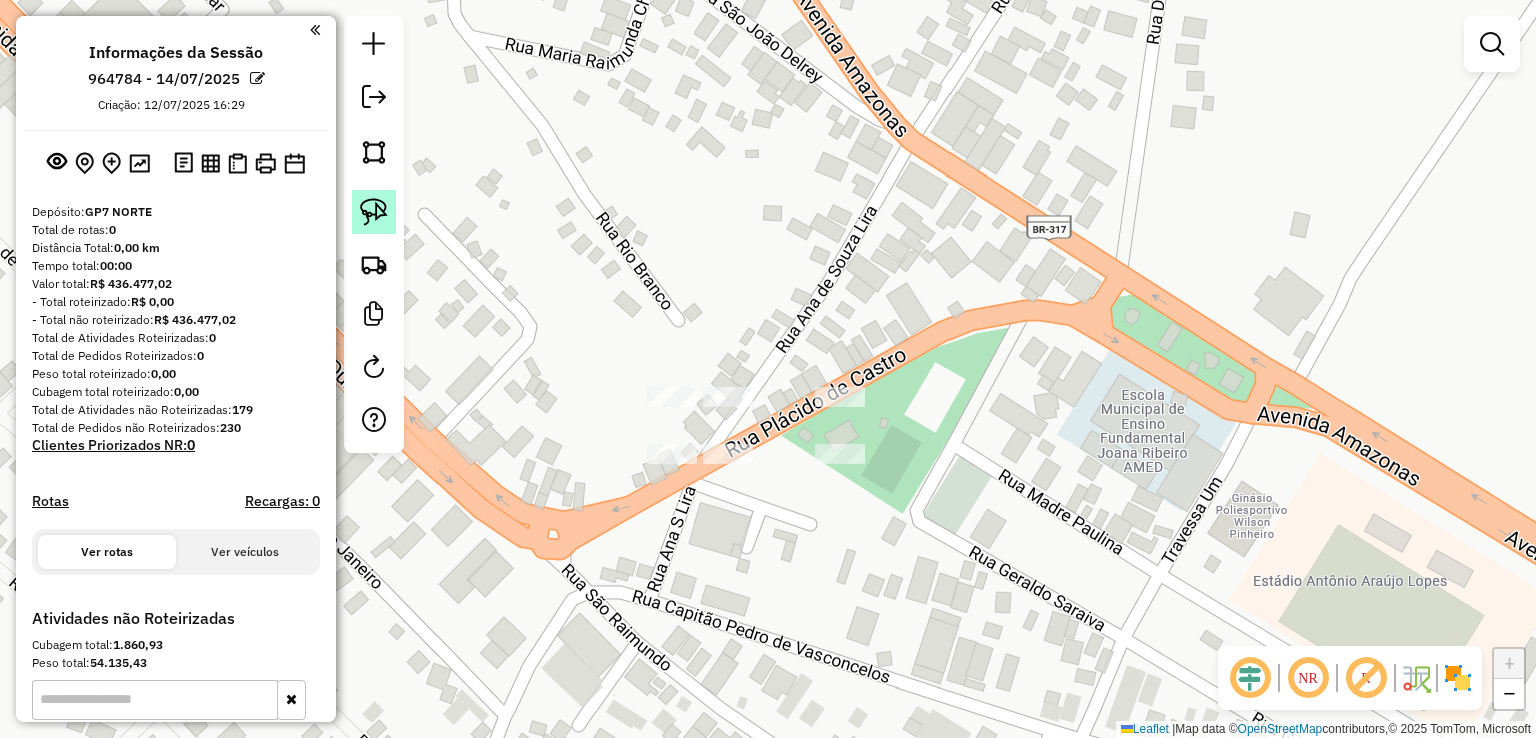 click 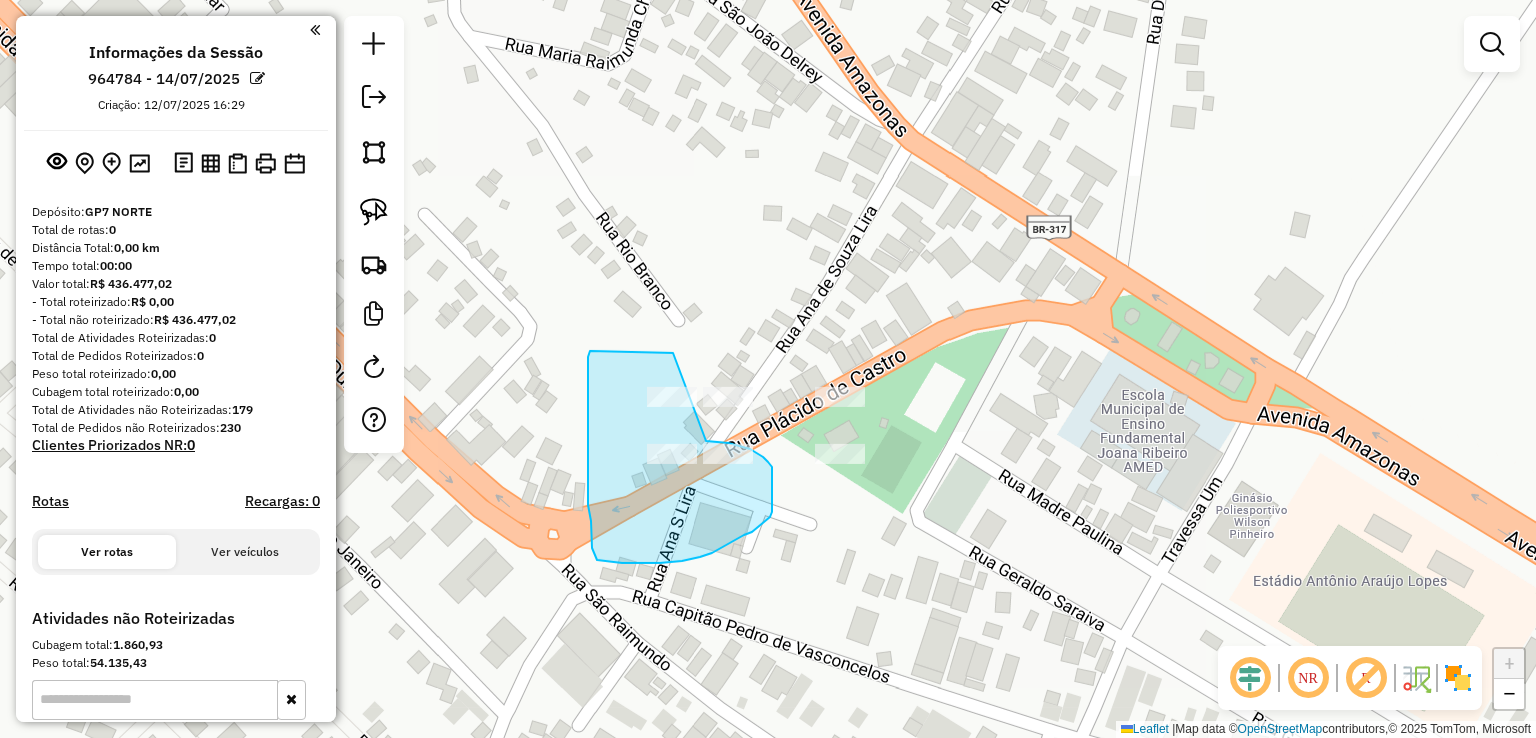 drag, startPoint x: 673, startPoint y: 353, endPoint x: 706, endPoint y: 441, distance: 93.98404 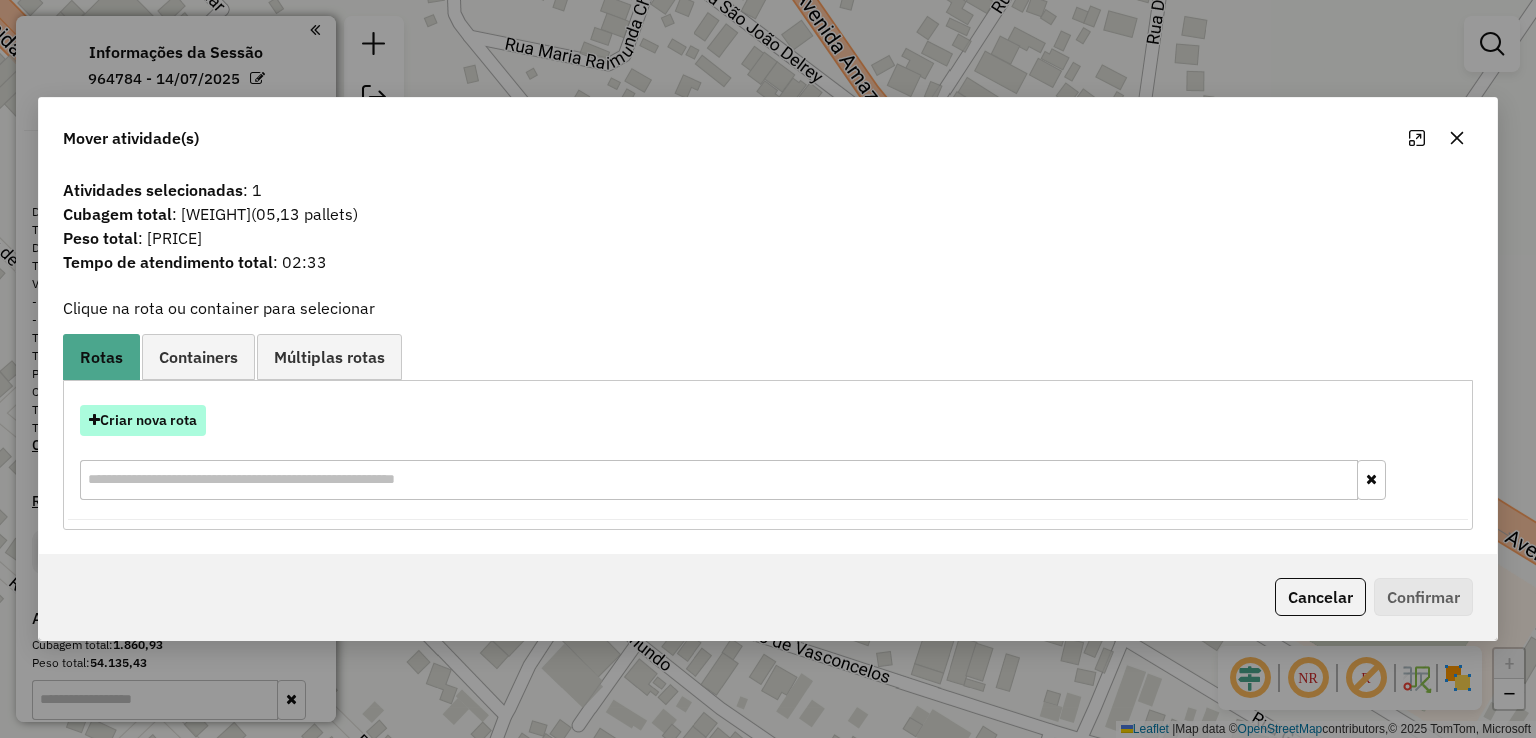 click on "Criar nova rota" at bounding box center (143, 420) 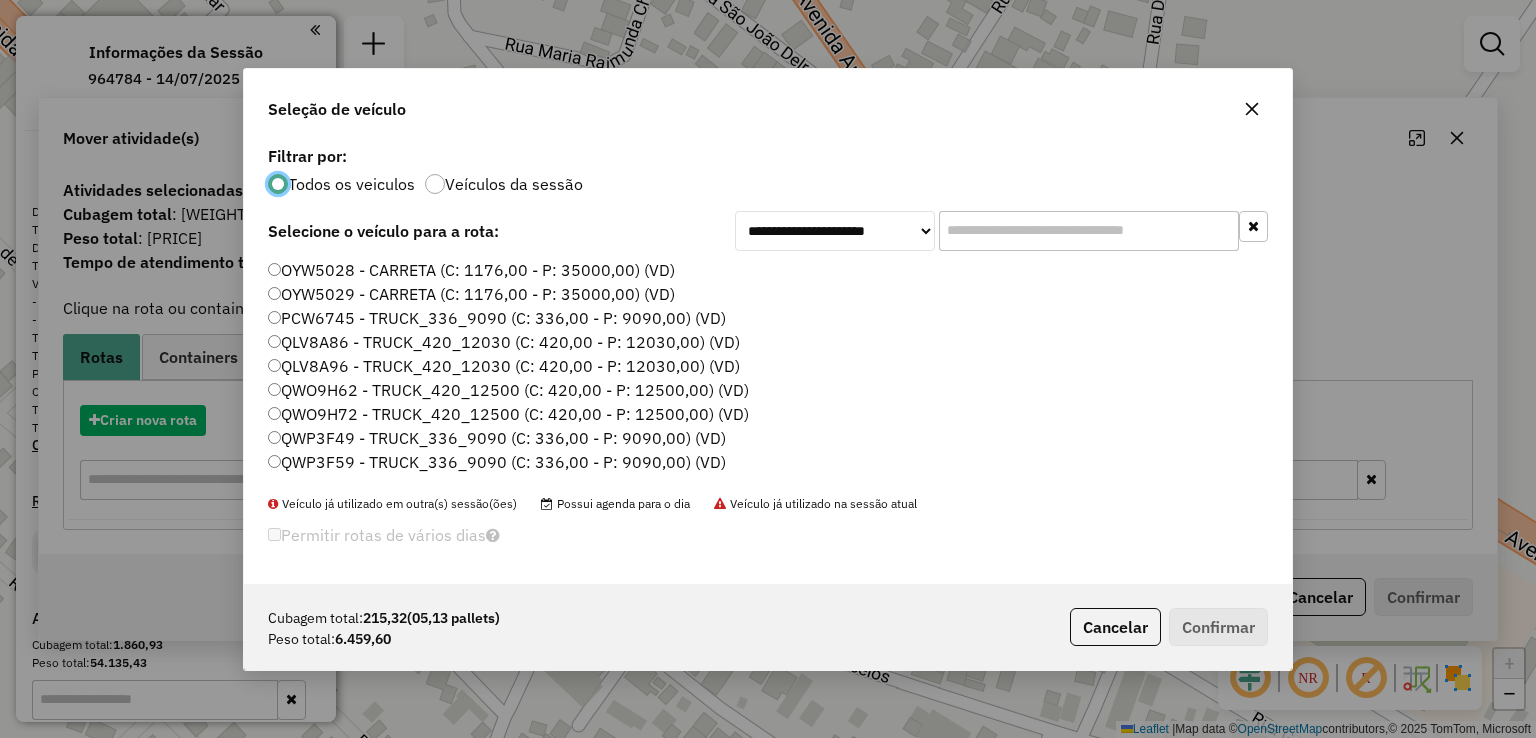 scroll, scrollTop: 10, scrollLeft: 6, axis: both 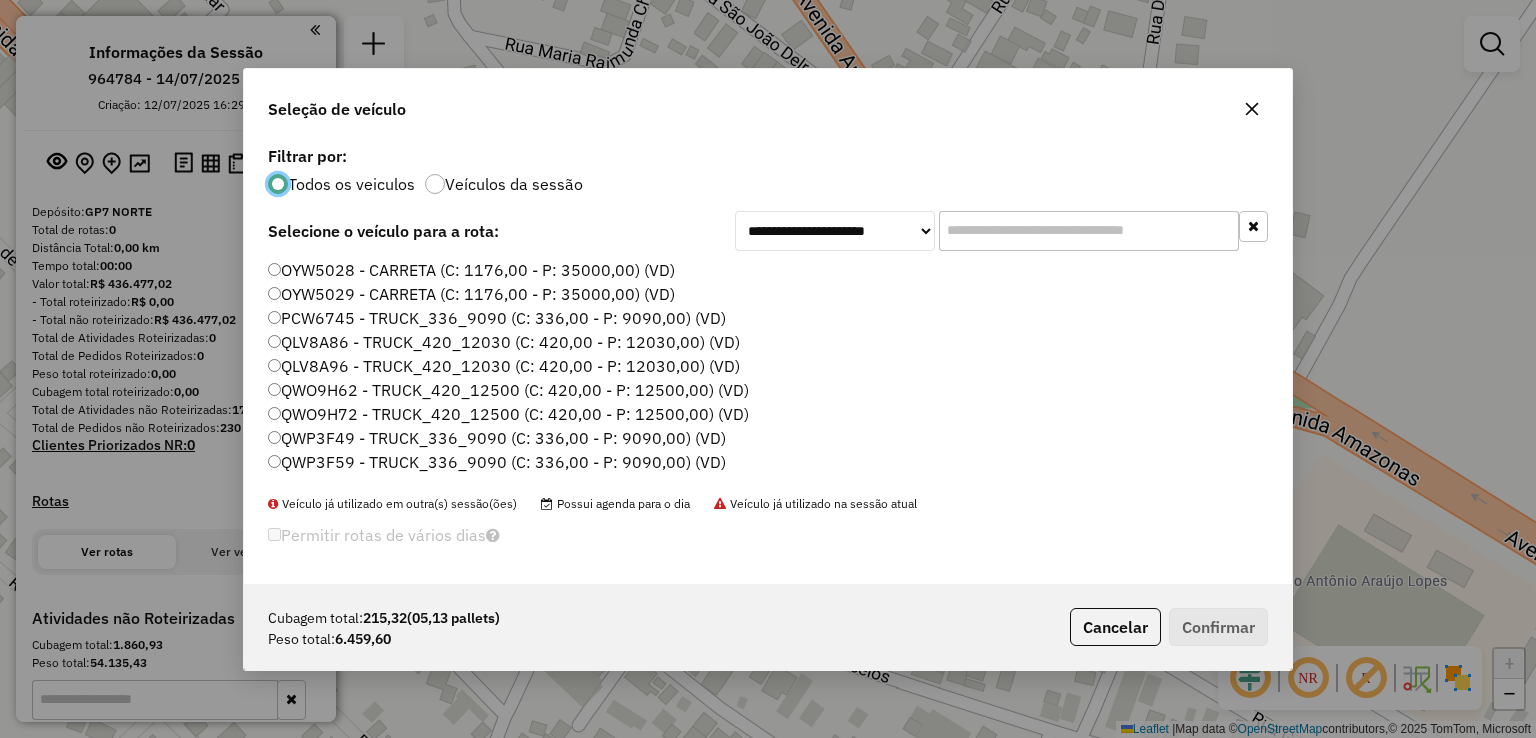 click 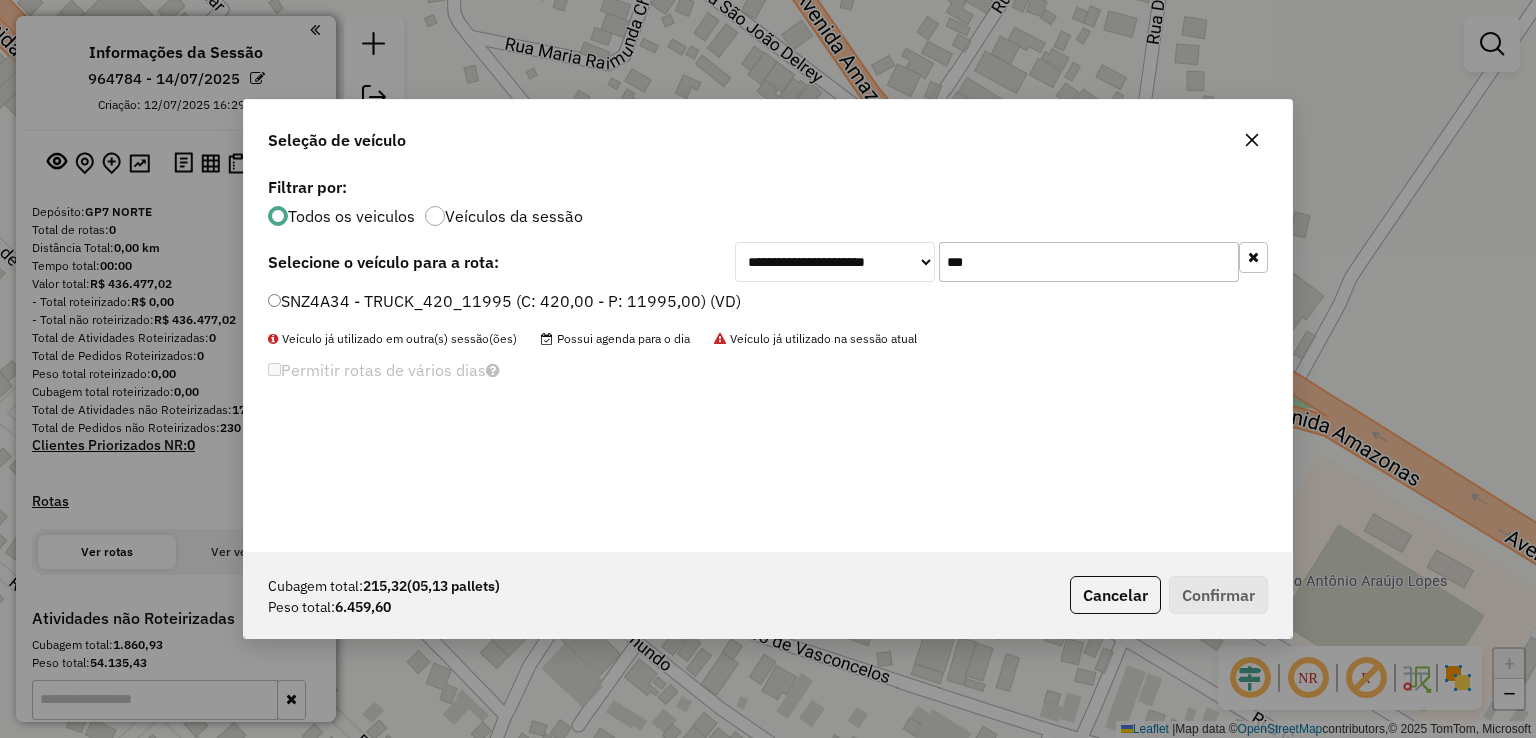 type on "***" 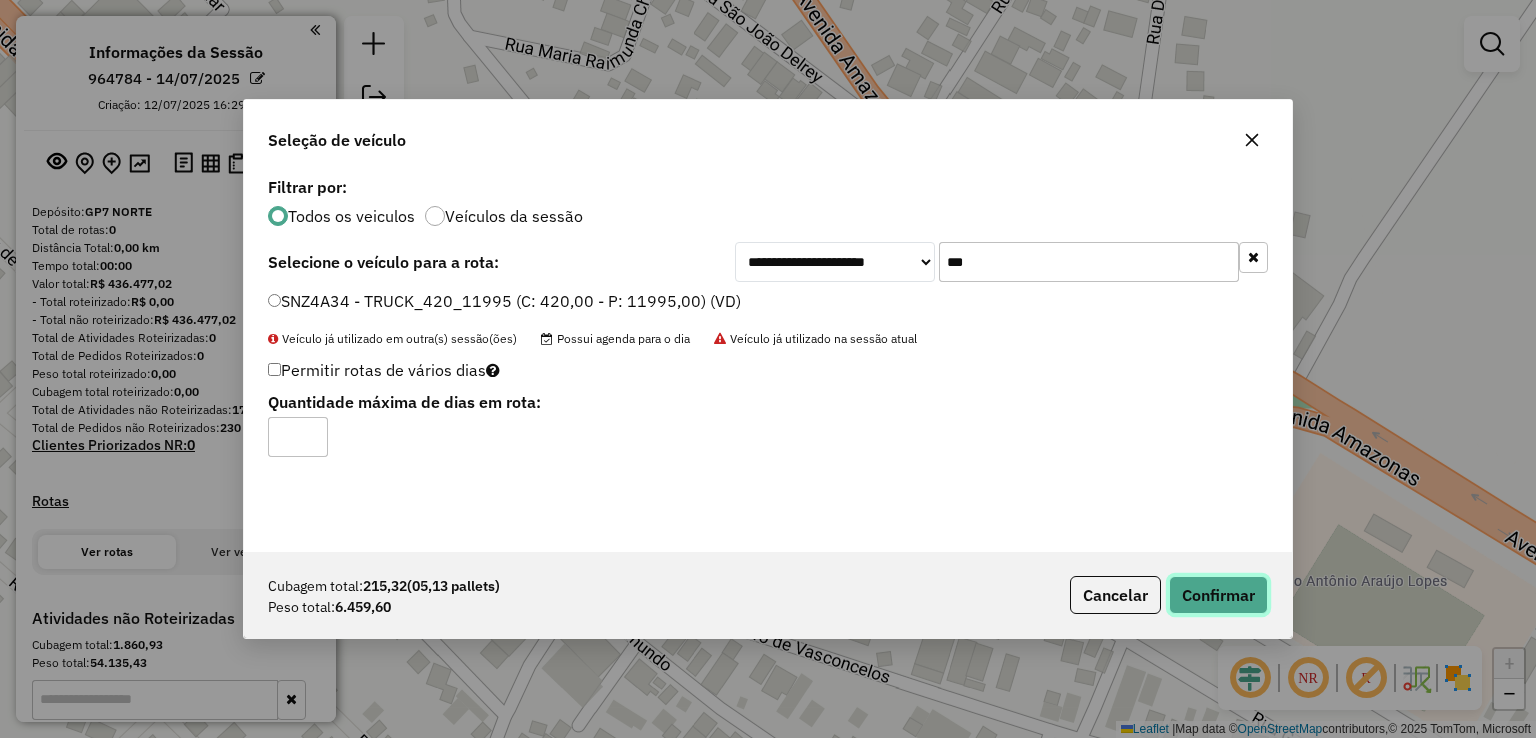 click on "Confirmar" 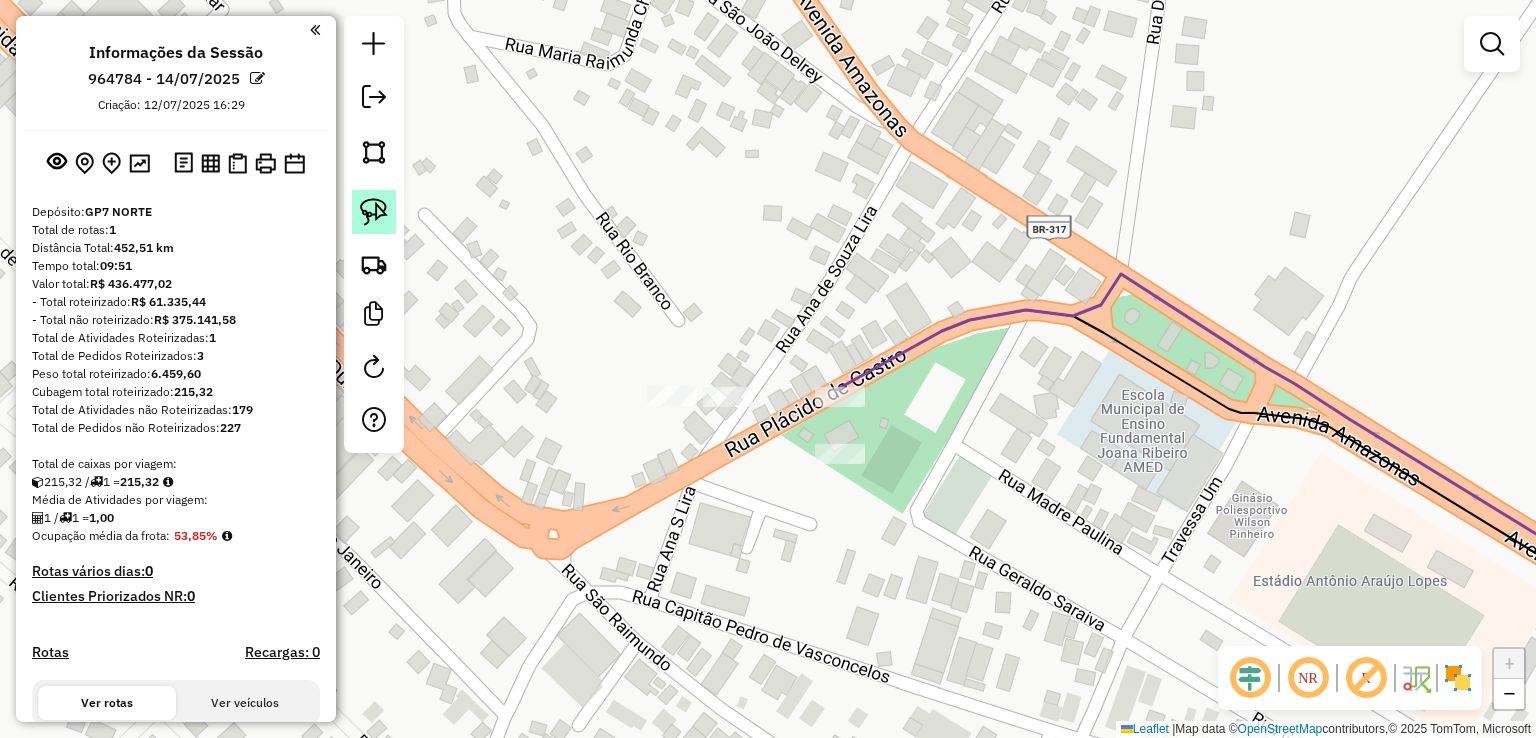 click 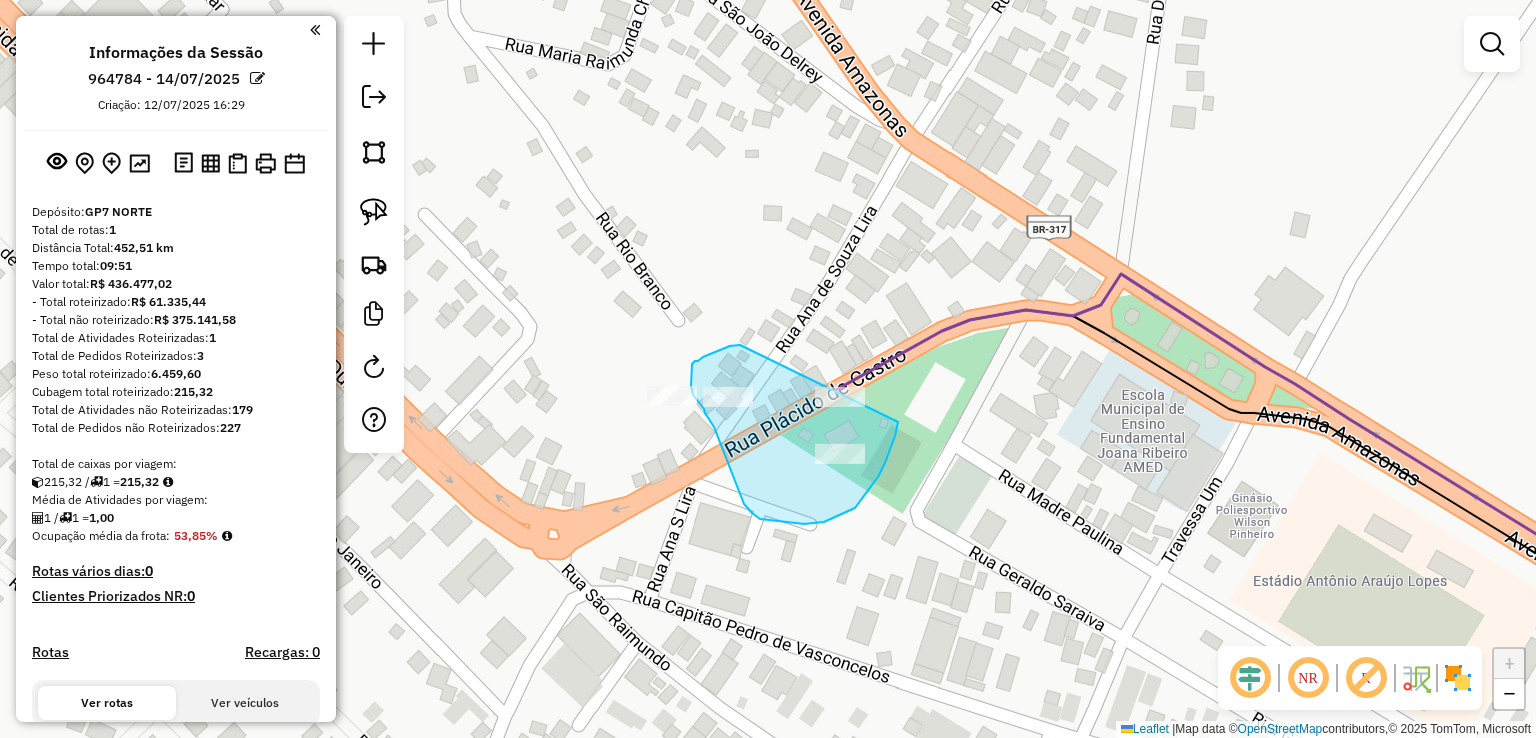 drag, startPoint x: 733, startPoint y: 345, endPoint x: 896, endPoint y: 341, distance: 163.04907 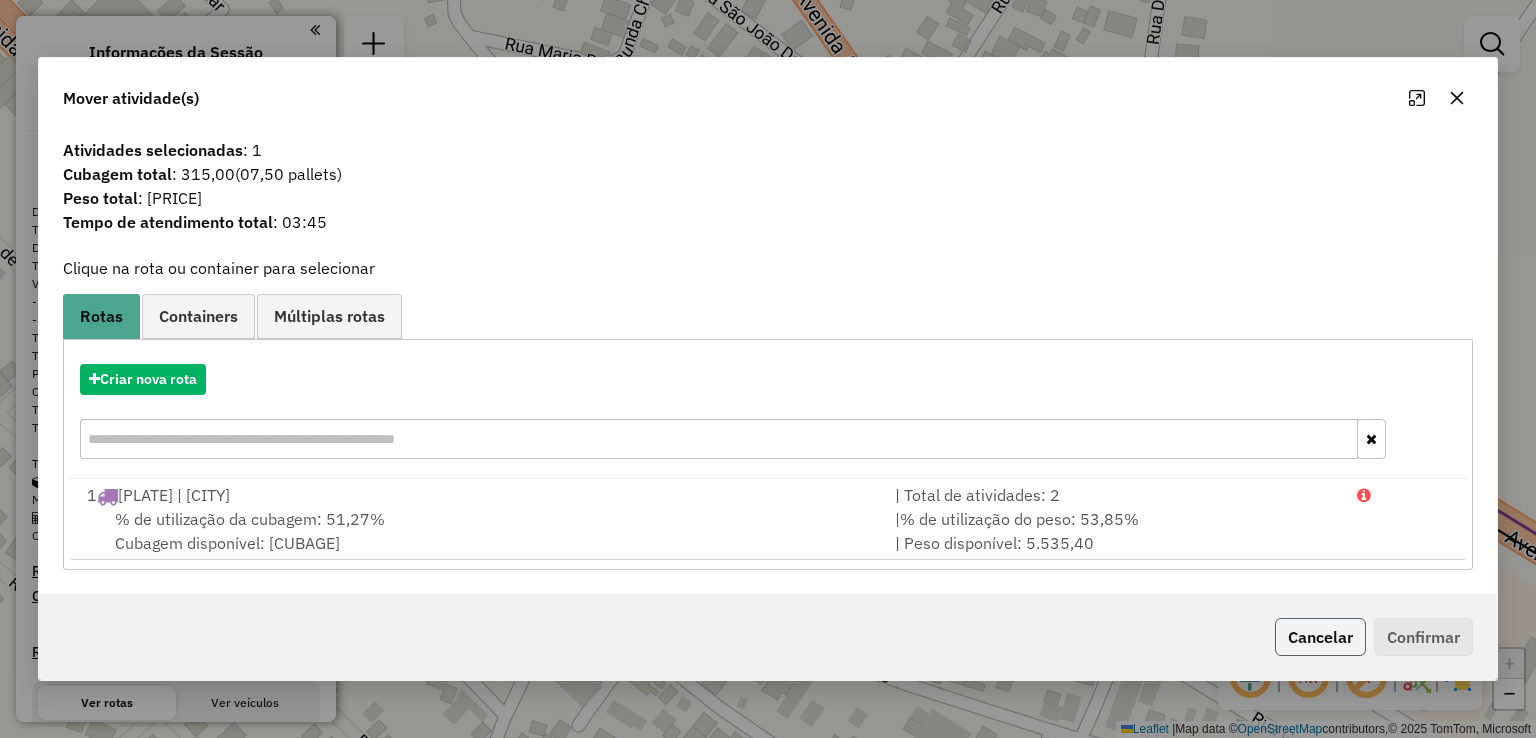 click on "Cancelar" 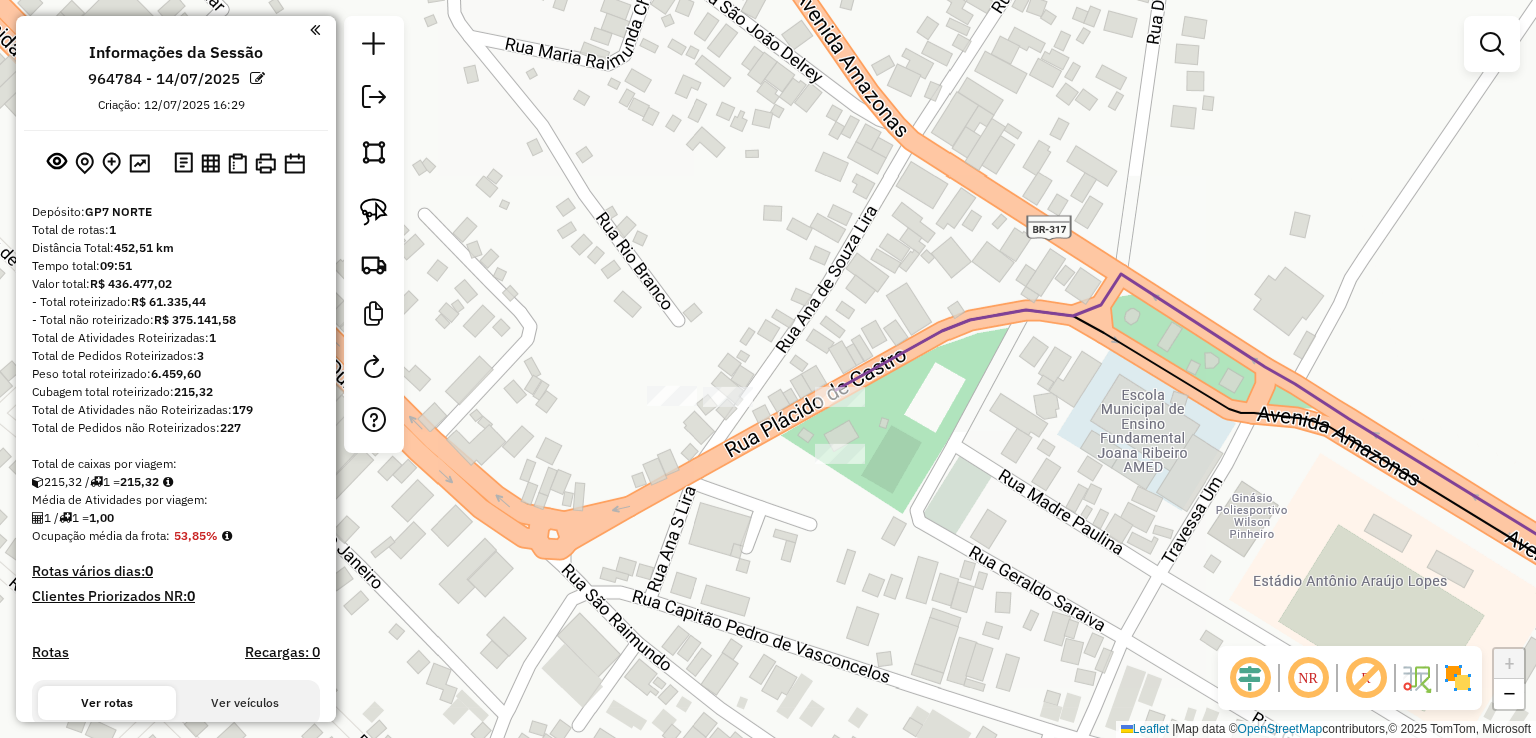 click on "Janela de atendimento Grade de atendimento Capacidade Transportadoras Veículos Cliente Pedidos  Rotas Selecione os dias de semana para filtrar as janelas de atendimento  Seg   Ter   Qua   Qui   Sex   Sáb   Dom  Informe o período da janela de atendimento: De: Até:  Filtrar exatamente a janela do cliente  Considerar janela de atendimento padrão  Selecione os dias de semana para filtrar as grades de atendimento  Seg   Ter   Qua   Qui   Sex   Sáb   Dom   Considerar clientes sem dia de atendimento cadastrado  Clientes fora do dia de atendimento selecionado Filtrar as atividades entre os valores definidos abaixo:  Peso mínimo:   Peso máximo:   Cubagem mínima:   Cubagem máxima:   De:   Até:  Filtrar as atividades entre o tempo de atendimento definido abaixo:  De:   Até:   Considerar capacidade total dos clientes não roteirizados Transportadora: Selecione um ou mais itens Tipo de veículo: Selecione um ou mais itens Veículo: Selecione um ou mais itens Motorista: Selecione um ou mais itens Nome: Rótulo:" 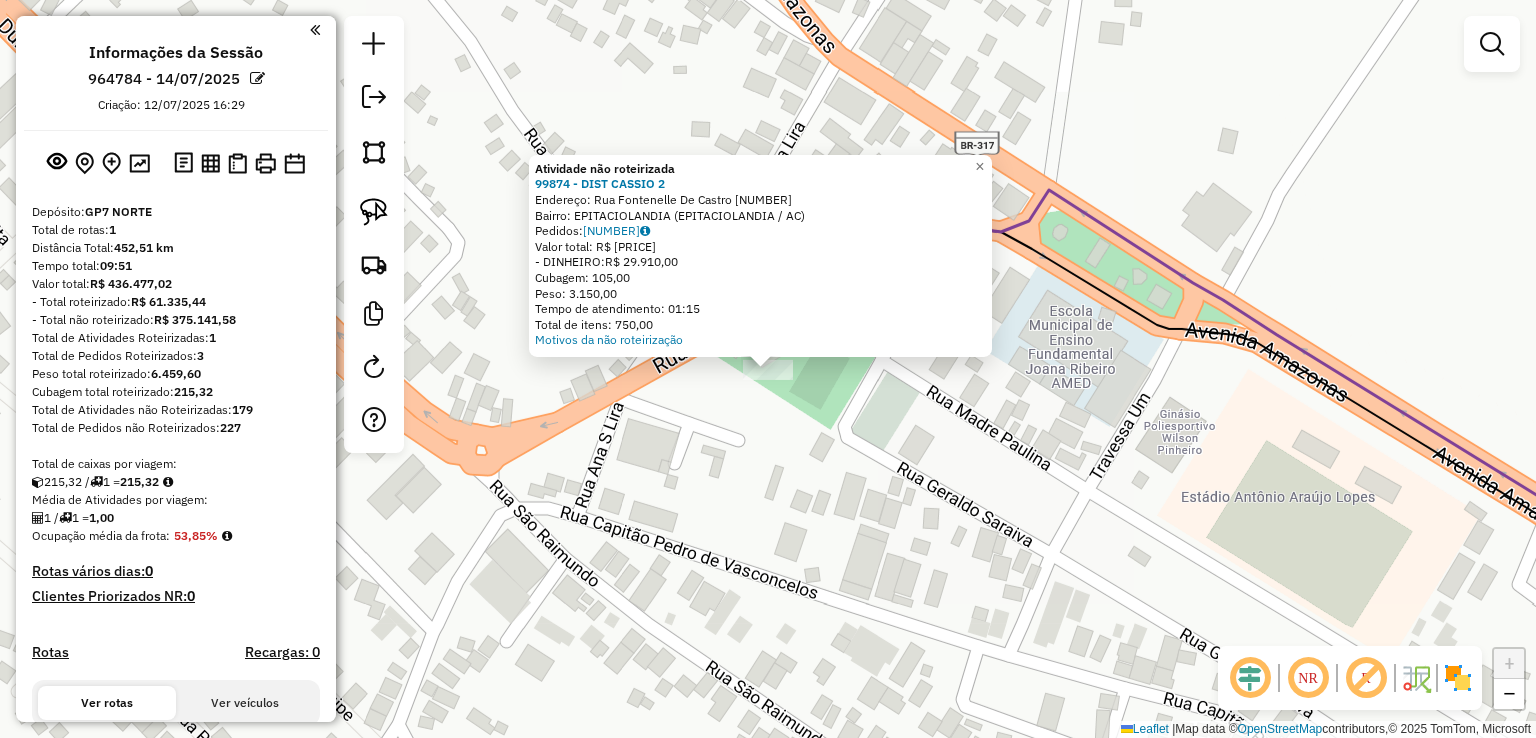 click on "Atividade não roteirizada [ORDER_ID] - [NAME]  Endereço:  [ROAD] [NUMBER]   Bairro: [NEIGHBORHOOD] ([NEIGHBORHOOD] / [STATE])   Pedidos:  [ORDER_ID]   Valor total: R$ [PRICE]   - DINHEIRO:  R$ [PRICE]   Cubagem: [CUBAGE]   Peso: [WEIGHT]   Tempo de atendimento: [TIME]   Total de itens: [ITEMS]  Motivos da não roteirização × Janela de atendimento Grade de atendimento Capacidade Transportadoras Veículos Cliente Pedidos  Rotas Selecione os dias de semana para filtrar as janelas de atendimento  Seg   Ter   Qua   Qui   Sex   Sáb   Dom  Informe o período da janela de atendimento: De: Até:  Filtrar exatamente a janela do cliente  Considerar janela de atendimento padrão  Selecione os dias de semana para filtrar as grades de atendimento  Seg   Ter   Qua   Qui   Sex   Sáb   Dom   Considerar clientes sem dia de atendimento cadastrado  Clientes fora do dia de atendimento selecionado Filtrar as atividades entre os valores definidos abaixo:  Peso mínimo:   Peso máximo:   Cubagem mínima:   De:   De:" 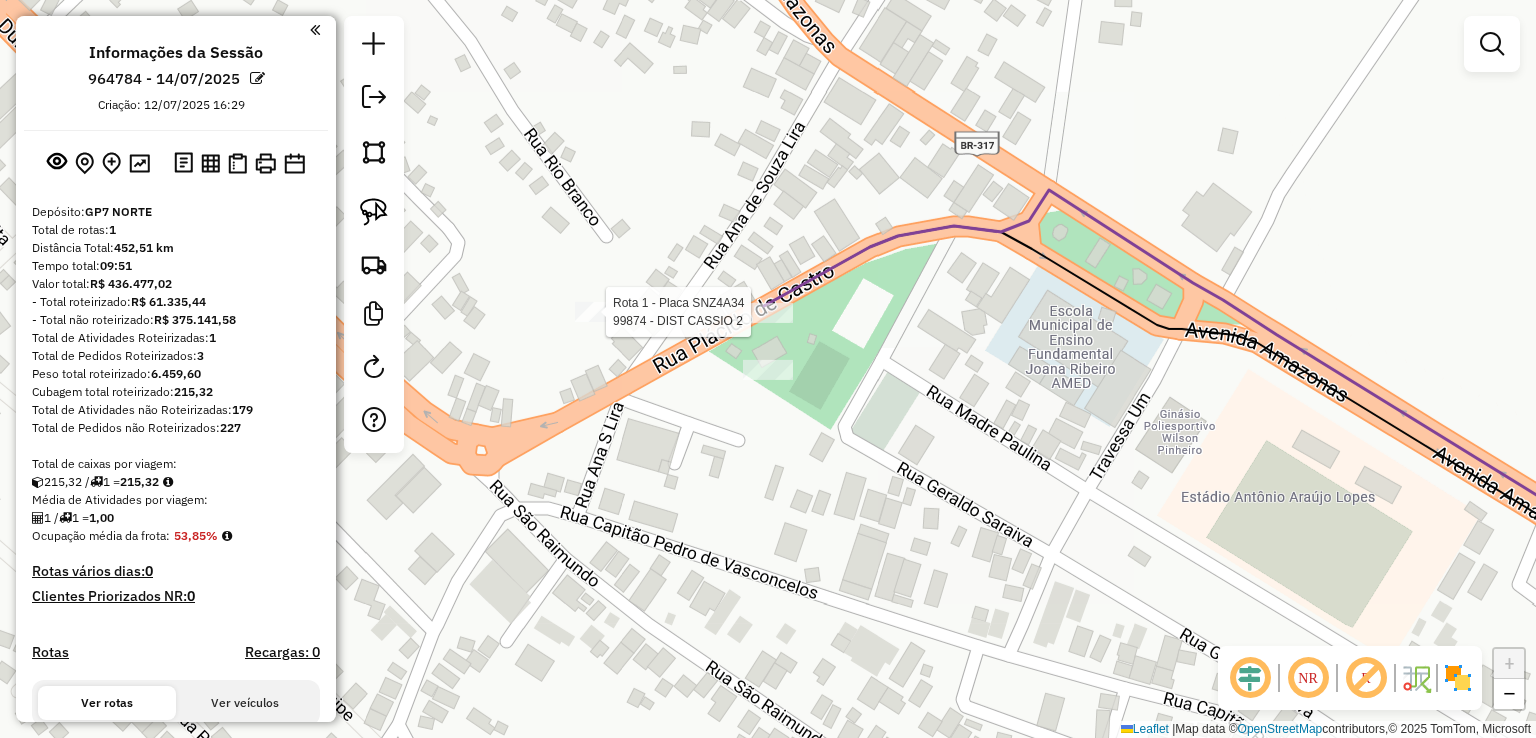 select on "**********" 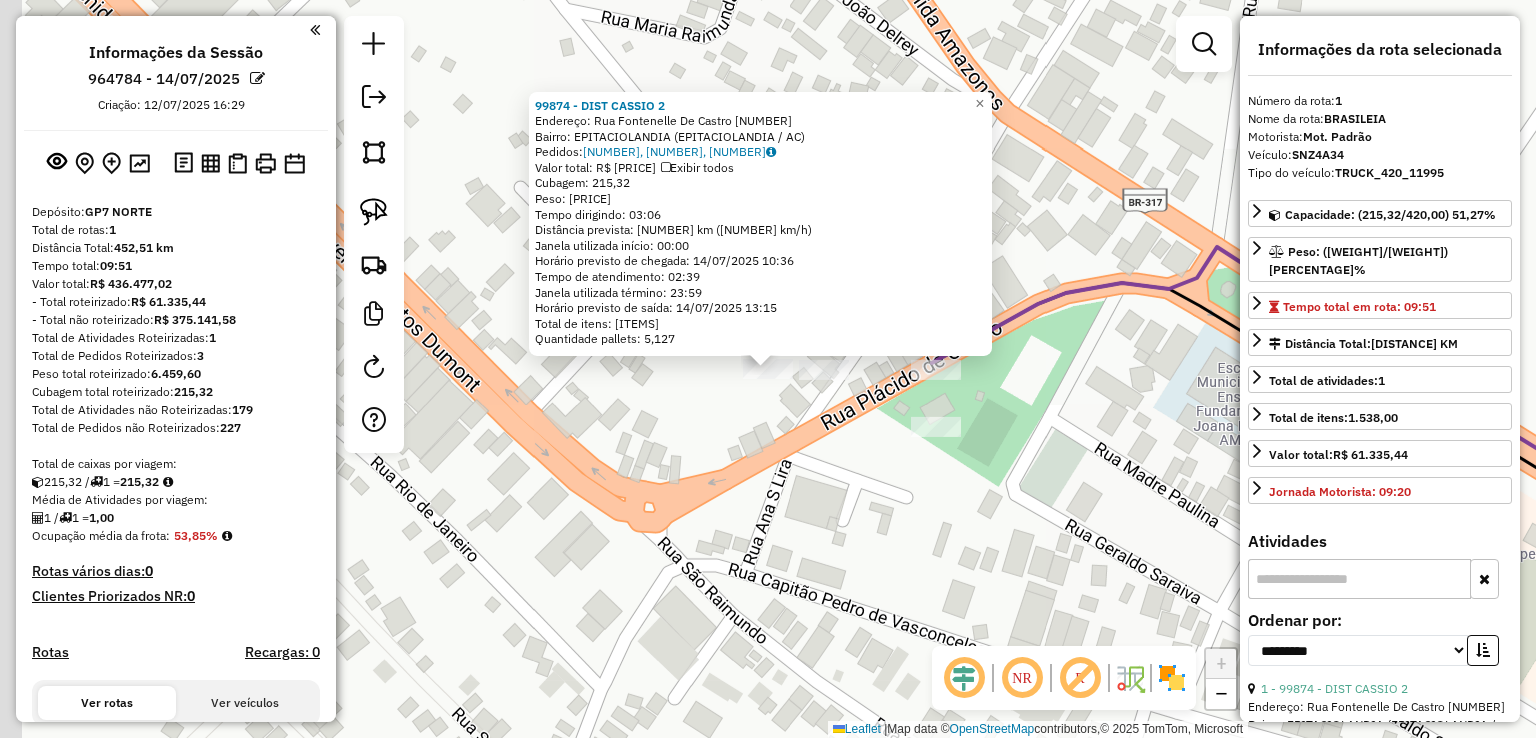 scroll, scrollTop: 490, scrollLeft: 0, axis: vertical 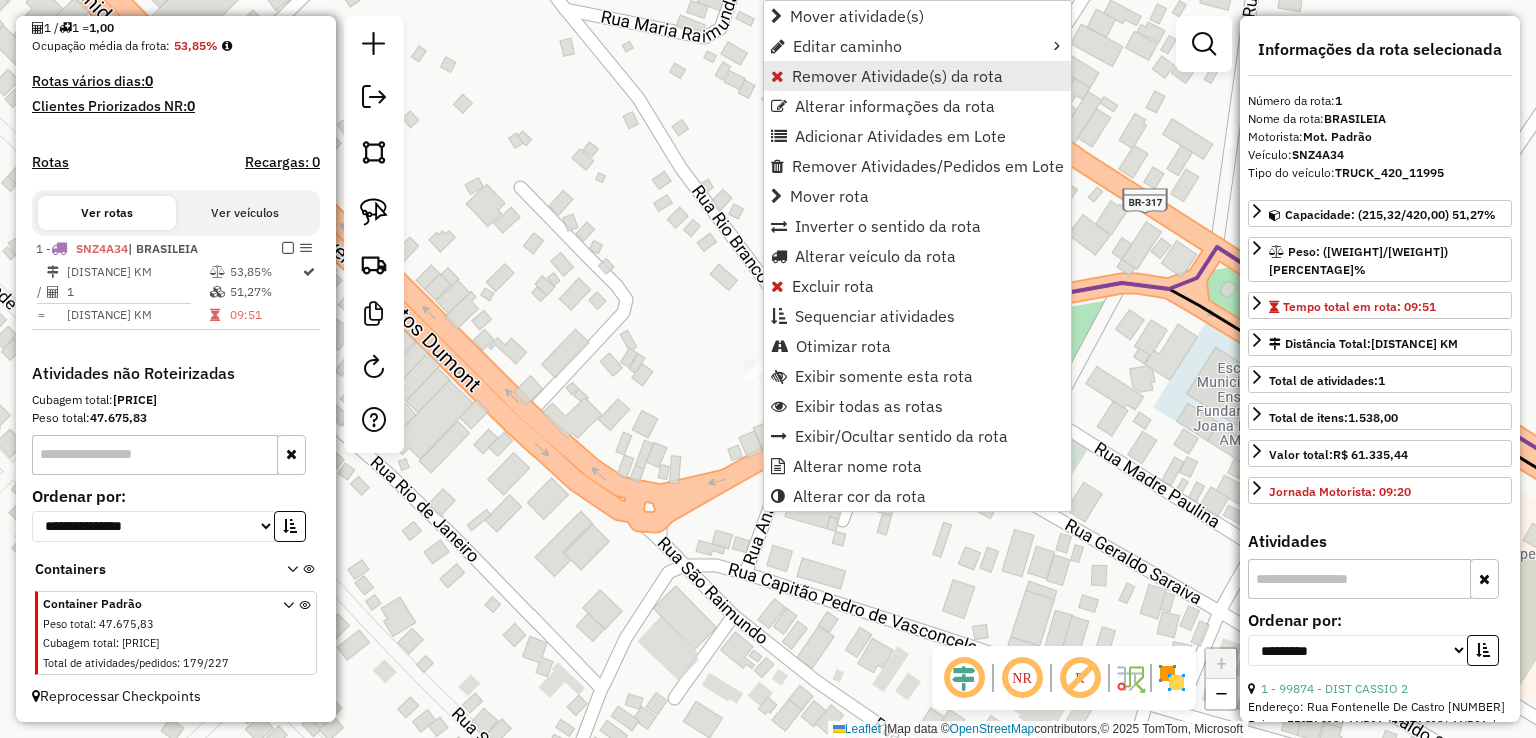 click on "Remover Atividade(s) da rota" at bounding box center (897, 76) 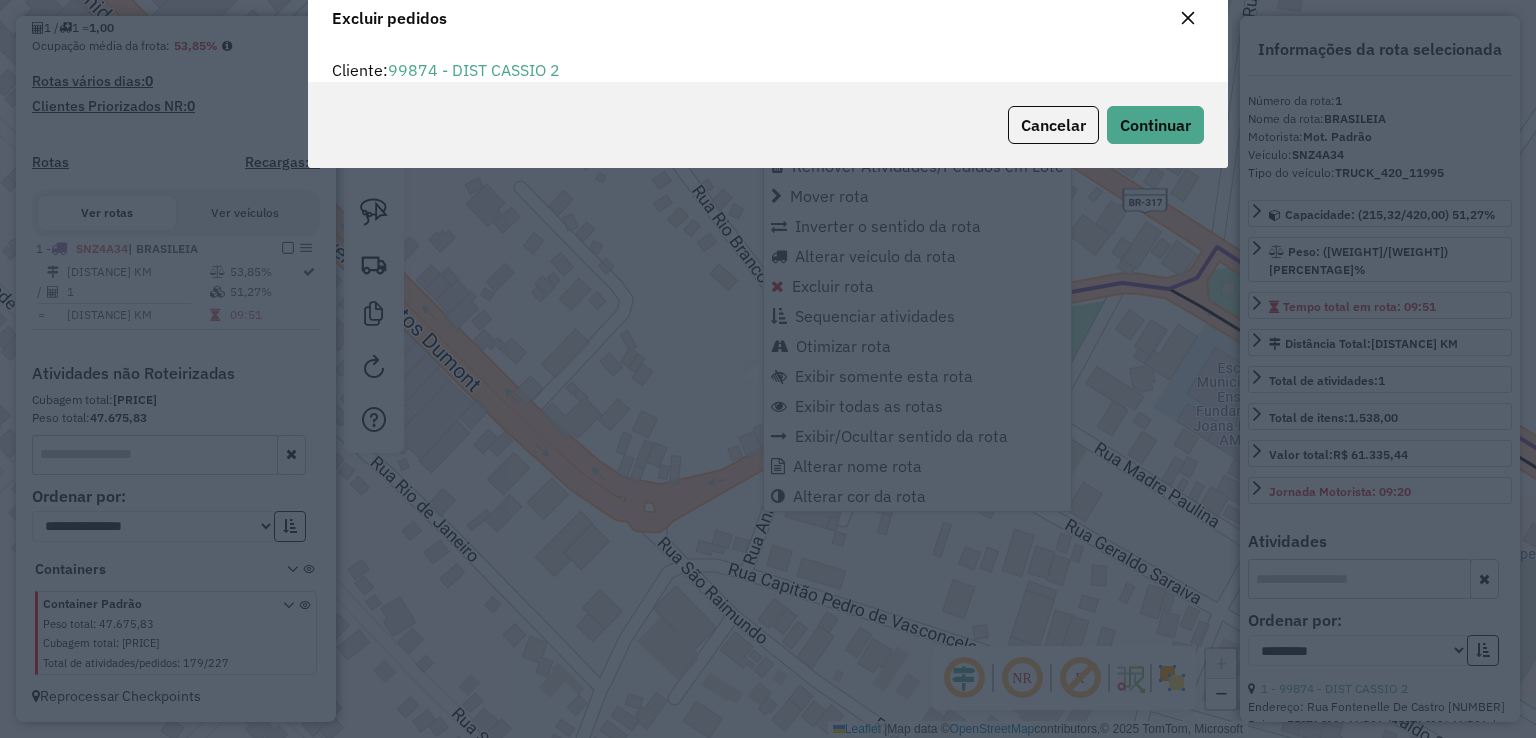 scroll, scrollTop: 69, scrollLeft: 0, axis: vertical 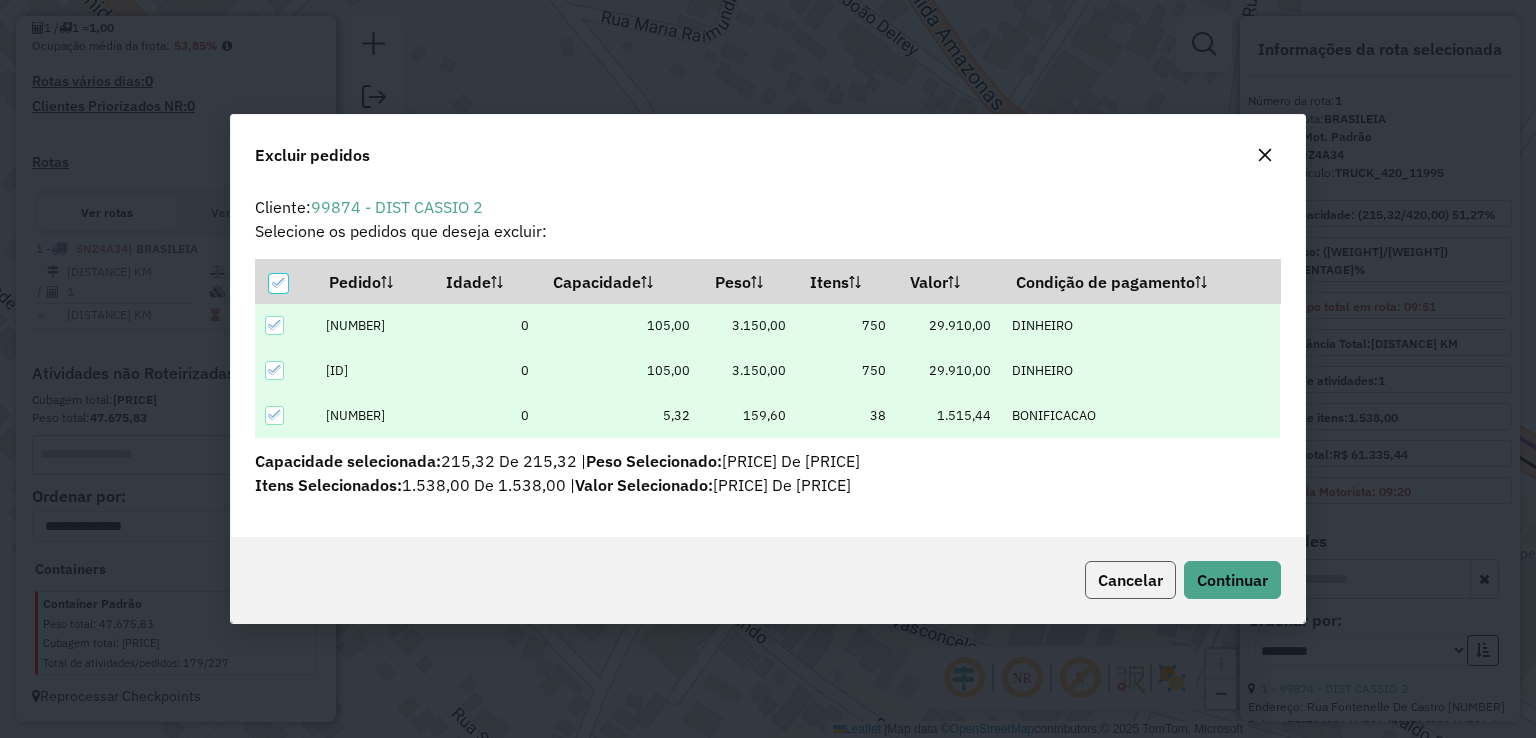 click on "Cancelar" 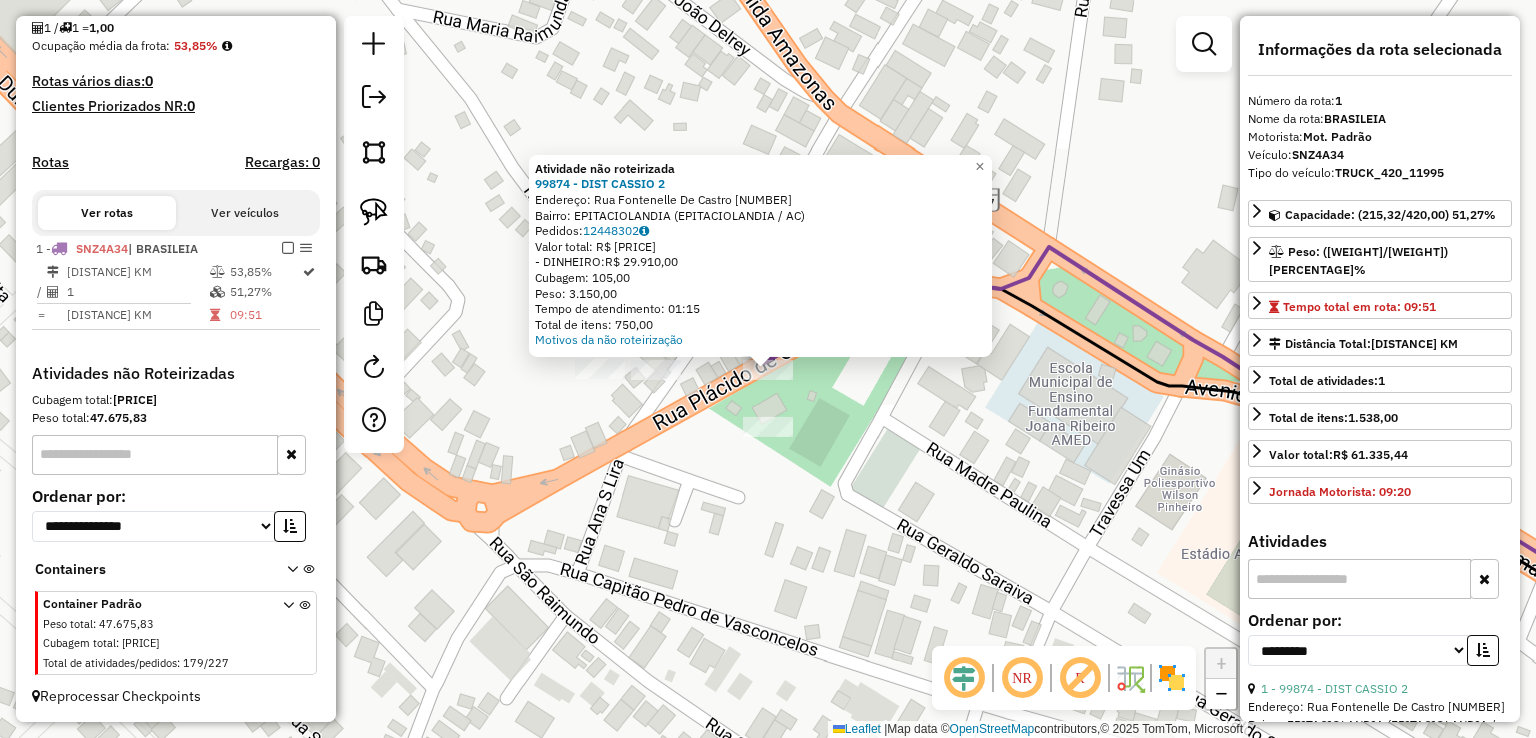 click 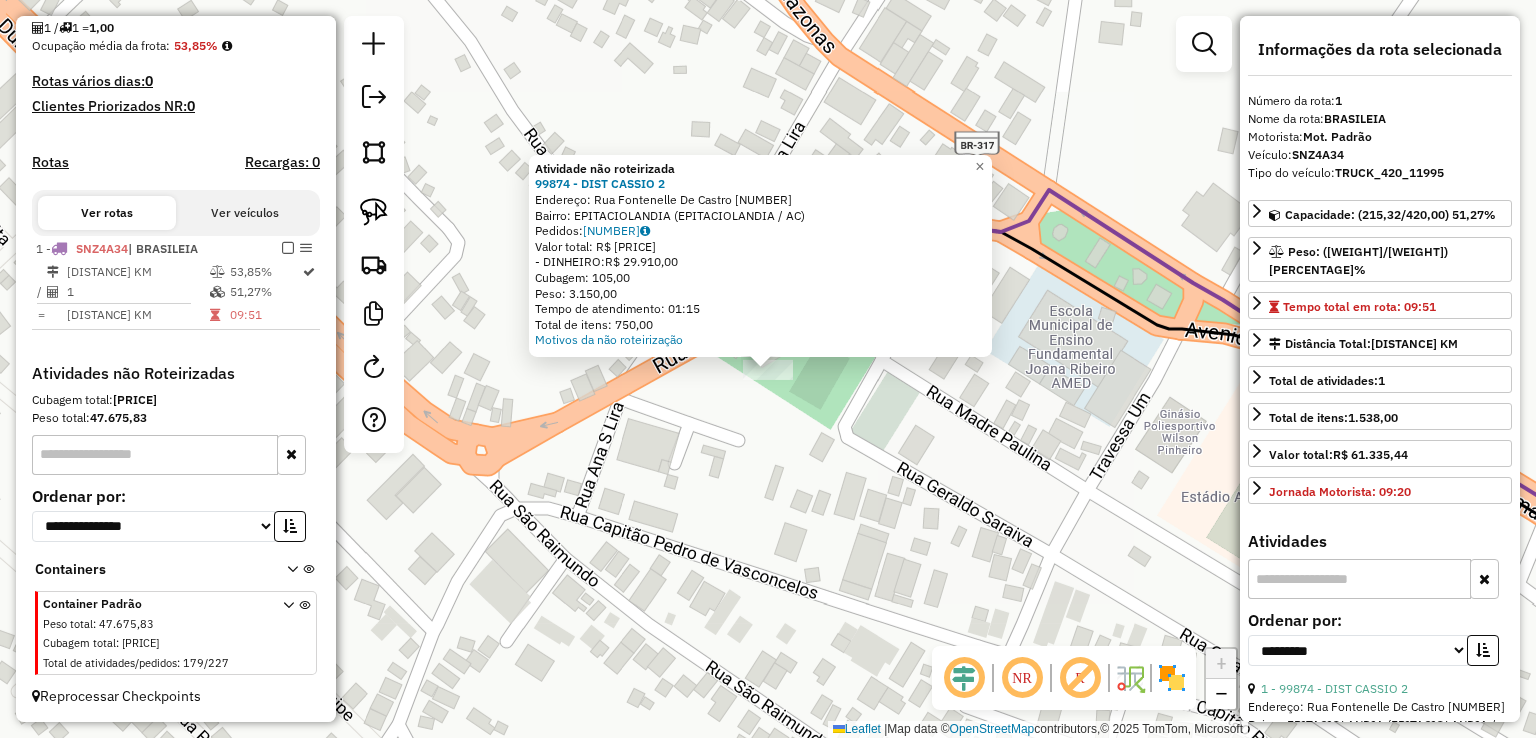 click on "Atividade não roteirizada [ORDER_ID] - [NAME]  Endereço:  [ROAD] [NUMBER]   Bairro: [NEIGHBORHOOD] ([NEIGHBORHOOD] / [STATE])   Pedidos:  [ORDER_ID]   Valor total: R$ [PRICE]   - DINHEIRO:  R$ [PRICE]   Cubagem: [CUBAGE]   Peso: [WEIGHT]   Tempo de atendimento: [TIME]   Total de itens: [ITEMS]  Motivos da não roteirização × Janela de atendimento Grade de atendimento Capacidade Transportadoras Veículos Cliente Pedidos  Rotas Selecione os dias de semana para filtrar as janelas de atendimento  Seg   Ter   Qua   Qui   Sex   Sáb   Dom  Informe o período da janela de atendimento: De: Até:  Filtrar exatamente a janela do cliente  Considerar janela de atendimento padrão  Selecione os dias de semana para filtrar as grades de atendimento  Seg   Ter   Qua   Qui   Sex   Sáb   Dom   Considerar clientes sem dia de atendimento cadastrado  Clientes fora do dia de atendimento selecionado Filtrar as atividades entre os valores definidos abaixo:  Peso mínimo:   Peso máximo:   Cubagem mínima:   De:   De:" 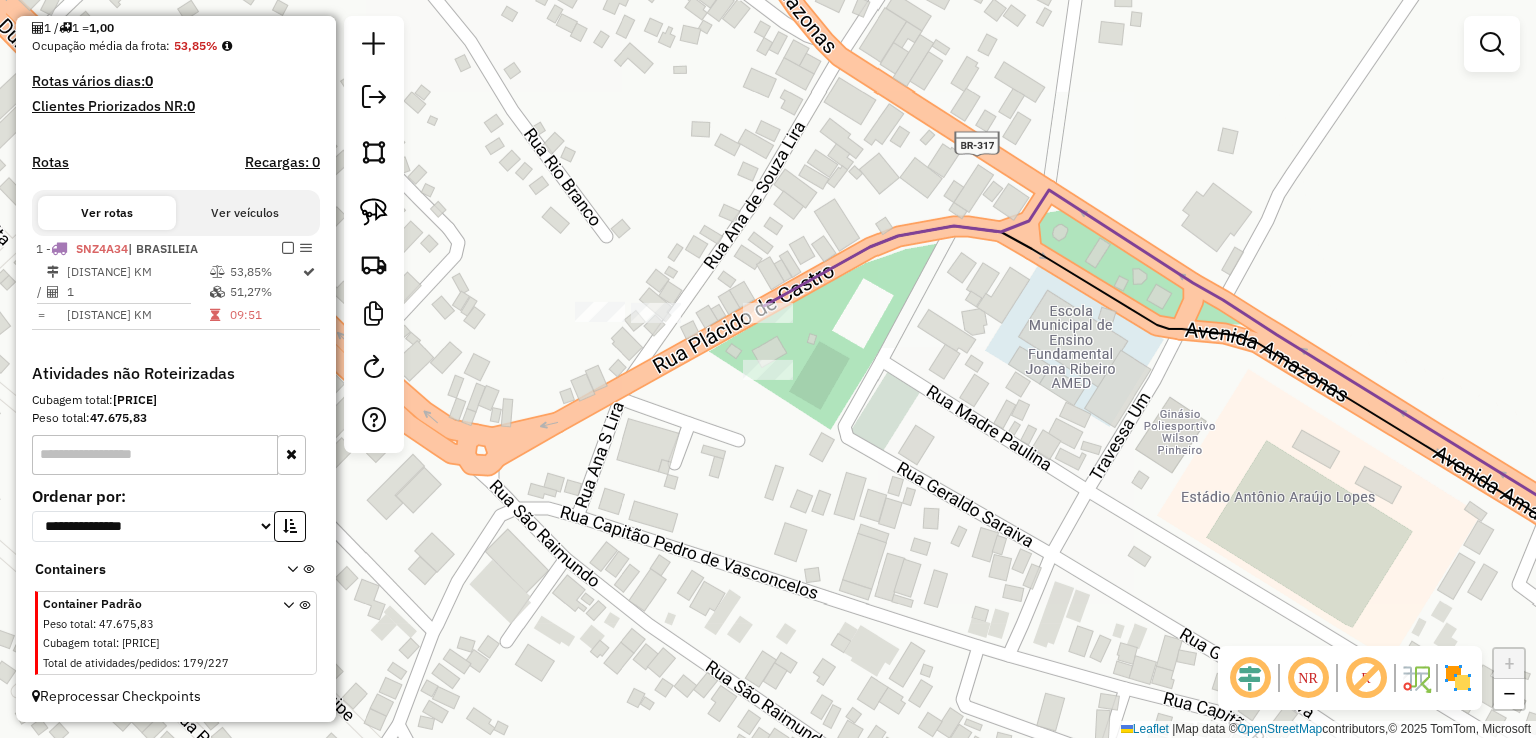 click 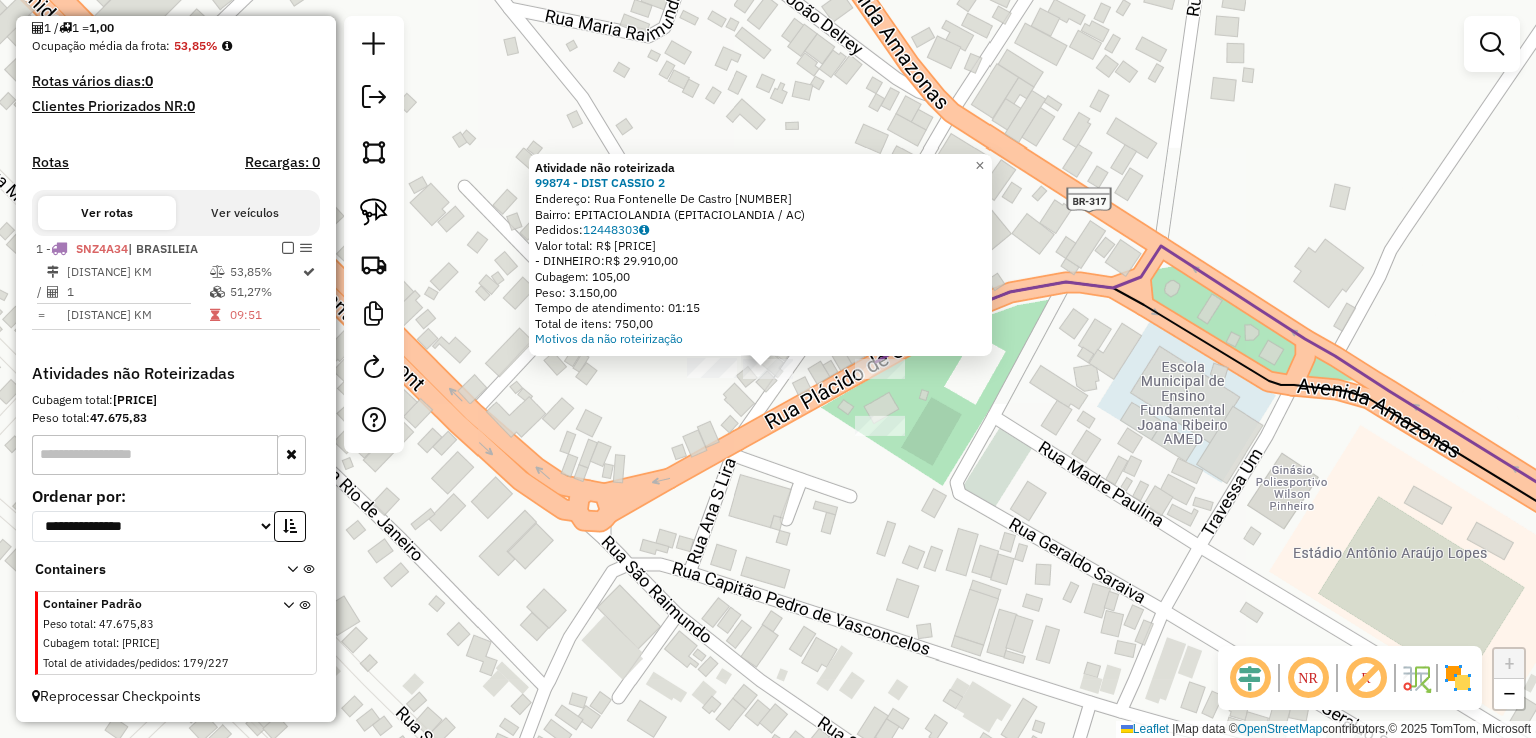 click on "Atividade não roteirizada [NUMBER] - [BUSINESS_NAME] Endereço: [STREET_NAME] [NUMBER] Bairro: [NEIGHBORHOOD] ([CITY] / [STATE]) Pedidos: [ORDER_ID] Valor total: R$ [PRICE] - DINHEIRO: R$ [PRICE] Cubagem: [CUBAGE] Peso: [WEIGHT] Tempo de atendimento: [TIME] Total de itens: [ITEMS]" 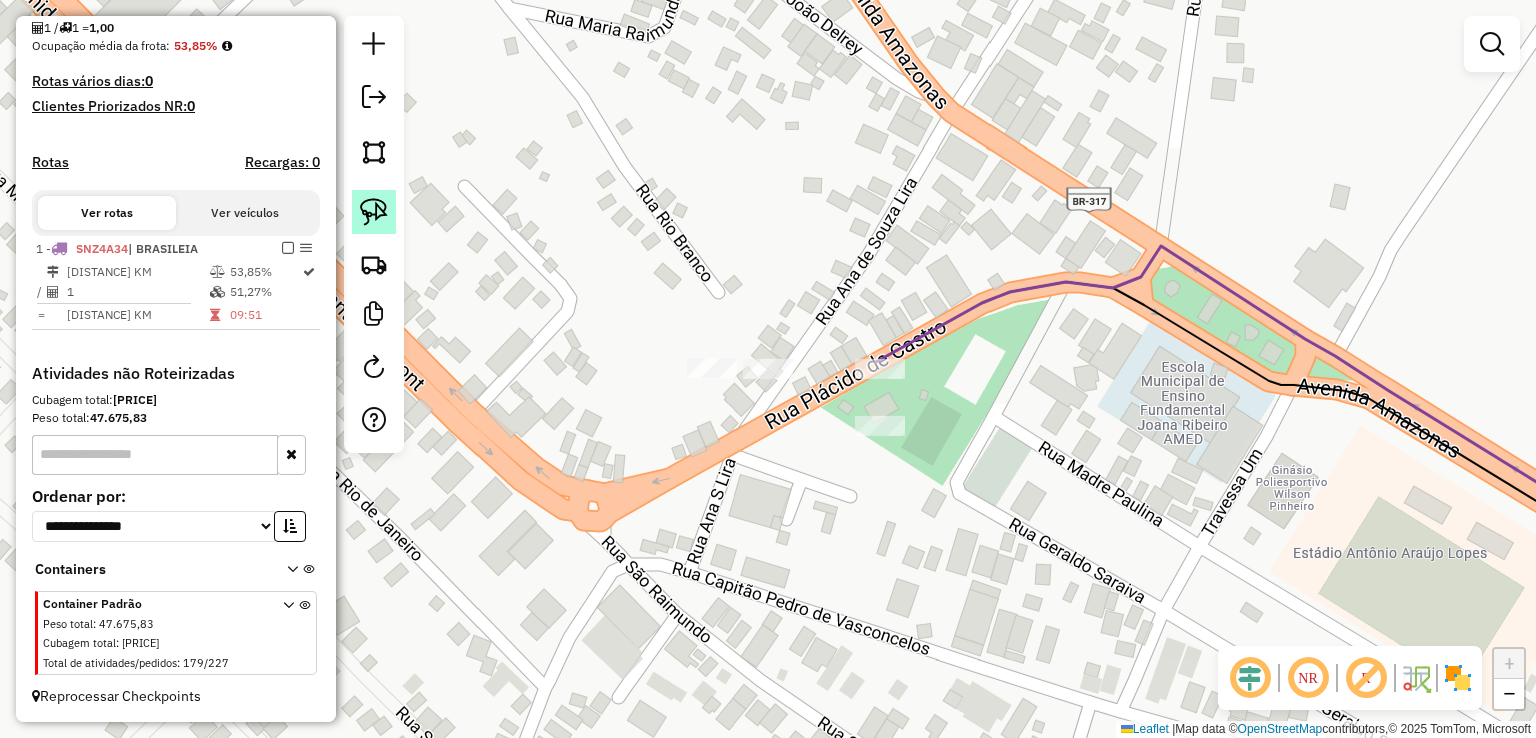 click 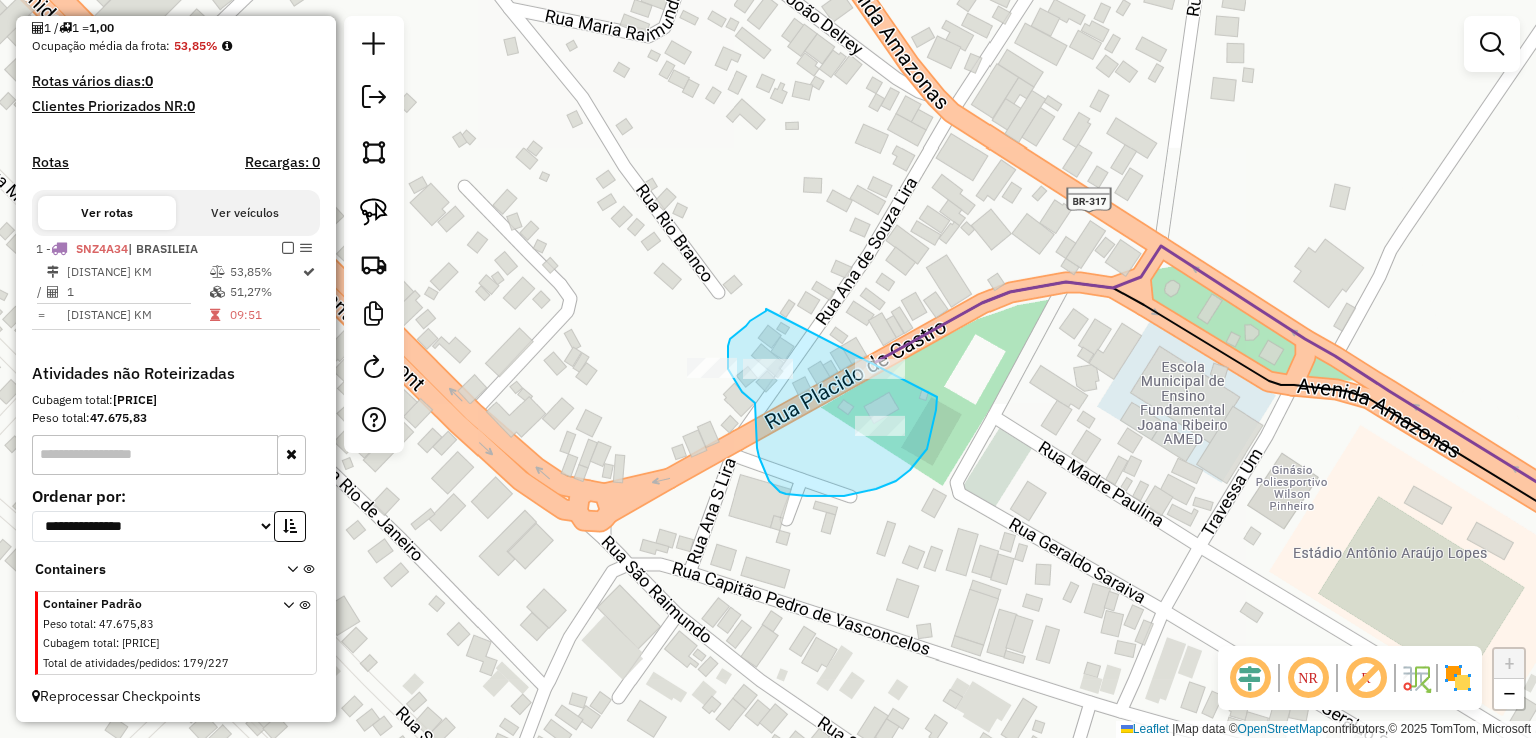 drag, startPoint x: 766, startPoint y: 309, endPoint x: 923, endPoint y: 318, distance: 157.25775 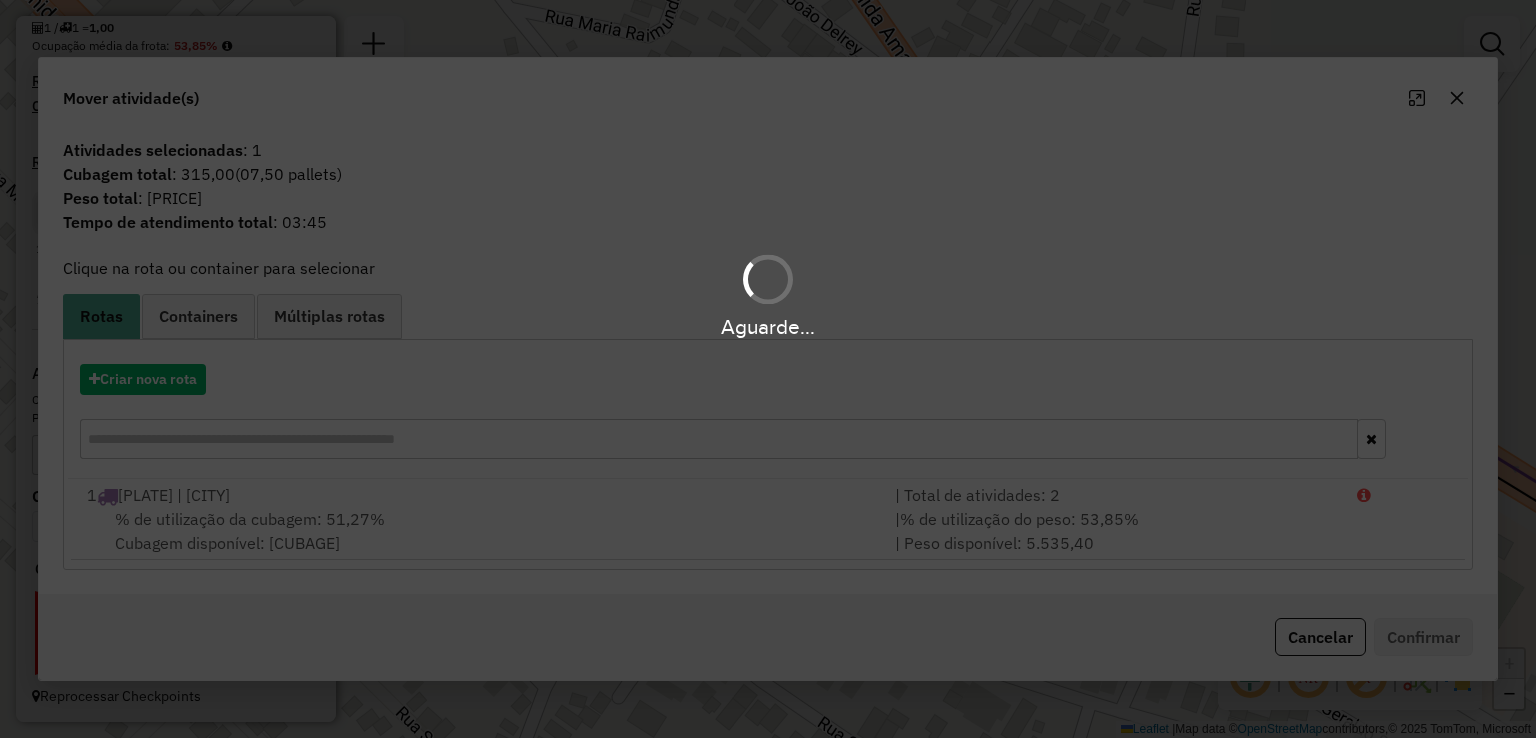 click on "Aguarde..." at bounding box center [768, 369] 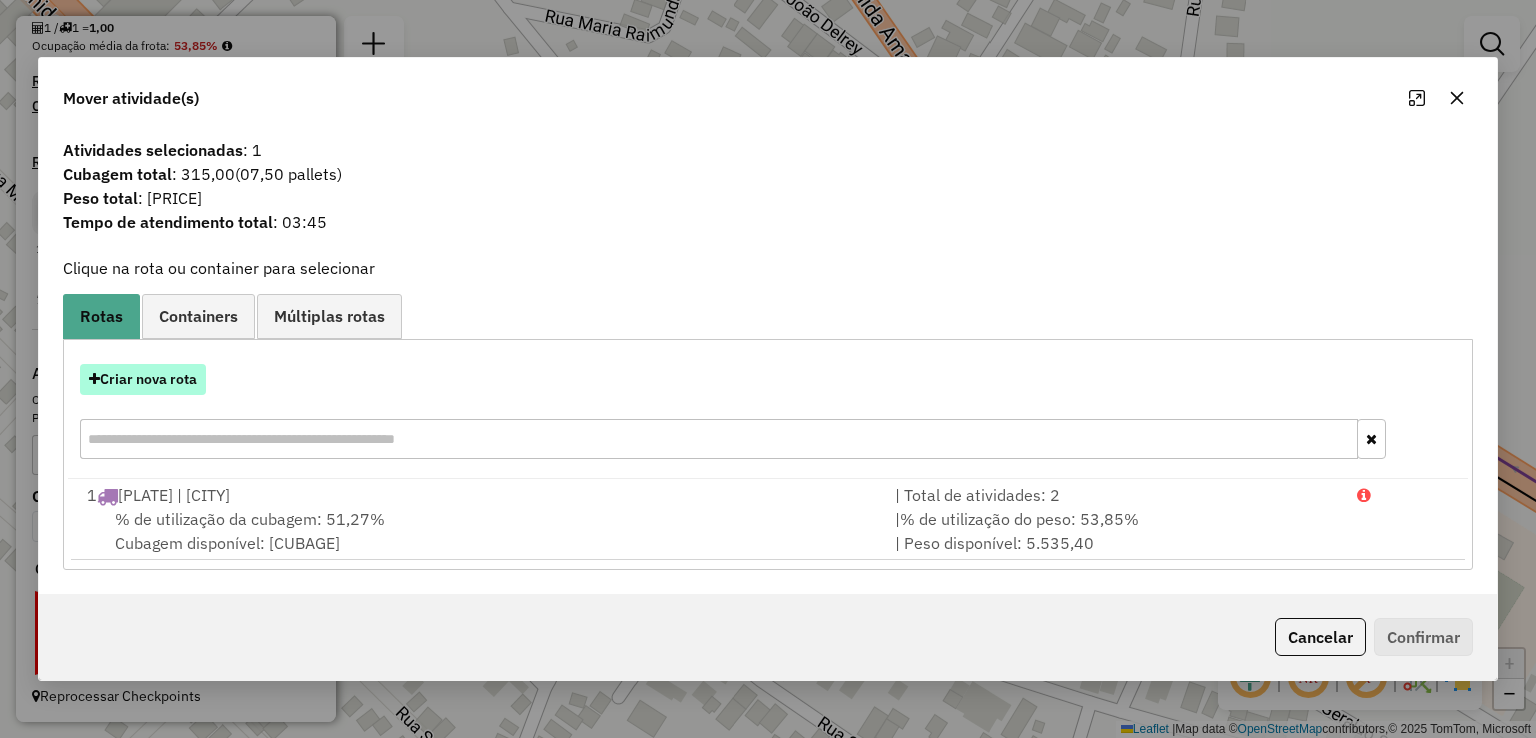 click on "Criar nova rota" at bounding box center (143, 379) 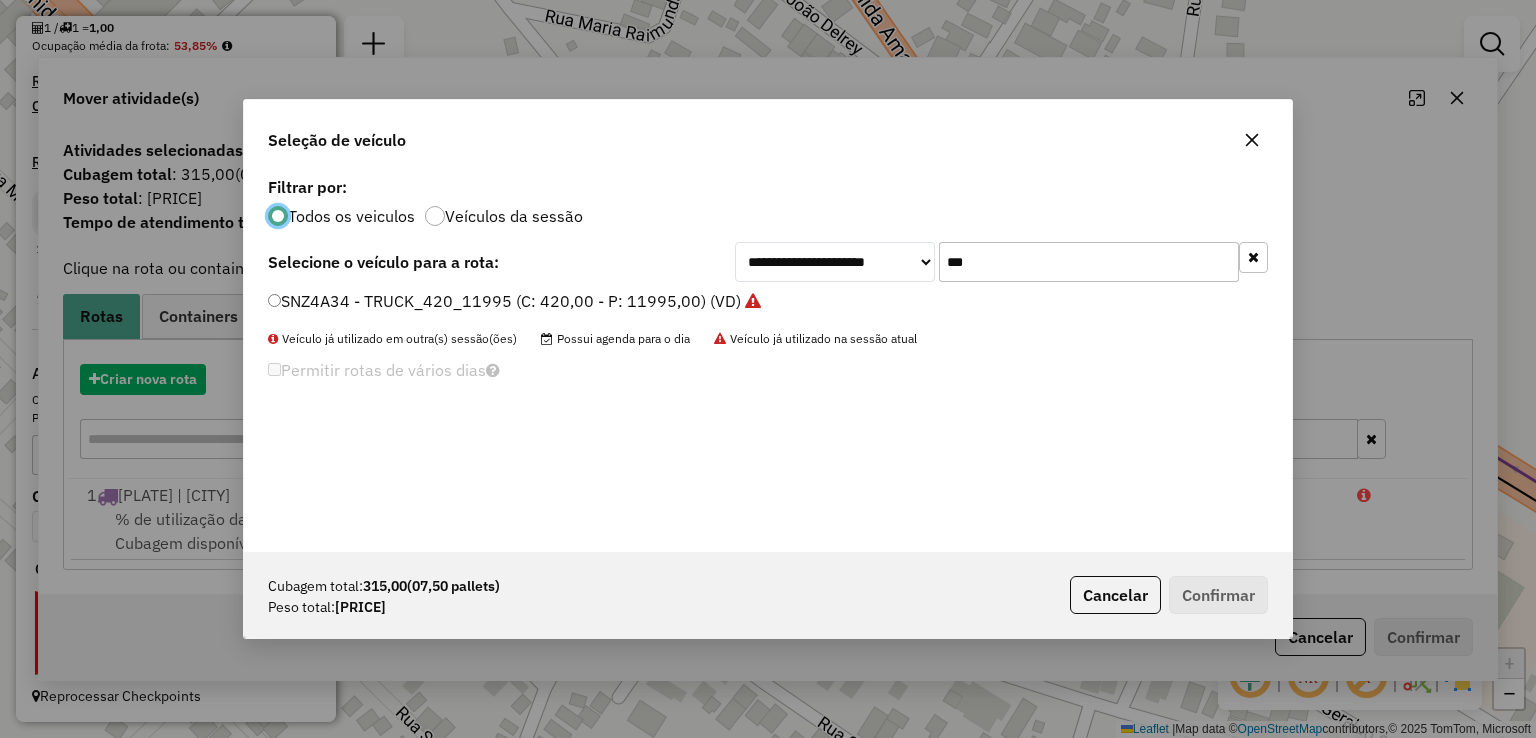 scroll, scrollTop: 10, scrollLeft: 6, axis: both 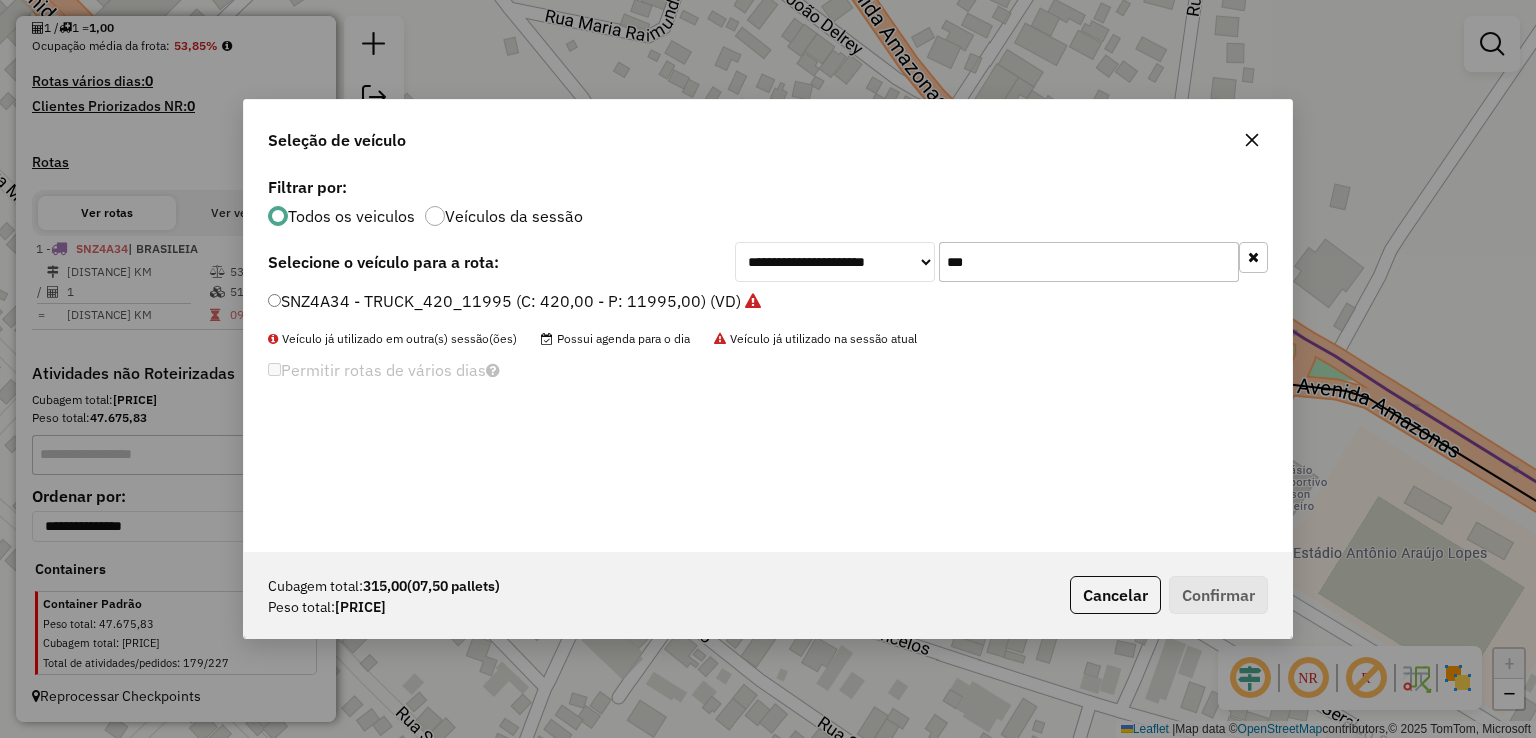 drag, startPoint x: 1120, startPoint y: 265, endPoint x: 810, endPoint y: 273, distance: 310.1032 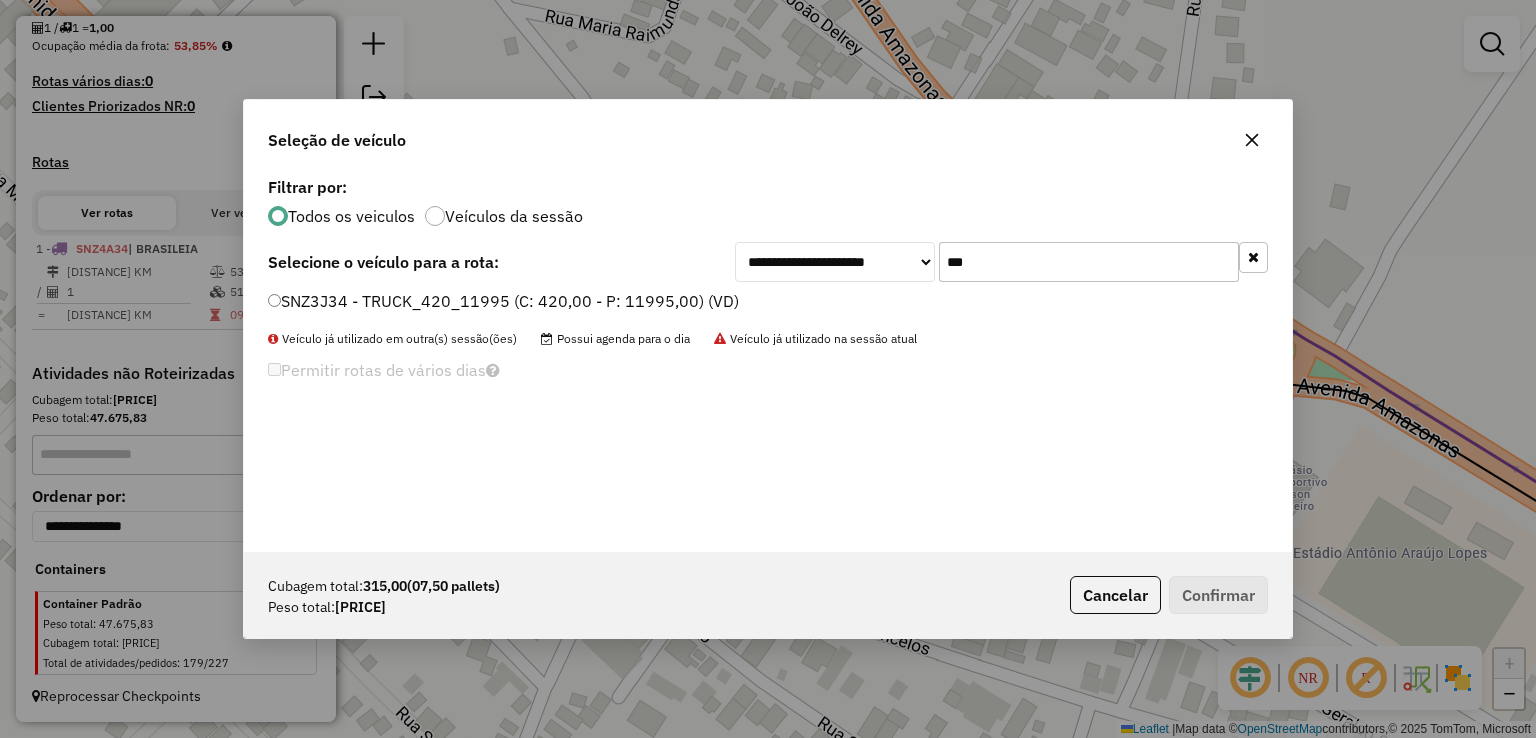 type on "***" 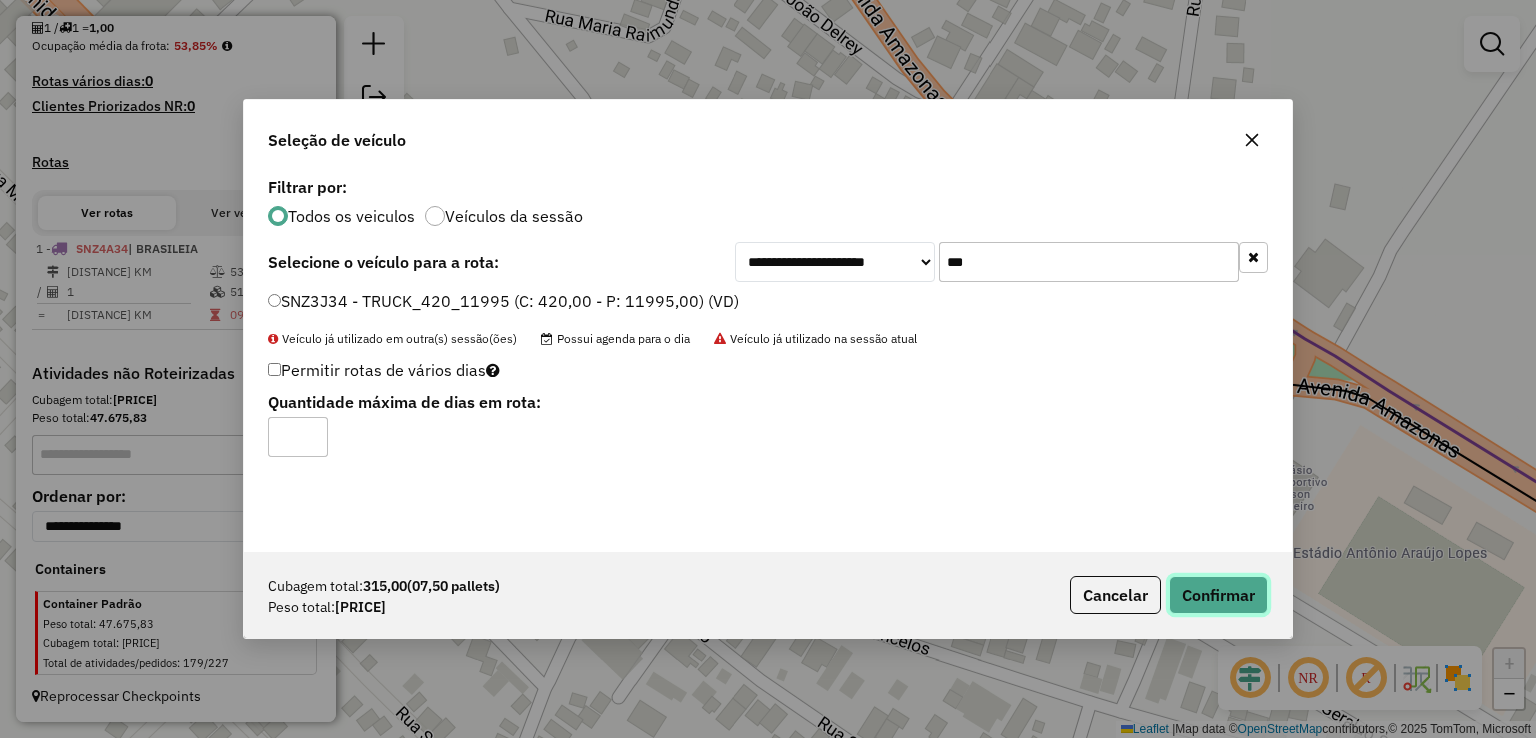 click on "Confirmar" 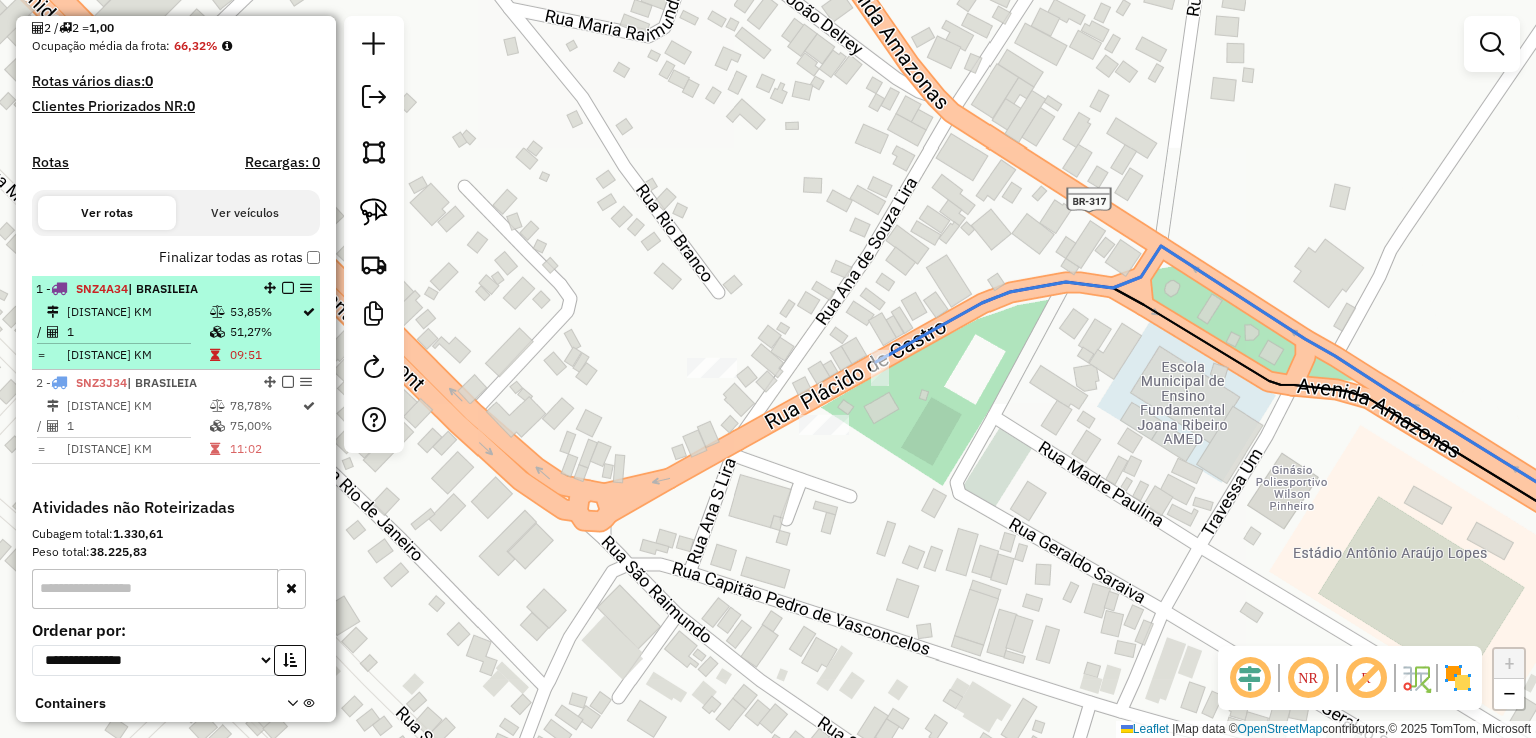click at bounding box center (288, 288) 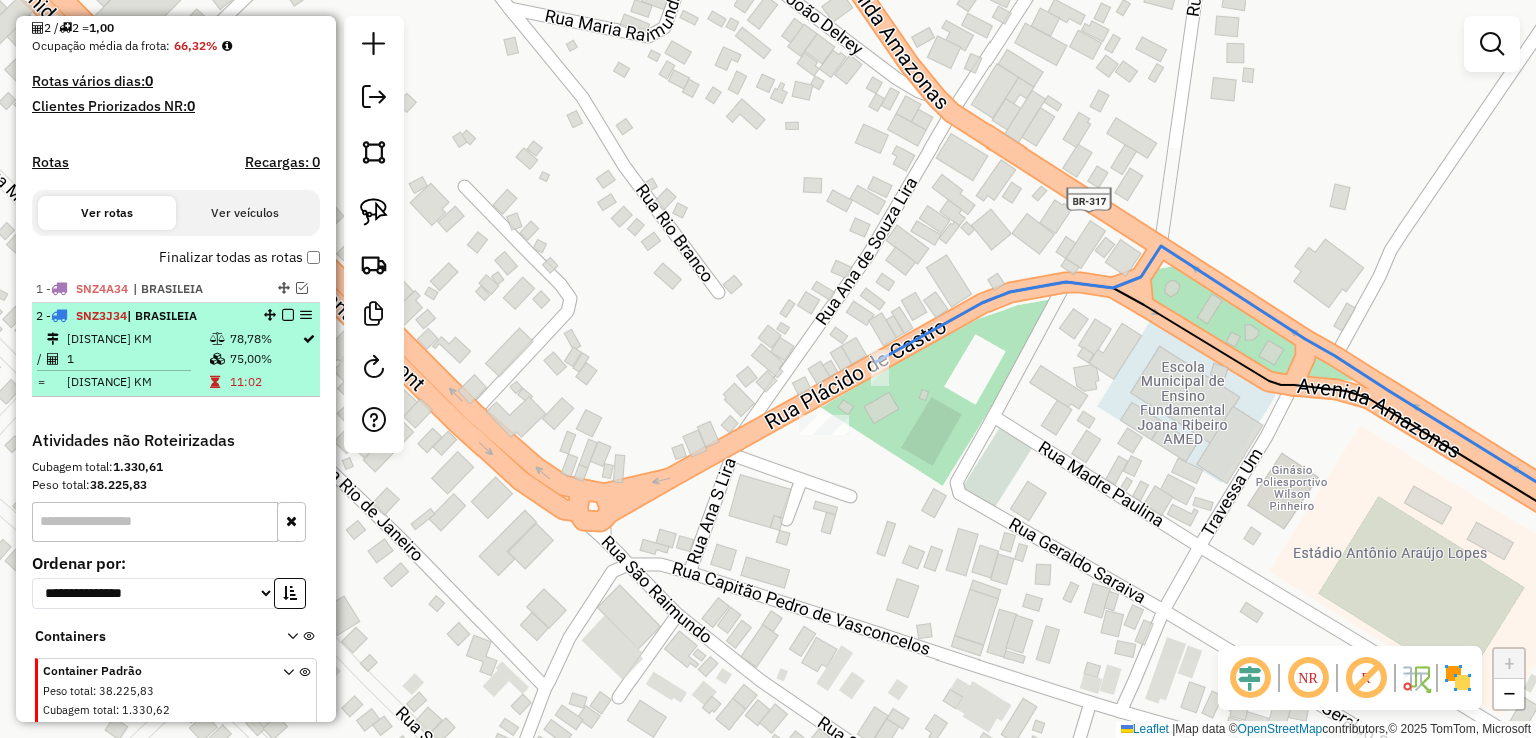 click at bounding box center (288, 315) 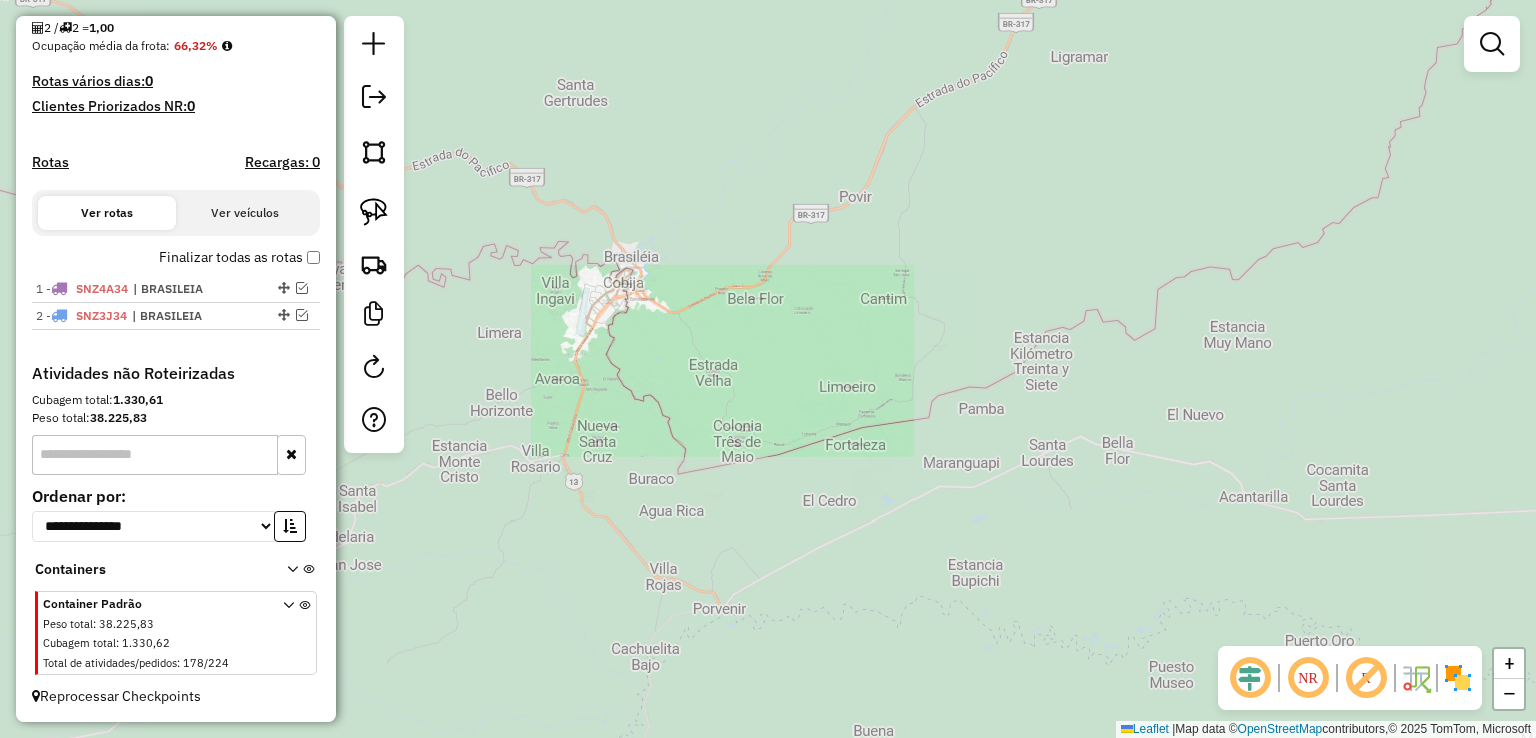 drag, startPoint x: 760, startPoint y: 150, endPoint x: 600, endPoint y: 378, distance: 278.53903 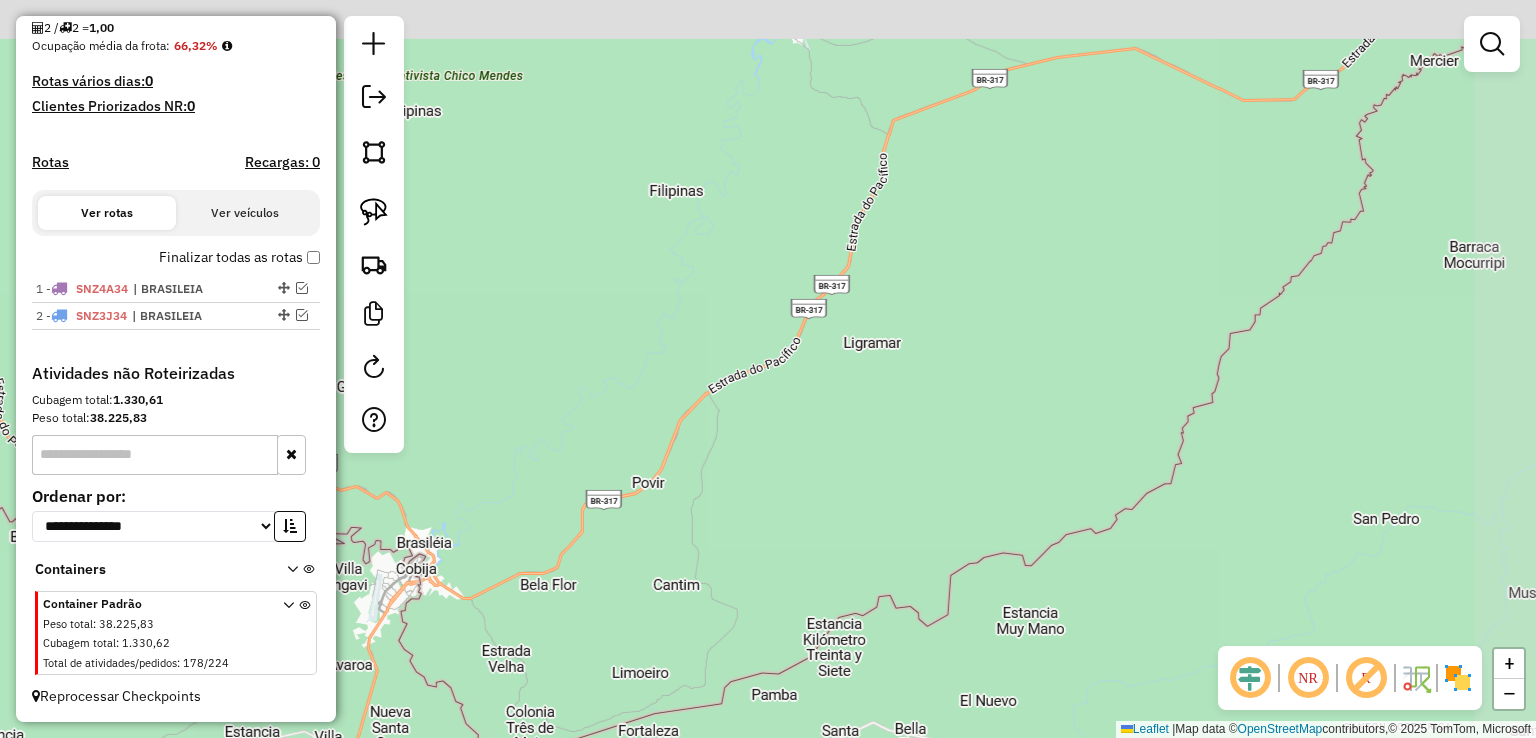 drag, startPoint x: 628, startPoint y: 454, endPoint x: 602, endPoint y: 516, distance: 67.23094 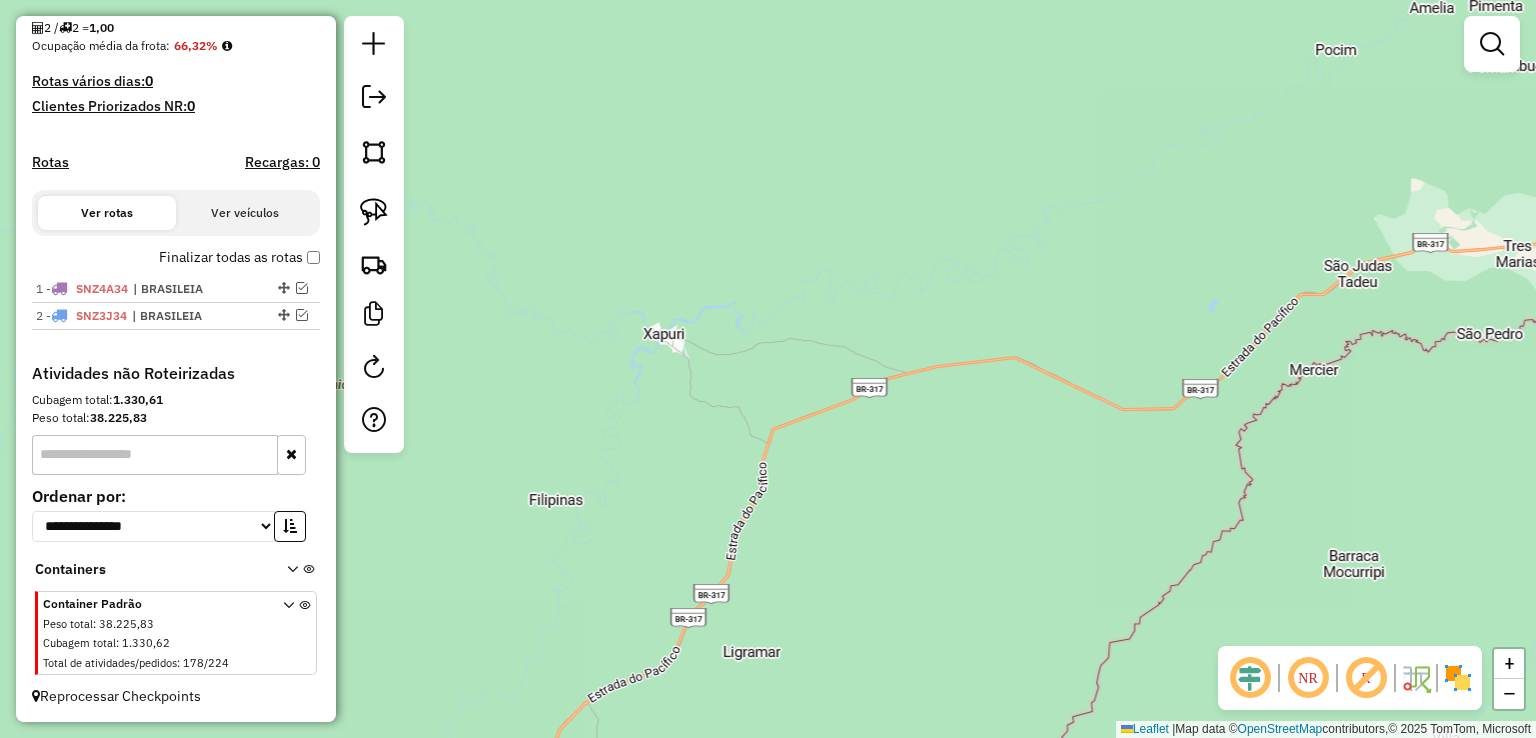 drag, startPoint x: 900, startPoint y: 449, endPoint x: 599, endPoint y: 588, distance: 331.54486 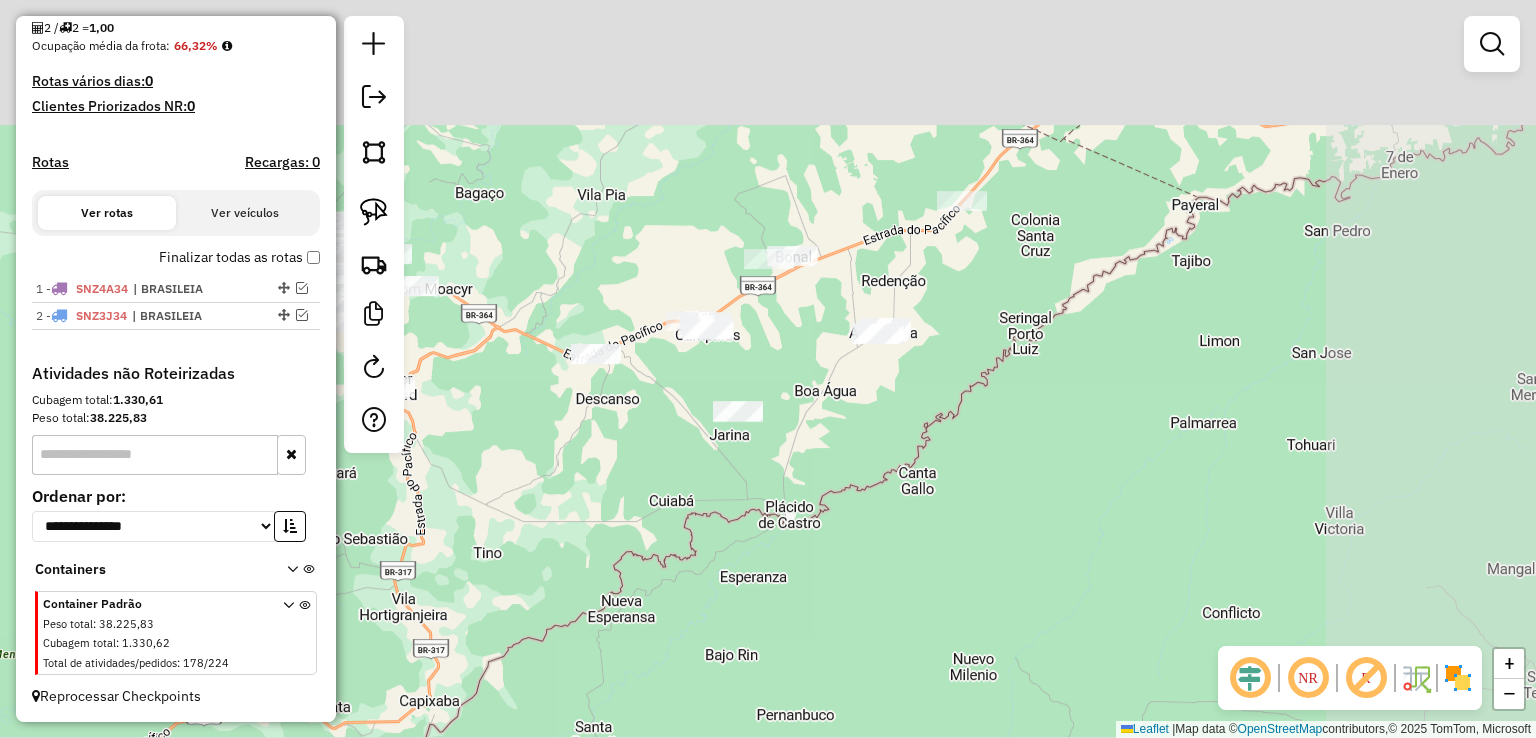 drag, startPoint x: 859, startPoint y: 348, endPoint x: 664, endPoint y: 543, distance: 275.77164 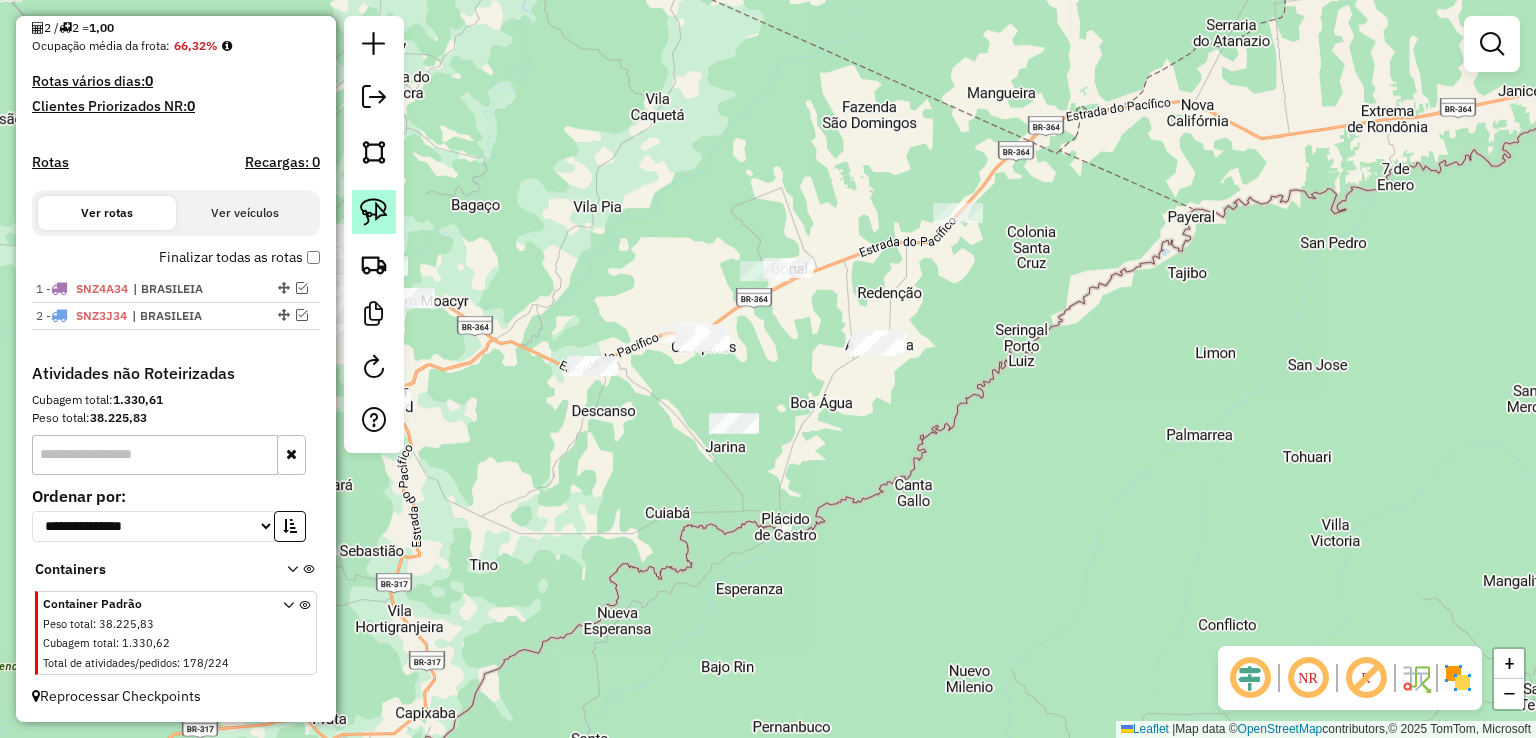 click 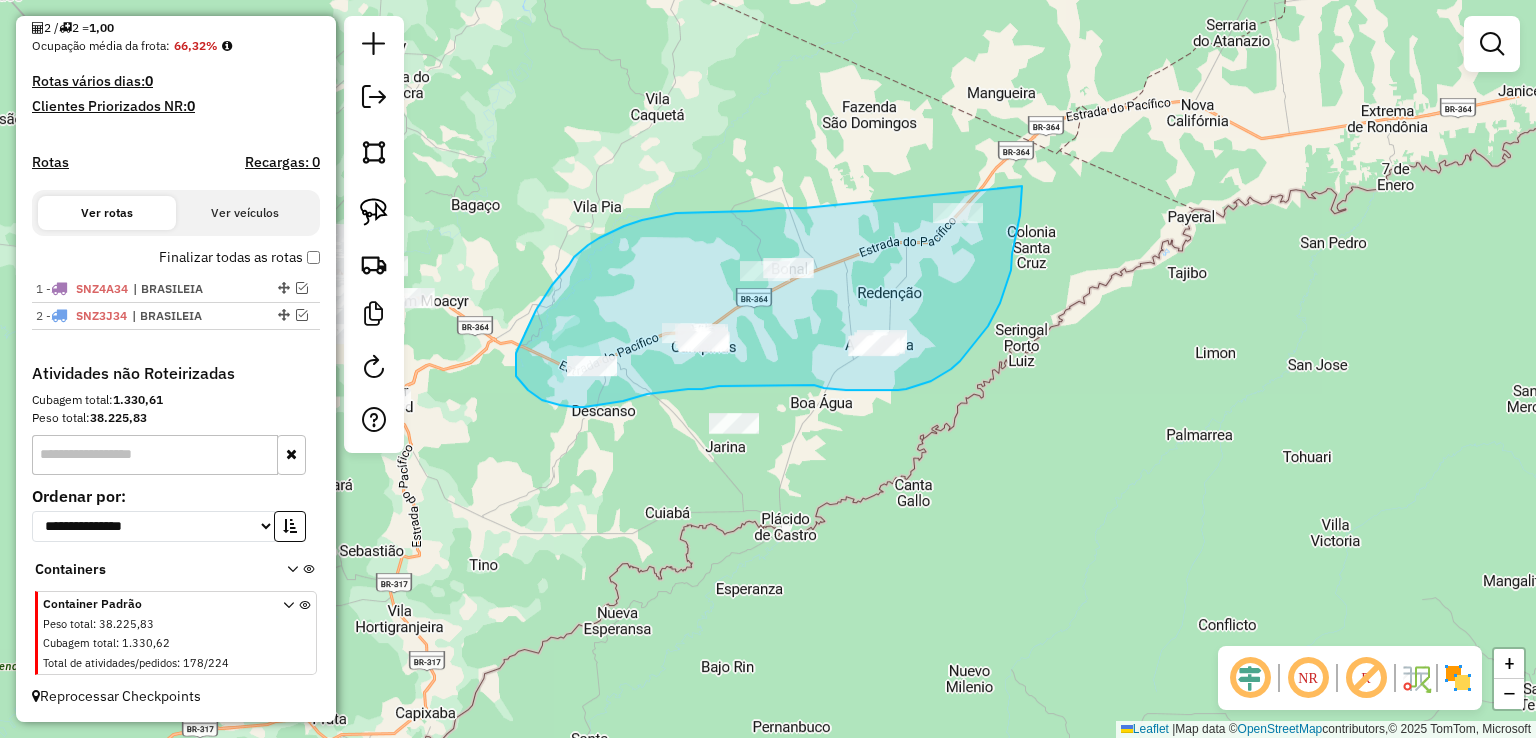 drag, startPoint x: 804, startPoint y: 208, endPoint x: 1022, endPoint y: 178, distance: 220.05453 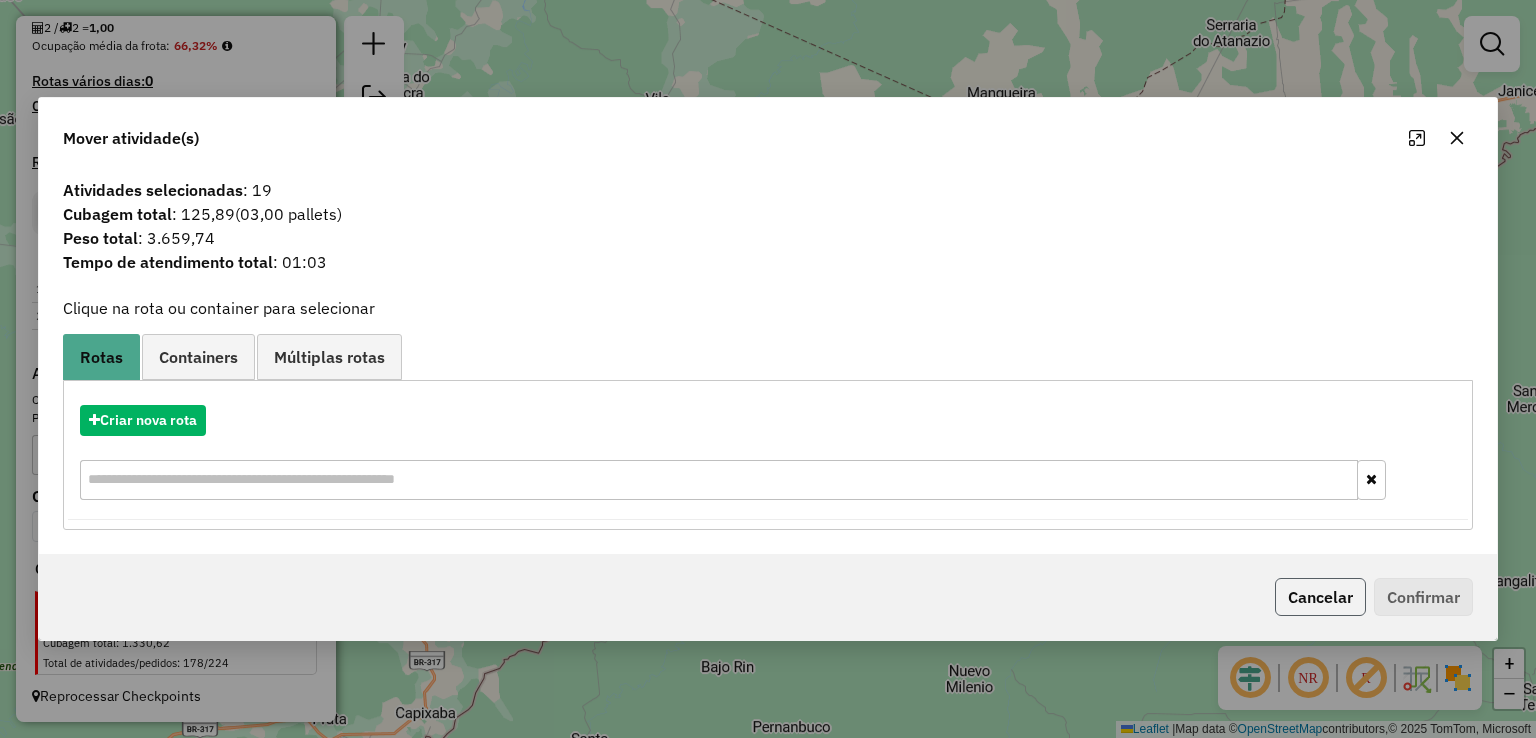 click on "Cancelar" 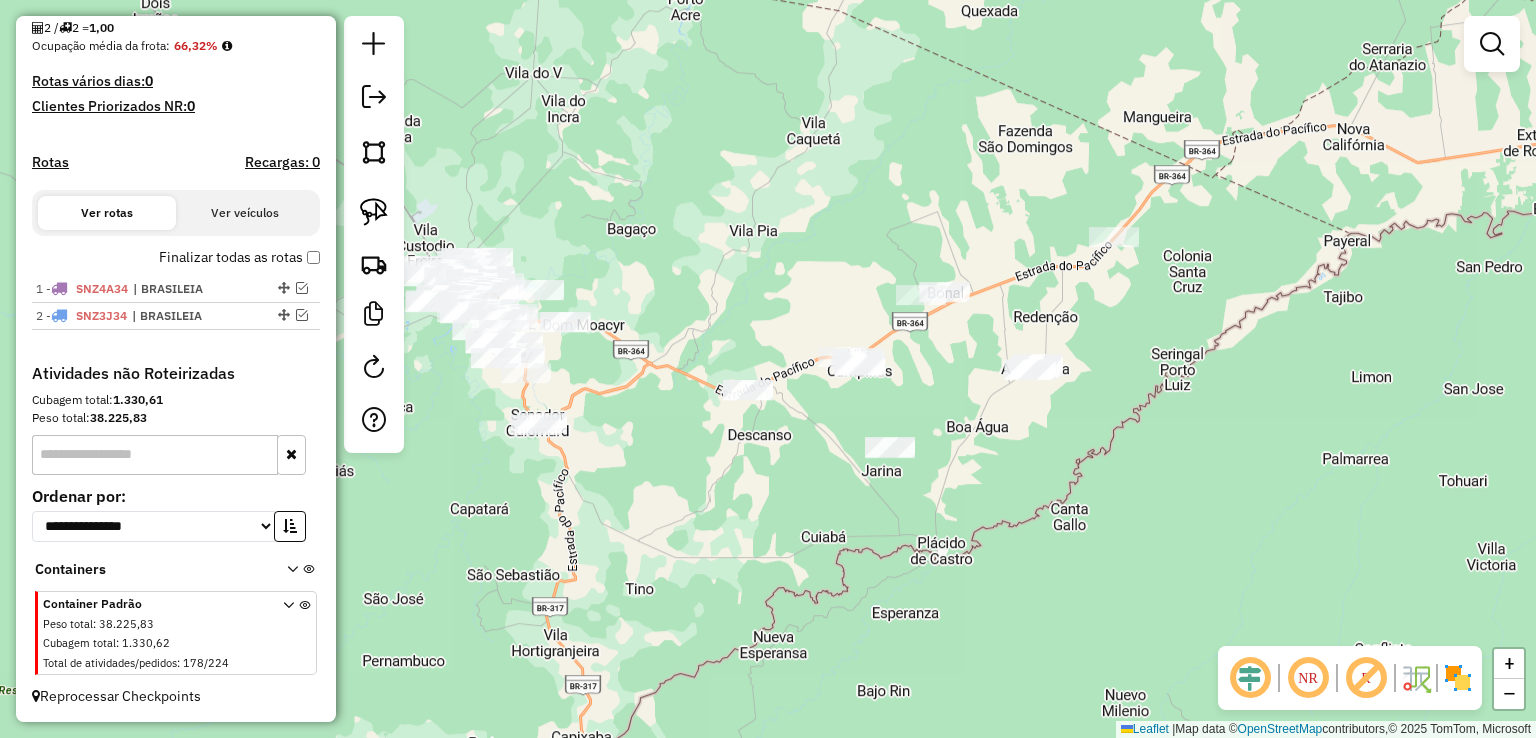 drag, startPoint x: 779, startPoint y: 401, endPoint x: 935, endPoint y: 425, distance: 157.83536 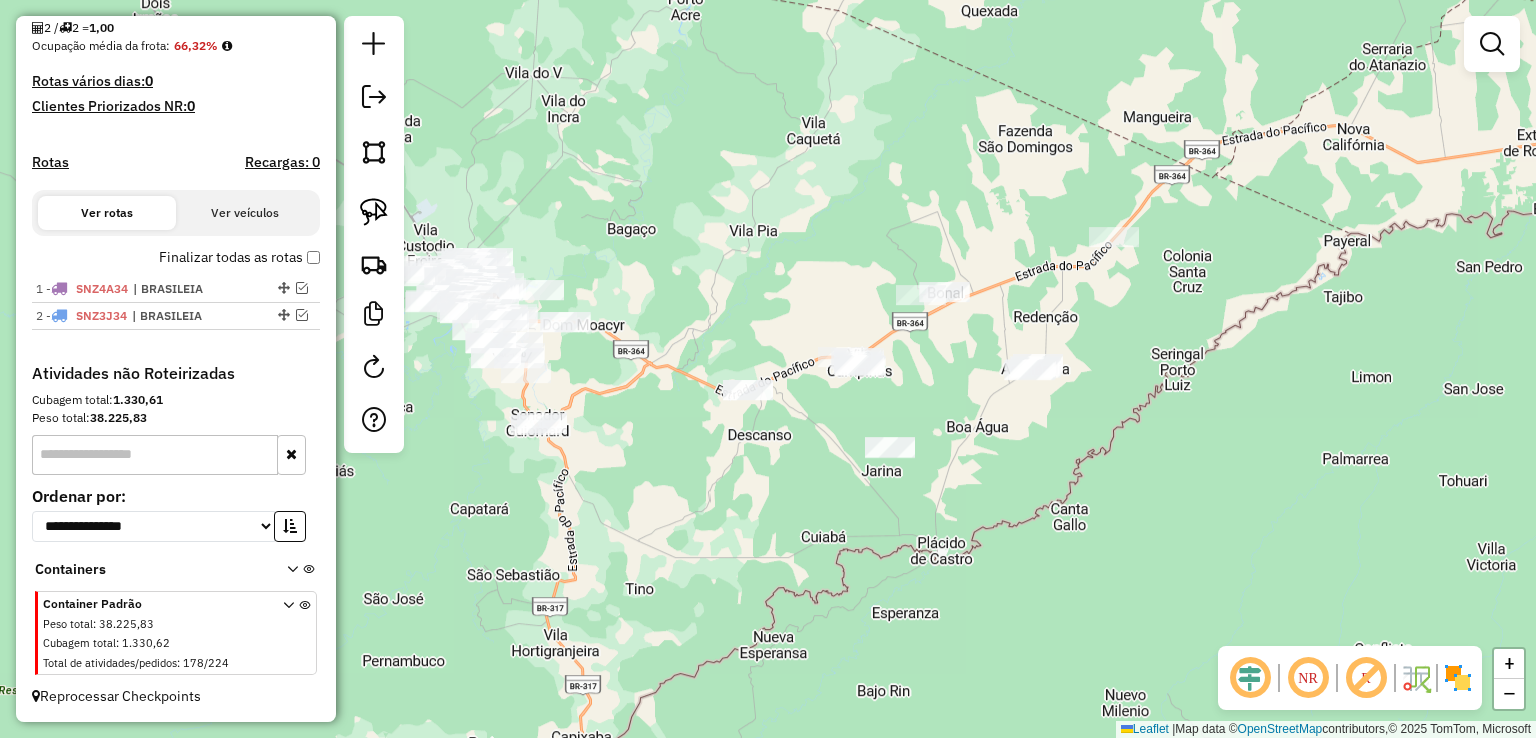 drag, startPoint x: 684, startPoint y: 253, endPoint x: 977, endPoint y: 421, distance: 337.74695 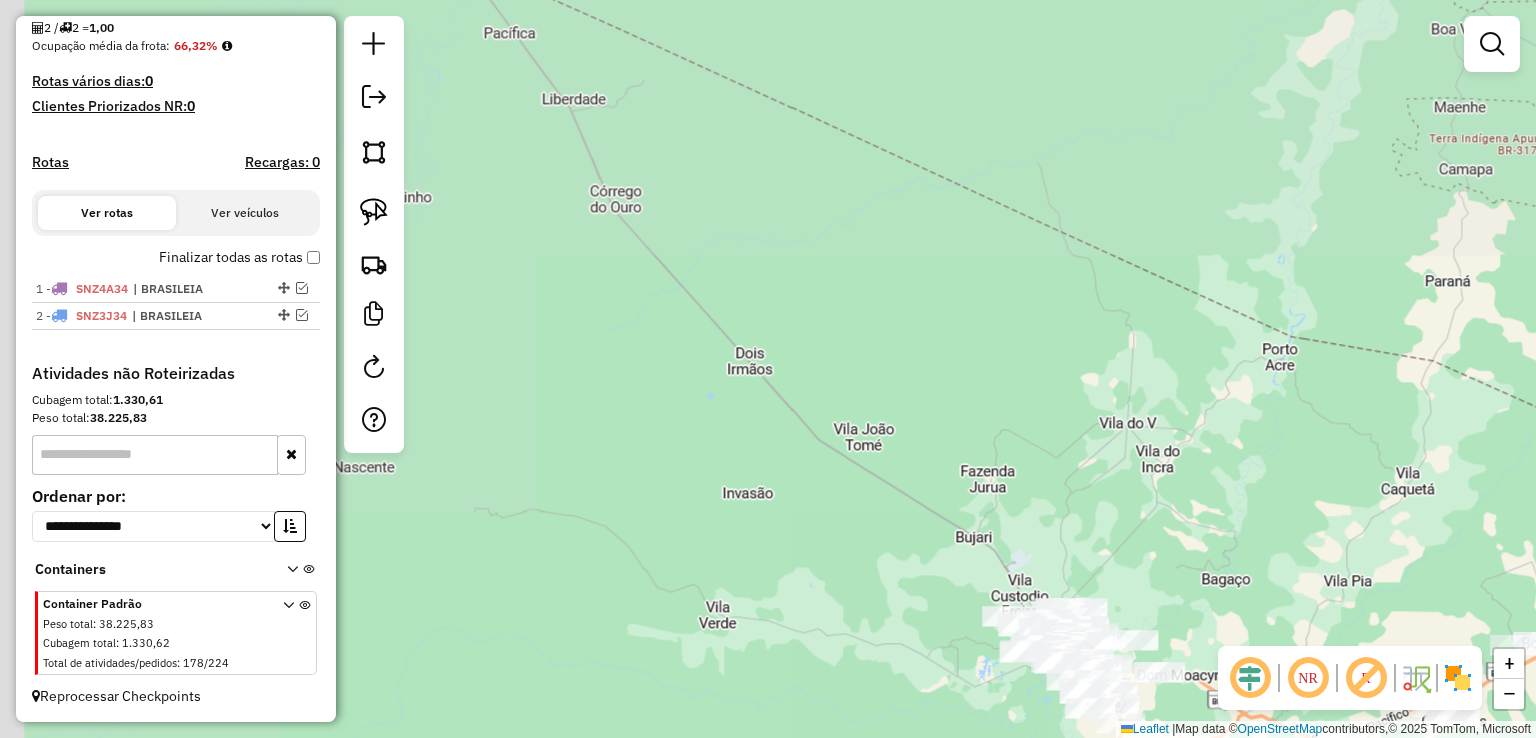 drag, startPoint x: 660, startPoint y: 200, endPoint x: 980, endPoint y: 541, distance: 467.6334 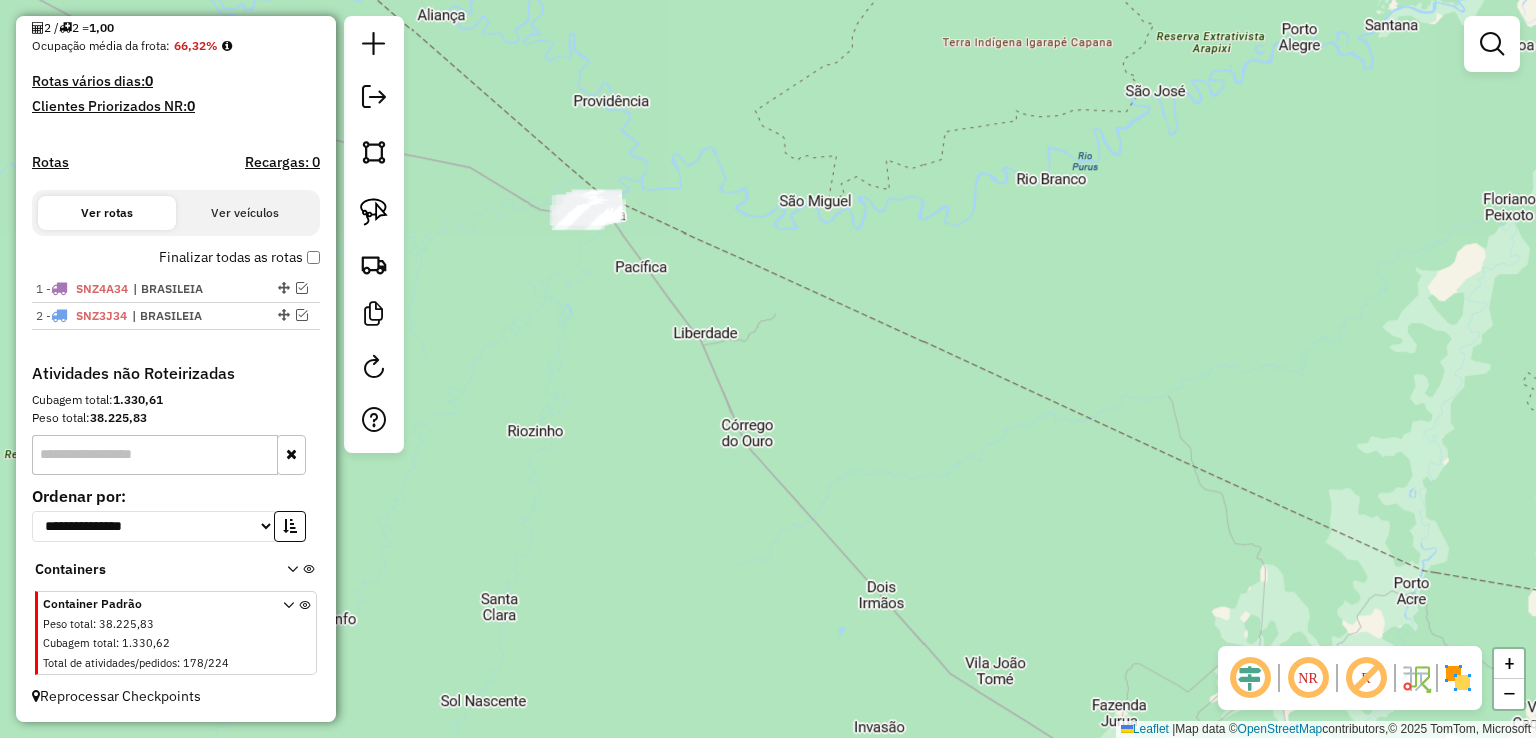 drag, startPoint x: 1138, startPoint y: 529, endPoint x: 676, endPoint y: 117, distance: 619.0218 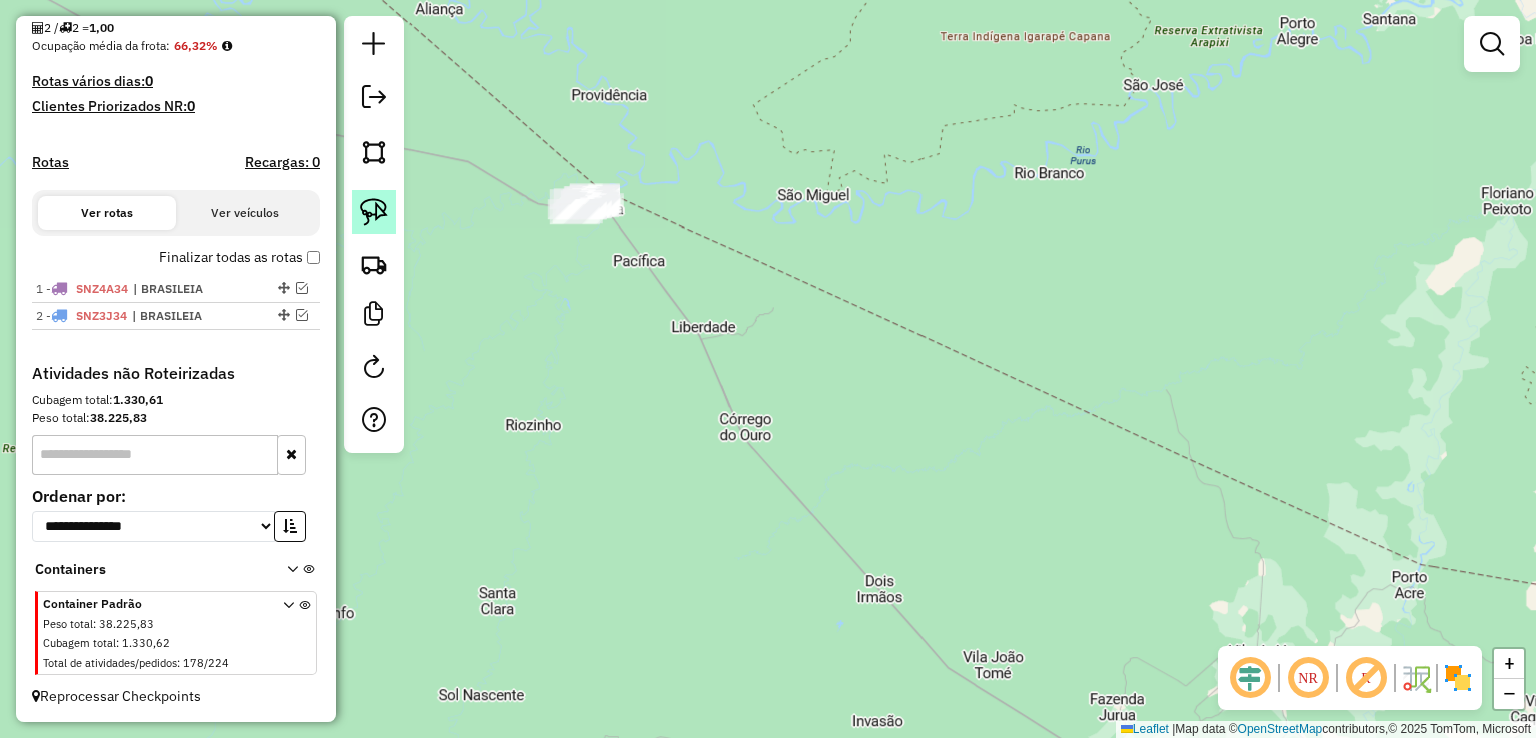 click 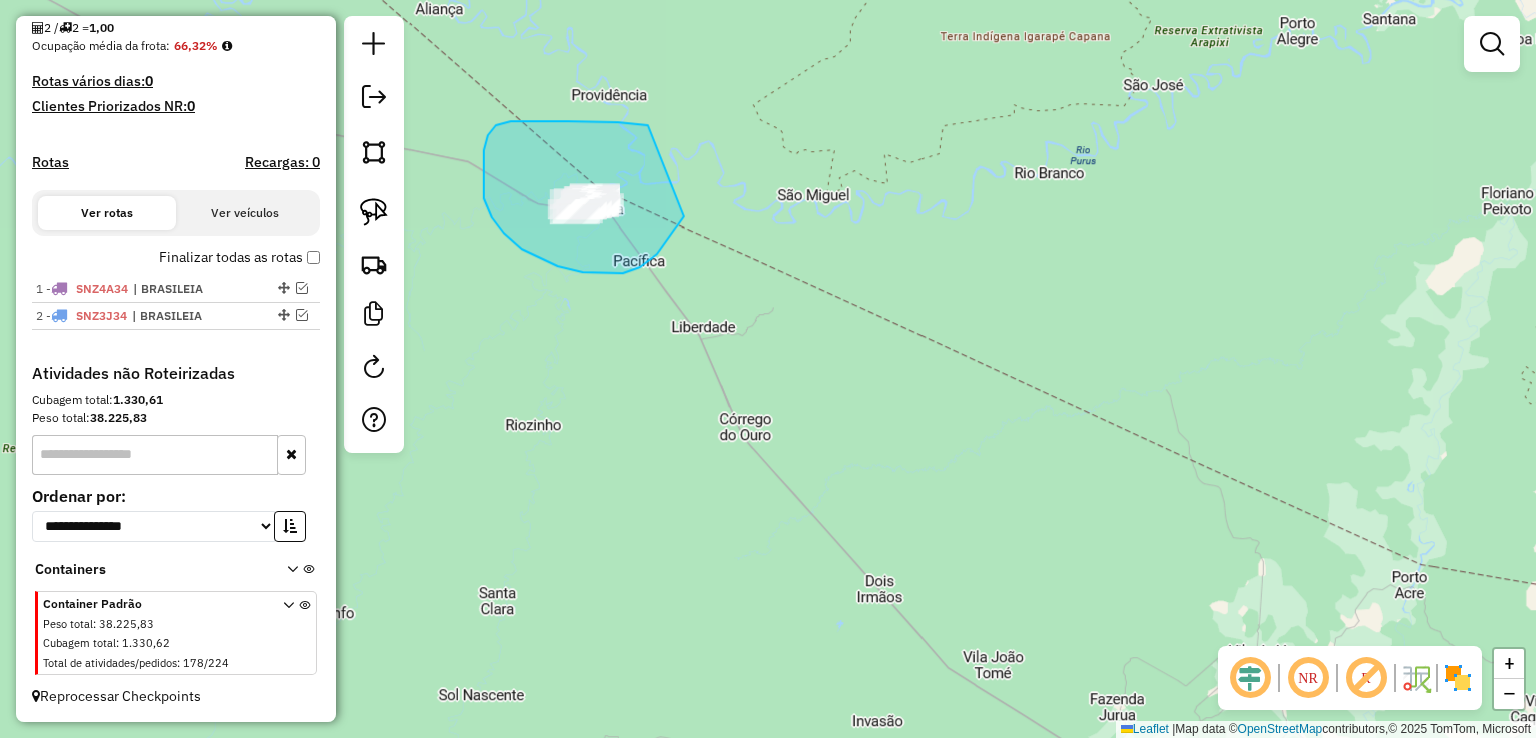 drag, startPoint x: 648, startPoint y: 125, endPoint x: 694, endPoint y: 166, distance: 61.6198 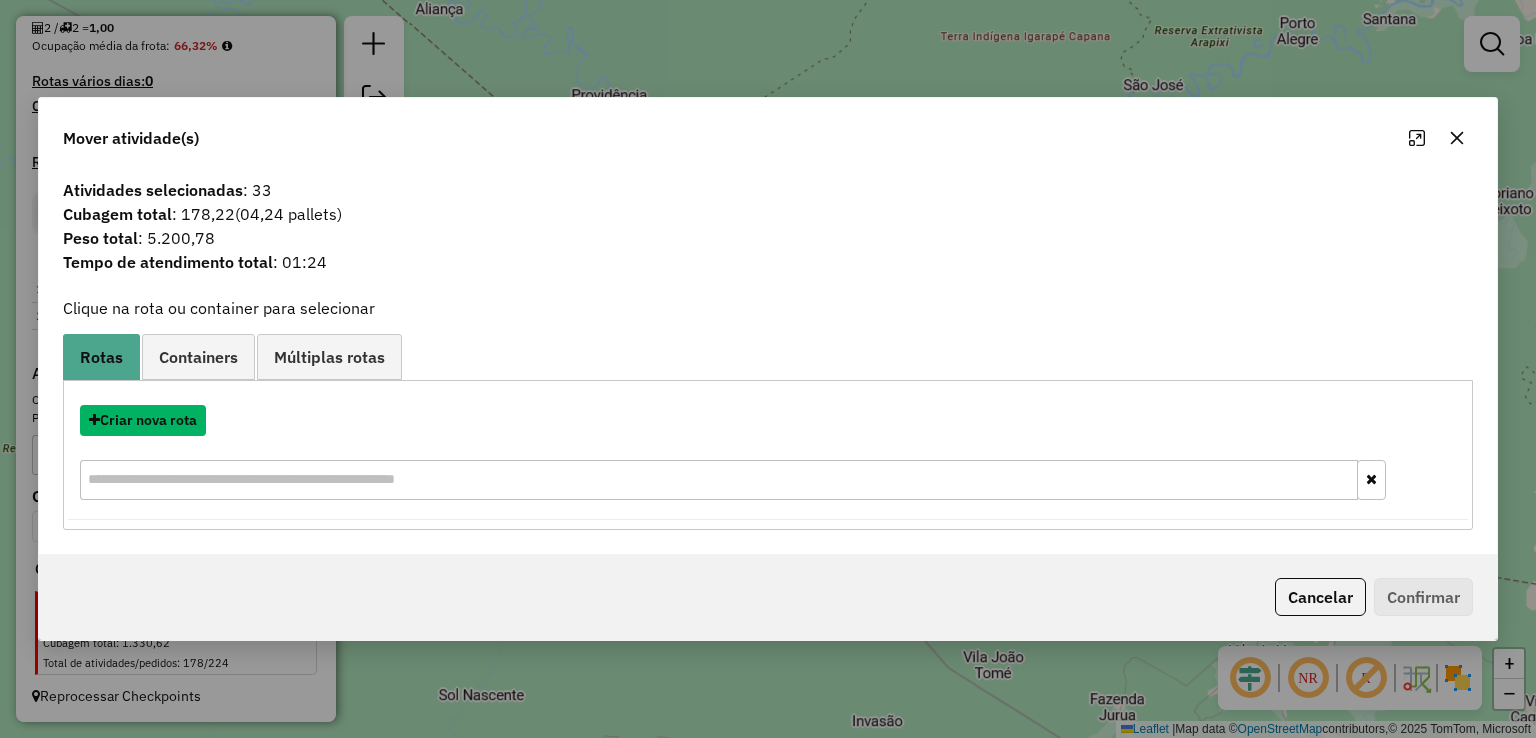 click on "Criar nova rota" at bounding box center (143, 420) 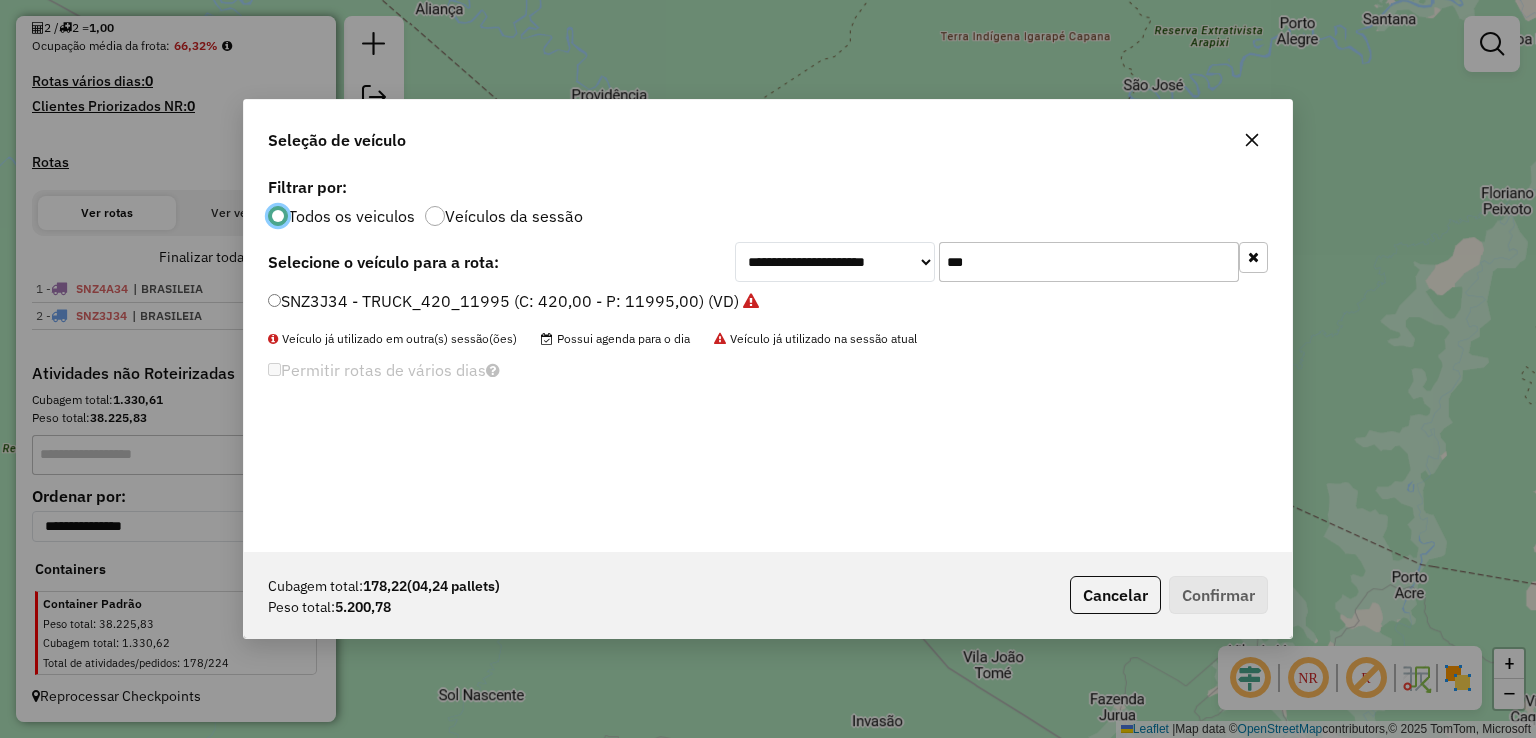 scroll, scrollTop: 10, scrollLeft: 6, axis: both 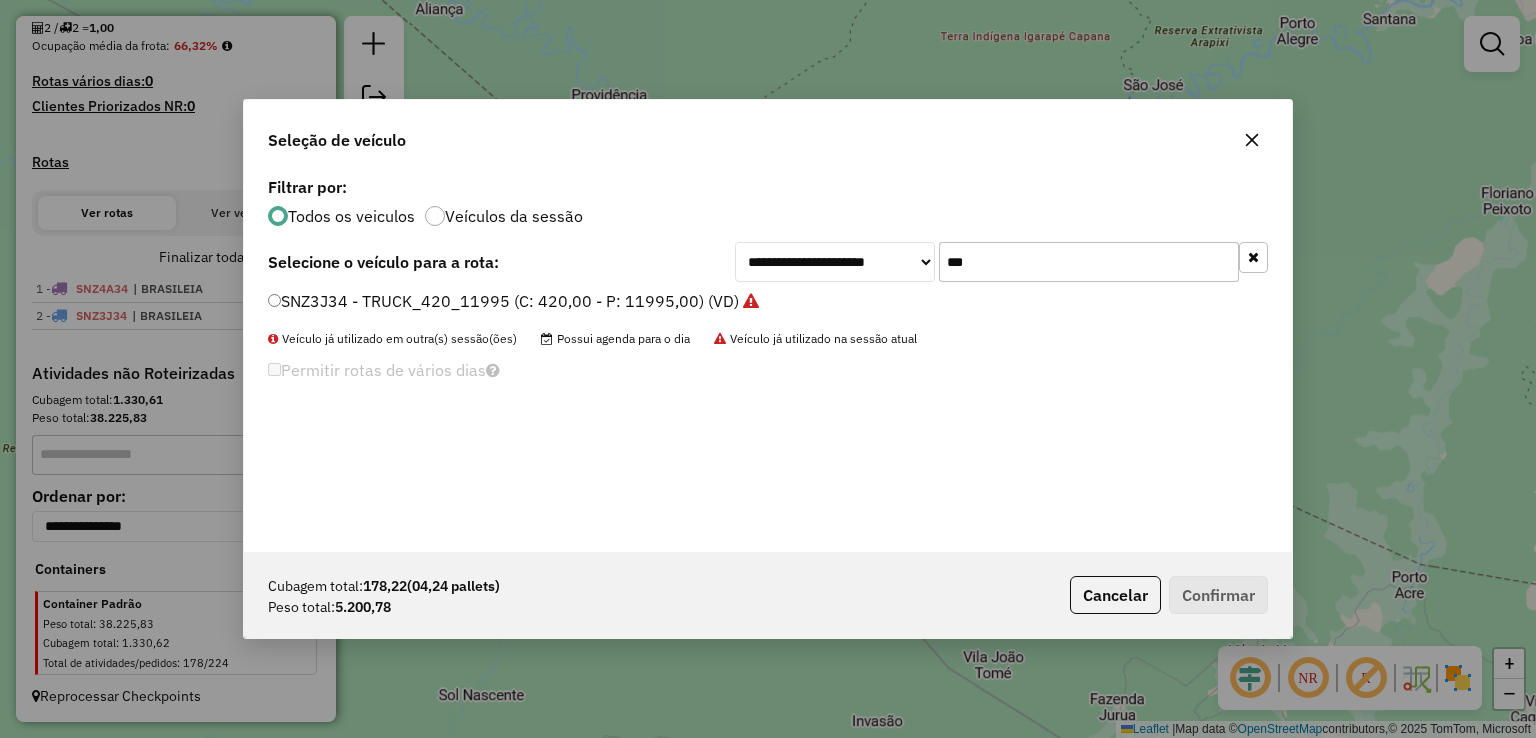 drag, startPoint x: 989, startPoint y: 258, endPoint x: 715, endPoint y: 257, distance: 274.00183 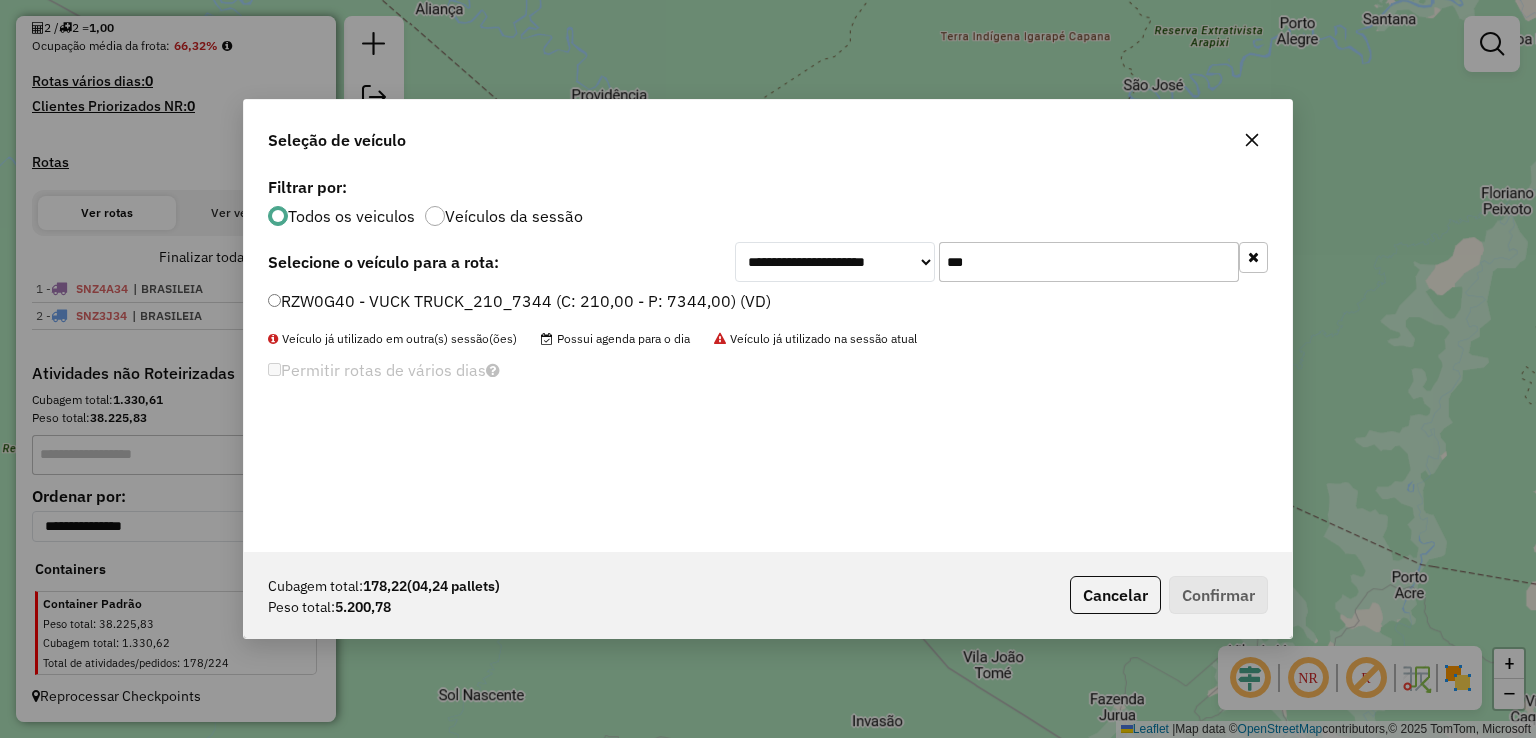 type on "***" 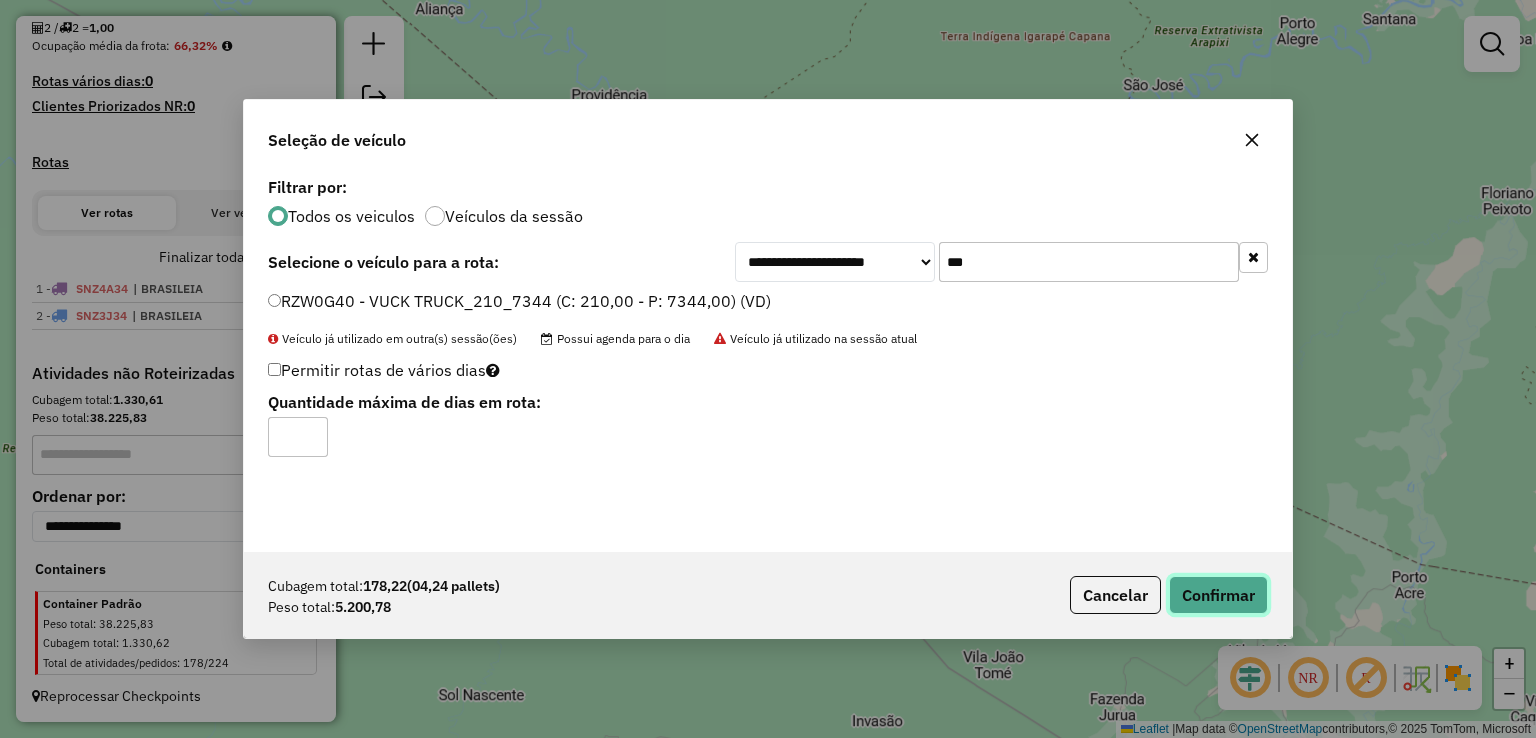 click on "Confirmar" 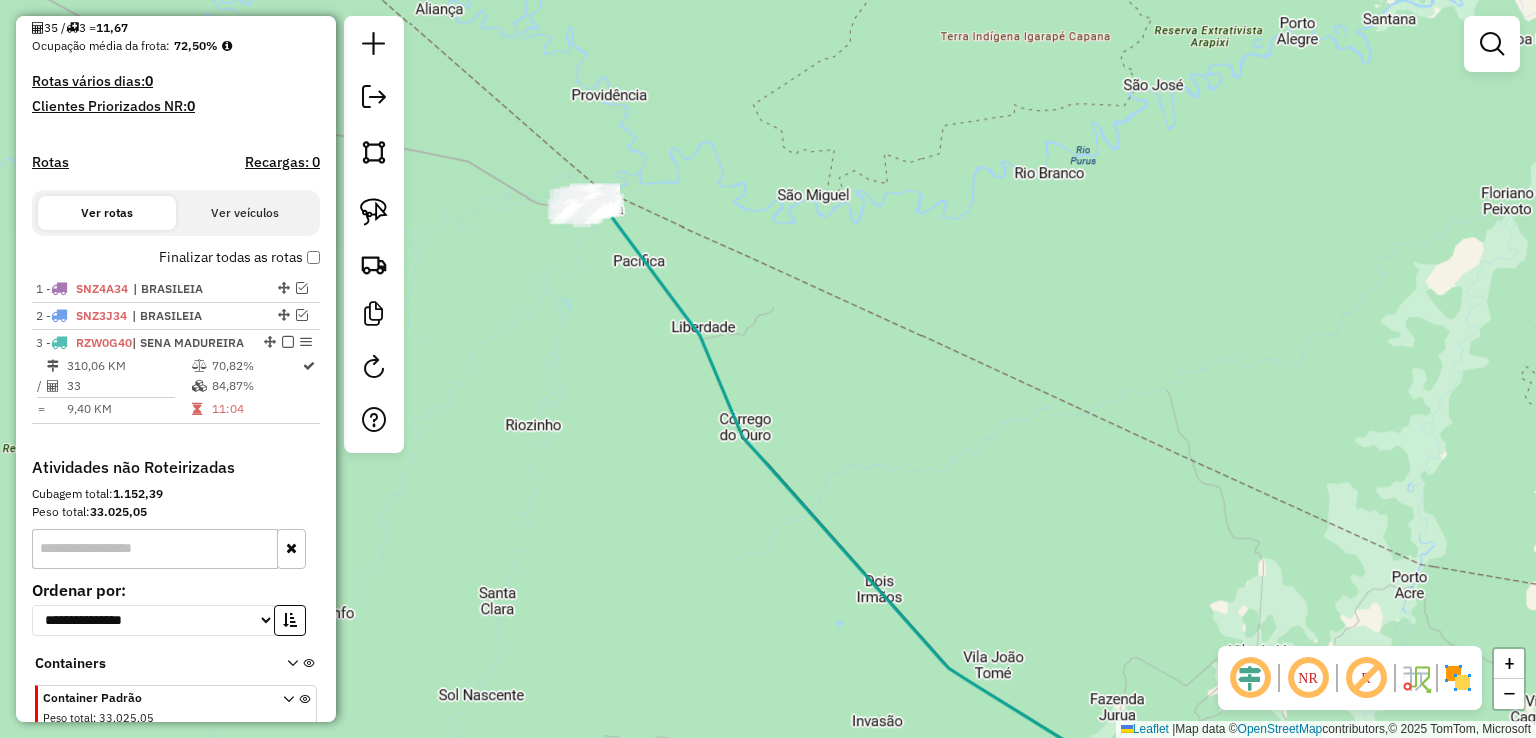 click 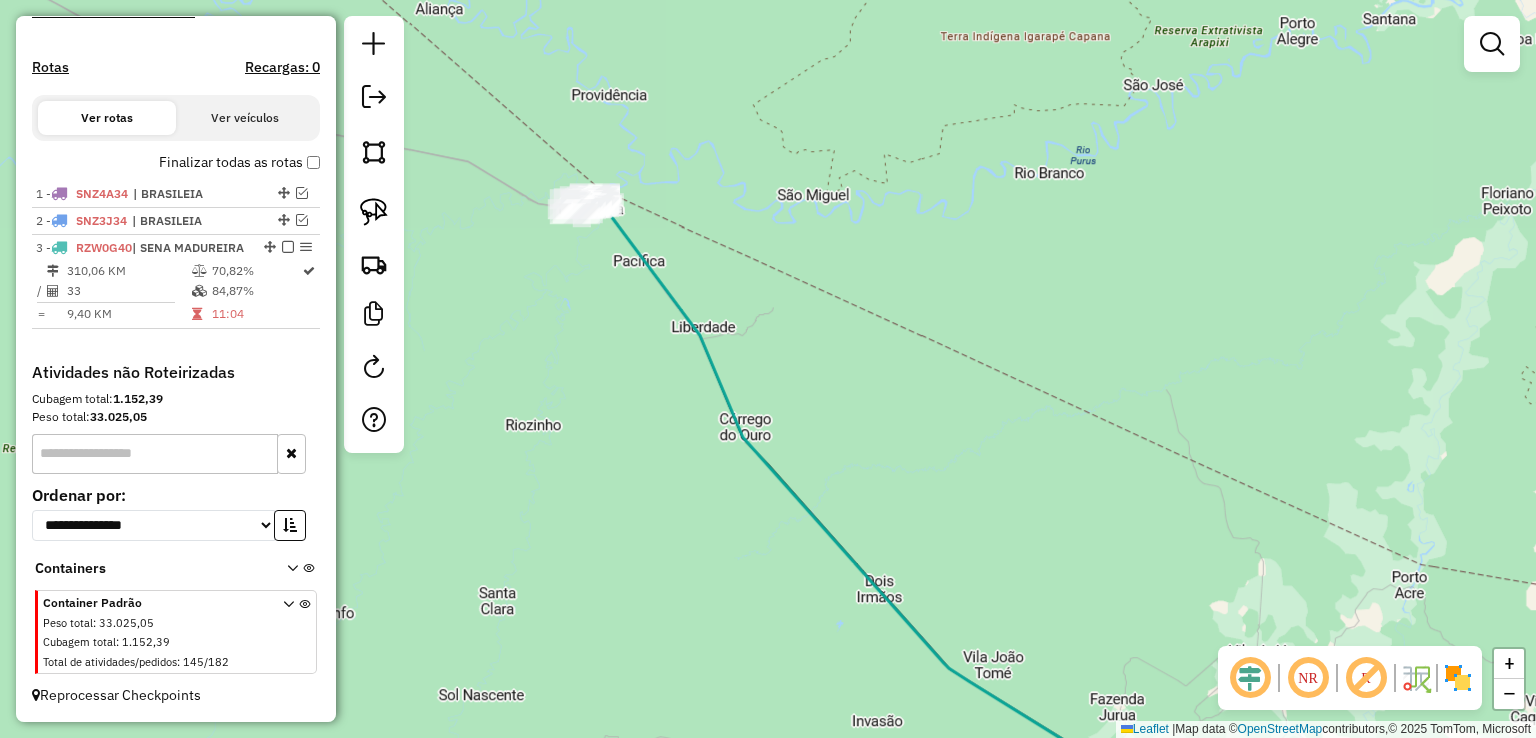 select on "**********" 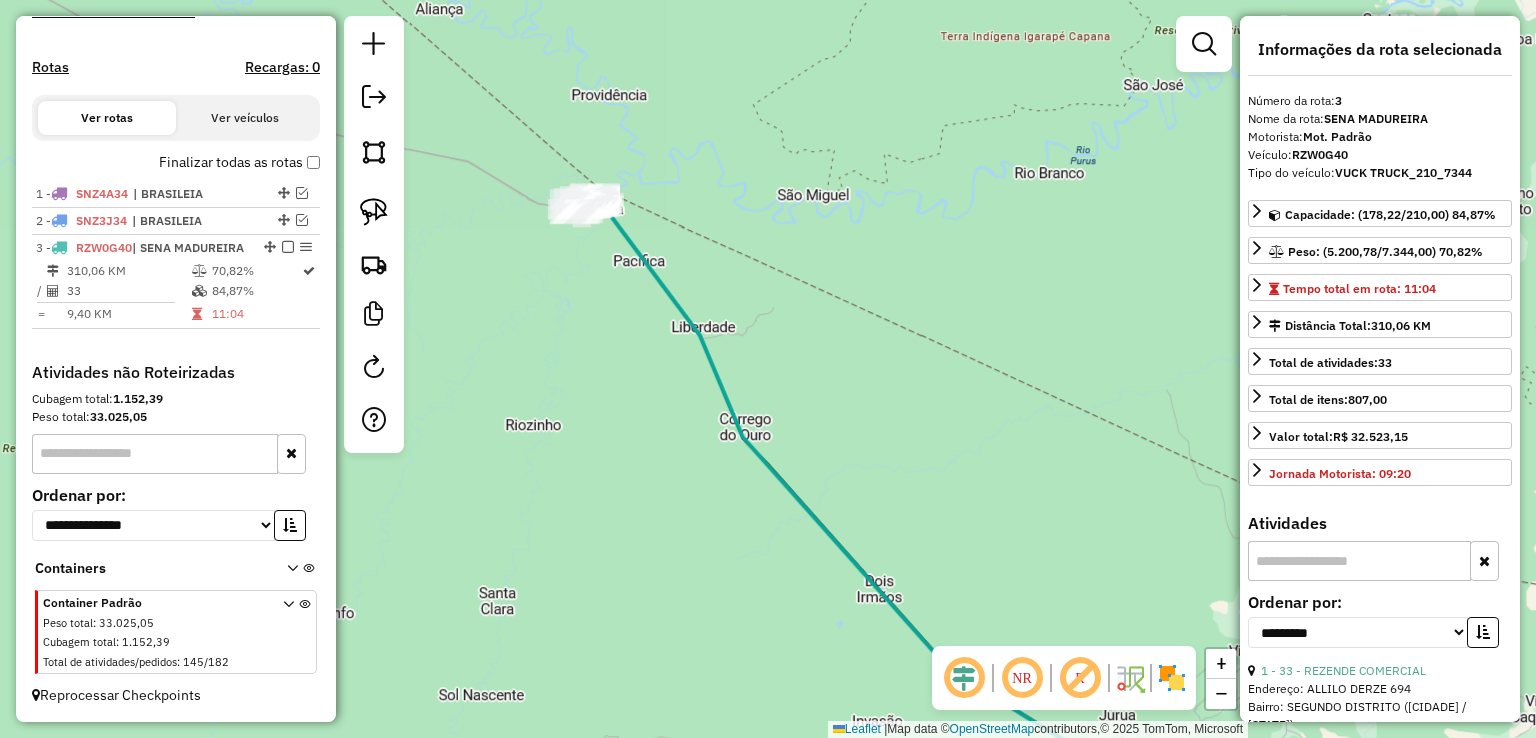 click 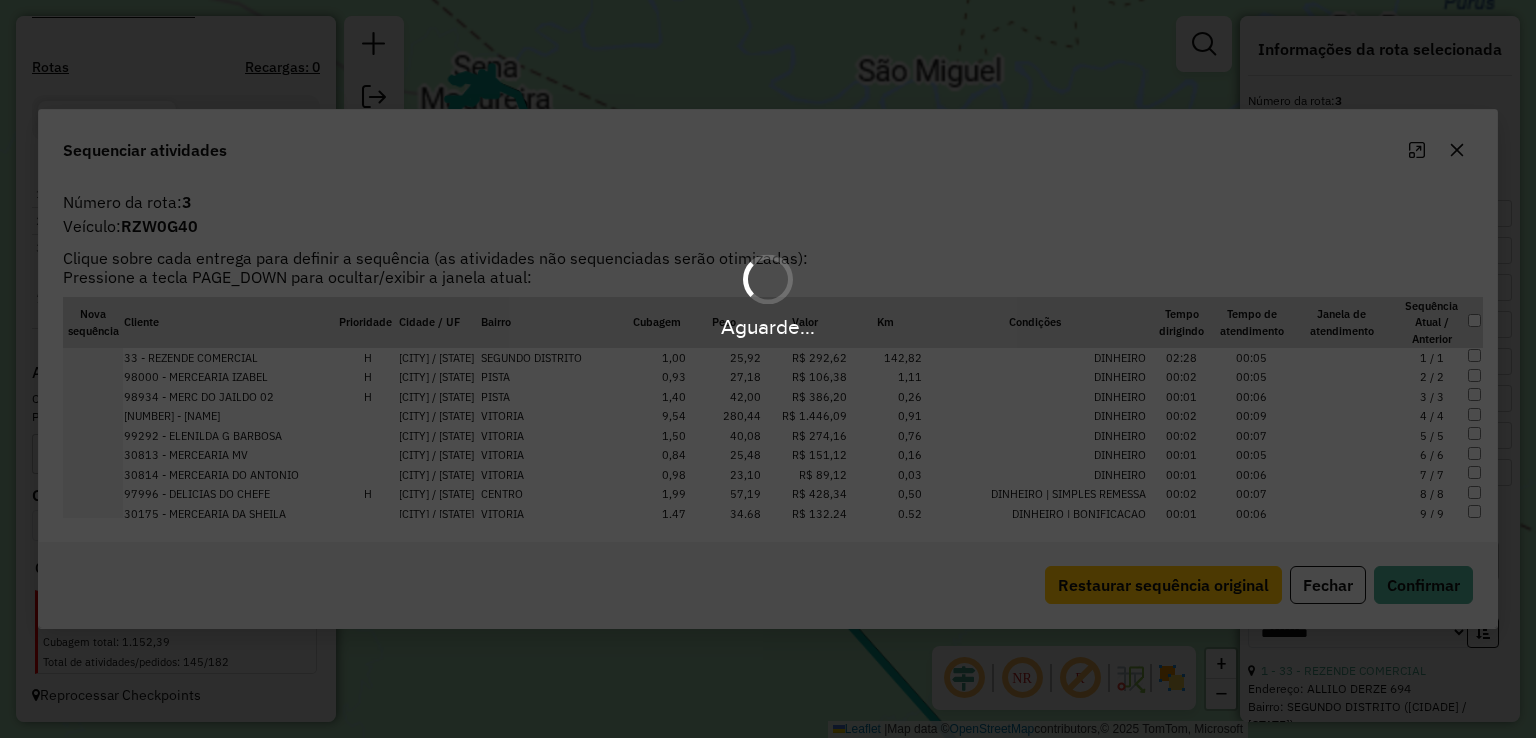 scroll, scrollTop: 601, scrollLeft: 0, axis: vertical 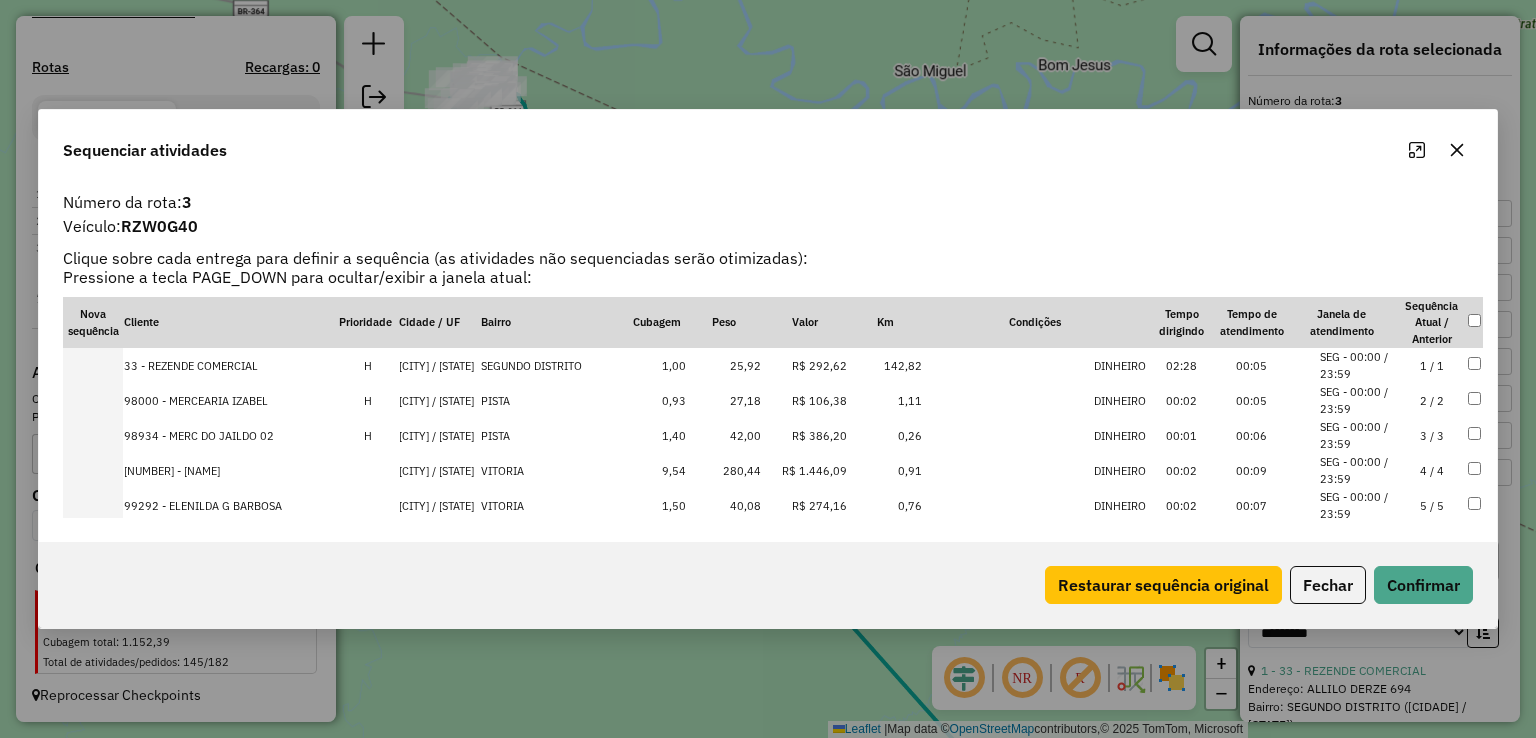 click on "[CITY] / [STATE]" at bounding box center [439, 400] 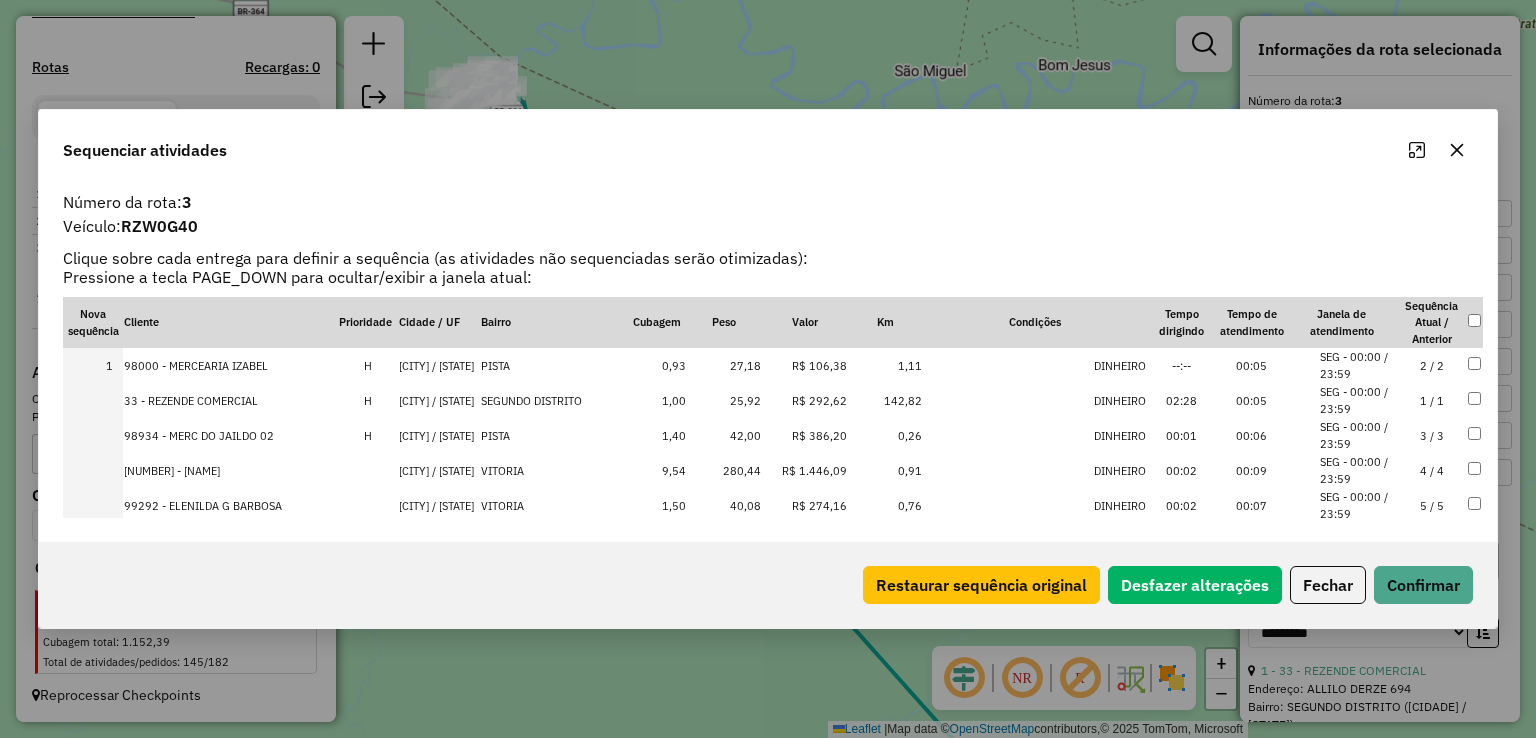 click on "[CITY] / [STATE]" at bounding box center (439, 400) 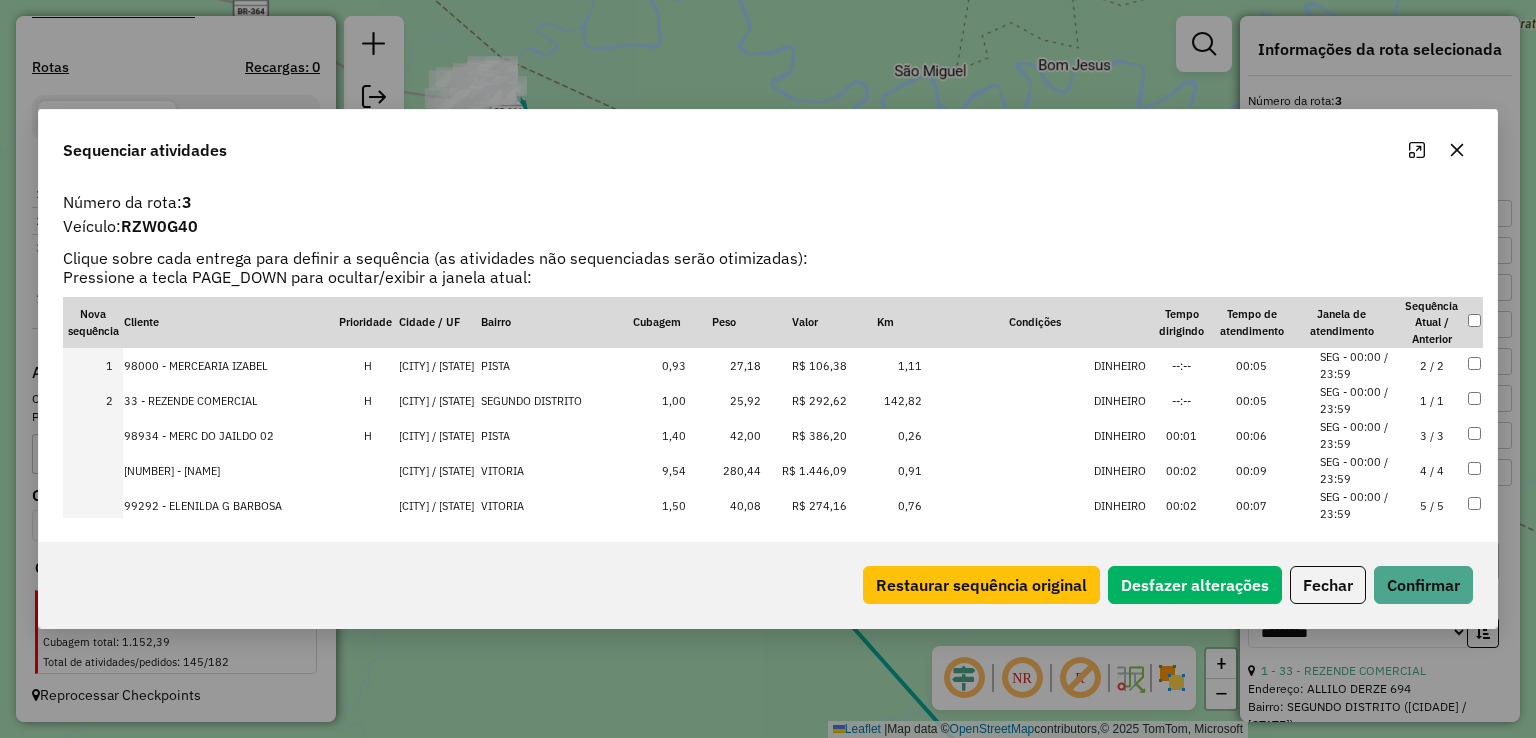 click on "[CITY] / [STATE]" at bounding box center [439, 435] 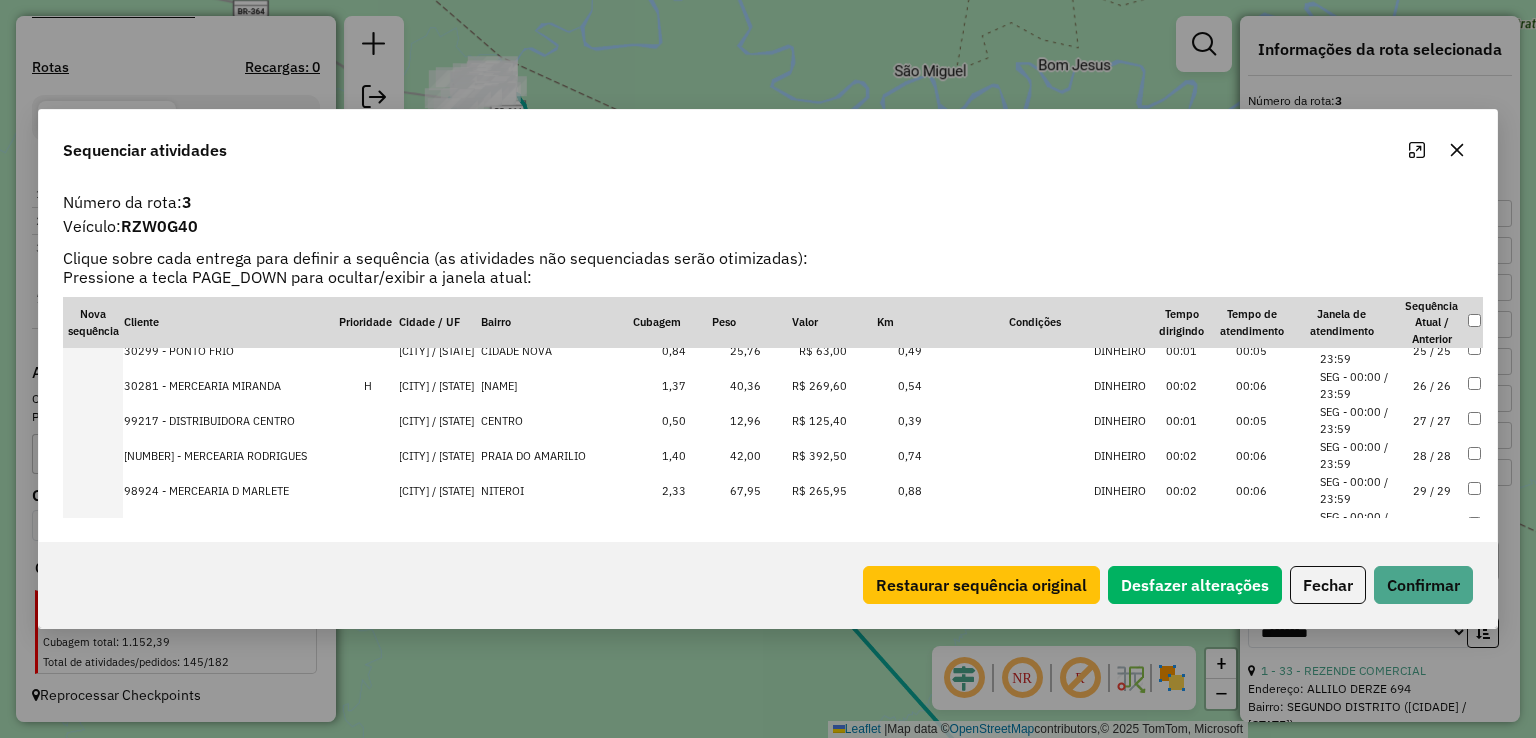 scroll, scrollTop: 1003, scrollLeft: 0, axis: vertical 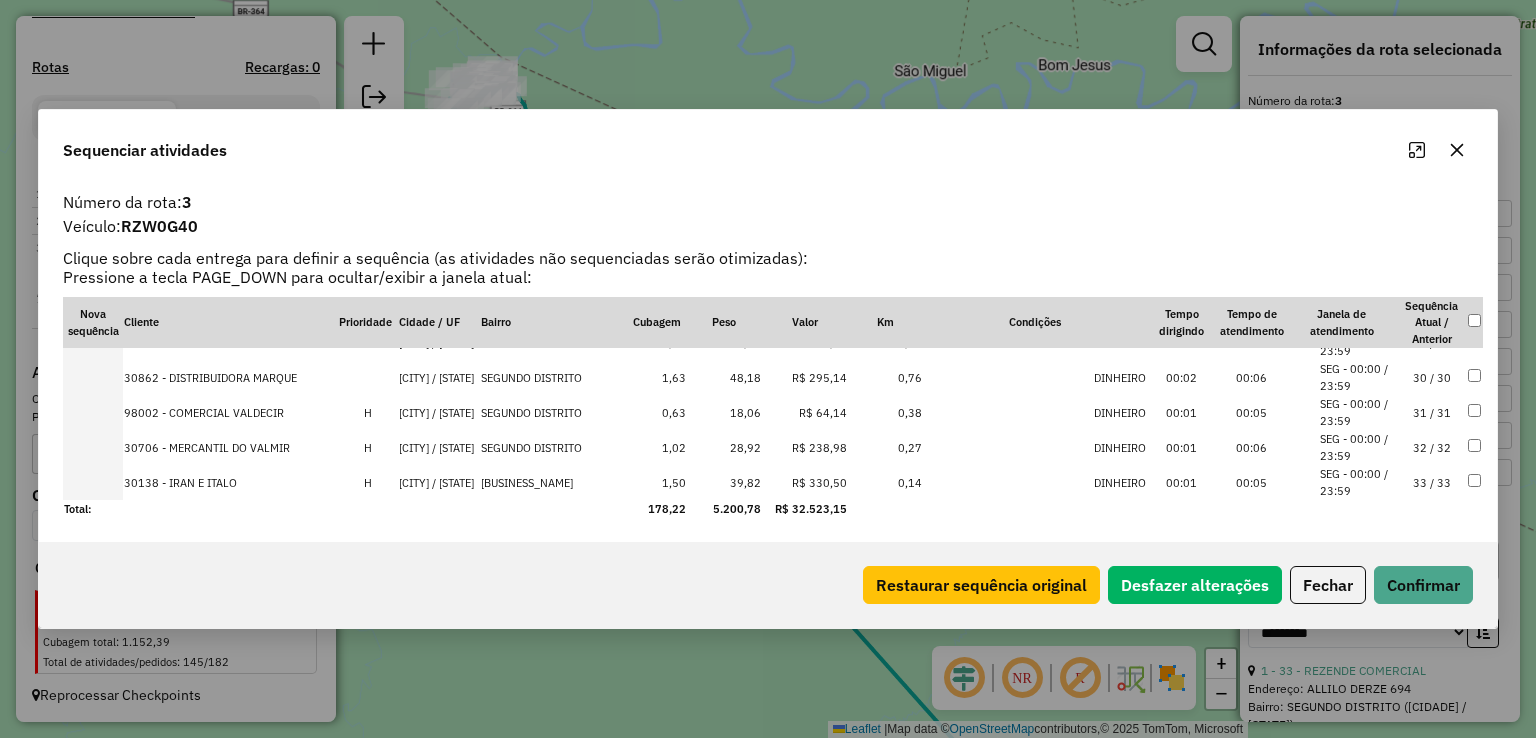 click 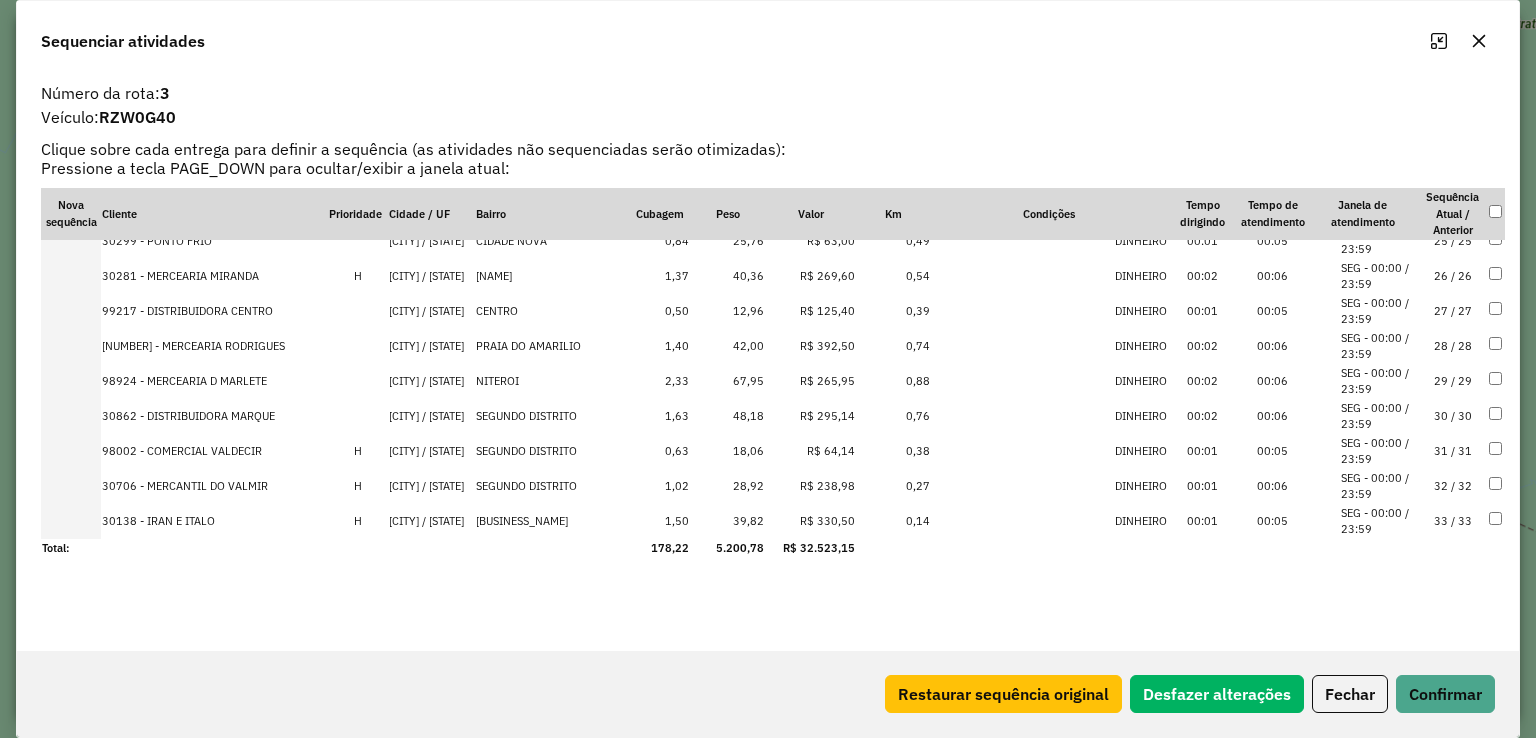 scroll, scrollTop: 856, scrollLeft: 0, axis: vertical 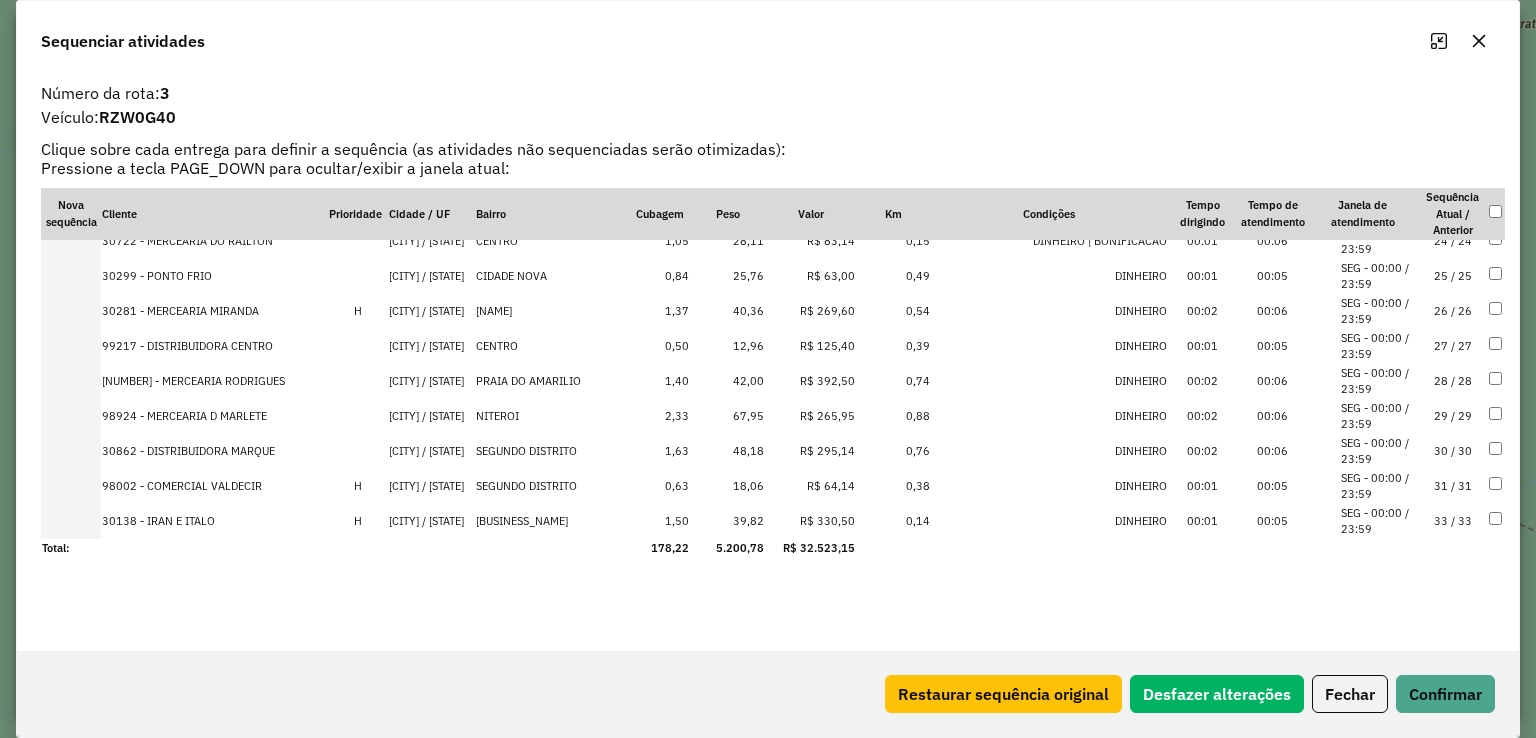 click on "[CITY] / [STATE]" at bounding box center (431, 486) 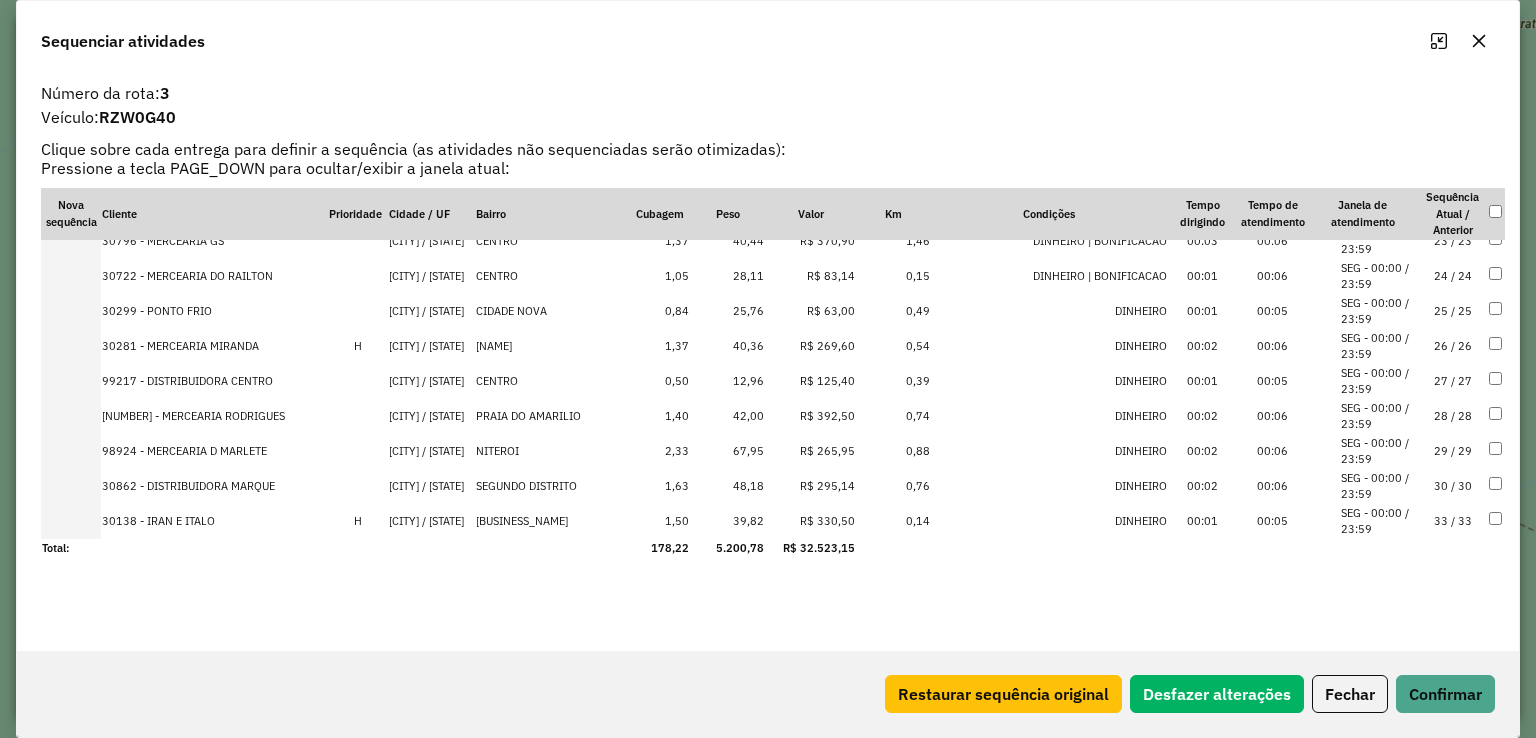 click on "[CITY] / [STATE]" at bounding box center (431, 521) 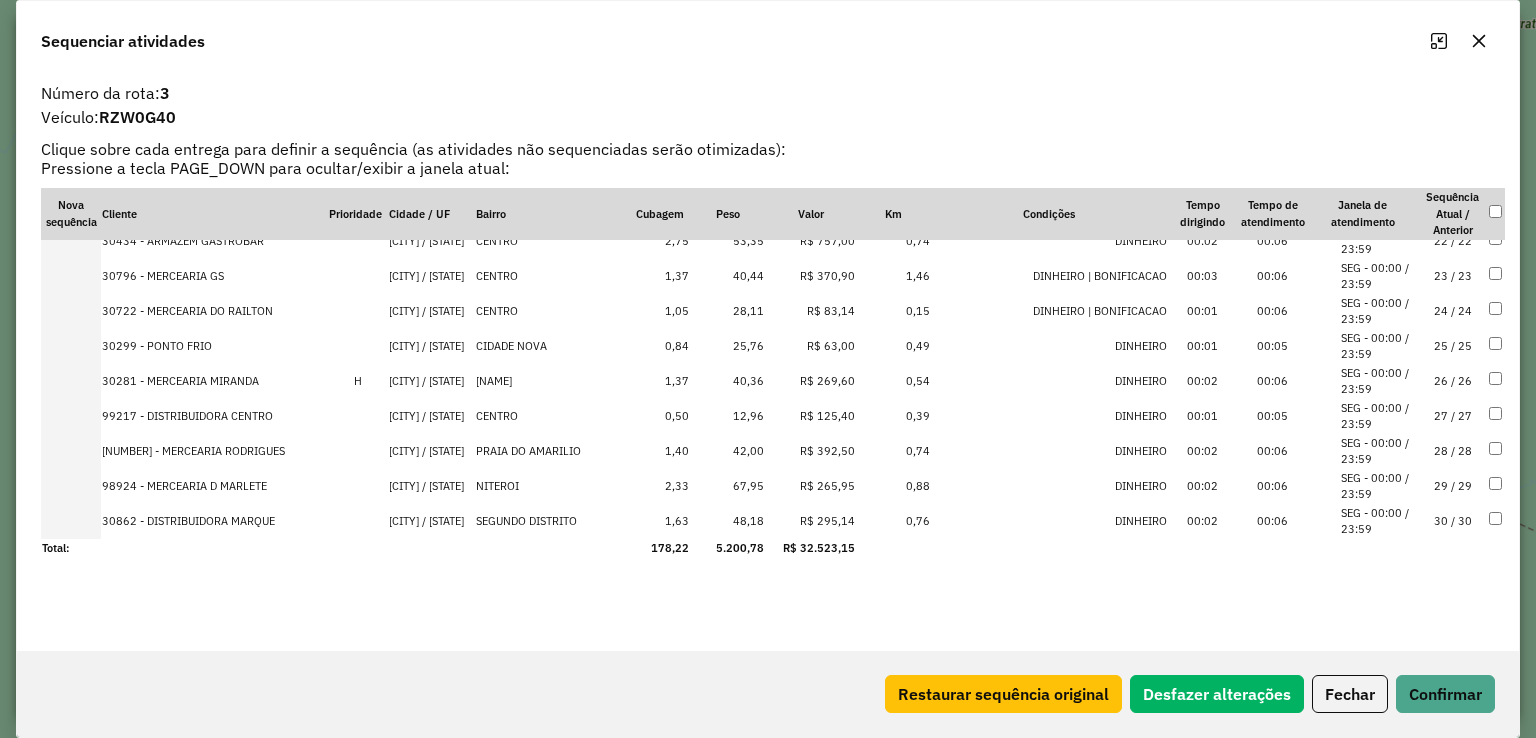 click on "[CITY] / [STATE]" at bounding box center [431, 381] 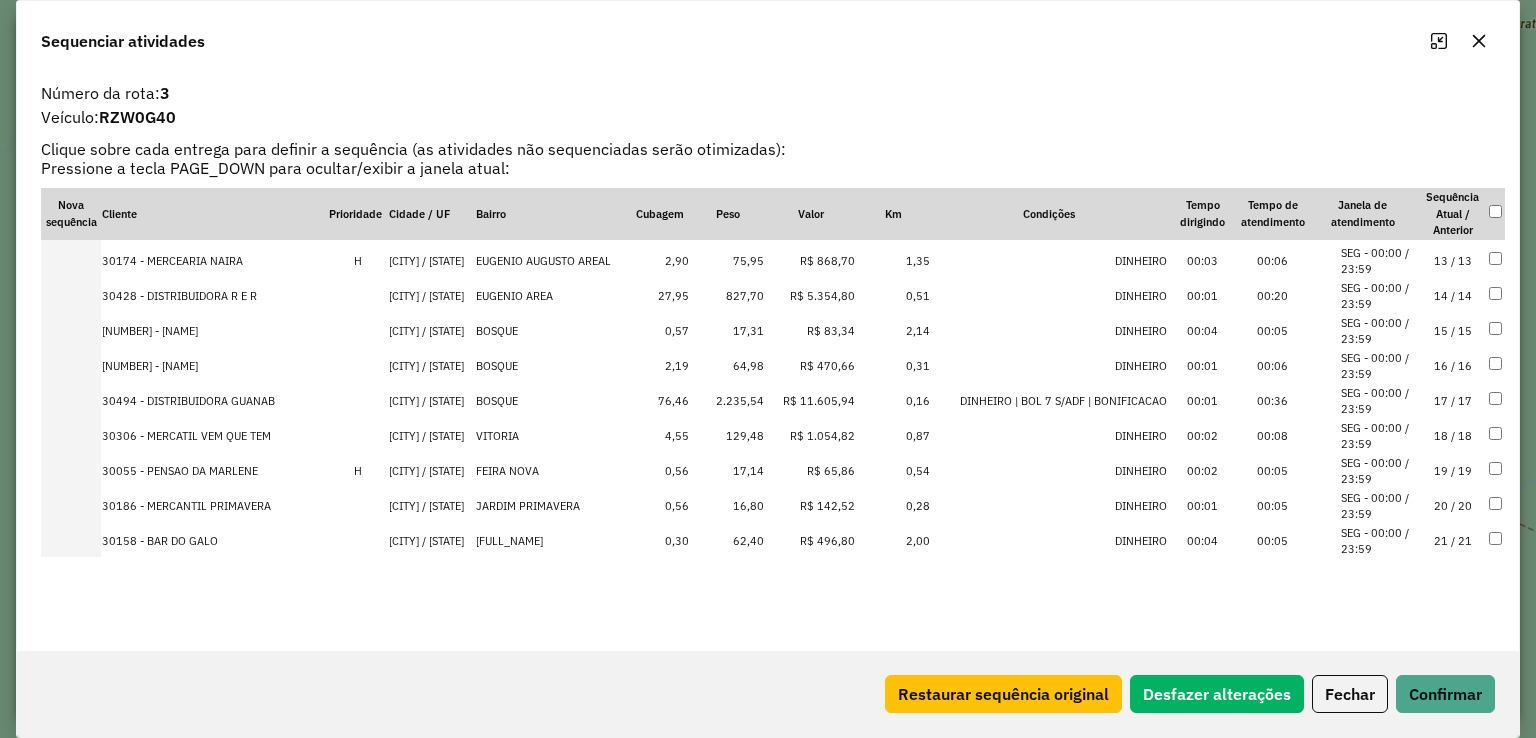 click on "[CITY] / [STATE]" at bounding box center (431, 471) 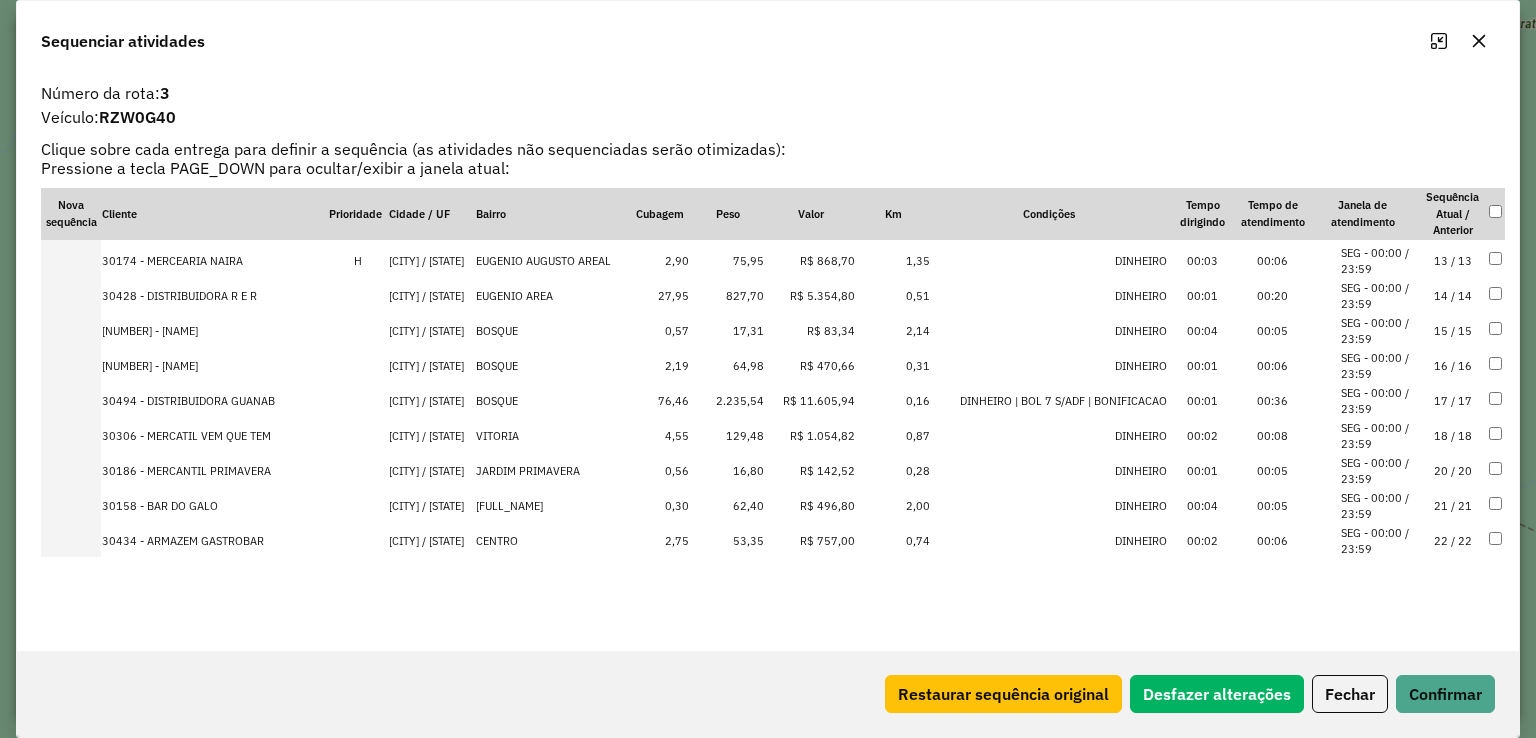 click on "[CITY] / [STATE]" at bounding box center [431, 261] 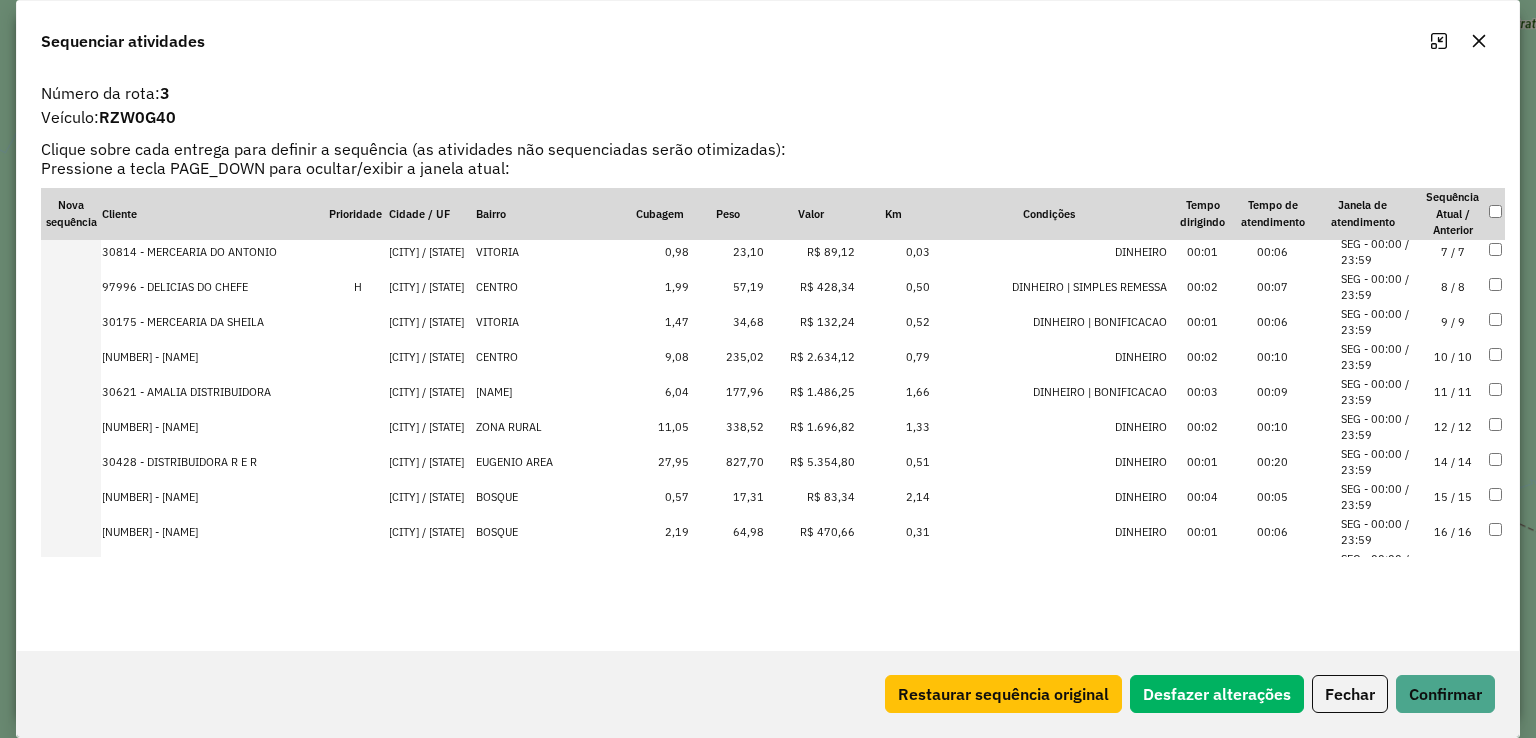 click on "[CITY] / [STATE]" at bounding box center (431, 287) 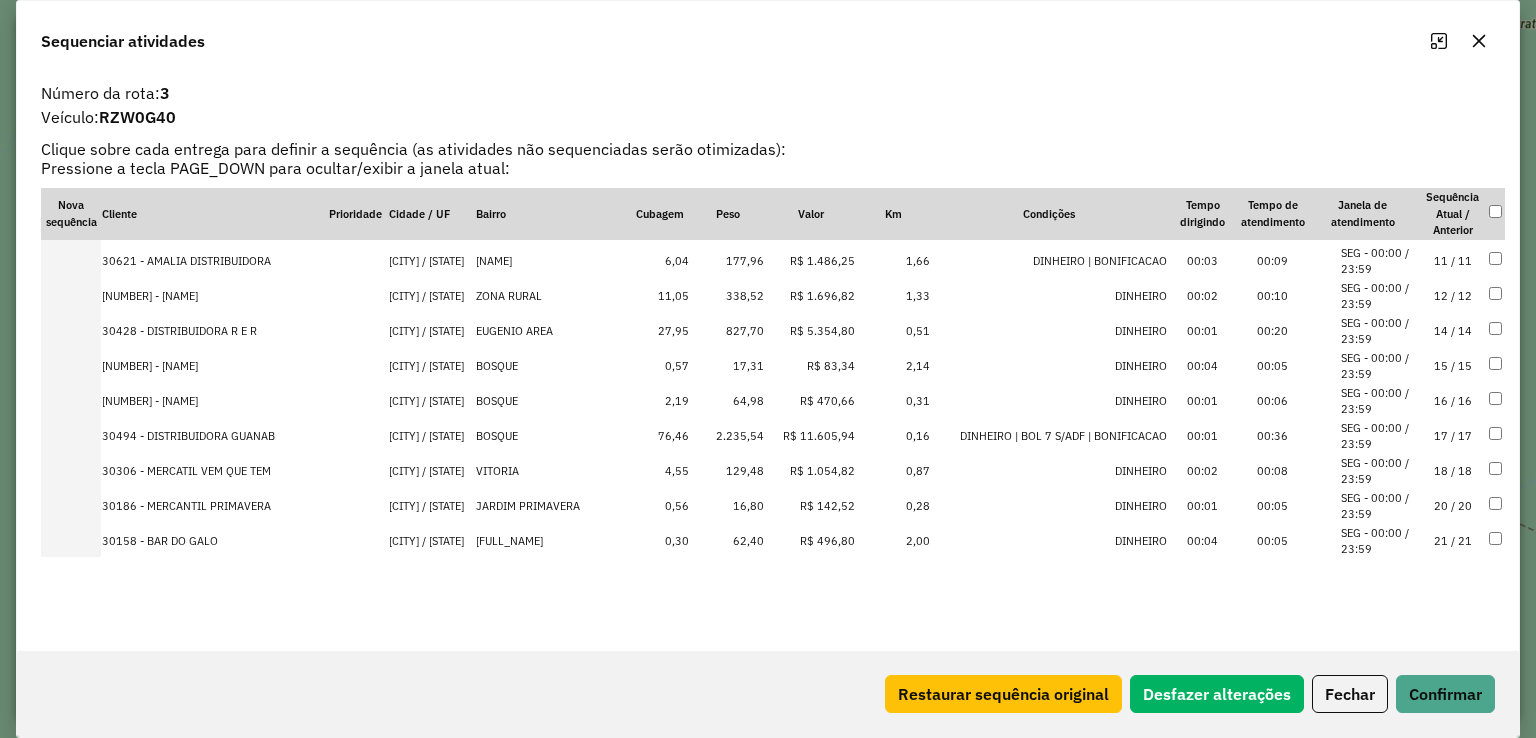 click on "2.235,54" at bounding box center [727, 436] 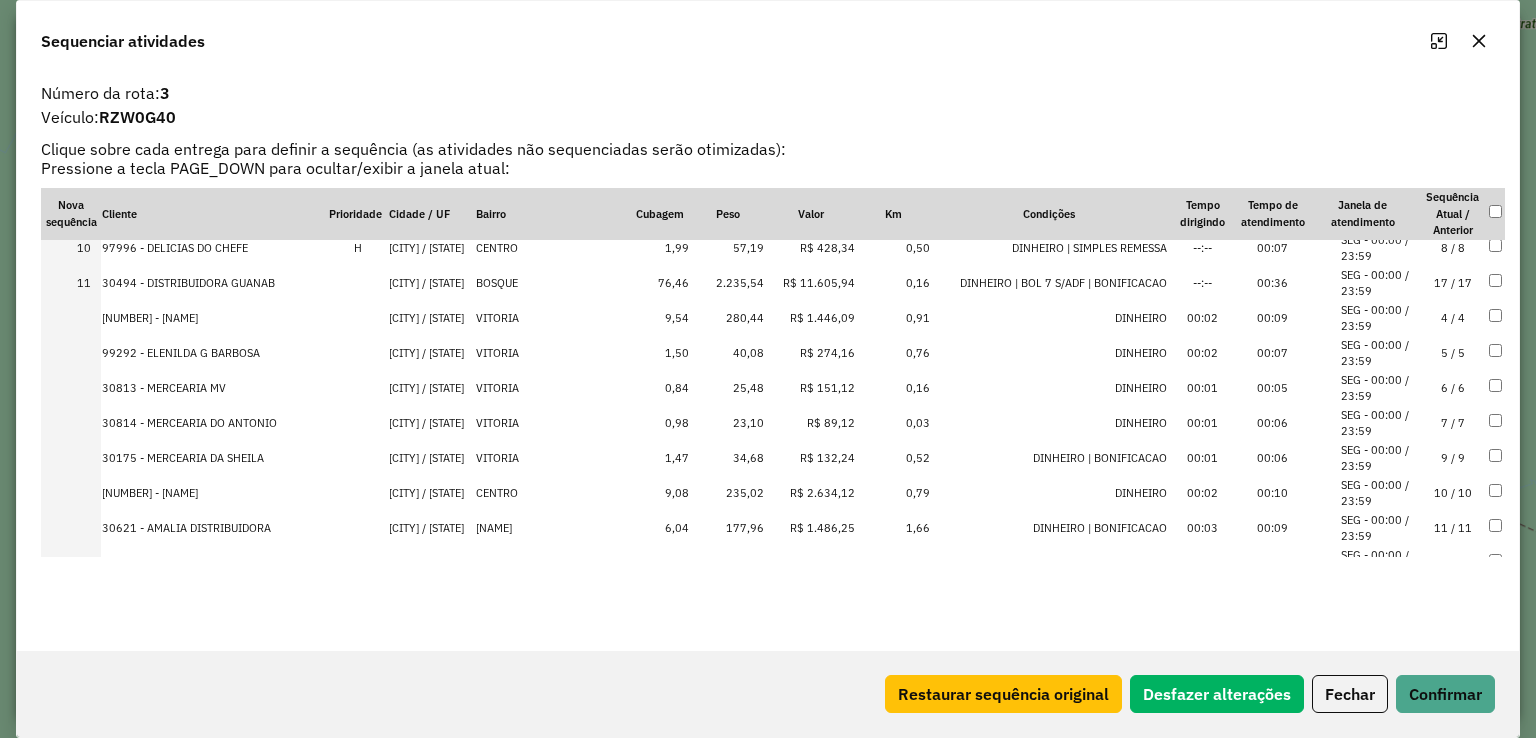 scroll, scrollTop: 291, scrollLeft: 0, axis: vertical 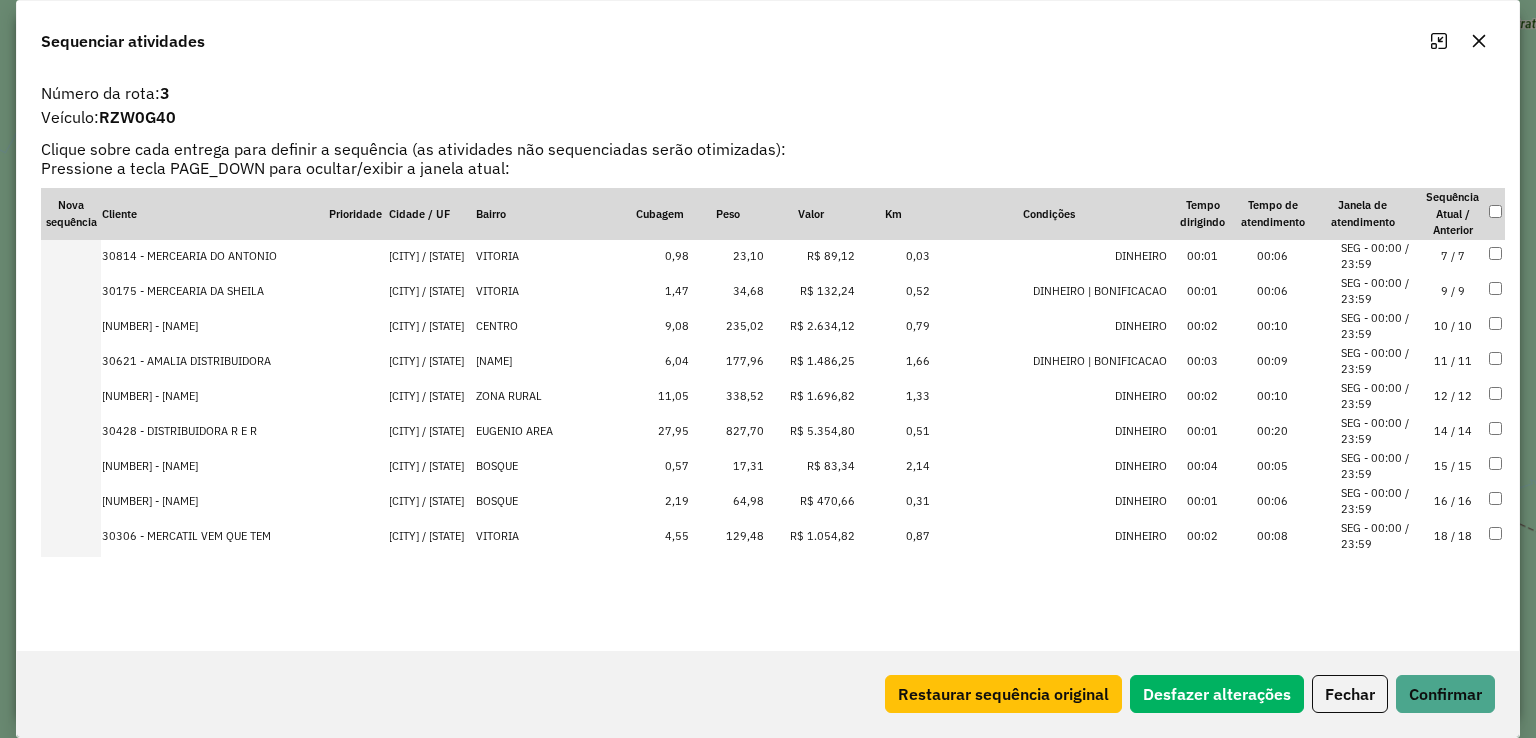 click on "827,70" at bounding box center (727, 431) 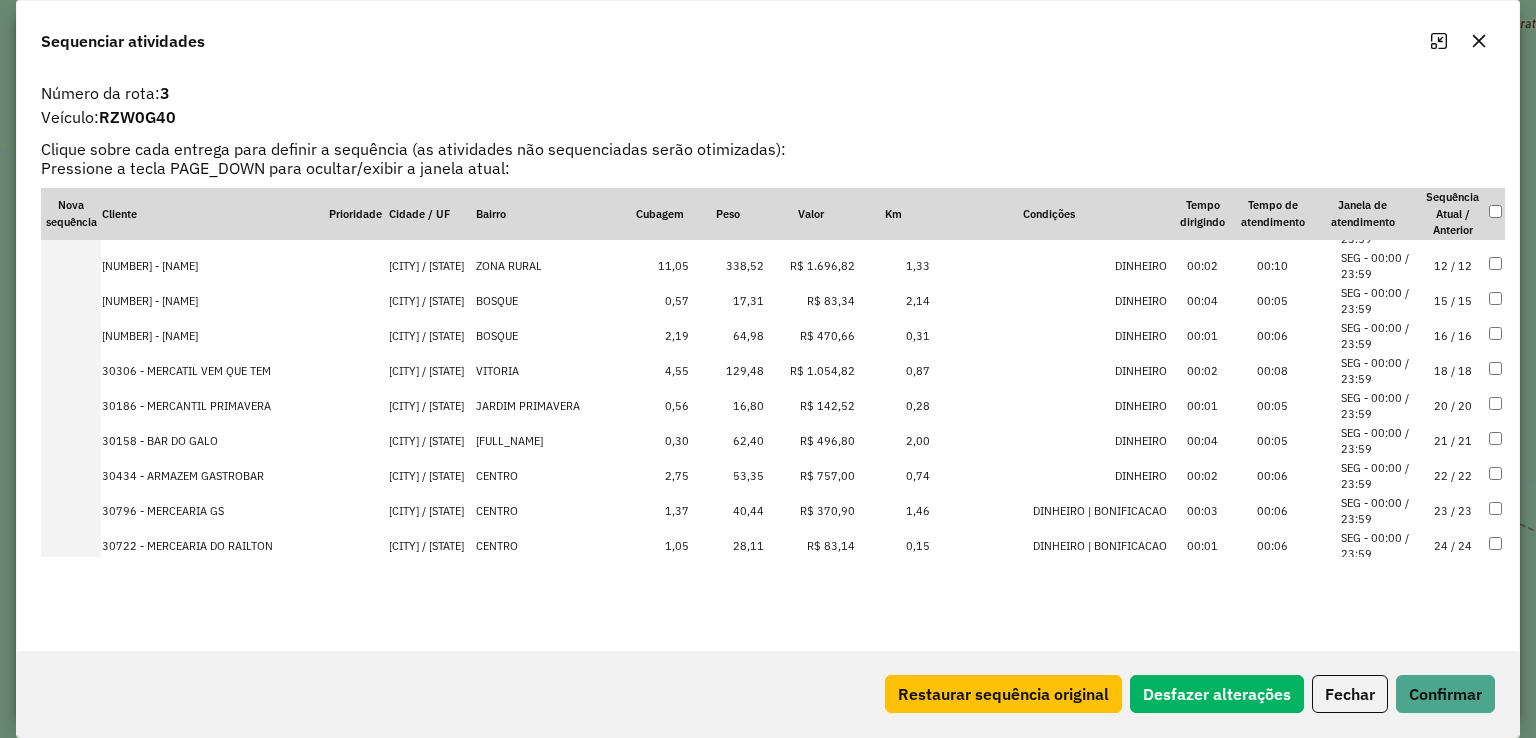 scroll, scrollTop: 556, scrollLeft: 0, axis: vertical 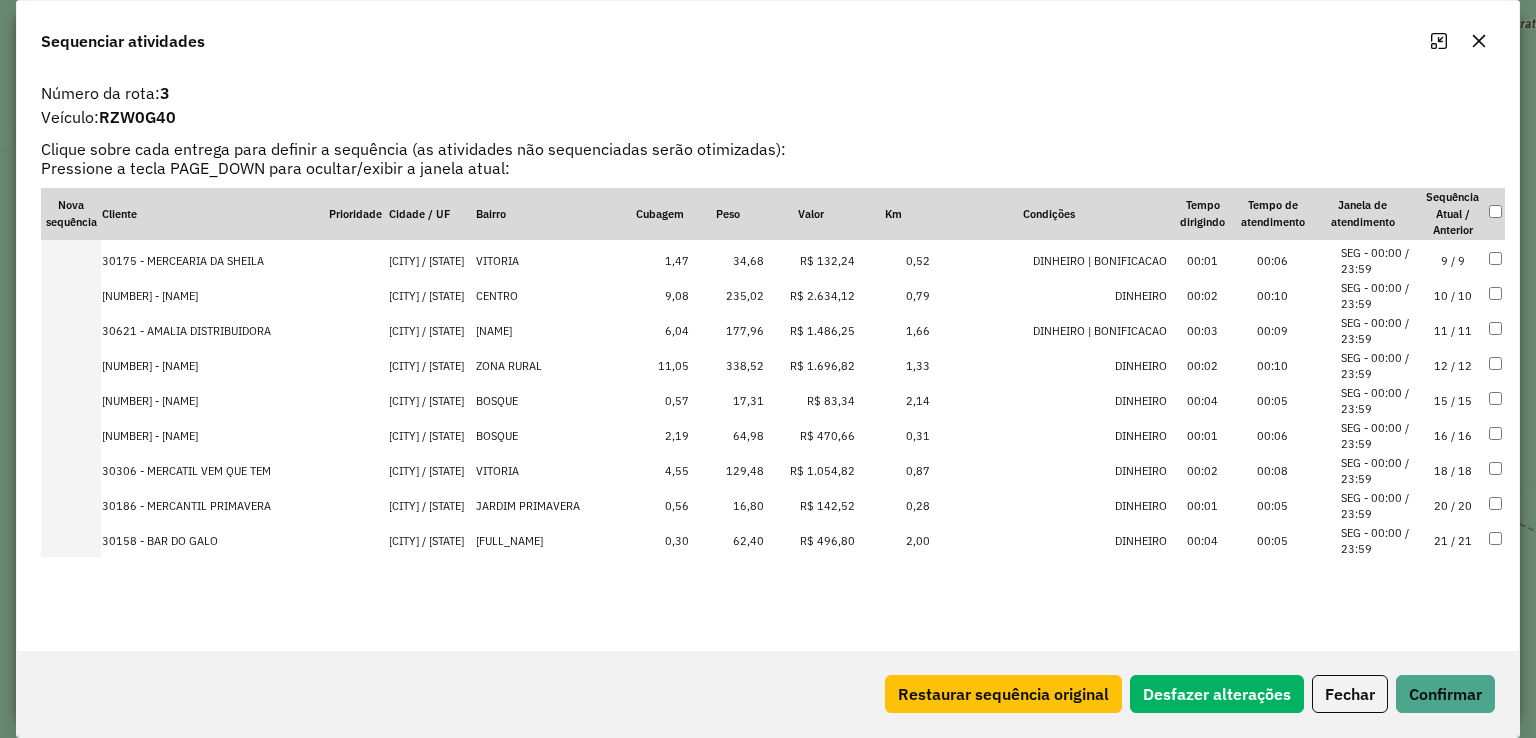 click on "338,52" at bounding box center [727, 366] 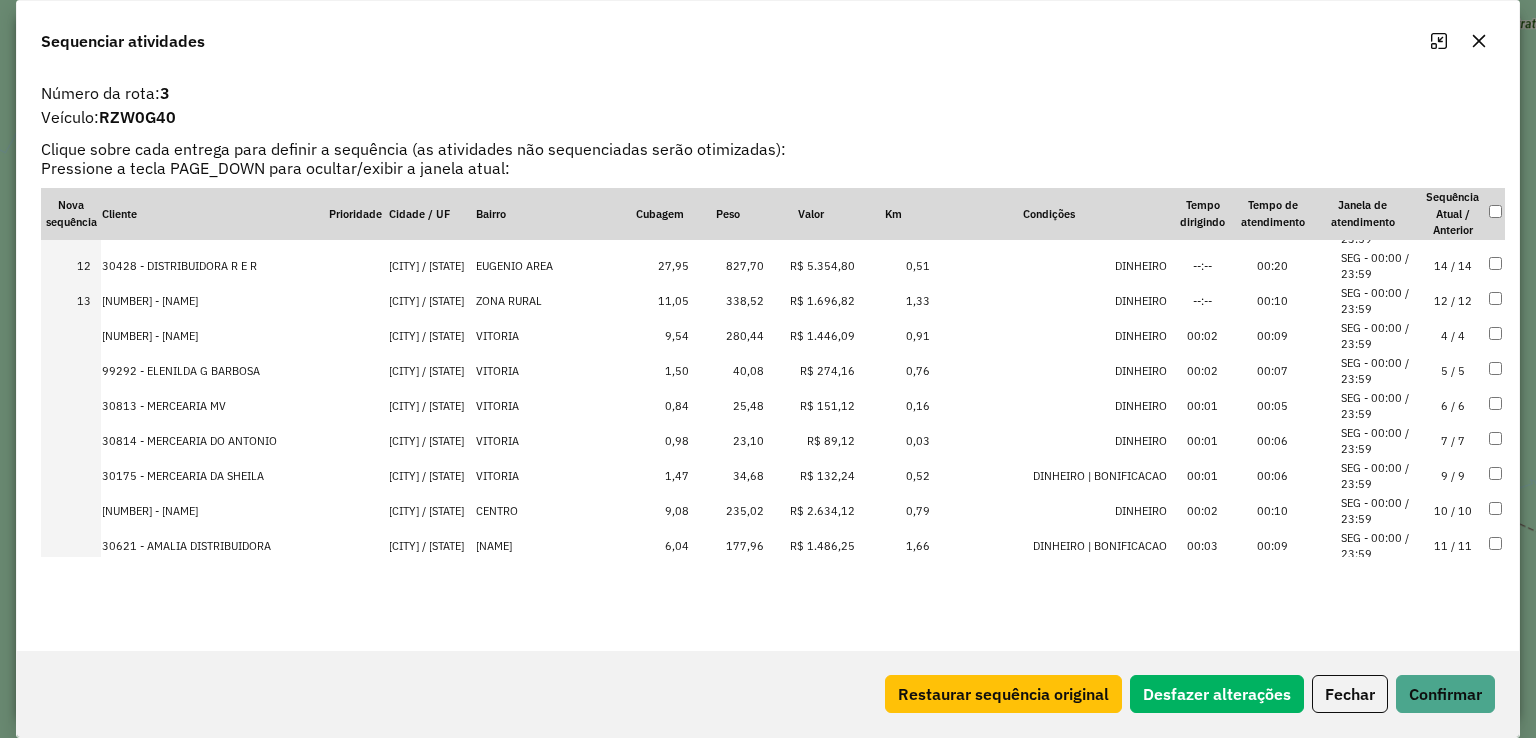 scroll, scrollTop: 256, scrollLeft: 0, axis: vertical 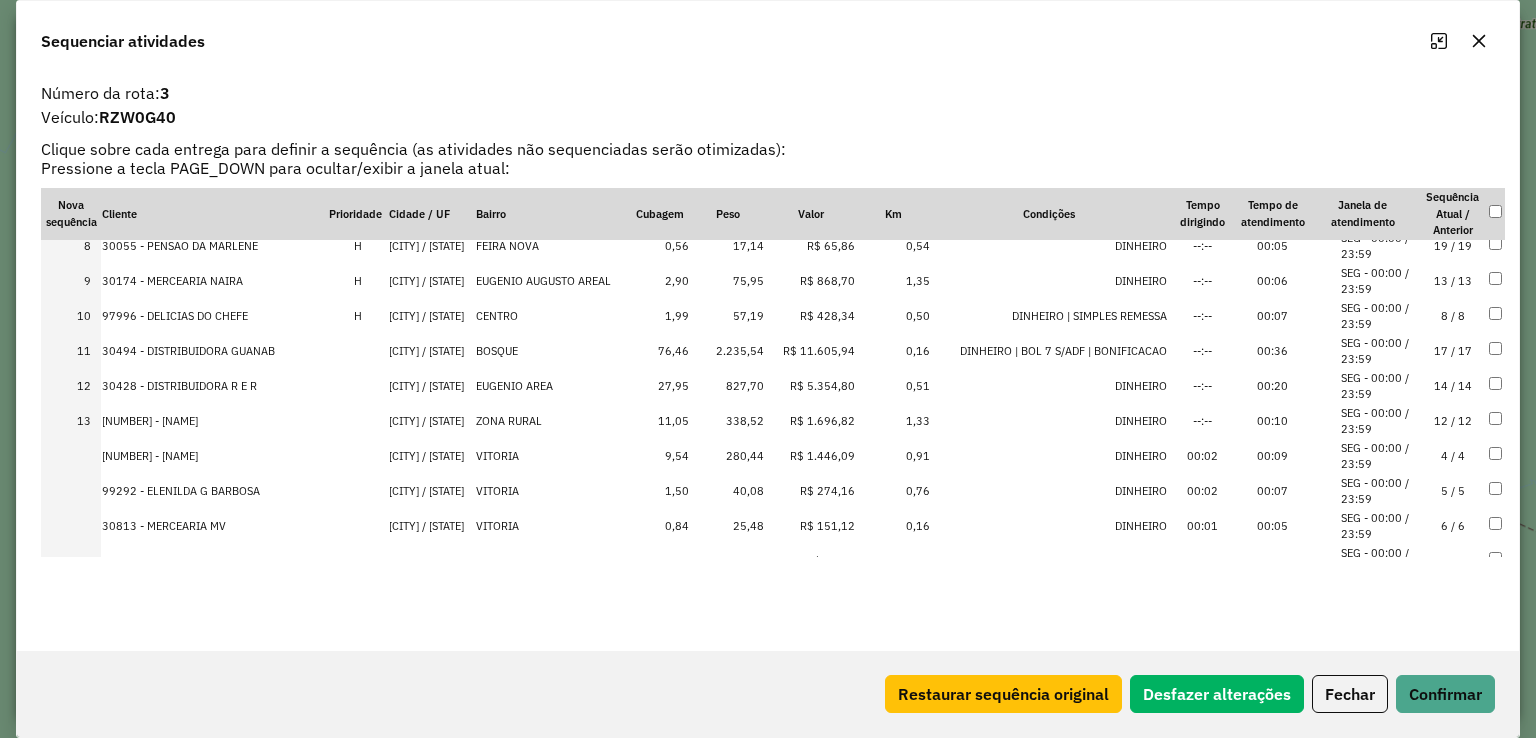 click on "R$ 1.446,09" at bounding box center (810, 456) 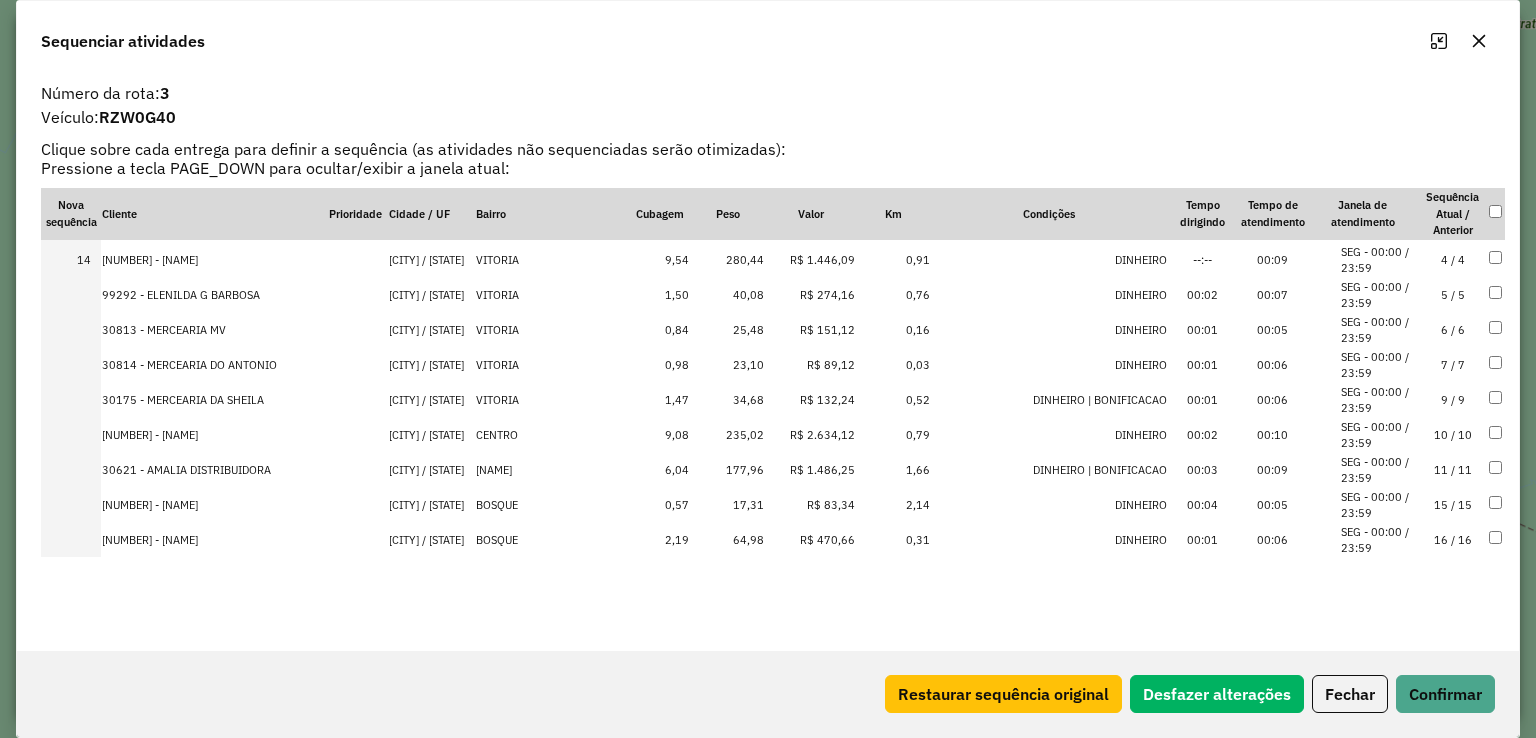 scroll, scrollTop: 456, scrollLeft: 0, axis: vertical 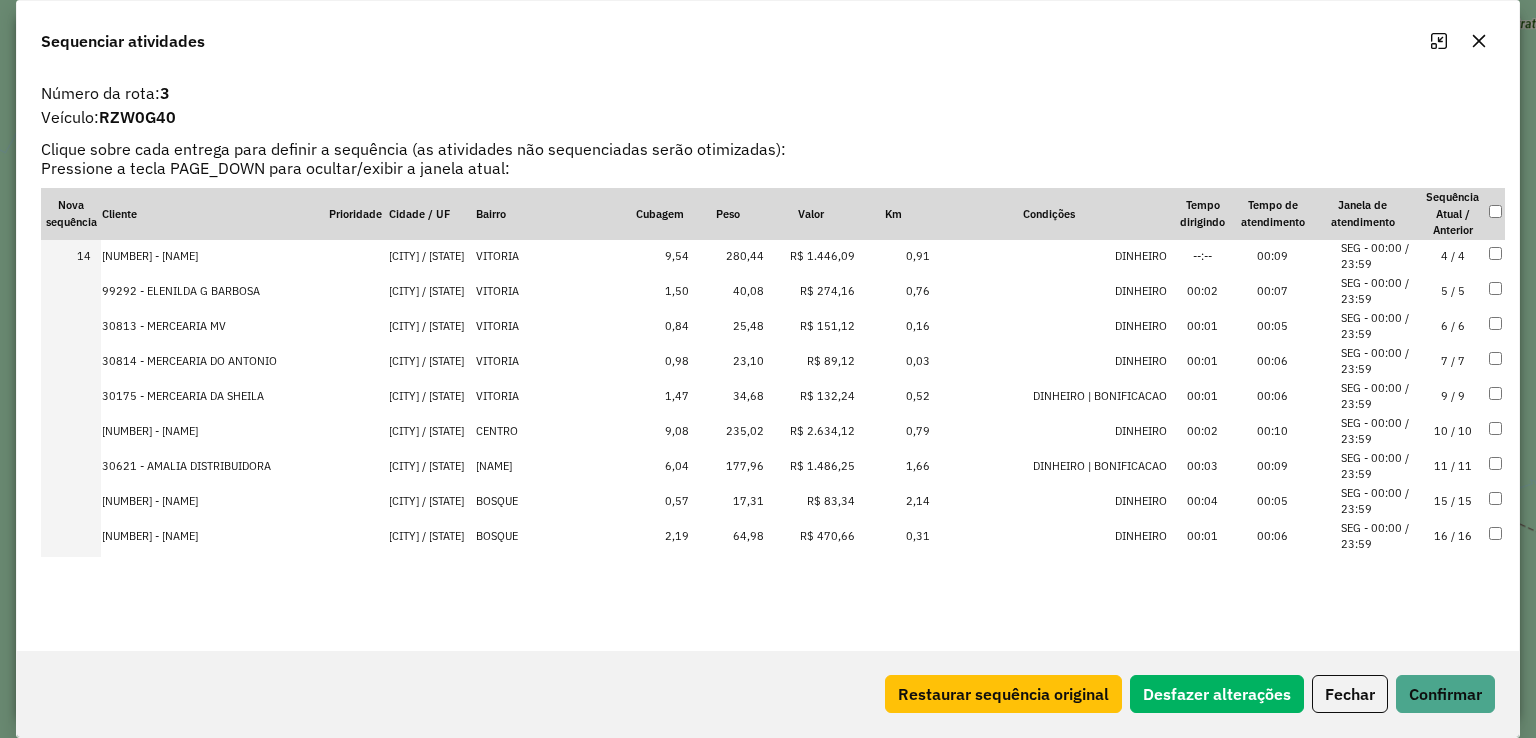 click on "R$ 2.634,12" at bounding box center [810, 431] 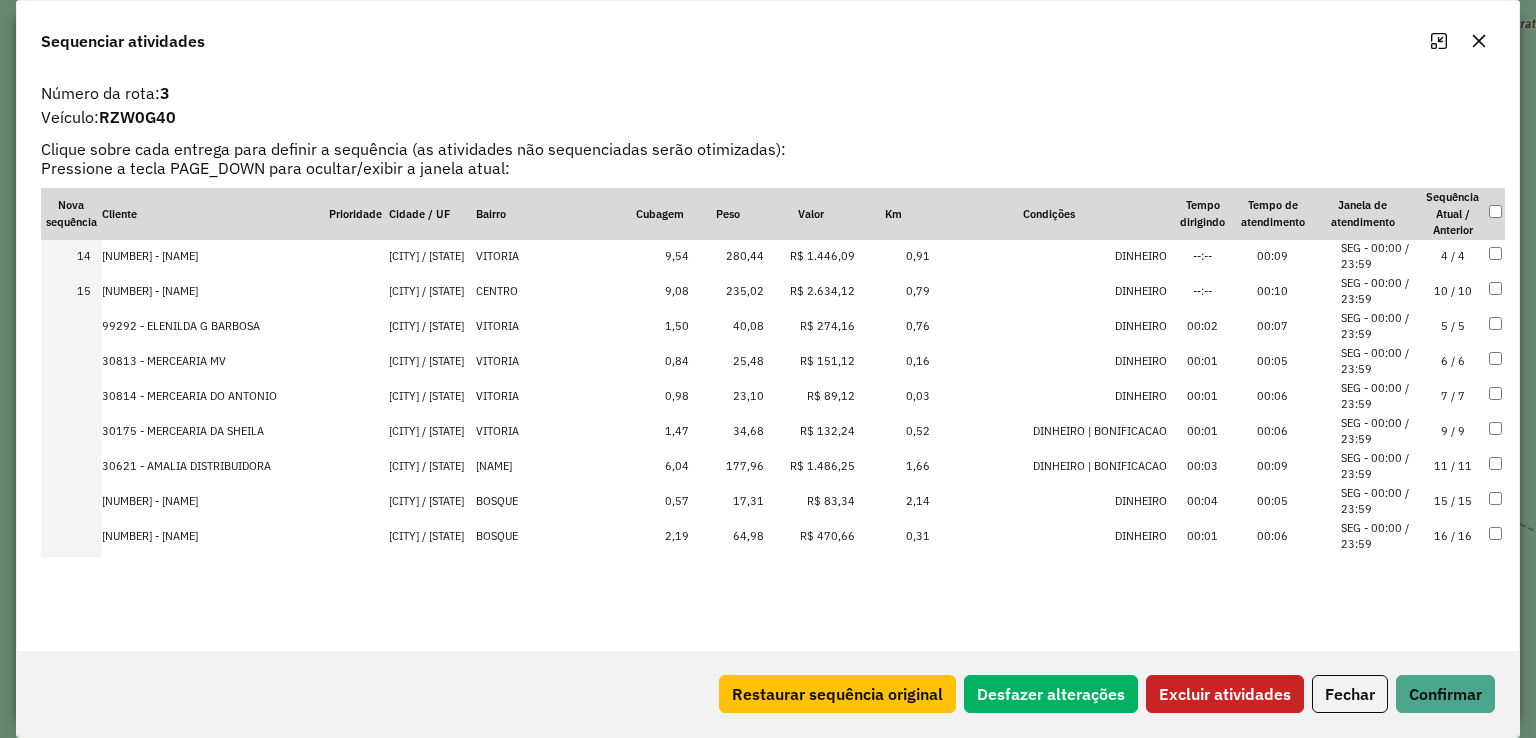 click at bounding box center [1496, 291] 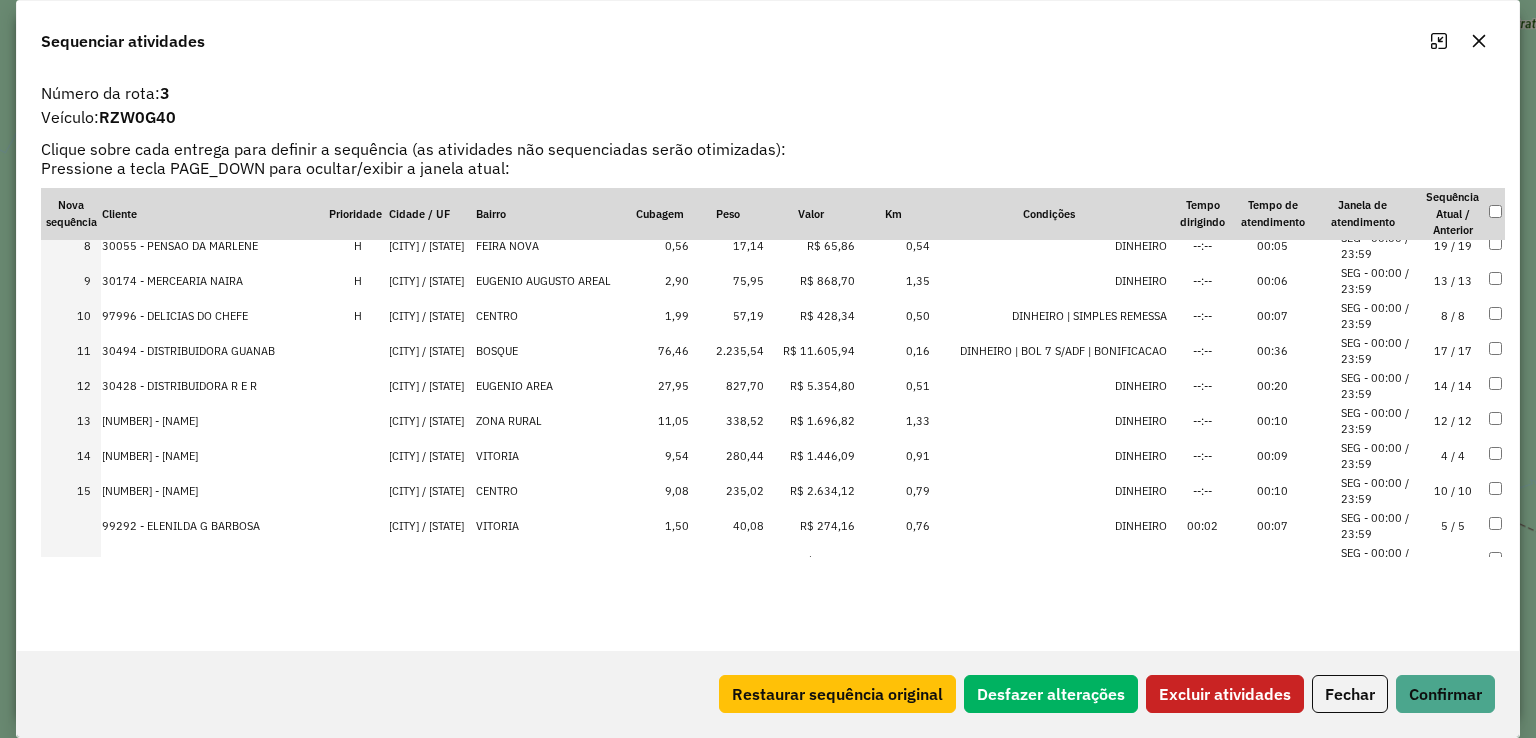 click at bounding box center (1496, 316) 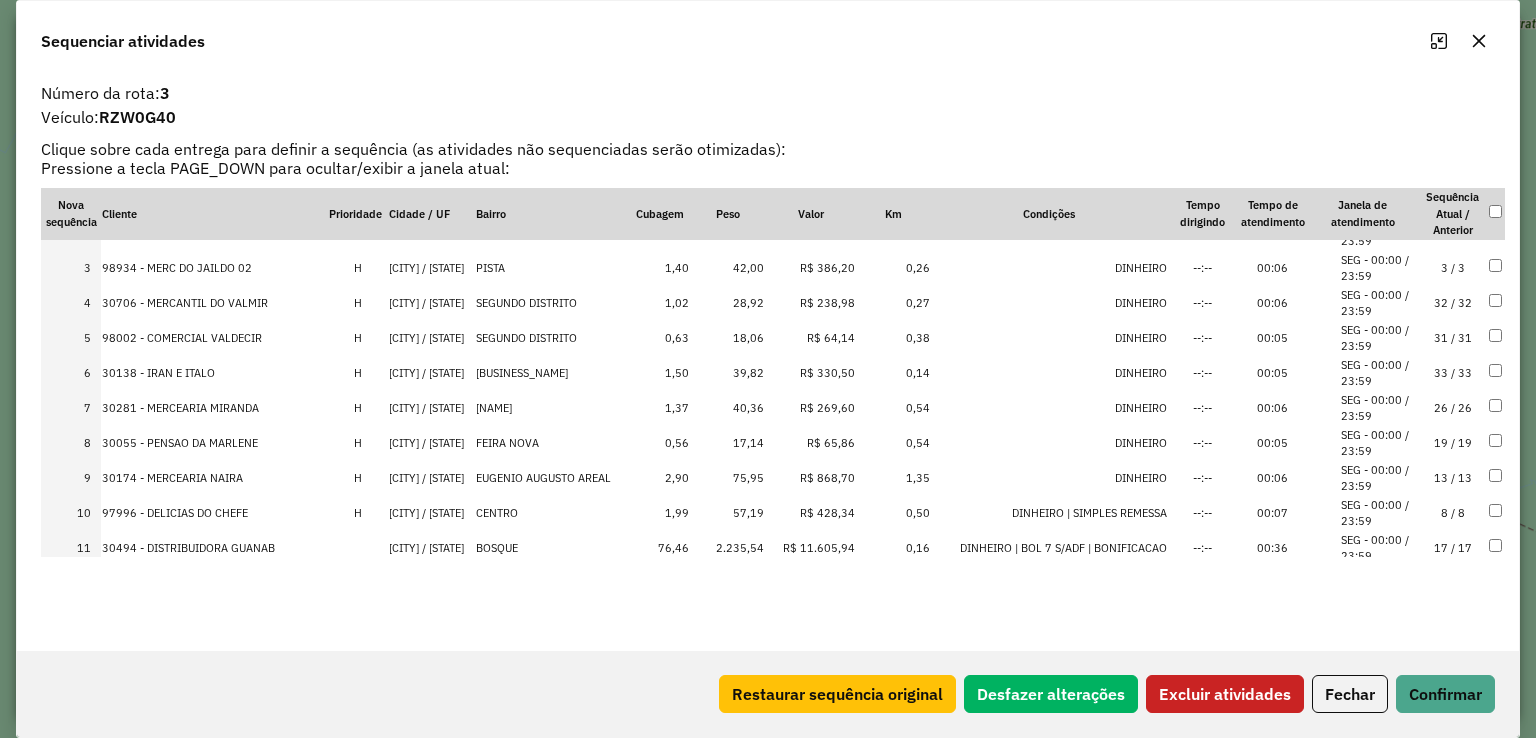 scroll, scrollTop: 56, scrollLeft: 0, axis: vertical 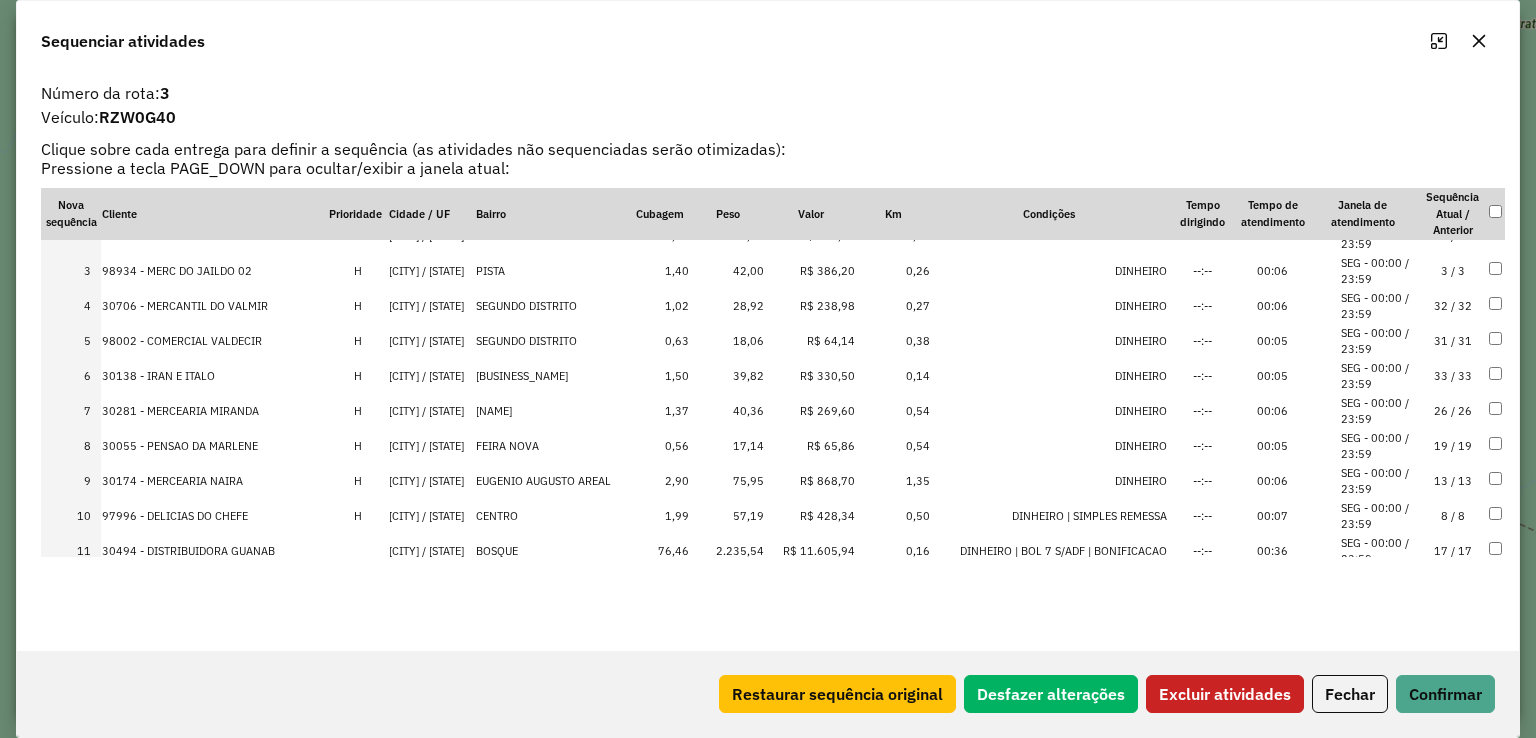 click at bounding box center [1496, 341] 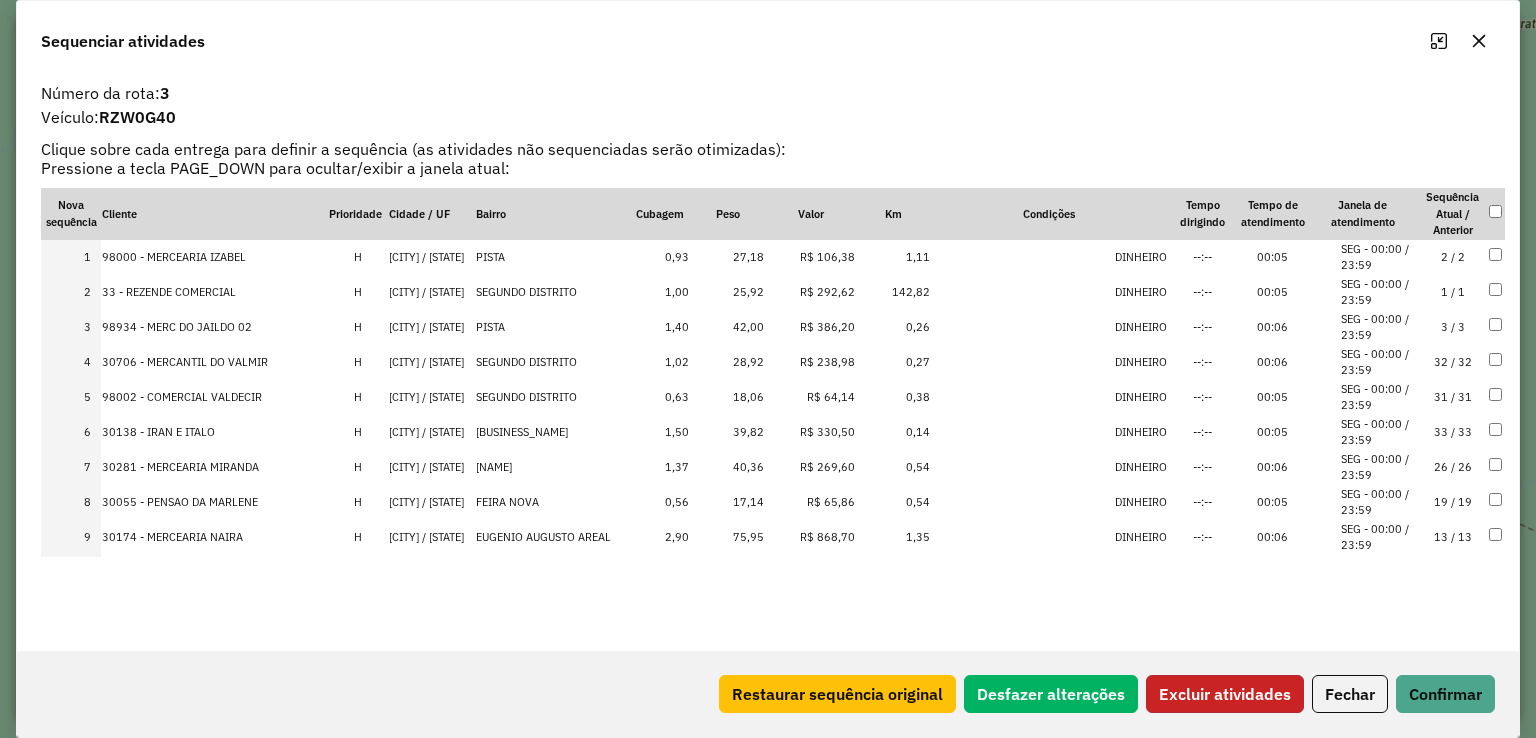 click on "Excluir atividades" 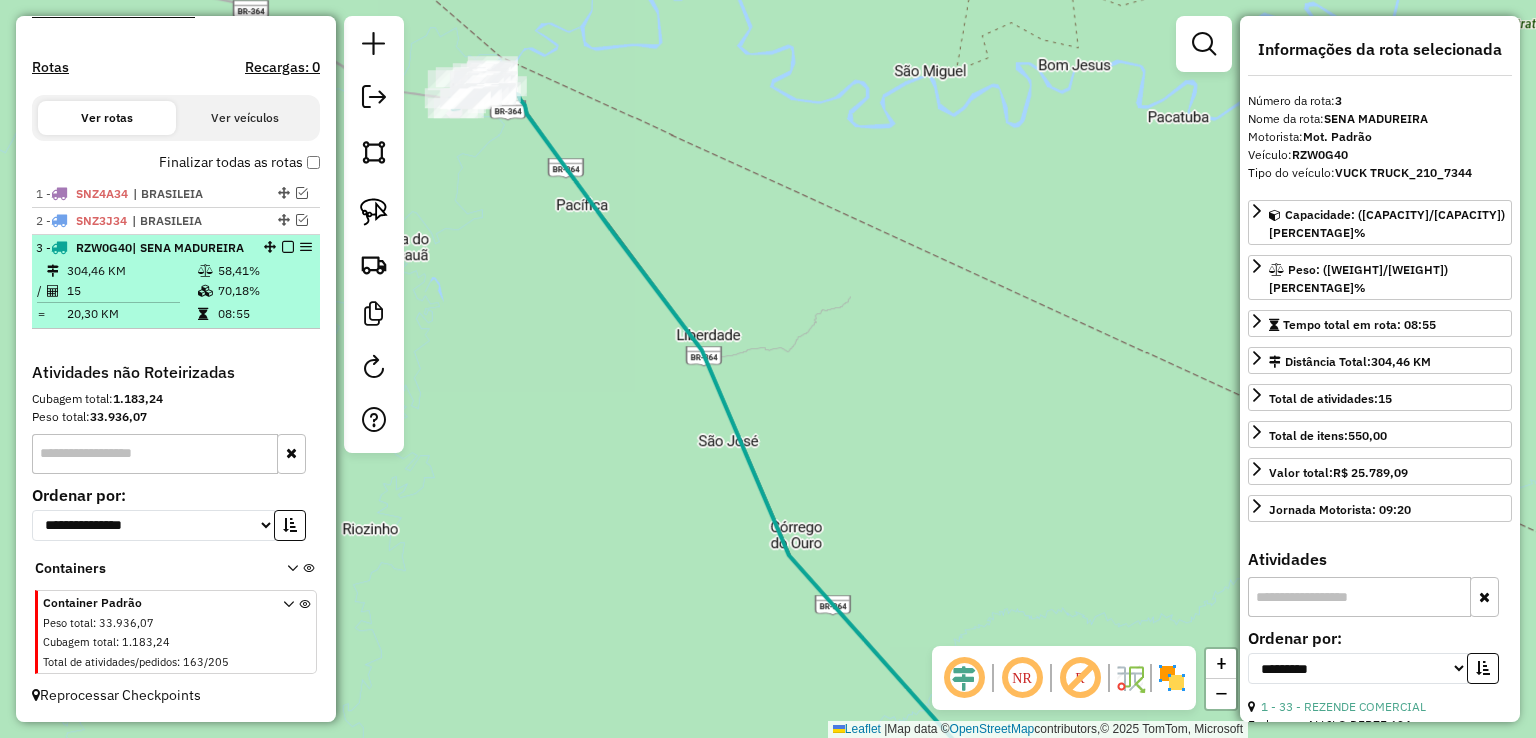 click at bounding box center (288, 247) 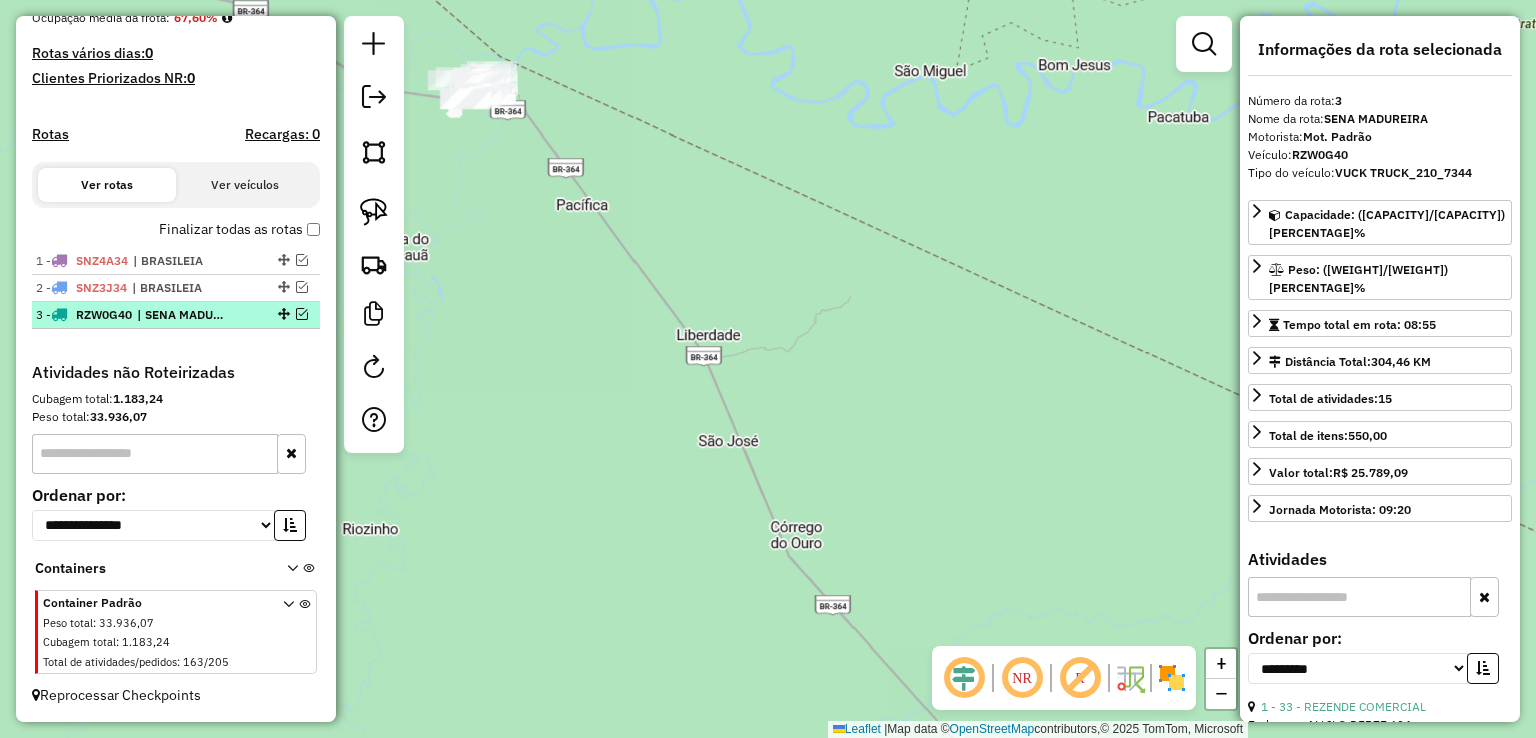 scroll, scrollTop: 516, scrollLeft: 0, axis: vertical 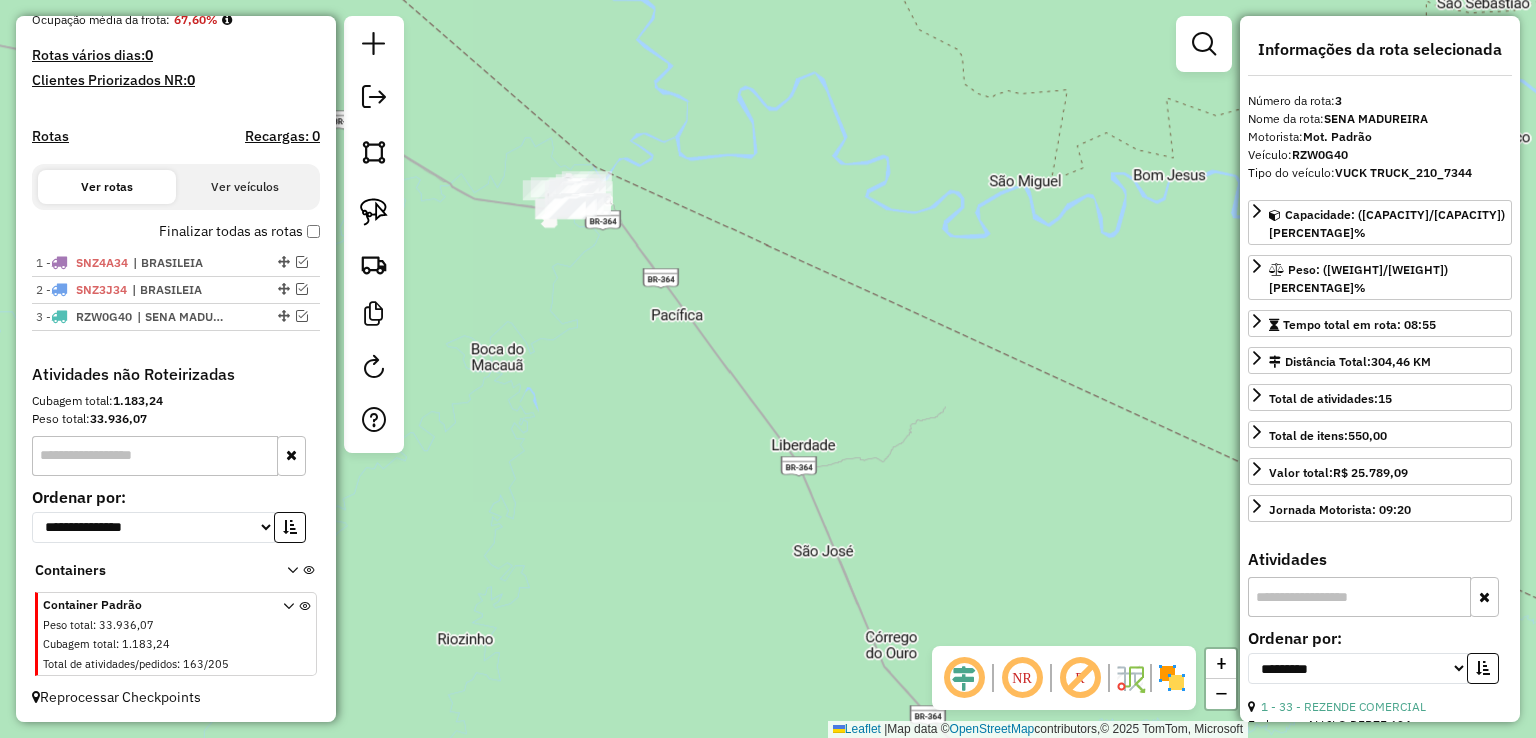 drag, startPoint x: 569, startPoint y: 299, endPoint x: 673, endPoint y: 361, distance: 121.07848 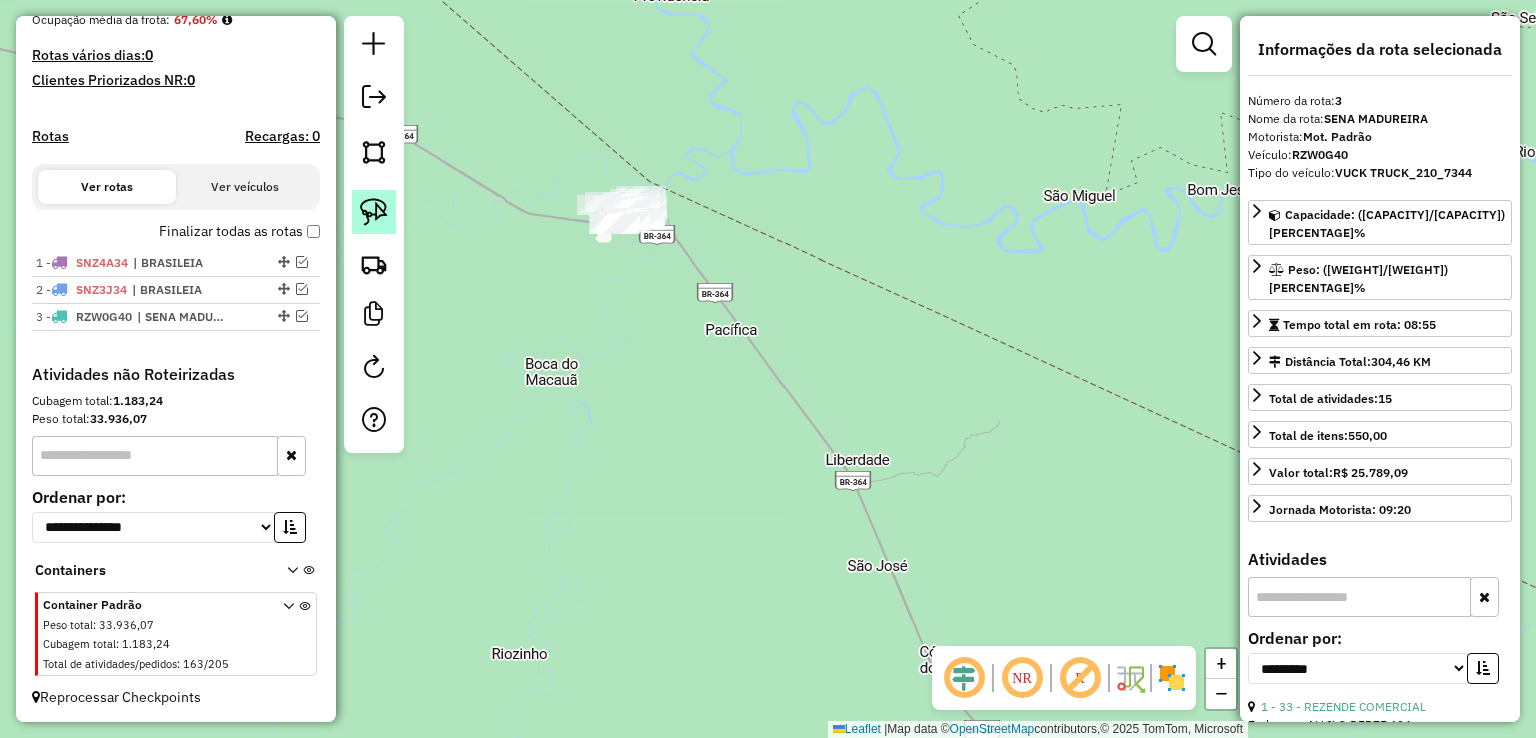 click 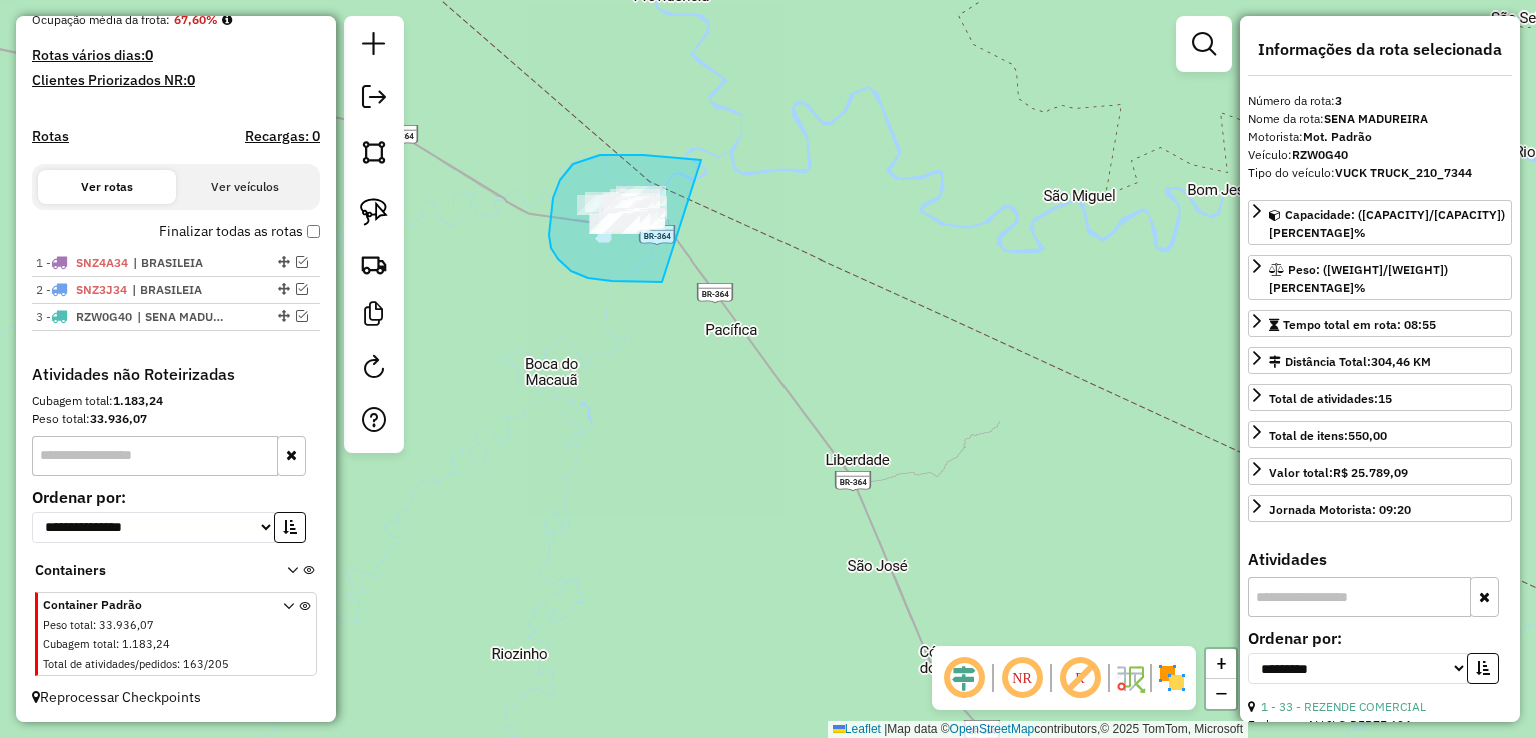 drag, startPoint x: 701, startPoint y: 160, endPoint x: 720, endPoint y: 243, distance: 85.146935 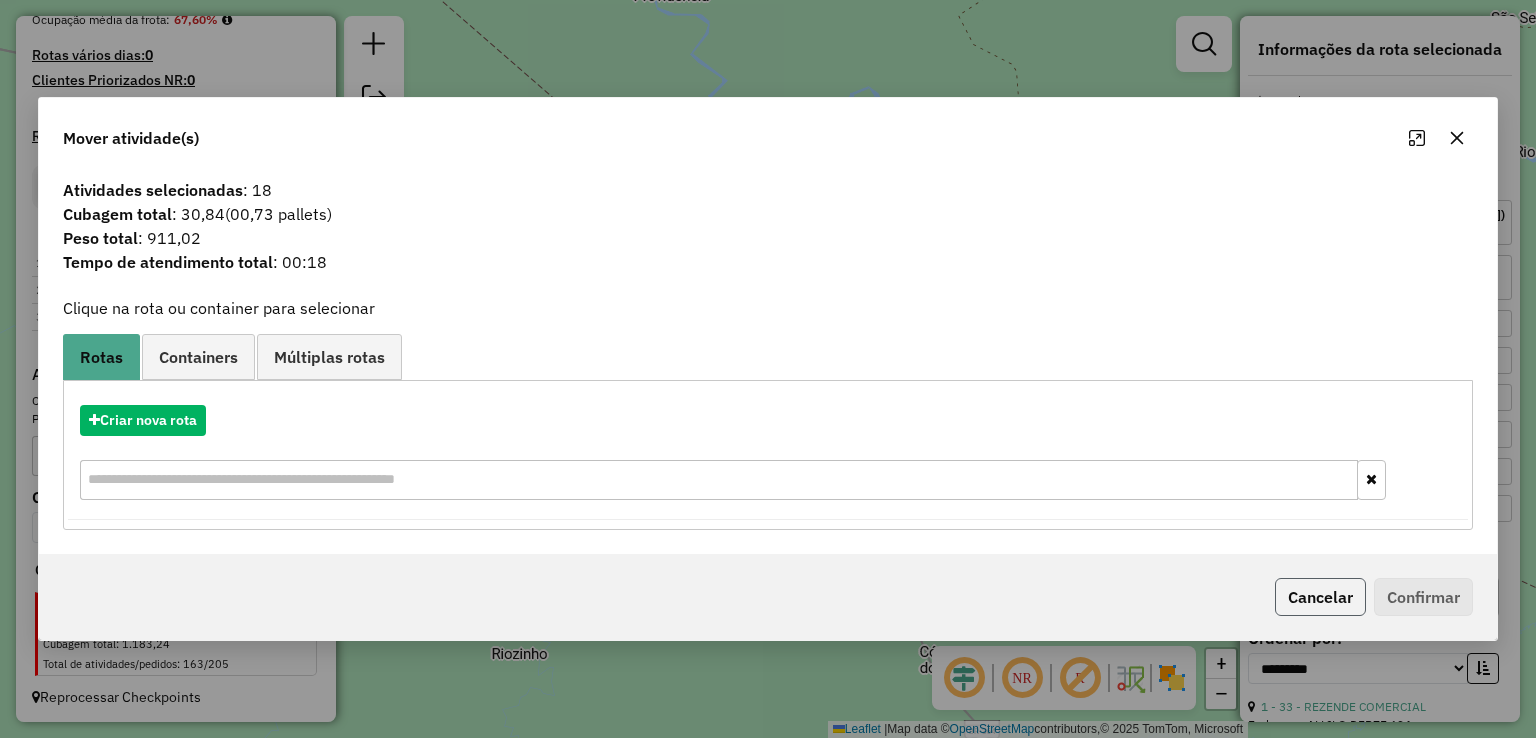 click on "Cancelar" 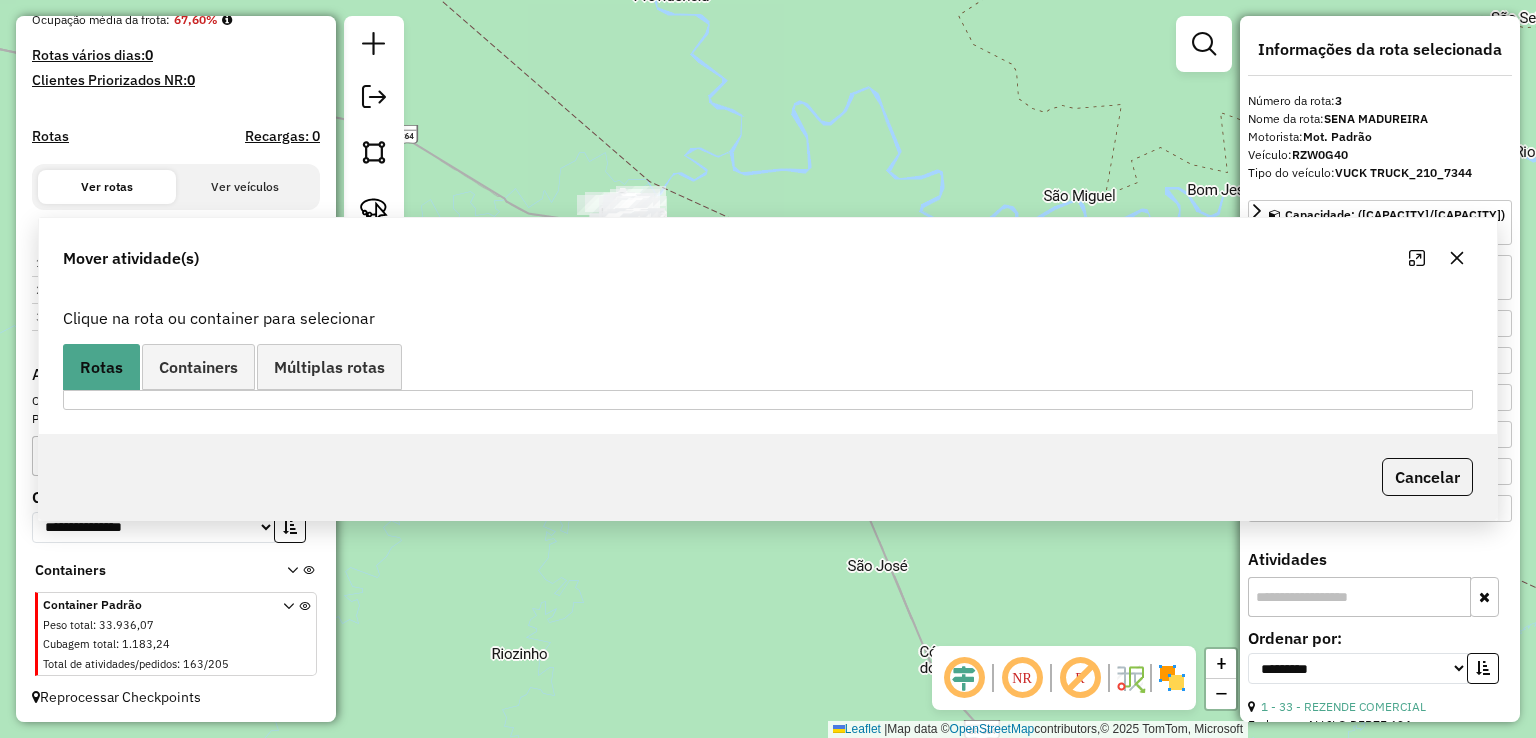 drag, startPoint x: 896, startPoint y: 389, endPoint x: 643, endPoint y: 147, distance: 350.10428 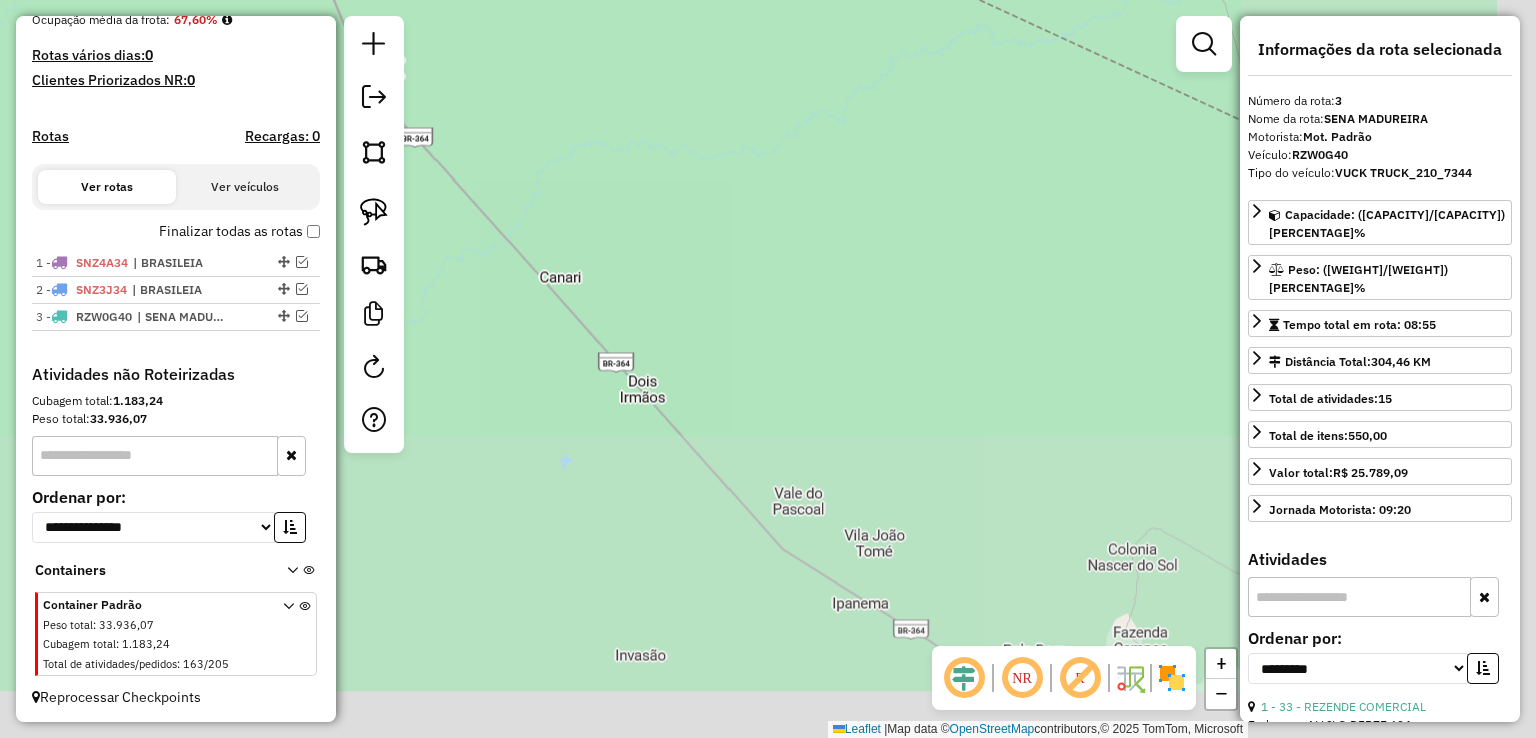 drag, startPoint x: 916, startPoint y: 313, endPoint x: 698, endPoint y: 10, distance: 373.27335 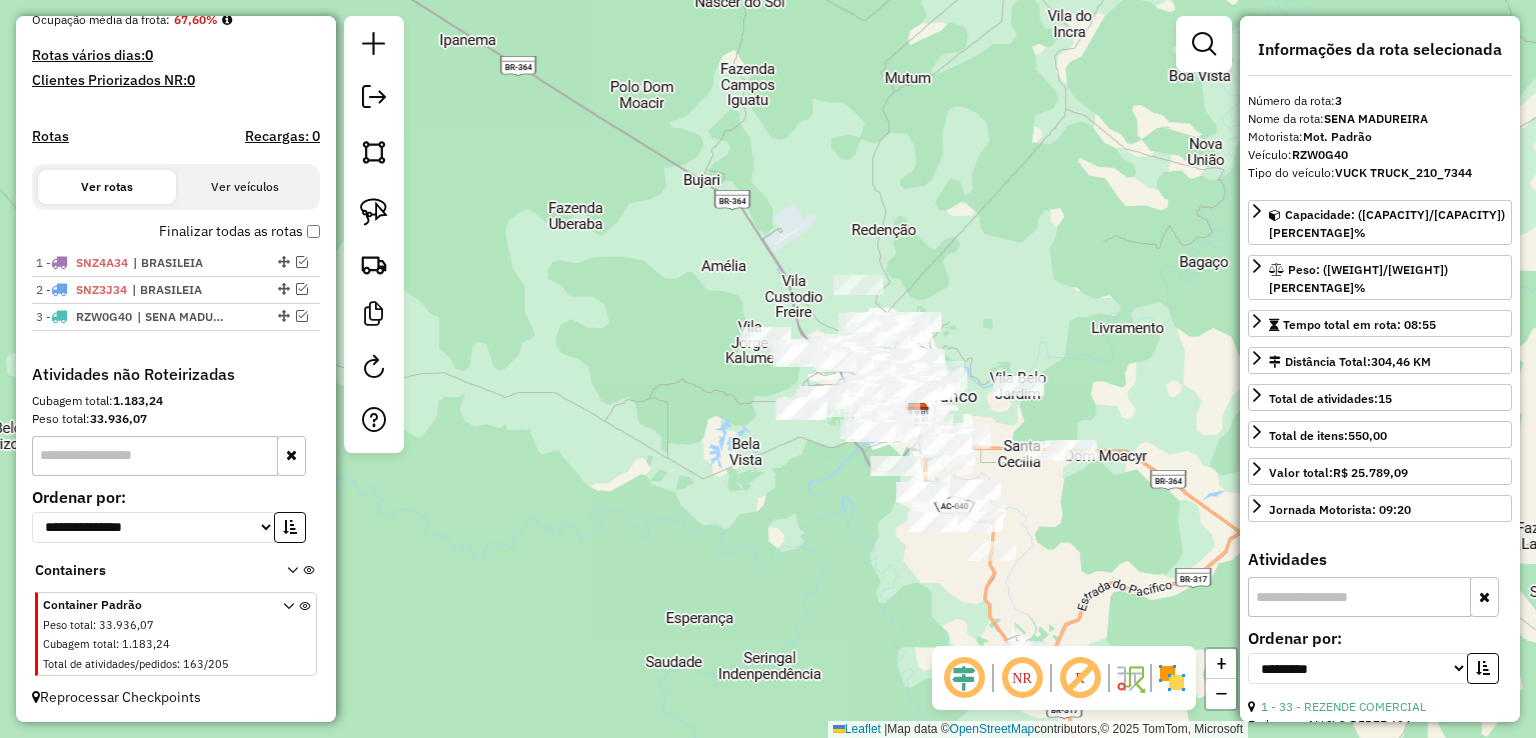 click on "Janela de atendimento Grade de atendimento Capacidade Transportadoras Veículos Cliente Pedidos  Rotas Selecione os dias de semana para filtrar as janelas de atendimento  Seg   Ter   Qua   Qui   Sex   Sáb   Dom  Informe o período da janela de atendimento: De: Até:  Filtrar exatamente a janela do cliente  Considerar janela de atendimento padrão  Selecione os dias de semana para filtrar as grades de atendimento  Seg   Ter   Qua   Qui   Sex   Sáb   Dom   Considerar clientes sem dia de atendimento cadastrado  Clientes fora do dia de atendimento selecionado Filtrar as atividades entre os valores definidos abaixo:  Peso mínimo:   Peso máximo:   Cubagem mínima:   Cubagem máxima:   De:   Até:  Filtrar as atividades entre o tempo de atendimento definido abaixo:  De:   Até:   Considerar capacidade total dos clientes não roteirizados Transportadora: Selecione um ou mais itens Tipo de veículo: Selecione um ou mais itens Veículo: Selecione um ou mais itens Motorista: Selecione um ou mais itens Nome: Rótulo:" 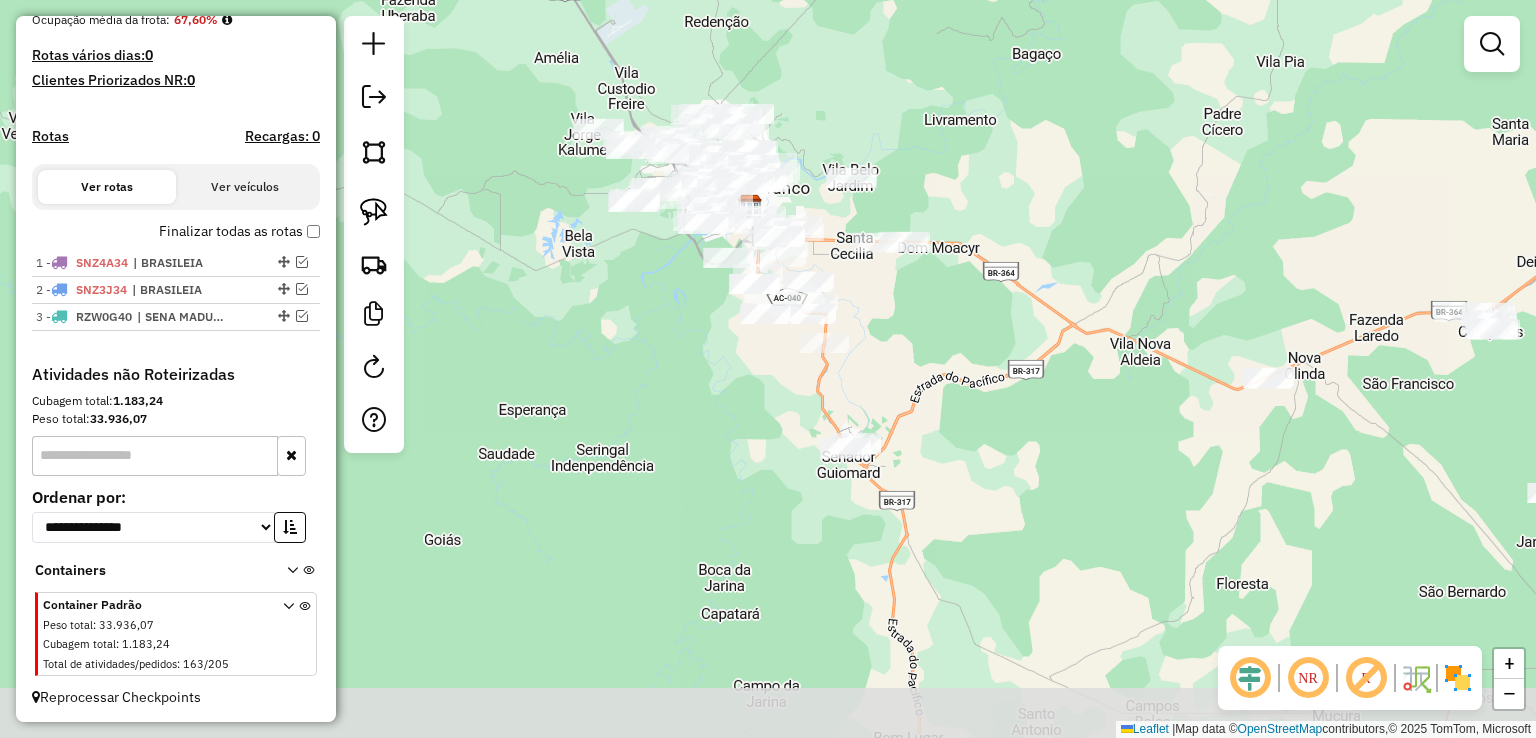 drag, startPoint x: 993, startPoint y: 317, endPoint x: 828, endPoint y: 113, distance: 262.37567 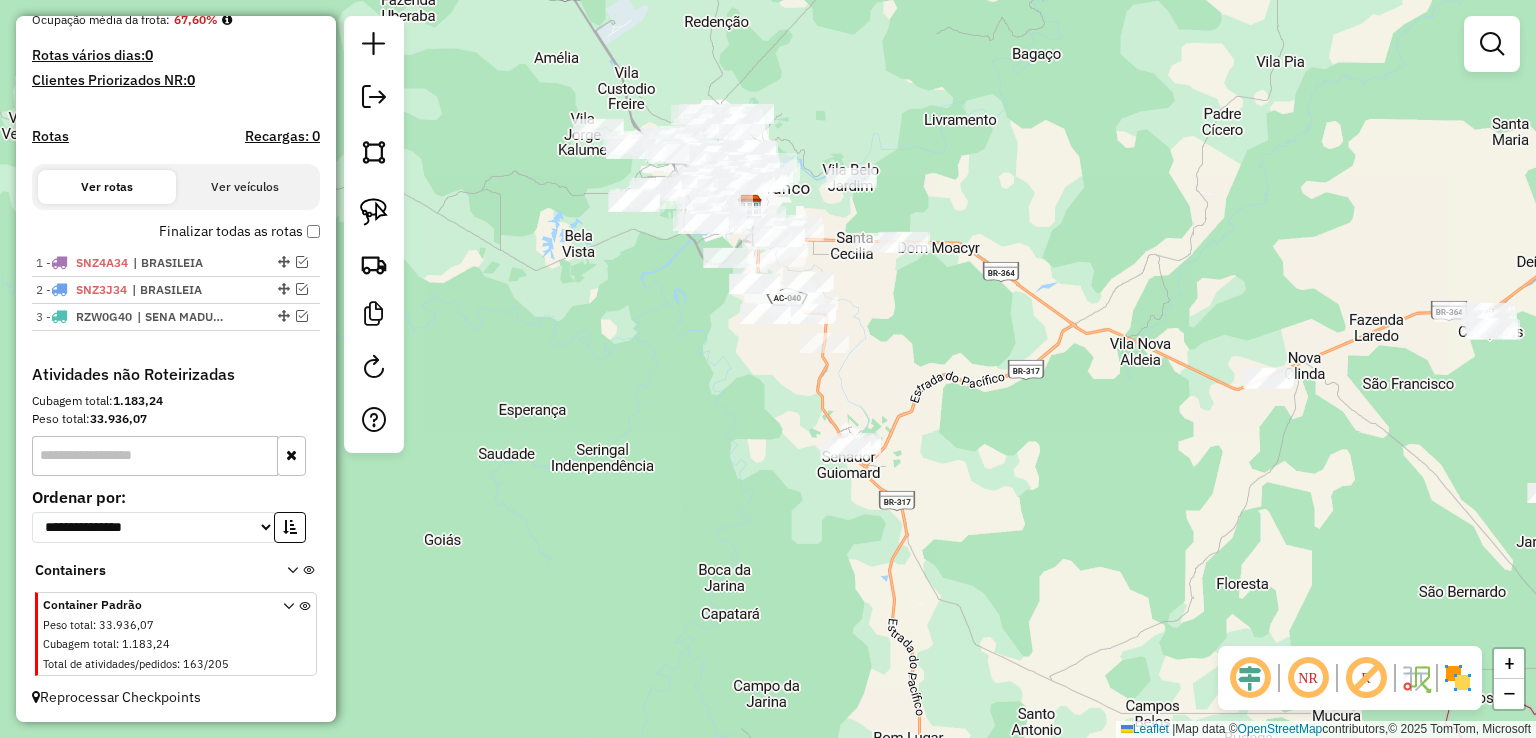 drag, startPoint x: 1203, startPoint y: 195, endPoint x: 1090, endPoint y: 169, distance: 115.952576 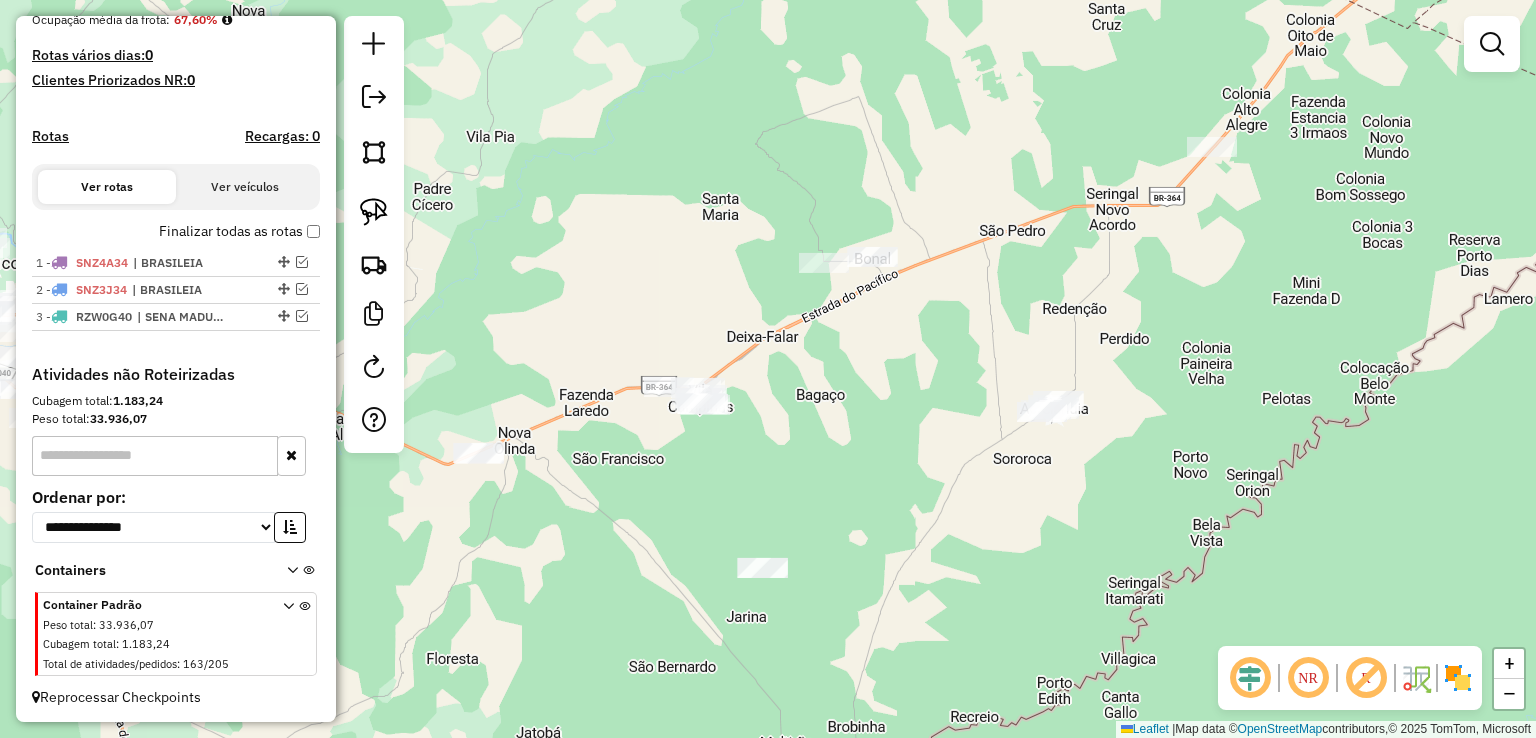 drag, startPoint x: 1257, startPoint y: 194, endPoint x: 580, endPoint y: 294, distance: 684.3457 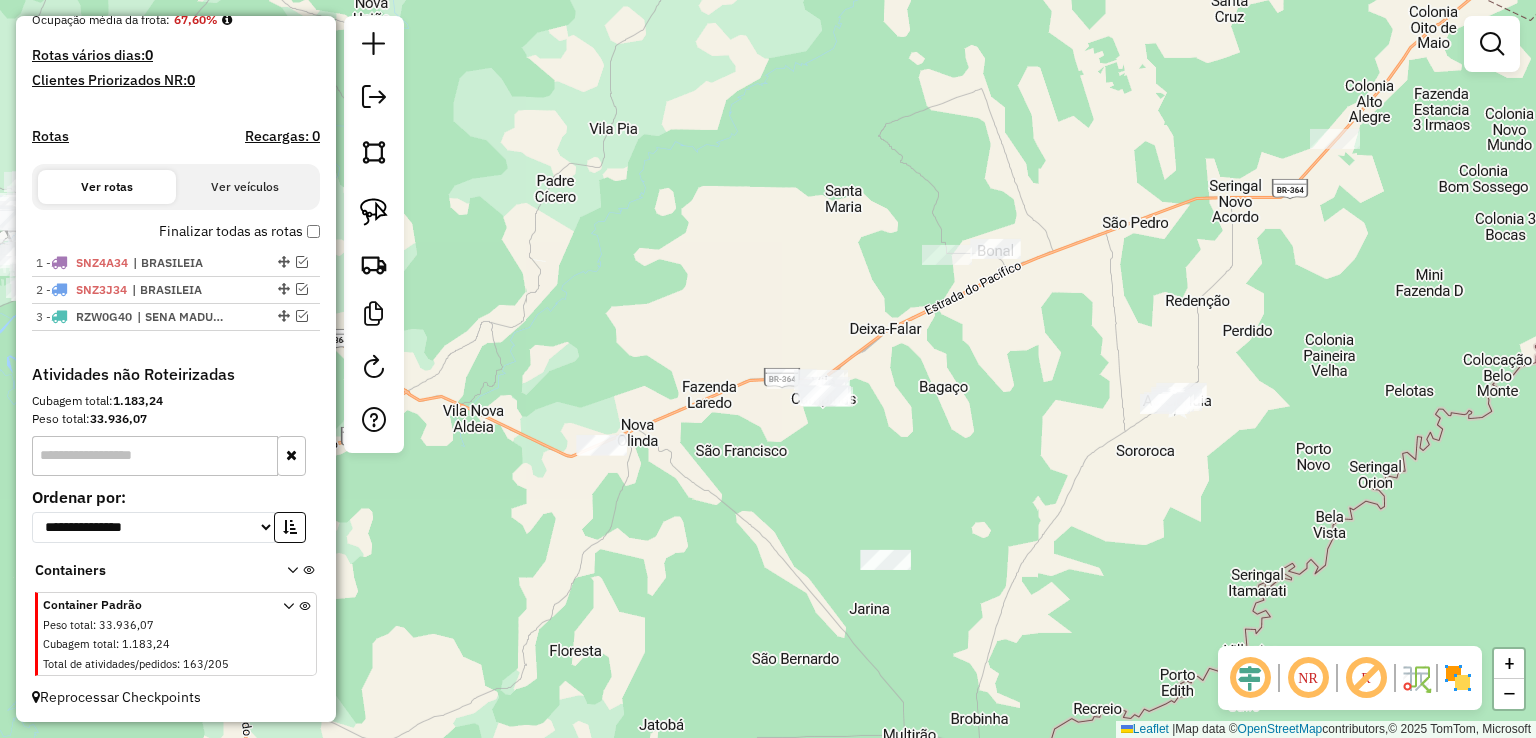 drag, startPoint x: 636, startPoint y: 277, endPoint x: 668, endPoint y: 273, distance: 32.24903 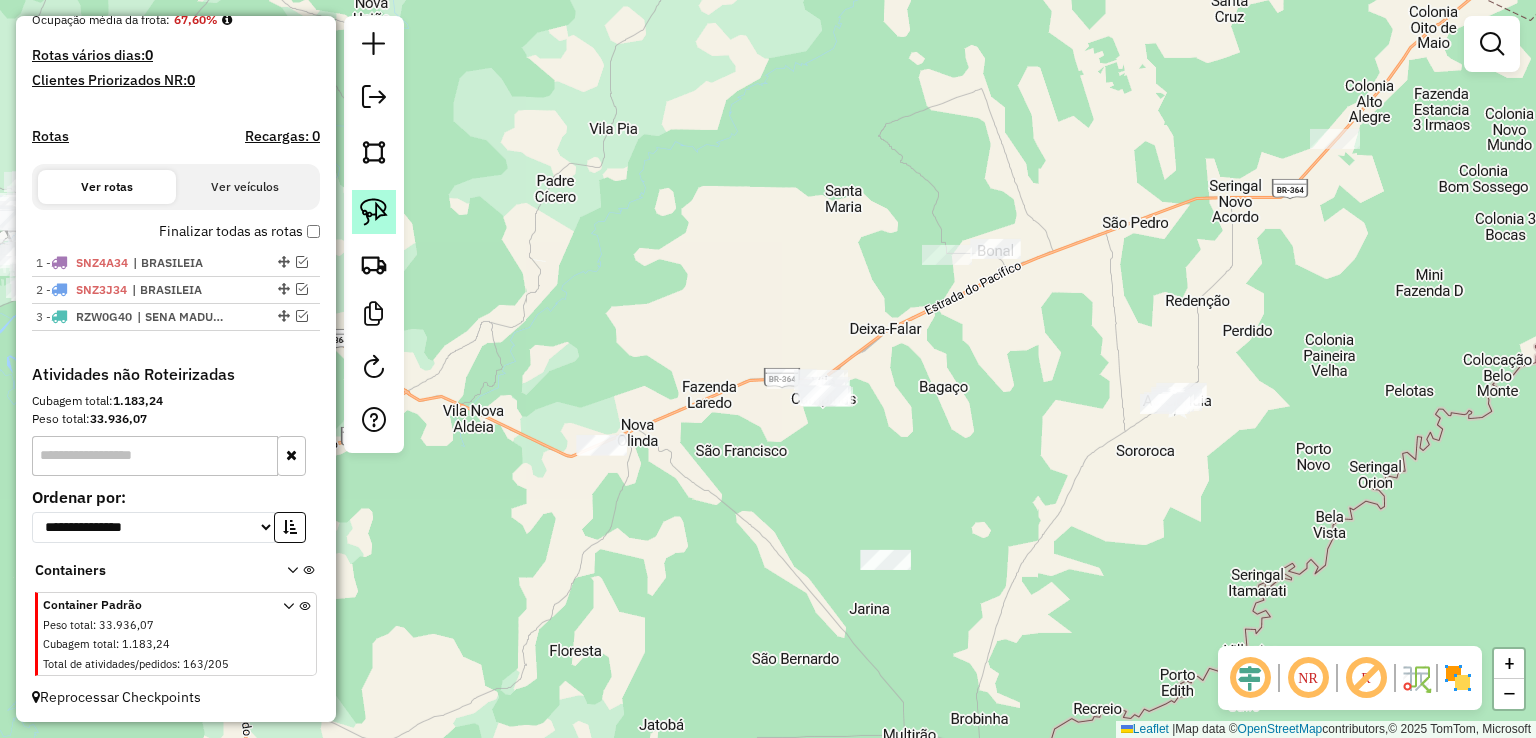 click 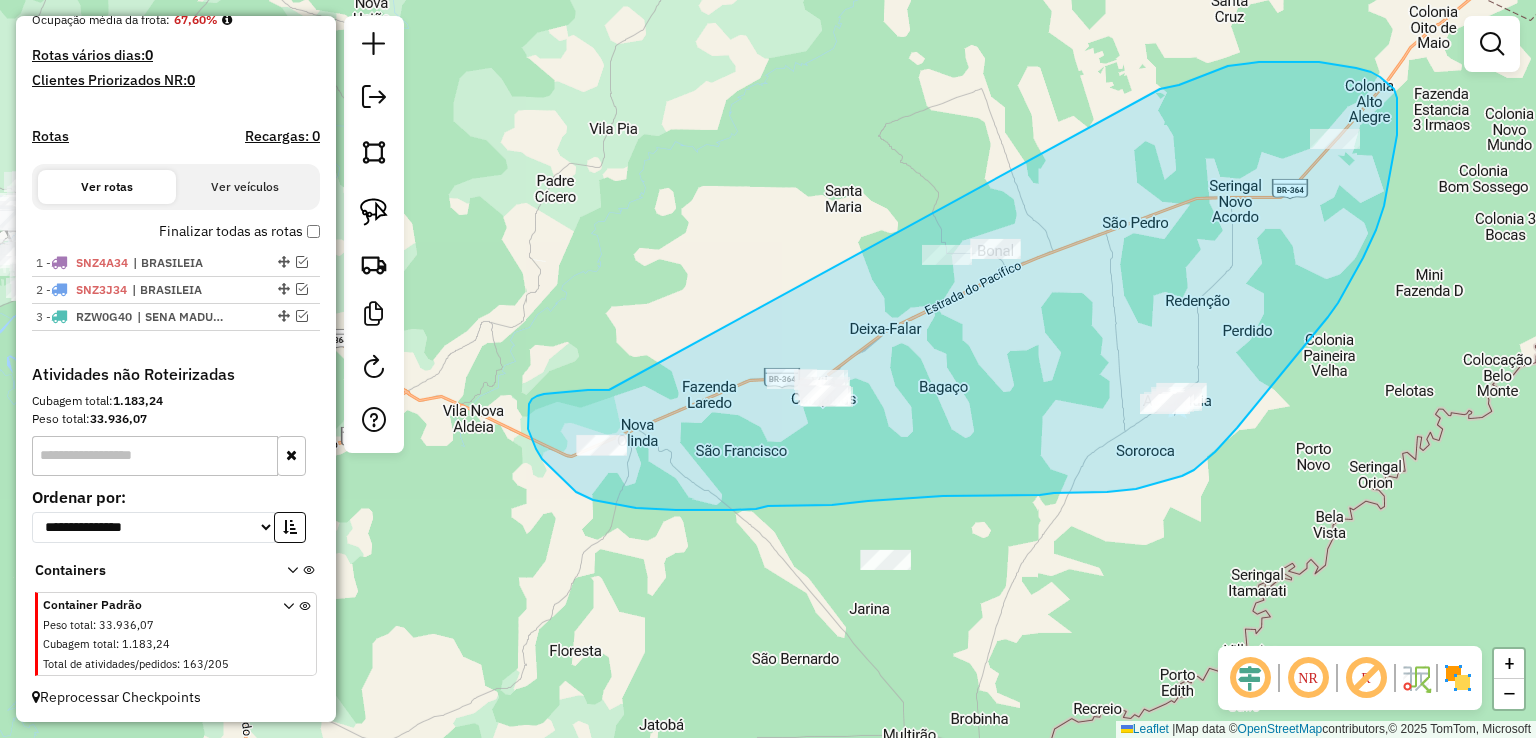 drag, startPoint x: 609, startPoint y: 390, endPoint x: 1000, endPoint y: 113, distance: 479.1764 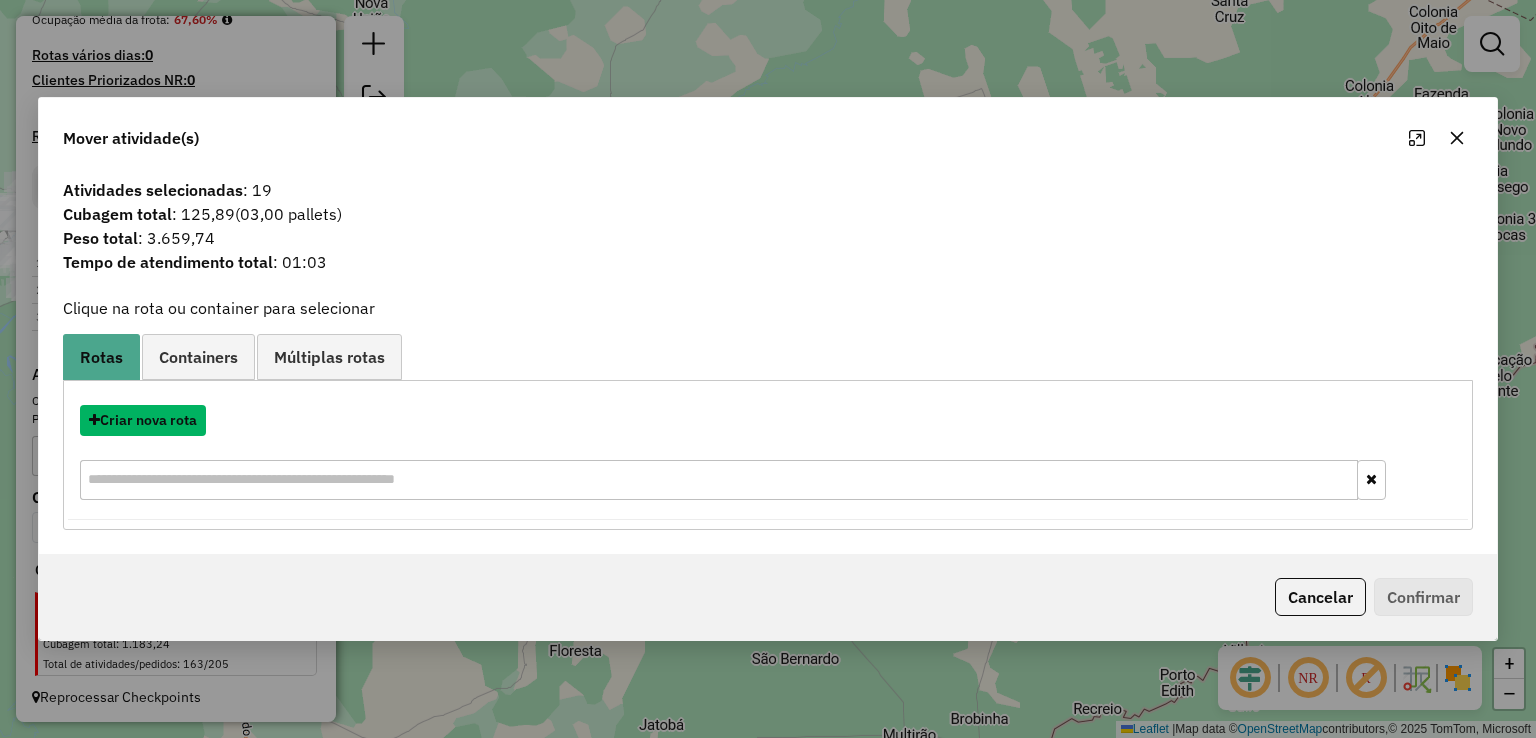 click on "Criar nova rota" at bounding box center [143, 420] 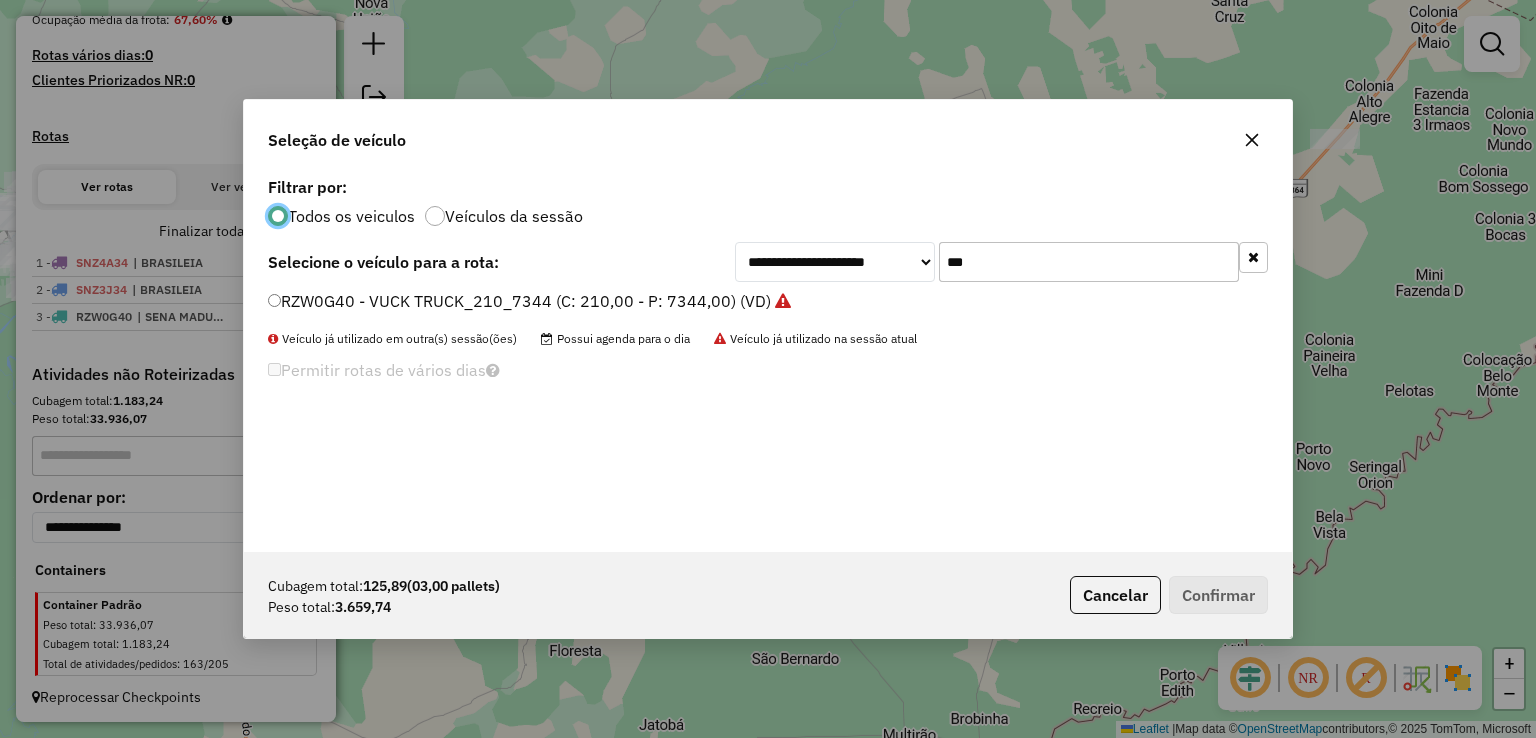 scroll, scrollTop: 10, scrollLeft: 6, axis: both 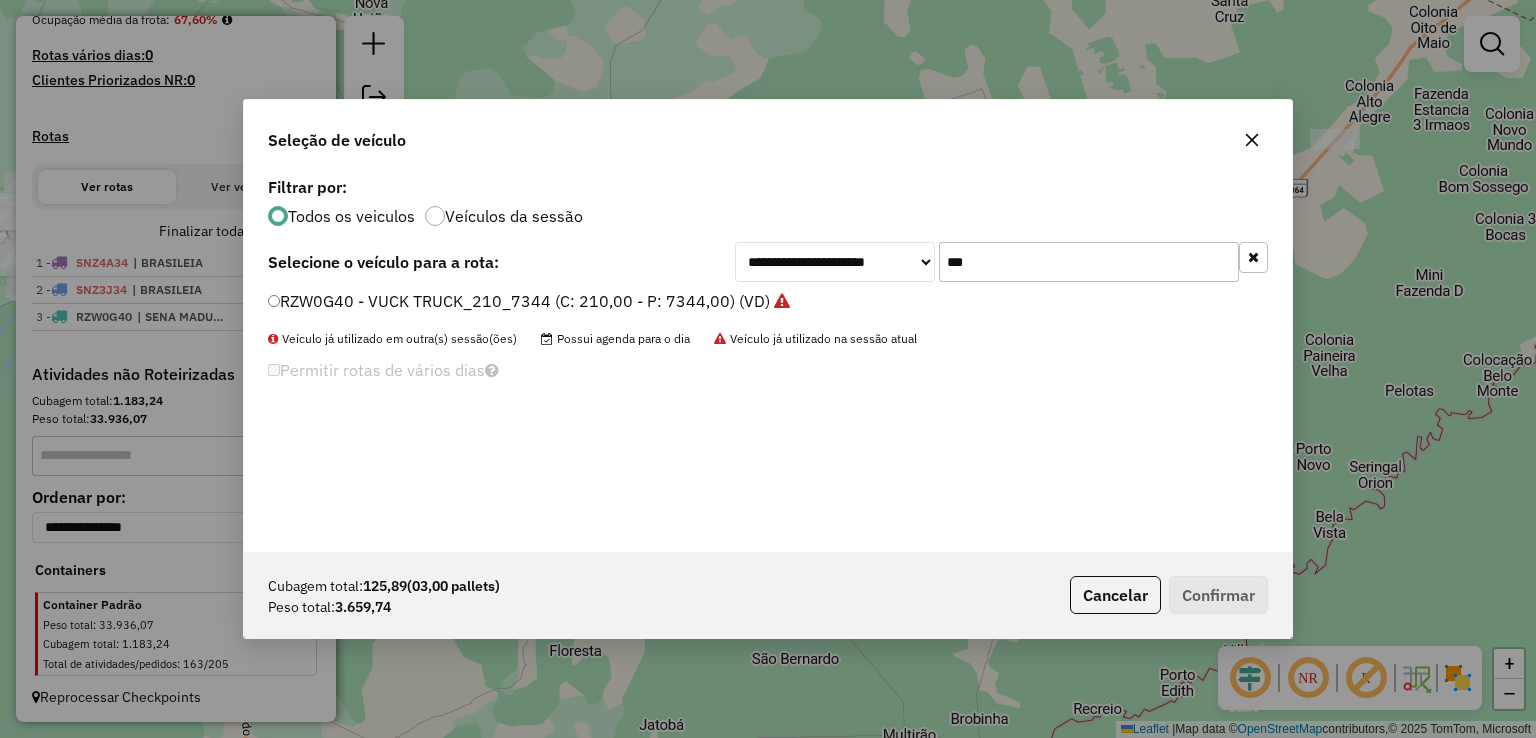 drag, startPoint x: 1028, startPoint y: 249, endPoint x: 549, endPoint y: 355, distance: 490.5884 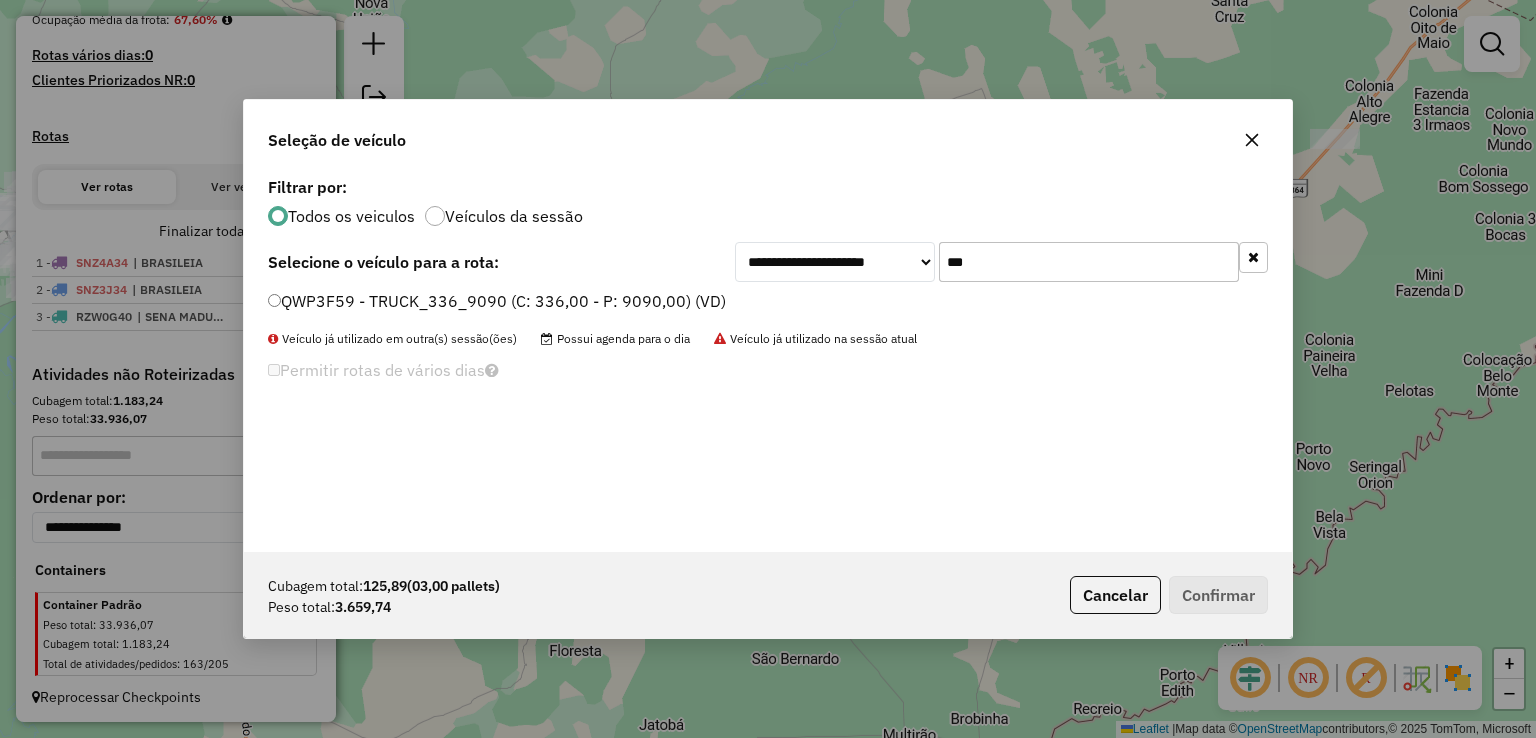 type on "***" 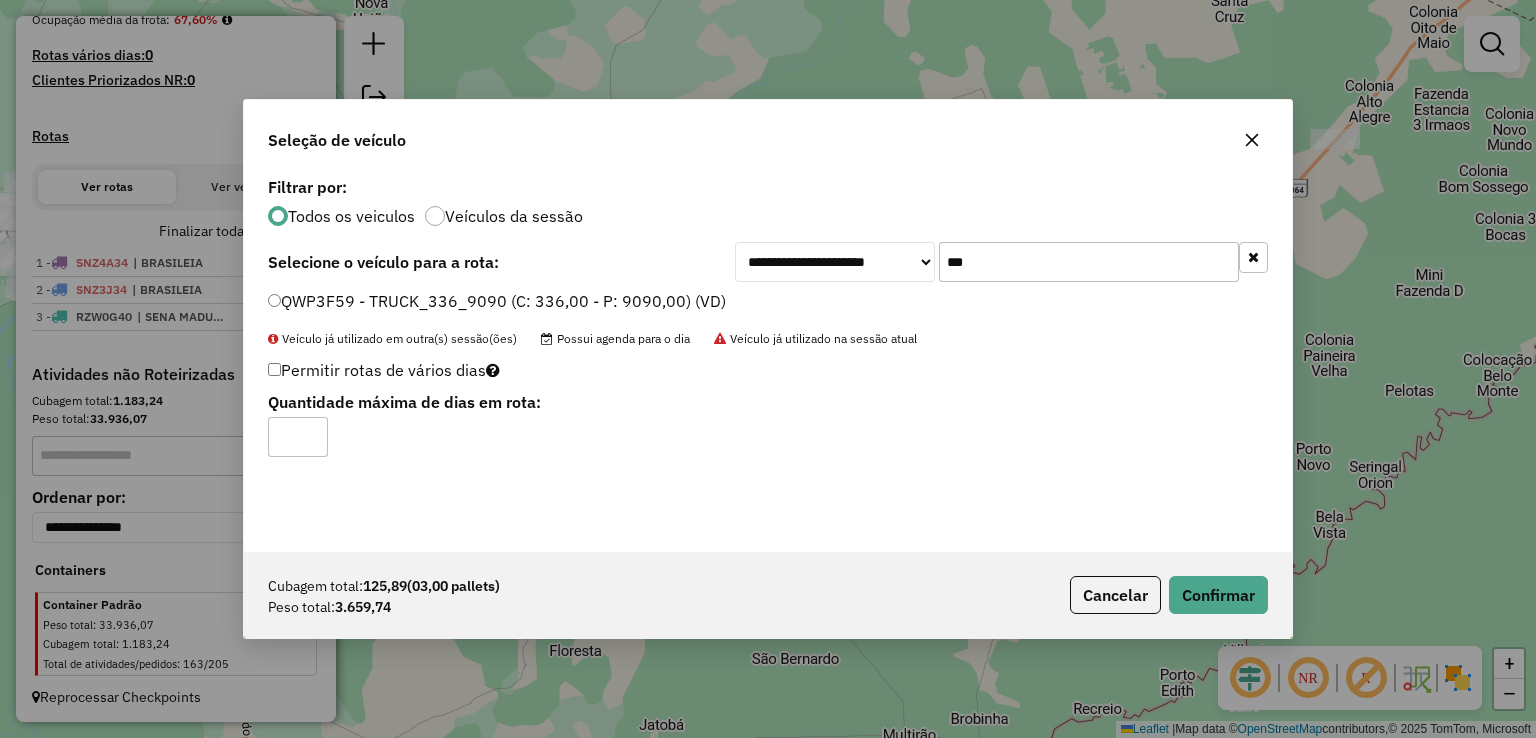 click on "Cubagem total:  125,89   (03,00 pallets)  Peso total: 3.659,74  Cancelar   Confirmar" 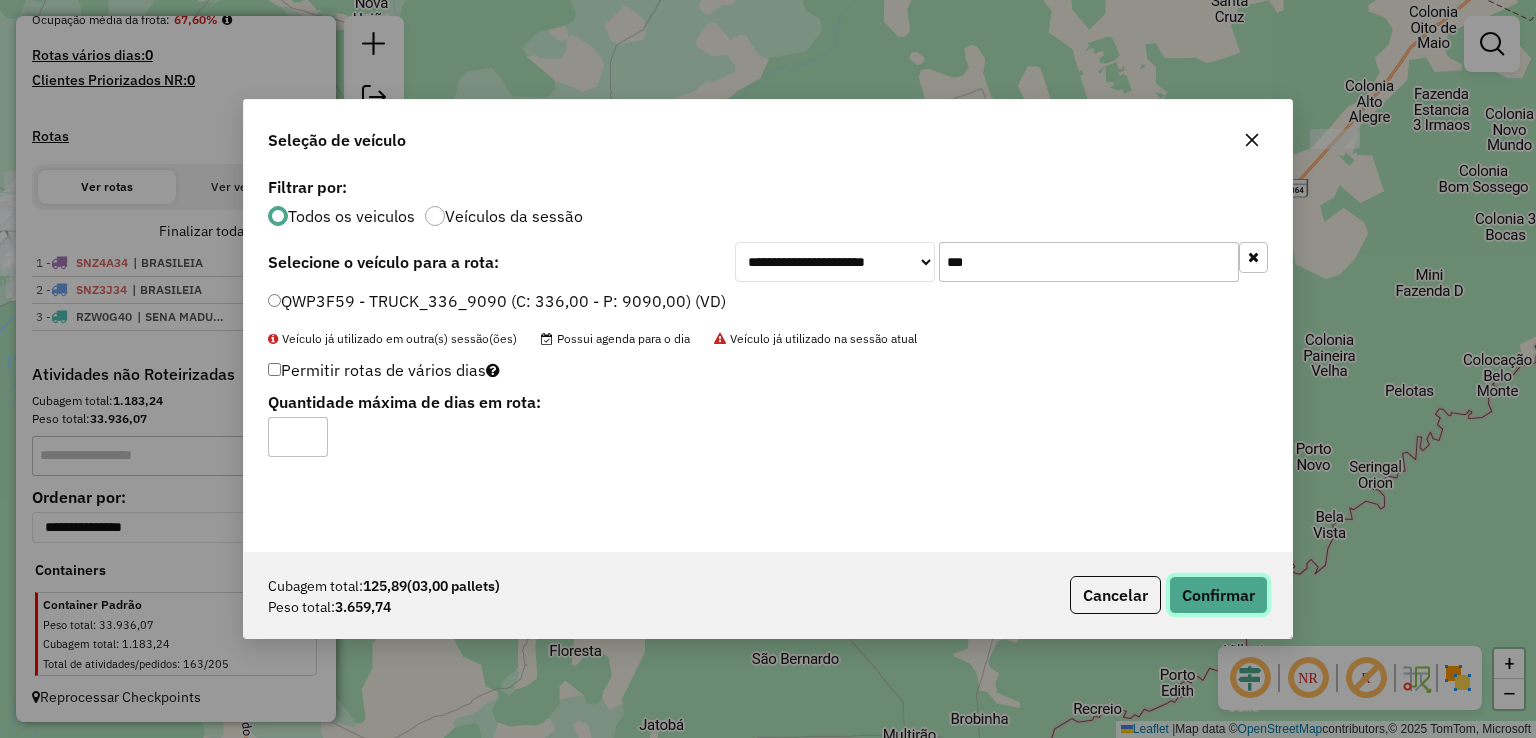 click on "Confirmar" 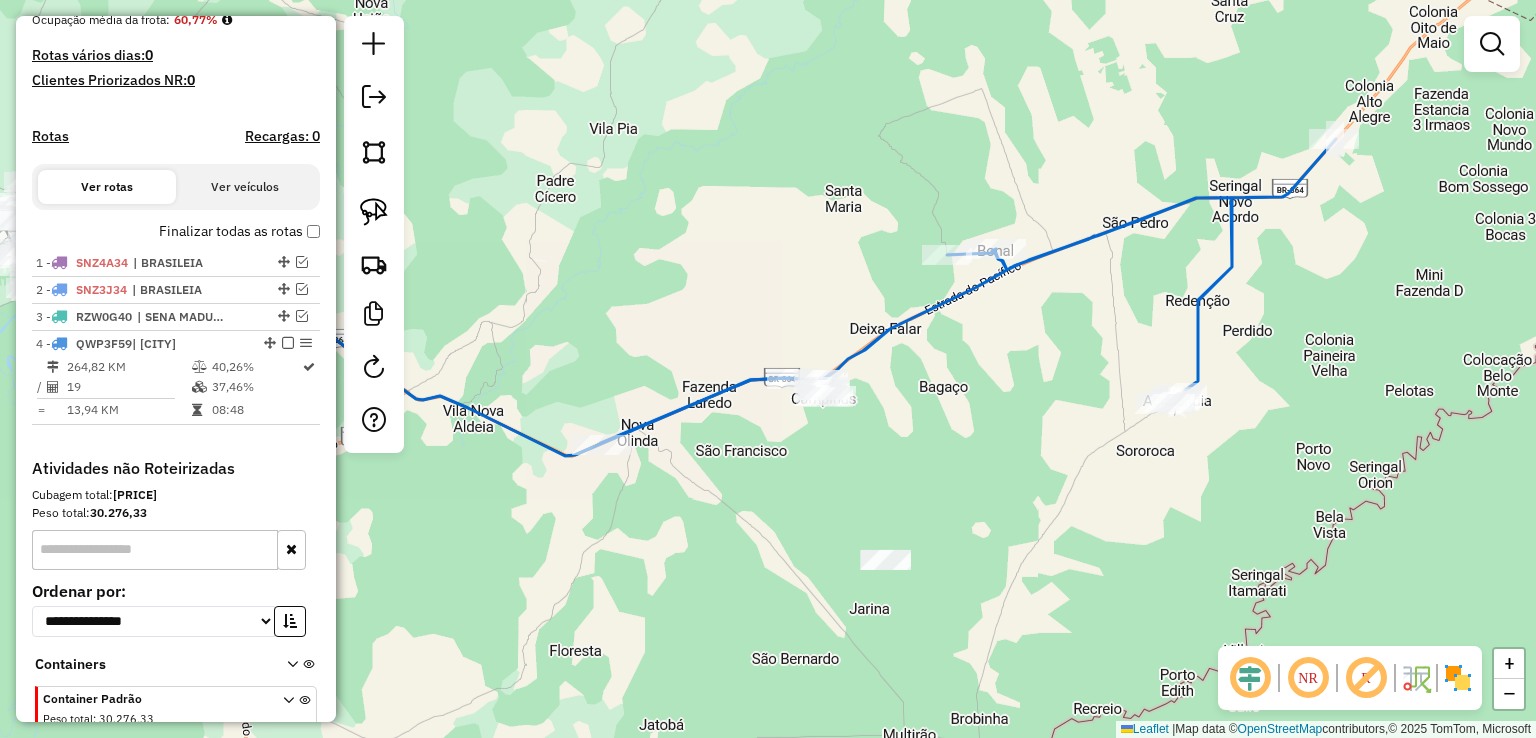 scroll, scrollTop: 601, scrollLeft: 0, axis: vertical 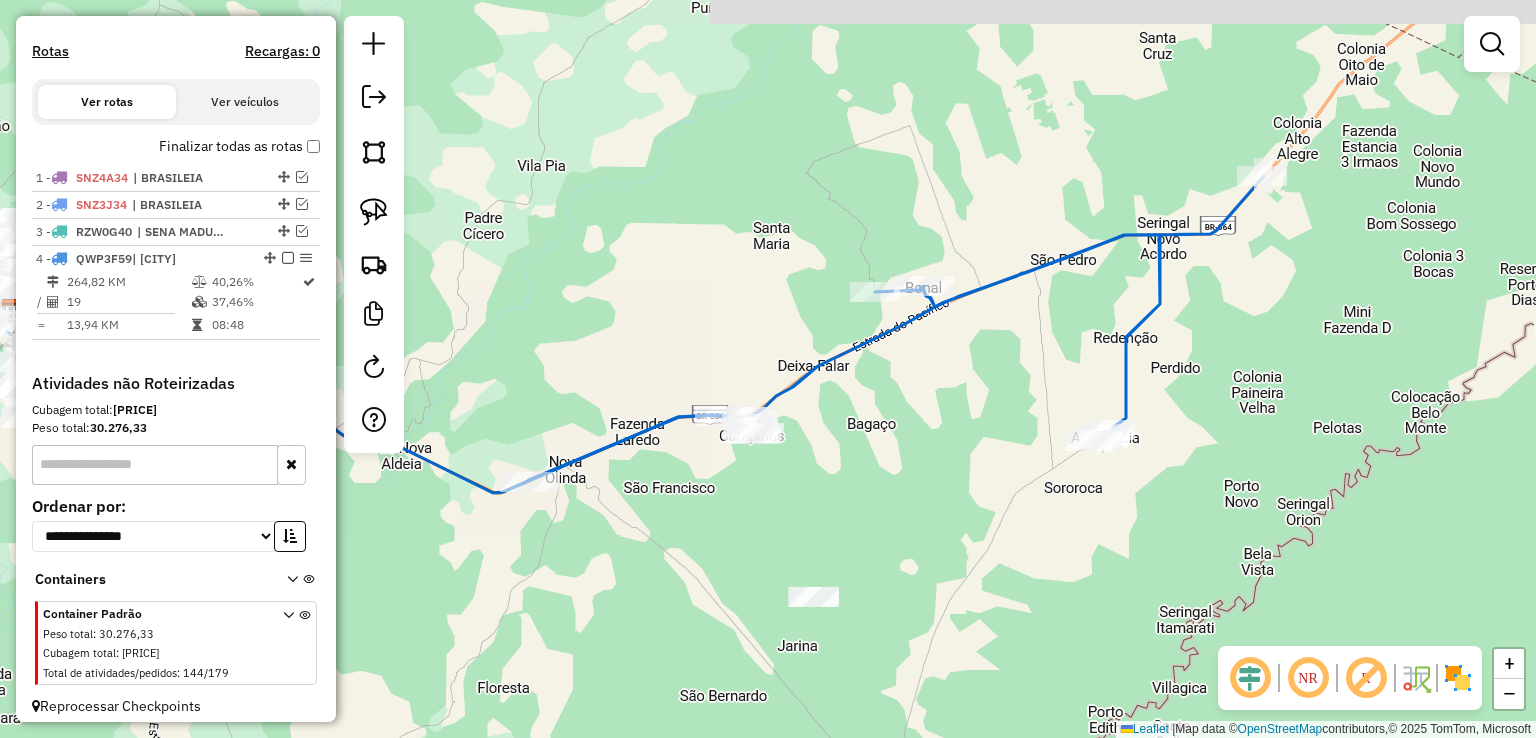 drag, startPoint x: 1144, startPoint y: 90, endPoint x: 986, endPoint y: 135, distance: 164.2833 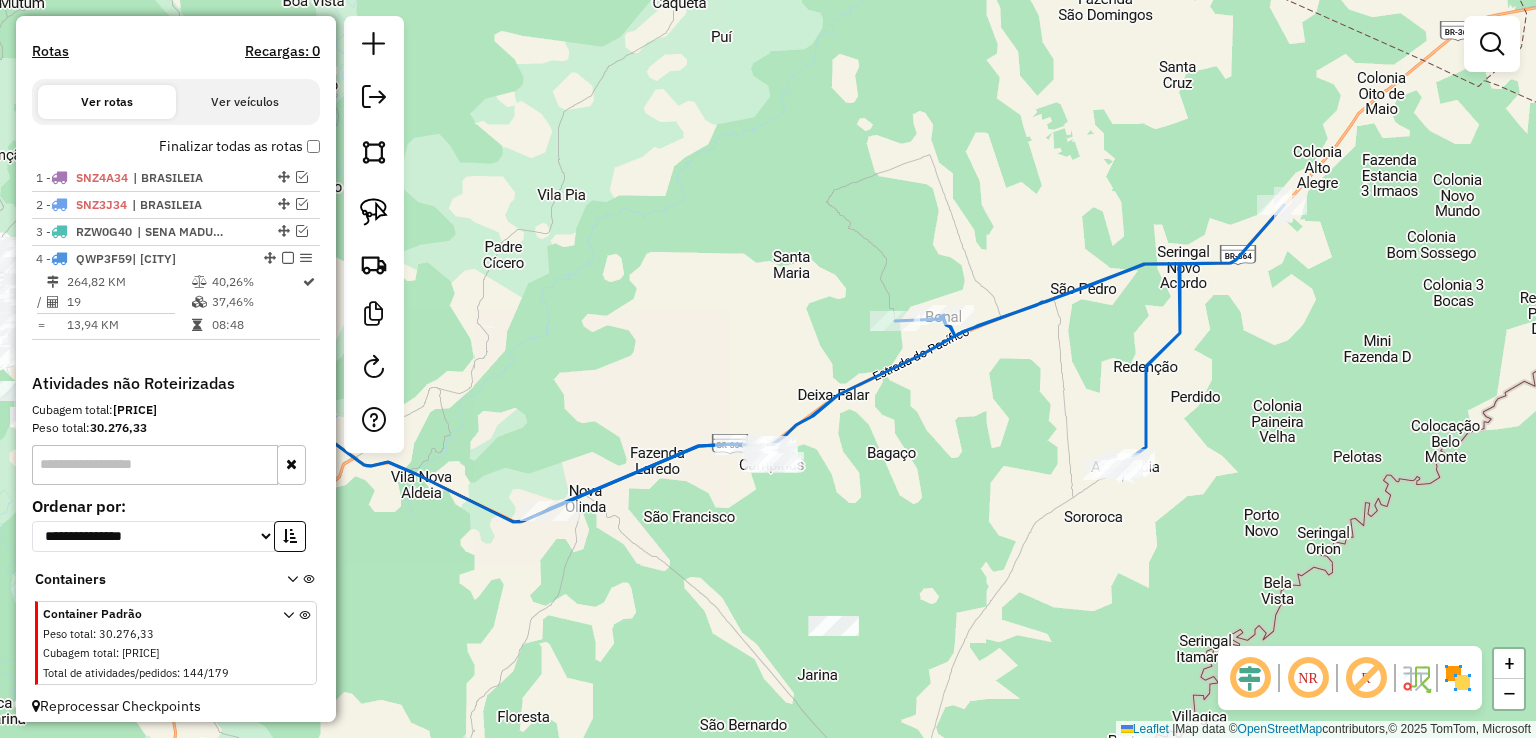 drag, startPoint x: 1027, startPoint y: 433, endPoint x: 1207, endPoint y: 417, distance: 180.70972 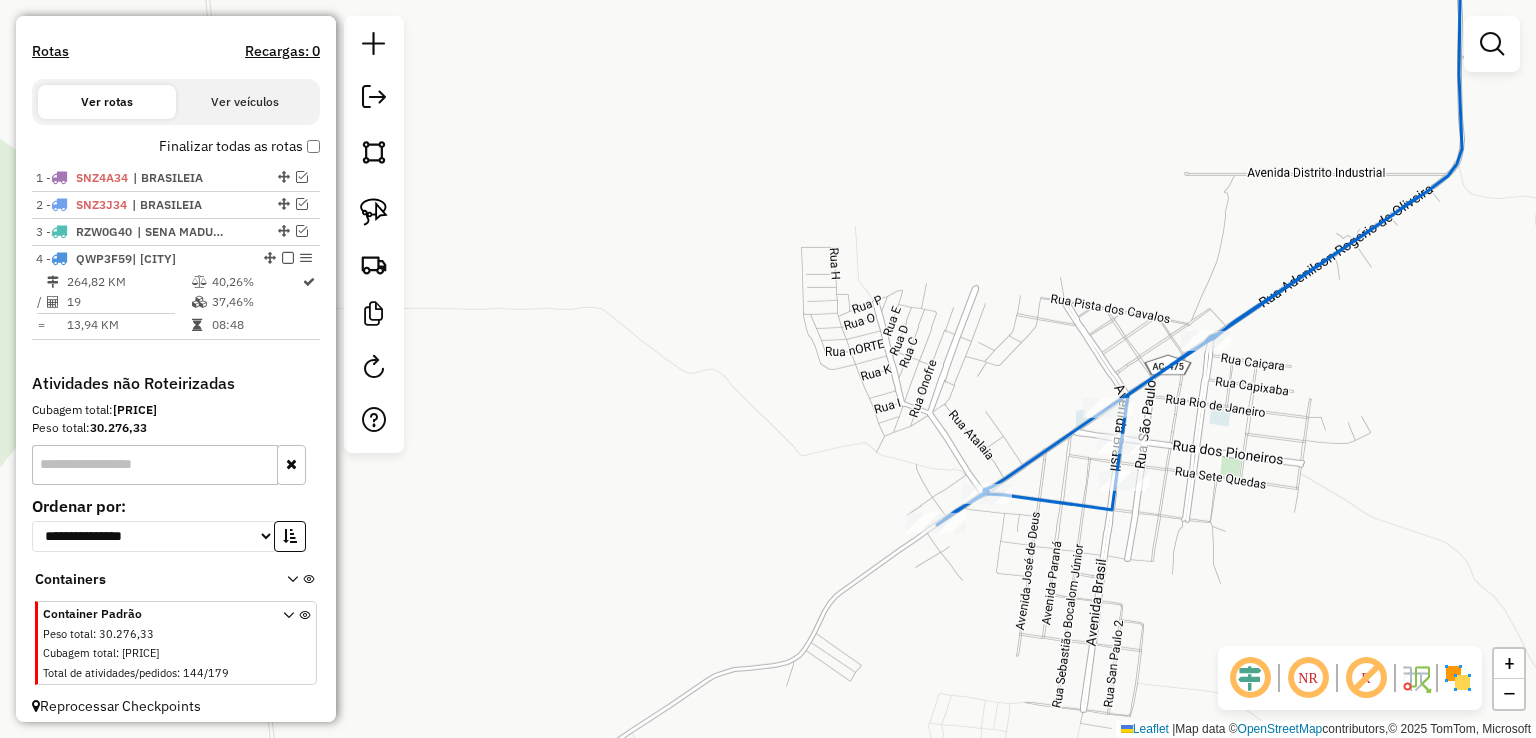 drag, startPoint x: 1112, startPoint y: 553, endPoint x: 1315, endPoint y: 354, distance: 284.271 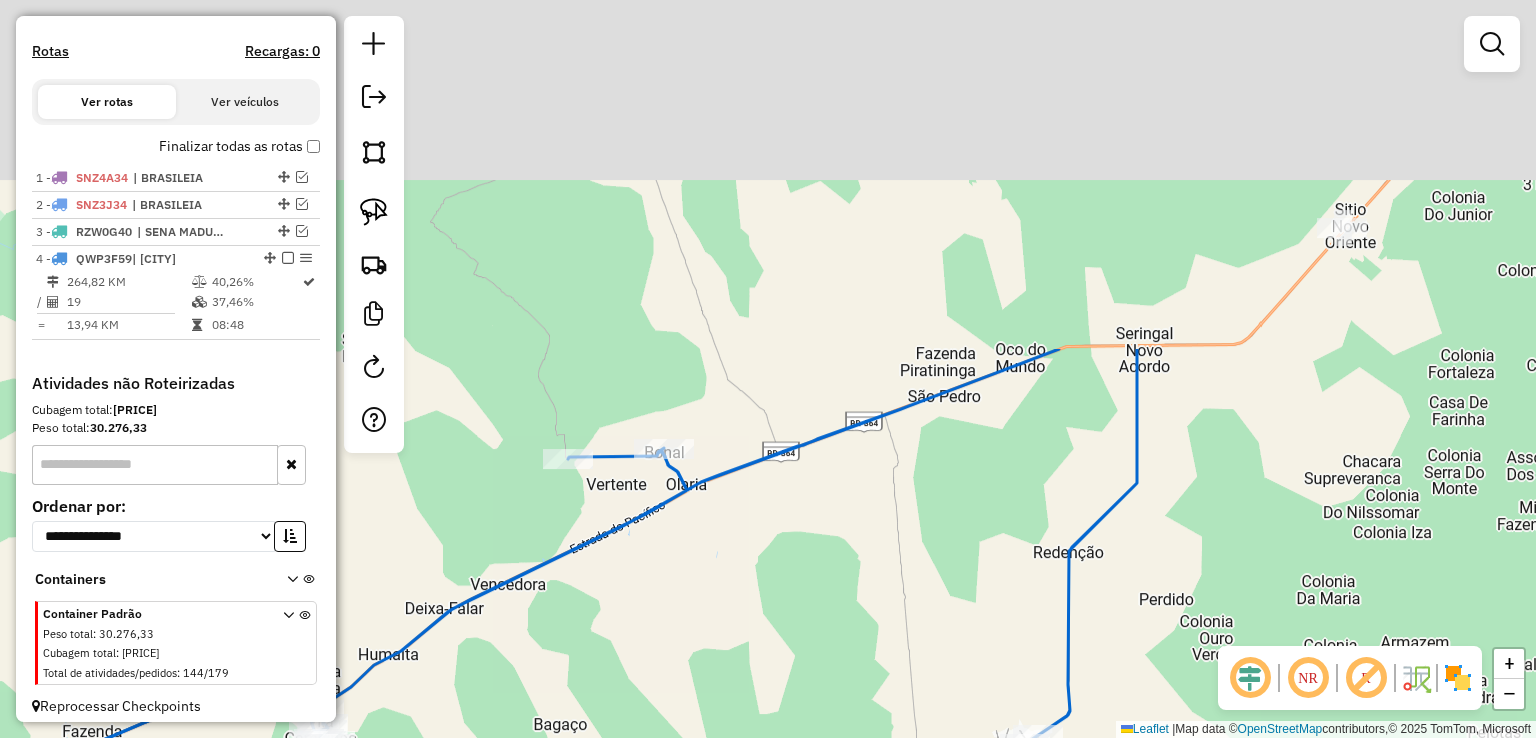 drag, startPoint x: 858, startPoint y: 209, endPoint x: 879, endPoint y: 614, distance: 405.54407 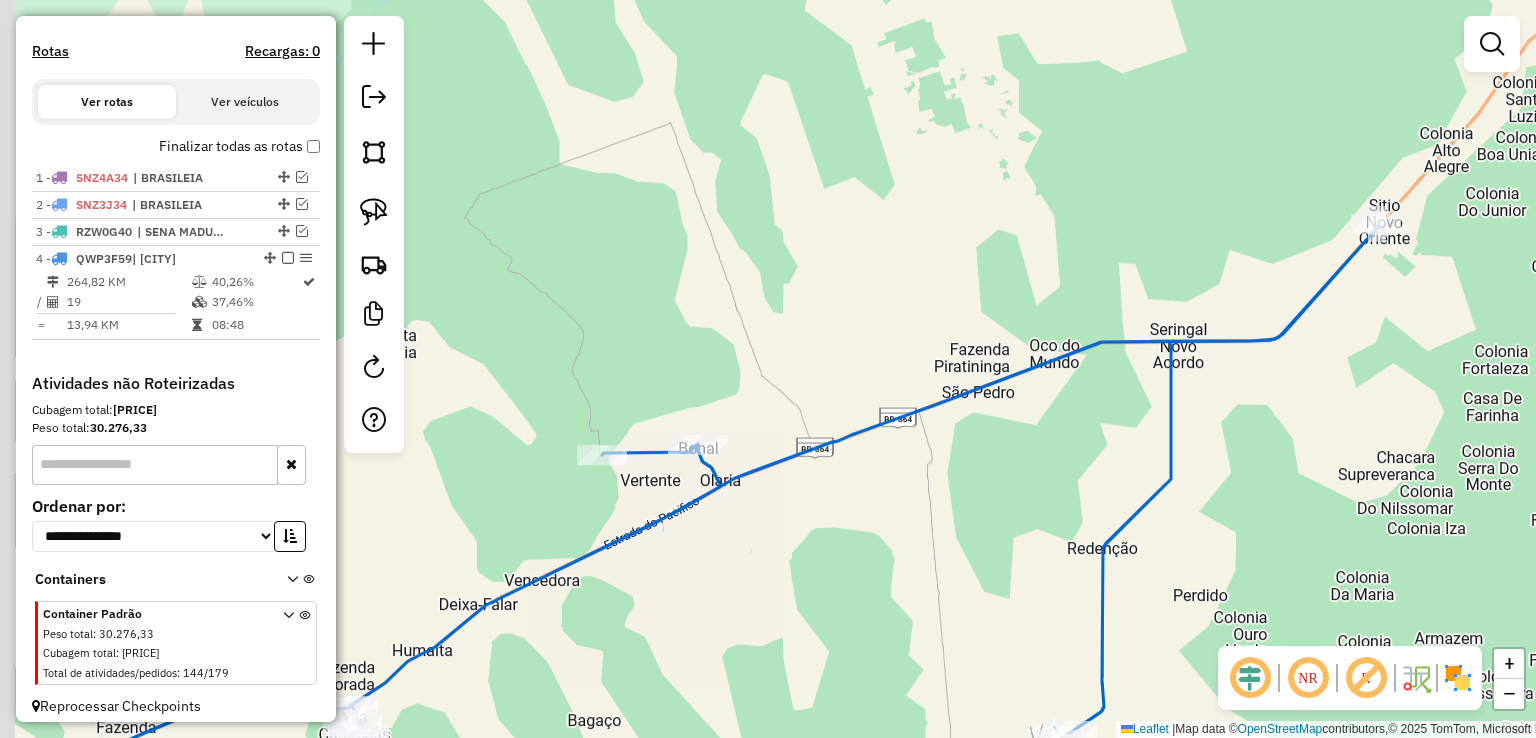 drag, startPoint x: 771, startPoint y: 368, endPoint x: 840, endPoint y: 405, distance: 78.29432 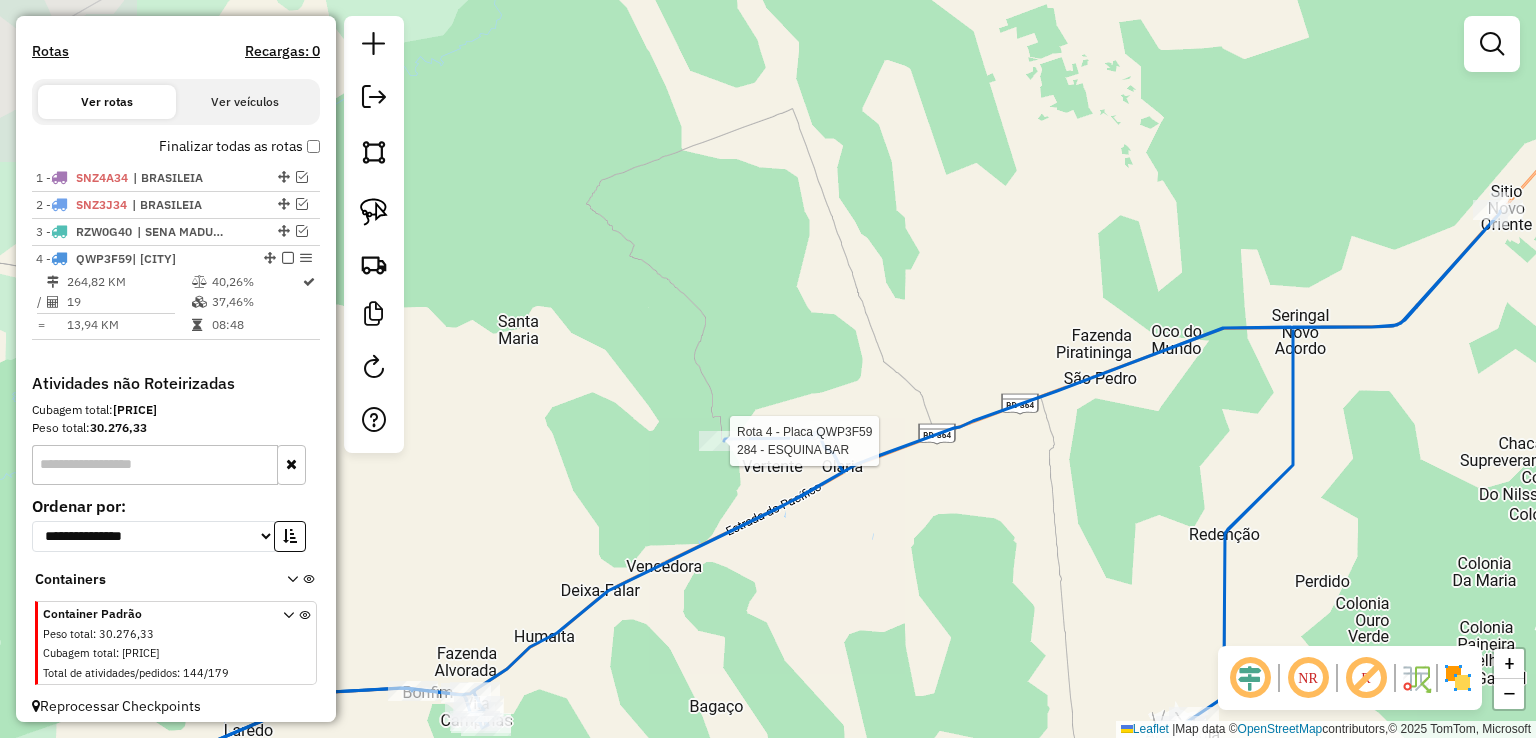 select on "**********" 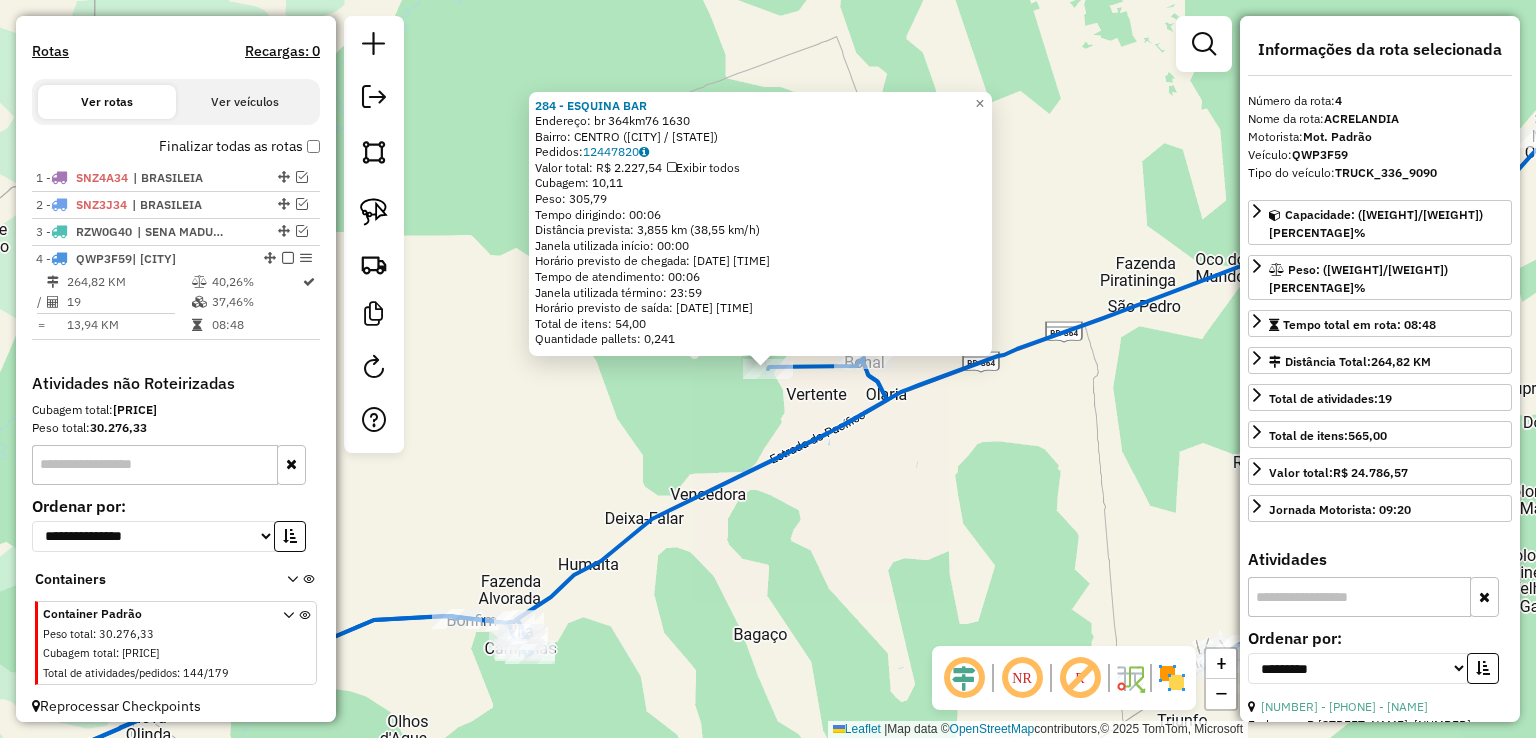 scroll, scrollTop: 610, scrollLeft: 0, axis: vertical 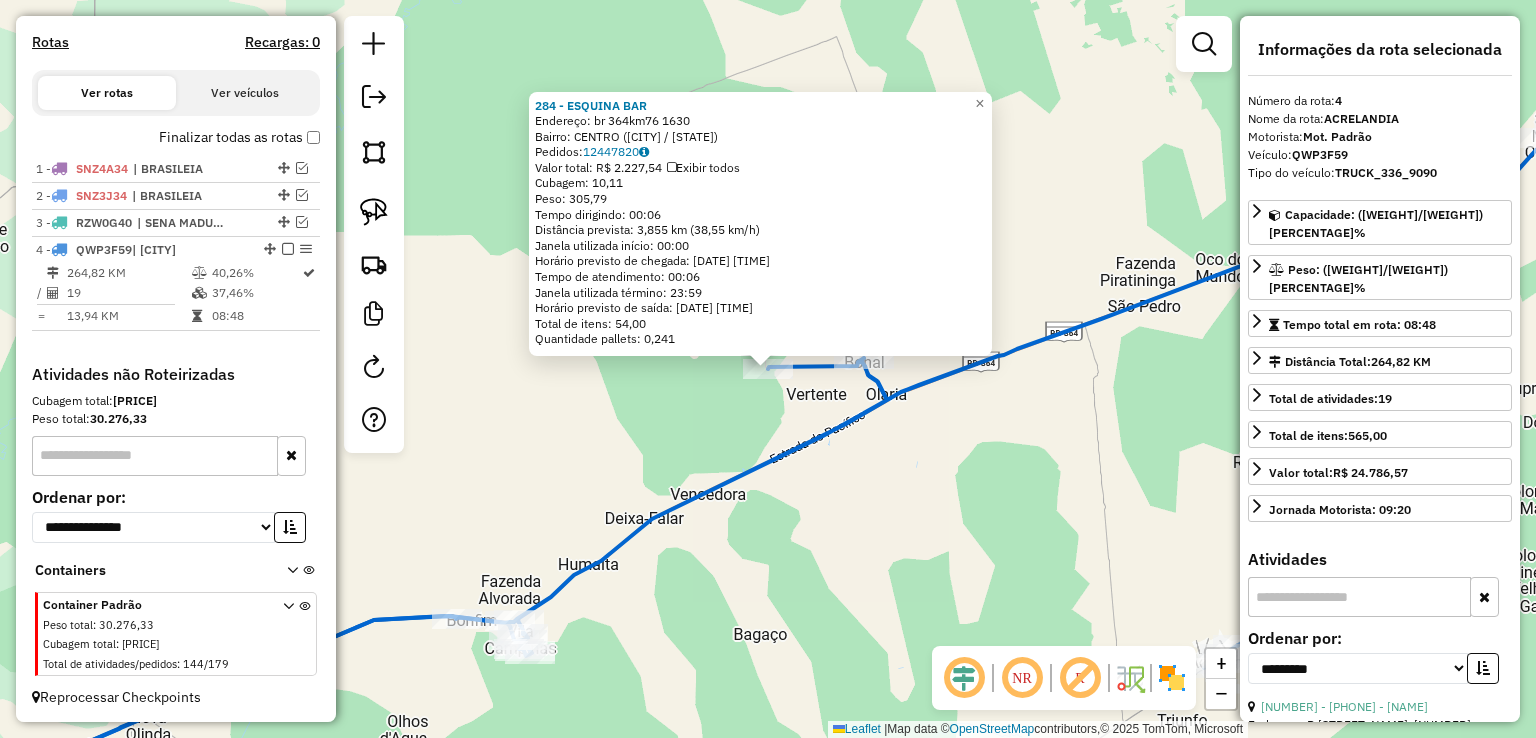 click on "[NUMBER] - [NAME]  Endereço:  [ROAD] [NUMBER]   Bairro: [NEIGHBORHOOD] ([CITY] / [STATE])   Pedidos:  [ORDER_ID]   Valor total: R$ [PRICE]   Exibir todos   Cubagem: [CUBAGE]  Peso: [WEIGHT]  Tempo dirigindo: [TIME]   Distância prevista: [DISTANCE] ([SPEED])   Janela utilizada início: [TIME]   Horário previsto de chegada: [DATE] [TIME]   Tempo de atendimento: [TIME]   Janela utilizada término: [TIME]   Horário previsto de saída: [DATE] [TIME]   Total de itens: [ITEMS]   Quantidade pallets: [PALLETS]  × Janela de atendimento Grade de atendimento Capacidade Transportadoras Veículos Cliente Pedidos  Rotas Selecione os dias de semana para filtrar as janelas de atendimento  Seg   Ter   Qua   Qui   Sex   Sáb   Dom  Informe o período da janela de atendimento: De: Até:  Filtrar exatamente a janela do cliente  Considerar janela de atendimento padrão  Selecione os dias de semana para filtrar as grades de atendimento  Seg   Ter   Qua   Qui   Sex   Sáb   Dom   Considerar clientes sem dia de atendimento cadastrado  De:" 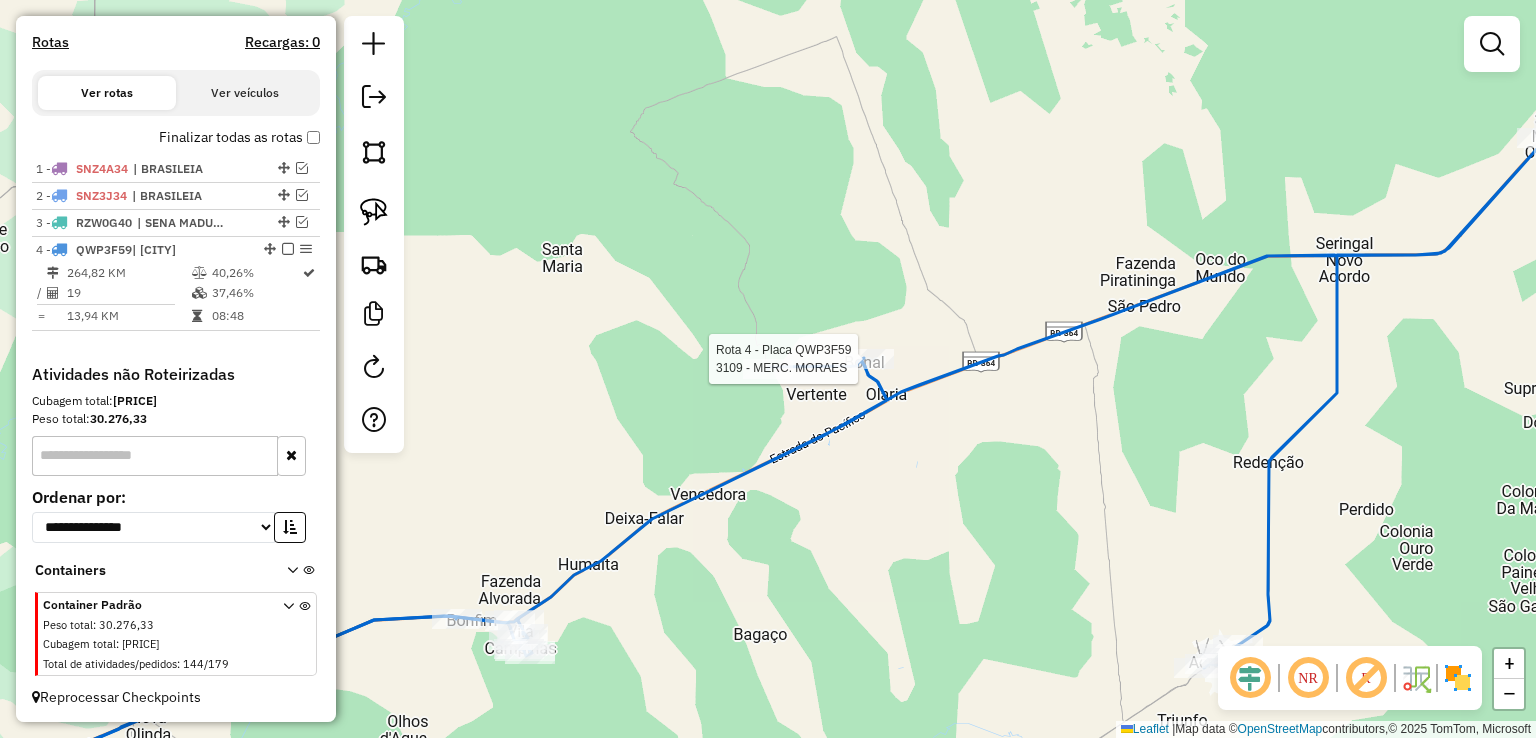 select on "**********" 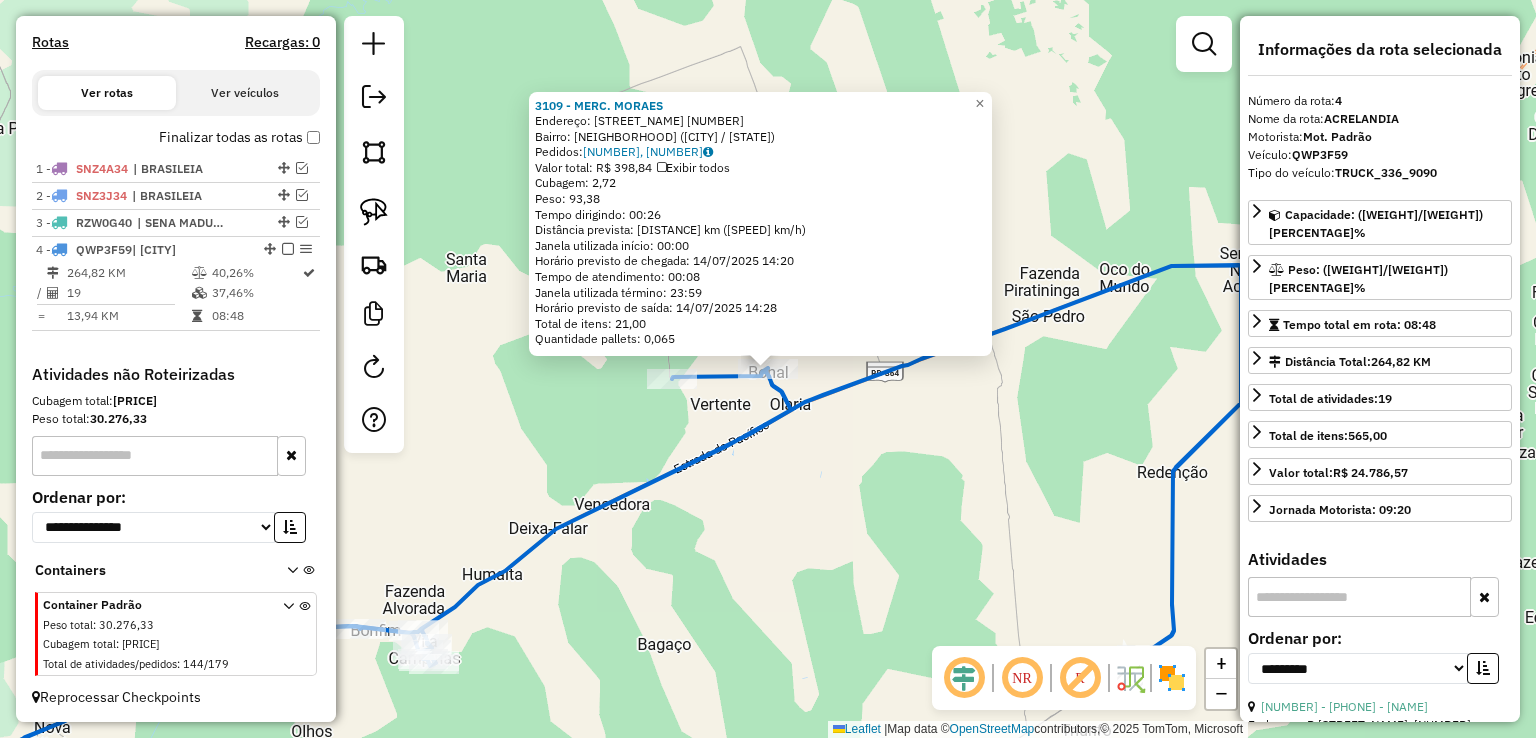click on "[NUMBER] - [NAME] Endereço: [STREET] S/N Bairro: [NEIGHBORHOOD] ([CITY] / [STATE]) Pedidos: [NUMBER], [NUMBER] Valor total: R$ [PRICE] Exibir todos Cubagem: [CUBAGE] Peso: [WEIGHT] Tempo dirigindo: [TIME] Distância prevista: [DISTANCE] km ([SPEED] km/h) Janela utilizada início: [TIME] Horário previsto de chegada: [DATE] [TIME] Tempo de atendimento: [TIME] Janela utilizada término: [TIME] Horário previsto de saída: [DATE] [TIME] Total de itens: [ITEMS] Quantidade pallets: [PALLETS]" 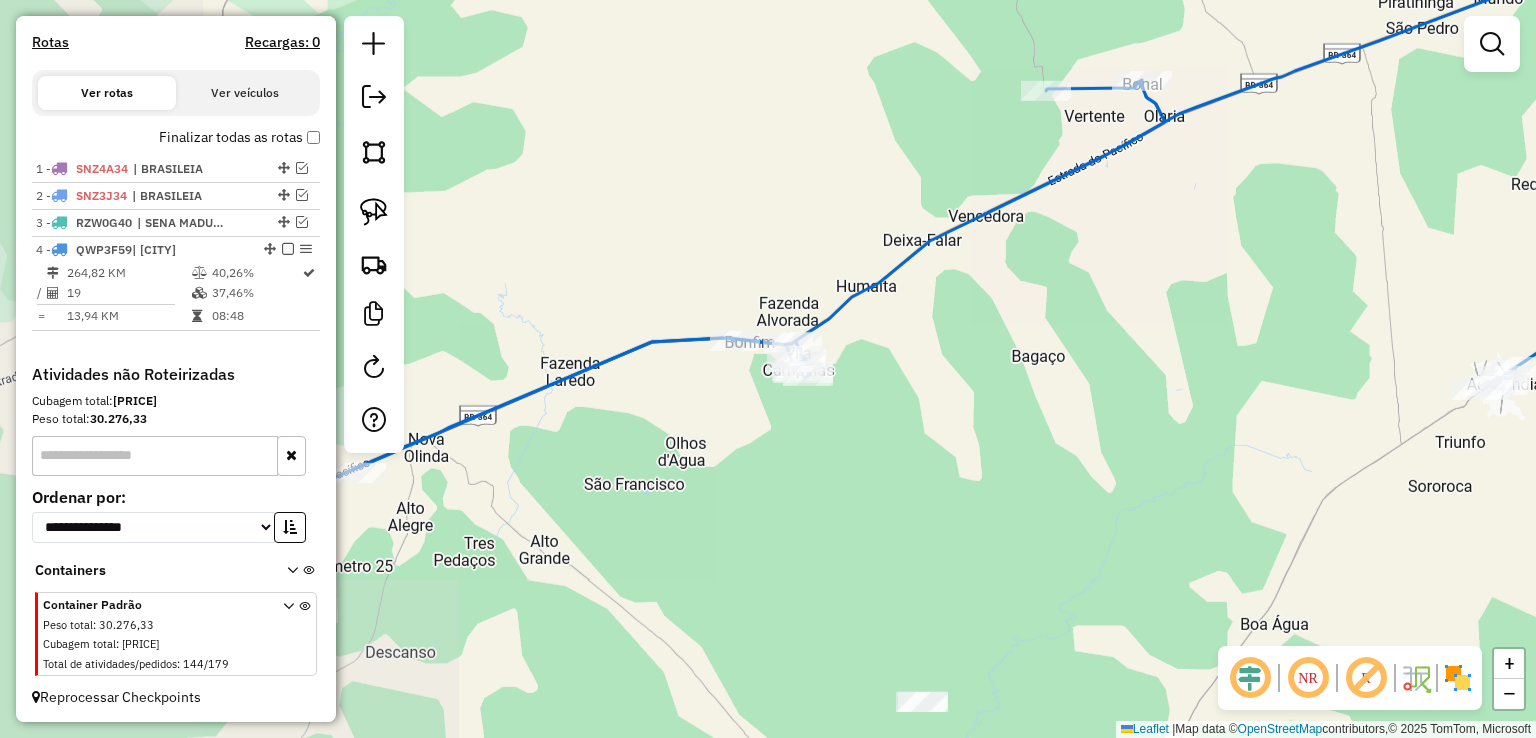drag, startPoint x: 740, startPoint y: 607, endPoint x: 1110, endPoint y: 322, distance: 467.03854 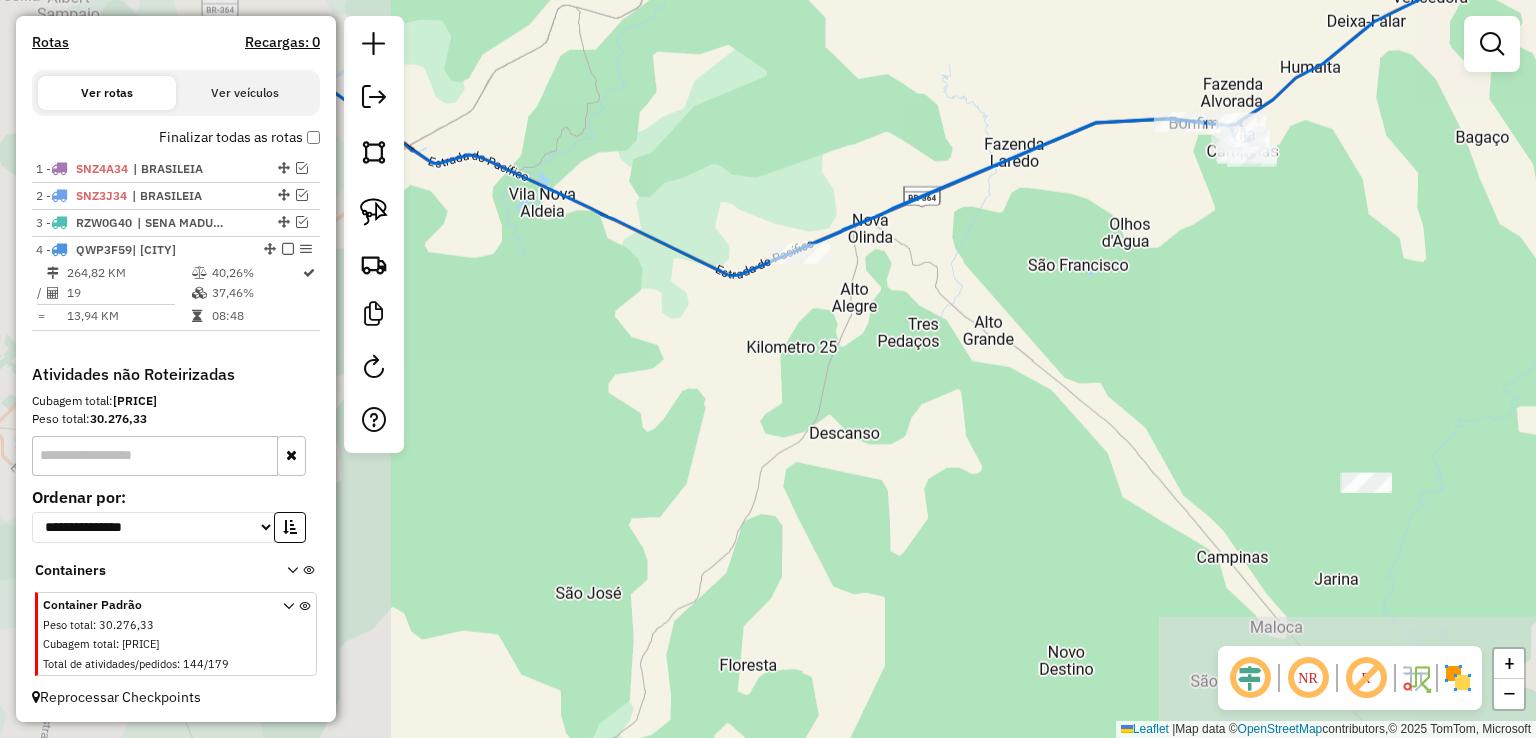 drag, startPoint x: 888, startPoint y: 573, endPoint x: 1329, endPoint y: 369, distance: 485.89813 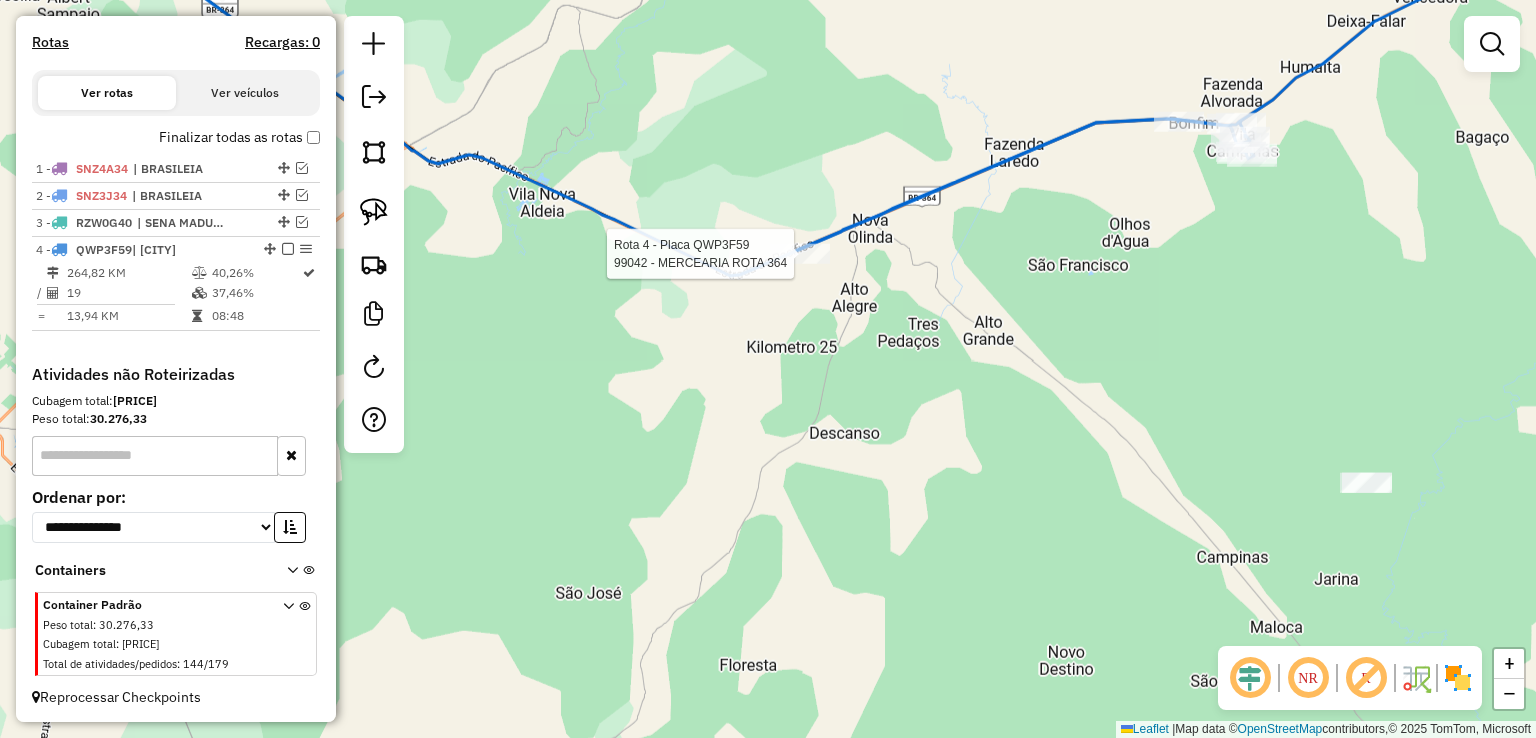 click 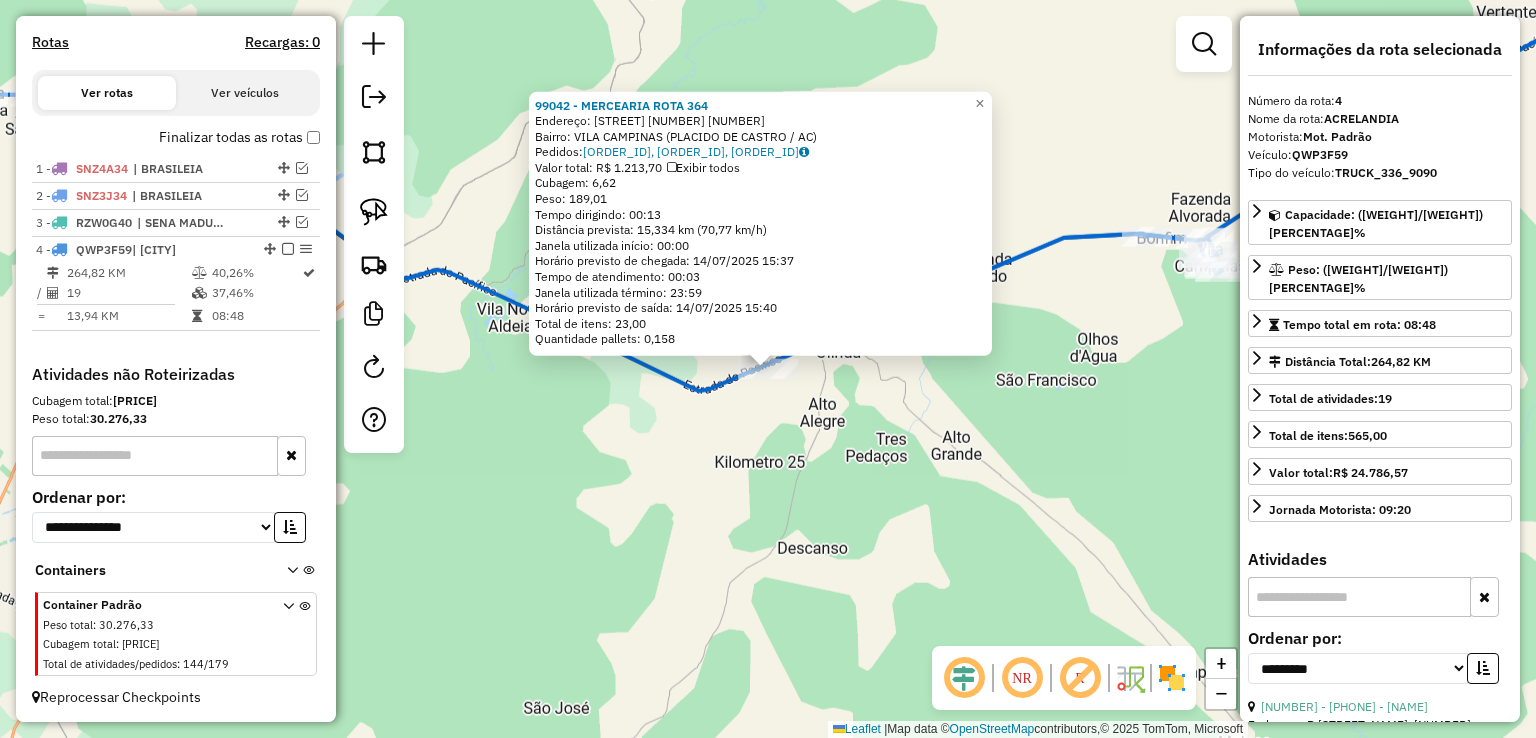 click on "99042 - MERCEARIA ROTA 364  Endereço:  364 KM [NUMBER]   Bairro: VILA CAMPINAS ([CITY] / [STATE])   Pedidos:  12447667, 12447670, 12448215   Valor total: R$ 1.213,70   Exibir todos   Cubagem: 6,62  Peso: 189,01  Tempo dirigindo: 00:13   Distância prevista: 15,334 km (70,77 km/h)   Janela utilizada início: 00:00   Horário previsto de chegada: 14/07/2025 15:37   Tempo de atendimento: 00:03   Janela utilizada término: 23:59   Horário previsto de saída: 14/07/2025 15:40   Total de itens: 23,00   Quantidade pallets: 0,158  × Janela de atendimento Grade de atendimento Capacidade Transportadoras Veículos Cliente Pedidos  Rotas Selecione os dias de semana para filtrar as janelas de atendimento  Seg   Ter   Qua   Qui   Sex   Sáb   Dom  Informe o período da janela de atendimento: De: Até:  Filtrar exatamente a janela do cliente  Considerar janela de atendimento padrão  Selecione os dias de semana para filtrar as grades de atendimento  Seg   Ter   Qua   Qui   Sex   Sáb   Dom   Peso mínimo:   De:  De:" 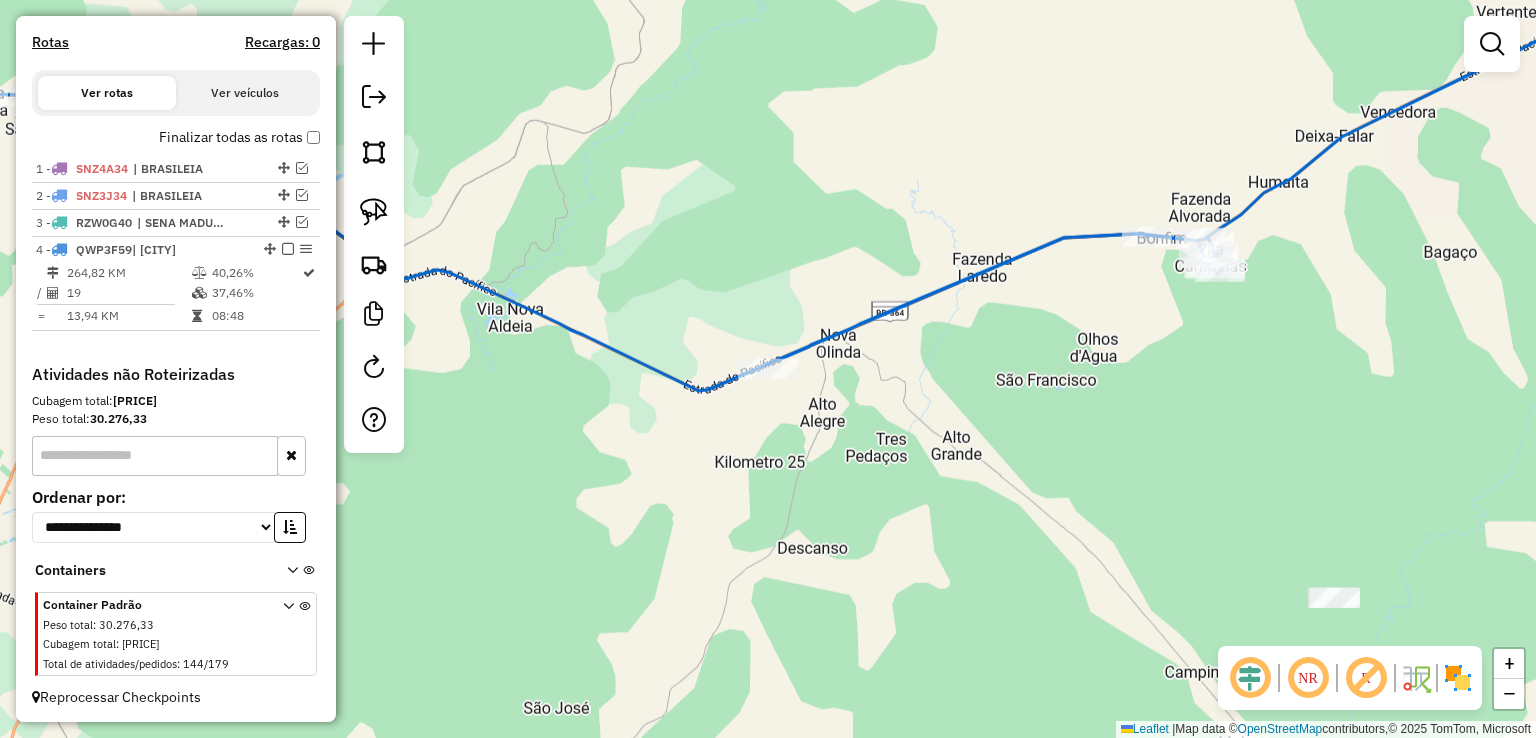 click 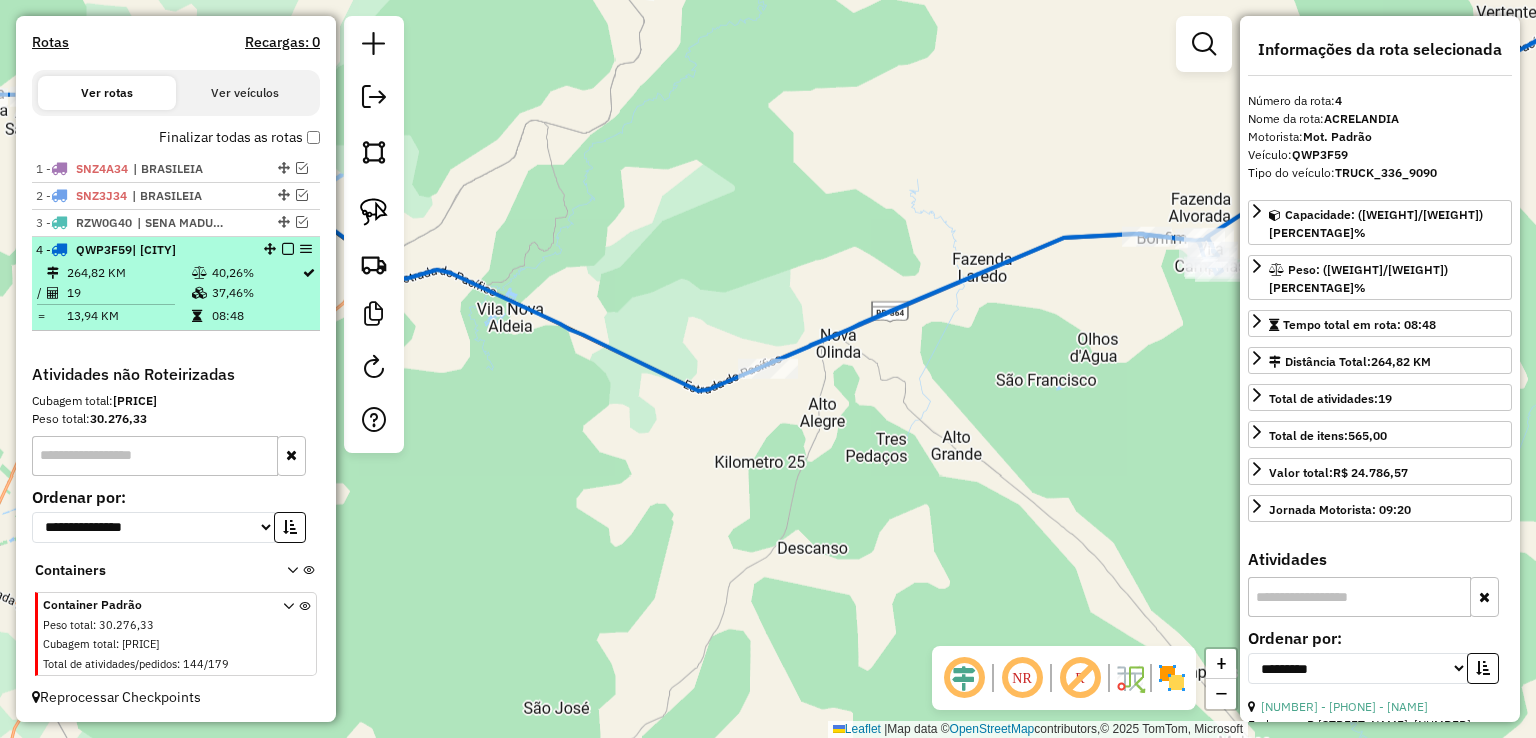 click at bounding box center (288, 249) 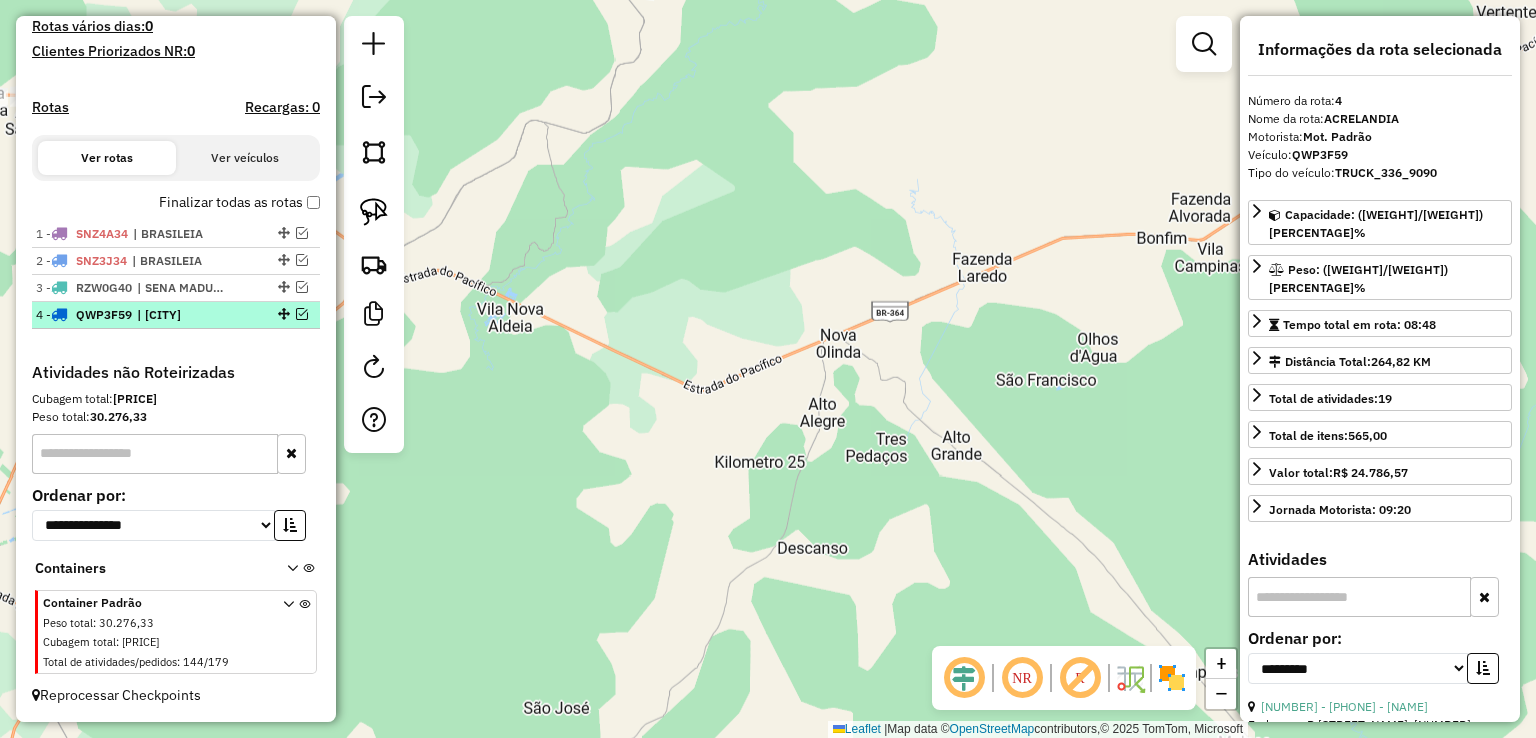 scroll, scrollTop: 544, scrollLeft: 0, axis: vertical 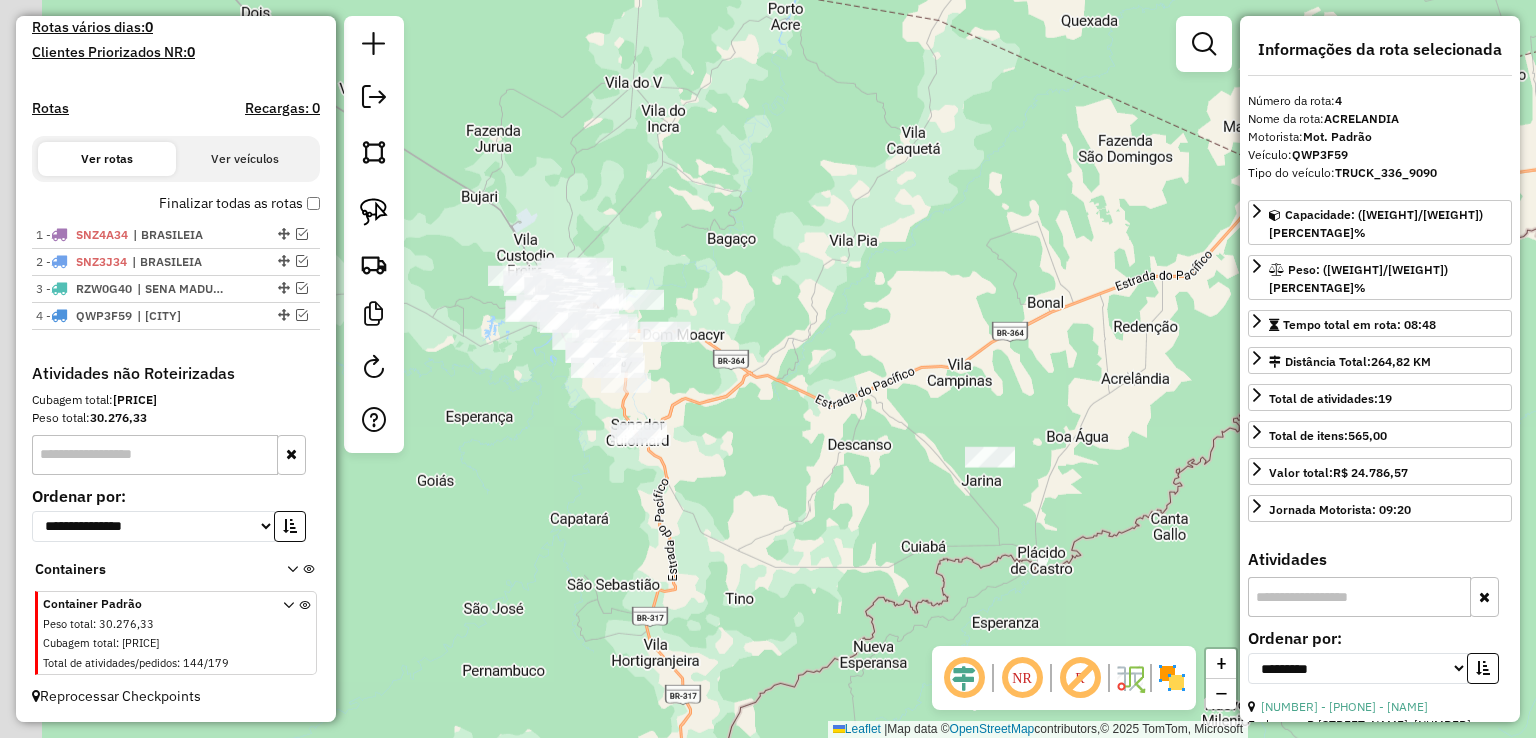 drag, startPoint x: 980, startPoint y: 170, endPoint x: 1008, endPoint y: 305, distance: 137.87312 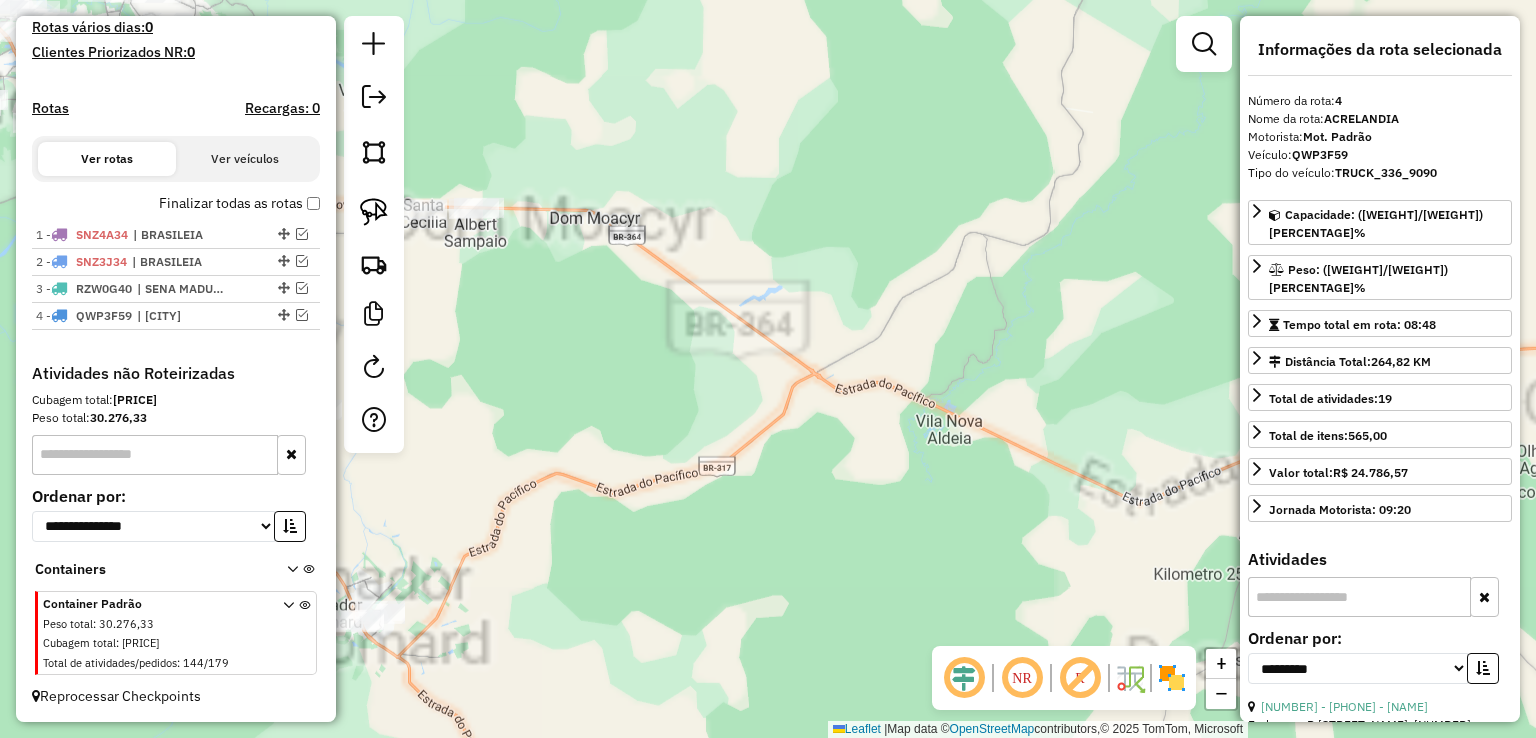 click on "Janela de atendimento Grade de atendimento Capacidade Transportadoras Veículos Cliente Pedidos  Rotas Selecione os dias de semana para filtrar as janelas de atendimento  Seg   Ter   Qua   Qui   Sex   Sáb   Dom  Informe o período da janela de atendimento: De: Até:  Filtrar exatamente a janela do cliente  Considerar janela de atendimento padrão  Selecione os dias de semana para filtrar as grades de atendimento  Seg   Ter   Qua   Qui   Sex   Sáb   Dom   Considerar clientes sem dia de atendimento cadastrado  Clientes fora do dia de atendimento selecionado Filtrar as atividades entre os valores definidos abaixo:  Peso mínimo:   Peso máximo:   Cubagem mínima:   Cubagem máxima:   De:   Até:  Filtrar as atividades entre o tempo de atendimento definido abaixo:  De:   Até:   Considerar capacidade total dos clientes não roteirizados Transportadora: Selecione um ou mais itens Tipo de veículo: Selecione um ou mais itens Veículo: Selecione um ou mais itens Motorista: Selecione um ou mais itens Nome: Rótulo:" 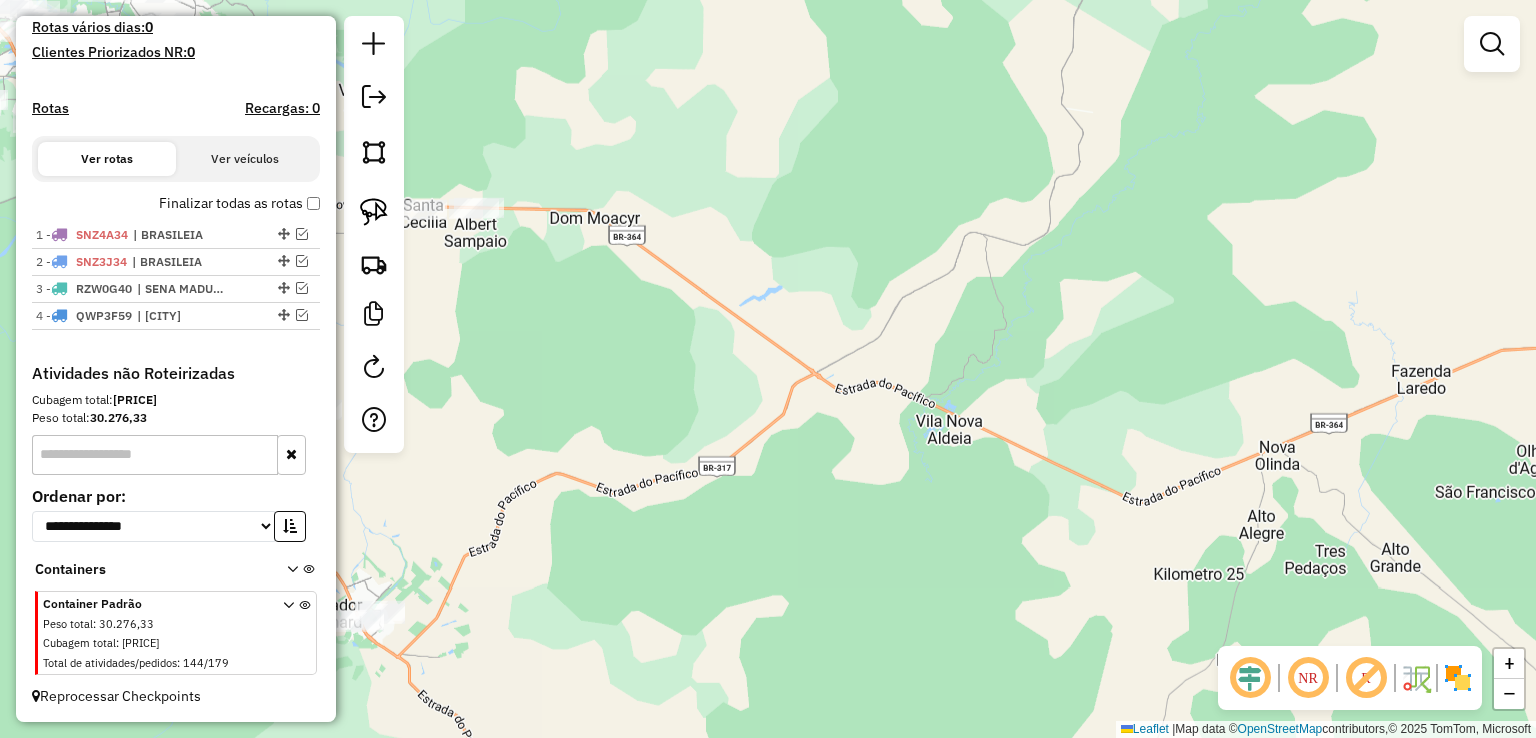 drag, startPoint x: 605, startPoint y: 442, endPoint x: 991, endPoint y: 266, distance: 424.23108 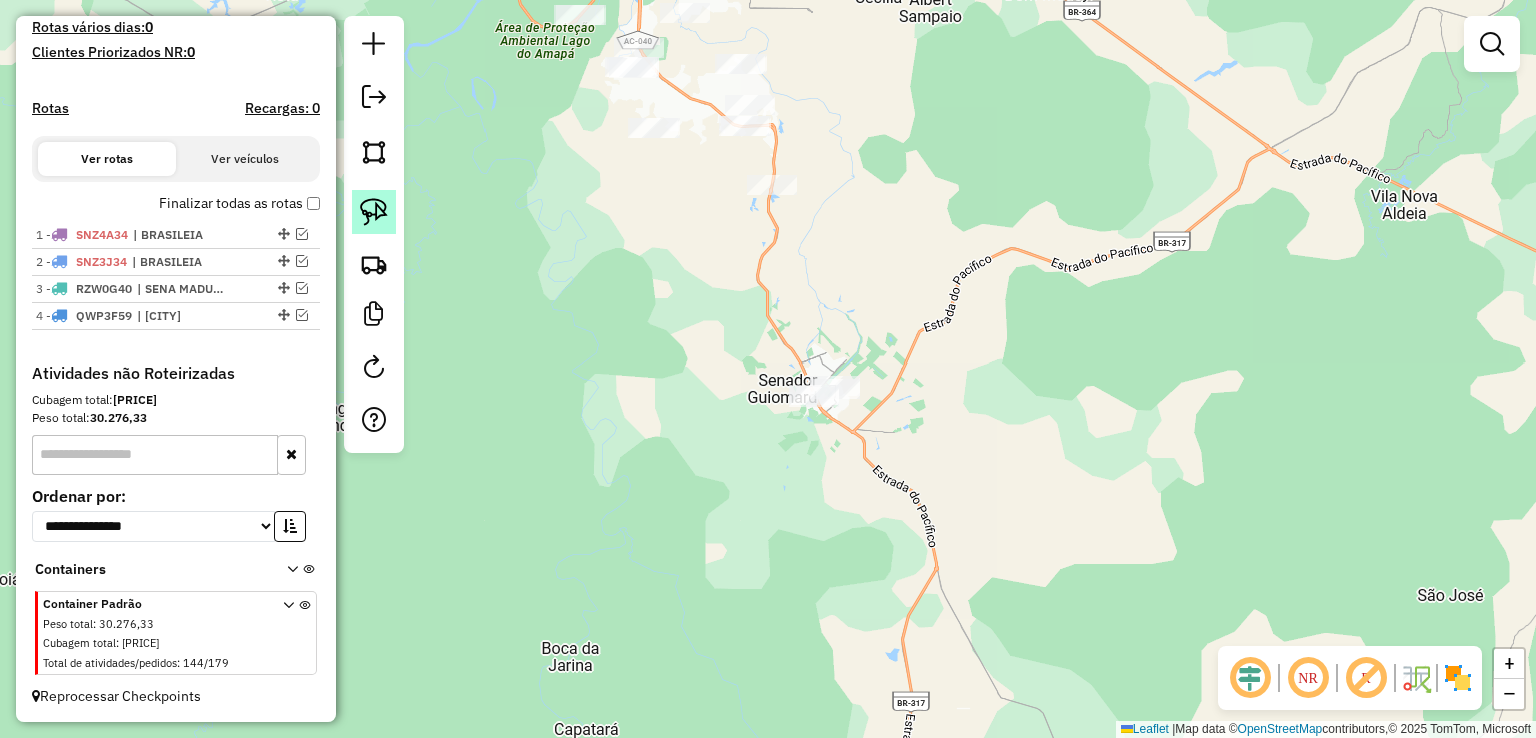click 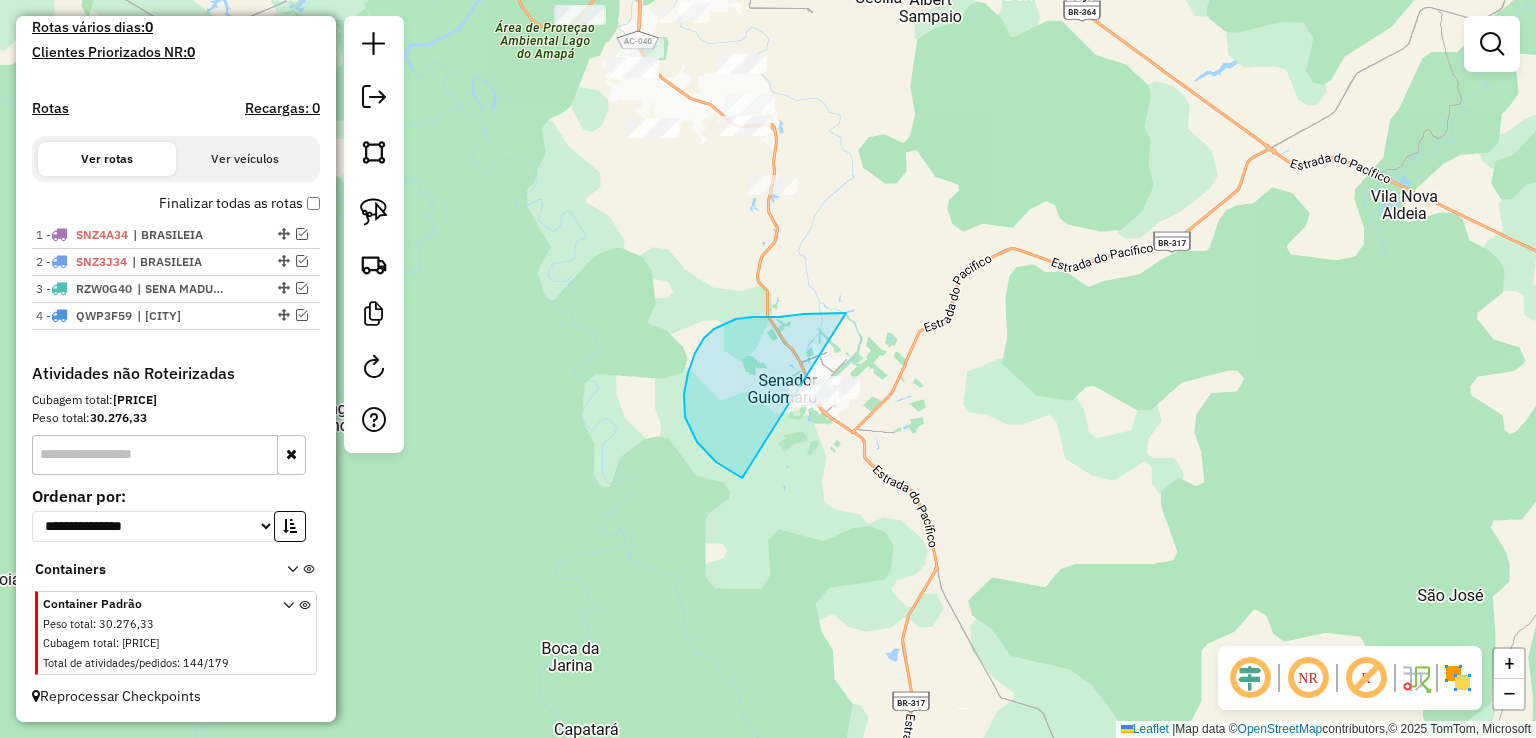 drag, startPoint x: 846, startPoint y: 313, endPoint x: 915, endPoint y: 371, distance: 90.13878 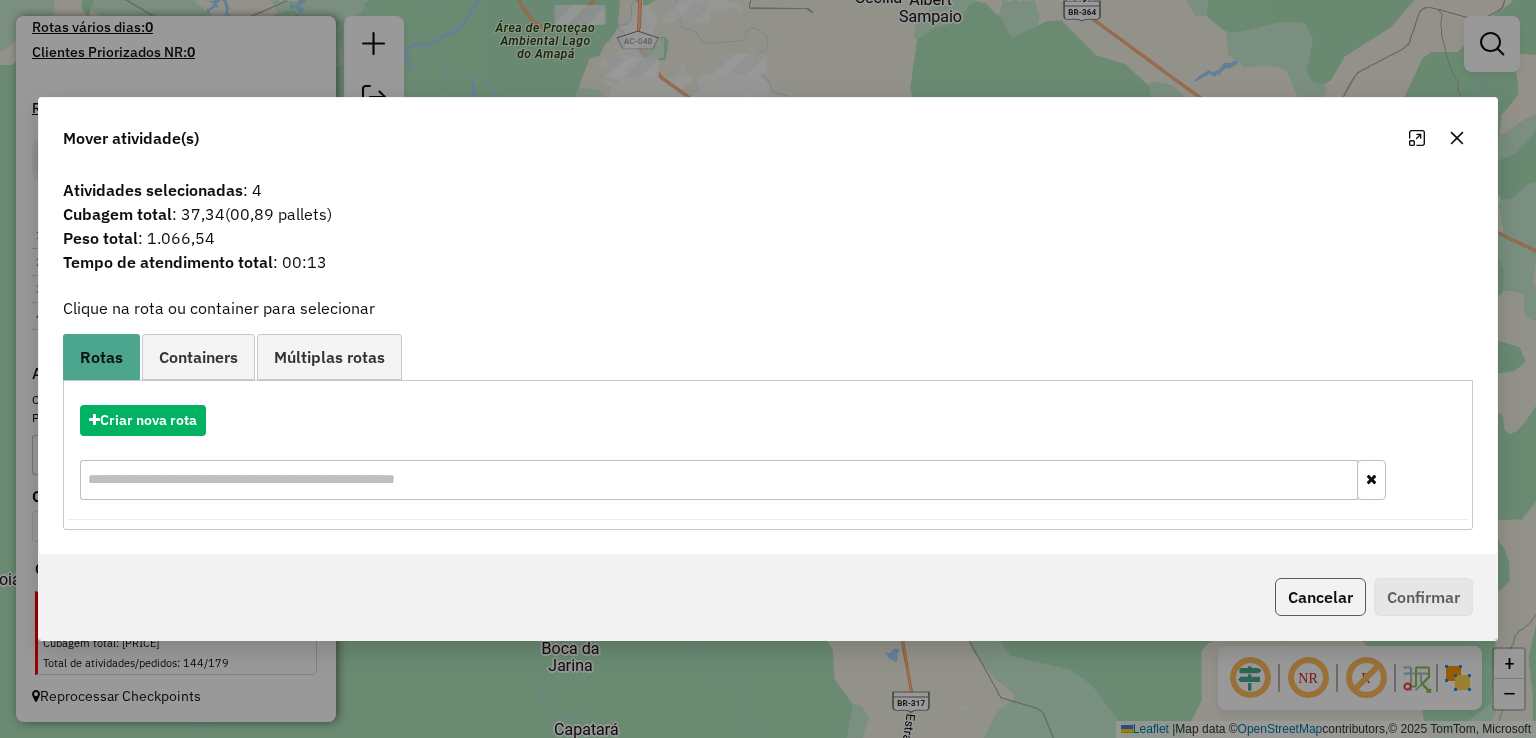 click on "Cancelar" 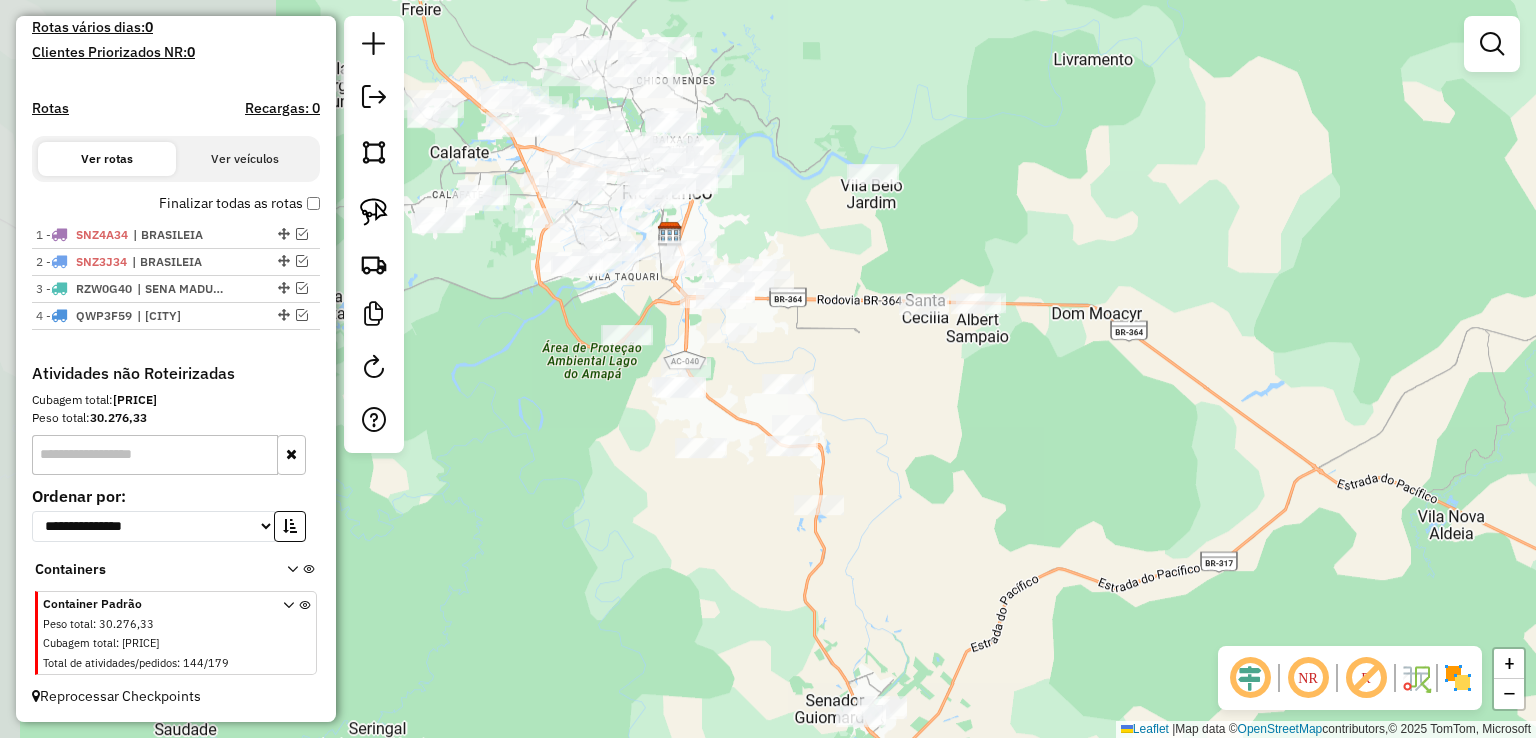 drag, startPoint x: 899, startPoint y: 207, endPoint x: 945, endPoint y: 501, distance: 297.57687 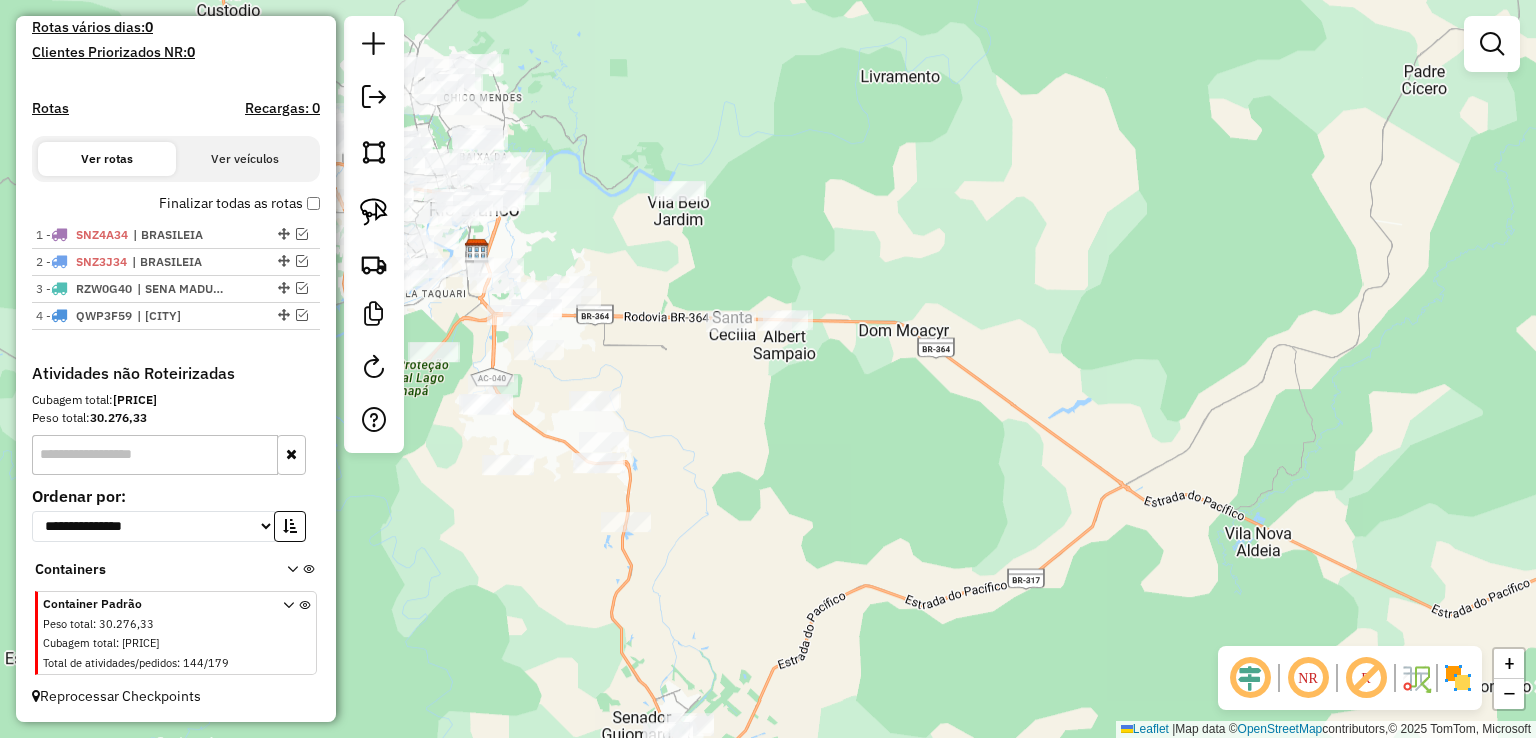drag, startPoint x: 1107, startPoint y: 516, endPoint x: 914, endPoint y: 533, distance: 193.74725 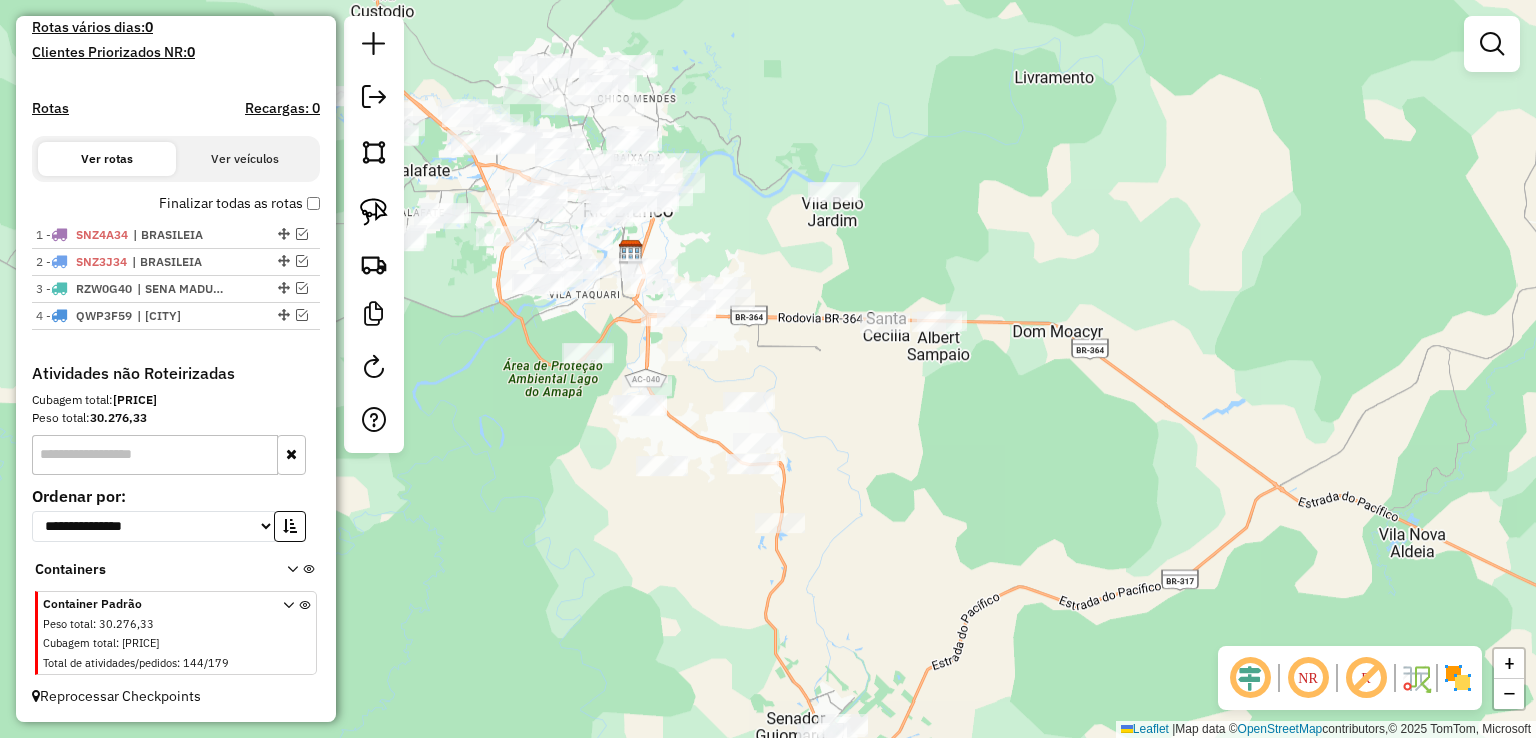 drag, startPoint x: 792, startPoint y: 377, endPoint x: 811, endPoint y: 381, distance: 19.416489 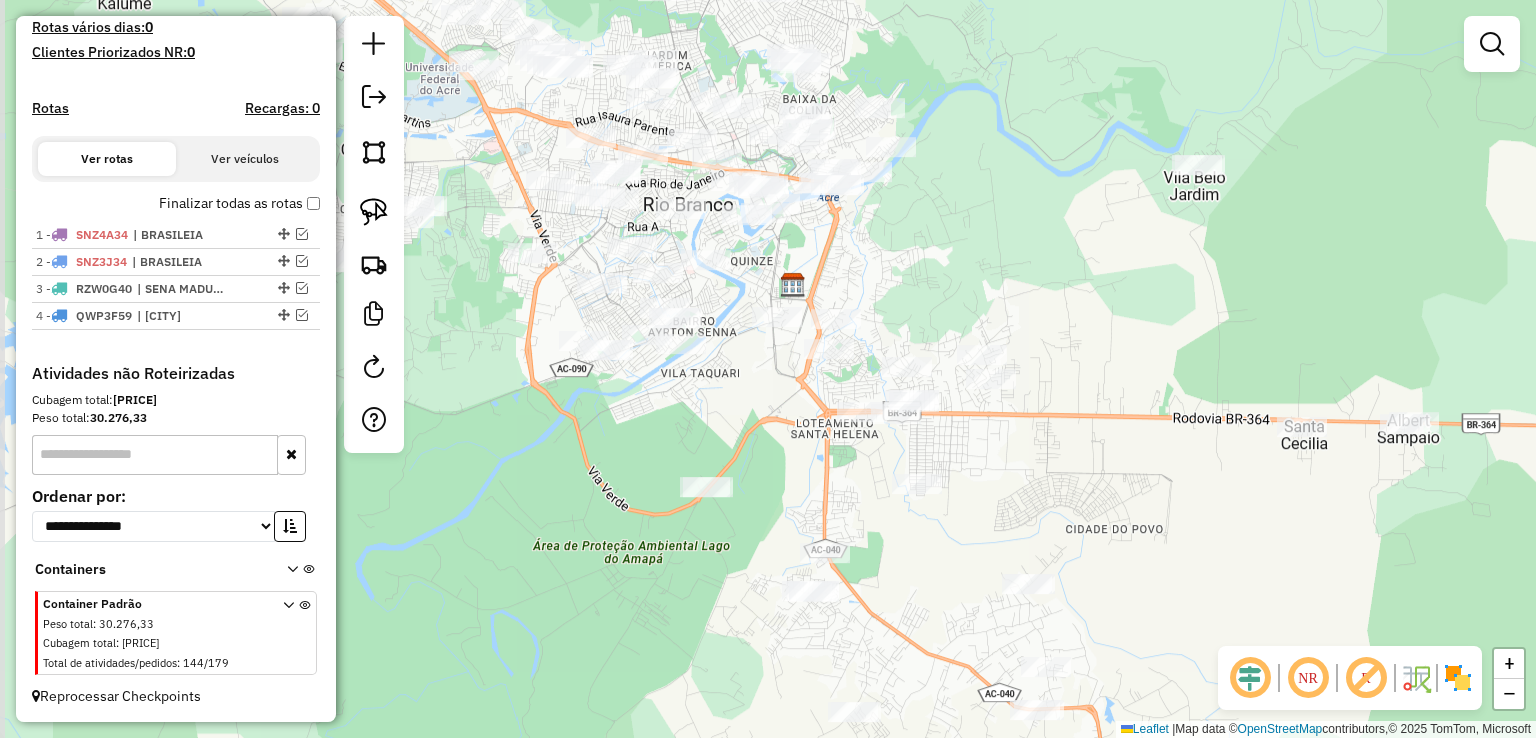 drag, startPoint x: 634, startPoint y: 262, endPoint x: 798, endPoint y: 262, distance: 164 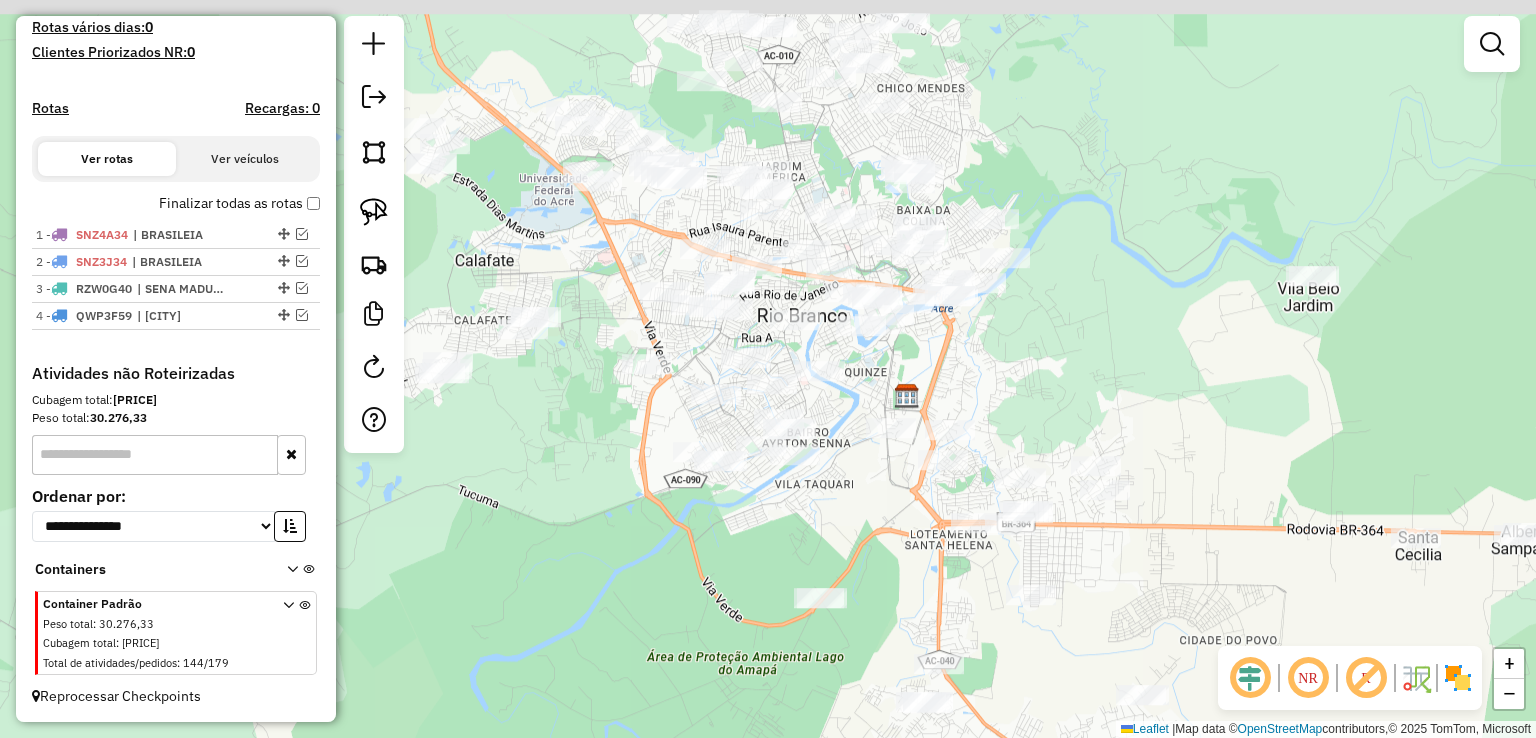 drag, startPoint x: 941, startPoint y: 271, endPoint x: 1183, endPoint y: 397, distance: 272.83694 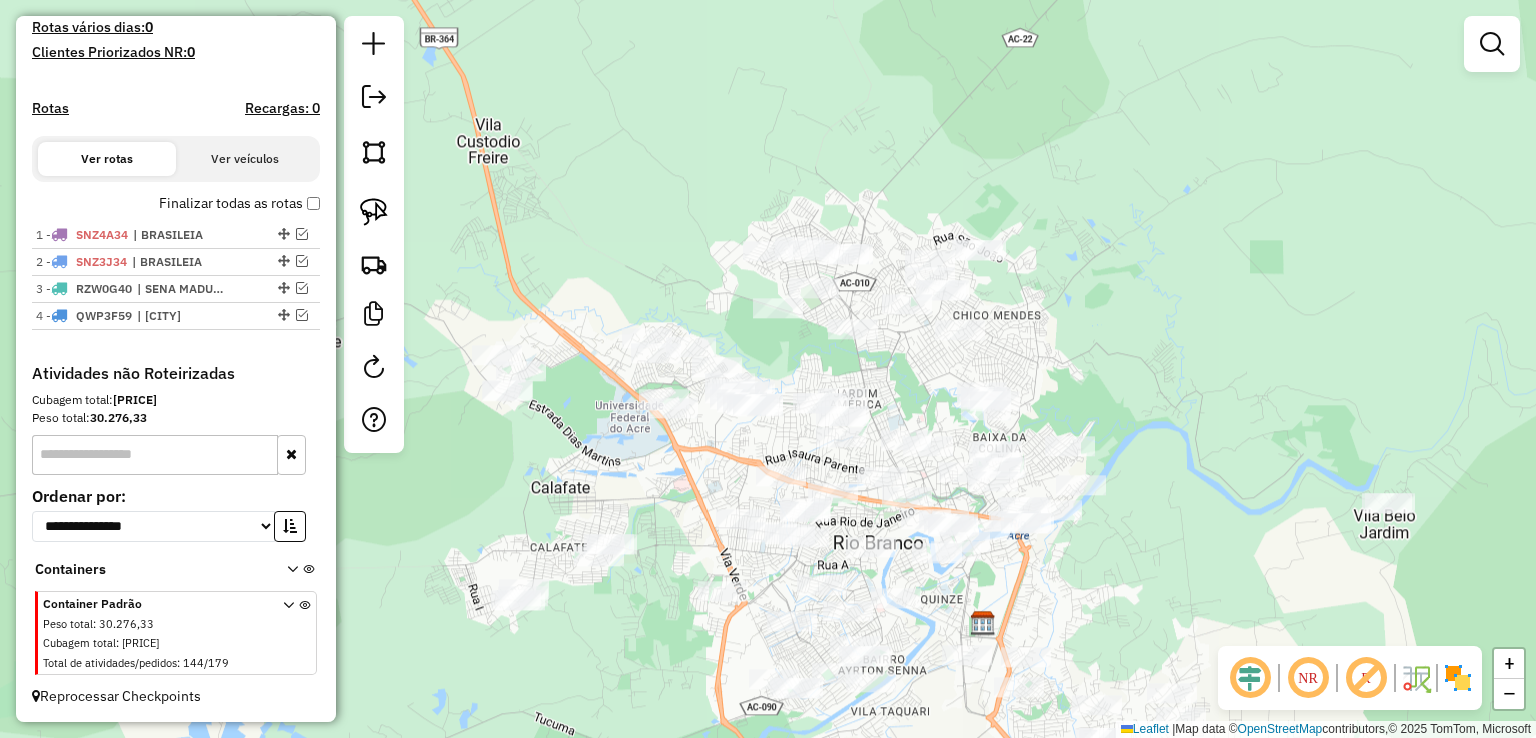 drag, startPoint x: 1140, startPoint y: 85, endPoint x: 1088, endPoint y: 297, distance: 218.28423 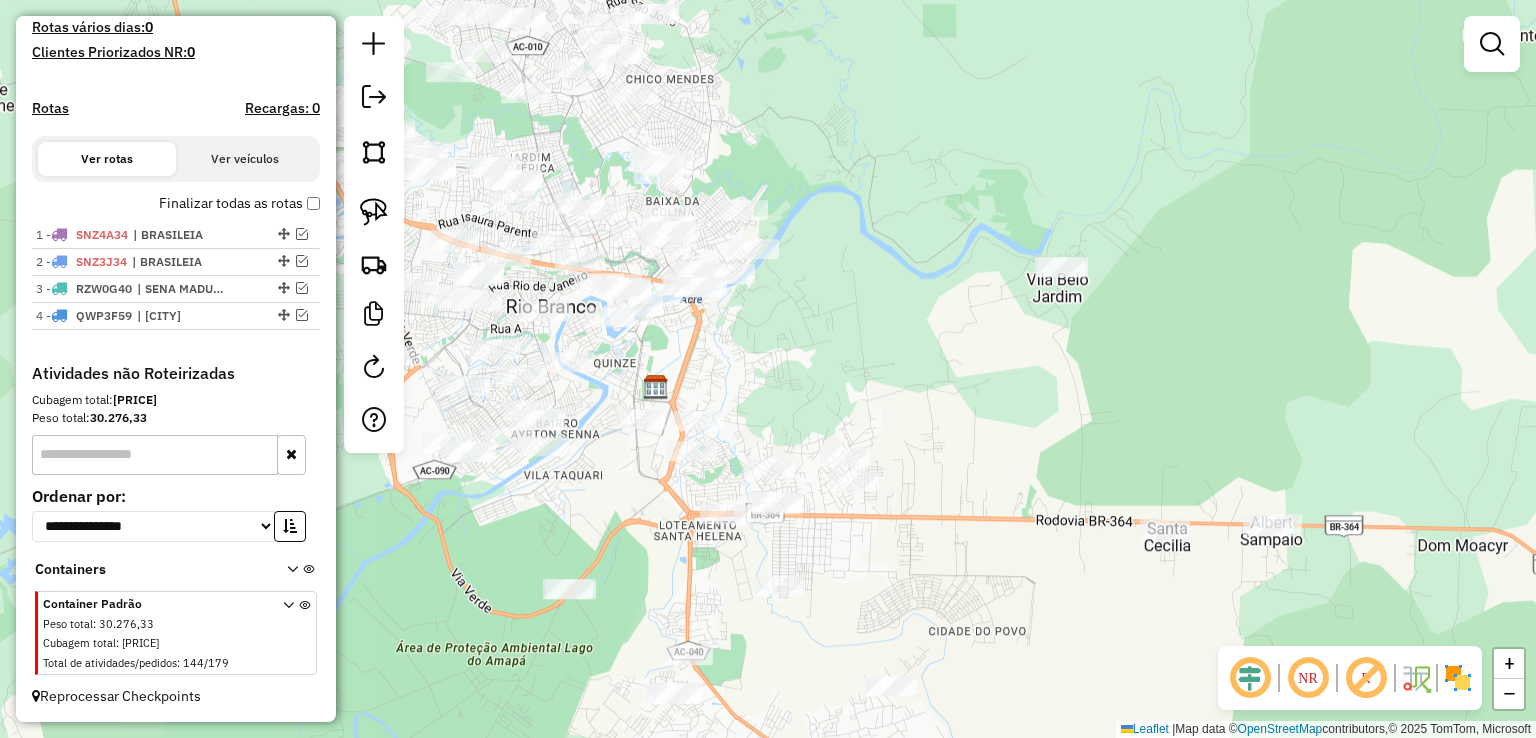drag, startPoint x: 1207, startPoint y: 349, endPoint x: 880, endPoint y: 113, distance: 403.2679 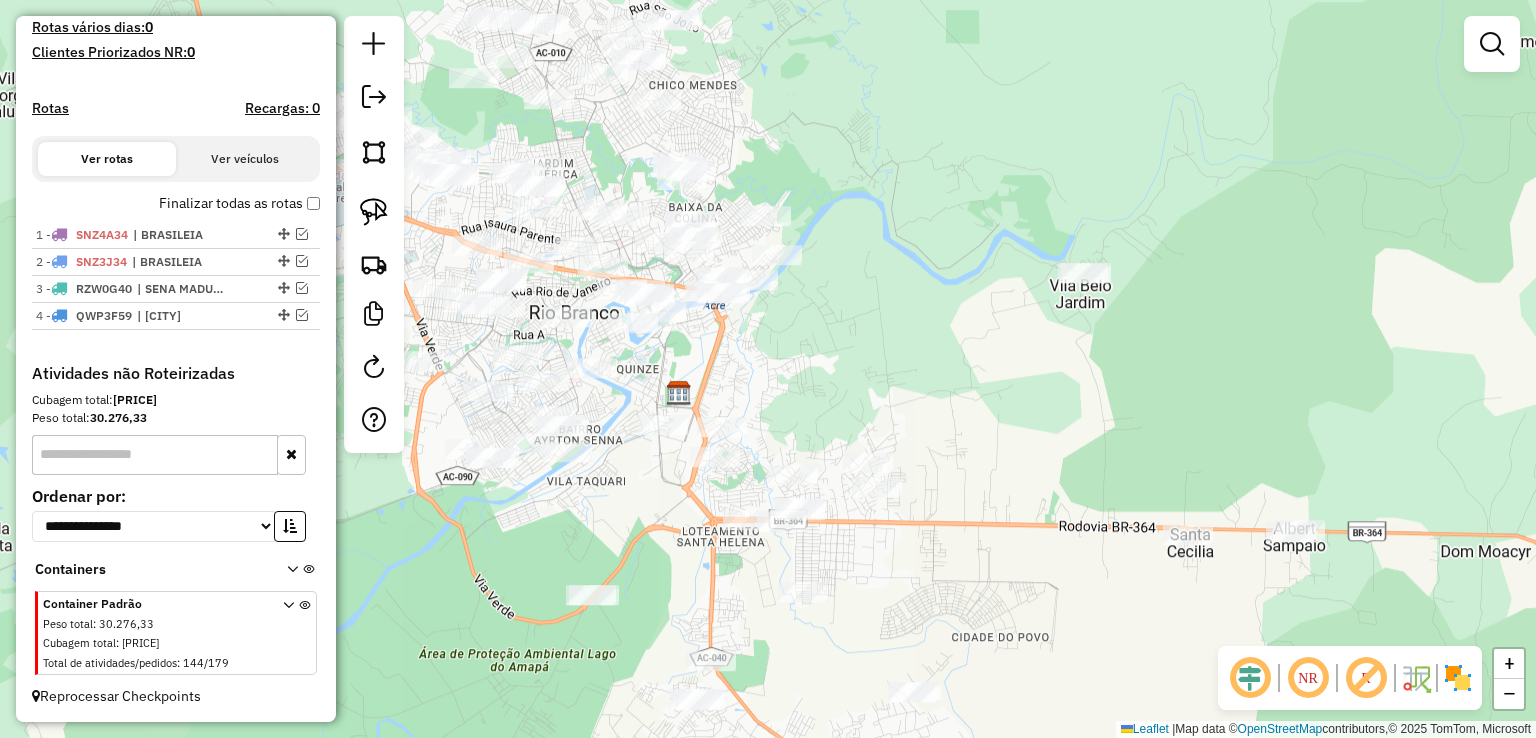 drag, startPoint x: 982, startPoint y: 391, endPoint x: 920, endPoint y: 399, distance: 62.514 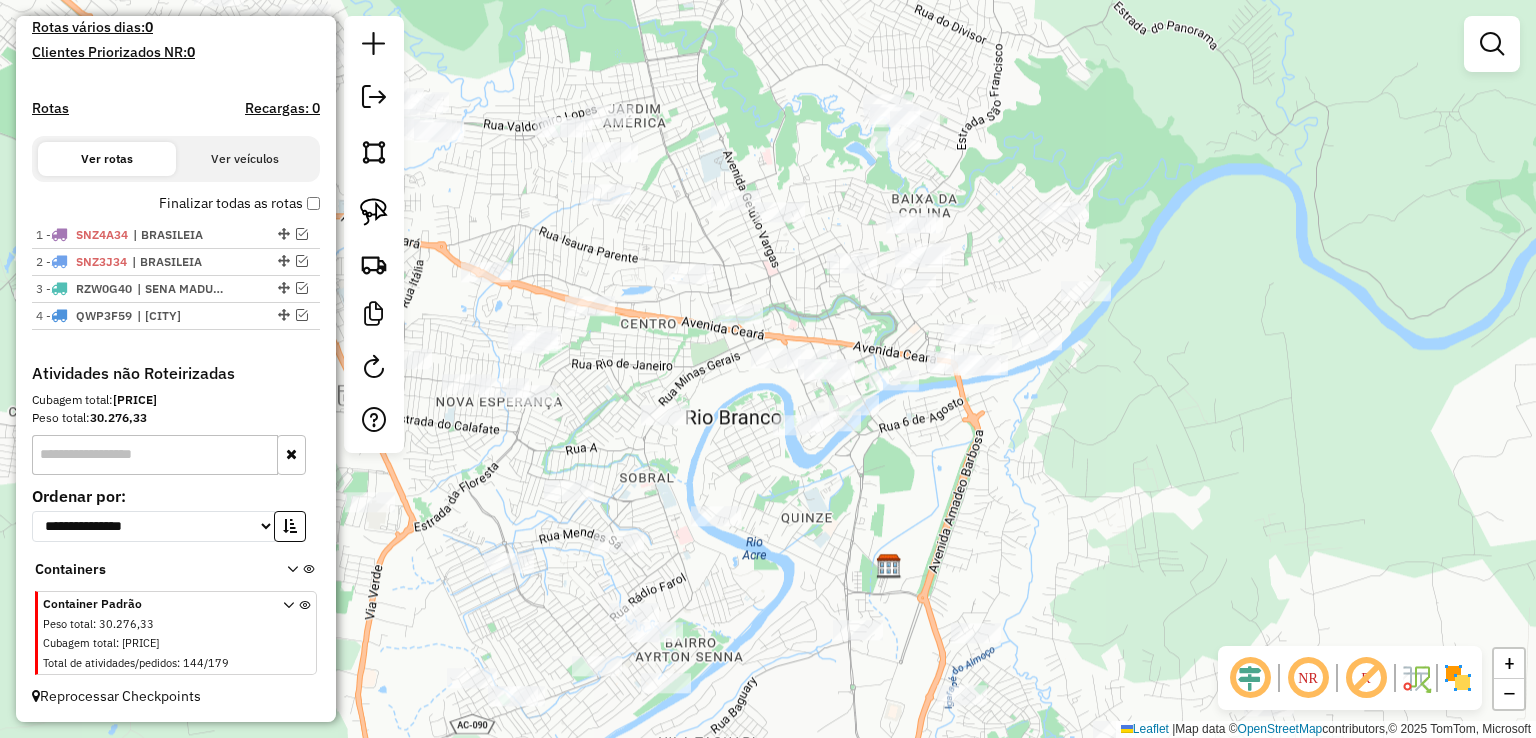 drag, startPoint x: 702, startPoint y: 348, endPoint x: 933, endPoint y: 474, distance: 263.12924 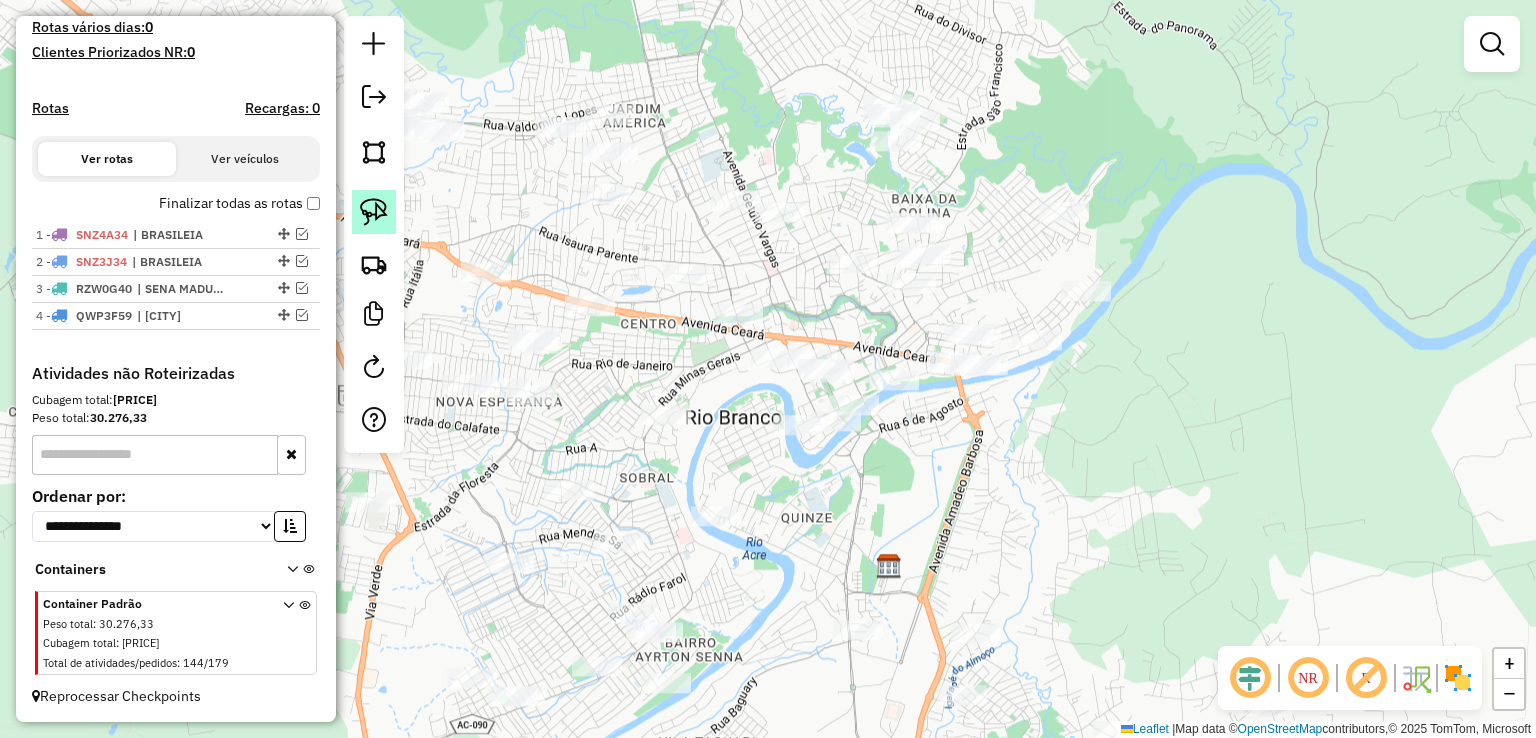 click 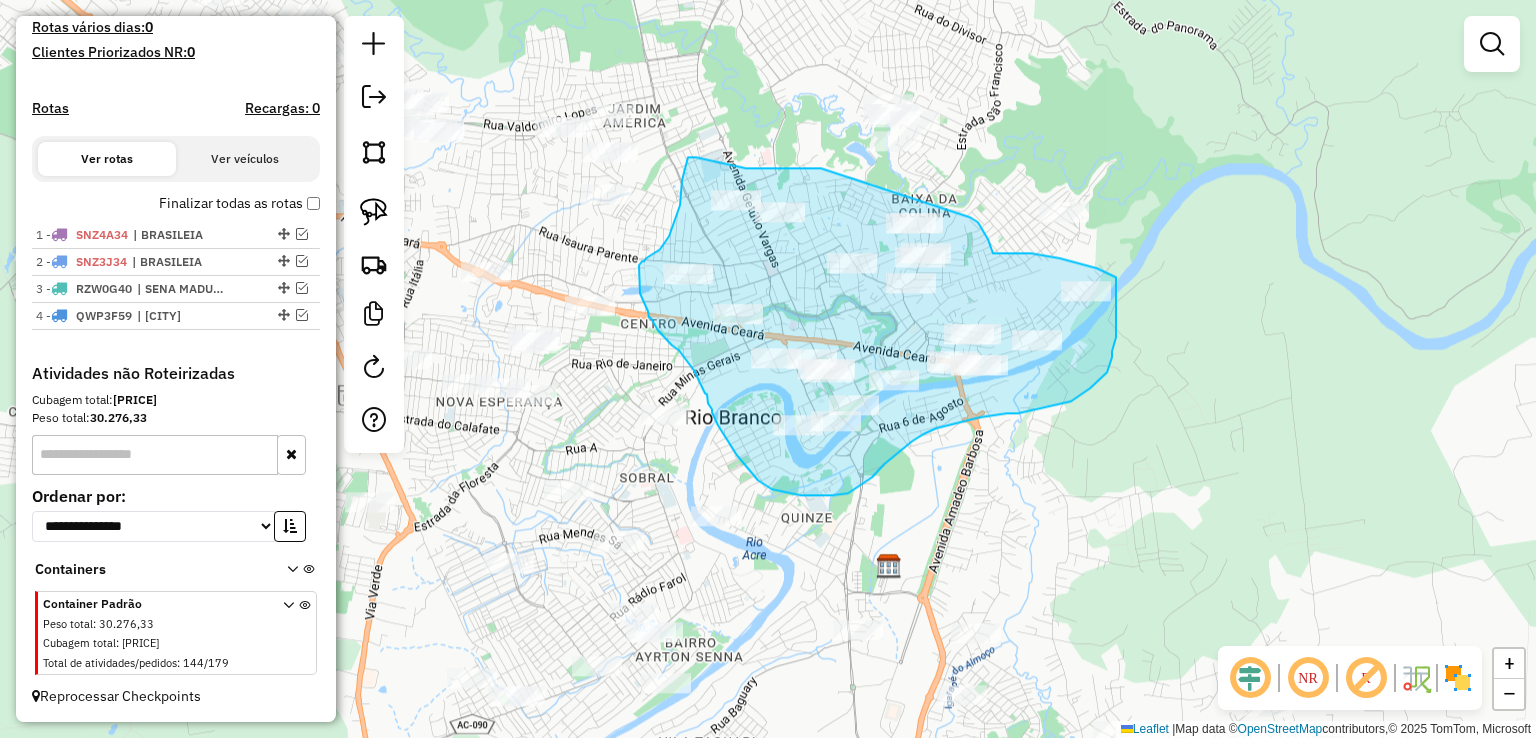 drag, startPoint x: 821, startPoint y: 168, endPoint x: 970, endPoint y: 217, distance: 156.85025 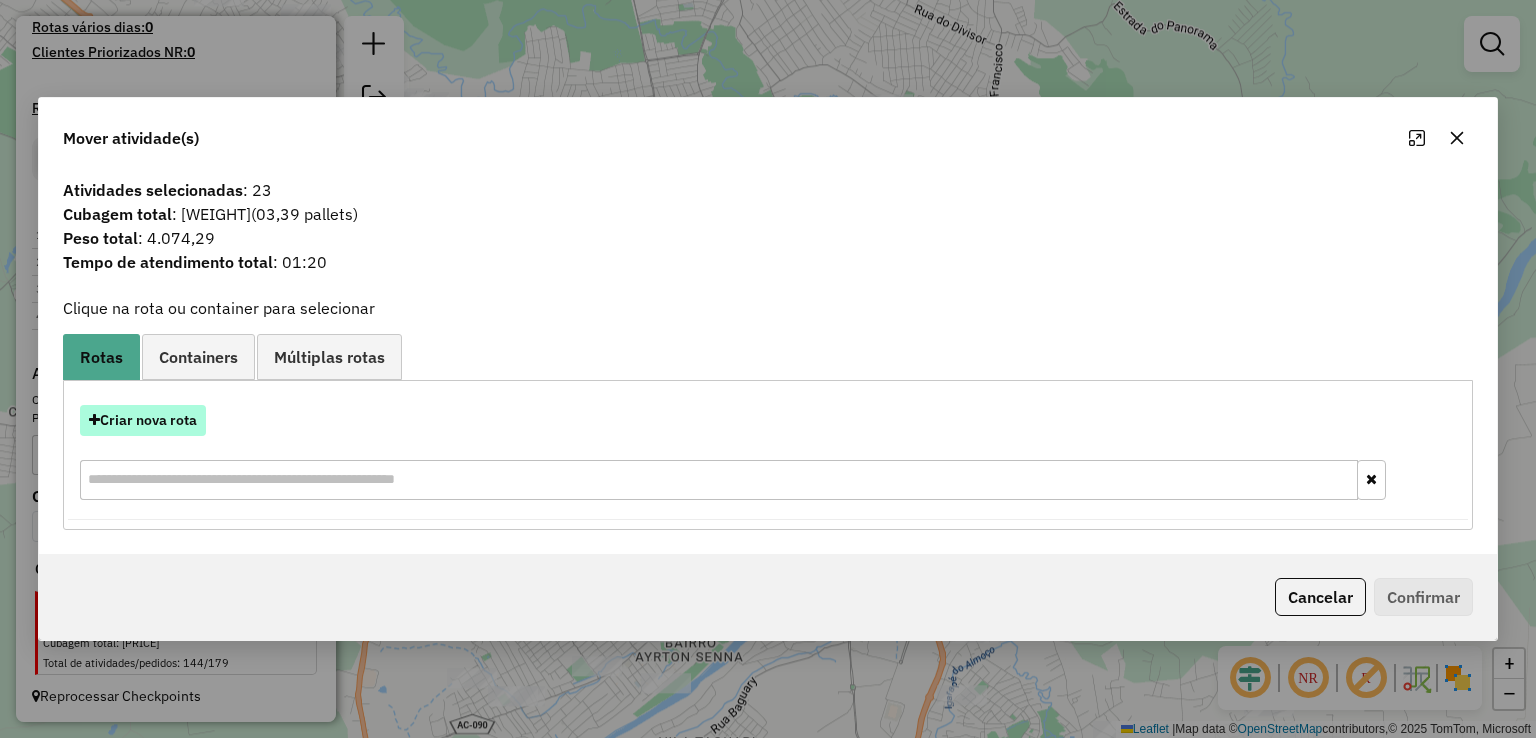 click on "Criar nova rota" at bounding box center [143, 420] 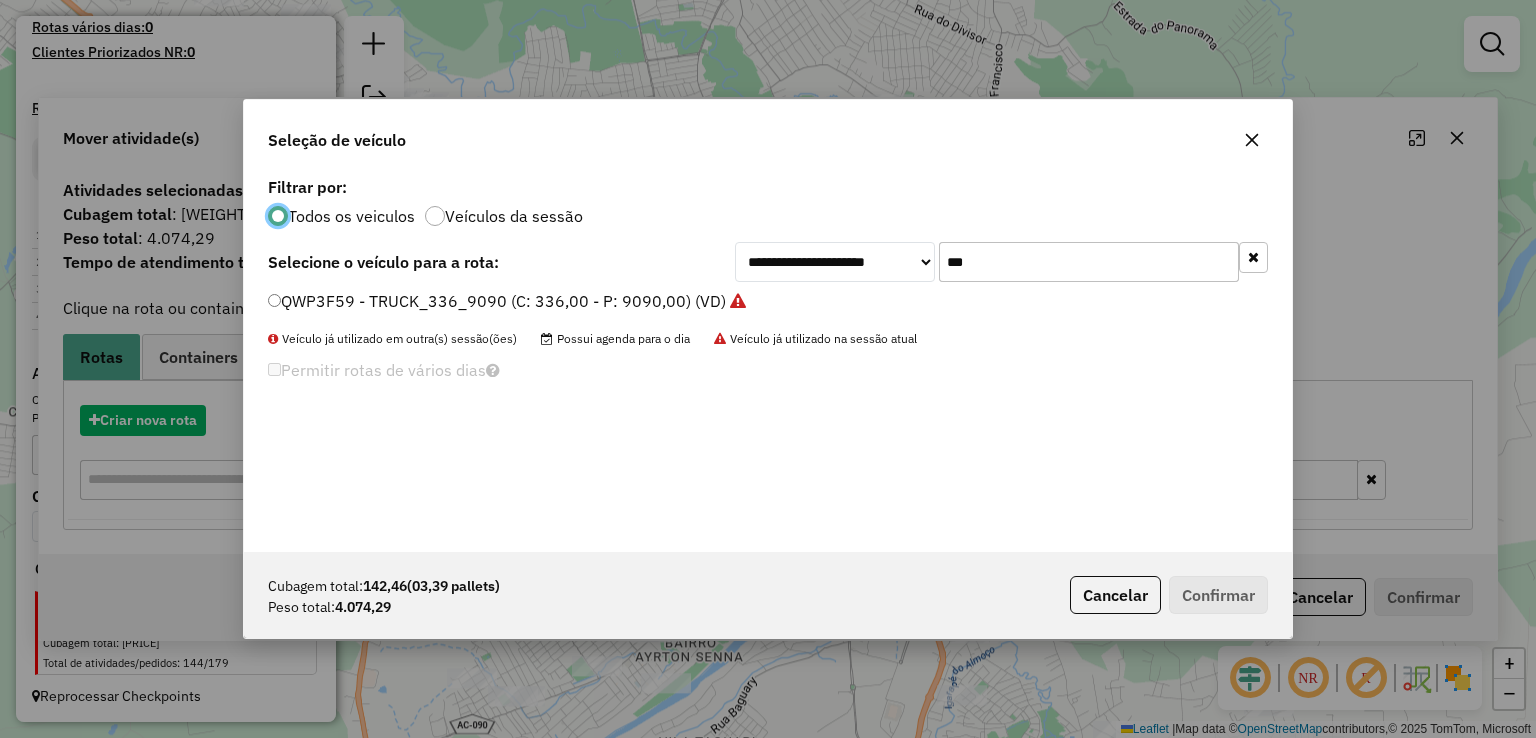 scroll, scrollTop: 10, scrollLeft: 6, axis: both 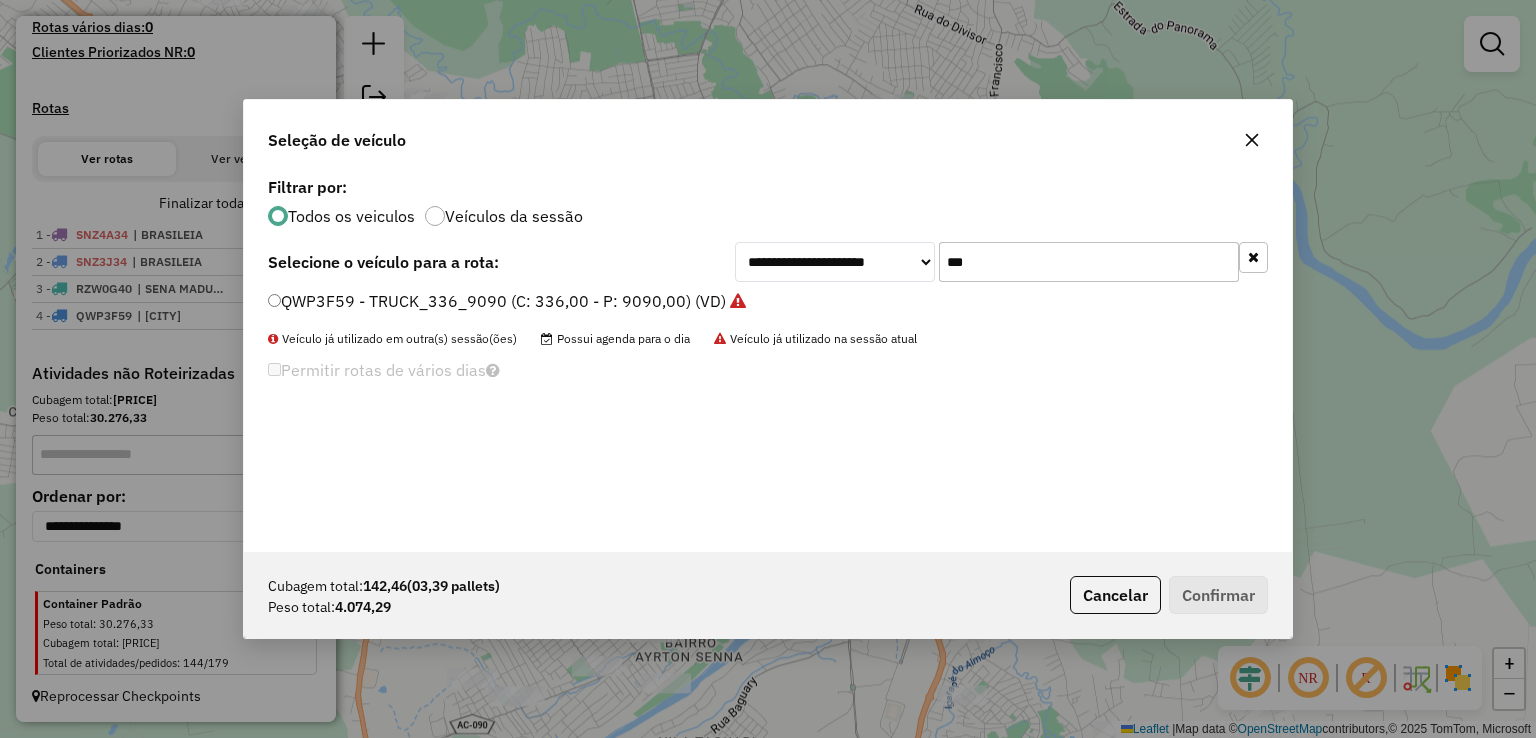 drag, startPoint x: 1028, startPoint y: 253, endPoint x: 846, endPoint y: 262, distance: 182.2224 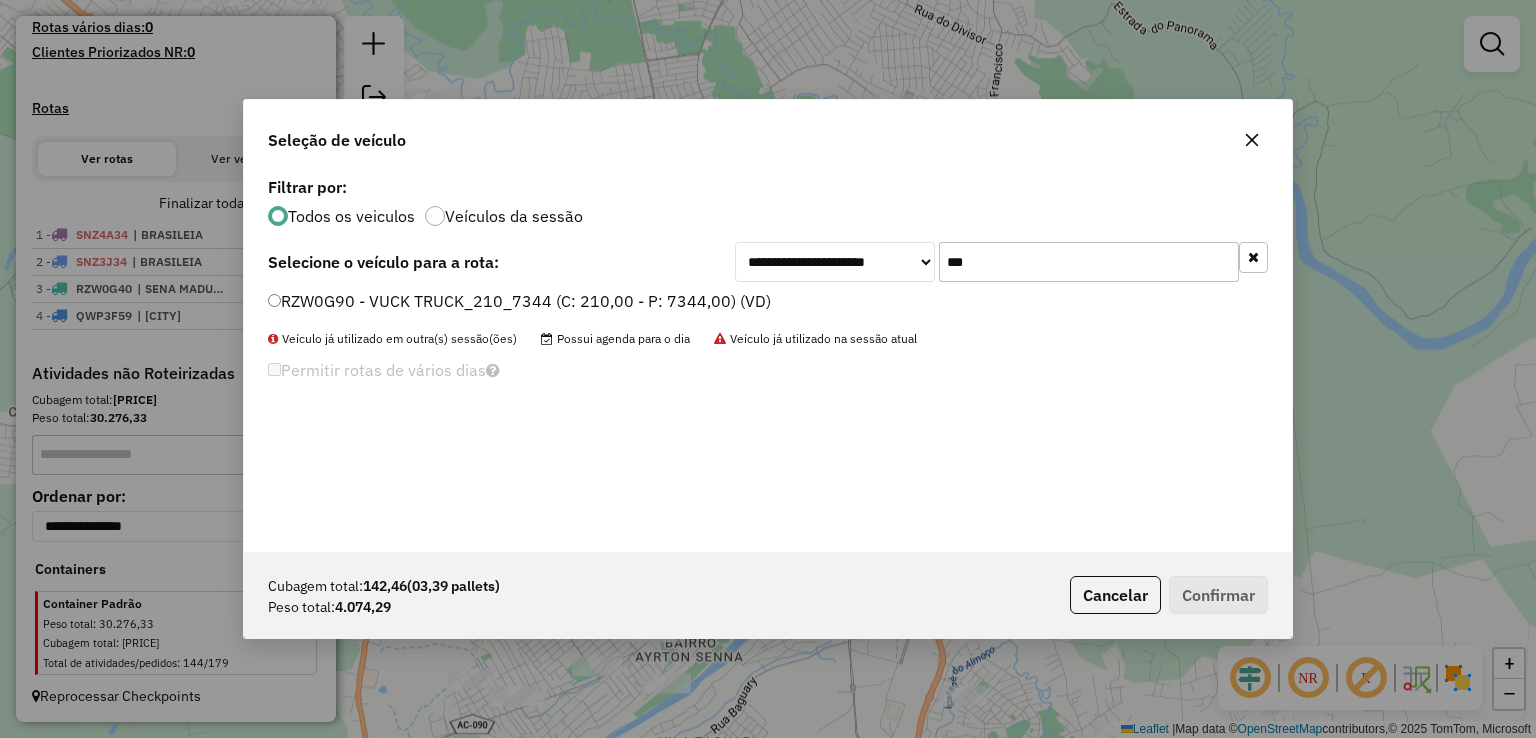 type on "***" 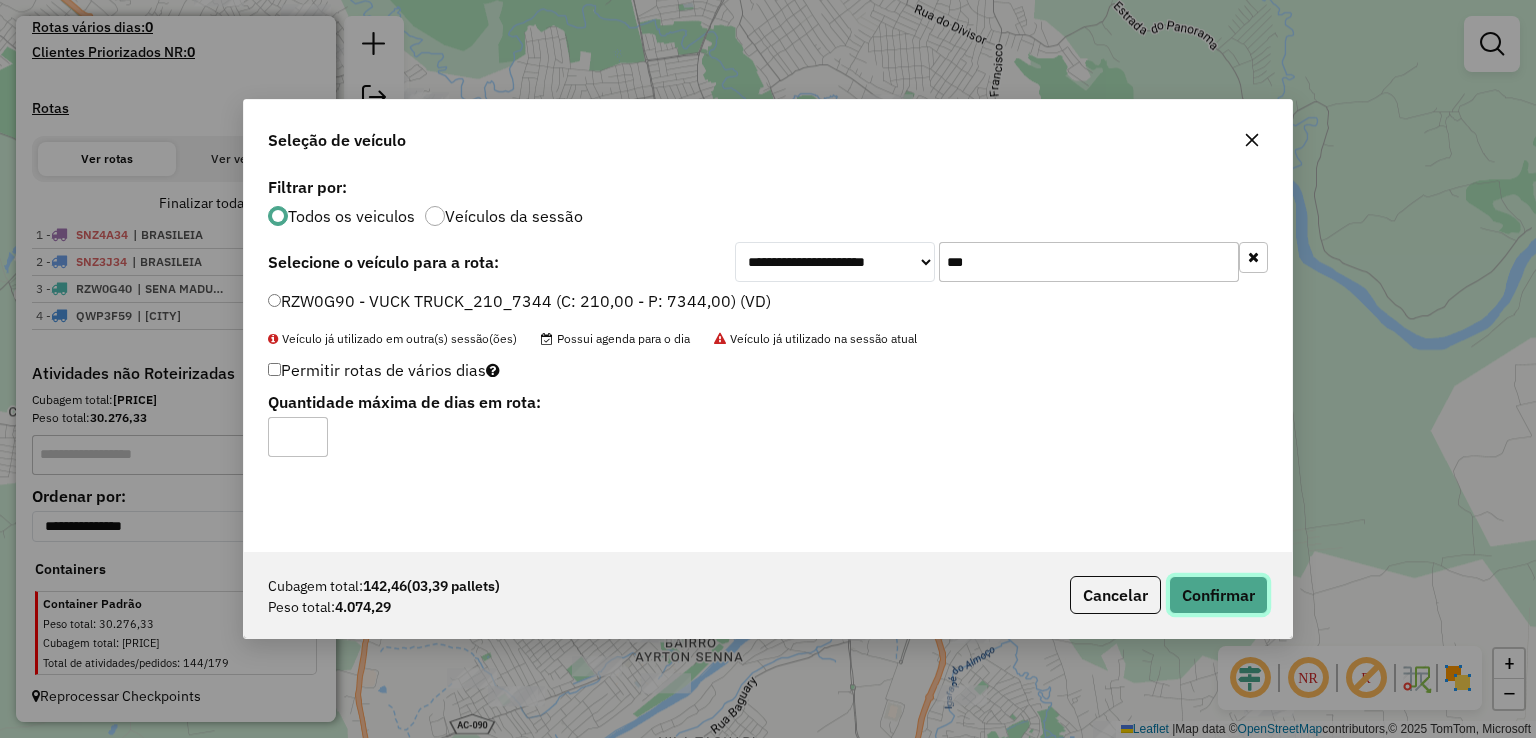 click on "Confirmar" 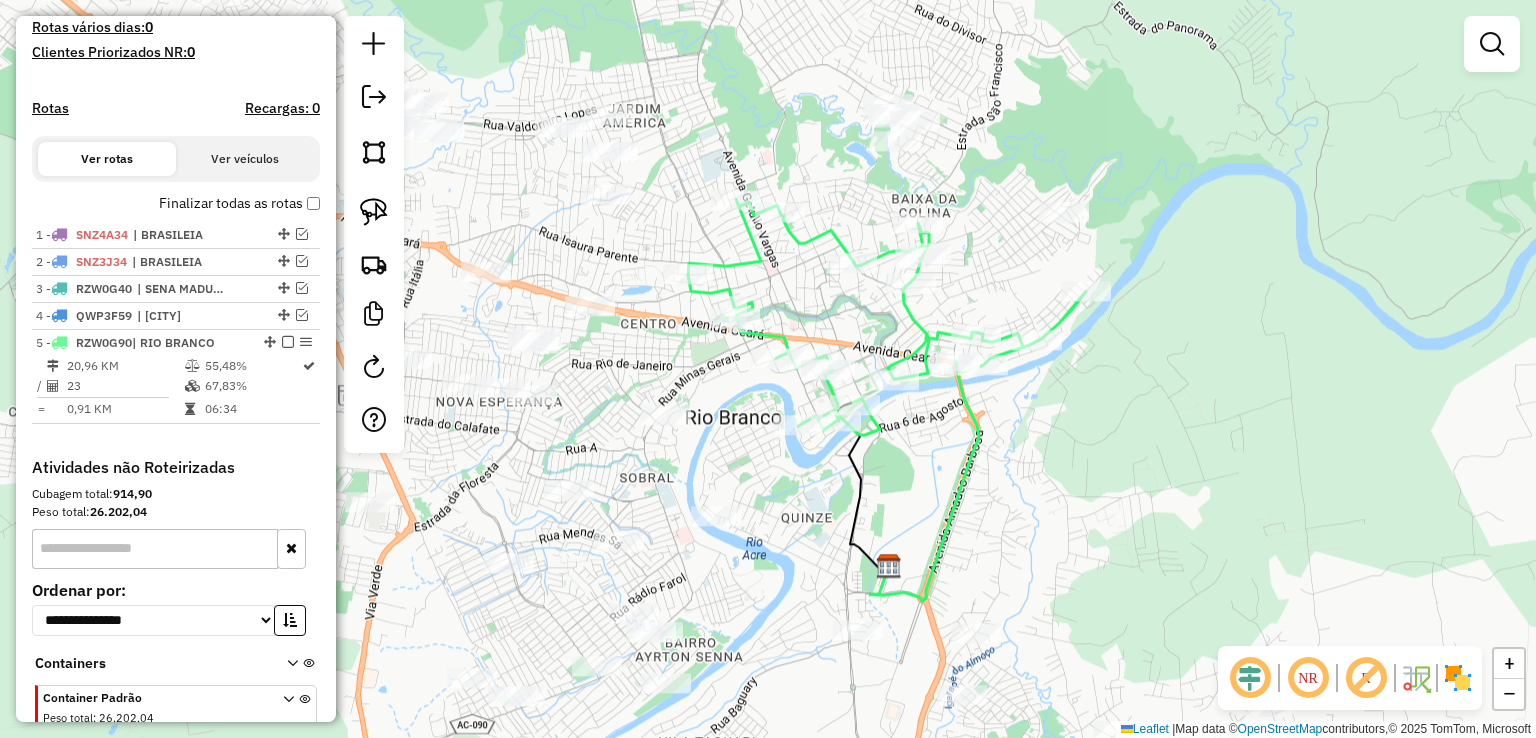 scroll, scrollTop: 610, scrollLeft: 0, axis: vertical 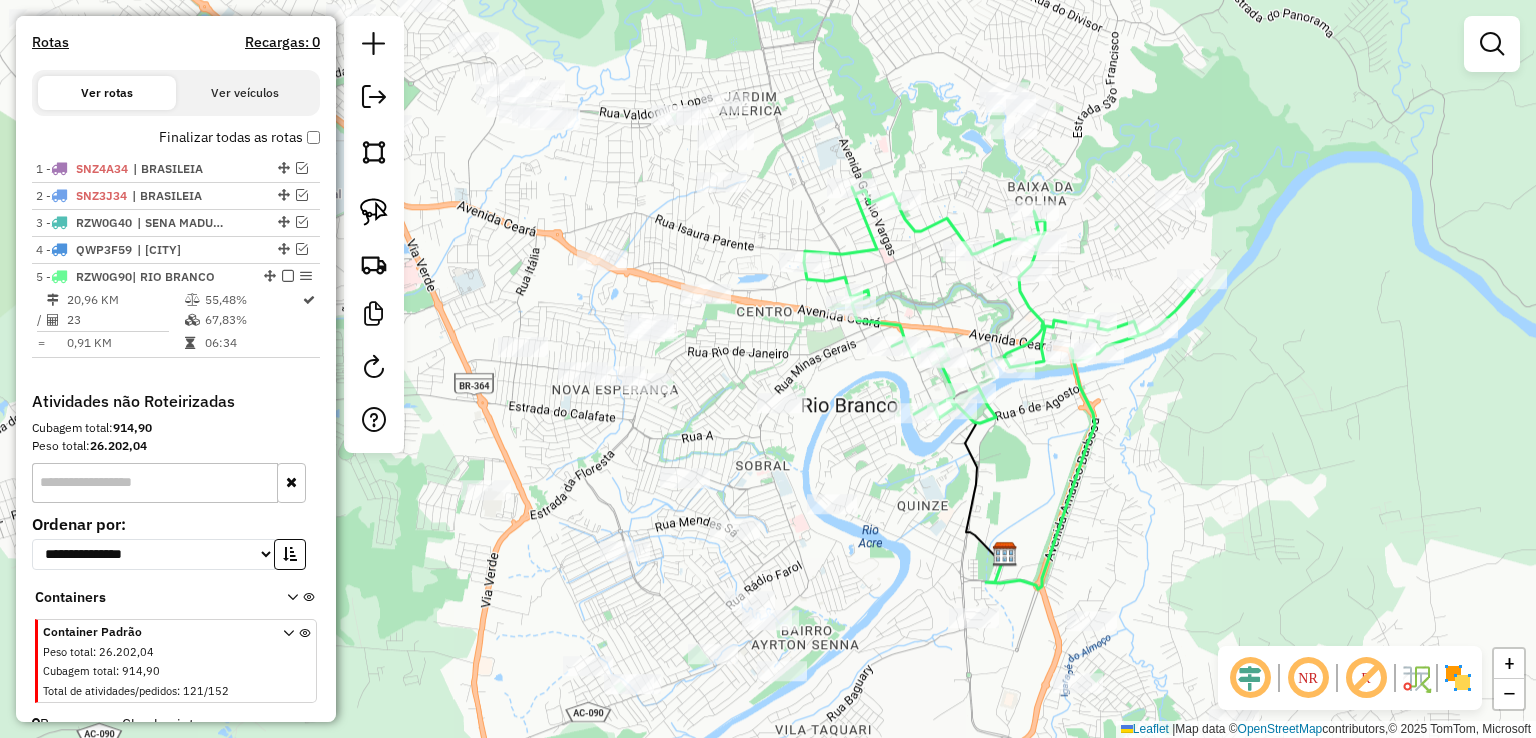 drag, startPoint x: 1211, startPoint y: 327, endPoint x: 1300, endPoint y: 317, distance: 89.560036 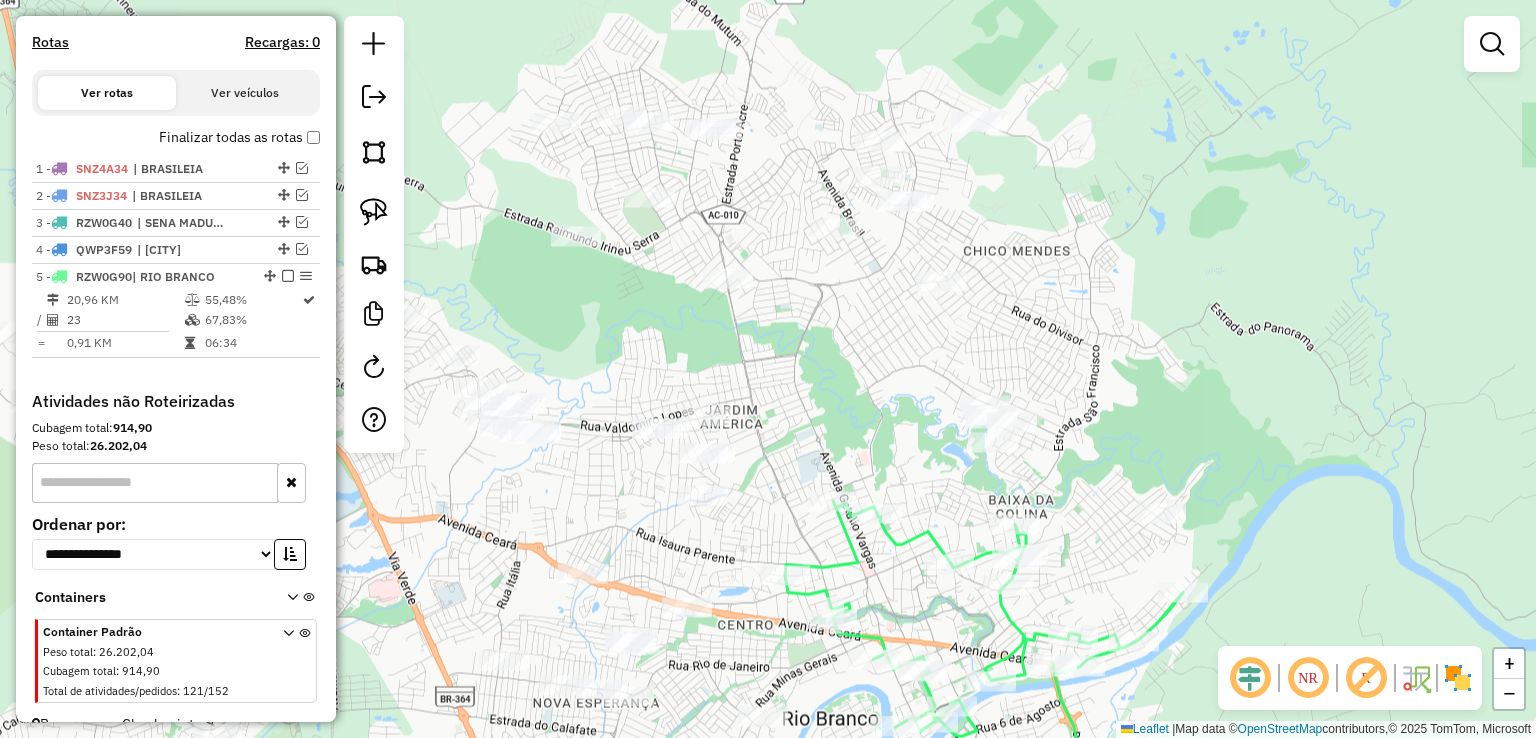 drag, startPoint x: 1139, startPoint y: 245, endPoint x: 1120, endPoint y: 517, distance: 272.66278 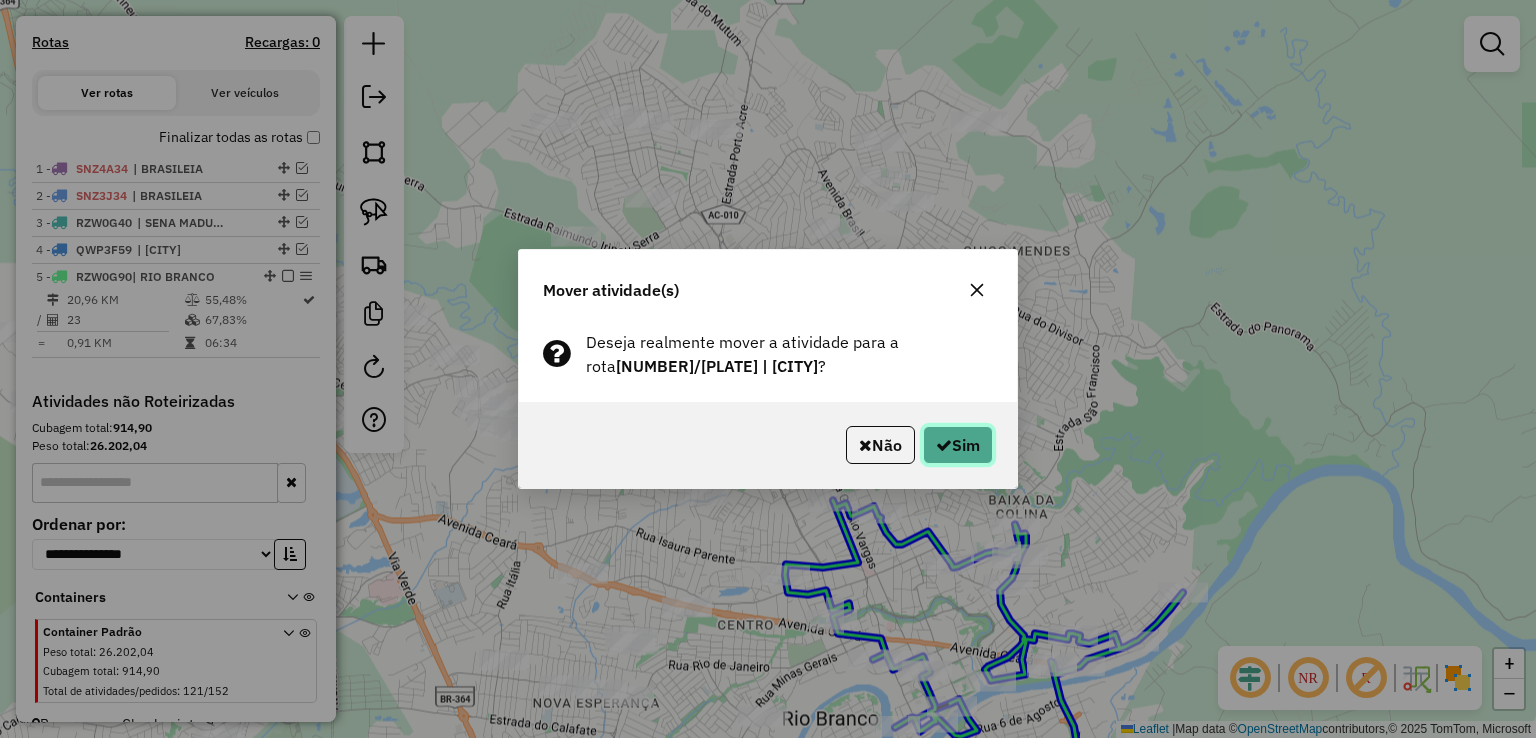 click 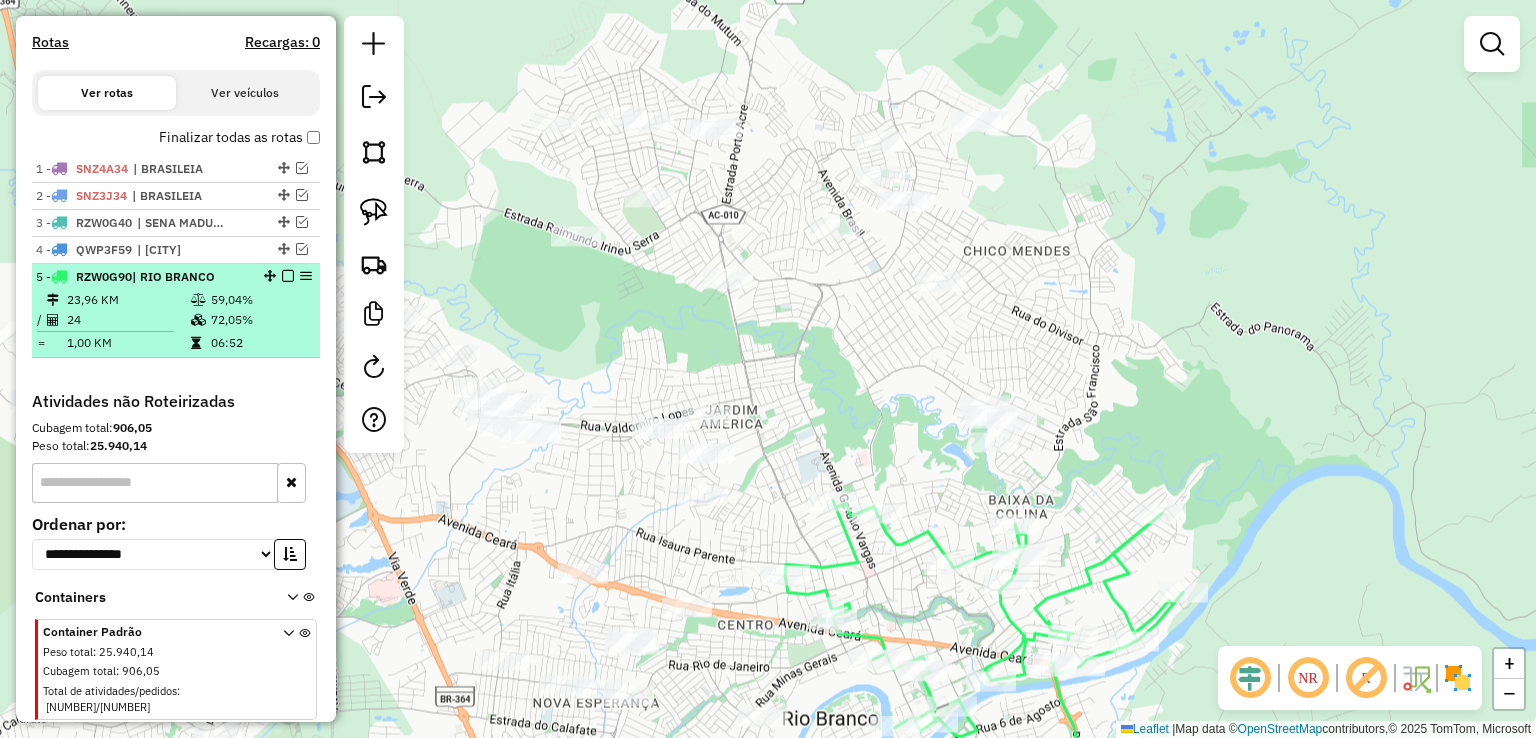 click at bounding box center [288, 276] 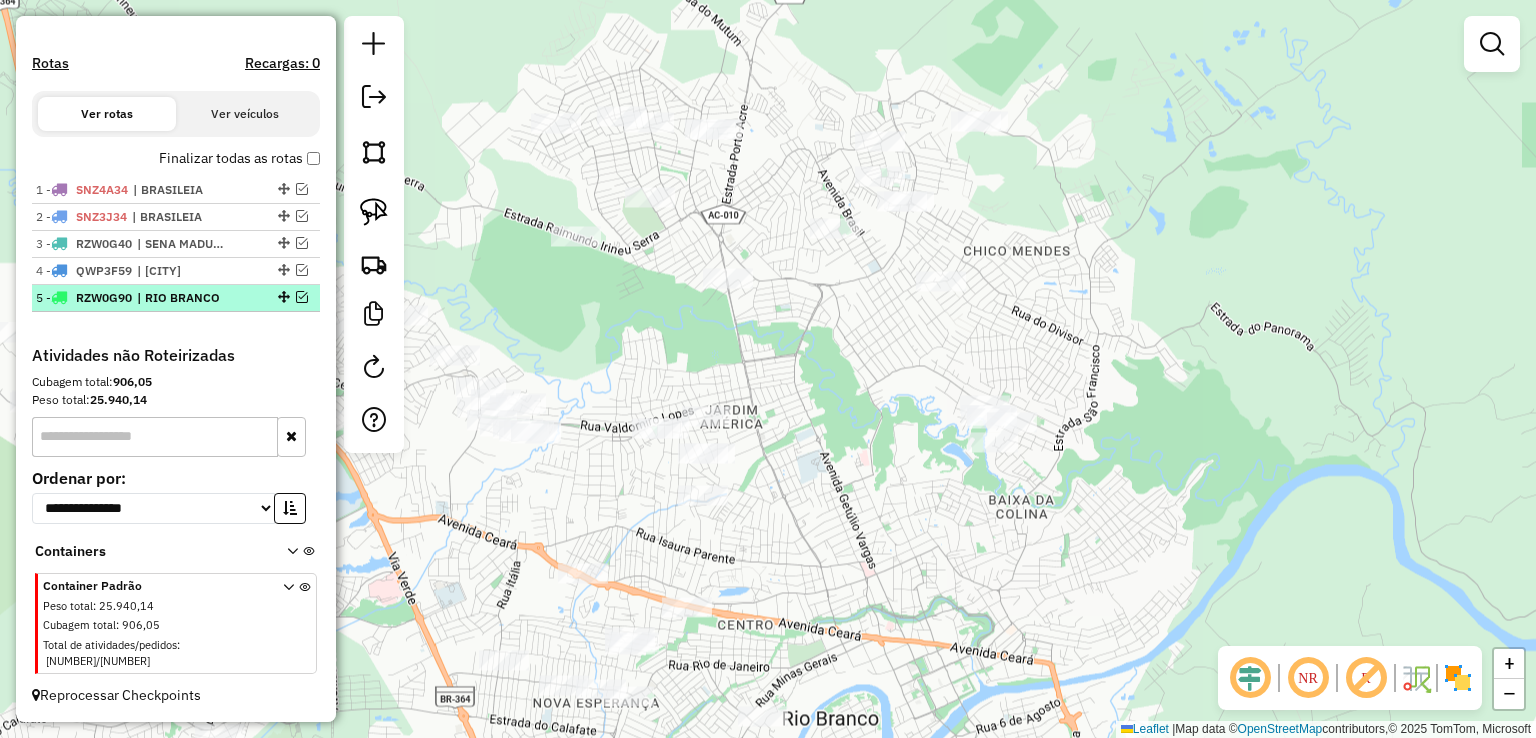 scroll, scrollTop: 570, scrollLeft: 0, axis: vertical 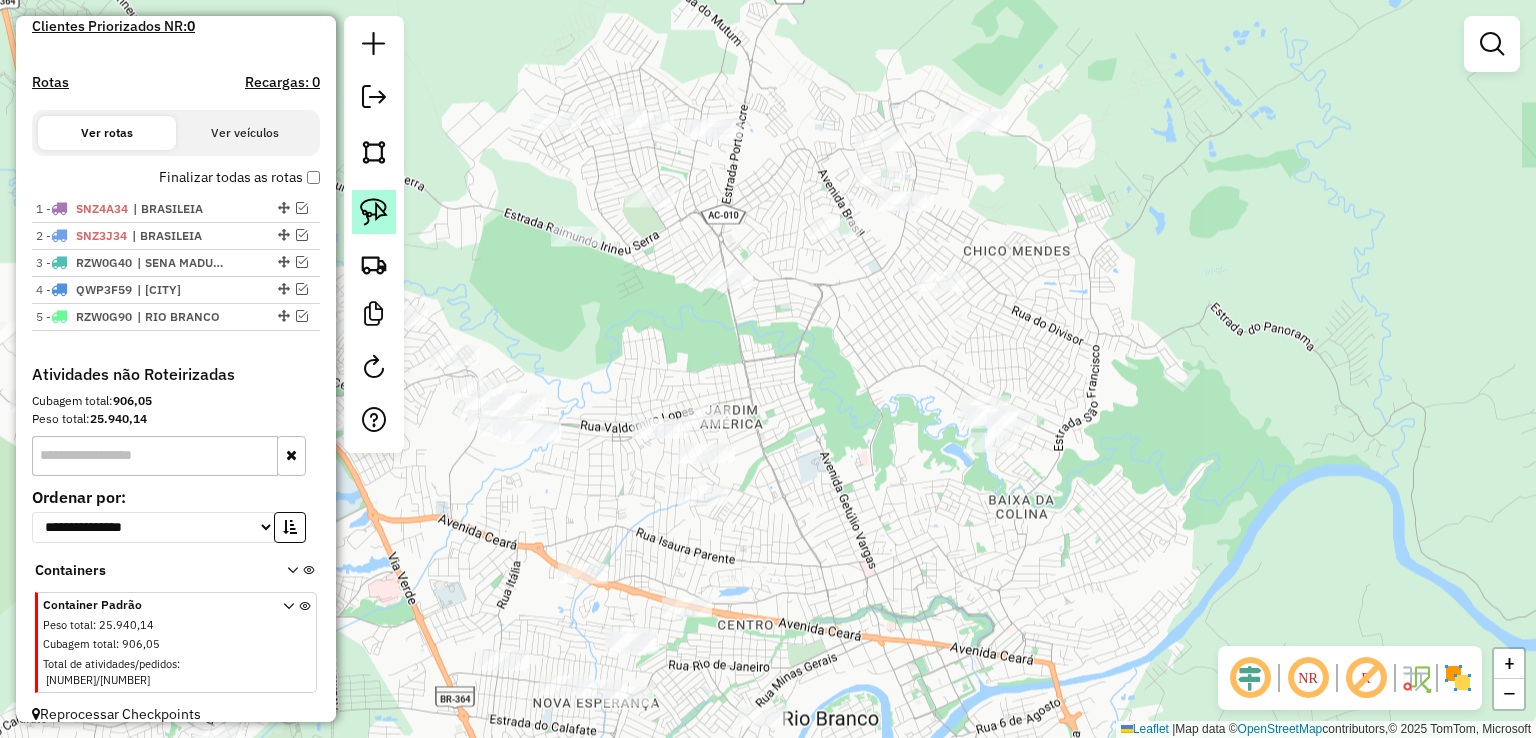 click 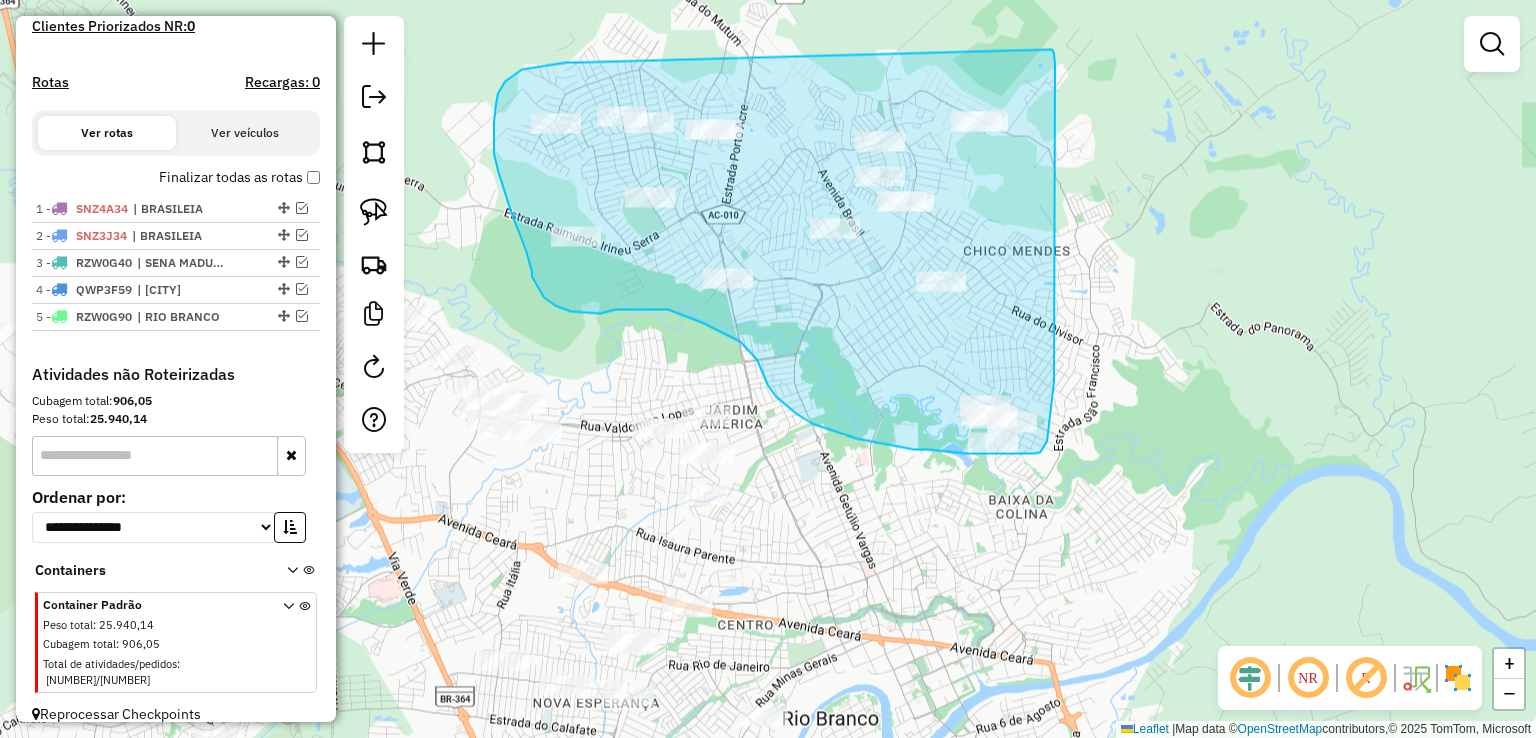 drag, startPoint x: 578, startPoint y: 62, endPoint x: 1052, endPoint y: 49, distance: 474.17822 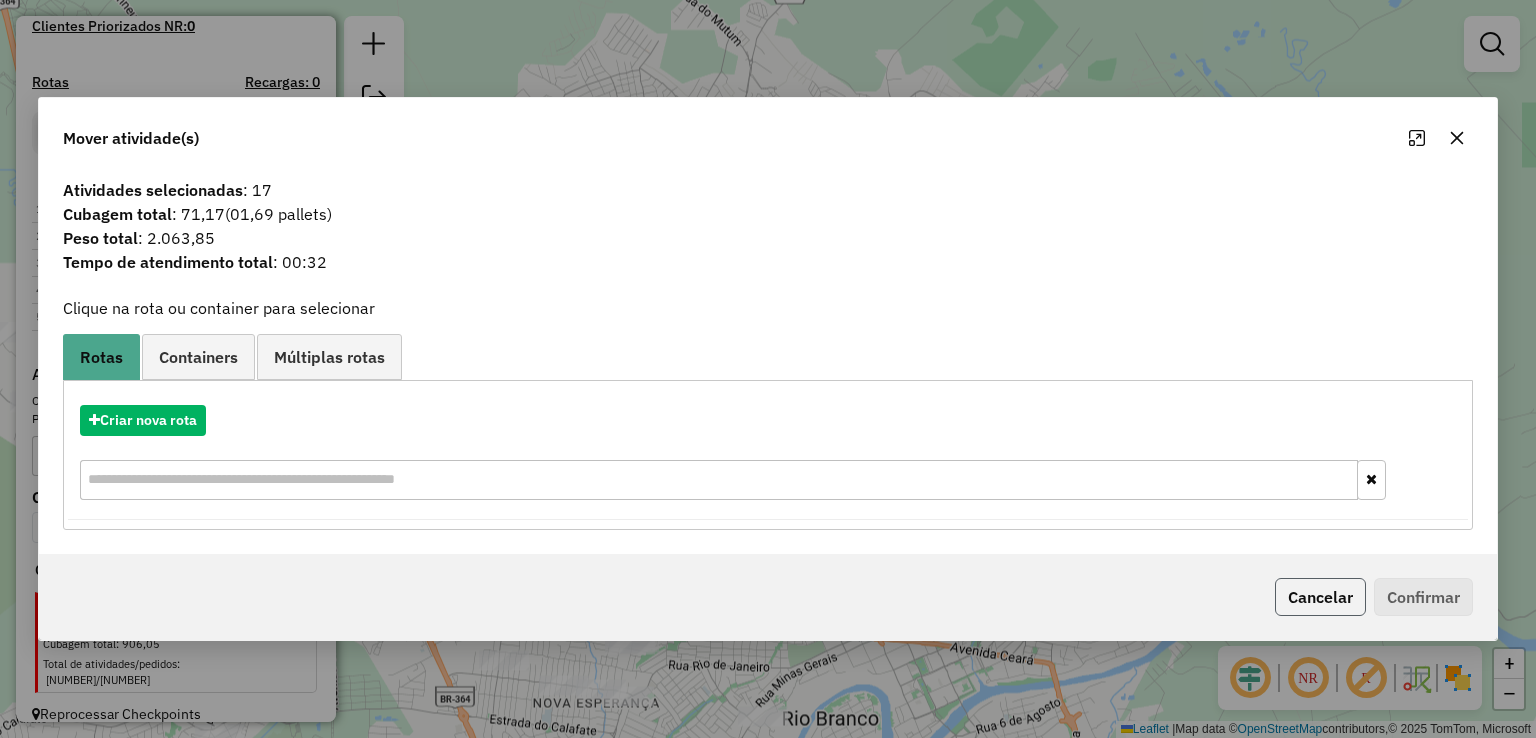 click on "Cancelar" 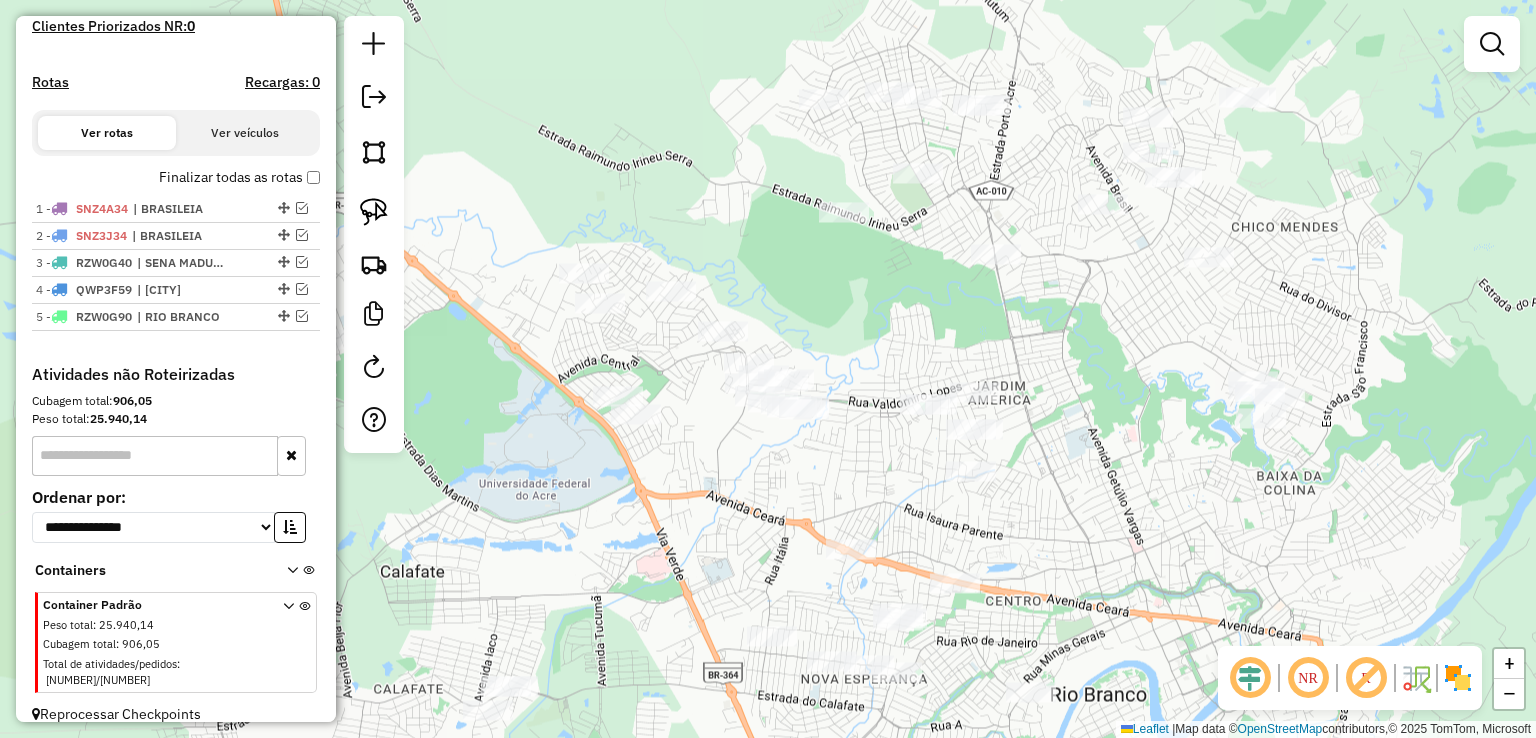 drag, startPoint x: 917, startPoint y: 604, endPoint x: 1403, endPoint y: 573, distance: 486.98767 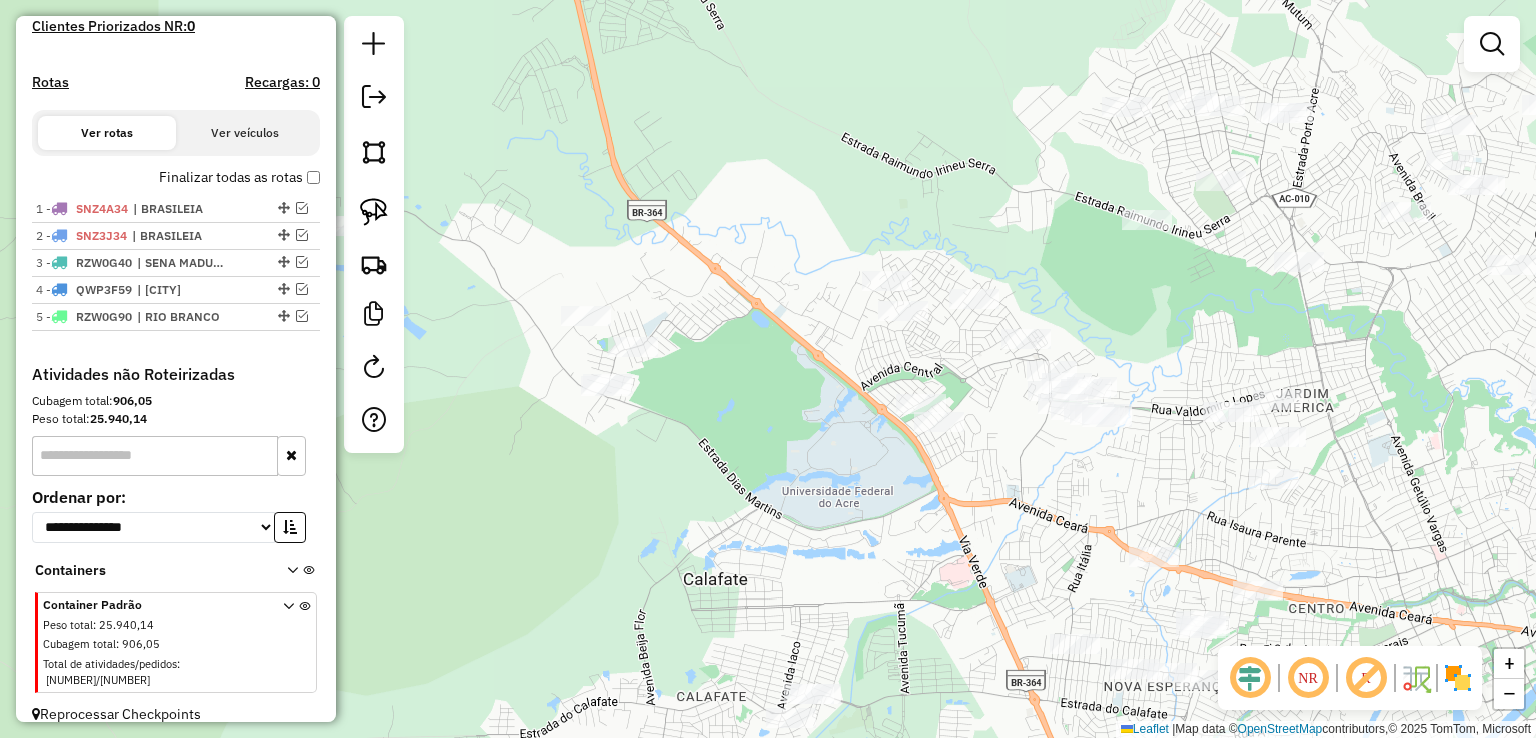 drag, startPoint x: 808, startPoint y: 549, endPoint x: 892, endPoint y: 567, distance: 85.90693 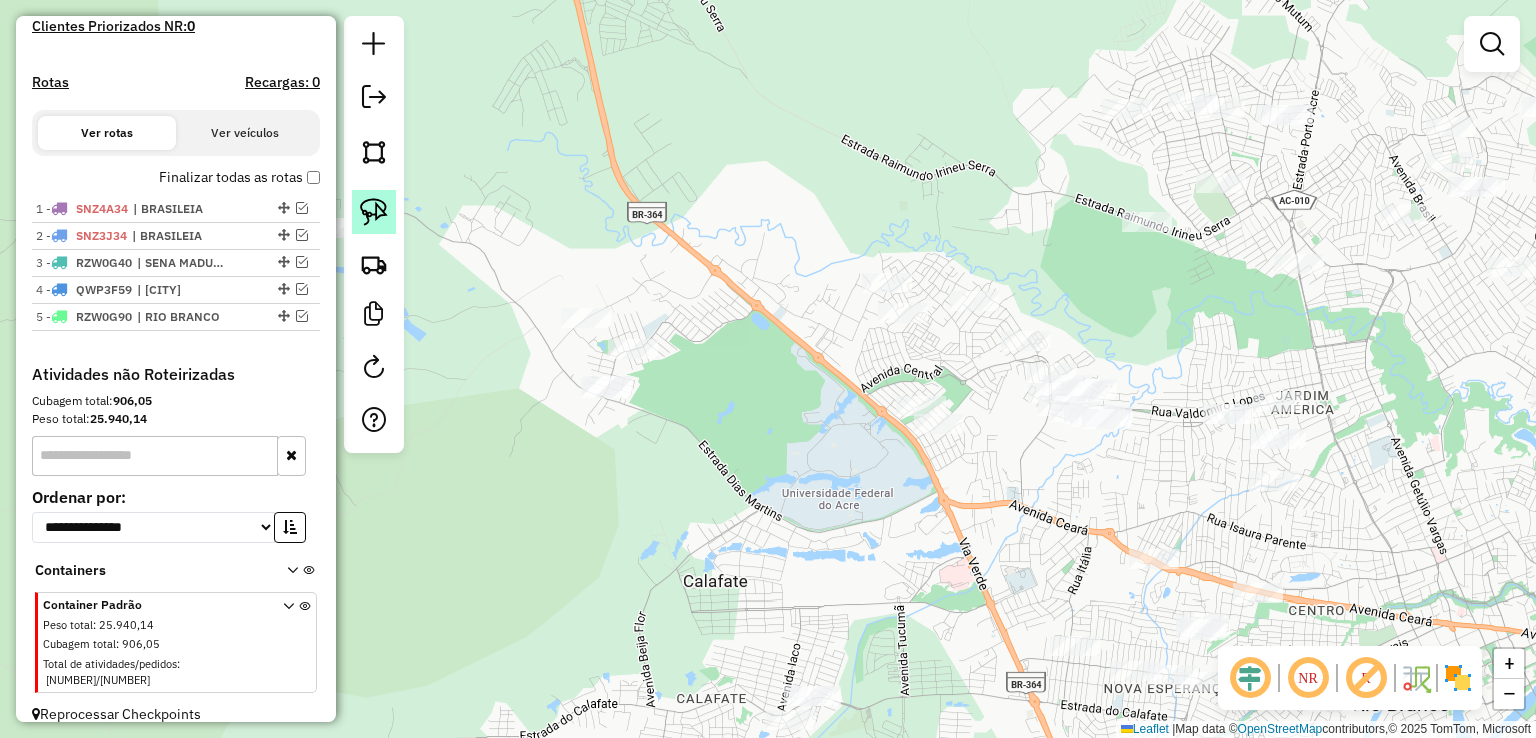 click 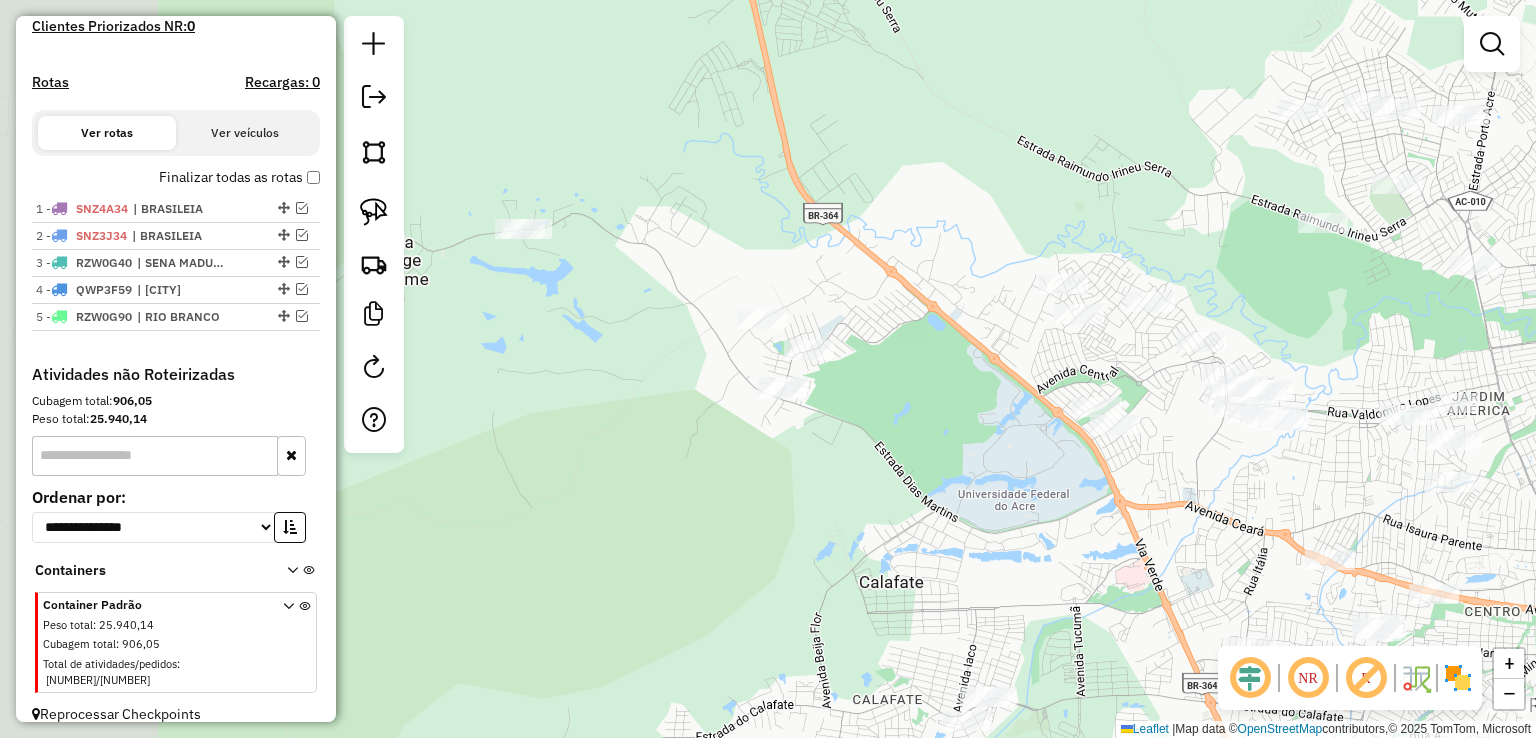 drag, startPoint x: 516, startPoint y: 275, endPoint x: 692, endPoint y: 276, distance: 176.00284 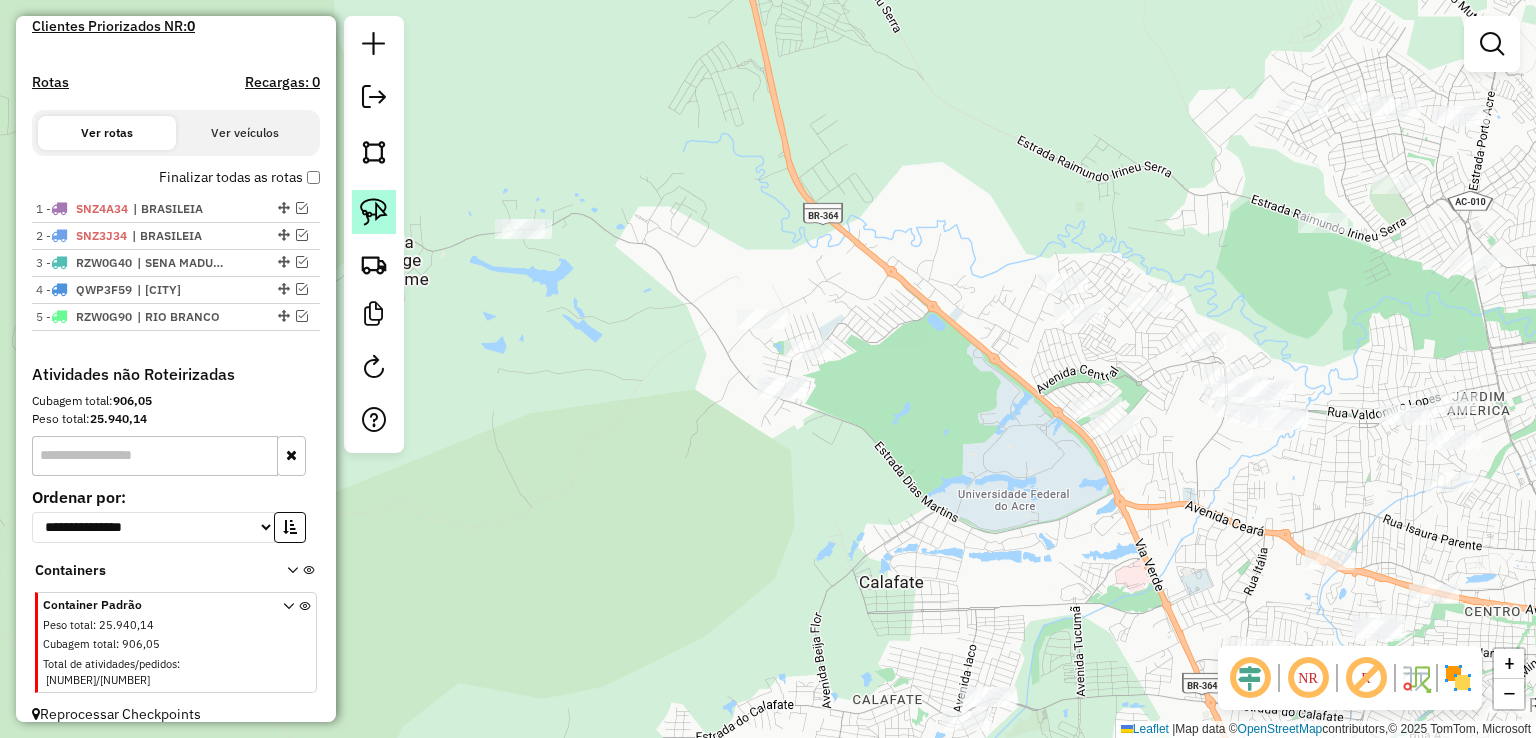 click 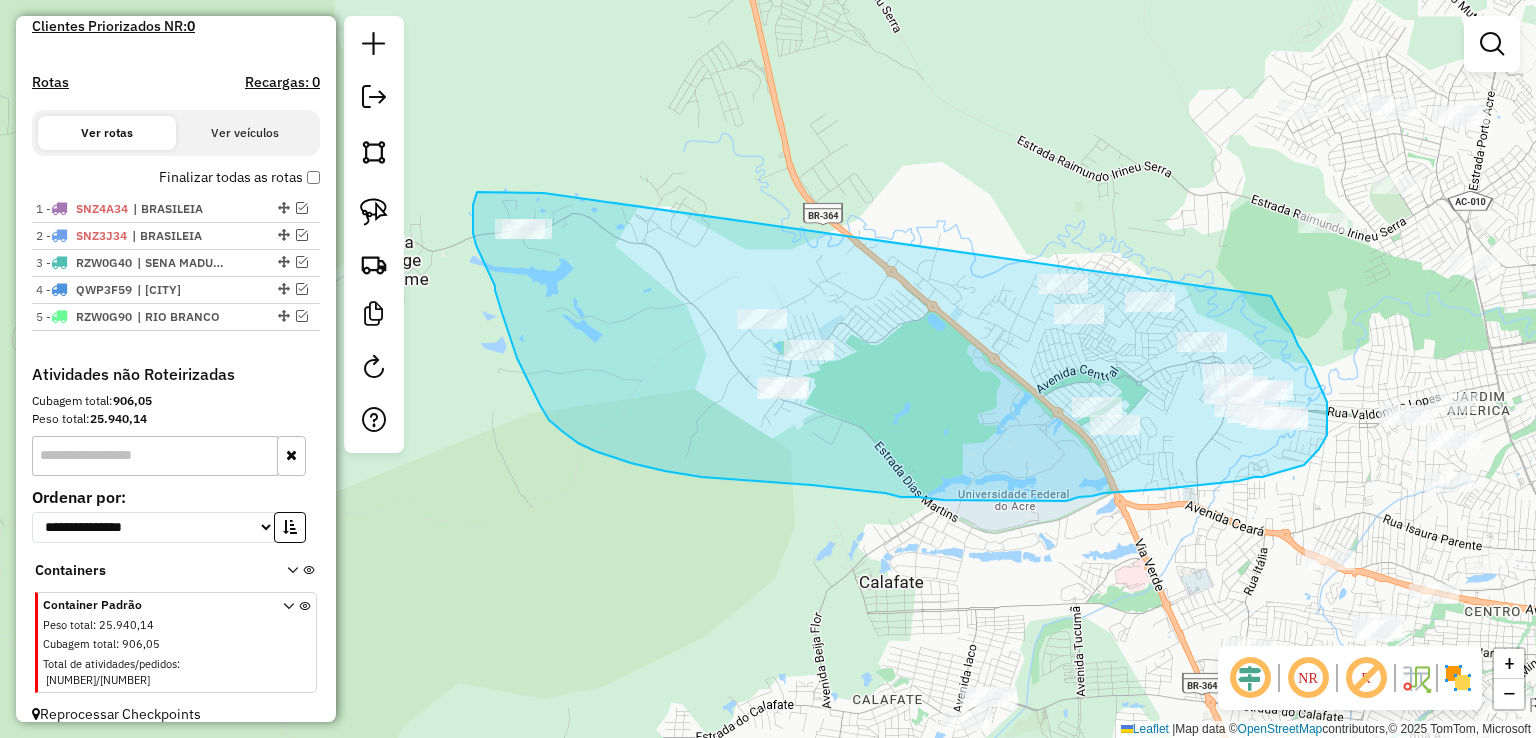 drag, startPoint x: 544, startPoint y: 193, endPoint x: 1271, endPoint y: 295, distance: 734.12054 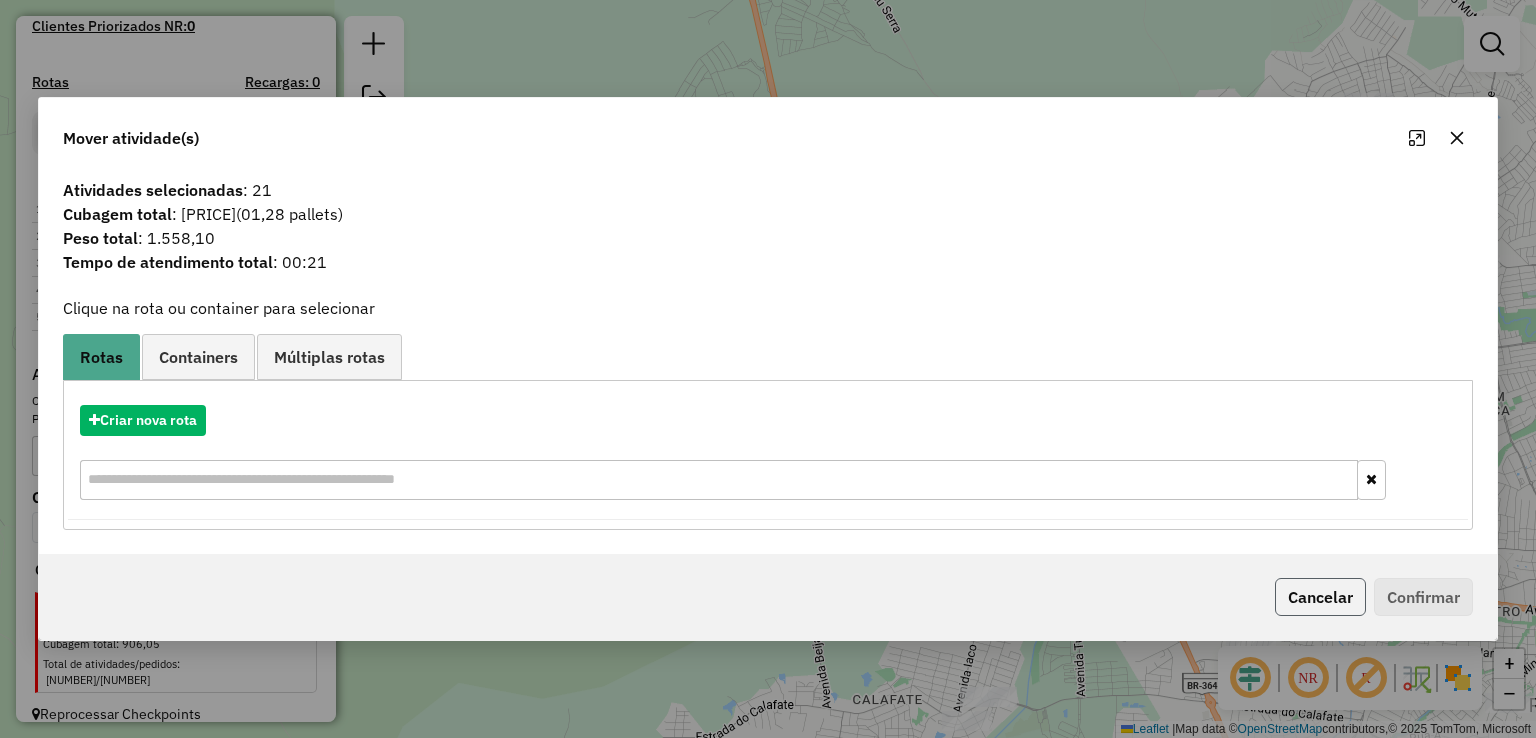 click on "Cancelar" 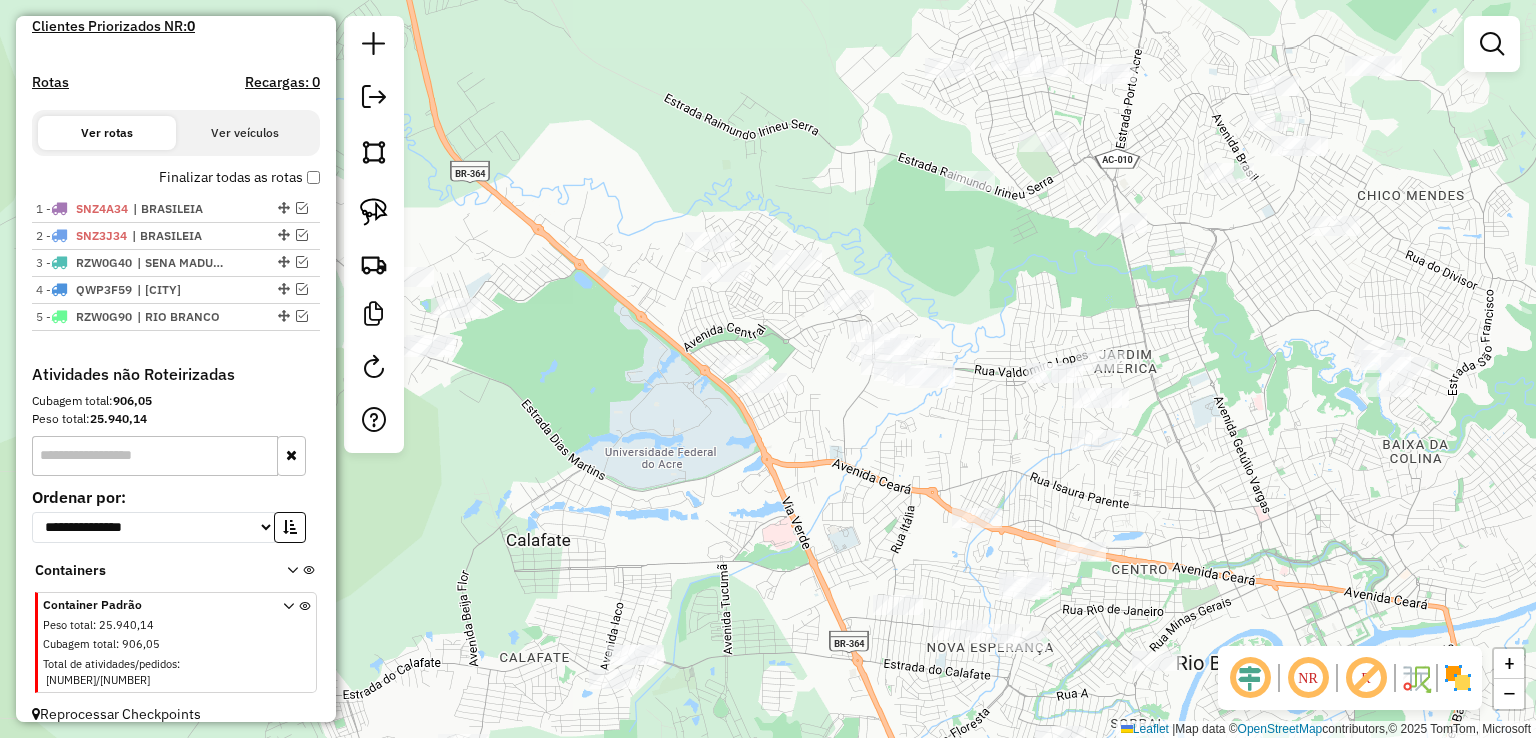 drag, startPoint x: 992, startPoint y: 499, endPoint x: 639, endPoint y: 457, distance: 355.4898 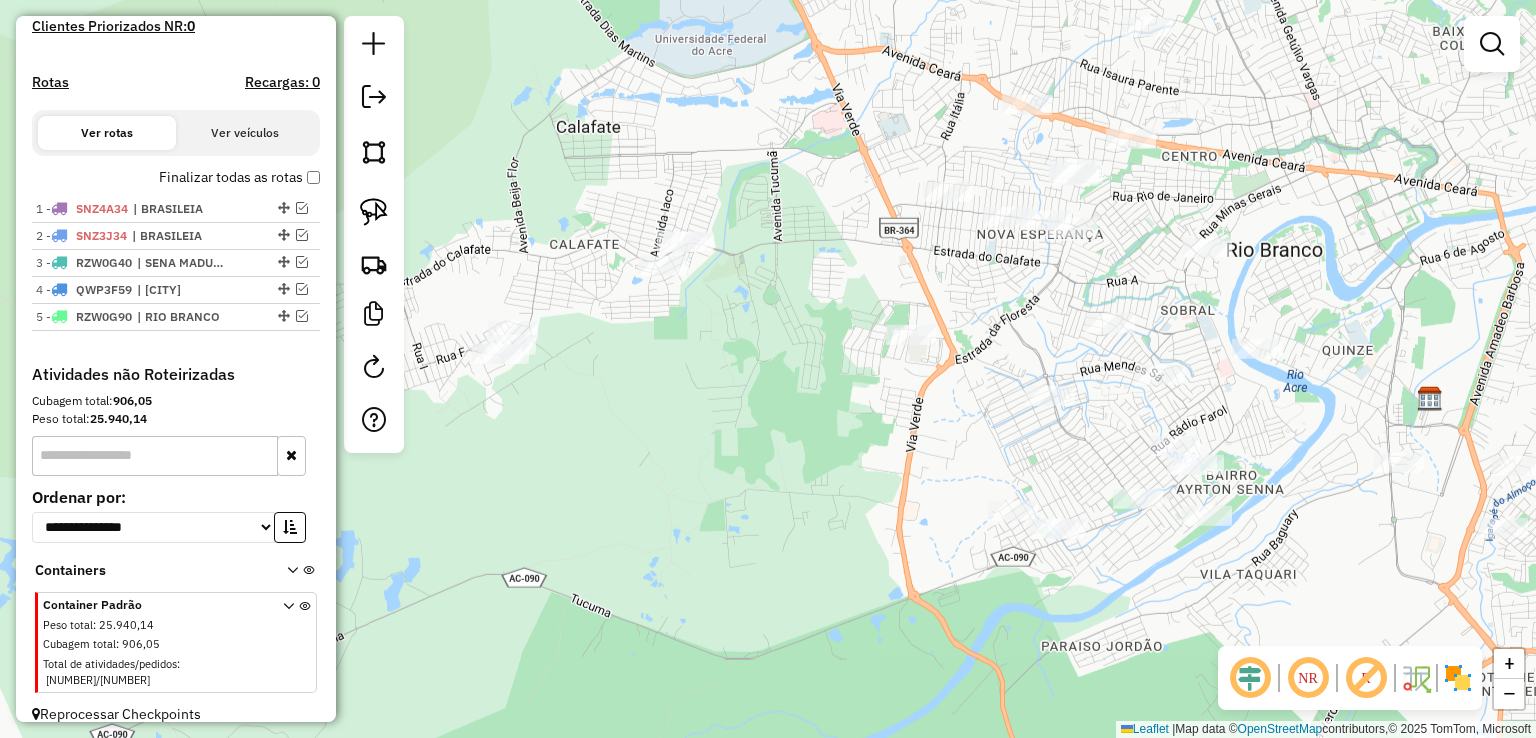 drag, startPoint x: 666, startPoint y: 641, endPoint x: 713, endPoint y: 238, distance: 405.73145 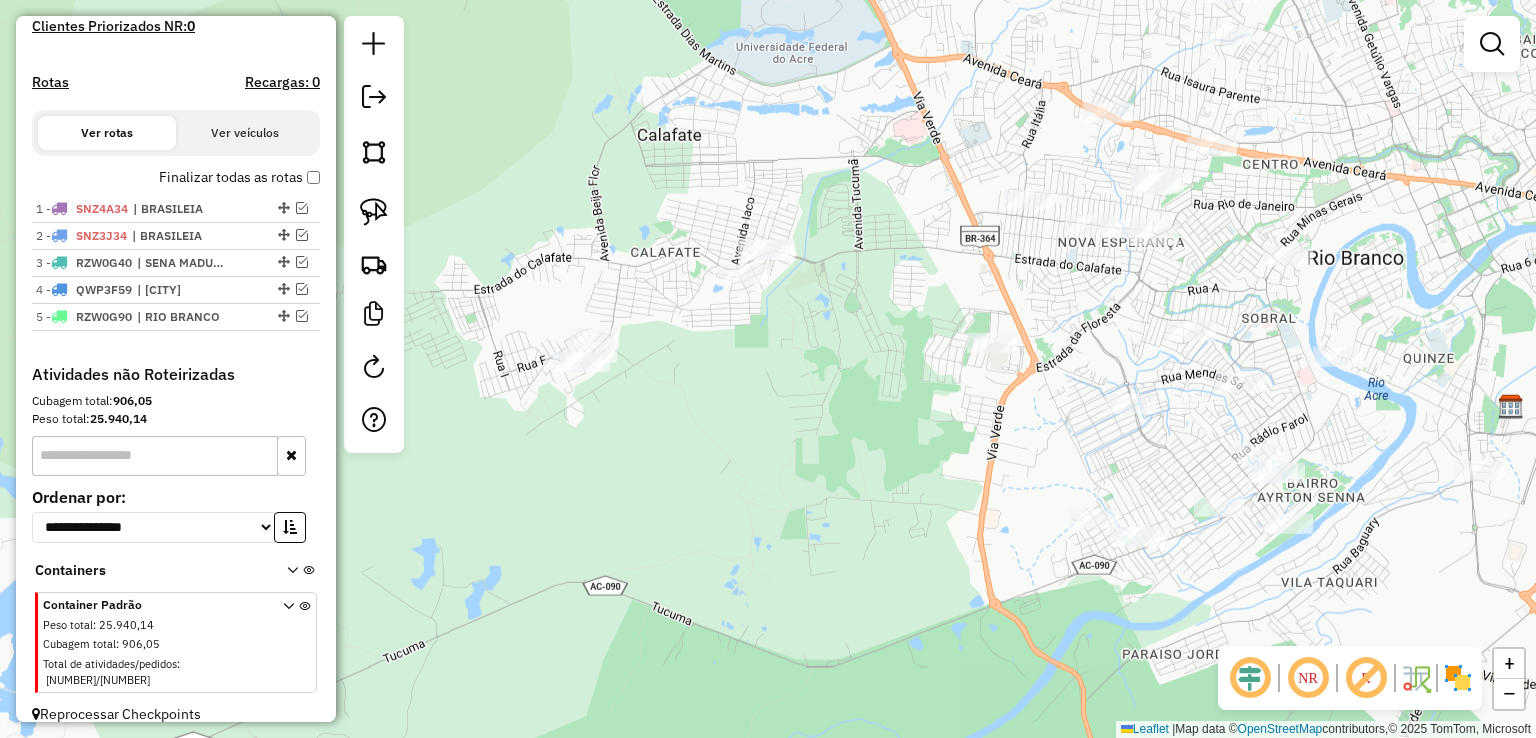 drag, startPoint x: 686, startPoint y: 433, endPoint x: 768, endPoint y: 437, distance: 82.0975 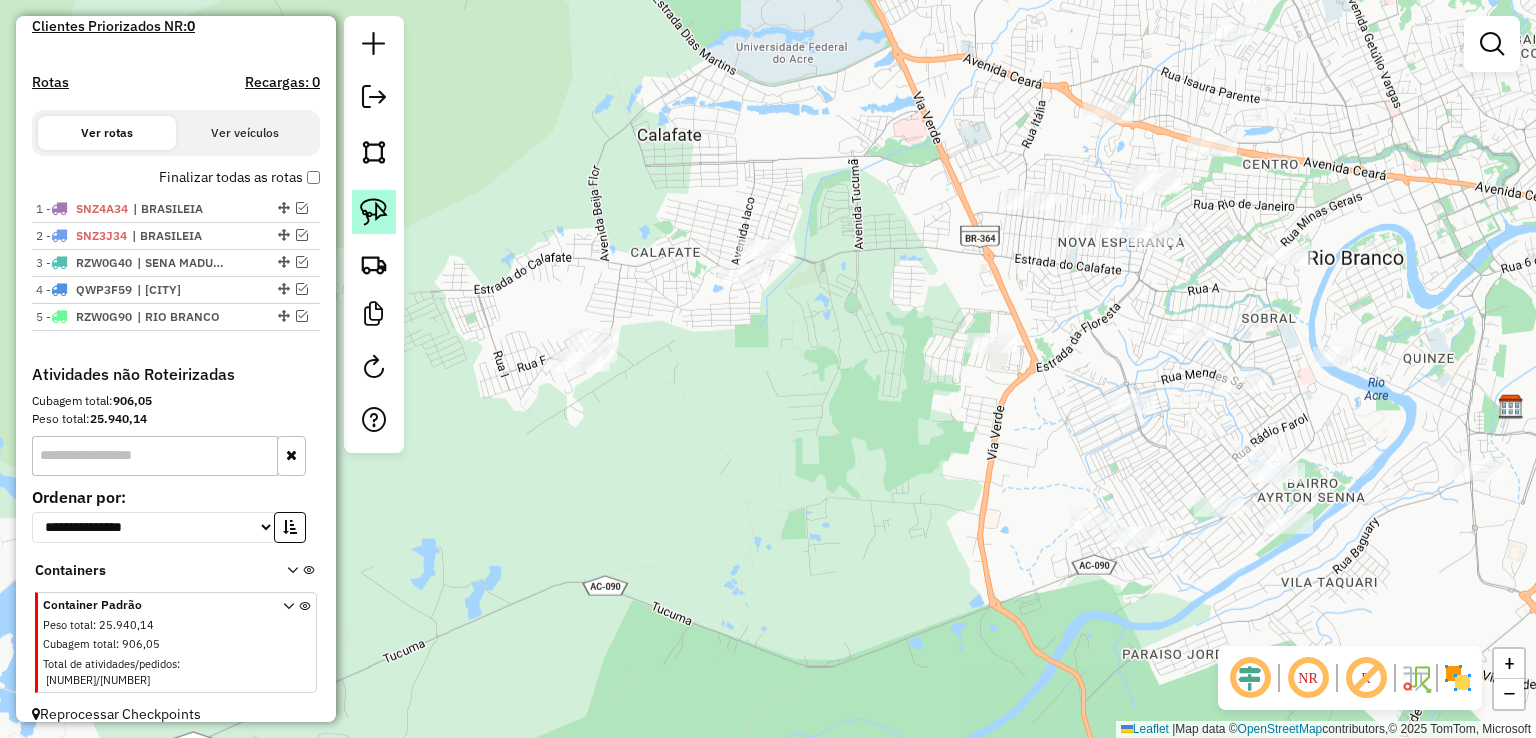 click 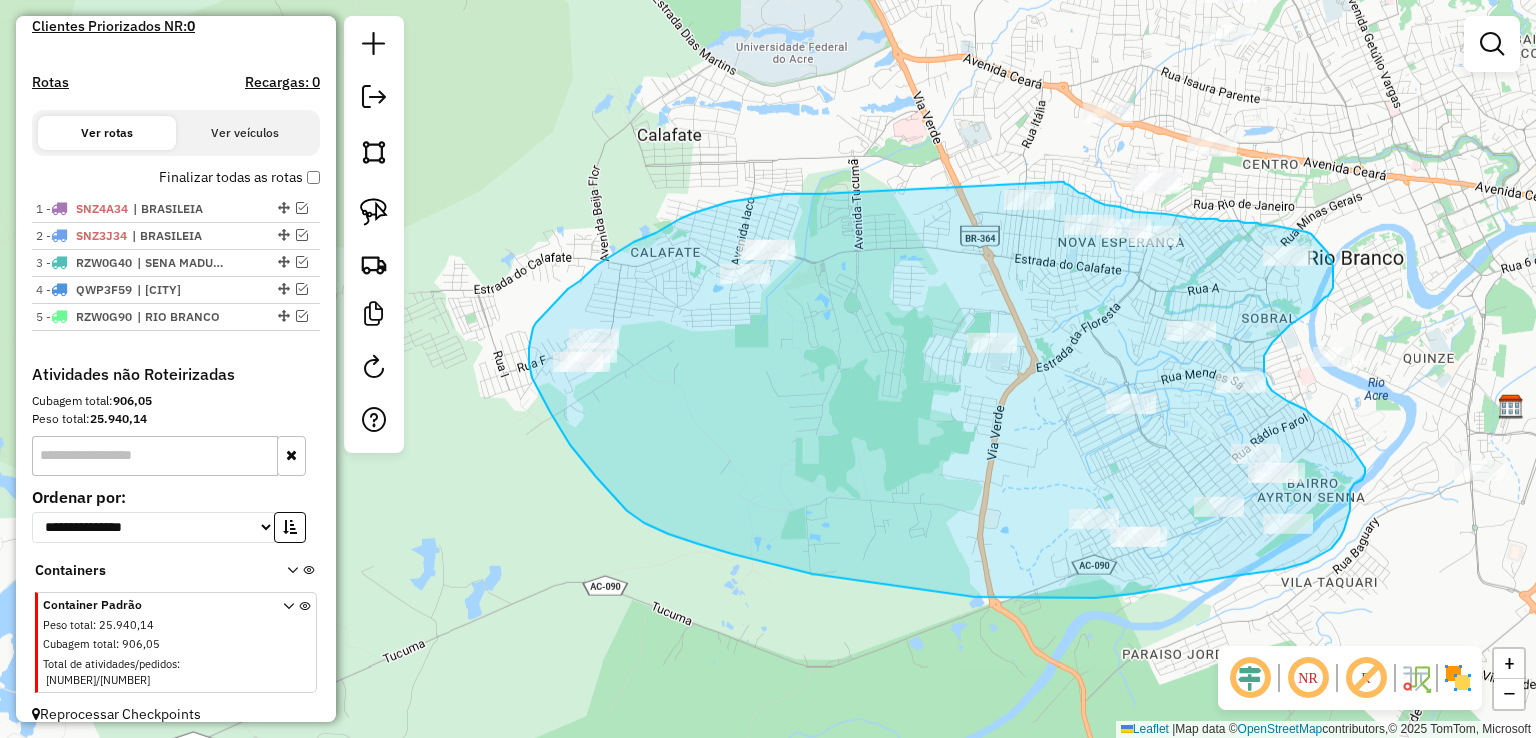 drag, startPoint x: 822, startPoint y: 194, endPoint x: 1061, endPoint y: 182, distance: 239.30107 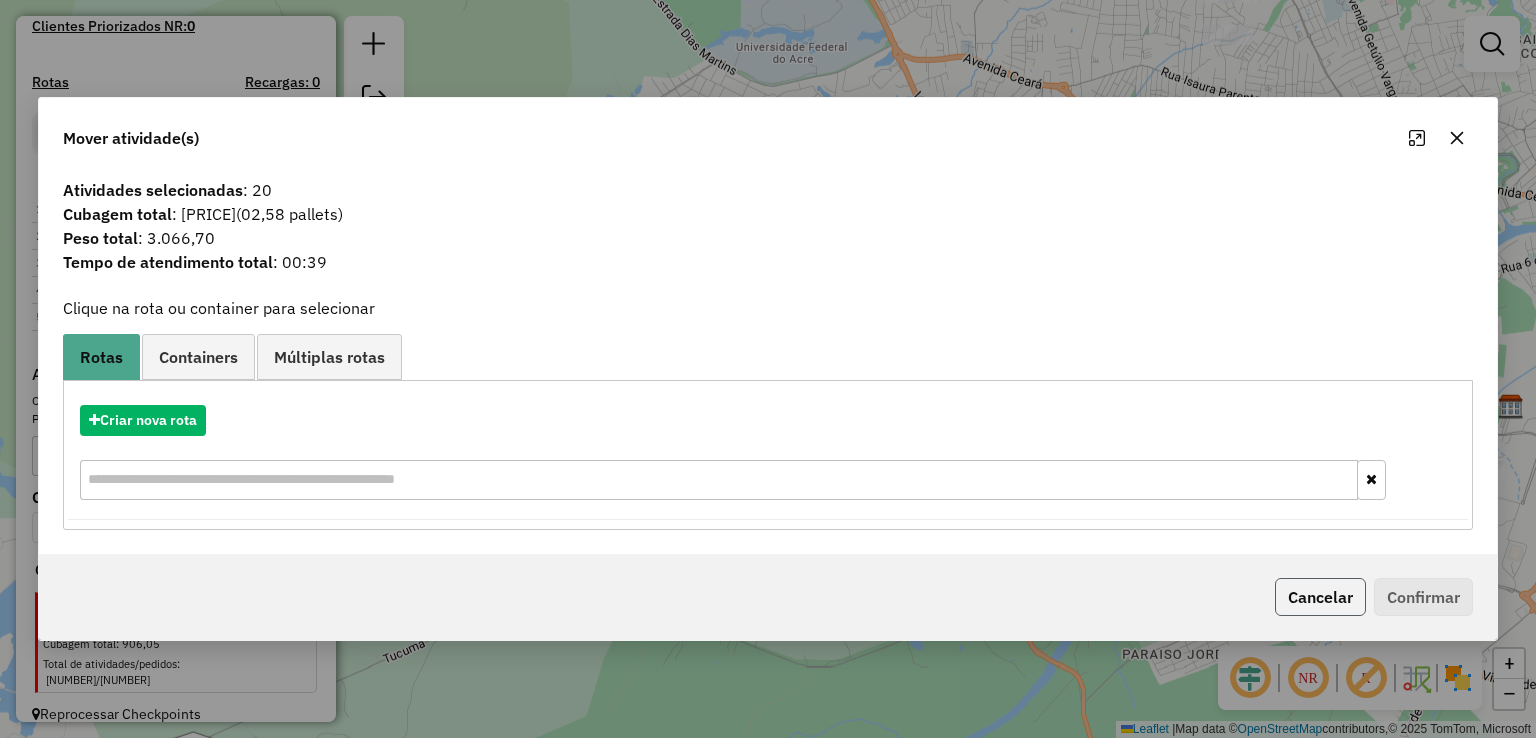 click on "Cancelar" 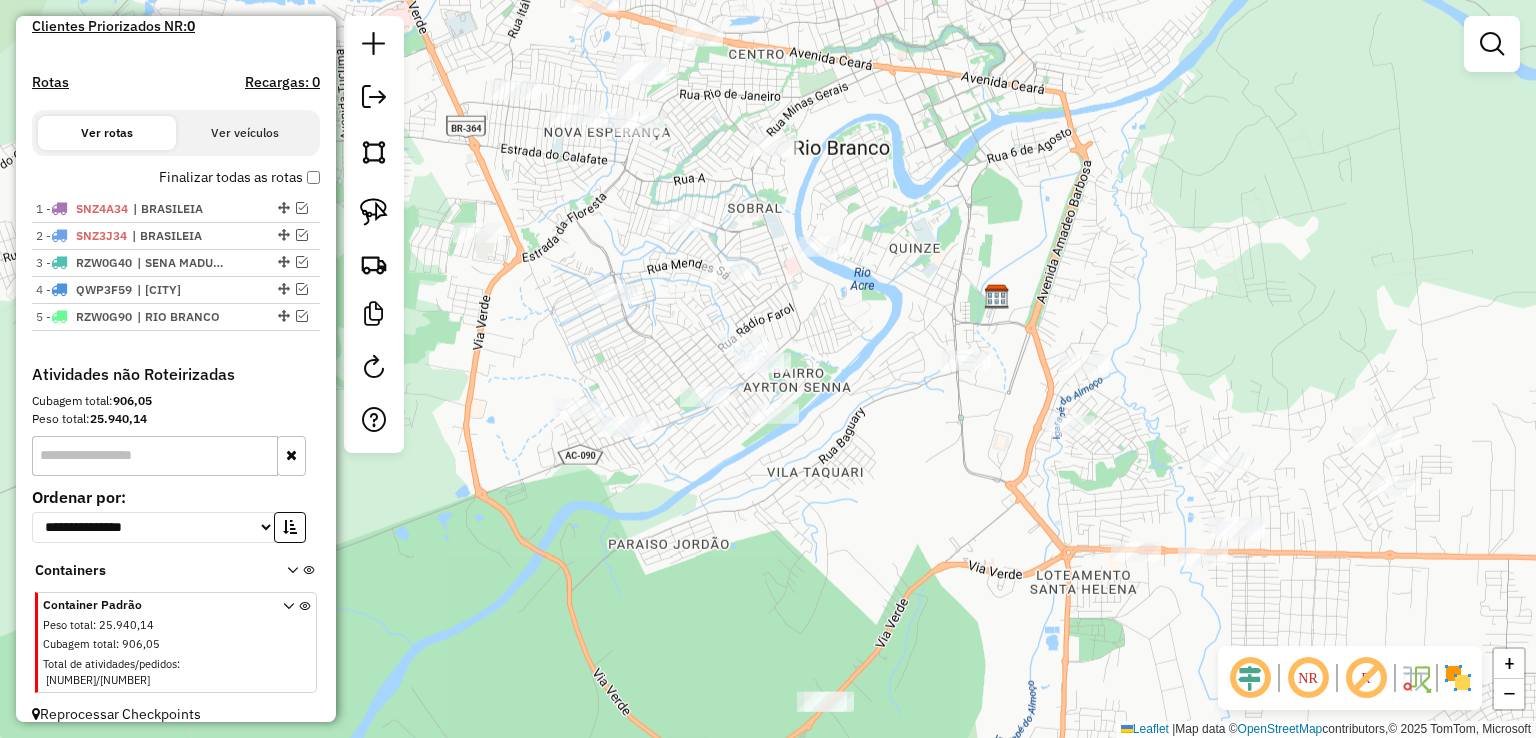 drag, startPoint x: 1298, startPoint y: 570, endPoint x: 784, endPoint y: 460, distance: 525.6387 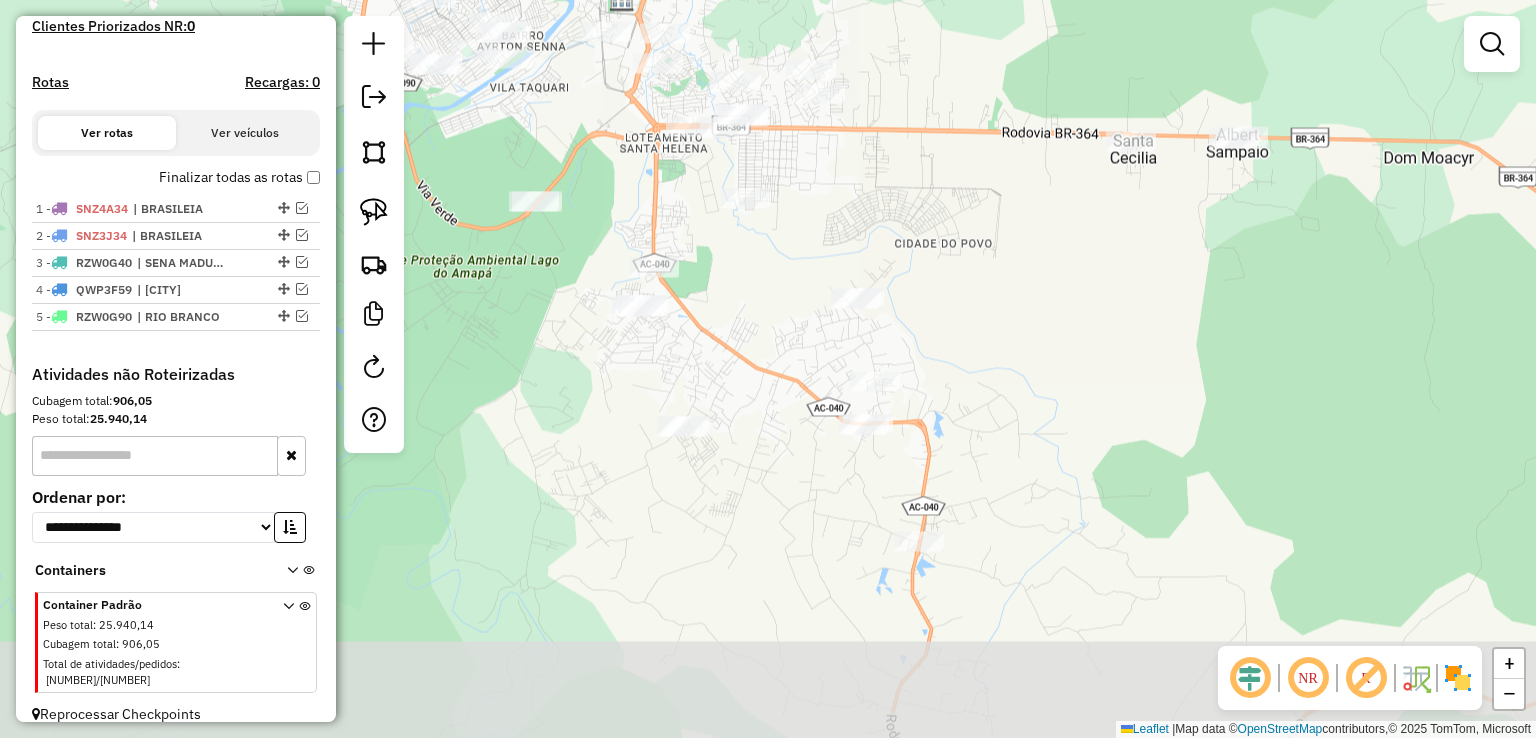 drag, startPoint x: 957, startPoint y: 553, endPoint x: 684, endPoint y: 193, distance: 451.80637 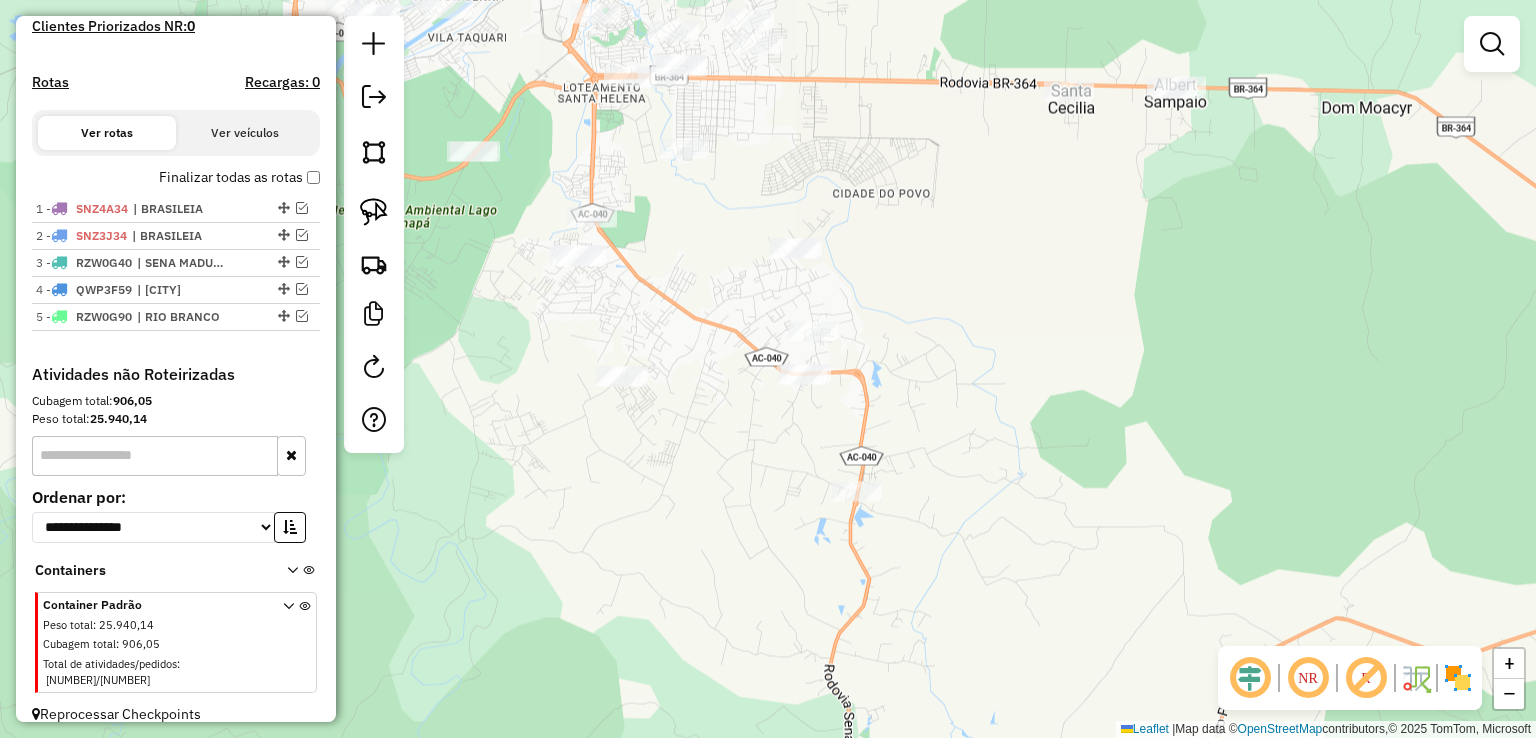 drag, startPoint x: 1013, startPoint y: 496, endPoint x: 1044, endPoint y: 499, distance: 31.144823 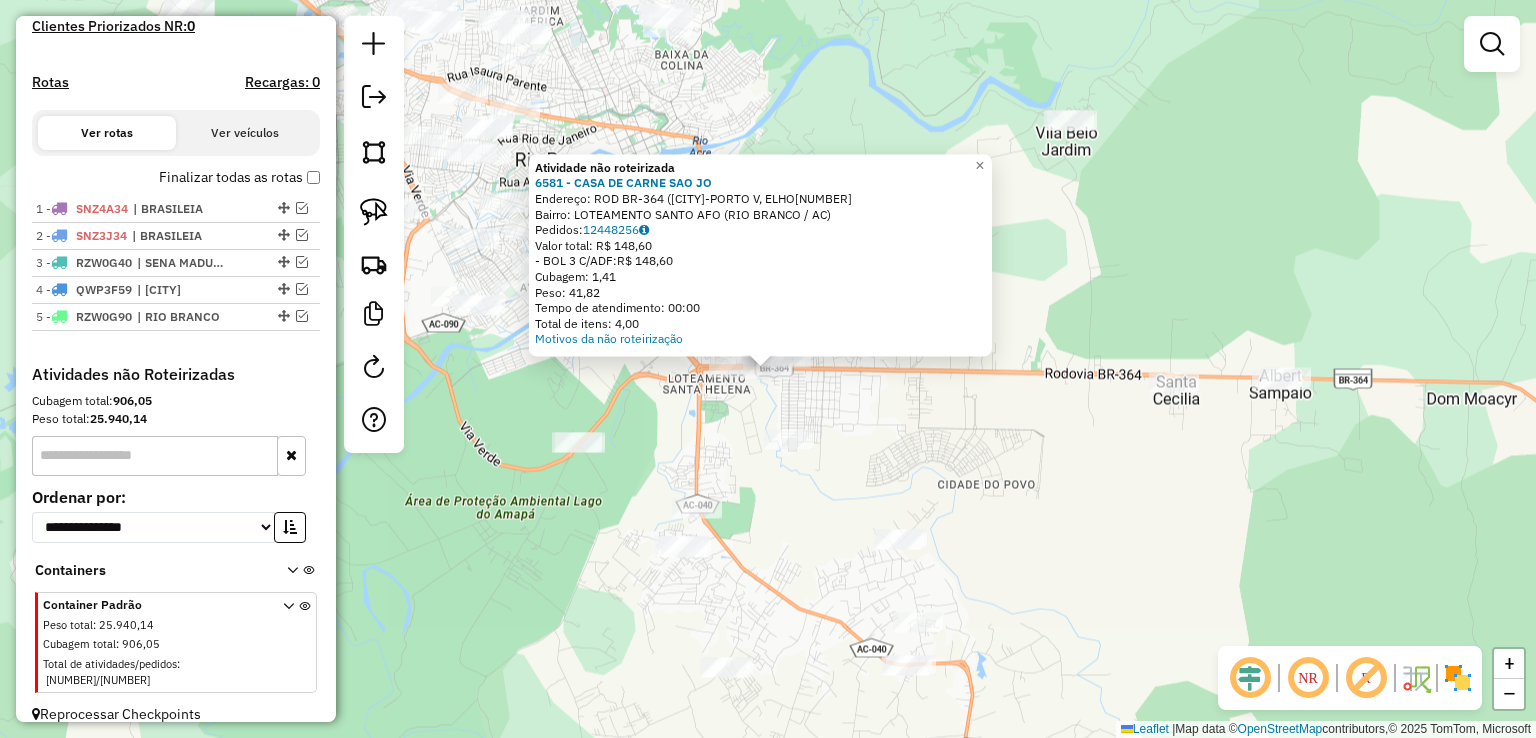 click on "Atividade não roteirizada 6581 - CASA DE CARNE SAO JO  Endereço: ROD BR-364 ([CITY]-[CITY][NUMBER]   Bairro: LOTEAMENTO SANTO AFO ([CITY] / [STATE])   Pedidos:  12448256   Valor total: R$ 148,60   - BOL 3 C/ADF:  R$ 148,60   Cubagem: 1,41   Peso: 41,82   Tempo de atendimento: 00:00   Total de itens: 4,00  Motivos da não roteirização × Janela de atendimento Grade de atendimento Capacidade Transportadoras Veículos Cliente Pedidos  Rotas Selecione os dias de semana para filtrar as janelas de atendimento  Seg   Ter   Qua   Qui   Sex   Sáb   Dom  Informe o período da janela de atendimento: De: Até:  Filtrar exatamente a janela do cliente  Considerar janela de atendimento padrão  Selecione os dias de semana para filtrar as grades de atendimento  Seg   Ter   Qua   Qui   Sex   Sáb   Dom   Considerar clientes sem dia de atendimento cadastrado  Clientes fora do dia de atendimento selecionado Filtrar as atividades entre os valores definidos abaixo:  Peso mínimo:   Peso máximo:   Cubagem mínima:  De:" 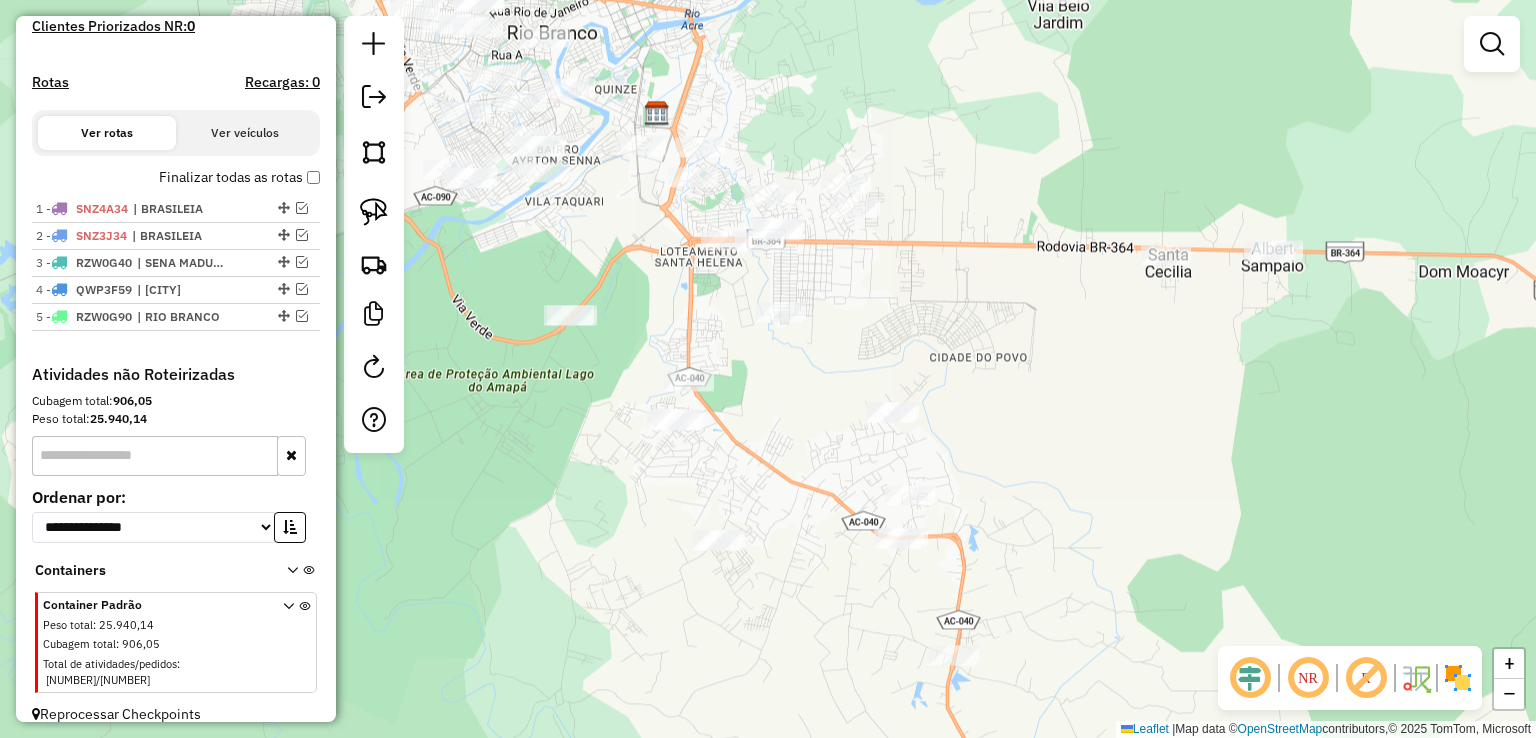drag, startPoint x: 984, startPoint y: 467, endPoint x: 976, endPoint y: 340, distance: 127.25172 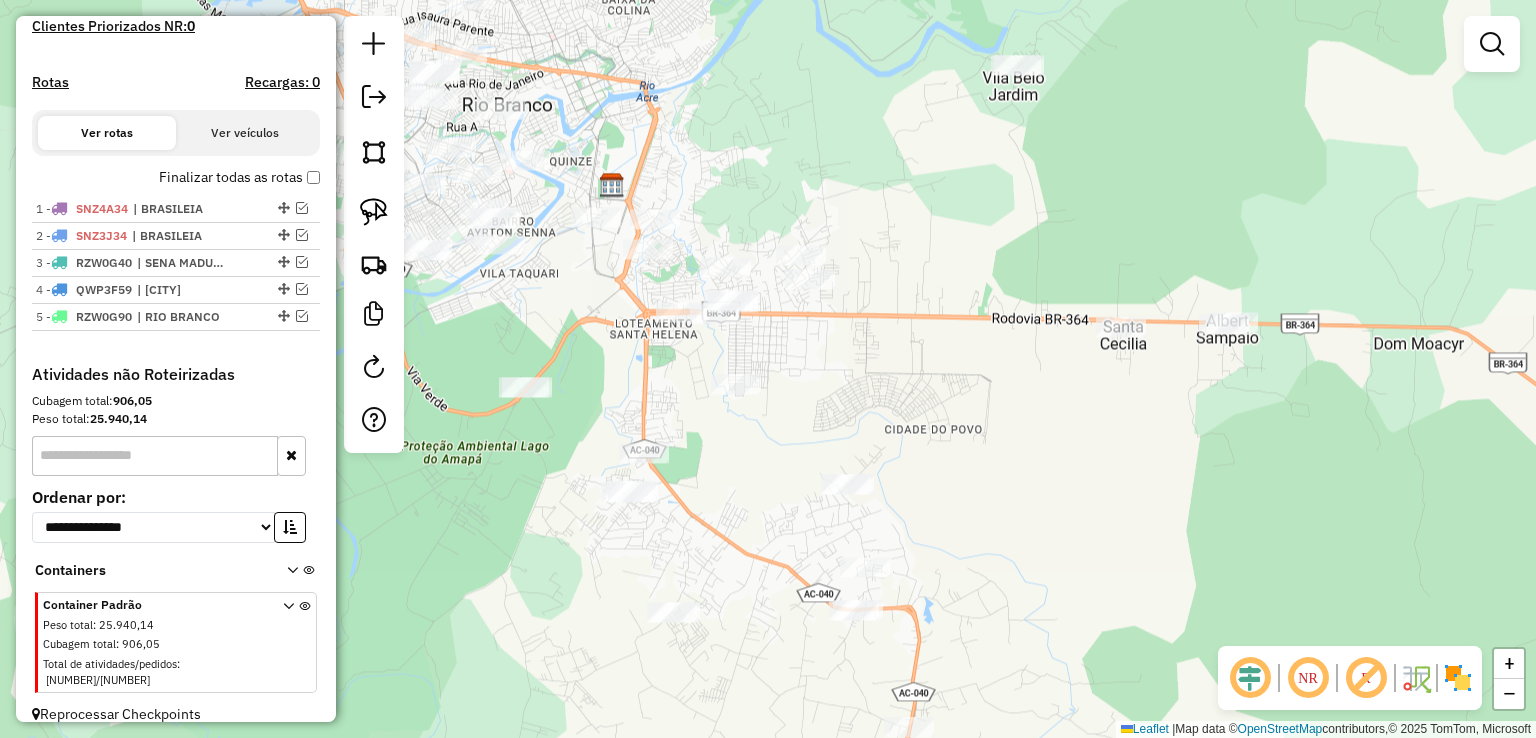 drag, startPoint x: 947, startPoint y: 349, endPoint x: 888, endPoint y: 428, distance: 98.600204 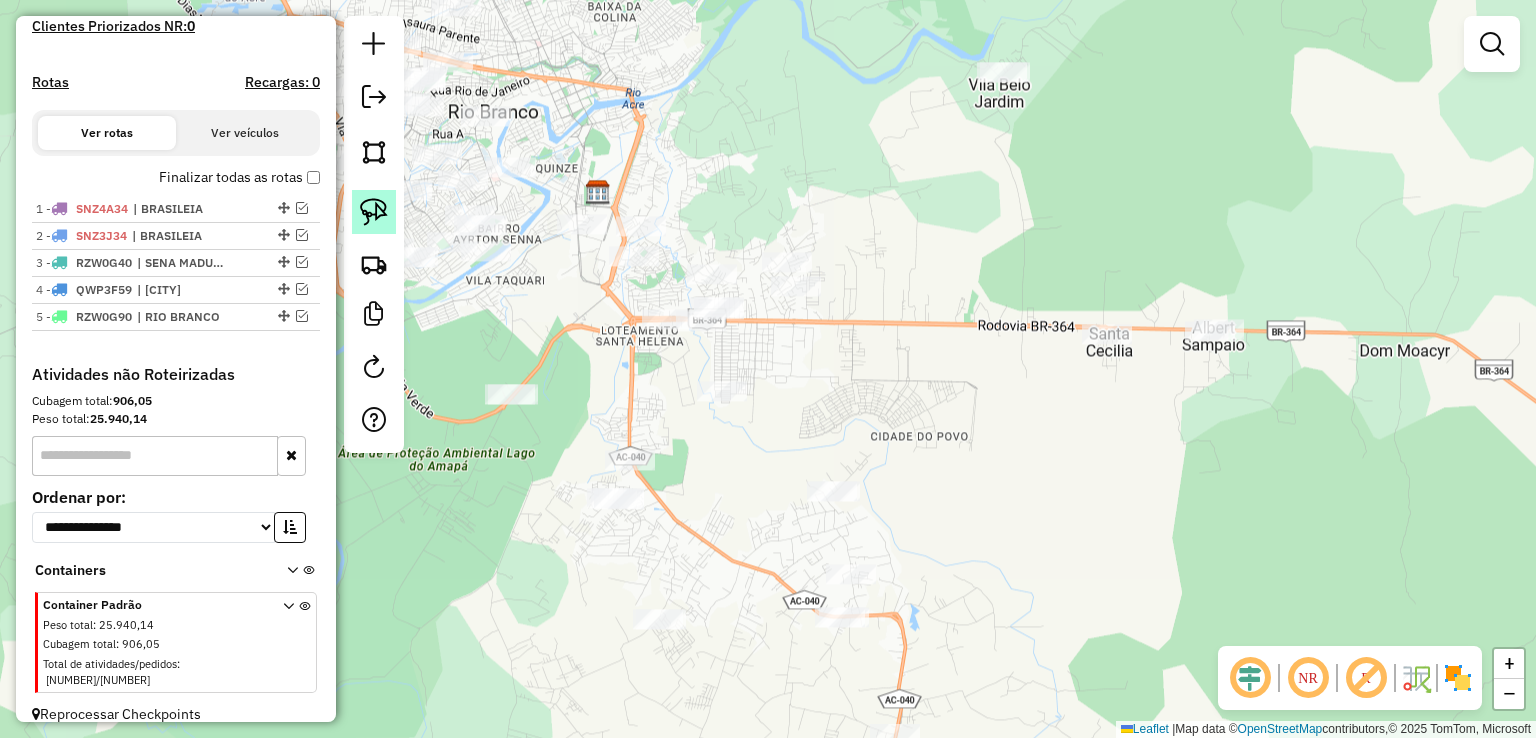 click 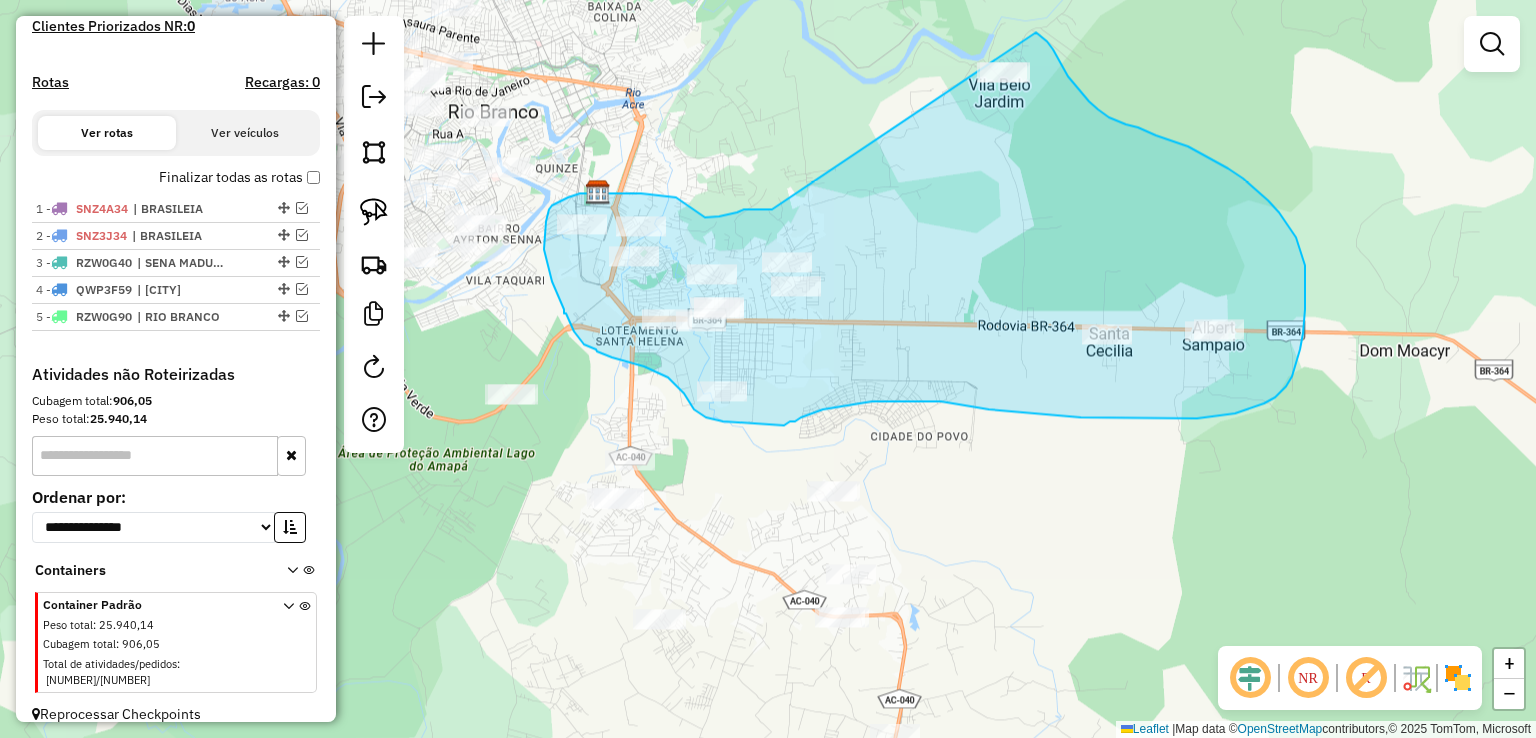 drag, startPoint x: 772, startPoint y: 209, endPoint x: 976, endPoint y: 25, distance: 274.72168 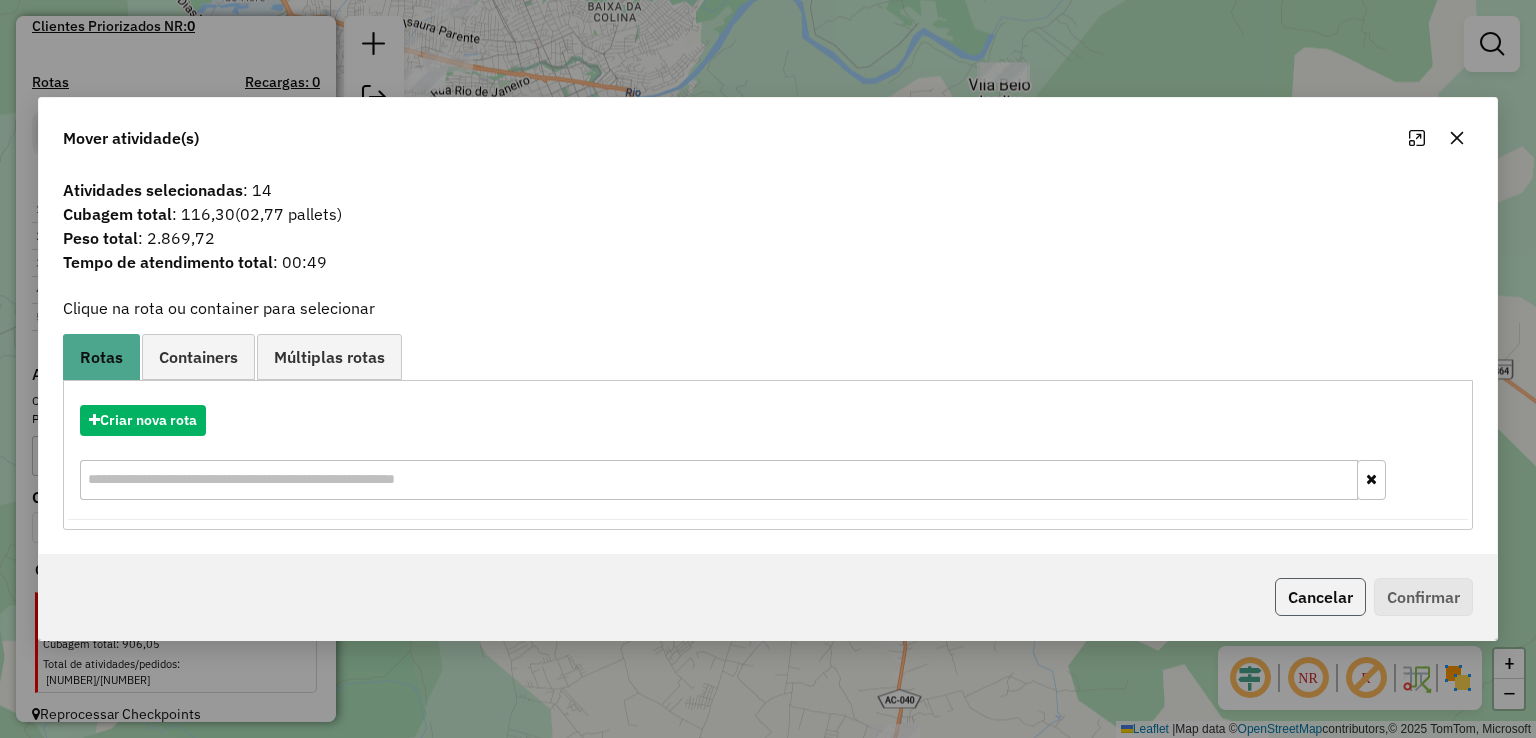 click on "Cancelar" 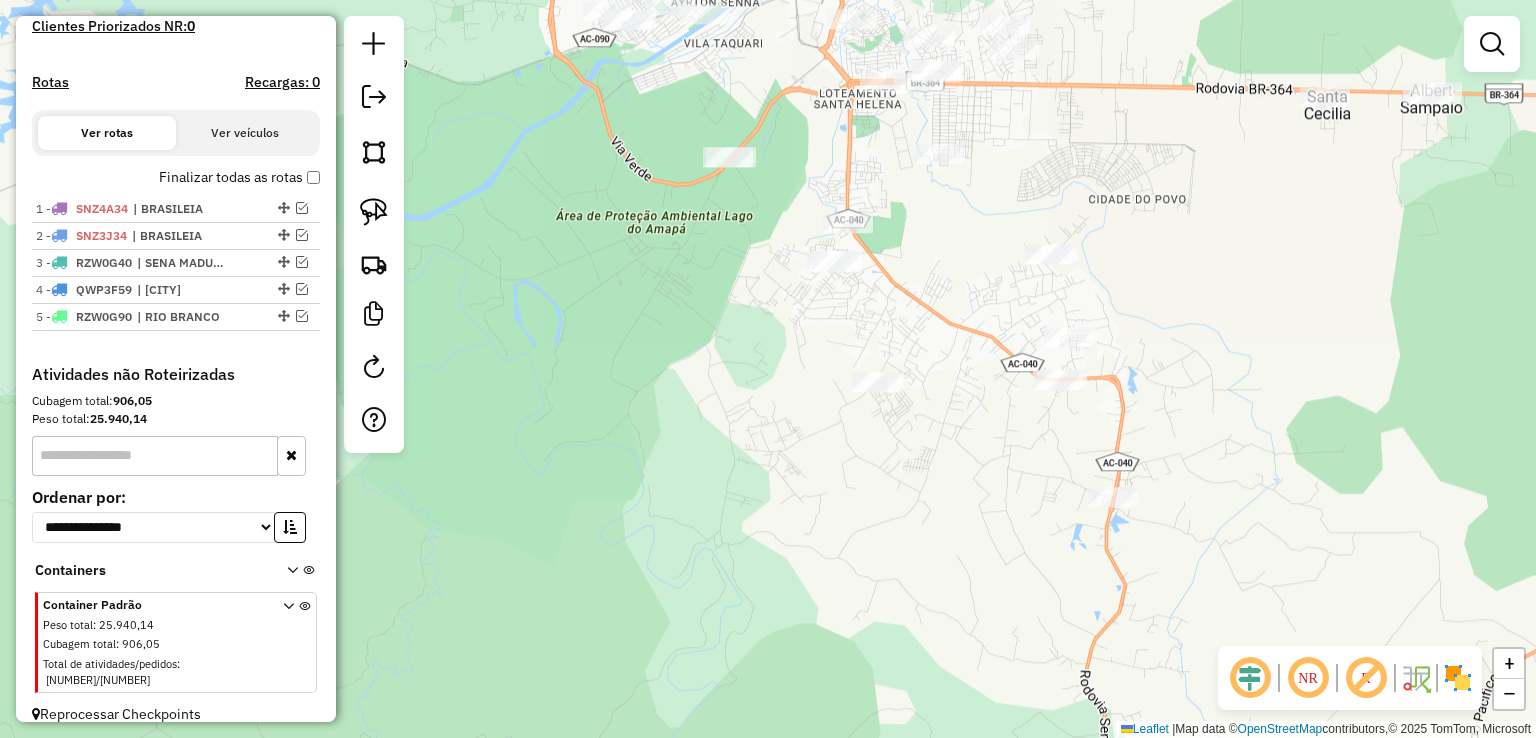 drag, startPoint x: 919, startPoint y: 453, endPoint x: 1137, endPoint y: 216, distance: 322.01398 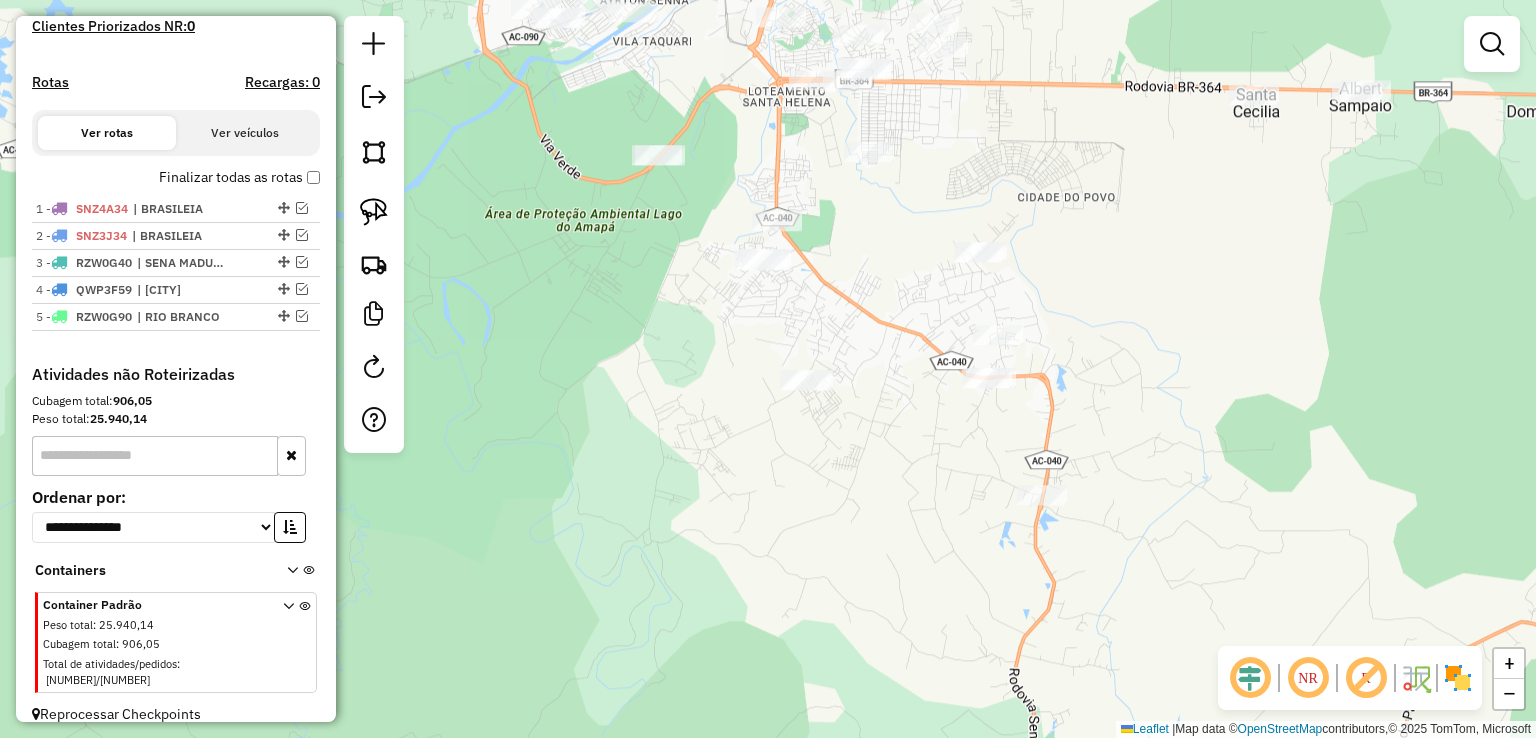drag, startPoint x: 1240, startPoint y: 327, endPoint x: 1076, endPoint y: 334, distance: 164.14932 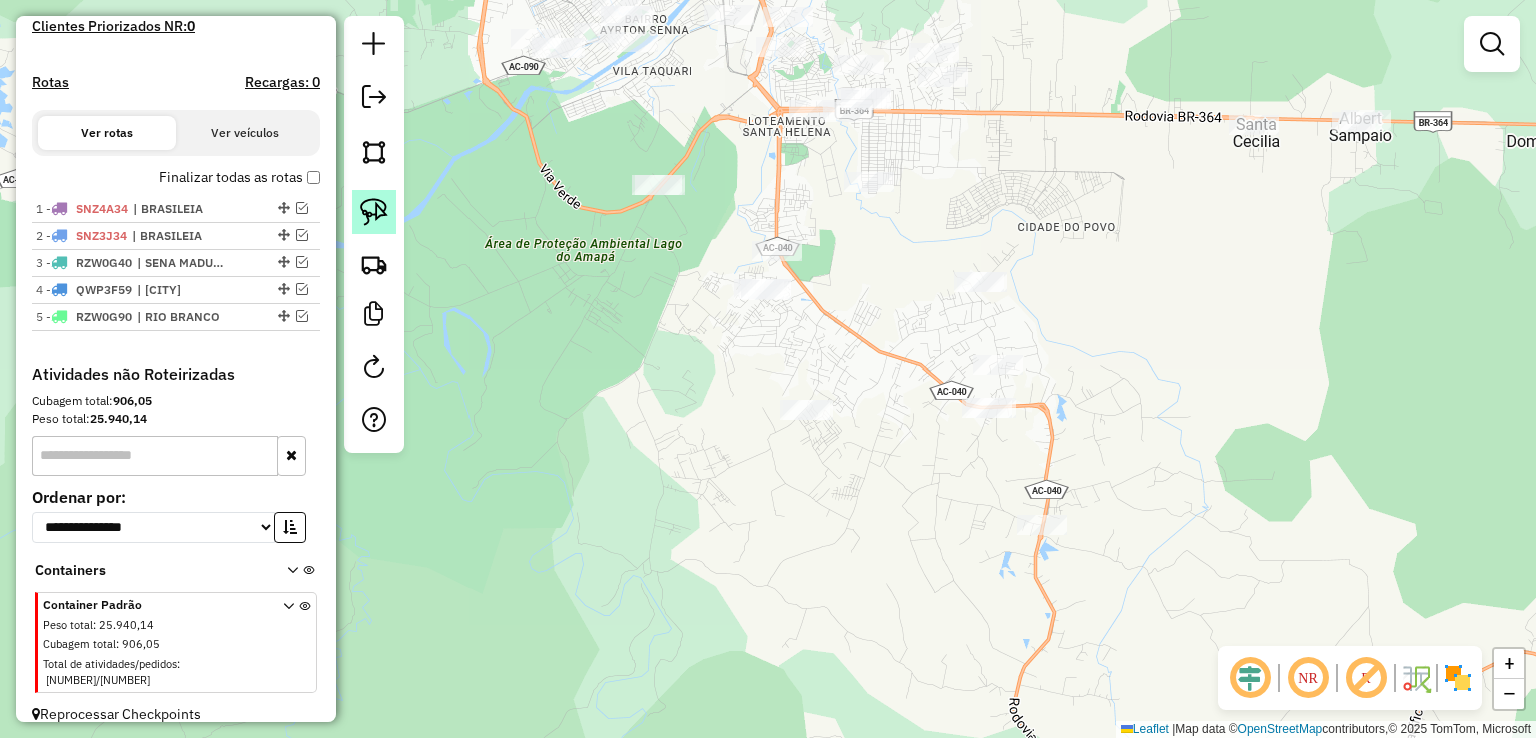 click 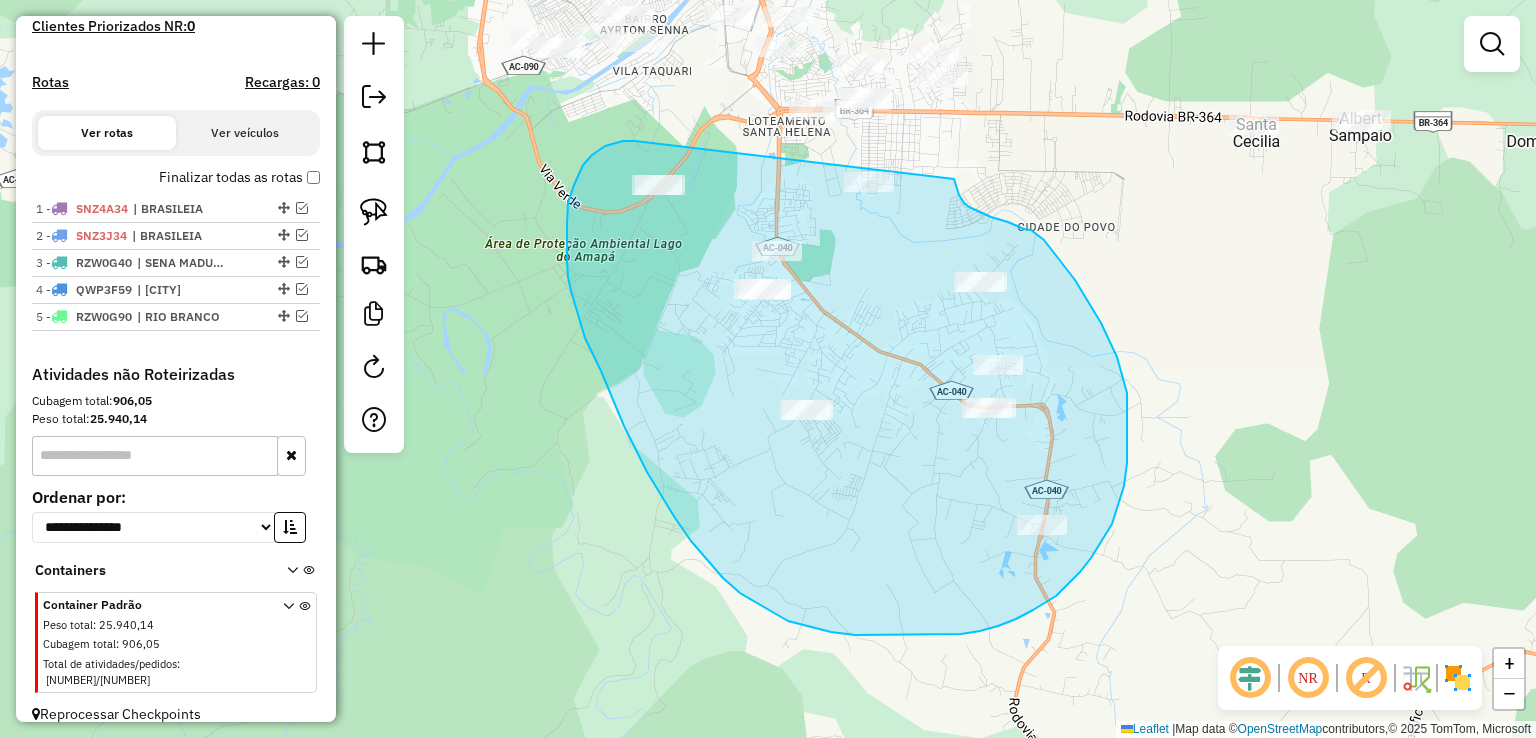 drag, startPoint x: 635, startPoint y: 141, endPoint x: 949, endPoint y: 162, distance: 314.70145 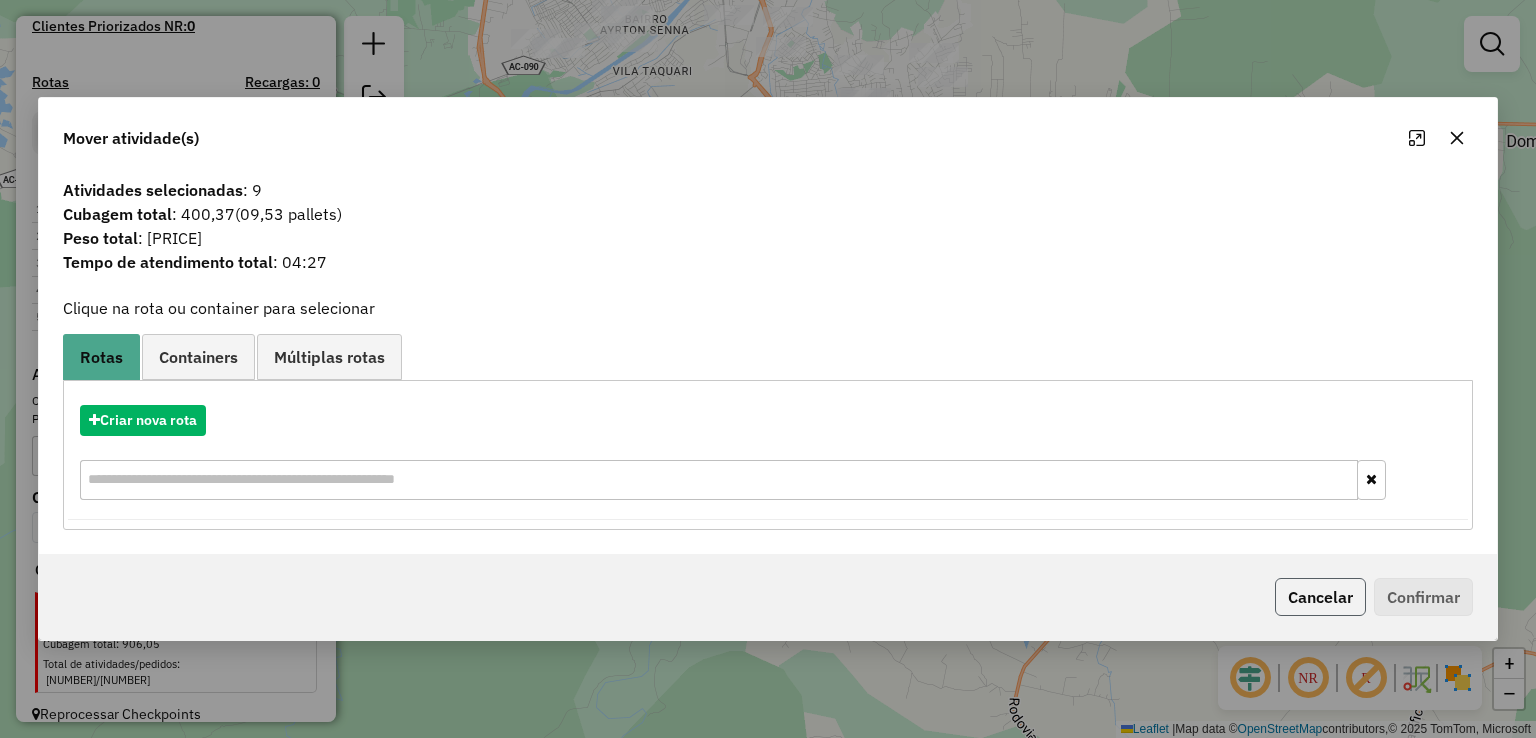 click on "Cancelar" 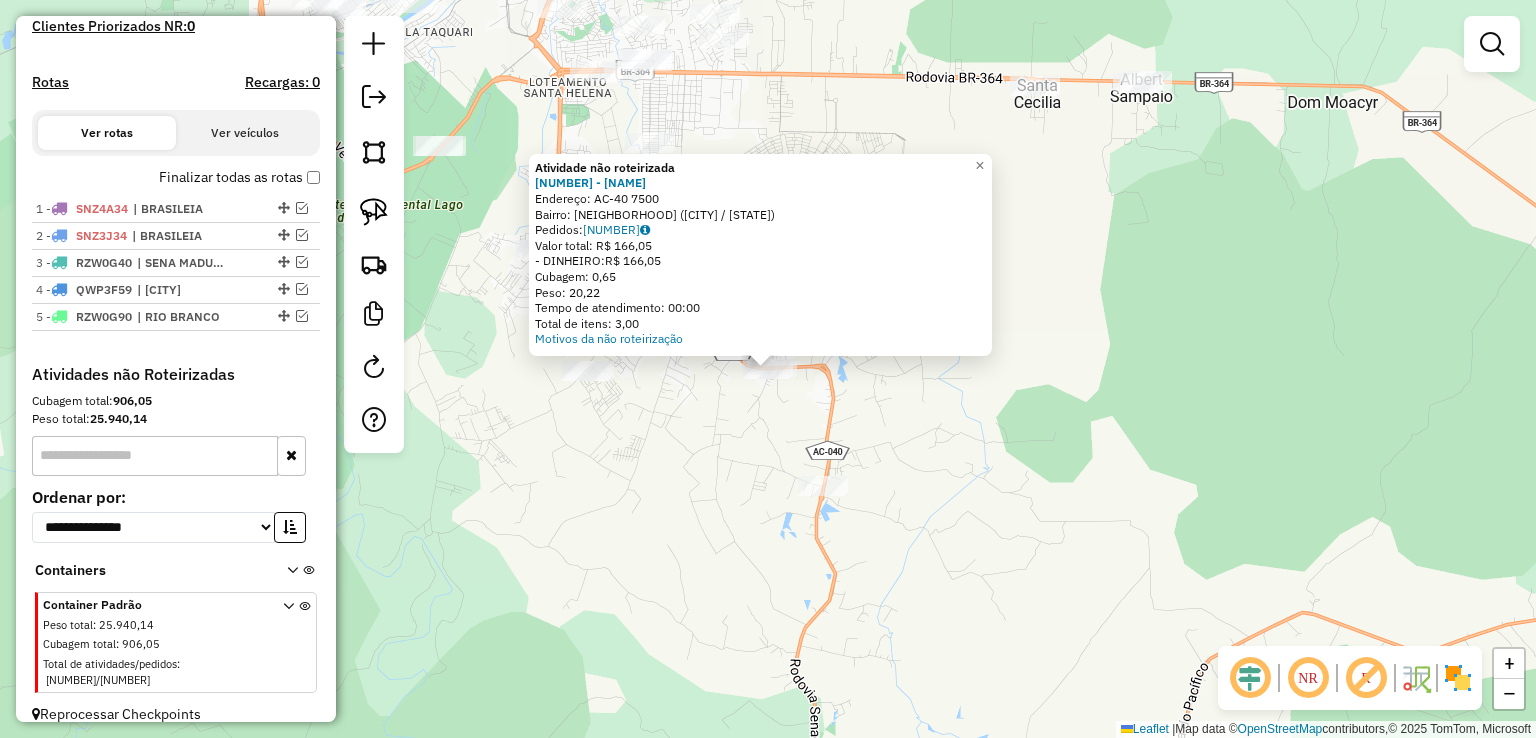 click on "Atividade não roteirizada 20250 - MERCANTIL  K-11  Endereço:  AC-40 [NUMBER]   Bairro: VILA ACRE ([CITY] / [STATE])   Pedidos:  12448222   Valor total: R$ 166,05   - DINHEIRO:  R$ 166,05   Cubagem: 0,65   Peso: 20,22   Tempo de atendimento: 00:00   Total de itens: 3,00  Motivos da não roteirização × Janela de atendimento Grade de atendimento Capacidade Transportadoras Veículos Cliente Pedidos  Rotas Selecione os dias de semana para filtrar as janelas de atendimento  Seg   Ter   Qua   Qui   Sex   Sáb   Dom  Informe o período da janela de atendimento: De: Até:  Filtrar exatamente a janela do cliente  Considerar janela de atendimento padrão  Selecione os dias de semana para filtrar as grades de atendimento  Seg   Ter   Qua   Qui   Sex   Sáb   Dom   Considerar clientes sem dia de atendimento cadastrado  Clientes fora do dia de atendimento selecionado Filtrar as atividades entre os valores definidos abaixo:  Peso mínimo:   Peso máximo:   Cubagem mínima:   Cubagem máxima:   De:   Até:   De:   Até:  De:" 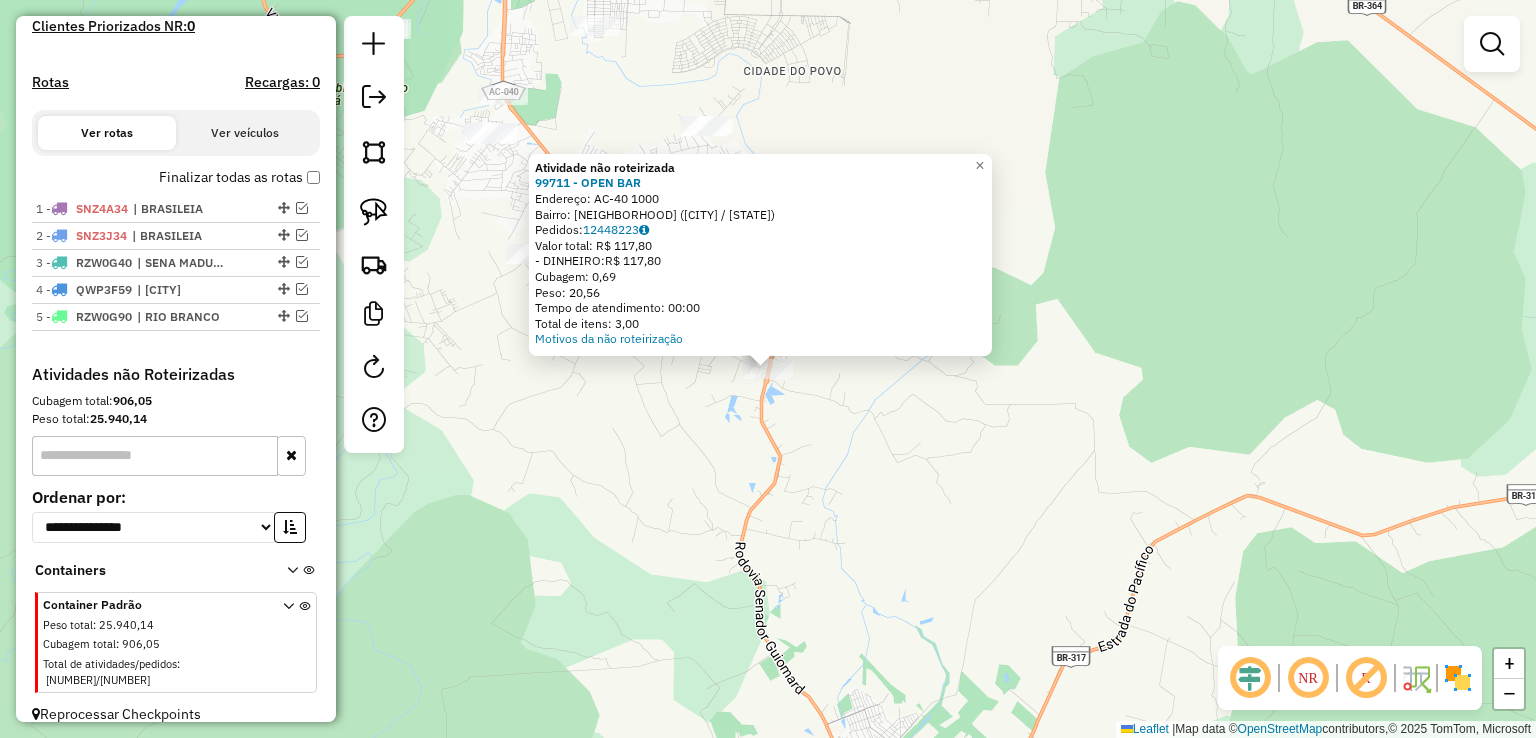 click on "Atividade não roteirizada [NUMBER] - [NAME] Endereço: [STREET] [NUMBER] Bairro: [NEIGHBORHOOD] ([CITY] / [STATE]) Pedidos: [NUMBER] Valor total: R$ [PRICE] - DINHEIRO: R$ [PRICE] Cubagem: [CUBAGE] Peso: [WEIGHT] Tempo de atendimento: [TIME] Total de itens: [ITEMS]" 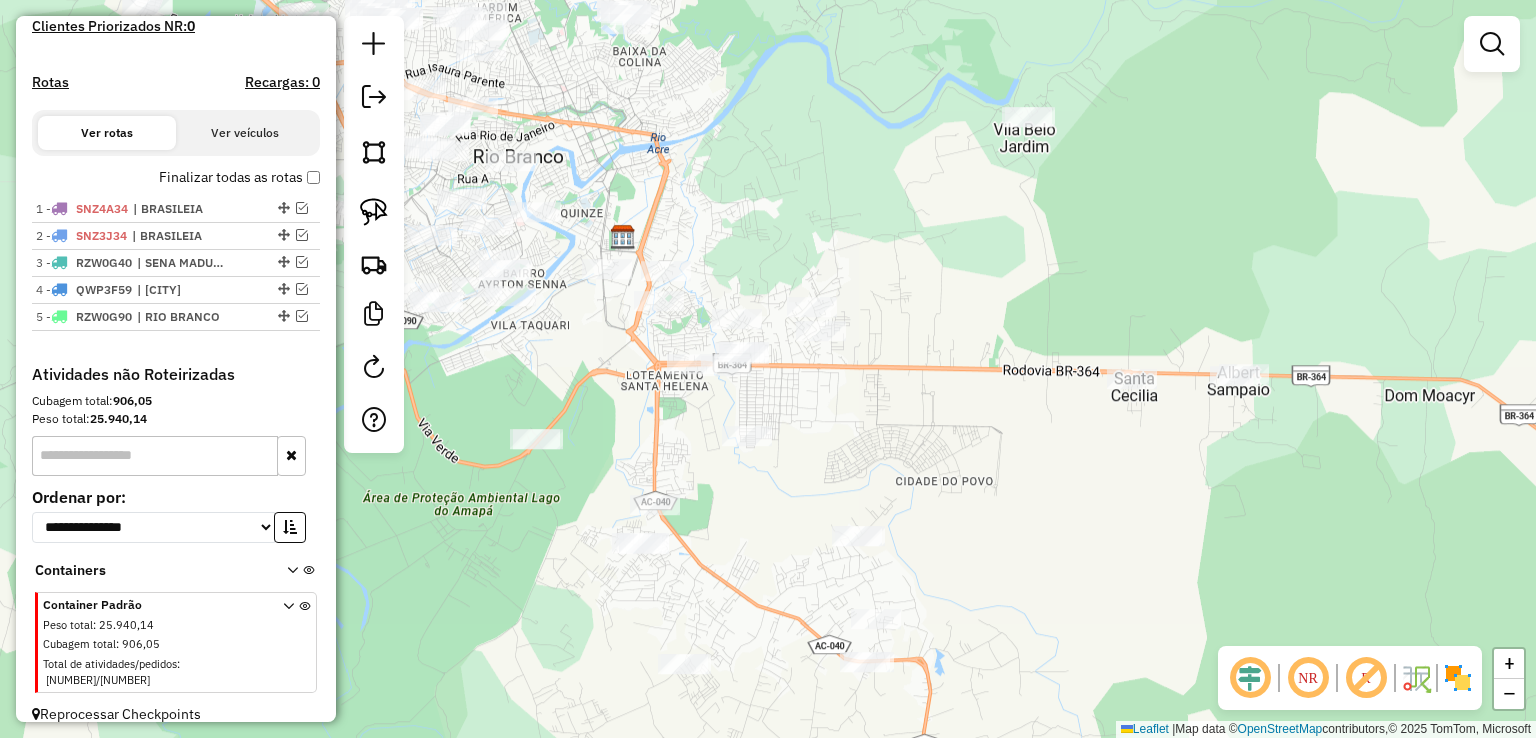 drag, startPoint x: 658, startPoint y: 345, endPoint x: 784, endPoint y: 728, distance: 403.1935 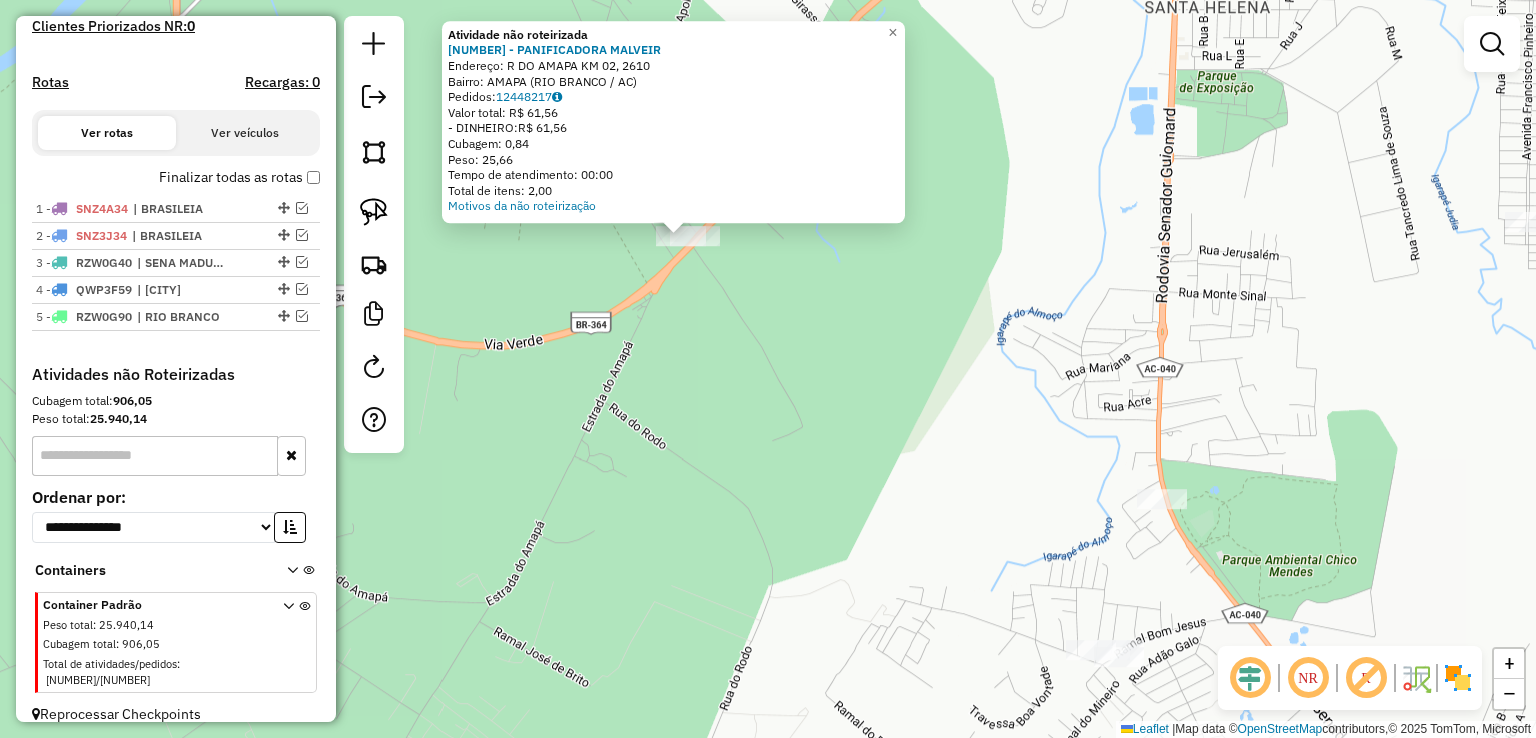 drag, startPoint x: 748, startPoint y: 354, endPoint x: 723, endPoint y: 517, distance: 164.90604 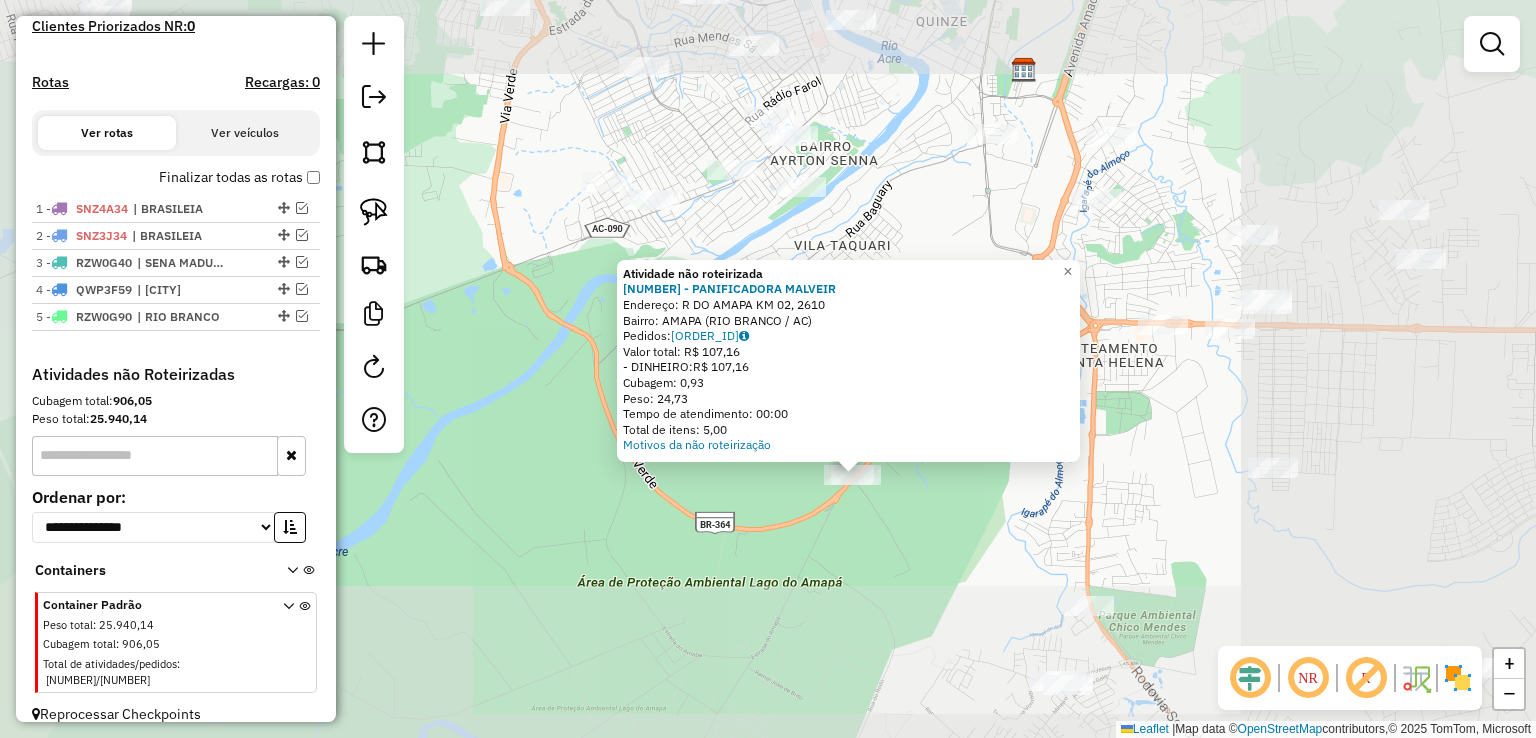 drag, startPoint x: 961, startPoint y: 525, endPoint x: 721, endPoint y: 398, distance: 271.53085 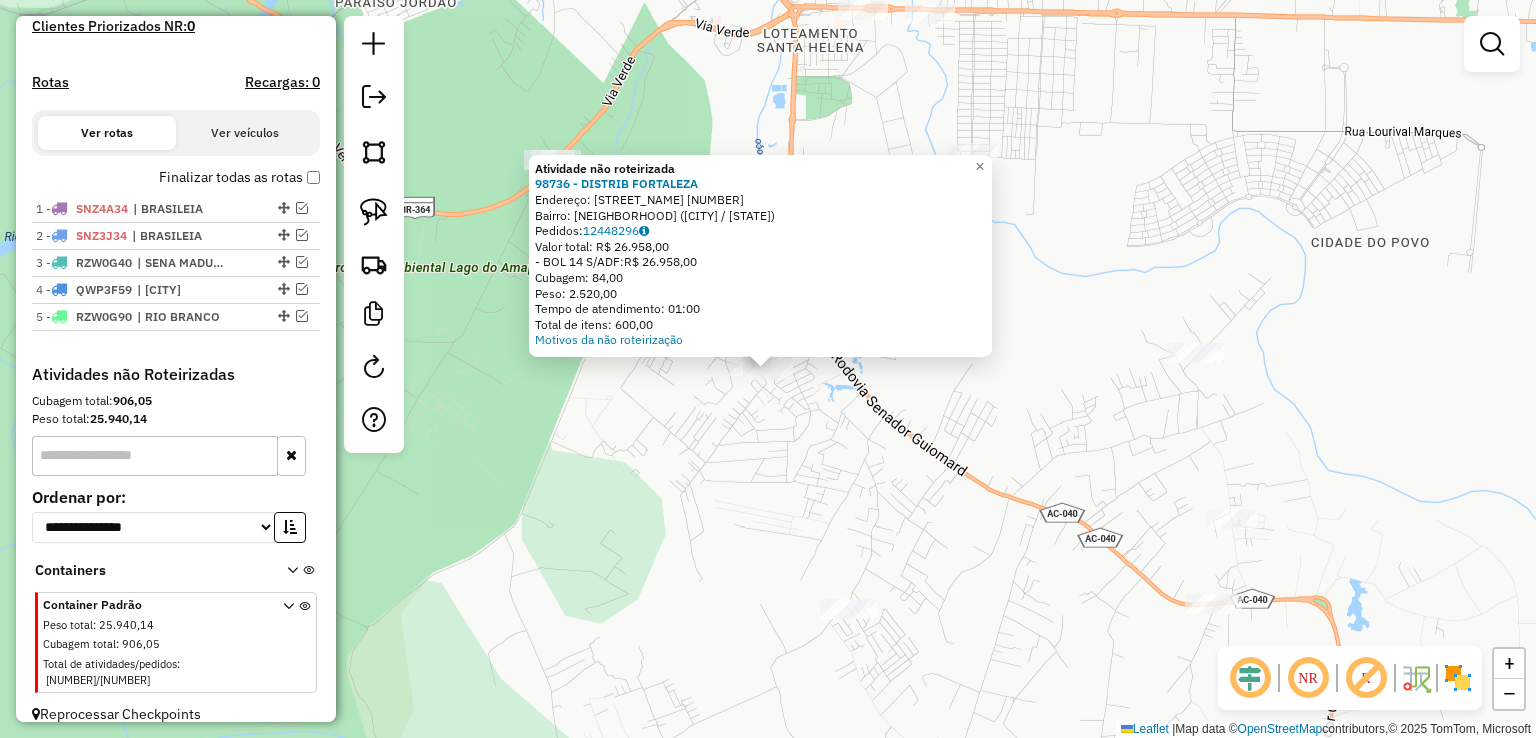 click on "Atividade não roteirizada [NUMBER] - [BUSINESS_NAME] Endereço: [STREET_NAME] [NUMBER] Bairro: [NEIGHBORHOOD] ([CITY] / [STATE]) Pedidos: [ORDER_ID] Valor total: R$ [PRICE] -BOL [NUMBER] S/ADF: R$ [PRICE] Cubagem: [CUBAGE] Peso: [WEIGHT] Tempo de atendimento: [TIME] Total de itens: [ITEMS]" 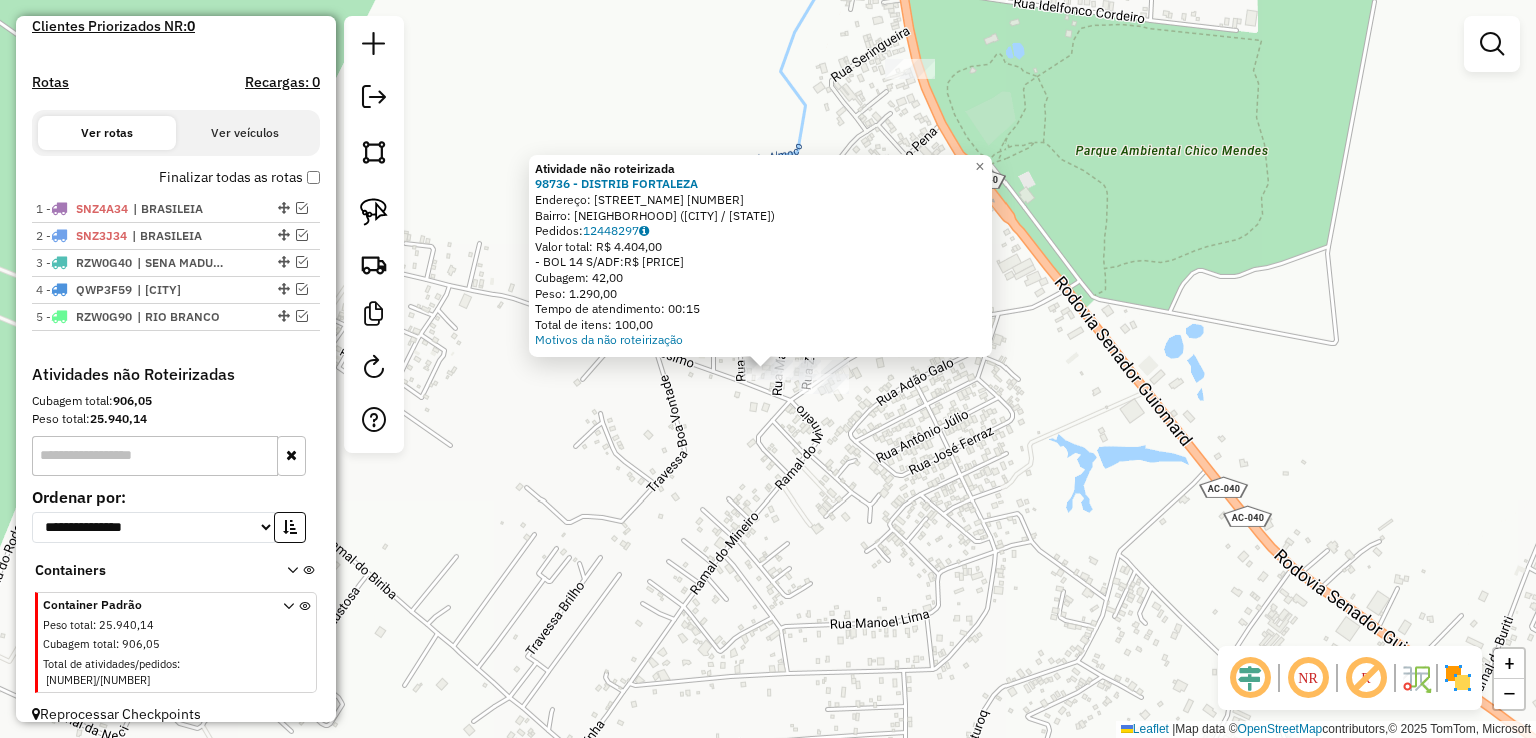 click on "Atividade não roteirizada 98736 - DISTRIB FORTALEZA  Endereço:  [STREET] [NUMBER]   Bairro: [NEIGHBORHOOD] ([CITY] / [STATE])   Pedidos:  12448297   Valor total: R$ 4.404,00   - BOL 14 S/ADF:  R$ 4.404,00   Cubagem: 42,00   Peso: 1.290,00   Tempo de atendimento: 00:15   Total de itens: 100,00  Motivos da não roteirização × Janela de atendimento Grade de atendimento Capacidade Transportadoras Veículos Cliente Pedidos  Rotas Selecione os dias de semana para filtrar as janelas de atendimento  Seg   Ter   Qua   Qui   Sex   Sáb   Dom  Informe o período da janela de atendimento: De: Até:  Filtrar exatamente a janela do cliente  Considerar janela de atendimento padrão  Selecione os dias de semana para filtrar as grades de atendimento  Seg   Ter   Qua   Qui   Sex   Sáb   Dom   Considerar clientes sem dia de atendimento cadastrado  Clientes fora do dia de atendimento selecionado Filtrar as atividades entre os valores definidos abaixo:  Peso mínimo:   Peso máximo:   Cubagem mínima:   Cubagem máxima:   De:   De:" 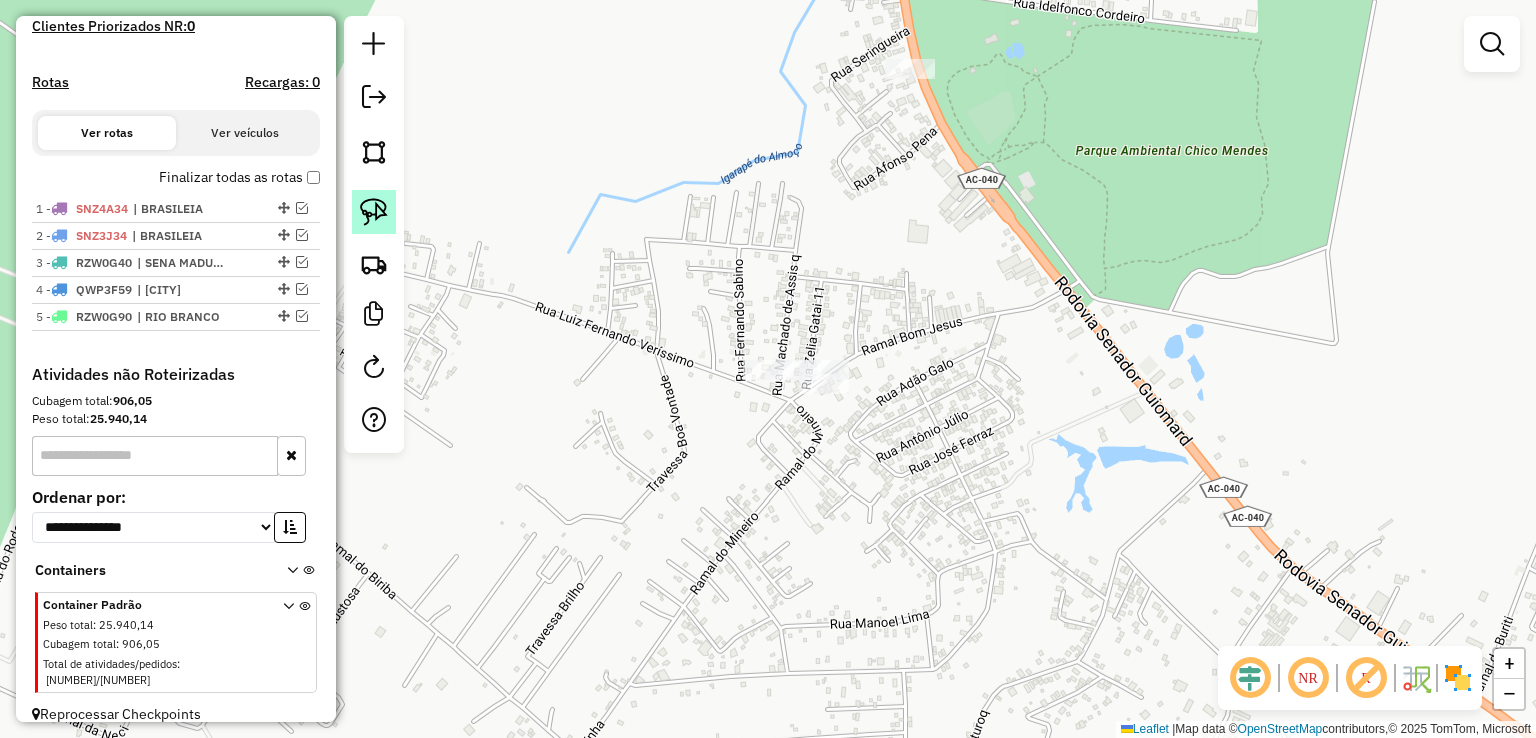 click 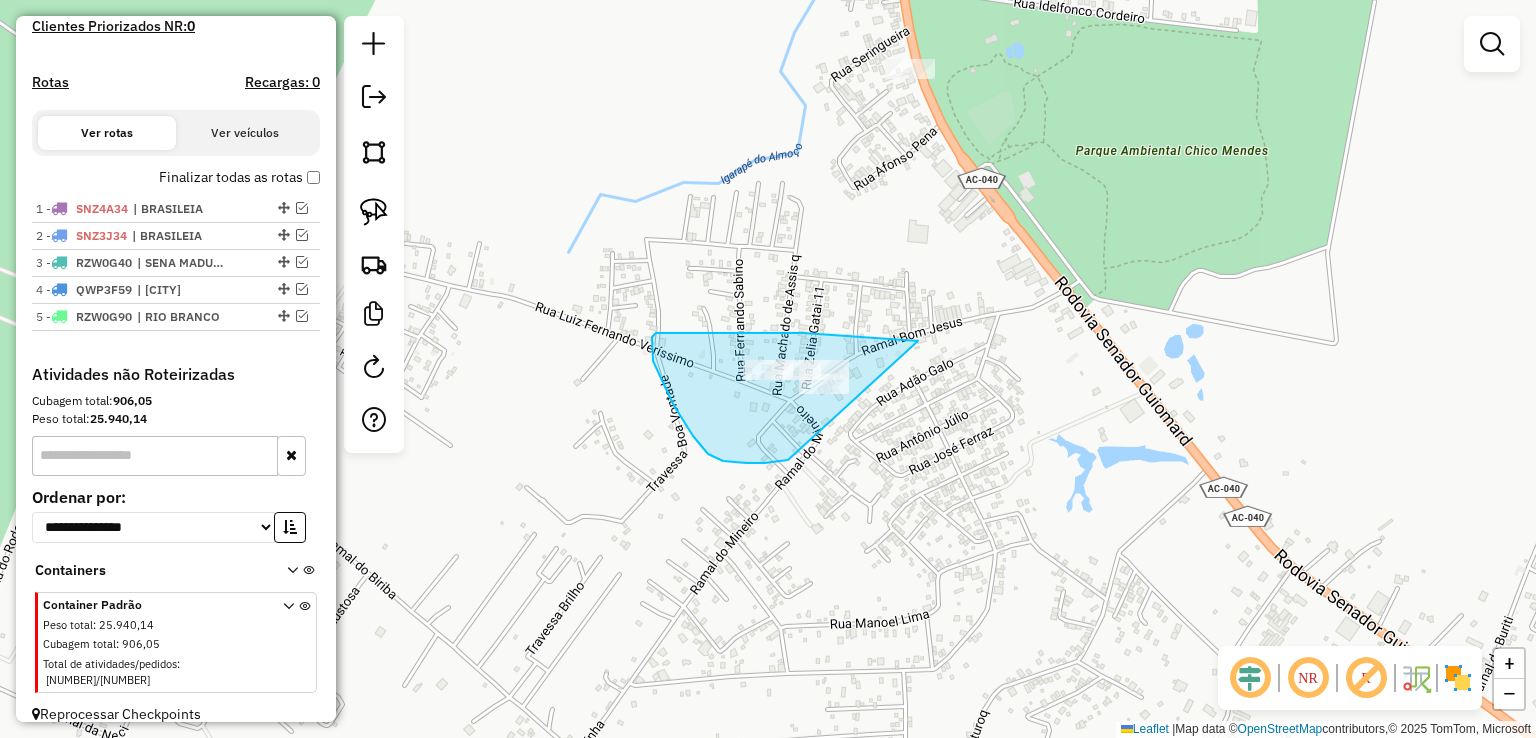 drag, startPoint x: 918, startPoint y: 341, endPoint x: 894, endPoint y: 432, distance: 94.11163 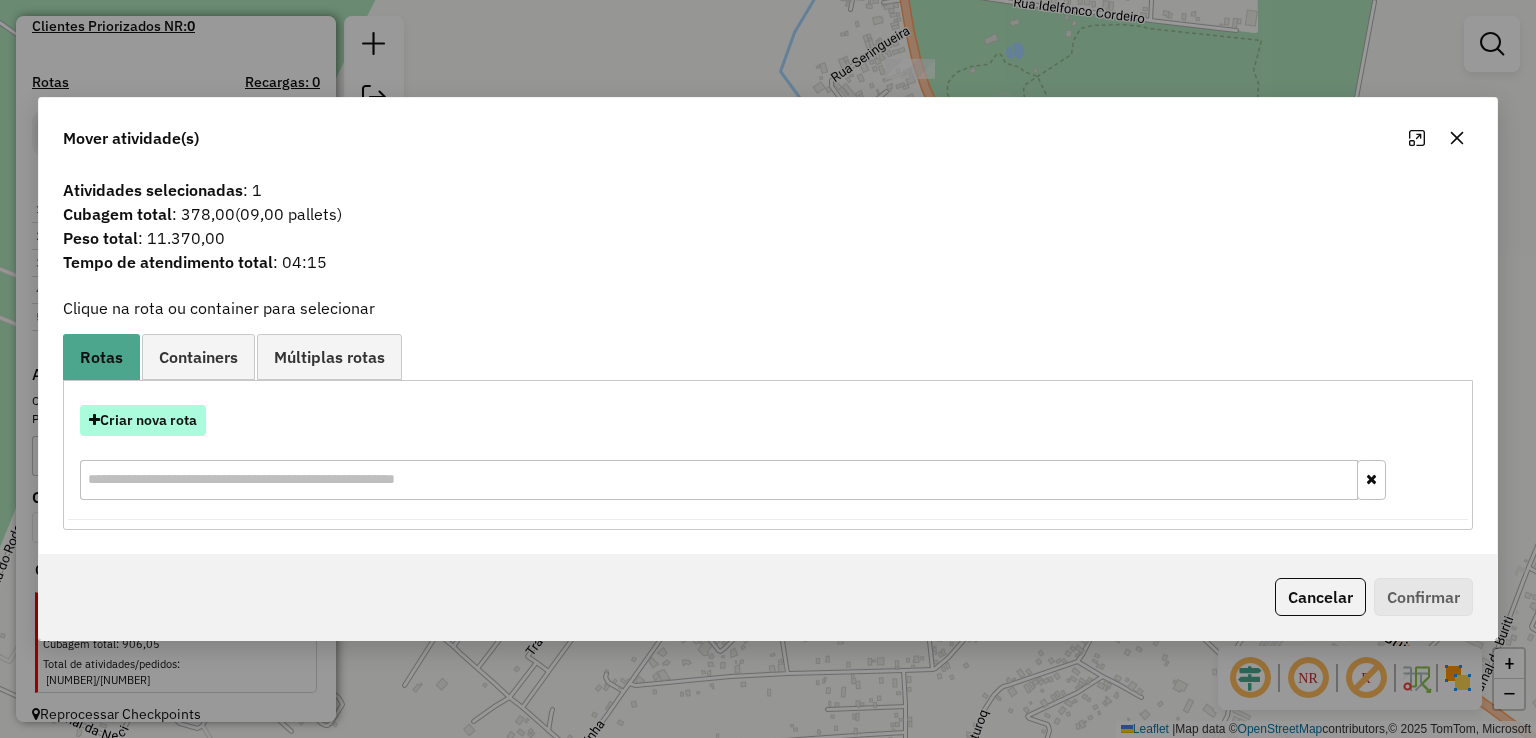 click on "Criar nova rota" at bounding box center [143, 420] 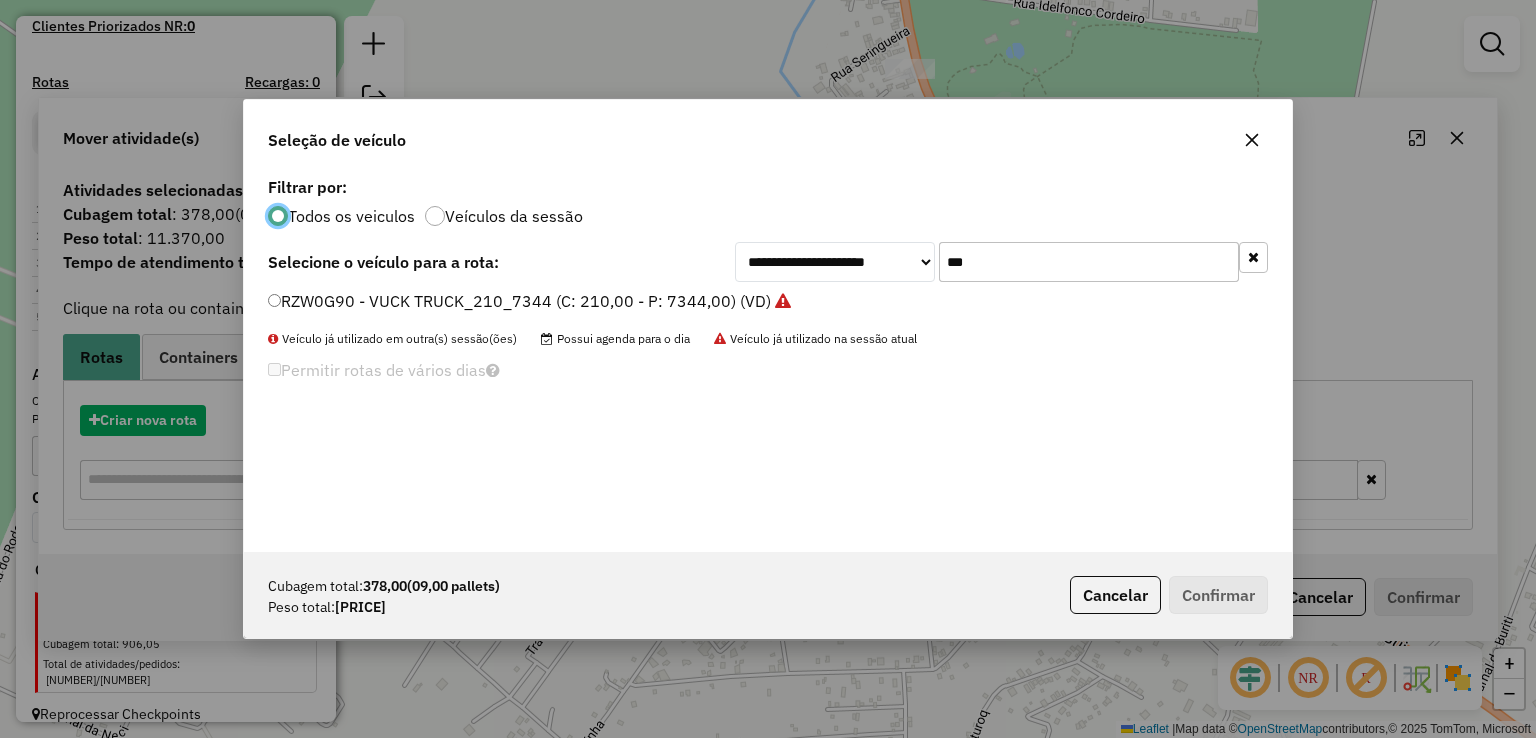 scroll, scrollTop: 10, scrollLeft: 6, axis: both 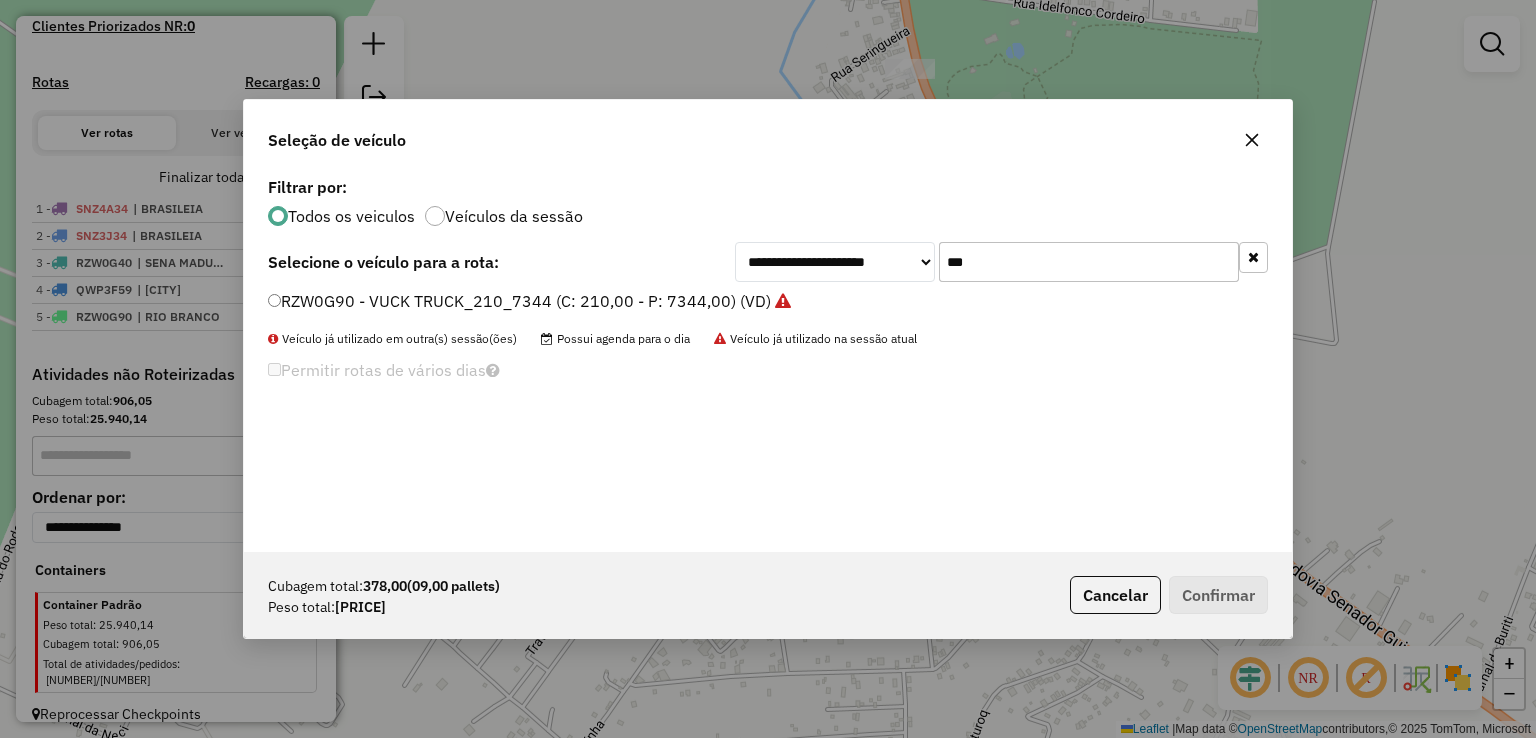 drag, startPoint x: 999, startPoint y: 259, endPoint x: 617, endPoint y: 260, distance: 382.0013 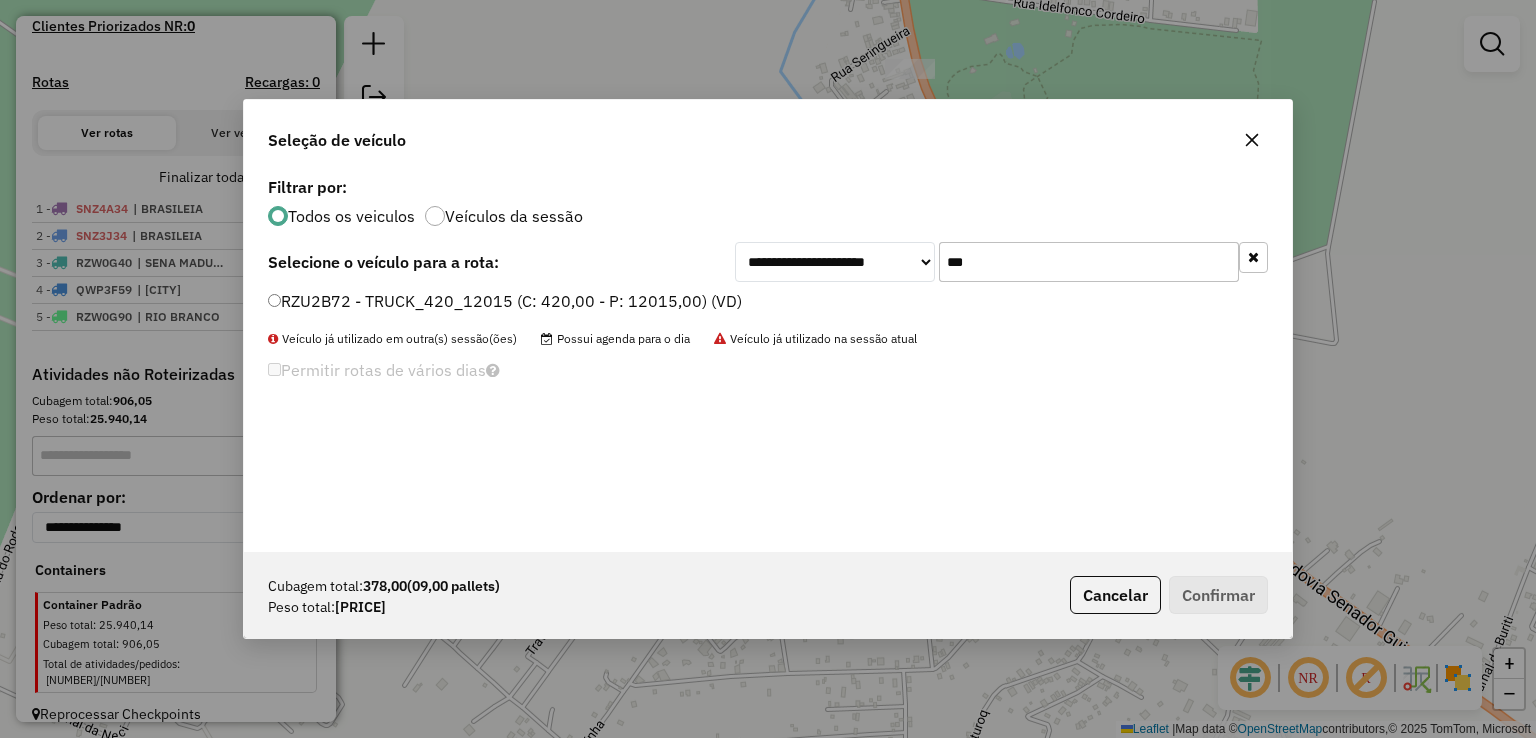 type on "***" 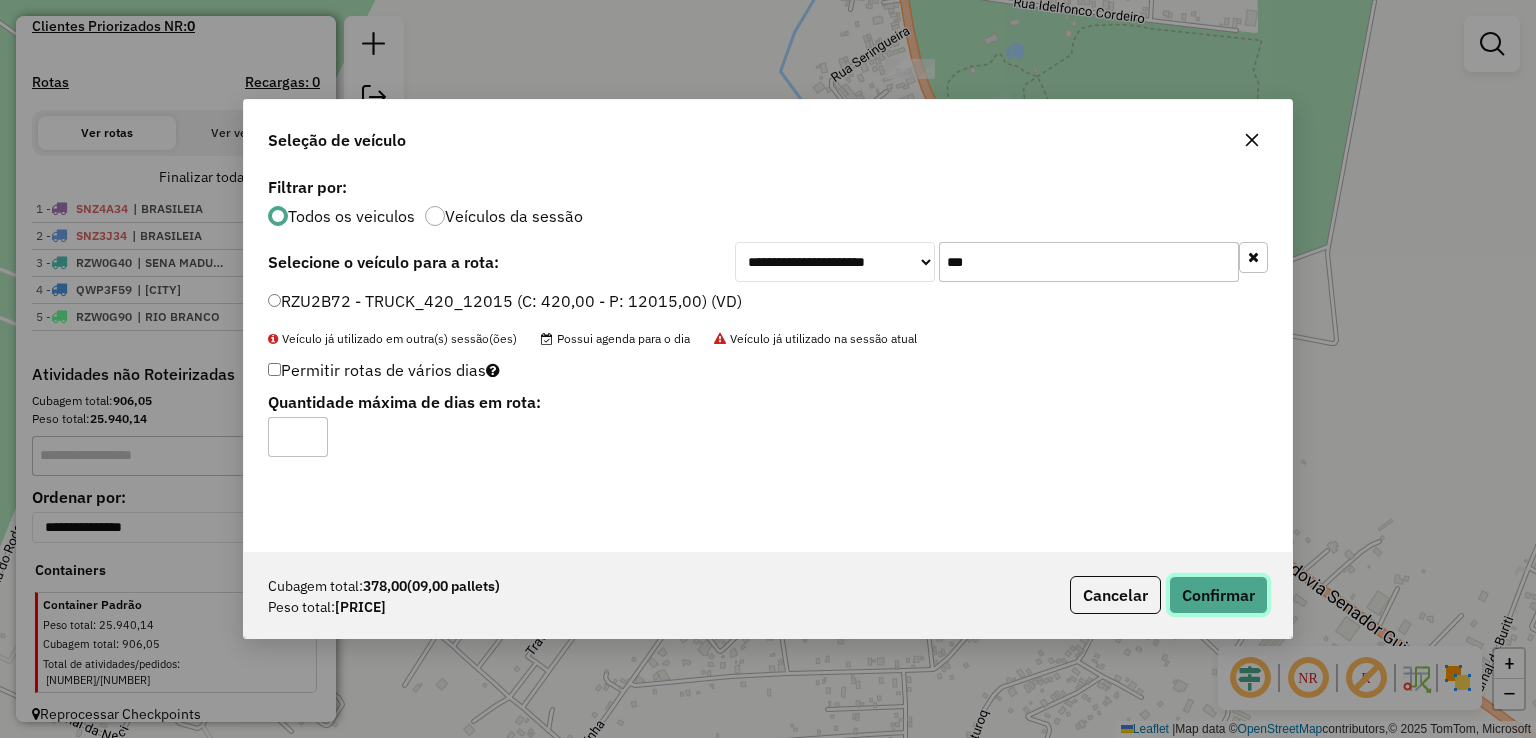 click on "Confirmar" 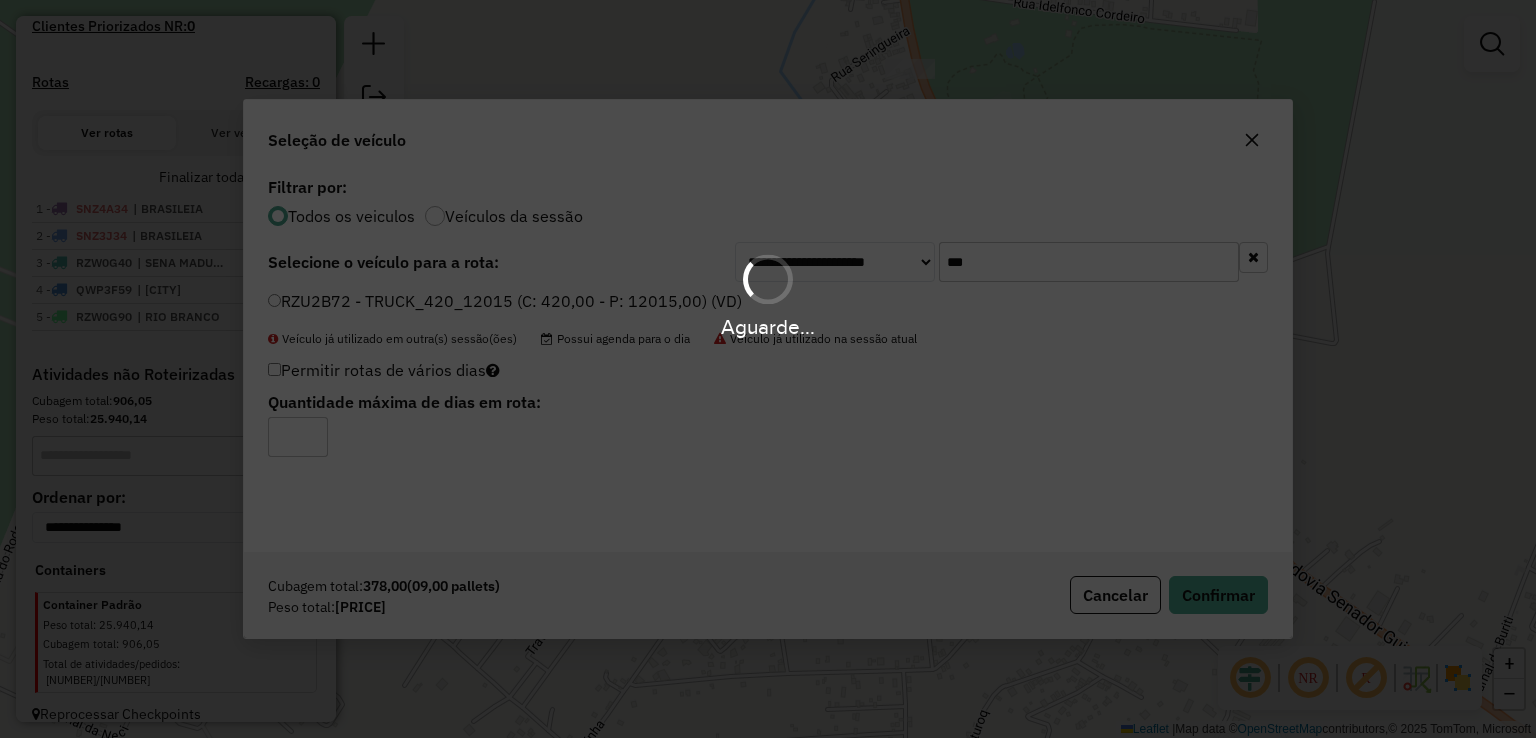 scroll, scrollTop: 610, scrollLeft: 0, axis: vertical 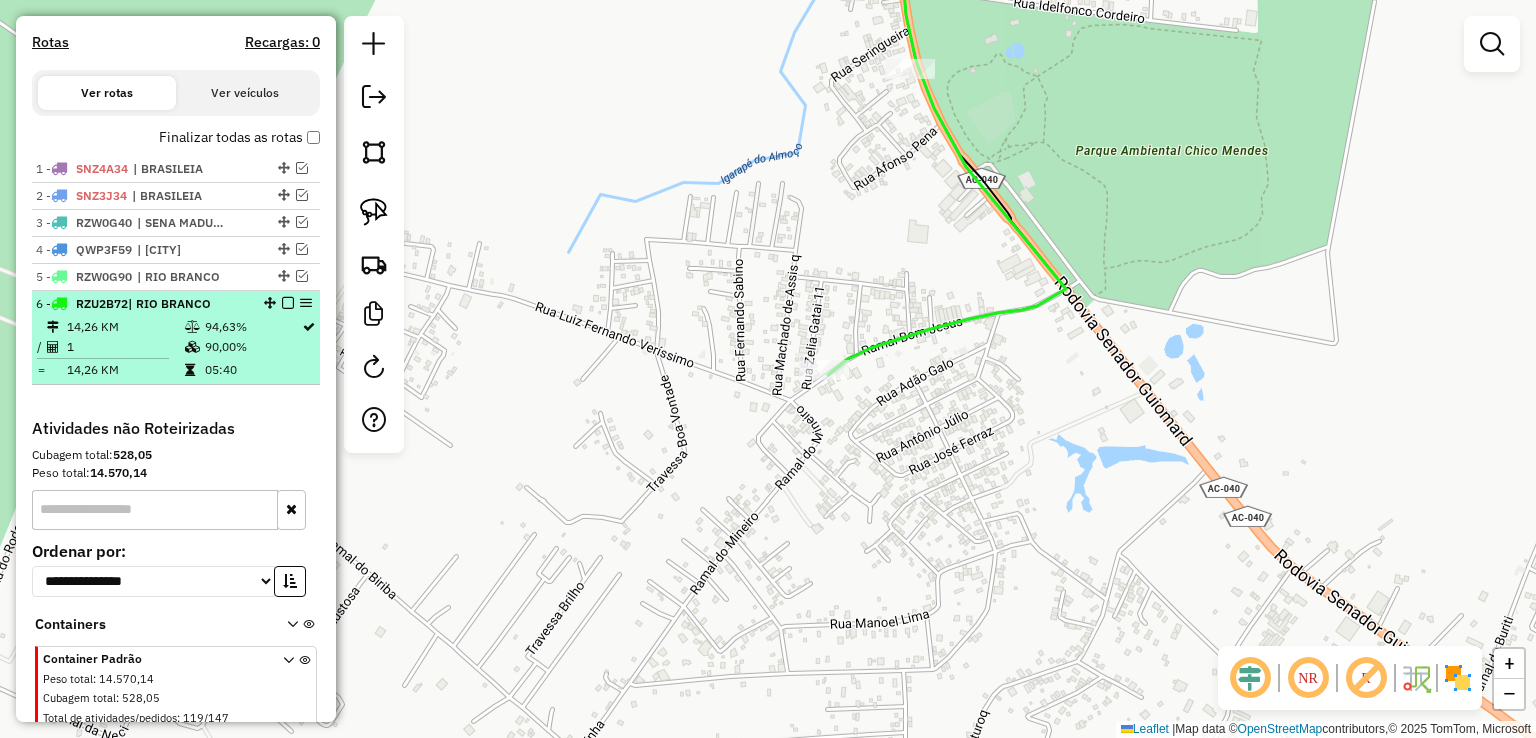 click at bounding box center [288, 303] 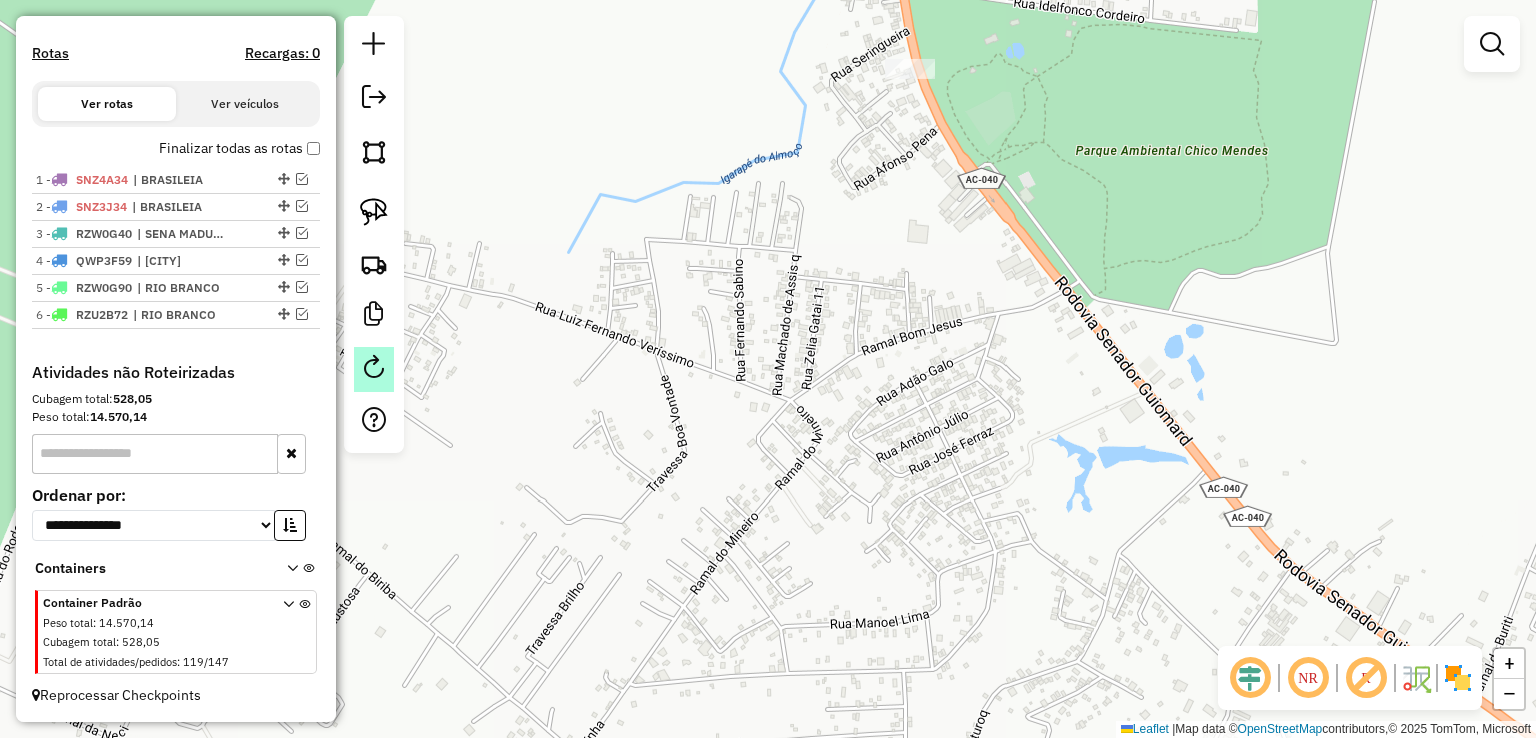 scroll, scrollTop: 597, scrollLeft: 0, axis: vertical 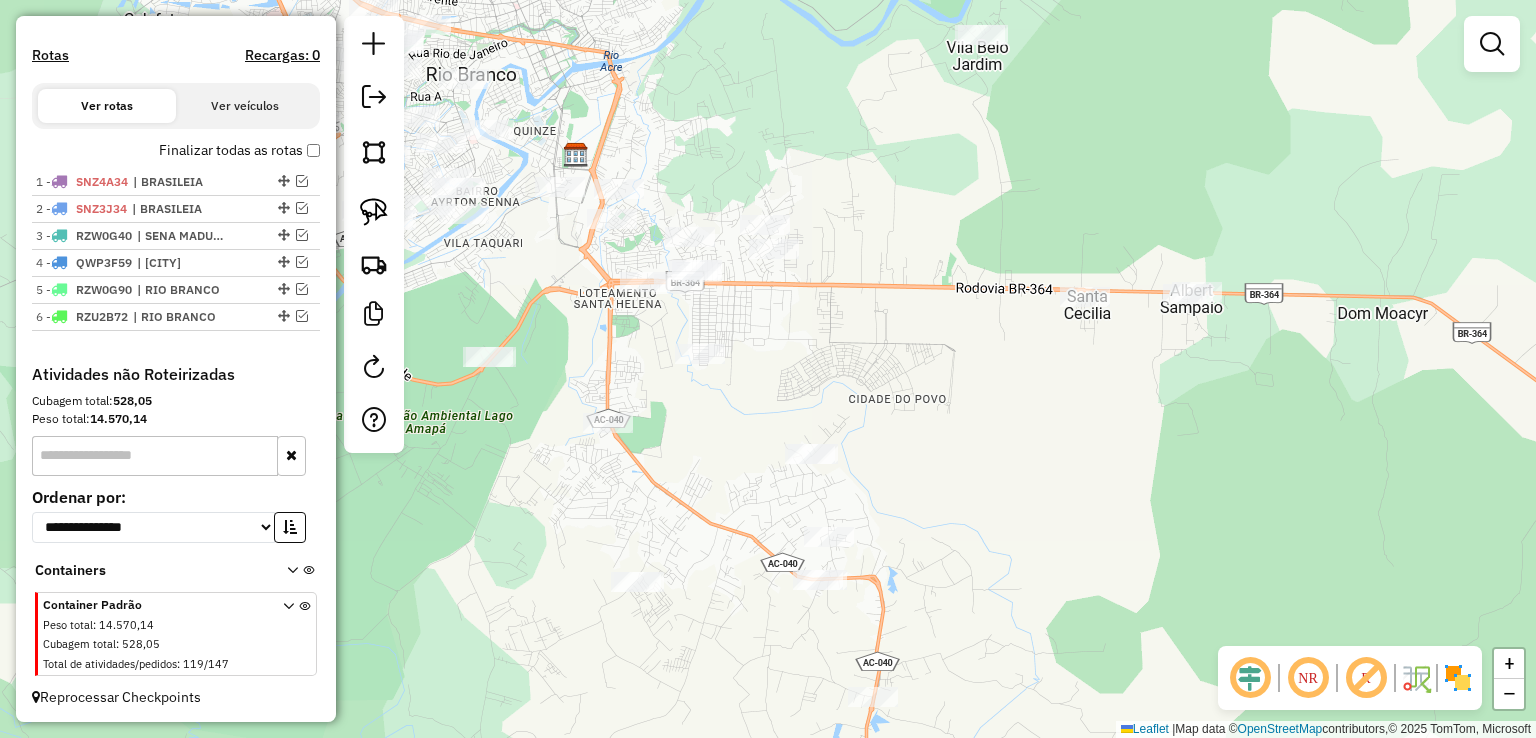 drag, startPoint x: 878, startPoint y: 430, endPoint x: 671, endPoint y: 496, distance: 217.26712 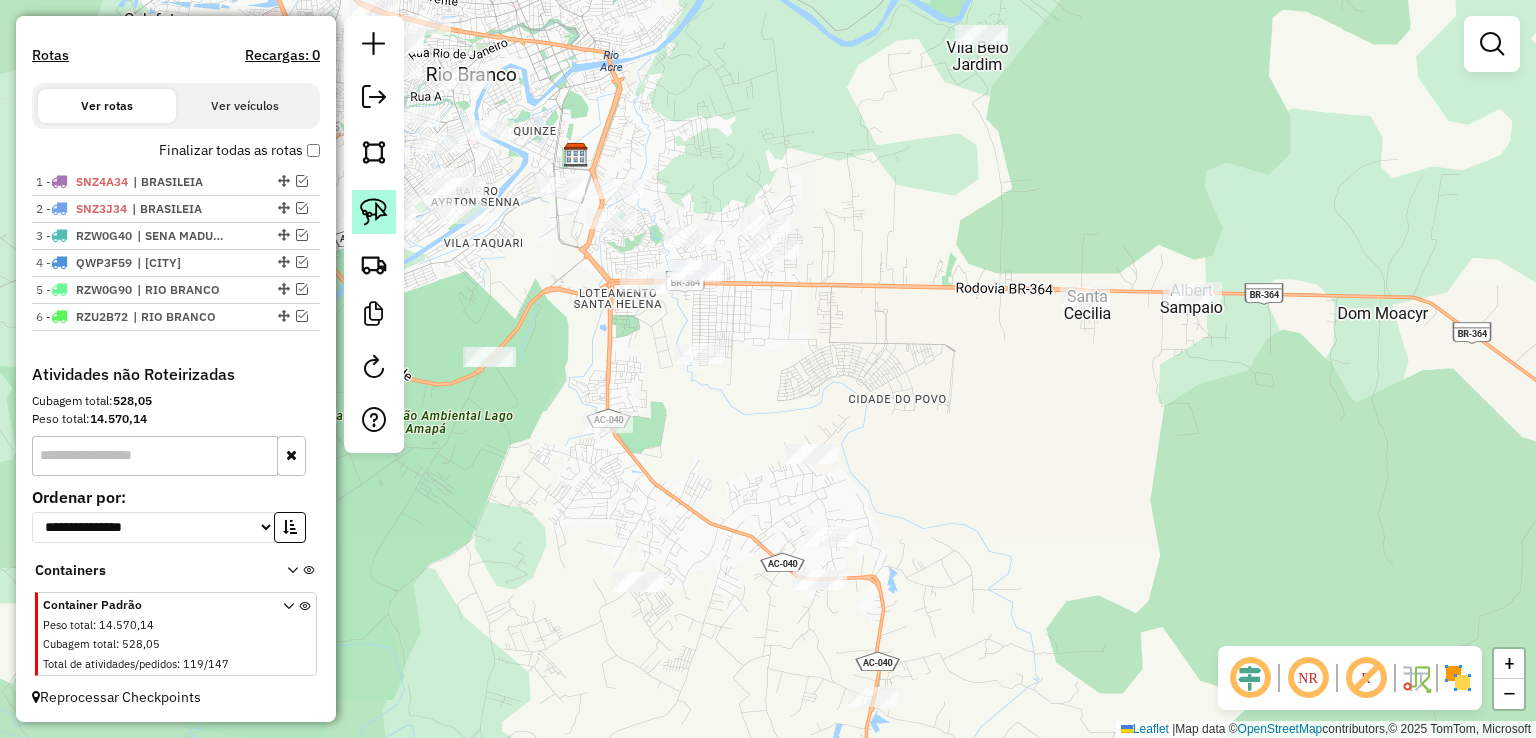 click 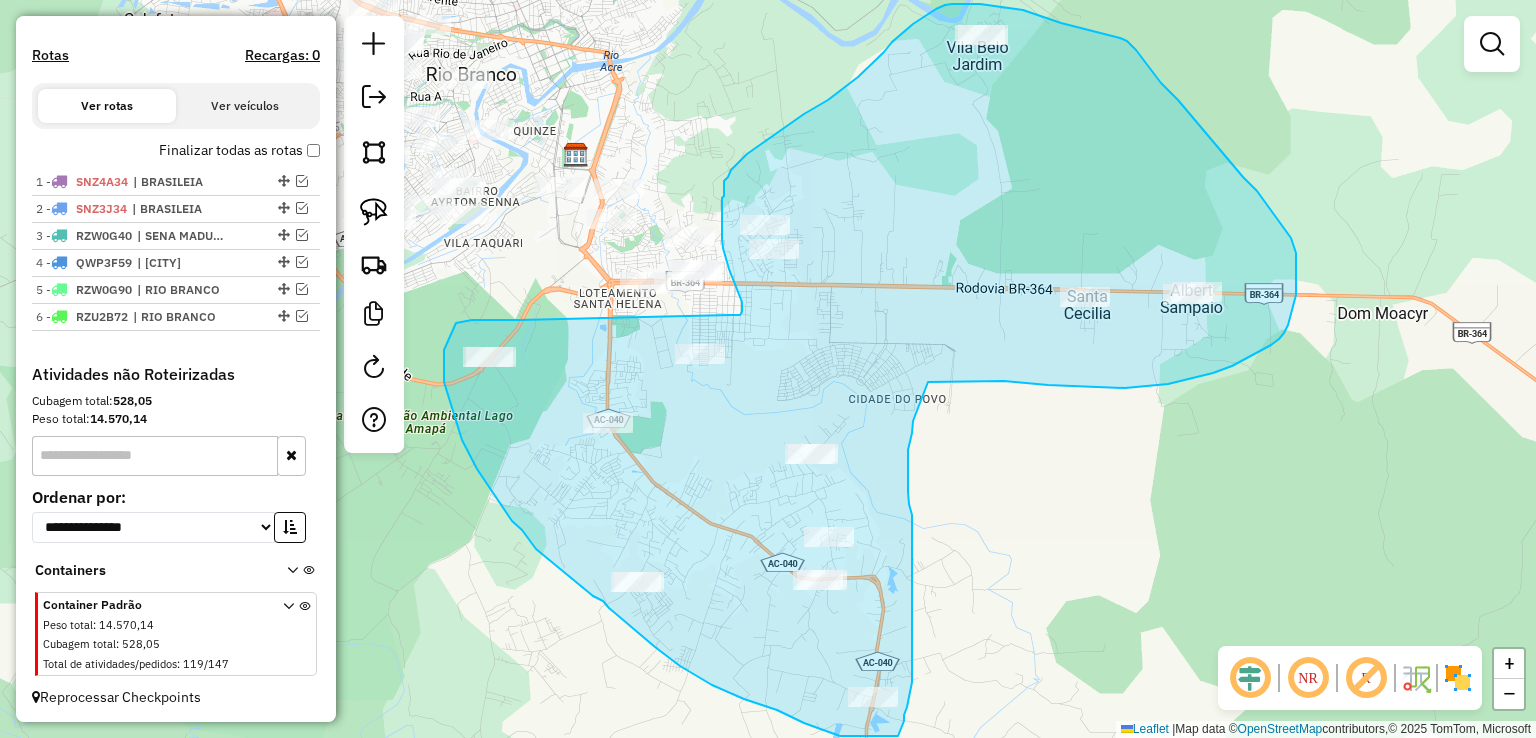drag, startPoint x: 520, startPoint y: 320, endPoint x: 728, endPoint y: 316, distance: 208.03845 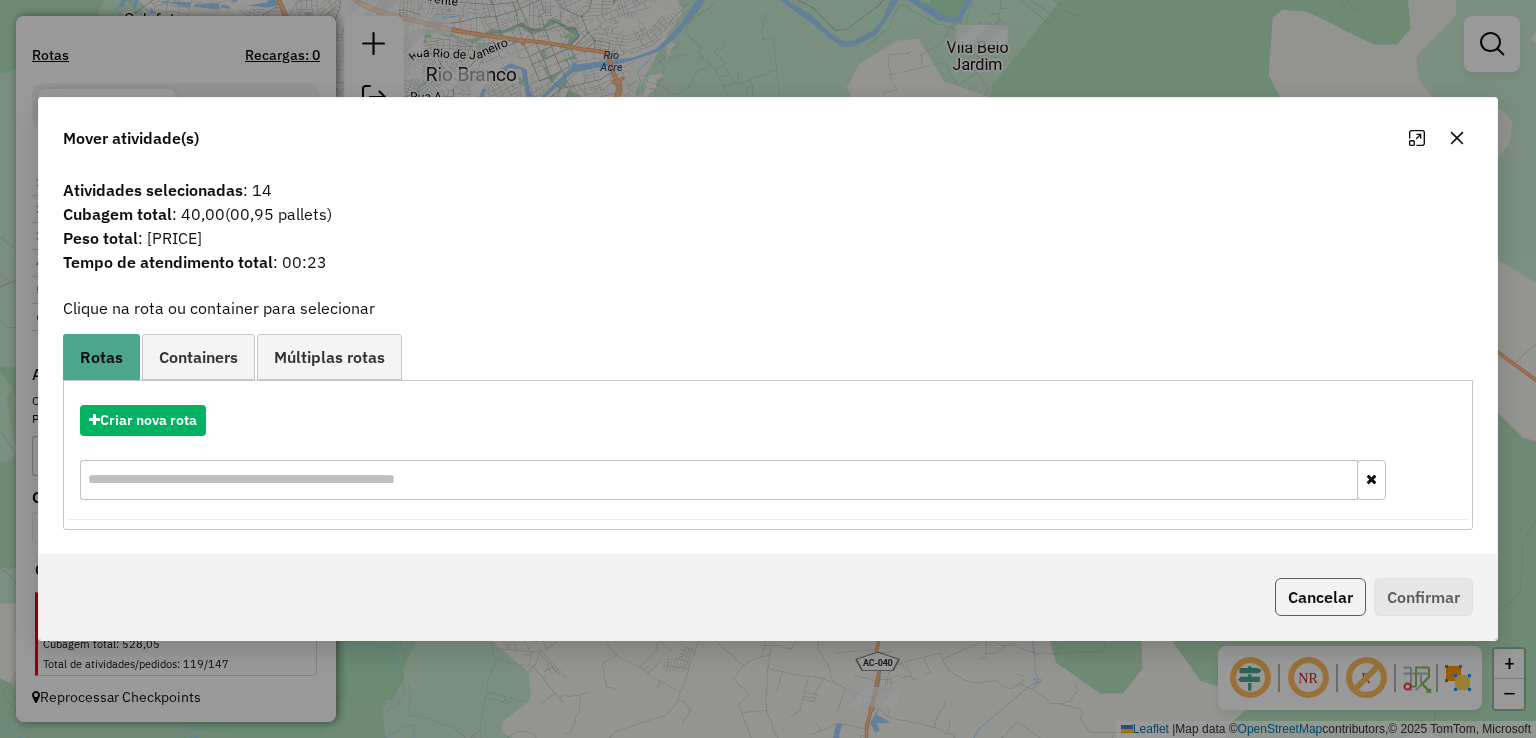 click on "Cancelar" 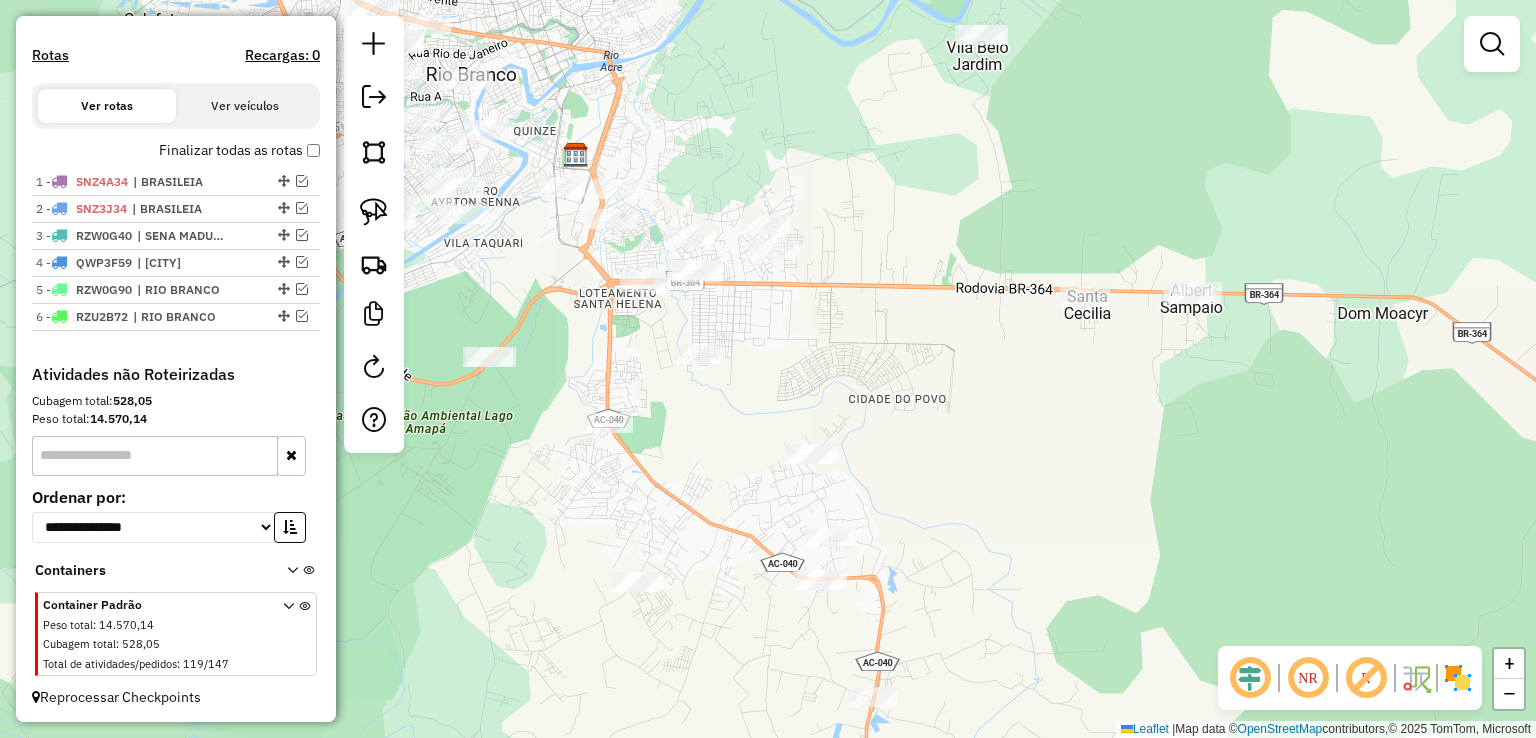 drag, startPoint x: 888, startPoint y: 429, endPoint x: 957, endPoint y: 512, distance: 107.935165 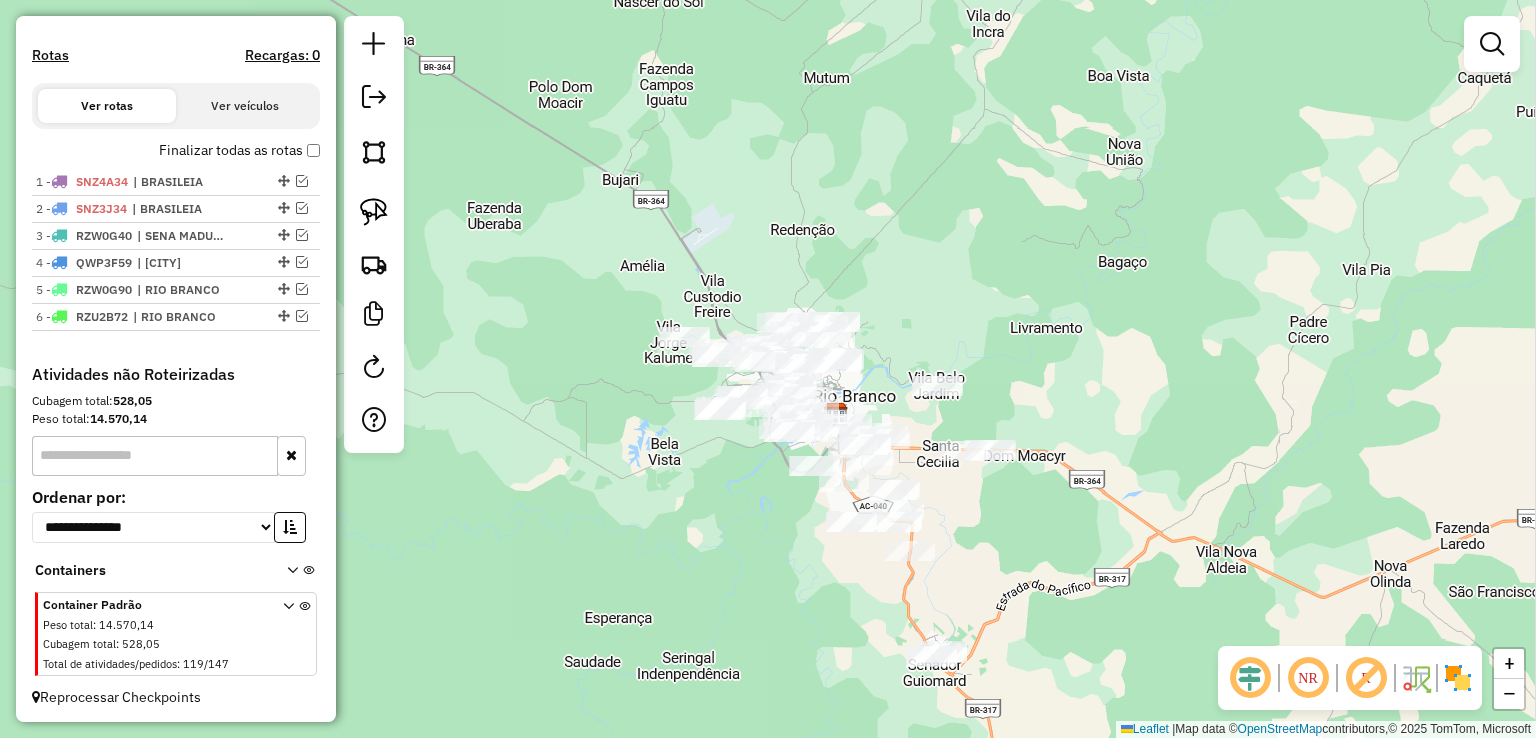 drag, startPoint x: 1123, startPoint y: 423, endPoint x: 980, endPoint y: 315, distance: 179.201 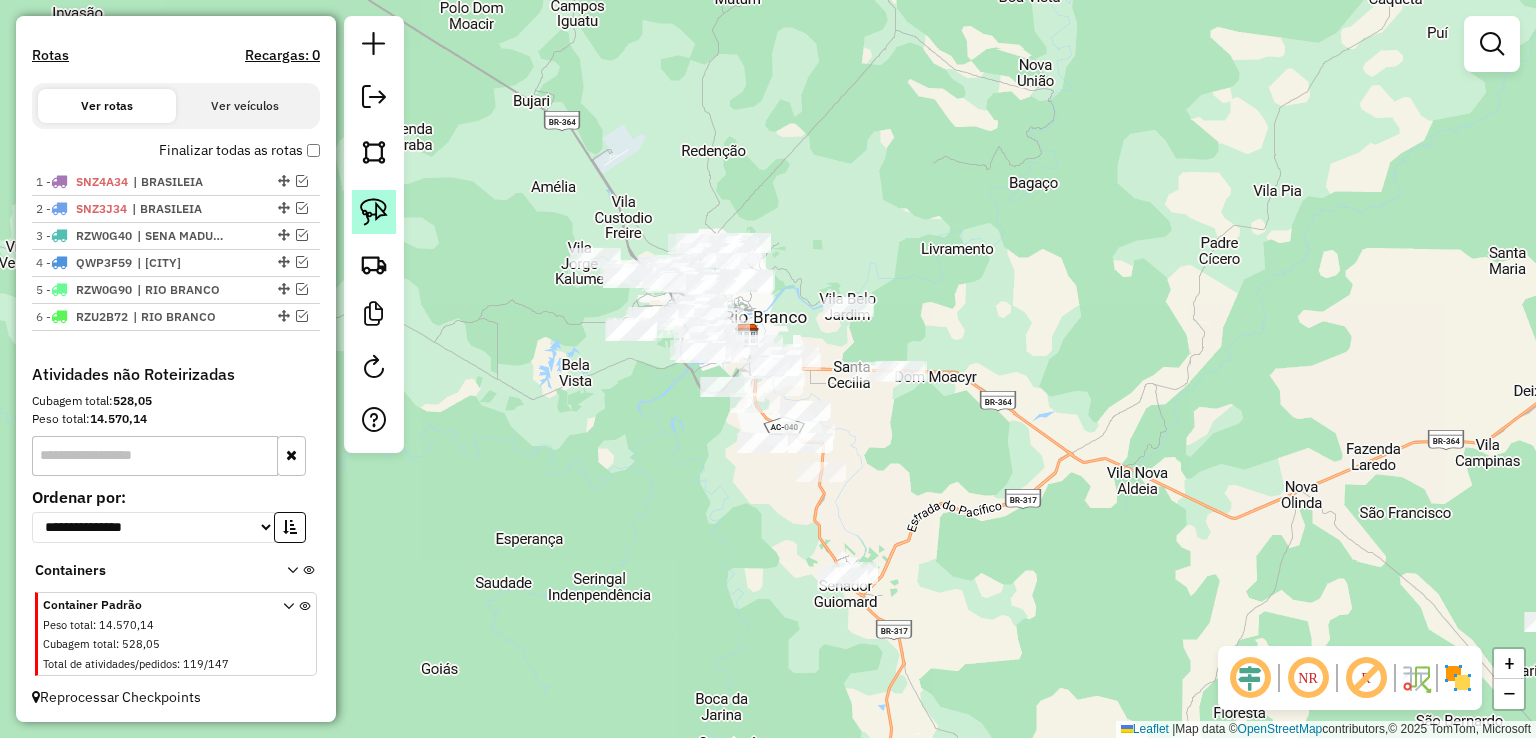 click 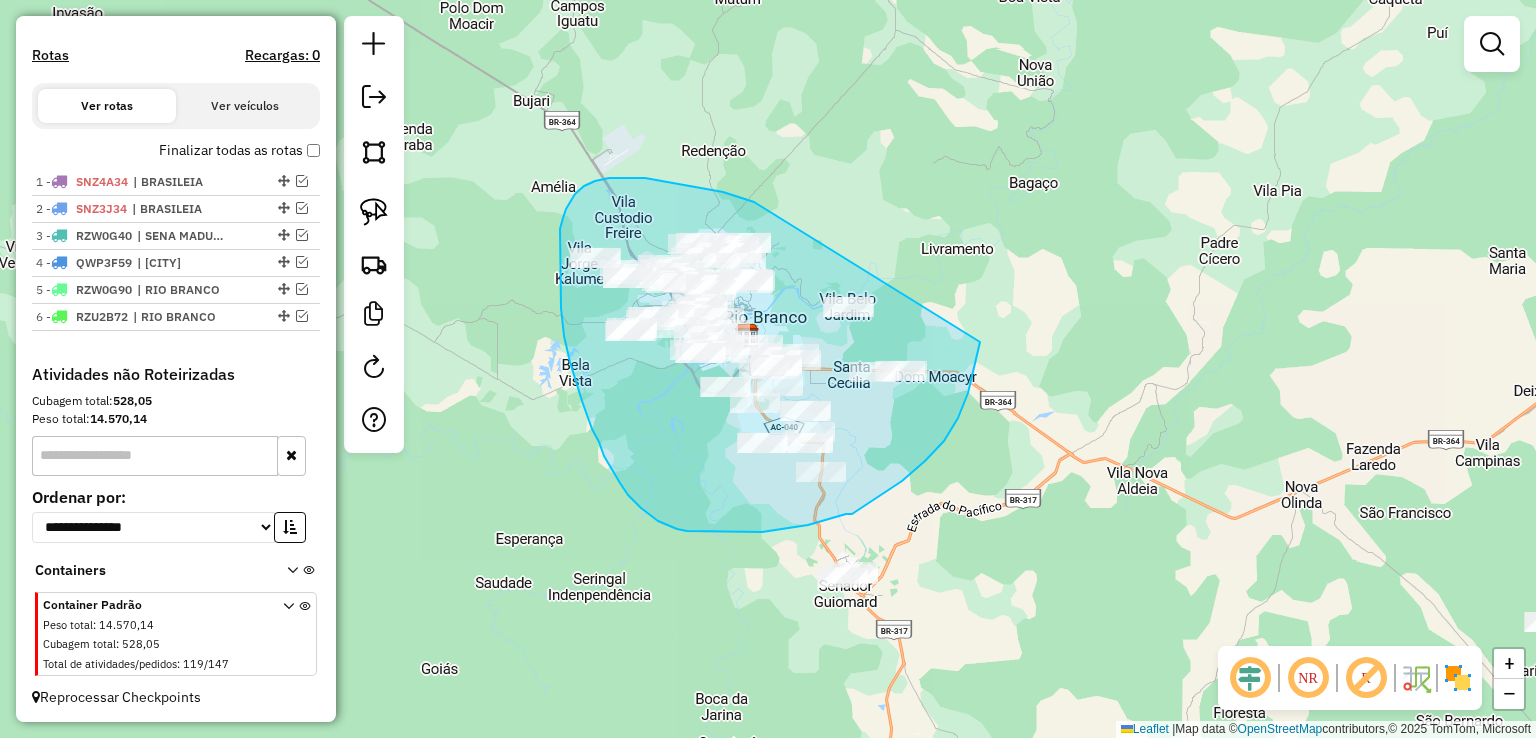 drag, startPoint x: 754, startPoint y: 202, endPoint x: 980, endPoint y: 250, distance: 231.04112 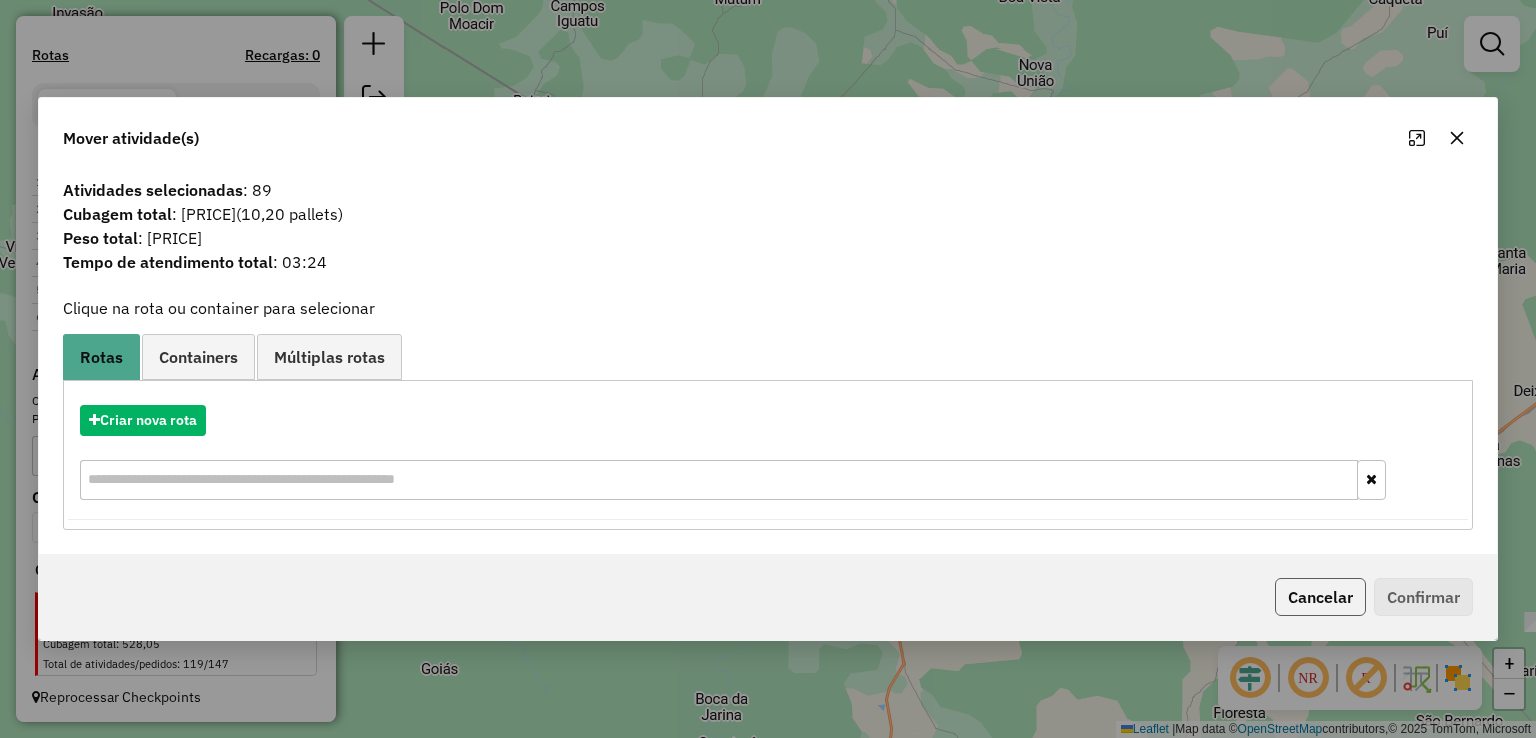 click on "Cancelar" 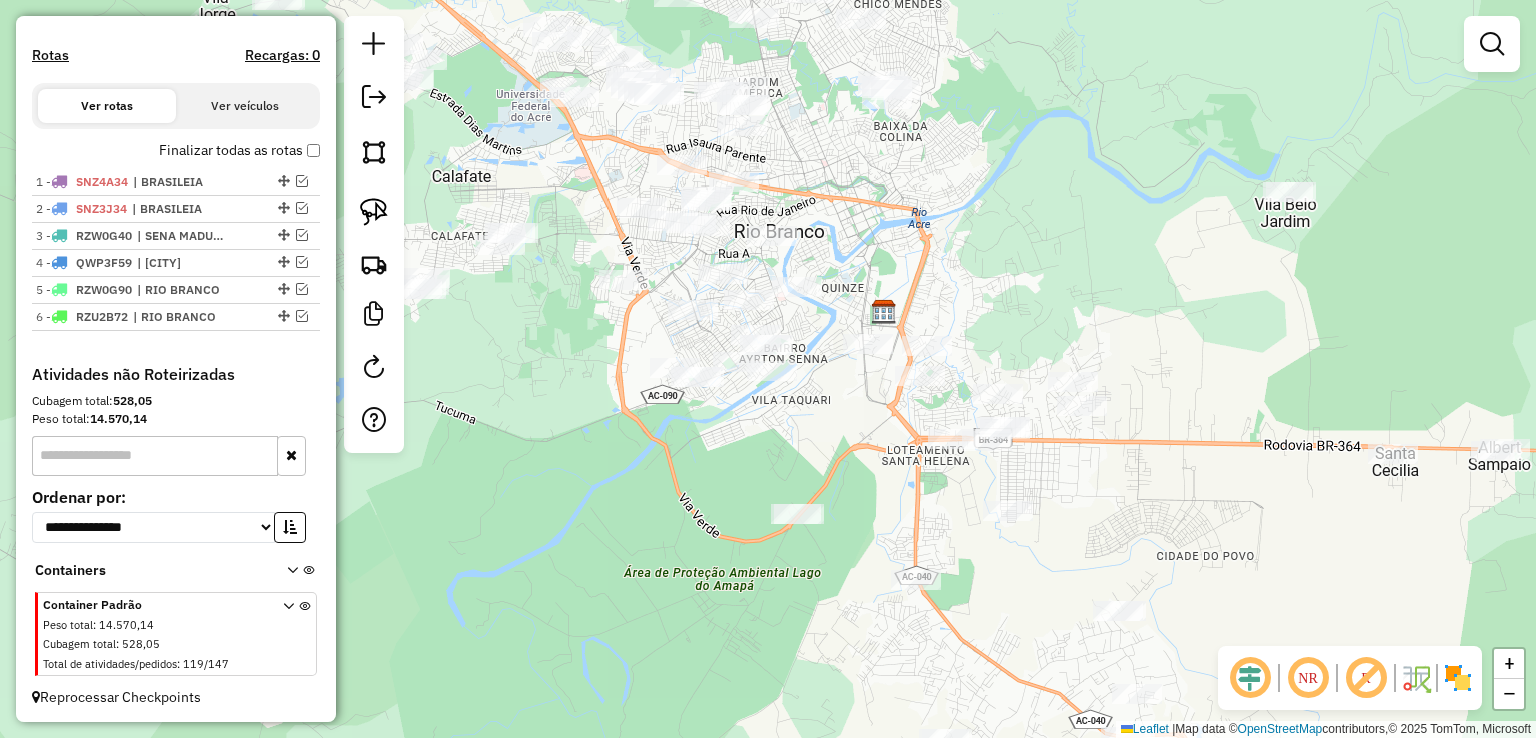 drag, startPoint x: 724, startPoint y: 358, endPoint x: 910, endPoint y: 499, distance: 233.40309 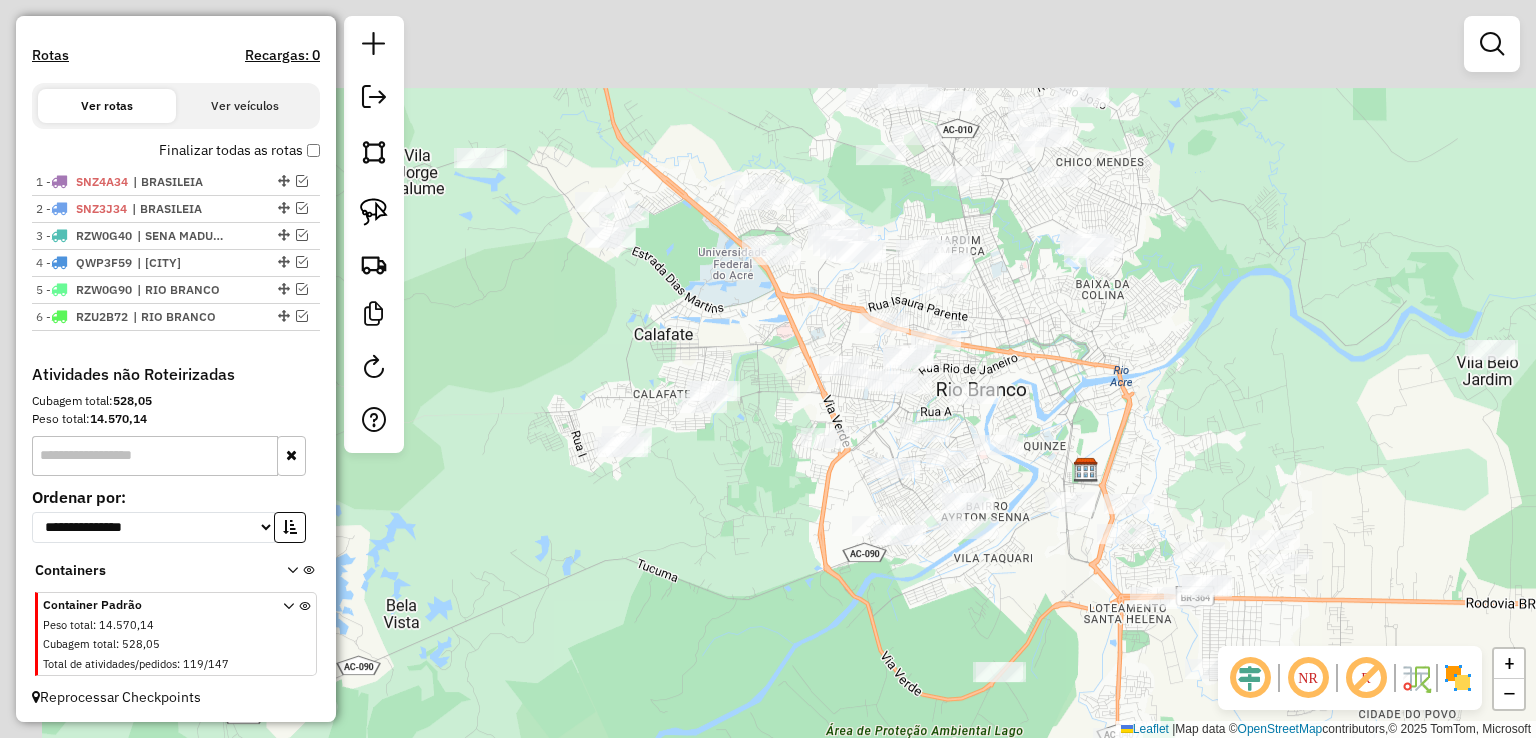 drag, startPoint x: 941, startPoint y: 259, endPoint x: 1084, endPoint y: 453, distance: 241.0083 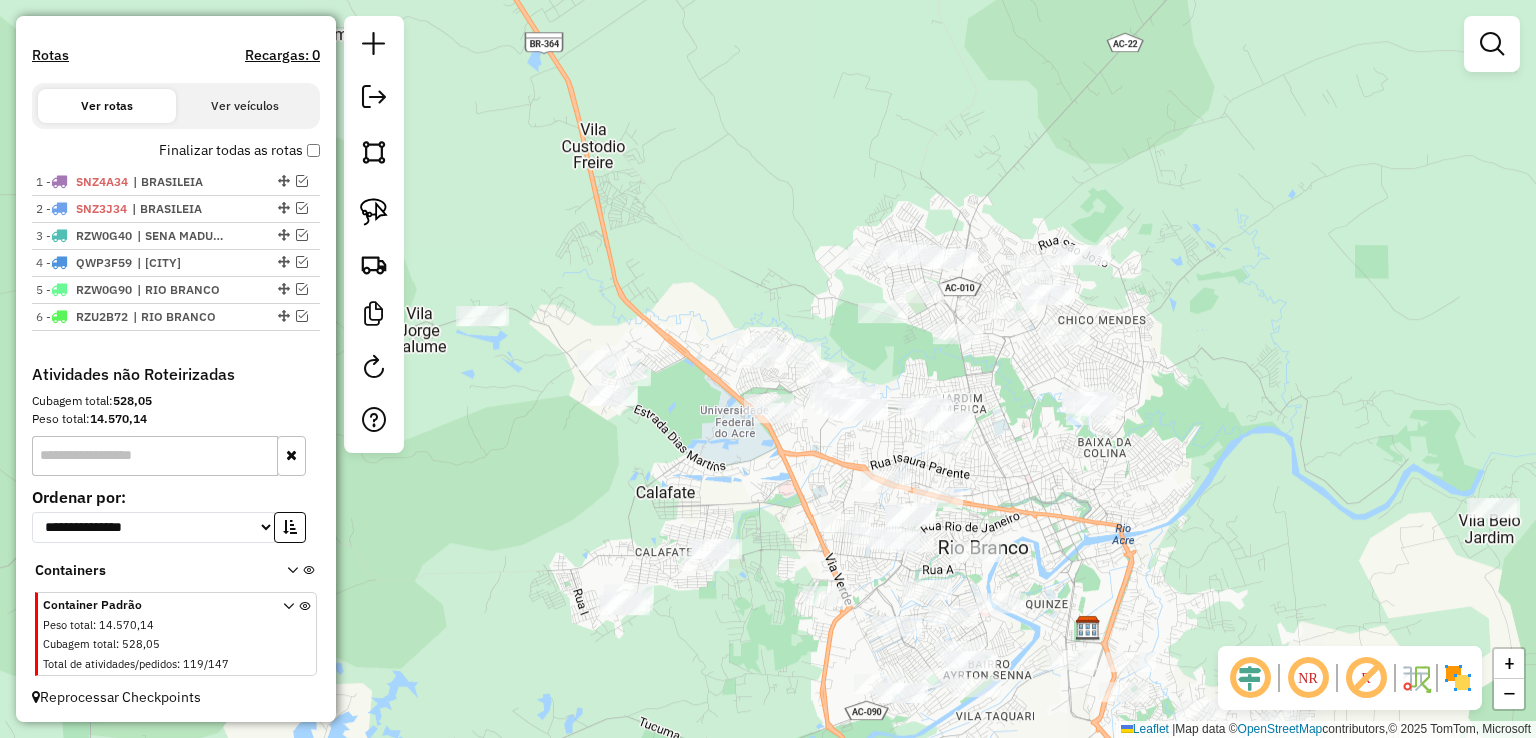 drag, startPoint x: 1141, startPoint y: 434, endPoint x: 987, endPoint y: 492, distance: 164.56001 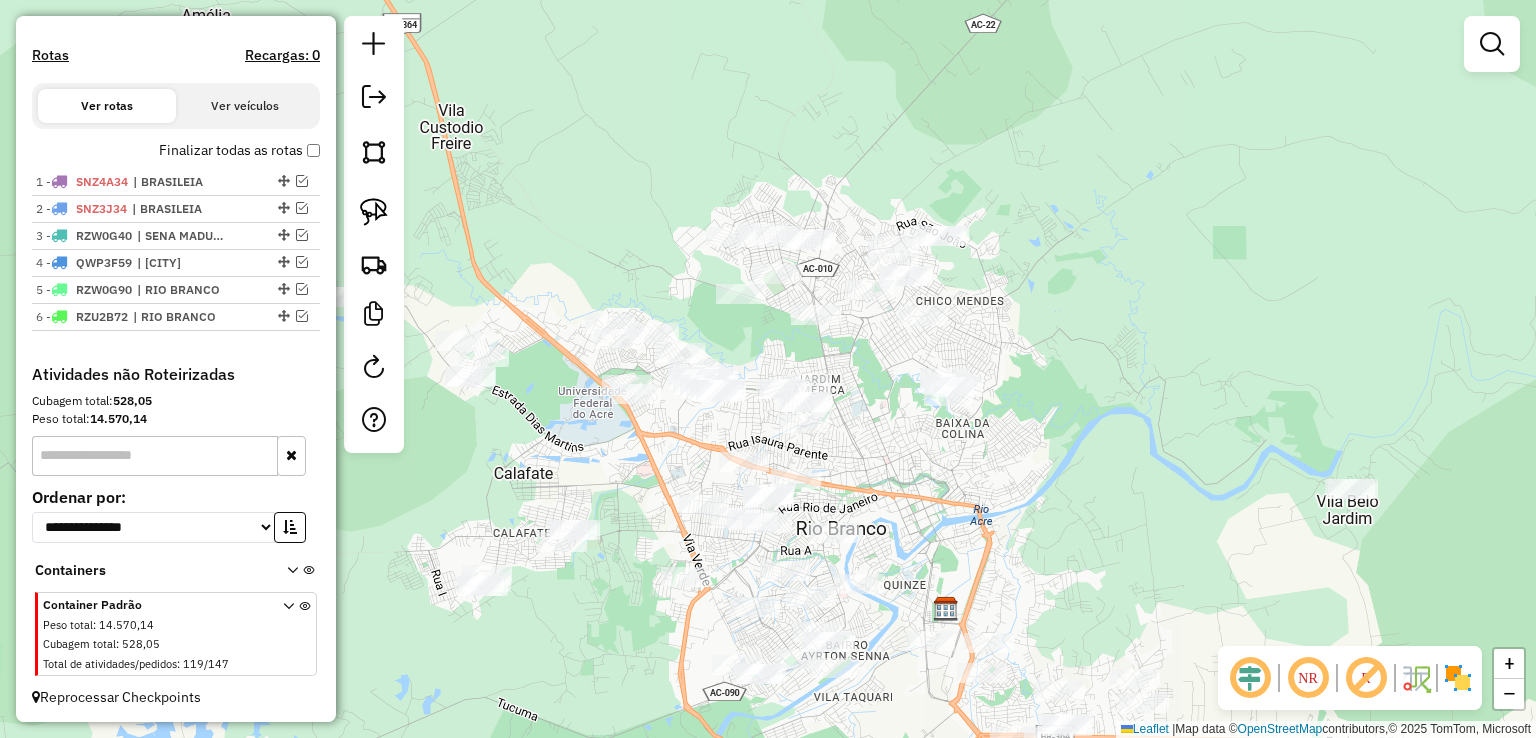 drag, startPoint x: 1148, startPoint y: 478, endPoint x: 1108, endPoint y: 465, distance: 42.059483 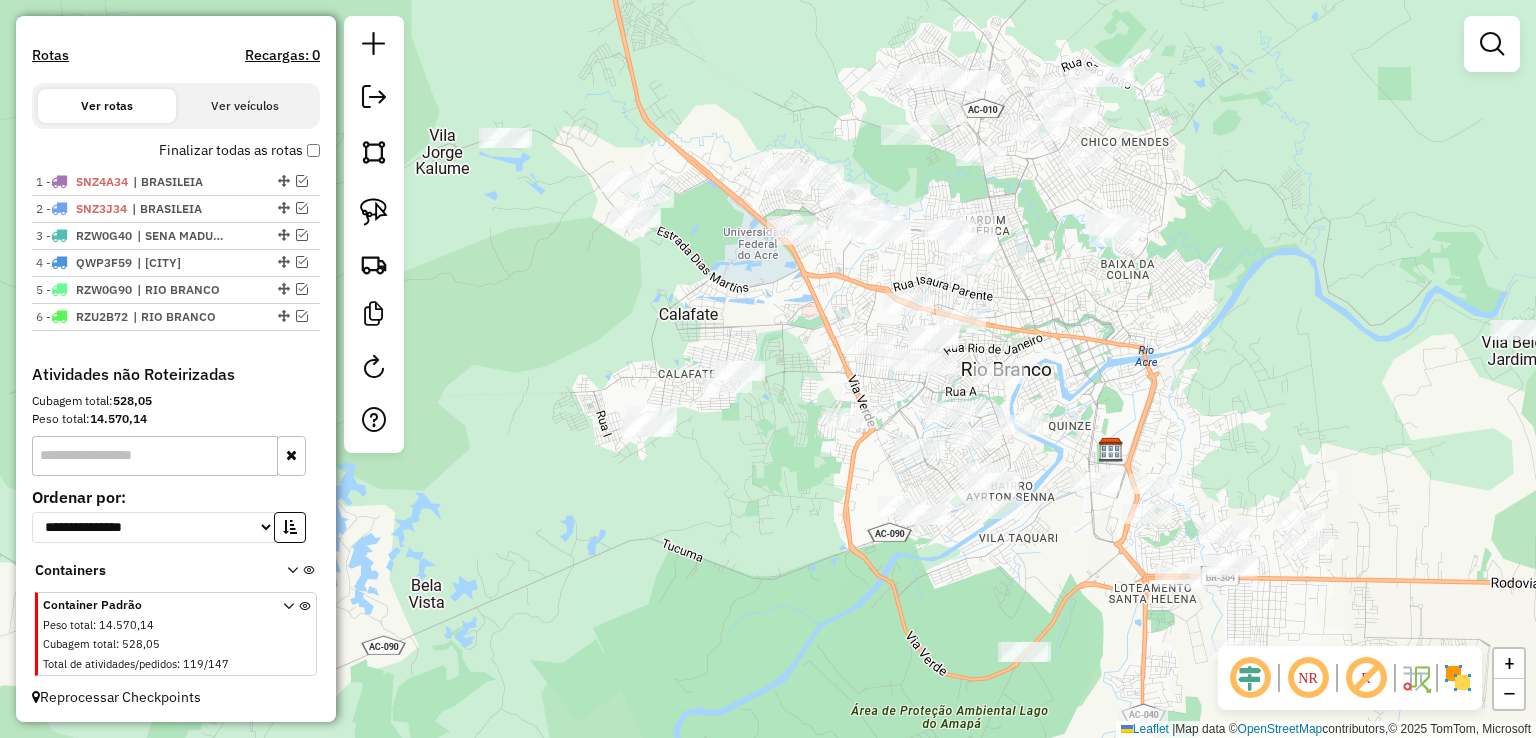 drag, startPoint x: 1056, startPoint y: 490, endPoint x: 1221, endPoint y: 331, distance: 229.14188 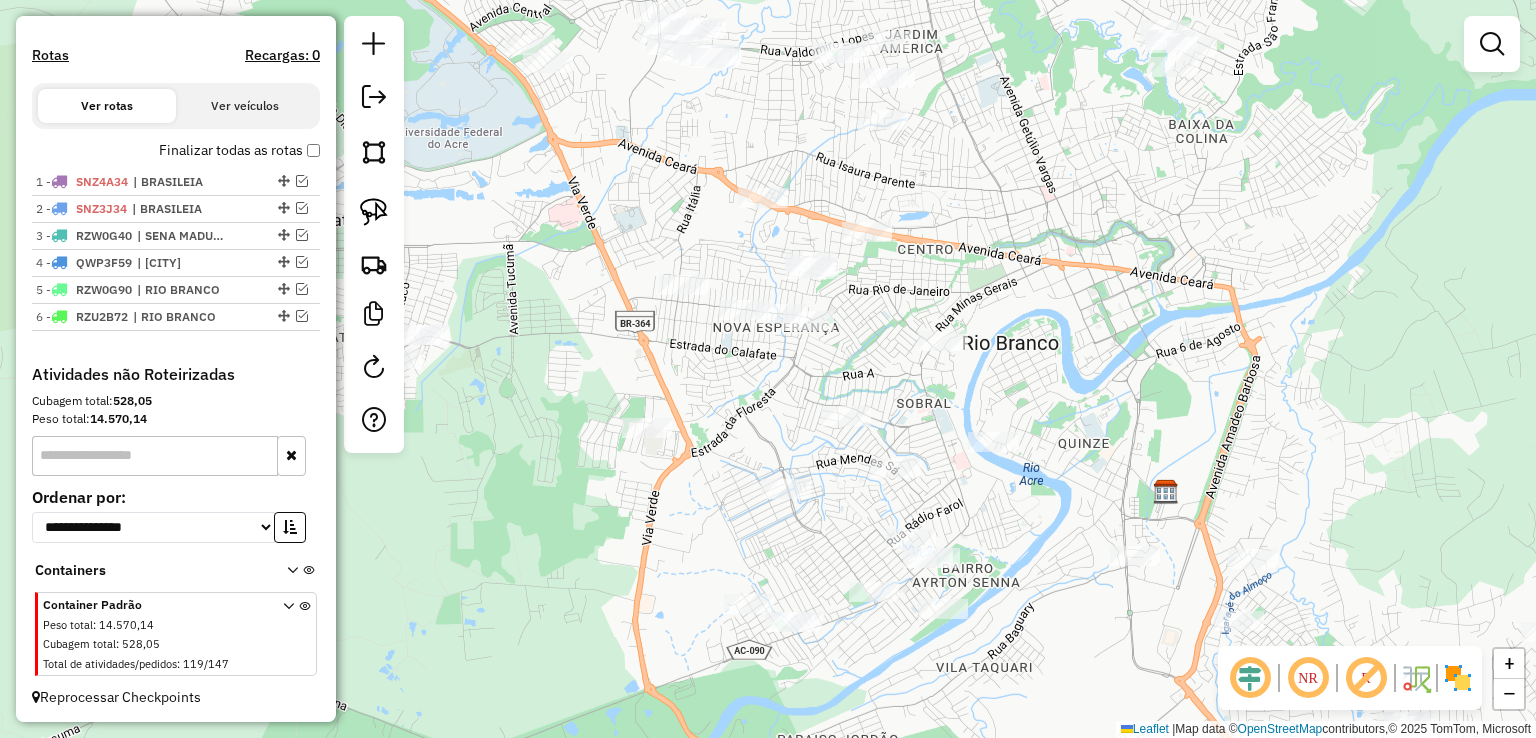 drag, startPoint x: 1028, startPoint y: 276, endPoint x: 984, endPoint y: 391, distance: 123.13001 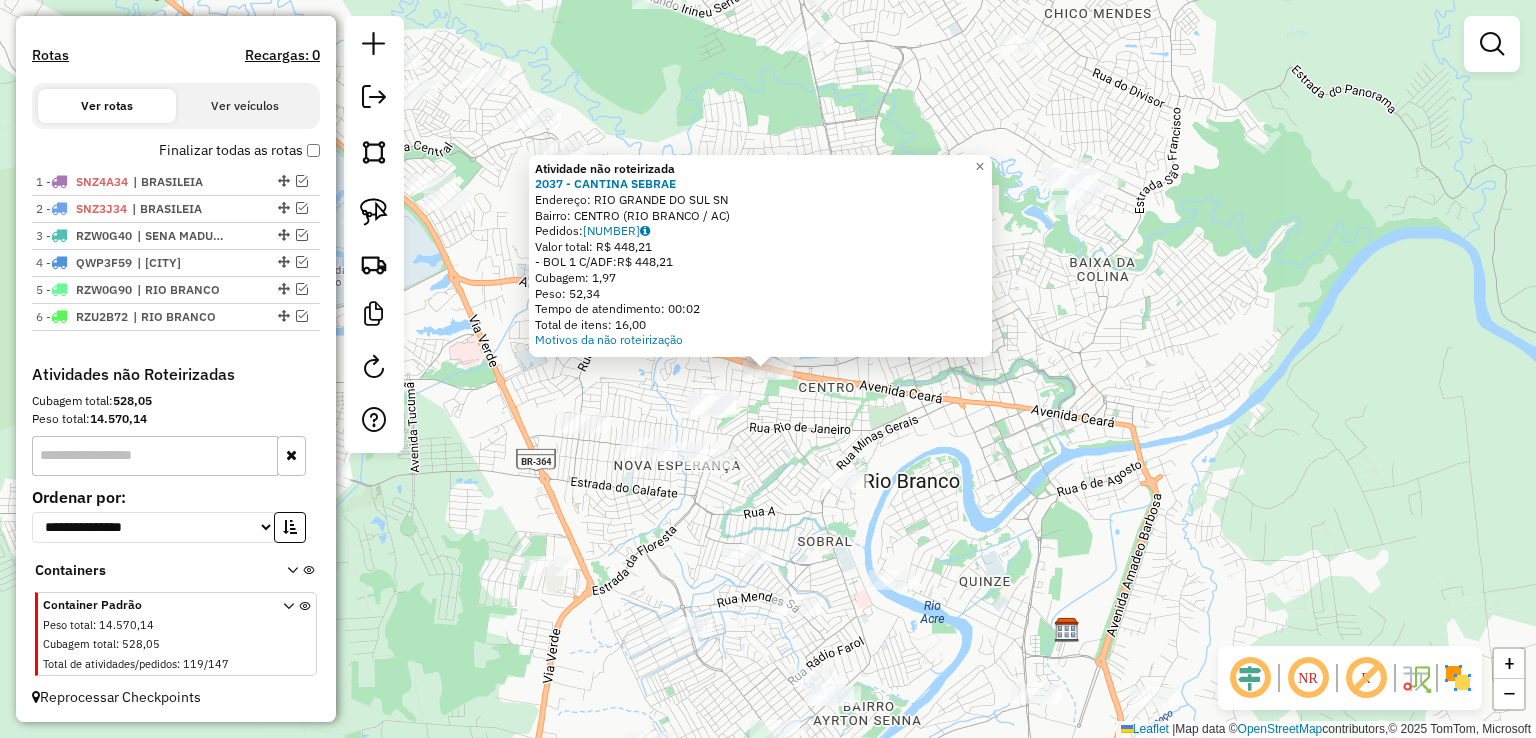 click on "Atividade não roteirizada [NUMBER] - [BUSINESS_NAME] Endereço: [STREET_NAME] [NUMBER] Bairro: [NEIGHBORHOOD] ([CITY] / [STATE]) Pedidos: [ORDER_ID] Valor total: R$ [PRICE] -BOL [NUMBER] C/ADF: R$ [PRICE] Cubagem: [CUBAGE] Peso: [WEIGHT] Tempo de atendimento: [TIME] Total de itens: [ITEMS]" 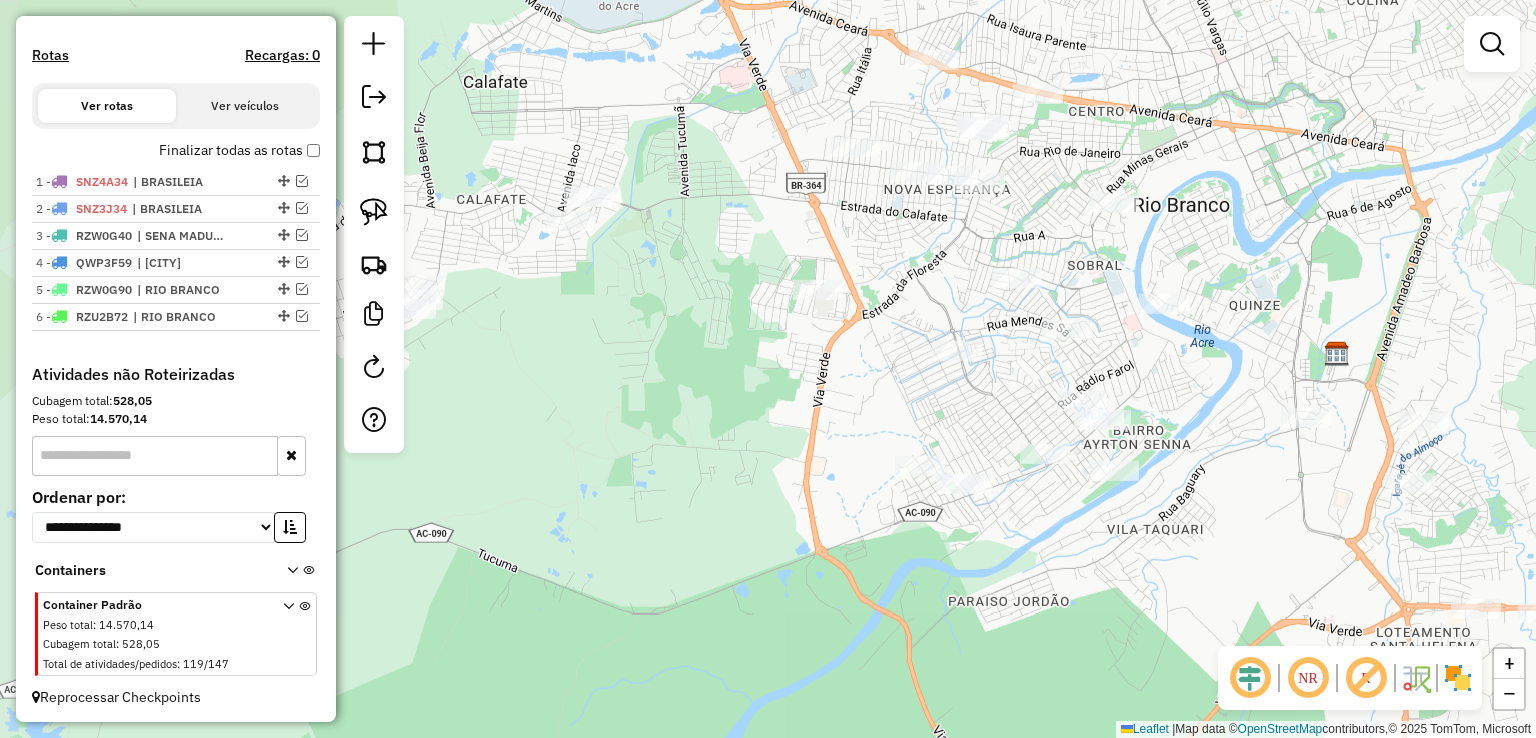 drag, startPoint x: 933, startPoint y: 409, endPoint x: 1201, endPoint y: 133, distance: 384.70767 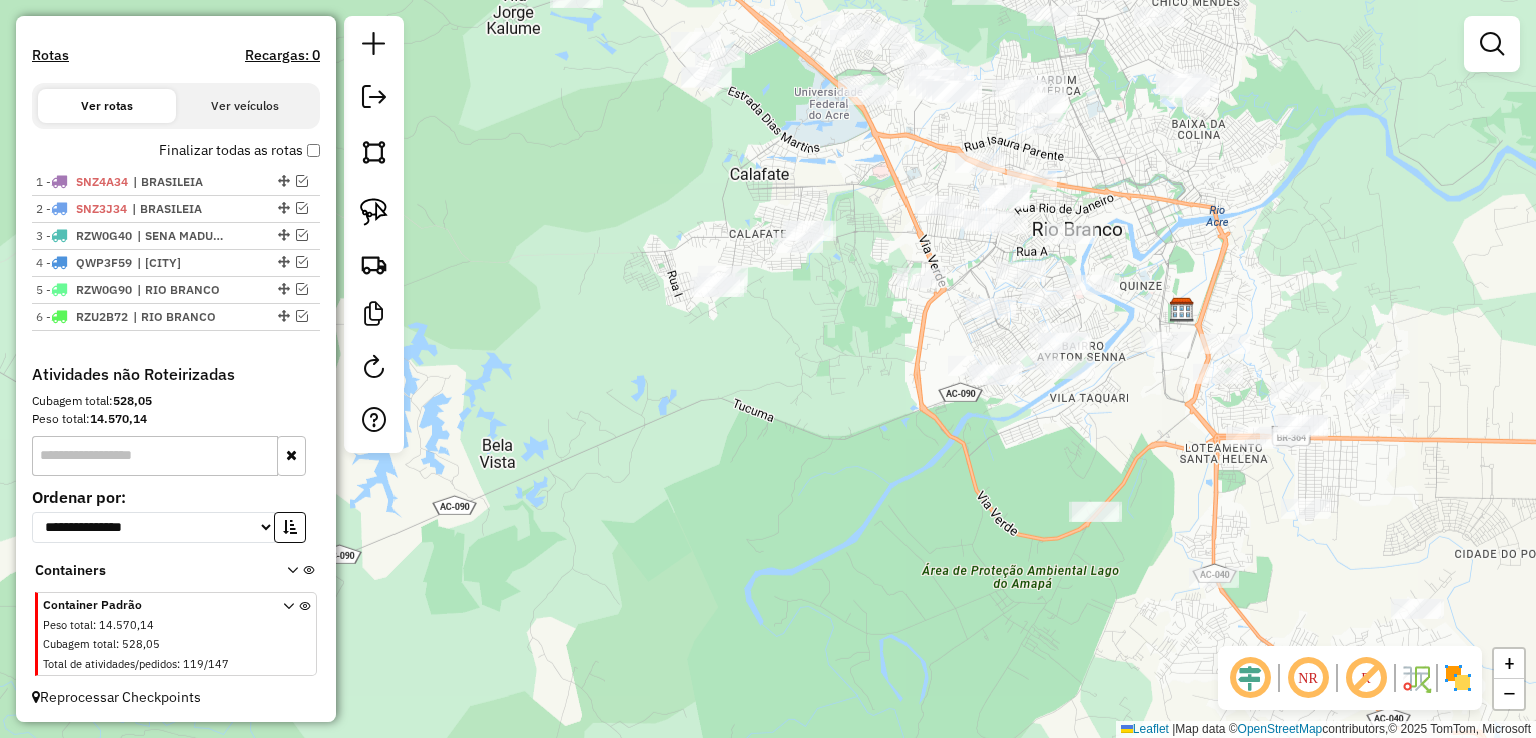 drag, startPoint x: 955, startPoint y: 300, endPoint x: 912, endPoint y: 302, distance: 43.046486 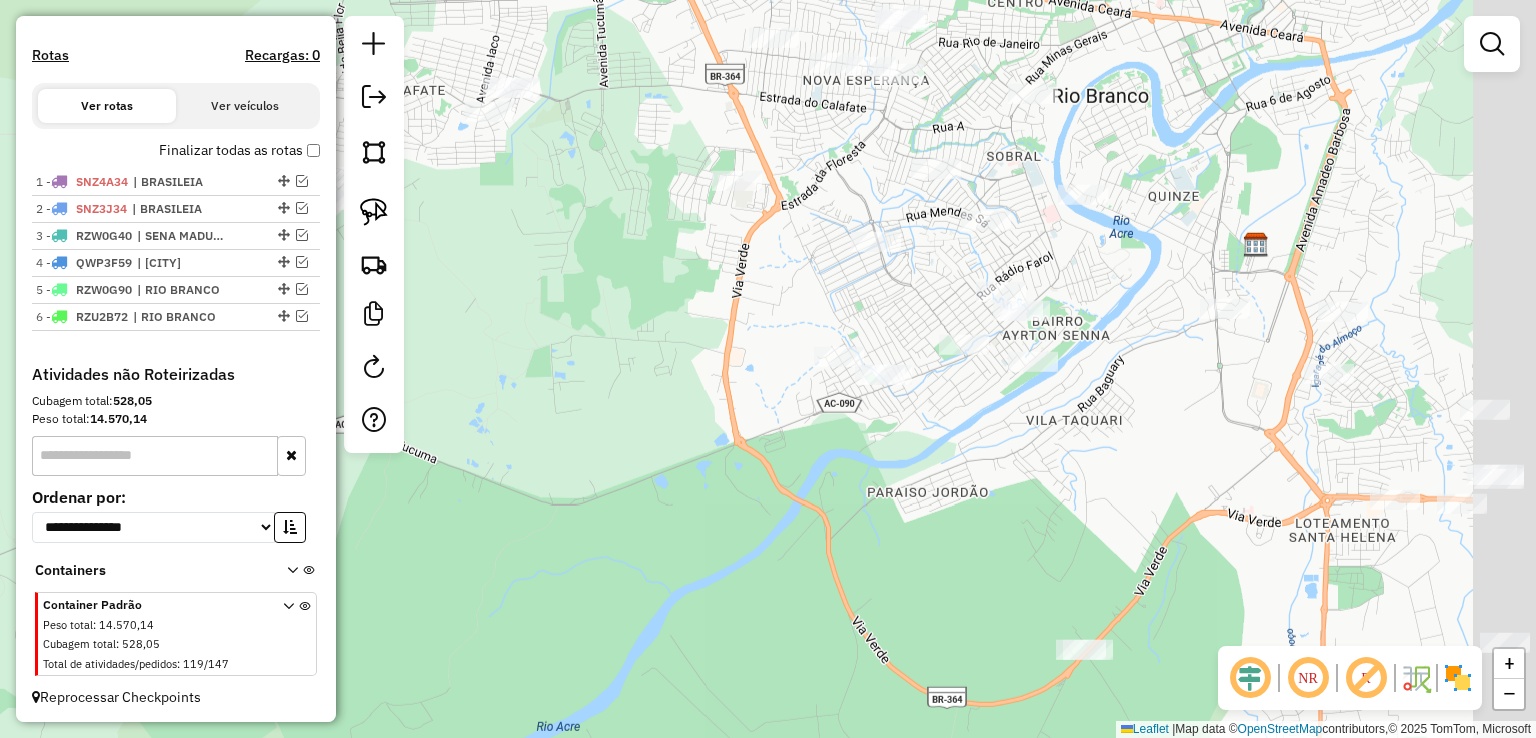 drag, startPoint x: 910, startPoint y: 309, endPoint x: 447, endPoint y: 61, distance: 525.23615 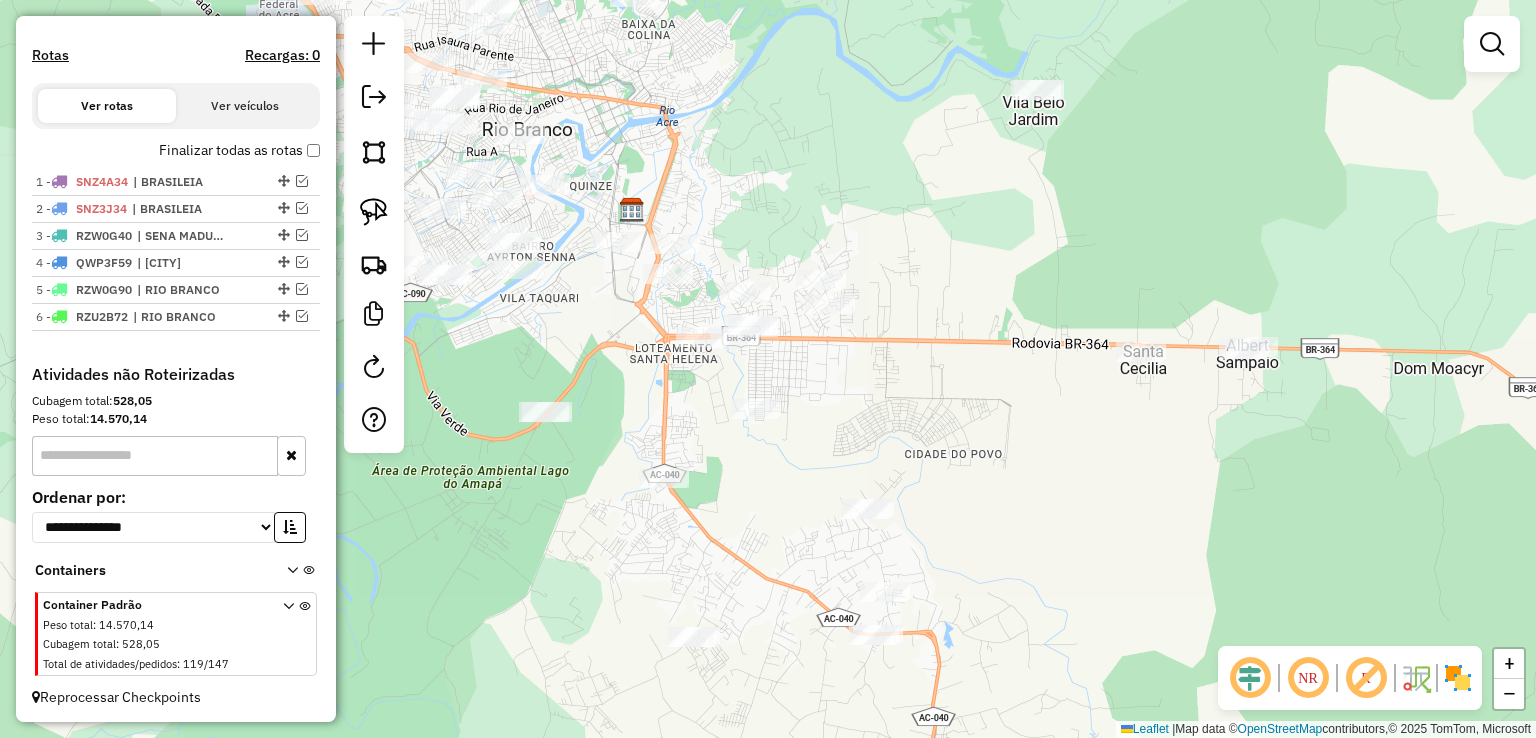 drag, startPoint x: 1340, startPoint y: 376, endPoint x: 860, endPoint y: 384, distance: 480.06665 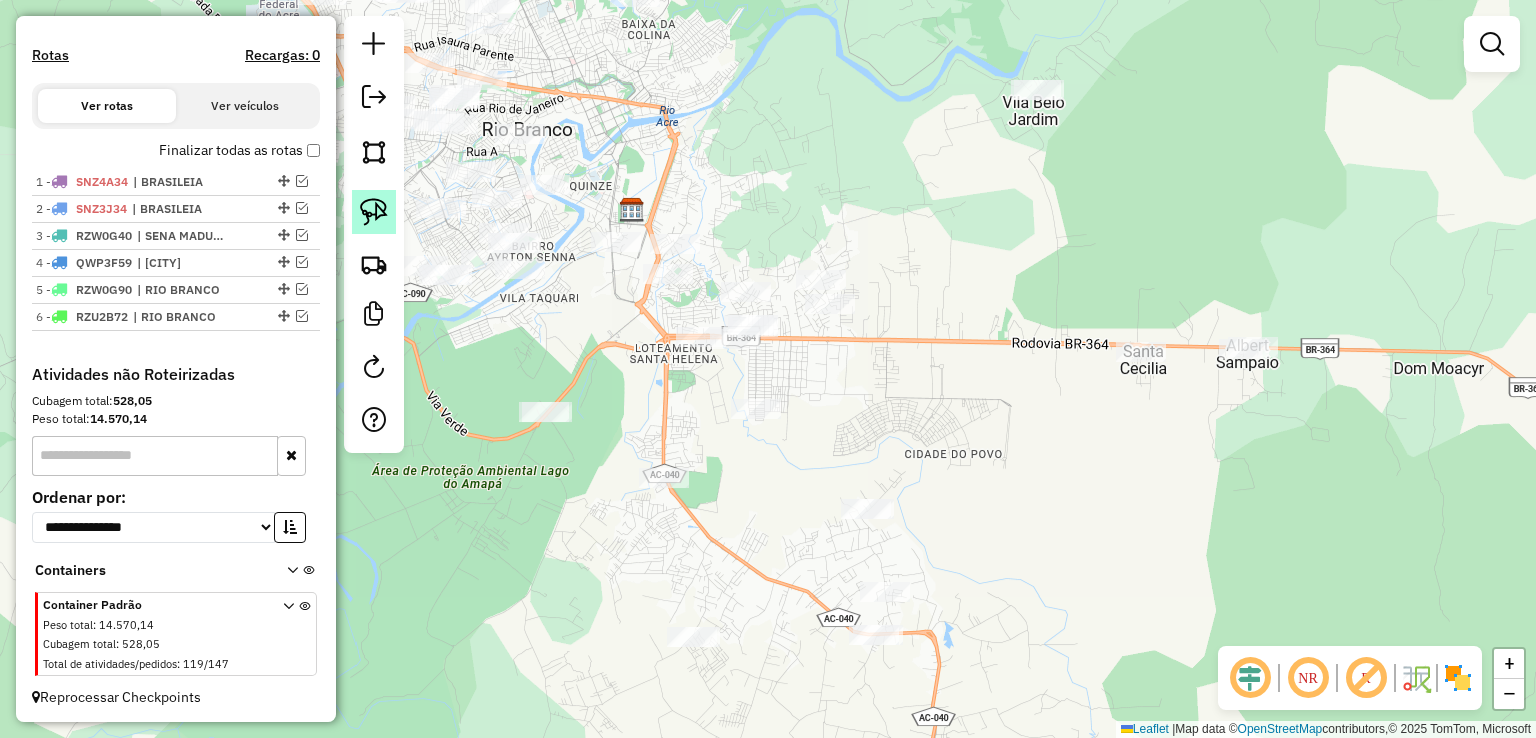 click 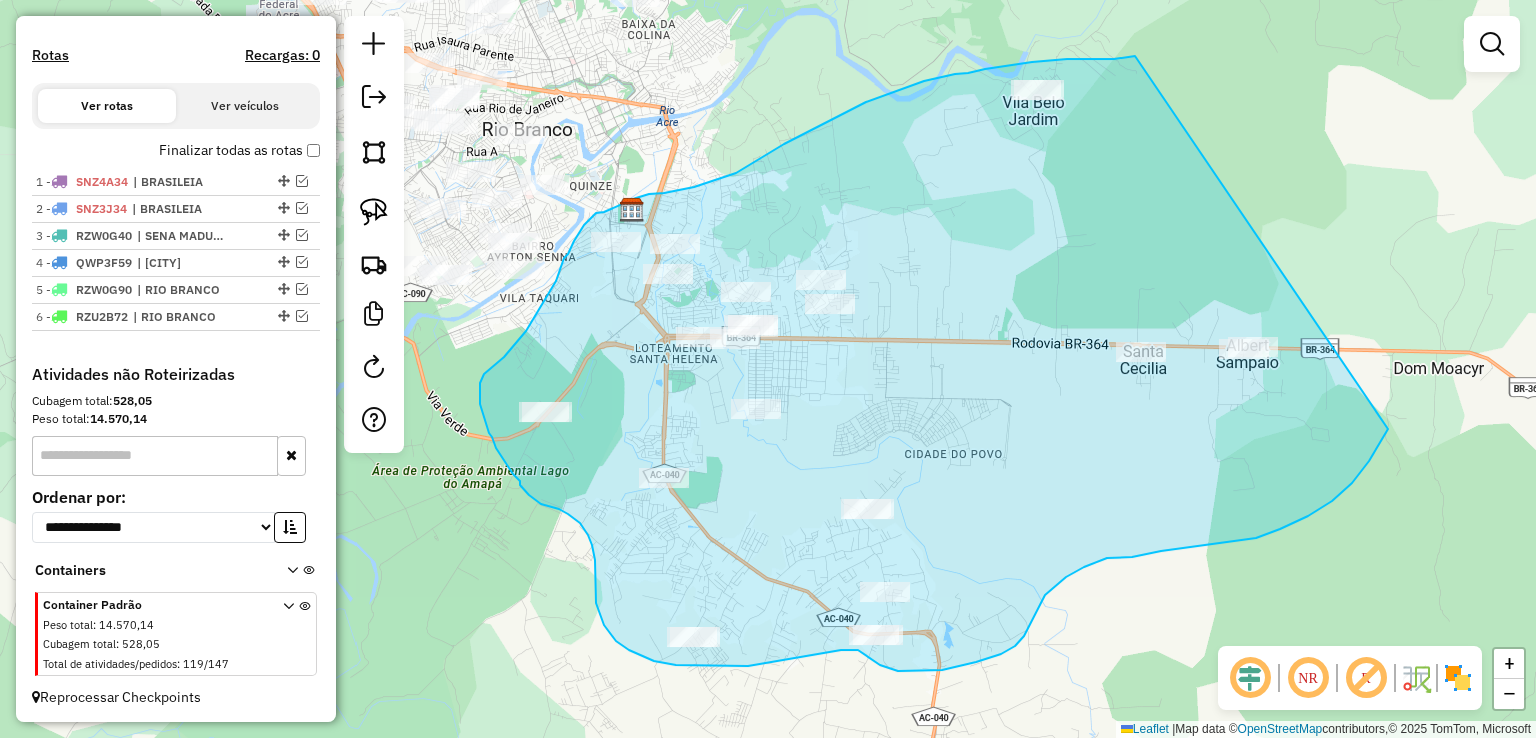 drag, startPoint x: 1135, startPoint y: 56, endPoint x: 1425, endPoint y: 201, distance: 324.22986 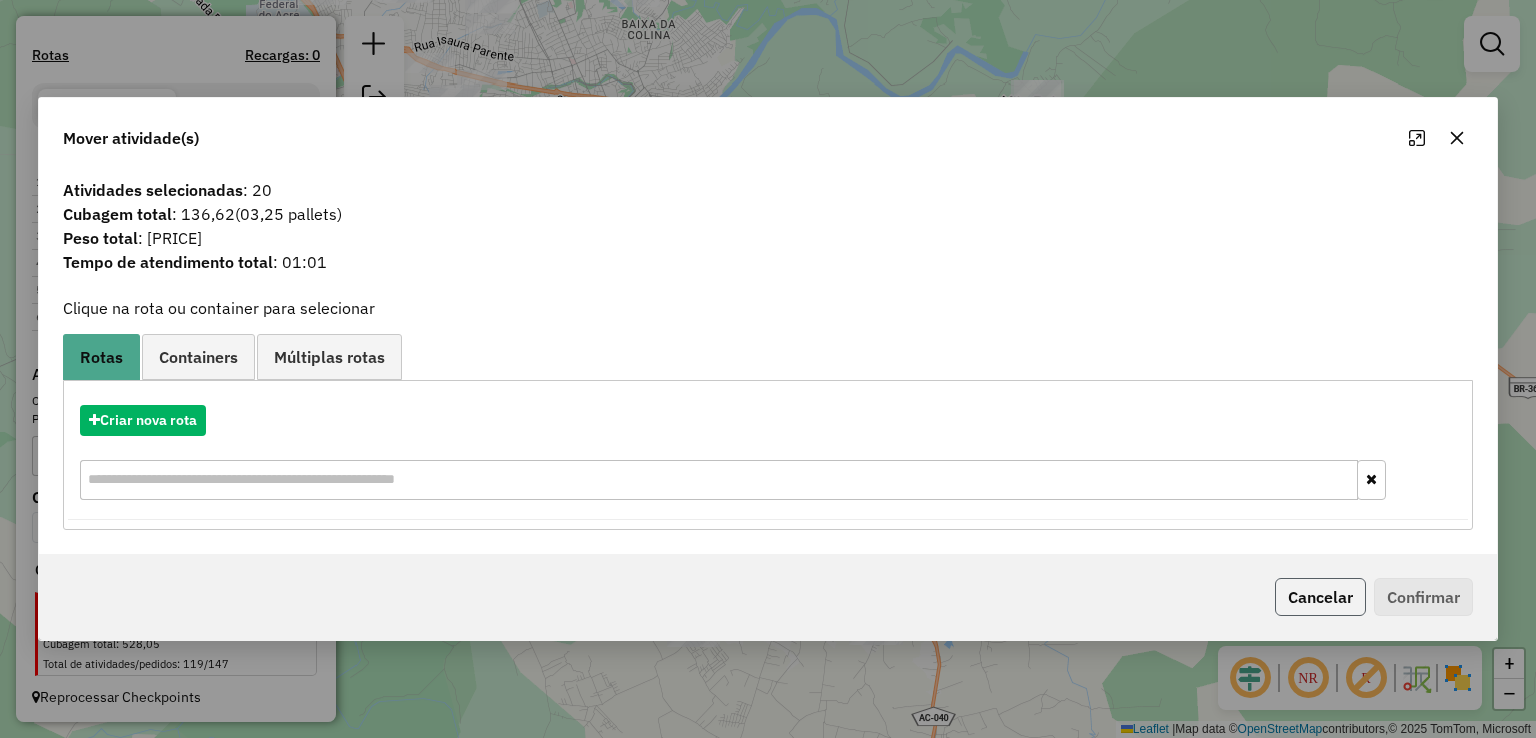 click on "Cancelar" 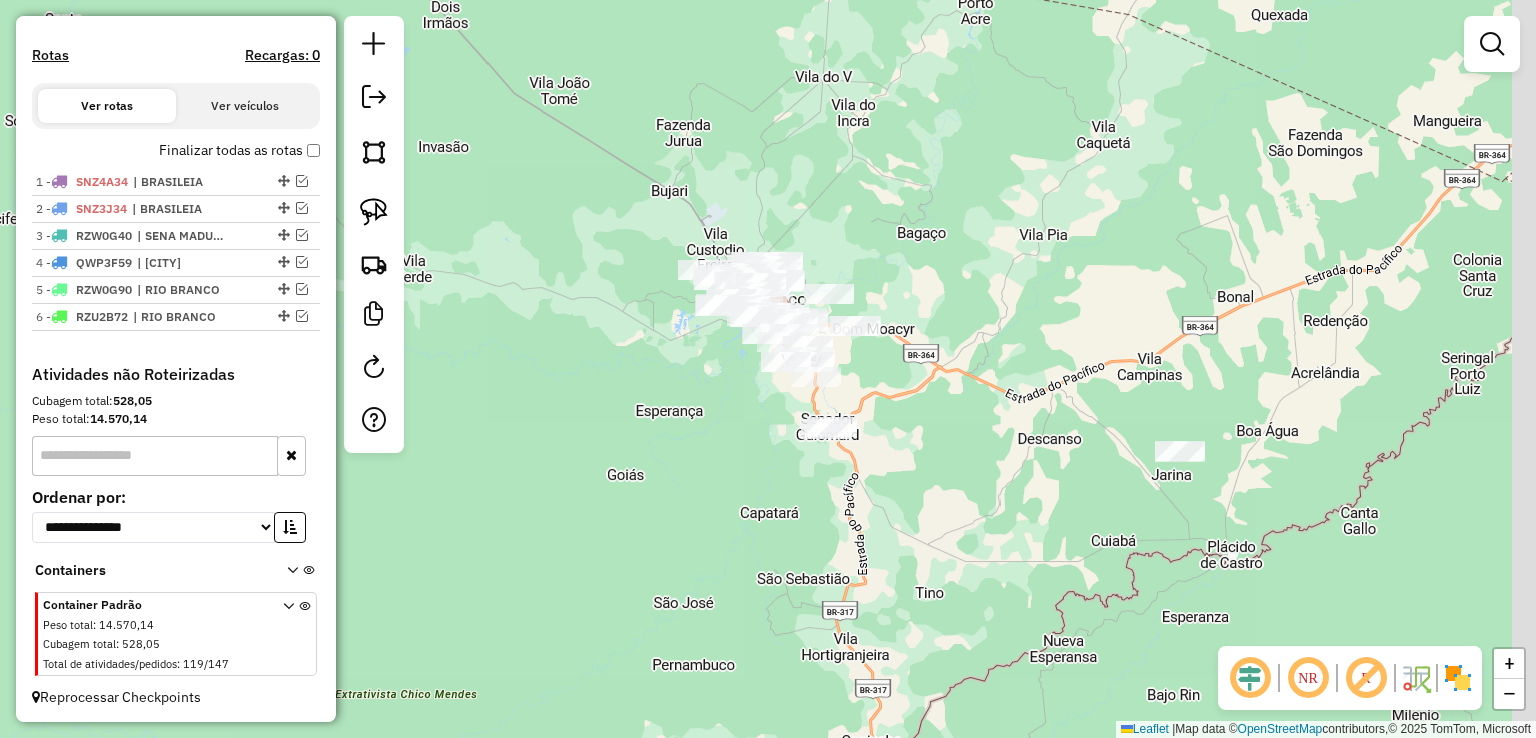 drag, startPoint x: 911, startPoint y: 57, endPoint x: 682, endPoint y: 72, distance: 229.49074 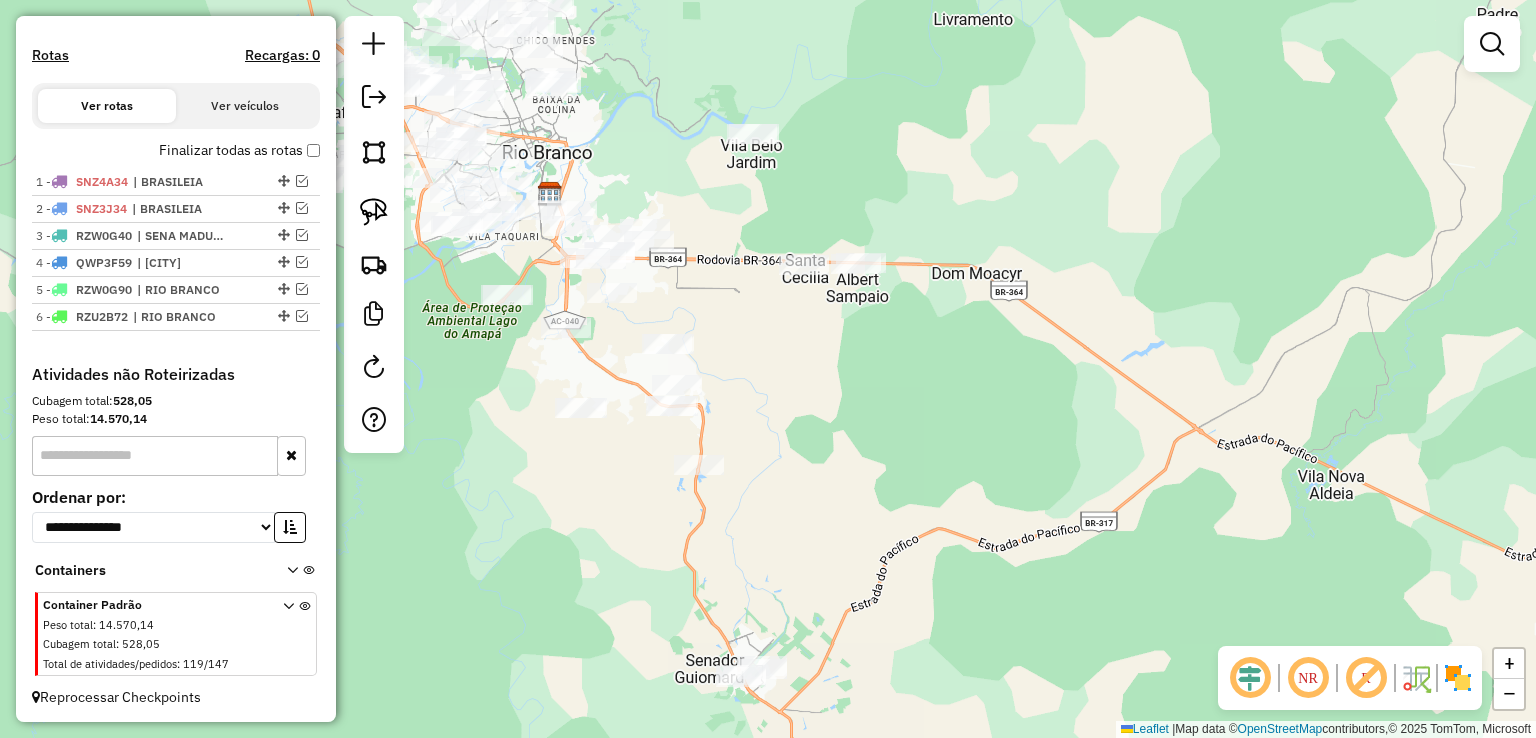 drag, startPoint x: 797, startPoint y: 373, endPoint x: 1000, endPoint y: 464, distance: 222.46349 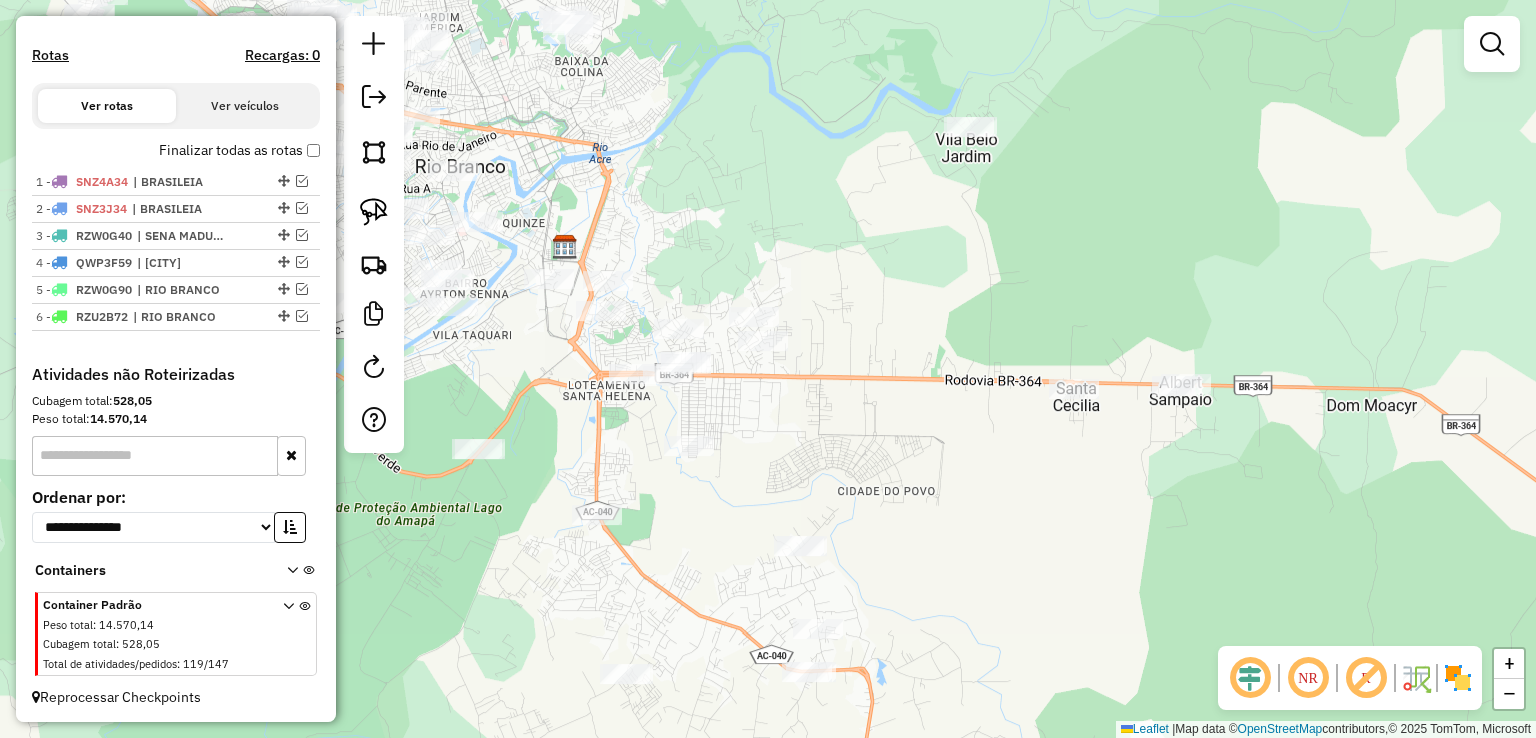 drag, startPoint x: 972, startPoint y: 224, endPoint x: 965, endPoint y: 283, distance: 59.413803 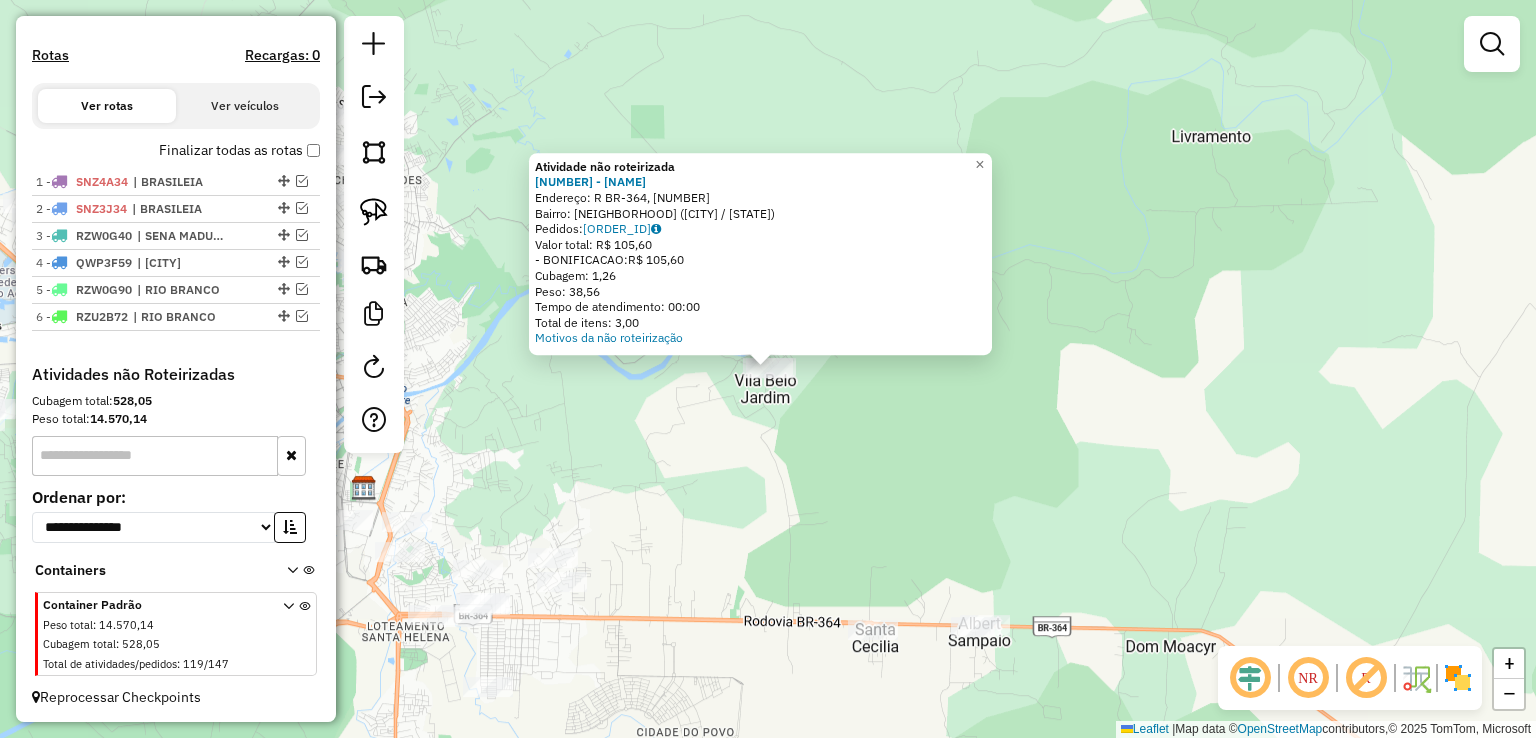 click on "Atividade não roteirizada 1980 - MERCANTIL BELO JARDI  Endereço: R   BR-364, 4663   Bairro: BELO JARDIN ([CIDADE] / [STATE])   Pedidos:  12448210   Valor total: R$ 105,60   - BONIFICACAO:  R$ 105,60   Cubagem: 1,26   Peso: 38,56   Tempo de atendimento: 00:00   Total de itens: 3,00  Motivos da não roteirização × Janela de atendimento Grade de atendimento Capacidade Transportadoras Veículos Cliente Pedidos  Rotas Selecione os dias de semana para filtrar as janelas de atendimento  Seg   Ter   Qua   Qui   Sex   Sáb   Dom  Informe o período da janela de atendimento: De: Até:  Filtrar exatamente a janela do cliente  Considerar janela de atendimento padrão  Selecione os dias de semana para filtrar as grades de atendimento  Seg   Ter   Qua   Qui   Sex   Sáb   Dom   Considerar clientes sem dia de atendimento cadastrado  Clientes fora do dia de atendimento selecionado Filtrar as atividades entre os valores definidos abaixo:  Peso mínimo:   Peso máximo:   Cubagem mínima:   Cubagem máxima:   De:   Até:  De:" 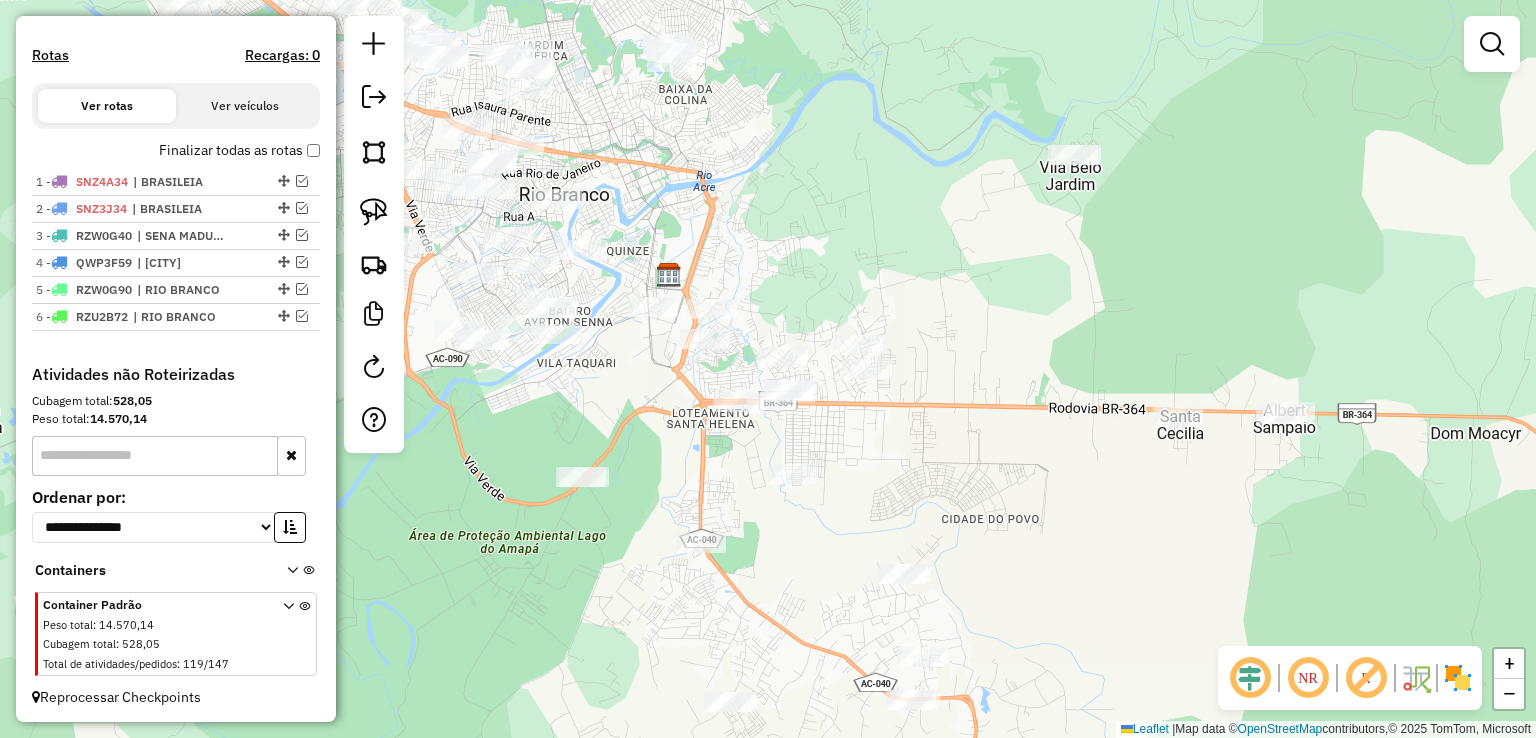 drag, startPoint x: 883, startPoint y: 465, endPoint x: 1062, endPoint y: 304, distance: 240.75299 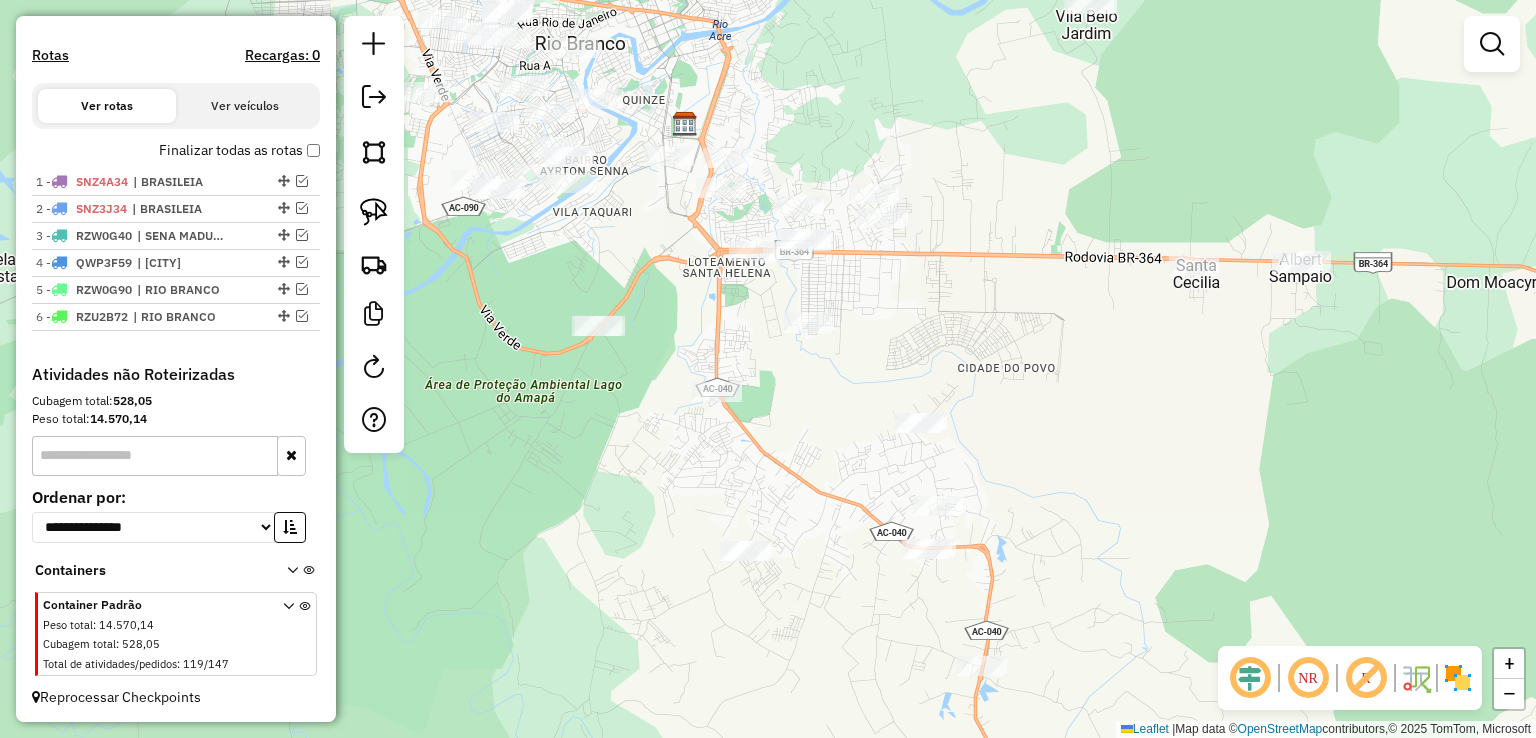 drag, startPoint x: 1032, startPoint y: 486, endPoint x: 1029, endPoint y: 144, distance: 342.01315 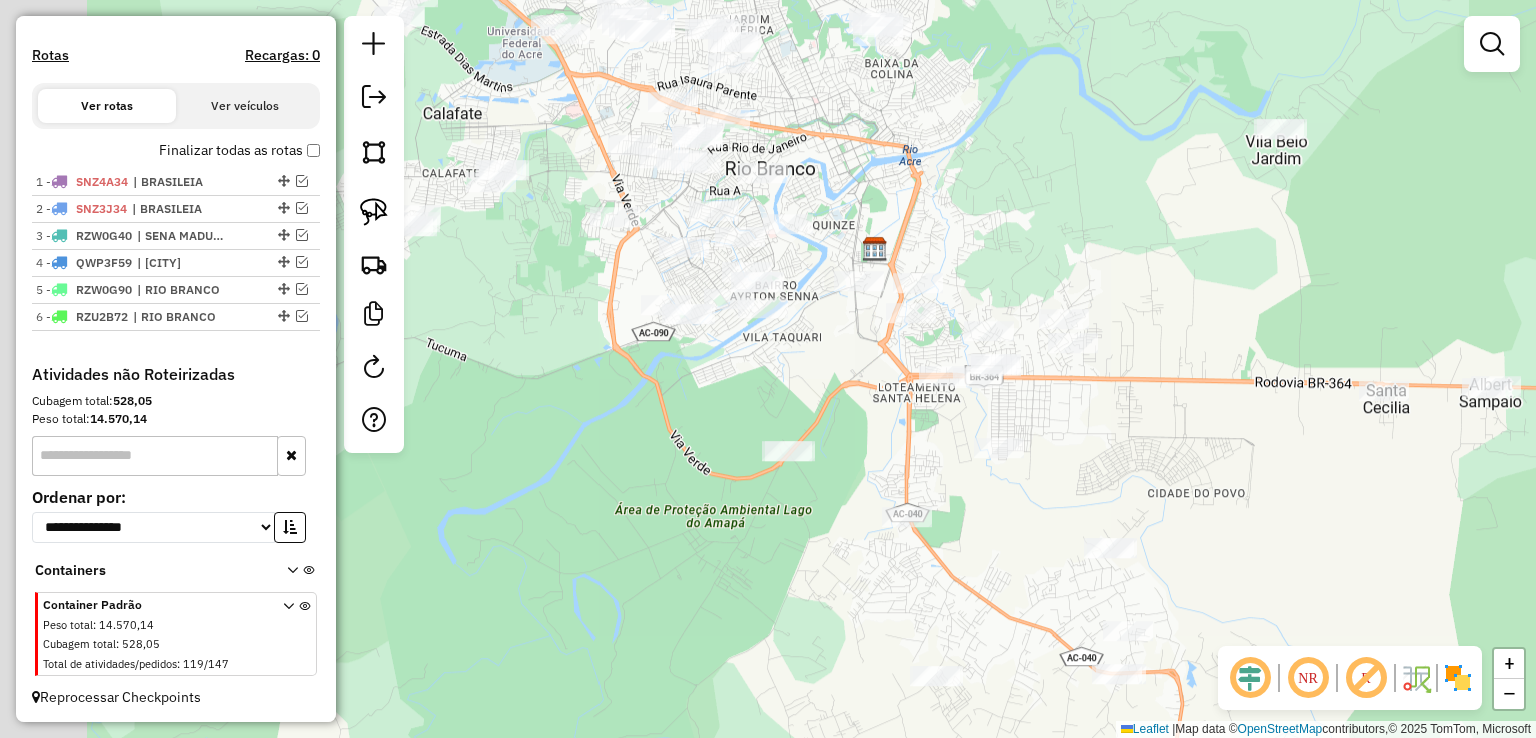 drag, startPoint x: 1091, startPoint y: 233, endPoint x: 1308, endPoint y: 627, distance: 449.8055 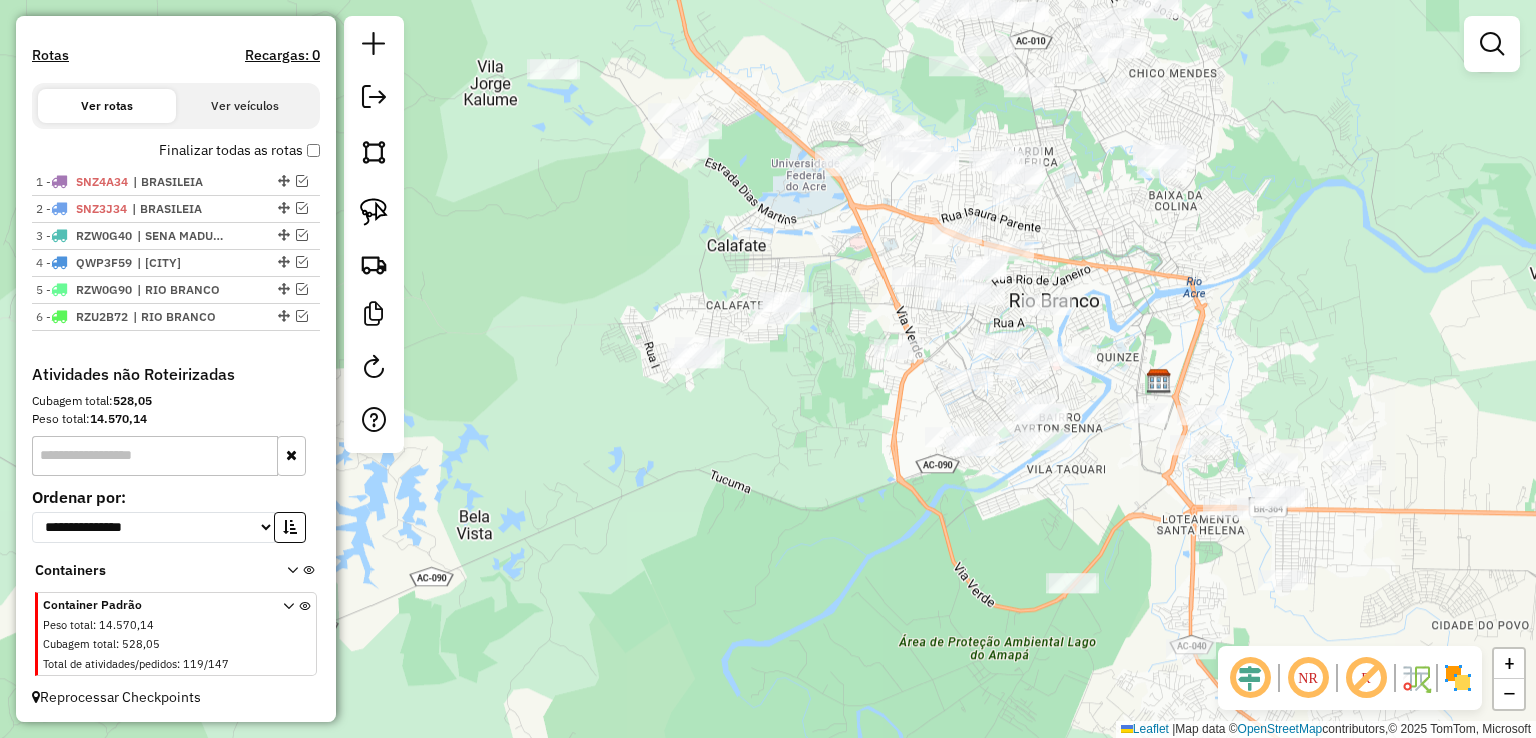 drag, startPoint x: 843, startPoint y: 389, endPoint x: 1125, endPoint y: 520, distance: 310.9421 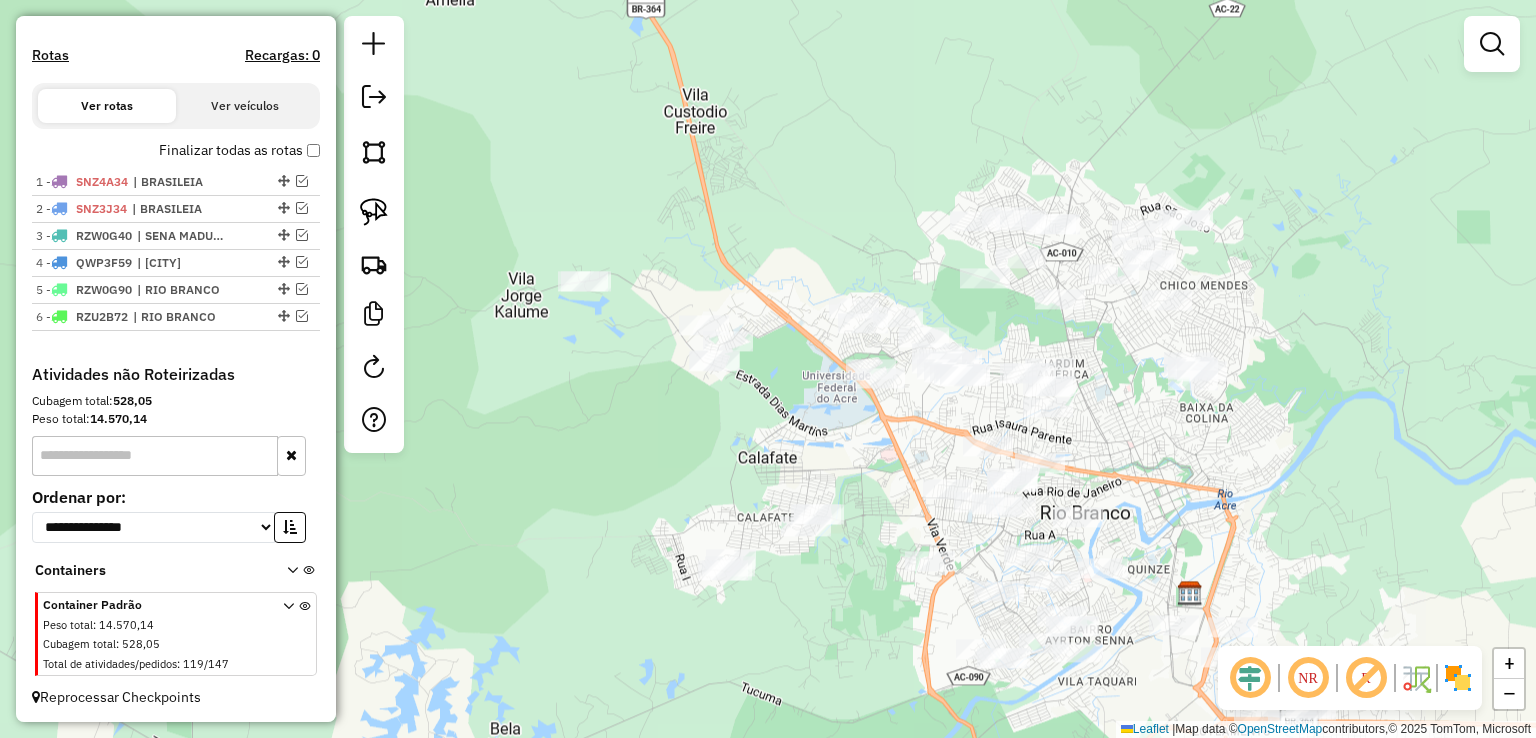 drag, startPoint x: 783, startPoint y: 417, endPoint x: 814, endPoint y: 629, distance: 214.25452 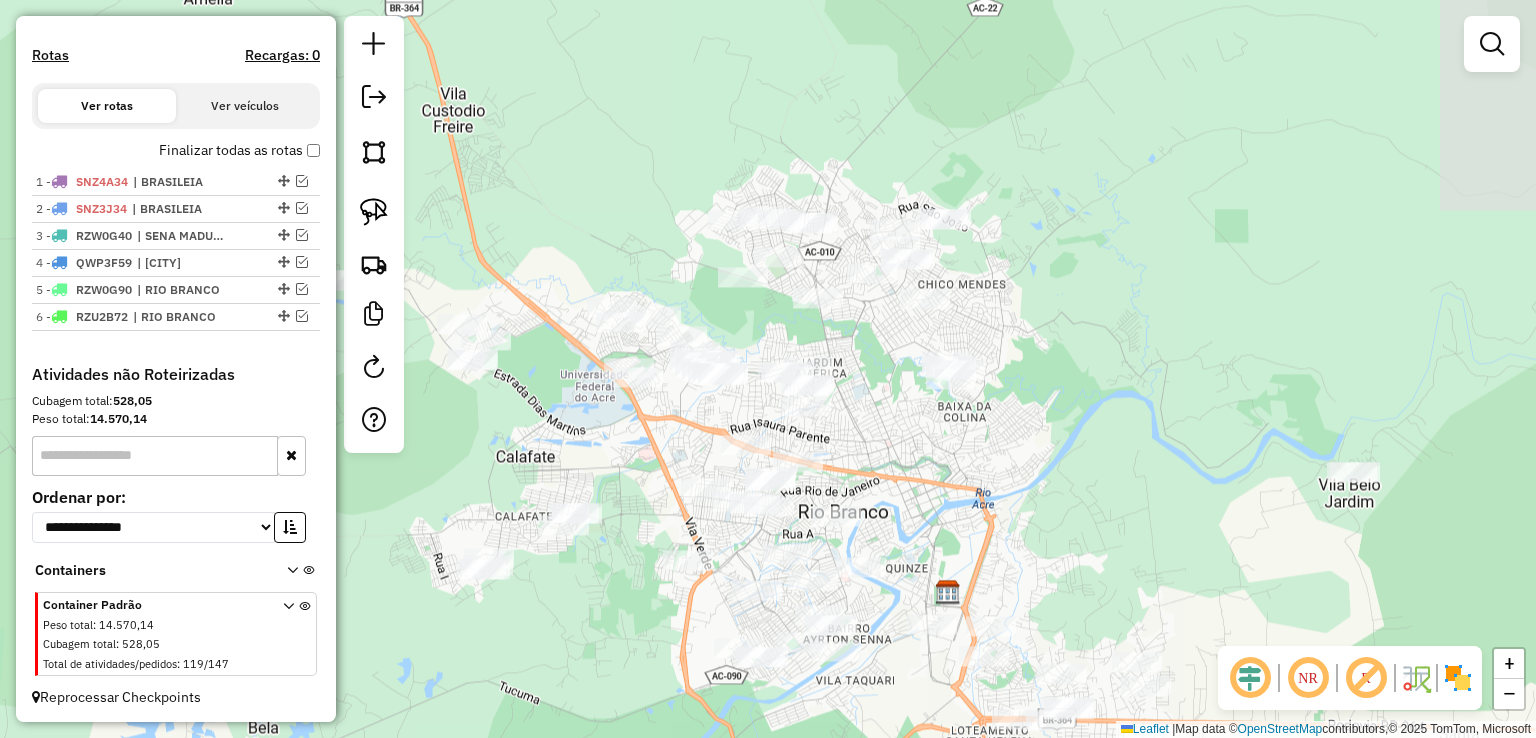 drag, startPoint x: 1348, startPoint y: 328, endPoint x: 1106, endPoint y: 327, distance: 242.00206 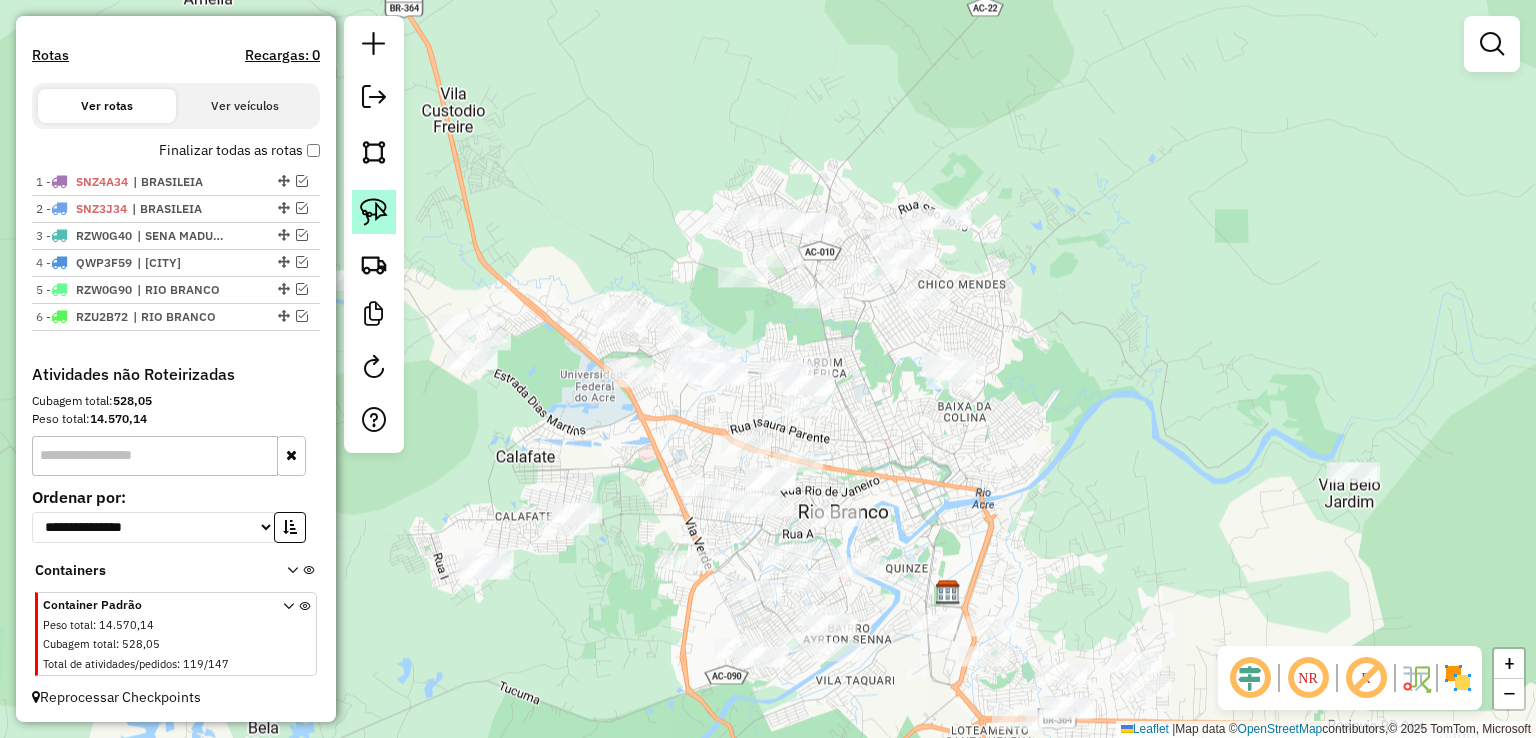 click 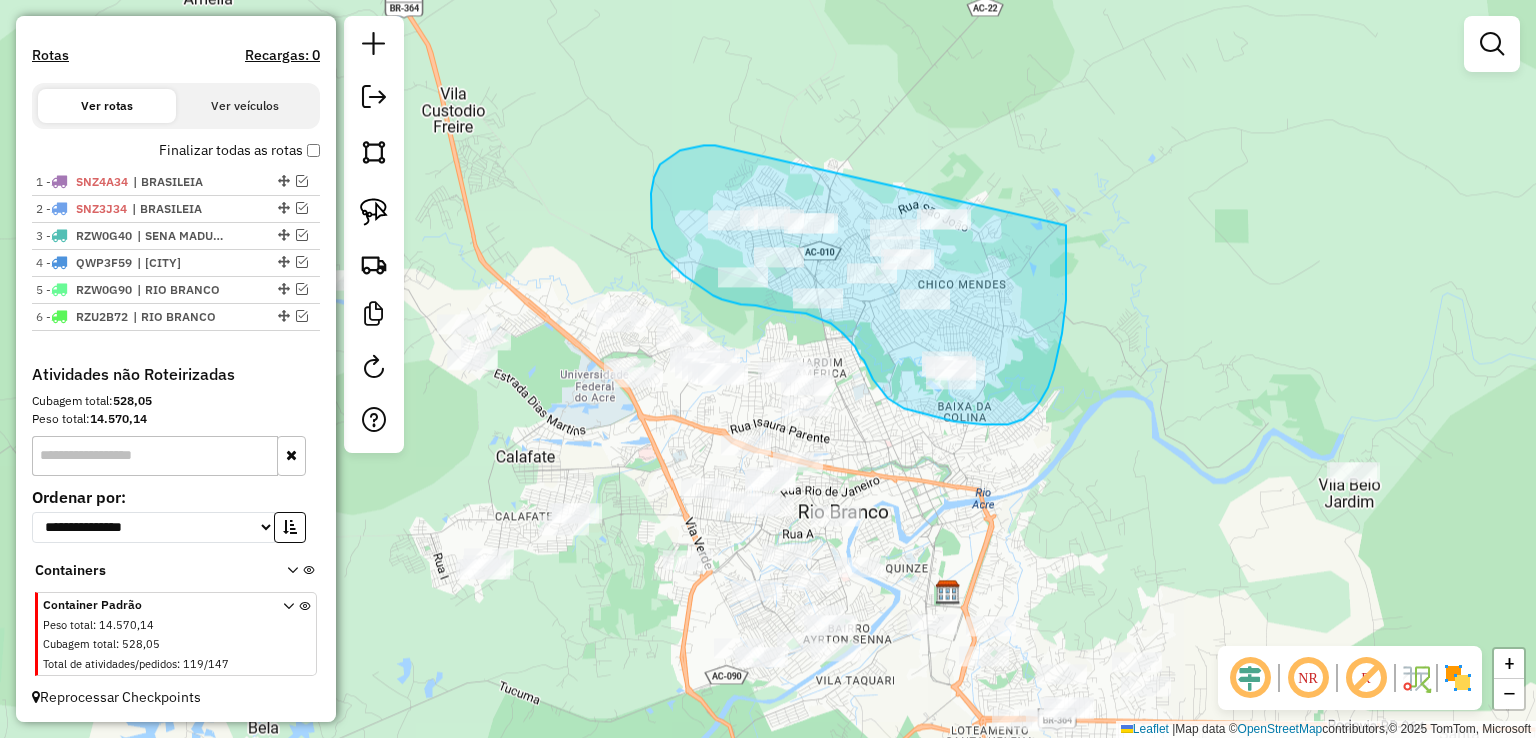 drag, startPoint x: 715, startPoint y: 145, endPoint x: 1066, endPoint y: 162, distance: 351.41144 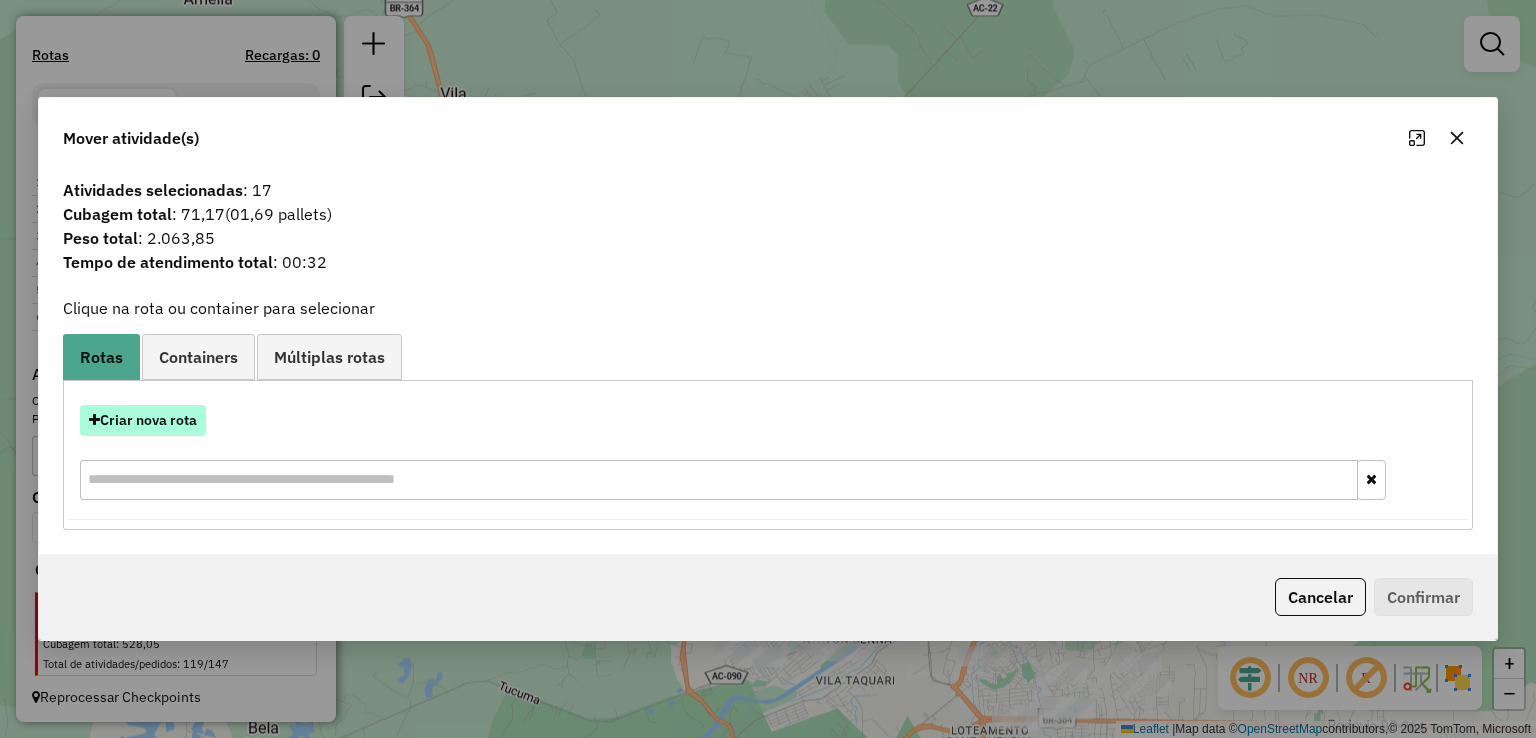click on "Criar nova rota" at bounding box center [143, 420] 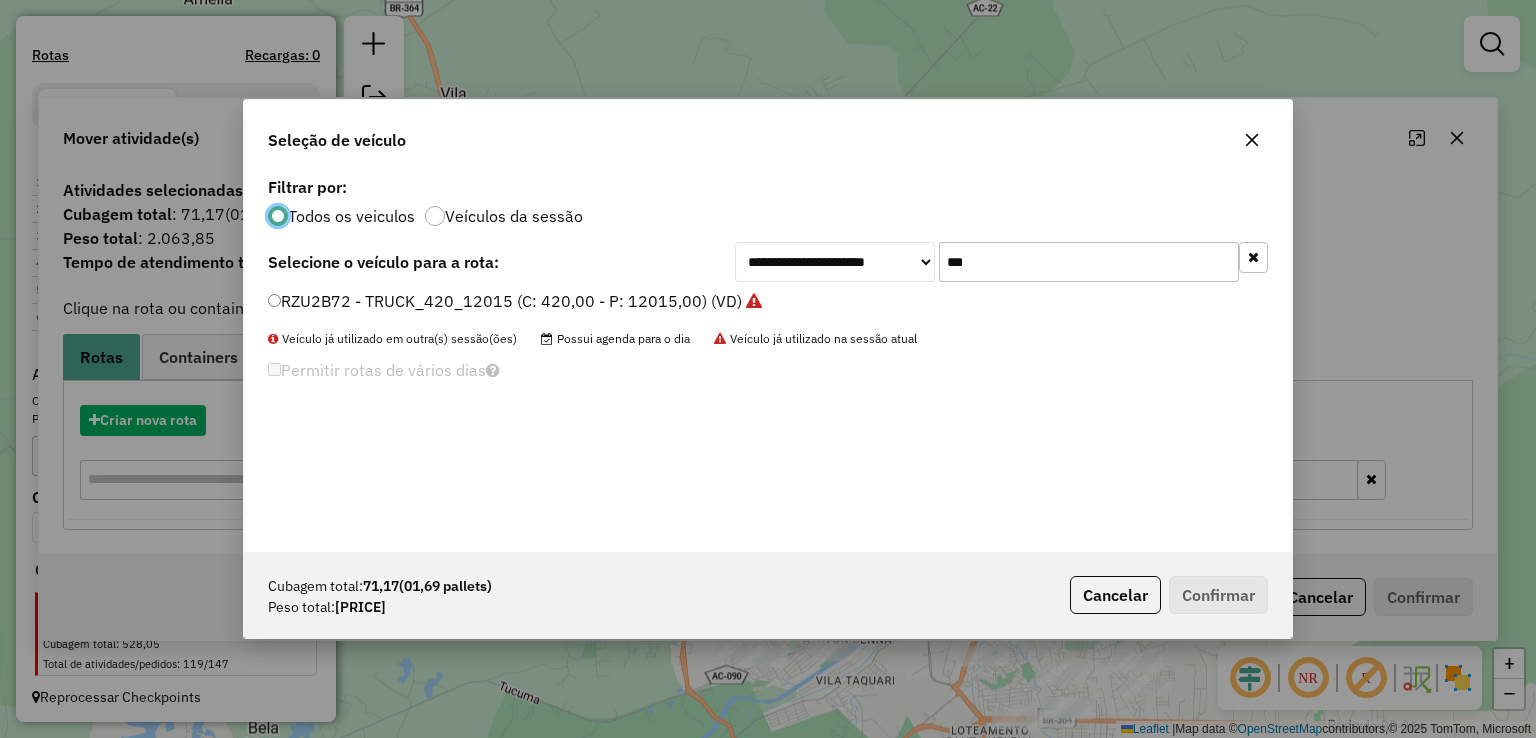 scroll, scrollTop: 10, scrollLeft: 6, axis: both 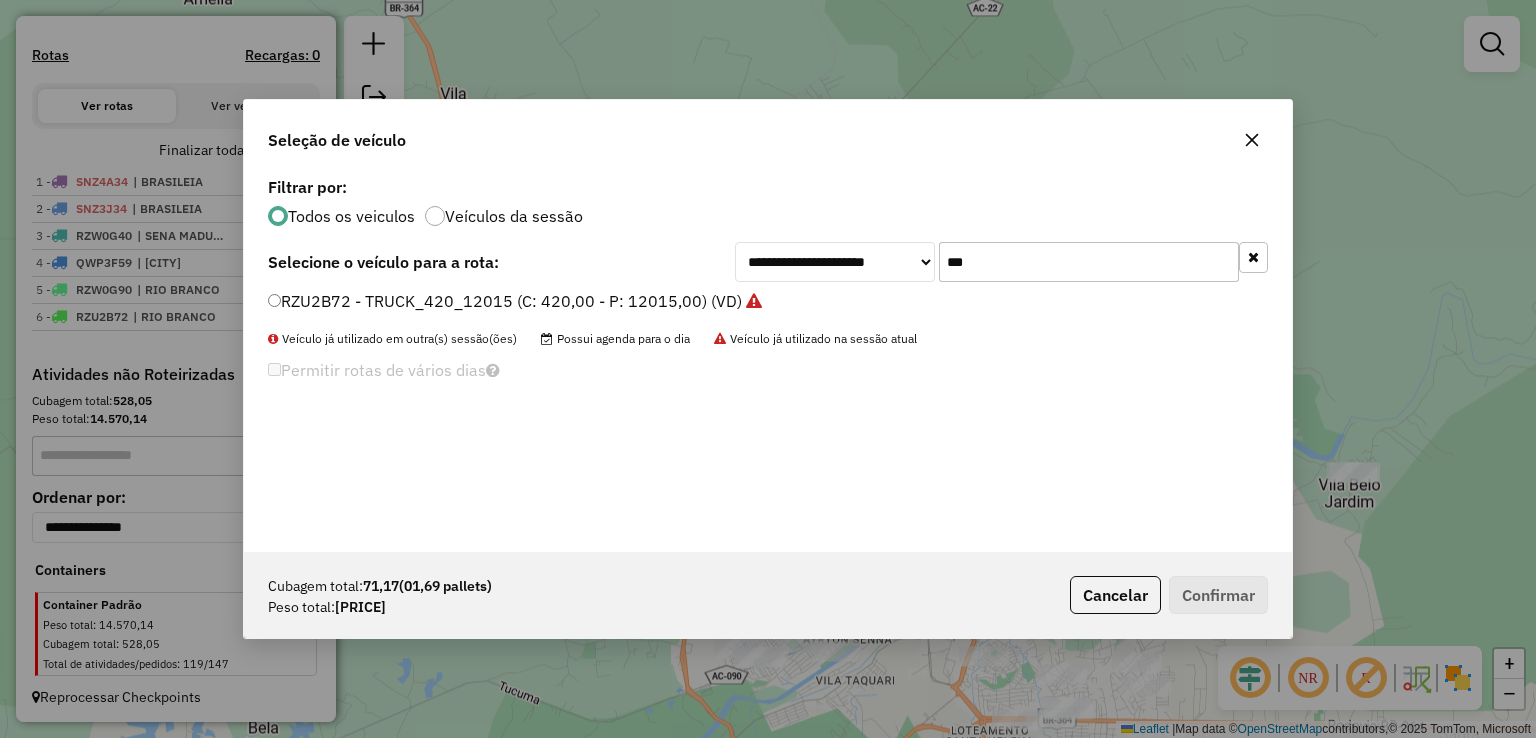 drag, startPoint x: 1032, startPoint y: 253, endPoint x: 813, endPoint y: 254, distance: 219.00229 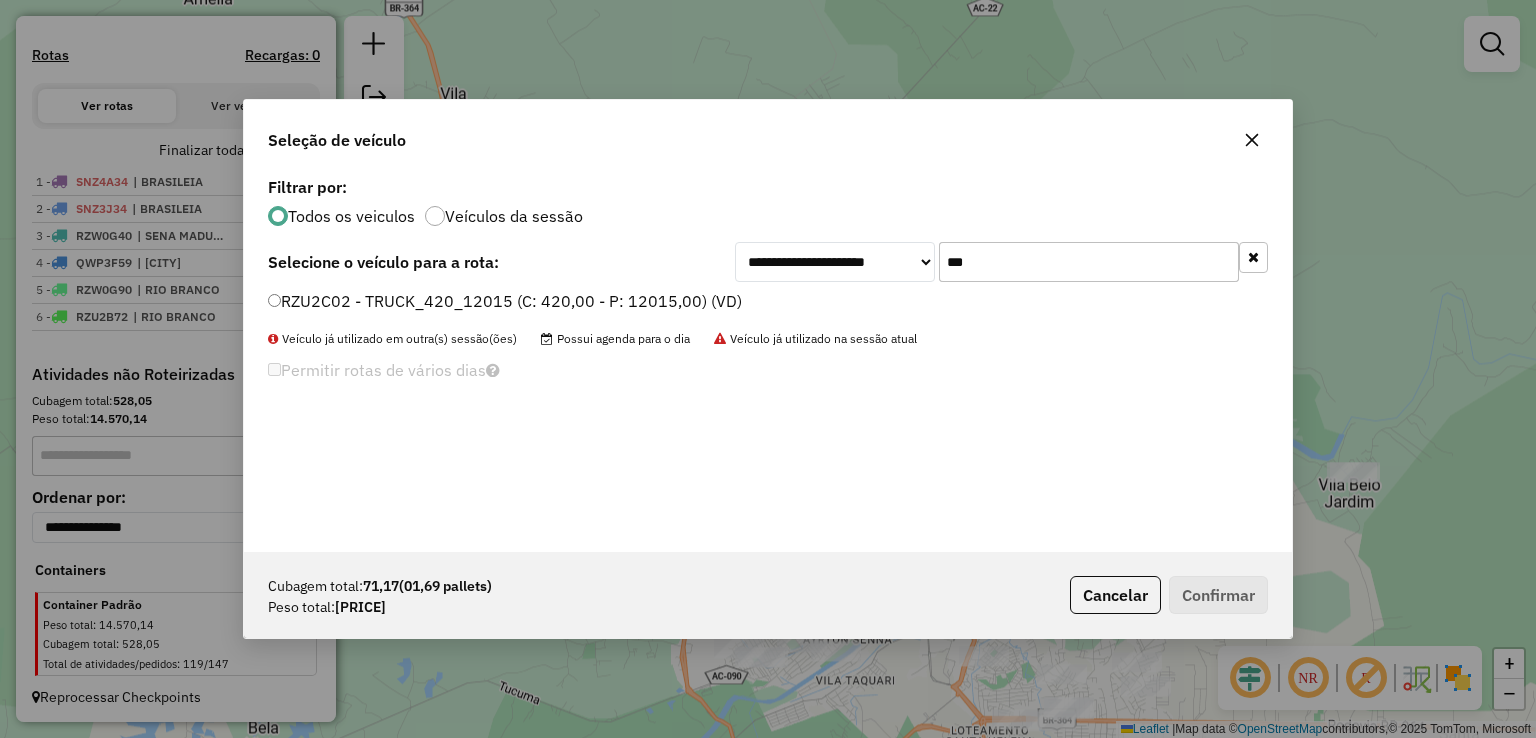 type on "***" 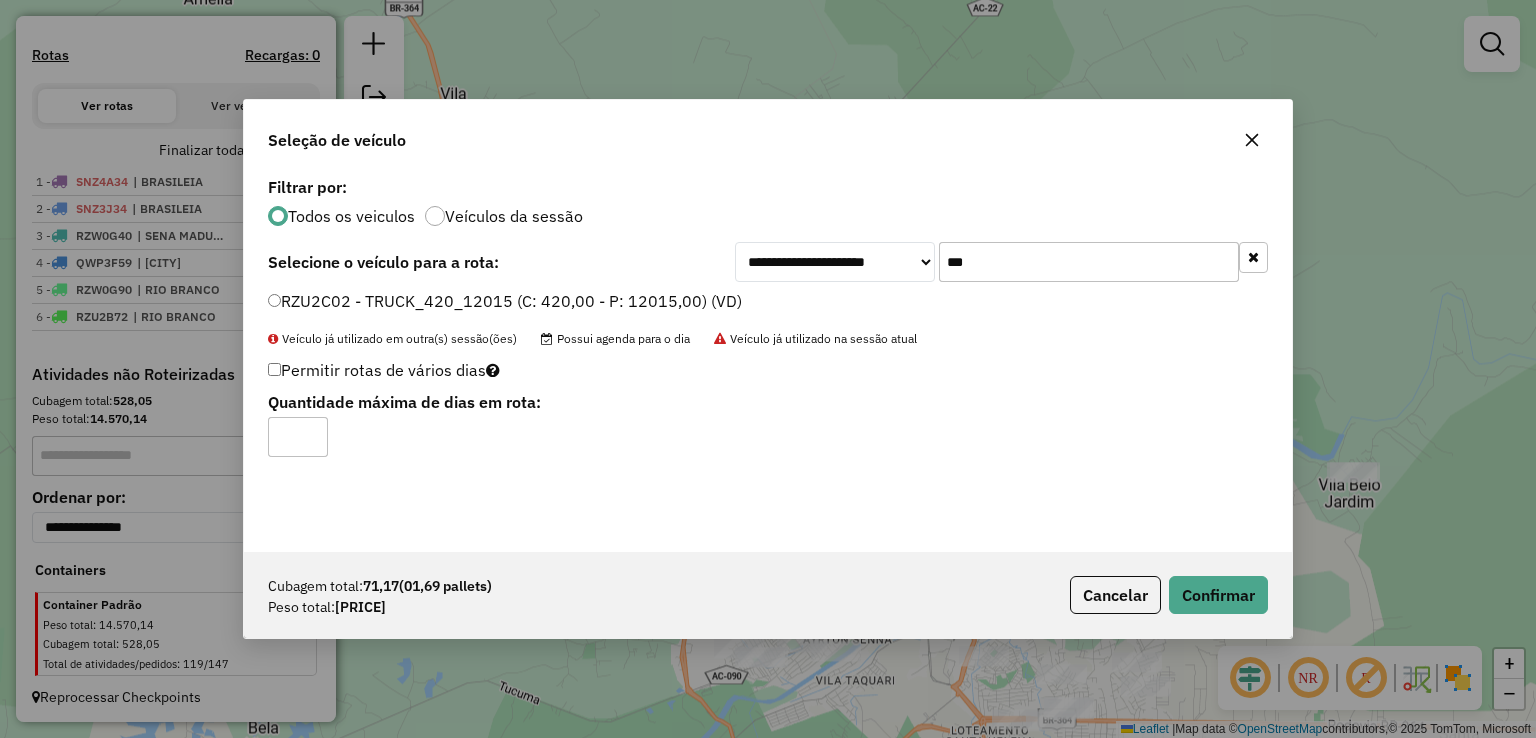 click on "Cubagem total:  71,17   (01,69 pallets)  Peso total: 2.063,85  Cancelar   Confirmar" 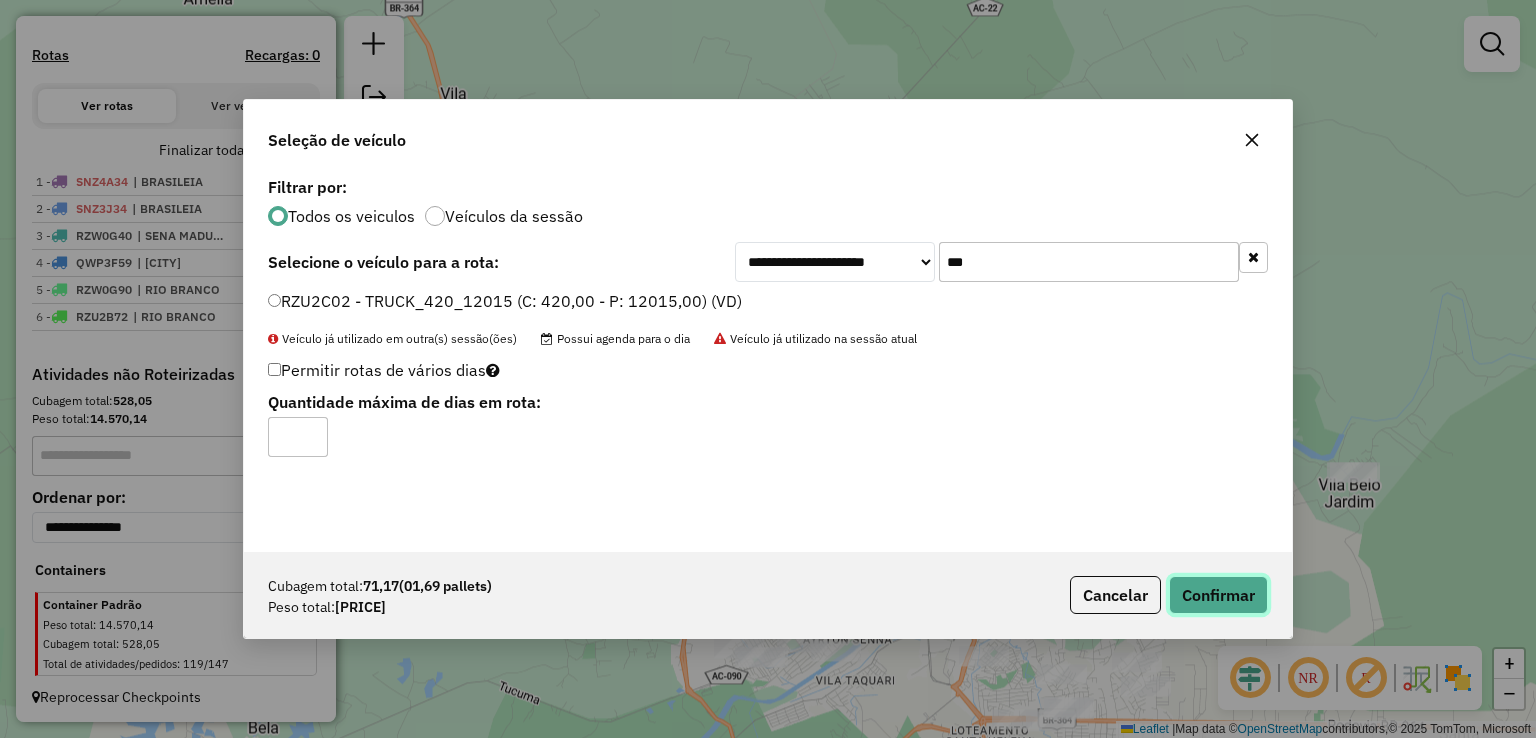 click on "Confirmar" 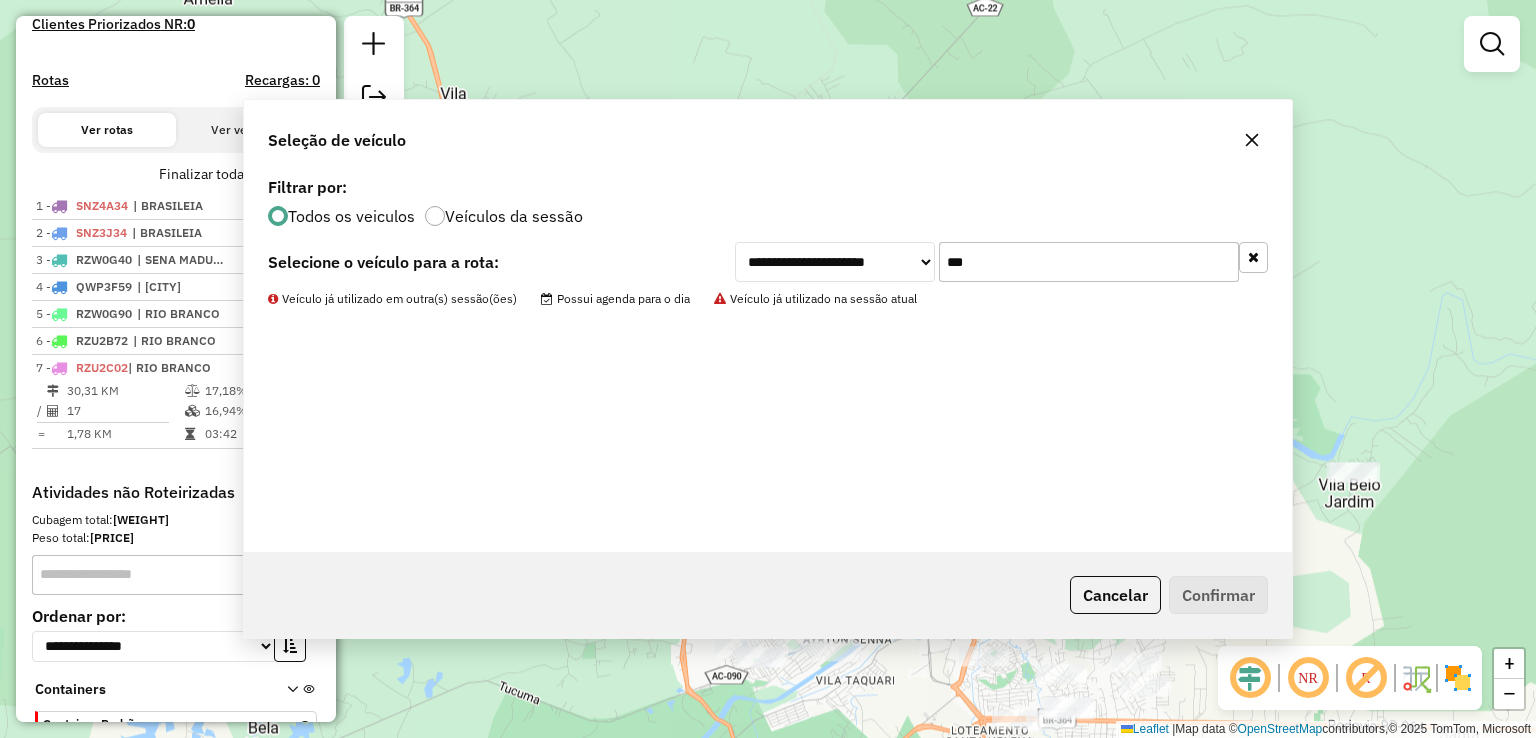 scroll, scrollTop: 635, scrollLeft: 0, axis: vertical 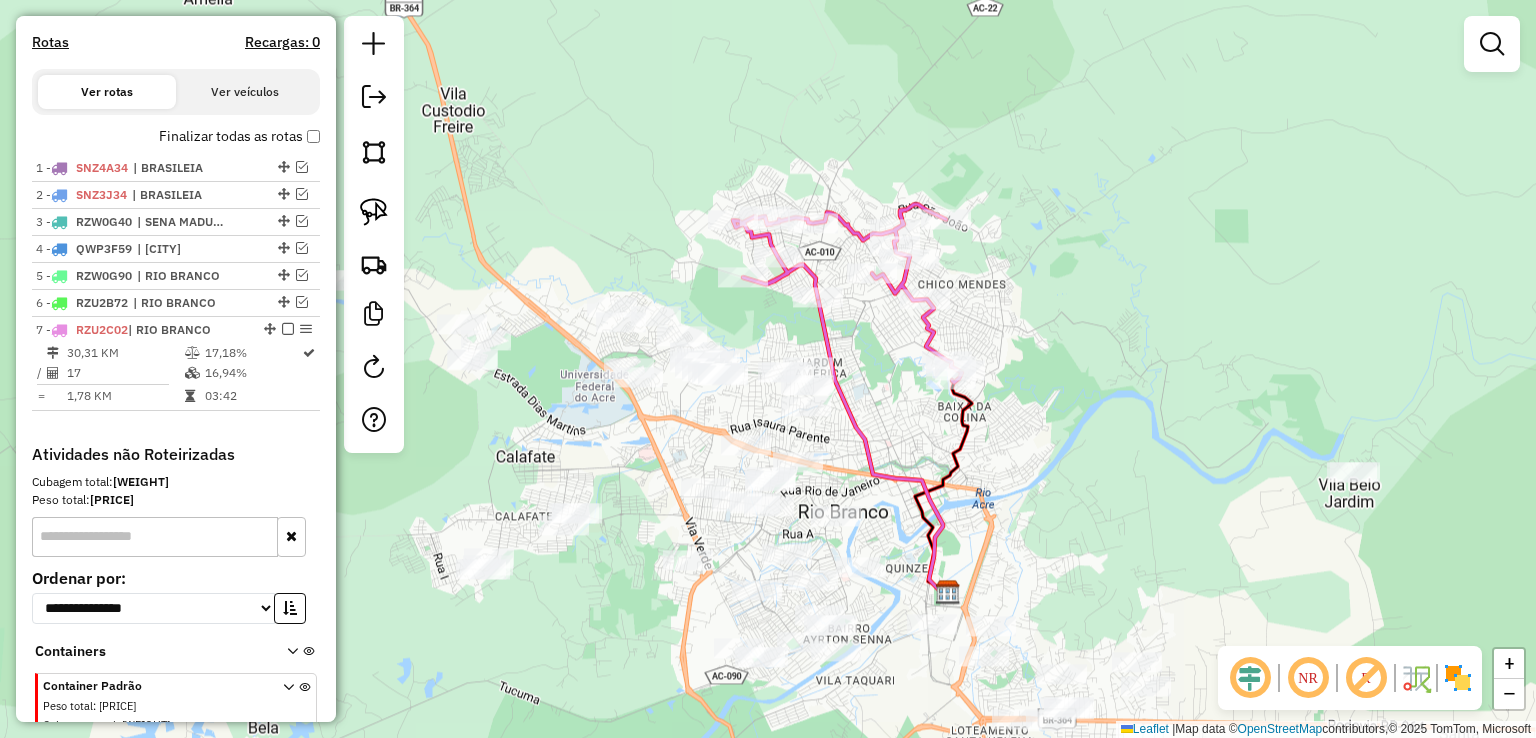 click 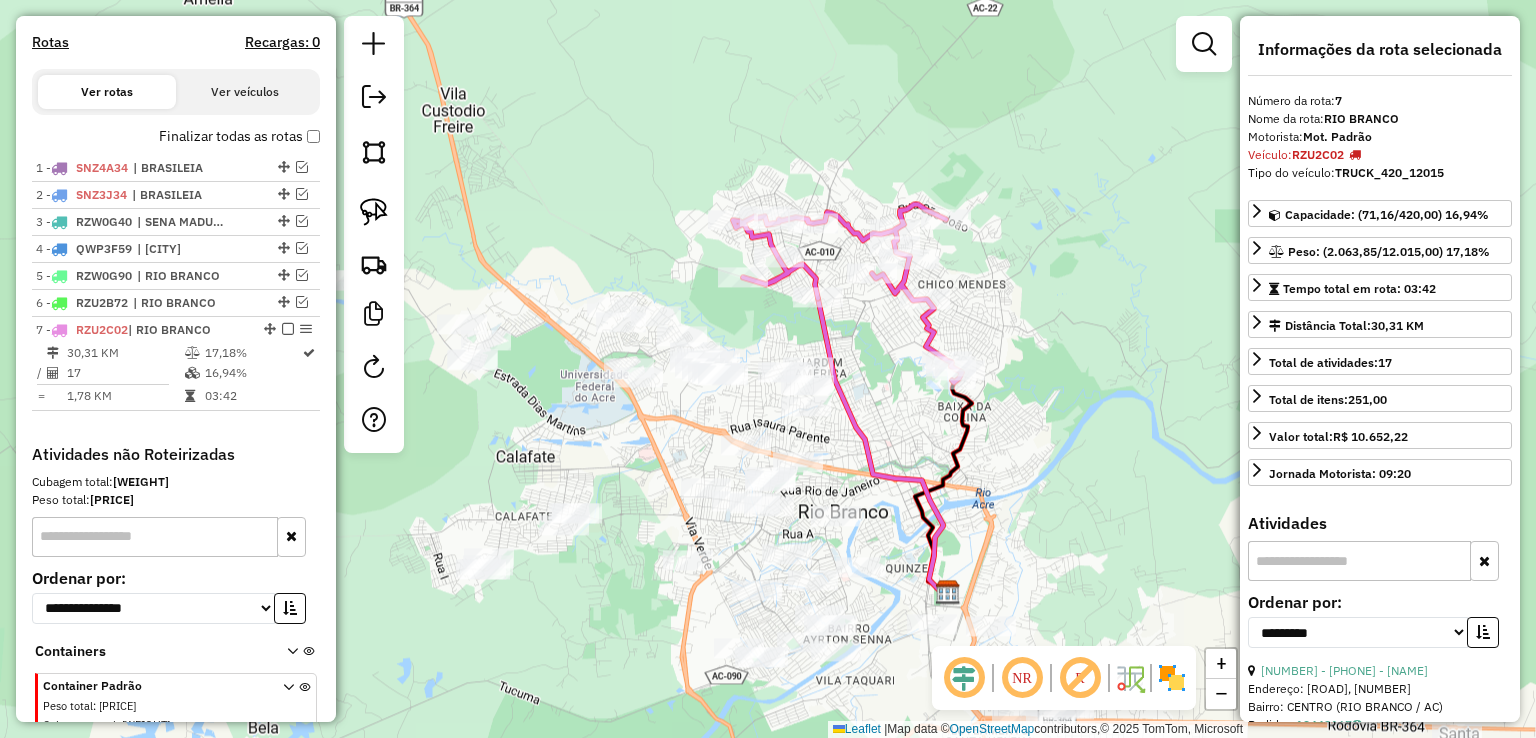 scroll, scrollTop: 716, scrollLeft: 0, axis: vertical 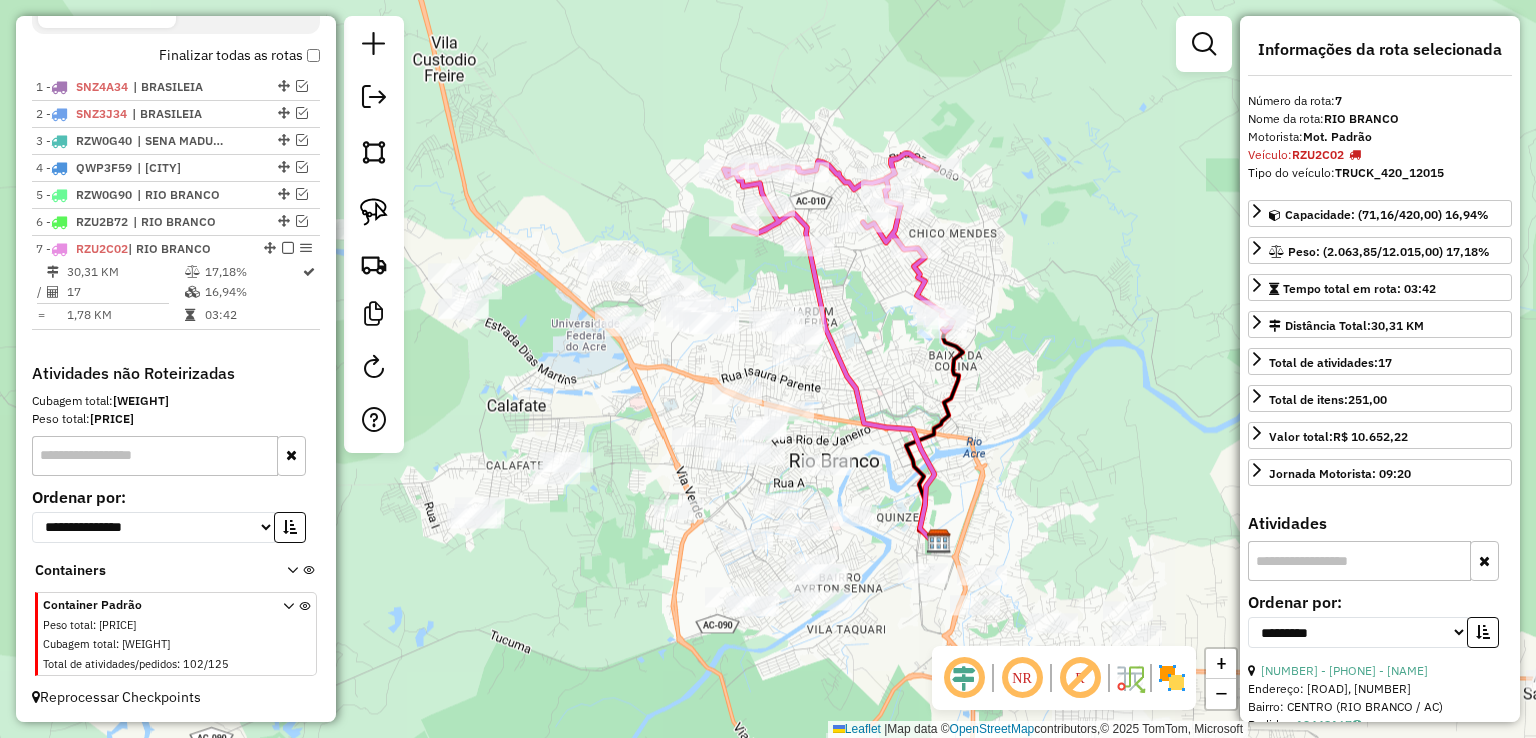 drag, startPoint x: 865, startPoint y: 364, endPoint x: 850, endPoint y: 303, distance: 62.817196 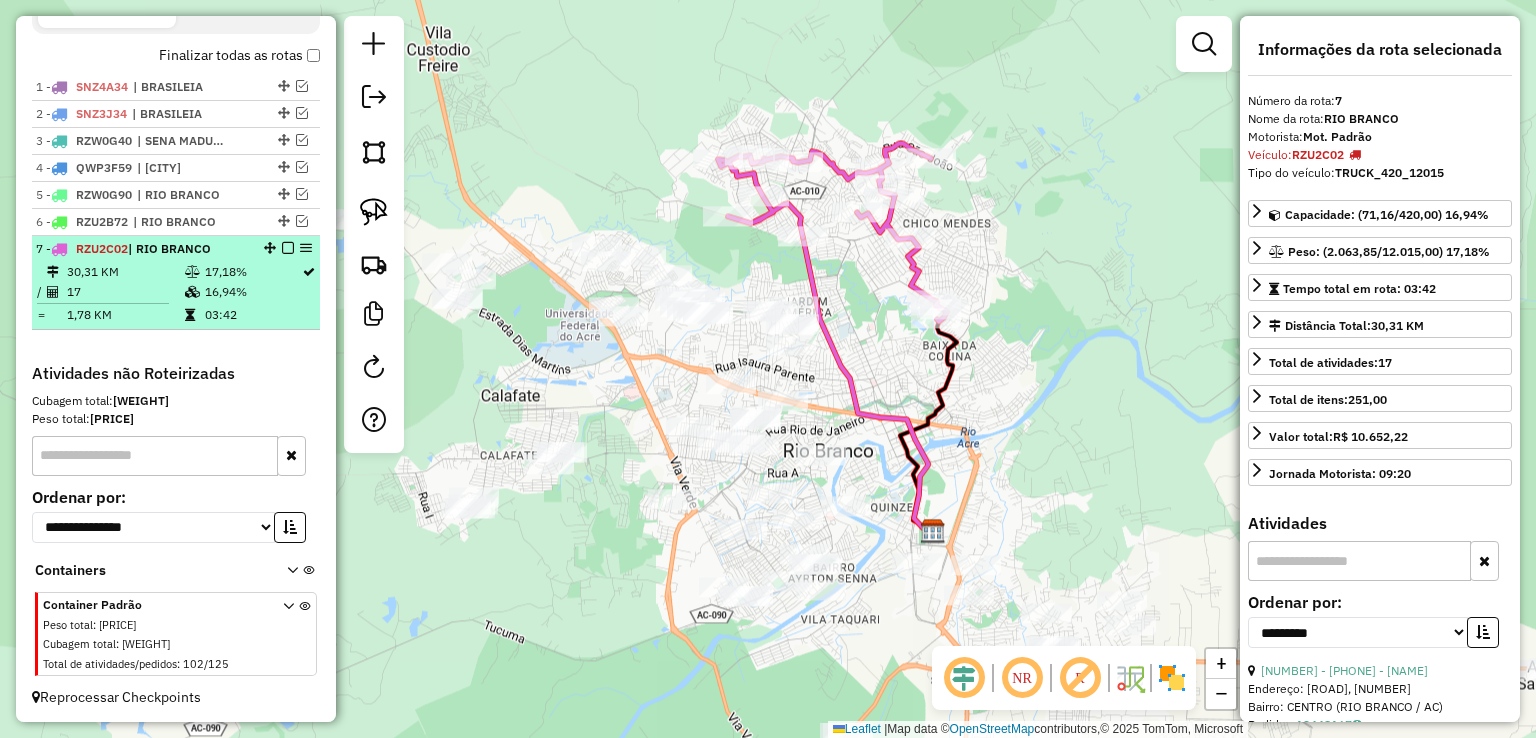 click at bounding box center [288, 248] 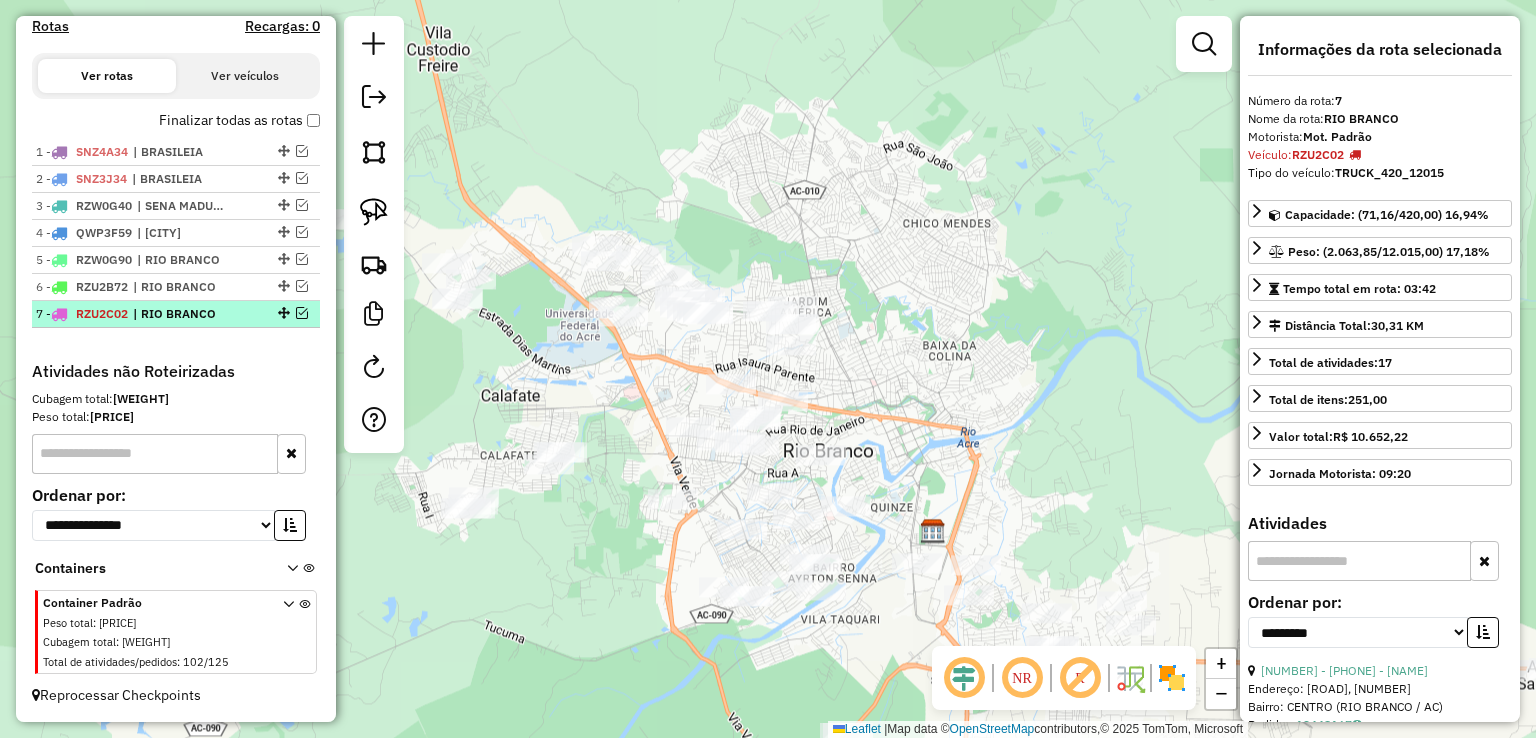 scroll, scrollTop: 648, scrollLeft: 0, axis: vertical 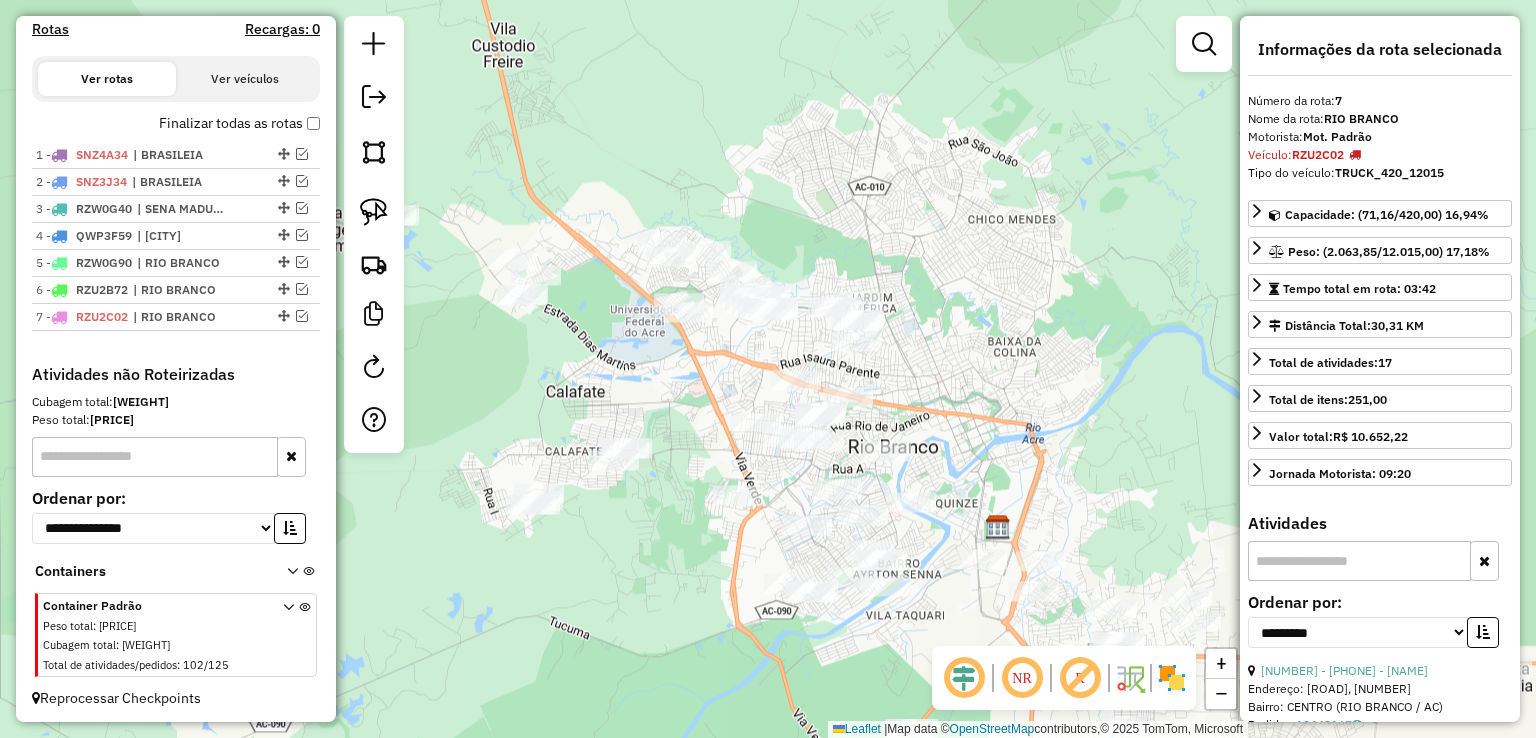 drag, startPoint x: 552, startPoint y: 222, endPoint x: 726, endPoint y: 203, distance: 175.03429 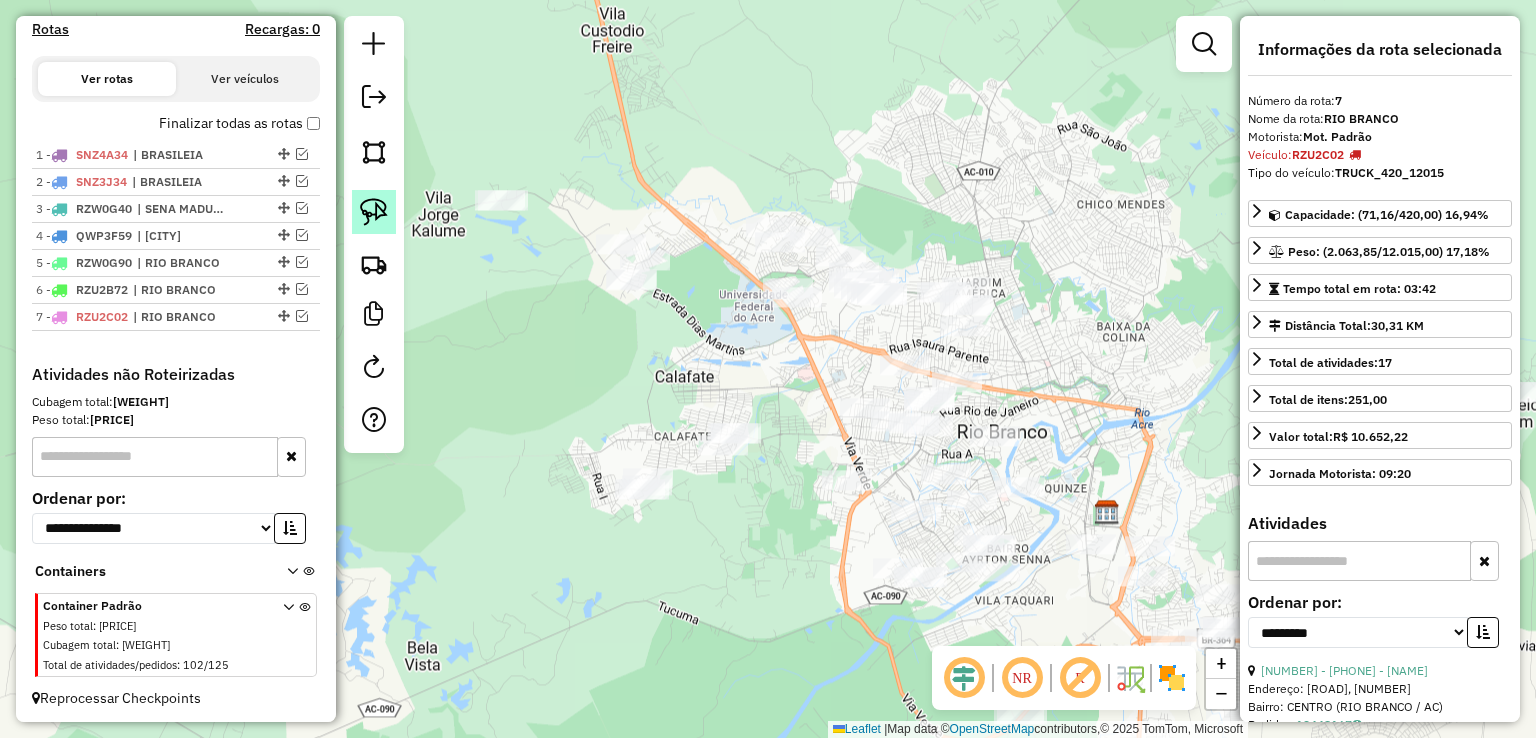 click 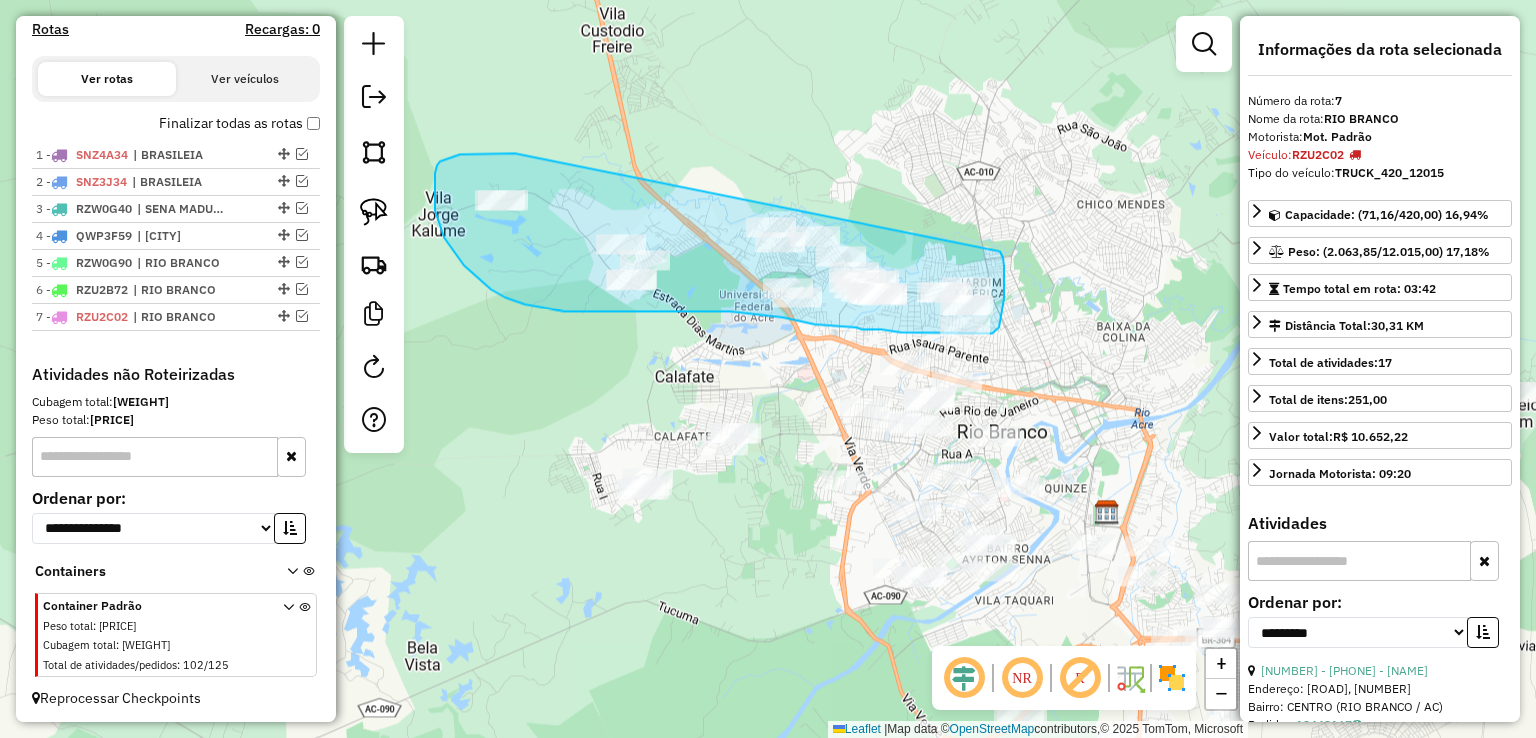 drag, startPoint x: 515, startPoint y: 153, endPoint x: 1000, endPoint y: 251, distance: 494.80197 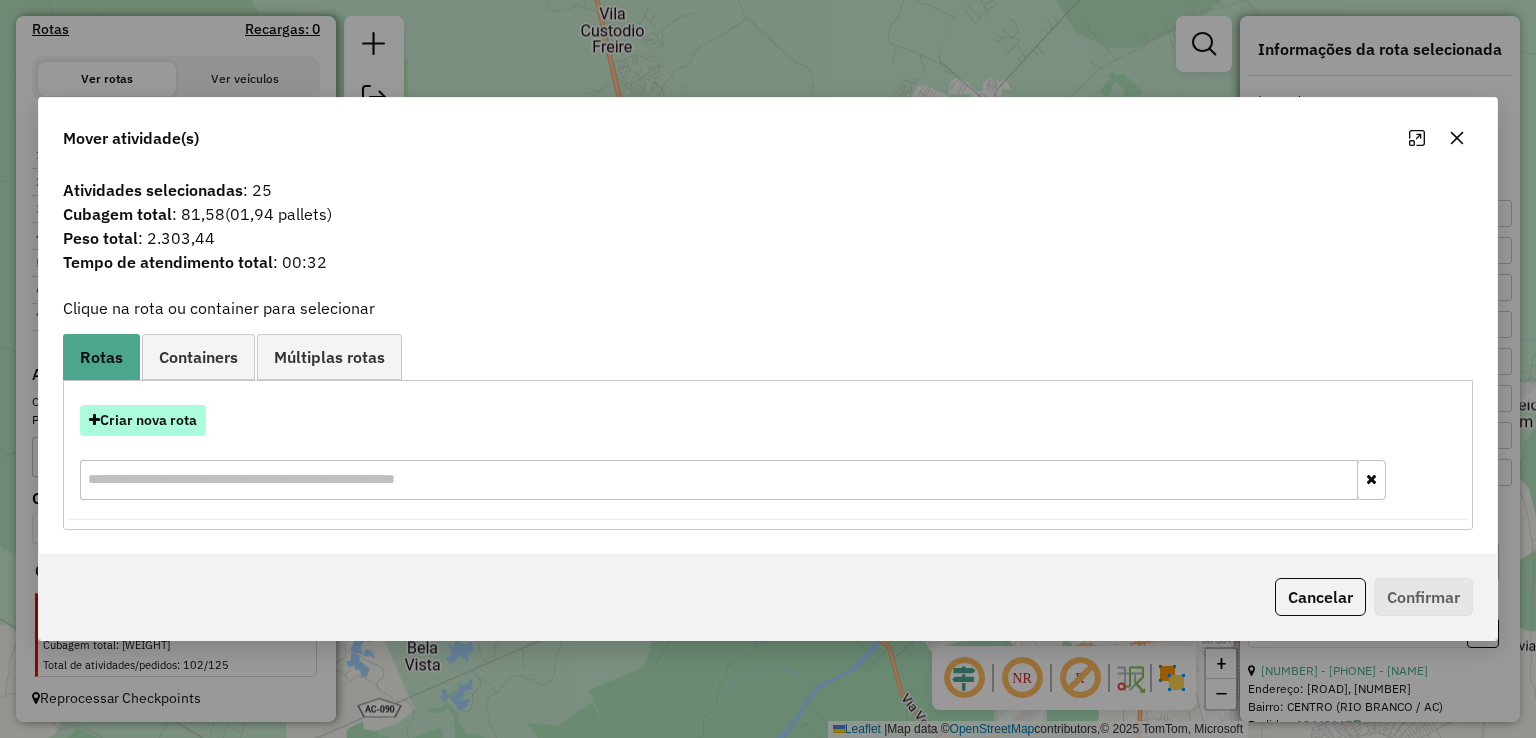 click on "Criar nova rota" at bounding box center (143, 420) 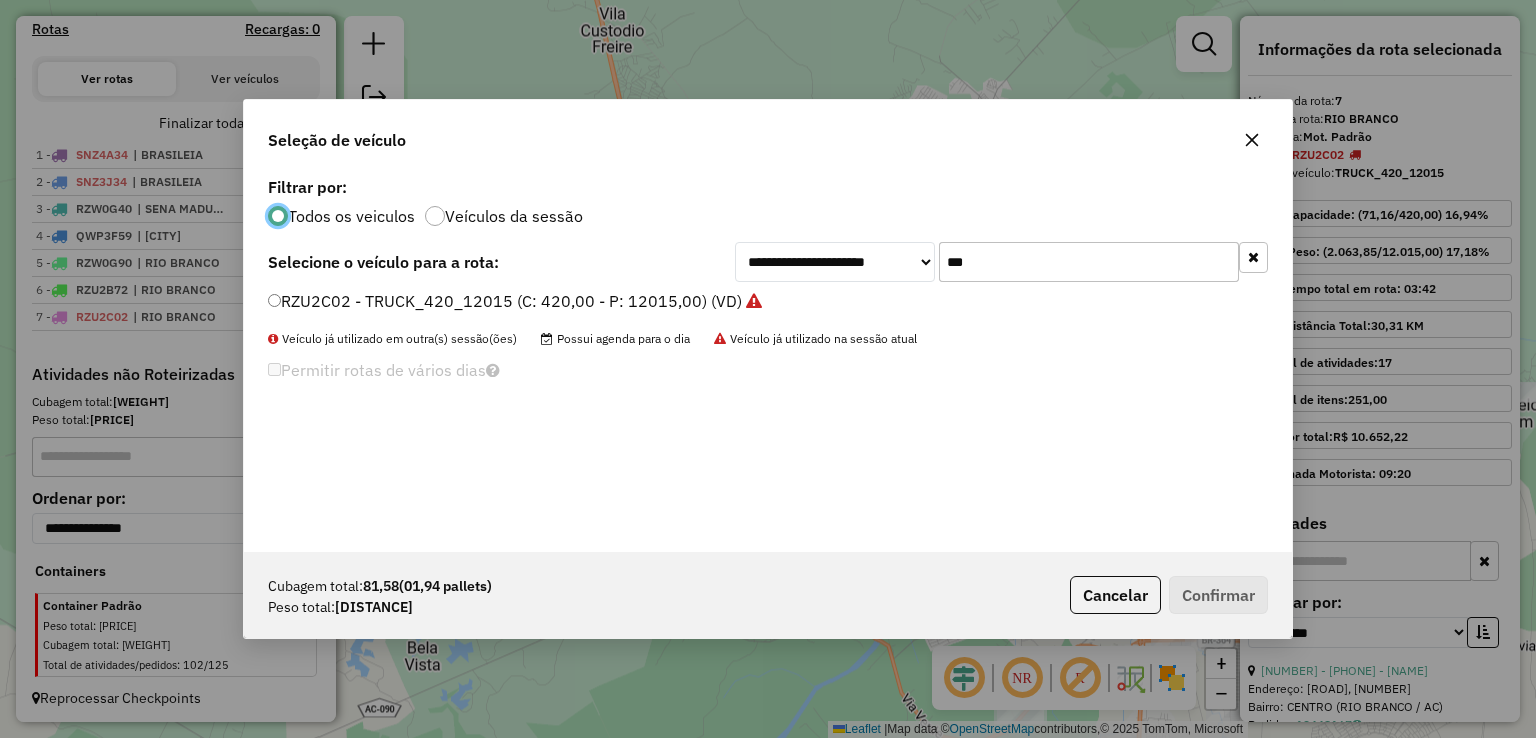 scroll, scrollTop: 10, scrollLeft: 6, axis: both 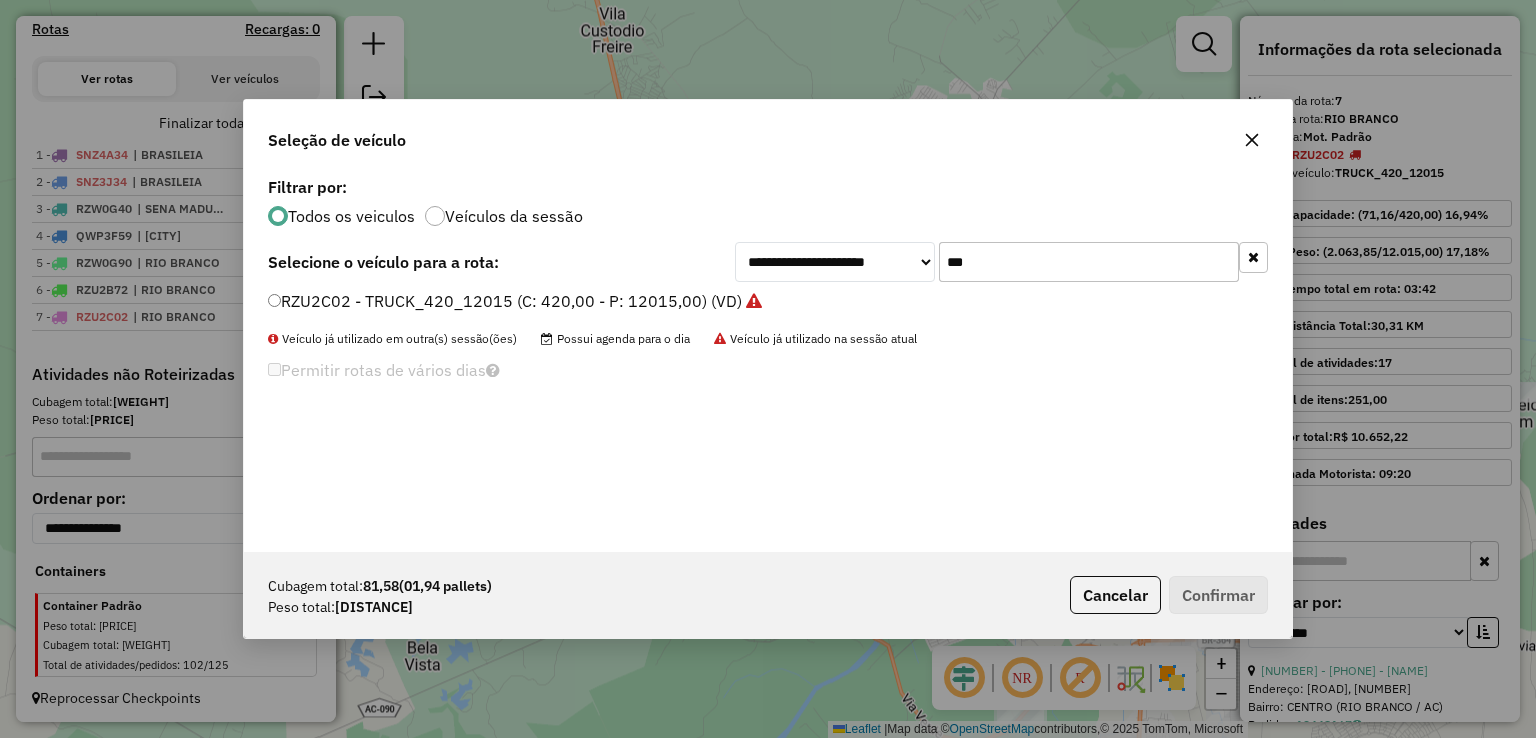 drag, startPoint x: 787, startPoint y: 261, endPoint x: 530, endPoint y: 259, distance: 257.00778 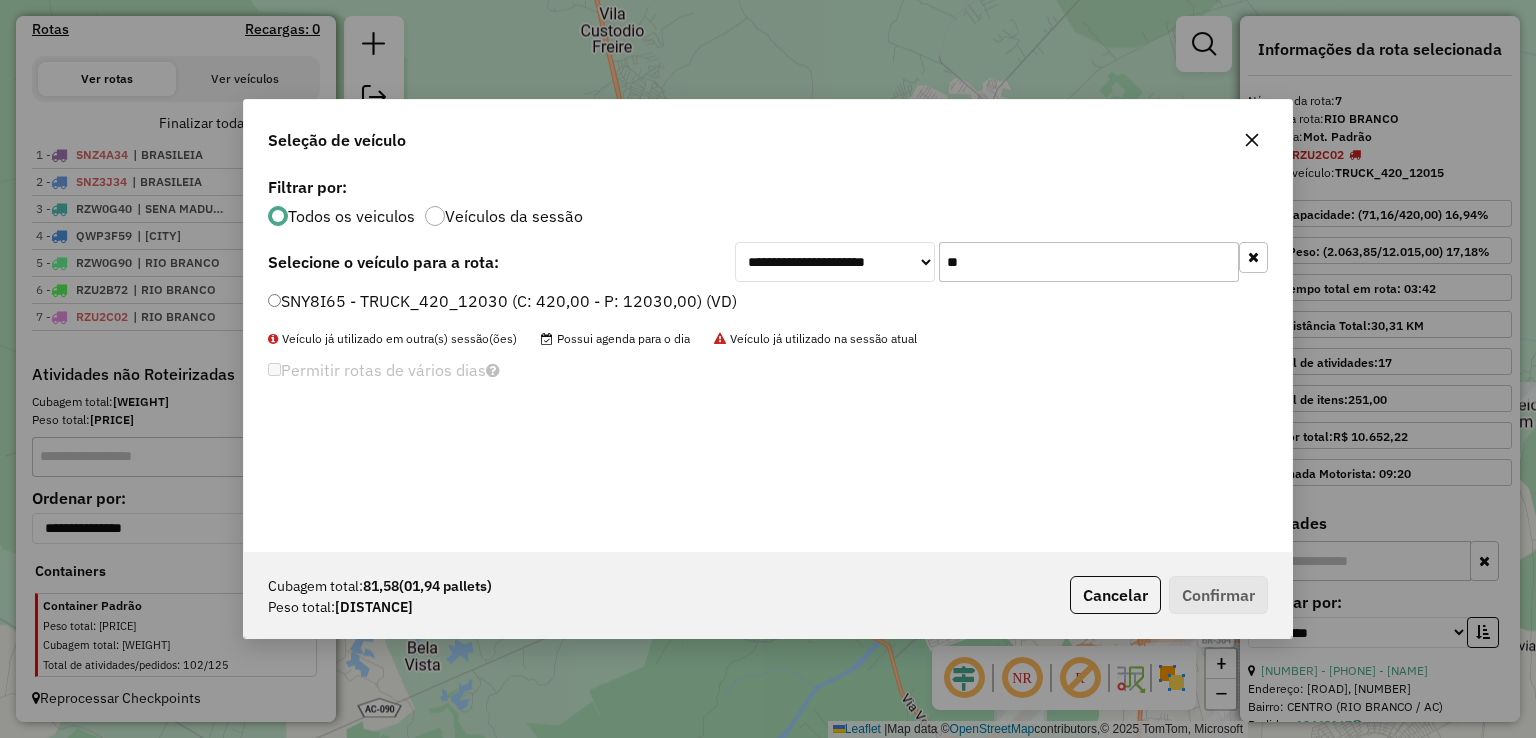 type on "**" 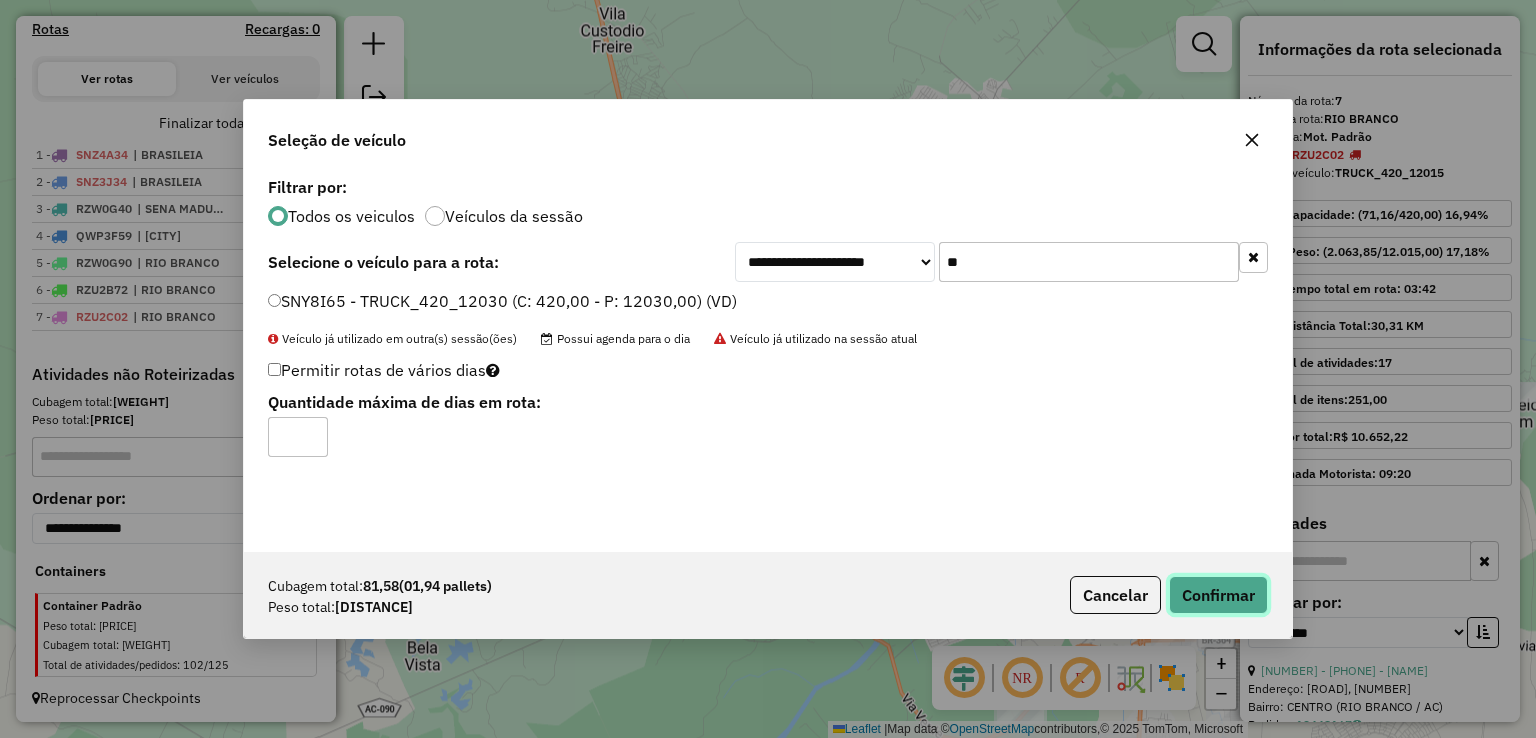 click on "Confirmar" 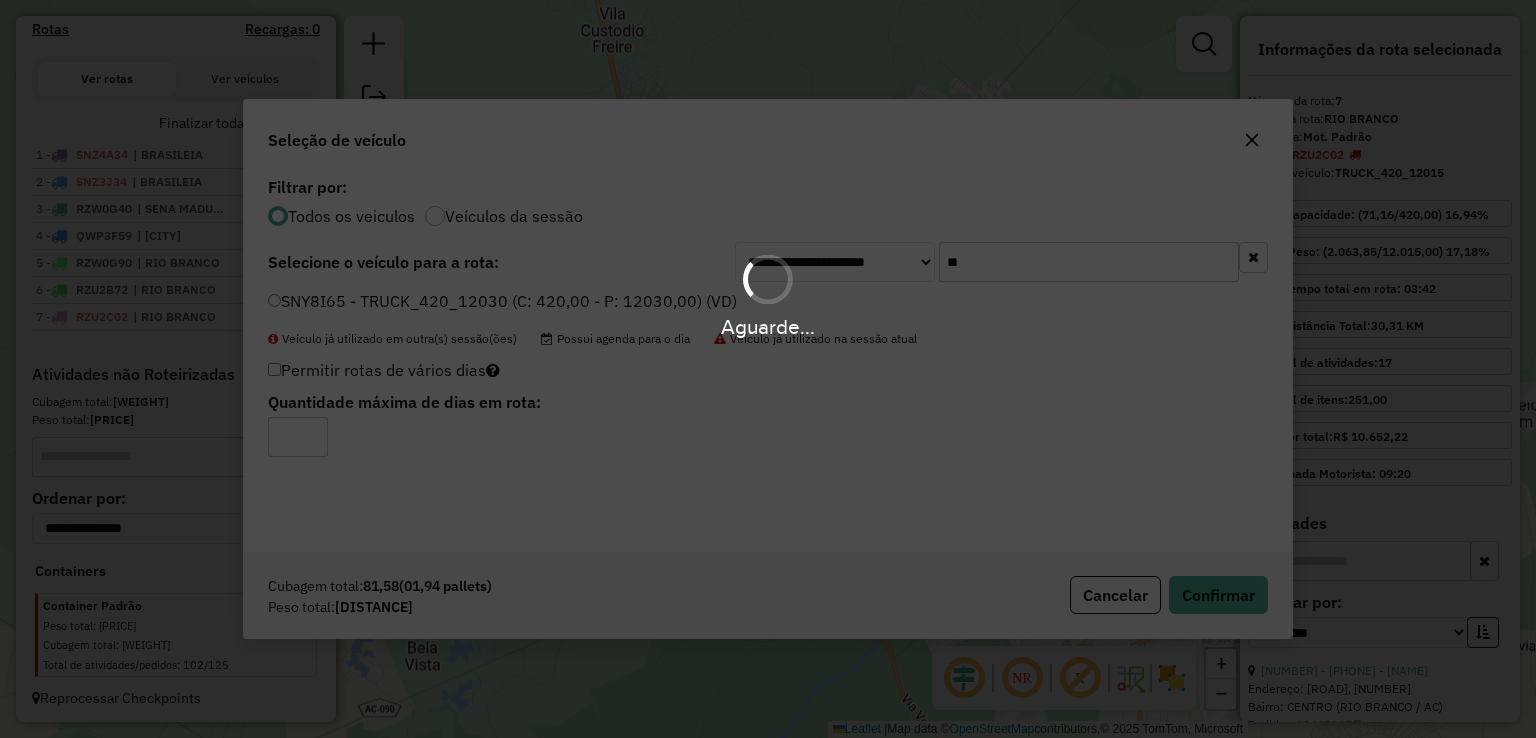 scroll, scrollTop: 742, scrollLeft: 0, axis: vertical 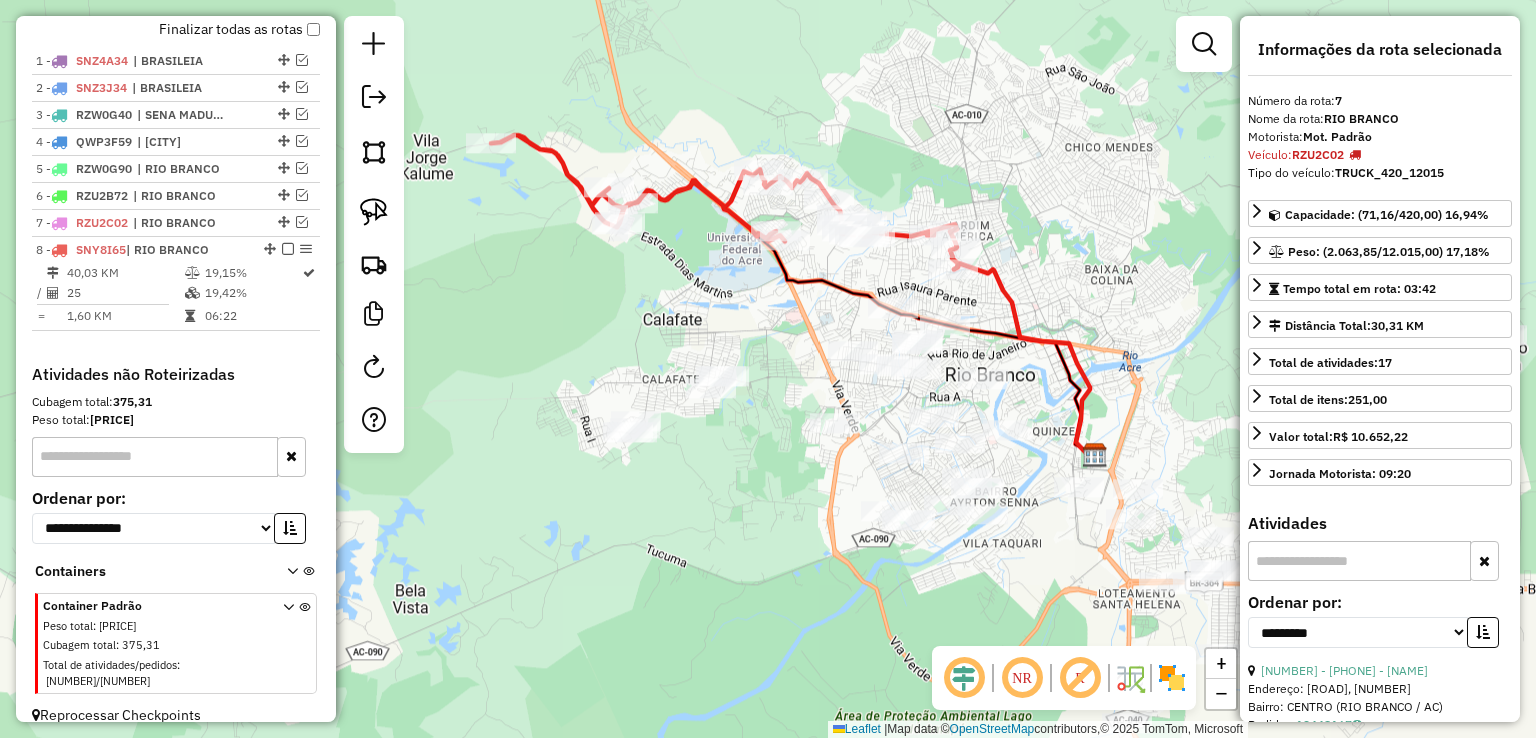 drag, startPoint x: 1044, startPoint y: 427, endPoint x: 1032, endPoint y: 370, distance: 58.249462 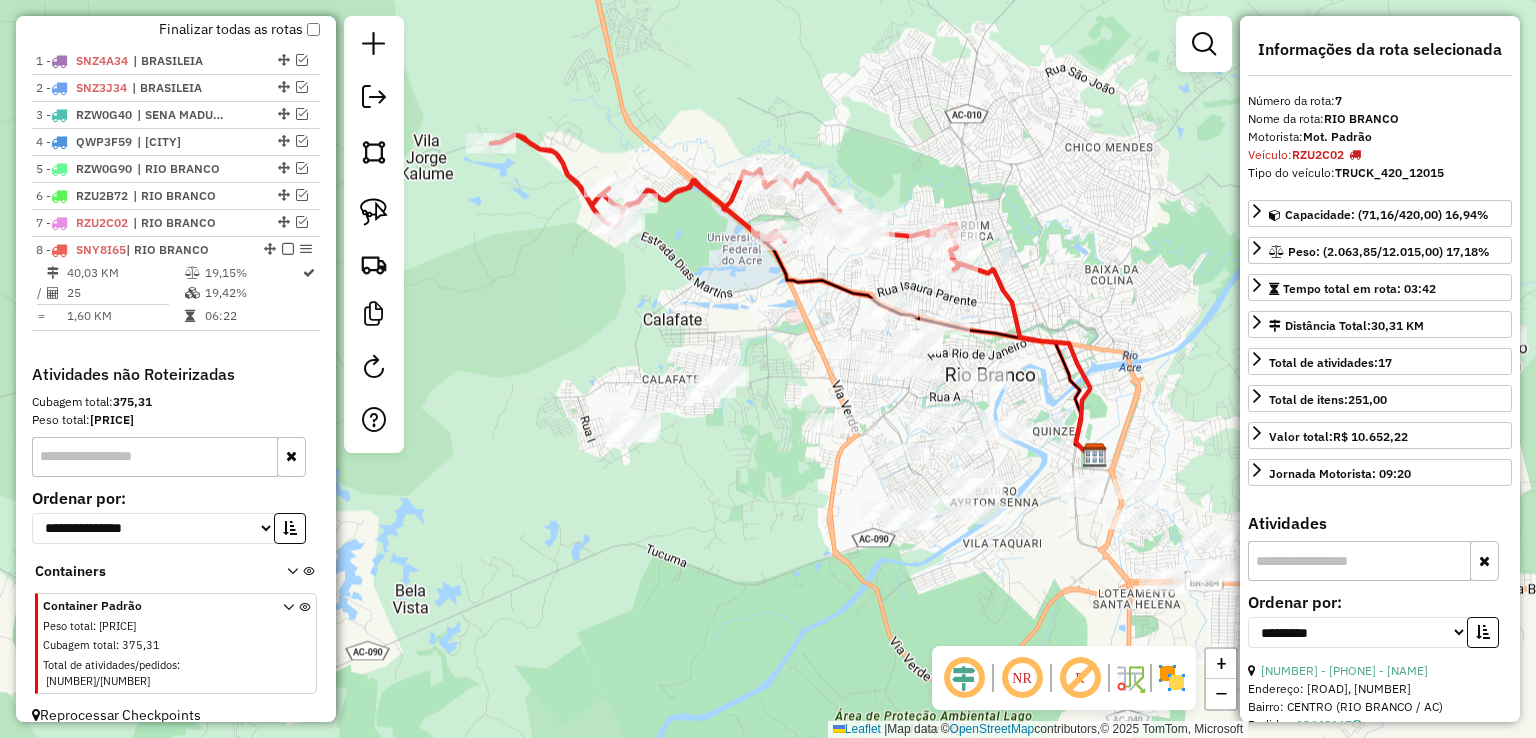 click 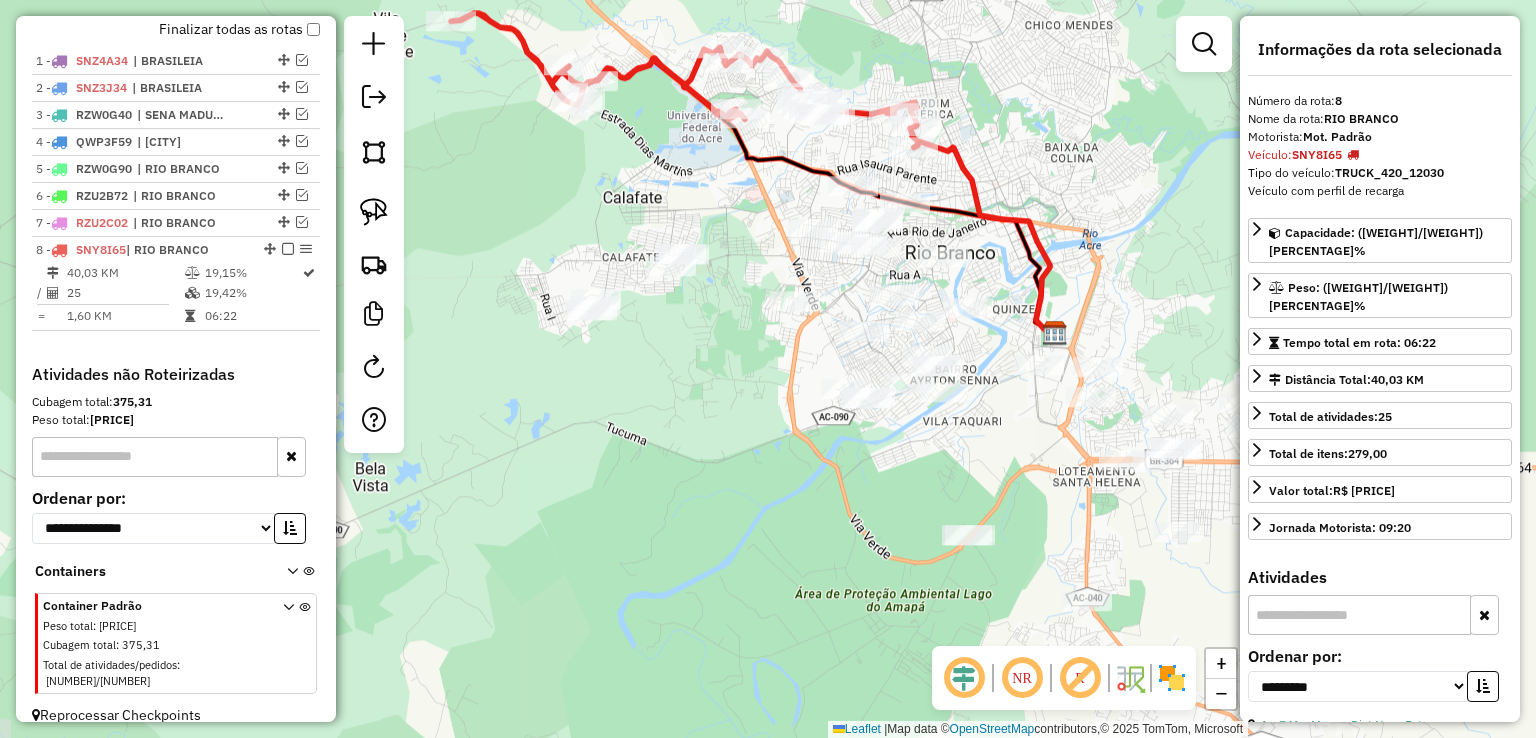 drag, startPoint x: 972, startPoint y: 298, endPoint x: 939, endPoint y: 183, distance: 119.64113 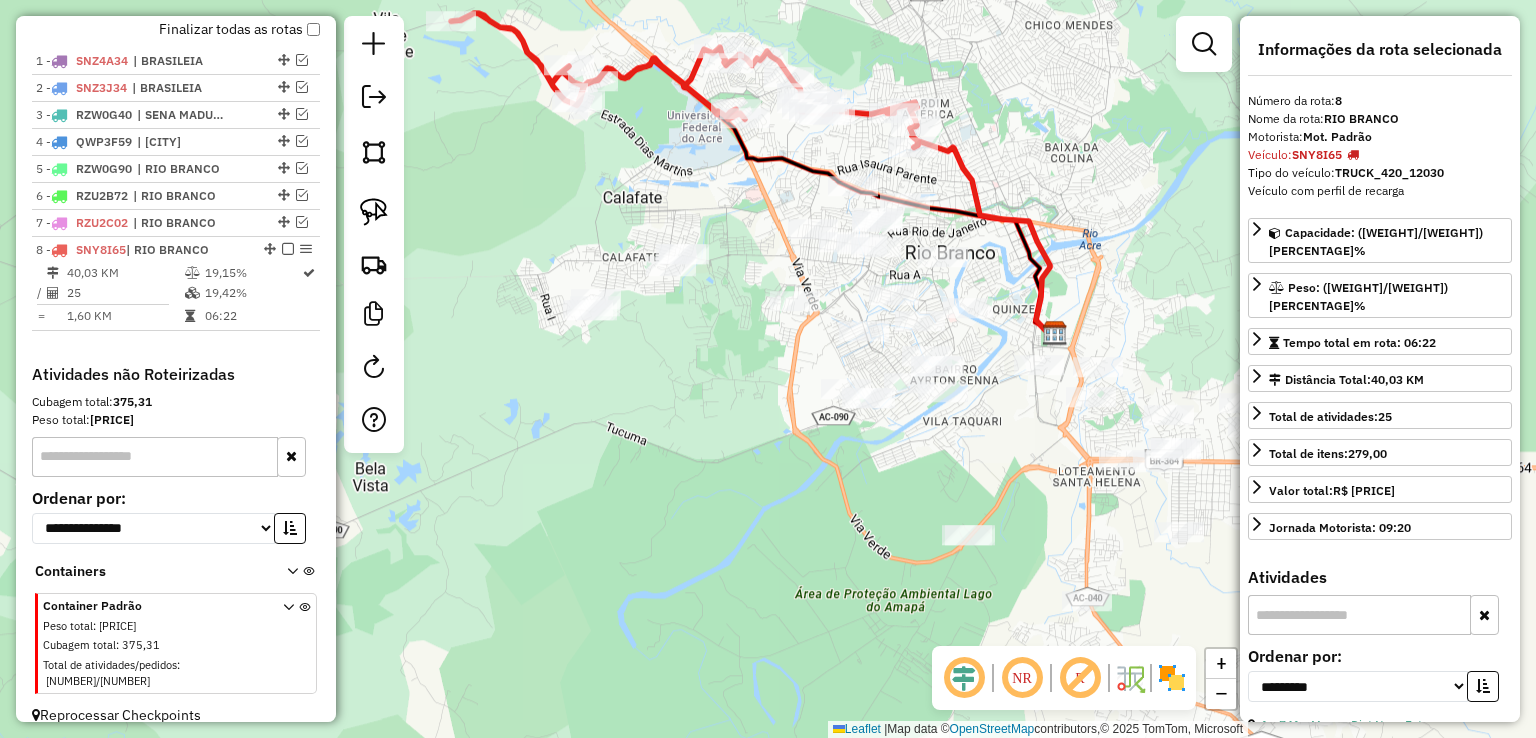 drag, startPoint x: 638, startPoint y: 150, endPoint x: 655, endPoint y: 357, distance: 207.6969 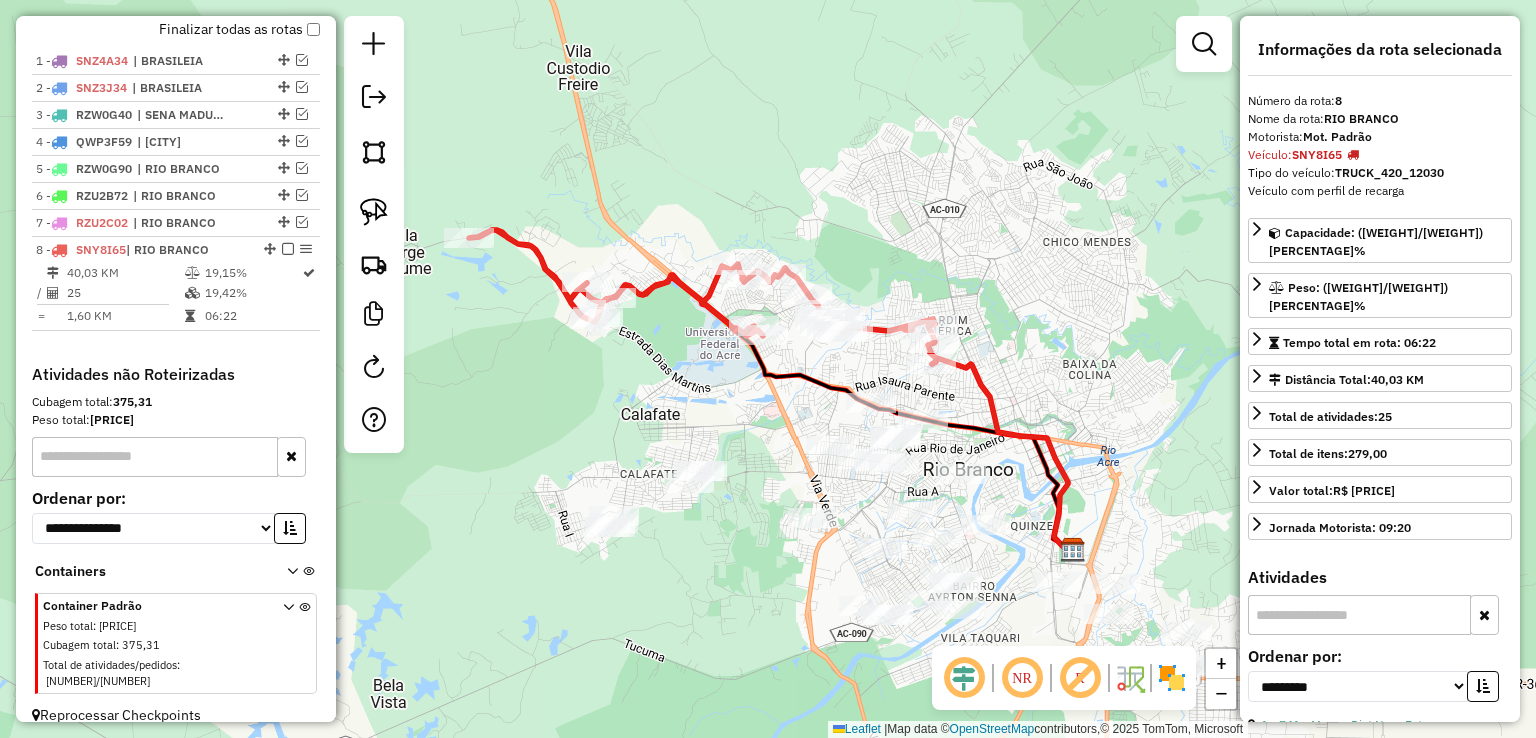 click 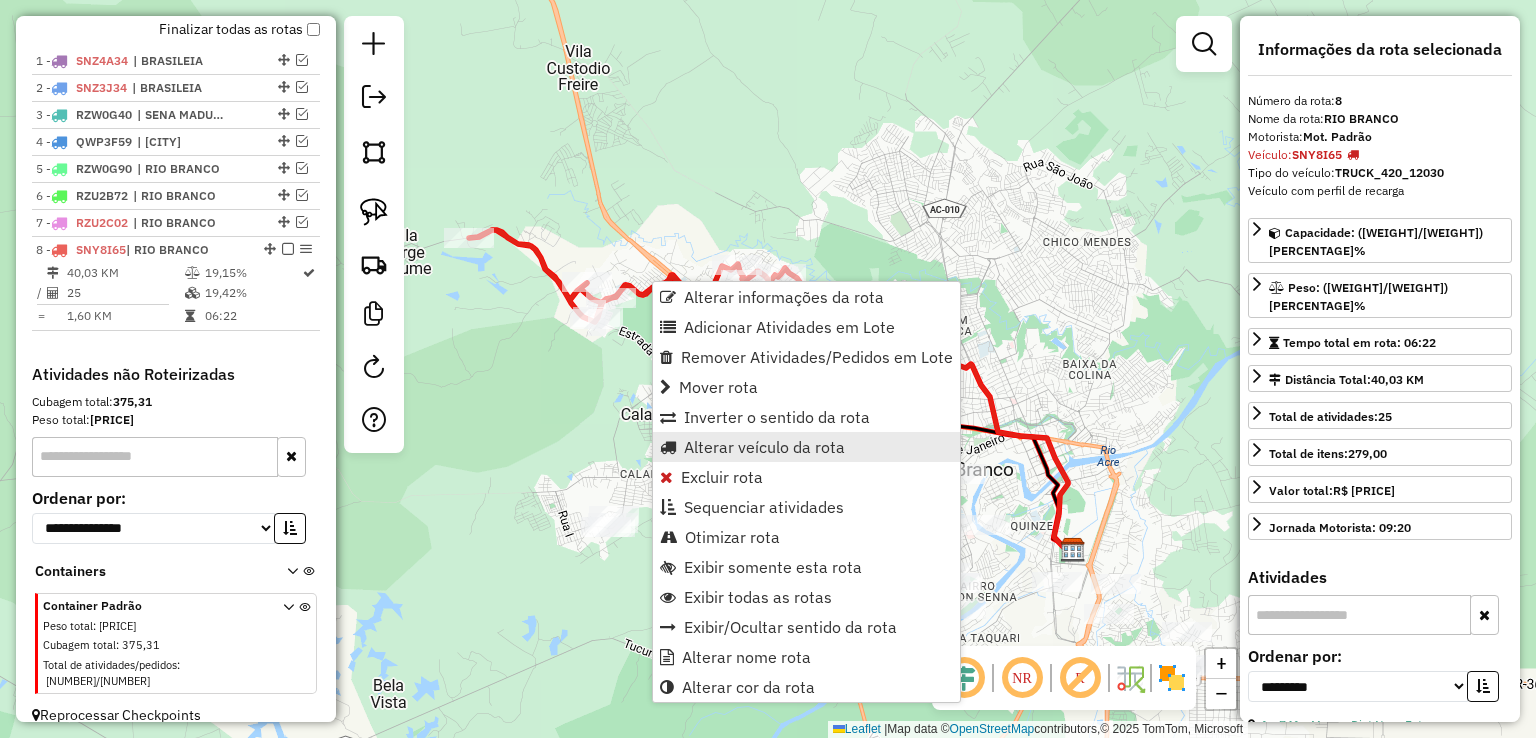 click on "Alterar veículo da rota" at bounding box center [764, 447] 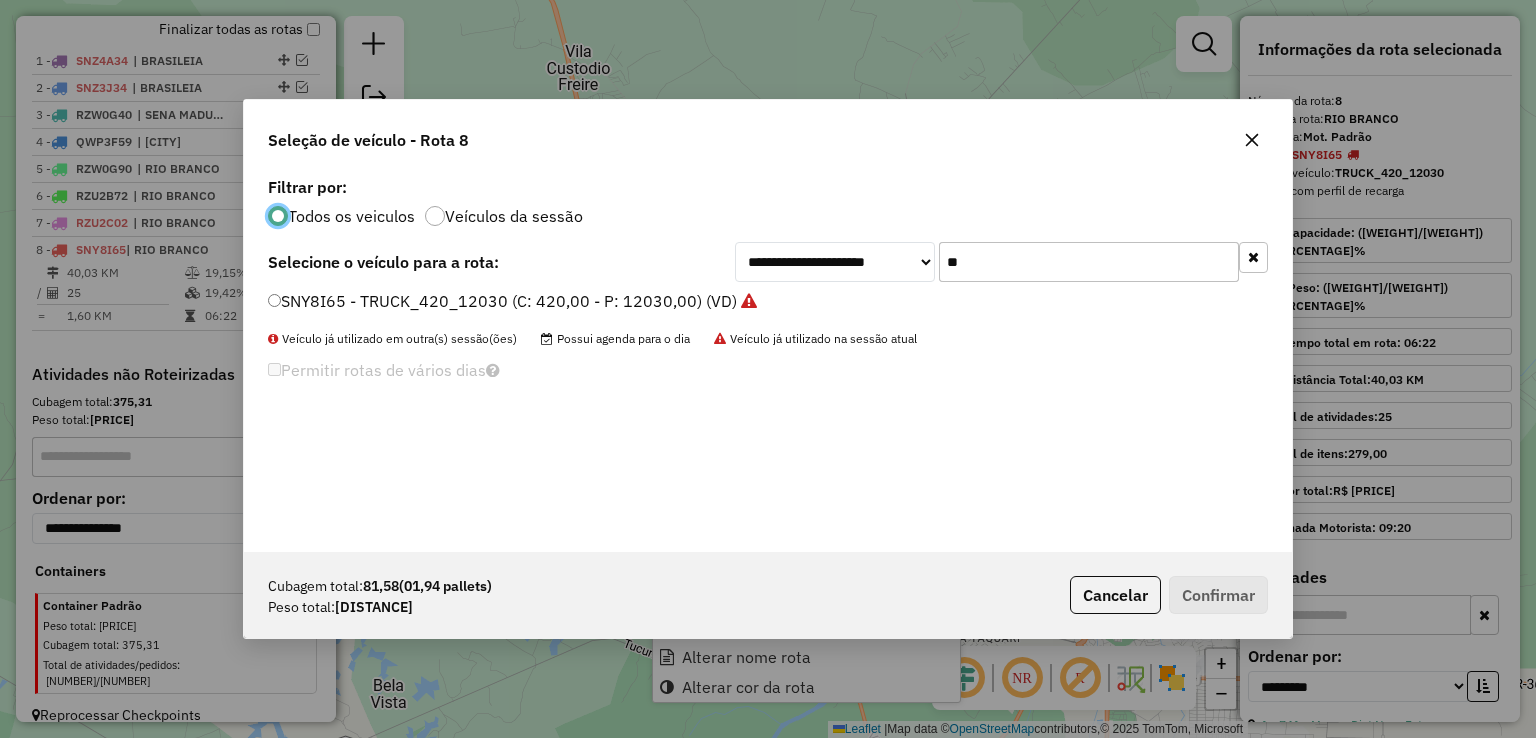 scroll, scrollTop: 10, scrollLeft: 6, axis: both 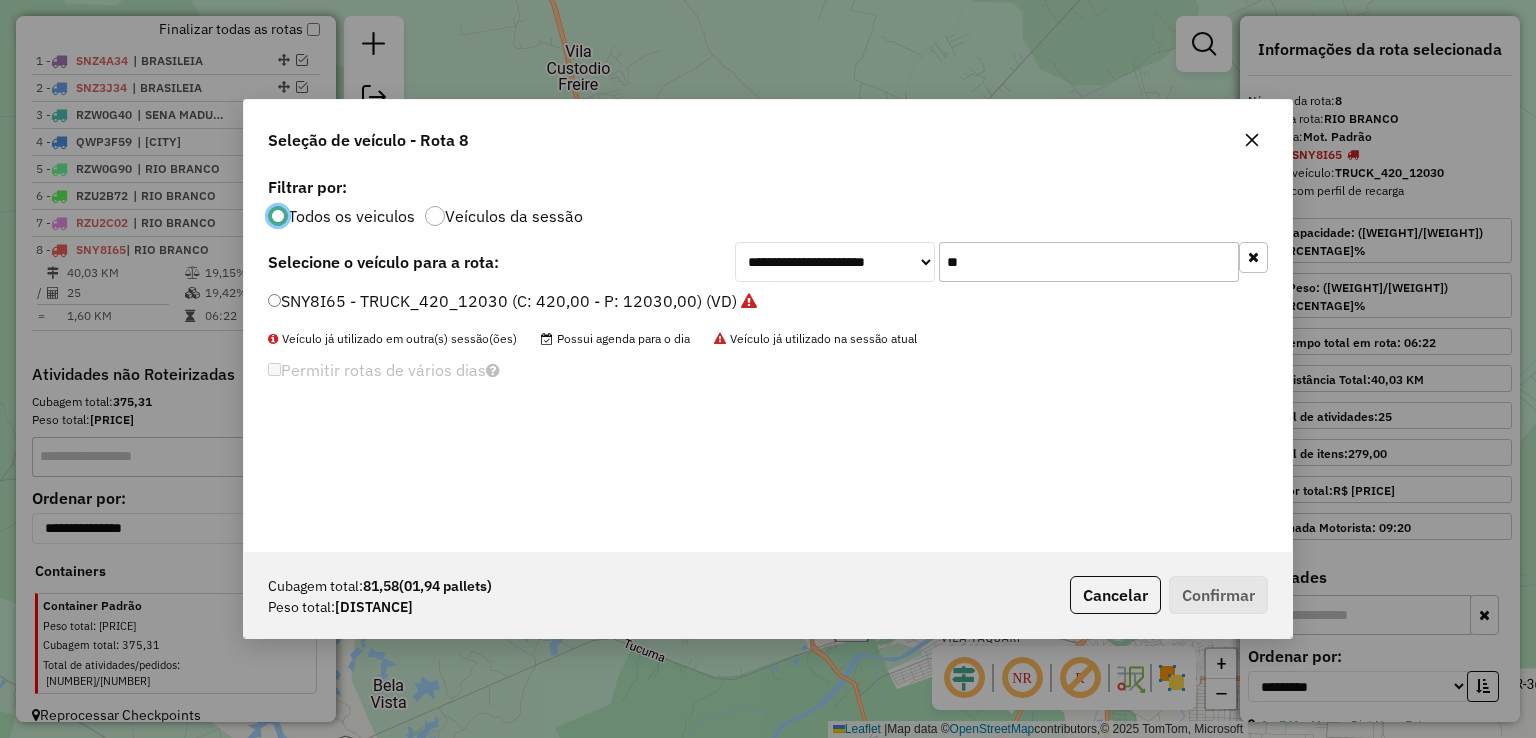 drag, startPoint x: 984, startPoint y: 268, endPoint x: 858, endPoint y: 267, distance: 126.00397 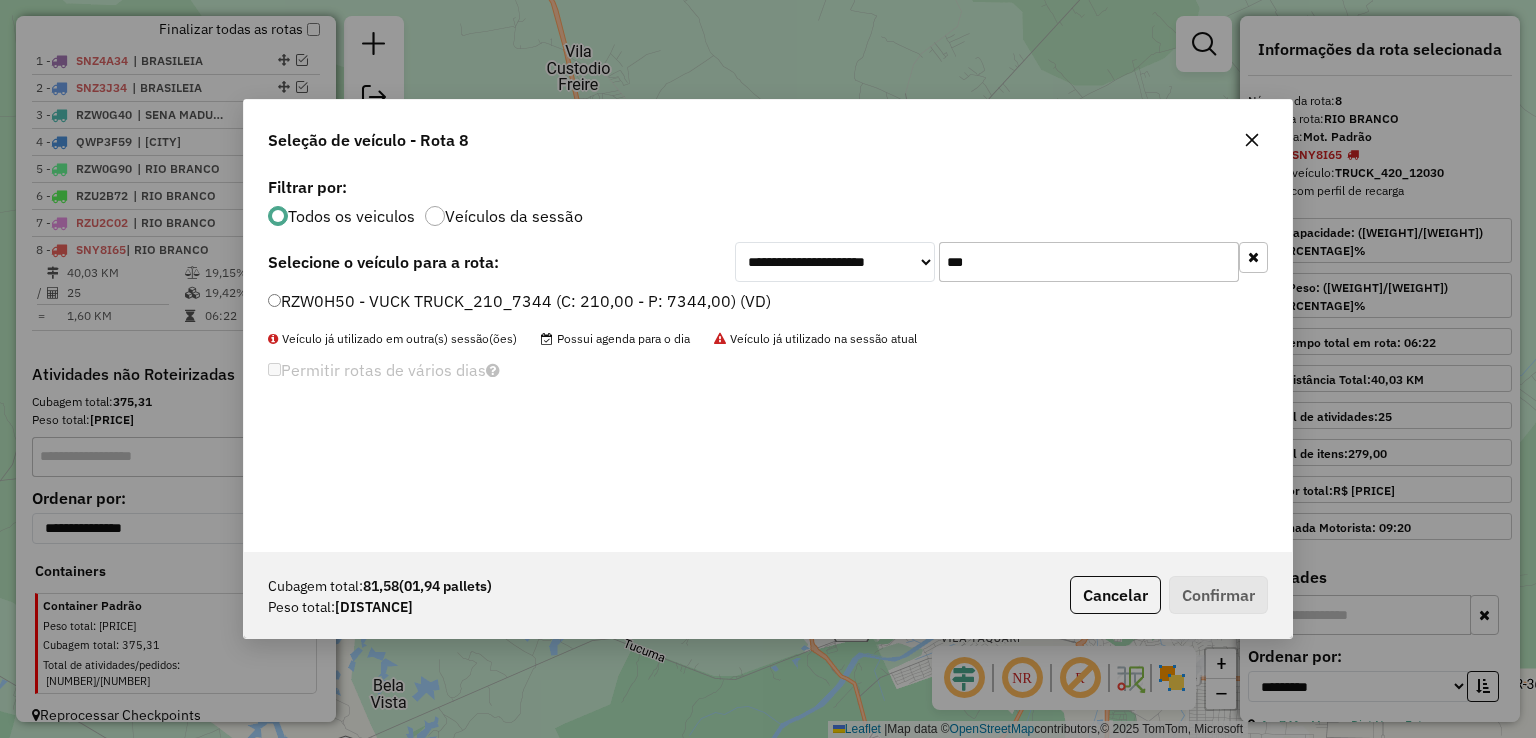 type on "***" 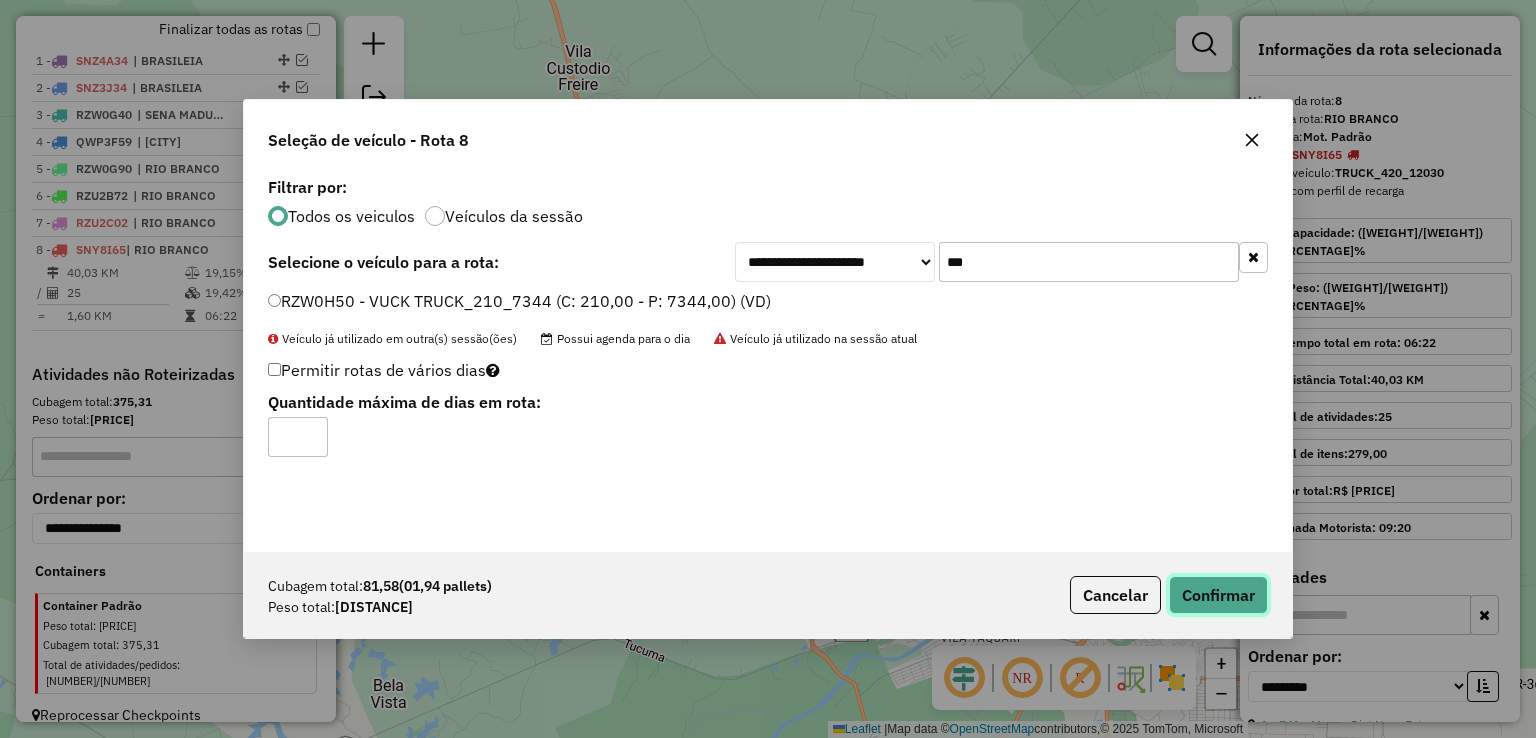 click on "Confirmar" 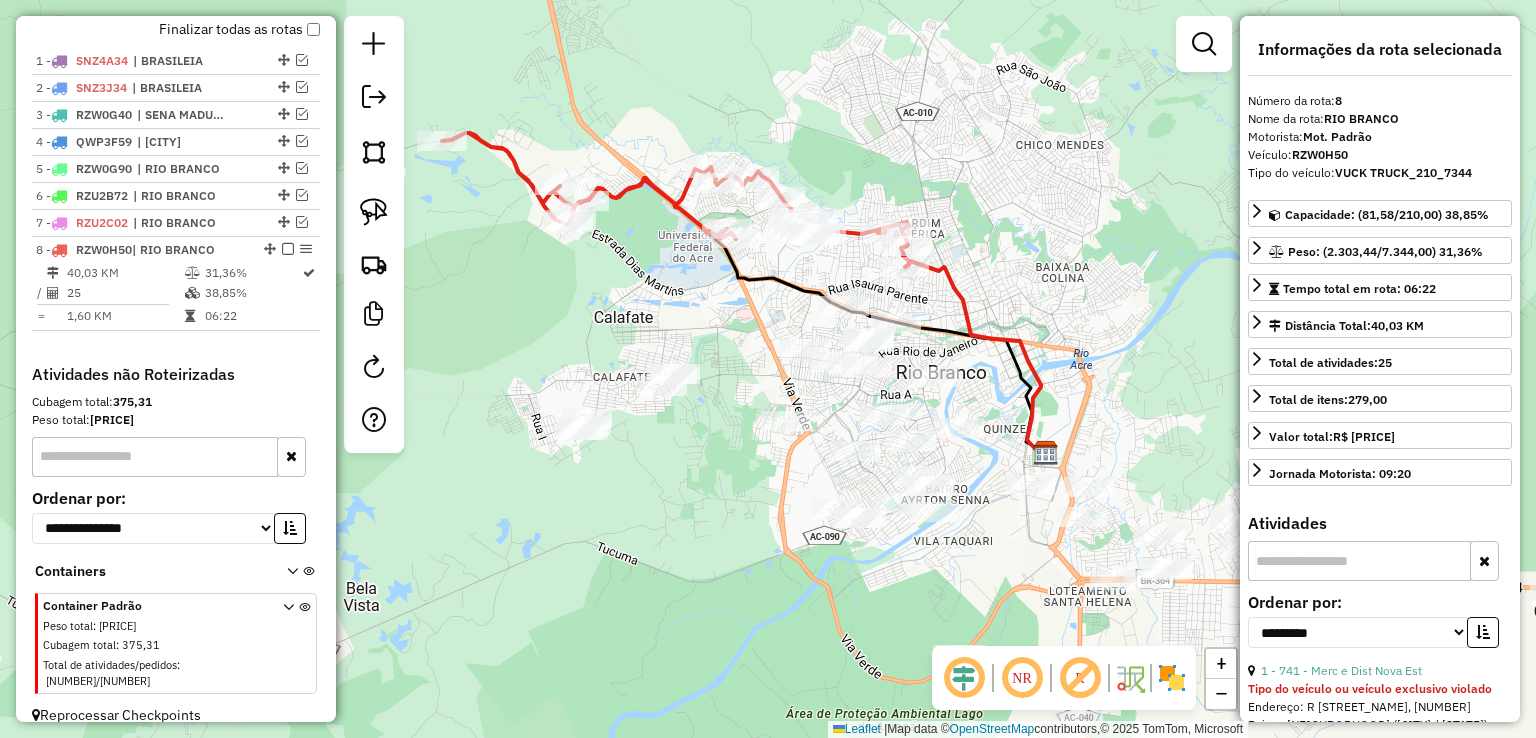 drag, startPoint x: 1066, startPoint y: 390, endPoint x: 1020, endPoint y: 242, distance: 154.98387 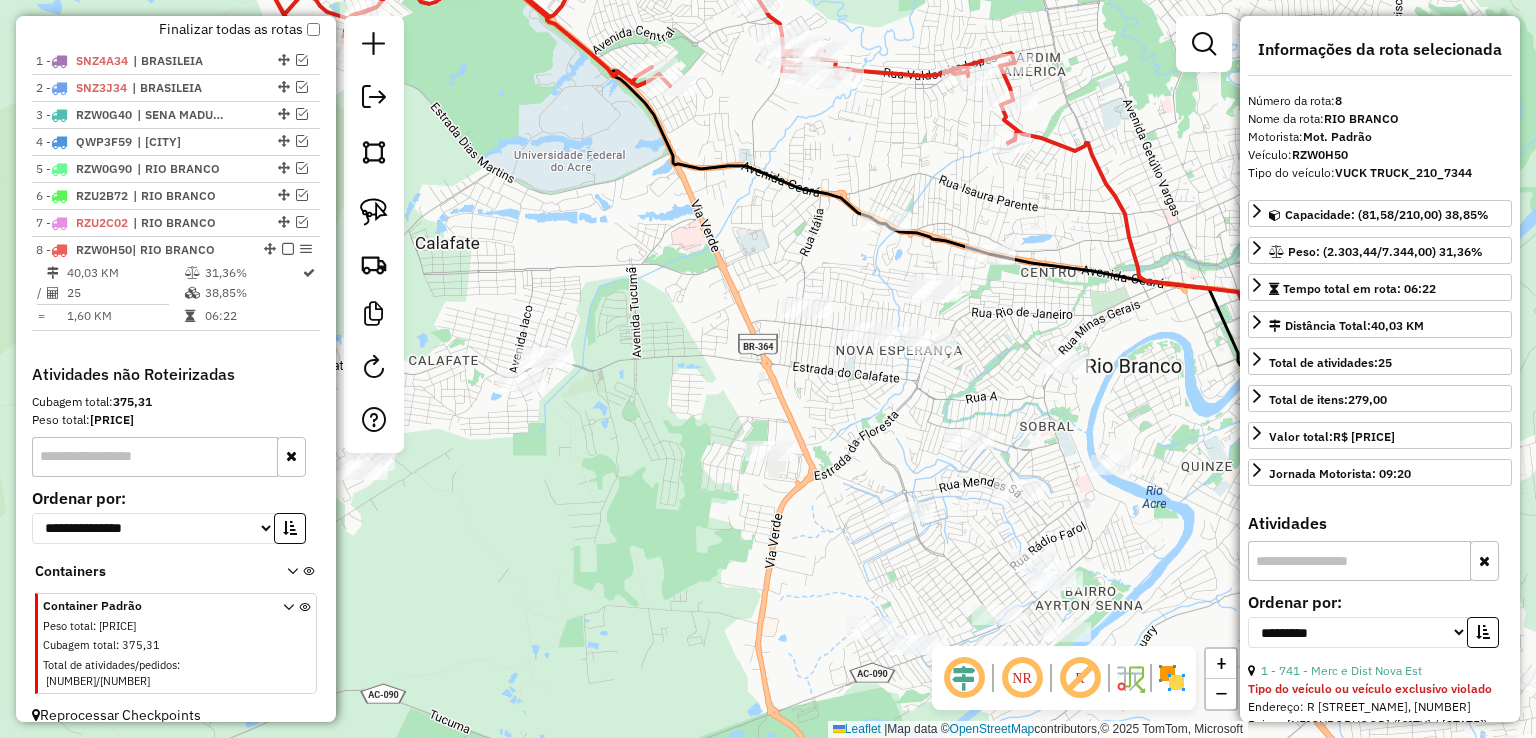 drag, startPoint x: 889, startPoint y: 313, endPoint x: 1037, endPoint y: 309, distance: 148.05405 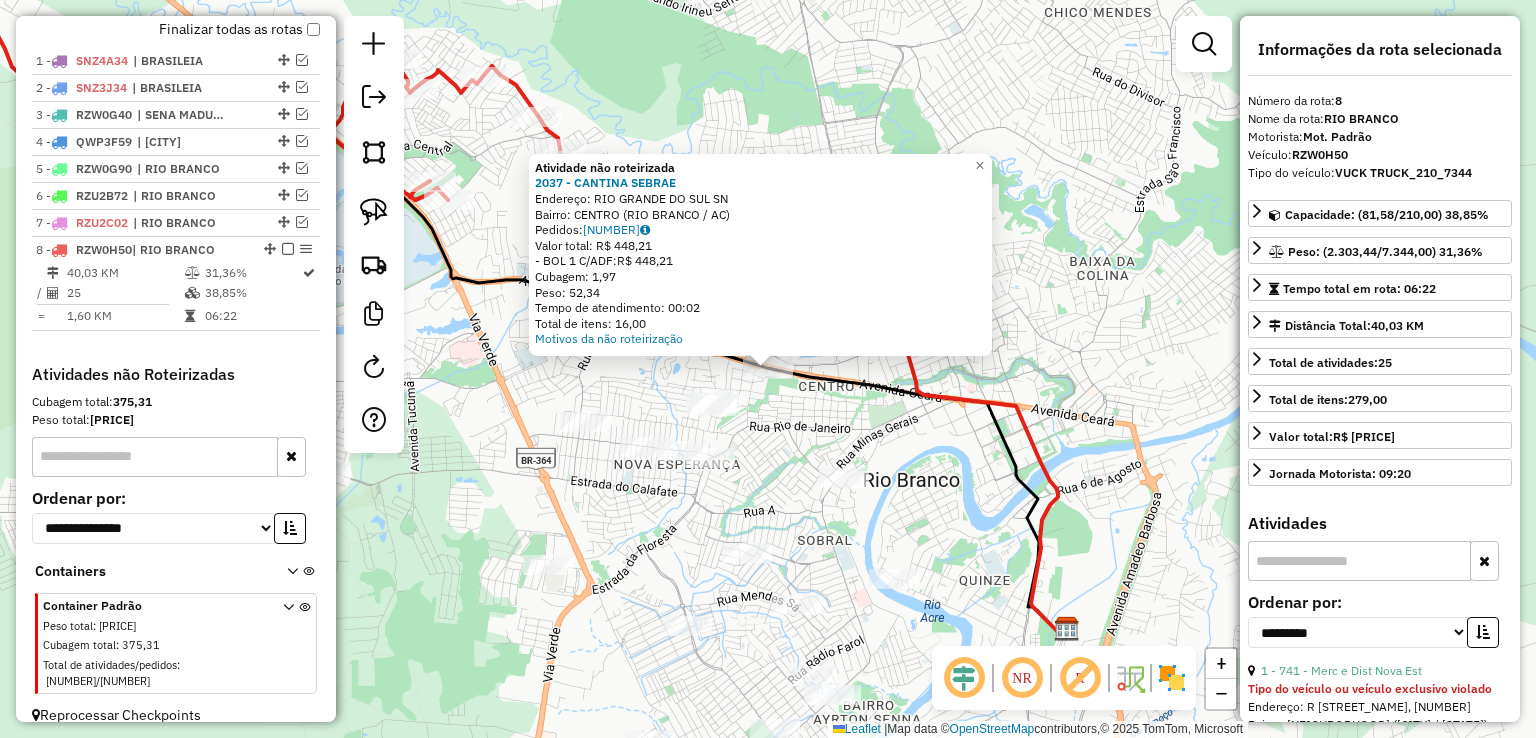 click on "Atividade não roteirizada [NUMBER] - [BUSINESS_NAME] Endereço: [STREET_NAME] [NUMBER] Bairro: [NEIGHBORHOOD] ([CITY] / [STATE]) Pedidos: [ORDER_ID] Valor total: R$ [PRICE] -BOL [NUMBER] C/ADF: R$ [PRICE] Cubagem: [CUBAGE] Peso: [WEIGHT] Tempo de atendimento: [TIME] Total de itens: [ITEMS]" 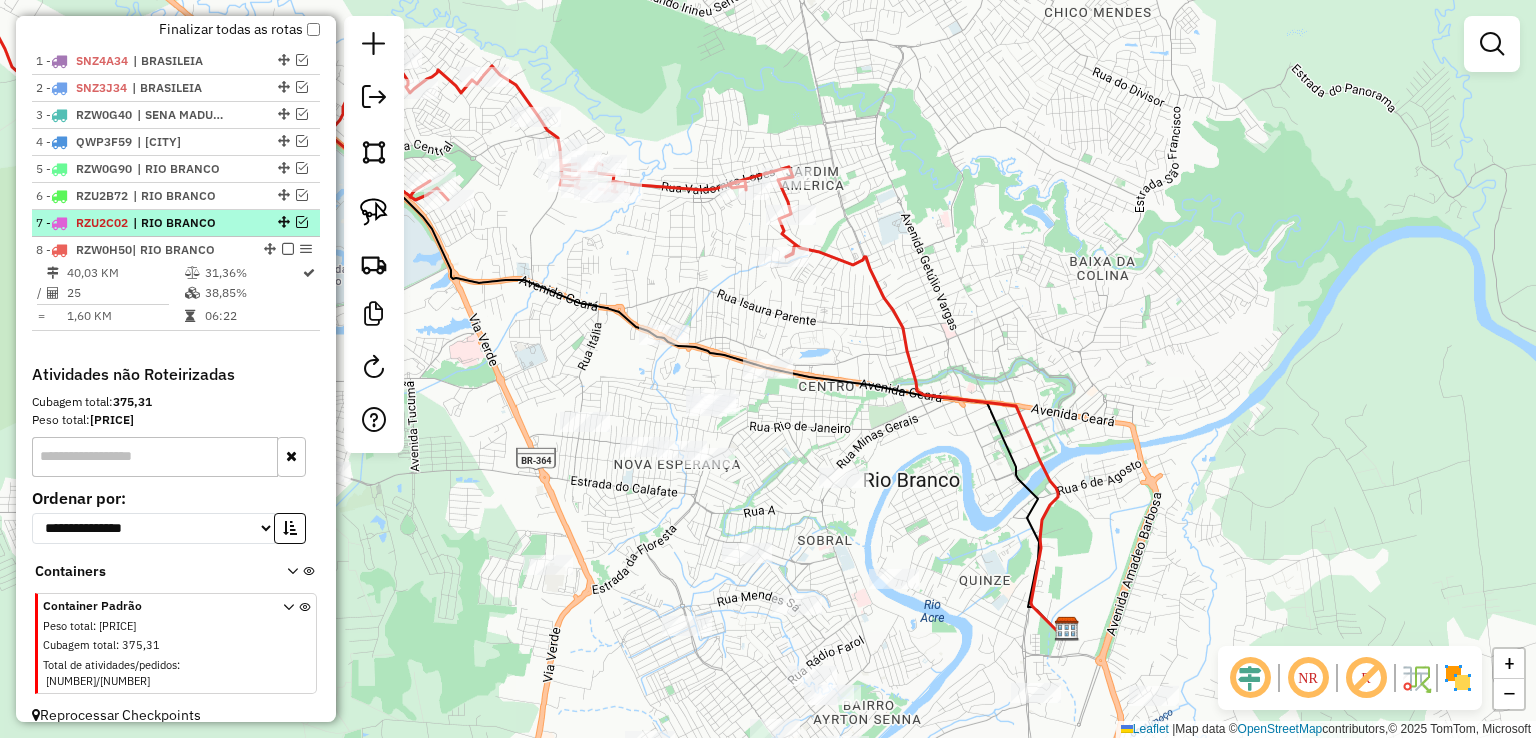 click at bounding box center [302, 222] 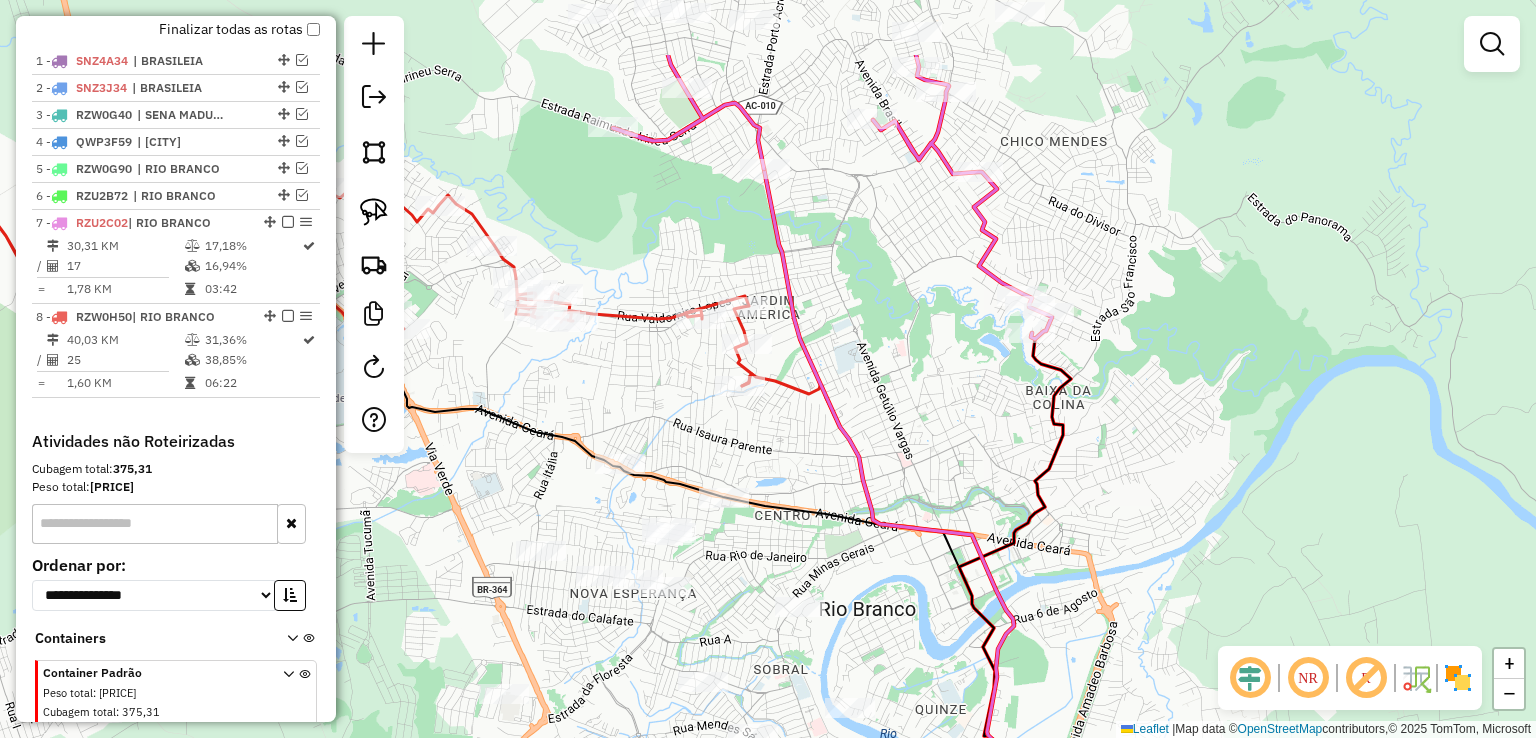drag, startPoint x: 922, startPoint y: 198, endPoint x: 878, endPoint y: 327, distance: 136.29747 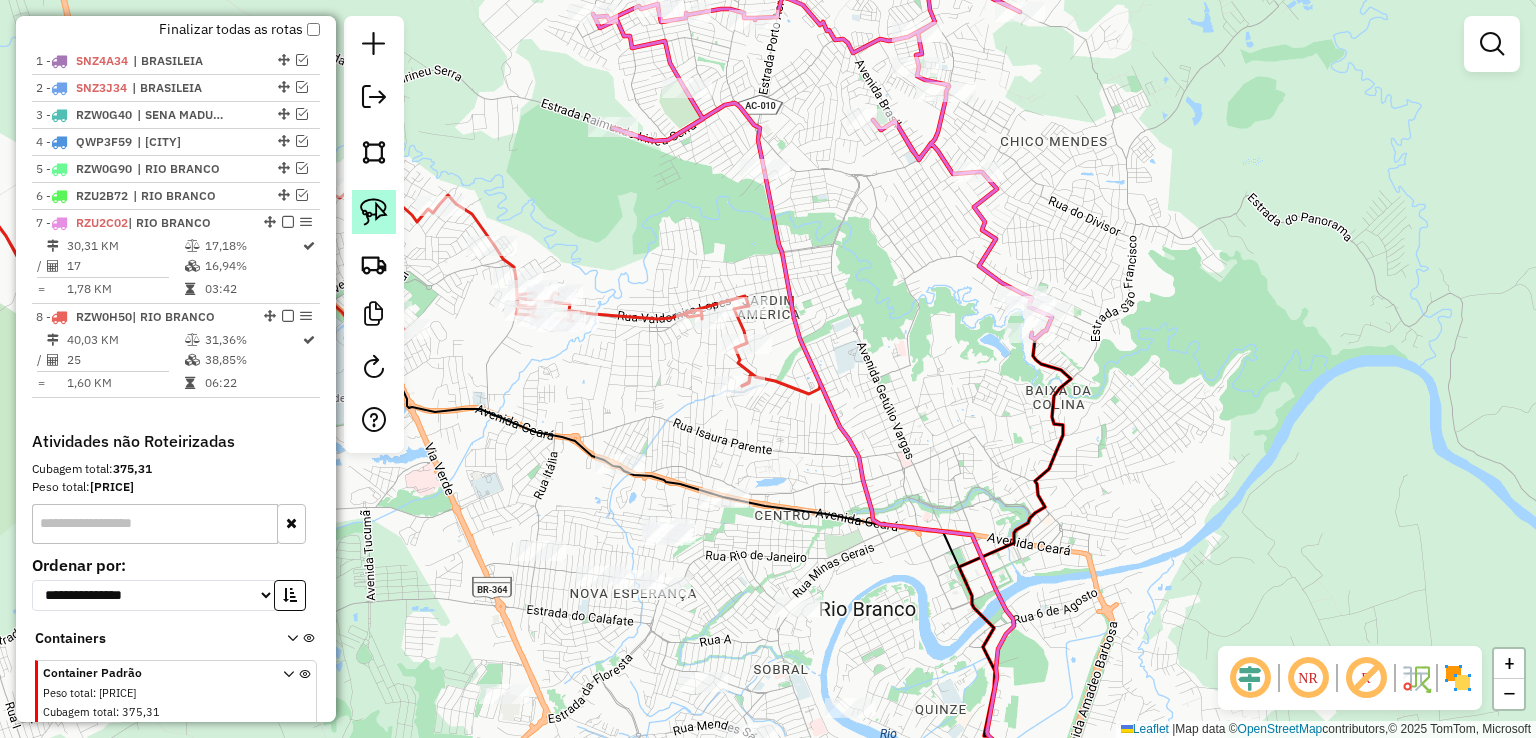 click 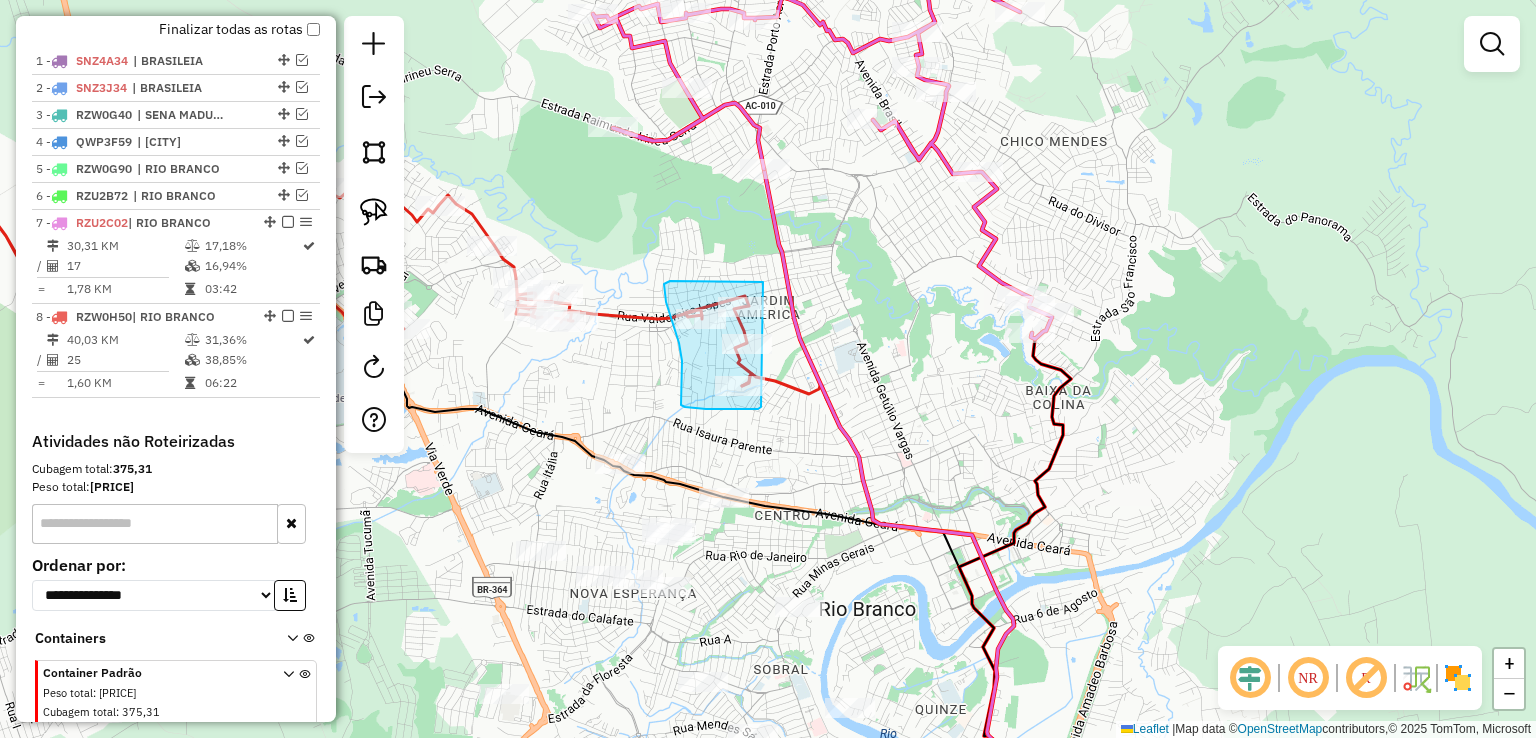 drag, startPoint x: 763, startPoint y: 282, endPoint x: 761, endPoint y: 407, distance: 125.016 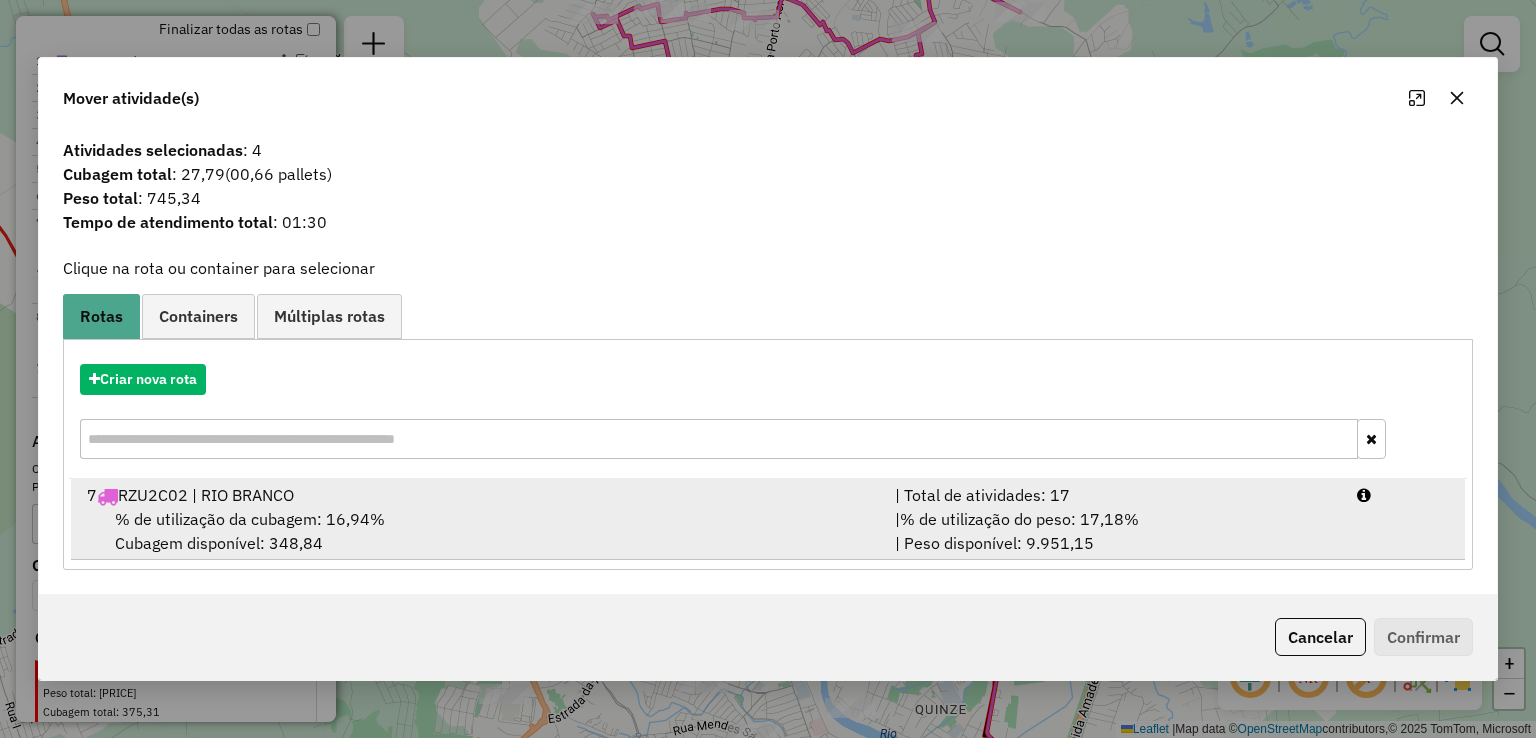 click on "% de utilização da cubagem: 16,94%  Cubagem disponível: 348,84" at bounding box center (479, 531) 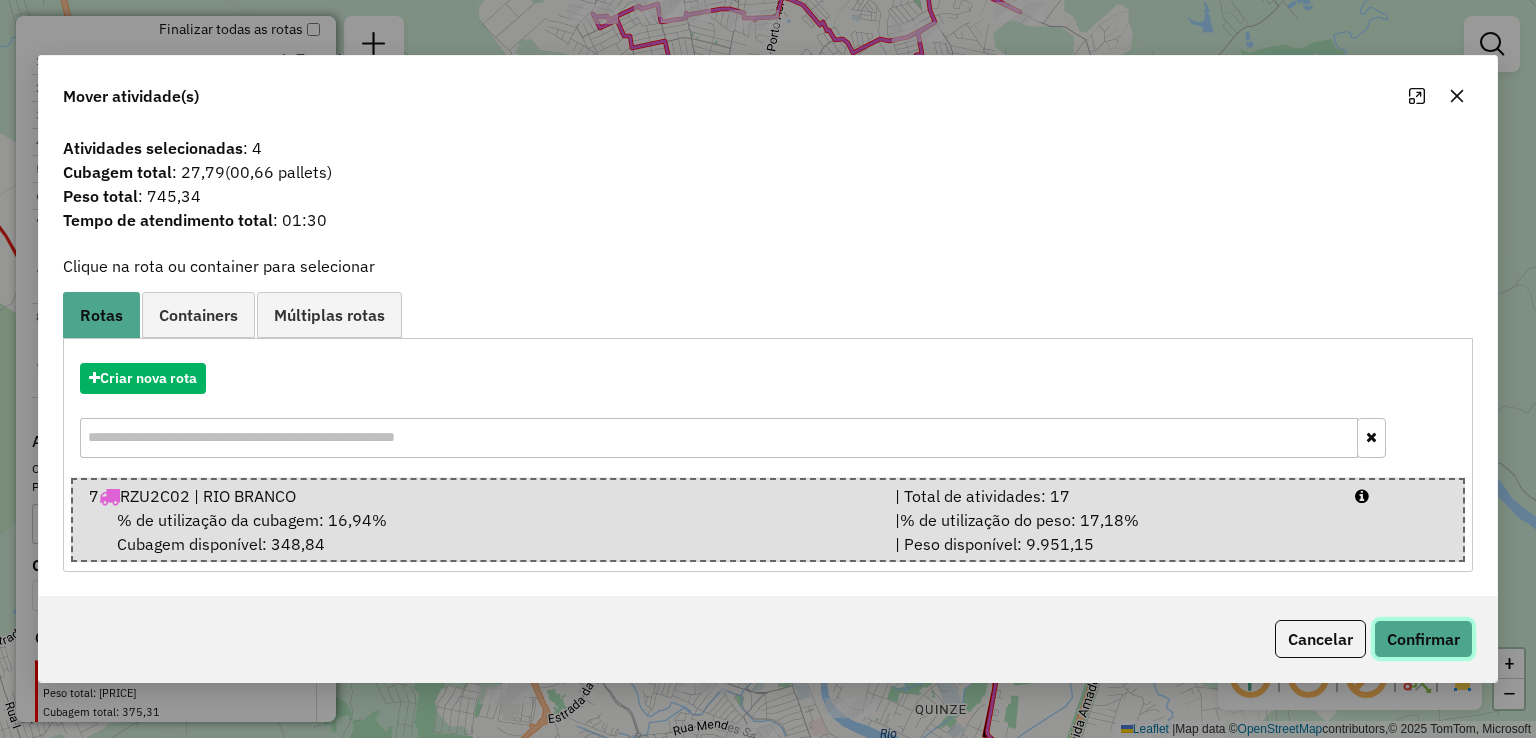 click on "Confirmar" 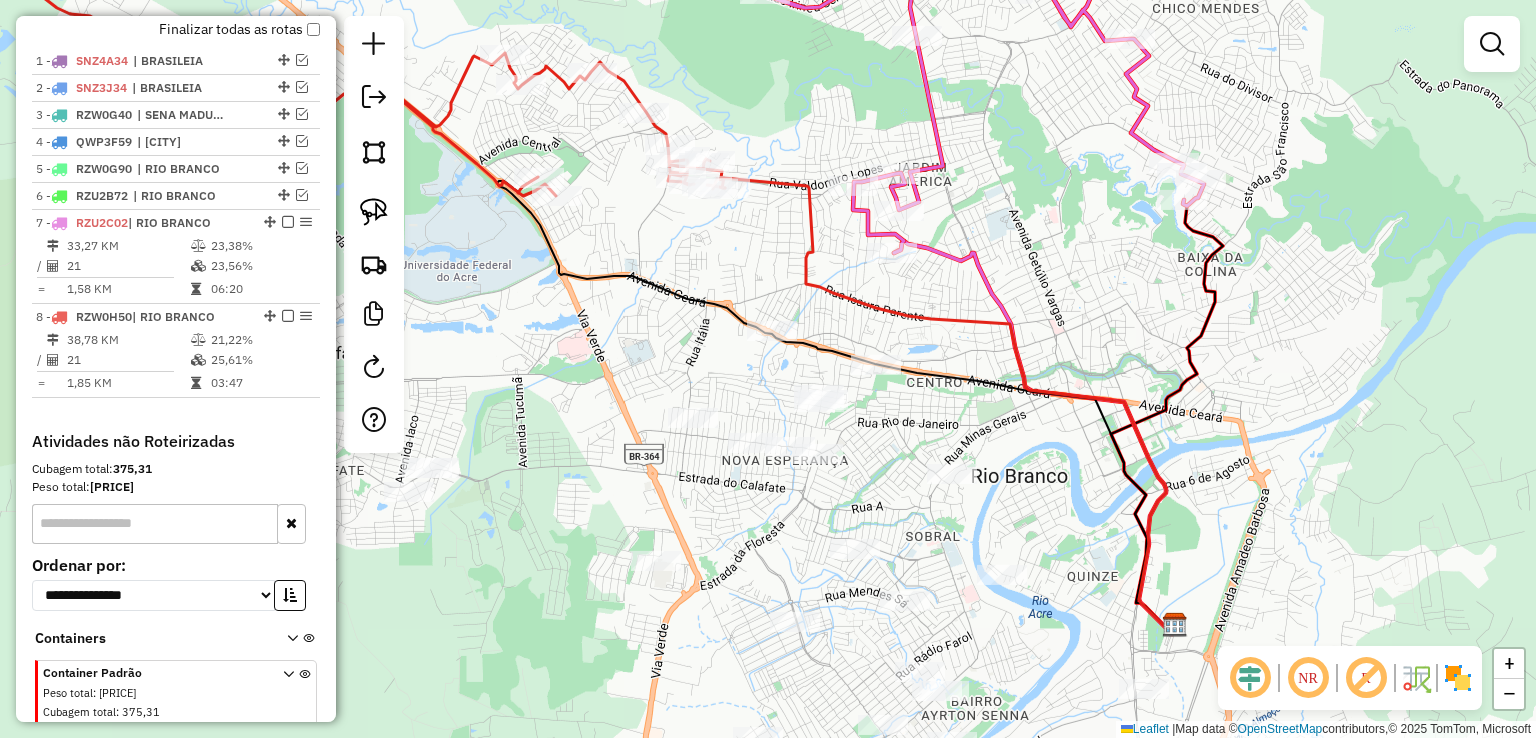 drag, startPoint x: 908, startPoint y: 434, endPoint x: 1060, endPoint y: 301, distance: 201.97276 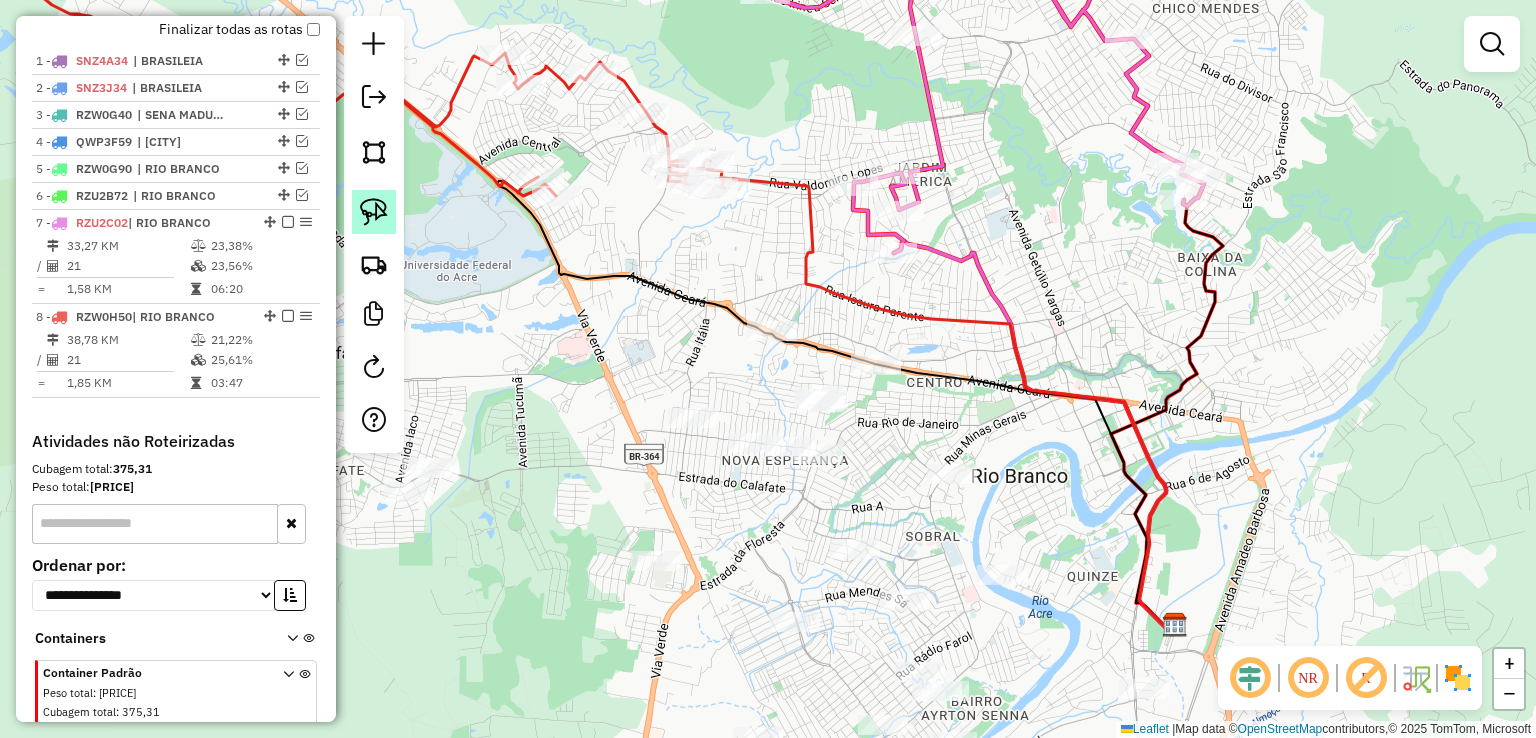 click 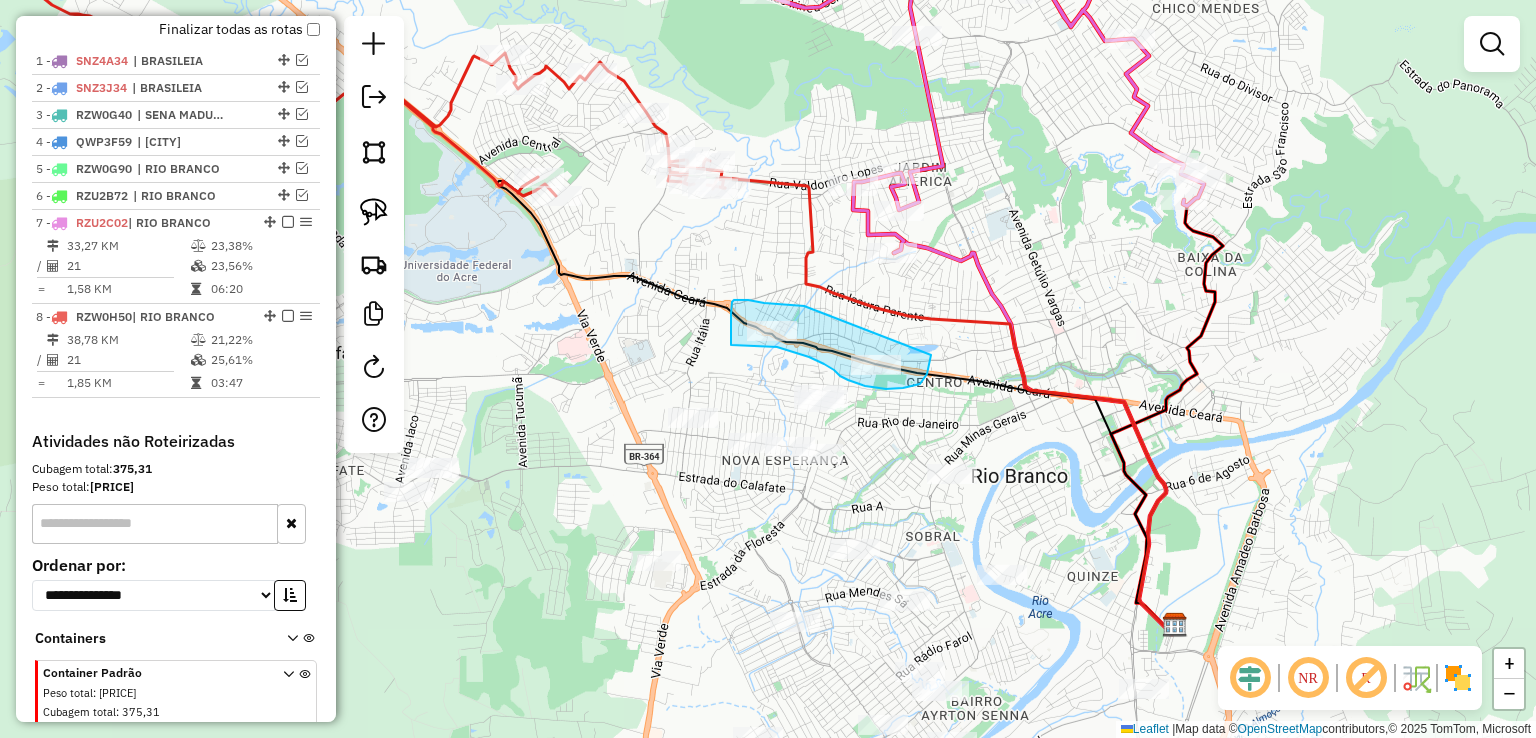 drag, startPoint x: 800, startPoint y: 306, endPoint x: 931, endPoint y: 355, distance: 139.86423 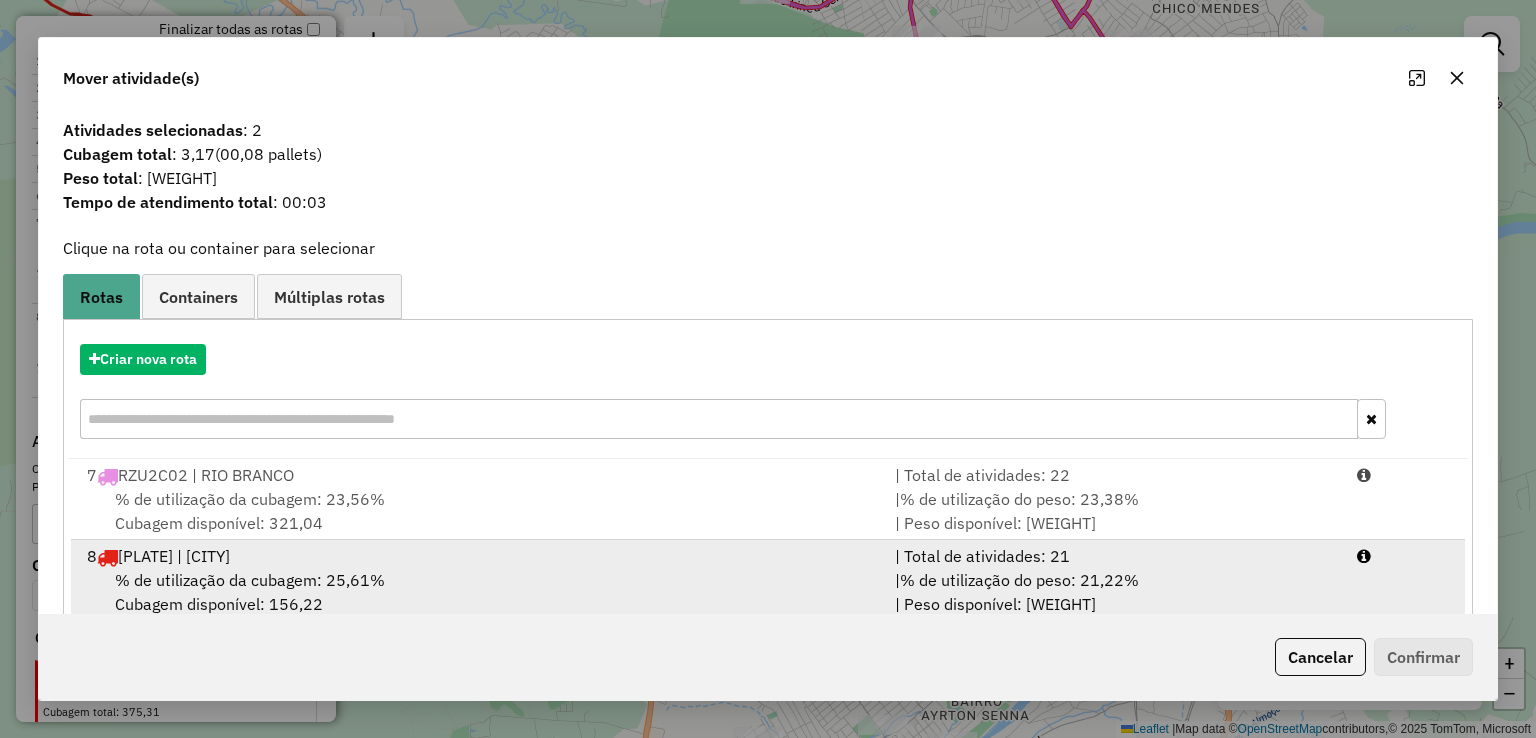 click on "% de utilização da cubagem: [PERCENTAGE]% Cubagem disponível: [CUBAGE]" at bounding box center (479, 592) 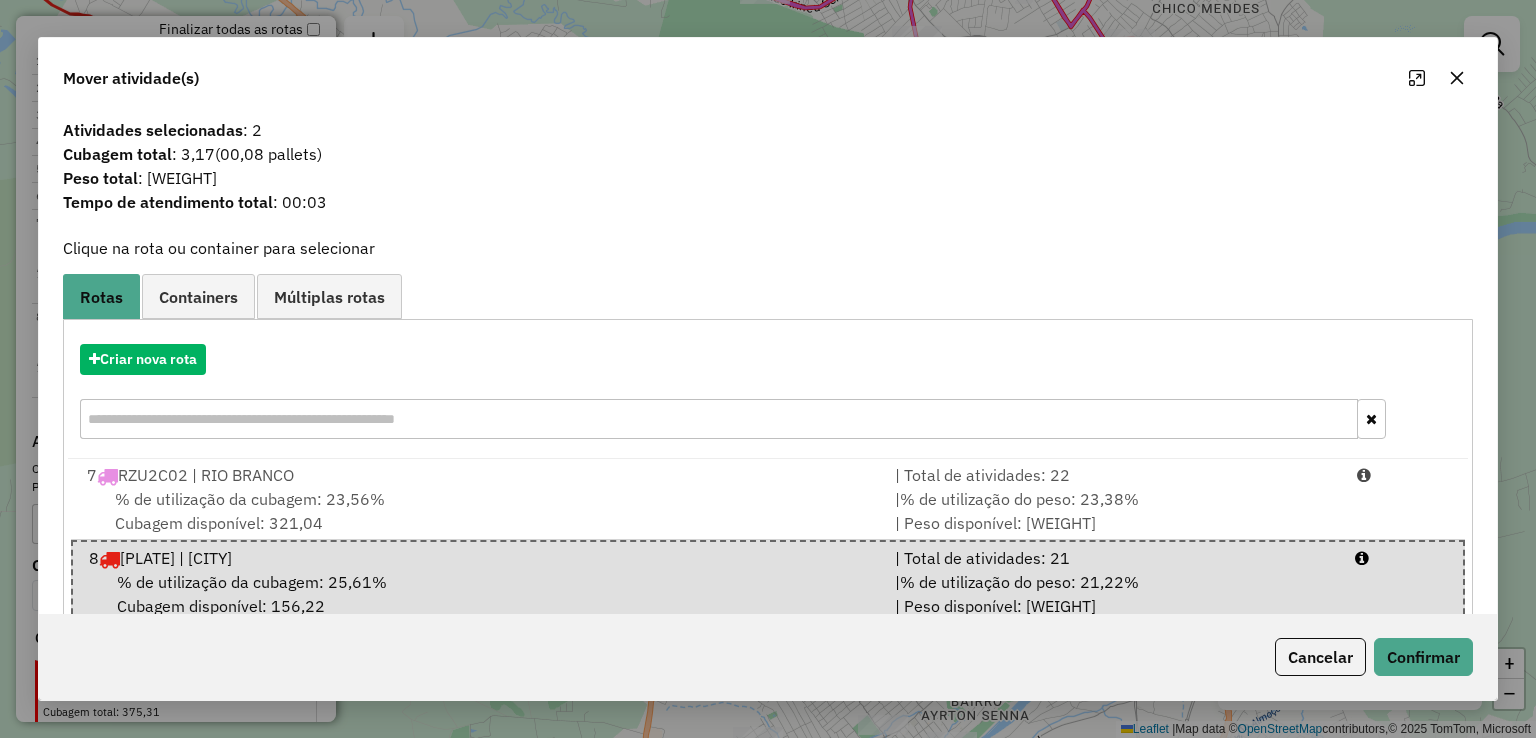 click on "Cancelar   Confirmar" 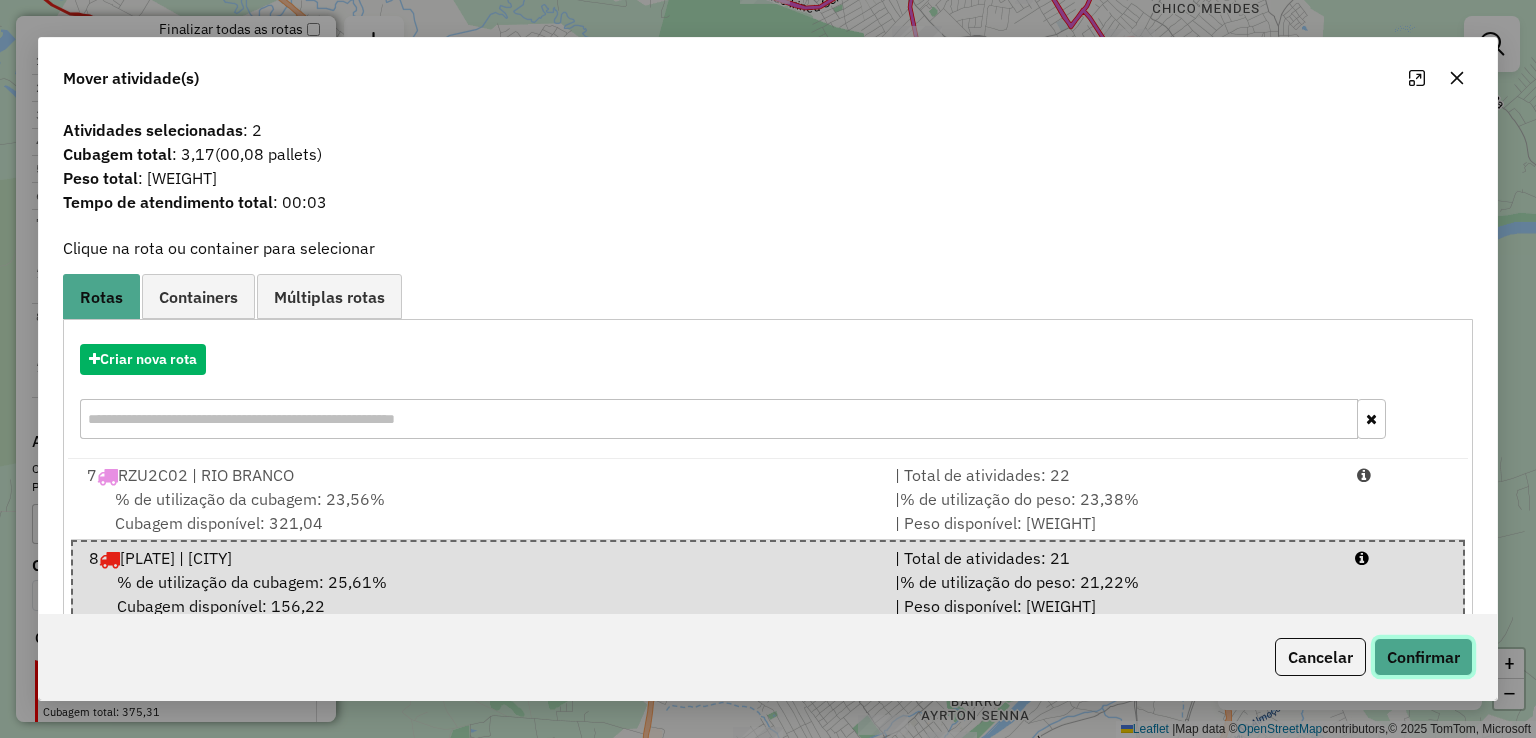 click on "Confirmar" 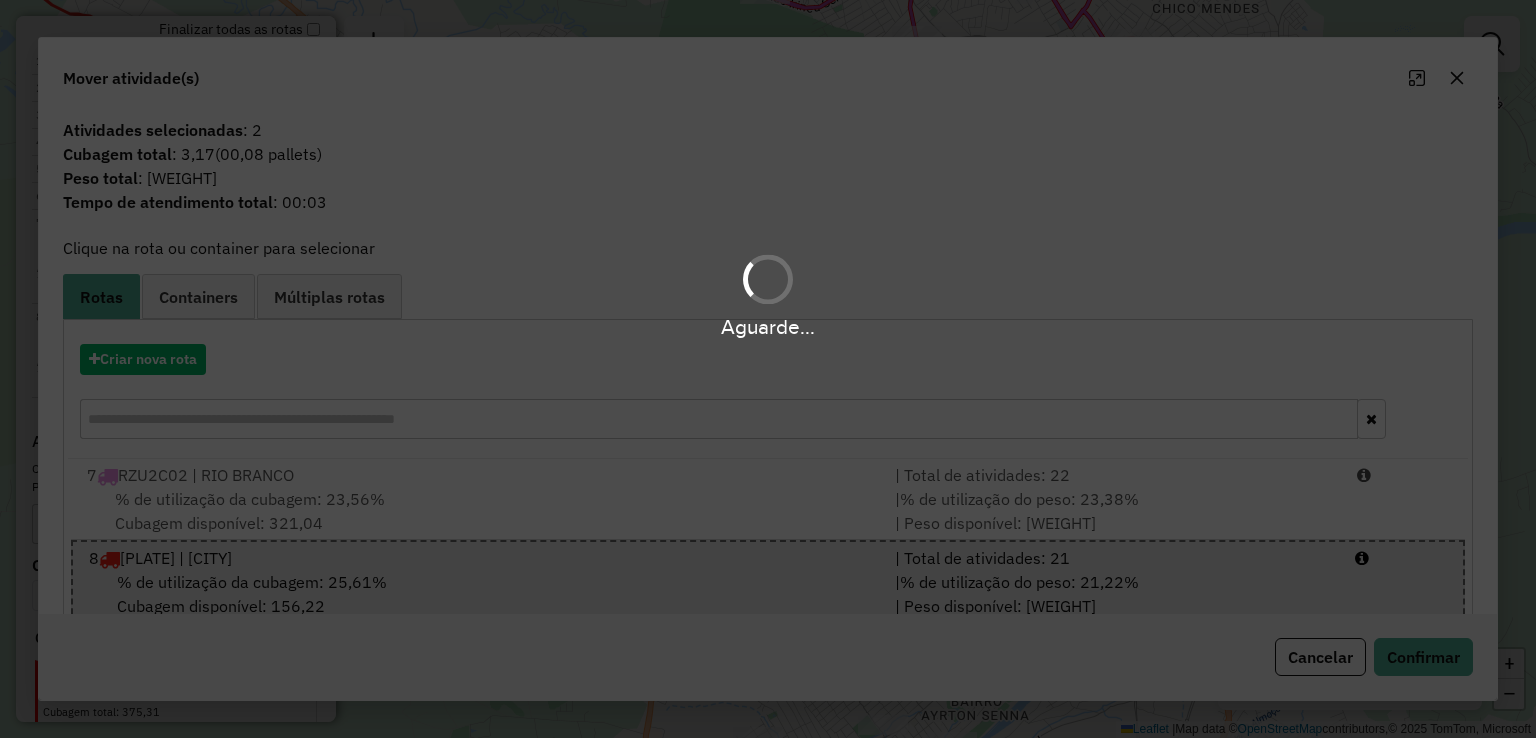 scroll, scrollTop: 717, scrollLeft: 0, axis: vertical 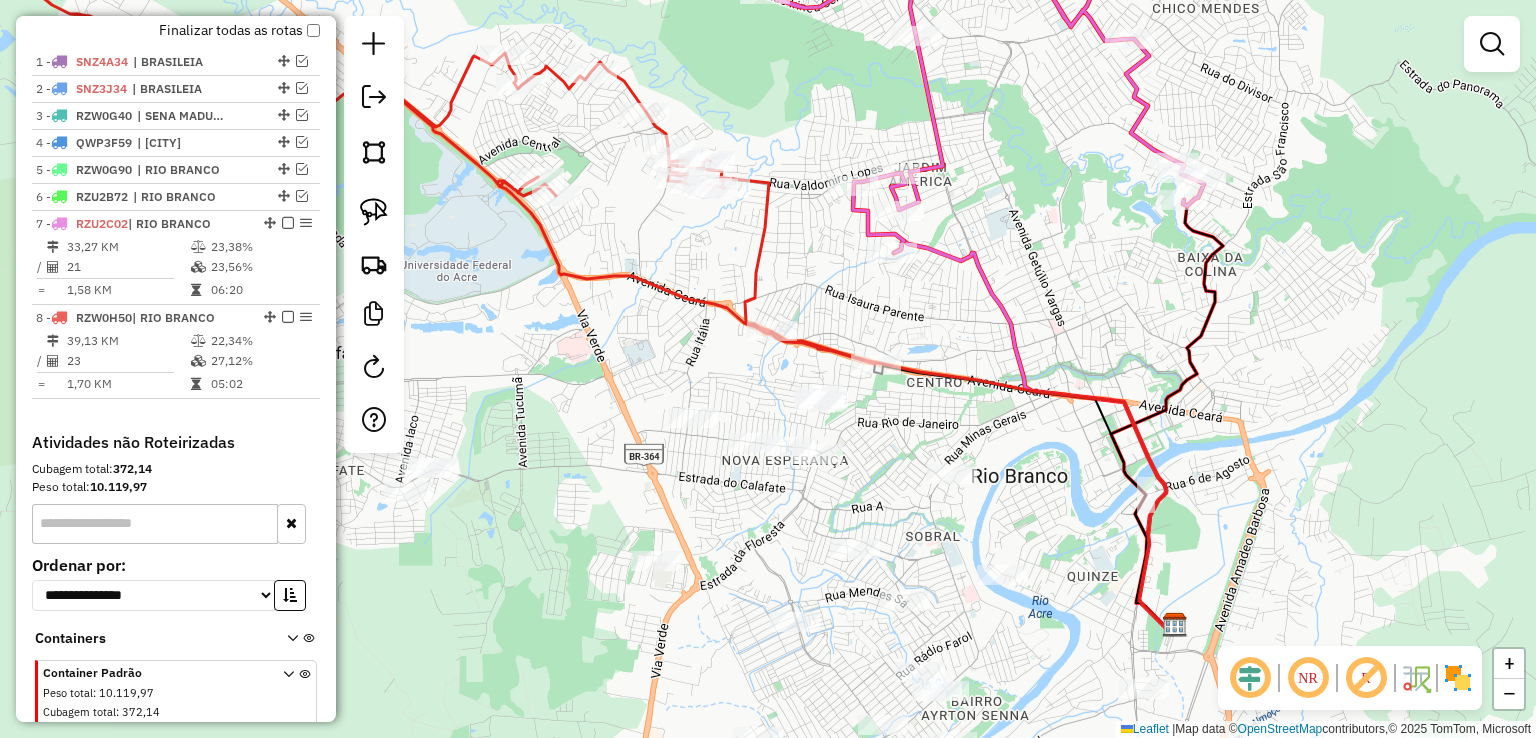 click 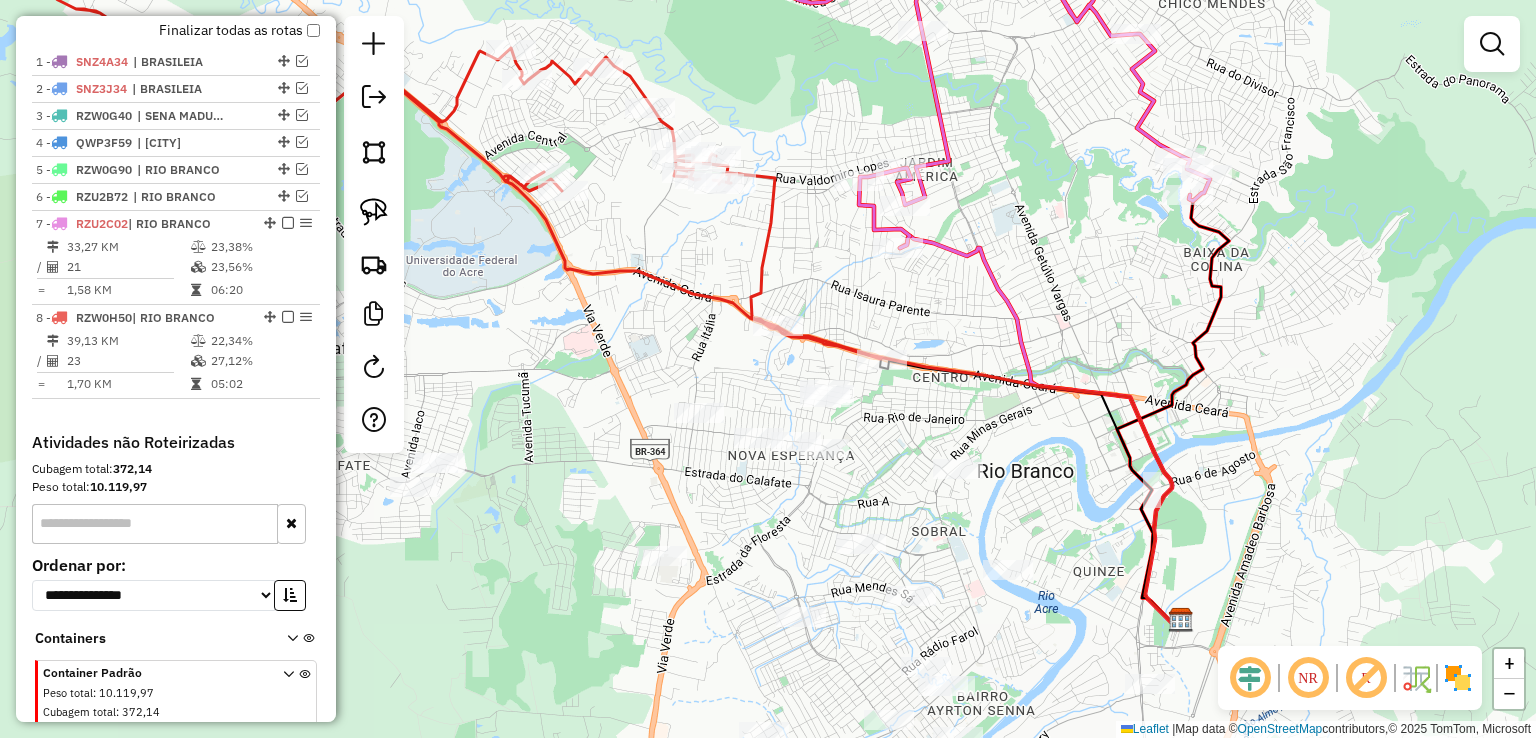 click 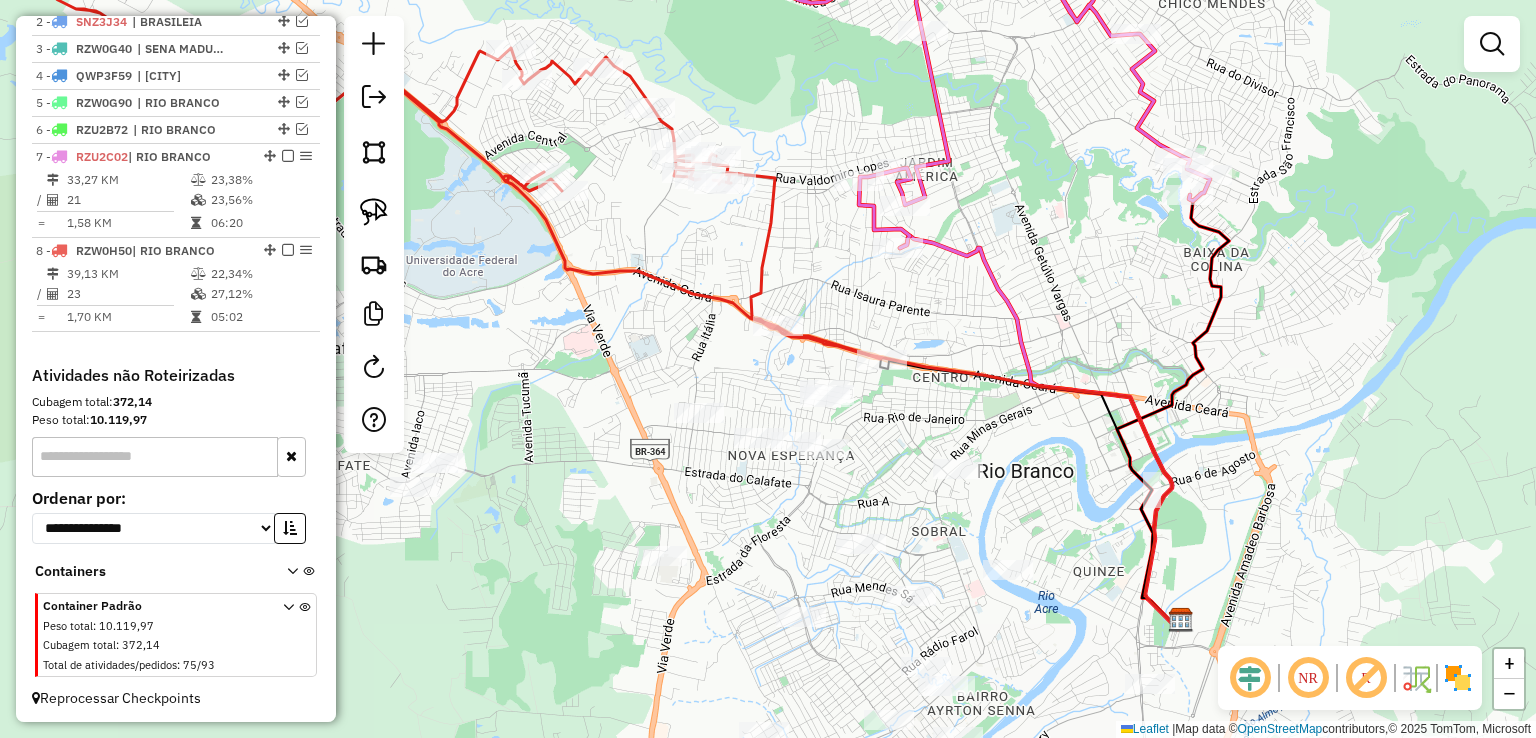 select on "**********" 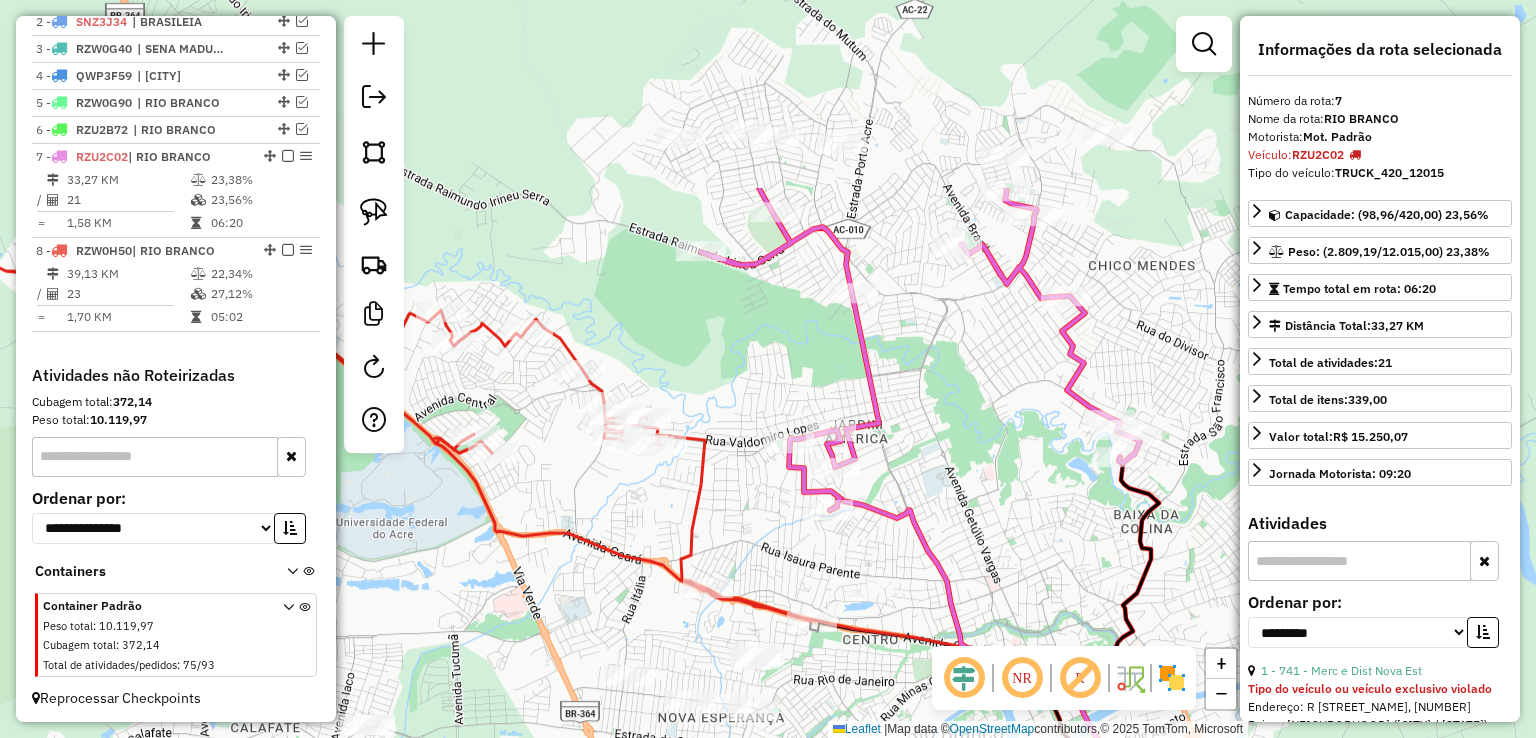 drag, startPoint x: 1030, startPoint y: 135, endPoint x: 869, endPoint y: 407, distance: 316.0775 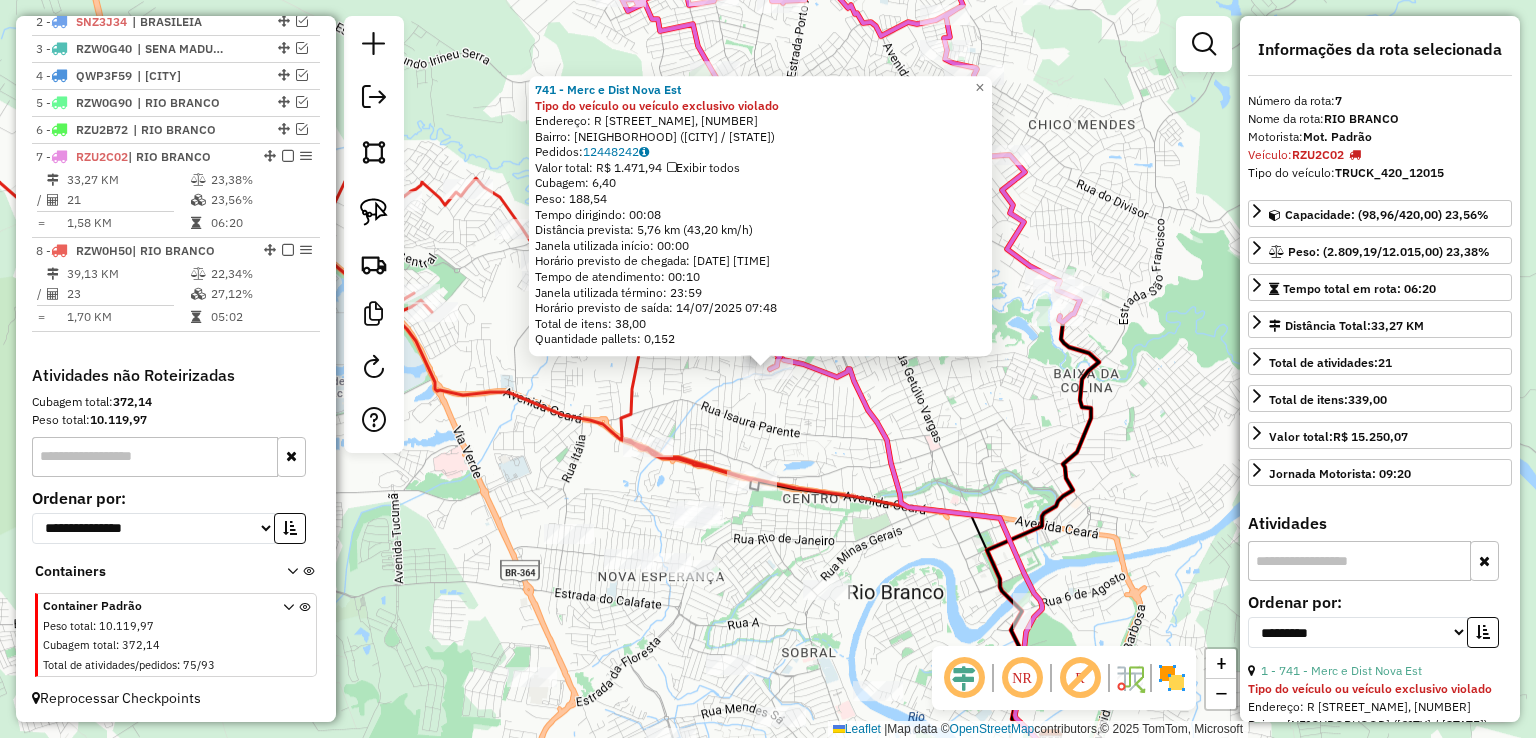 click on "[NUMBER] - [NAME] Dist Nova Est Tipo do veículo ou veículo exclusivo violado Endereço: R NOSSA SENHORA DE FATIMA, [NUMBER] Bairro: [NAME] ([NAME] / AC) Pedidos: [NUMBER] Valor total: R$ [NUMBER] Exibir todos Cubagem: [NUMBER] Peso: [NUMBER] Tempo dirigindo: [TIME] Distância prevista: [NUMBER] km ([NUMBER] km/h) Janela utilizada início: [TIME] Horário previsto de chegada: [DATE] [TIME] Tempo de atendimento: [TIME] Janela utilizada término: [TIME] Total de itens: [NUMBER] Quantidade pallets: [NUMBER] × Janela de atendimento Grade de atendimento Capacidade Transportadoras Veículos Cliente Pedidos Rotas Selecione os dias de semana para filtrar as janelas de atendimento Seg Ter Qua Qui Sex Sáb Dom Informe o período da janela de atendimento: De: Até: Filtrar exatamente a janela do cliente Considerar janela de atendimento padrão Selecione os dias de semana para filtrar as grades de atendimento Seg Ter Qua Qui Sex Sáb Dom" 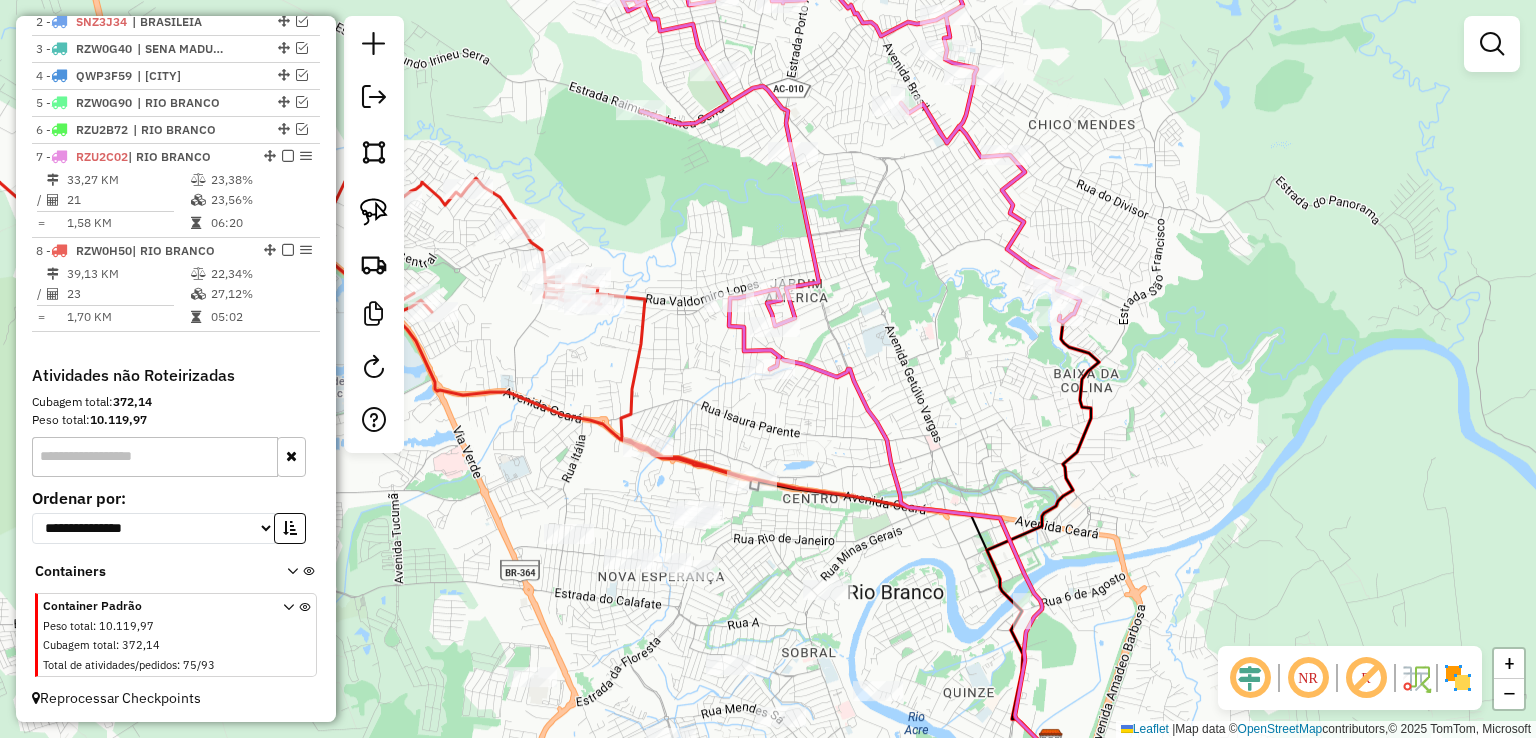 click 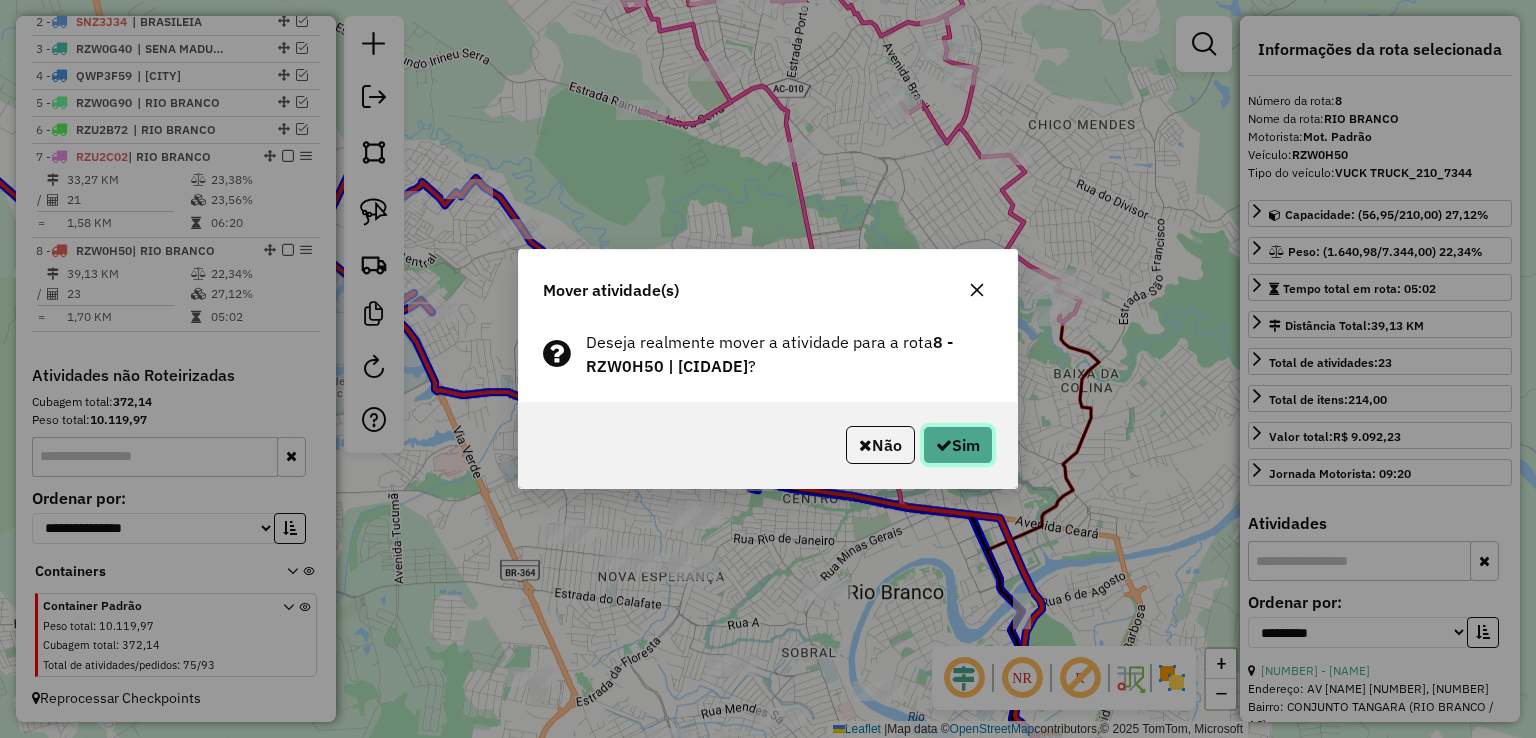 click on "Sim" 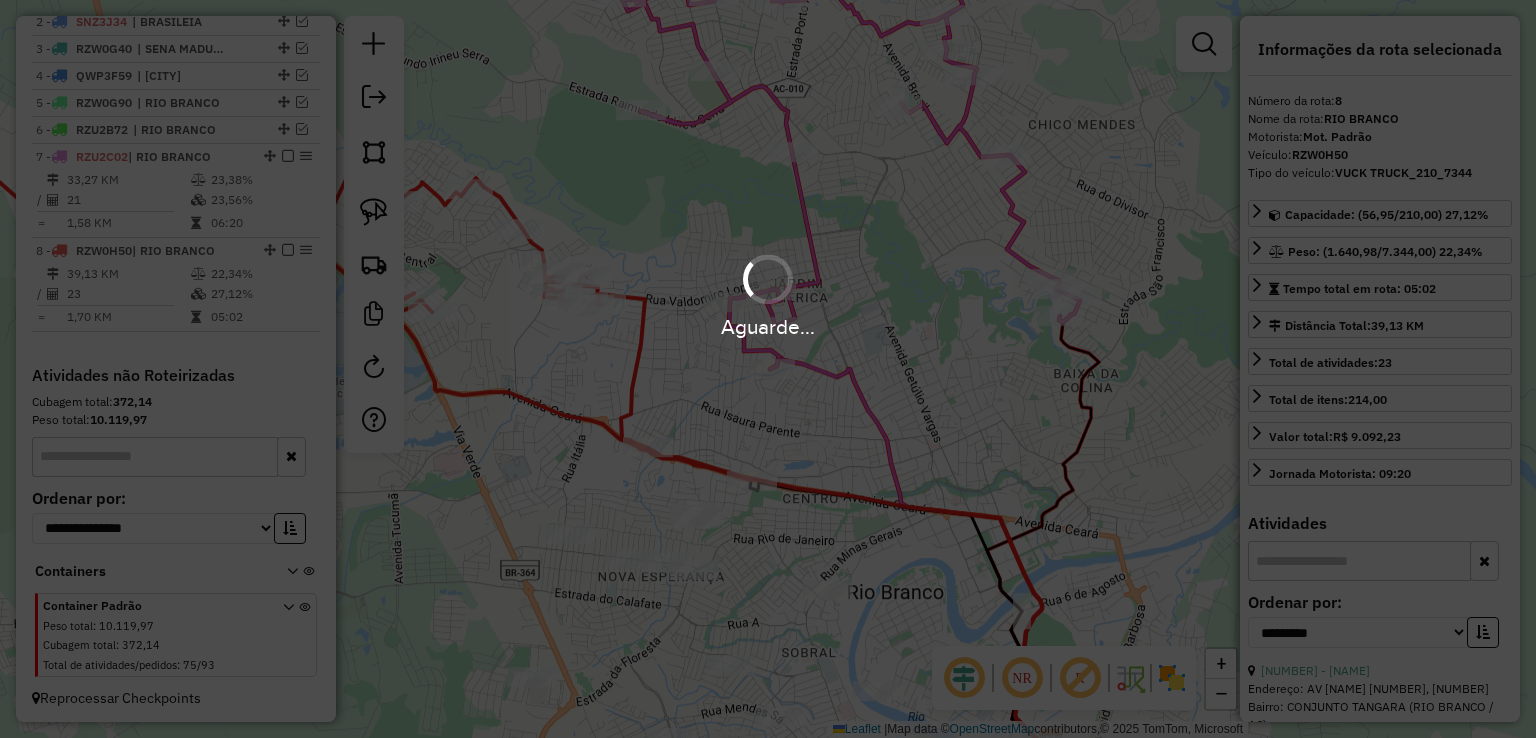 drag, startPoint x: 927, startPoint y: 342, endPoint x: 927, endPoint y: 353, distance: 11 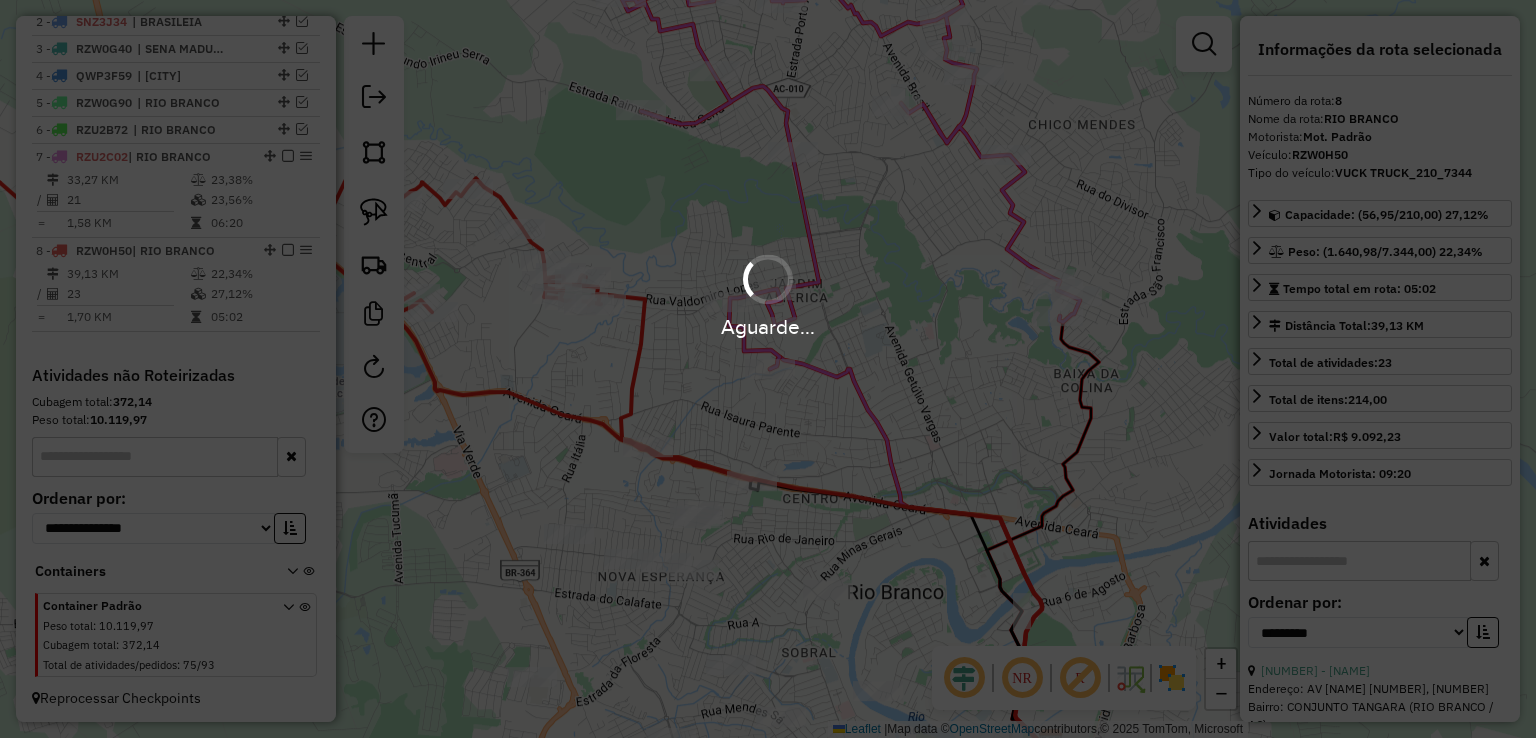 drag, startPoint x: 893, startPoint y: 309, endPoint x: 884, endPoint y: 354, distance: 45.891174 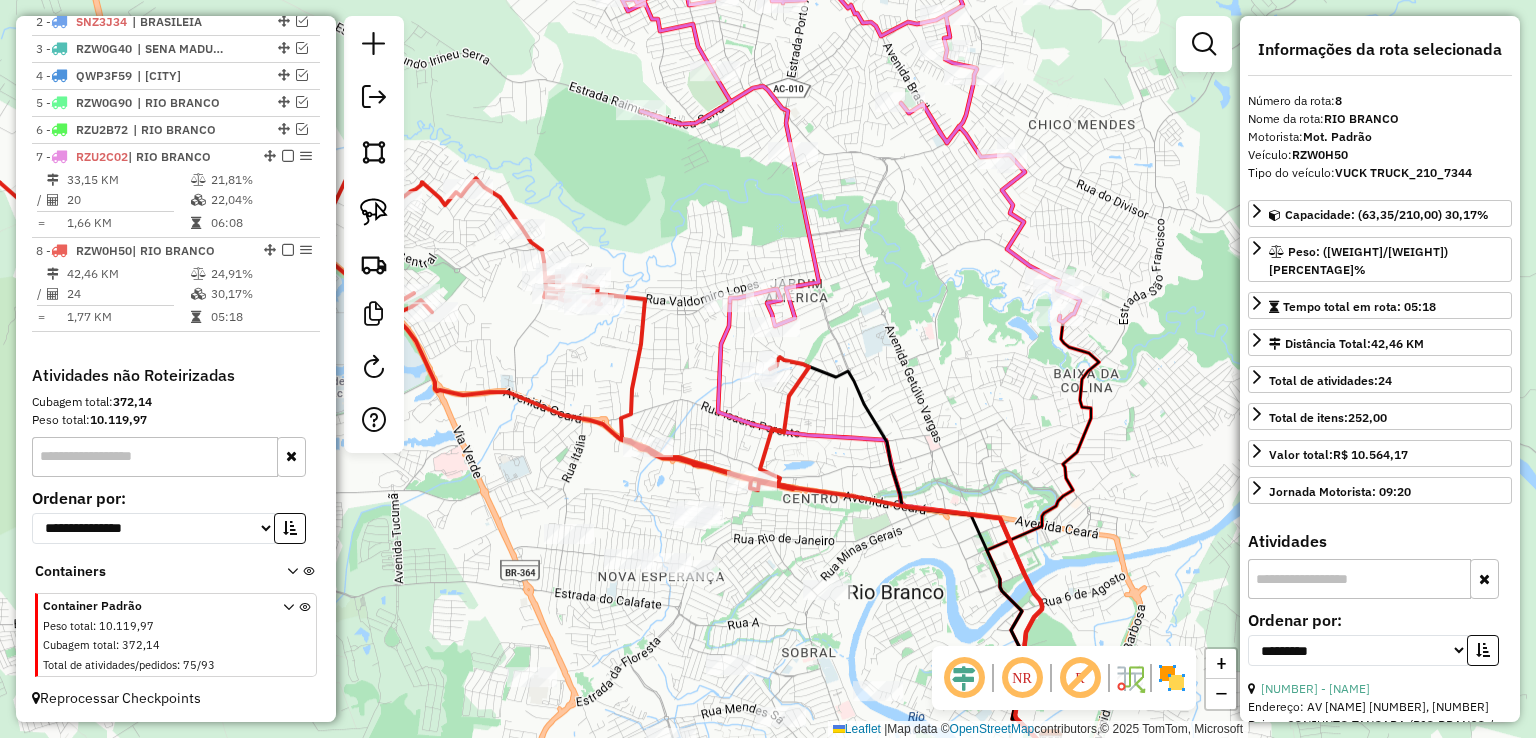 click on "Janela de atendimento Grade de atendimento Capacidade Transportadoras Veículos Cliente Pedidos  Rotas Selecione os dias de semana para filtrar as janelas de atendimento  Seg   Ter   Qua   Qui   Sex   Sáb   Dom  Informe o período da janela de atendimento: De: Até:  Filtrar exatamente a janela do cliente  Considerar janela de atendimento padrão  Selecione os dias de semana para filtrar as grades de atendimento  Seg   Ter   Qua   Qui   Sex   Sáb   Dom   Considerar clientes sem dia de atendimento cadastrado  Clientes fora do dia de atendimento selecionado Filtrar as atividades entre os valores definidos abaixo:  Peso mínimo:   Peso máximo:   Cubagem mínima:   Cubagem máxima:   De:   Até:  Filtrar as atividades entre o tempo de atendimento definido abaixo:  De:   Até:   Considerar capacidade total dos clientes não roteirizados Transportadora: Selecione um ou mais itens Tipo de veículo: Selecione um ou mais itens Veículo: Selecione um ou mais itens Motorista: Selecione um ou mais itens Nome: Rótulo:" 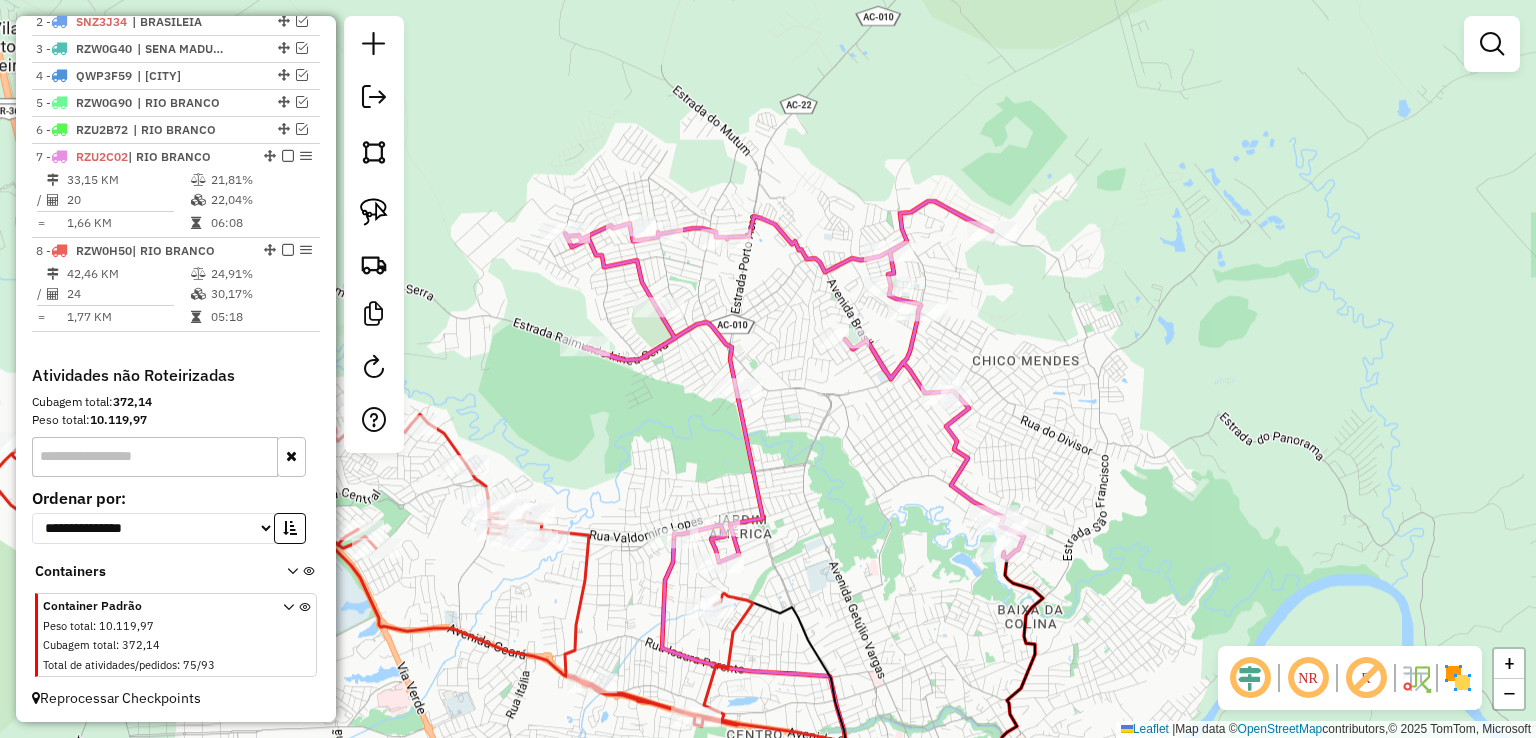 drag, startPoint x: 917, startPoint y: 219, endPoint x: 860, endPoint y: 487, distance: 273.99454 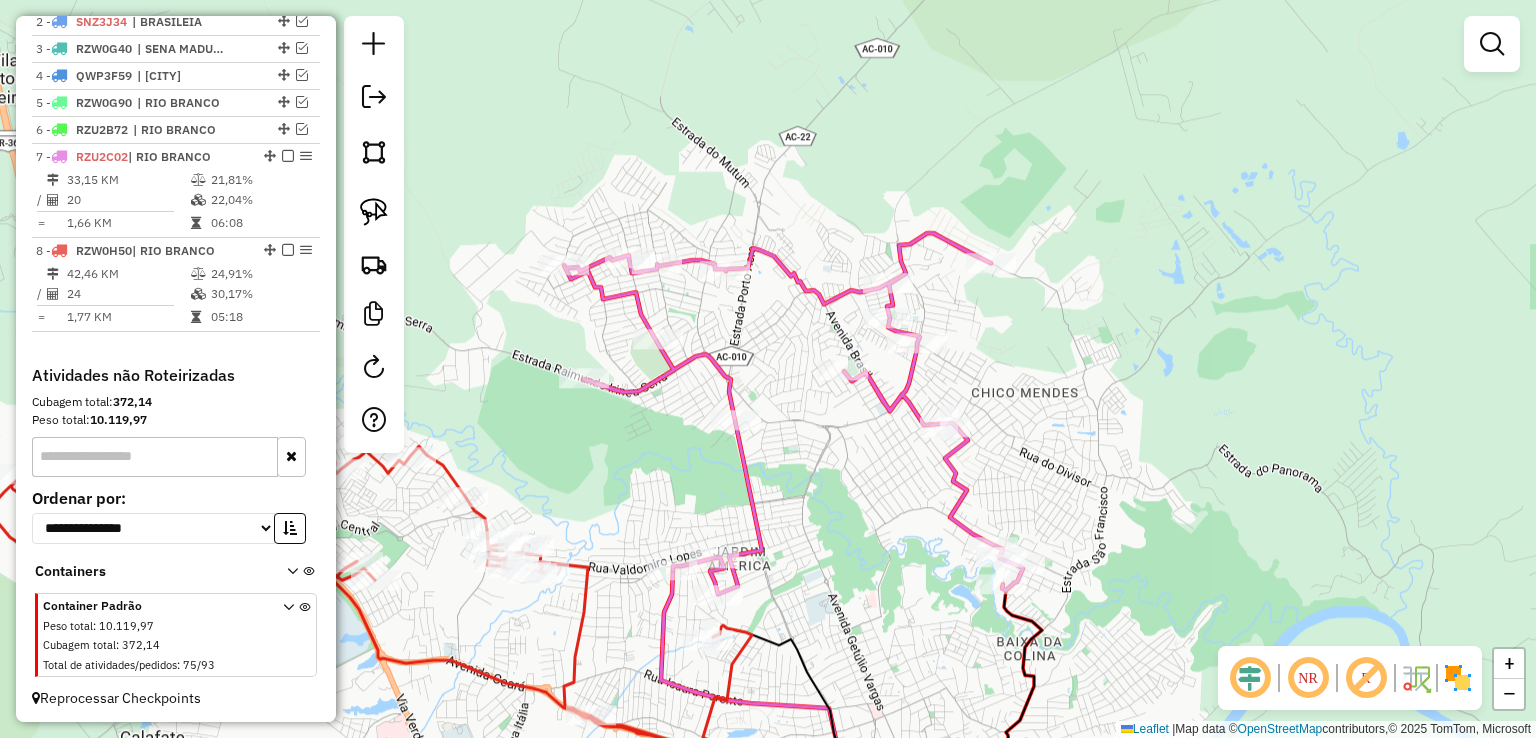 click 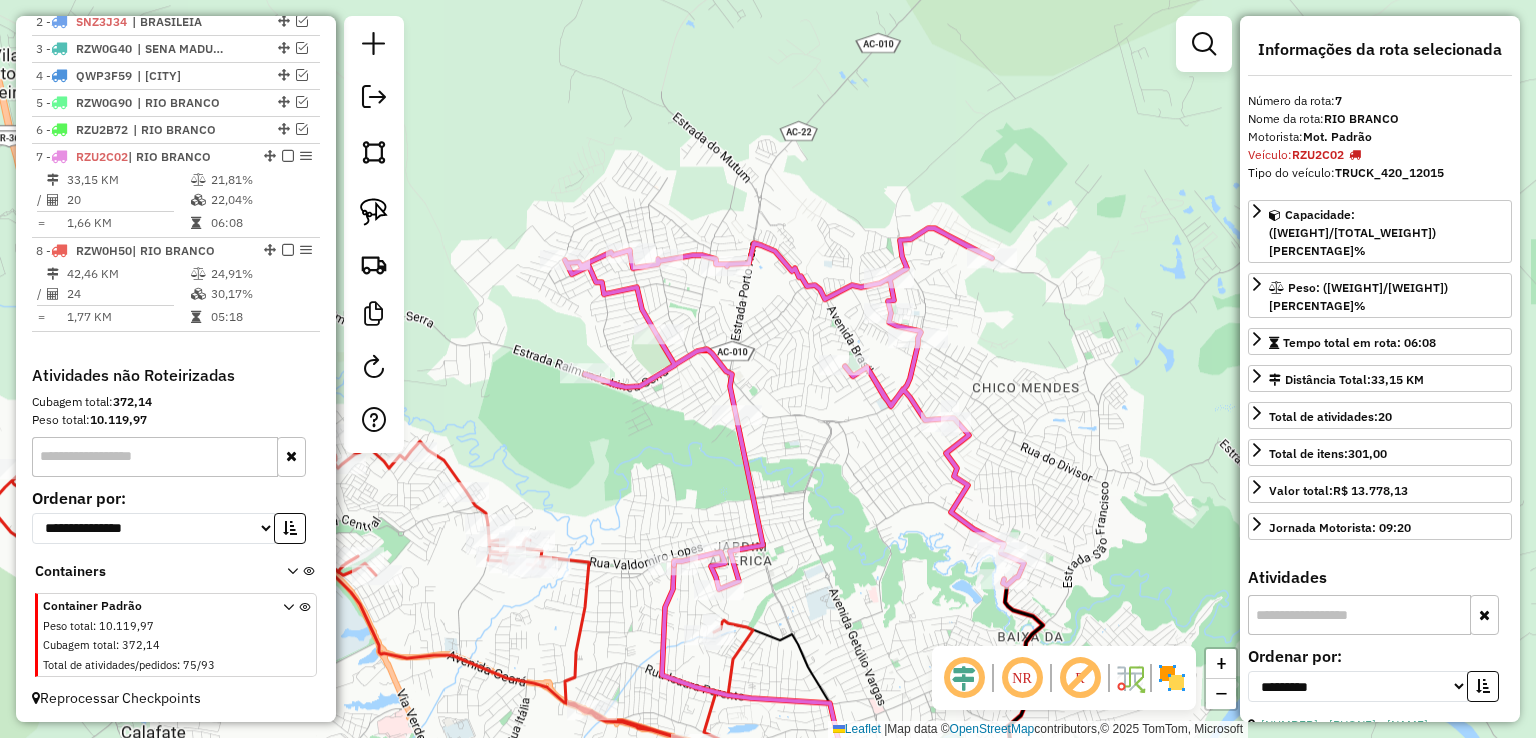 drag, startPoint x: 978, startPoint y: 396, endPoint x: 1024, endPoint y: 203, distance: 198.40614 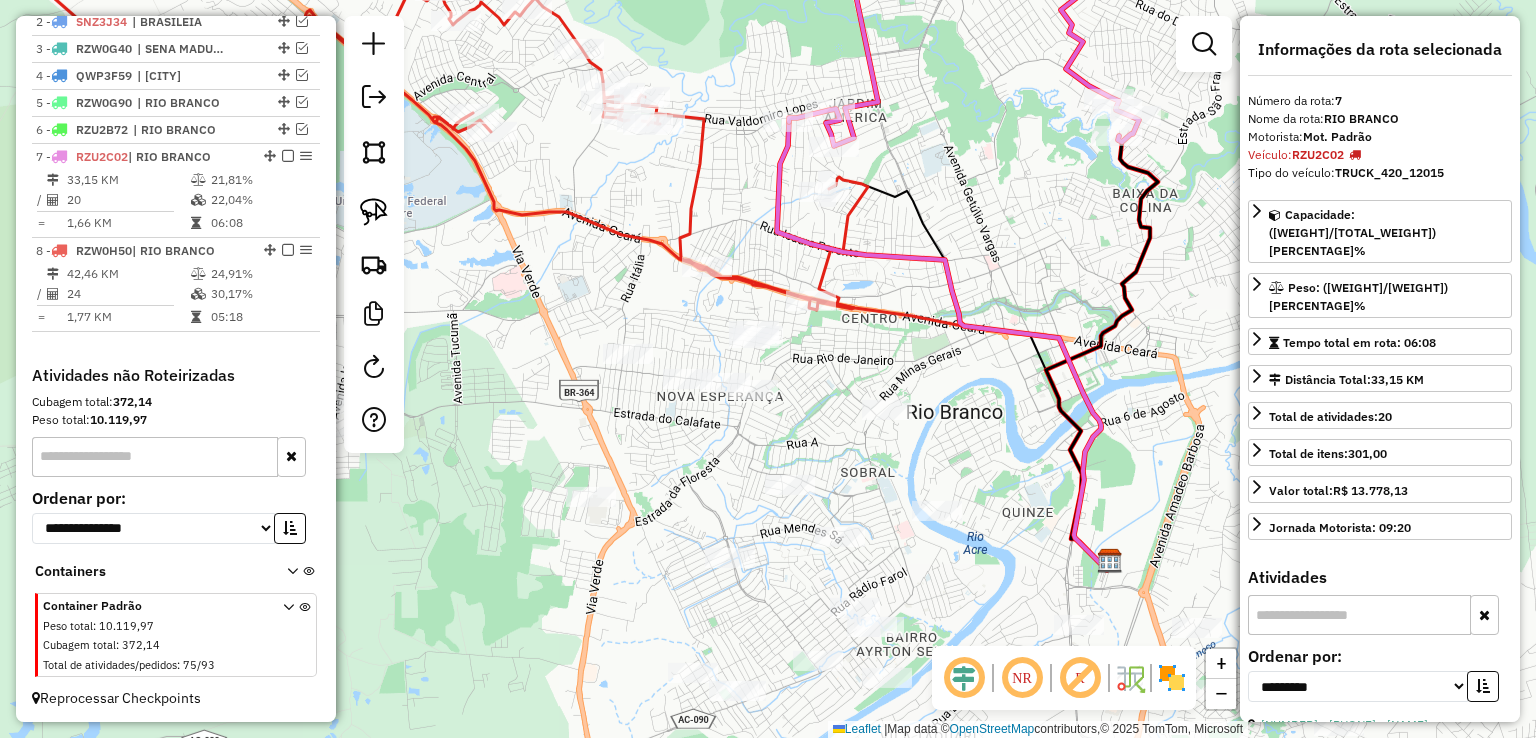 drag, startPoint x: 980, startPoint y: 346, endPoint x: 1001, endPoint y: 205, distance: 142.55525 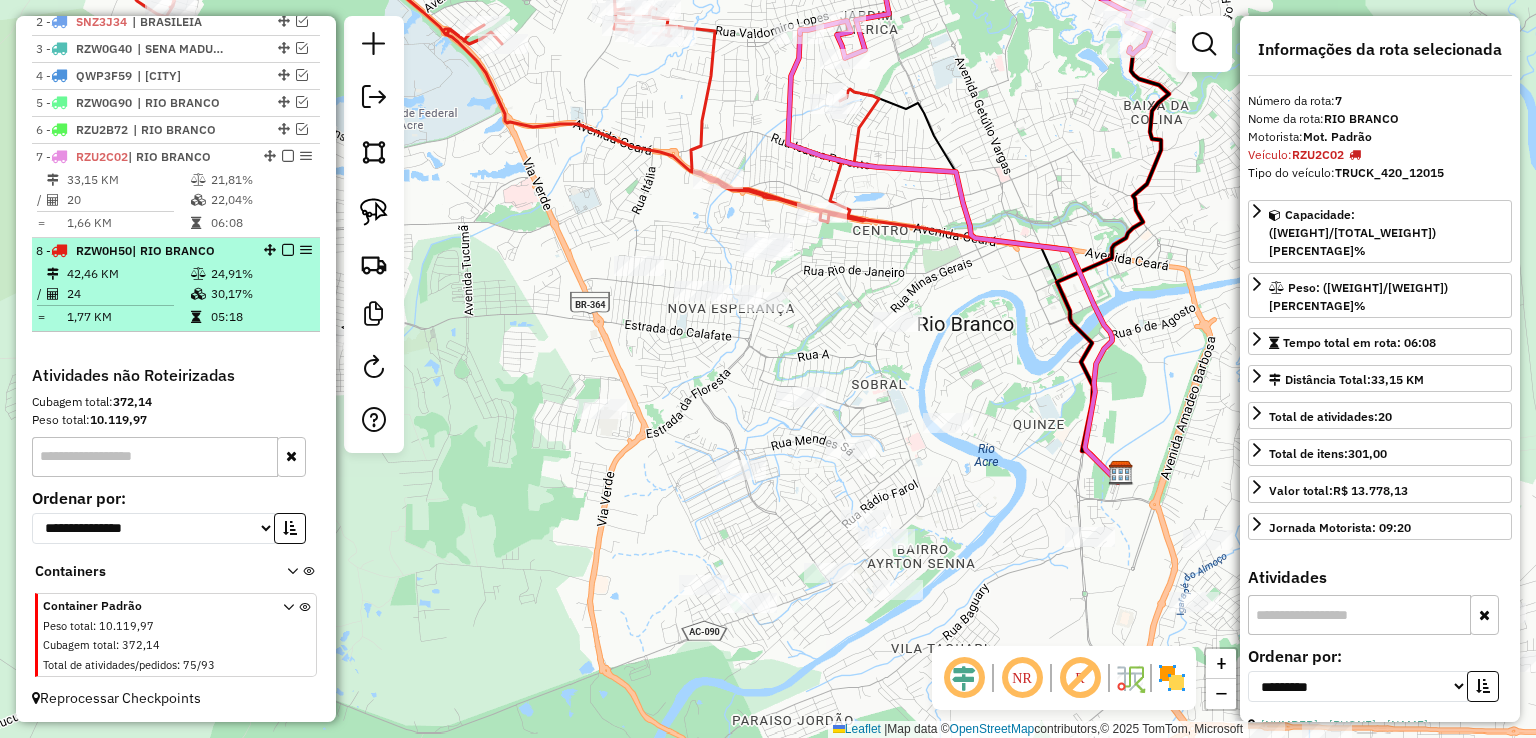 click at bounding box center (288, 250) 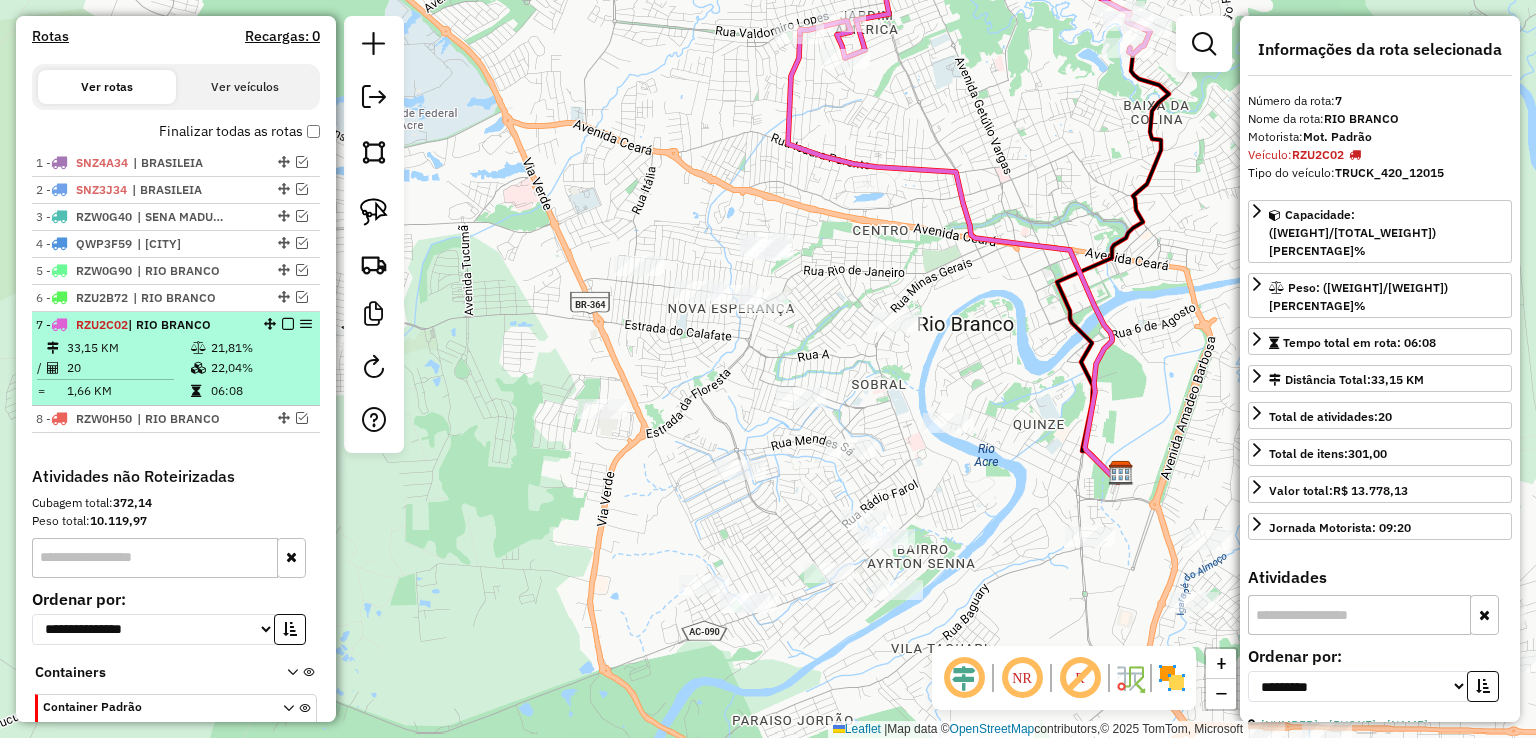 scroll, scrollTop: 617, scrollLeft: 0, axis: vertical 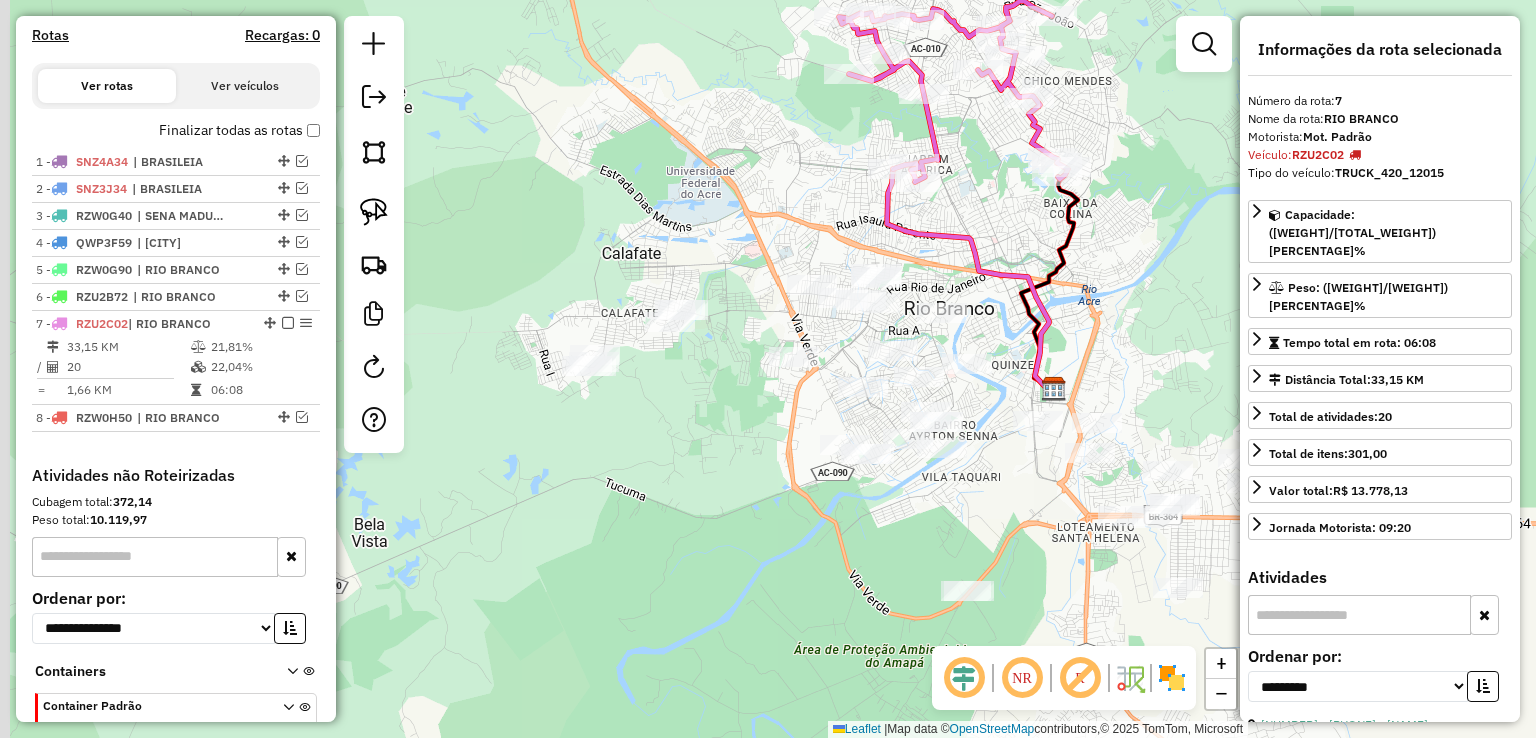 drag, startPoint x: 515, startPoint y: 331, endPoint x: 812, endPoint y: 310, distance: 297.7415 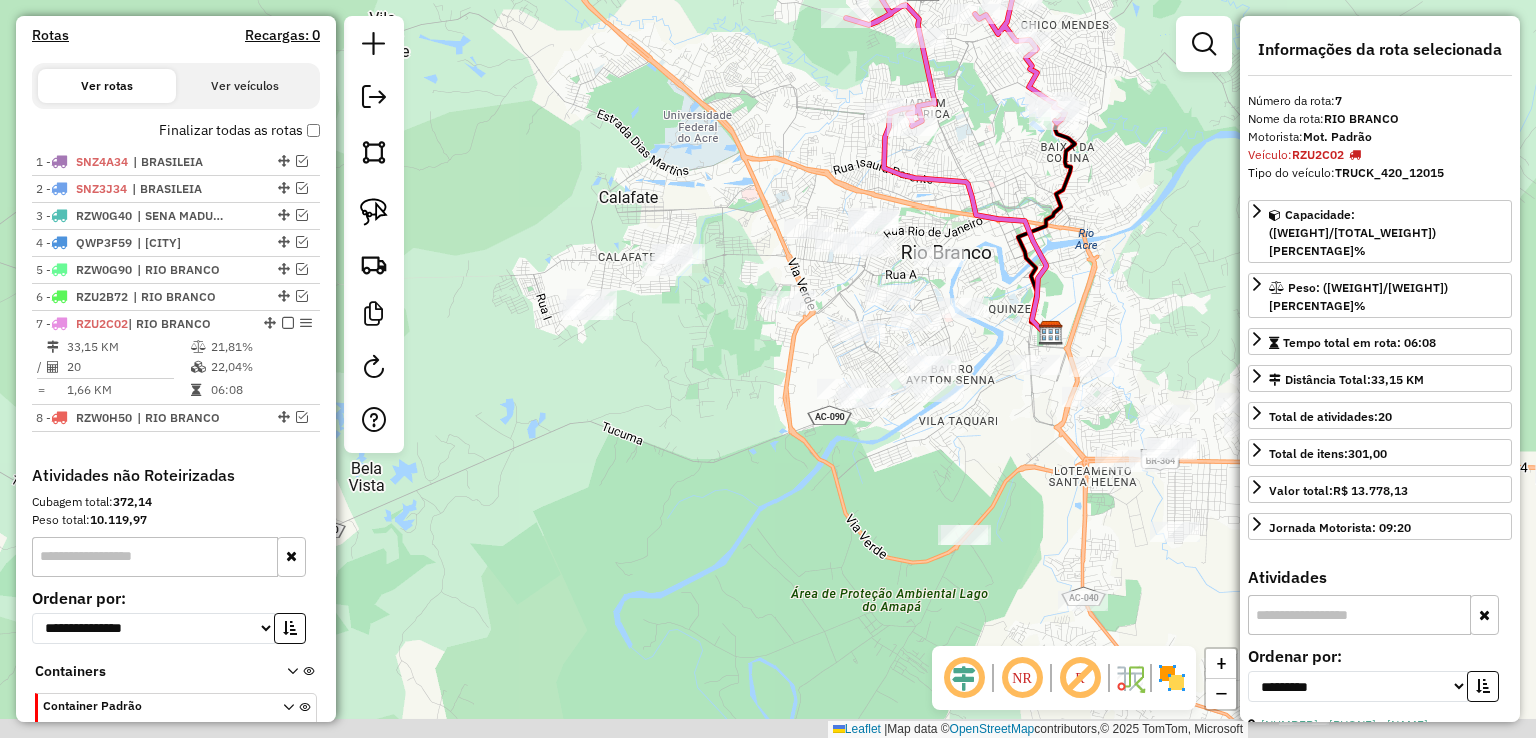 drag, startPoint x: 773, startPoint y: 420, endPoint x: 703, endPoint y: 365, distance: 89.02247 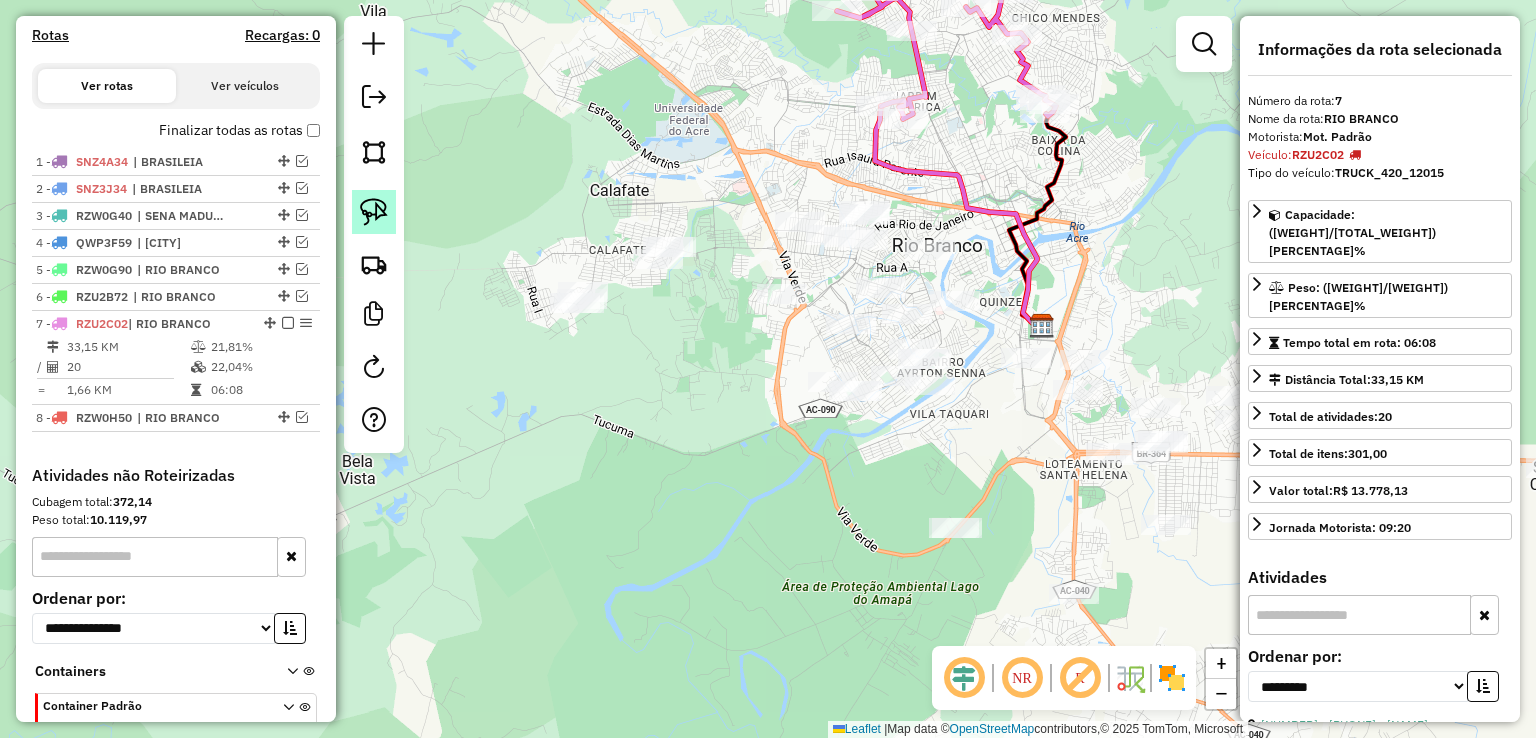click 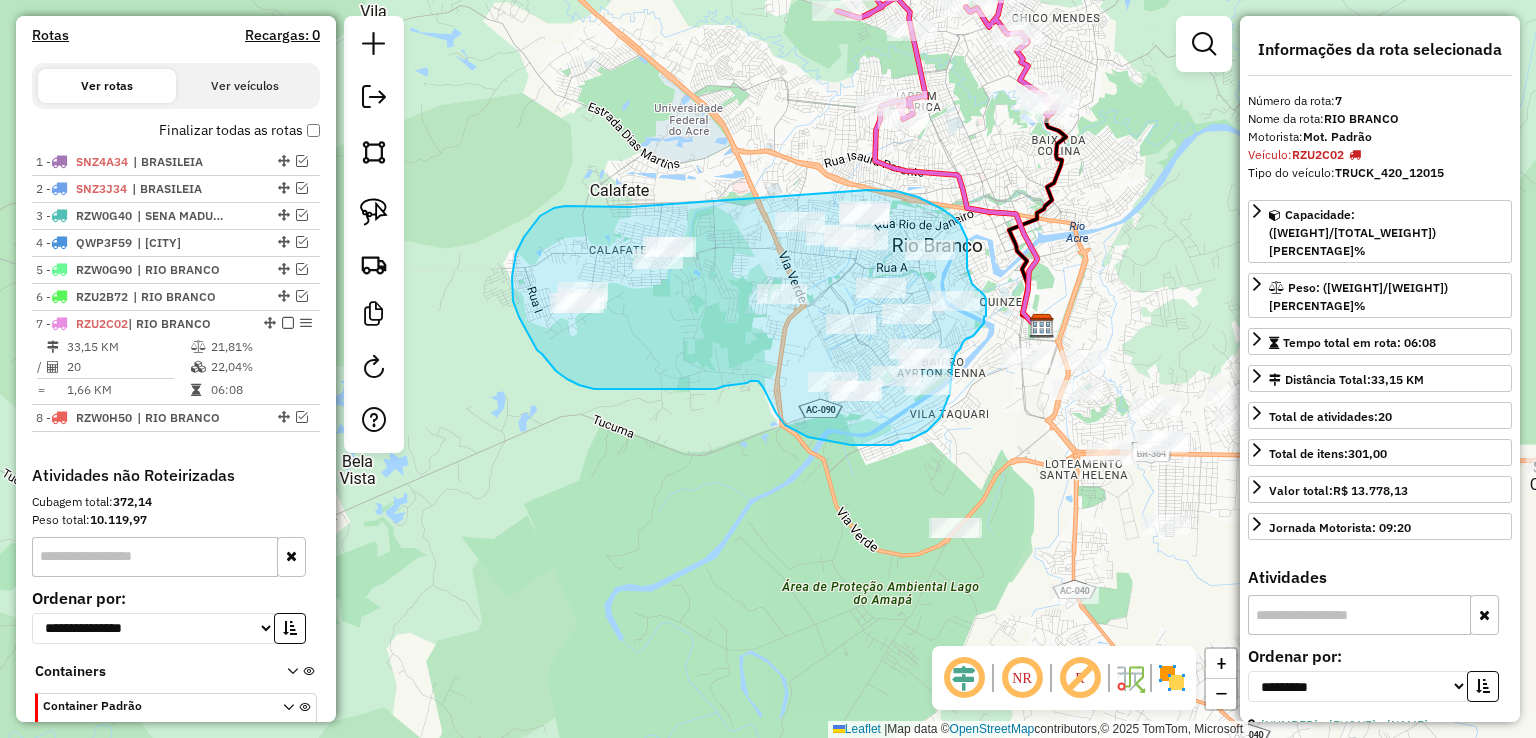 drag, startPoint x: 604, startPoint y: 206, endPoint x: 860, endPoint y: 190, distance: 256.4995 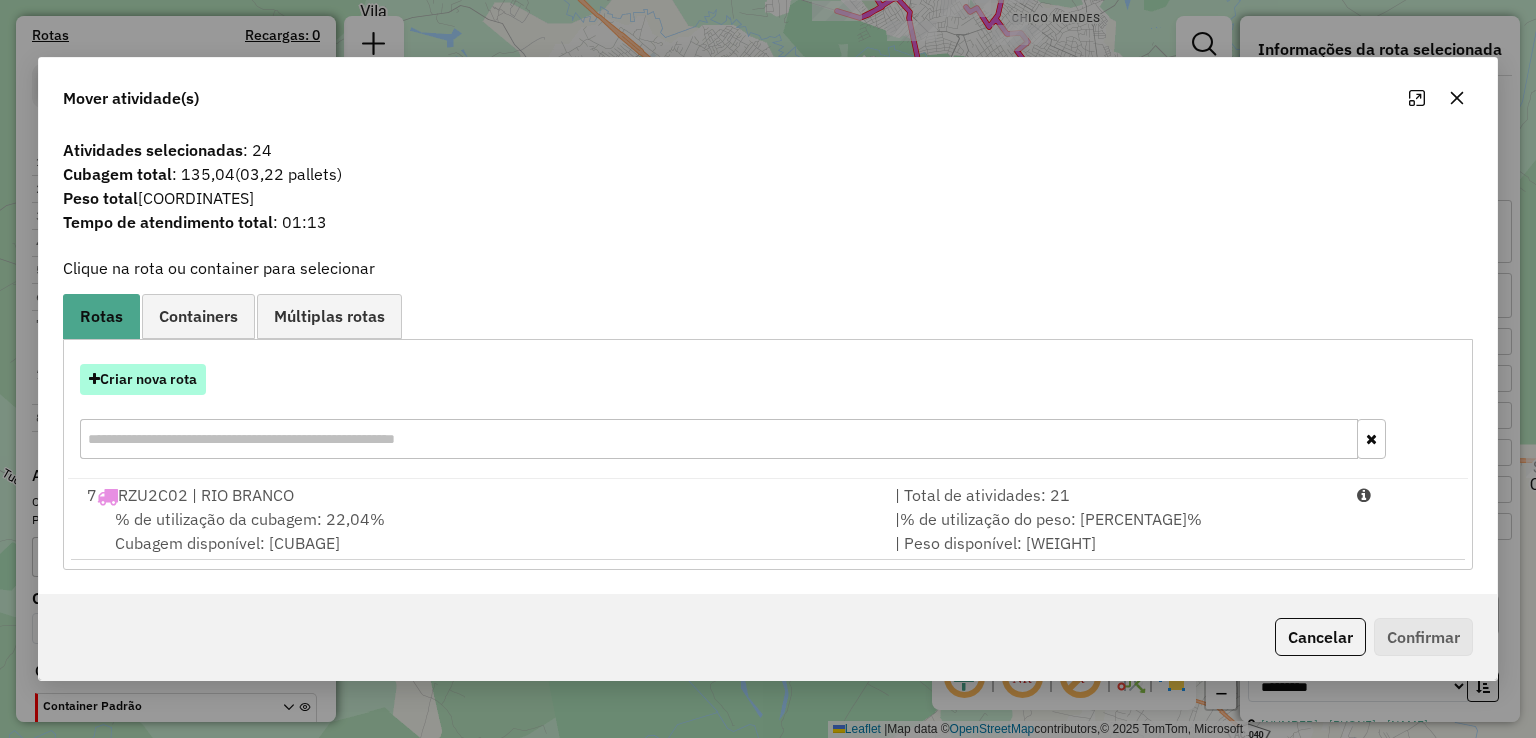 click on "Criar nova rota" at bounding box center [143, 379] 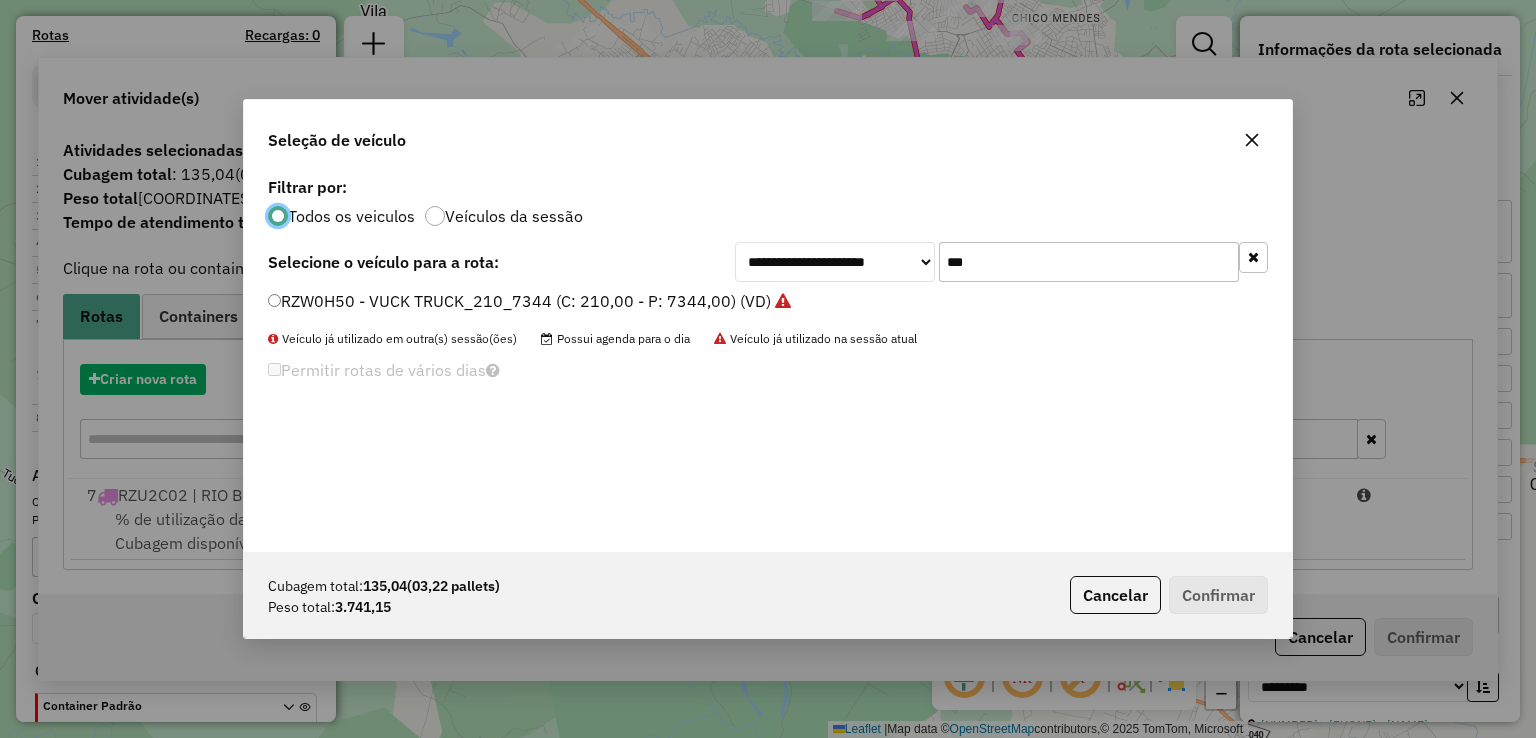 scroll, scrollTop: 10, scrollLeft: 6, axis: both 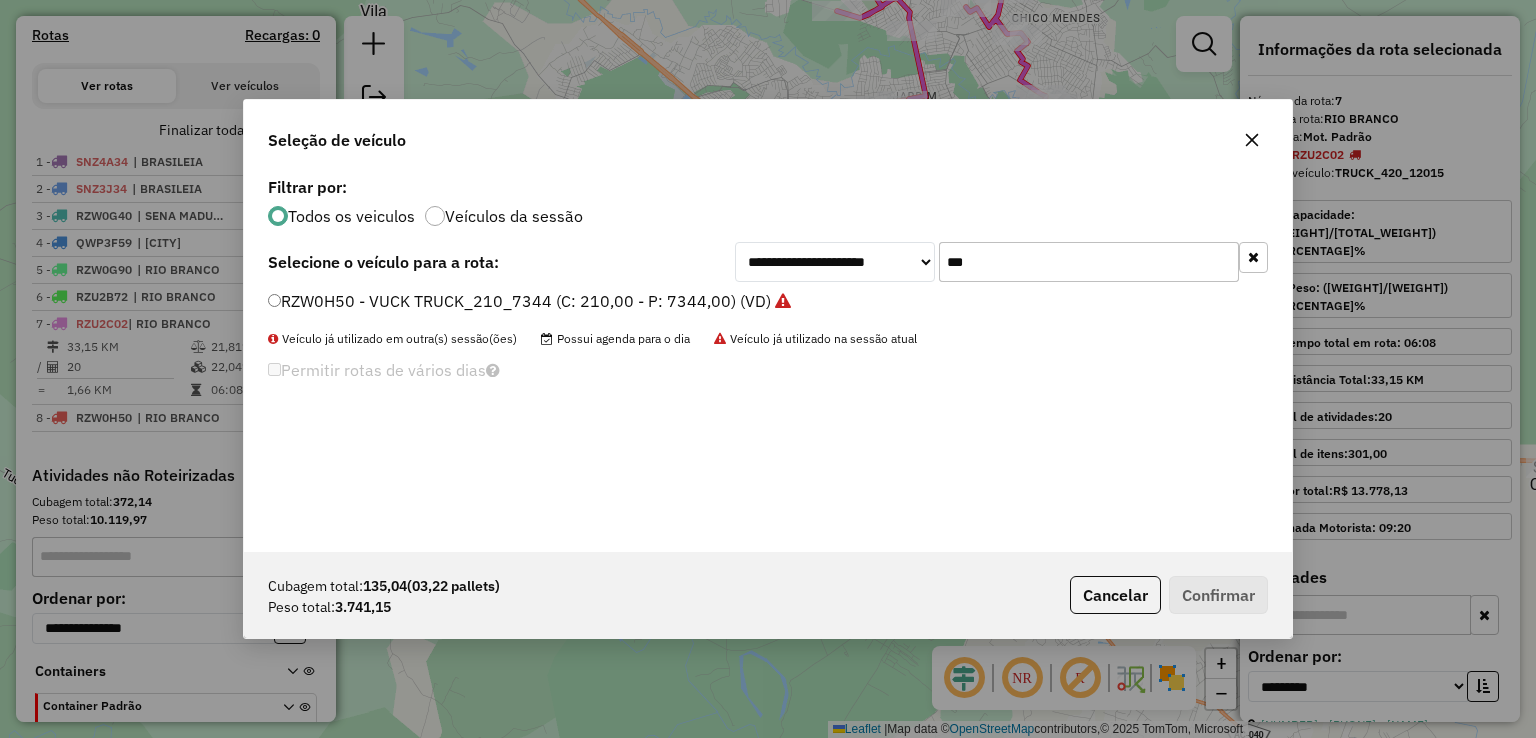 drag, startPoint x: 988, startPoint y: 268, endPoint x: 814, endPoint y: 266, distance: 174.01149 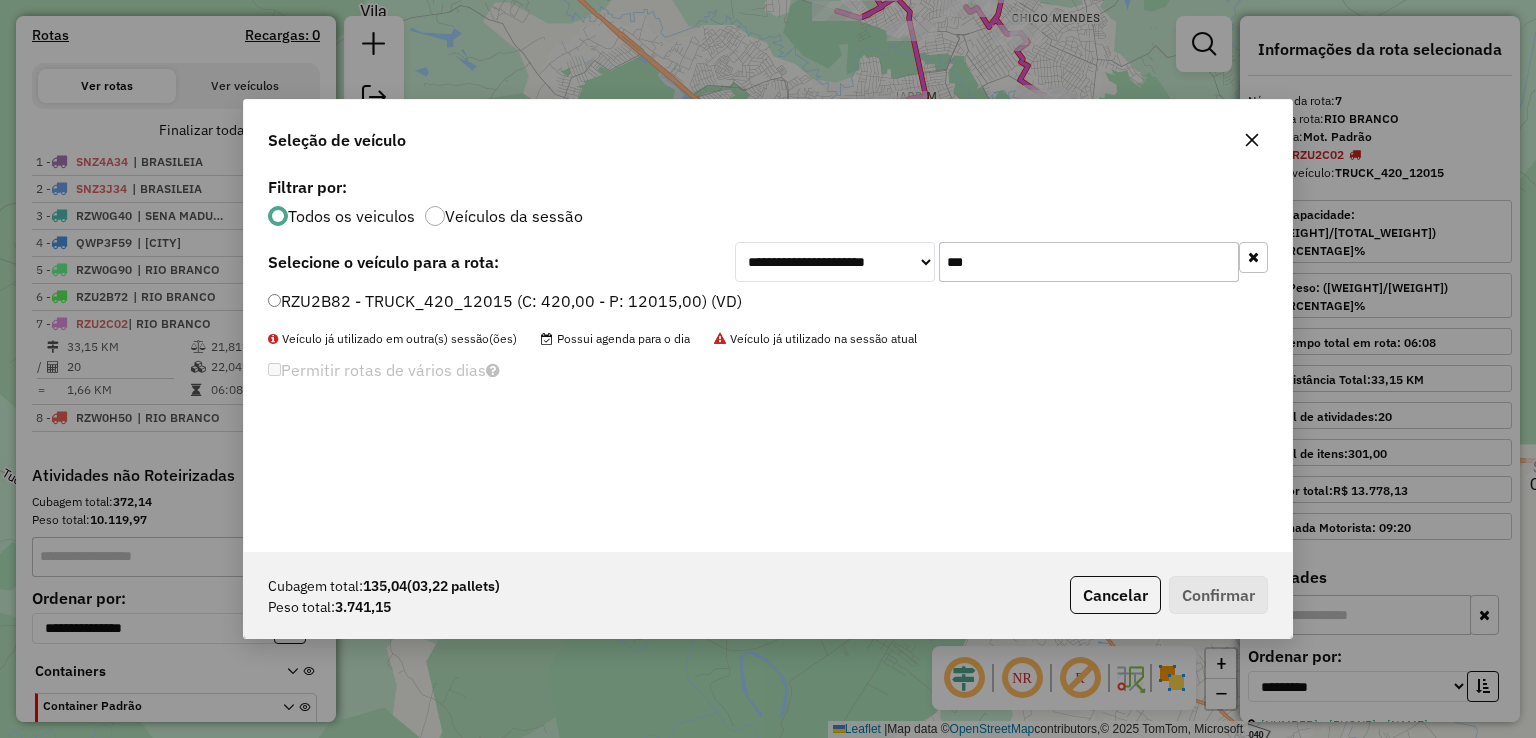 type on "***" 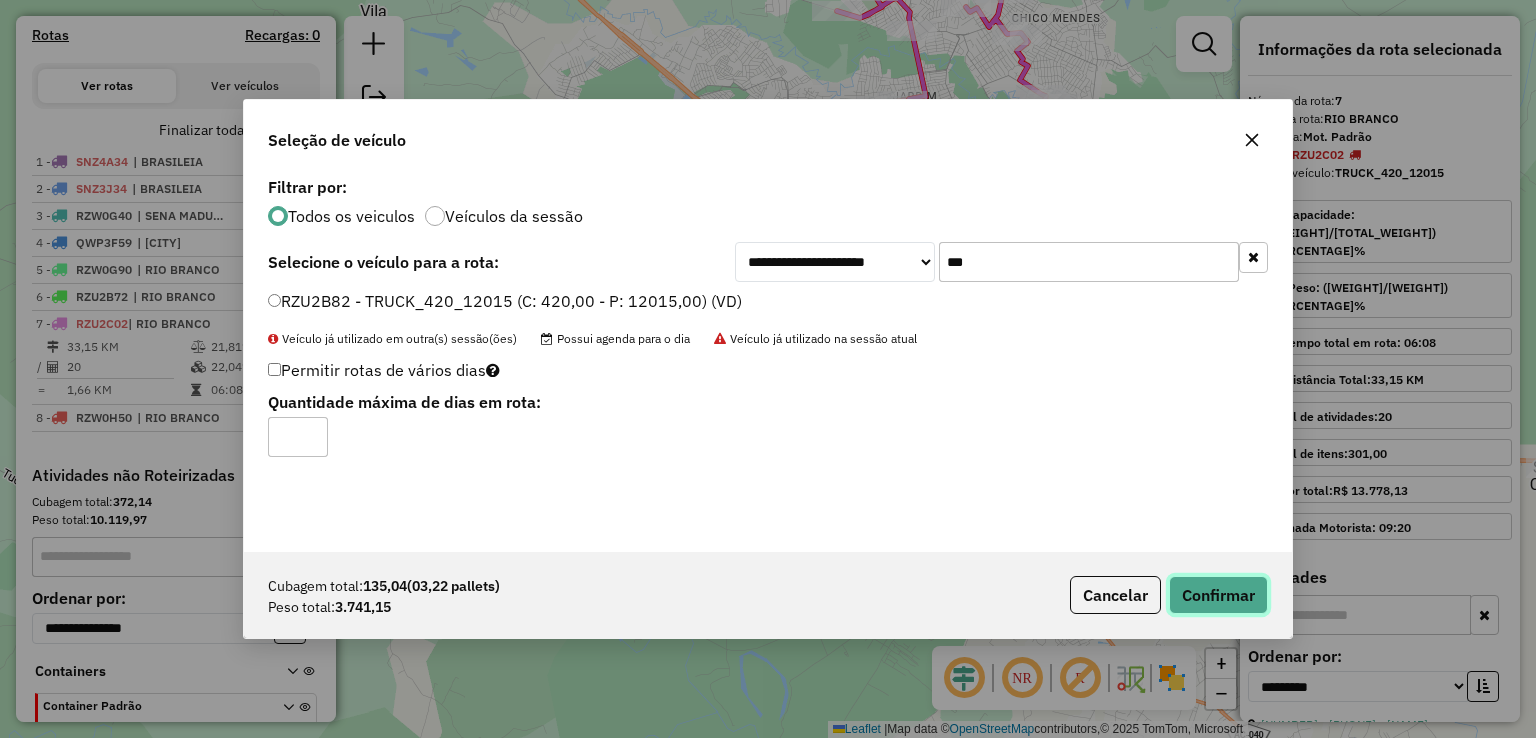 click on "Confirmar" 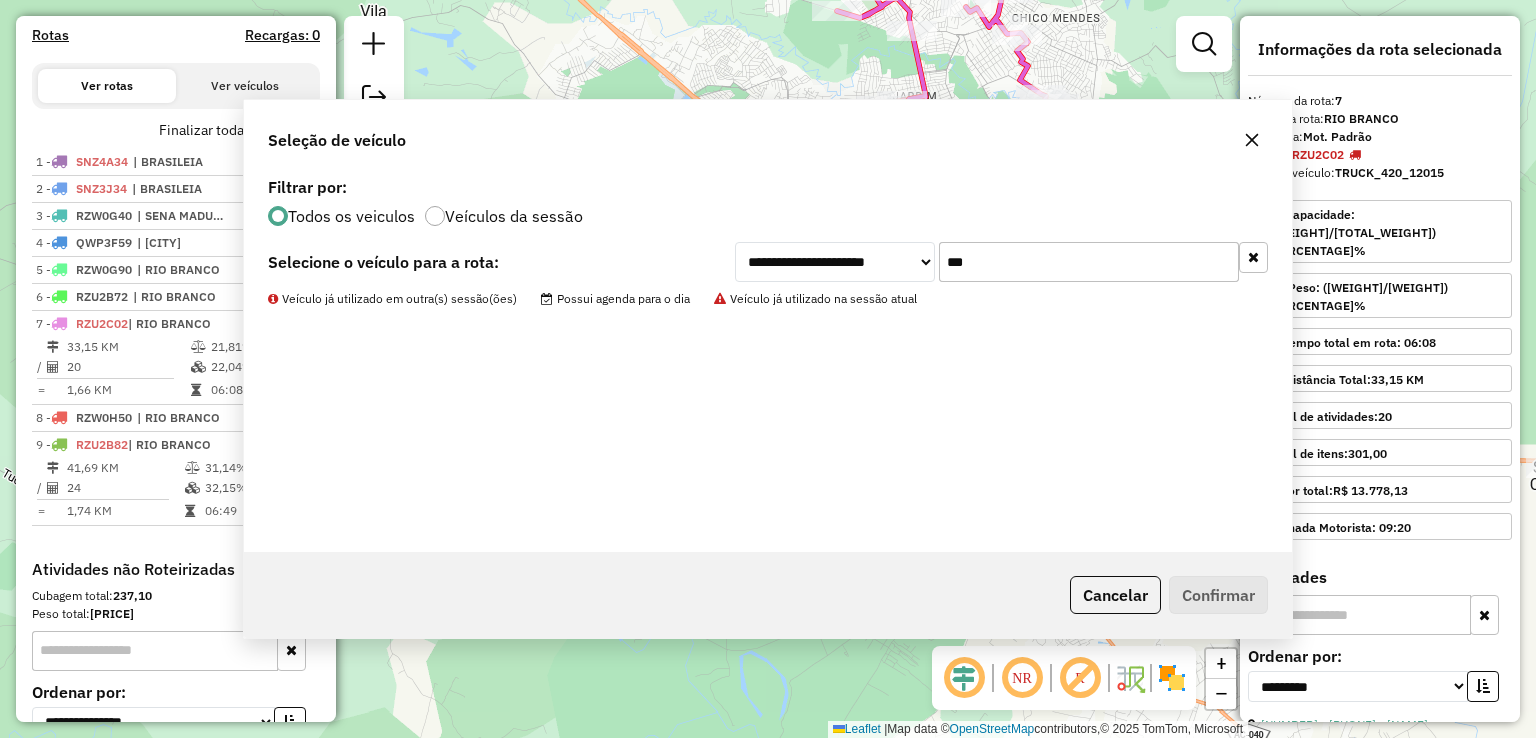 scroll, scrollTop: 812, scrollLeft: 0, axis: vertical 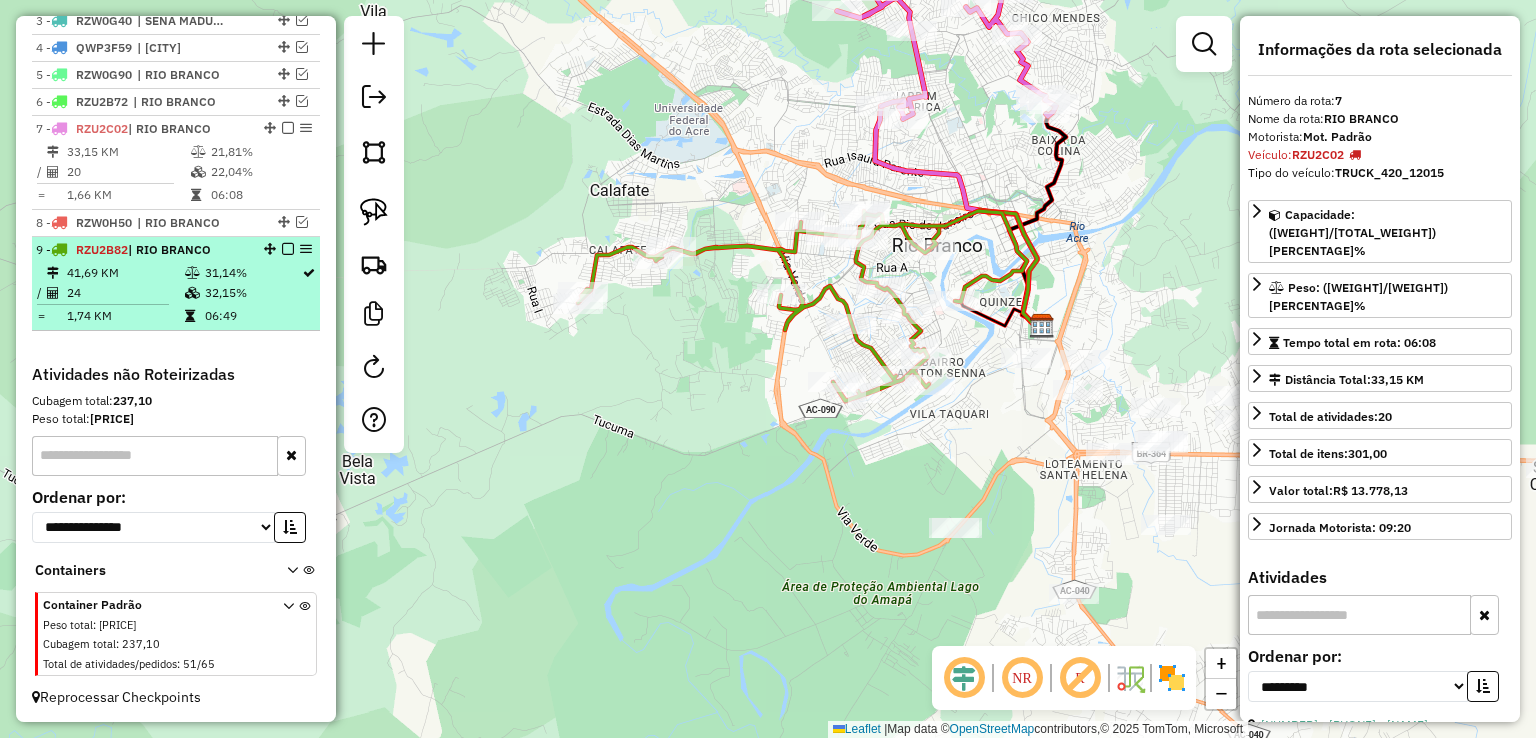 drag, startPoint x: 283, startPoint y: 246, endPoint x: 282, endPoint y: 281, distance: 35.014282 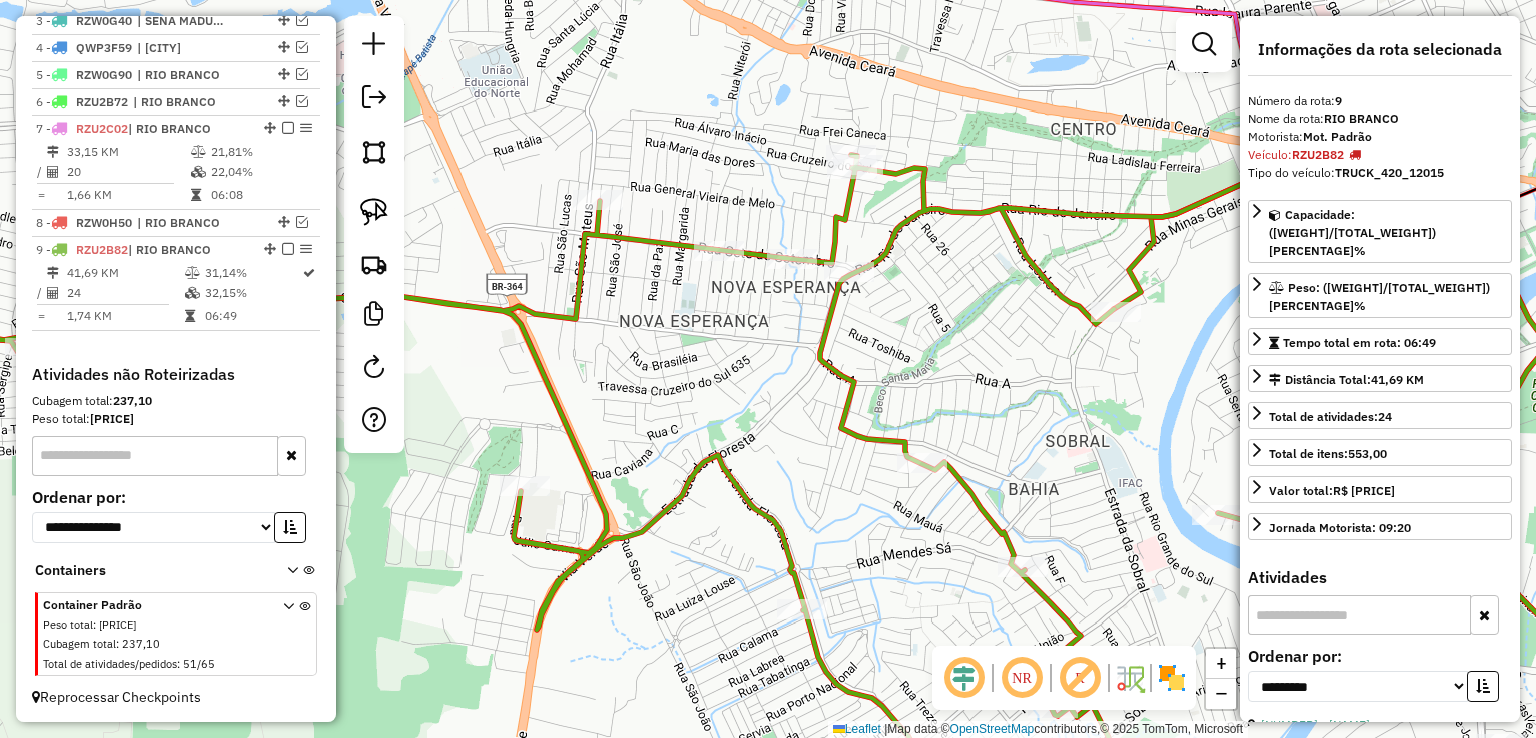 drag, startPoint x: 864, startPoint y: 180, endPoint x: 864, endPoint y: 289, distance: 109 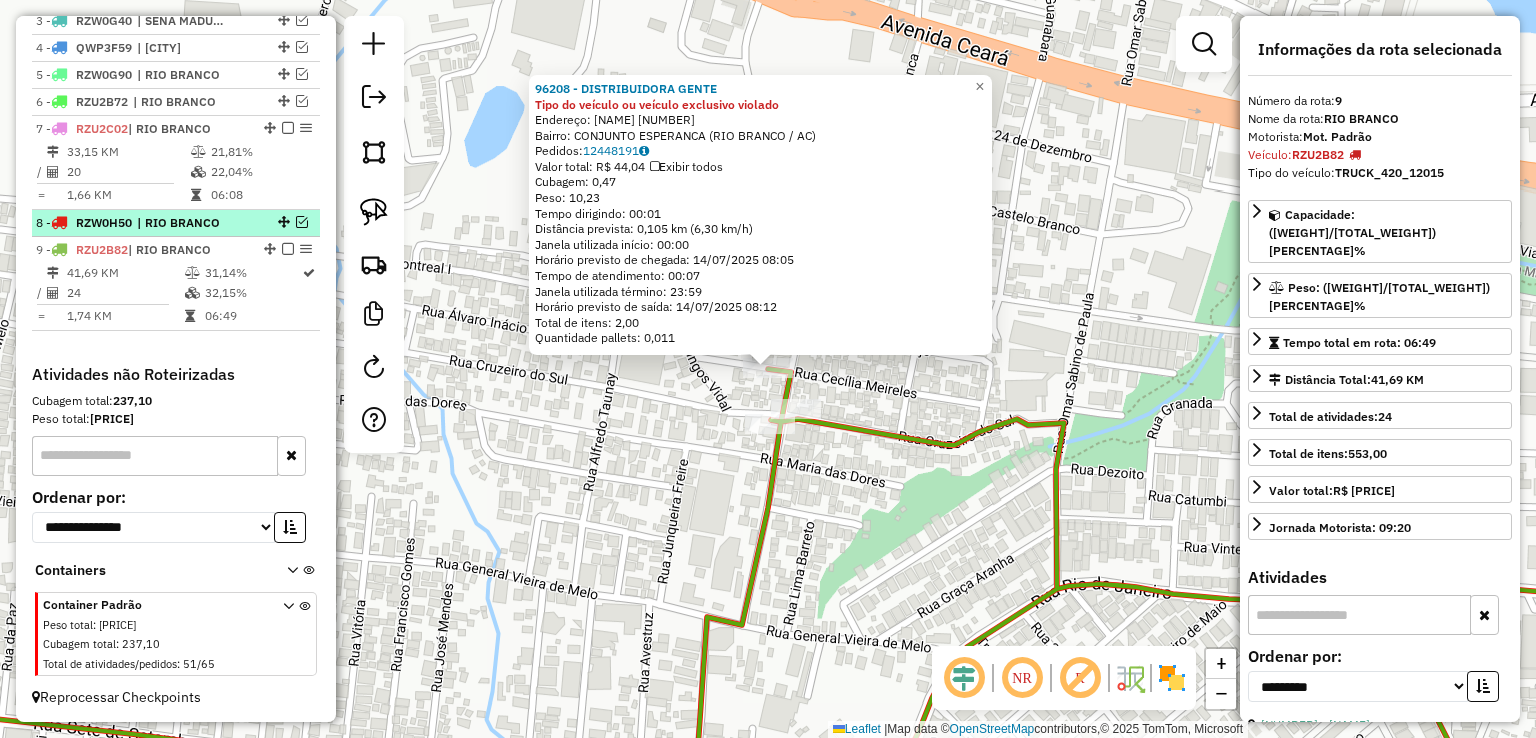 click on "9 -       RZW0H50   | [CITY]" at bounding box center [176, 223] 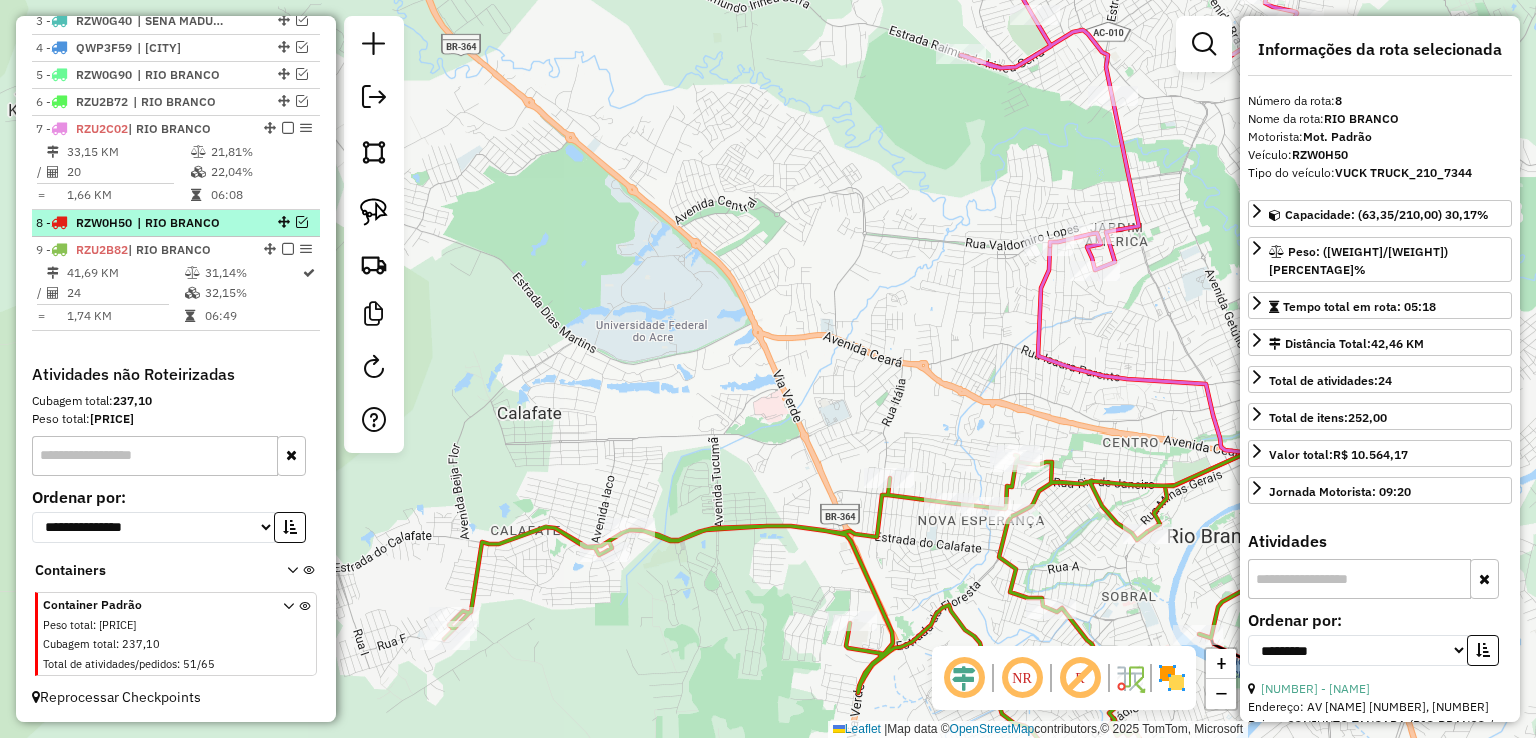 click at bounding box center (302, 222) 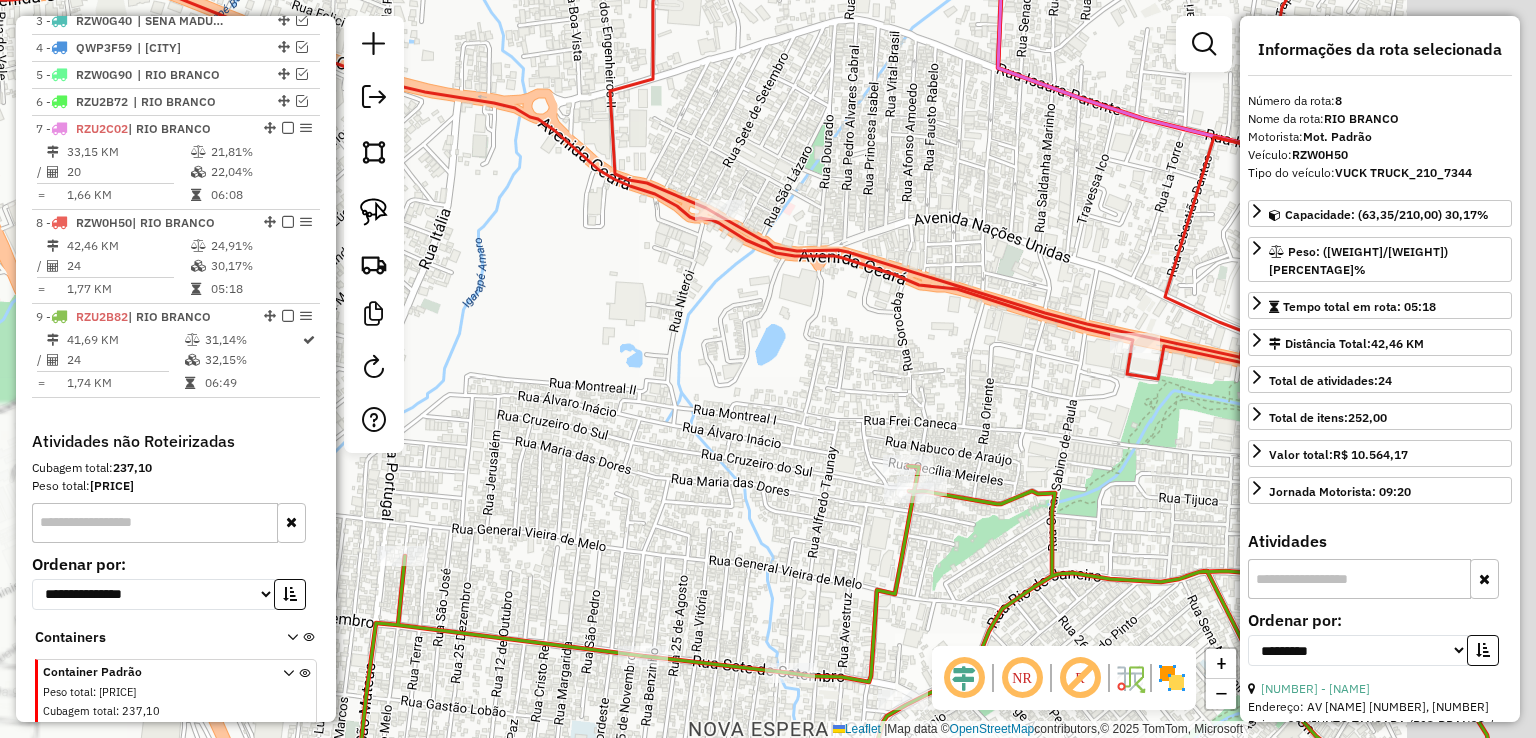 drag, startPoint x: 956, startPoint y: 413, endPoint x: 852, endPoint y: 409, distance: 104.0769 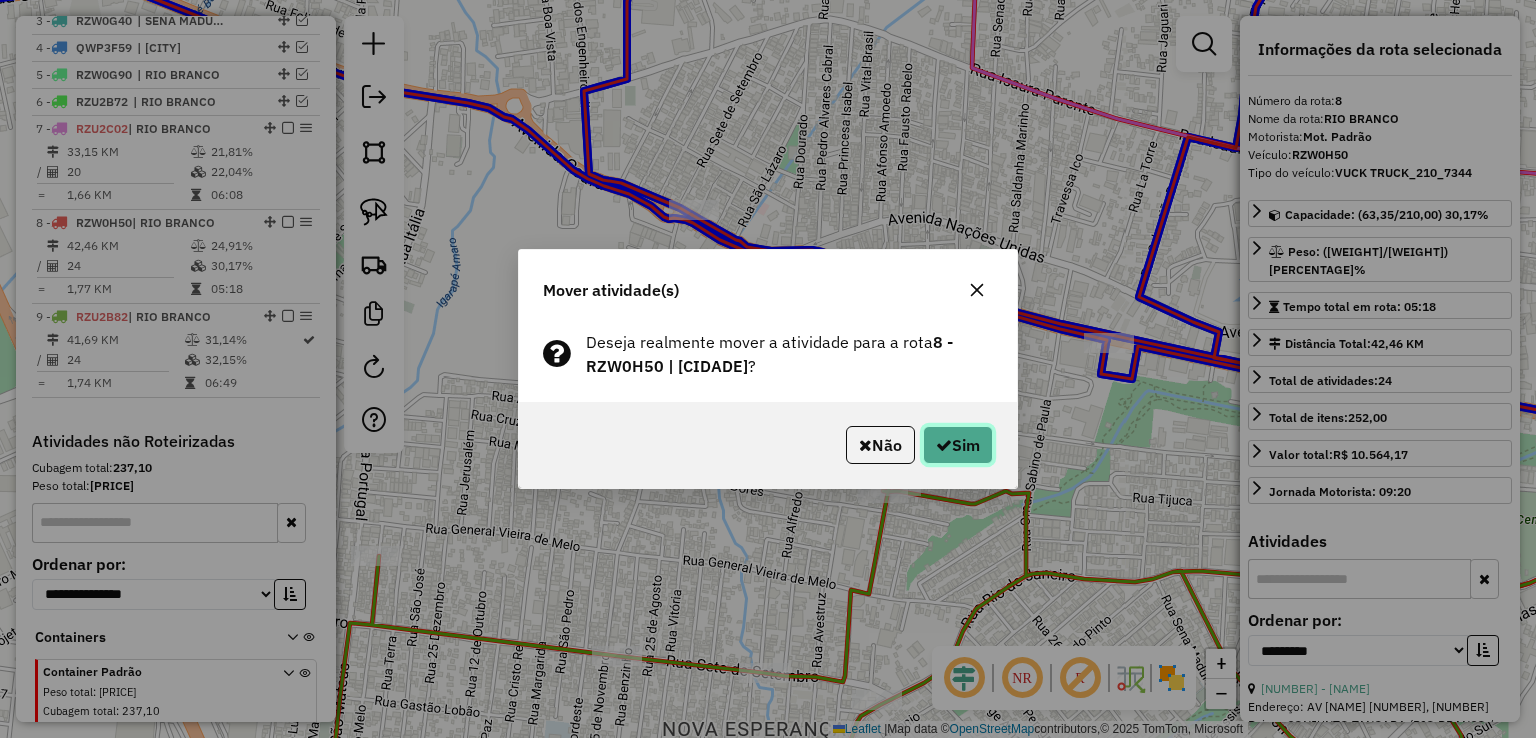 click on "Sim" 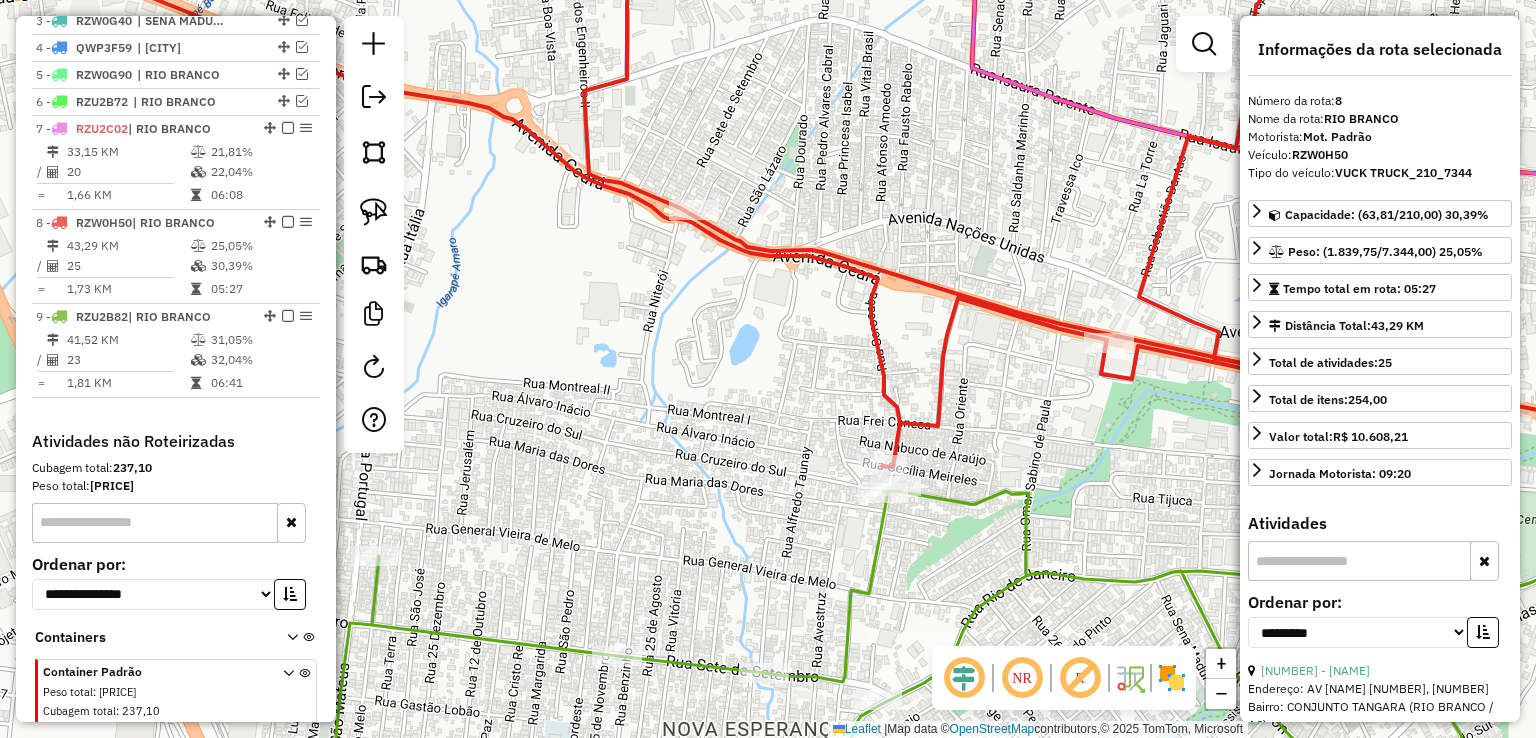scroll, scrollTop: 878, scrollLeft: 0, axis: vertical 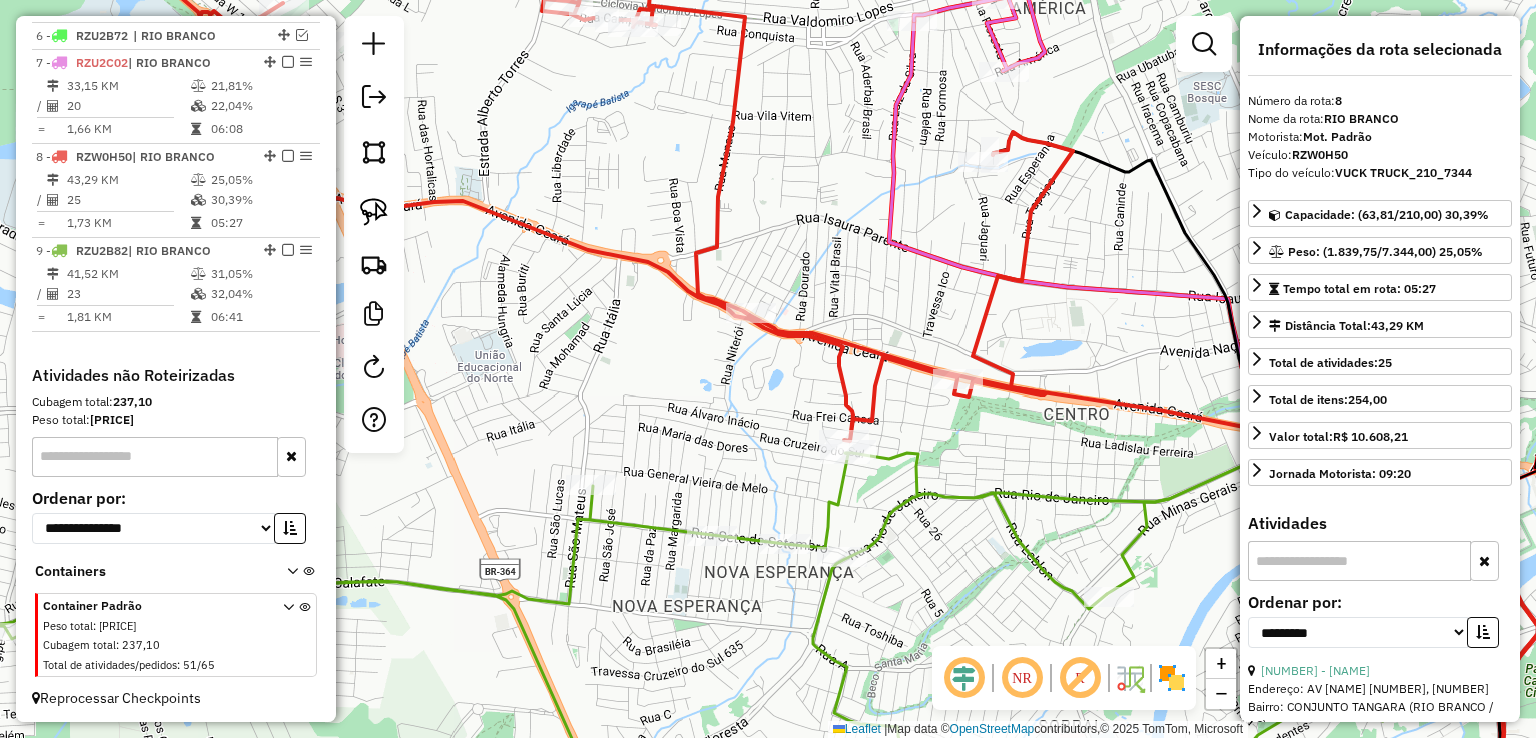 click on "Janela de atendimento Grade de atendimento Capacidade Transportadoras Veículos Cliente Pedidos  Rotas Selecione os dias de semana para filtrar as janelas de atendimento  Seg   Ter   Qua   Qui   Sex   Sáb   Dom  Informe o período da janela de atendimento: De: Até:  Filtrar exatamente a janela do cliente  Considerar janela de atendimento padrão  Selecione os dias de semana para filtrar as grades de atendimento  Seg   Ter   Qua   Qui   Sex   Sáb   Dom   Considerar clientes sem dia de atendimento cadastrado  Clientes fora do dia de atendimento selecionado Filtrar as atividades entre os valores definidos abaixo:  Peso mínimo:   Peso máximo:   Cubagem mínima:   Cubagem máxima:   De:   Até:  Filtrar as atividades entre o tempo de atendimento definido abaixo:  De:   Até:   Considerar capacidade total dos clientes não roteirizados Transportadora: Selecione um ou mais itens Tipo de veículo: Selecione um ou mais itens Veículo: Selecione um ou mais itens Motorista: Selecione um ou mais itens Nome: Rótulo:" 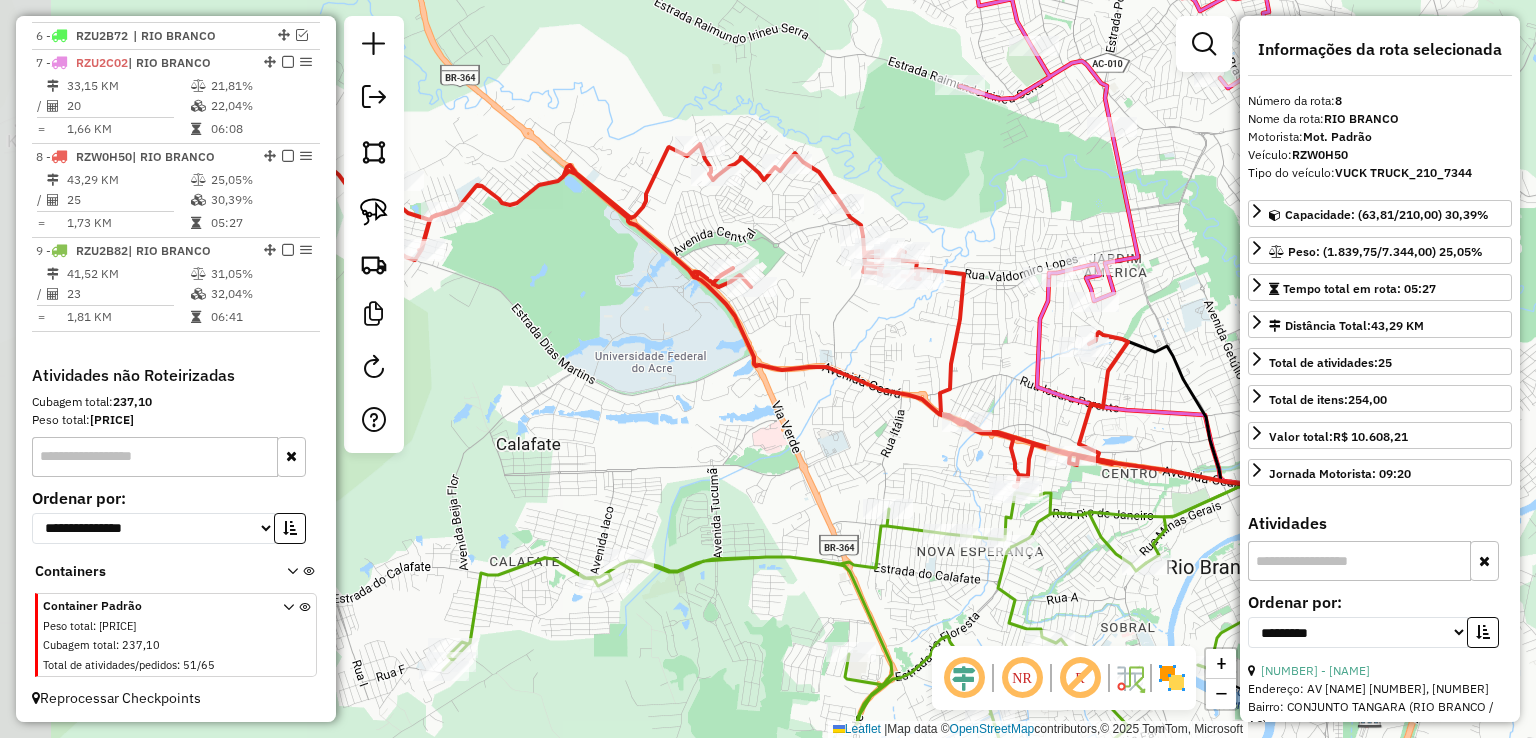 drag, startPoint x: 692, startPoint y: 402, endPoint x: 912, endPoint y: 457, distance: 226.77081 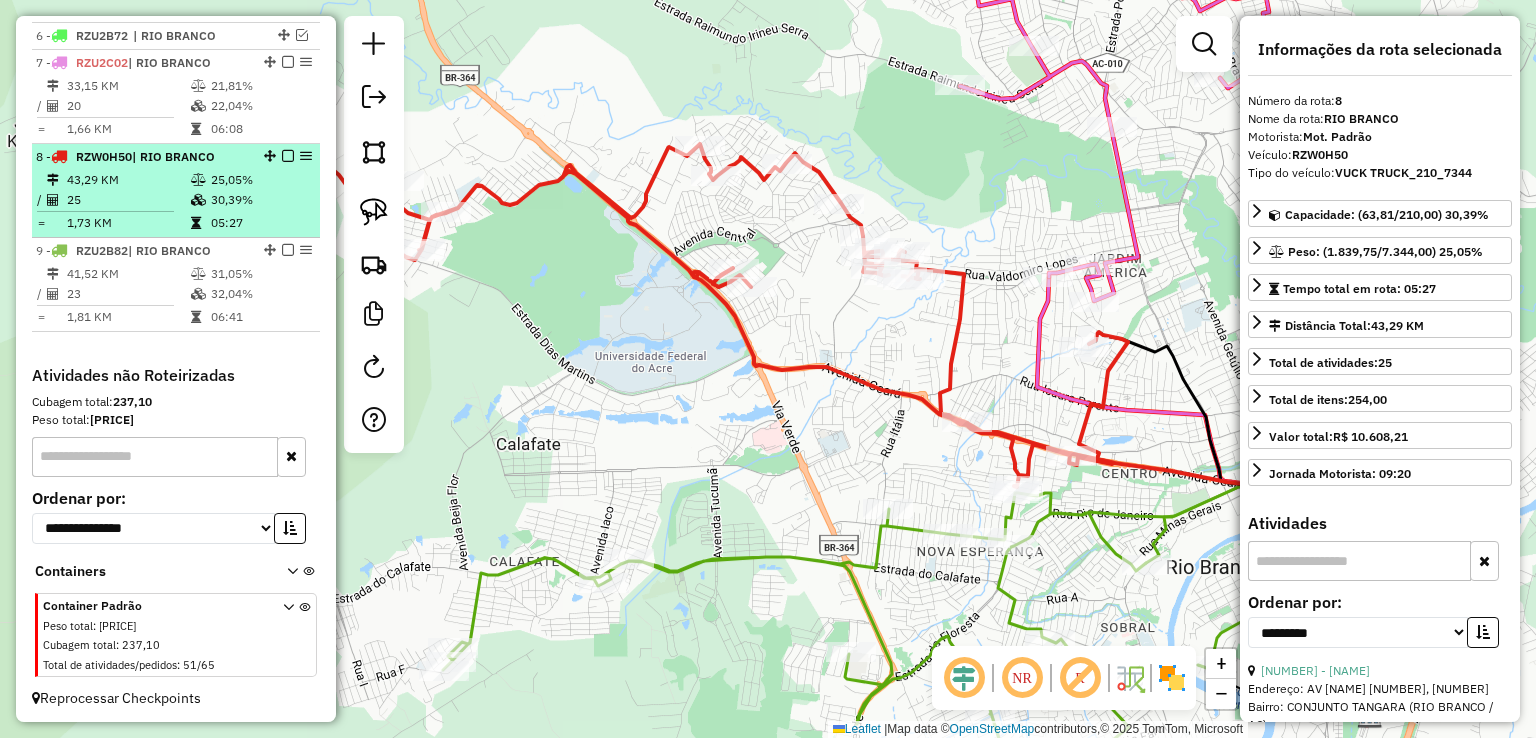 click at bounding box center [288, 156] 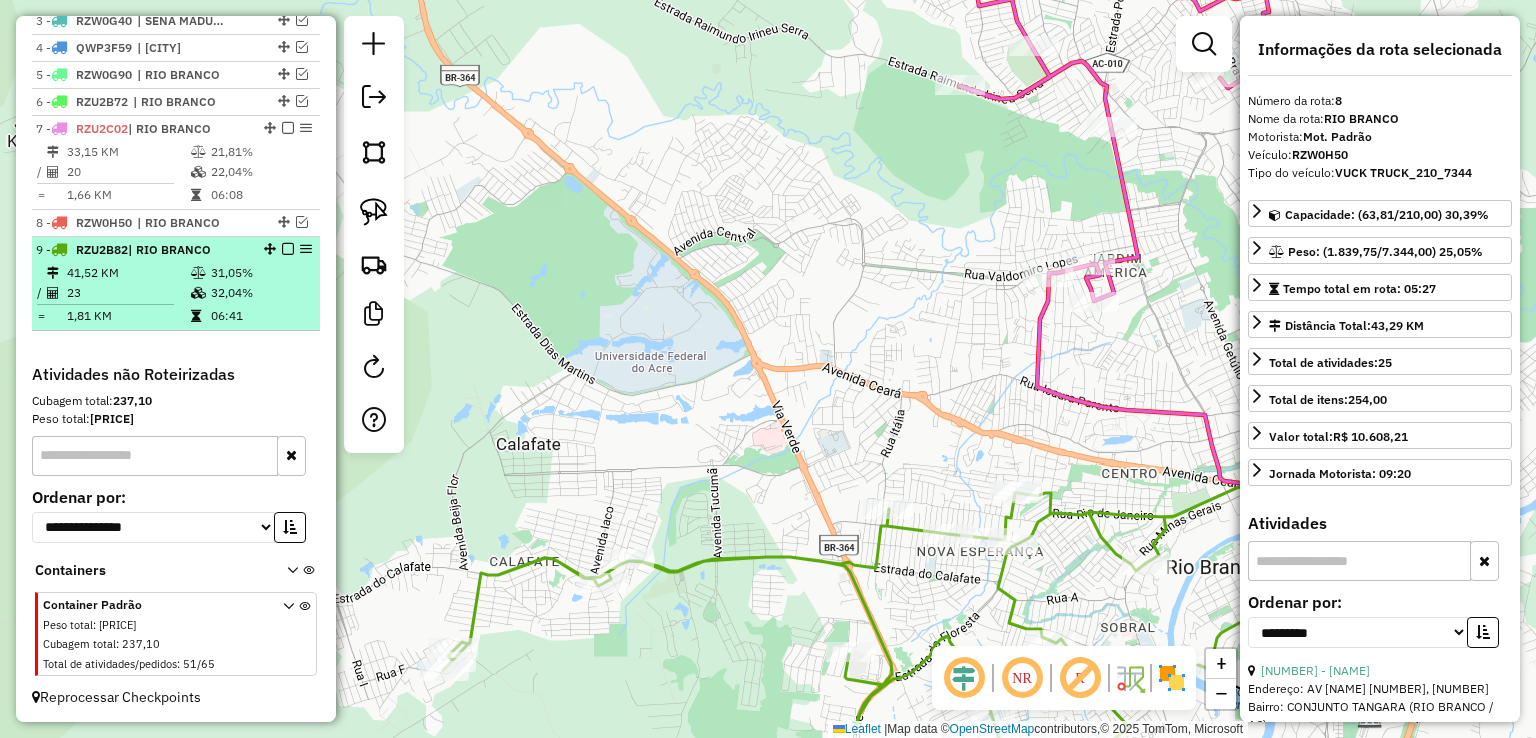 click at bounding box center [288, 249] 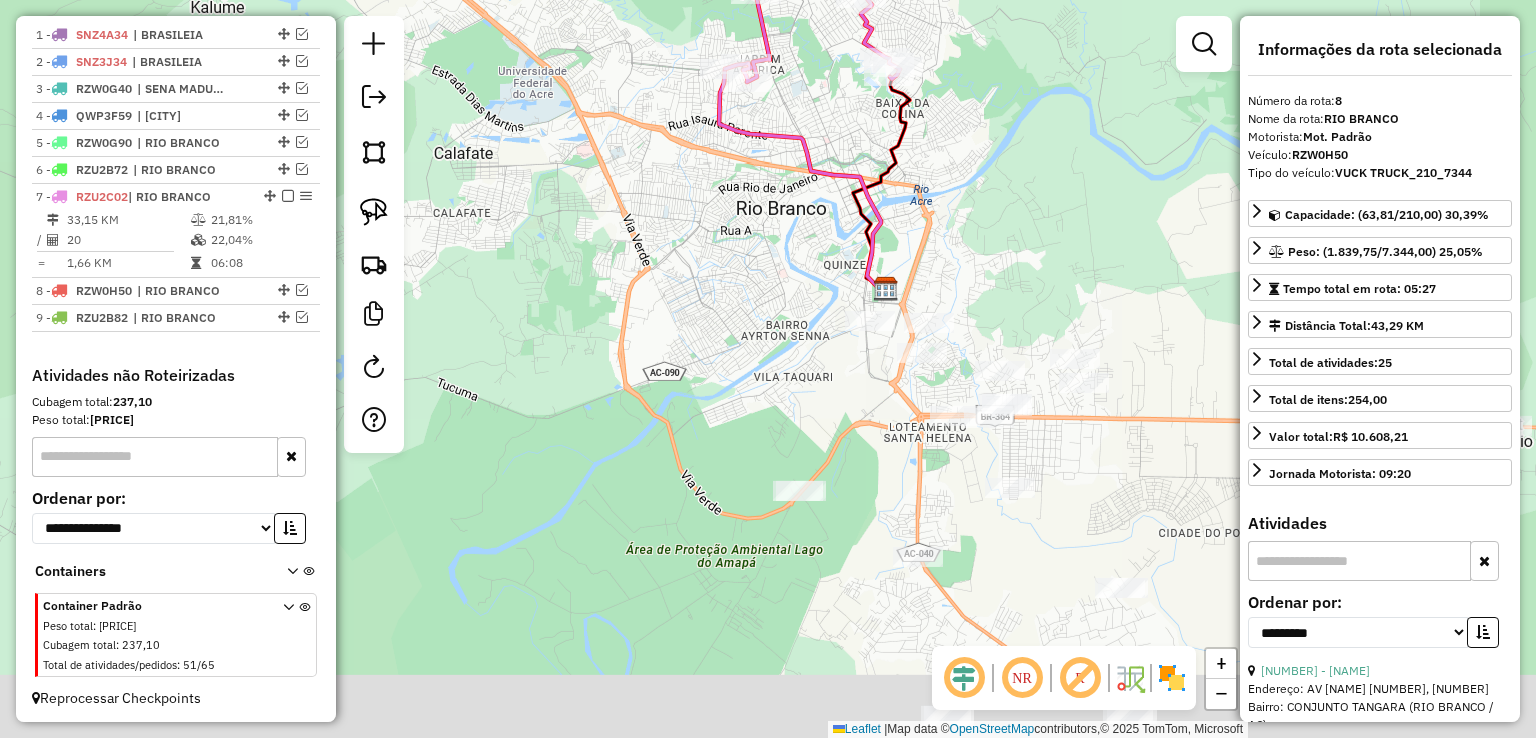 drag, startPoint x: 656, startPoint y: 449, endPoint x: 558, endPoint y: 213, distance: 255.53865 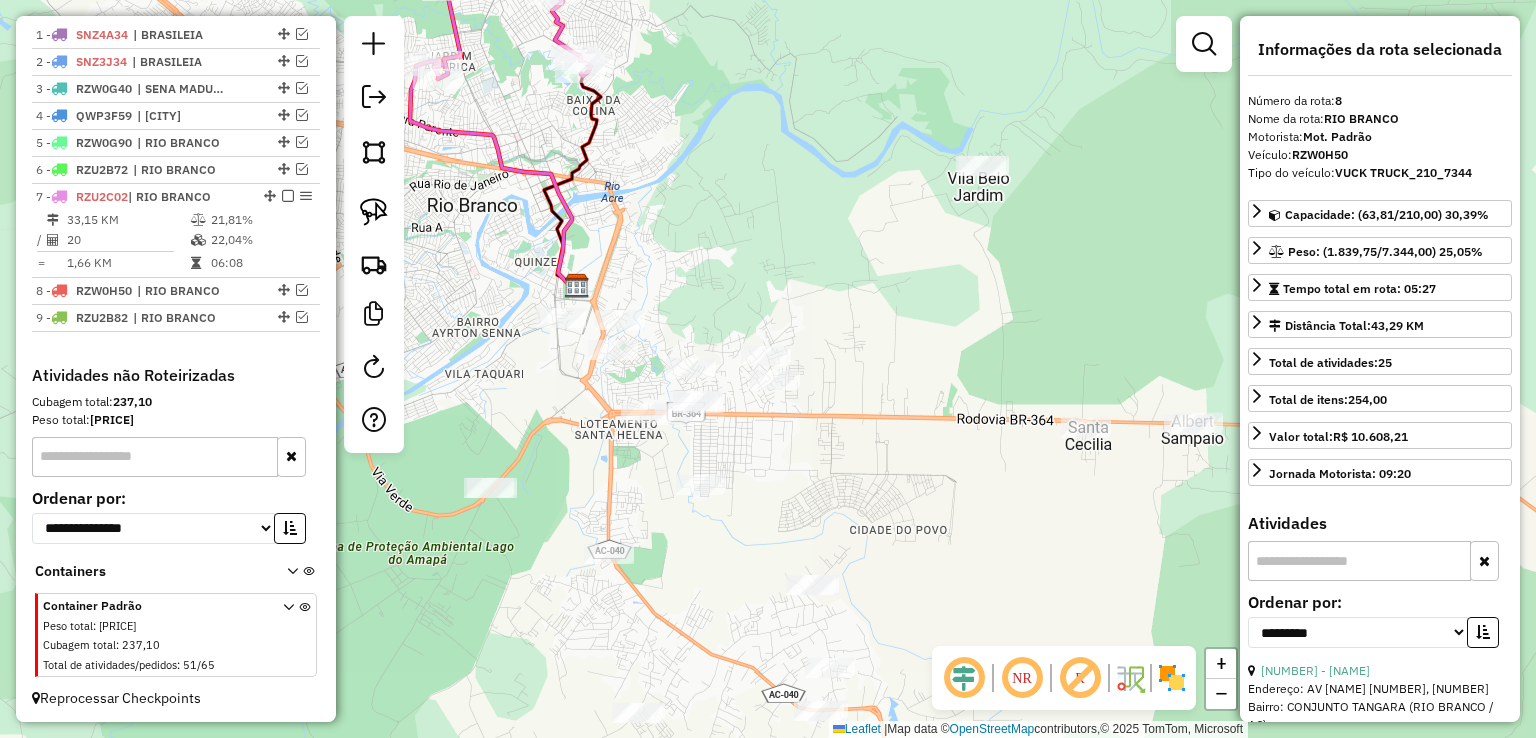 drag, startPoint x: 722, startPoint y: 315, endPoint x: 425, endPoint y: 341, distance: 298.13586 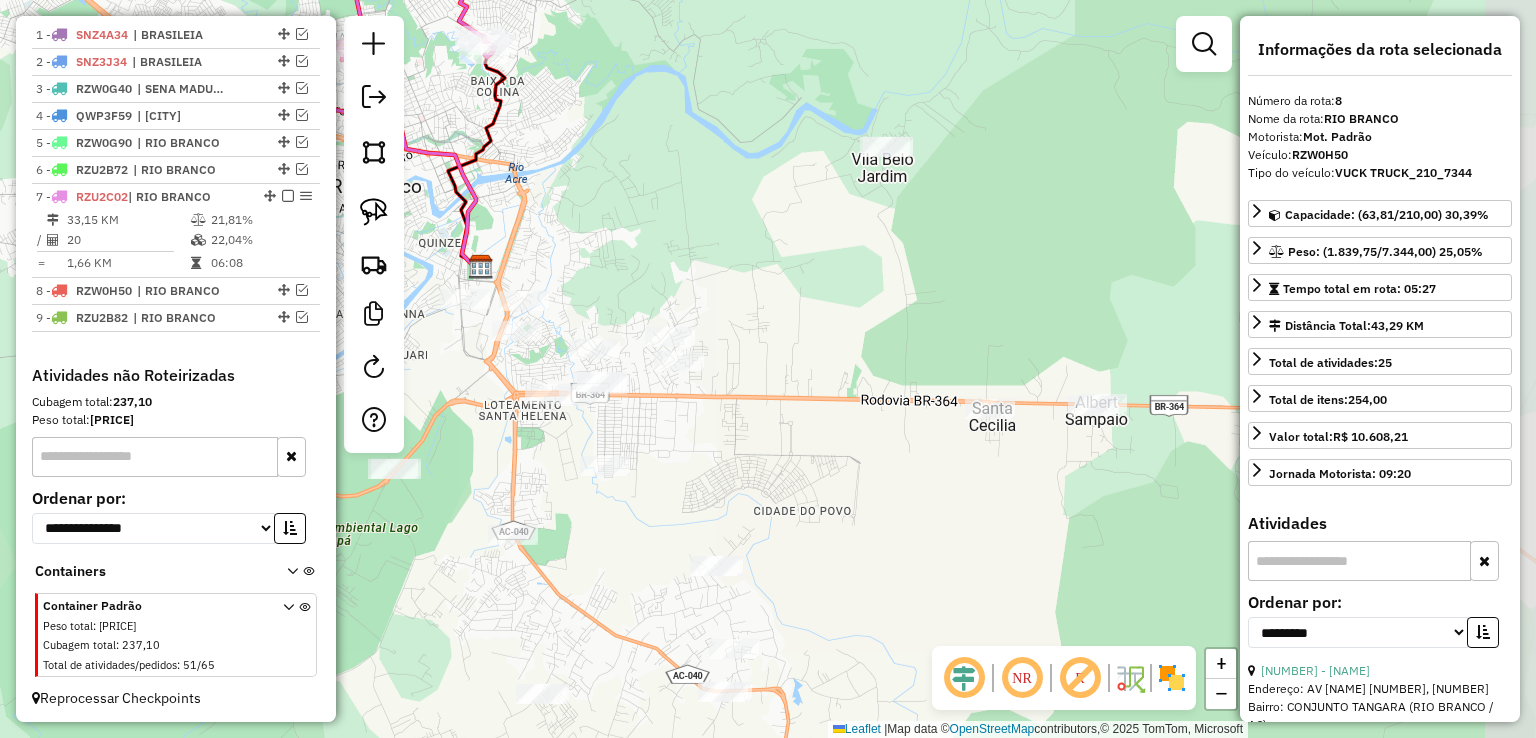 drag, startPoint x: 917, startPoint y: 472, endPoint x: 815, endPoint y: 447, distance: 105.01904 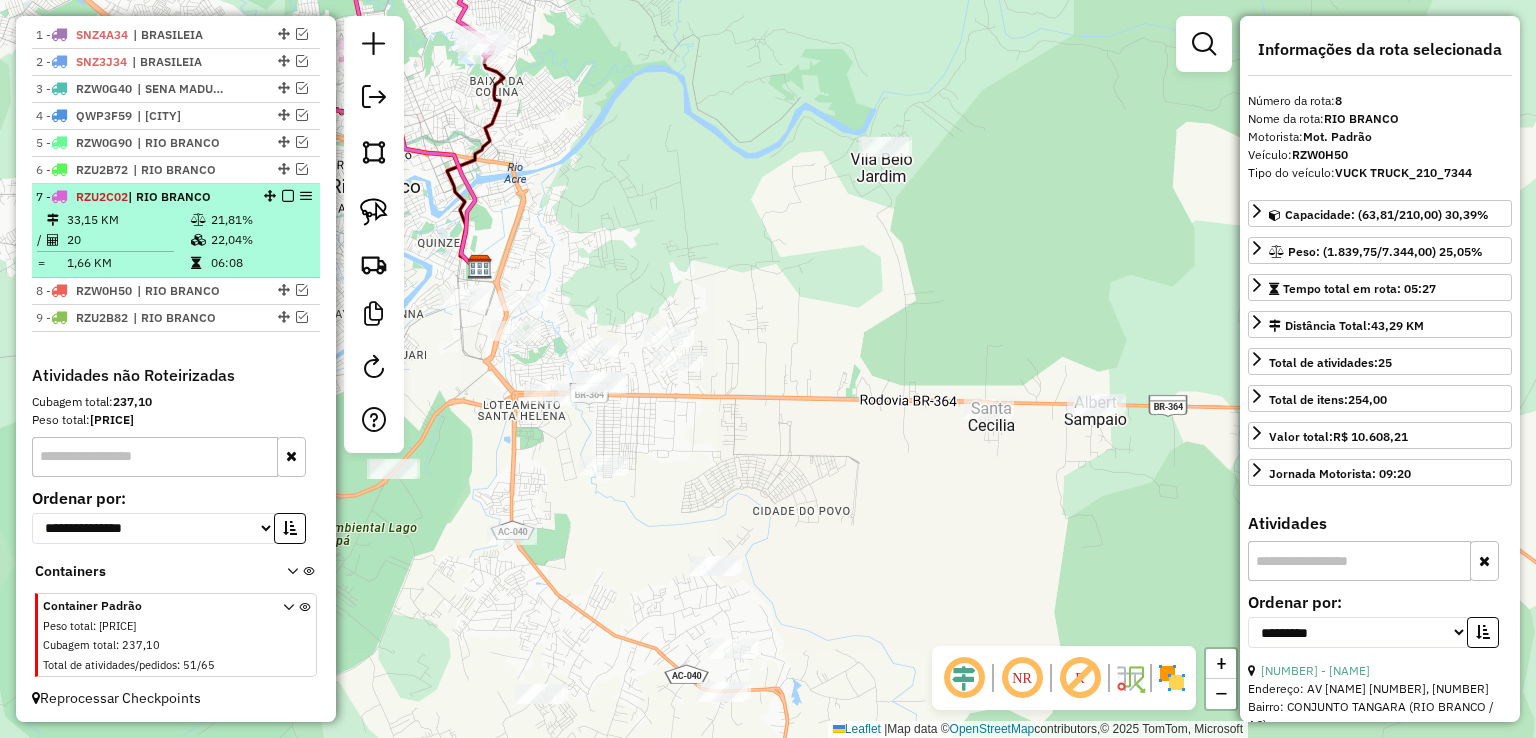 click on "33,15 KM" at bounding box center (128, 220) 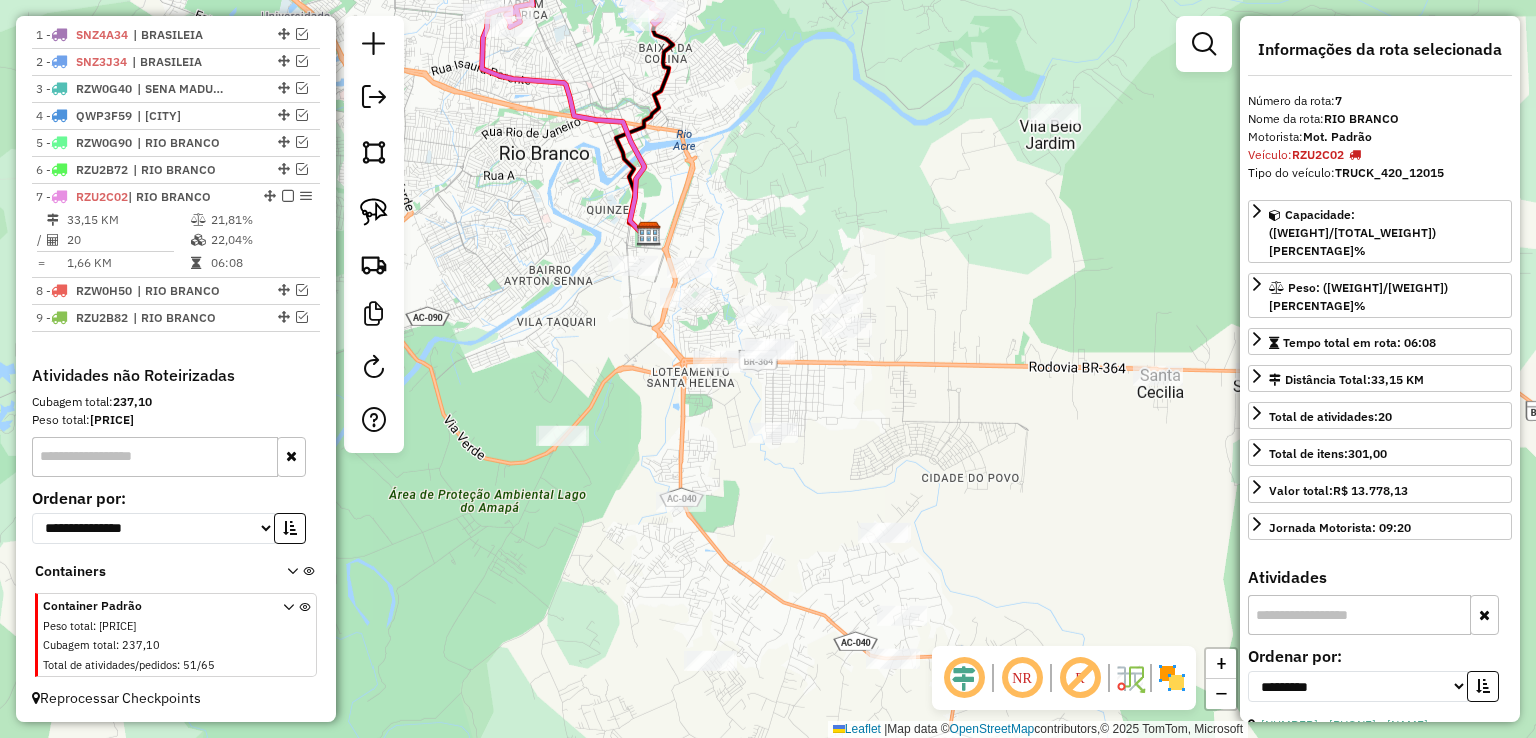 drag, startPoint x: 731, startPoint y: 592, endPoint x: 508, endPoint y: 241, distance: 415.84854 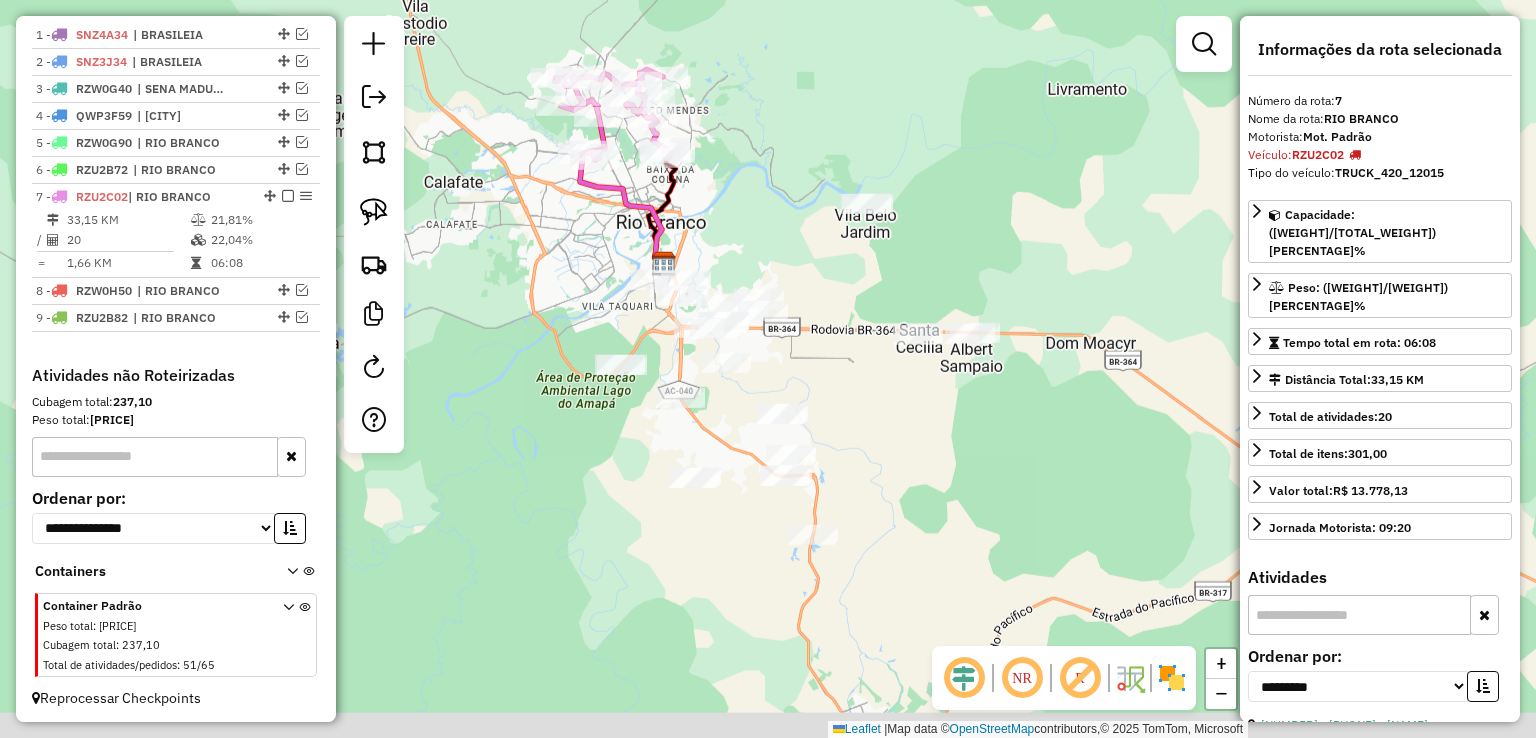 drag, startPoint x: 973, startPoint y: 429, endPoint x: 713, endPoint y: 341, distance: 274.48862 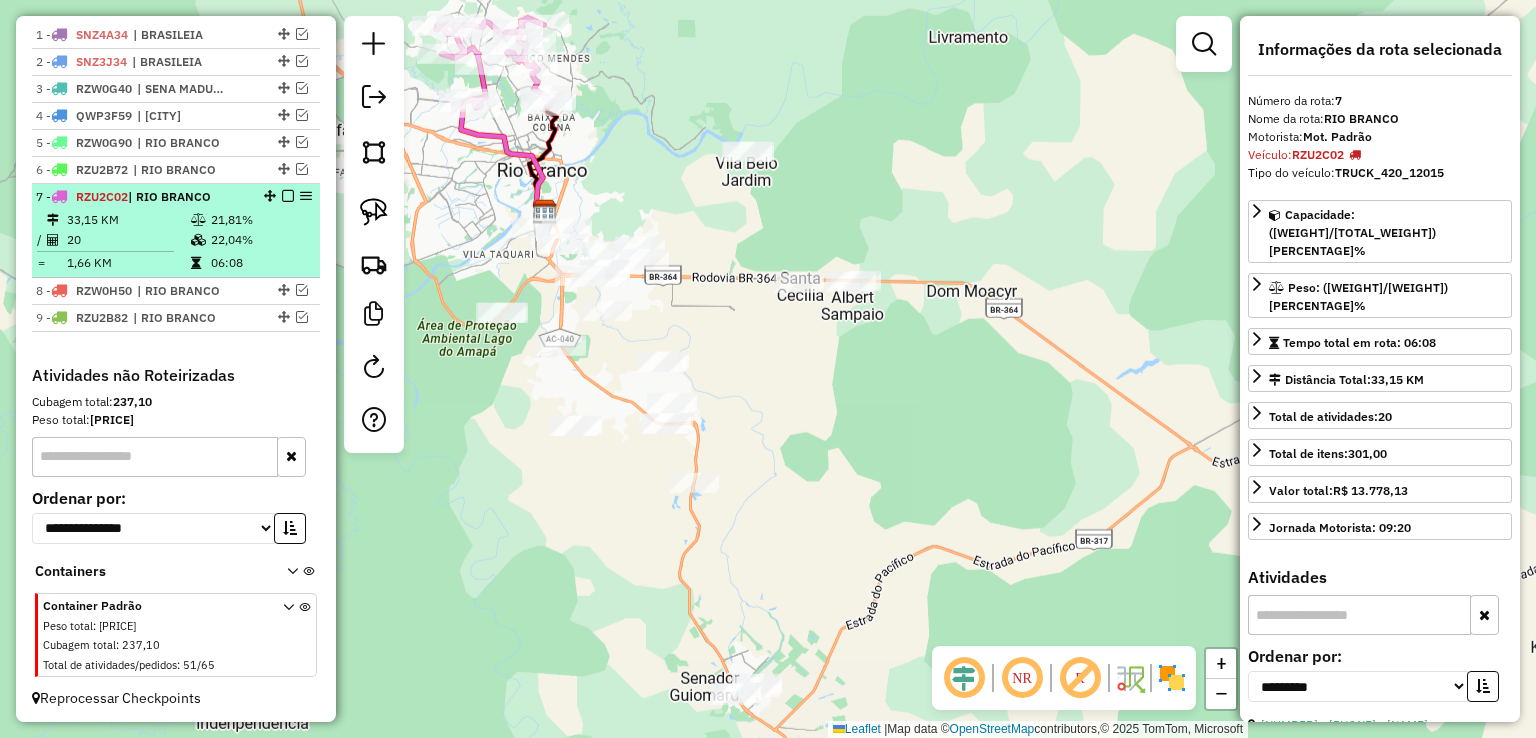 click at bounding box center (288, 196) 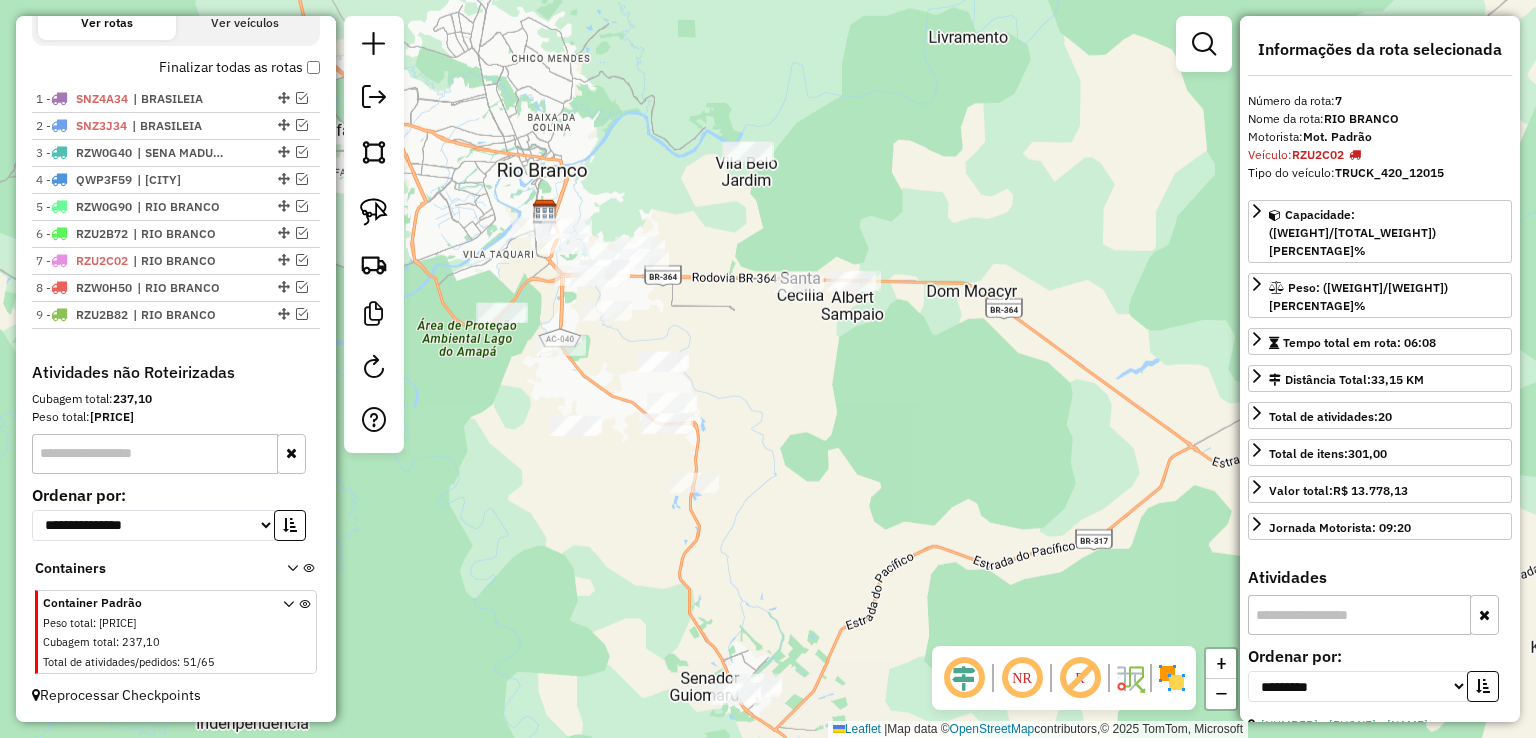 scroll, scrollTop: 677, scrollLeft: 0, axis: vertical 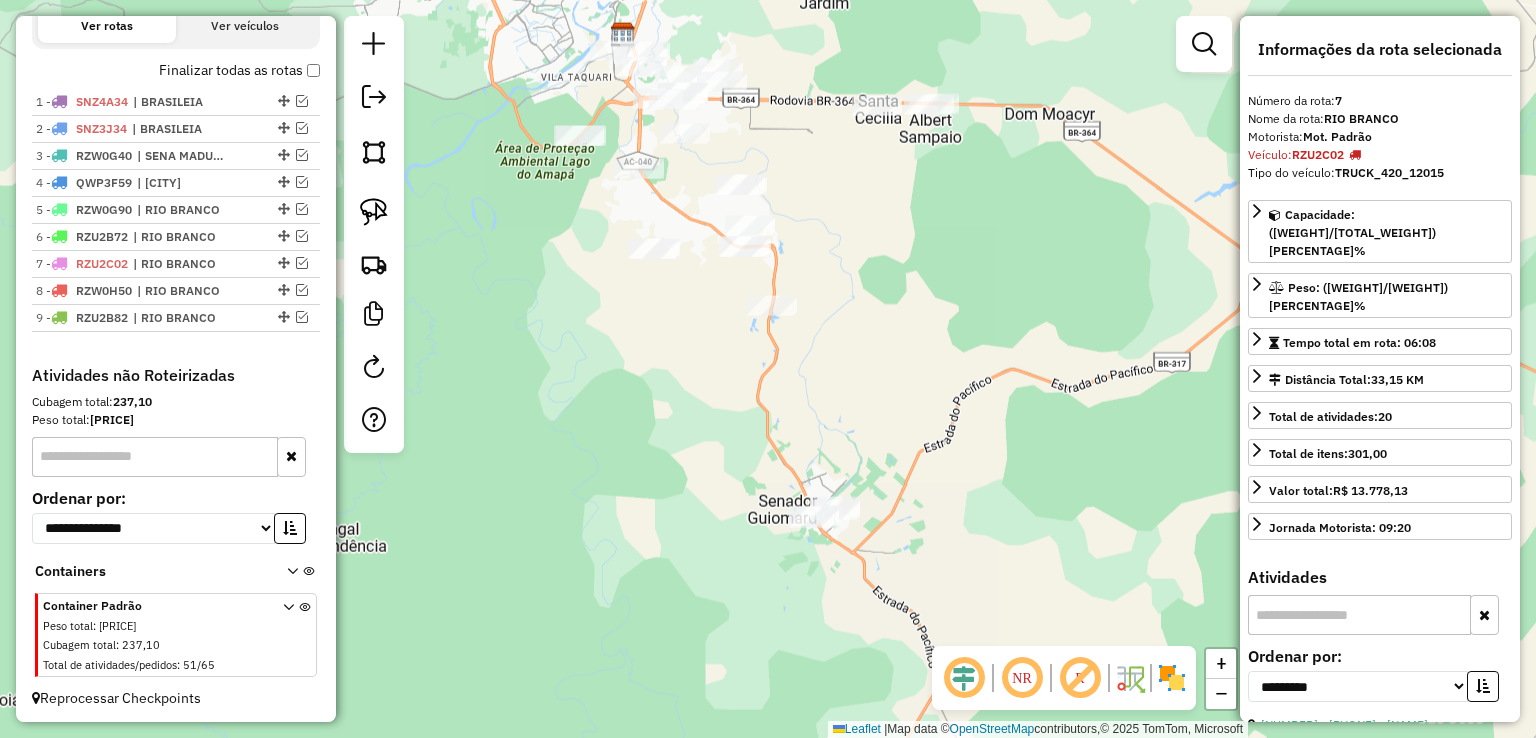 drag, startPoint x: 848, startPoint y: 484, endPoint x: 926, endPoint y: 307, distance: 193.42441 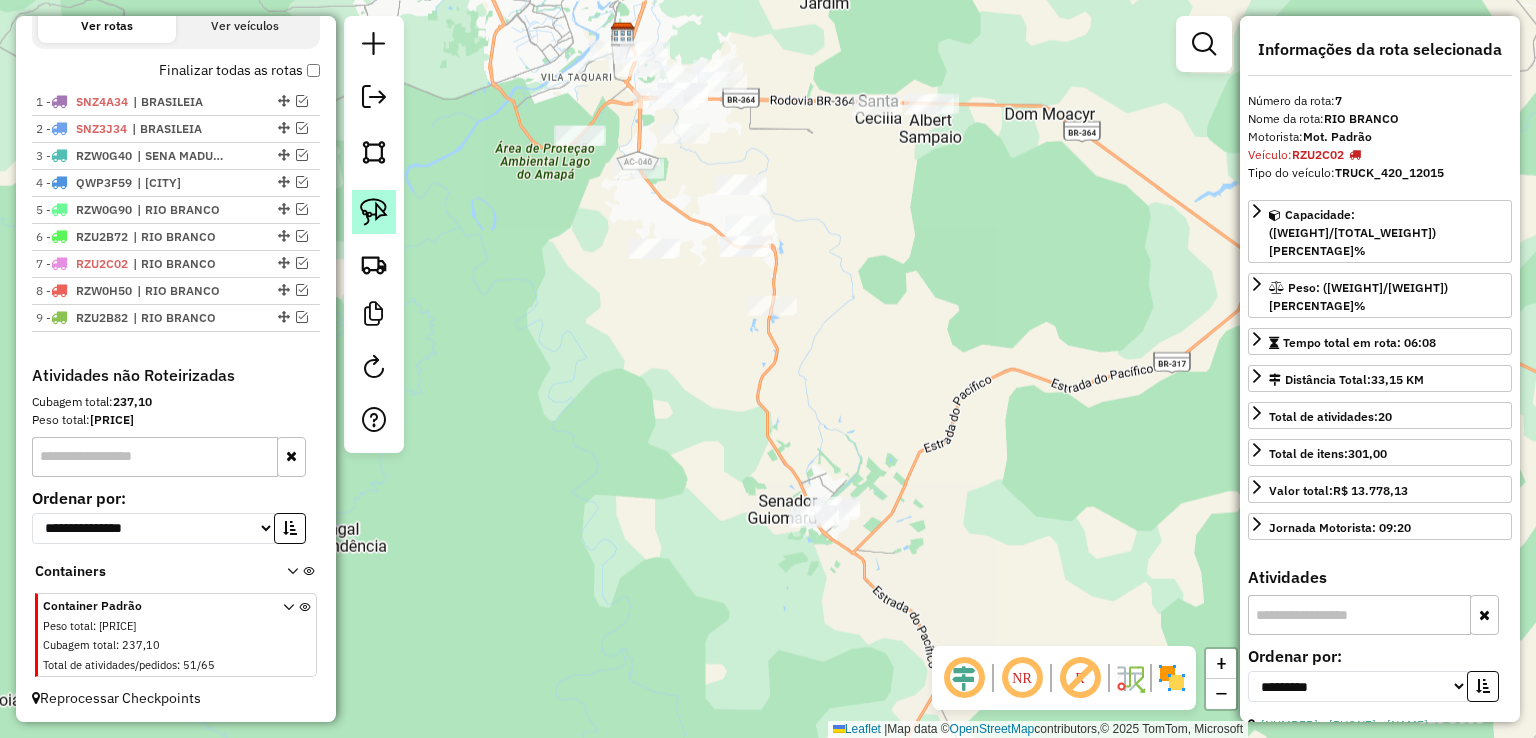click 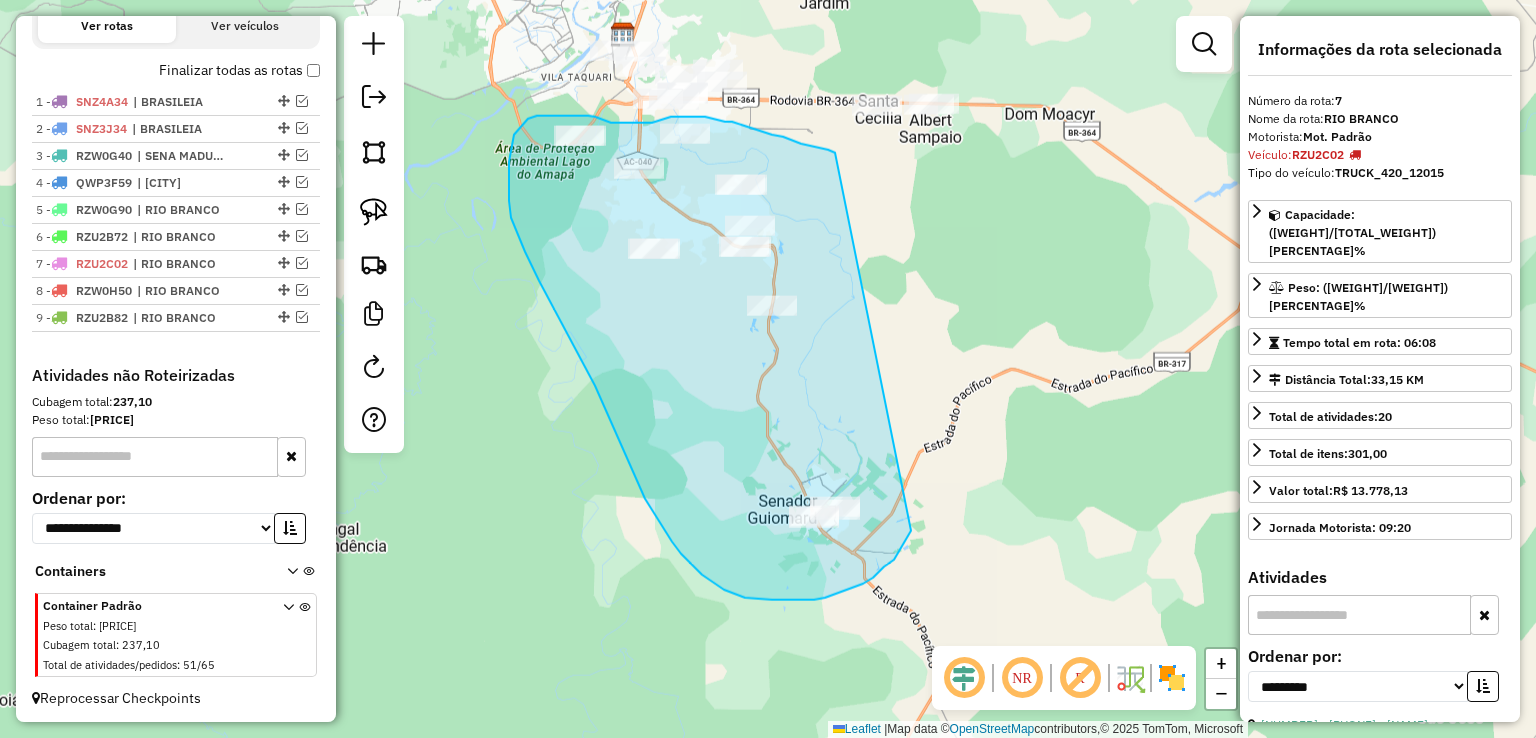 drag, startPoint x: 835, startPoint y: 153, endPoint x: 918, endPoint y: 510, distance: 366.52148 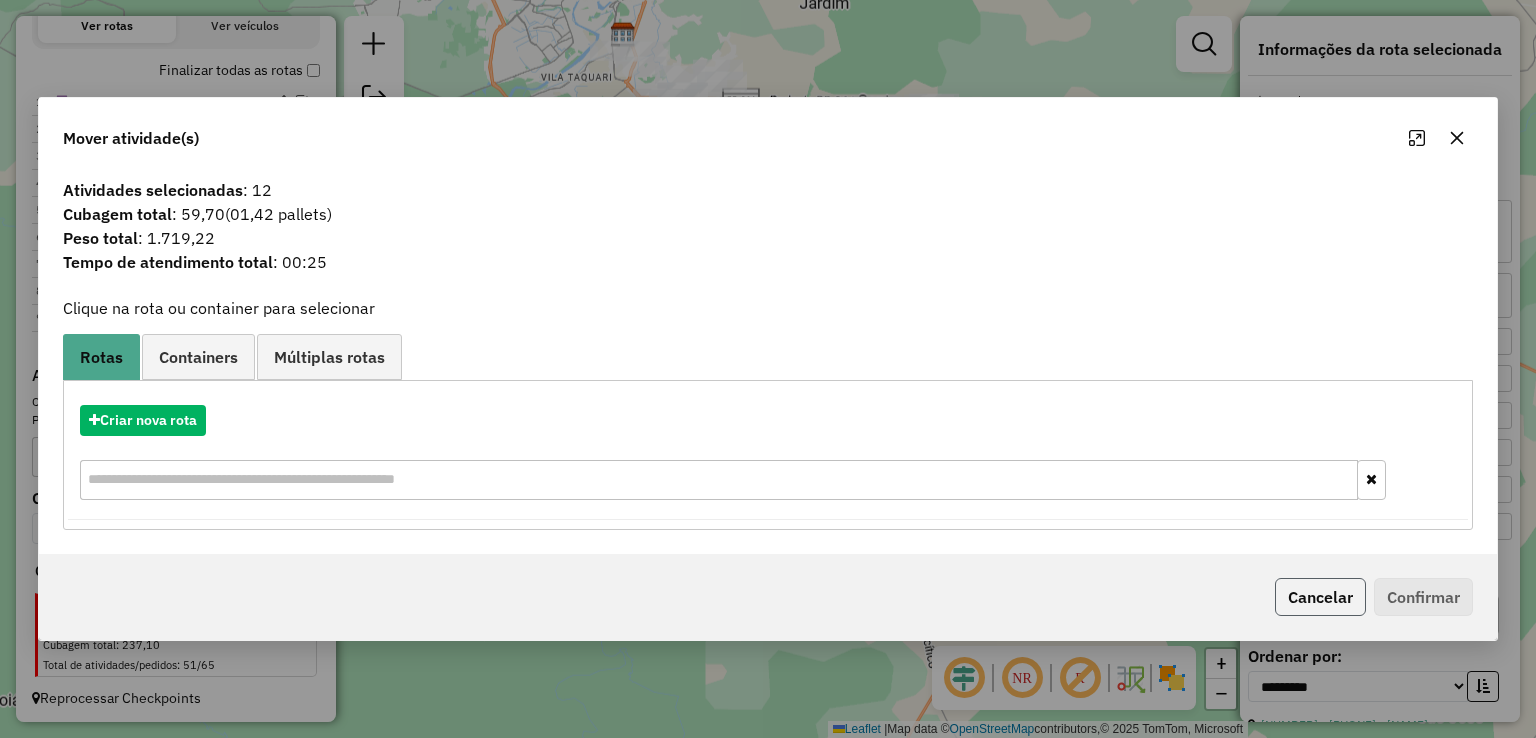 click on "Cancelar" 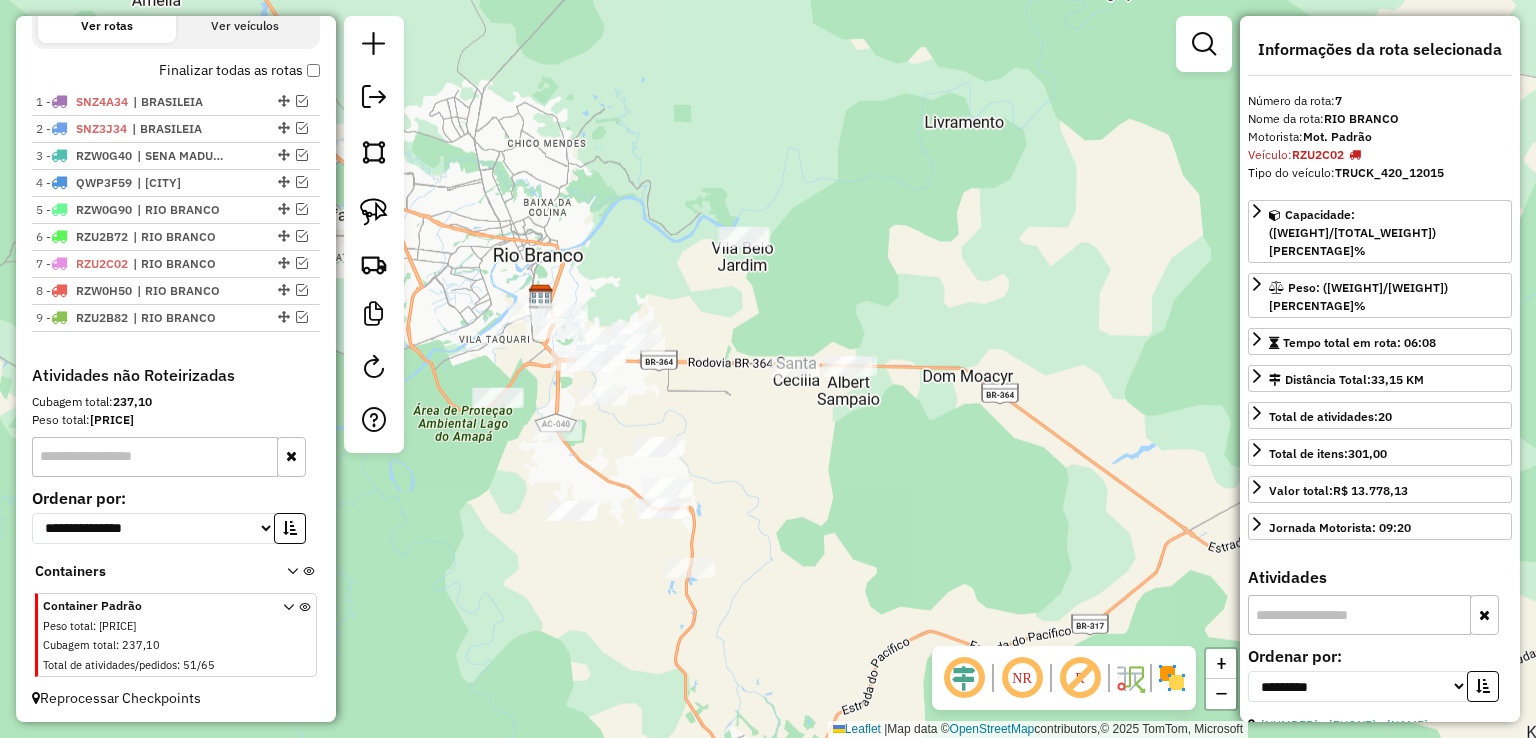 drag, startPoint x: 848, startPoint y: 290, endPoint x: 764, endPoint y: 470, distance: 198.63535 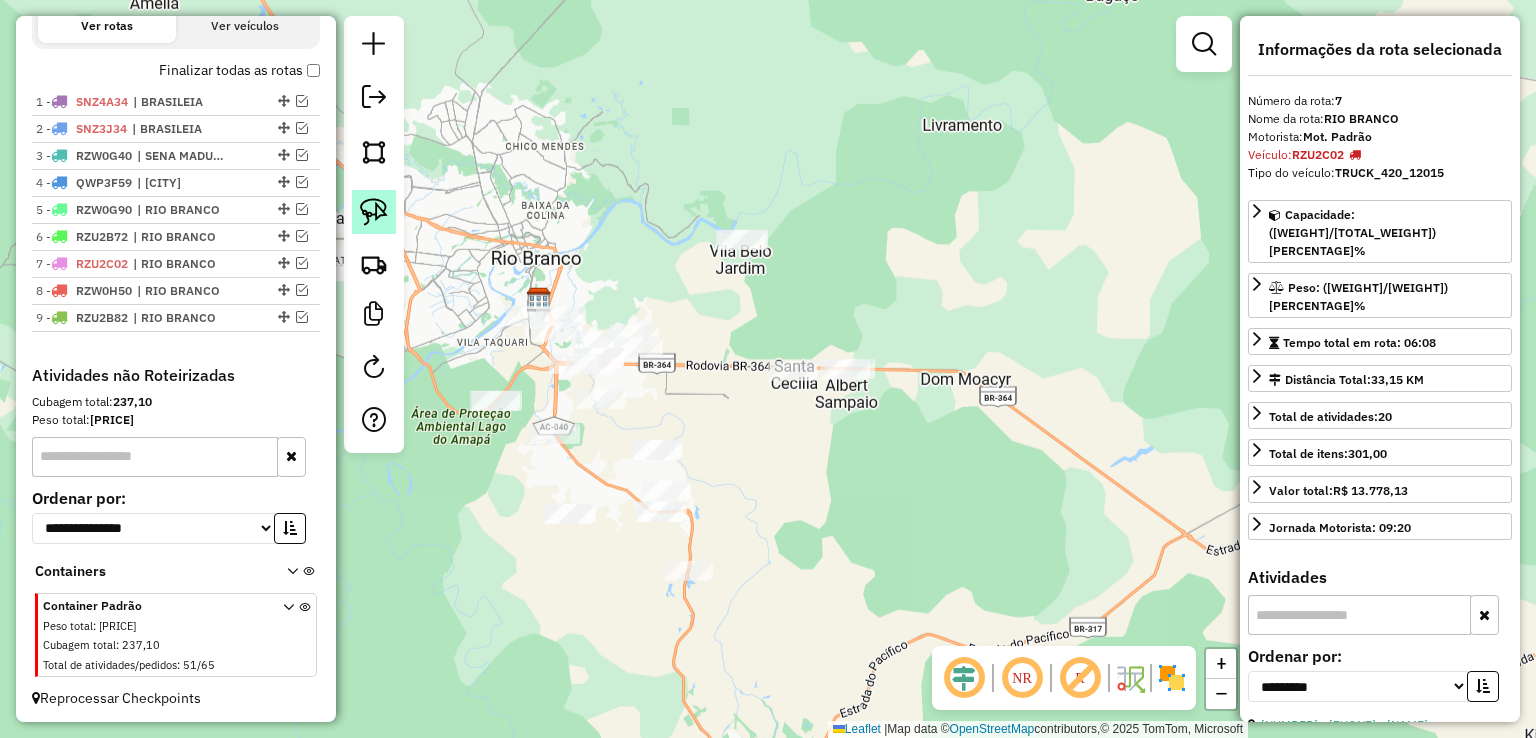 click 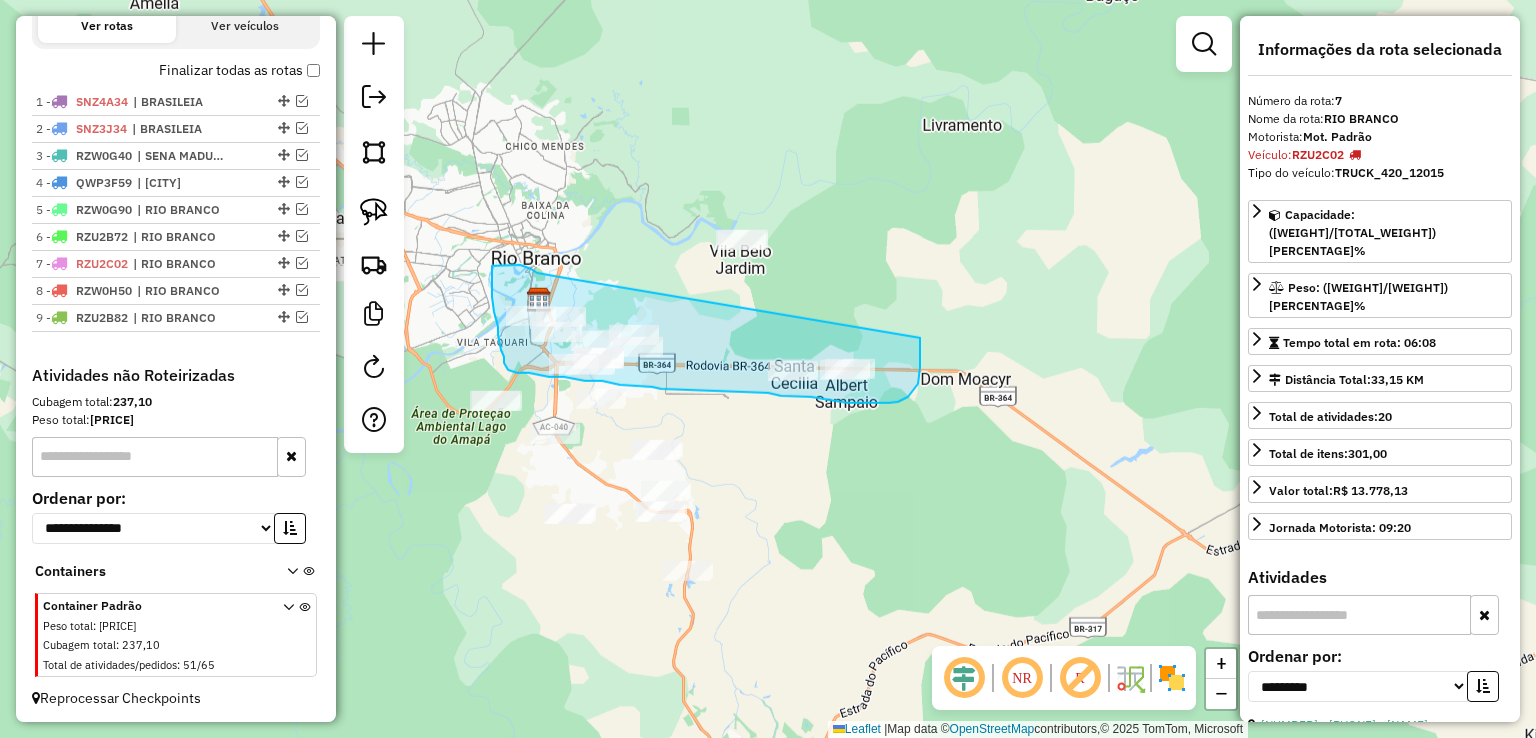 drag, startPoint x: 559, startPoint y: 277, endPoint x: 920, endPoint y: 338, distance: 366.11746 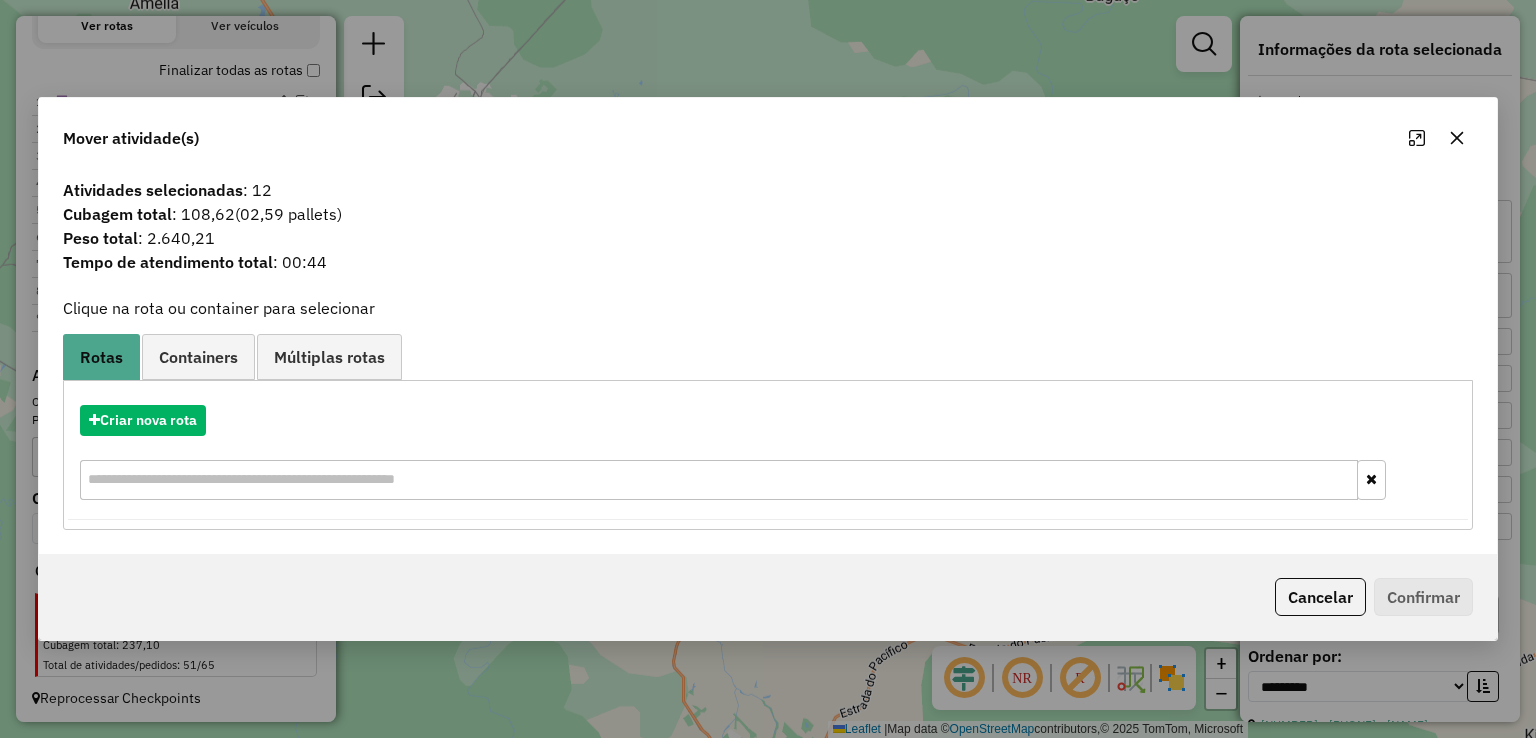 click on "Cancelar" 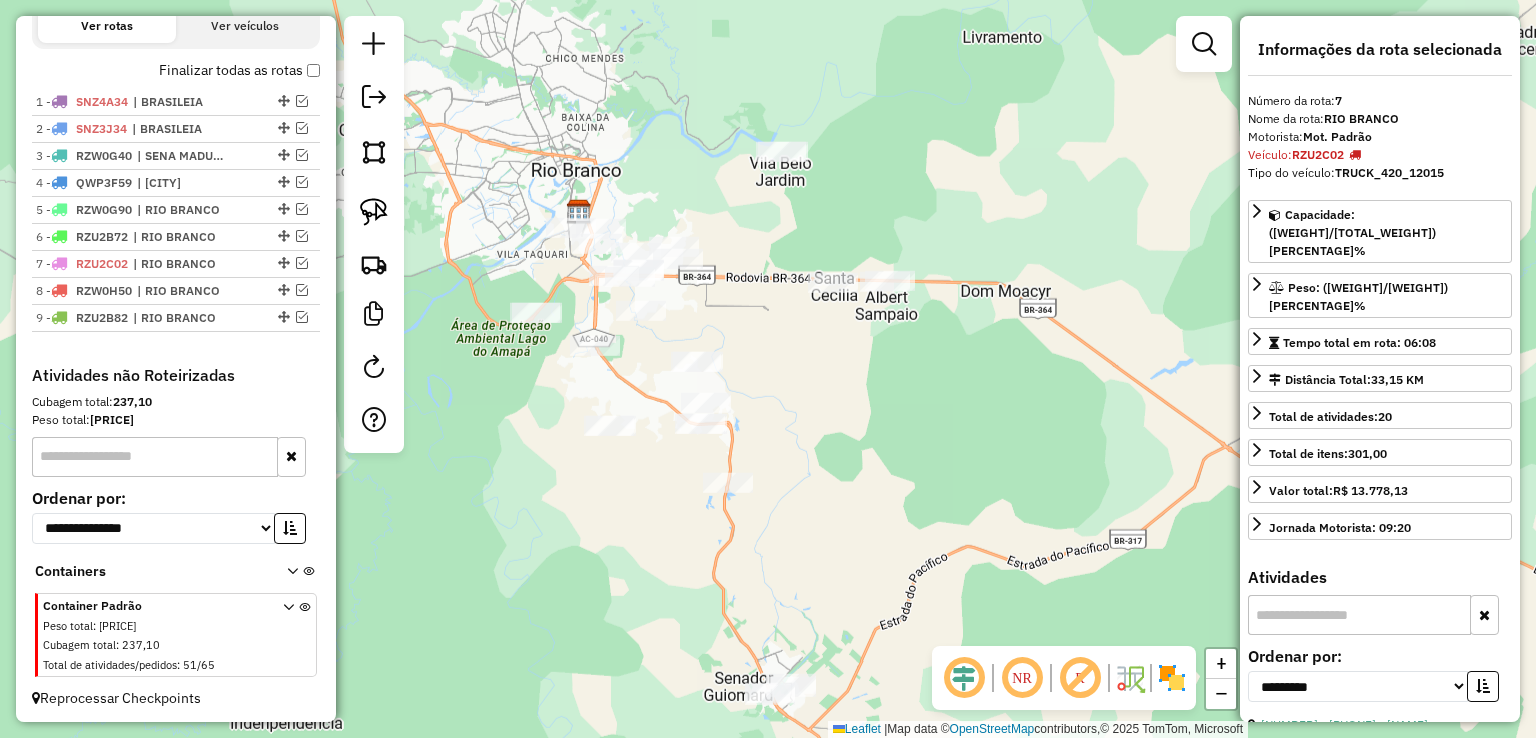drag, startPoint x: 903, startPoint y: 445, endPoint x: 932, endPoint y: 399, distance: 54.378304 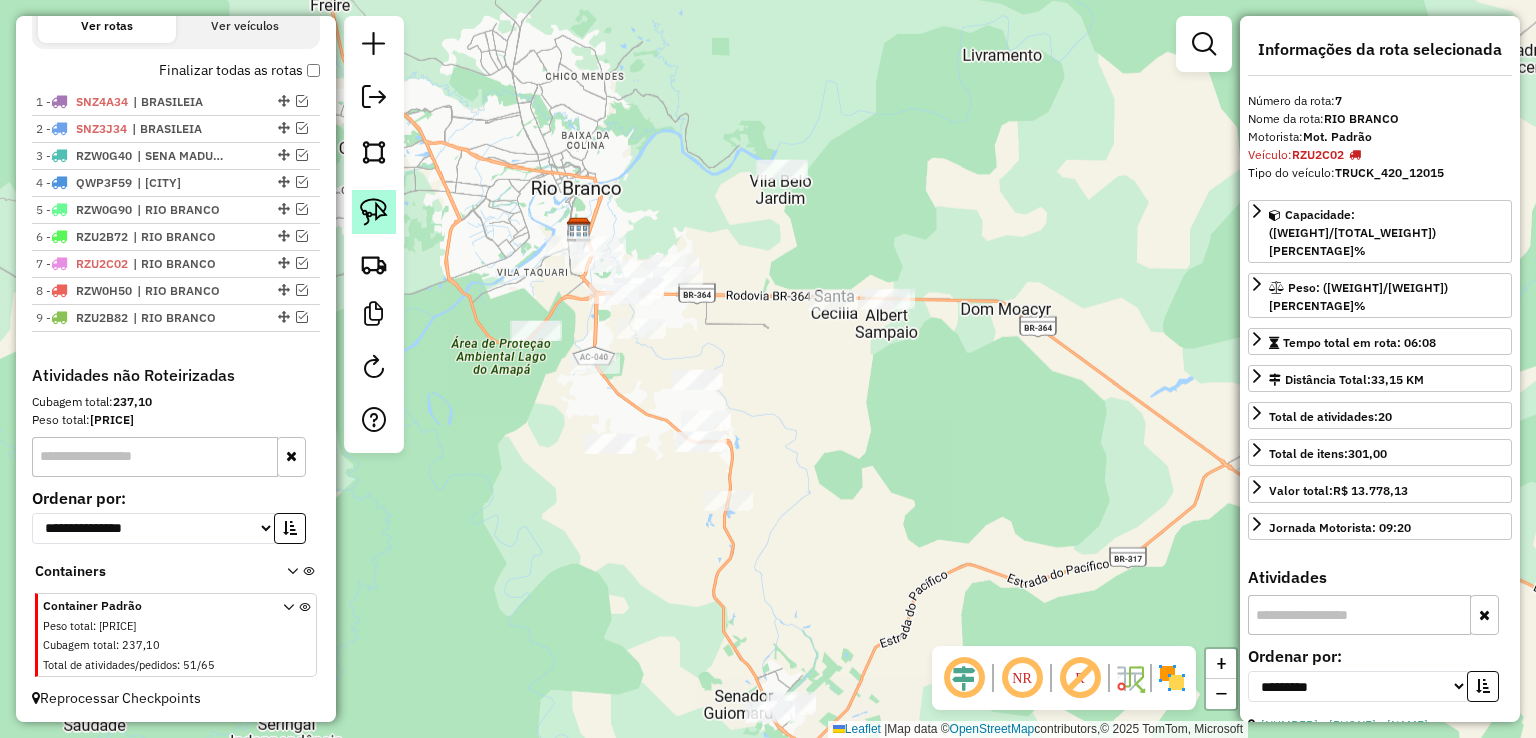click 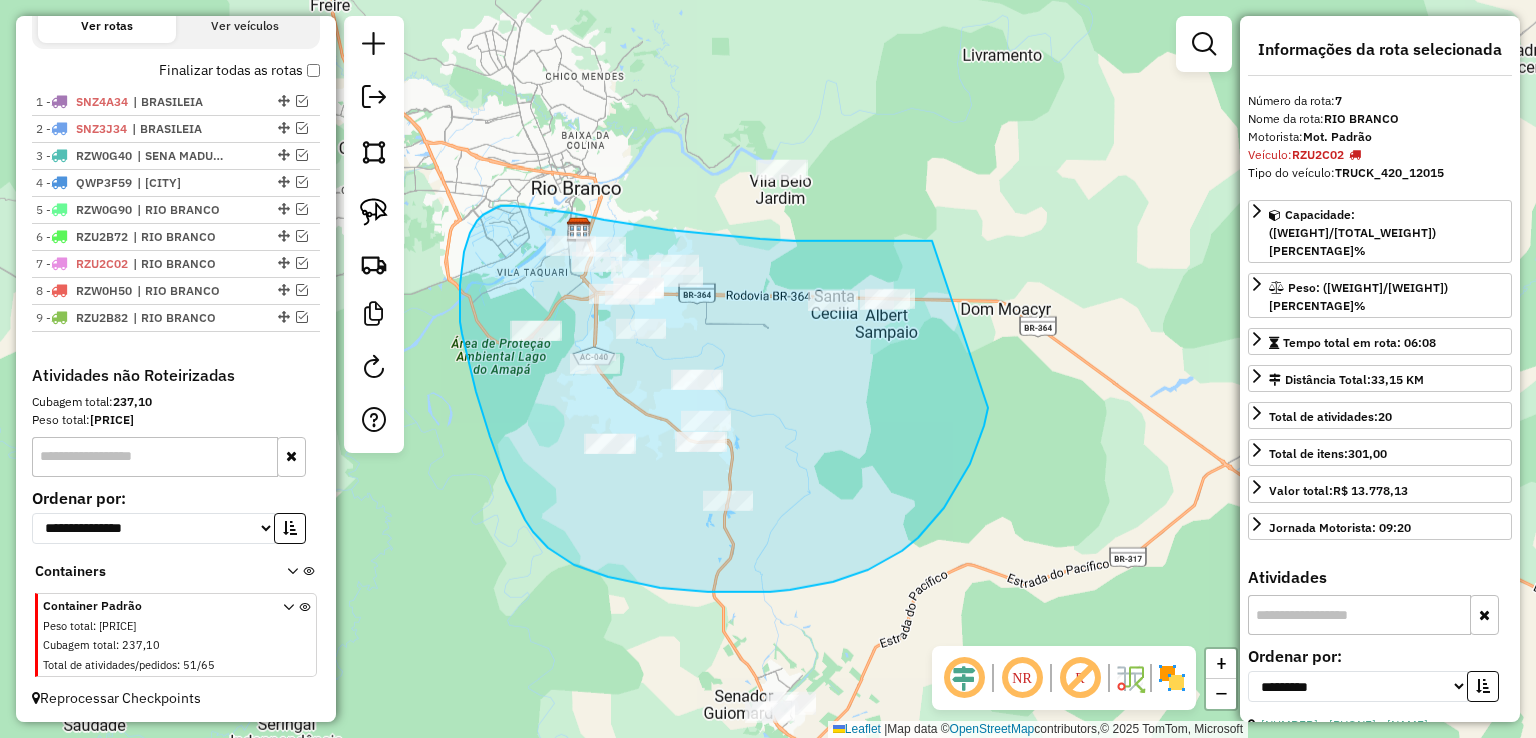 drag, startPoint x: 932, startPoint y: 241, endPoint x: 988, endPoint y: 408, distance: 176.13914 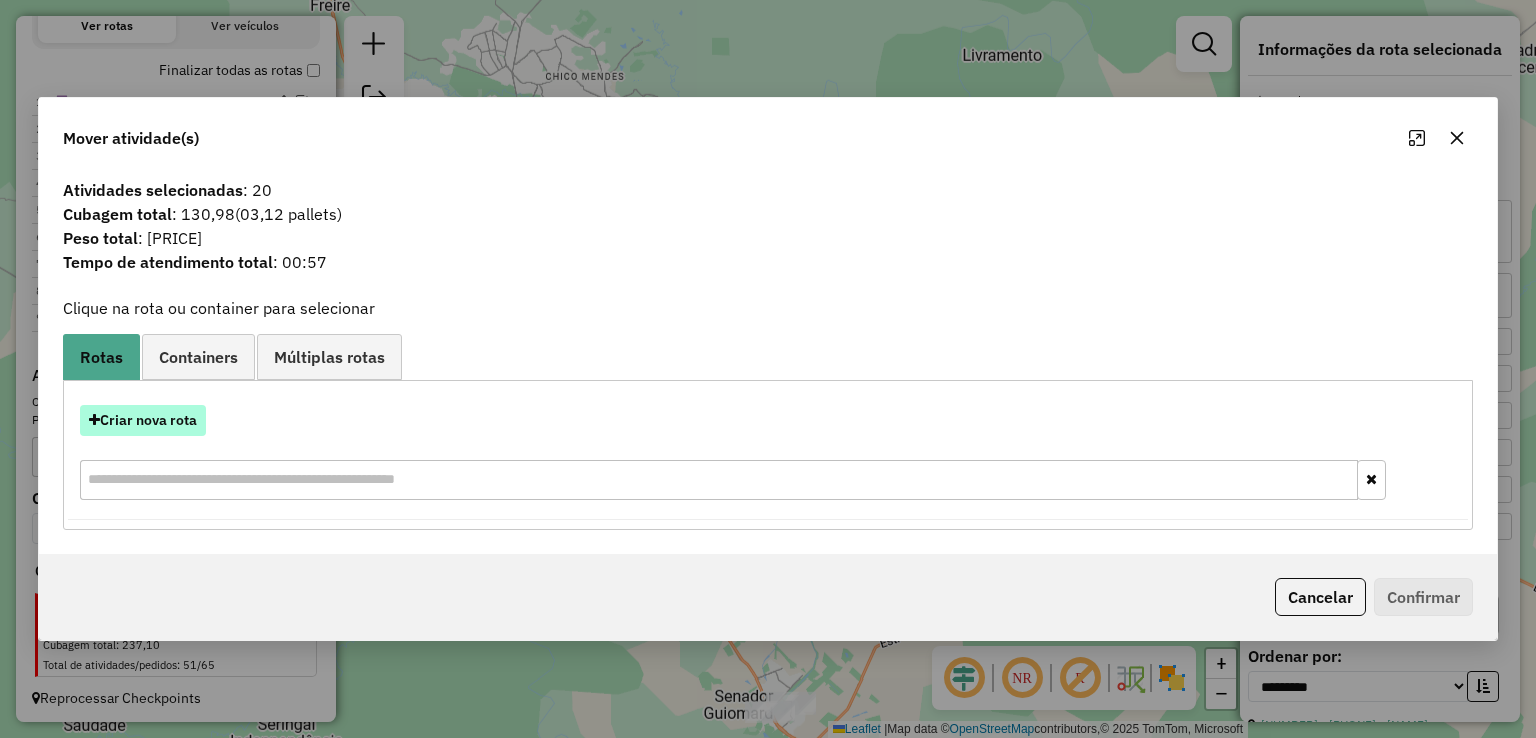 click on "Criar nova rota" at bounding box center [143, 420] 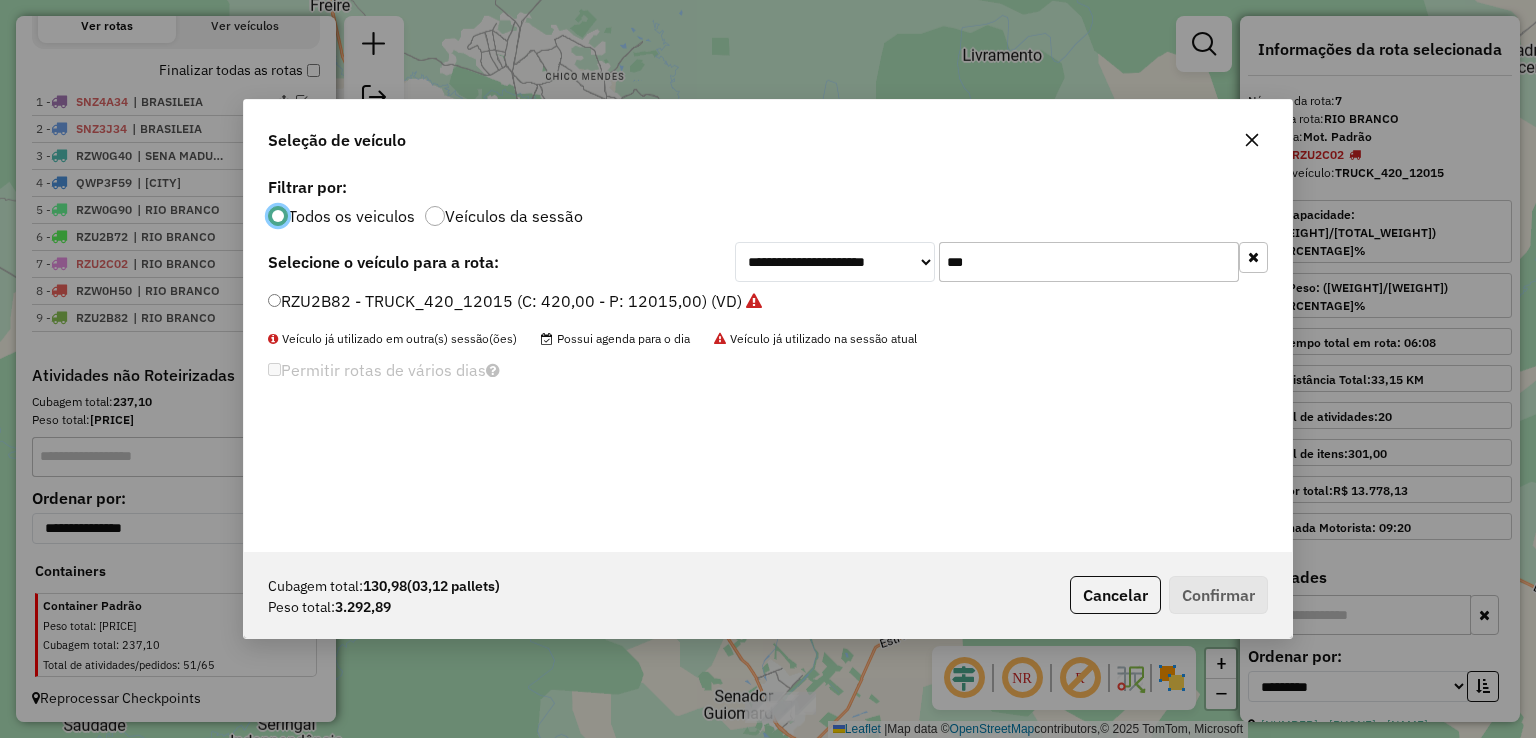 scroll, scrollTop: 10, scrollLeft: 6, axis: both 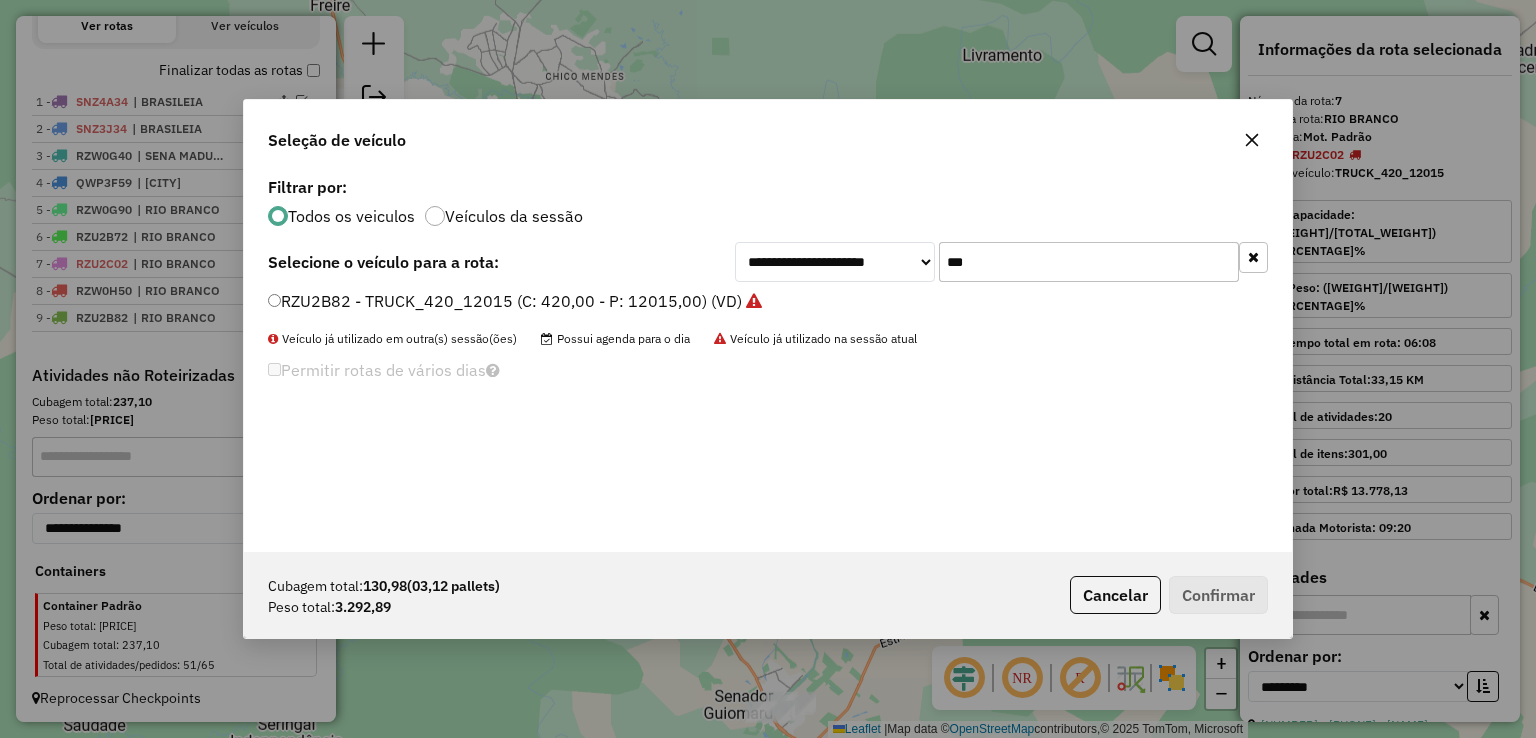 drag, startPoint x: 1029, startPoint y: 258, endPoint x: 845, endPoint y: 259, distance: 184.00272 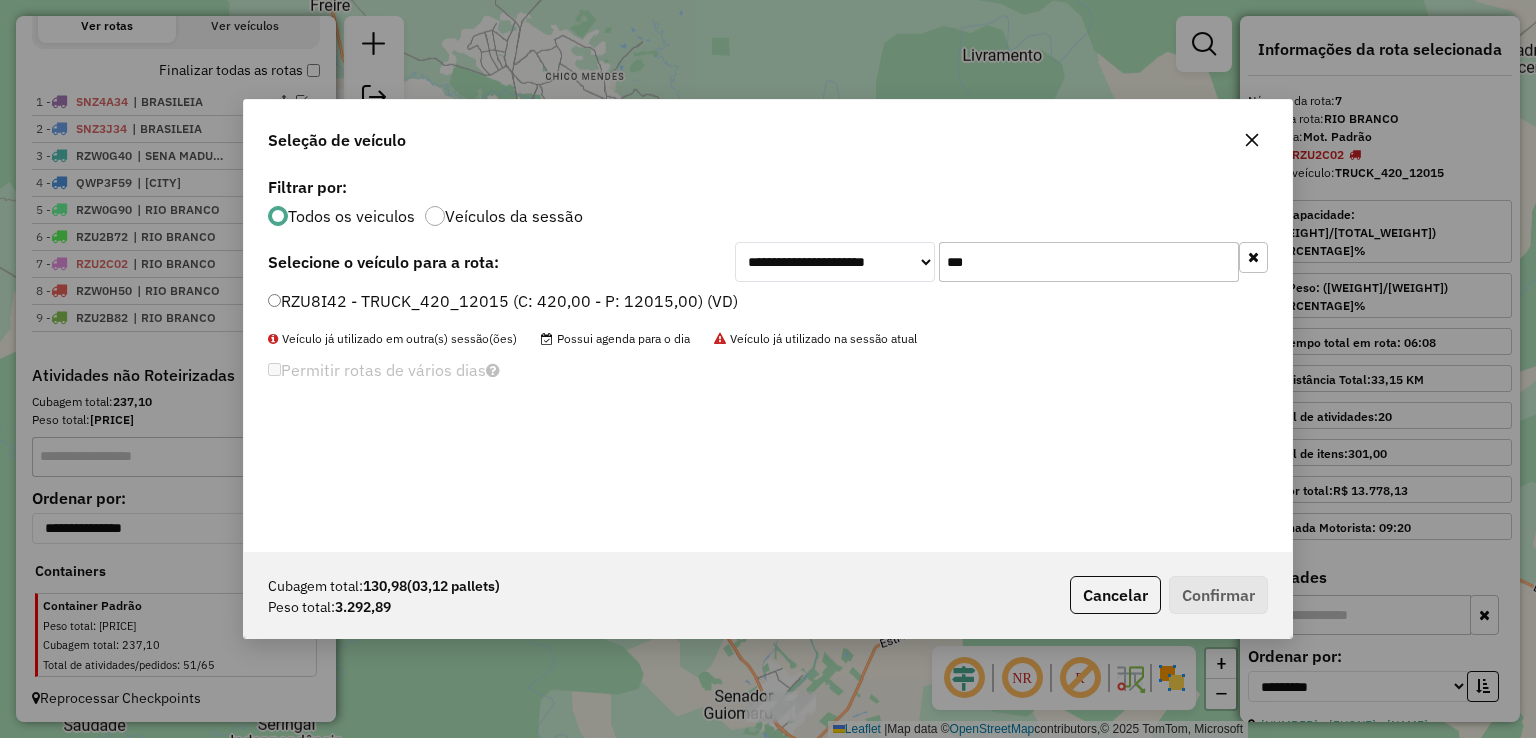type on "***" 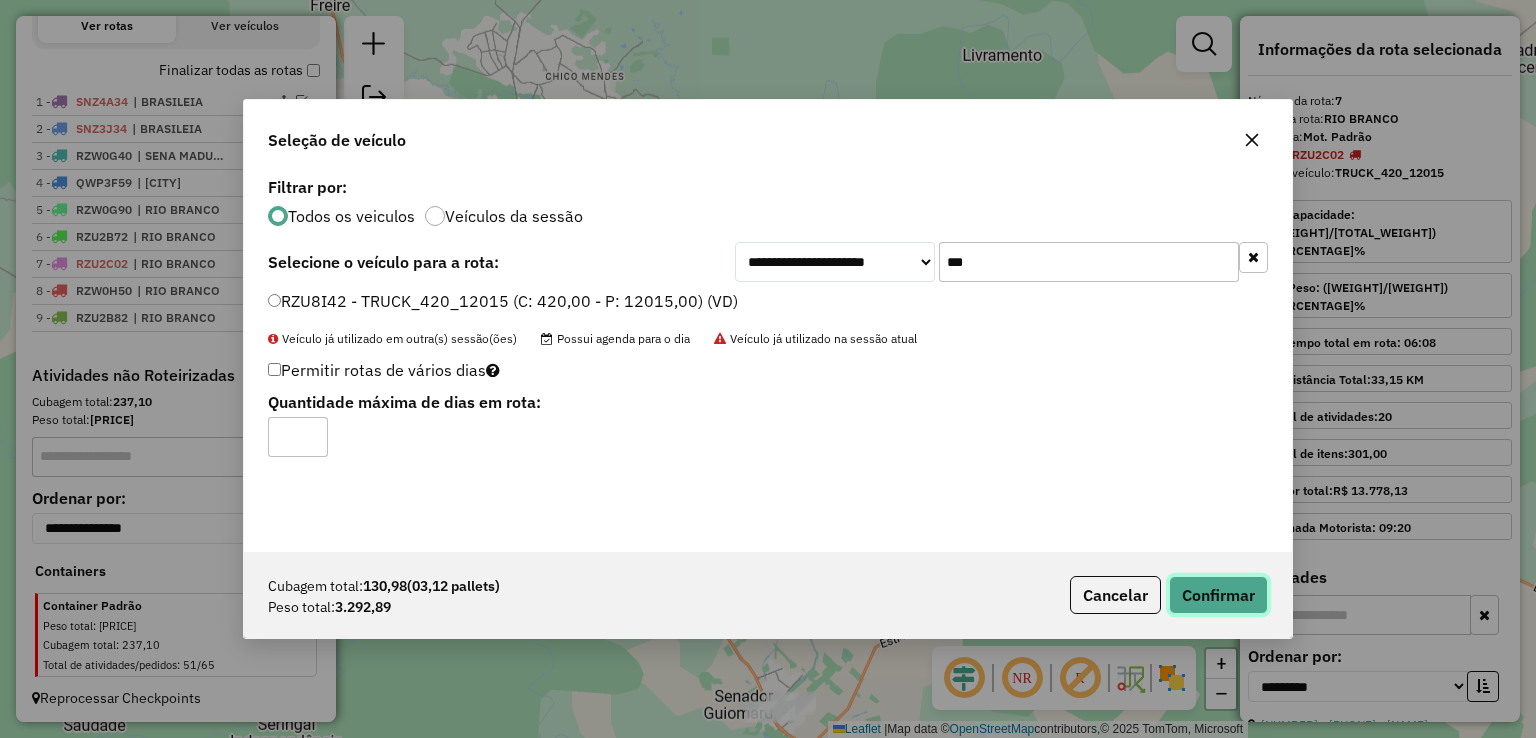 click on "Confirmar" 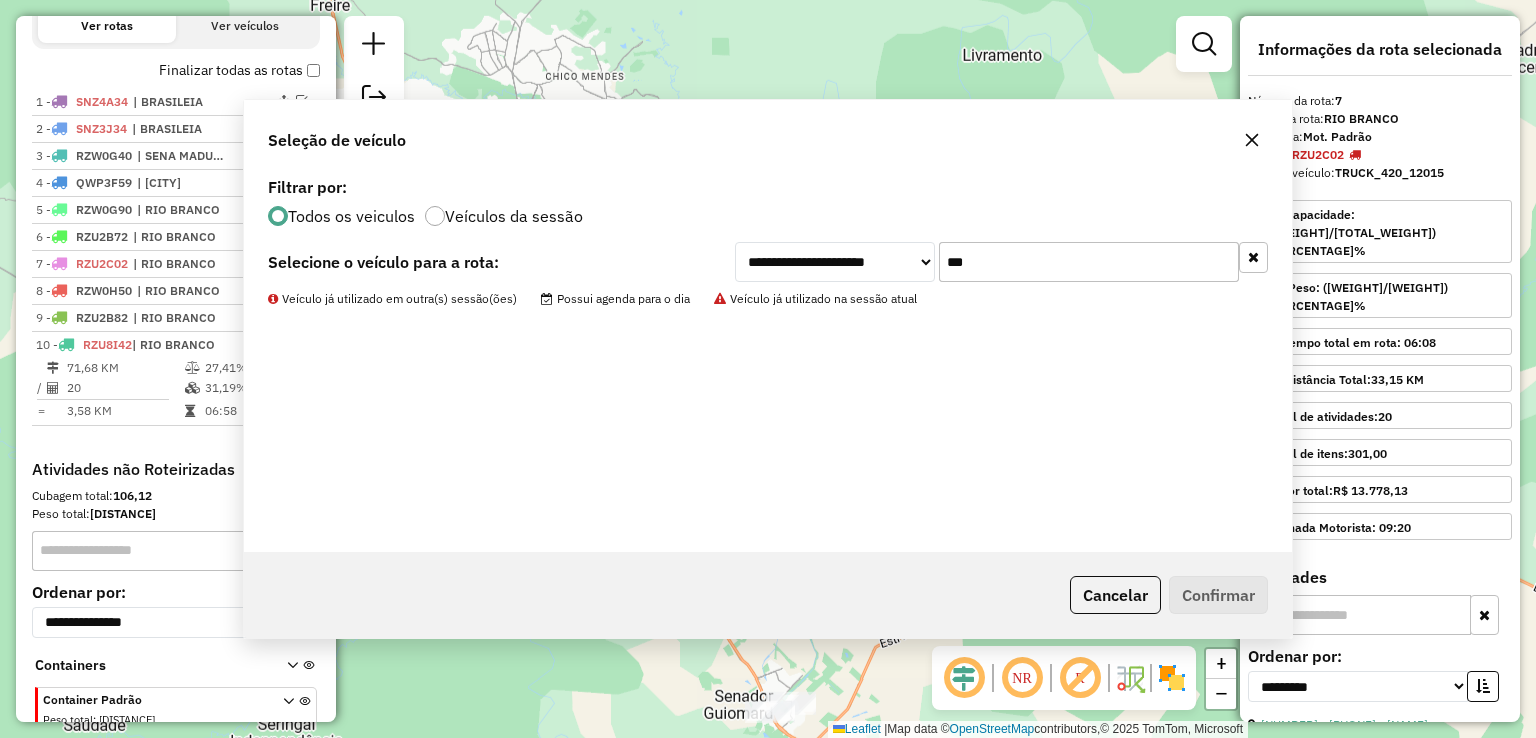 scroll, scrollTop: 771, scrollLeft: 0, axis: vertical 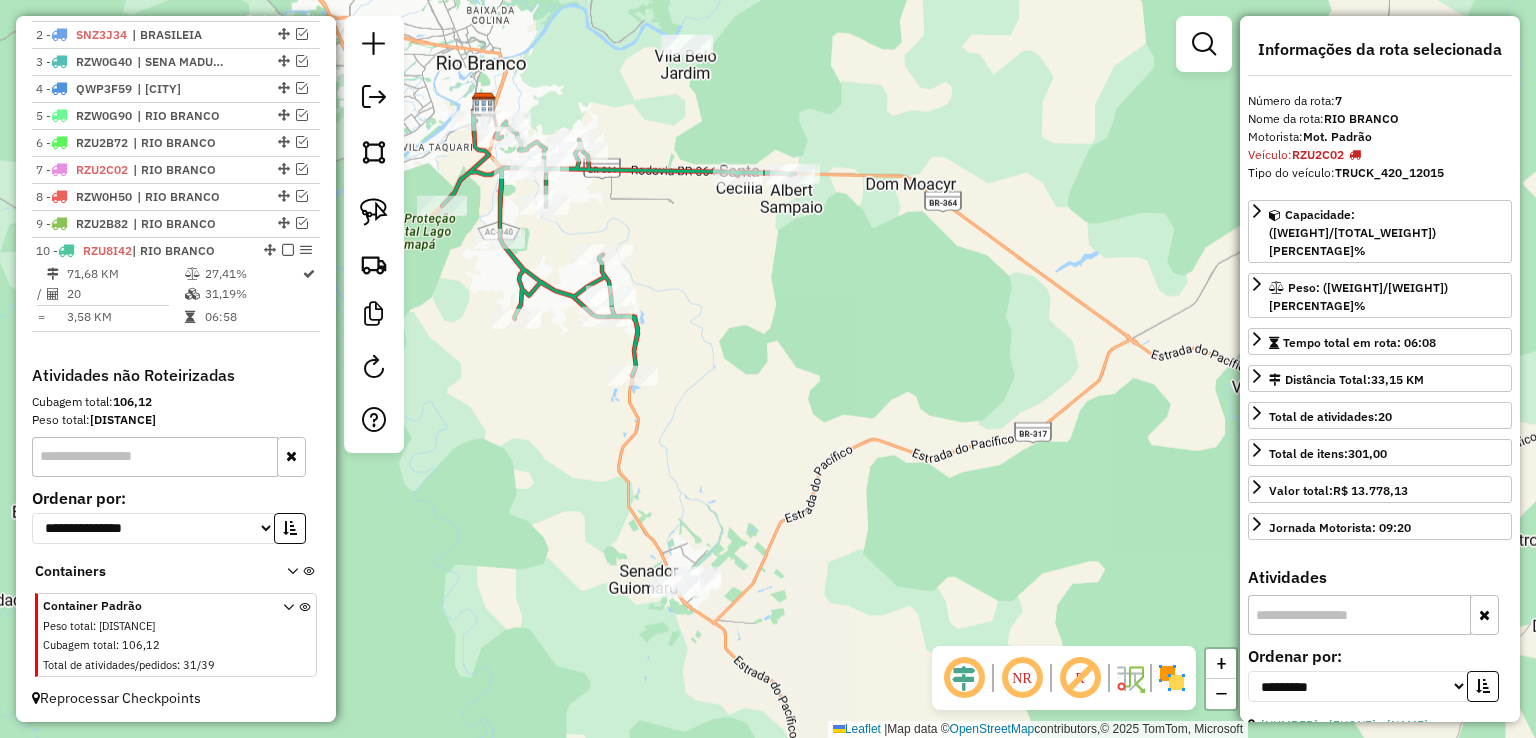 drag, startPoint x: 987, startPoint y: 532, endPoint x: 892, endPoint y: 407, distance: 157.00319 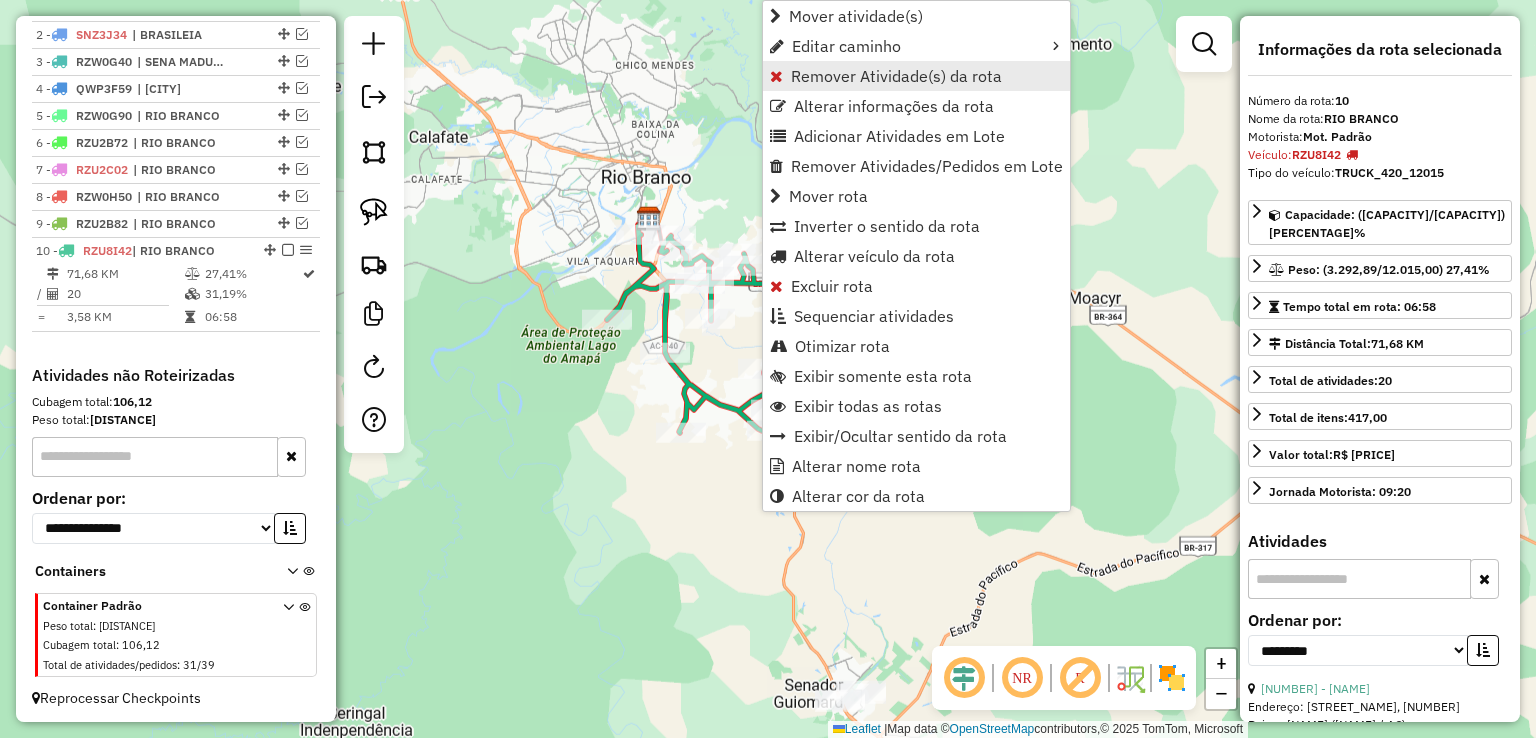 click on "Remover Atividade(s) da rota" at bounding box center (896, 76) 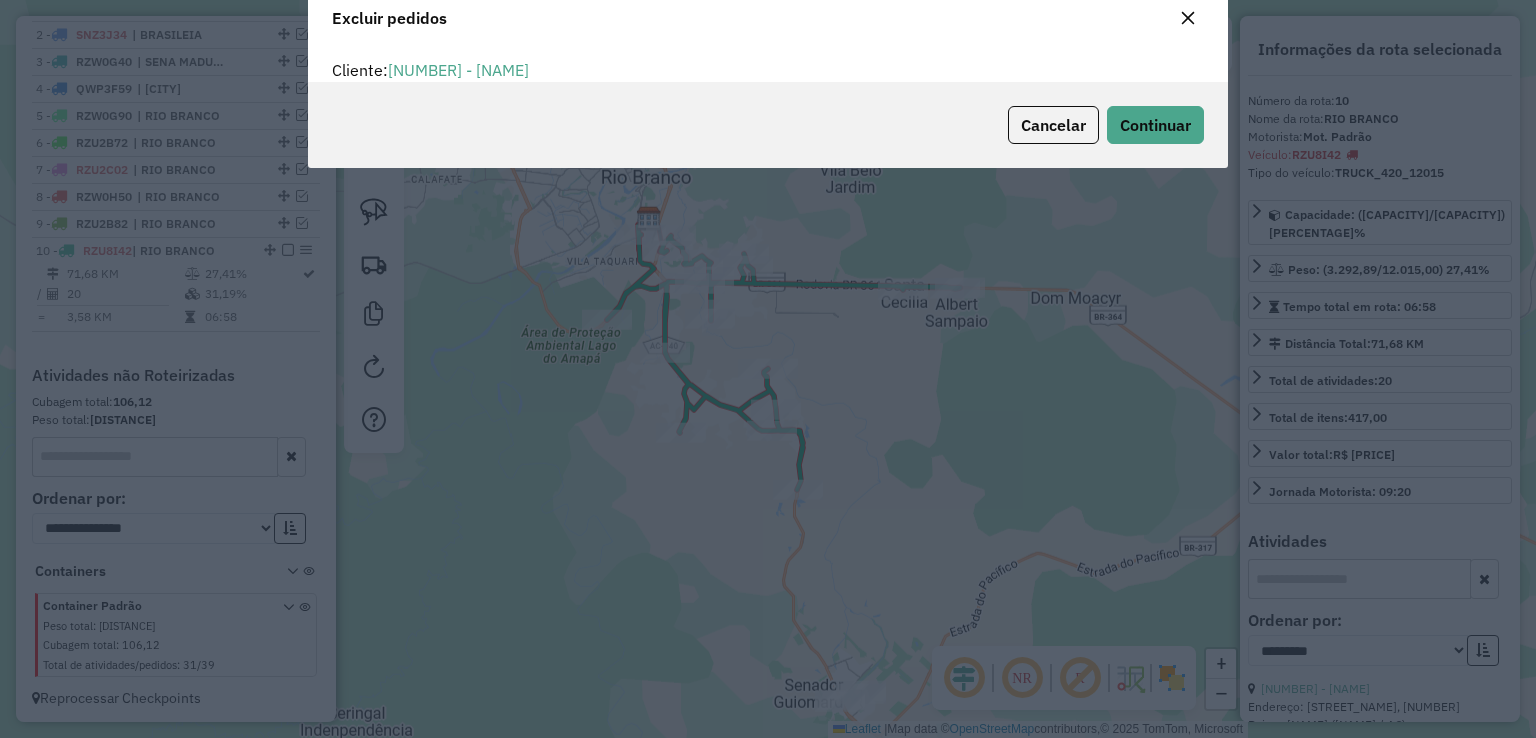 scroll, scrollTop: 69, scrollLeft: 0, axis: vertical 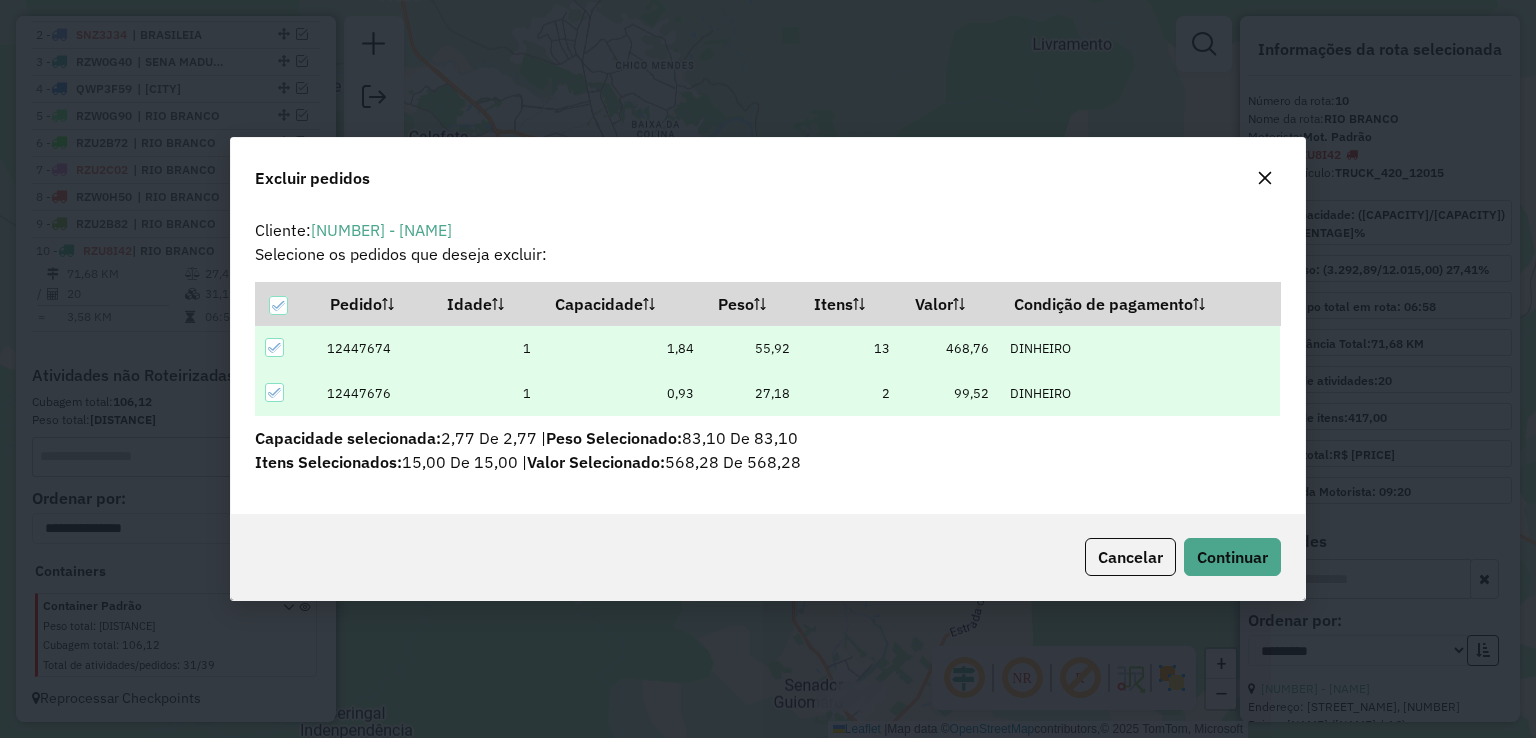 click on "Cancelar  Continuar" 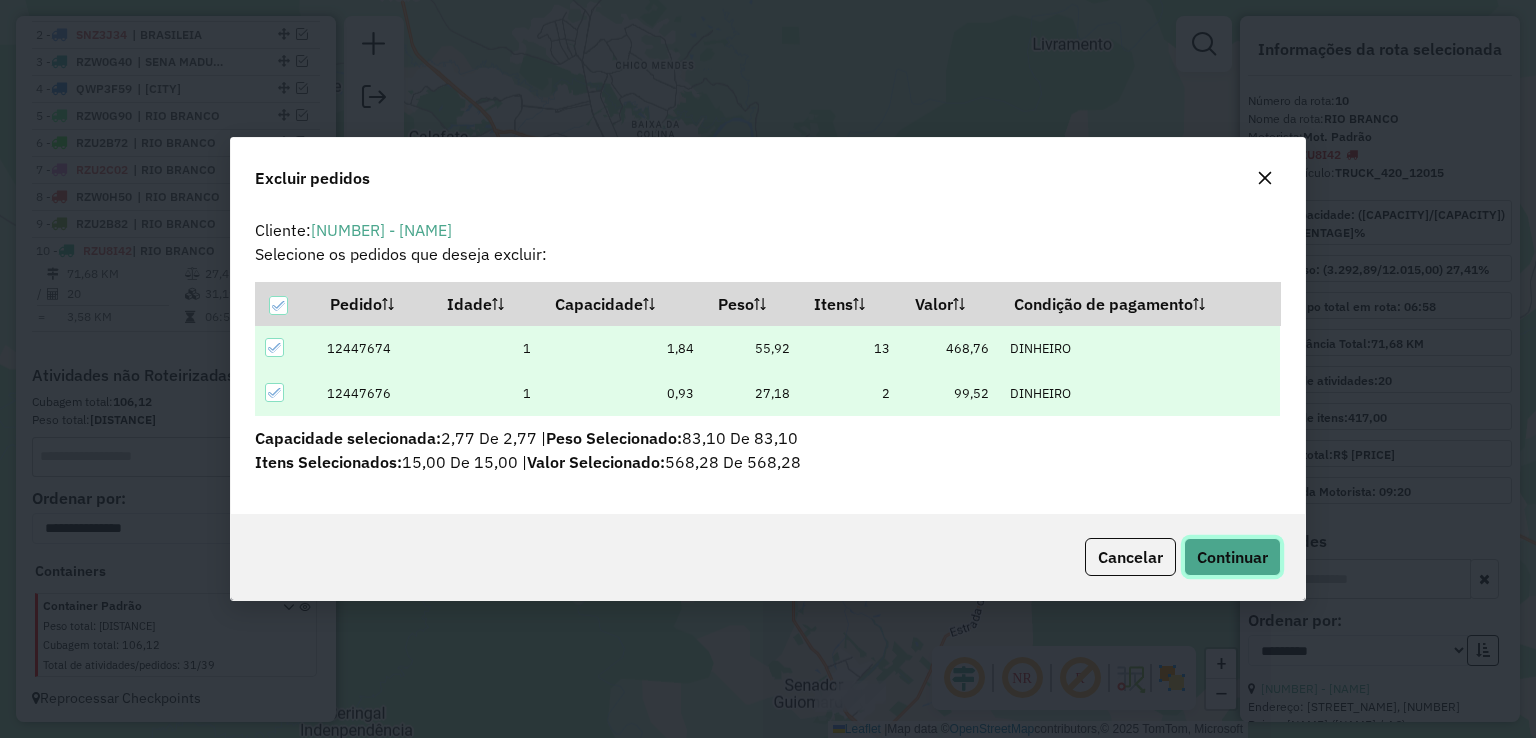 click on "Continuar" 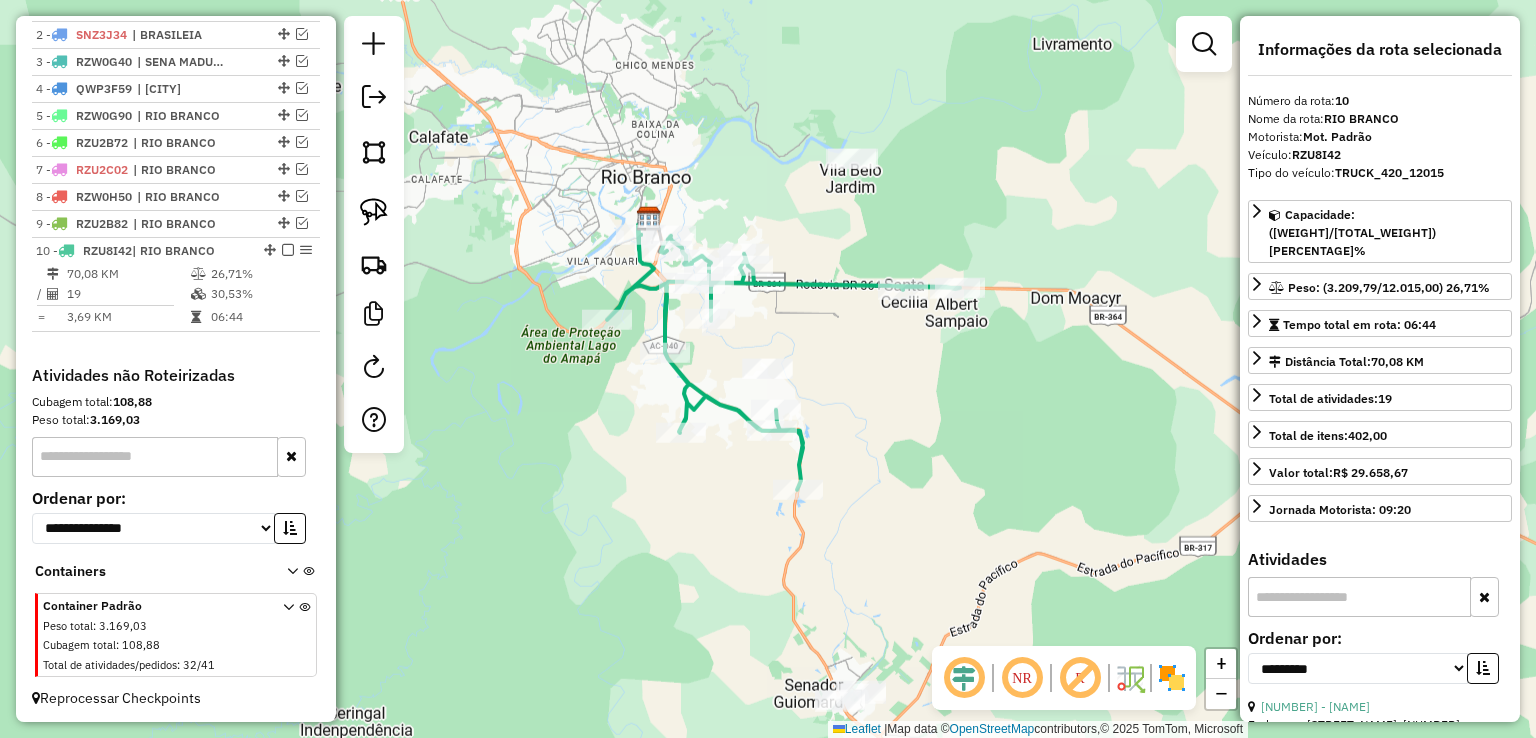 click 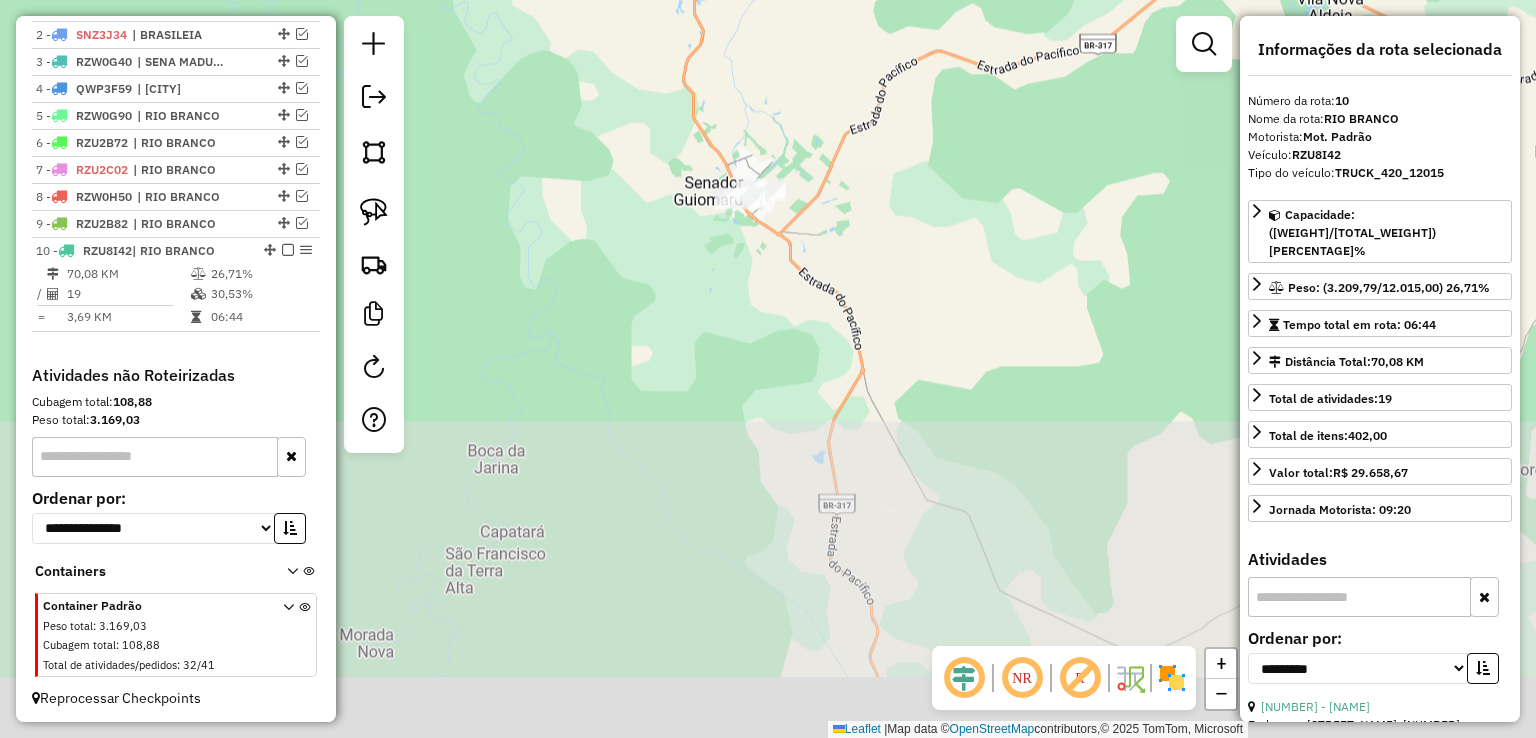 drag, startPoint x: 716, startPoint y: 605, endPoint x: 616, endPoint y: 103, distance: 511.86325 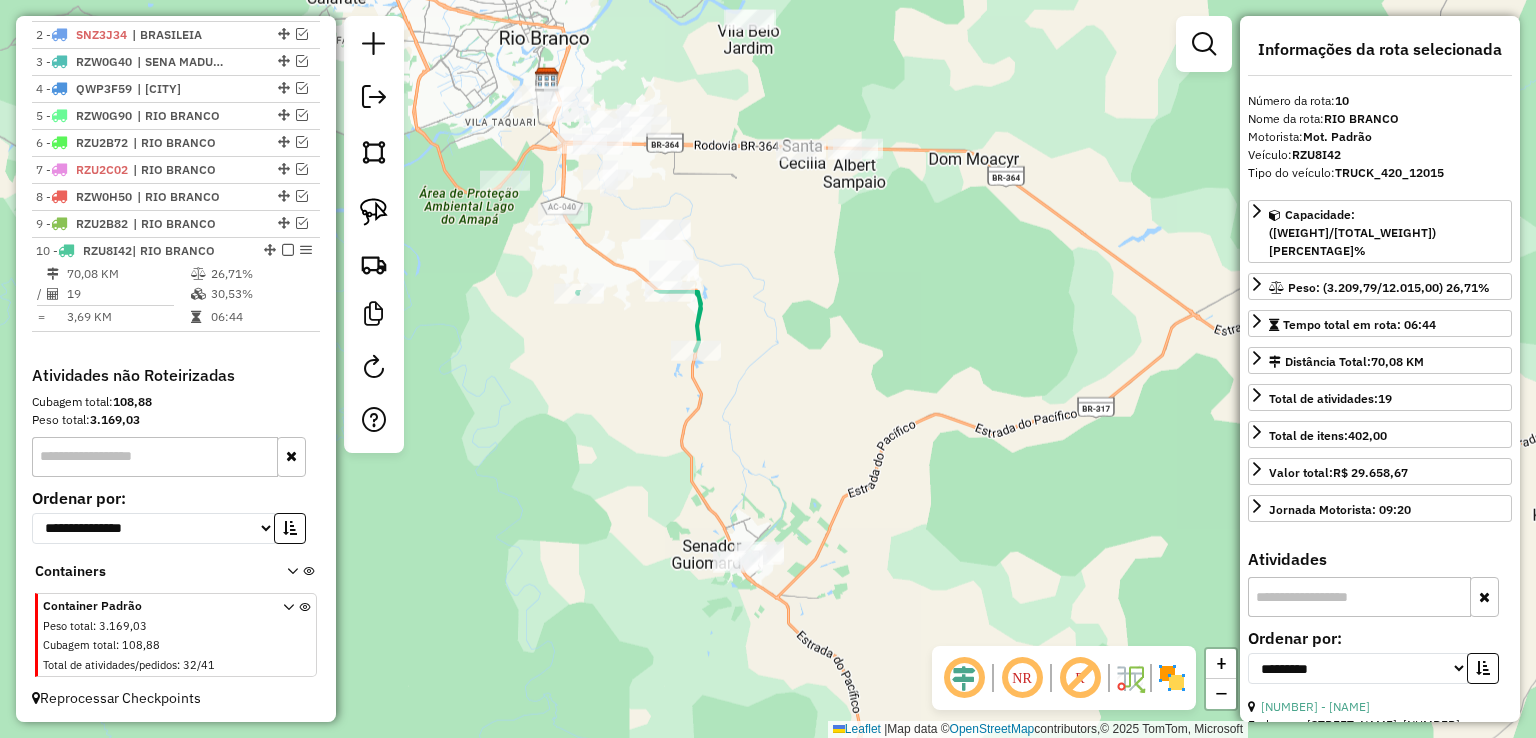 drag, startPoint x: 801, startPoint y: 249, endPoint x: 799, endPoint y: 520, distance: 271.0074 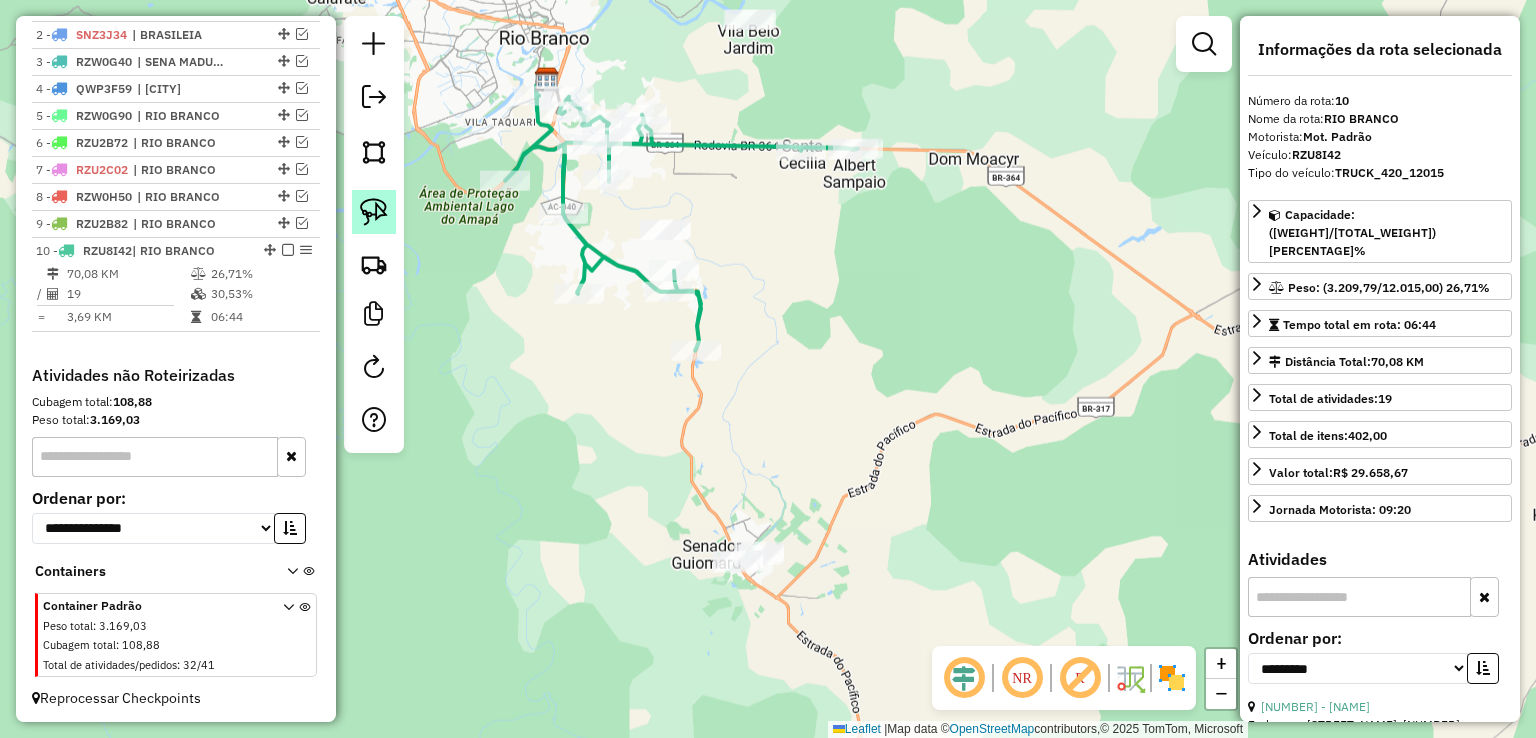 click 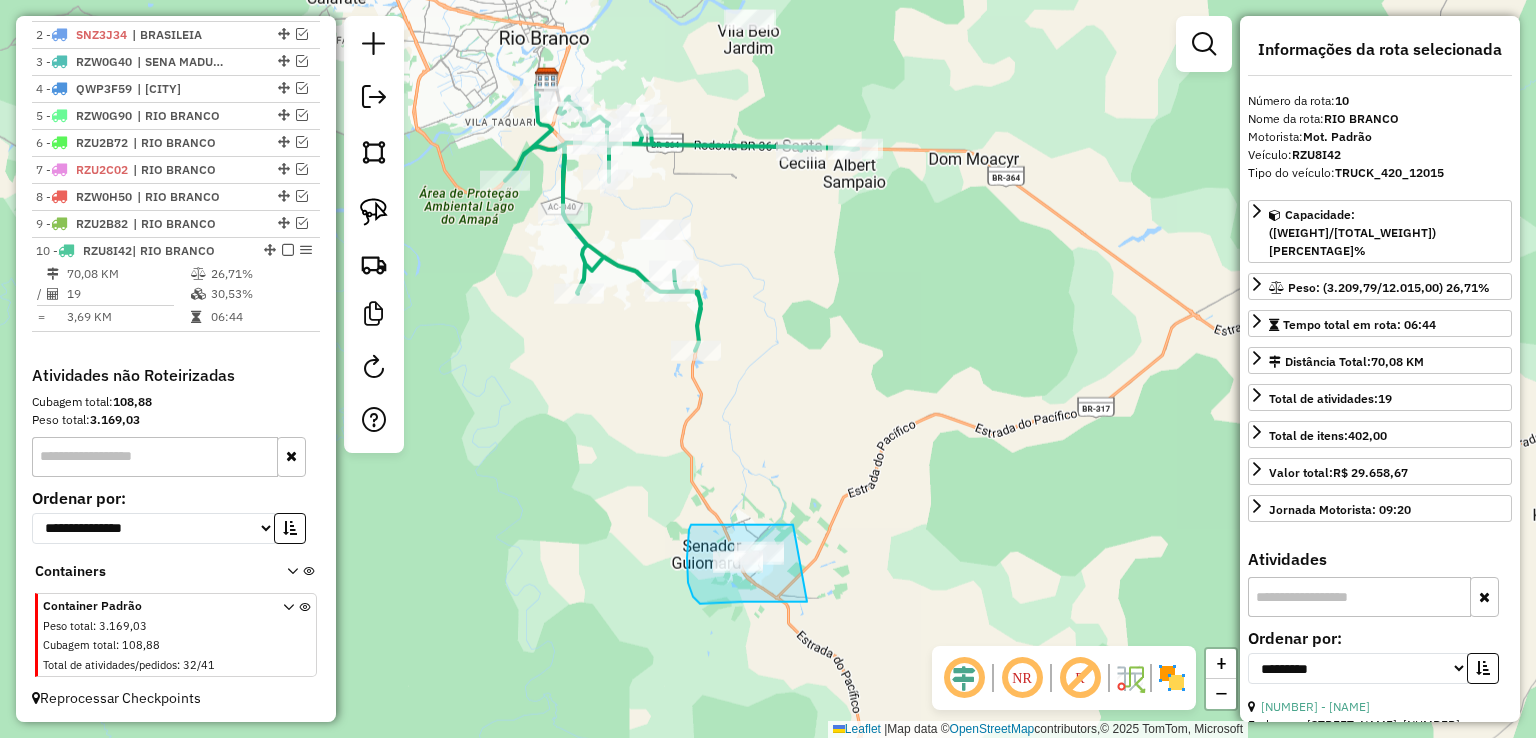 drag, startPoint x: 793, startPoint y: 524, endPoint x: 813, endPoint y: 600, distance: 78.58753 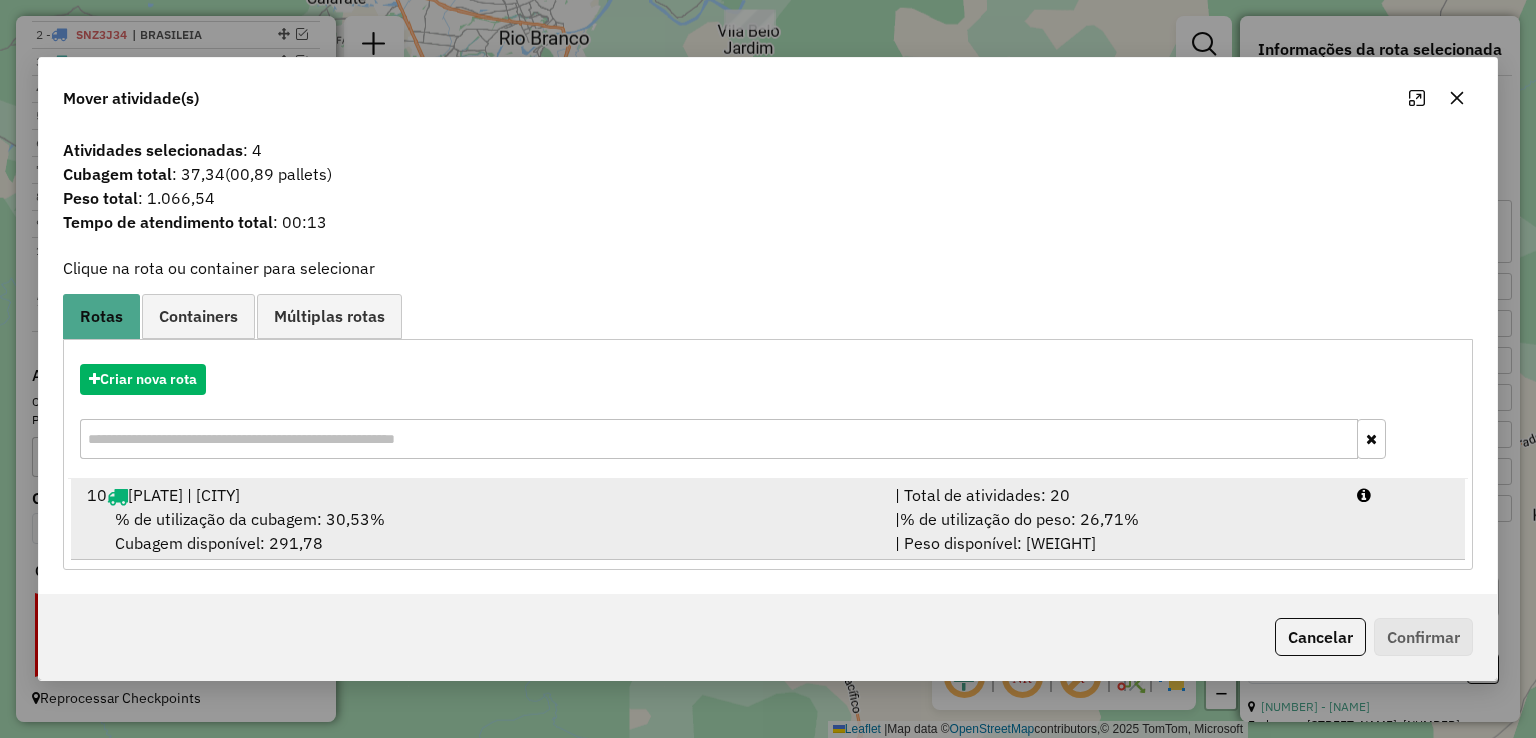 click on "[NUMBER] [PLATE] | [CITY]" at bounding box center [479, 495] 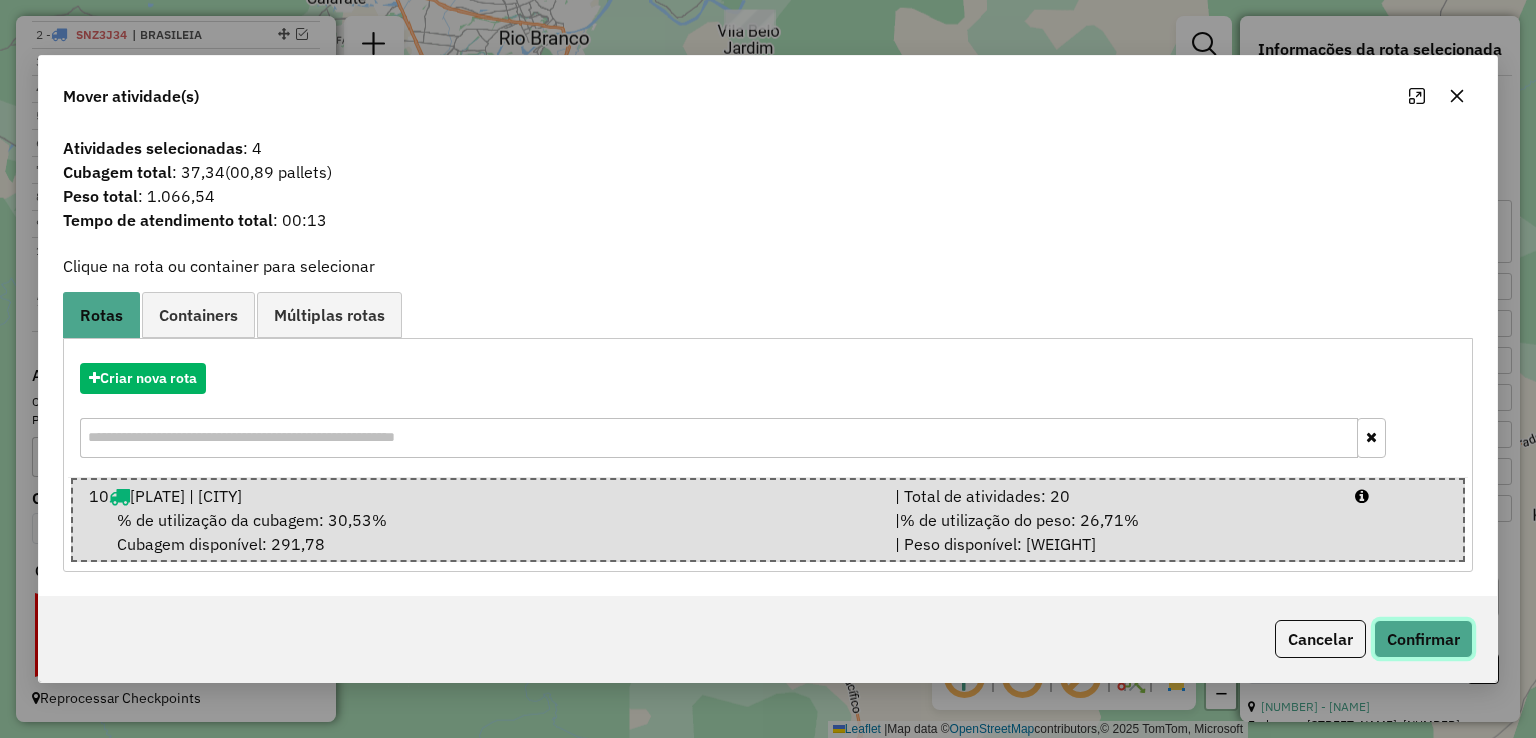 click on "Confirmar" 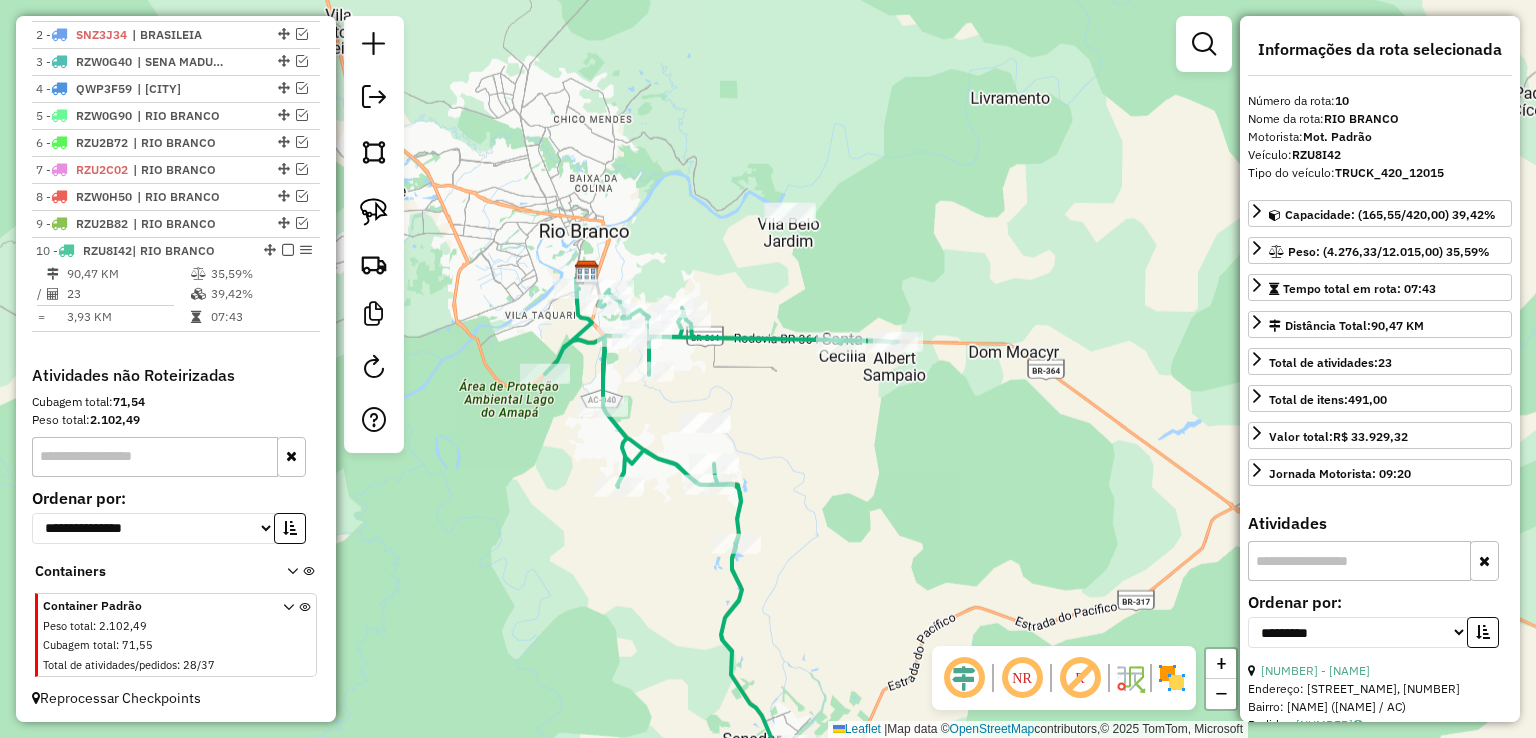drag, startPoint x: 920, startPoint y: 426, endPoint x: 932, endPoint y: 469, distance: 44.64303 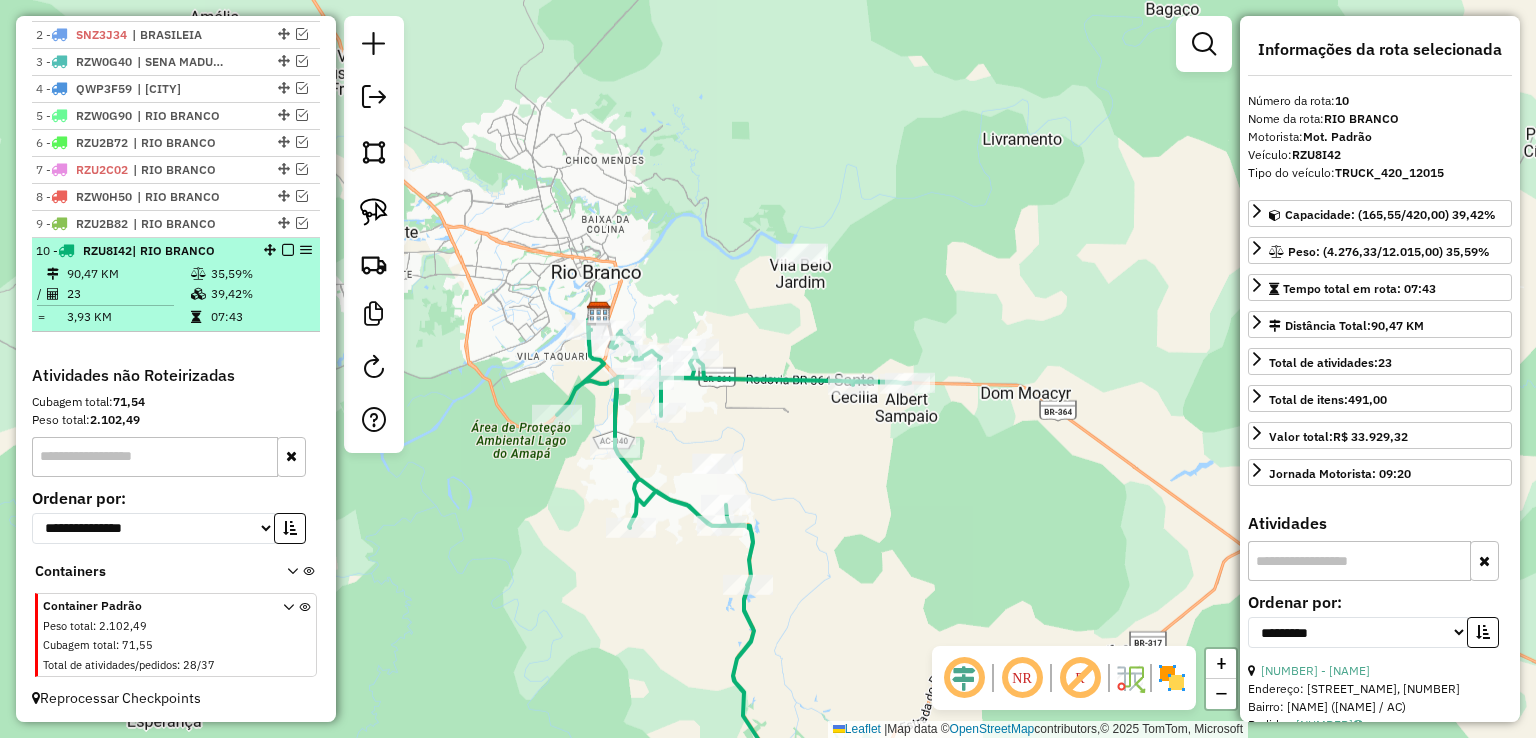 click at bounding box center [288, 250] 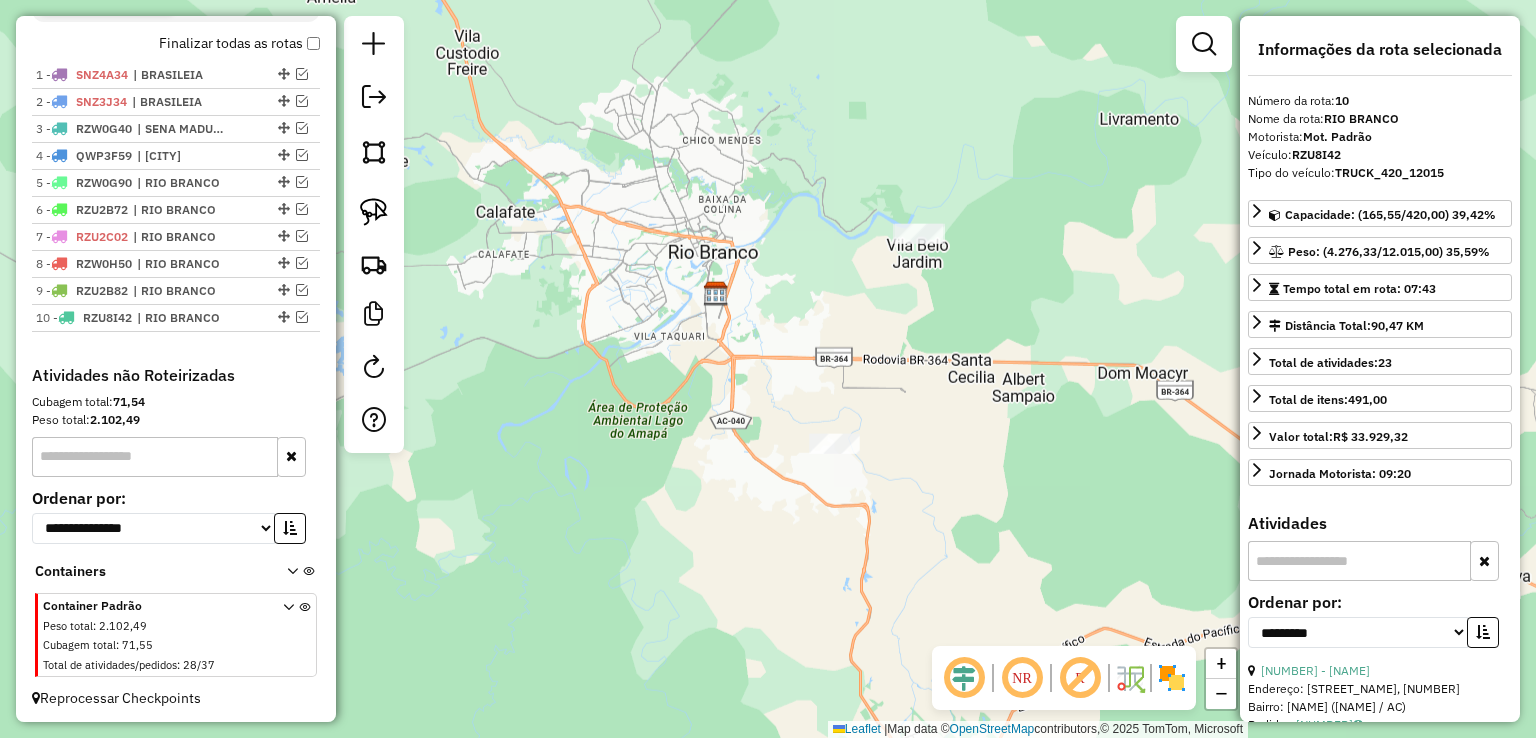 drag, startPoint x: 716, startPoint y: 364, endPoint x: 833, endPoint y: 344, distance: 118.69709 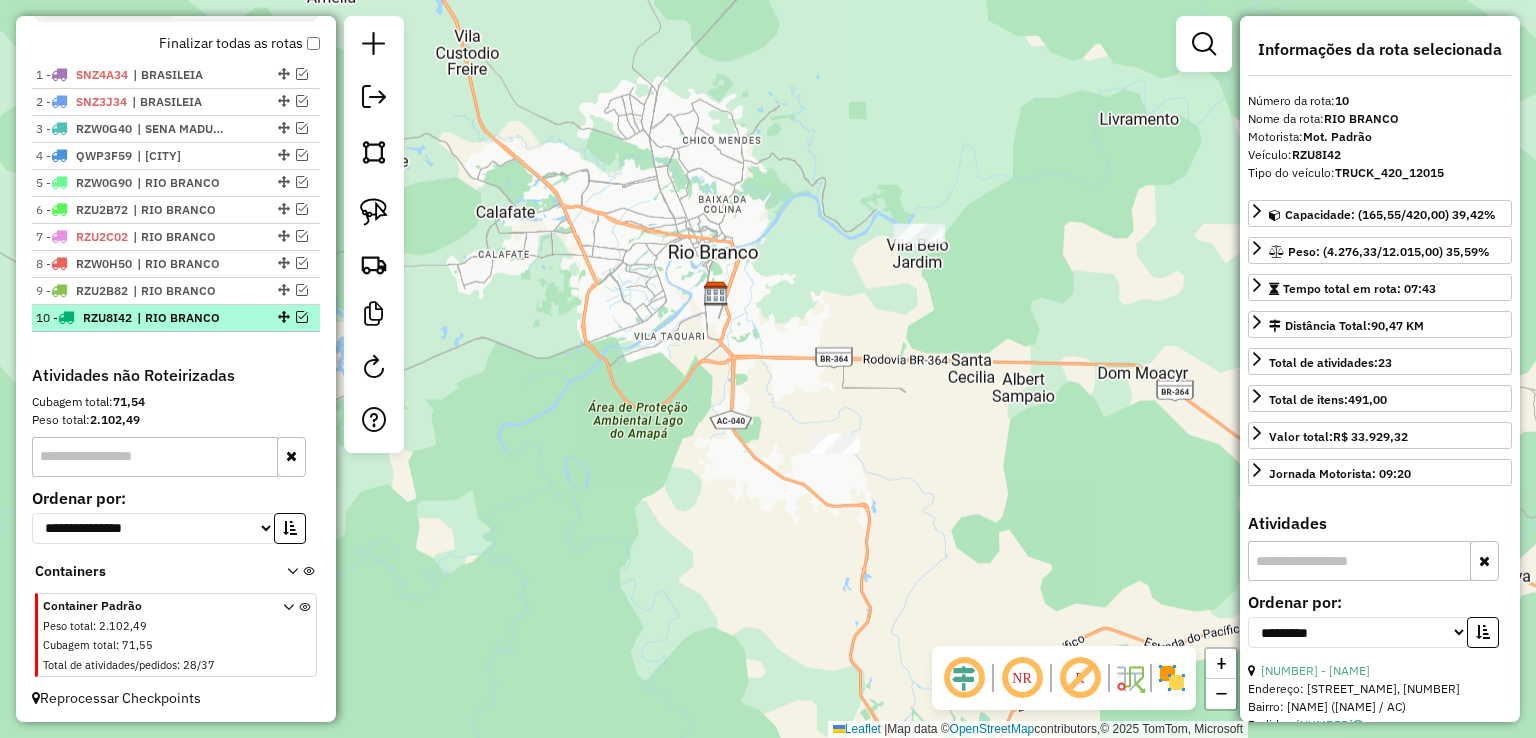 click at bounding box center (302, 317) 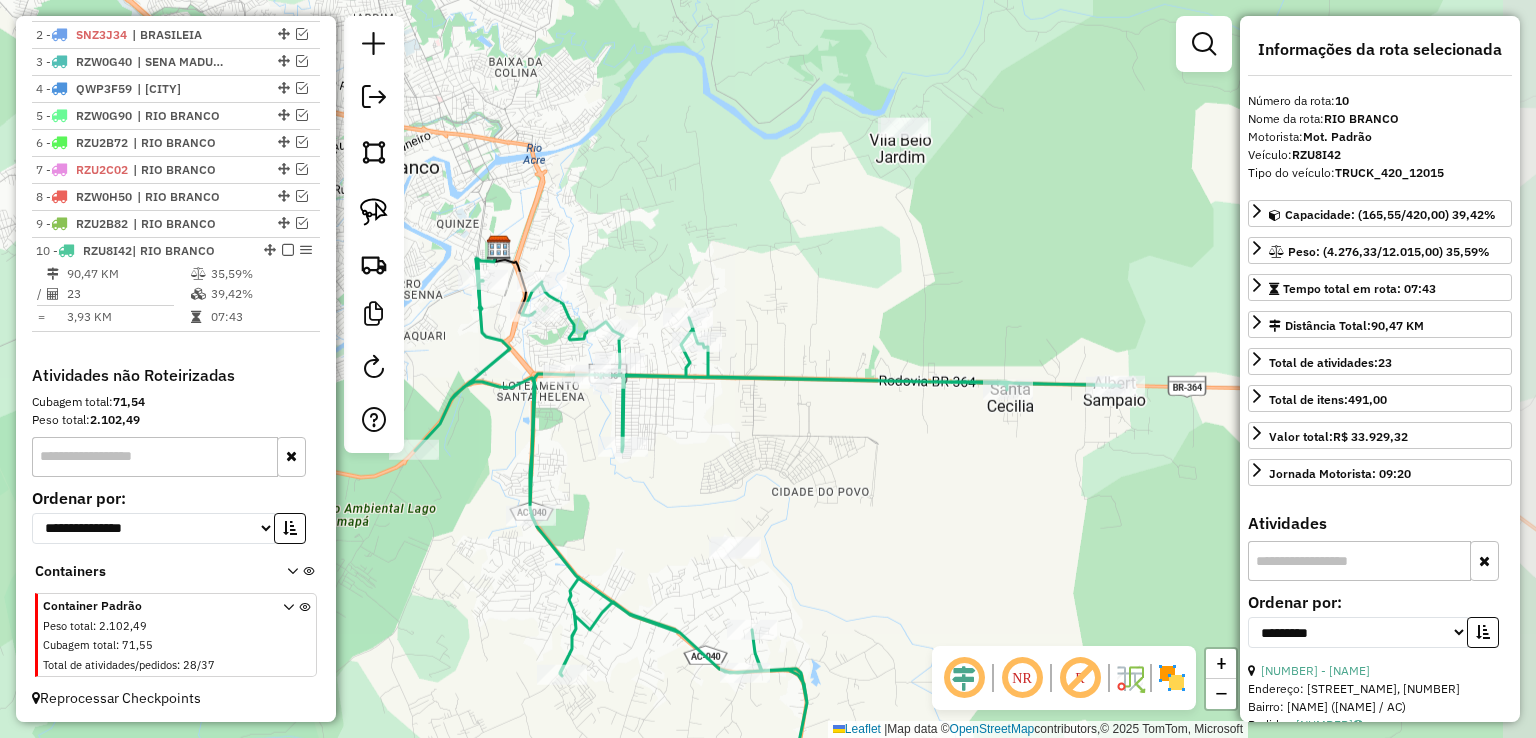 drag, startPoint x: 1116, startPoint y: 477, endPoint x: 910, endPoint y: 441, distance: 209.12198 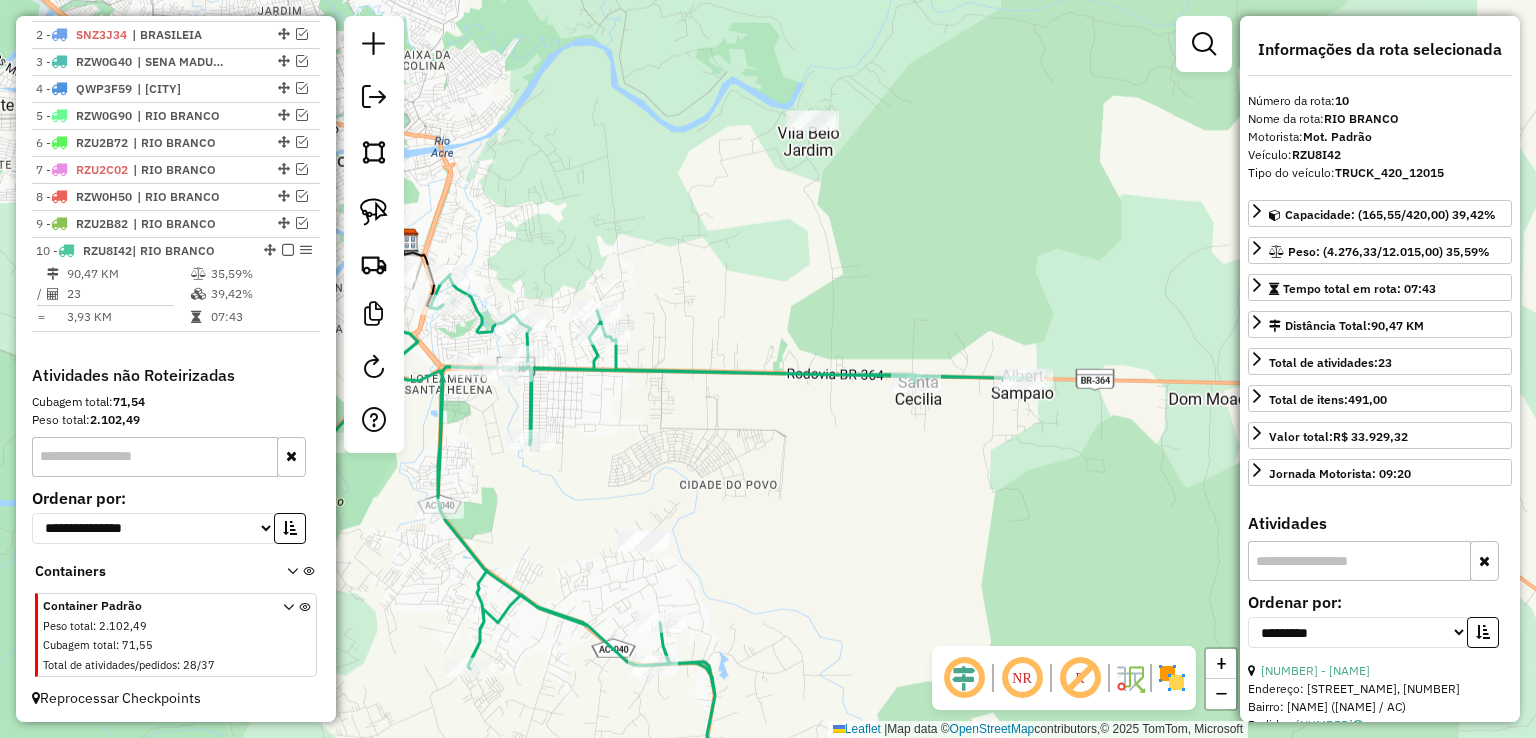 drag, startPoint x: 1008, startPoint y: 448, endPoint x: 923, endPoint y: 441, distance: 85.28775 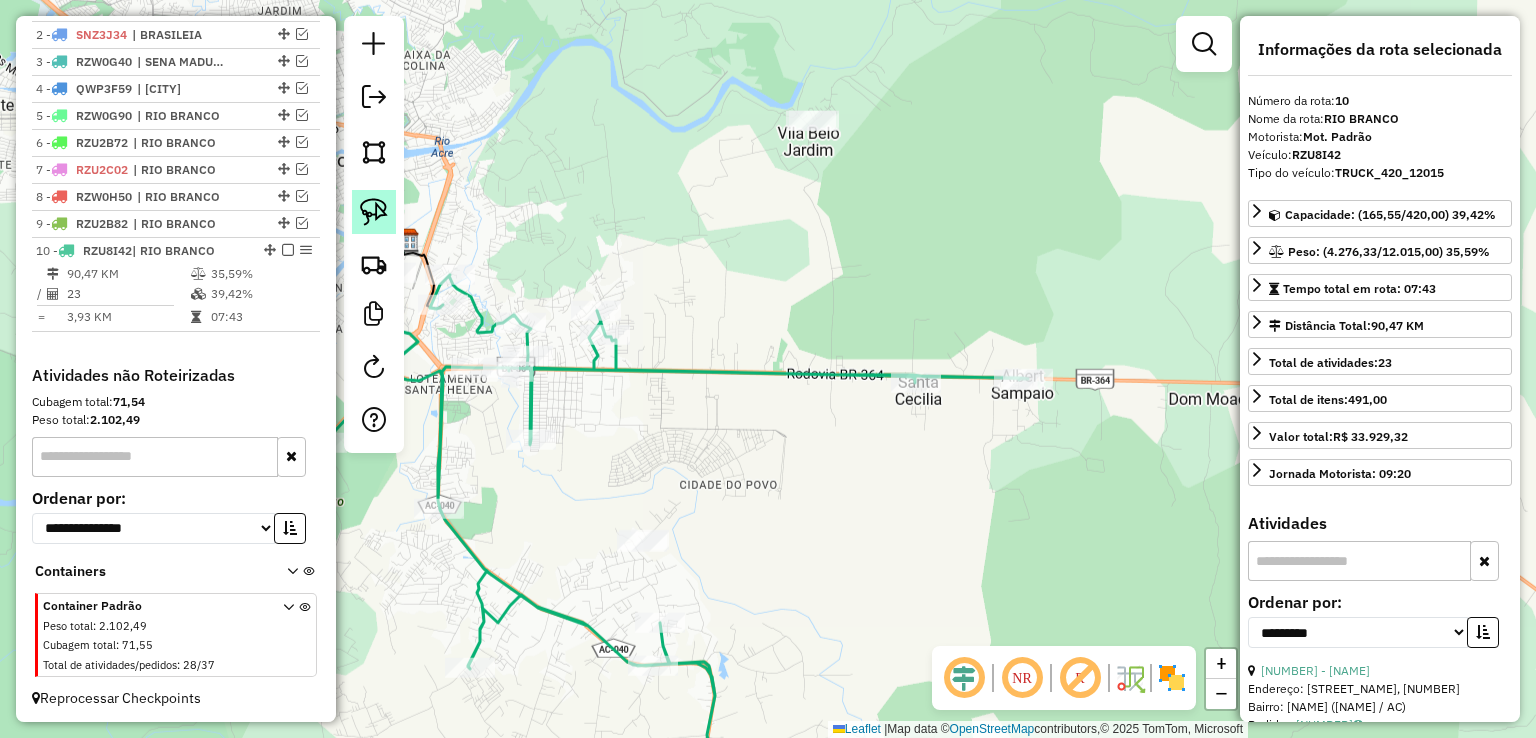 click 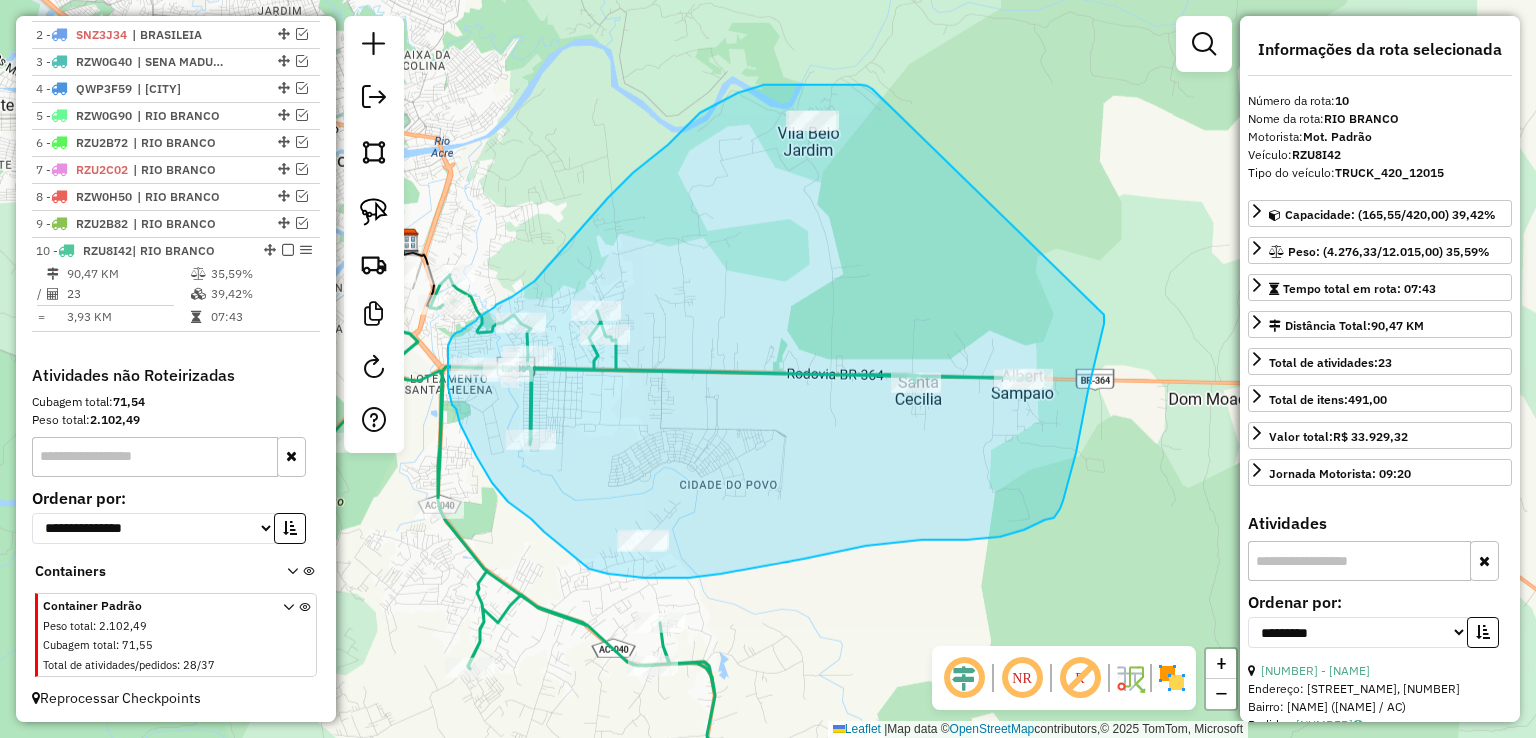 drag, startPoint x: 872, startPoint y: 89, endPoint x: 1104, endPoint y: 315, distance: 323.8827 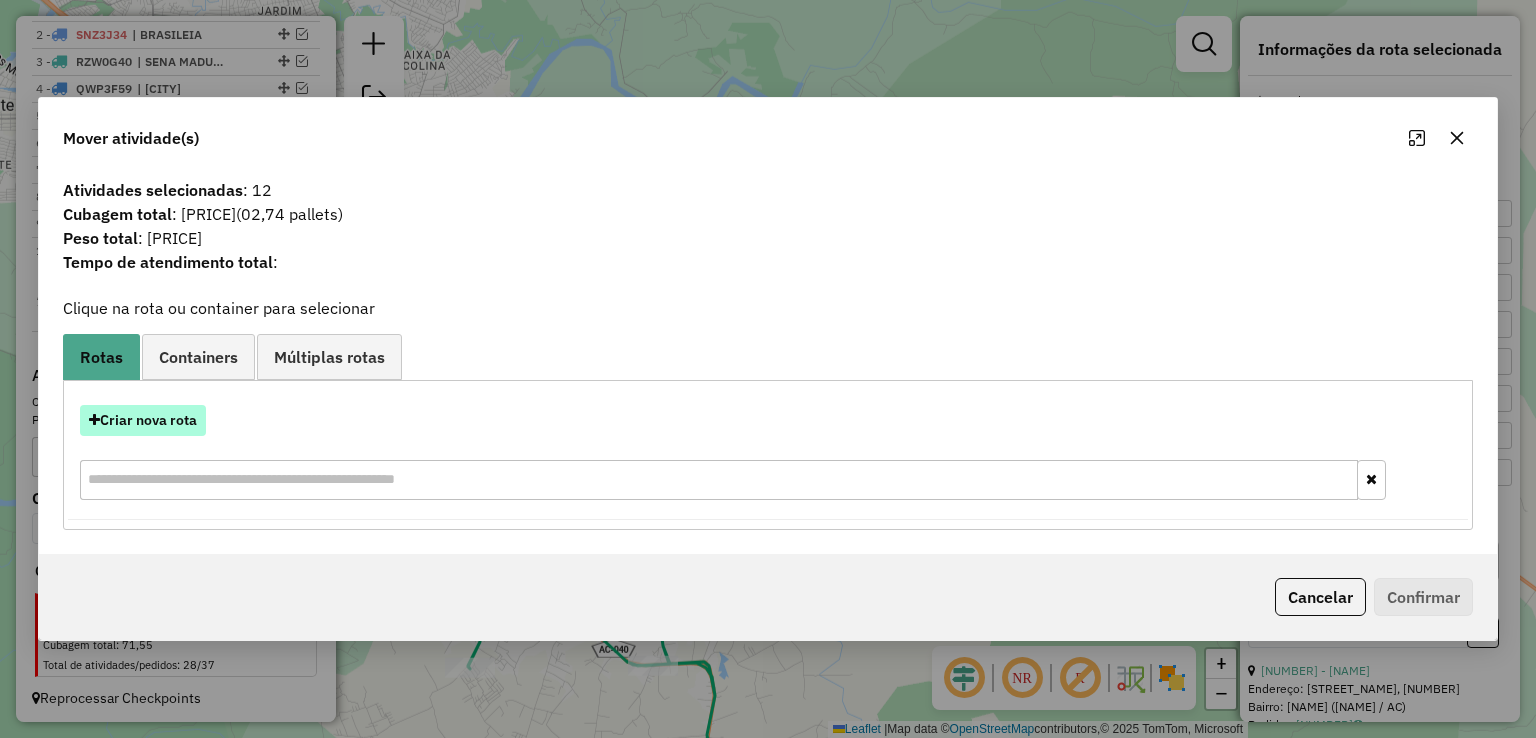 click on "Criar nova rota" at bounding box center [143, 420] 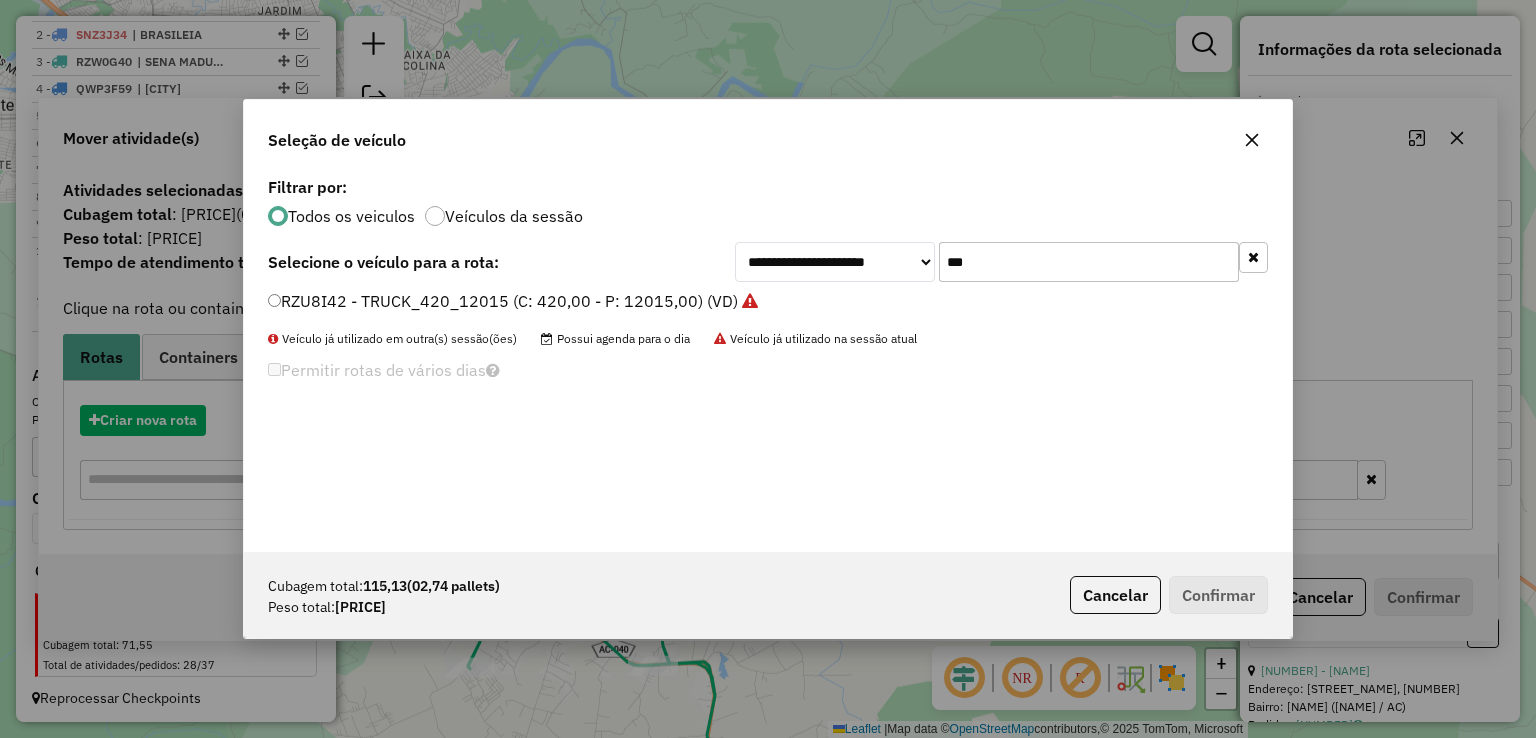 scroll, scrollTop: 10, scrollLeft: 6, axis: both 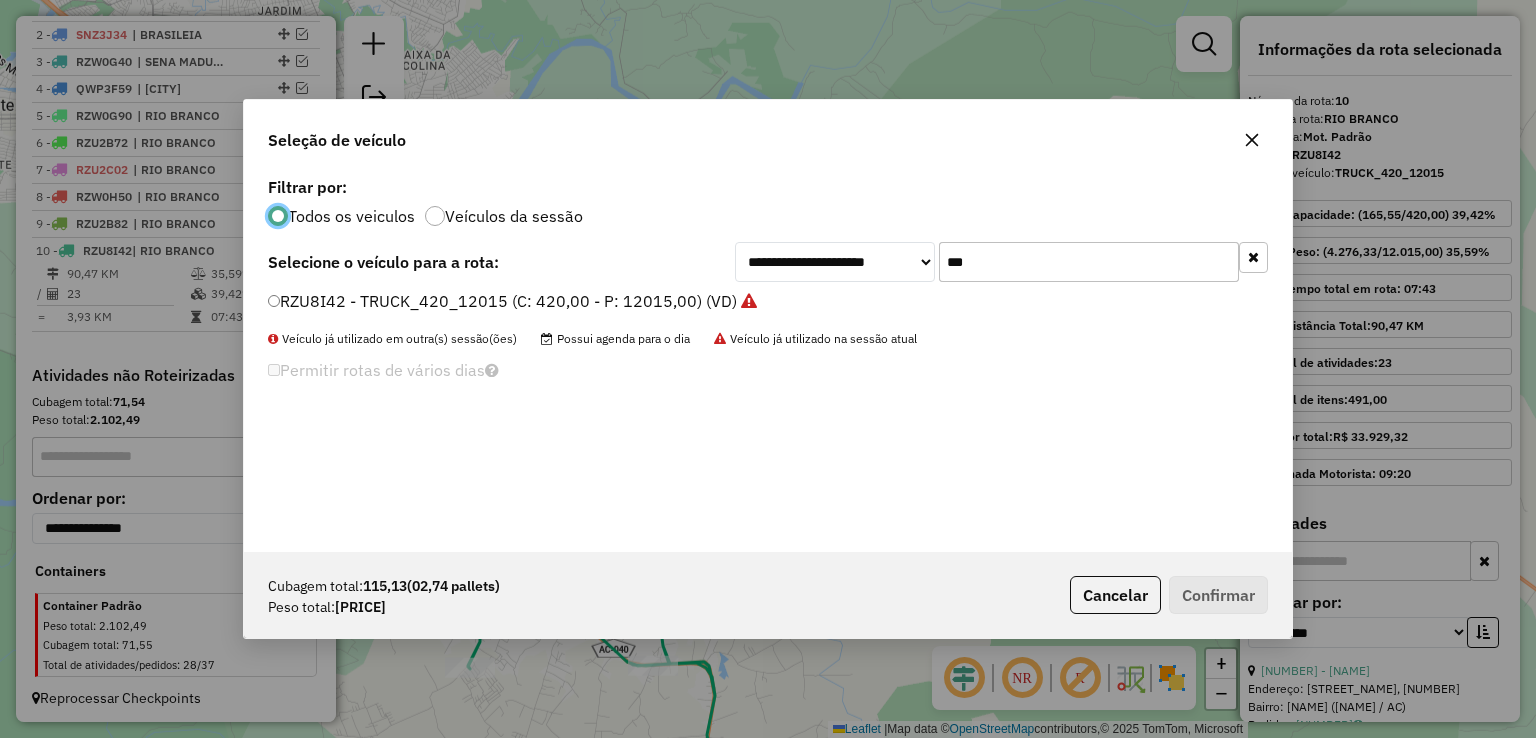 drag, startPoint x: 990, startPoint y: 265, endPoint x: 846, endPoint y: 258, distance: 144.17004 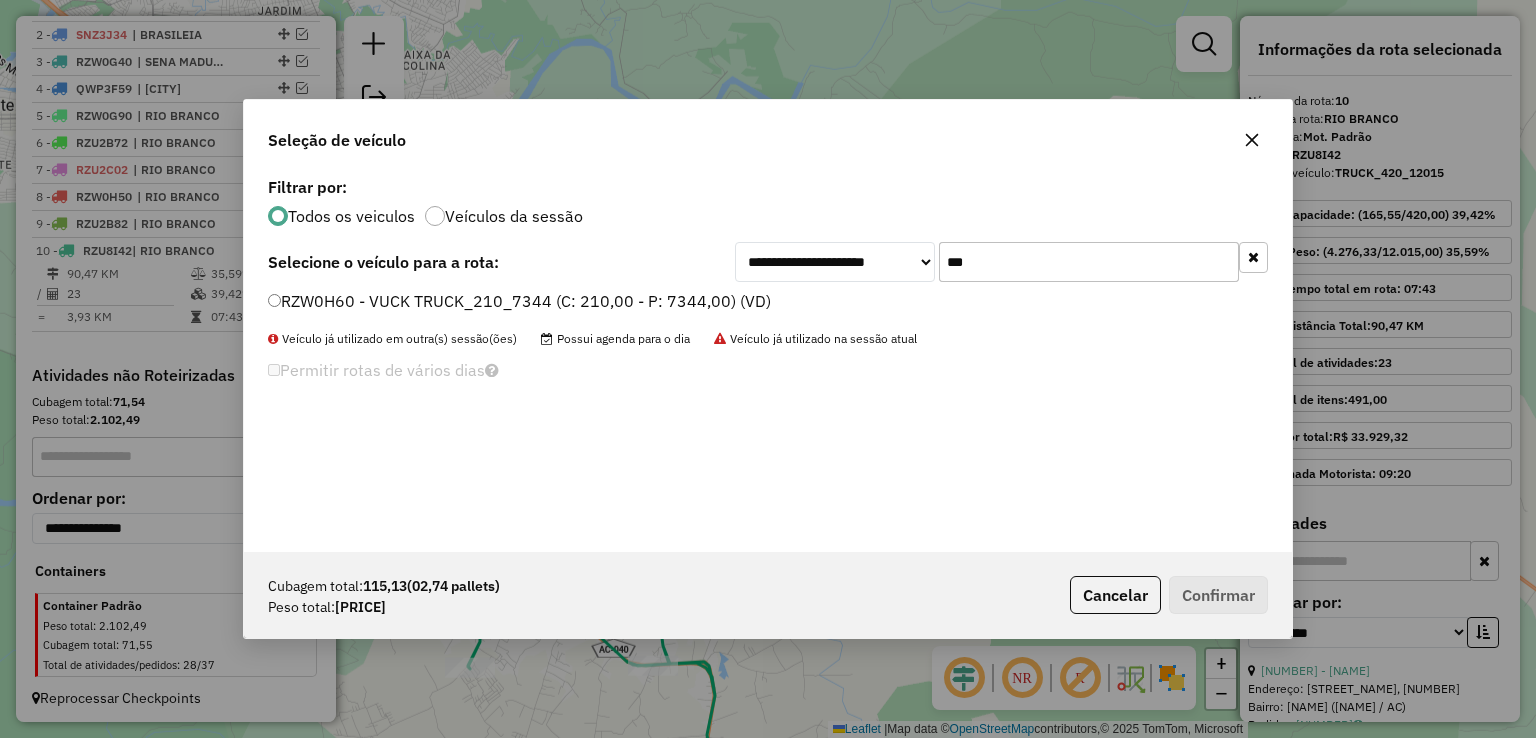 type on "***" 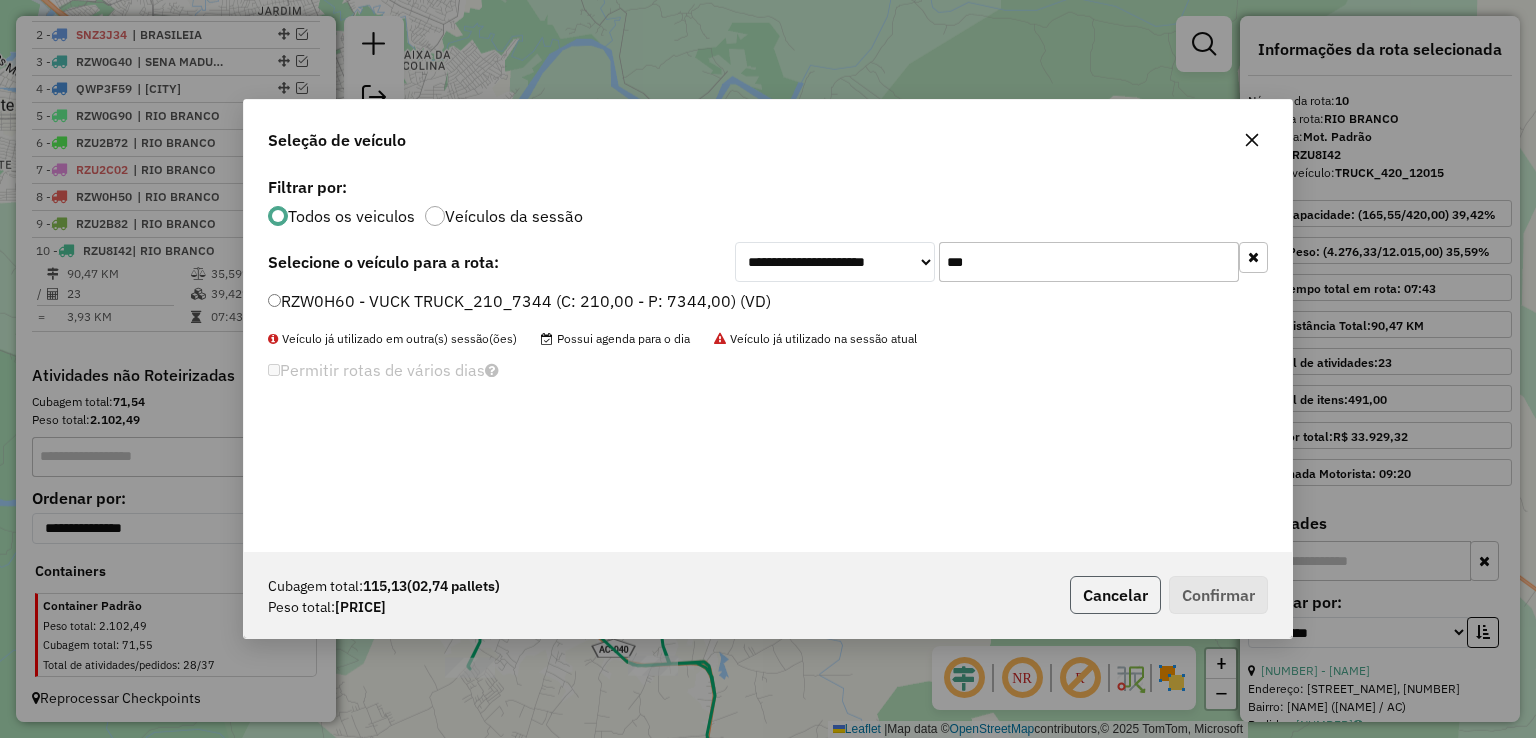 click on "Cancelar" 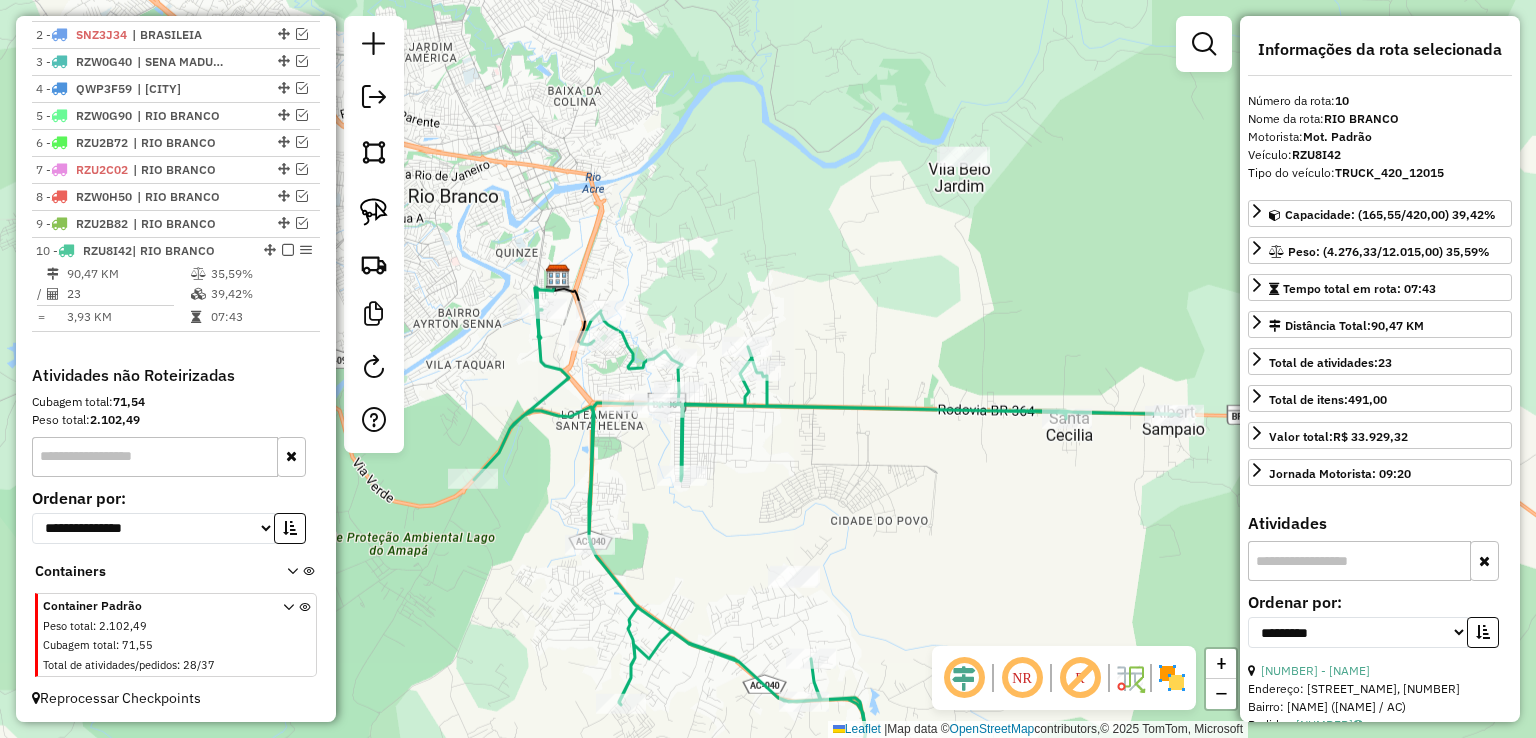 drag, startPoint x: 703, startPoint y: 243, endPoint x: 918, endPoint y: 279, distance: 217.99312 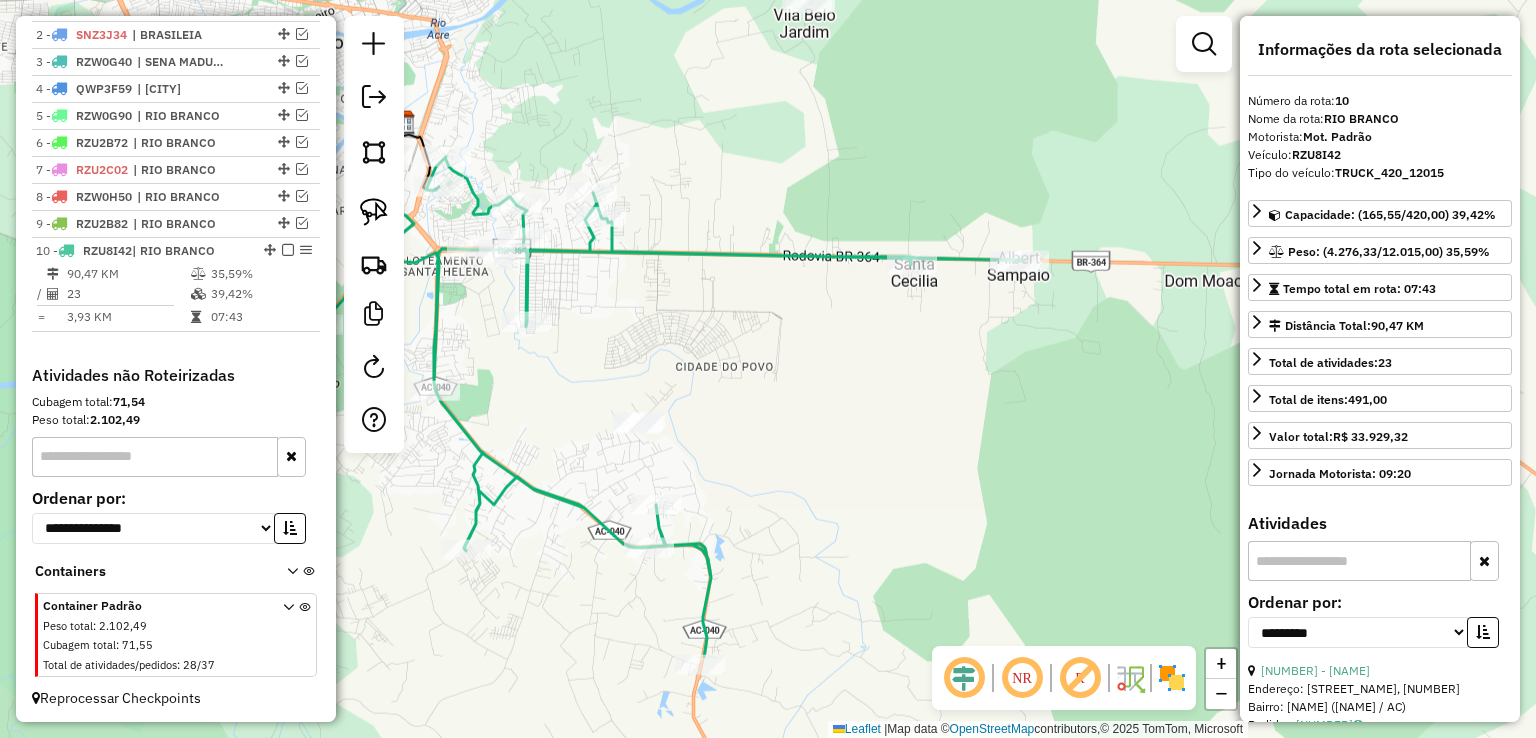 drag, startPoint x: 987, startPoint y: 490, endPoint x: 768, endPoint y: 336, distance: 267.72562 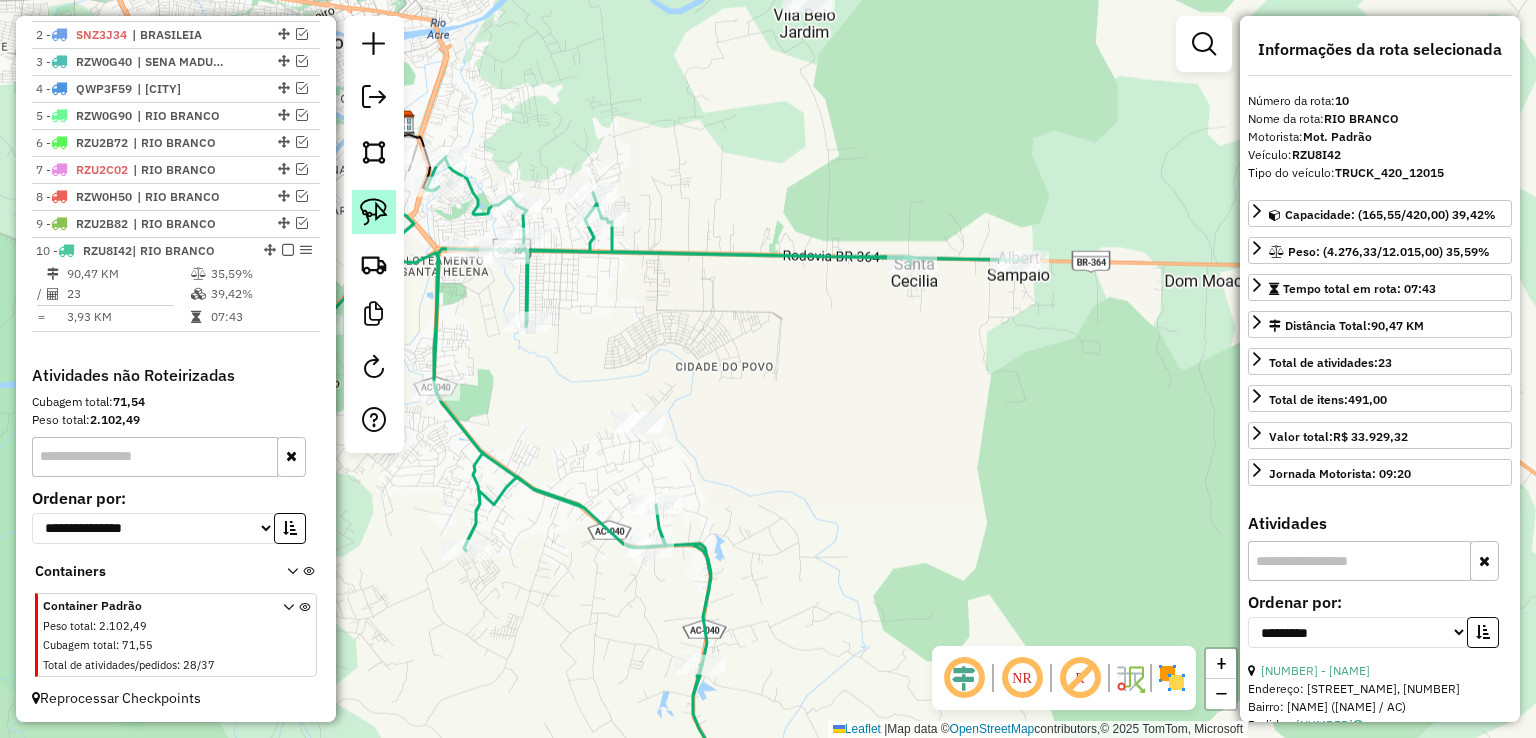 click 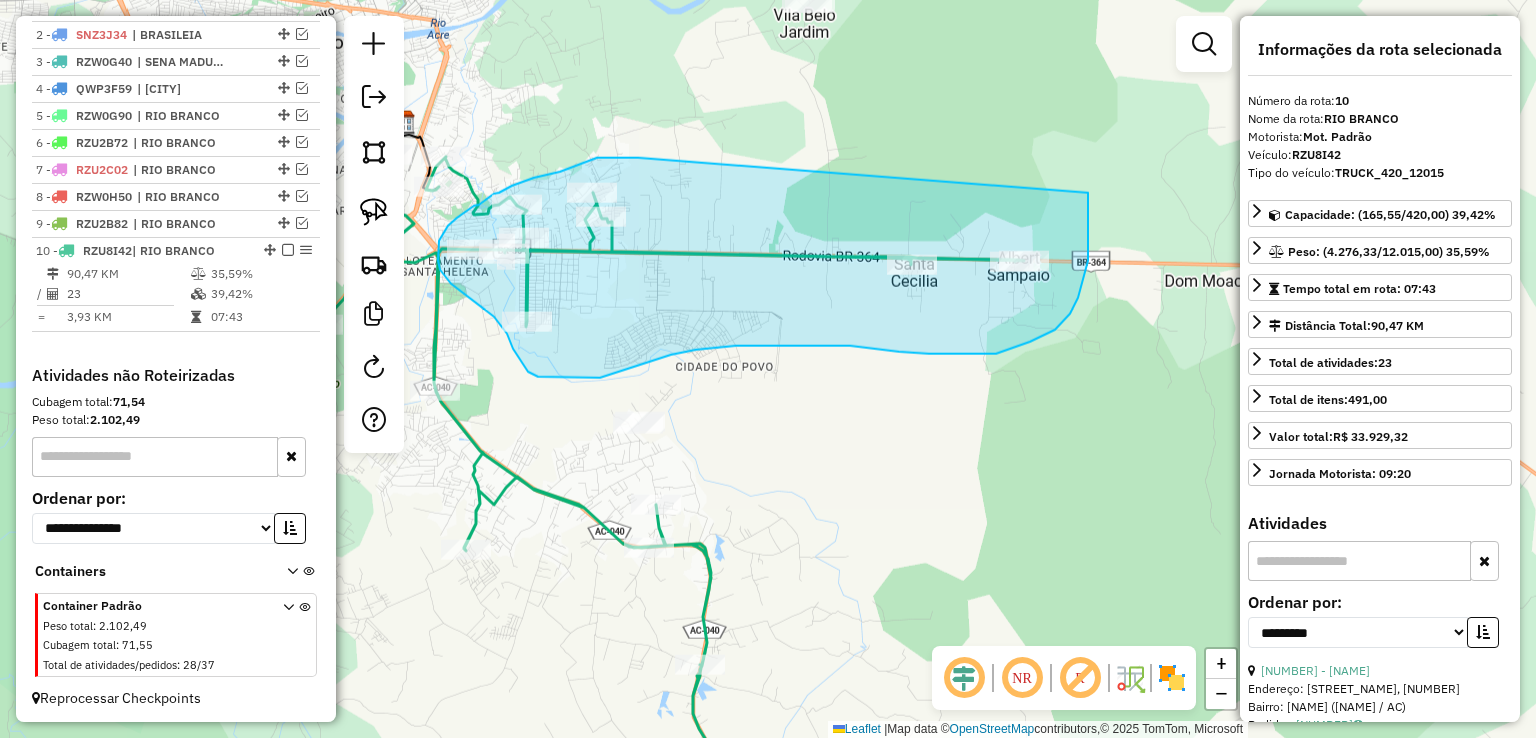 drag, startPoint x: 638, startPoint y: 158, endPoint x: 1088, endPoint y: 193, distance: 451.35907 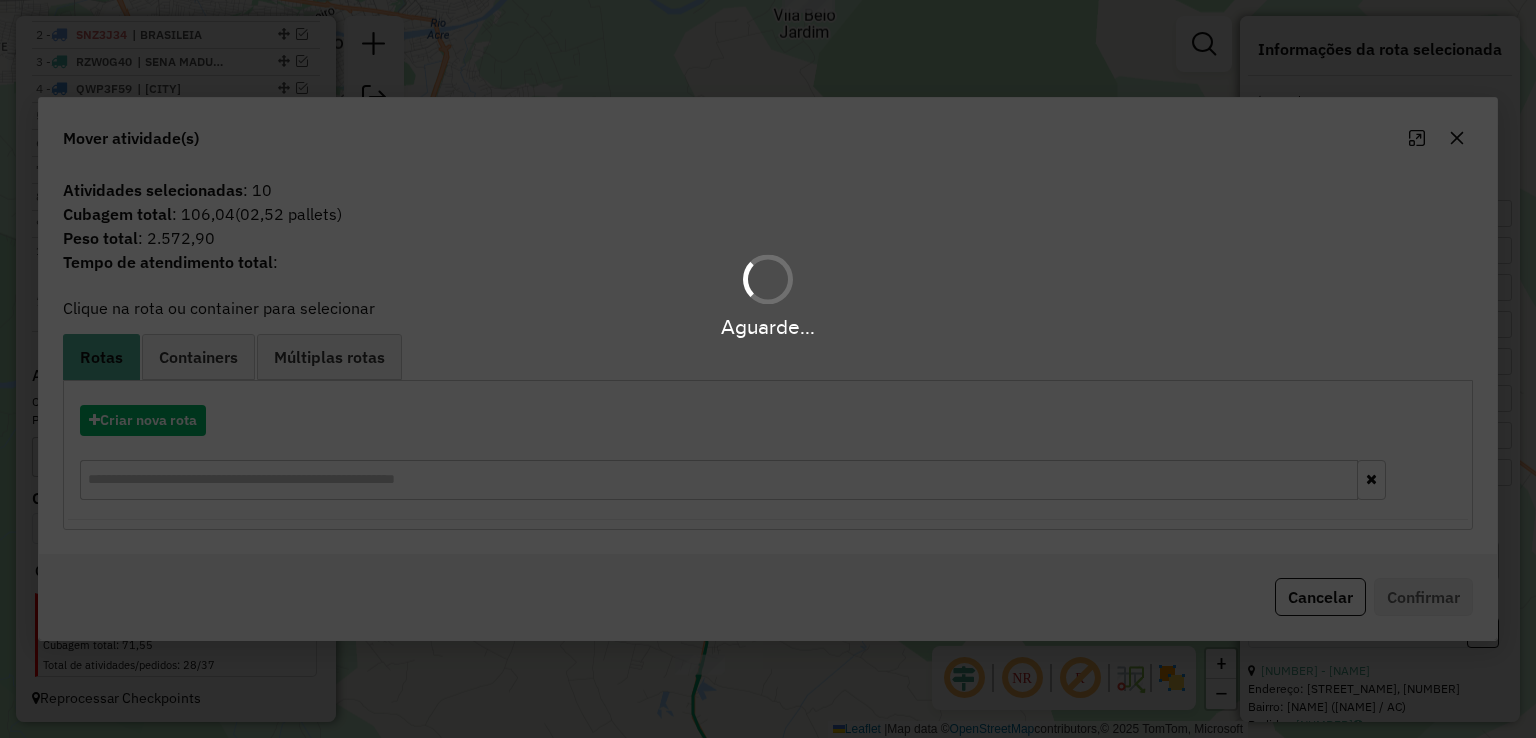 click on "Aguarde...  Pop-up bloqueado!  Seu navegador bloqueou automáticamente a abertura de uma nova janela.   Acesse as configurações e adicione o endereço do sistema a lista de permissão.   Fechar  Informações da Sessão [ORDER_ID] - [DATE]     Criação: [DATE] [TIME]   Depósito:  [DEPOSIT]  Total de rotas:  [NUMBER]  Distância Total:  [DISTANCE] km  Tempo total:  [TIME]  Valor total:  R$ [PRICE]  - Total roteirizado:  R$ [PRICE]  - Total não roteirizado:  R$ [PRICE]  Total de Atividades Roteirizadas:  [NUMBER]  Total de Pedidos Roteirizados:  [NUMBER]  Peso total roteirizado:  [WEIGHT]  Cubagem total roteirizado:  [CUBAGE]  Total de Atividades não Roteirizadas:  [NUMBER]  Total de Pedidos não Roteirizados:  [NUMBER] Total de caixas por viagem:  [CUBAGE] /   [NUMBER] =  [CUBAGE] Média de Atividades por viagem:  [NUMBER] /   [NUMBER] =  [NUMBER] Ocupação média da frota:  [PERCENTAGE]%   Rotas vários dias:  [NUMBER]  Clientes Priorizados NR:  [NUMBER] Rotas  Recargas: [NUMBER]   Ver rotas   Ver veículos  Finalizar todas as rotas   [NUMBER] -       [PLATE]   | [CITY]" at bounding box center (768, 369) 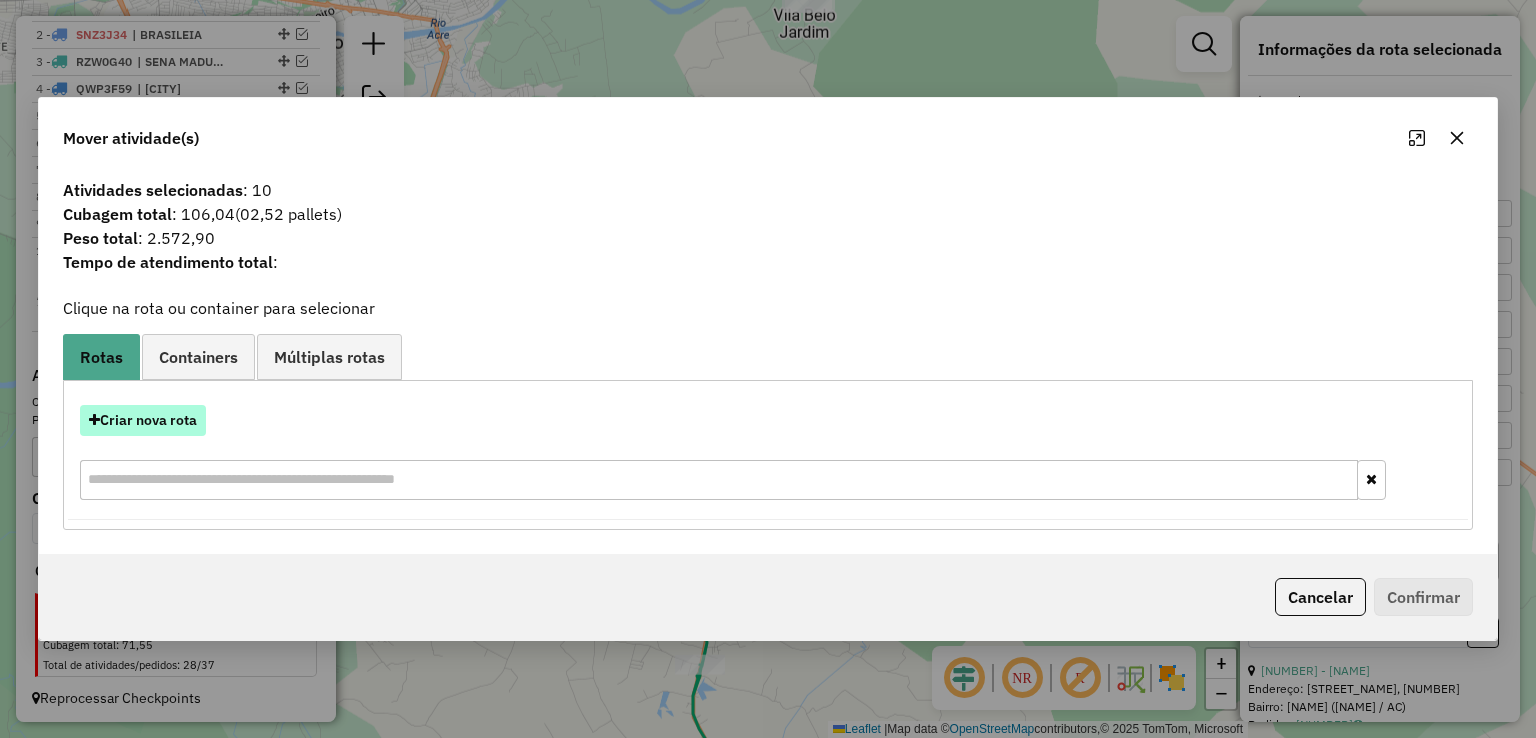 click on "Criar nova rota" at bounding box center [143, 420] 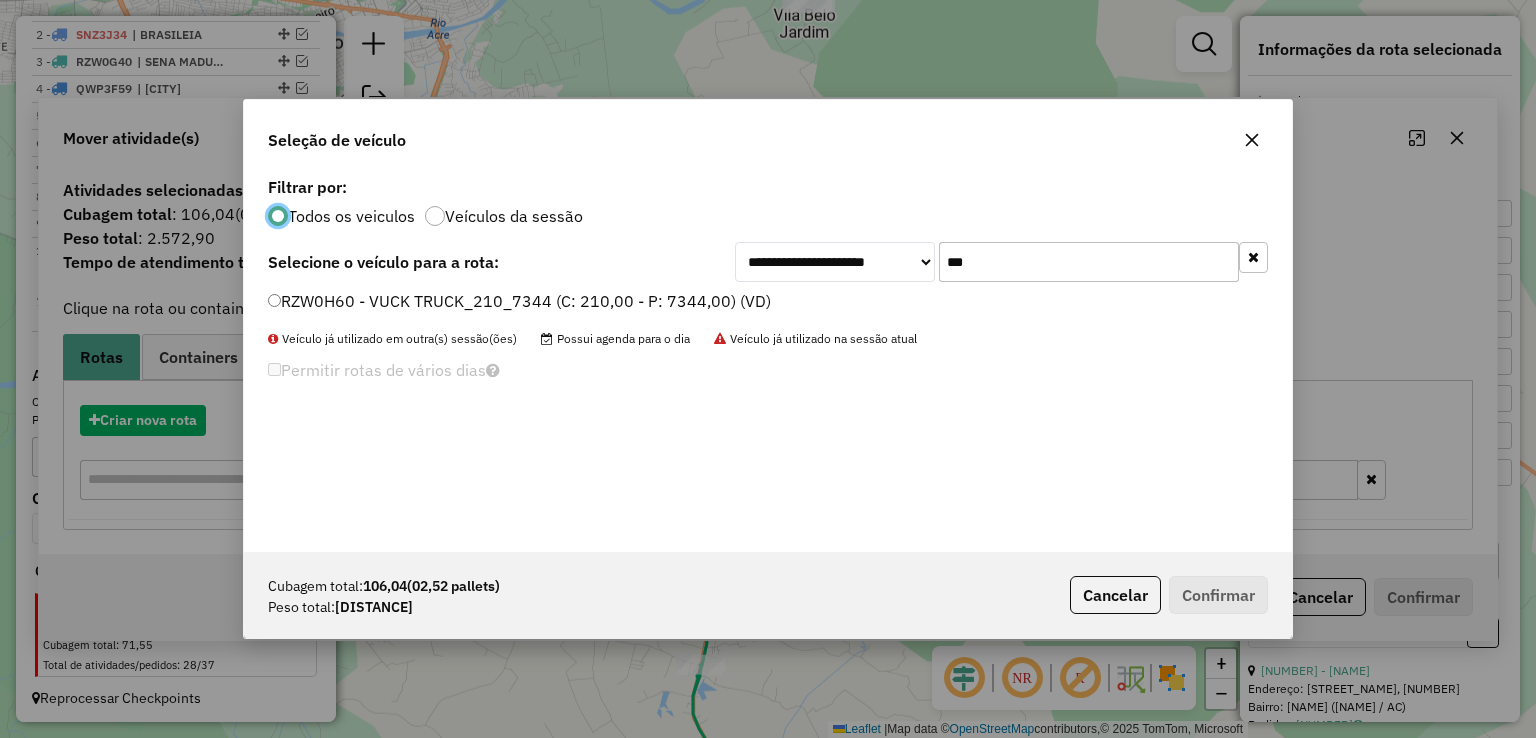 scroll, scrollTop: 10, scrollLeft: 6, axis: both 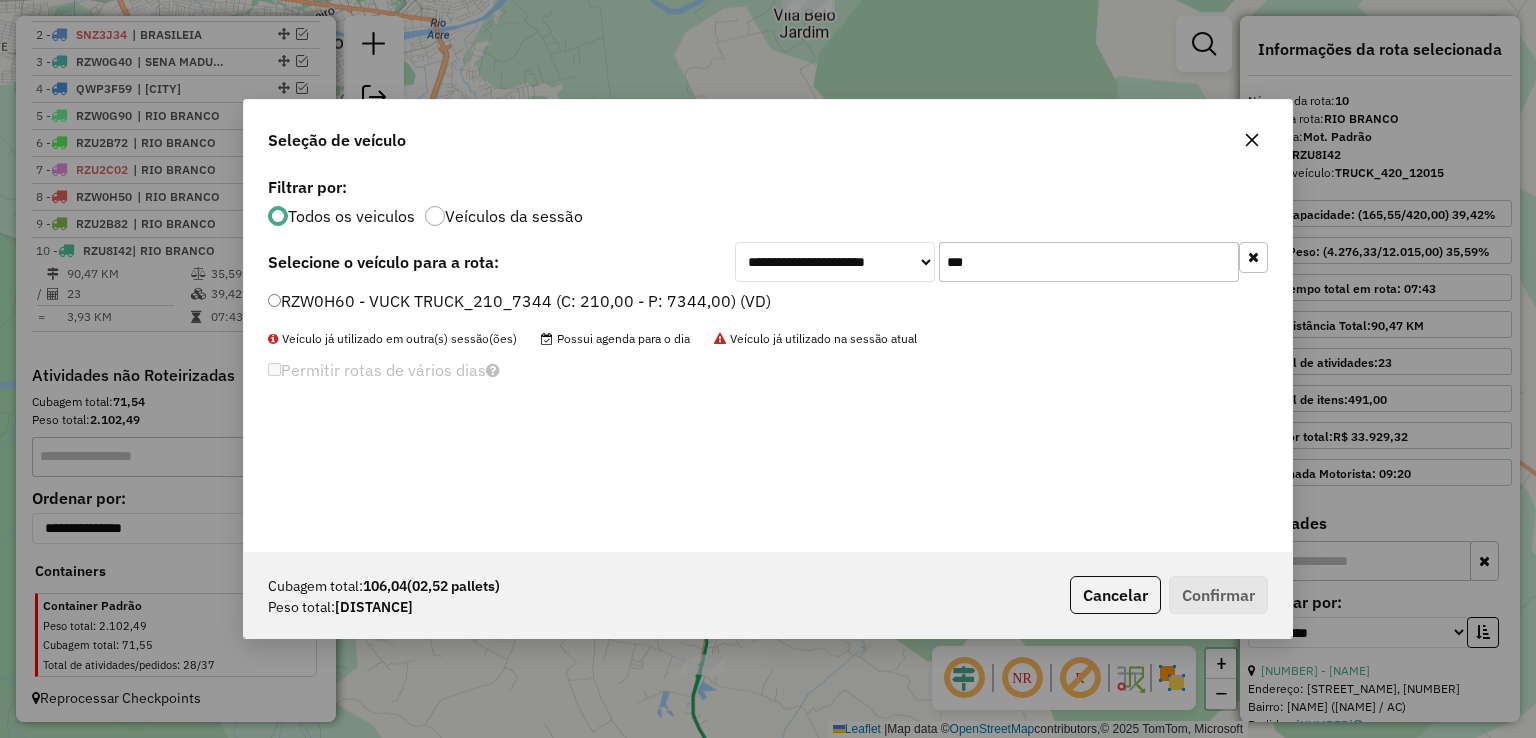 drag, startPoint x: 985, startPoint y: 267, endPoint x: 601, endPoint y: 341, distance: 391.06522 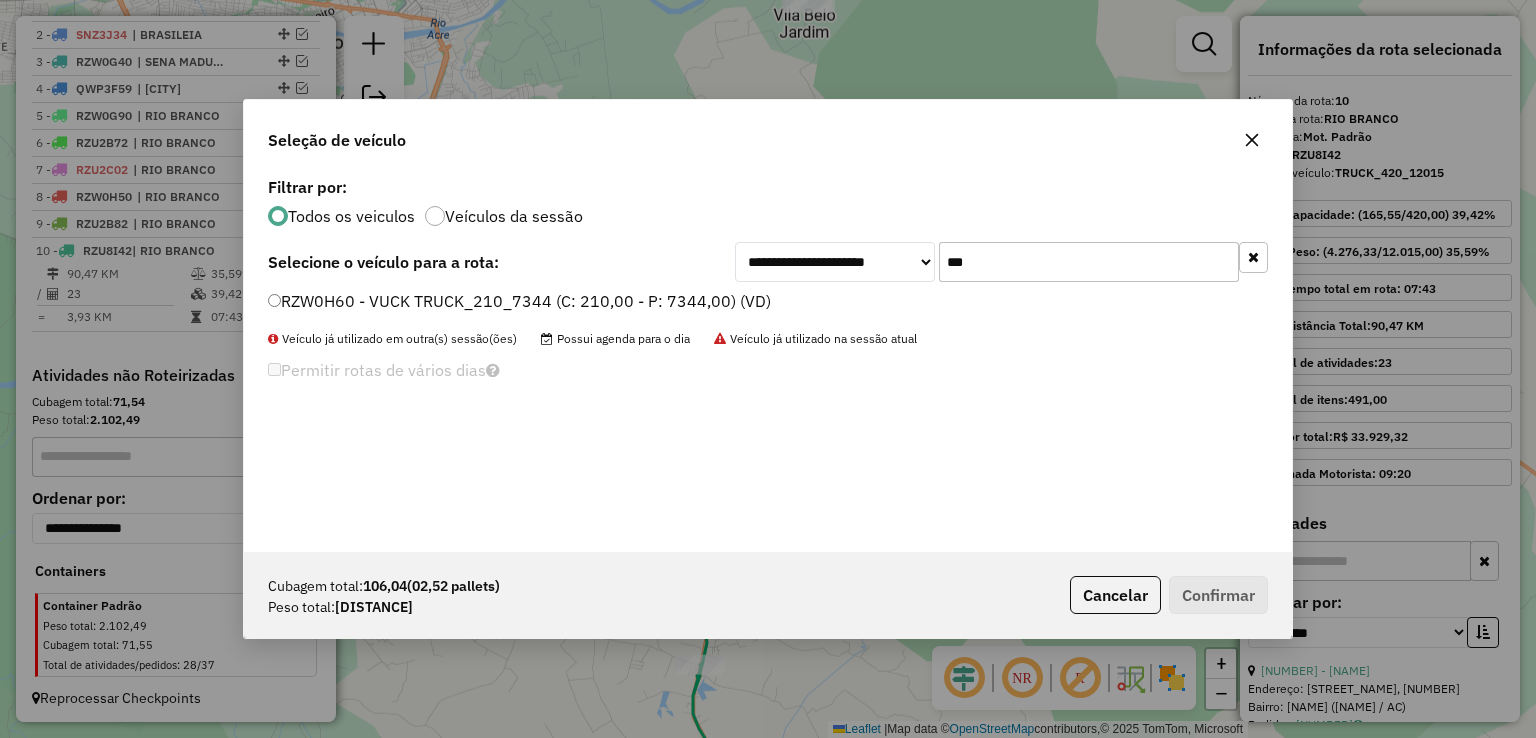 click on "RZW0H60 - VUCK TRUCK_210_7344 (C: 210,00 - P: 7344,00) (VD)" 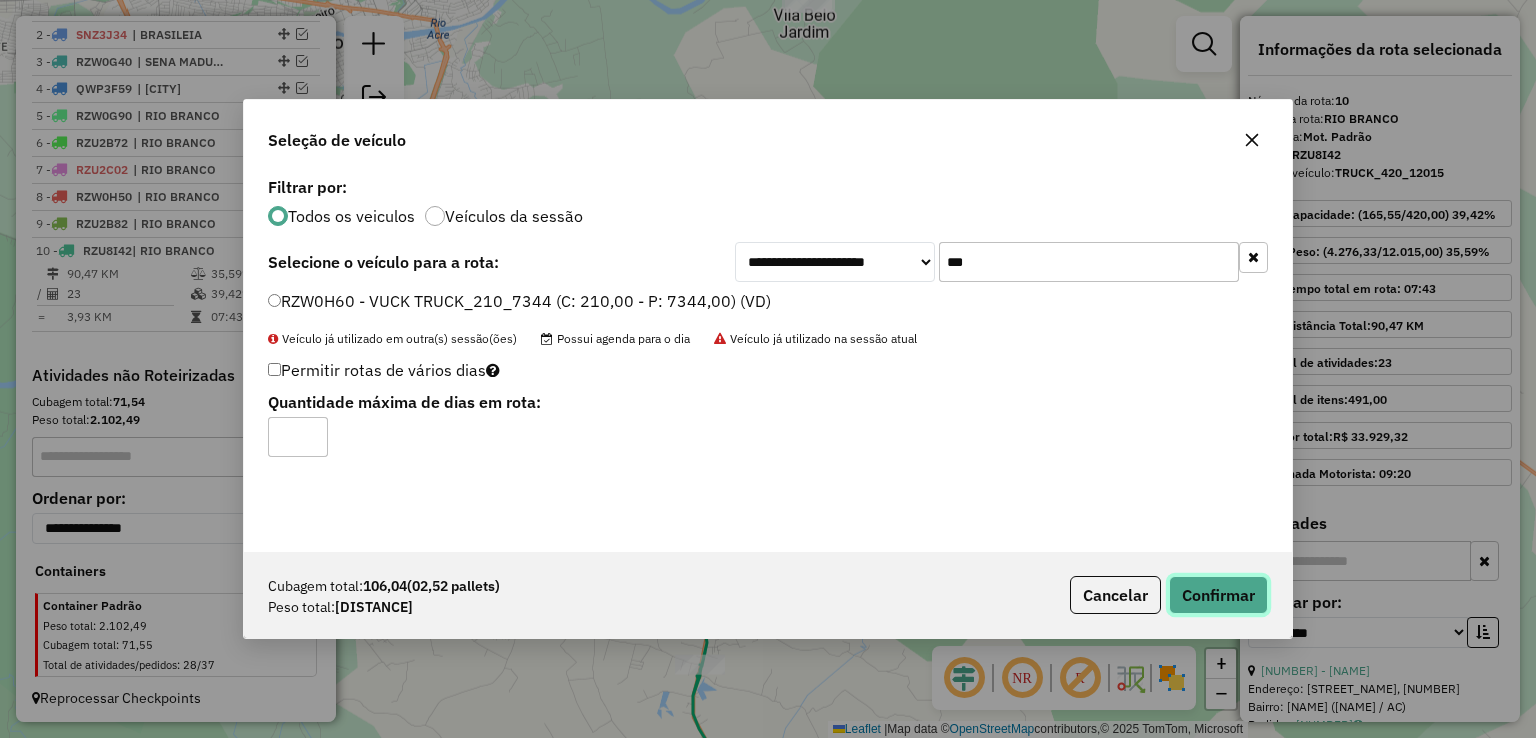 click on "Confirmar" 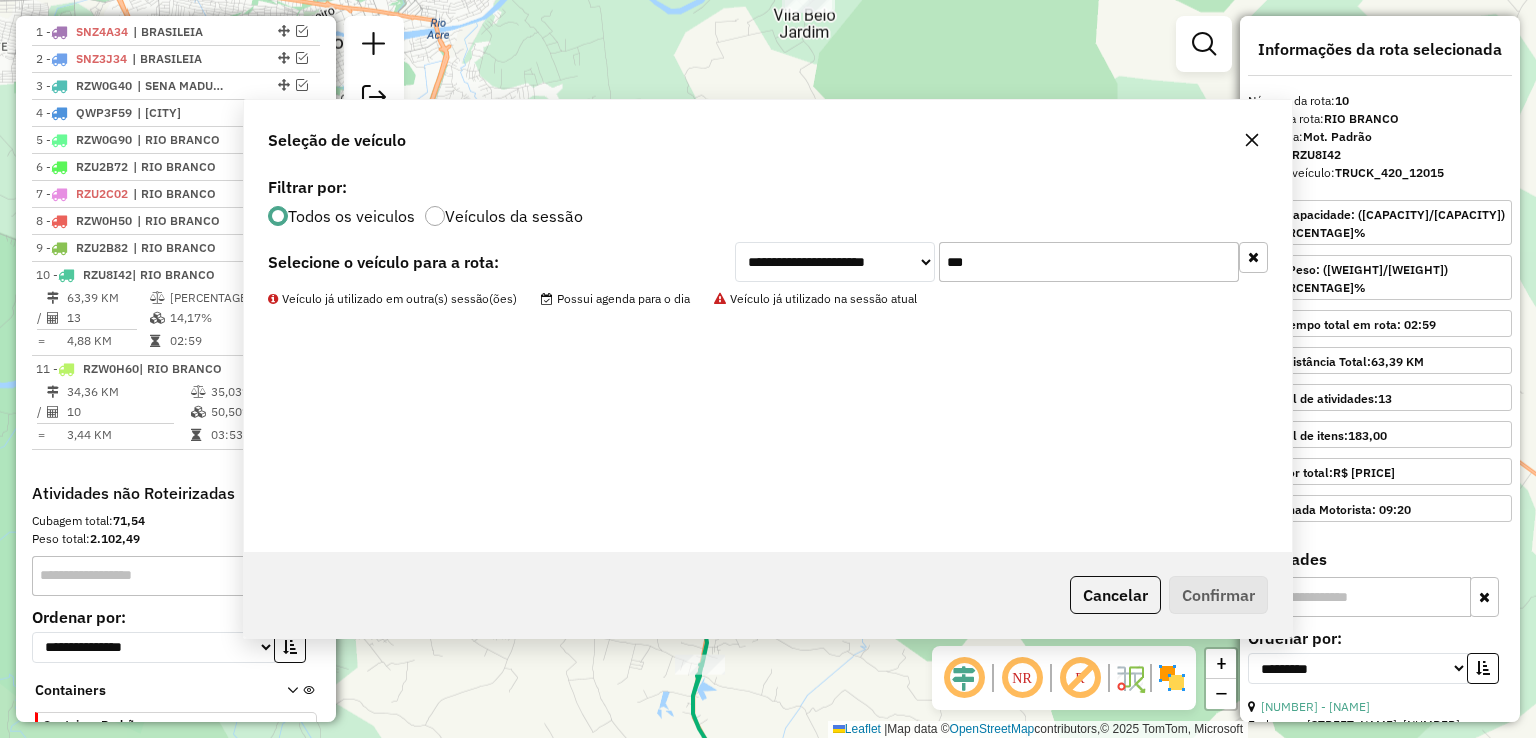 scroll, scrollTop: 890, scrollLeft: 0, axis: vertical 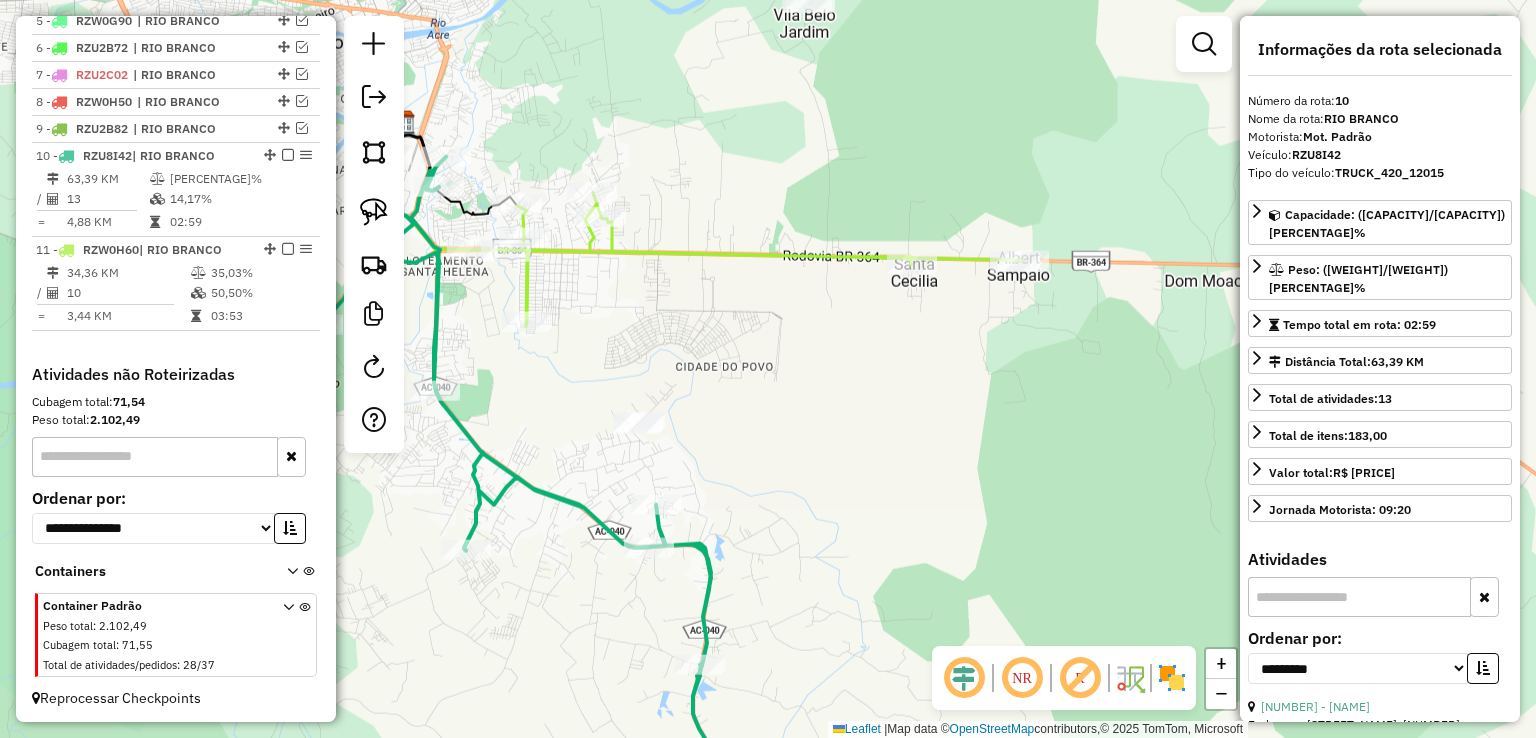 click 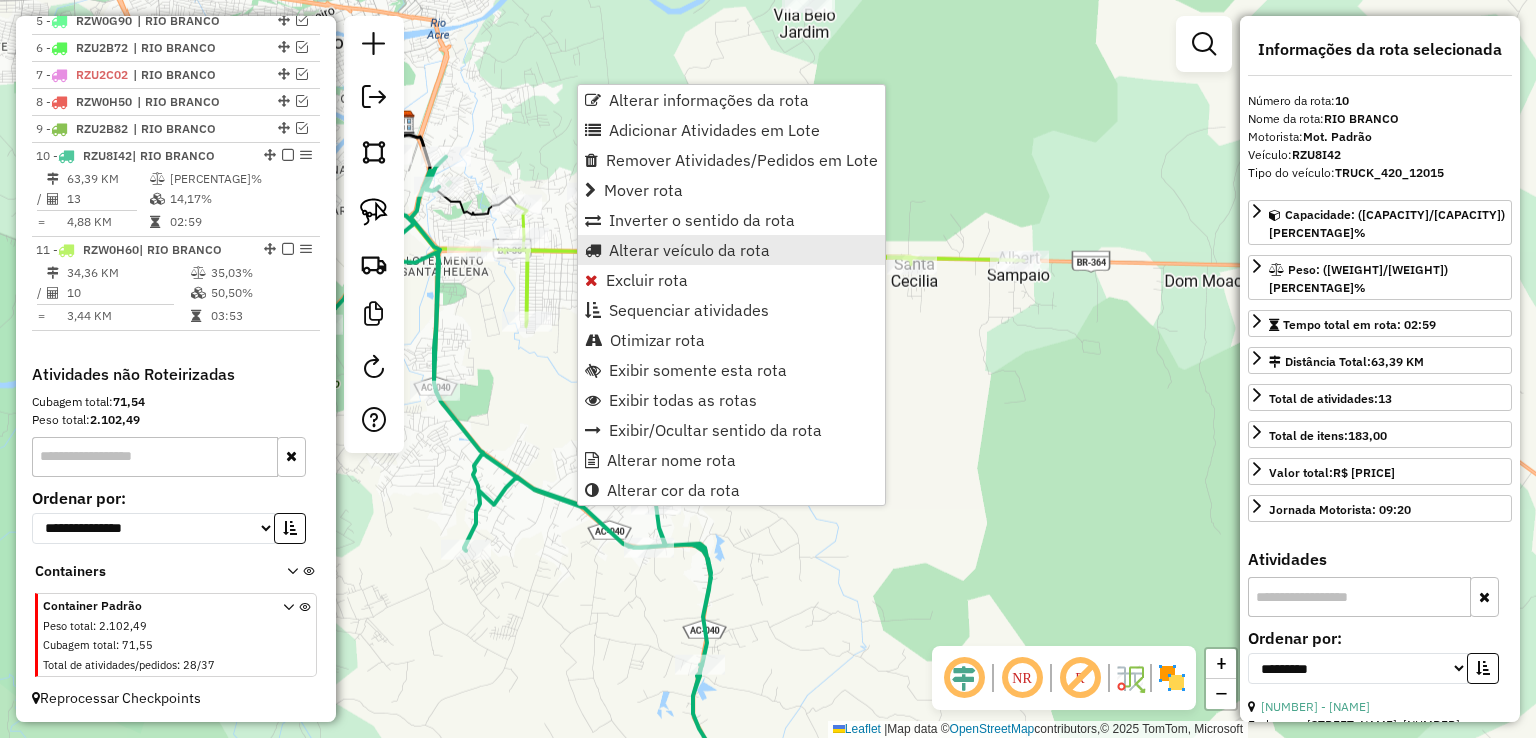 click on "Alterar veículo da rota" at bounding box center [689, 250] 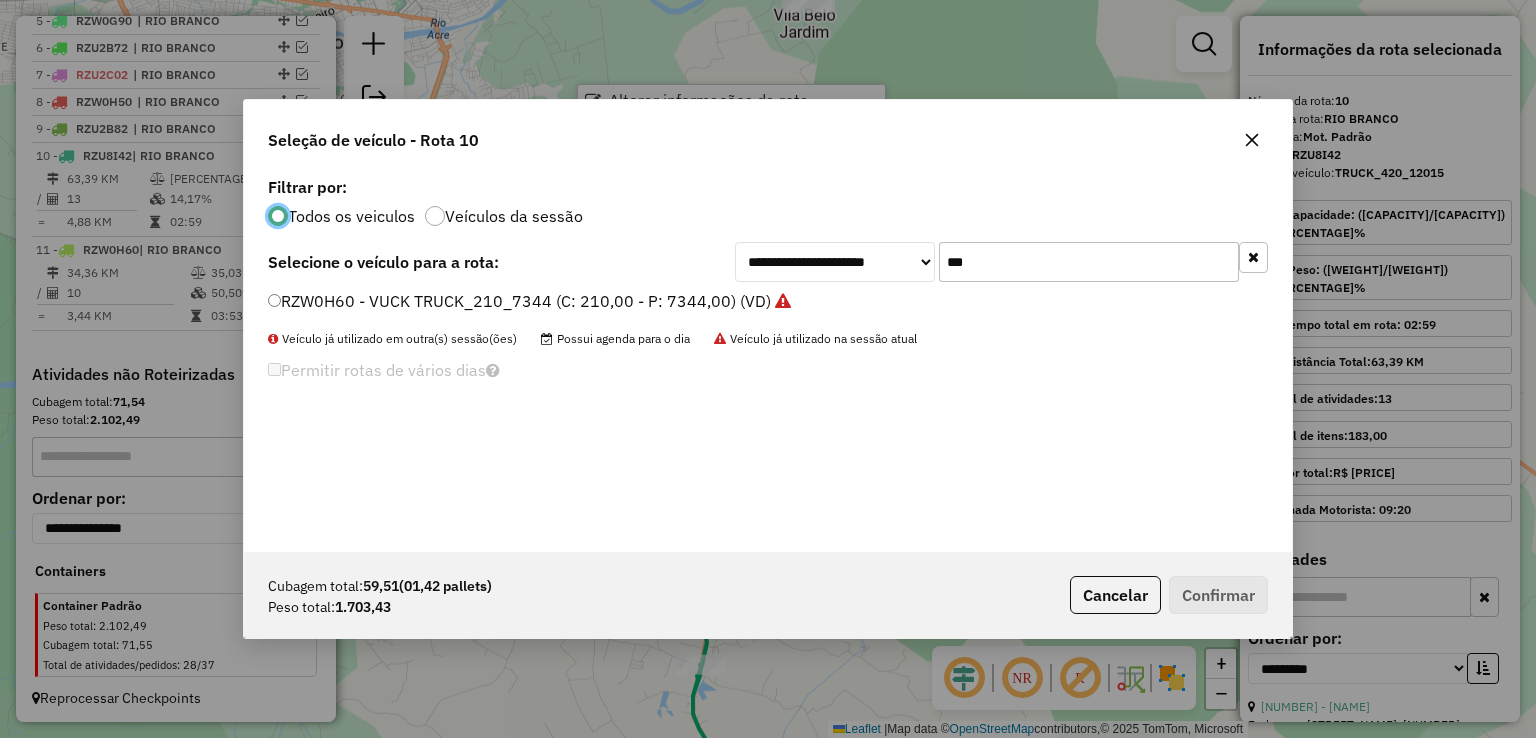 scroll, scrollTop: 10, scrollLeft: 6, axis: both 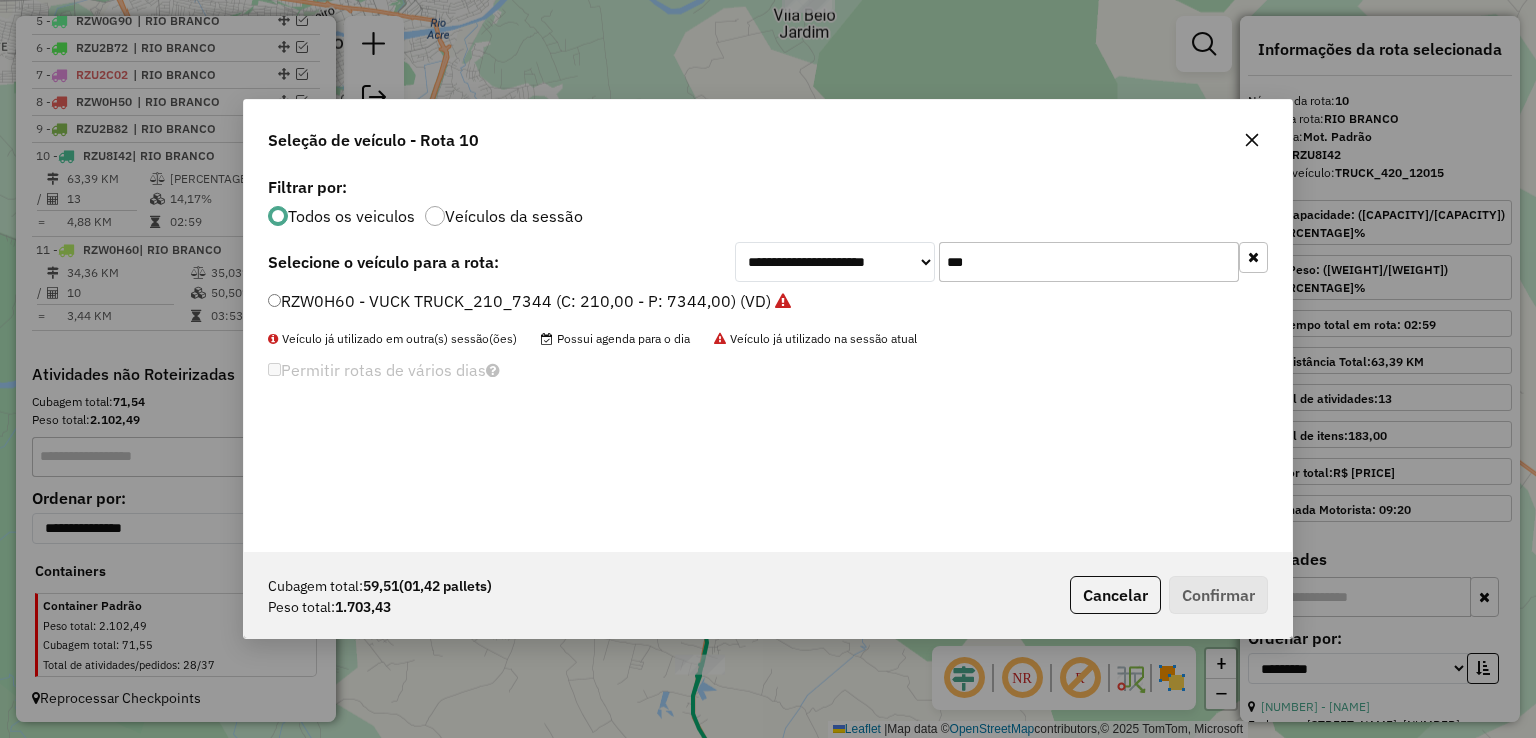drag, startPoint x: 1012, startPoint y: 255, endPoint x: 825, endPoint y: 255, distance: 187 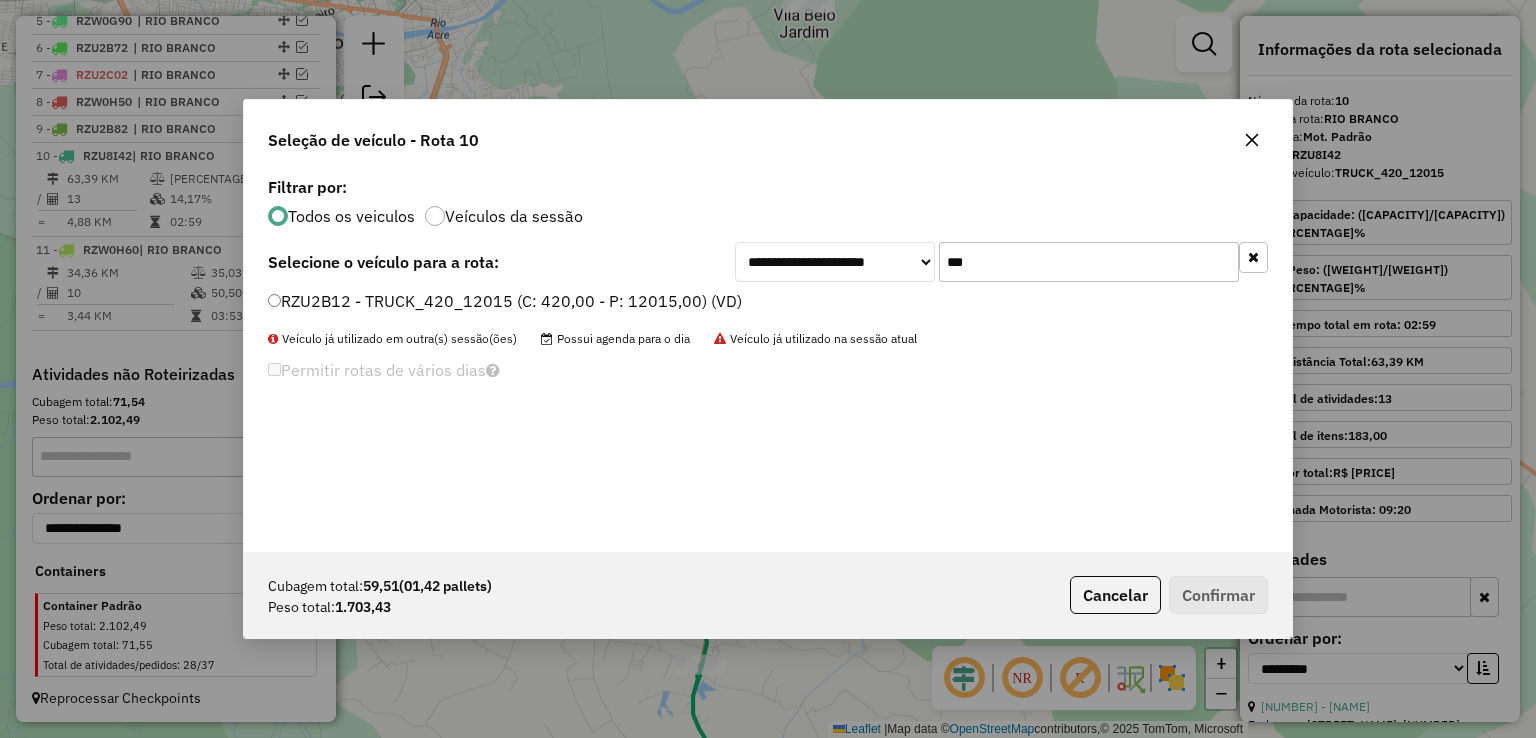type on "***" 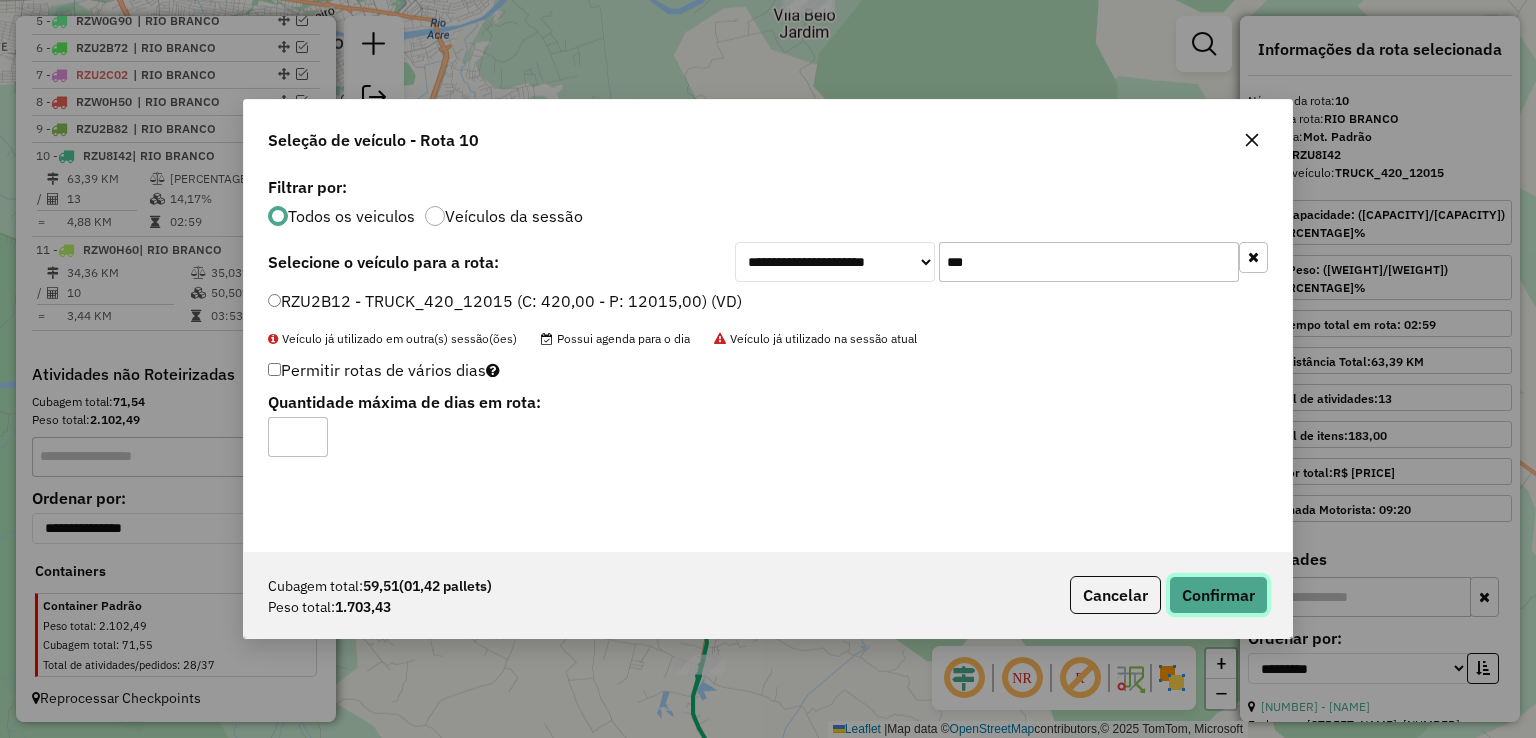 click on "Confirmar" 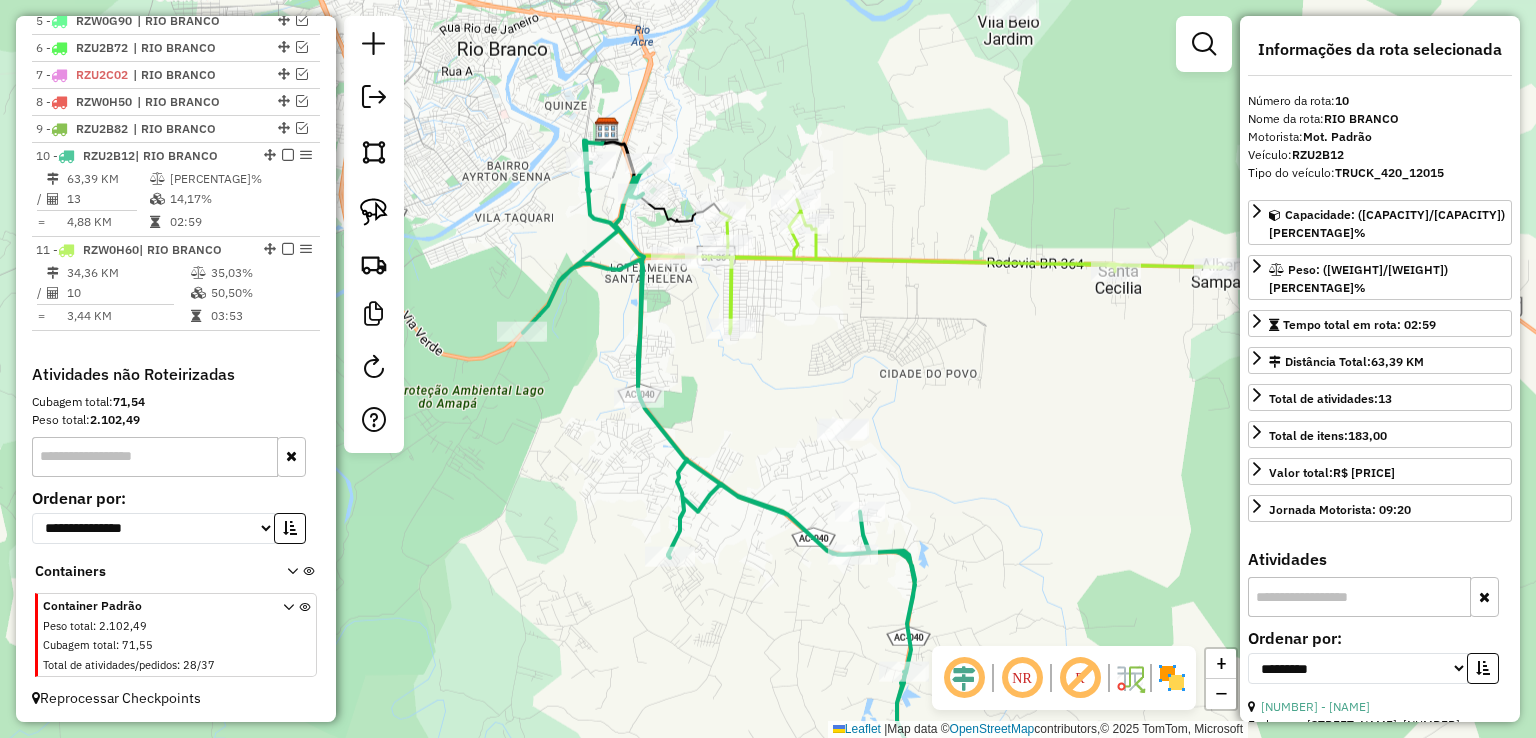 drag, startPoint x: 948, startPoint y: 348, endPoint x: 968, endPoint y: 350, distance: 20.09975 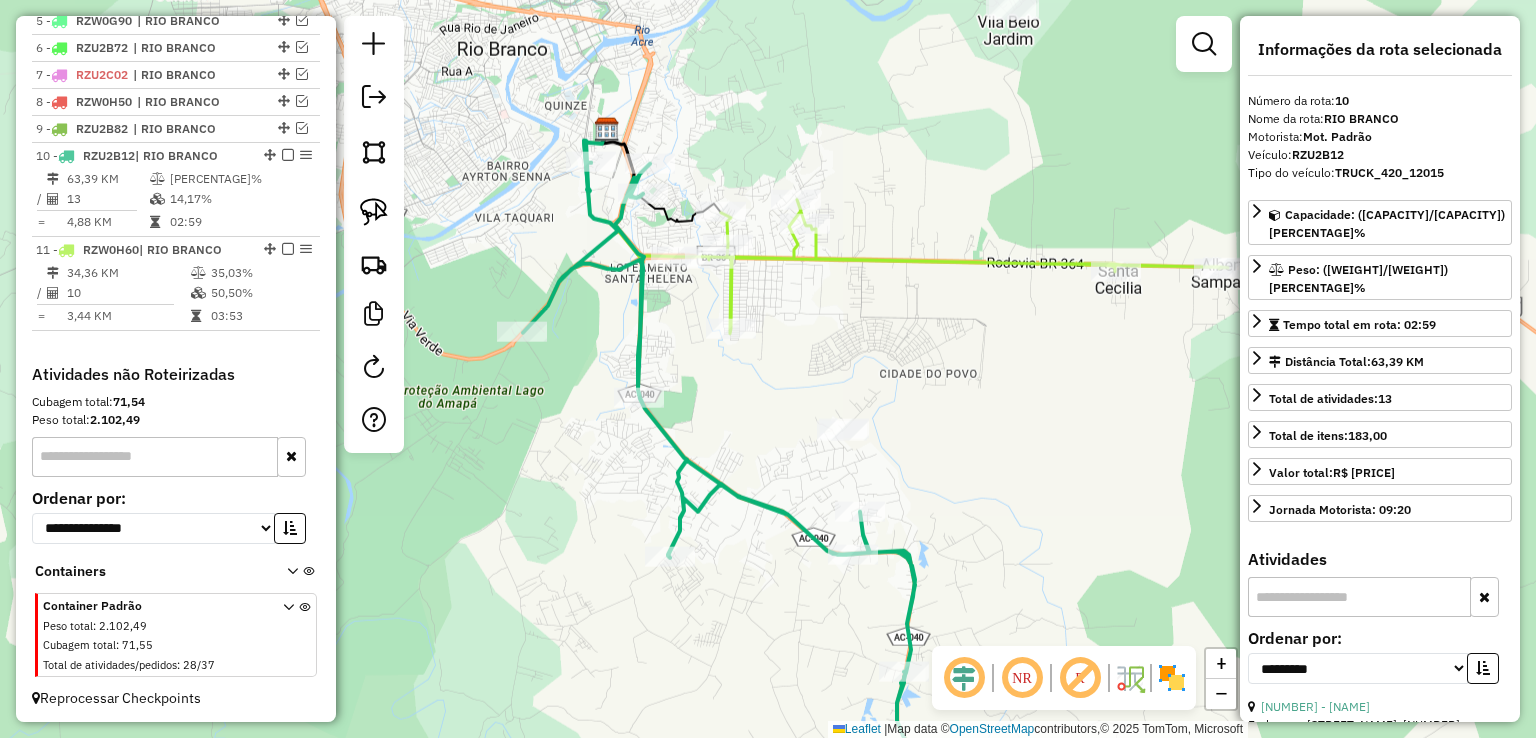 click 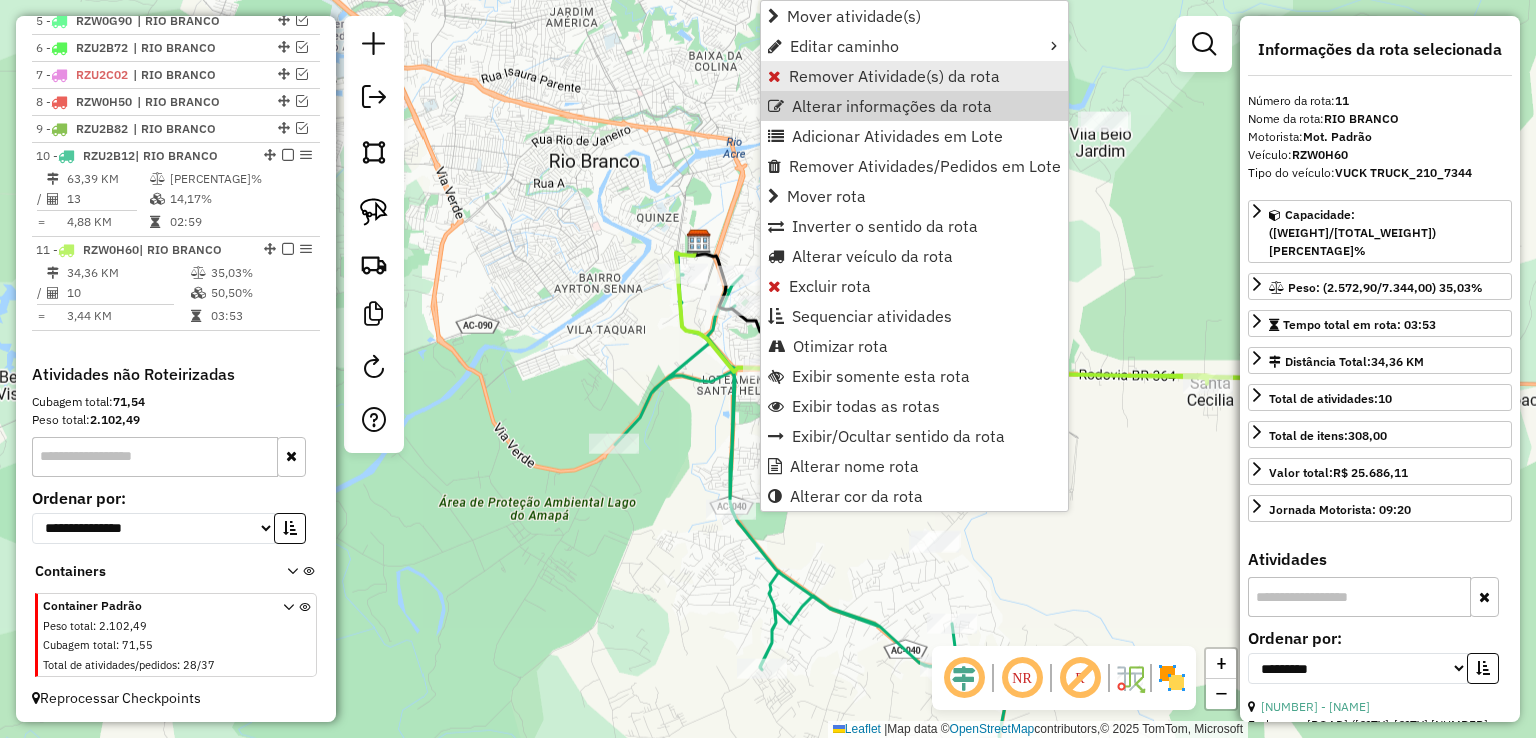 click on "Remover Atividade(s) da rota" at bounding box center (894, 76) 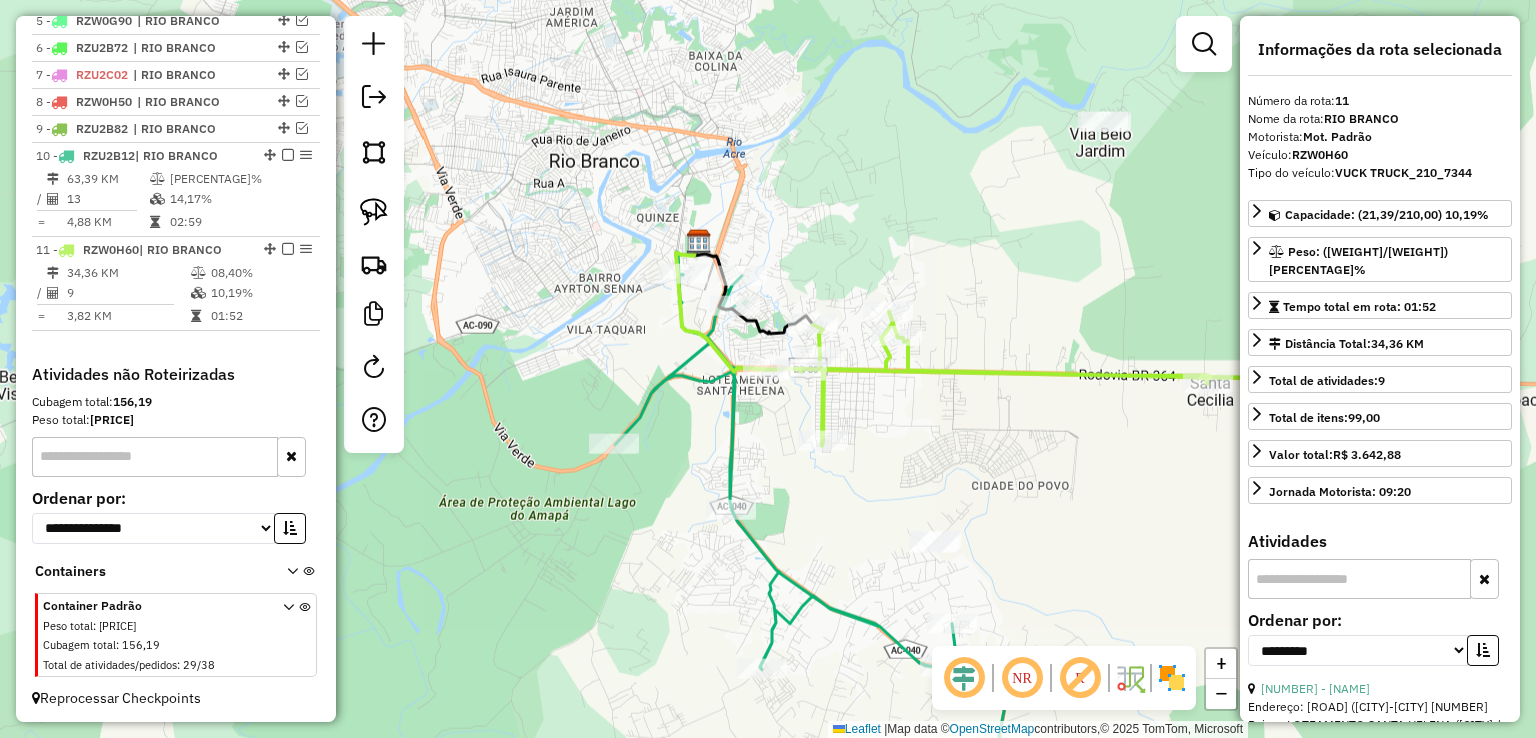 click 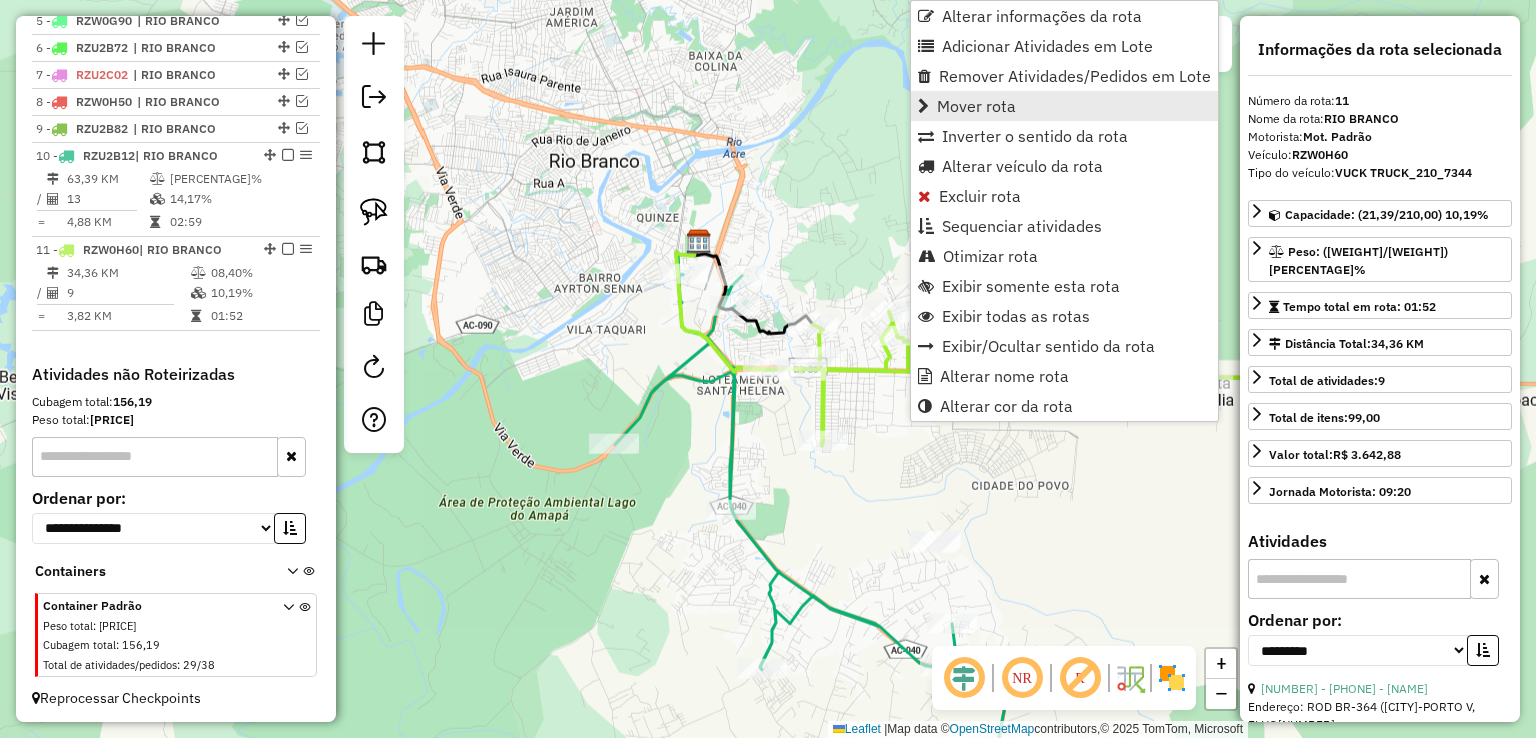 click on "Mover rota" at bounding box center (976, 106) 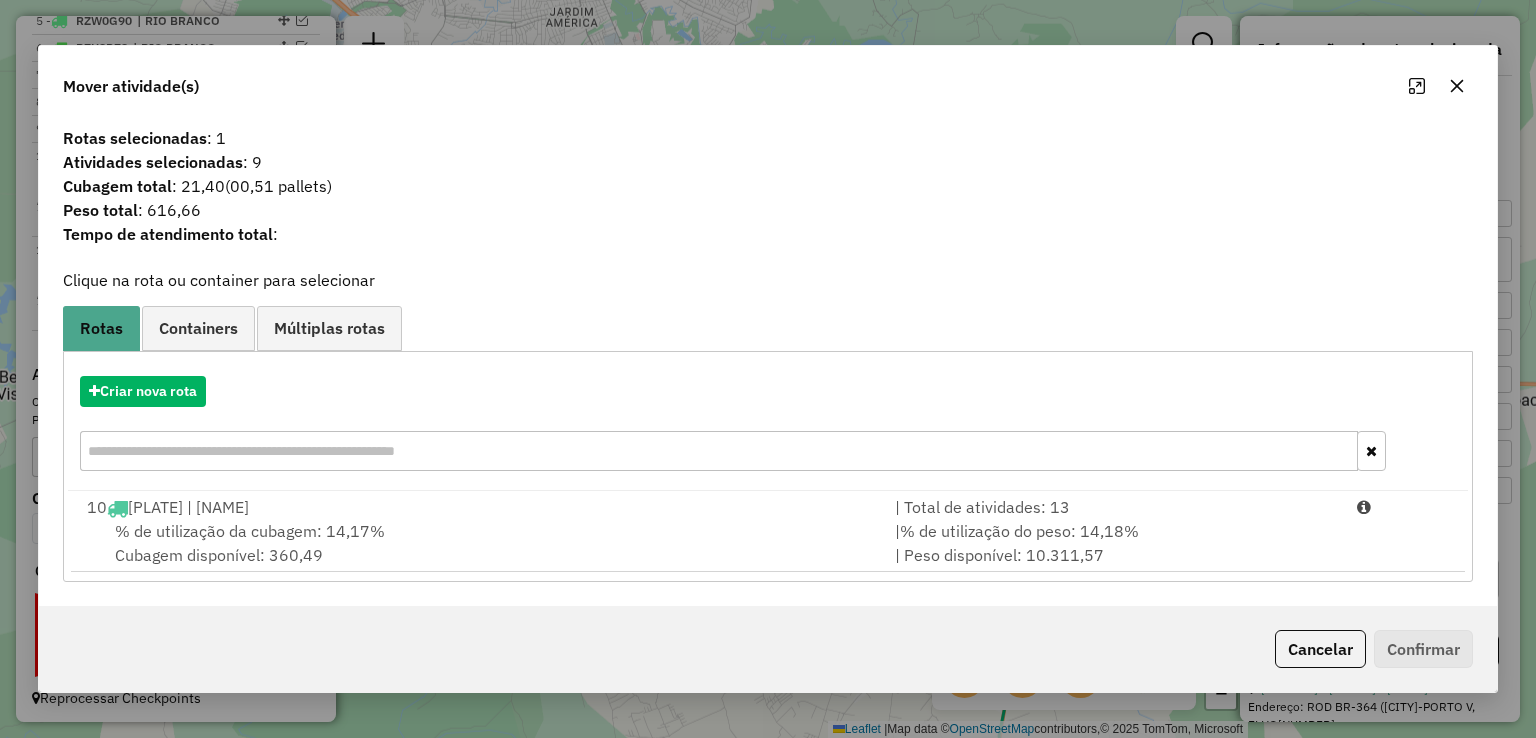 click on "% de utilização da cubagem: [PERCENTAGE]% Cubagem disponível: [CUBAGE]" at bounding box center (479, 543) 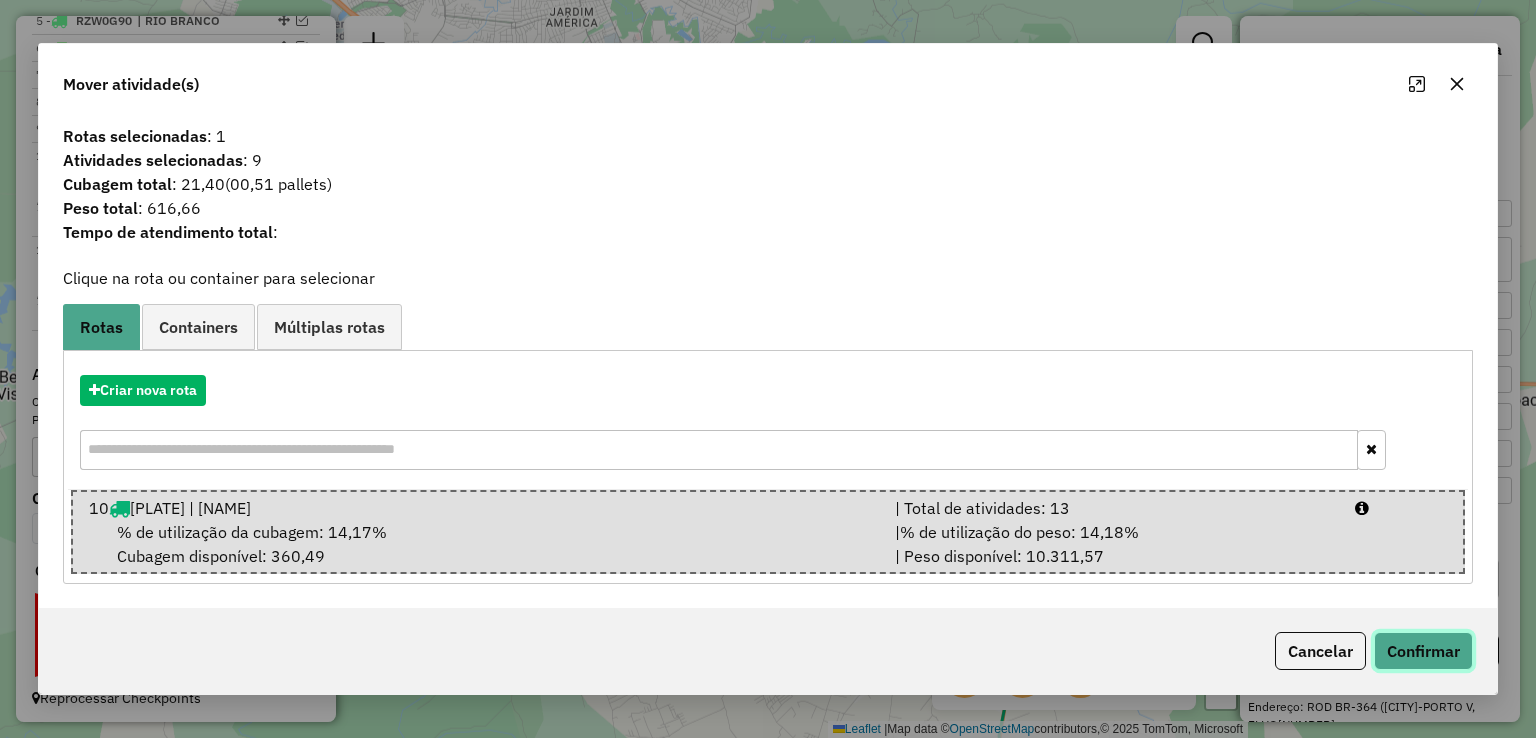 click on "Confirmar" 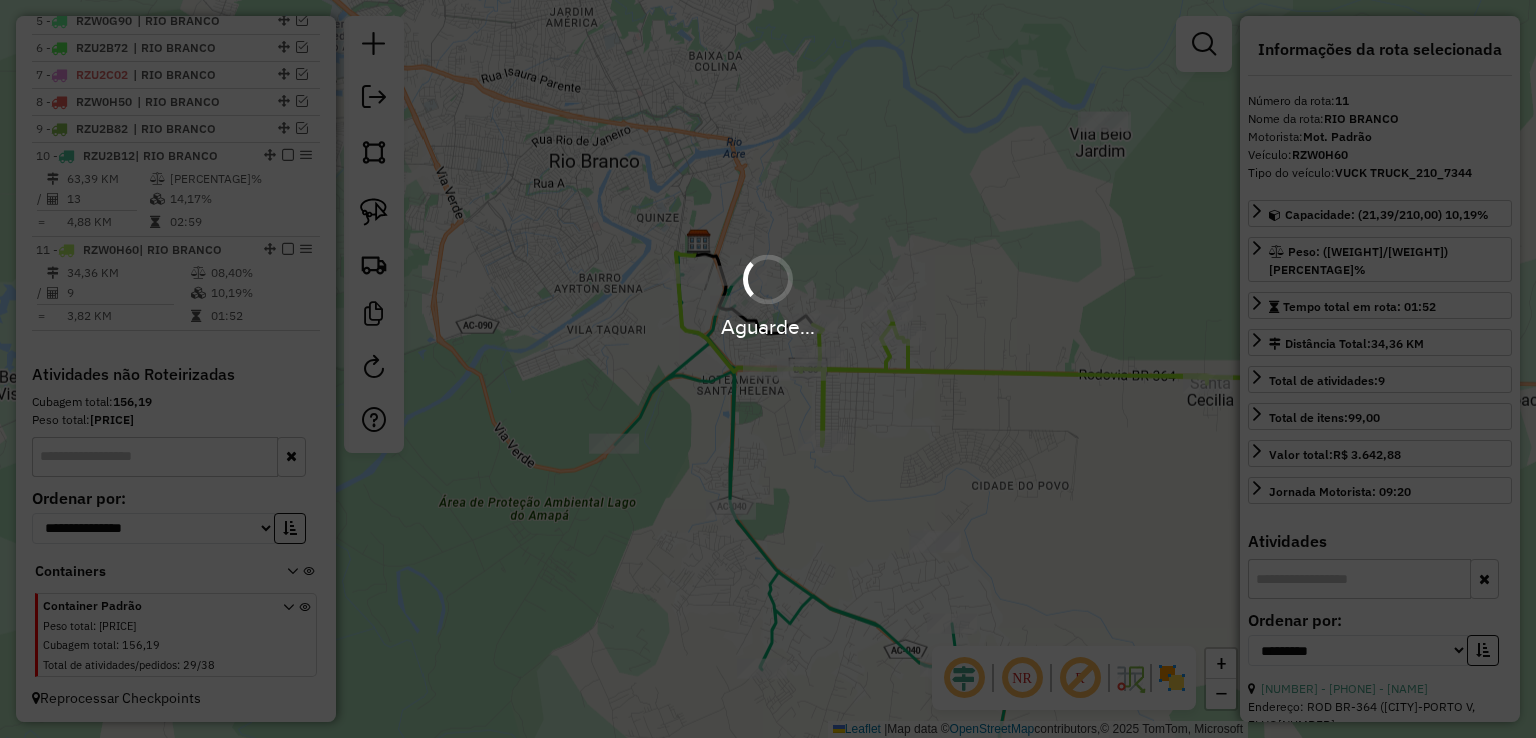 scroll, scrollTop: 771, scrollLeft: 0, axis: vertical 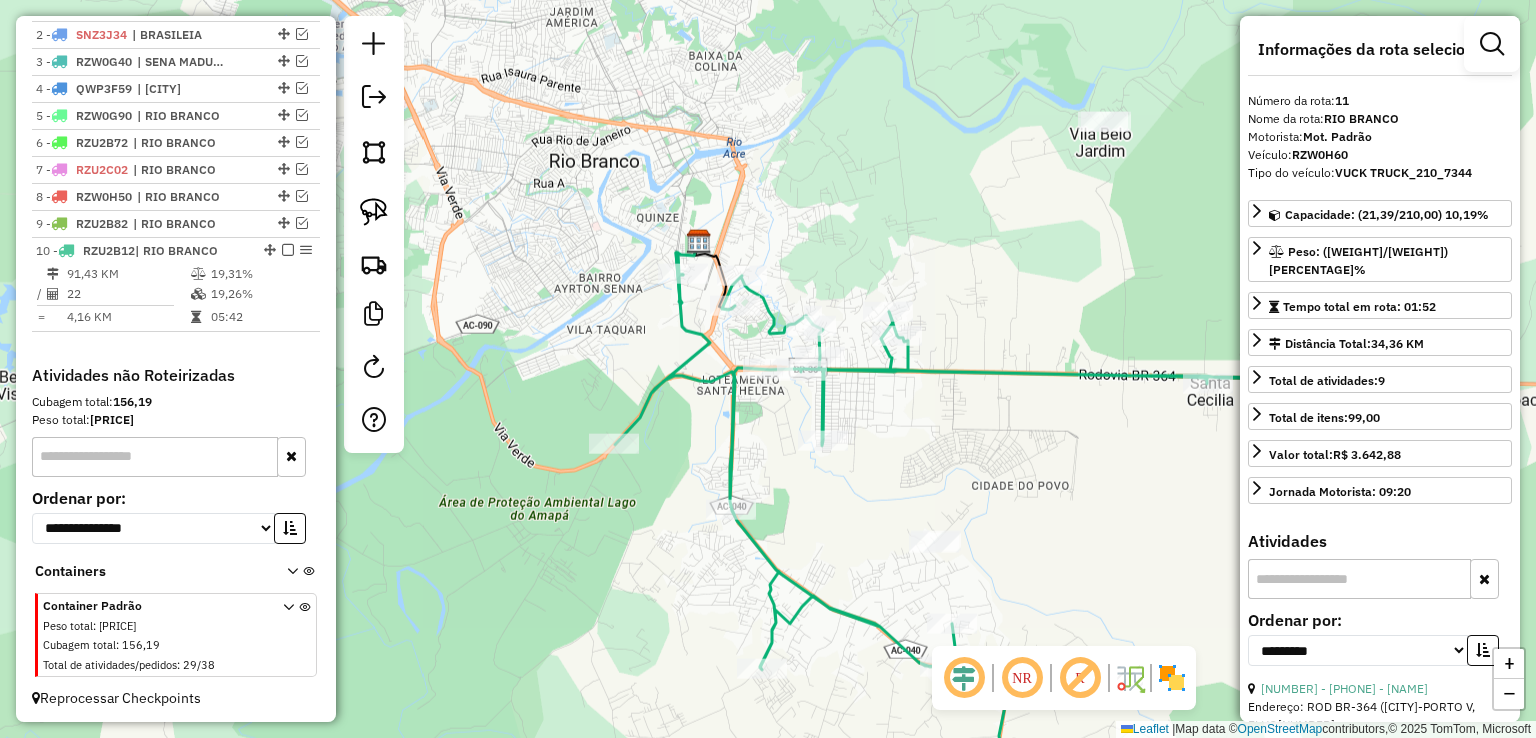 click 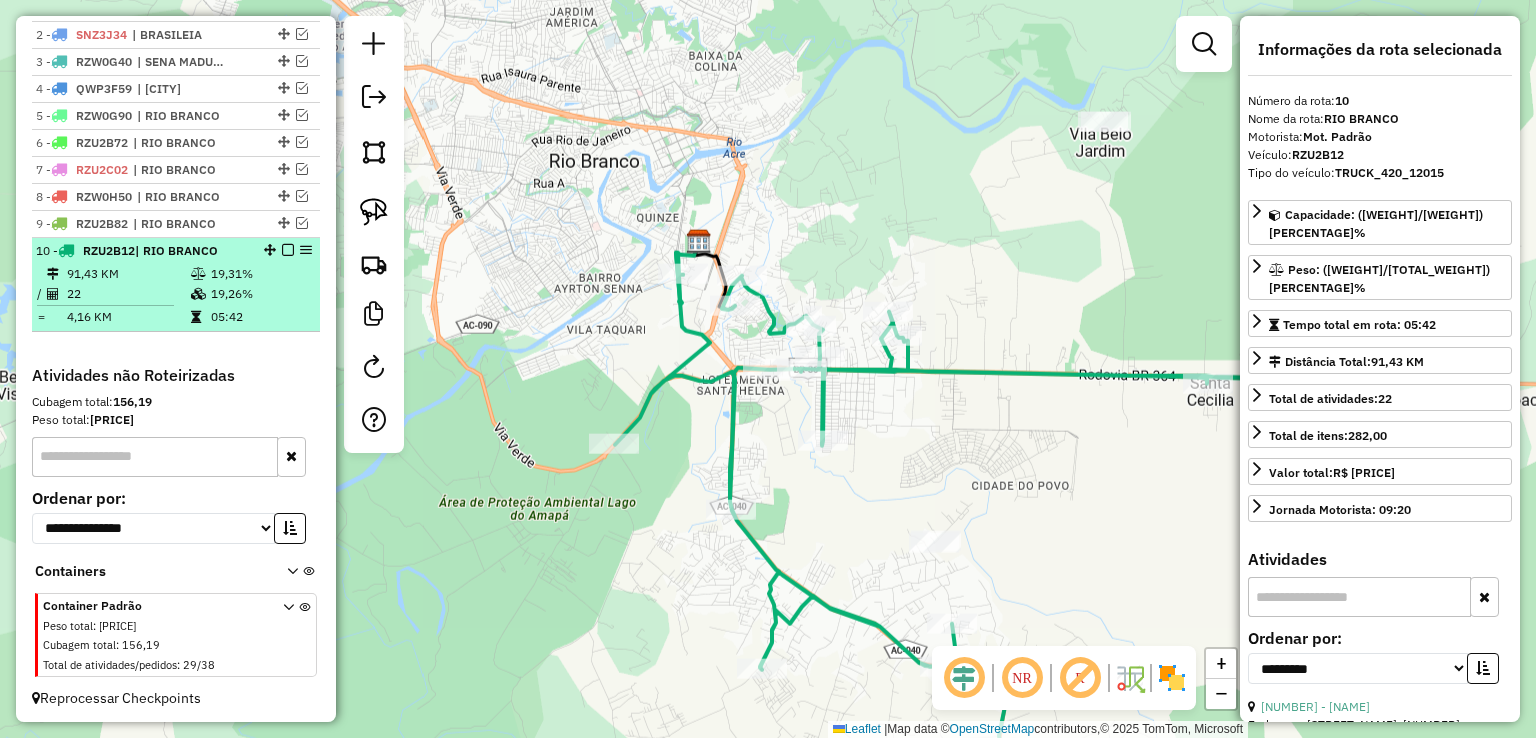 click at bounding box center [282, 250] 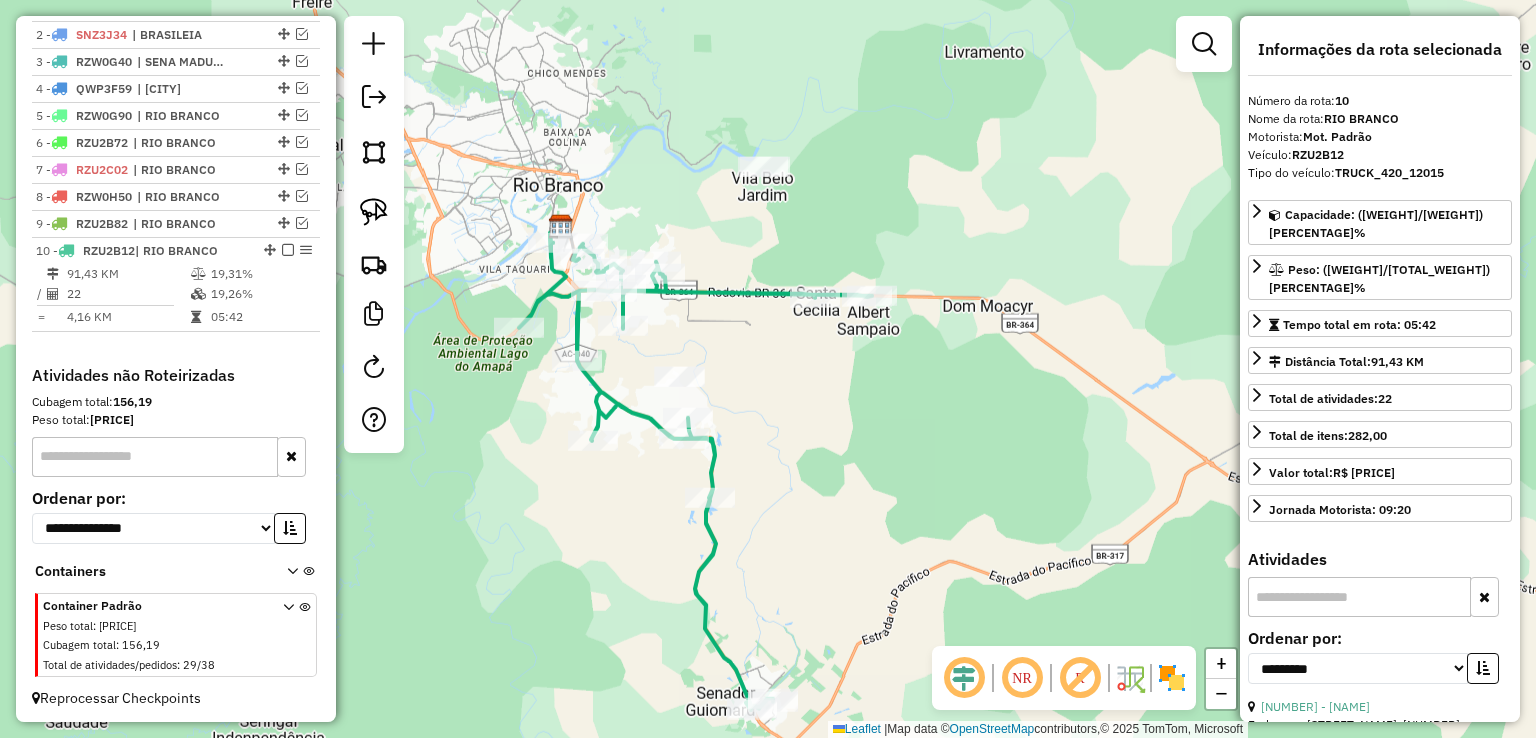 drag, startPoint x: 876, startPoint y: 364, endPoint x: 802, endPoint y: 401, distance: 82.73451 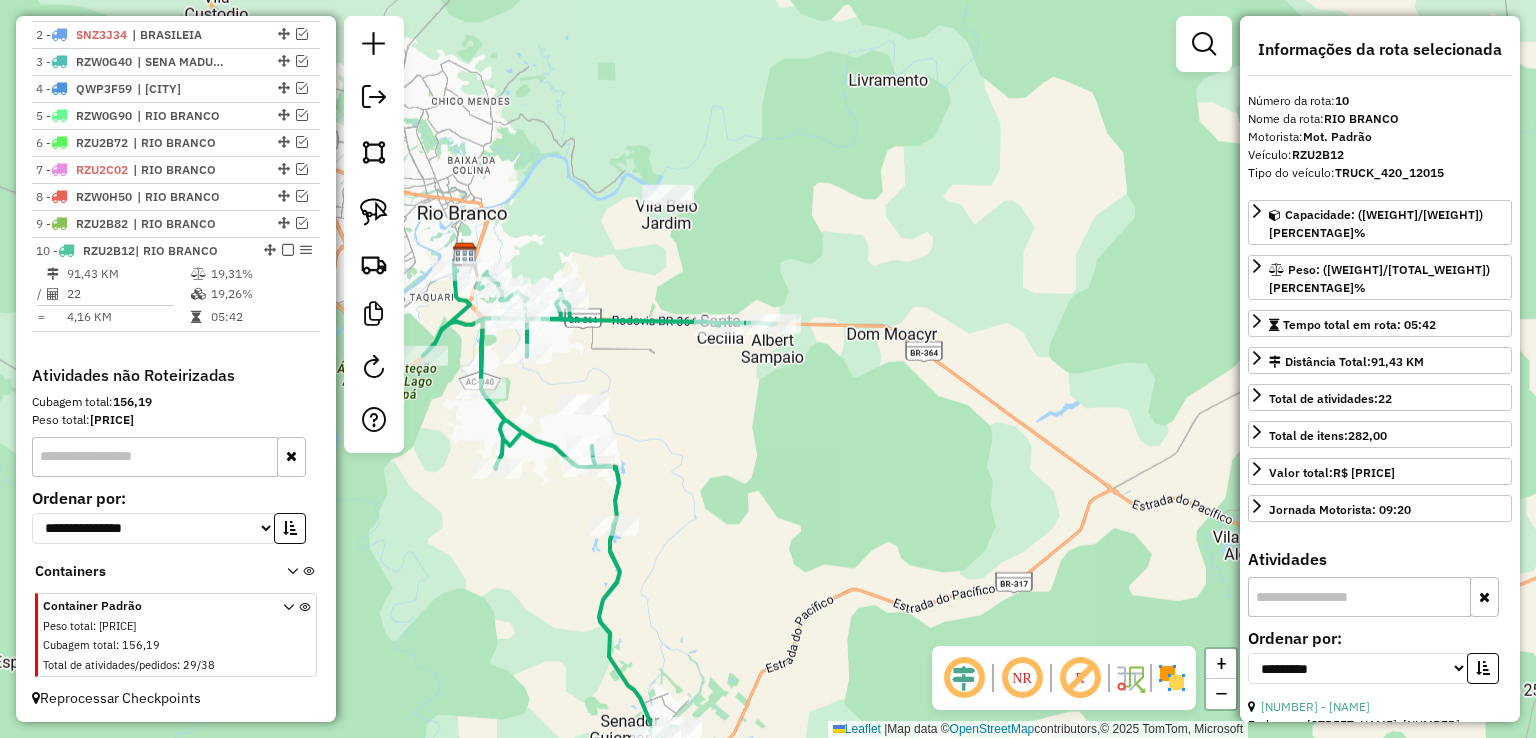drag, startPoint x: 780, startPoint y: 337, endPoint x: 684, endPoint y: 365, distance: 100 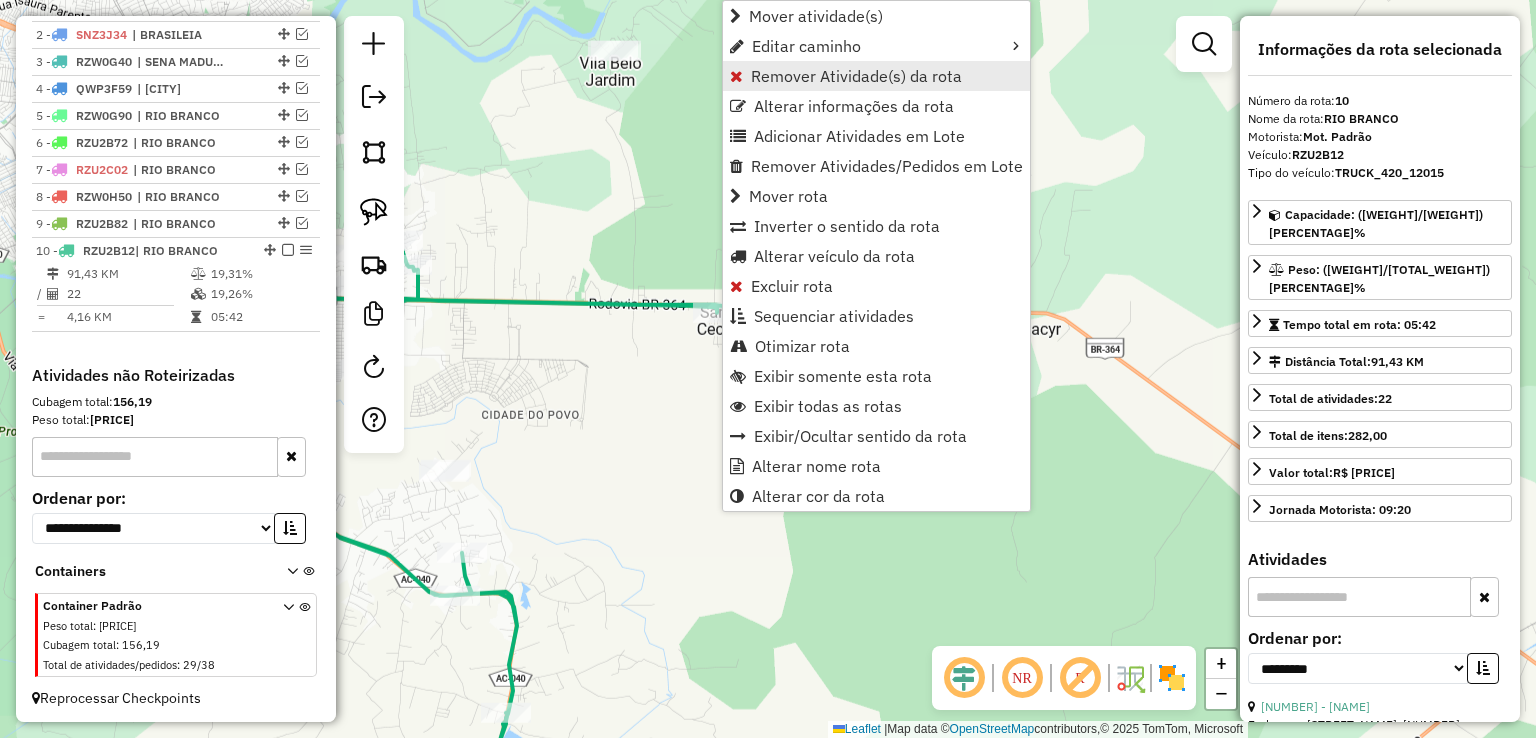 click on "Remover Atividade(s) da rota" at bounding box center [856, 76] 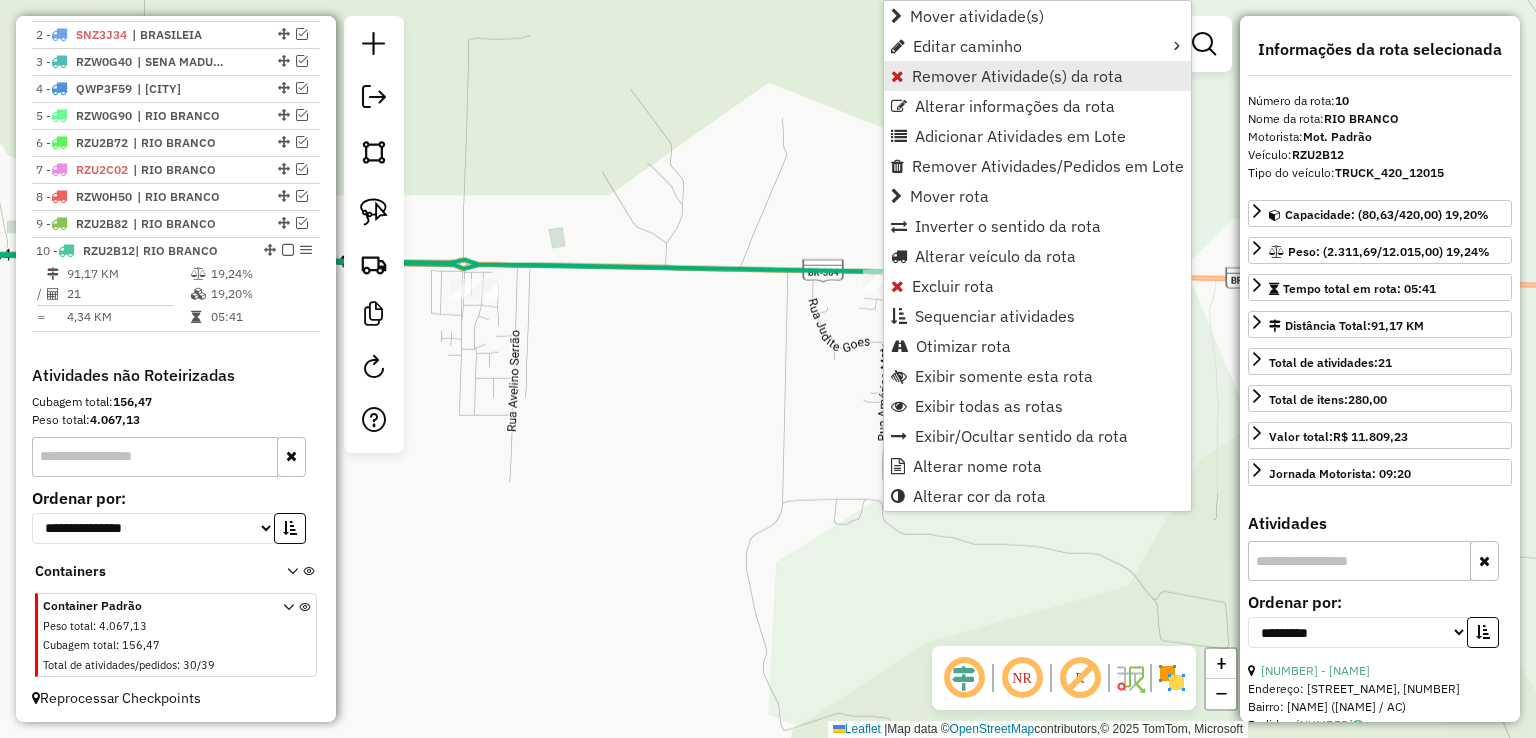 click on "Remover Atividade(s) da rota" at bounding box center (1017, 76) 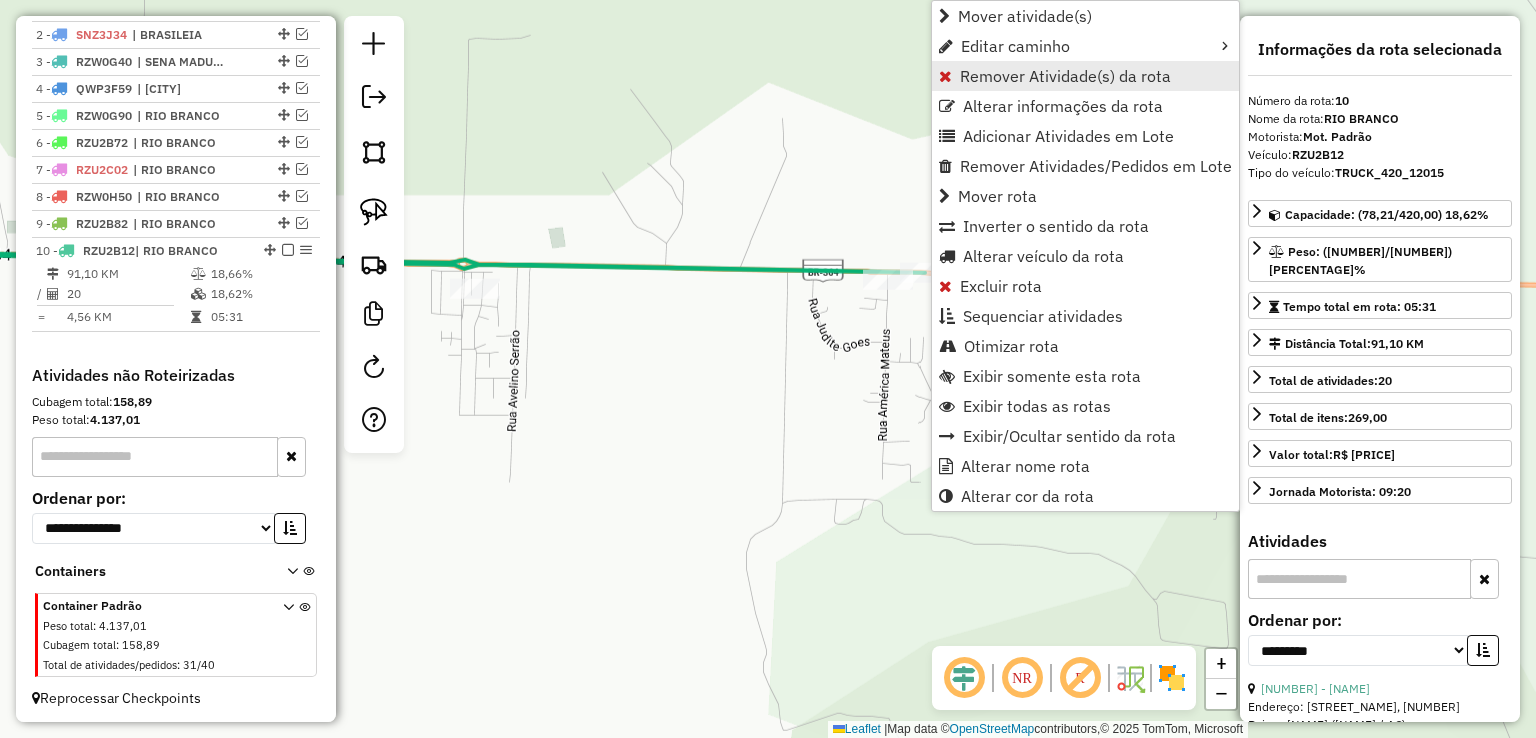 click on "Remover Atividade(s) da rota" at bounding box center (1065, 76) 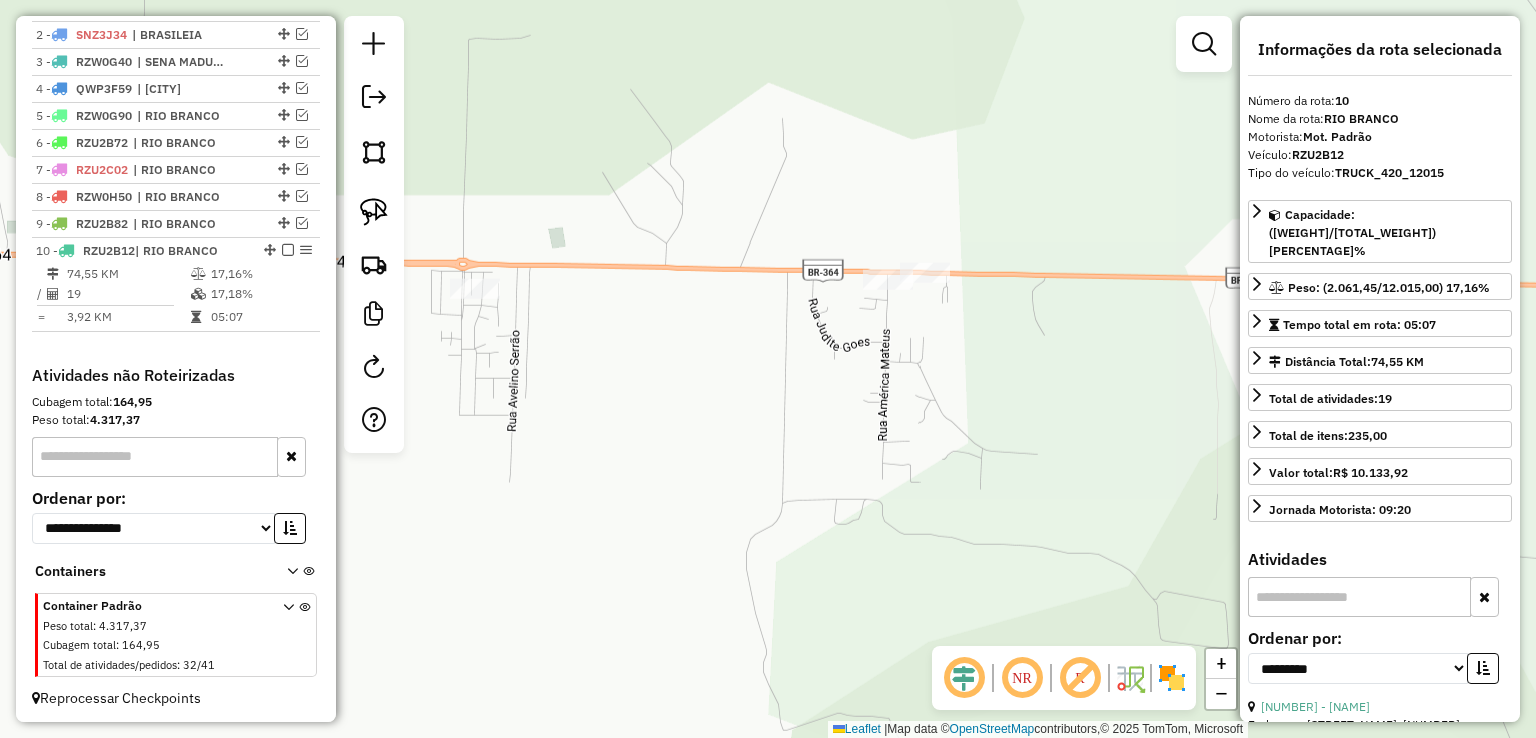 drag, startPoint x: 661, startPoint y: 350, endPoint x: 784, endPoint y: 350, distance: 123 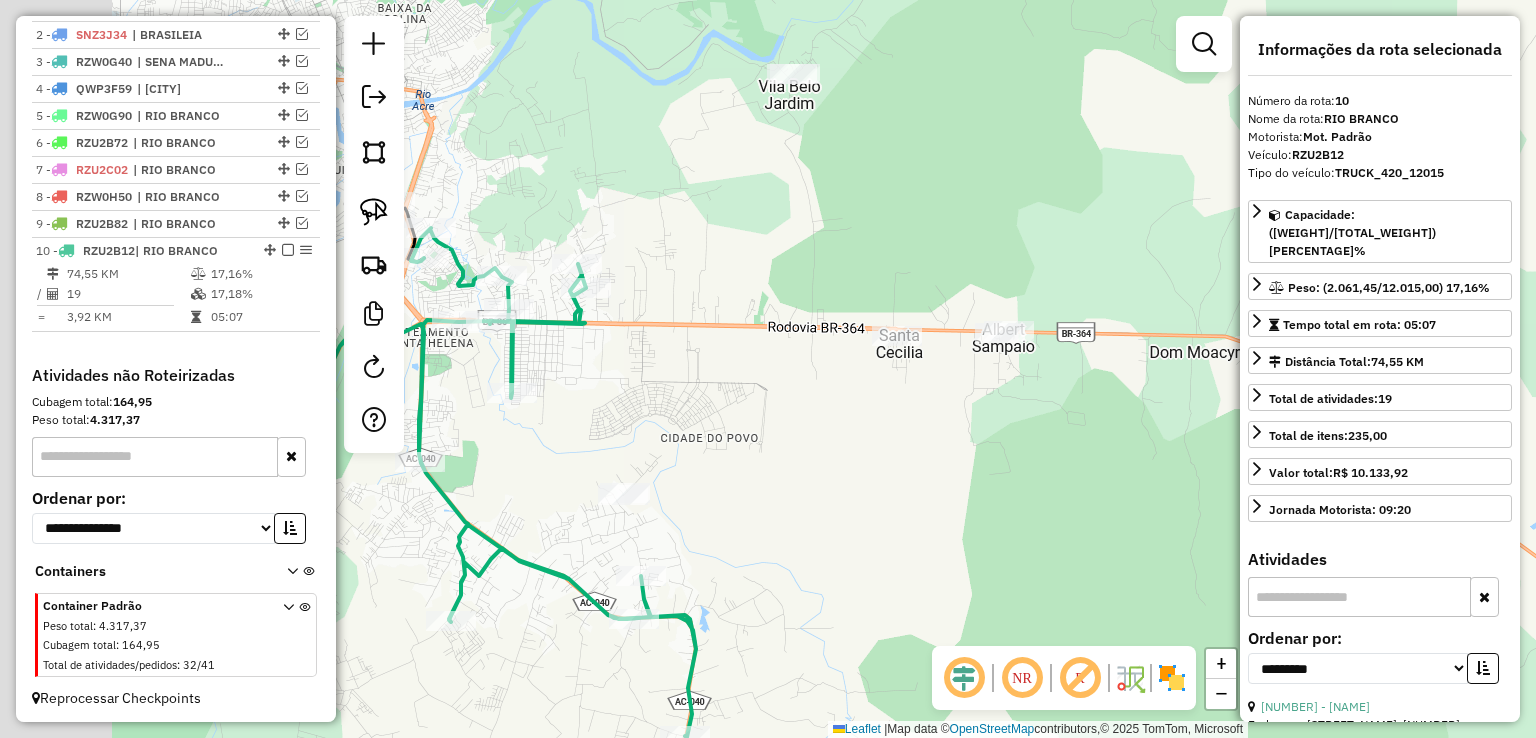 drag, startPoint x: 680, startPoint y: 301, endPoint x: 834, endPoint y: 301, distance: 154 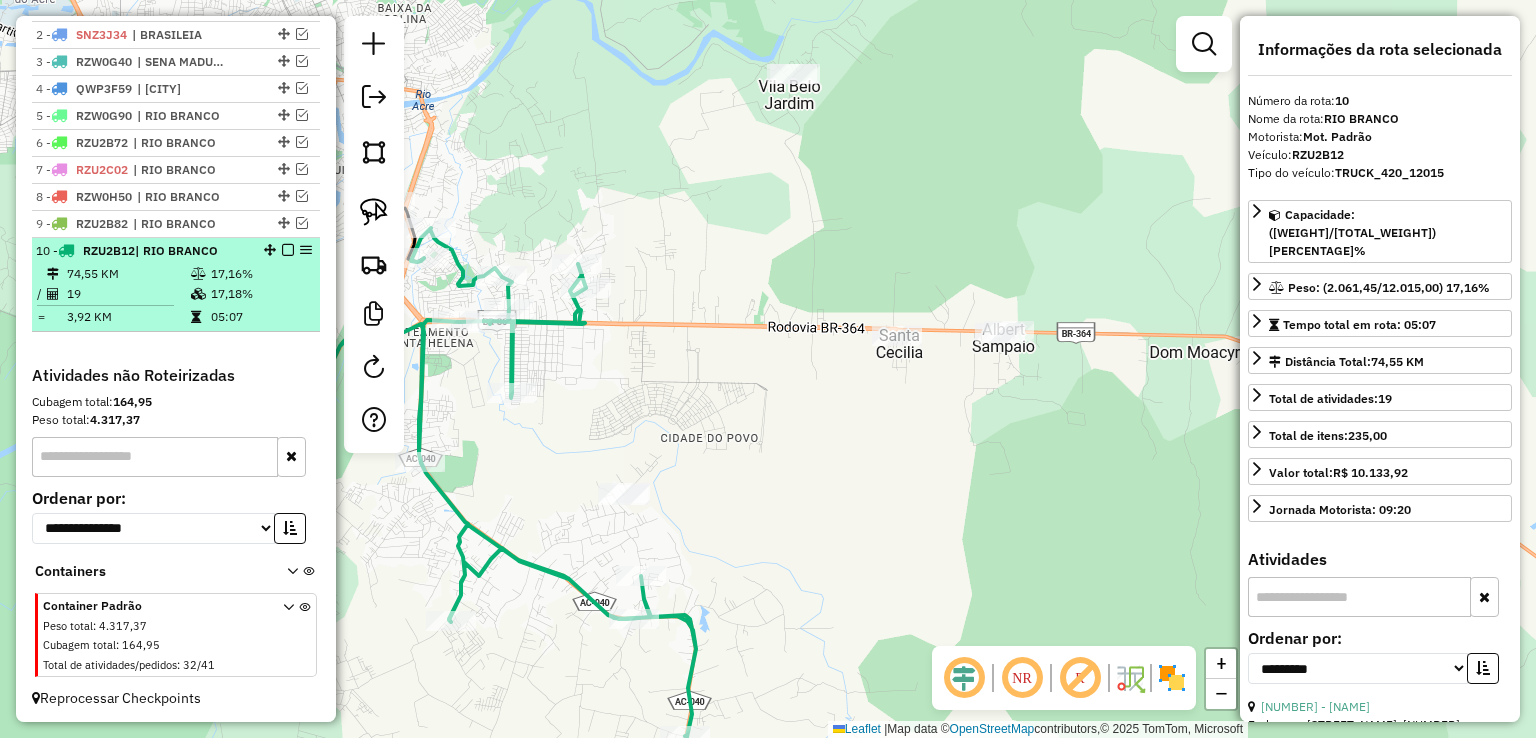 click at bounding box center [288, 250] 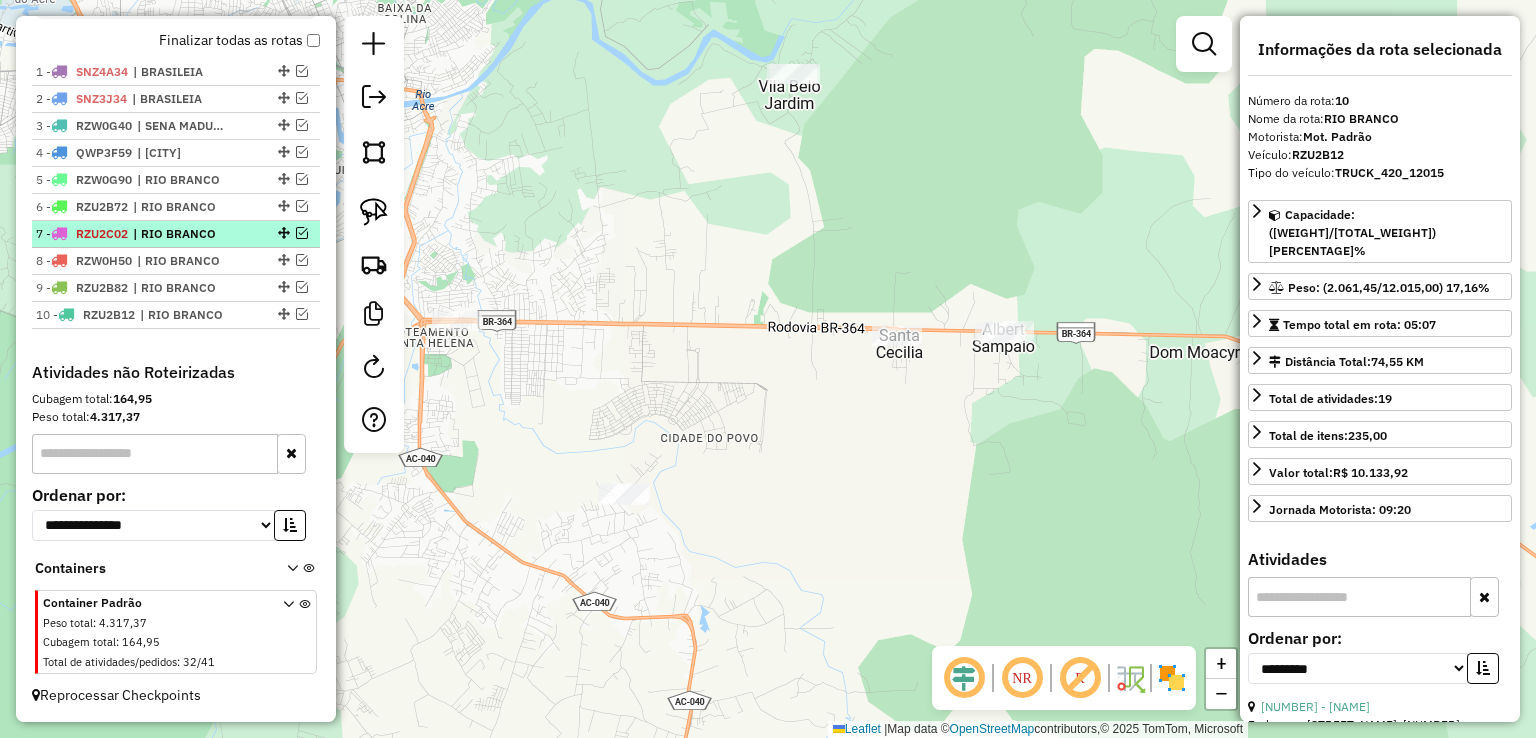 scroll, scrollTop: 704, scrollLeft: 0, axis: vertical 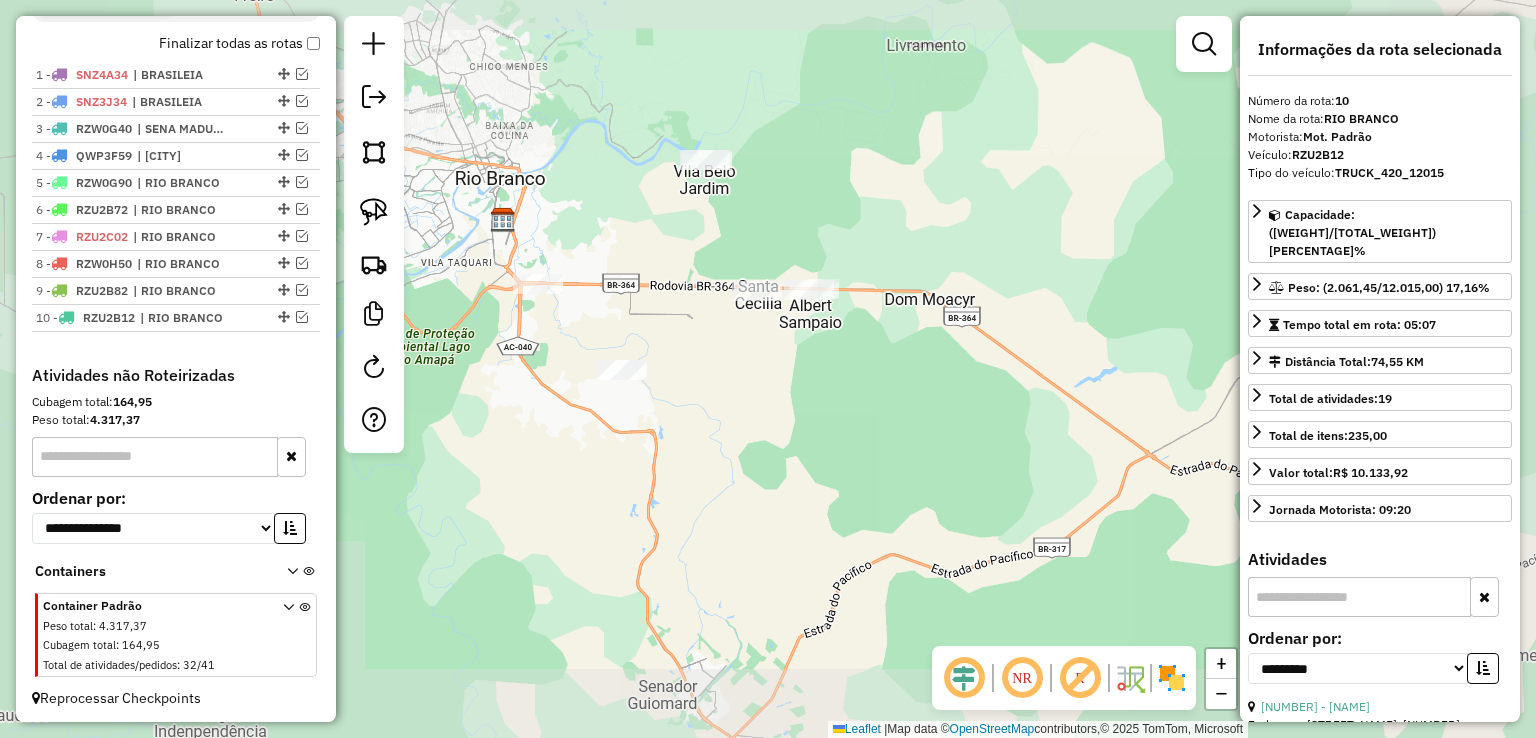 drag, startPoint x: 543, startPoint y: 247, endPoint x: 994, endPoint y: 338, distance: 460.0891 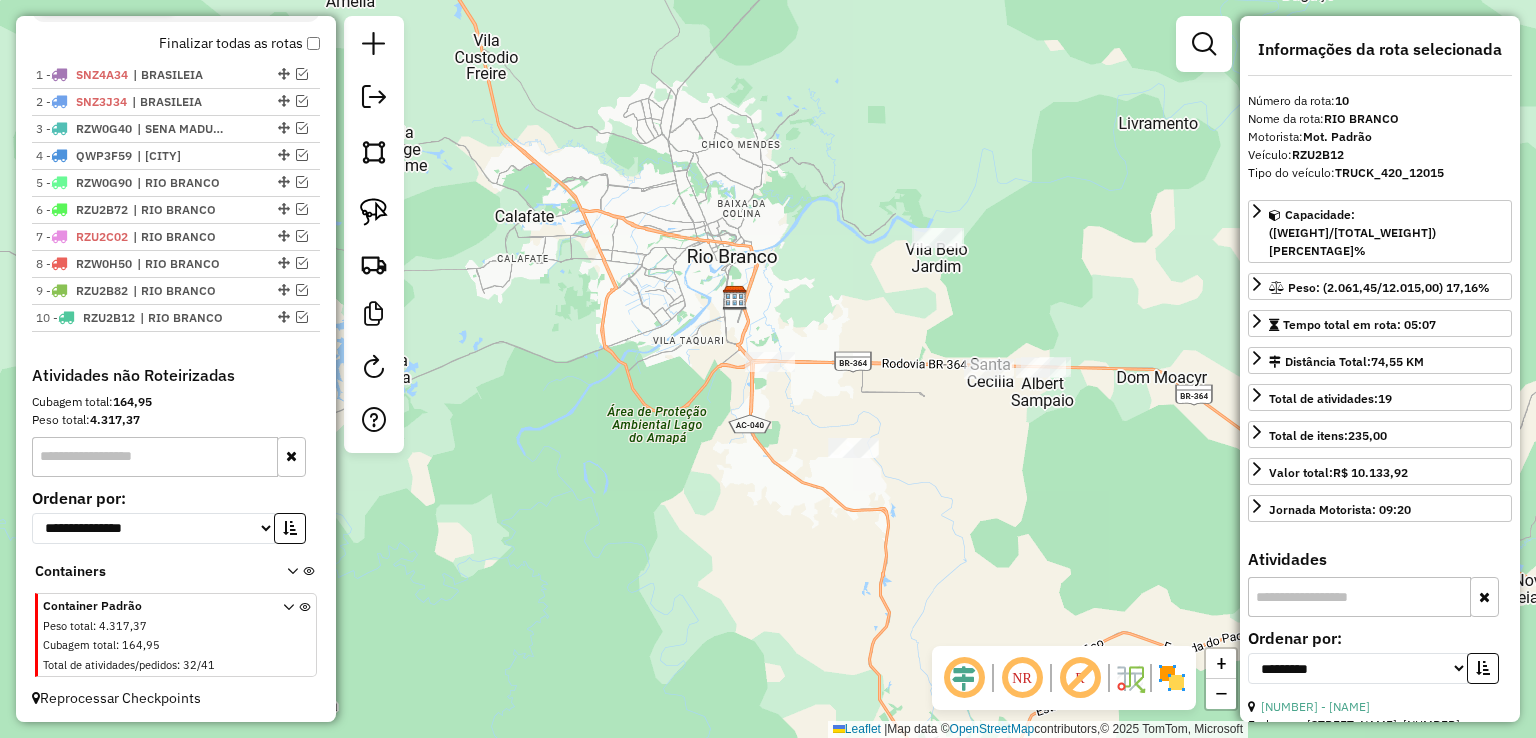 drag, startPoint x: 645, startPoint y: 239, endPoint x: 537, endPoint y: 200, distance: 114.82596 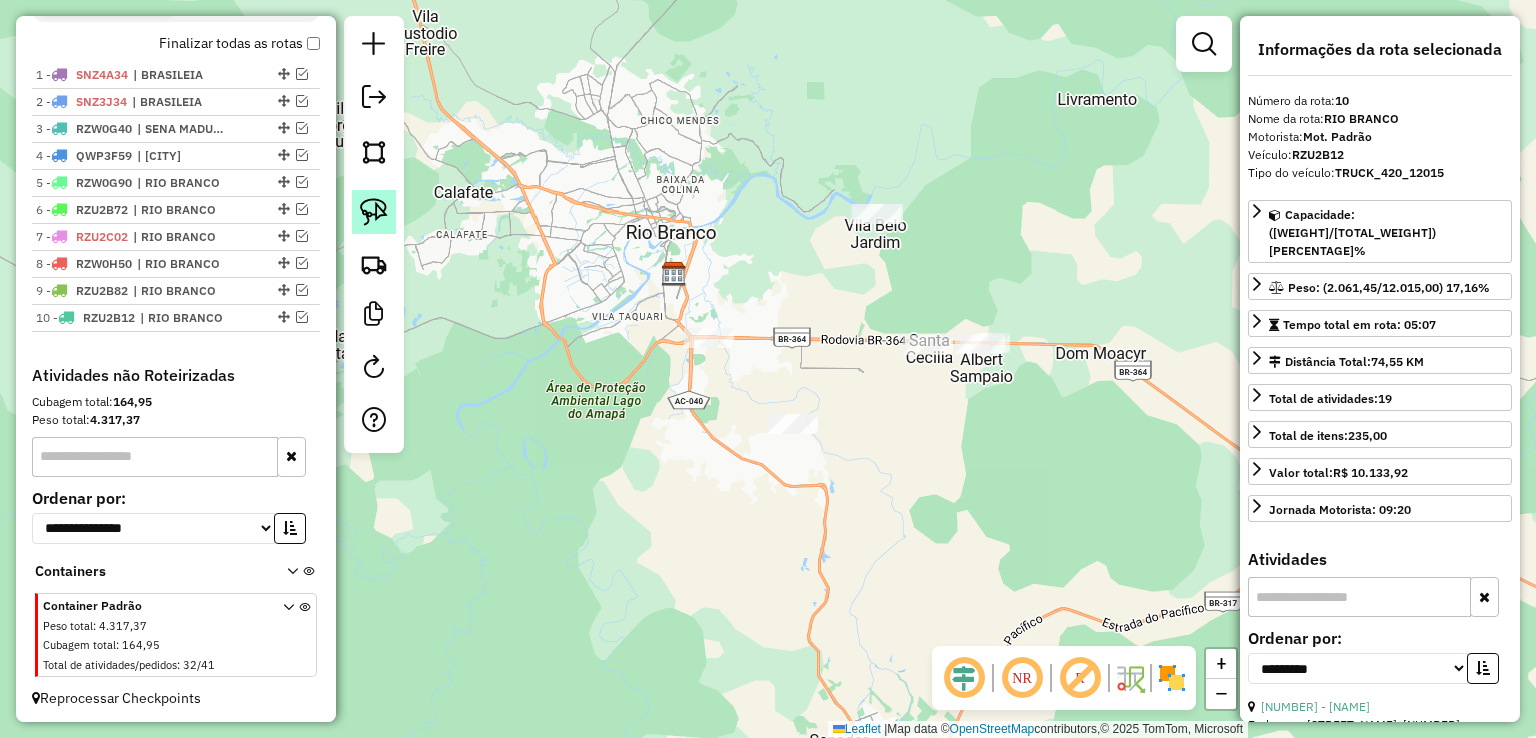 click 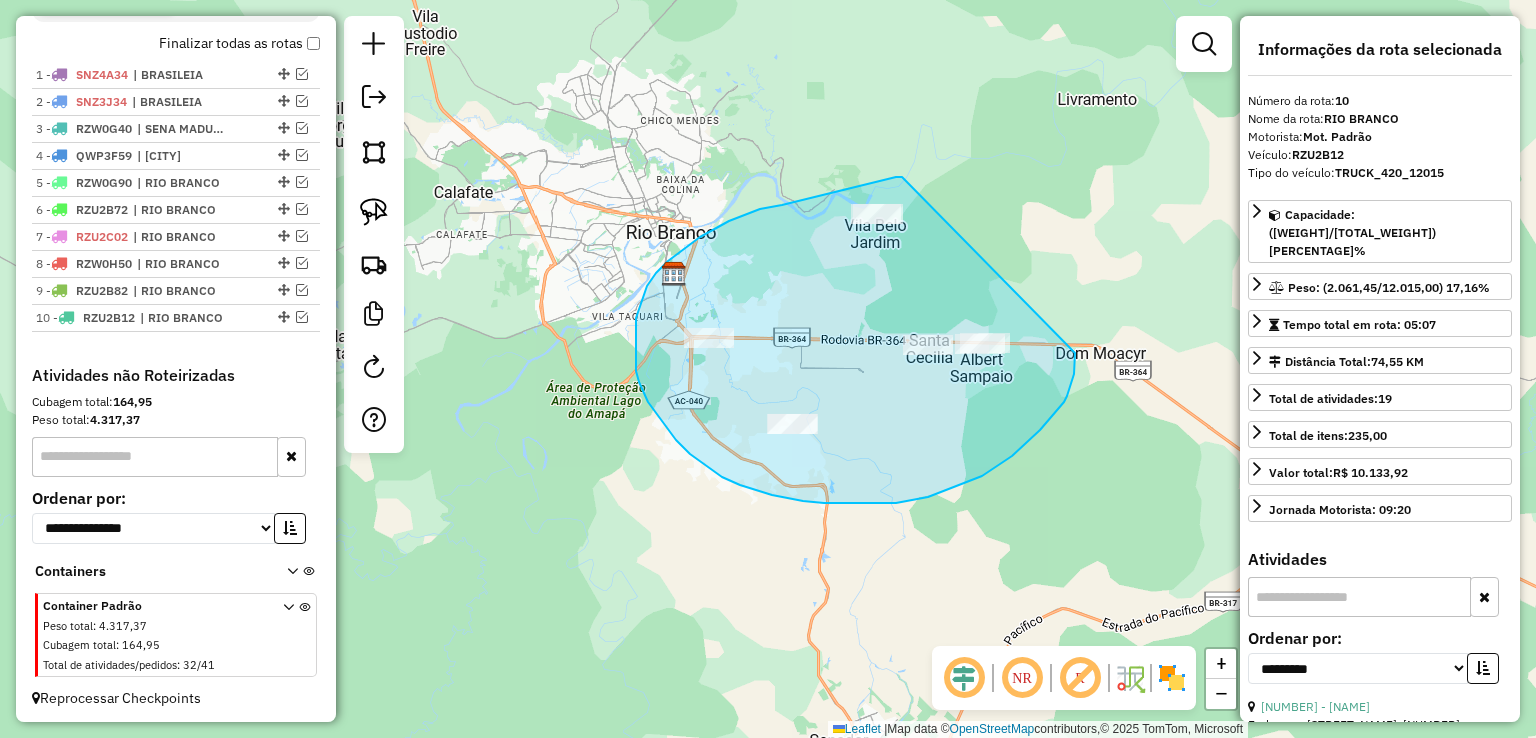 drag, startPoint x: 902, startPoint y: 177, endPoint x: 1075, endPoint y: 352, distance: 246.07722 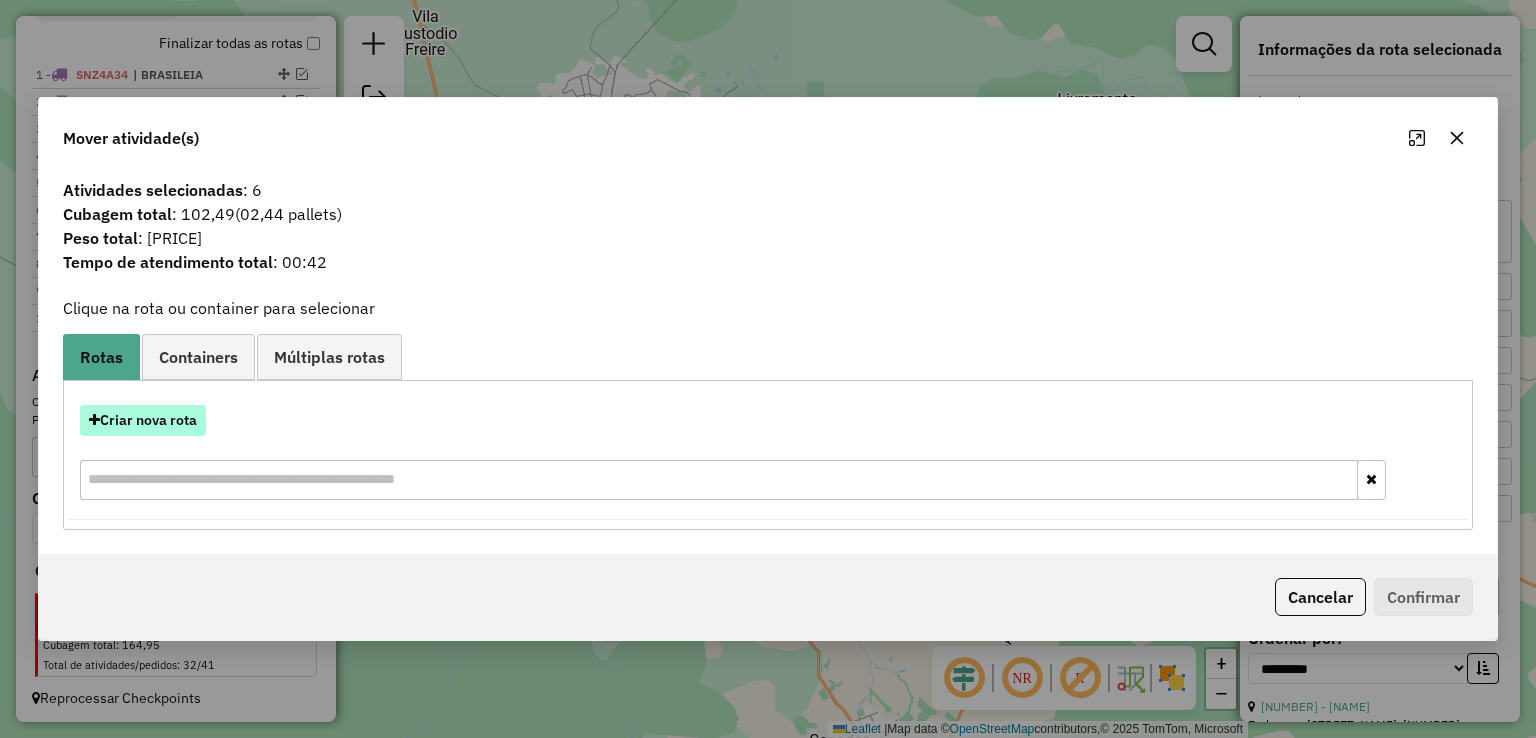 click on "Criar nova rota" at bounding box center [143, 420] 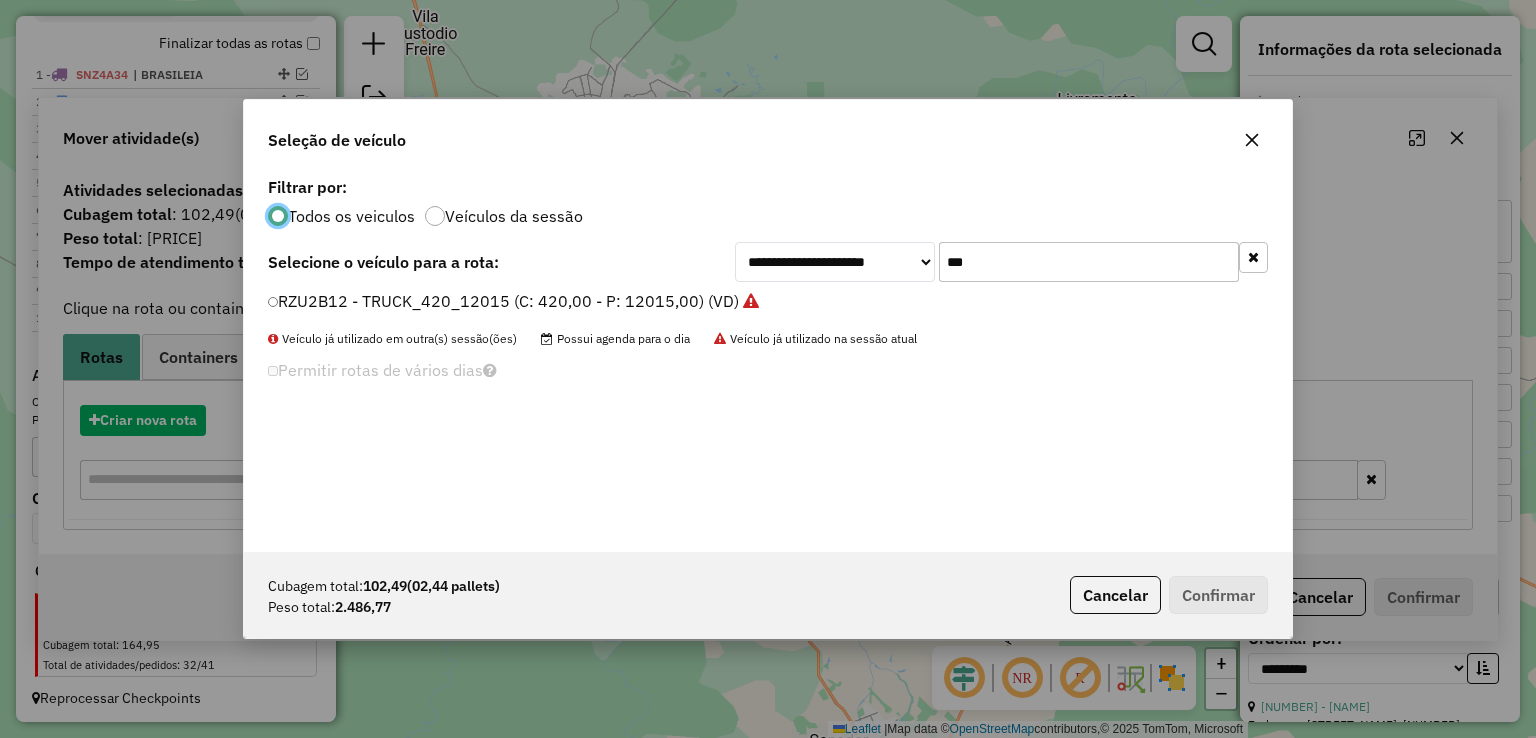 scroll, scrollTop: 10, scrollLeft: 6, axis: both 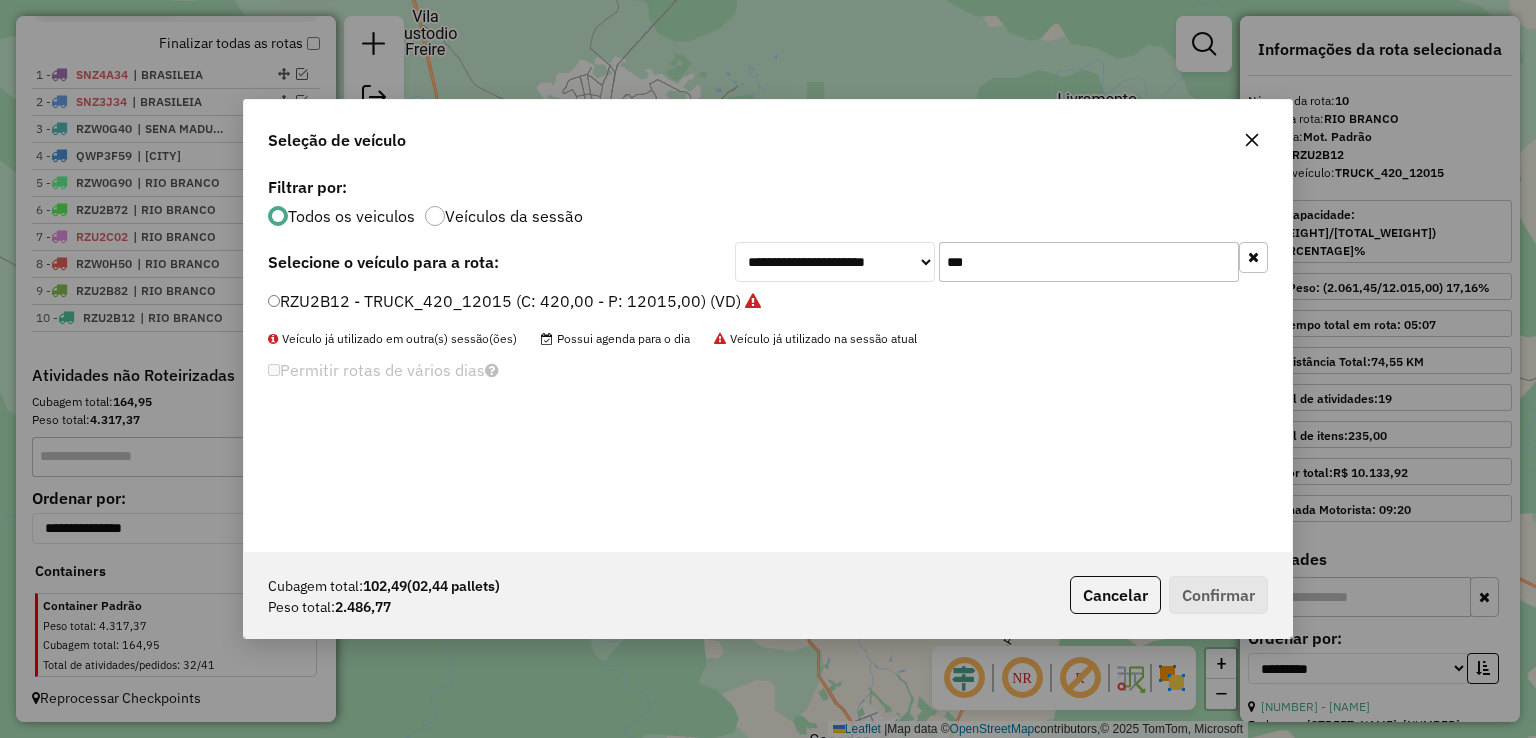 drag, startPoint x: 1006, startPoint y: 263, endPoint x: 809, endPoint y: 261, distance: 197.01015 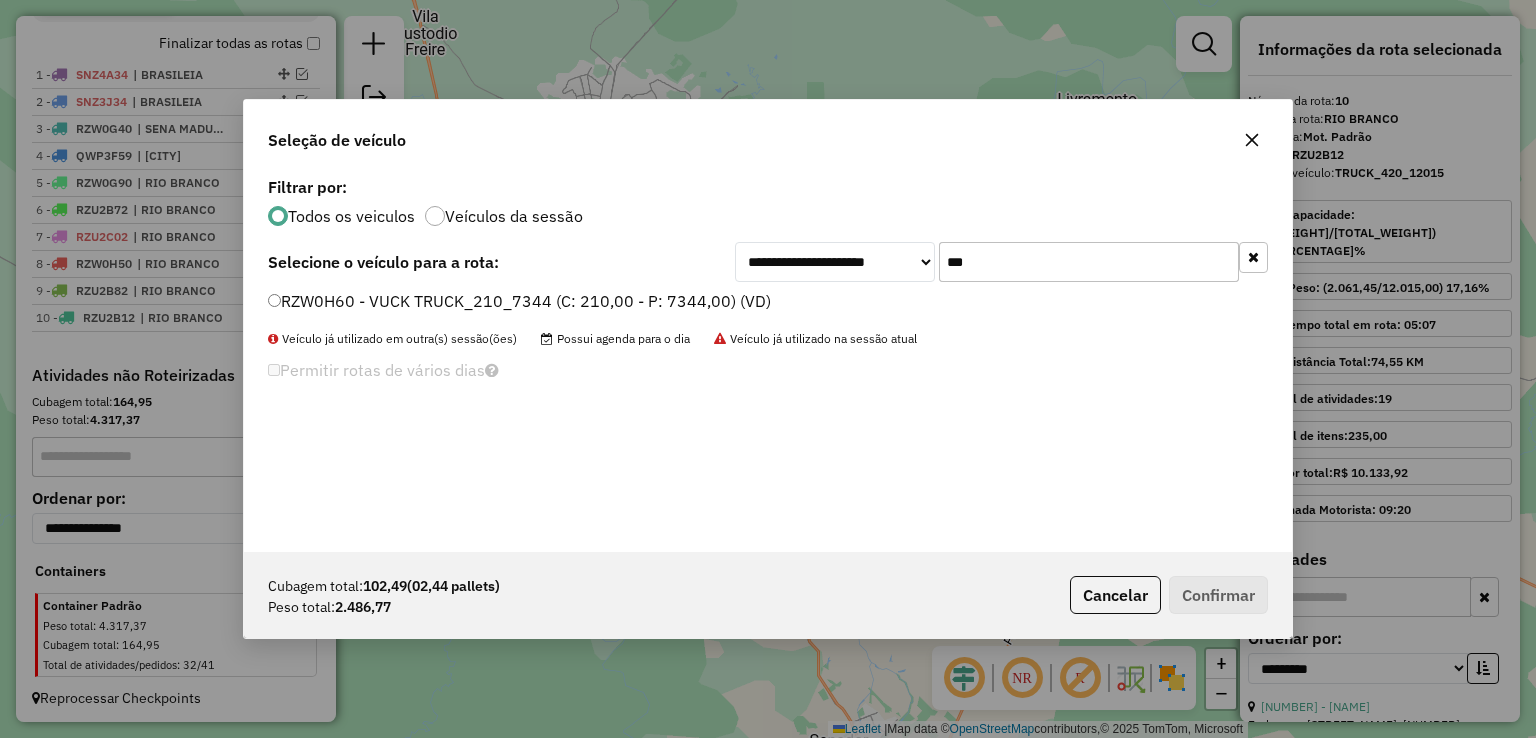 type on "***" 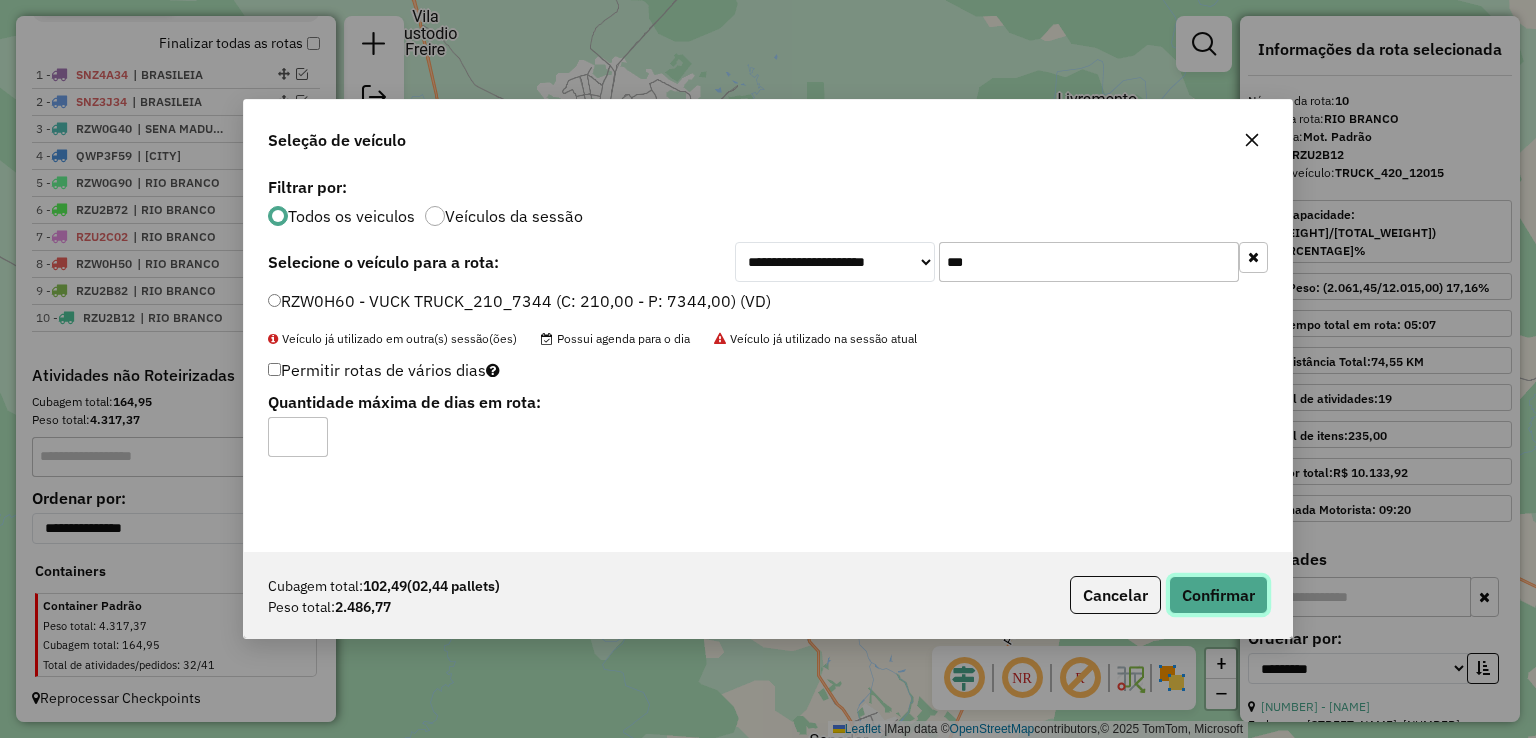 click on "Confirmar" 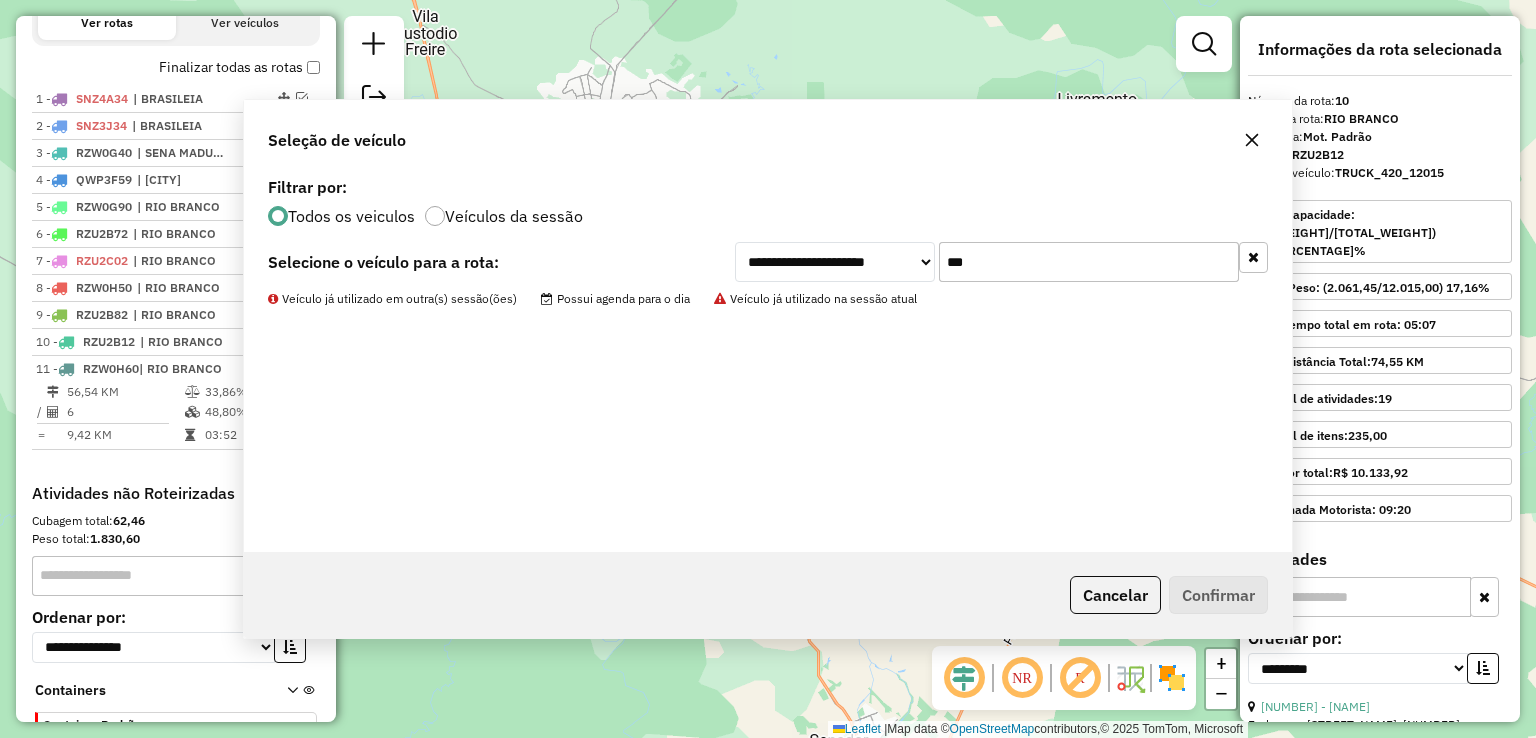 scroll, scrollTop: 823, scrollLeft: 0, axis: vertical 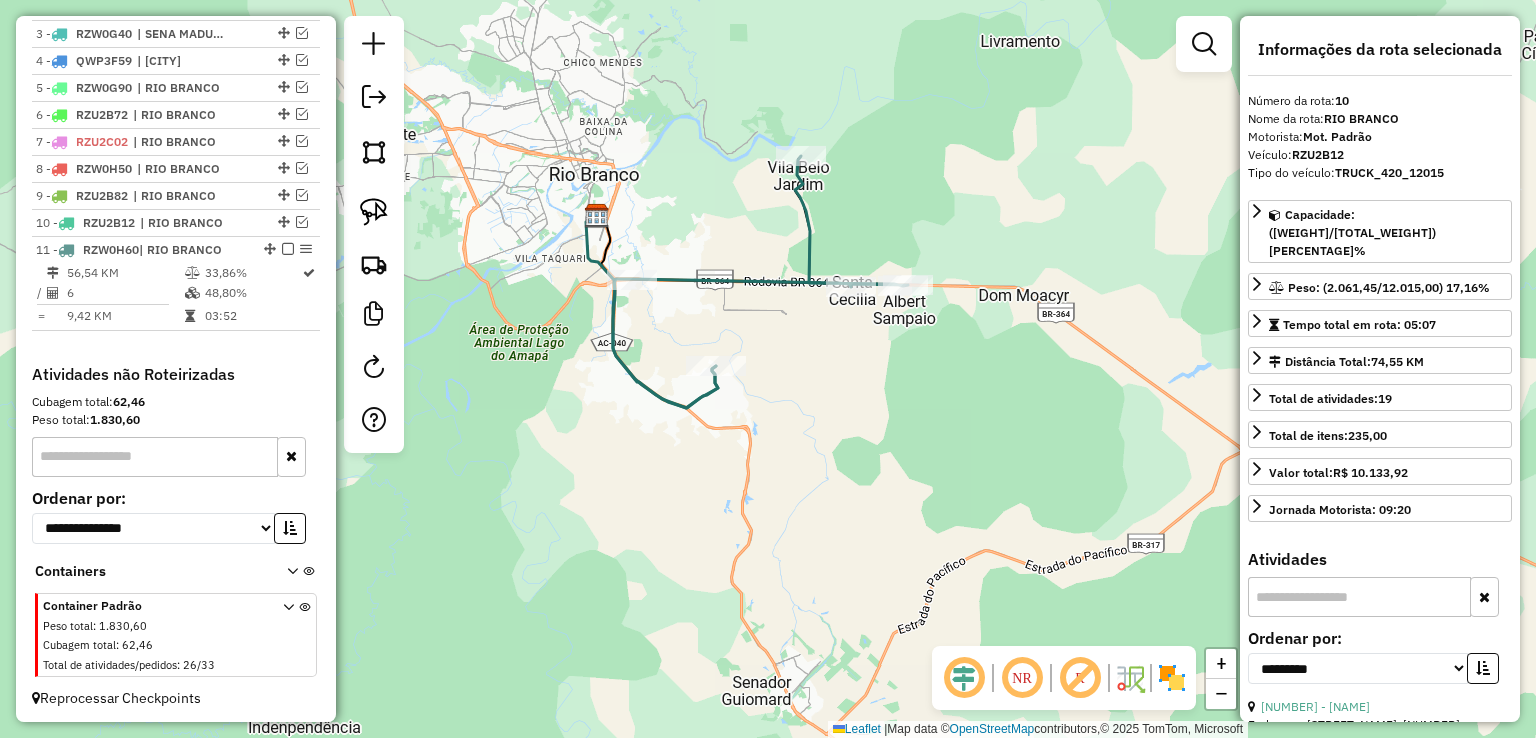 drag, startPoint x: 798, startPoint y: 283, endPoint x: 696, endPoint y: 197, distance: 133.41664 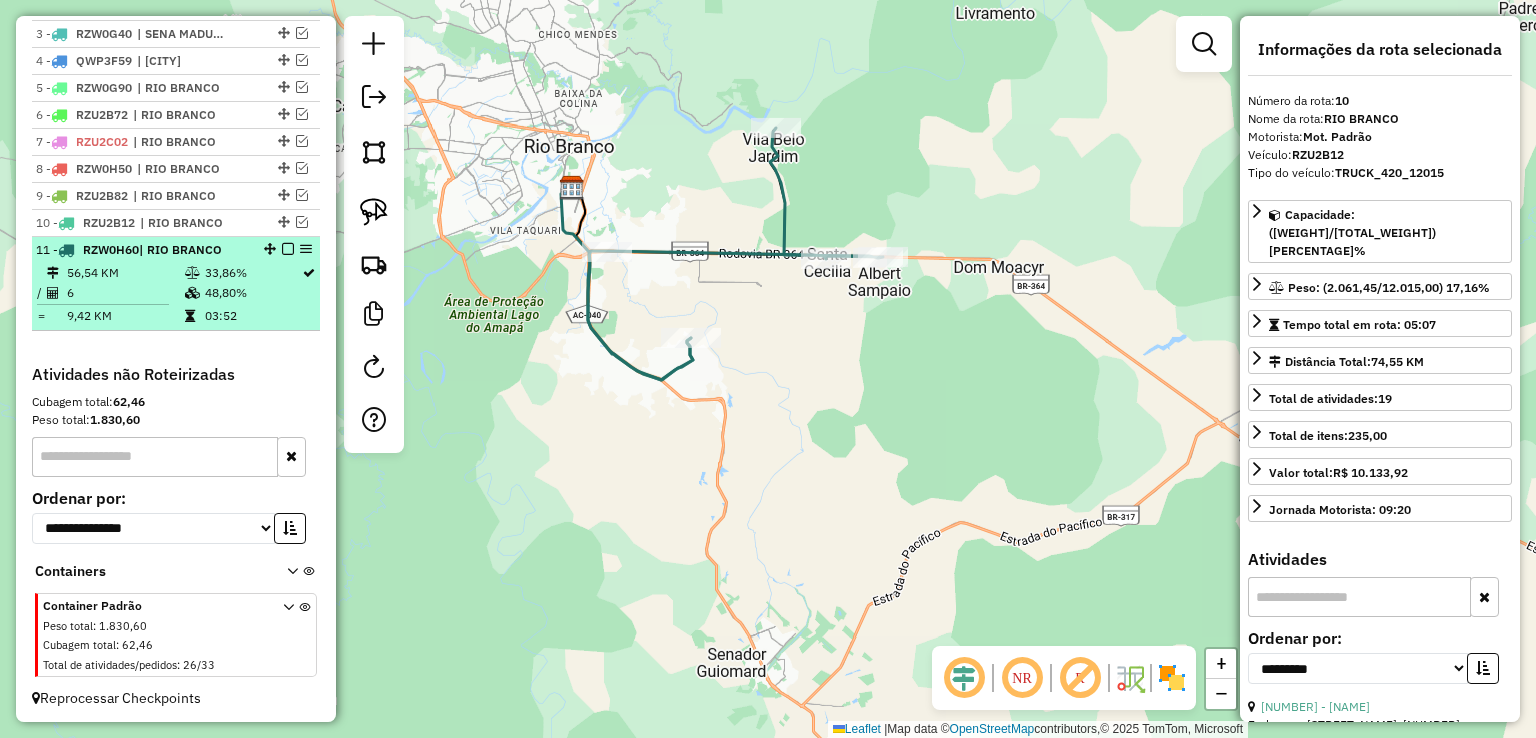 click at bounding box center (288, 249) 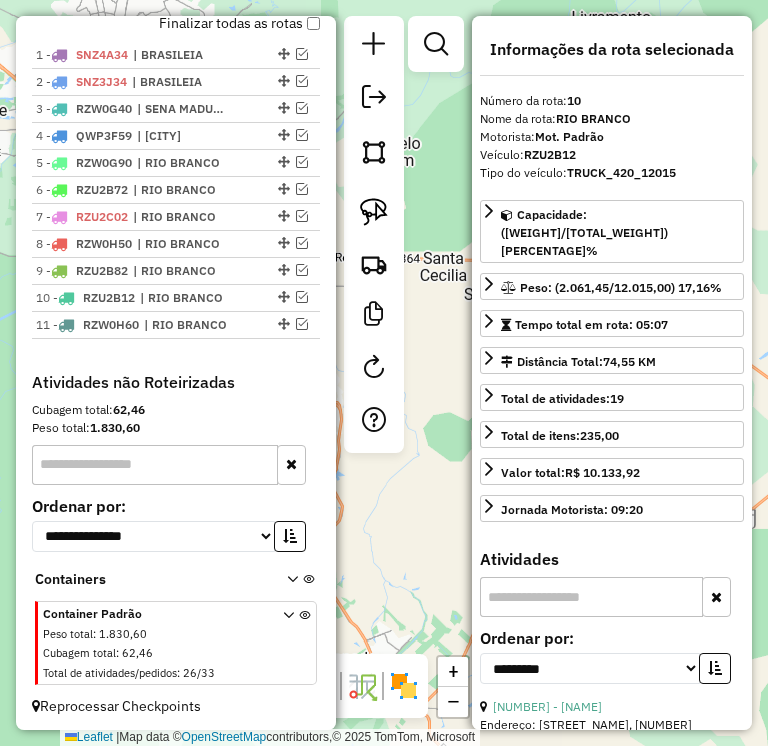 scroll, scrollTop: 648, scrollLeft: 0, axis: vertical 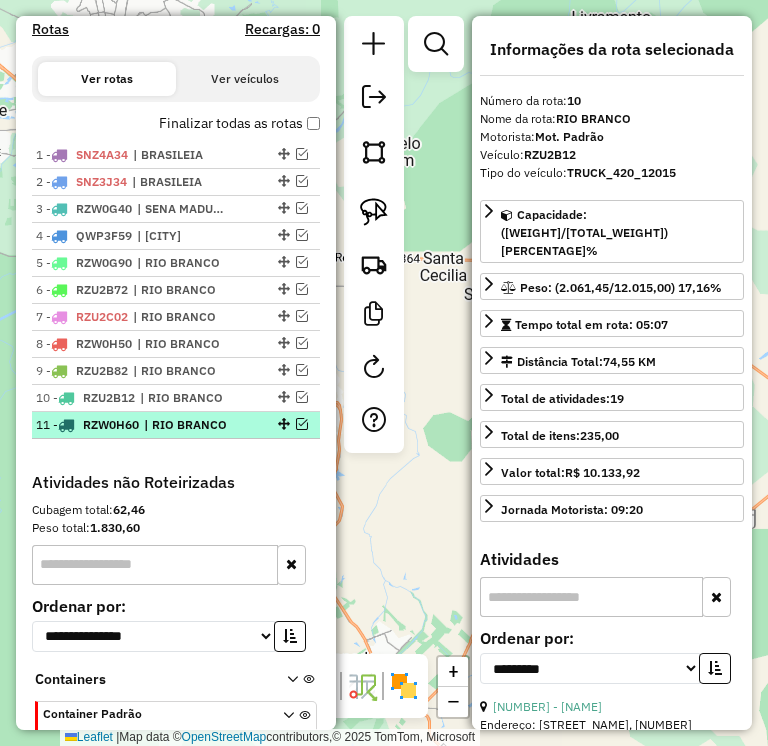 click at bounding box center [302, 424] 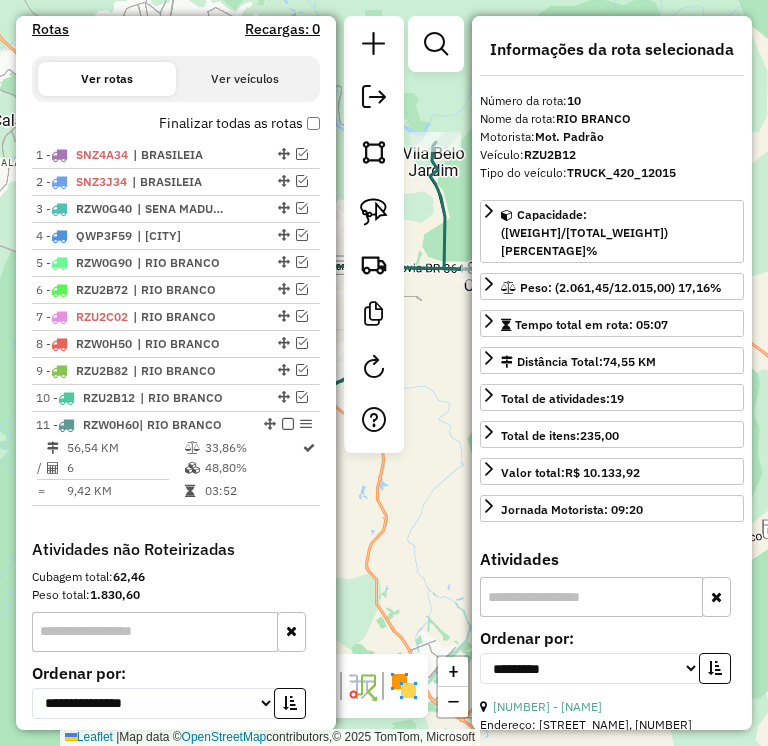 drag, startPoint x: 404, startPoint y: 515, endPoint x: 448, endPoint y: 525, distance: 45.122055 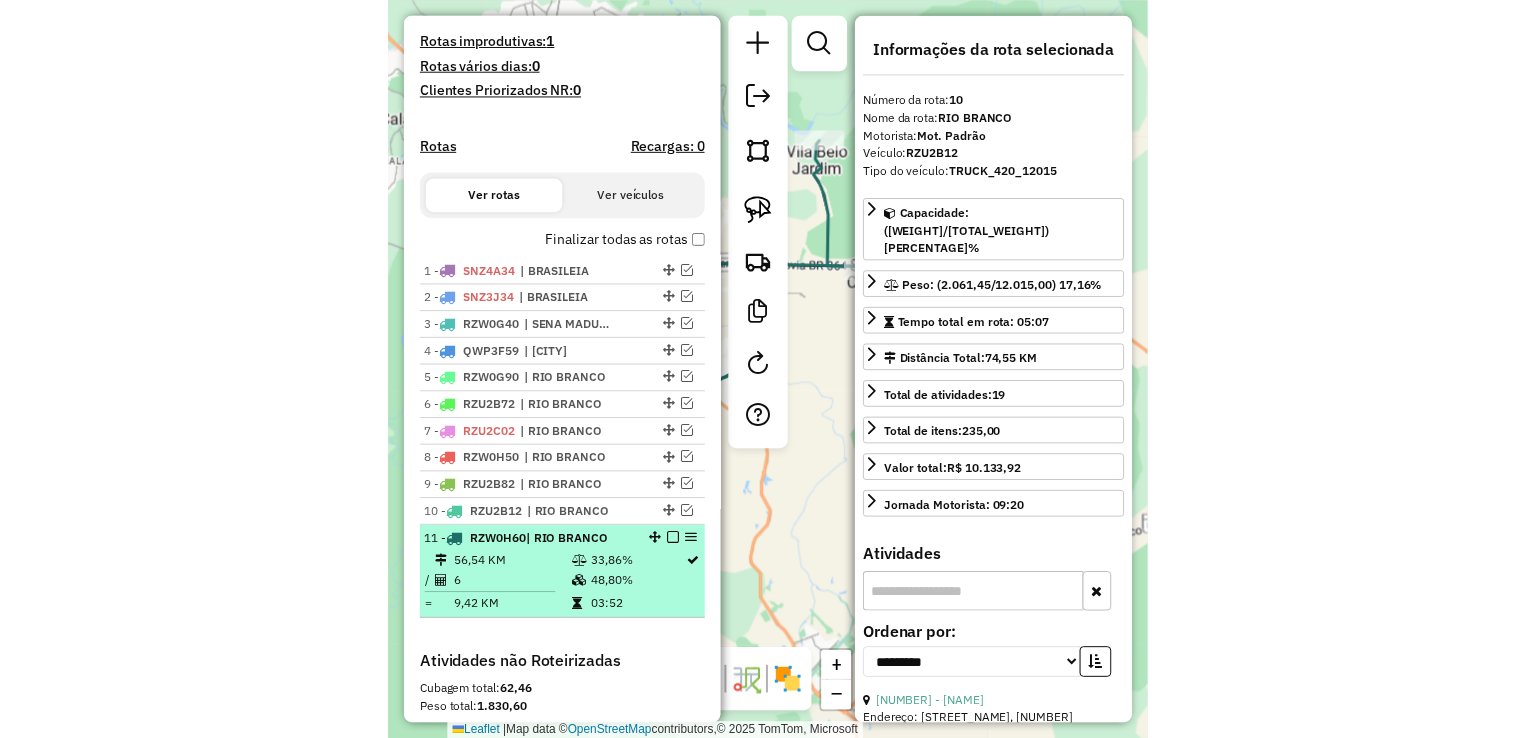 scroll, scrollTop: 648, scrollLeft: 0, axis: vertical 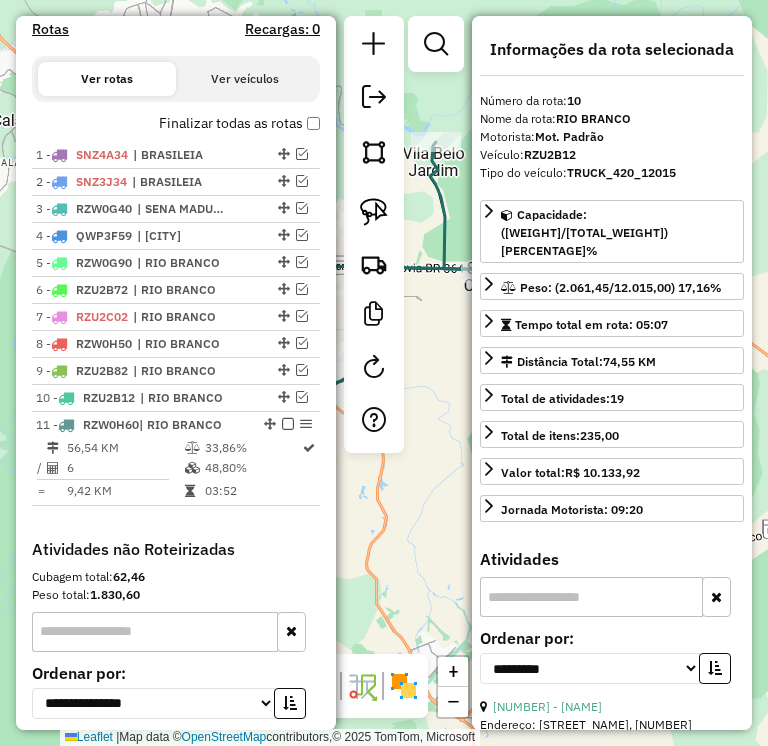 click on "Janela de atendimento Grade de atendimento Capacidade Transportadoras Veículos Cliente Pedidos  Rotas Selecione os dias de semana para filtrar as janelas de atendimento  Seg   Ter   Qua   Qui   Sex   Sáb   Dom  Informe o período da janela de atendimento: De: Até:  Filtrar exatamente a janela do cliente  Considerar janela de atendimento padrão  Selecione os dias de semana para filtrar as grades de atendimento  Seg   Ter   Qua   Qui   Sex   Sáb   Dom   Considerar clientes sem dia de atendimento cadastrado  Clientes fora do dia de atendimento selecionado Filtrar as atividades entre os valores definidos abaixo:  Peso mínimo:   Peso máximo:   Cubagem mínima:   Cubagem máxima:   De:   Até:  Filtrar as atividades entre o tempo de atendimento definido abaixo:  De:   Até:   Considerar capacidade total dos clientes não roteirizados Transportadora: Selecione um ou mais itens Tipo de veículo: Selecione um ou mais itens Veículo: Selecione um ou mais itens Motorista: Selecione um ou mais itens Nome: Rótulo:" 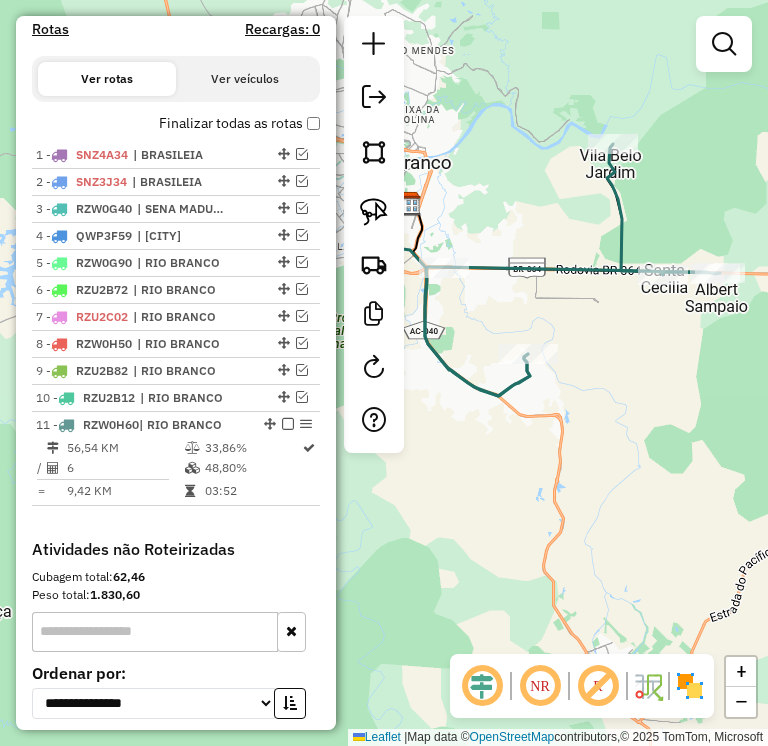 drag, startPoint x: 555, startPoint y: 326, endPoint x: 732, endPoint y: 328, distance: 177.01129 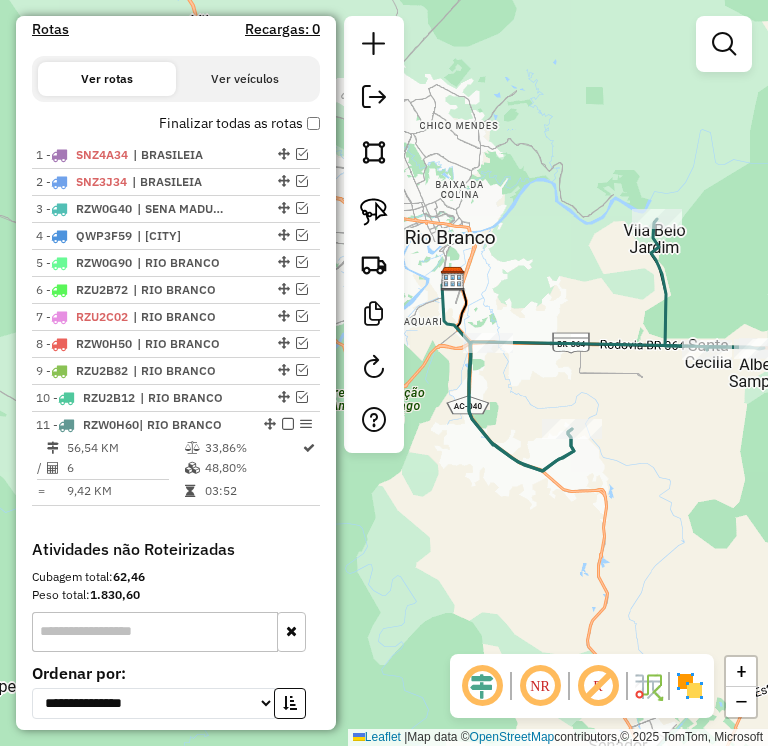 drag, startPoint x: 536, startPoint y: 166, endPoint x: 580, endPoint y: 258, distance: 101.98039 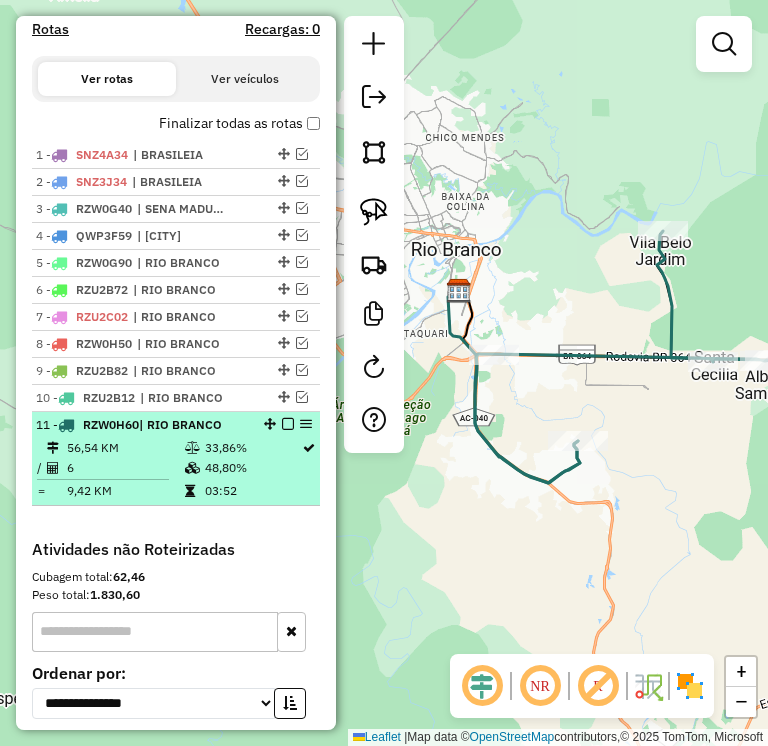 click at bounding box center (288, 424) 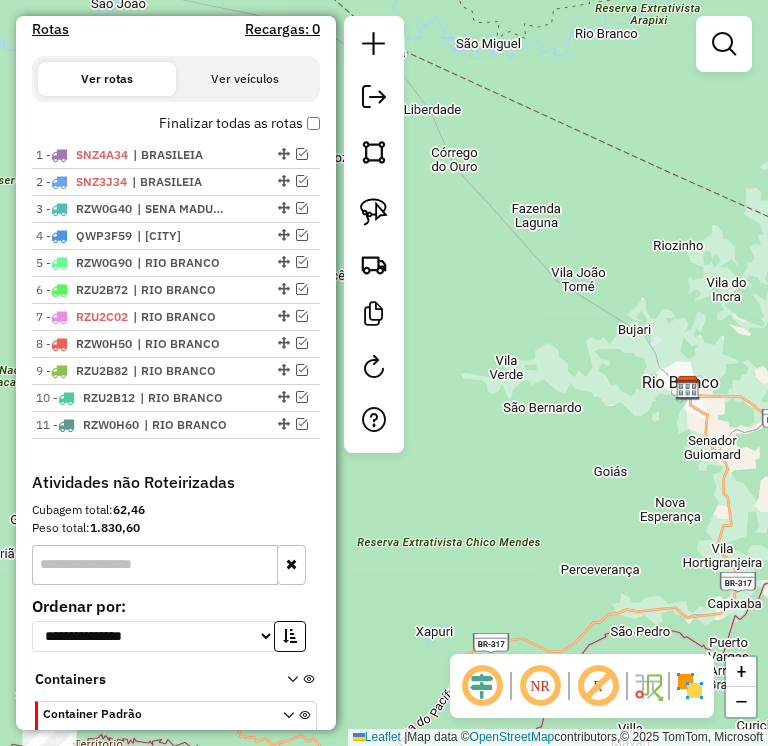 drag, startPoint x: 604, startPoint y: 299, endPoint x: 762, endPoint y: 215, distance: 178.94133 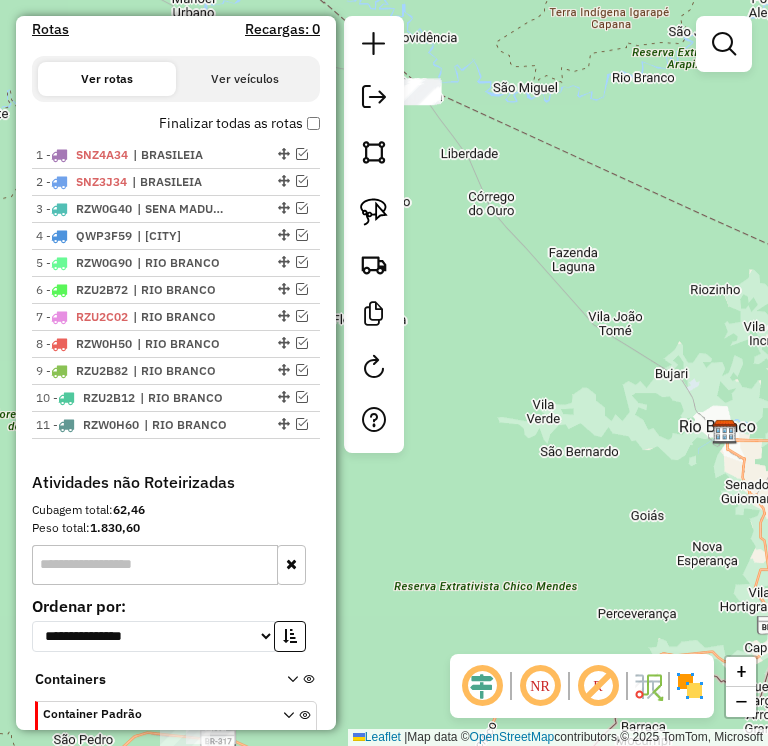 drag, startPoint x: 660, startPoint y: 301, endPoint x: 647, endPoint y: 538, distance: 237.35628 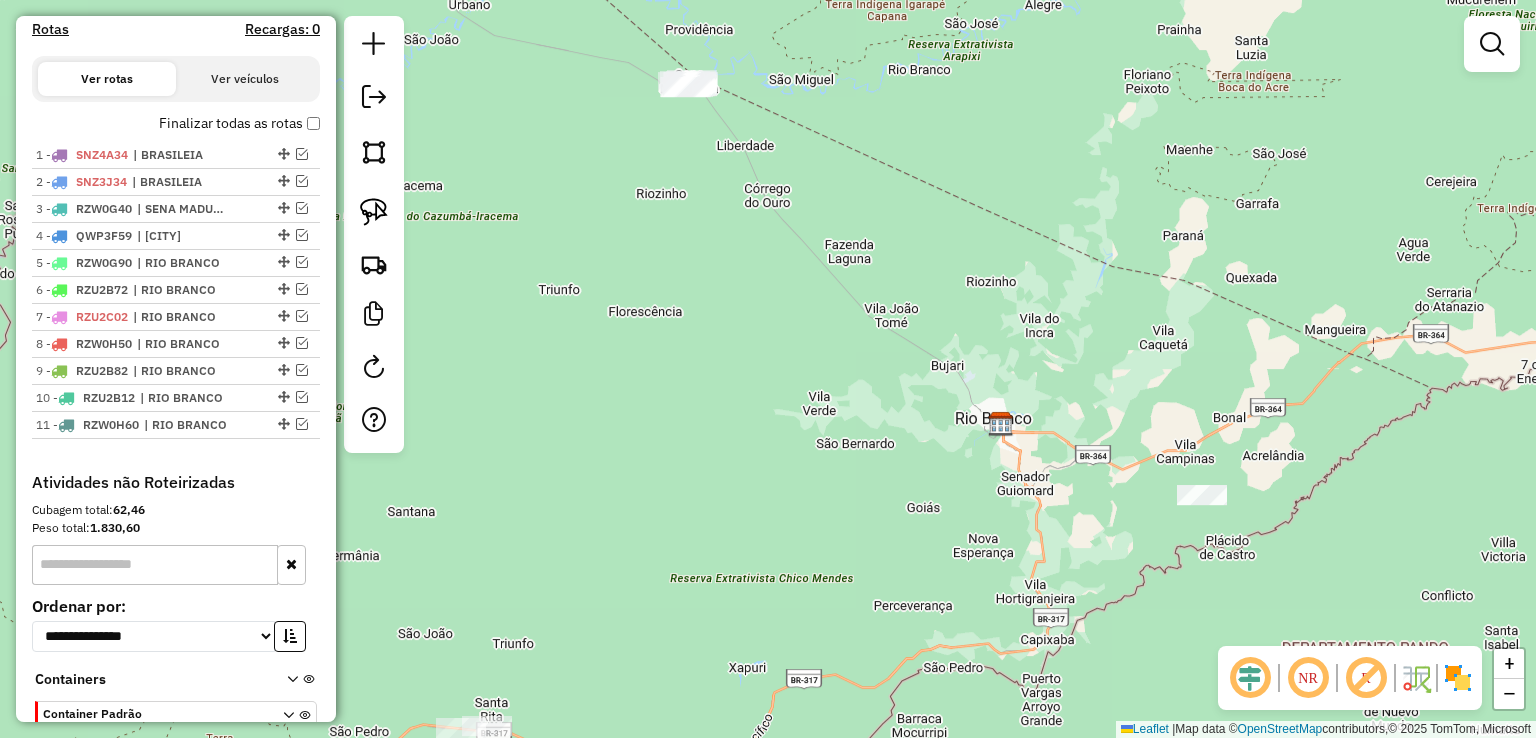 drag, startPoint x: 1082, startPoint y: 296, endPoint x: 834, endPoint y: 169, distance: 278.62698 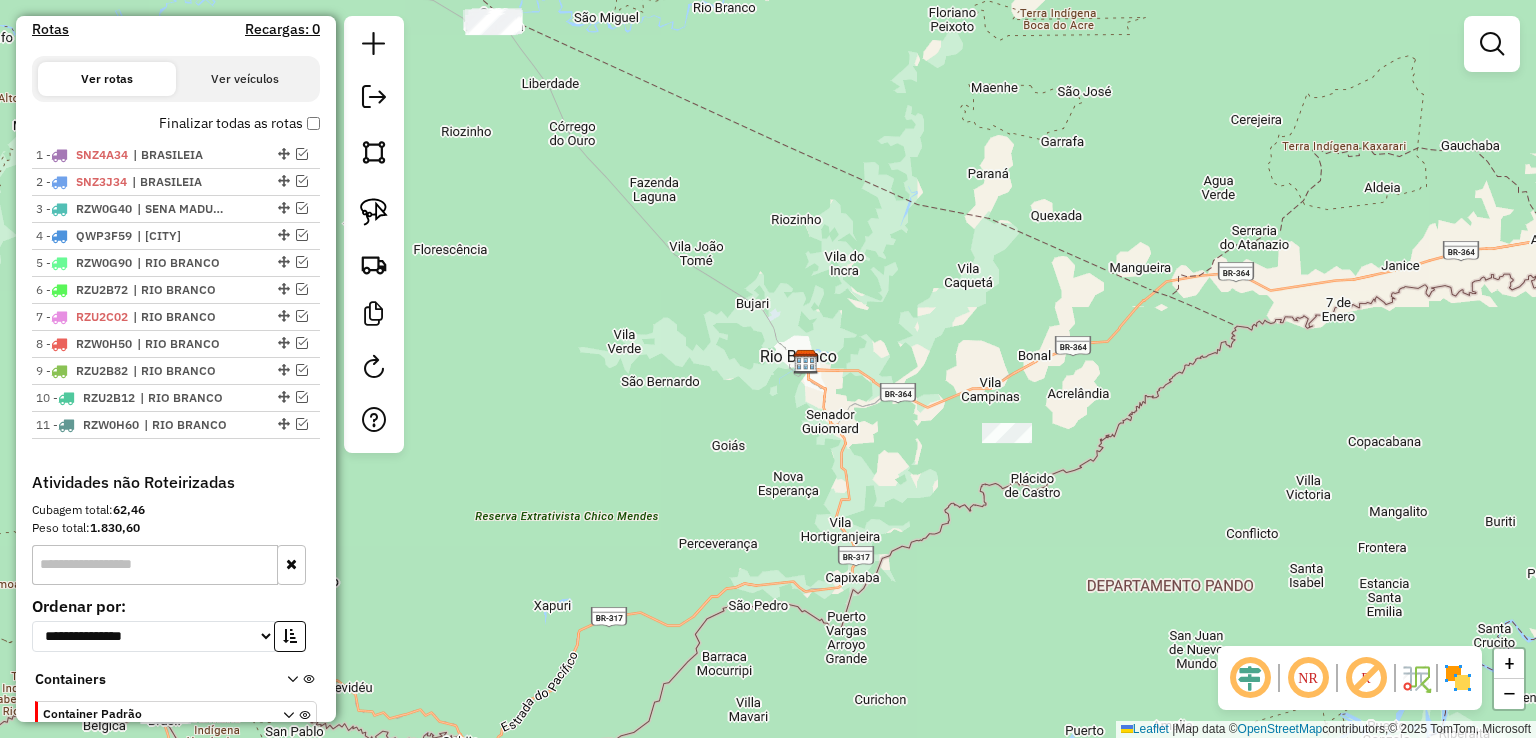 drag, startPoint x: 875, startPoint y: 235, endPoint x: 674, endPoint y: 177, distance: 209.20087 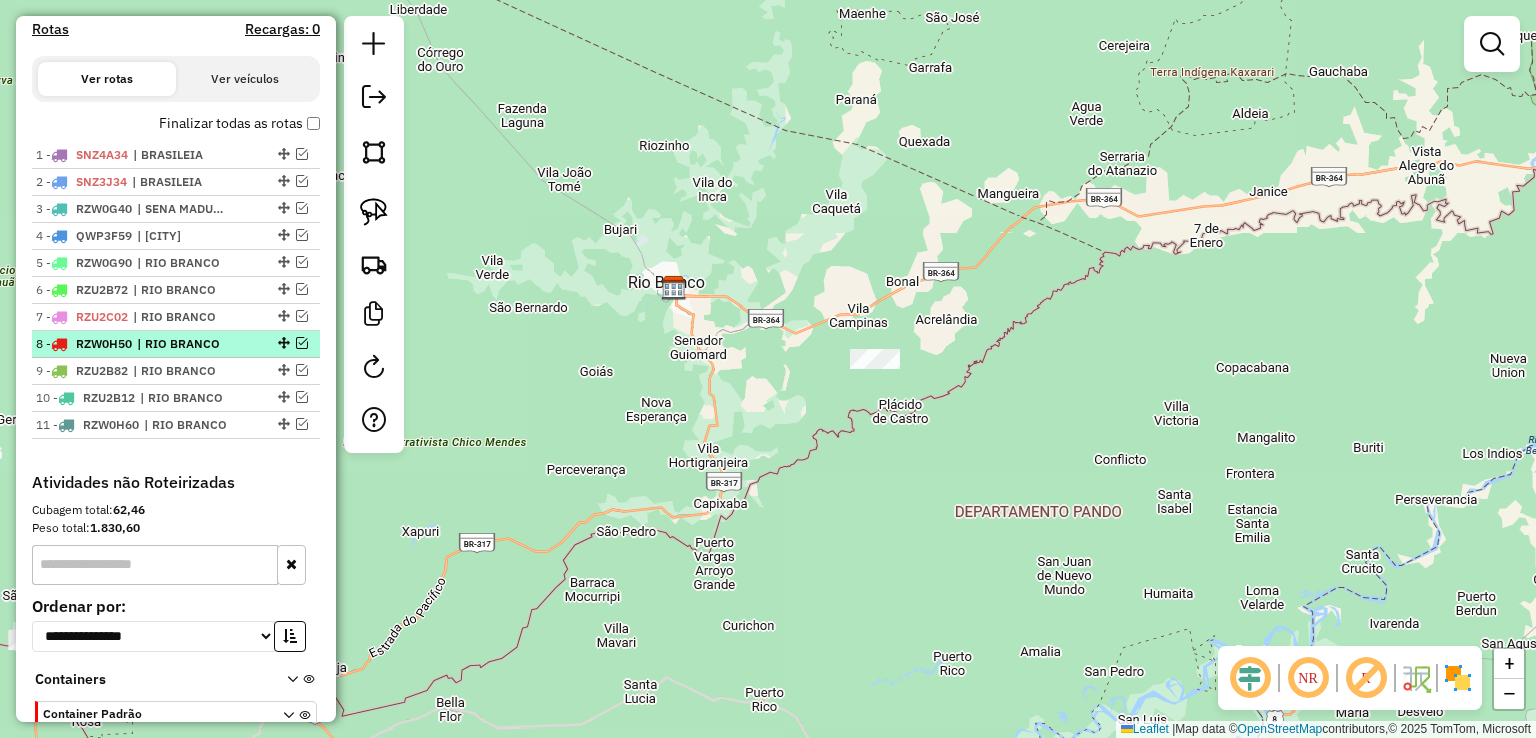 click at bounding box center [302, 343] 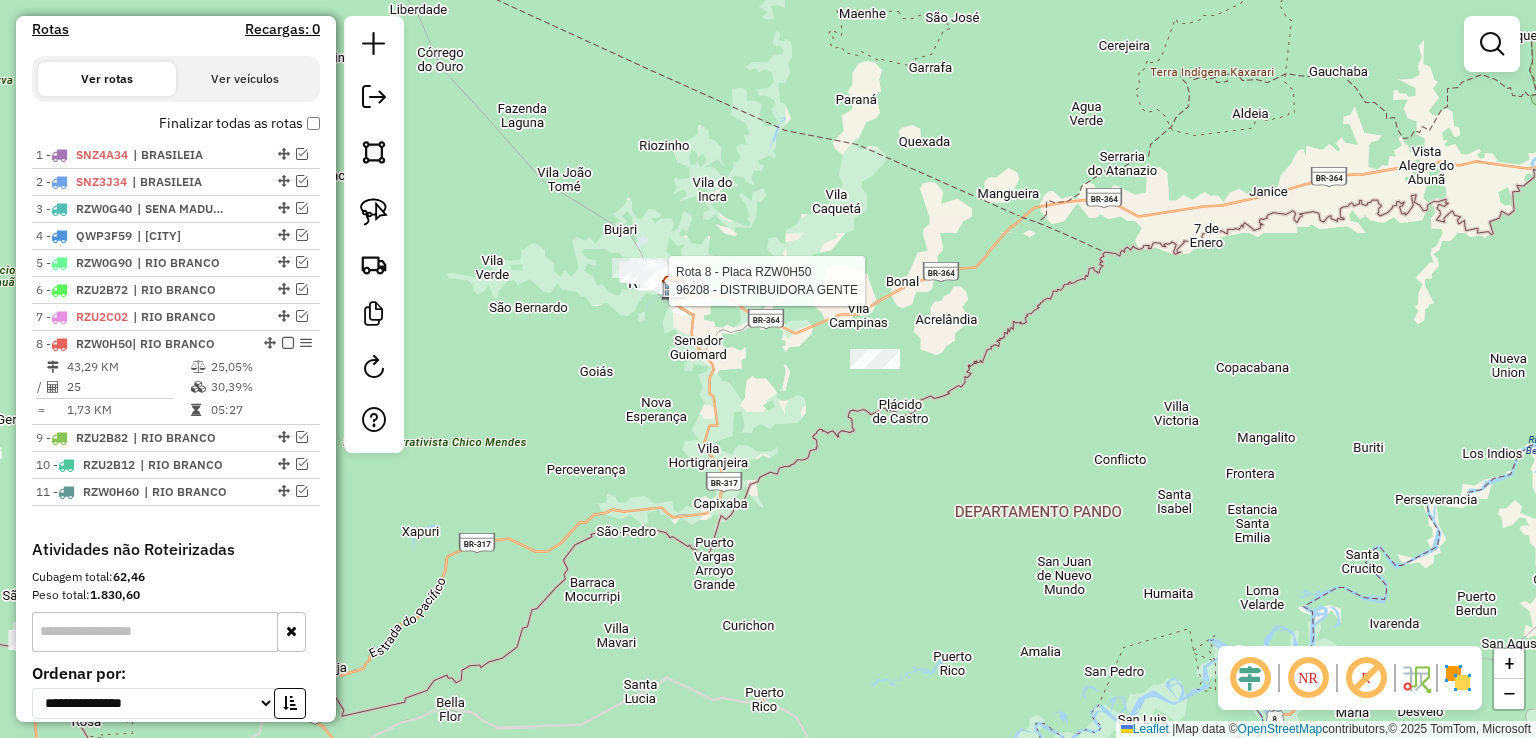 select on "**********" 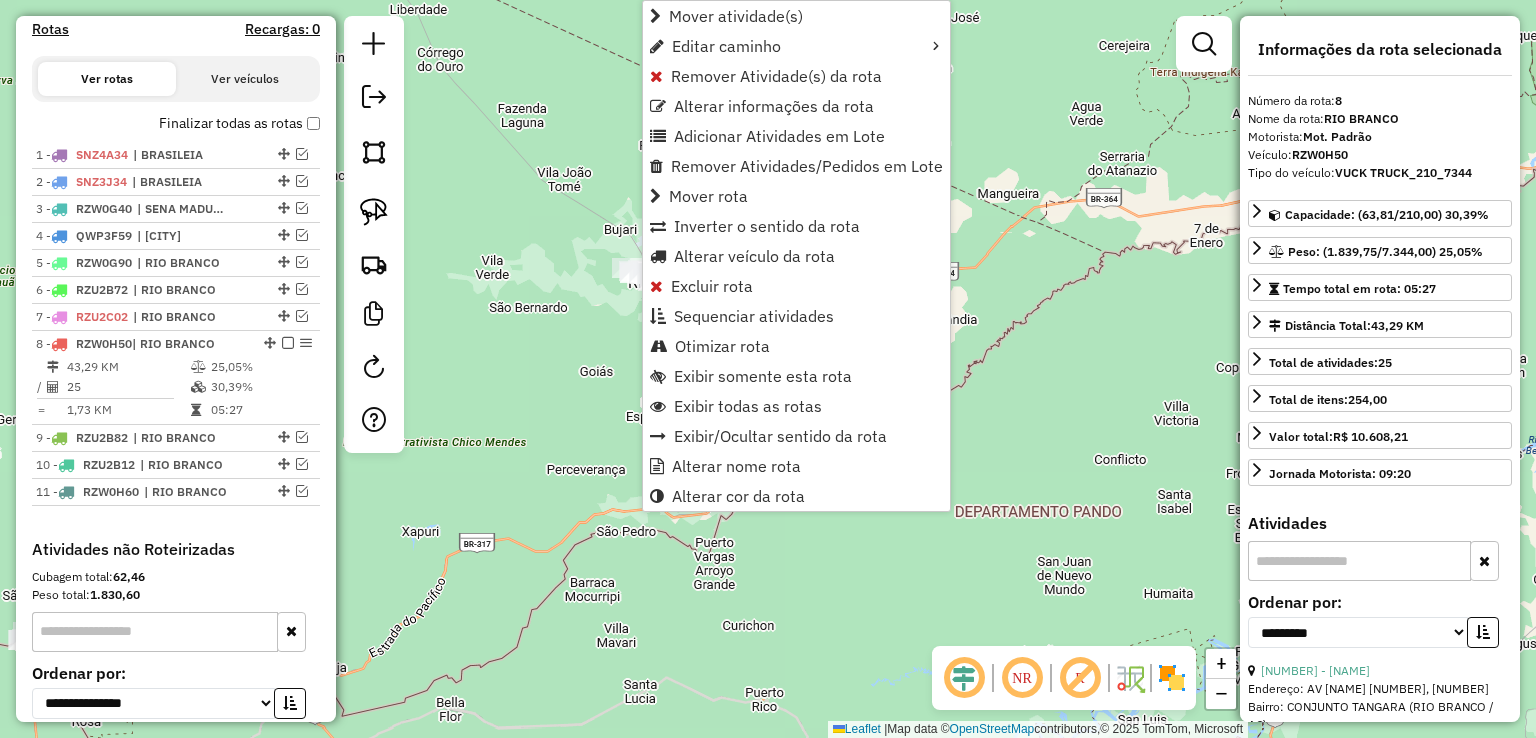 scroll, scrollTop: 823, scrollLeft: 0, axis: vertical 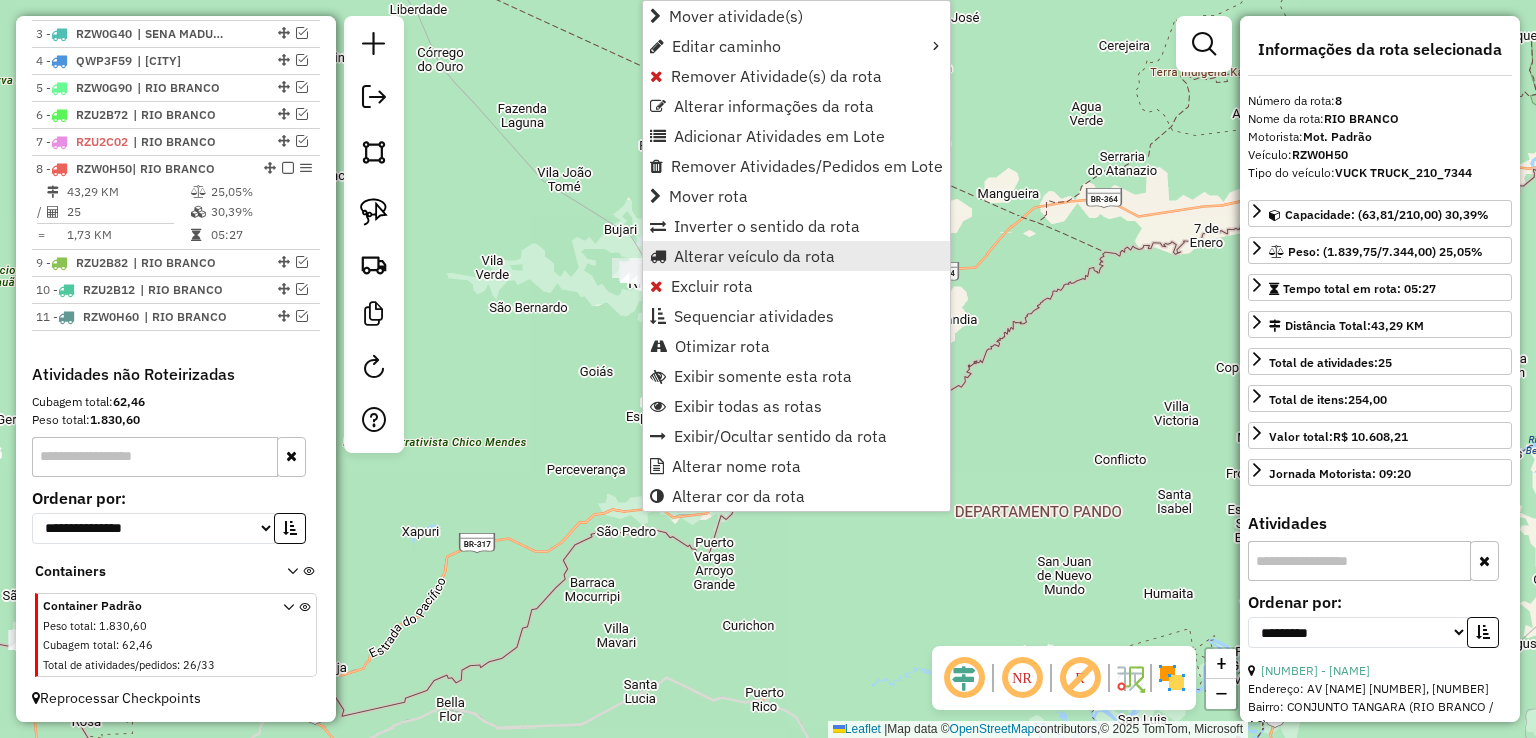 click on "Alterar veículo da rota" at bounding box center (754, 256) 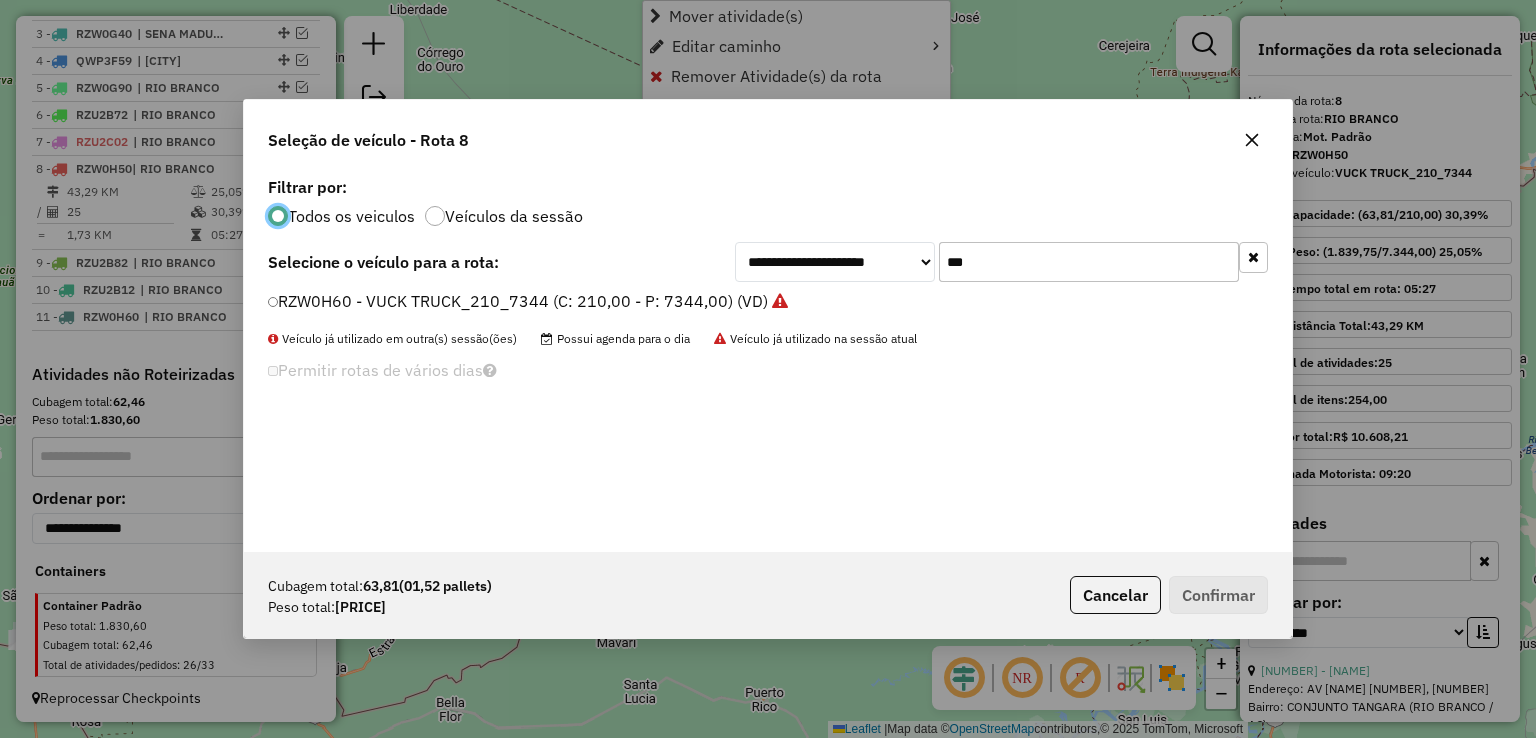 scroll, scrollTop: 10, scrollLeft: 6, axis: both 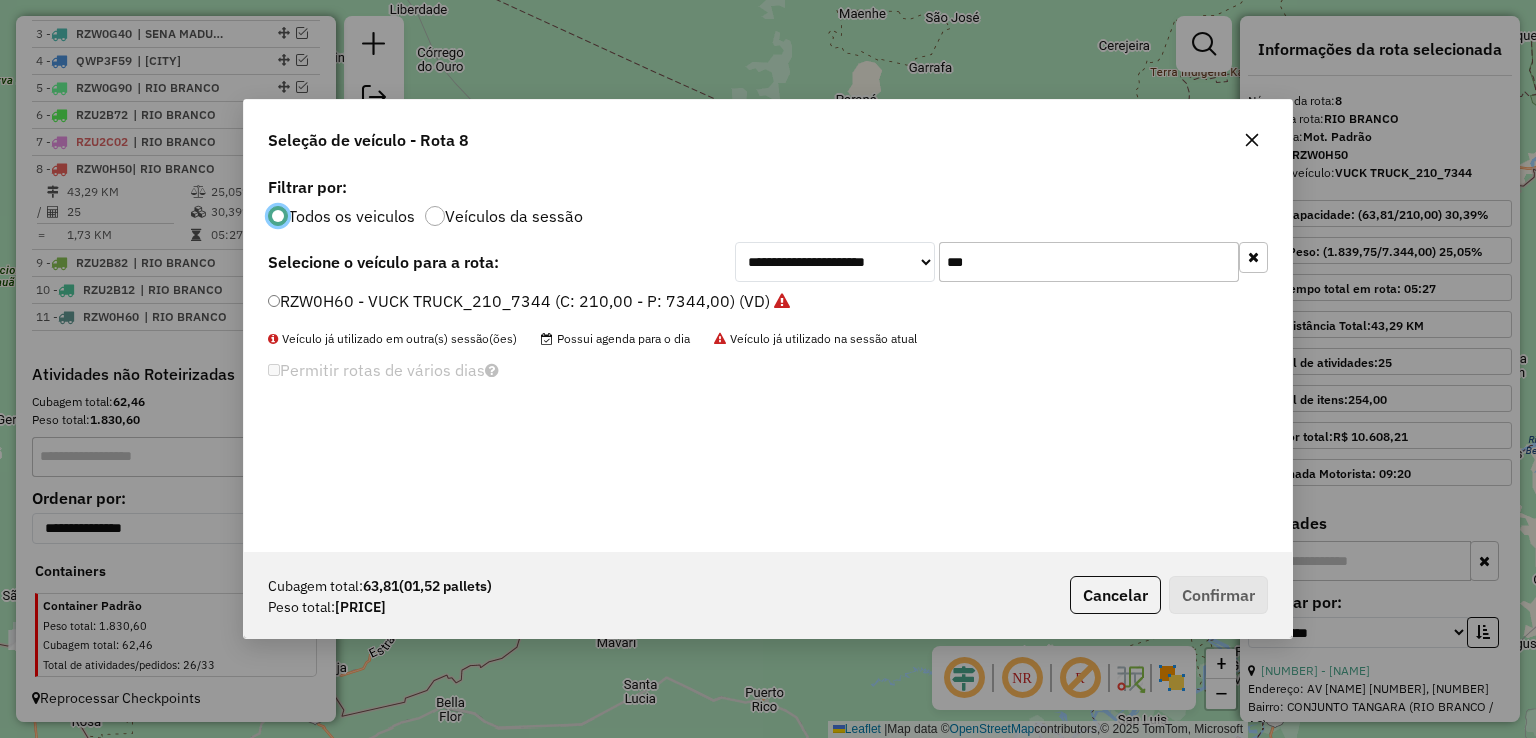 drag, startPoint x: 1050, startPoint y: 257, endPoint x: 789, endPoint y: 257, distance: 261 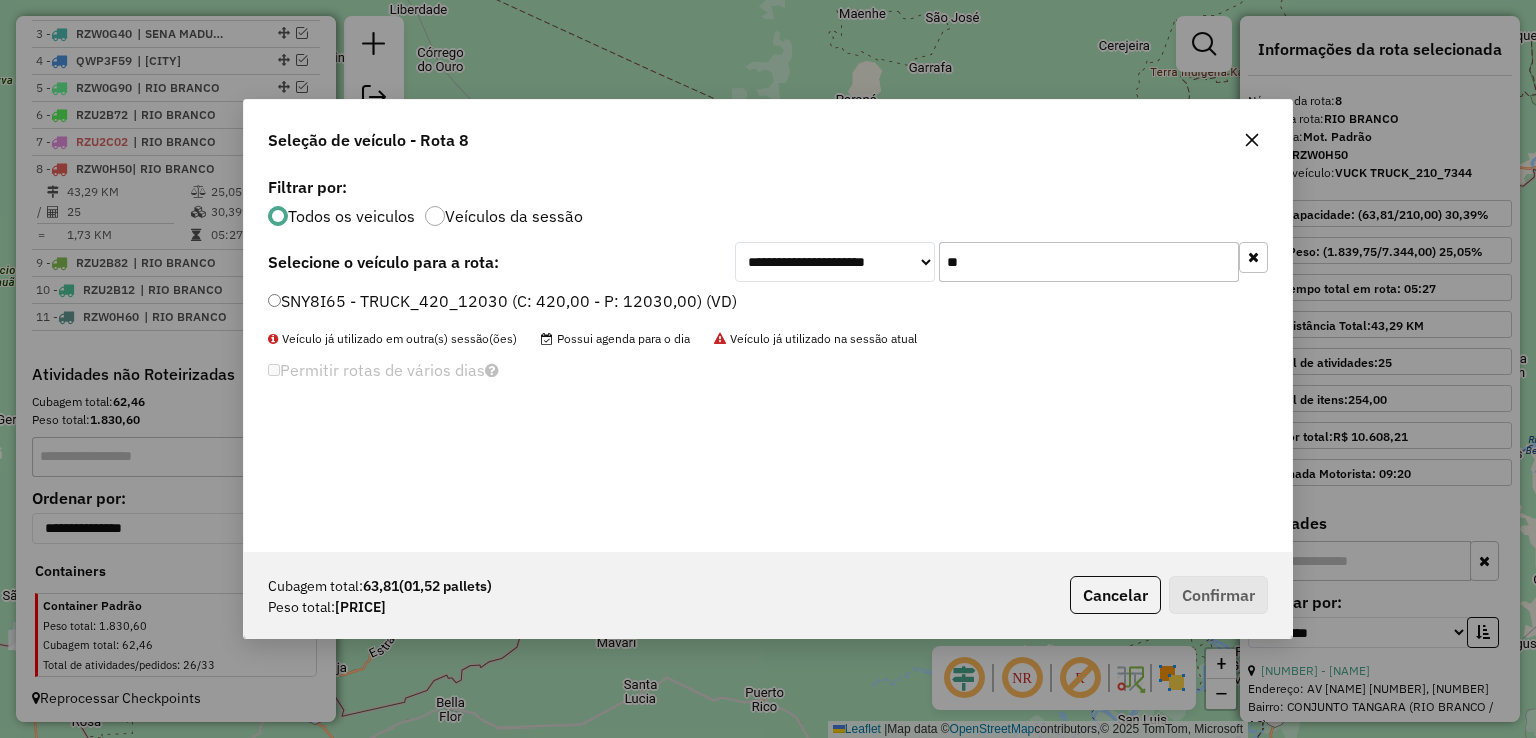 type on "**" 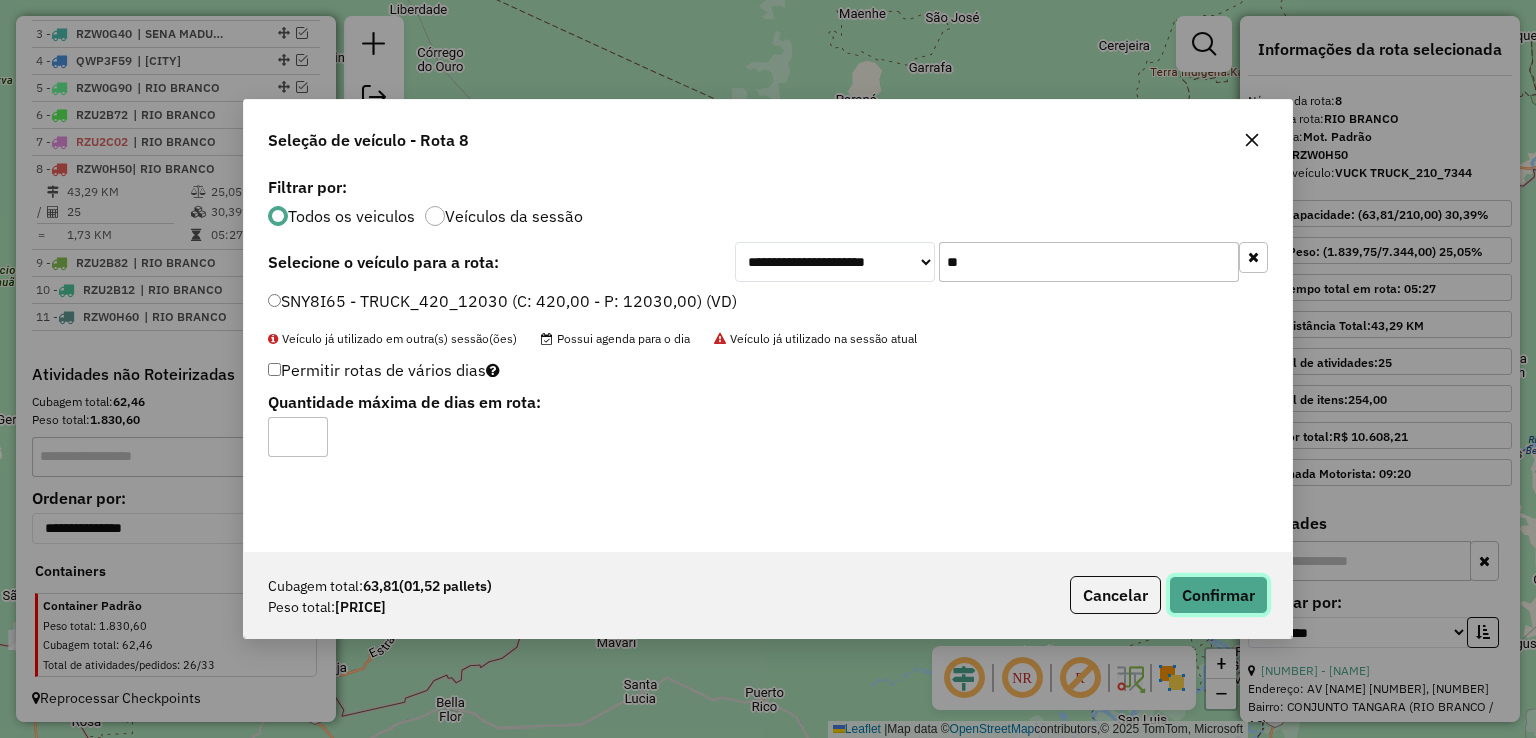 click on "Confirmar" 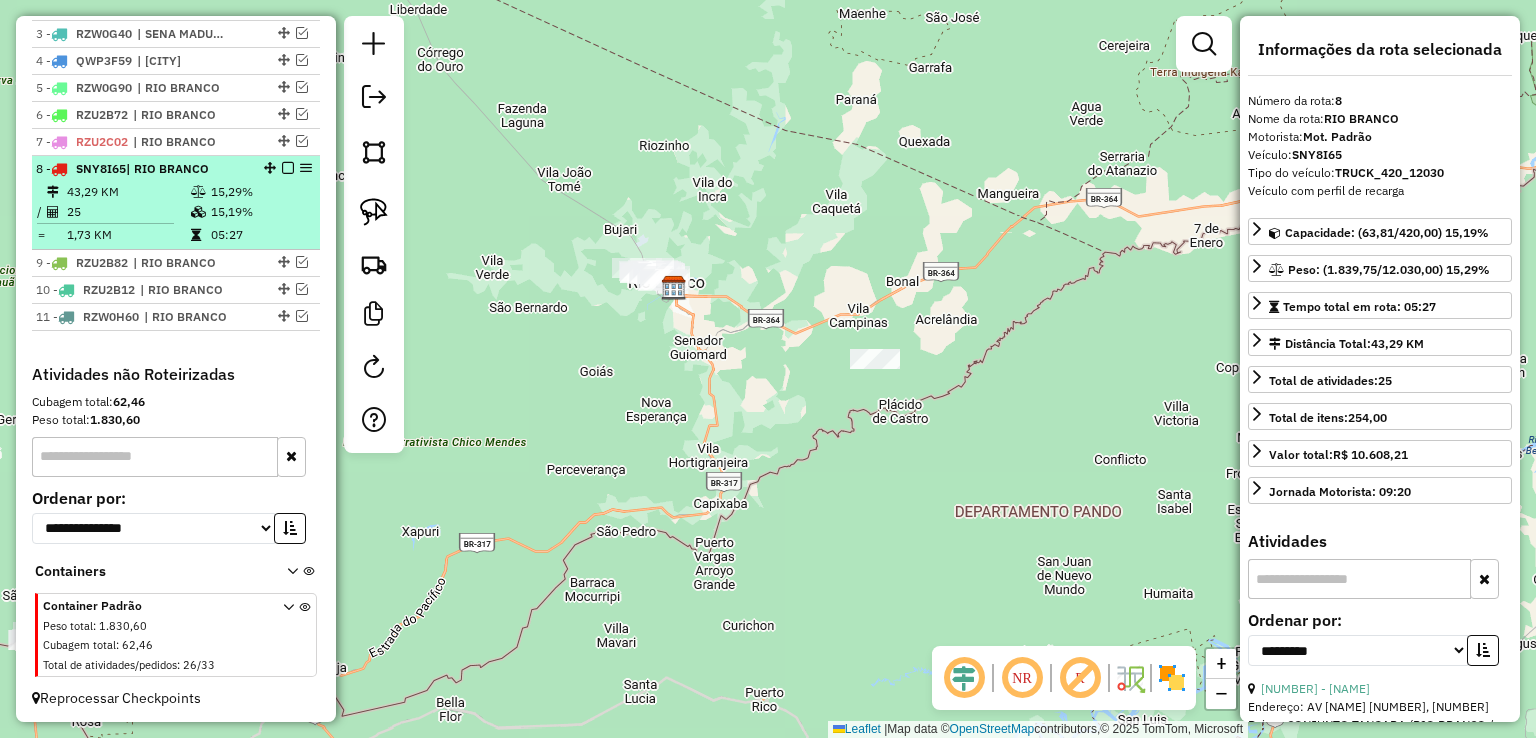 click at bounding box center [288, 168] 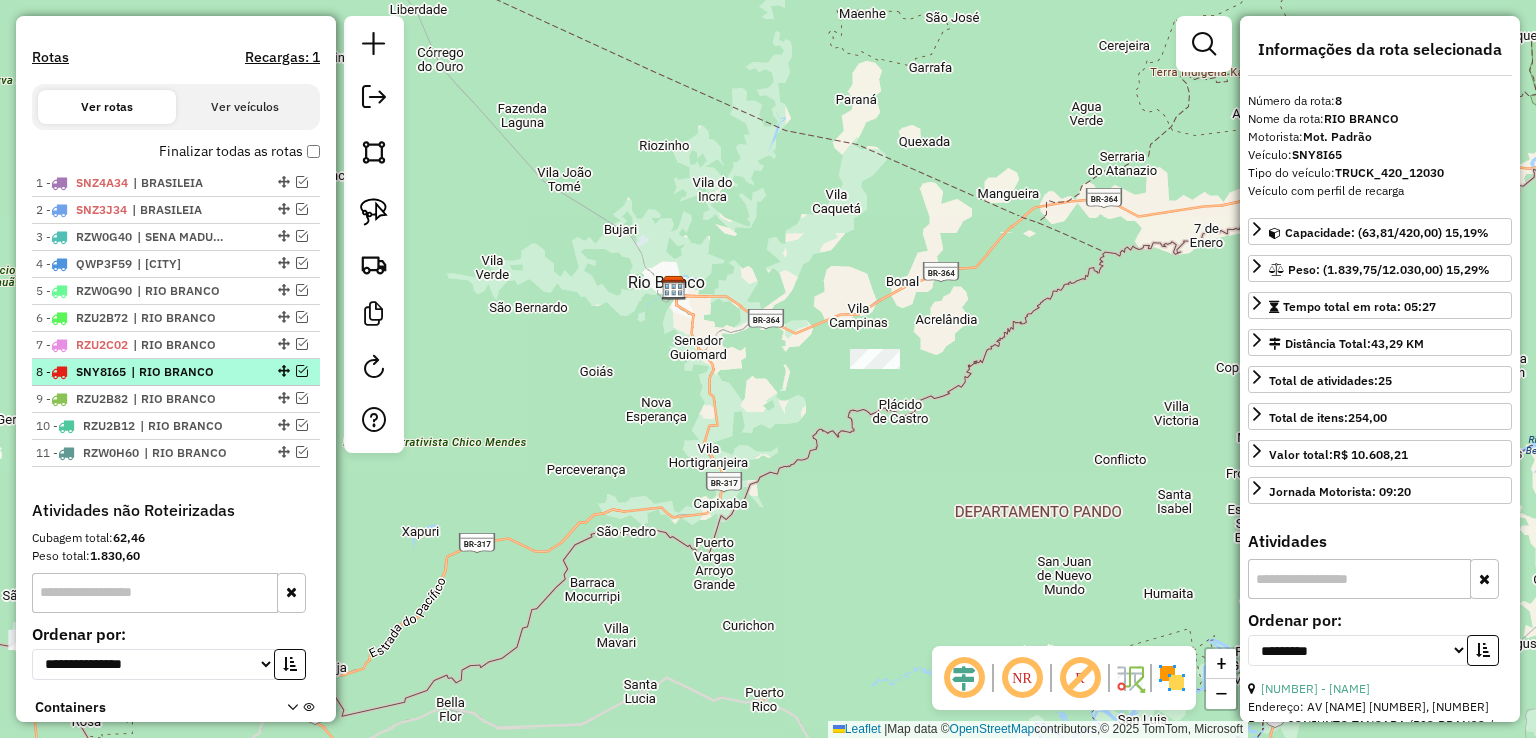 scroll, scrollTop: 656, scrollLeft: 0, axis: vertical 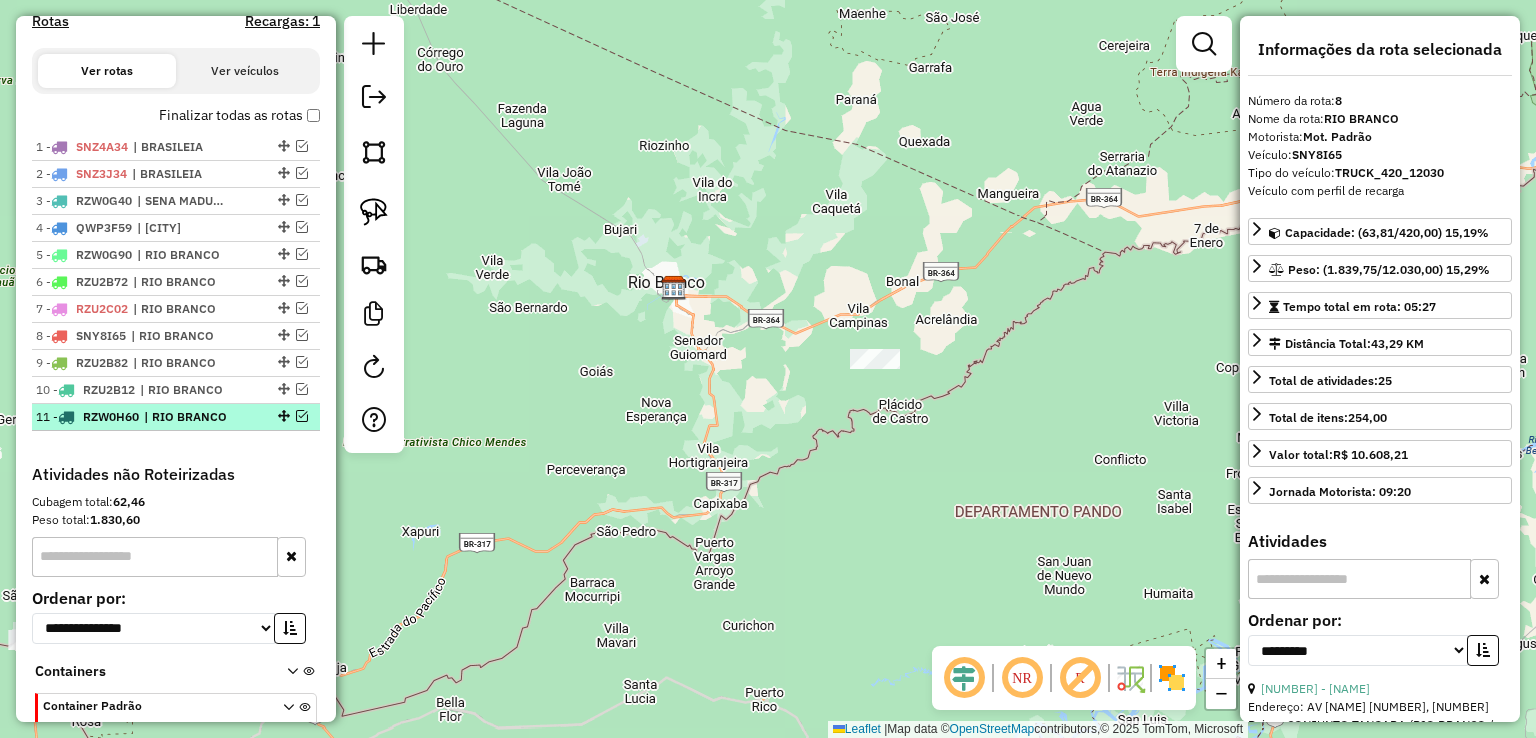 click on "11 -       RZW0H60   | [CITY]" at bounding box center [176, 417] 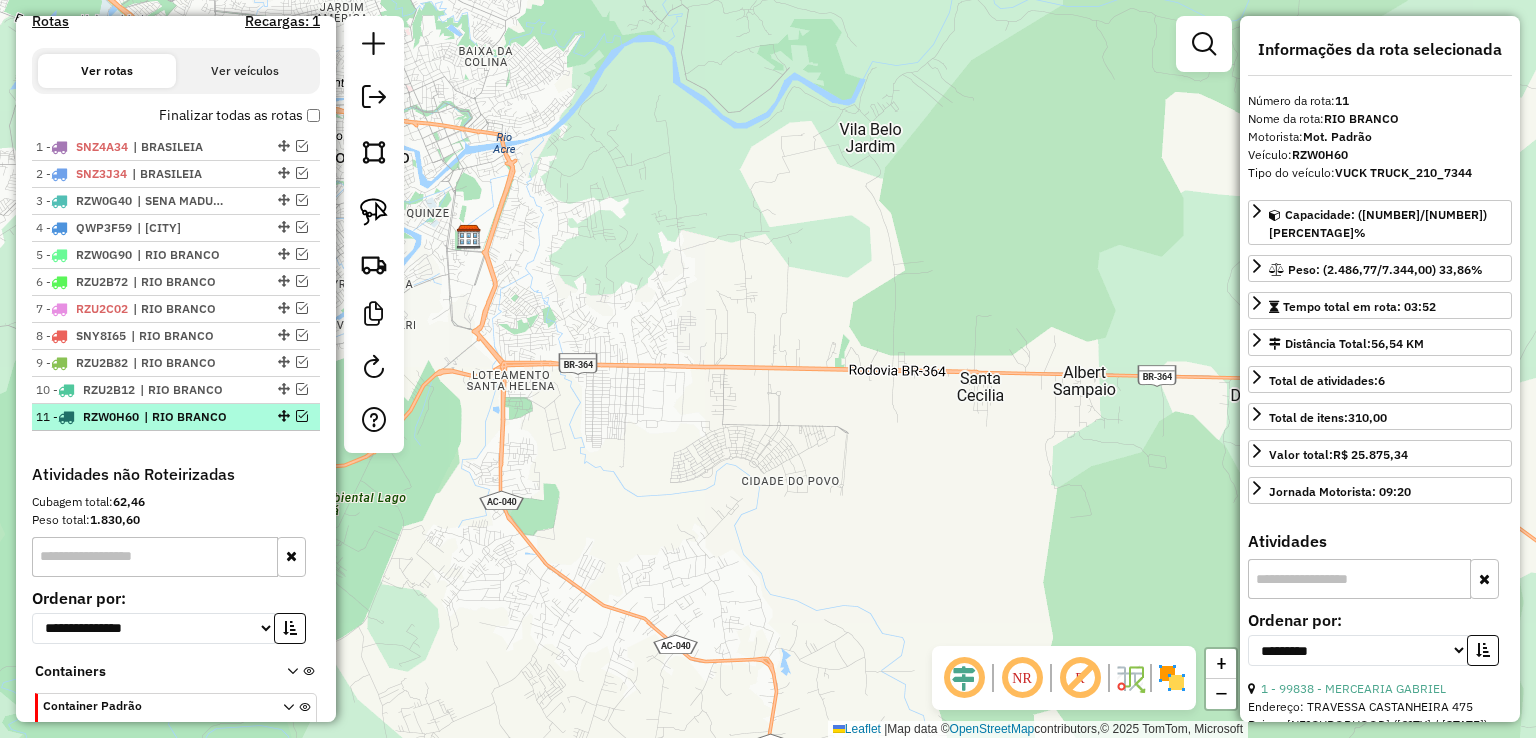 click at bounding box center [302, 416] 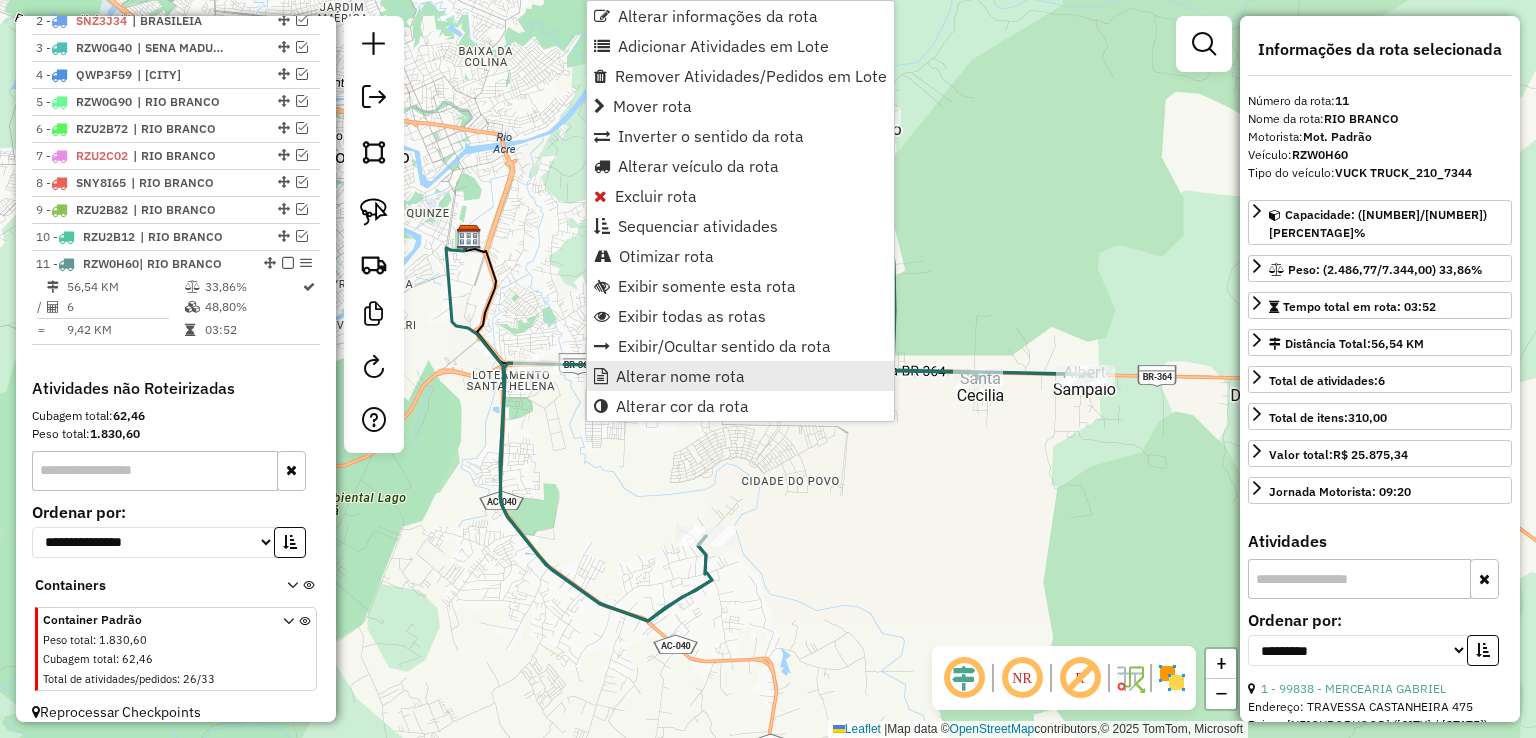 scroll, scrollTop: 823, scrollLeft: 0, axis: vertical 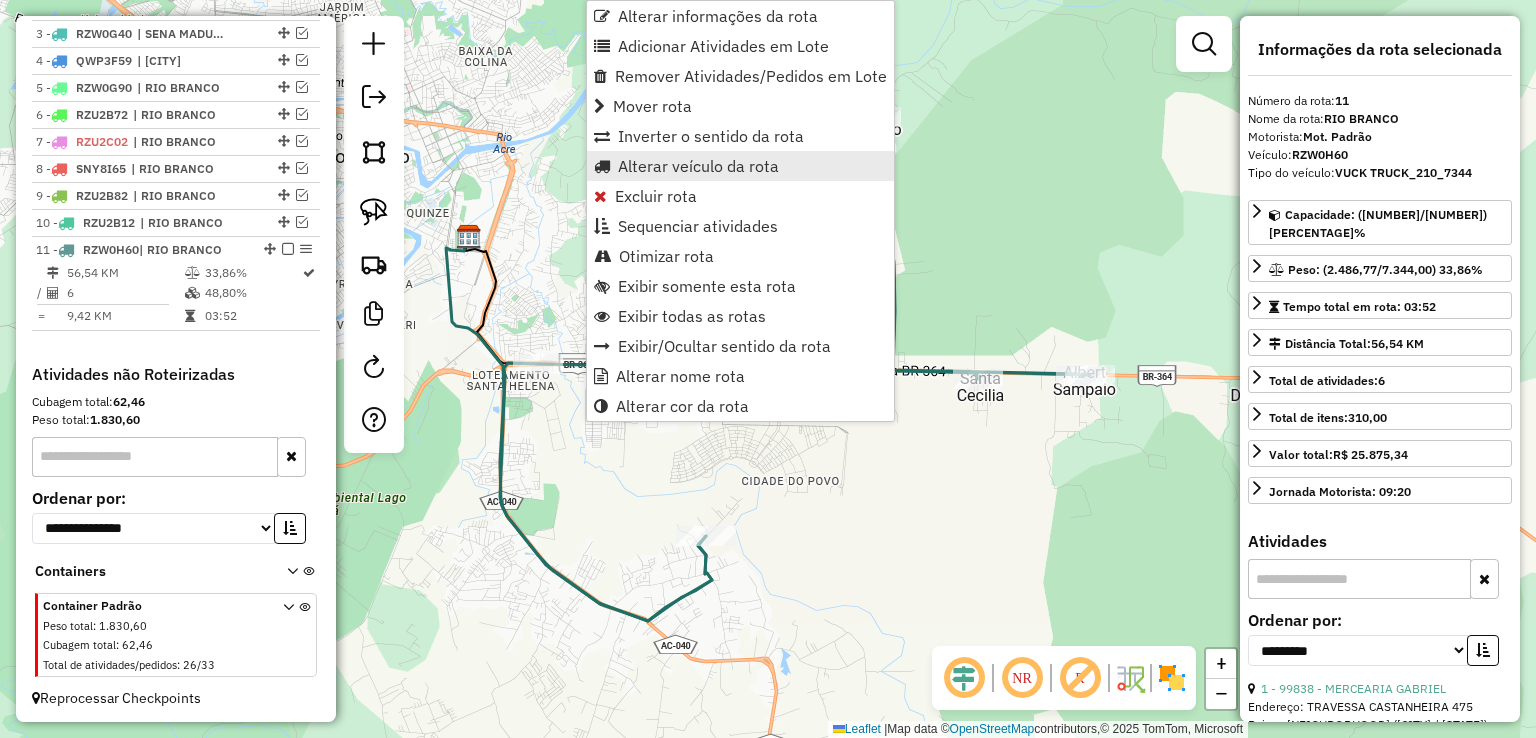 click on "Alterar veículo da rota" at bounding box center (698, 166) 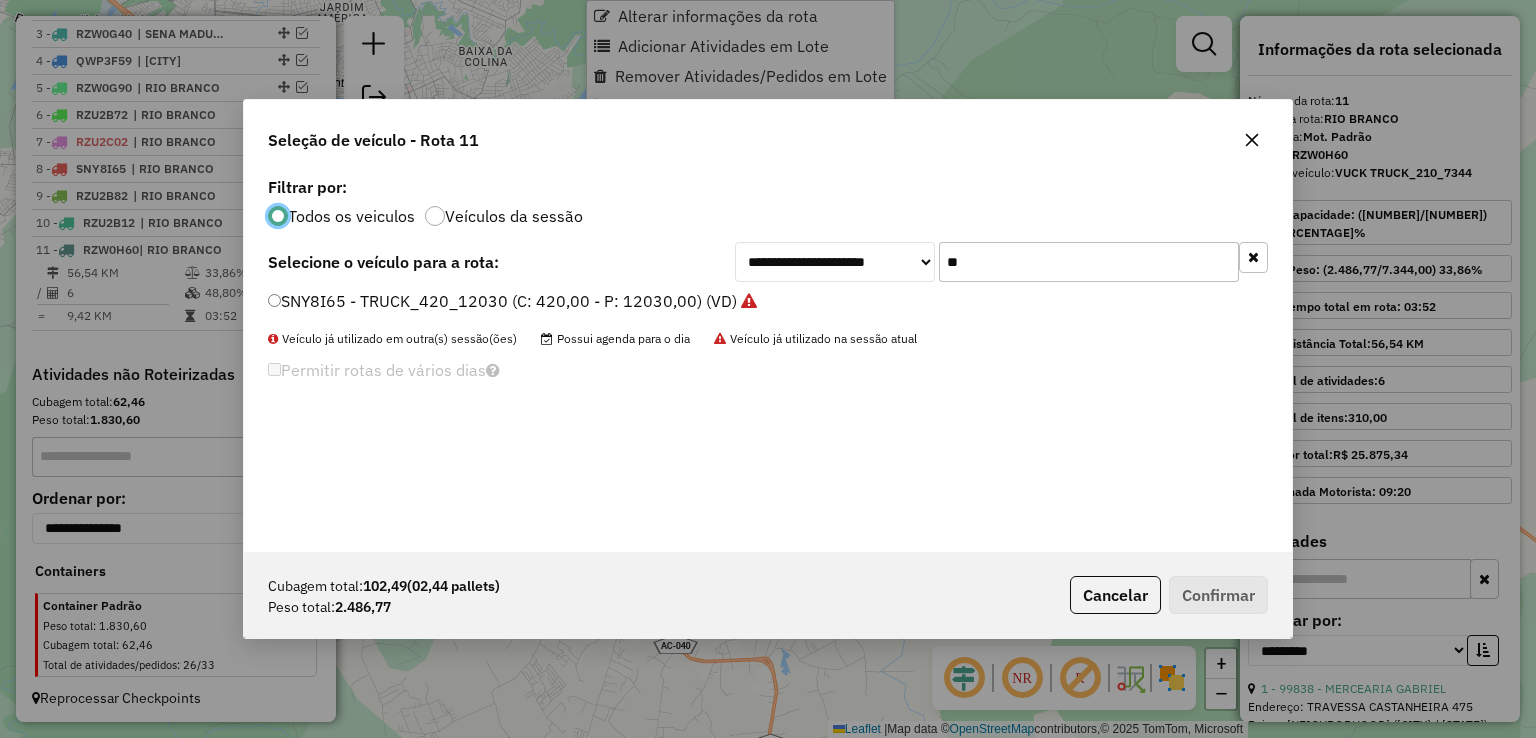 scroll, scrollTop: 10, scrollLeft: 6, axis: both 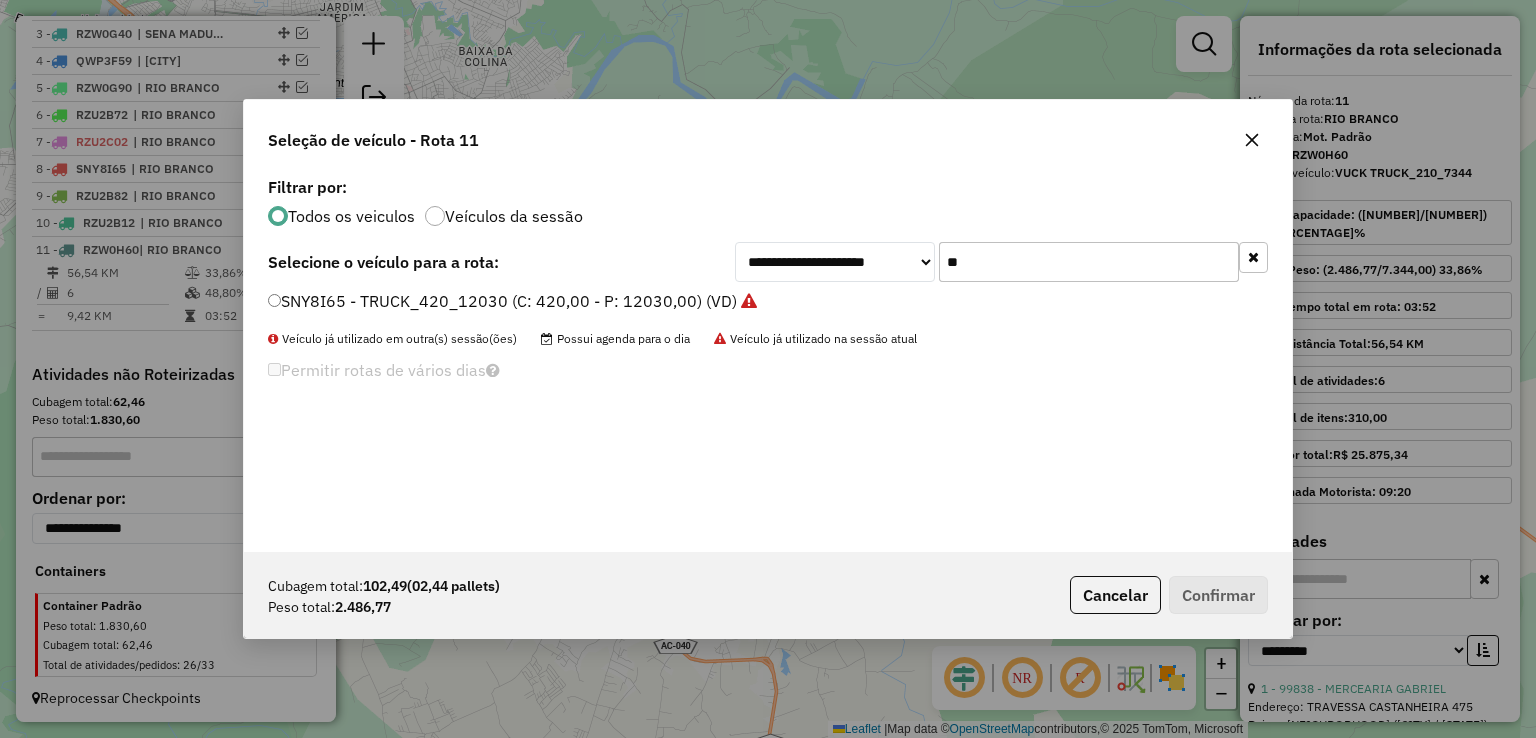 drag, startPoint x: 1023, startPoint y: 246, endPoint x: 818, endPoint y: 249, distance: 205.02196 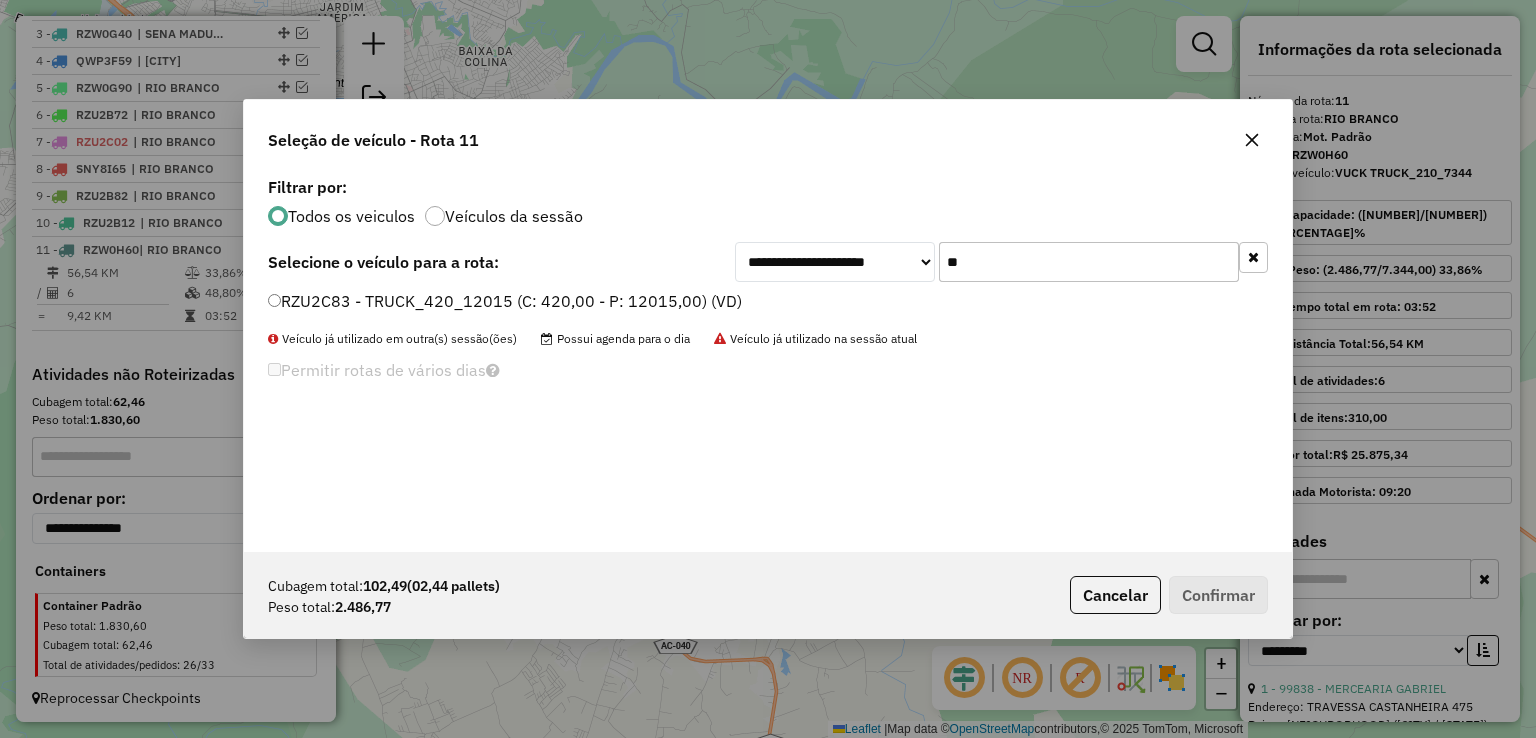 type on "**" 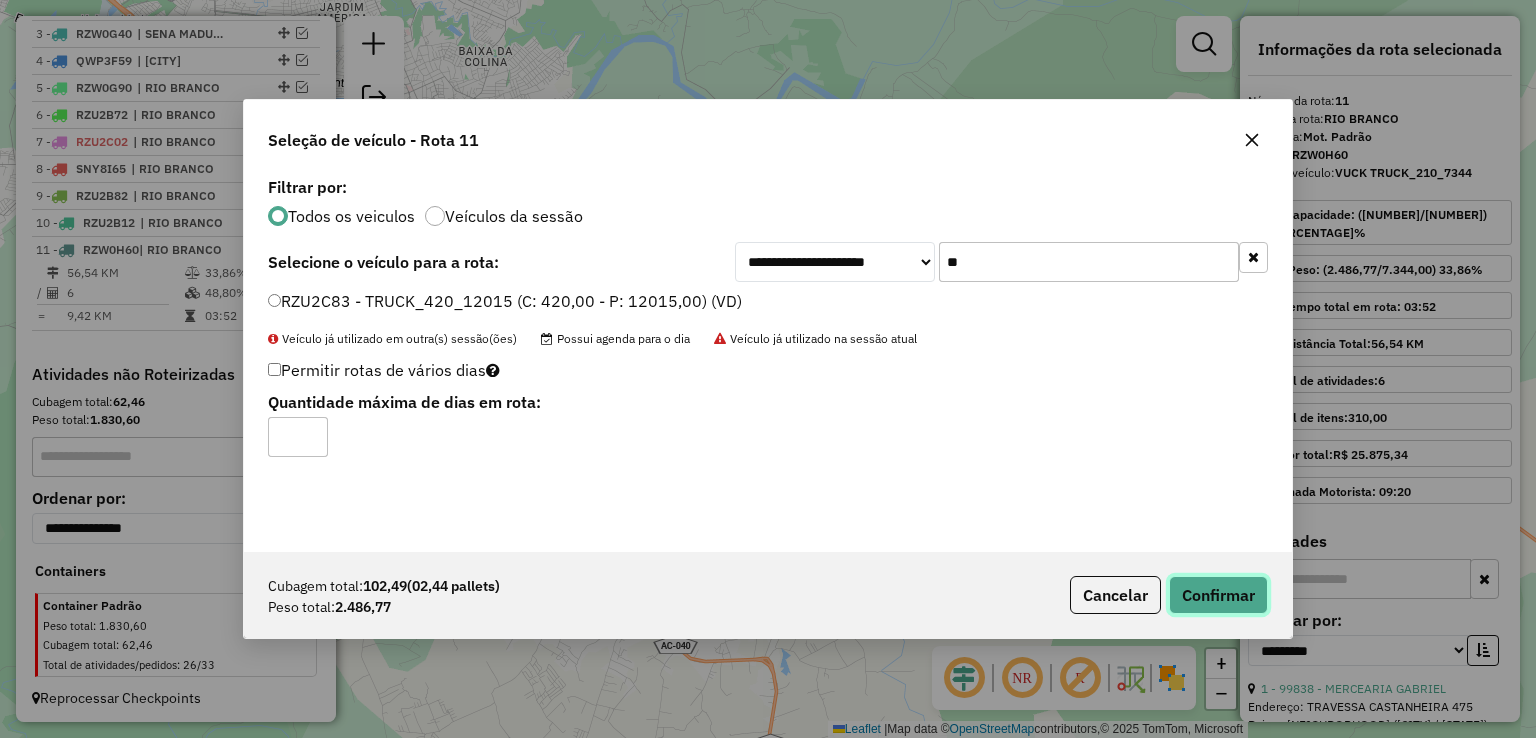 click on "Confirmar" 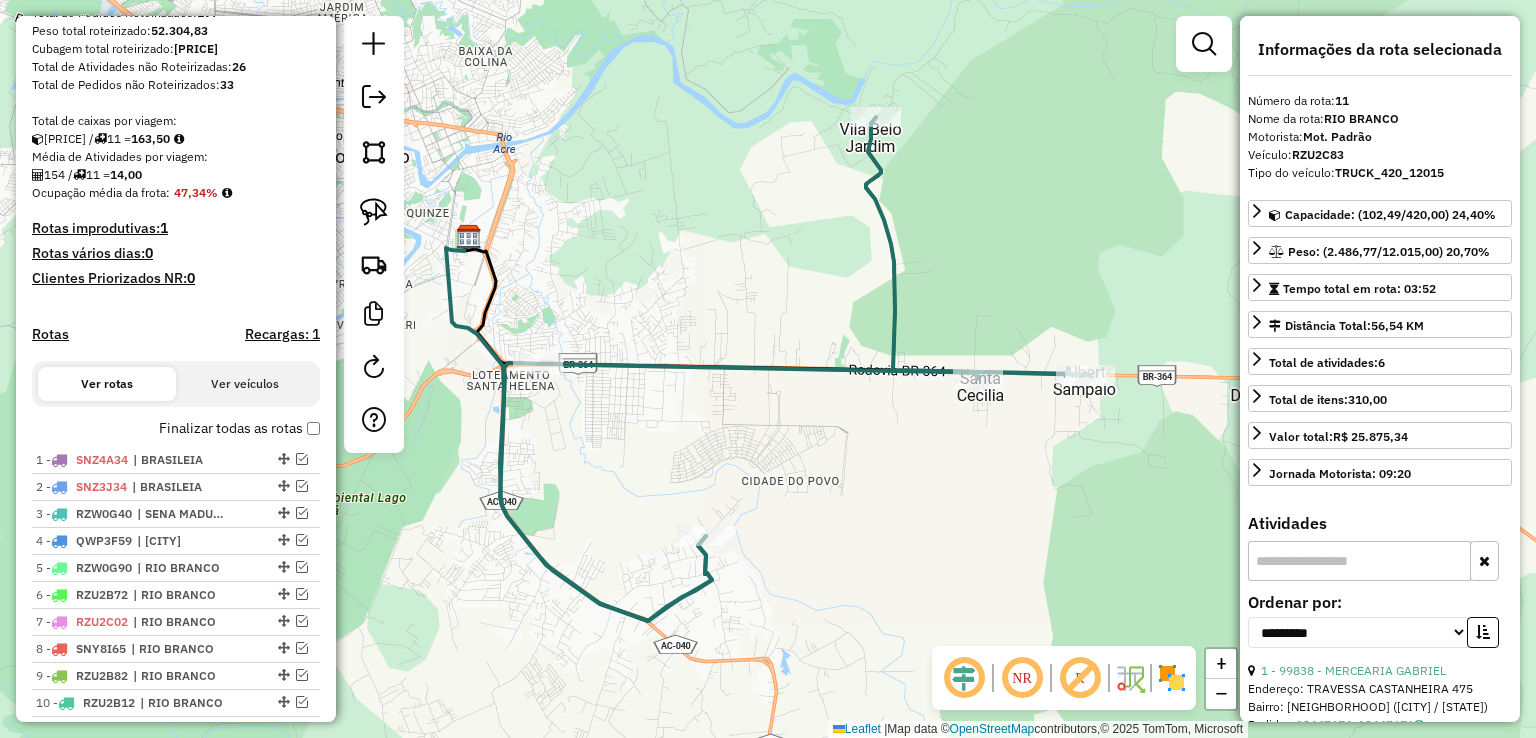 scroll, scrollTop: 543, scrollLeft: 0, axis: vertical 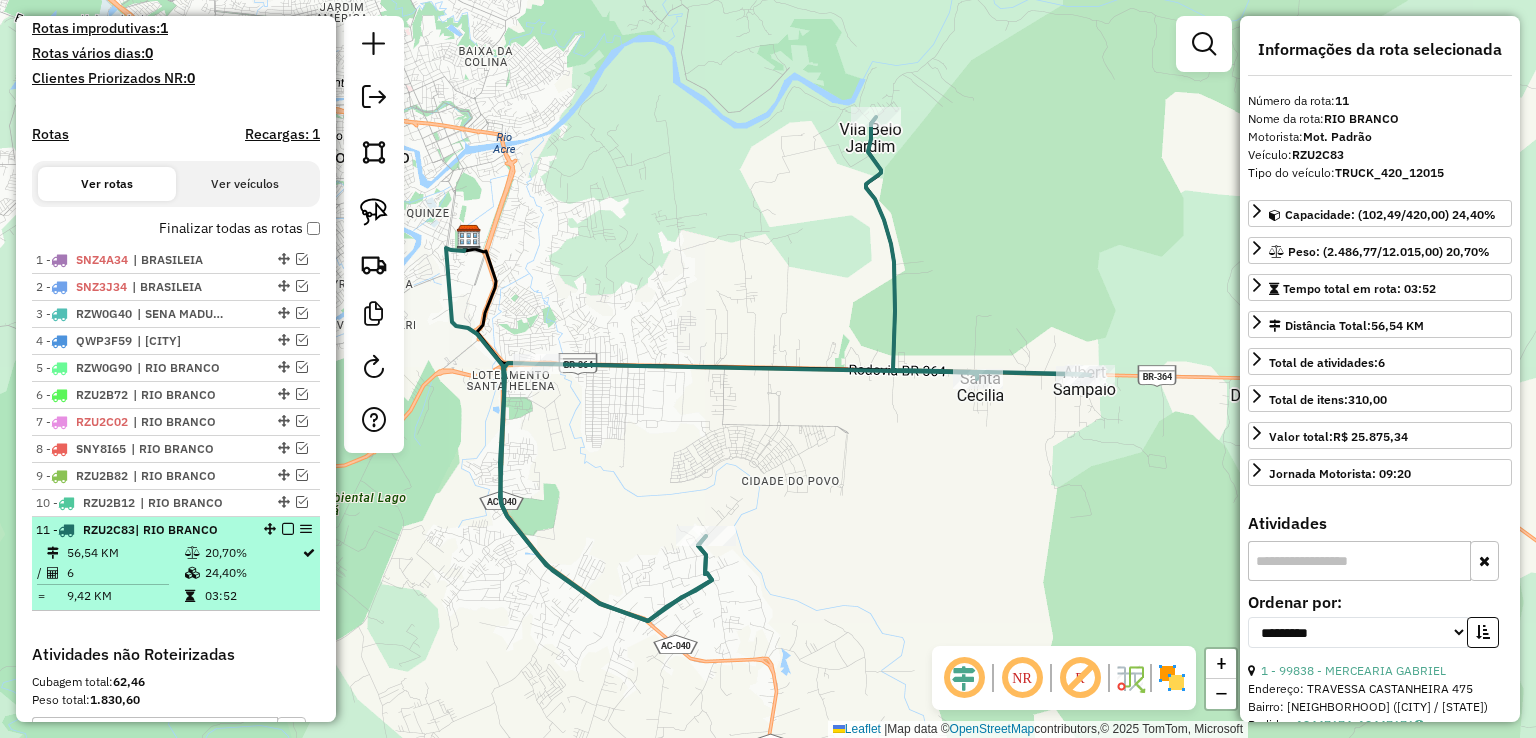 click at bounding box center [288, 529] 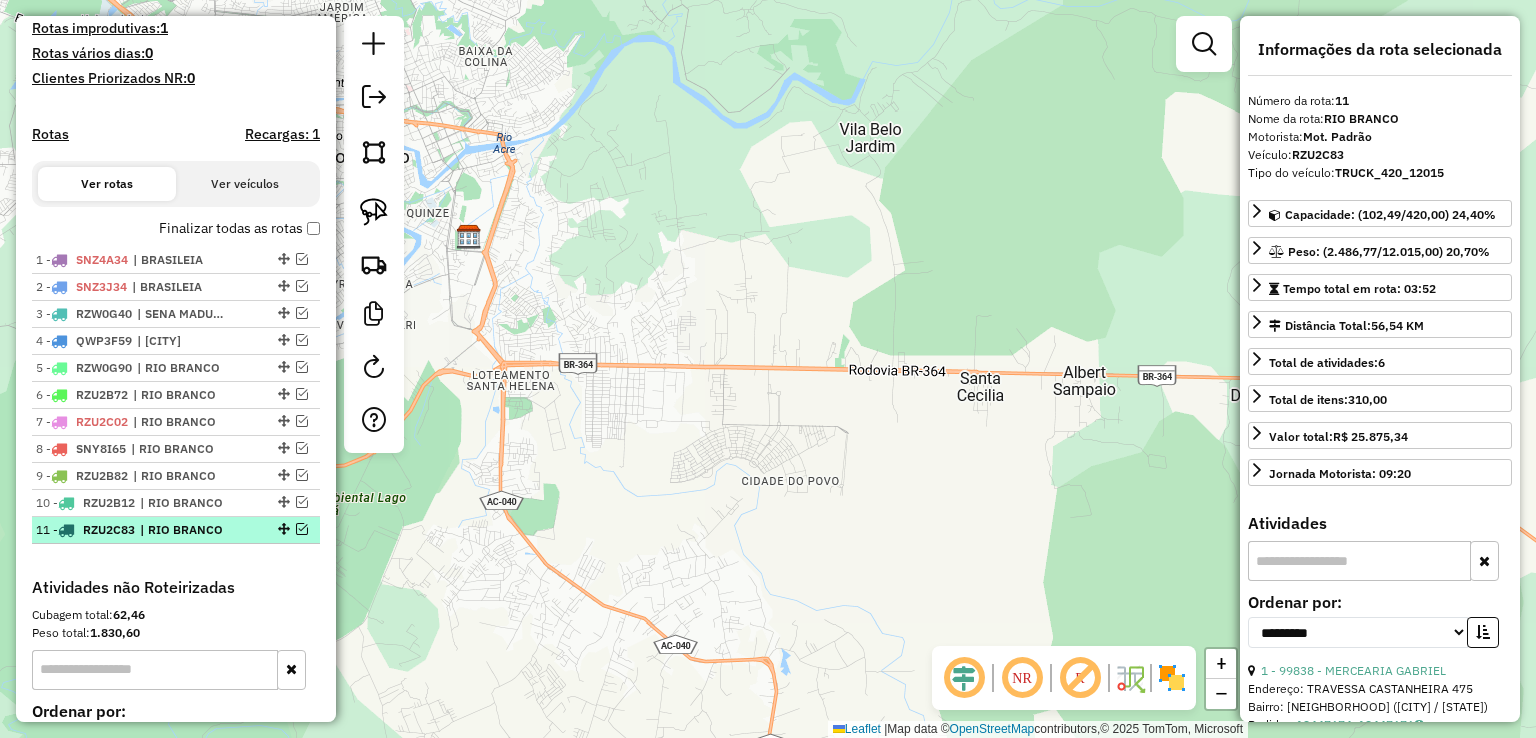 click at bounding box center [302, 529] 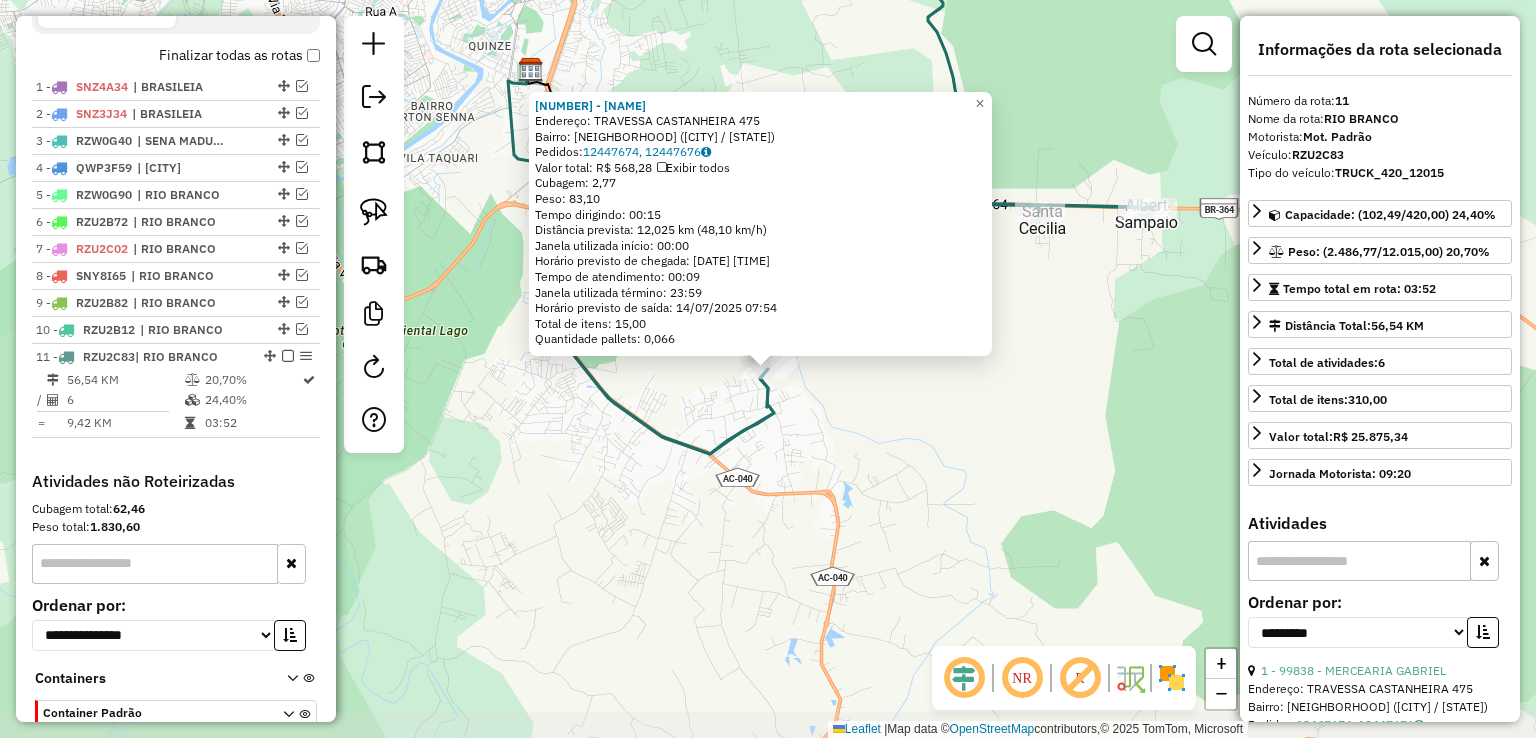 scroll, scrollTop: 823, scrollLeft: 0, axis: vertical 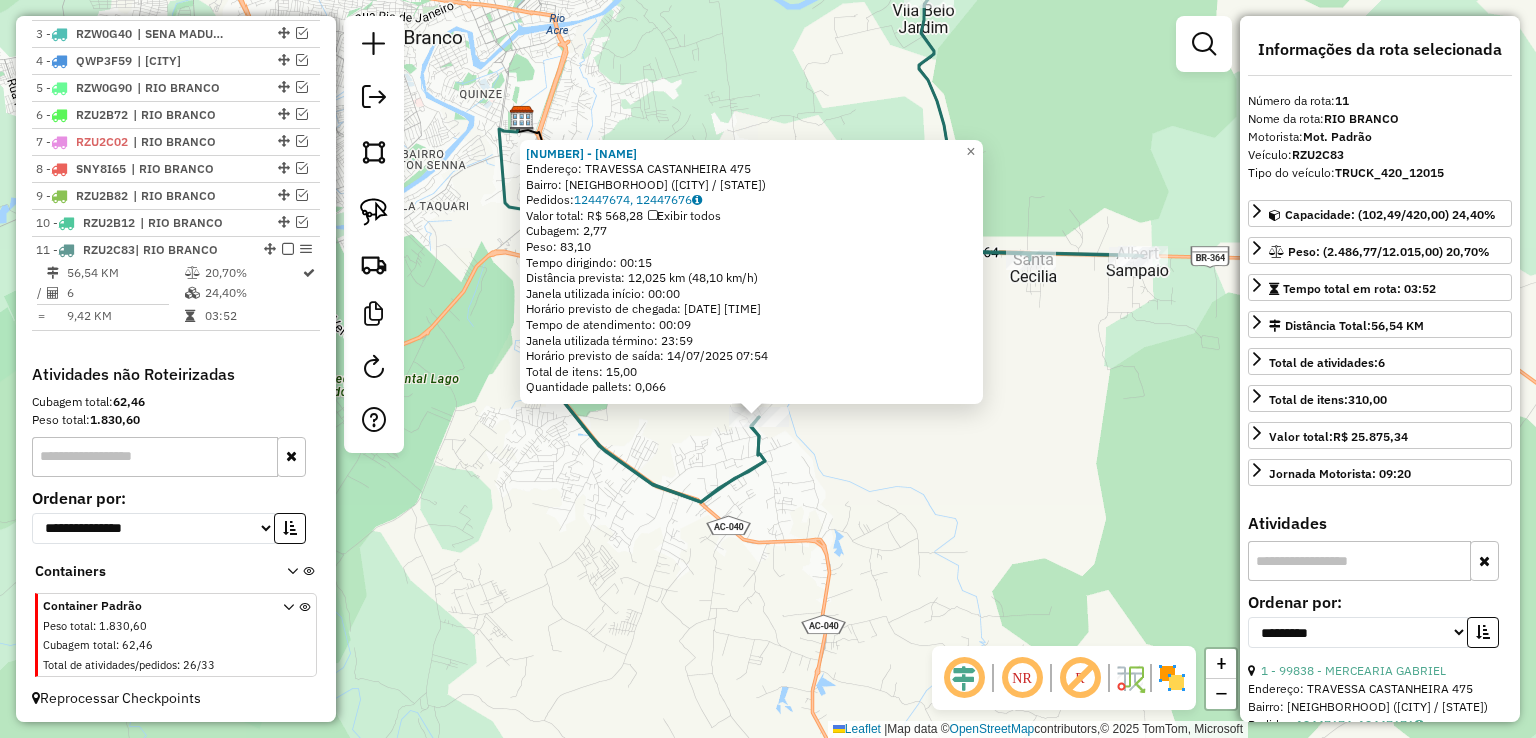 drag, startPoint x: 895, startPoint y: 421, endPoint x: 886, endPoint y: 469, distance: 48.83646 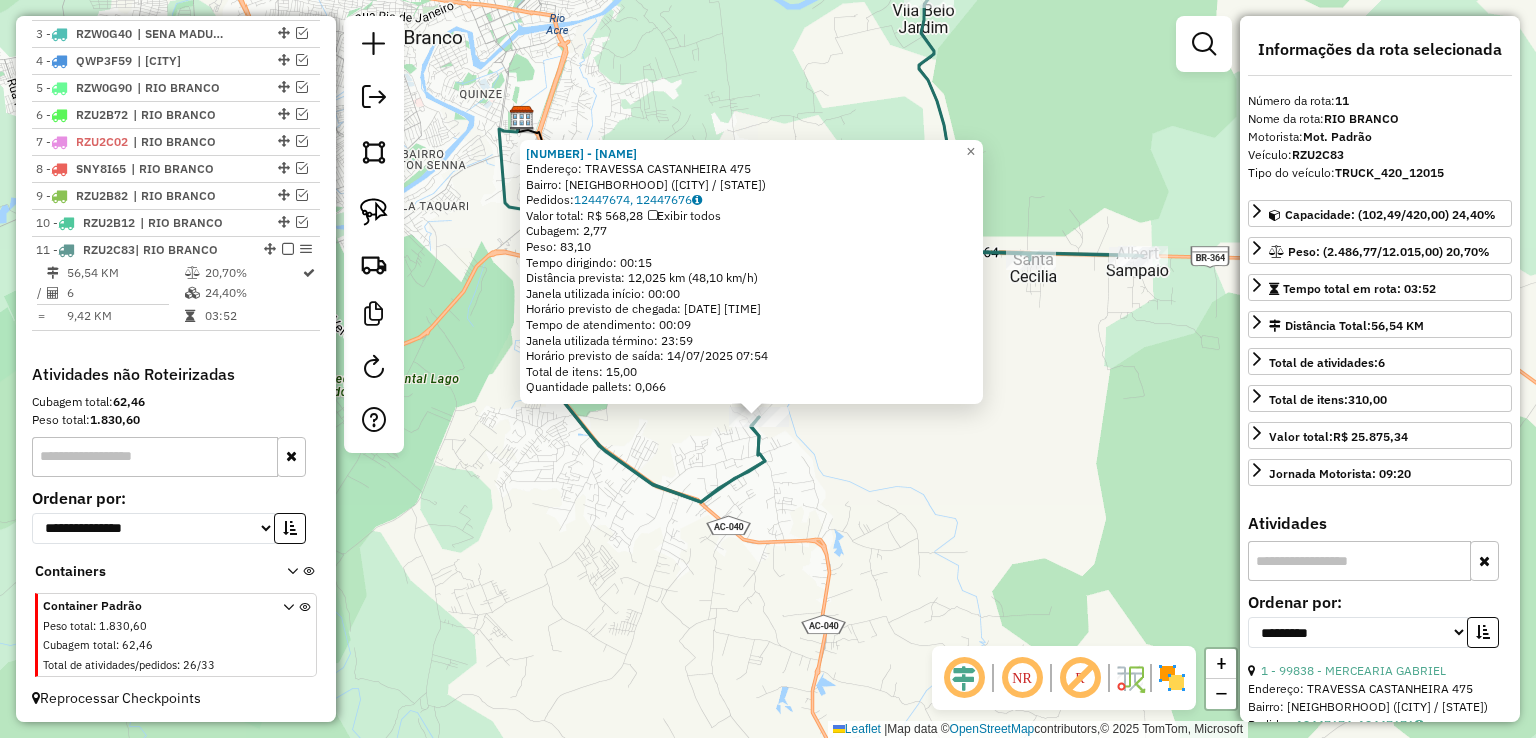 click on "99838 - MERCEARIA GABRIEL  Endereço:  TRAVESSA CASTANHEIRA [NUMBER]   Bairro: VILA ACRE ([CITY] / [STATE])   Pedidos:  12447674, 12447676   Valor total: R$ 568,28   Exibir todos   Cubagem: 2,77  Peso: 83,10  Tempo dirigindo: 00:15   Distância prevista: 12,025 km (48,10 km/h)   Janela utilizada início: 00:00   Horário previsto de chegada: 14/07/2025 07:45   Tempo de atendimento: 00:09   Janela utilizada término: 23:59   Horário previsto de saída: 14/07/2025 07:54   Total de itens: 15,00   Quantidade pallets: 0,066  × Janela de atendimento Grade de atendimento Capacidade Transportadoras Veículos Cliente Pedidos  Rotas Selecione os dias de semana para filtrar as janelas de atendimento  Seg   Ter   Qua   Qui   Sex   Sáb   Dom  Informe o período da janela de atendimento: De: Até:  Filtrar exatamente a janela do cliente  Considerar janela de atendimento padrão  Selecione os dias de semana para filtrar as grades de atendimento  Seg   Ter   Qua   Qui   Sex   Sáb   Dom   Peso mínimo:   Peso máximo:   De:  +" 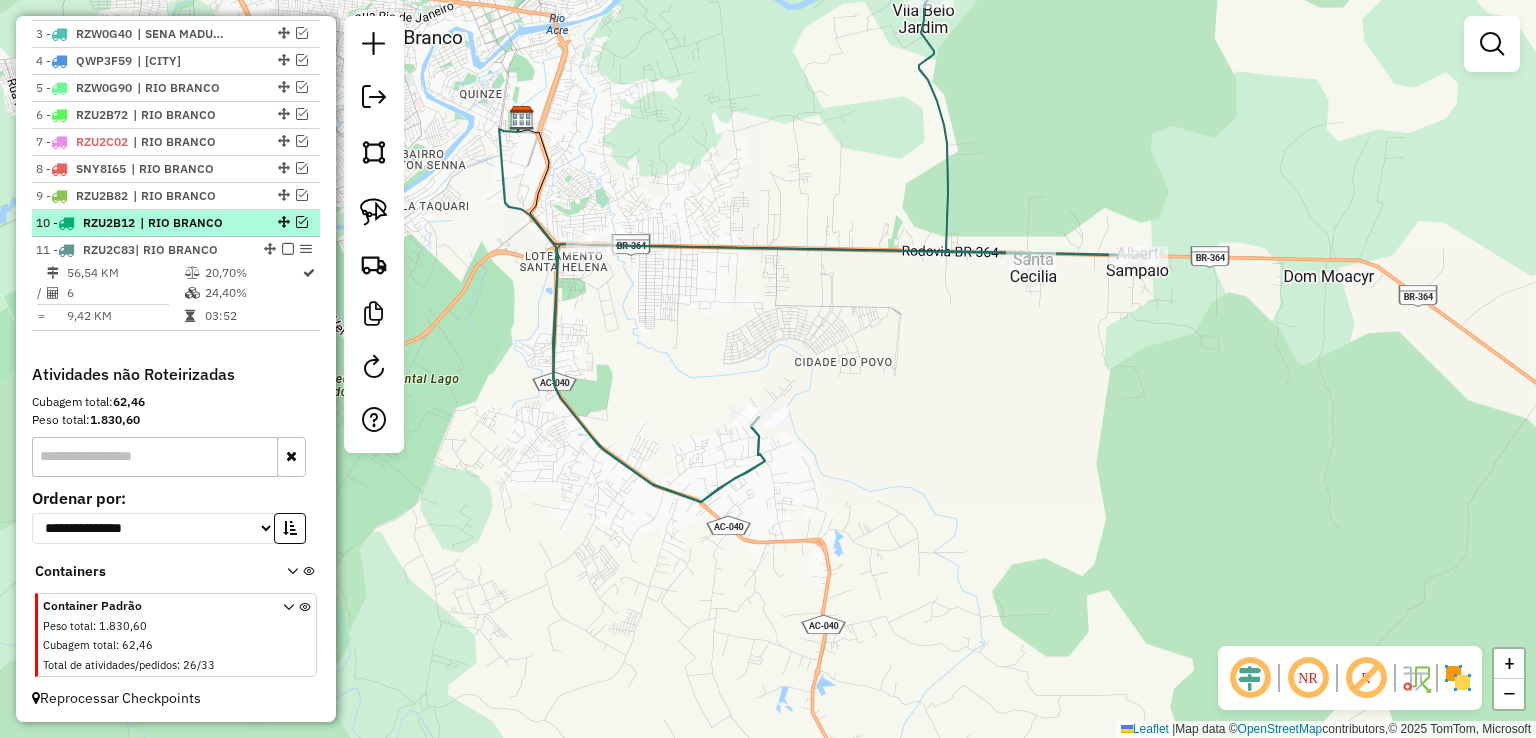 click at bounding box center [302, 222] 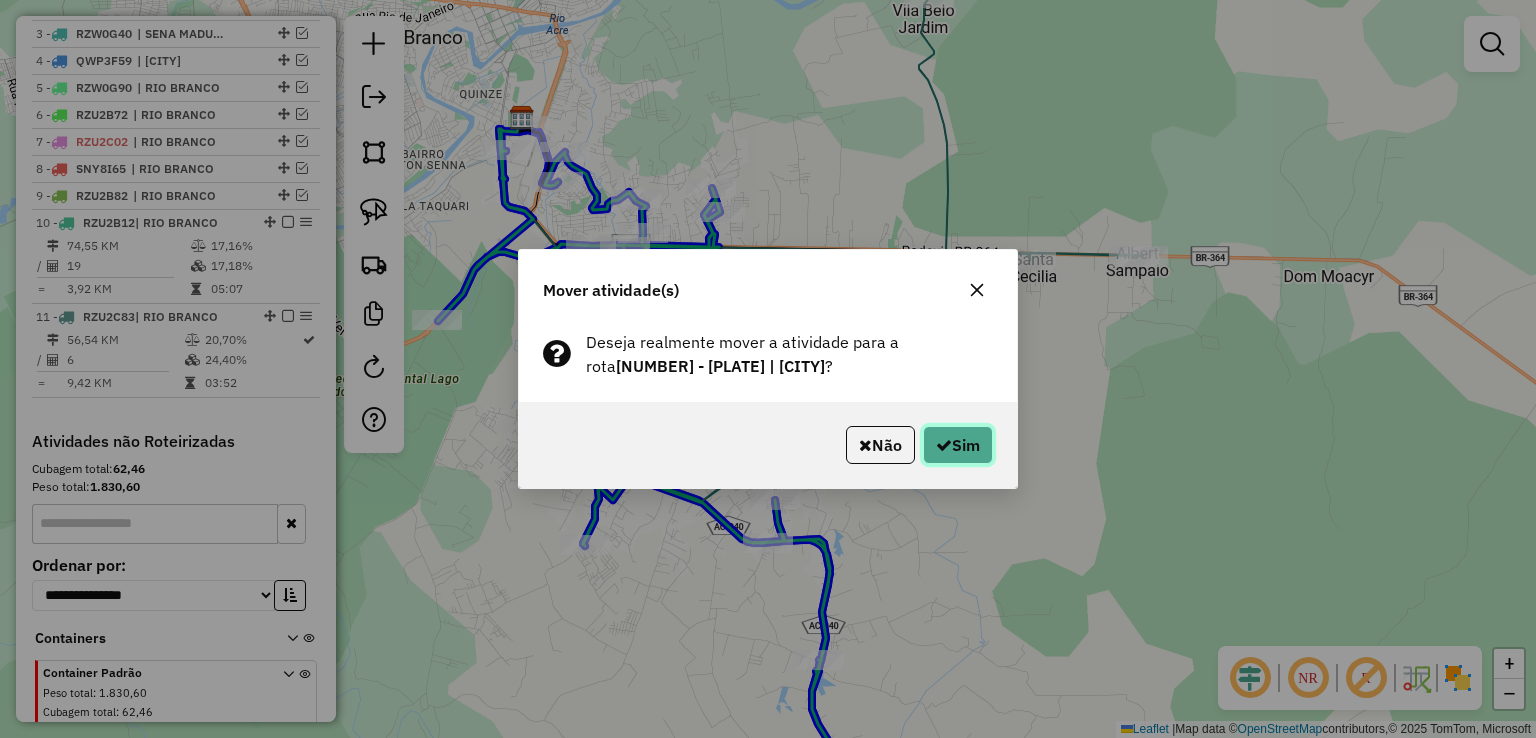 click on "Sim" 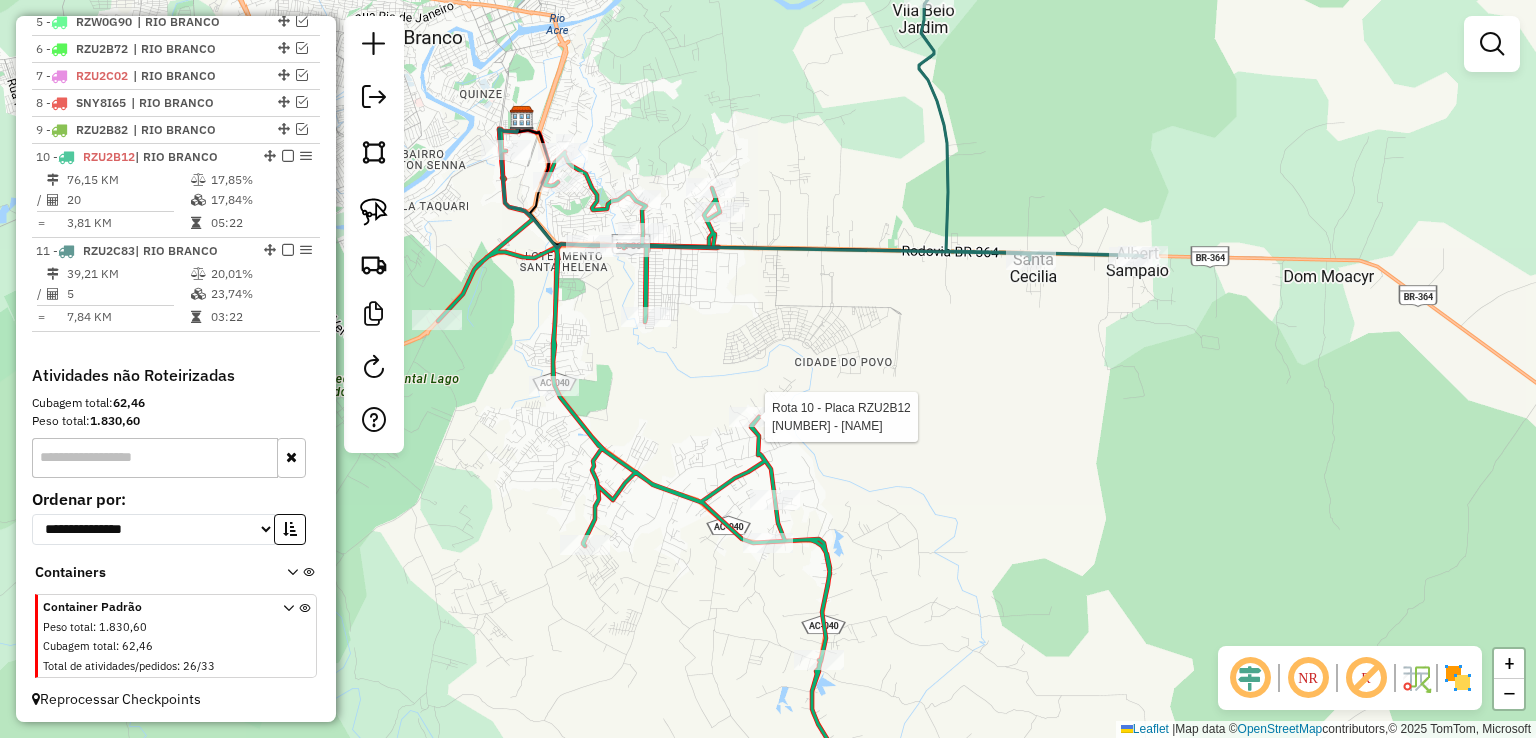 select on "**********" 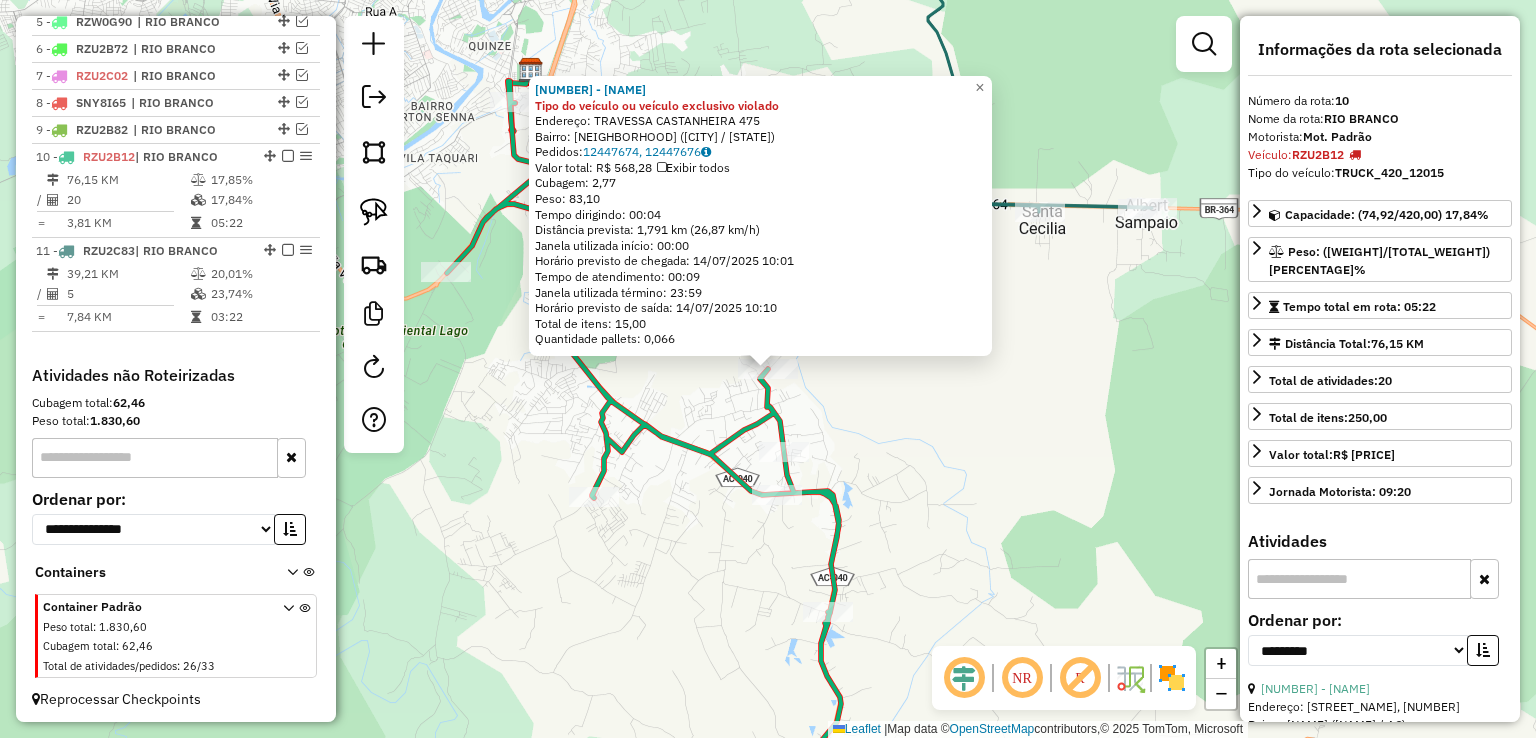 scroll, scrollTop: 890, scrollLeft: 0, axis: vertical 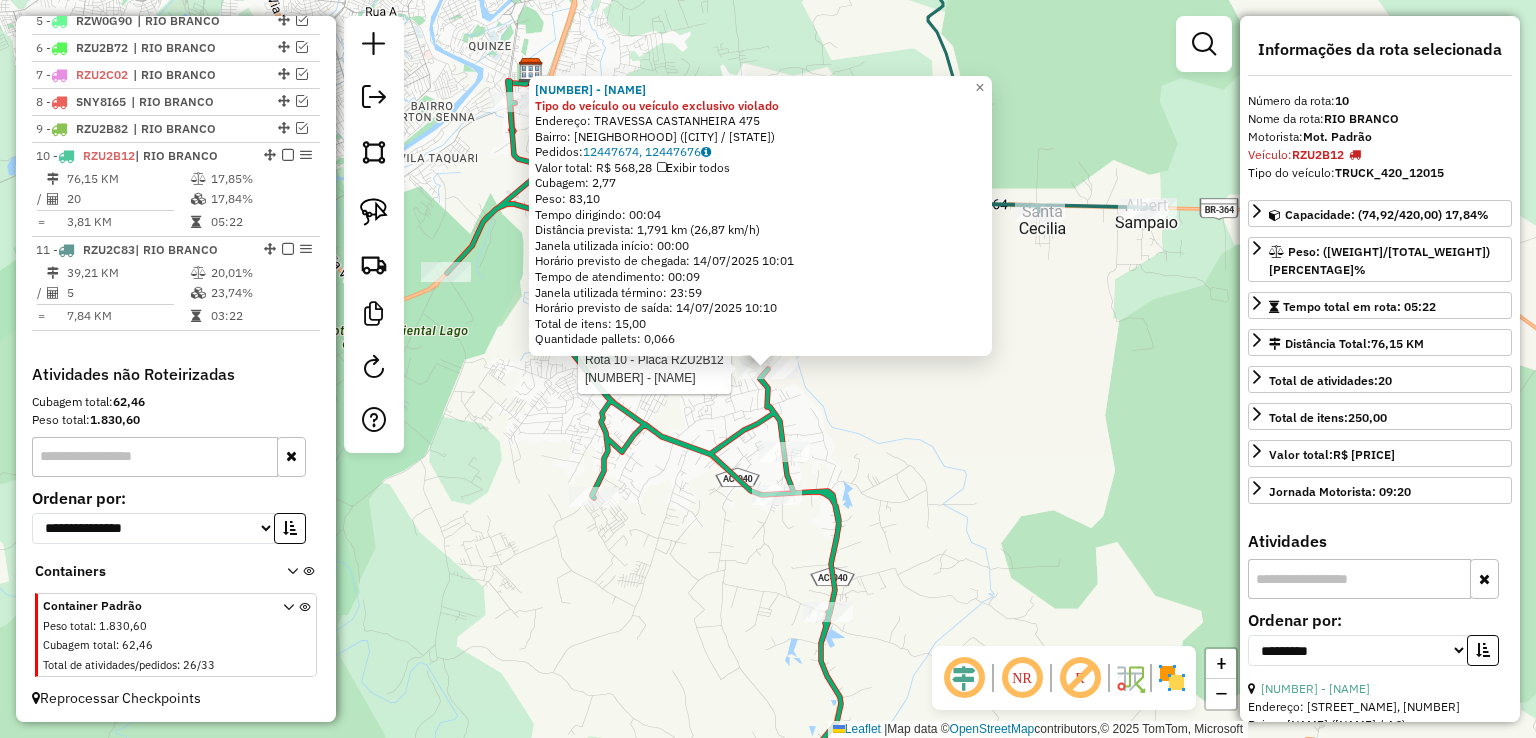 click on "Rota 10 - Placa RZU2B12  99838 - MERCEARIA GABRIEL 99838 - MERCEARIA GABRIEL Tipo do veículo ou veículo exclusivo violado  Endereço:  TRAVESSA CASTANHEIRA 475   Bairro: [BAIRRO] ([CIDADE] / [STATE])   Pedidos:  12447674, 12447676   Valor total: R$ 568,28   Exibir todos   Cubagem: 2,77  Peso: 83,10  Tempo dirigindo: 00:04   Distância prevista: 1,791 km (26,87 km/h)   Janela utilizada início: 00:00   Horário previsto de chegada: 14/07/2025 10:01   Tempo de atendimento: 00:09   Janela utilizada término: 23:59   Horário previsto de saída: 14/07/2025 10:10   Total de itens: 15,00   Quantidade pallets: 0,066  × Janela de atendimento Grade de atendimento Capacidade Transportadoras Veículos Cliente Pedidos  Rotas Selecione os dias de semana para filtrar as janelas de atendimento  Seg   Ter   Qua   Qui   Sex   Sáb   Dom  Informe o período da janela de atendimento: De: Até:  Filtrar exatamente a janela do cliente  Considerar janela de atendimento padrão   Seg   Ter   Qua   Qui   Sex   Sáb   Dom   De:  De:" 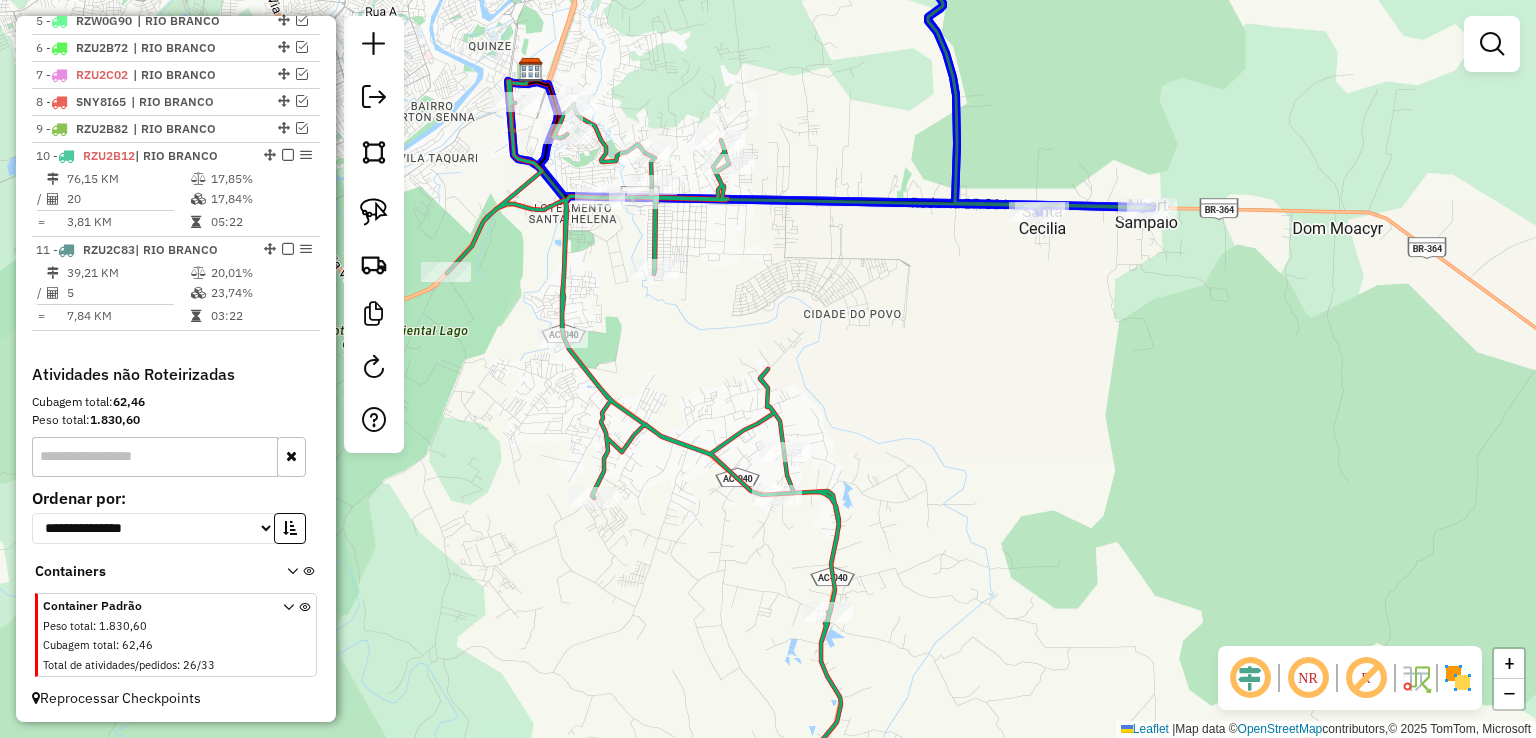 click on "Janela de atendimento Grade de atendimento Capacidade Transportadoras Veículos Cliente Pedidos  Rotas Selecione os dias de semana para filtrar as janelas de atendimento  Seg   Ter   Qua   Qui   Sex   Sáb   Dom  Informe o período da janela de atendimento: De: Até:  Filtrar exatamente a janela do cliente  Considerar janela de atendimento padrão  Selecione os dias de semana para filtrar as grades de atendimento  Seg   Ter   Qua   Qui   Sex   Sáb   Dom   Considerar clientes sem dia de atendimento cadastrado  Clientes fora do dia de atendimento selecionado Filtrar as atividades entre os valores definidos abaixo:  Peso mínimo:   Peso máximo:   Cubagem mínima:   Cubagem máxima:   De:   Até:  Filtrar as atividades entre o tempo de atendimento definido abaixo:  De:   Até:   Considerar capacidade total dos clientes não roteirizados Transportadora: Selecione um ou mais itens Tipo de veículo: Selecione um ou mais itens Veículo: Selecione um ou mais itens Motorista: Selecione um ou mais itens Nome: Rótulo:" 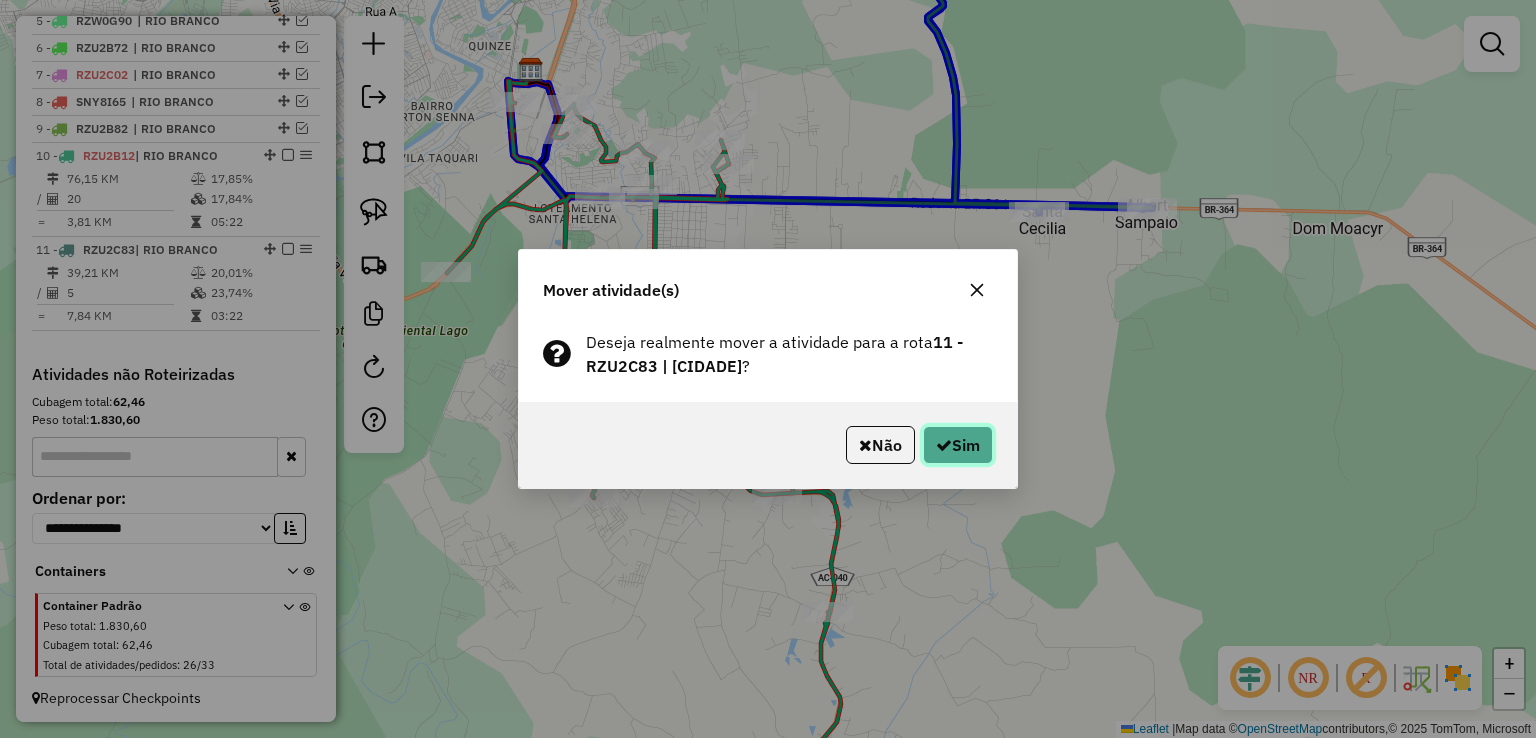 click on "Sim" 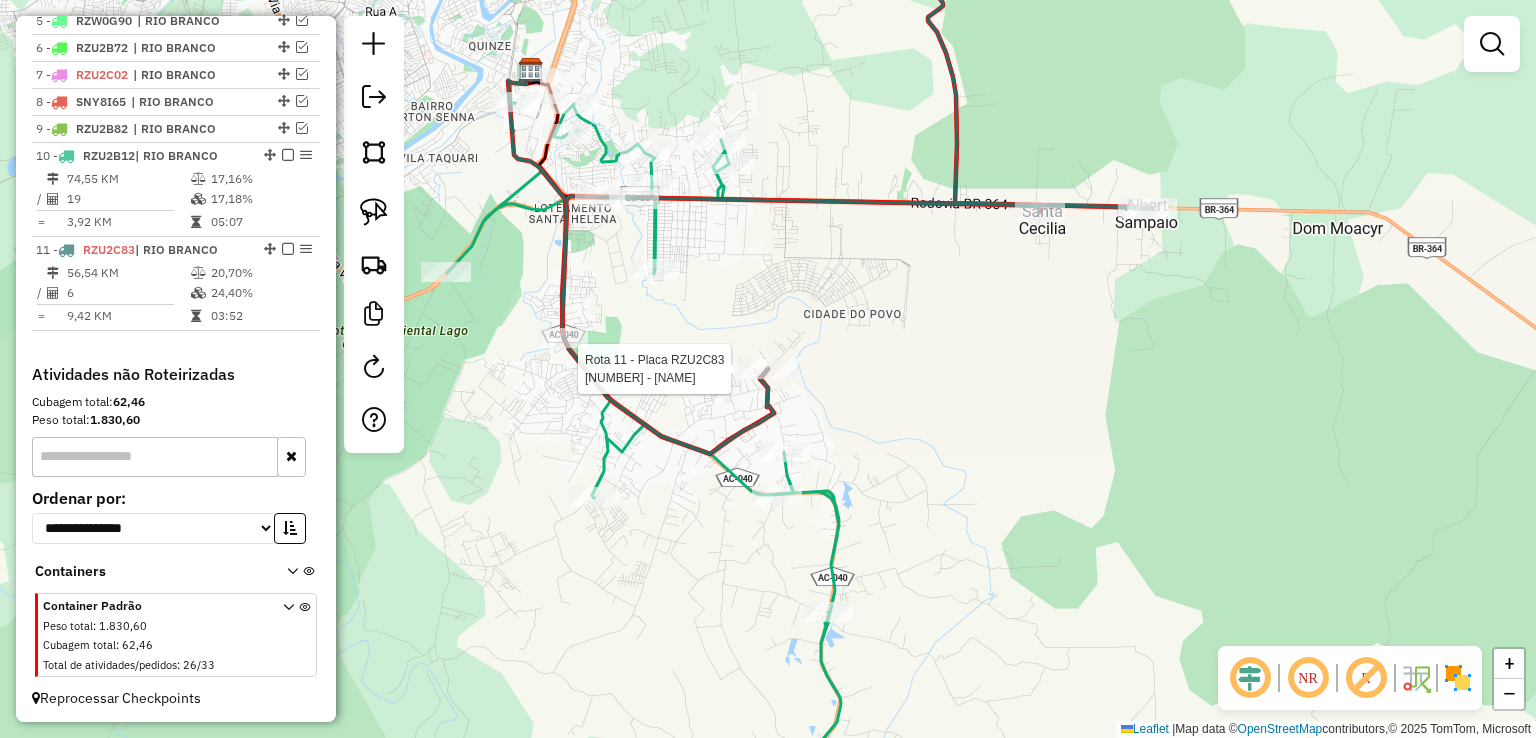select on "**********" 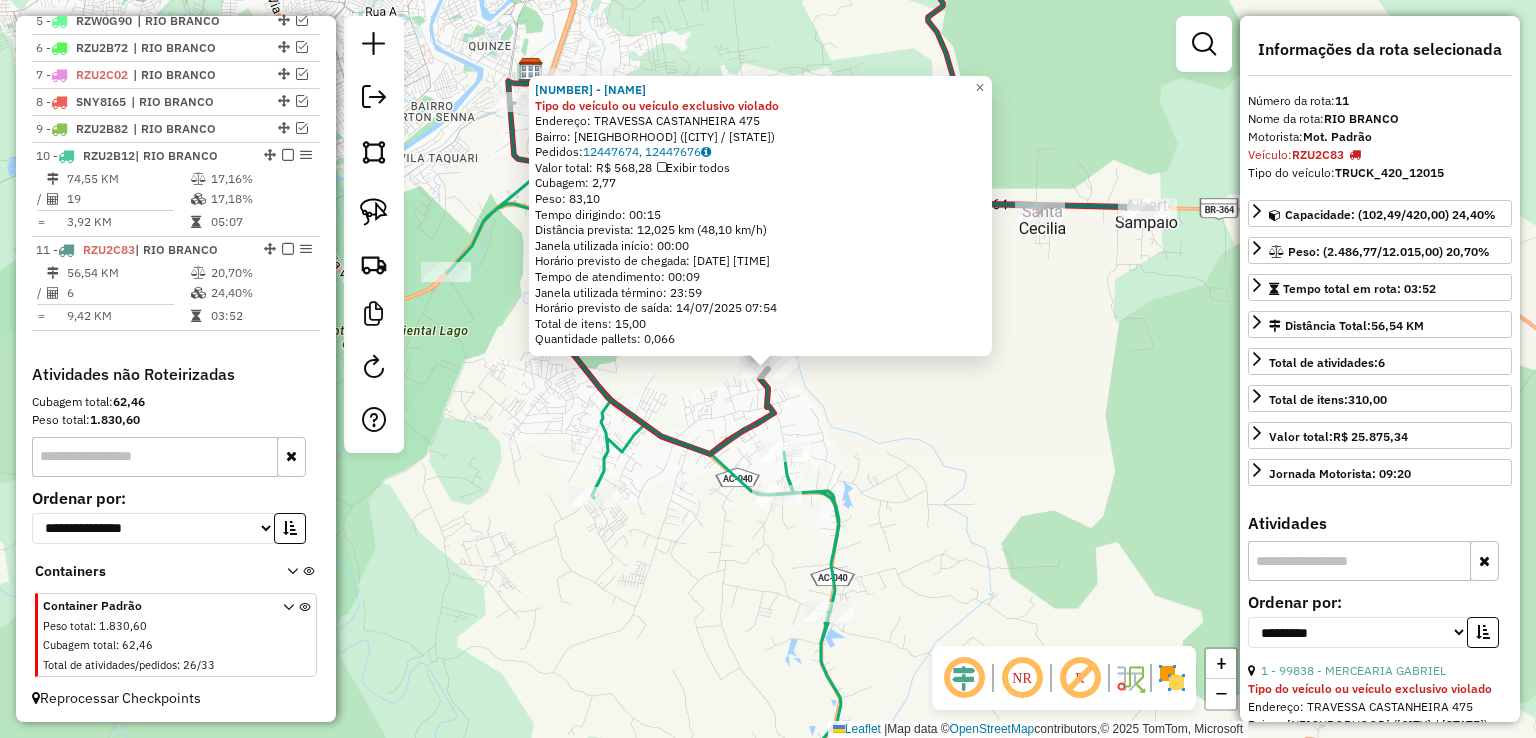 click on "99838 - MERCEARIA GABRIEL Tipo do veículo ou veículo exclusivo violado  Endereço:  TRAVESSA CASTANHEIRA 475   Bairro: VILA ACRE ([CIDADE] / [STATE])   Pedidos:  12447674, 12447676   Valor total: R$ 568,28   Exibir todos   Cubagem: 2,77  Peso: 83,10  Tempo dirigindo: 00:15   Distância prevista: 12,025 km (48,10 km/h)   Janela utilizada início: 00:00   Horário previsto de chegada: 14/07/2025 07:45   Tempo de atendimento: 00:09   Janela utilizada término: 23:59   Horário previsto de saída: 14/07/2025 07:54   Total de itens: 15,00   Quantidade pallets: 0,066  × Janela de atendimento Grade de atendimento Capacidade Transportadoras Veículos Cliente Pedidos  Rotas Selecione os dias de semana para filtrar as janelas de atendimento  Seg   Ter   Qua   Qui   Sex   Sáb   Dom  Informe o período da janela de atendimento: De: Até:  Filtrar exatamente a janela do cliente  Considerar janela de atendimento padrão  Selecione os dias de semana para filtrar as grades de atendimento  Seg   Ter   Qua   Qui   Sex   Sáb" 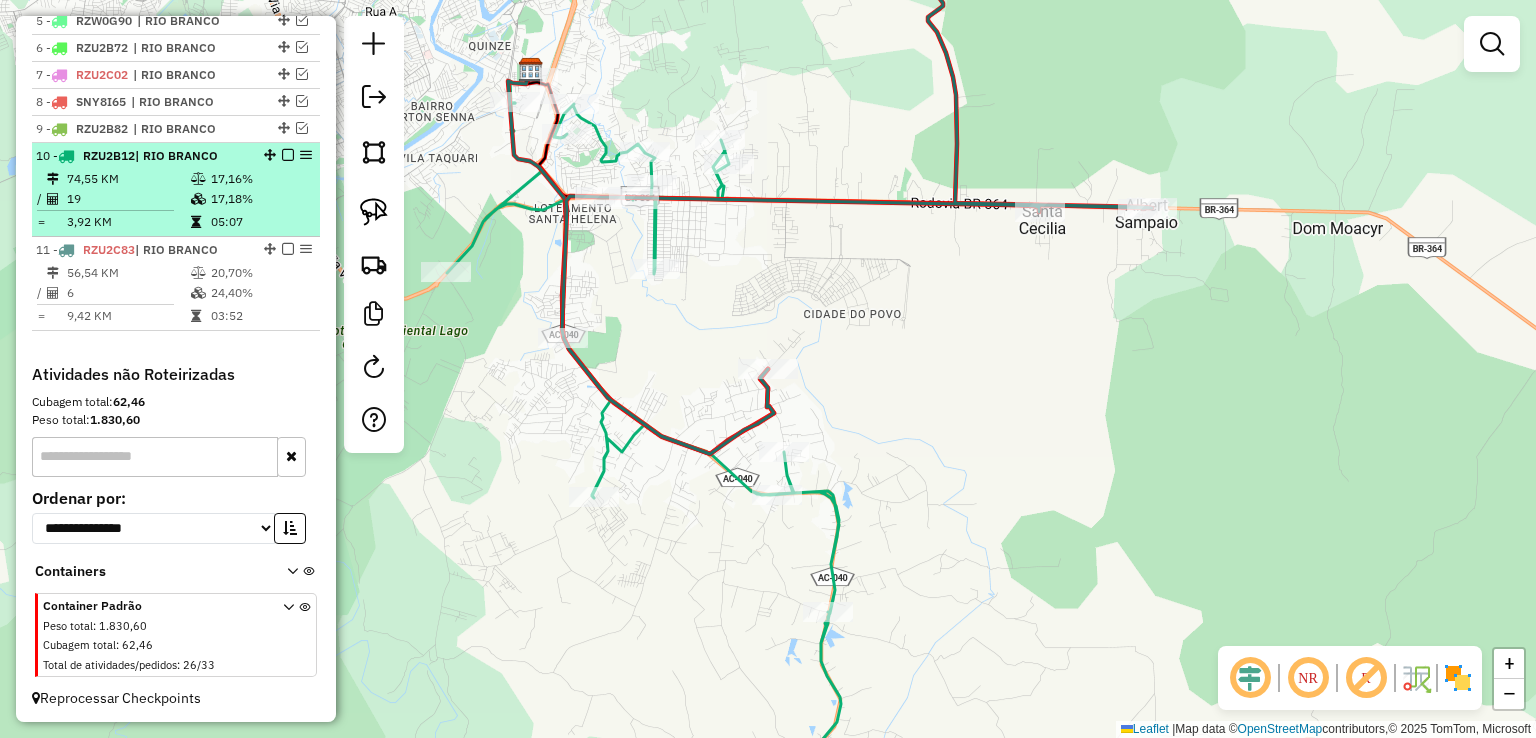 click at bounding box center (288, 155) 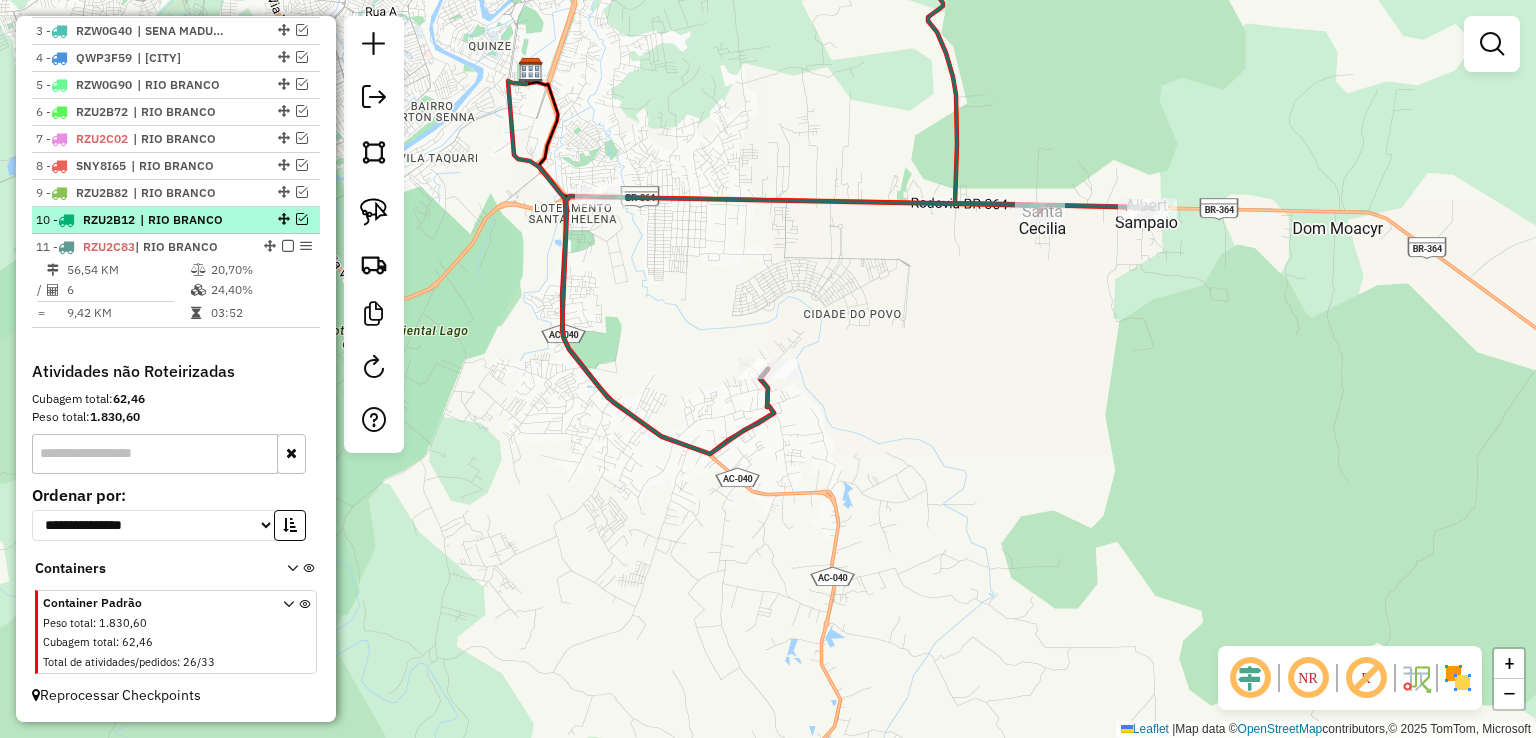 scroll, scrollTop: 823, scrollLeft: 0, axis: vertical 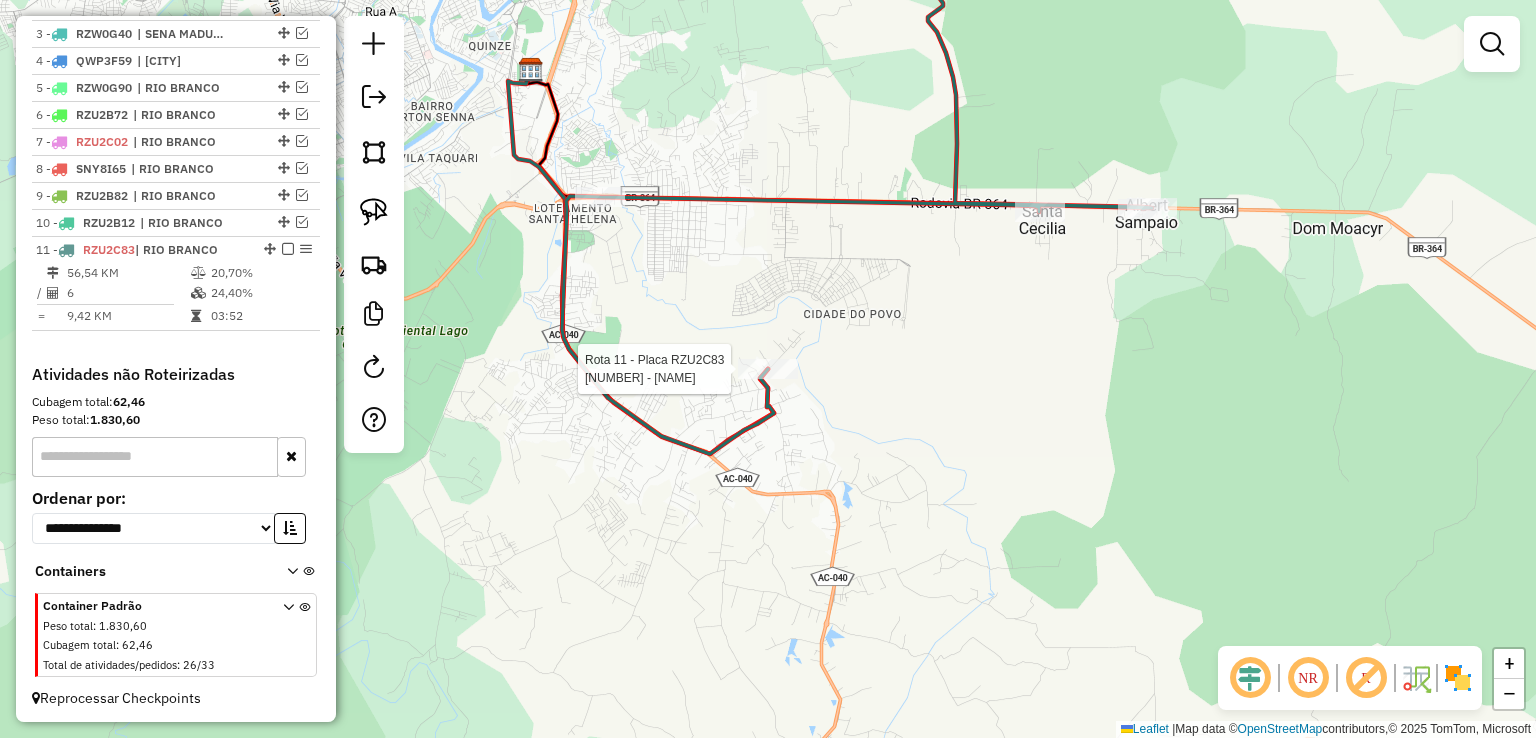 select on "**********" 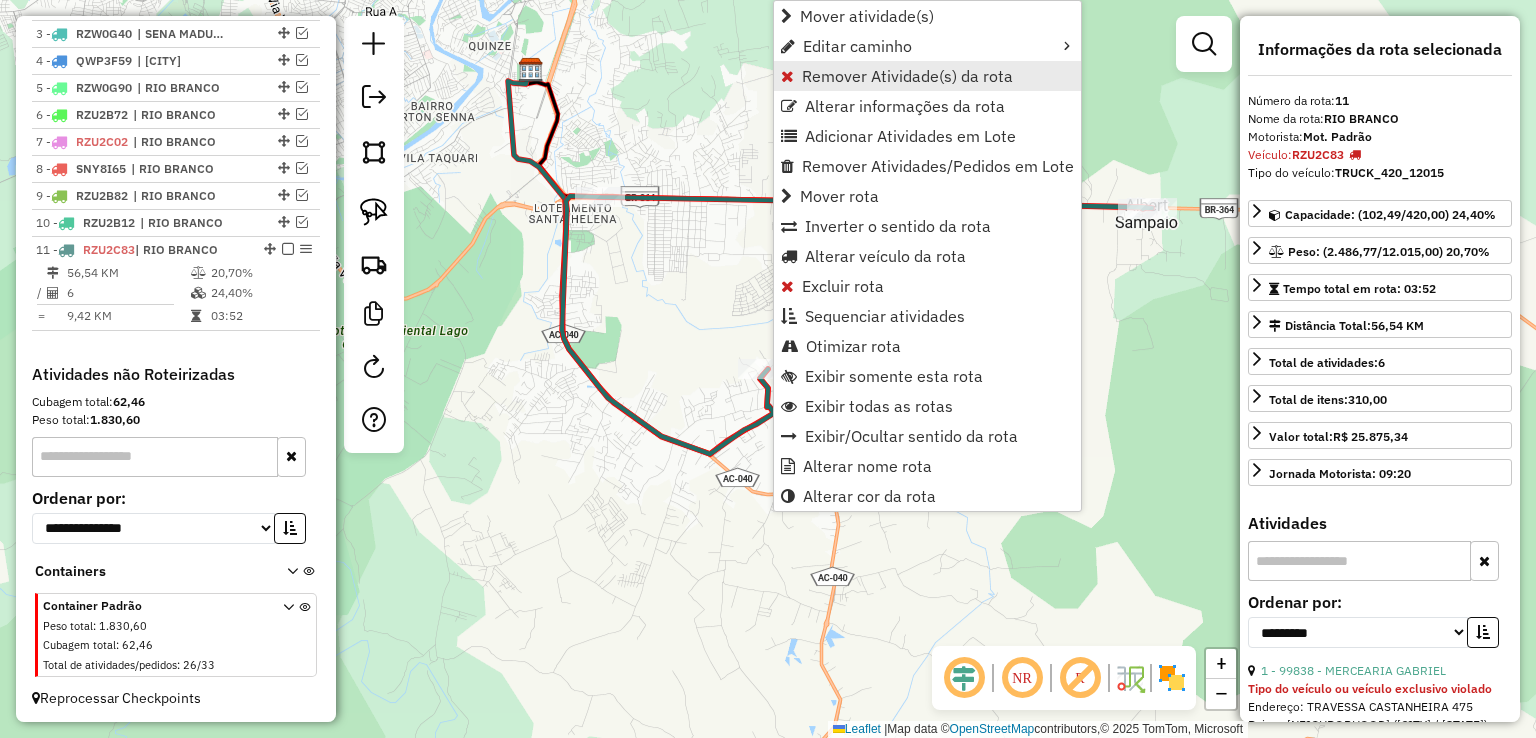 click on "Remover Atividade(s) da rota" at bounding box center (907, 76) 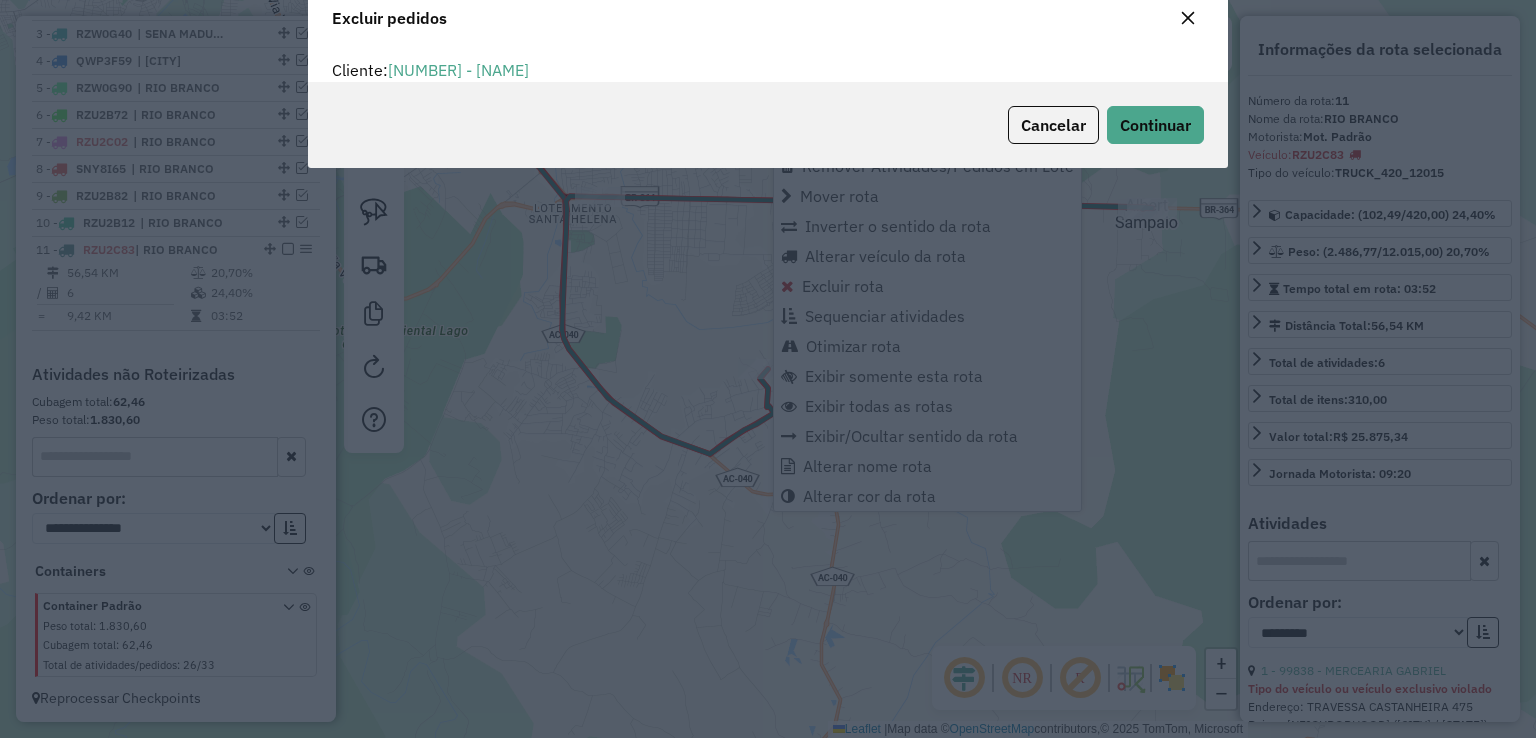 scroll, scrollTop: 69, scrollLeft: 0, axis: vertical 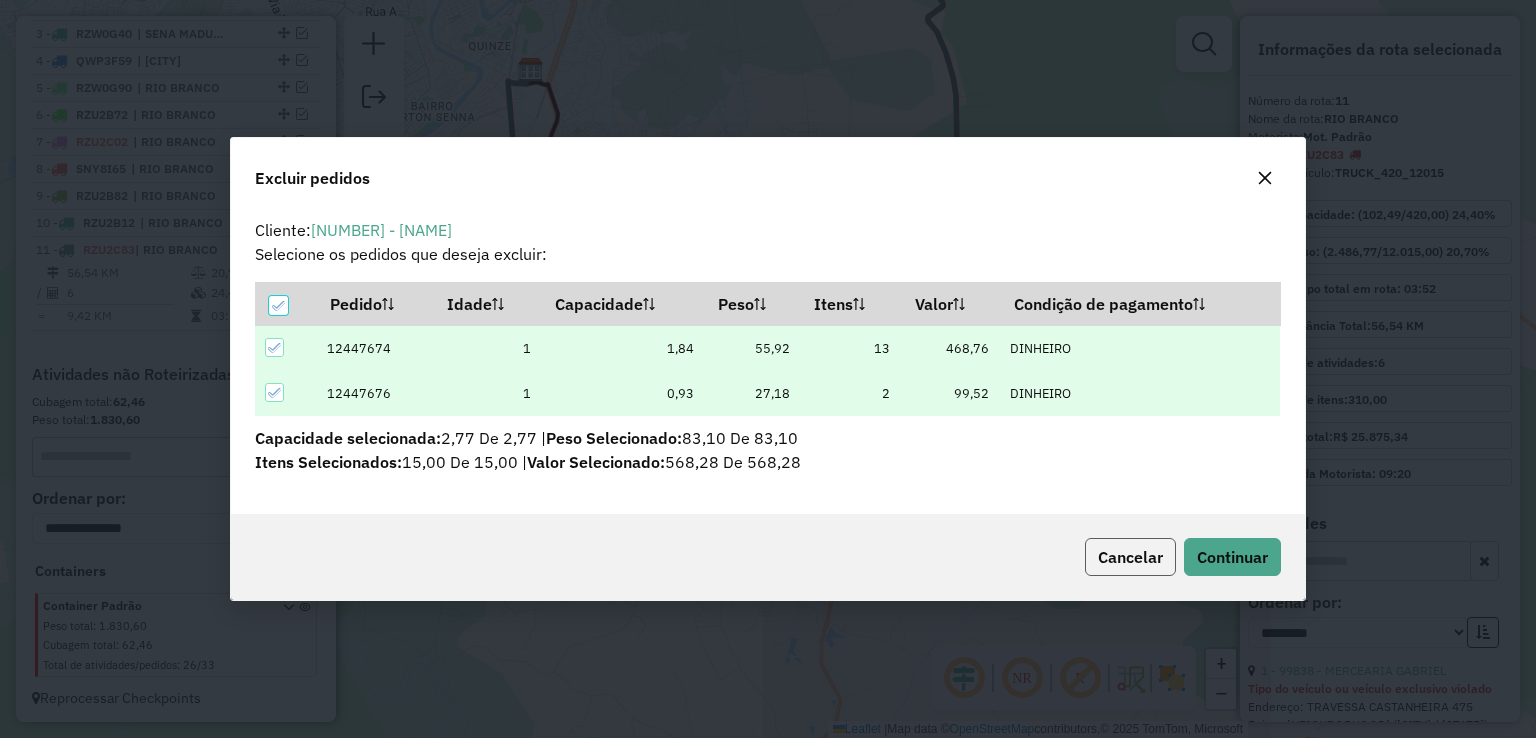 click on "Cancelar" 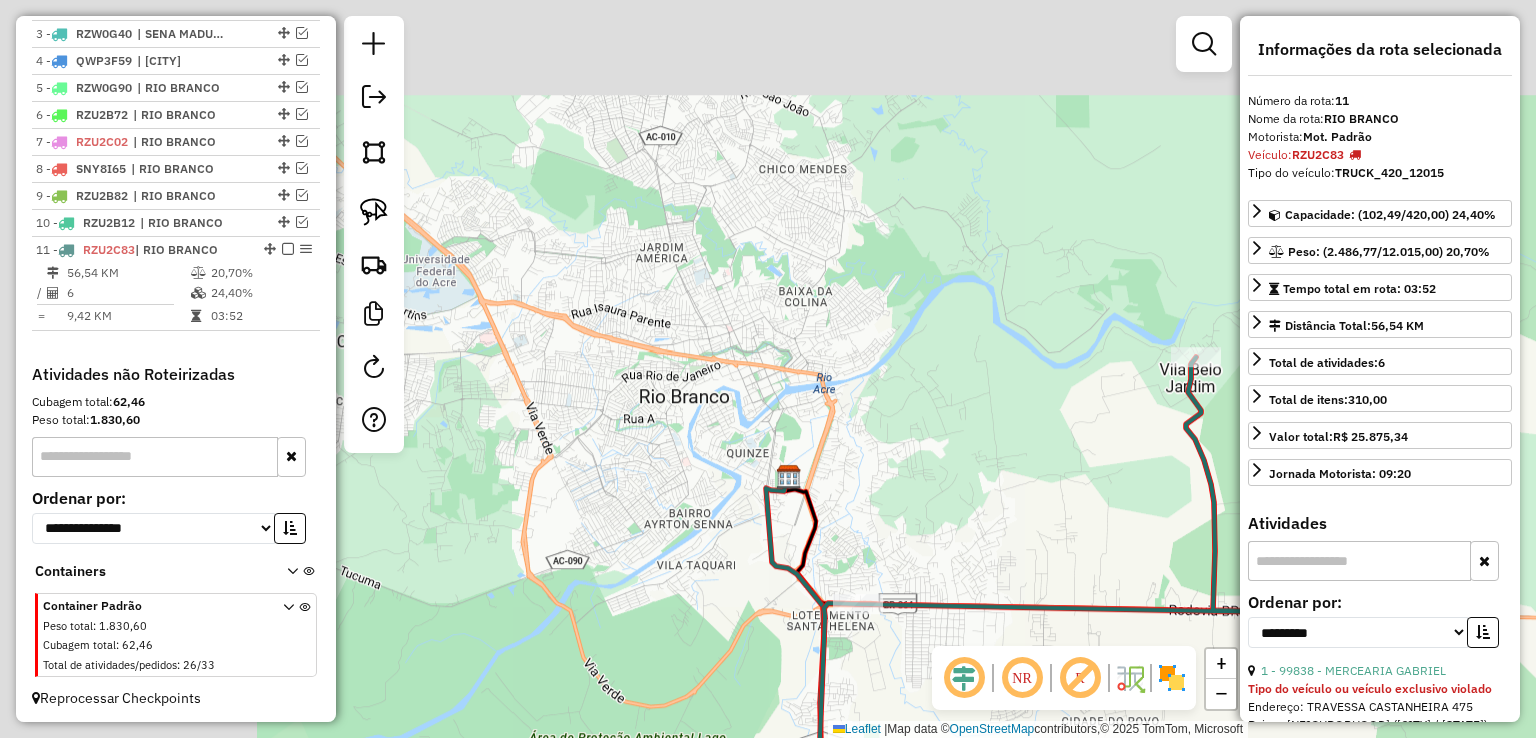 drag, startPoint x: 742, startPoint y: 130, endPoint x: 1034, endPoint y: 568, distance: 526.41046 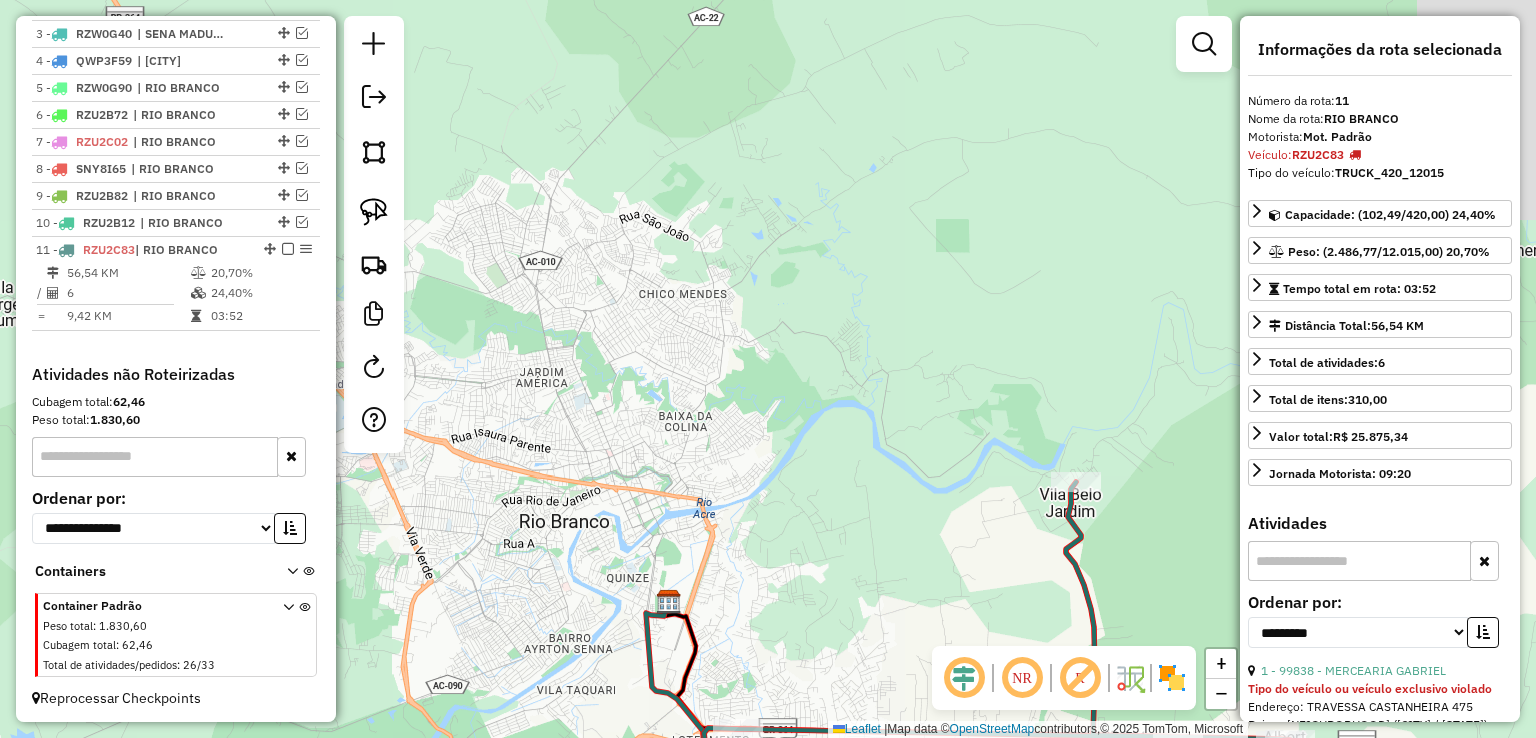drag, startPoint x: 913, startPoint y: 325, endPoint x: 726, endPoint y: 396, distance: 200.025 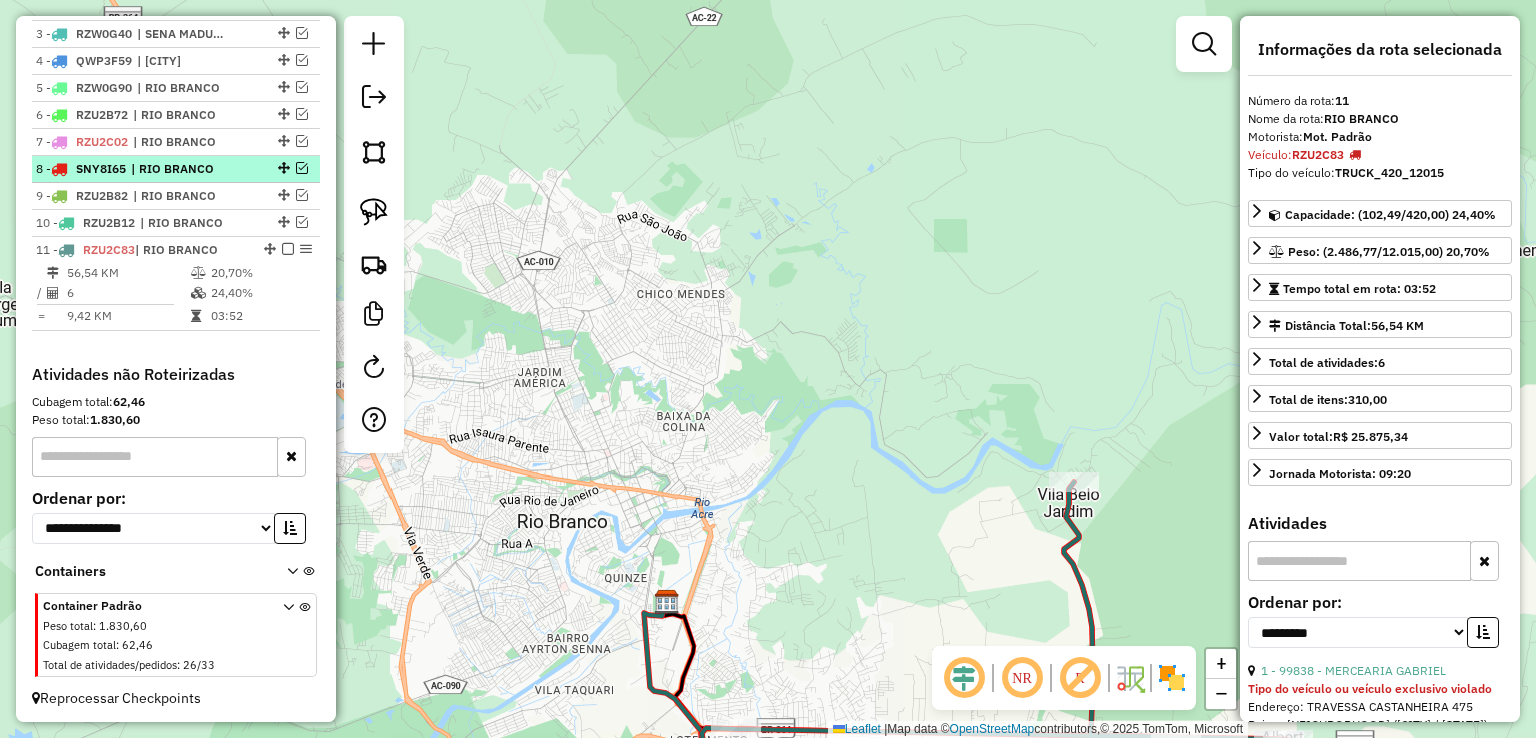click at bounding box center (302, 168) 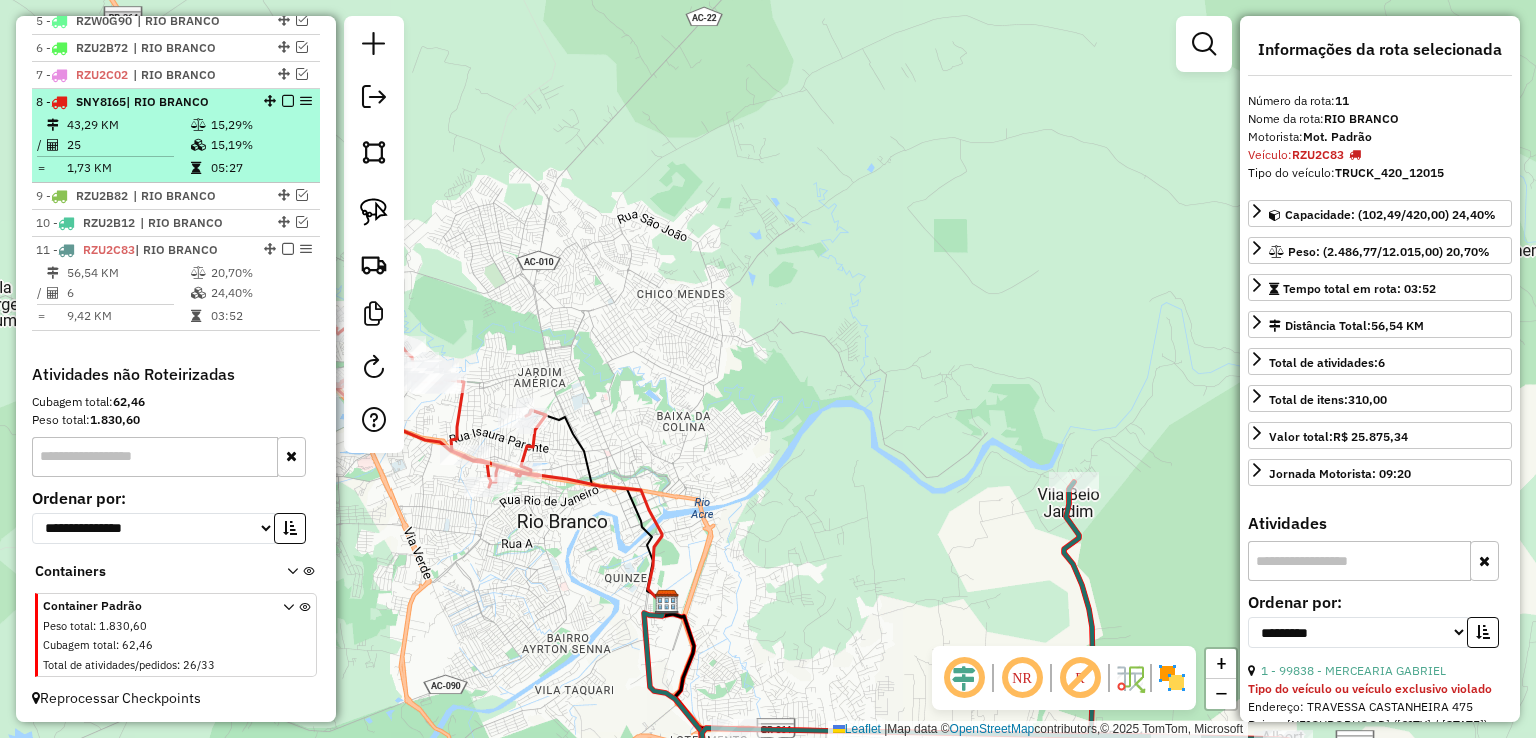 click on "15,19%" at bounding box center (260, 145) 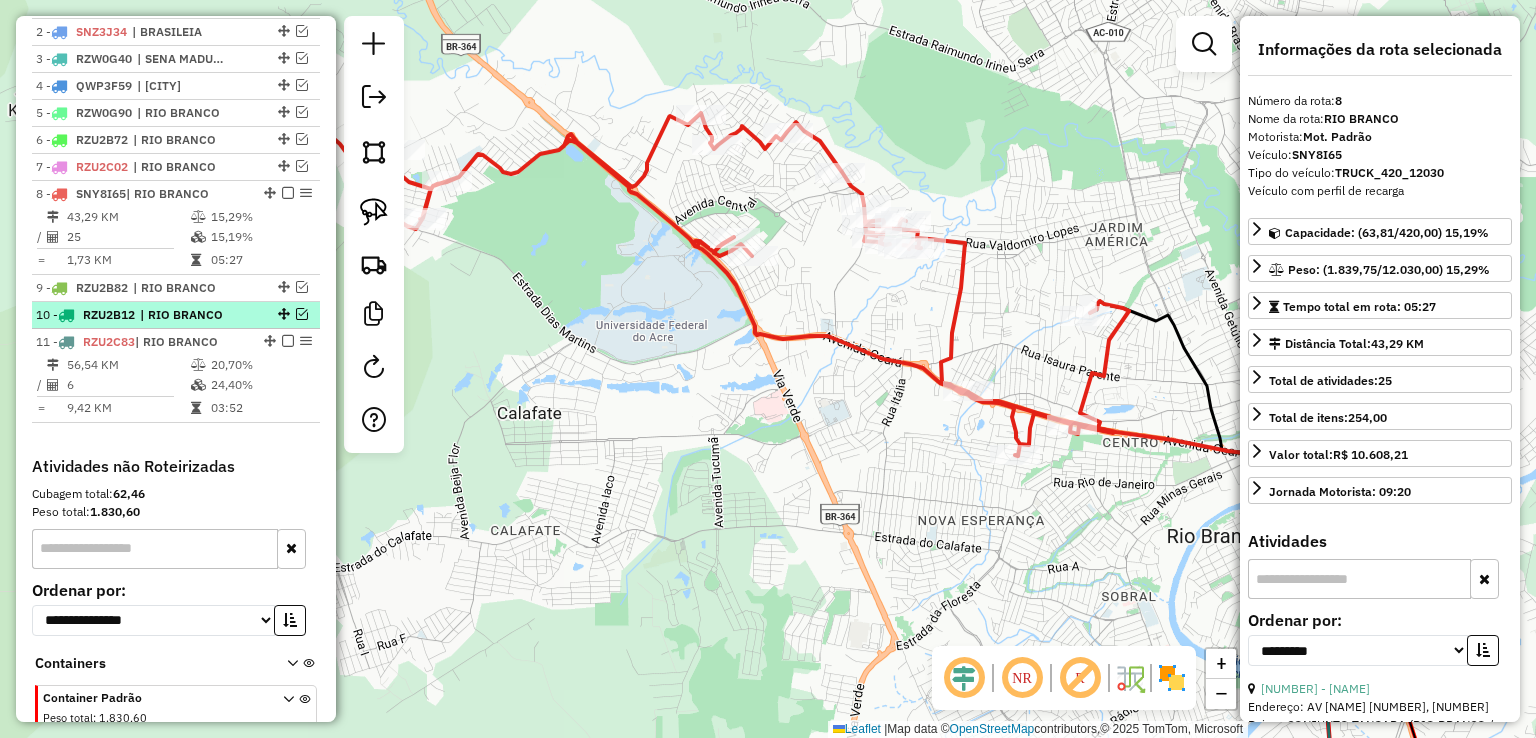 scroll, scrollTop: 690, scrollLeft: 0, axis: vertical 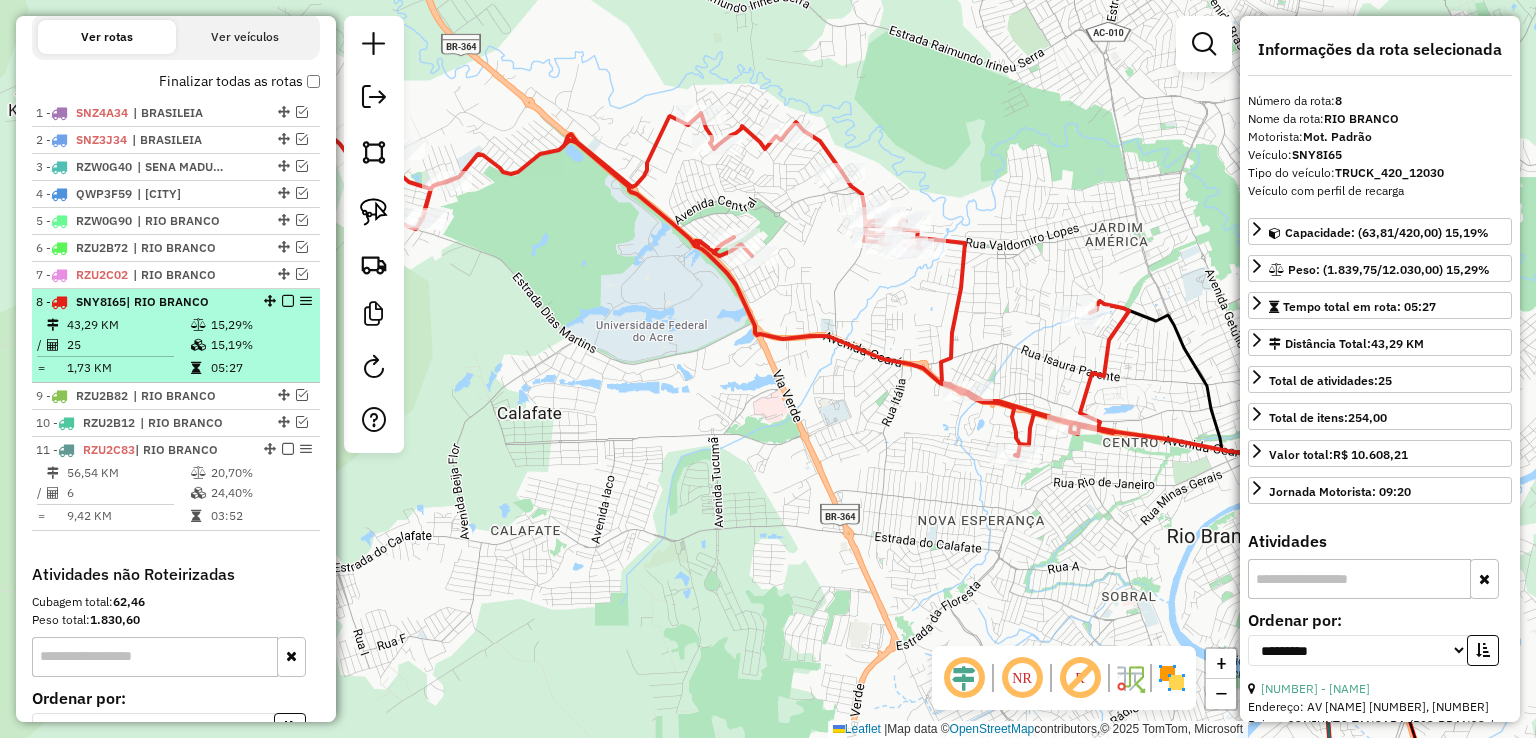 click at bounding box center [288, 301] 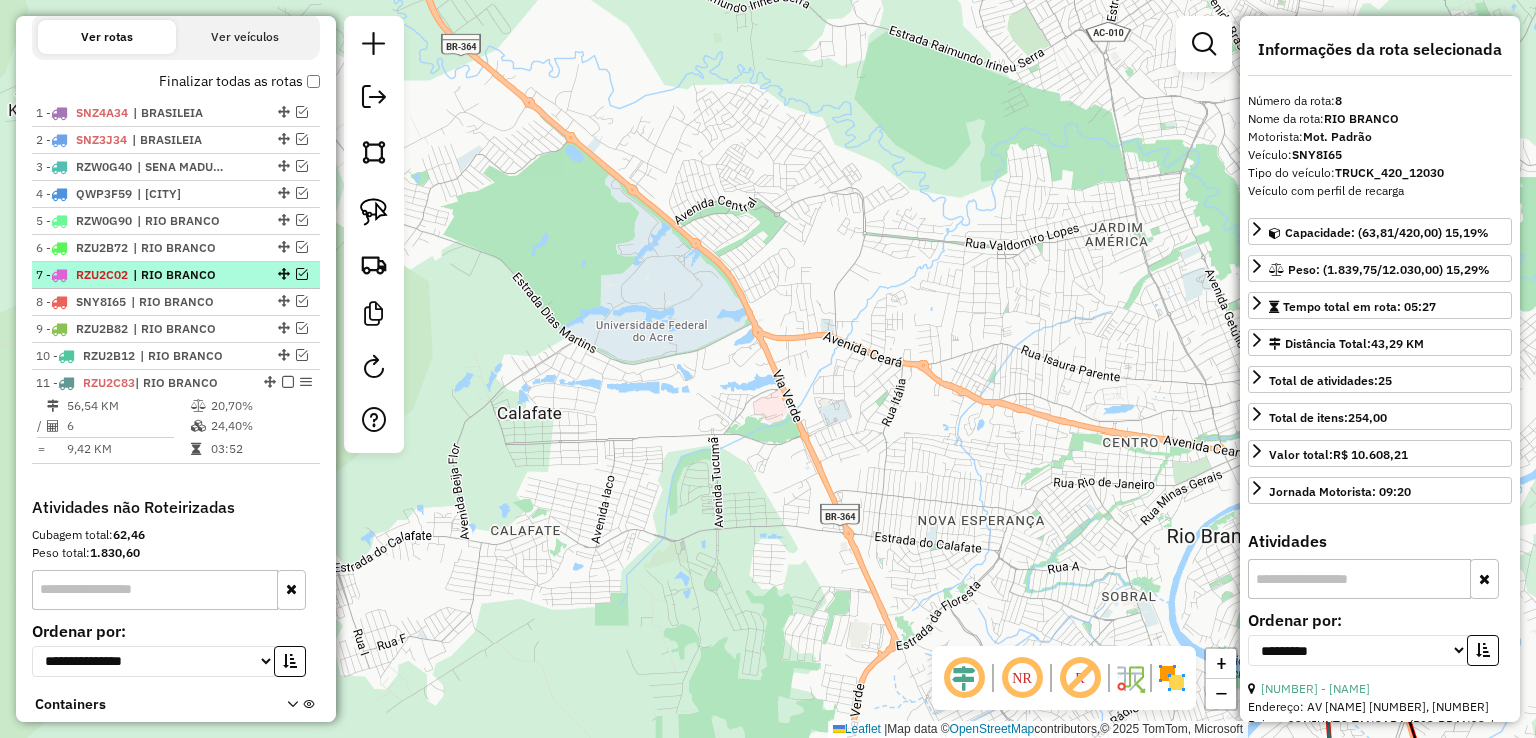 click at bounding box center (302, 274) 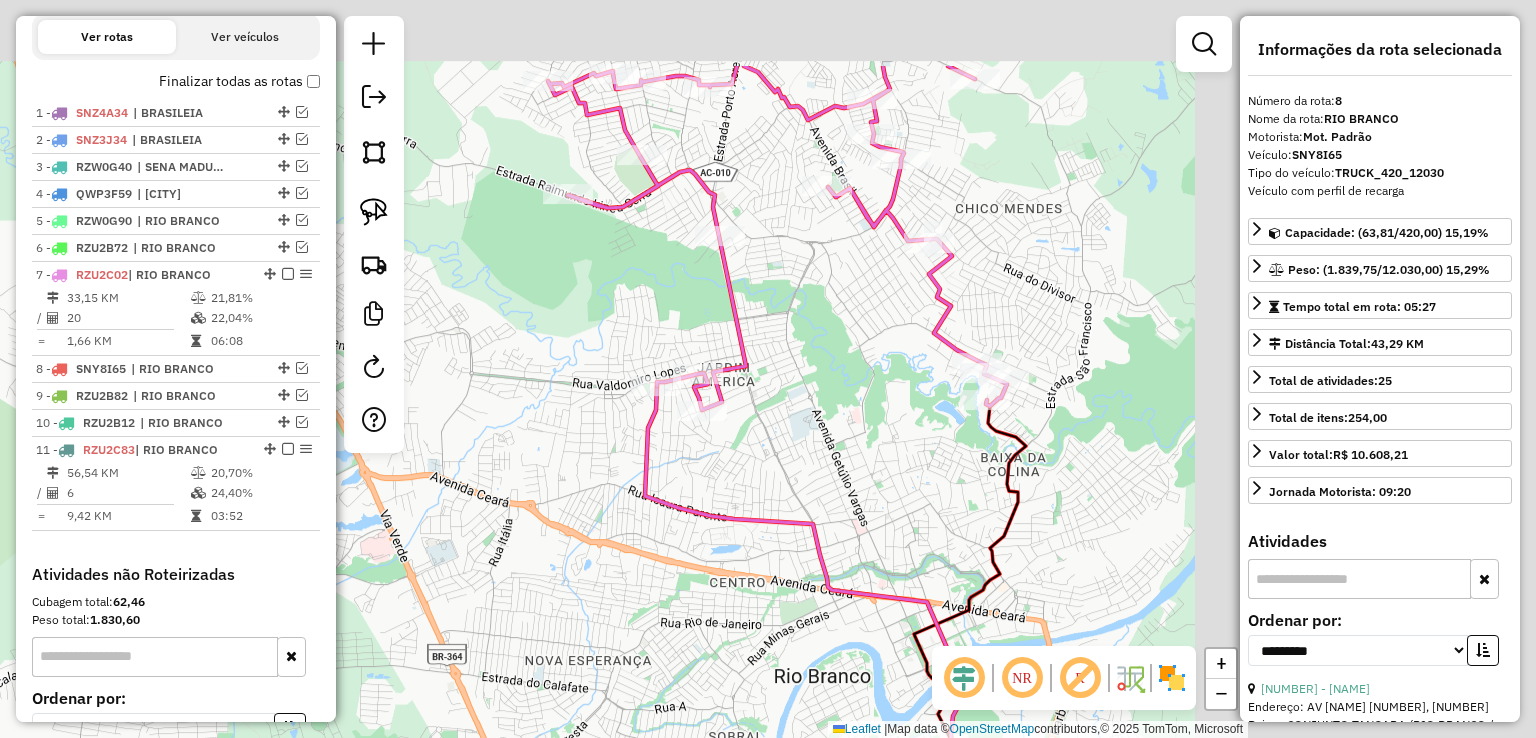drag, startPoint x: 900, startPoint y: 181, endPoint x: 462, endPoint y: 355, distance: 471.29608 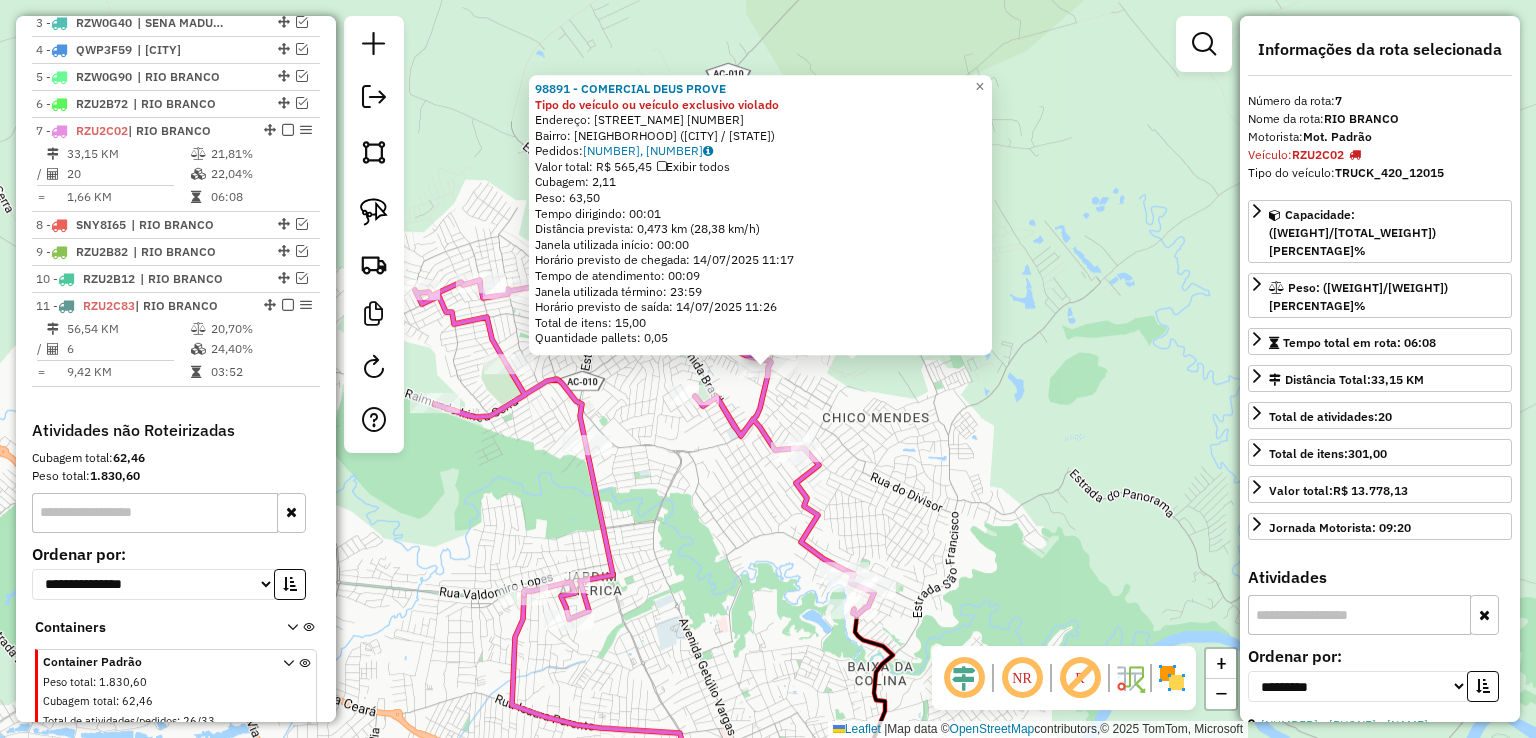 scroll, scrollTop: 890, scrollLeft: 0, axis: vertical 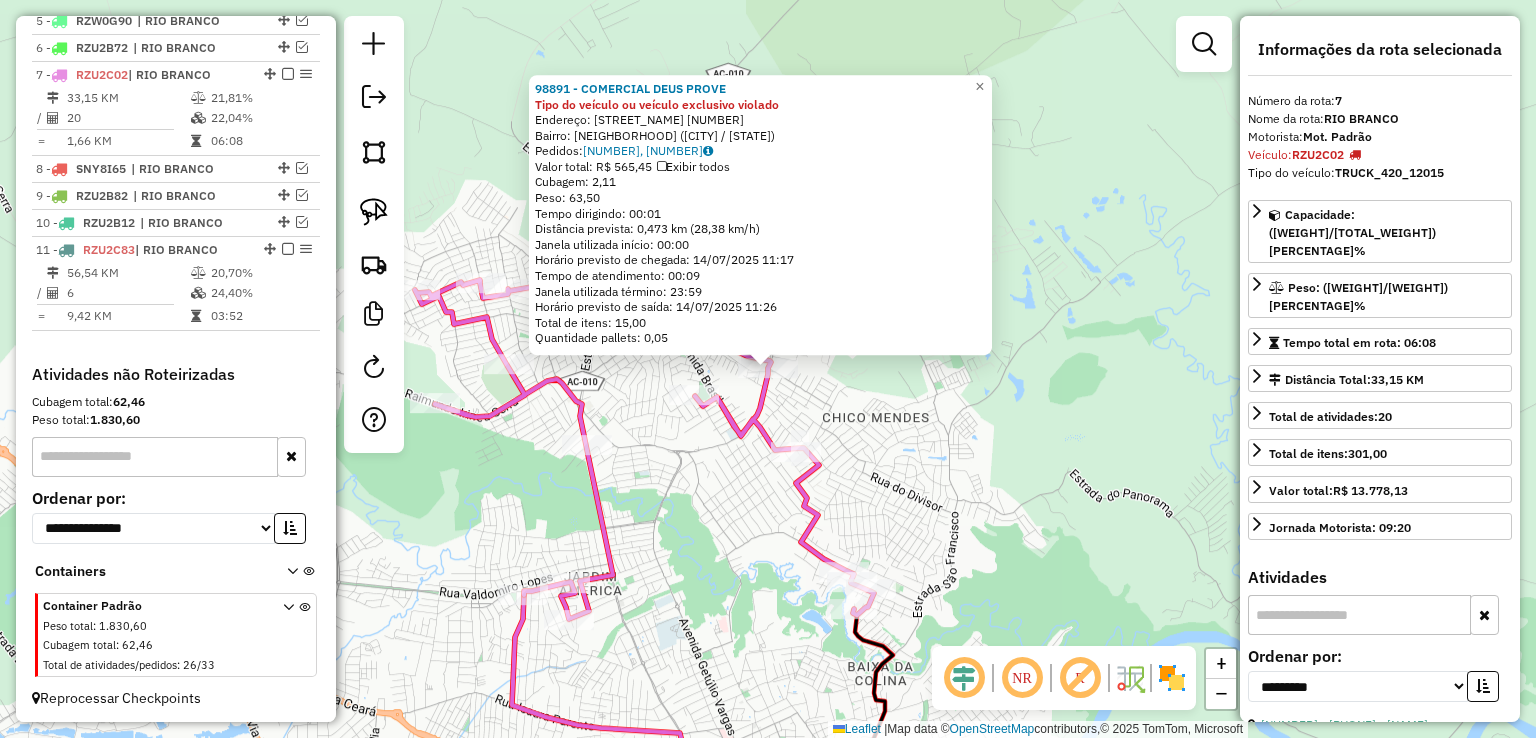 click on "98891 - COMERCIAL DEUS PROVE Tipo do veículo ou veículo exclusivo violado  Endereço:  Estrada Jarbas Passarinho SN   Bairro: PARQUE DOS SABIAS ([CITY] / [STATE])   Pedidos:  12446900, 12446902   Valor total: R$ 565,45   Exibir todos   Cubagem: 2,11  Peso: 63,50  Tempo dirigindo: 00:01   Distância prevista: 0,473 km (28,38 km/h)   Janela utilizada início: 00:00   Horário previsto de chegada: 14/07/2025 11:17   Tempo de atendimento: 00:09   Janela utilizada término: 23:59   Horário previsto de saída: 14/07/2025 11:26   Total de itens: 15,00   Quantidade pallets: 0,05  × Janela de atendimento Grade de atendimento Capacidade Transportadoras Veículos Cliente Pedidos  Rotas Selecione os dias de semana para filtrar as janelas de atendimento  Seg   Ter   Qua   Qui   Sex   Sáb   Dom  Informe o período da janela de atendimento: De: Até:  Filtrar exatamente a janela do cliente  Considerar janela de atendimento padrão  Selecione os dias de semana para filtrar as grades de atendimento  Seg   Ter   Qua   Qui" 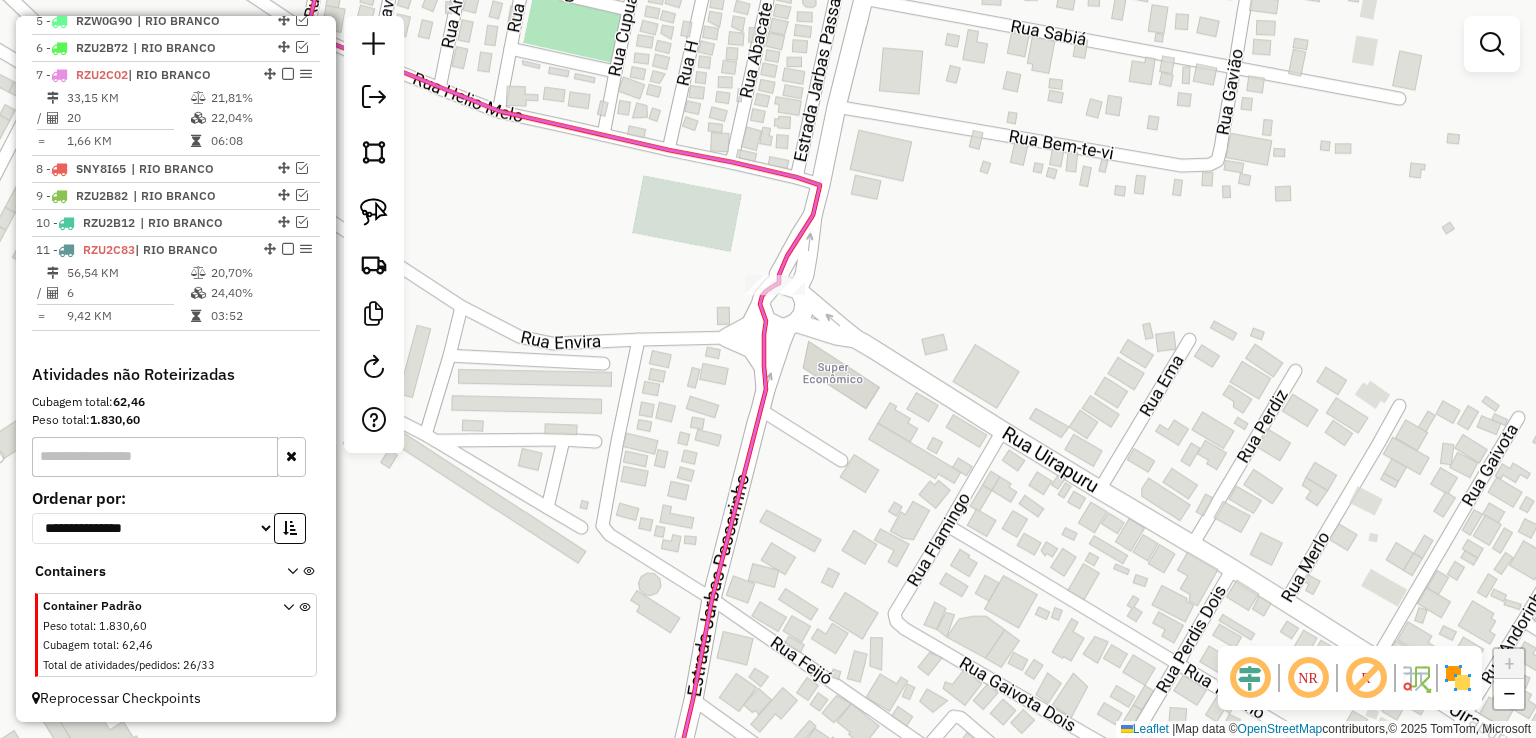 drag, startPoint x: 857, startPoint y: 245, endPoint x: 847, endPoint y: 413, distance: 168.29736 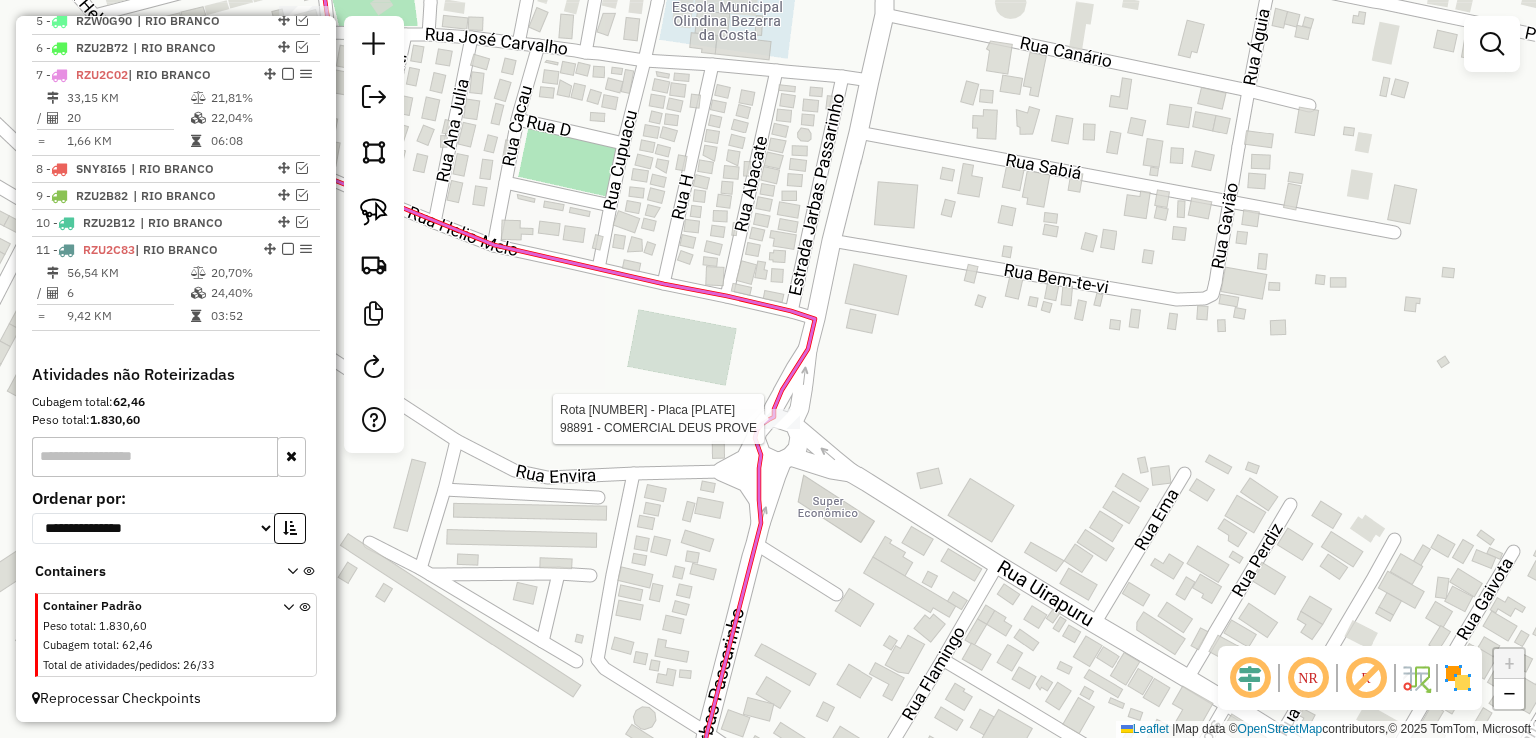 select on "**********" 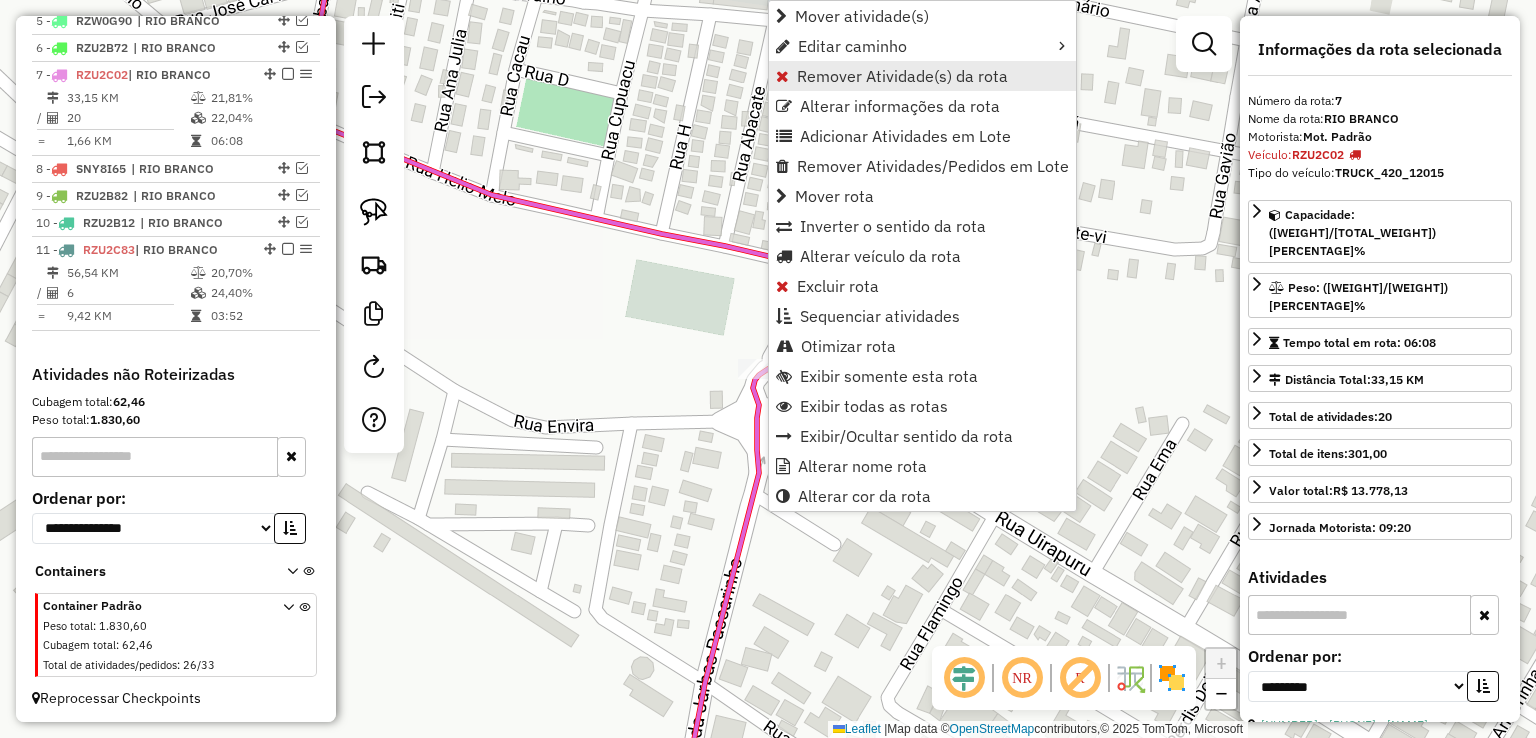 click on "Remover Atividade(s) da rota" at bounding box center (902, 76) 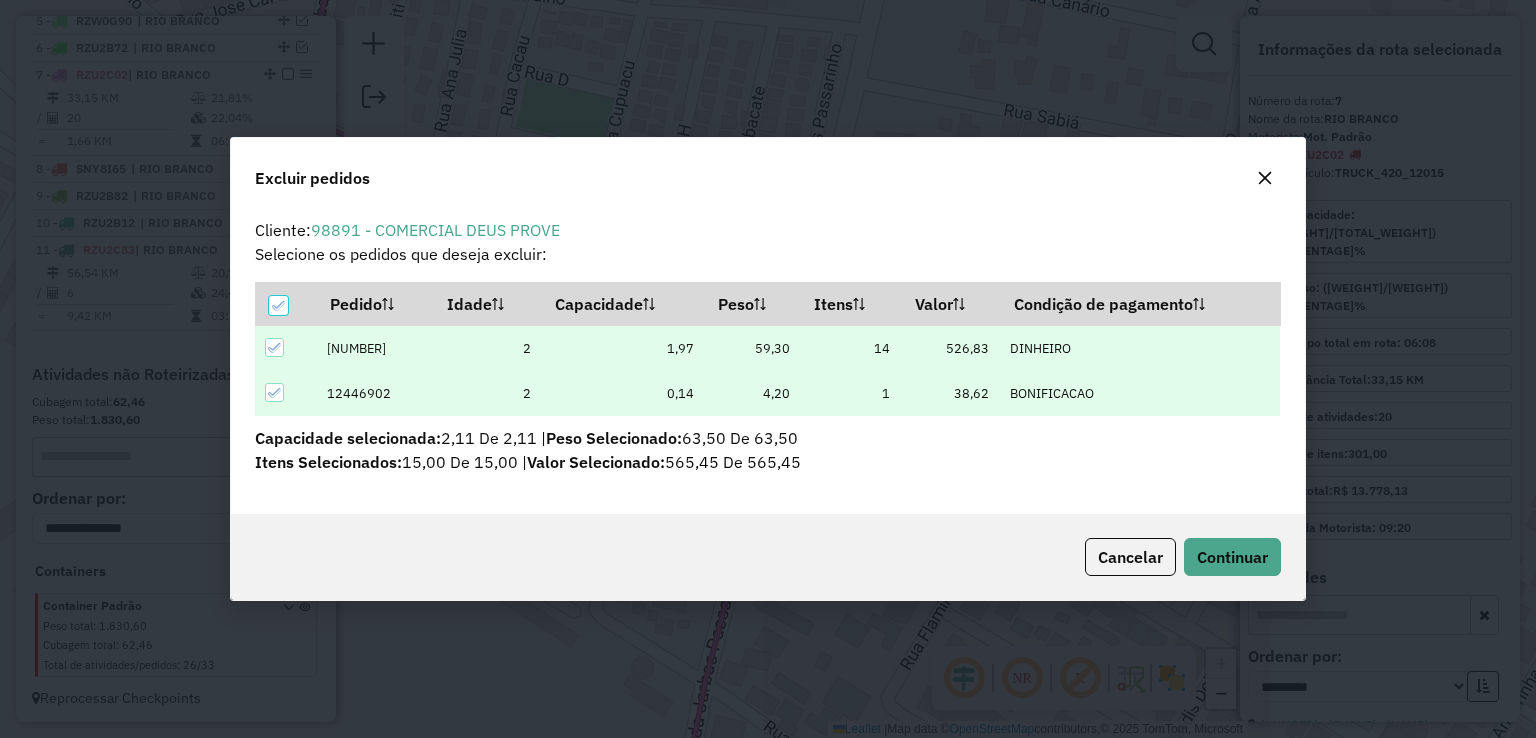 scroll, scrollTop: 69, scrollLeft: 0, axis: vertical 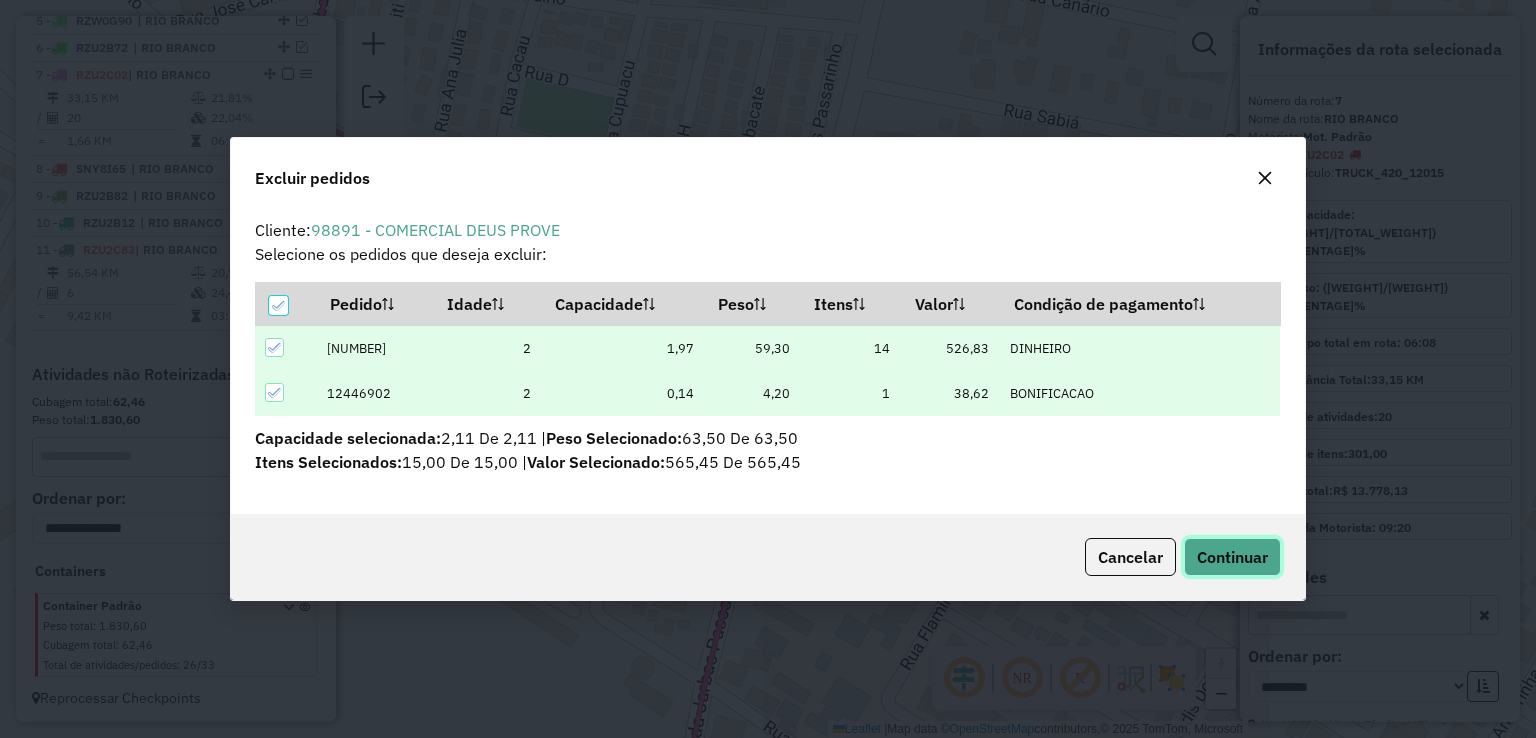click on "Continuar" 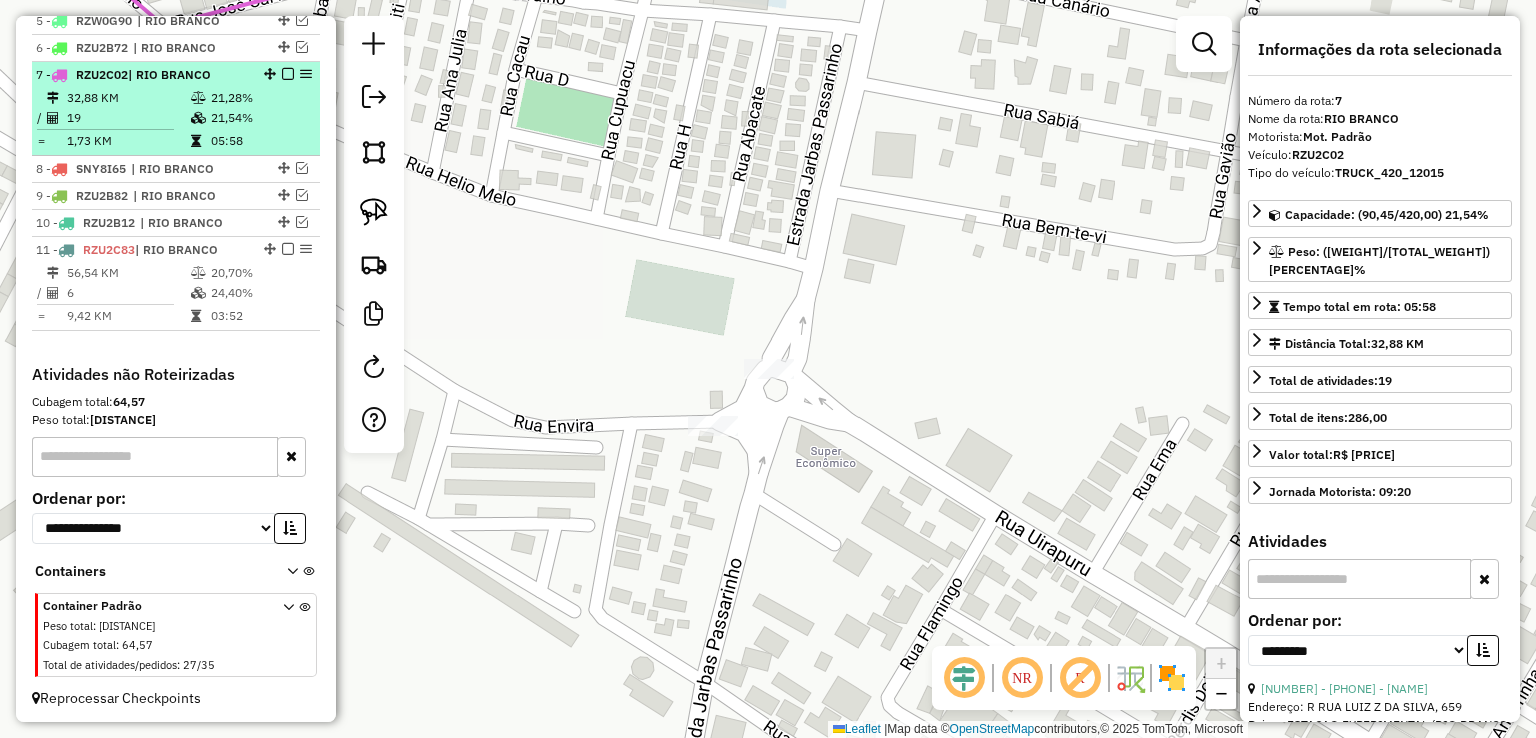 click at bounding box center [288, 74] 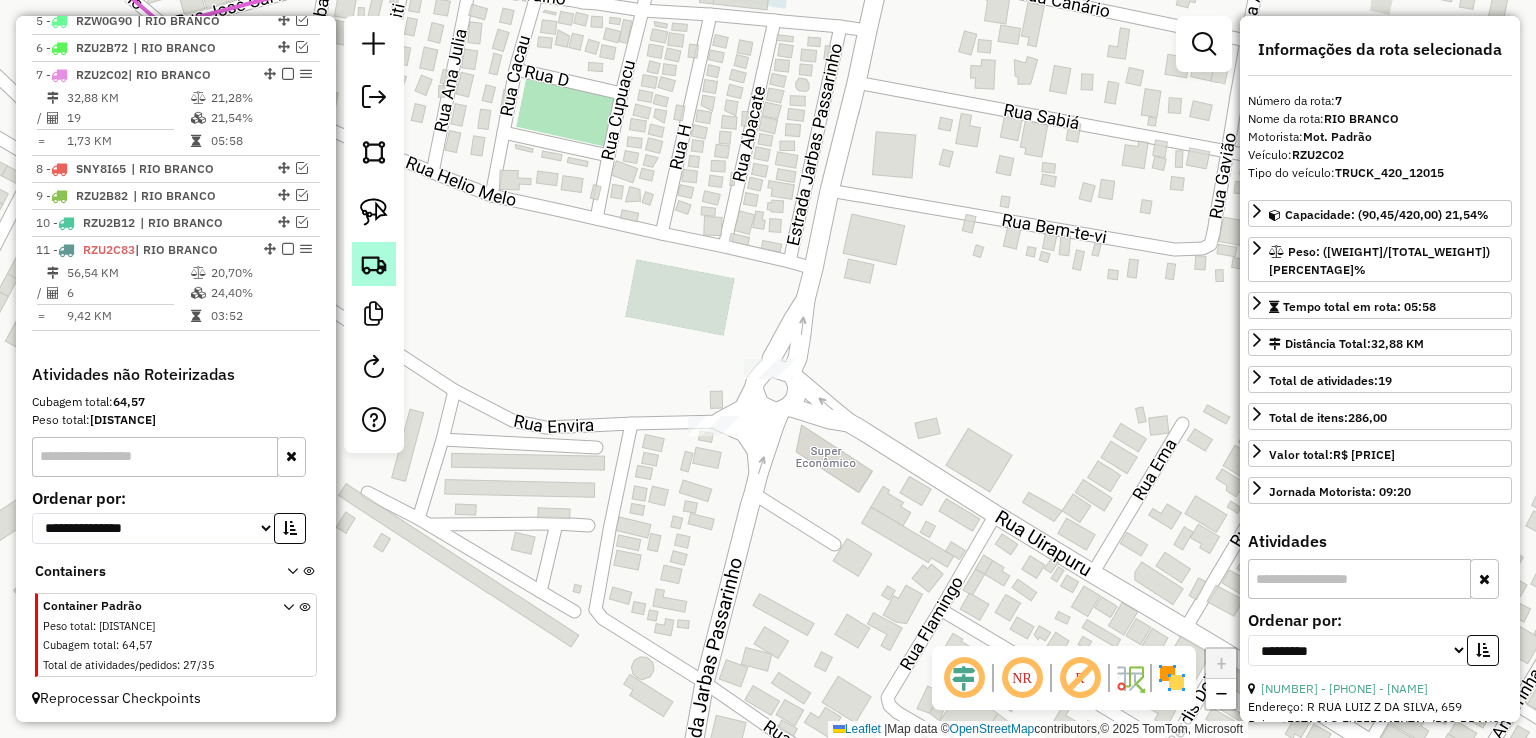 scroll, scrollTop: 823, scrollLeft: 0, axis: vertical 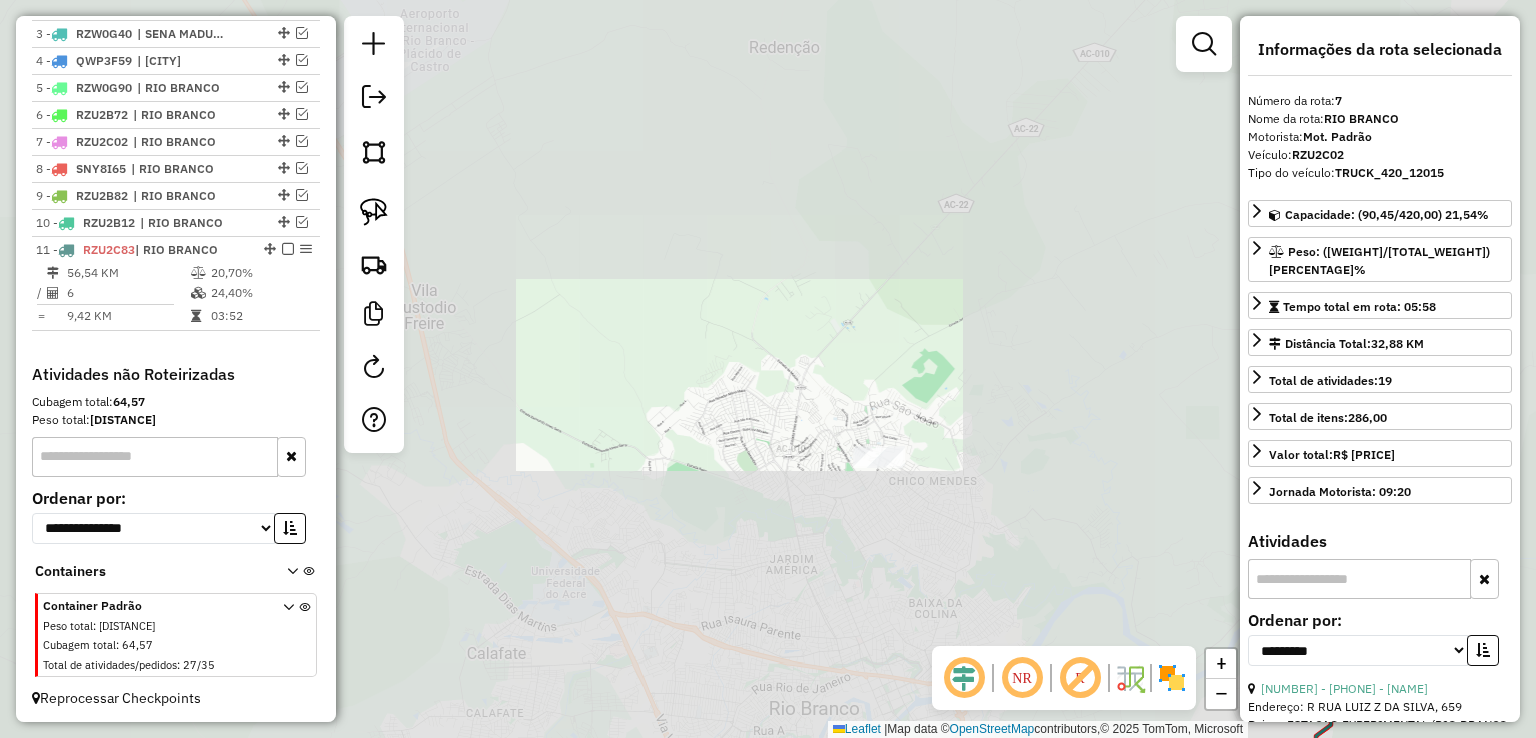 drag, startPoint x: 1032, startPoint y: 529, endPoint x: 835, endPoint y: 205, distance: 379.1899 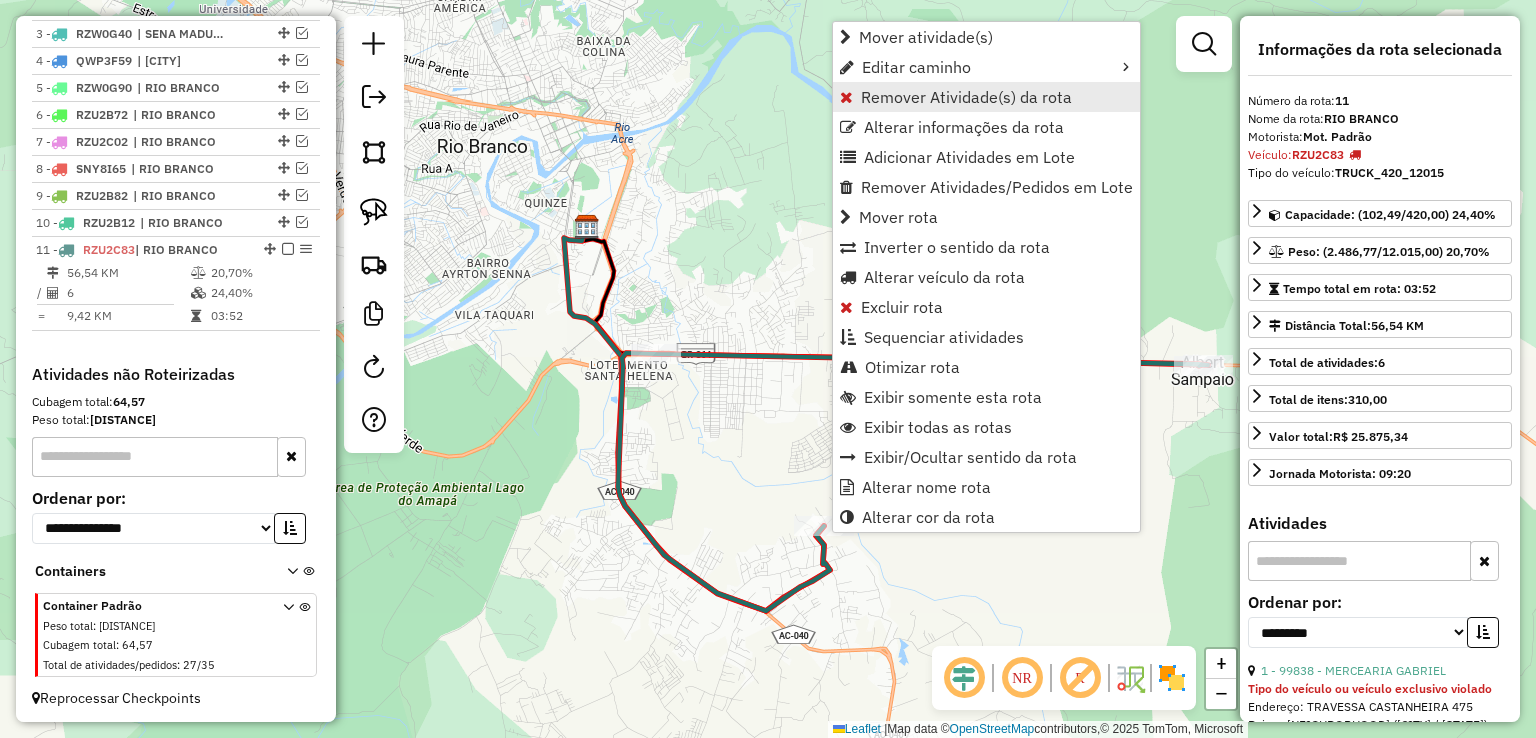 click on "Remover Atividade(s) da rota" at bounding box center [986, 97] 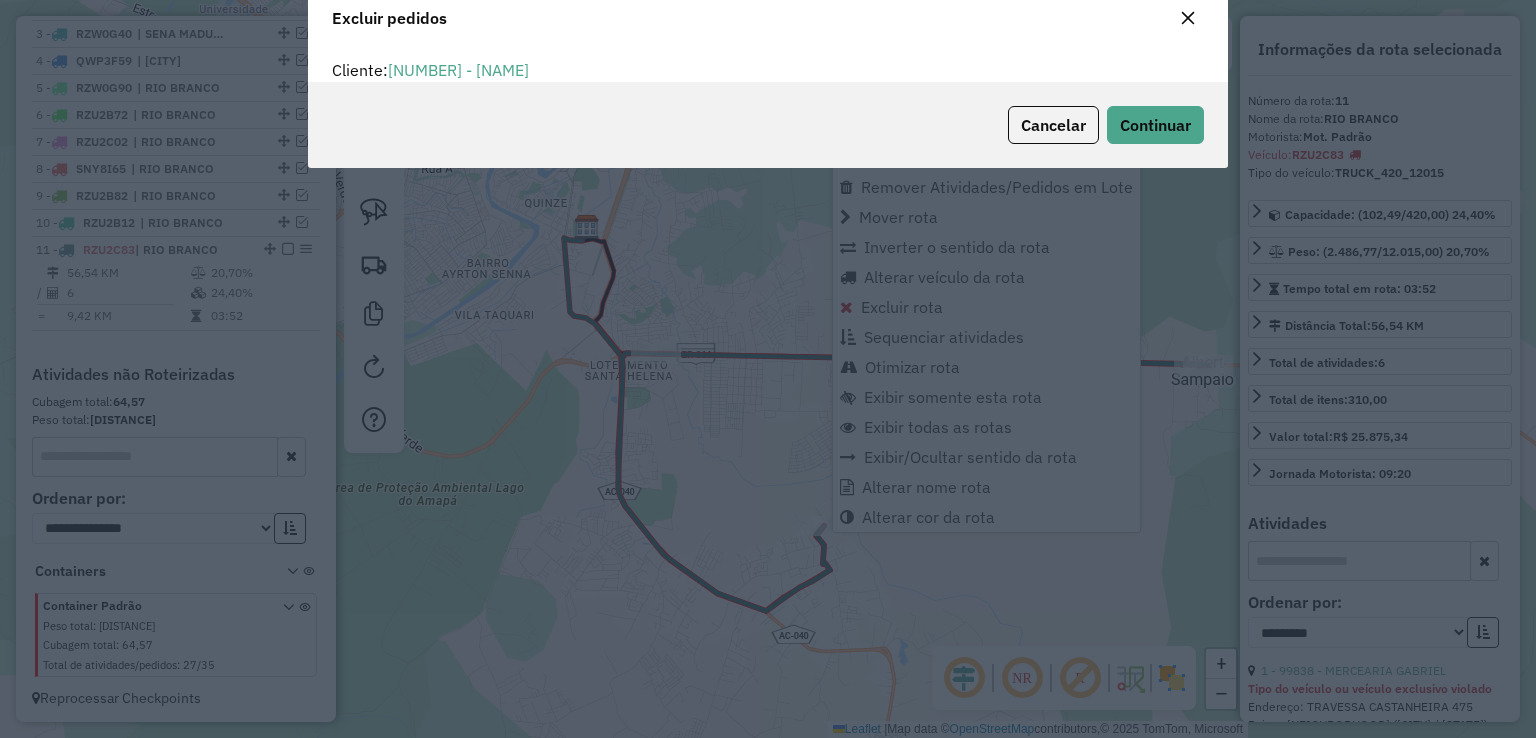 scroll, scrollTop: 69, scrollLeft: 0, axis: vertical 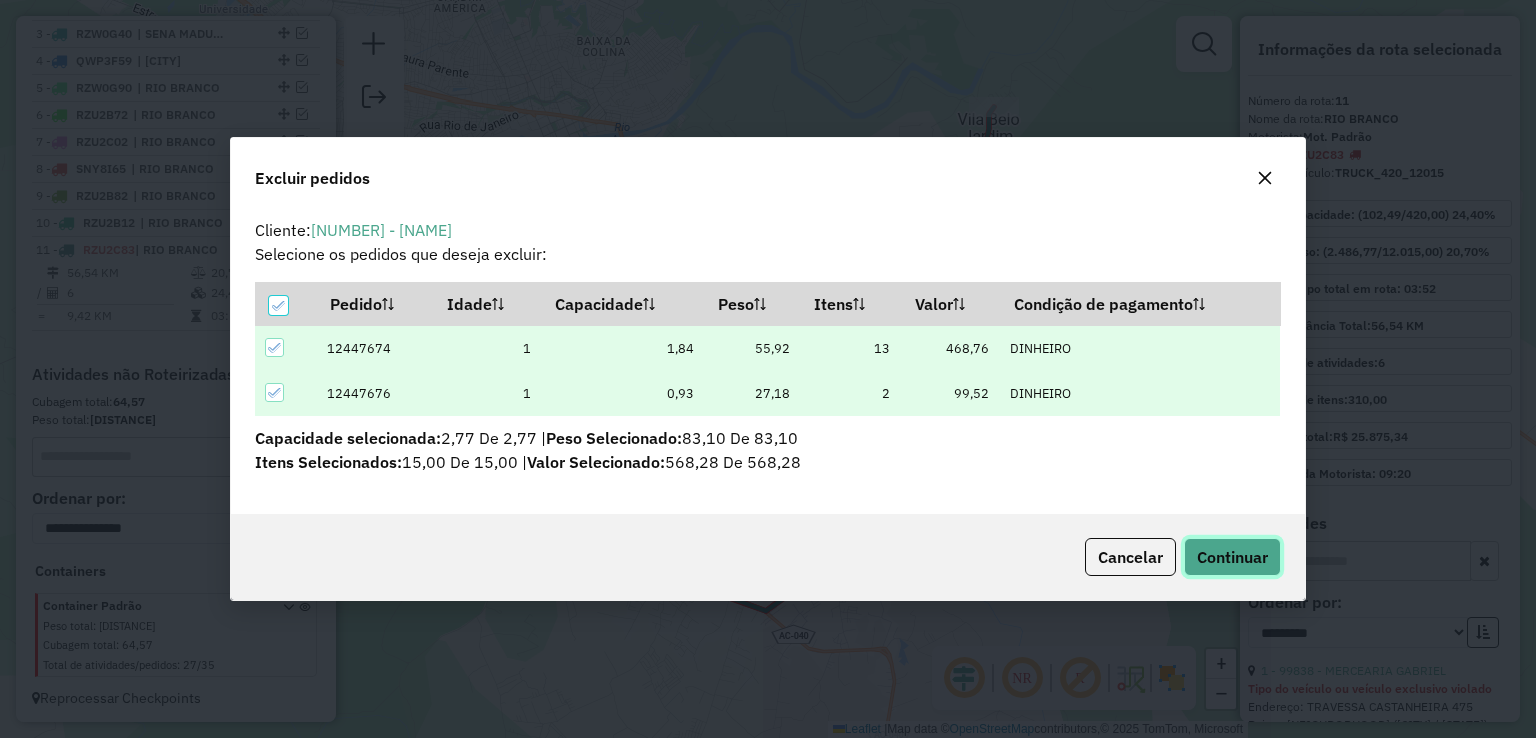 click on "Continuar" 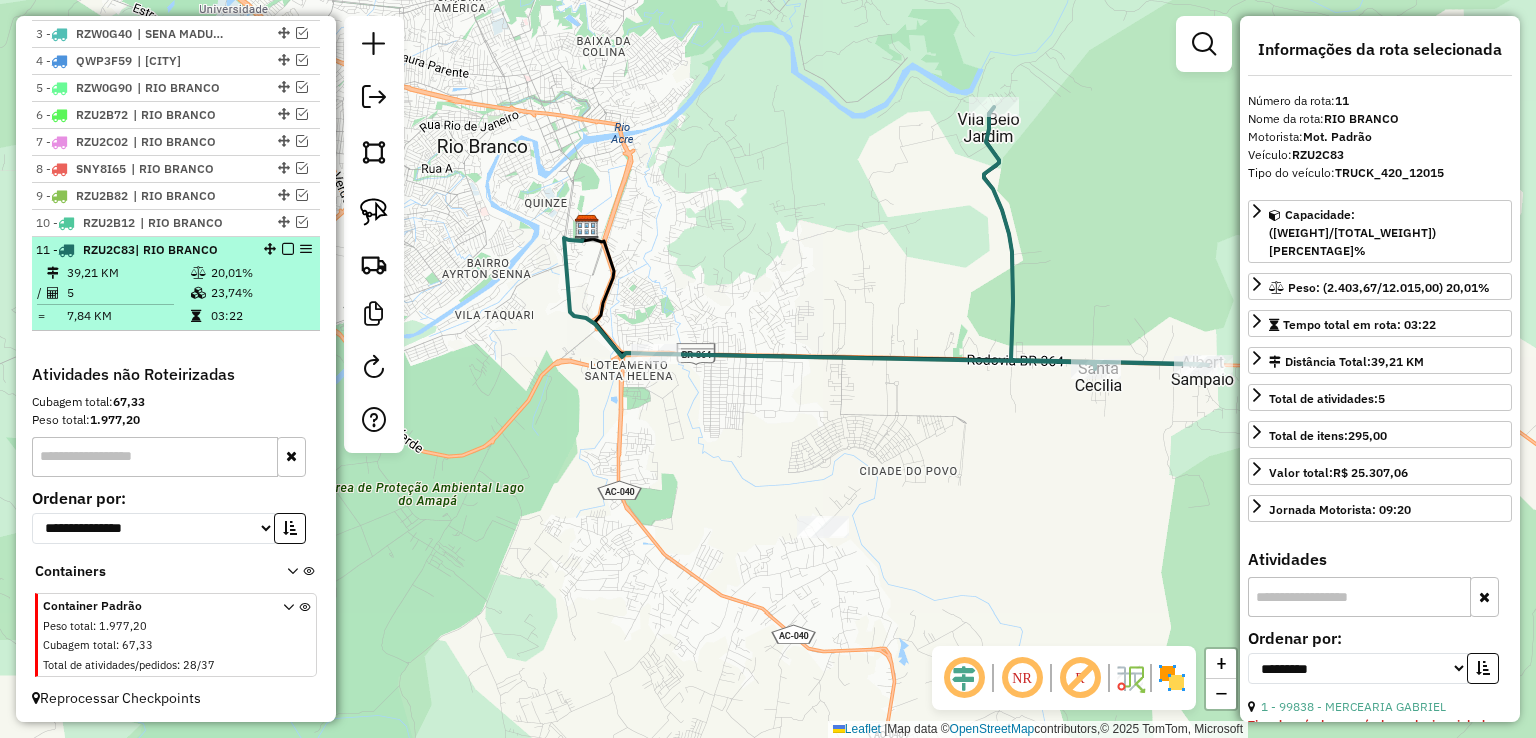 click at bounding box center (288, 249) 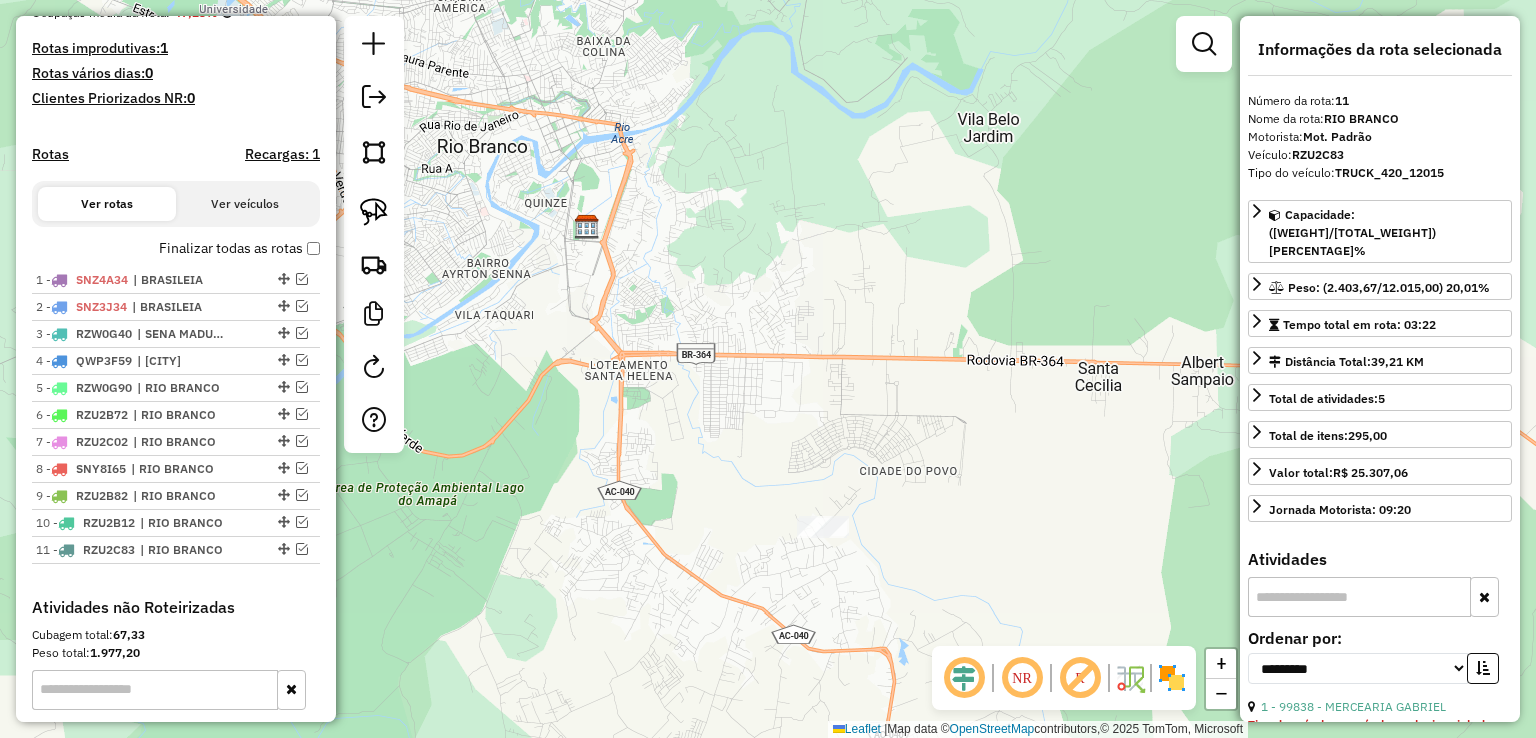 scroll, scrollTop: 556, scrollLeft: 0, axis: vertical 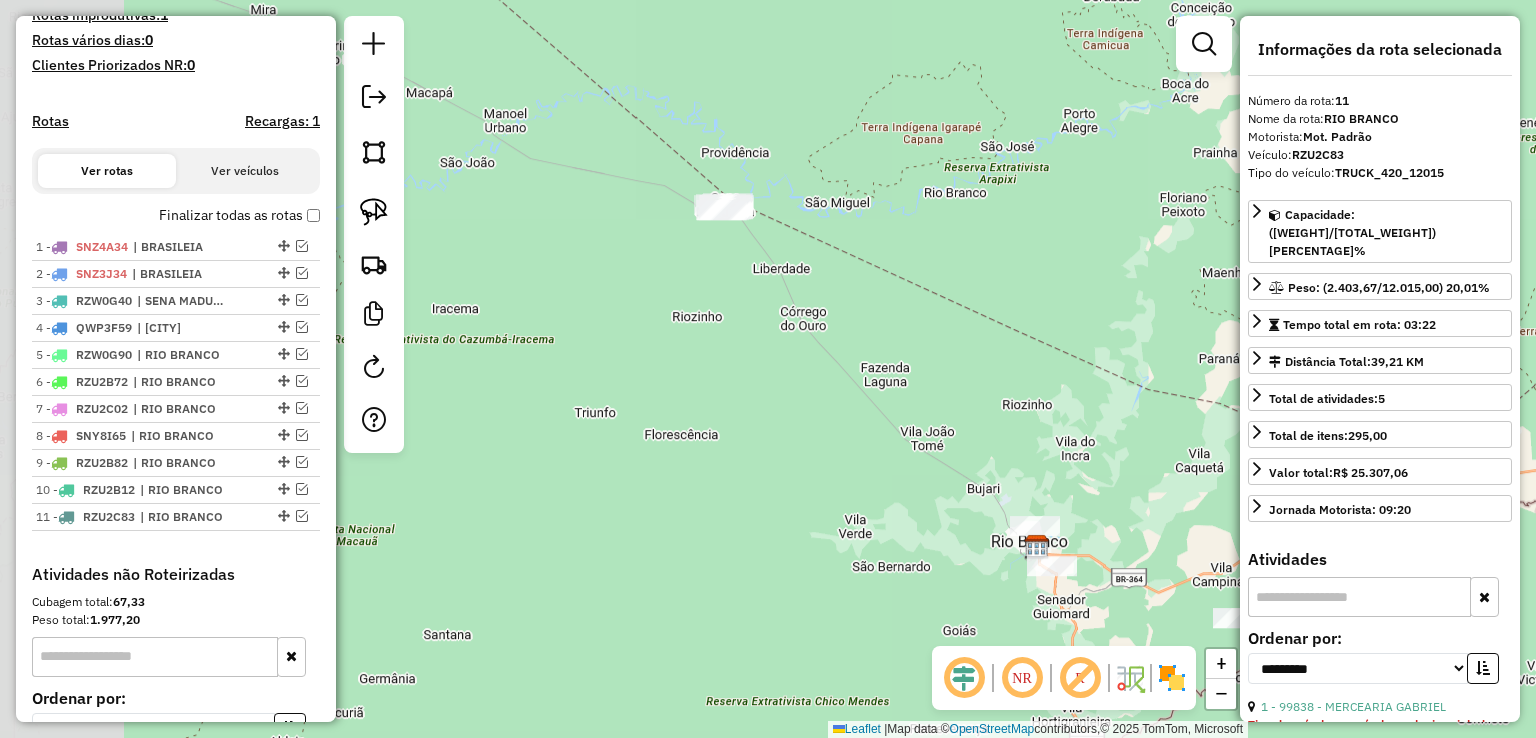 drag, startPoint x: 744, startPoint y: 108, endPoint x: 985, endPoint y: 413, distance: 388.72354 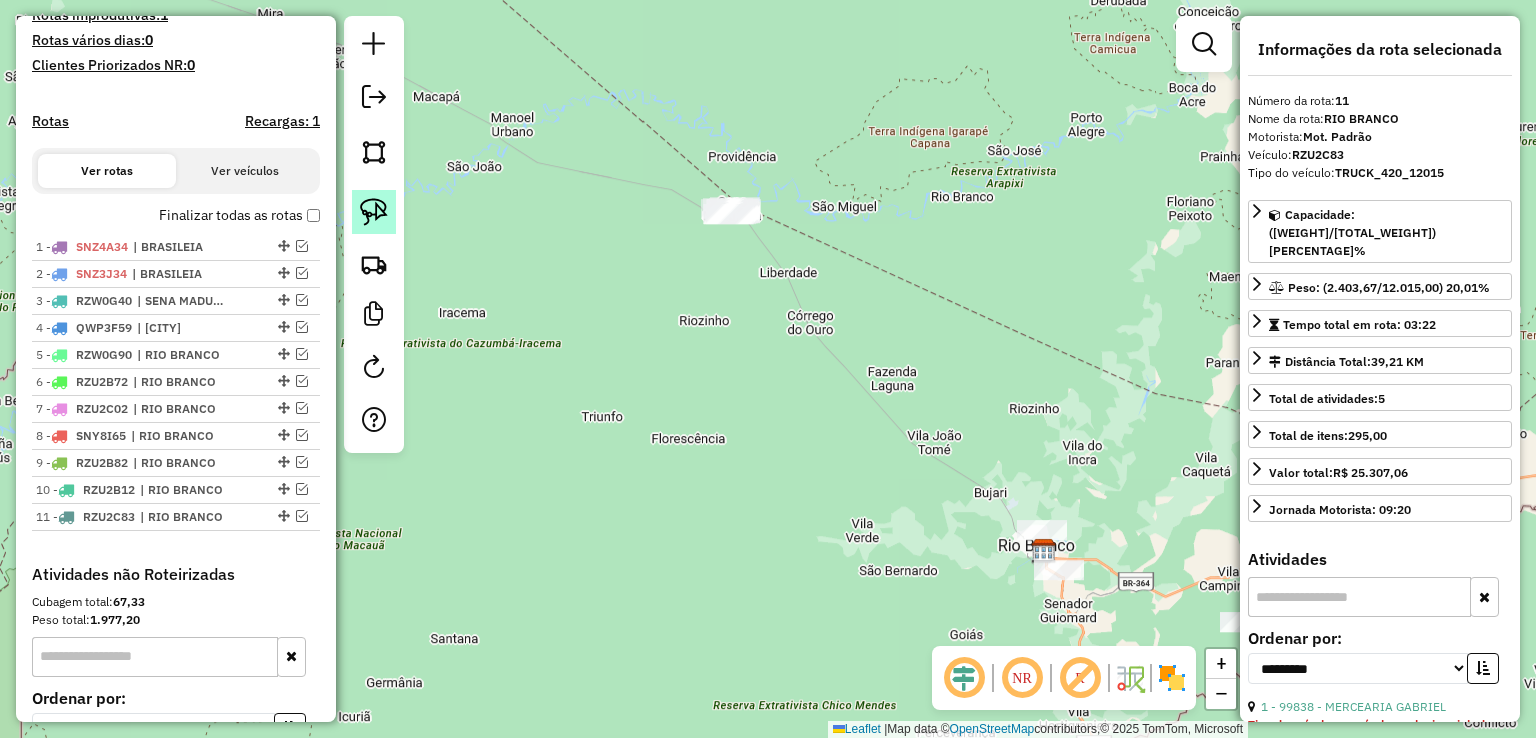 click 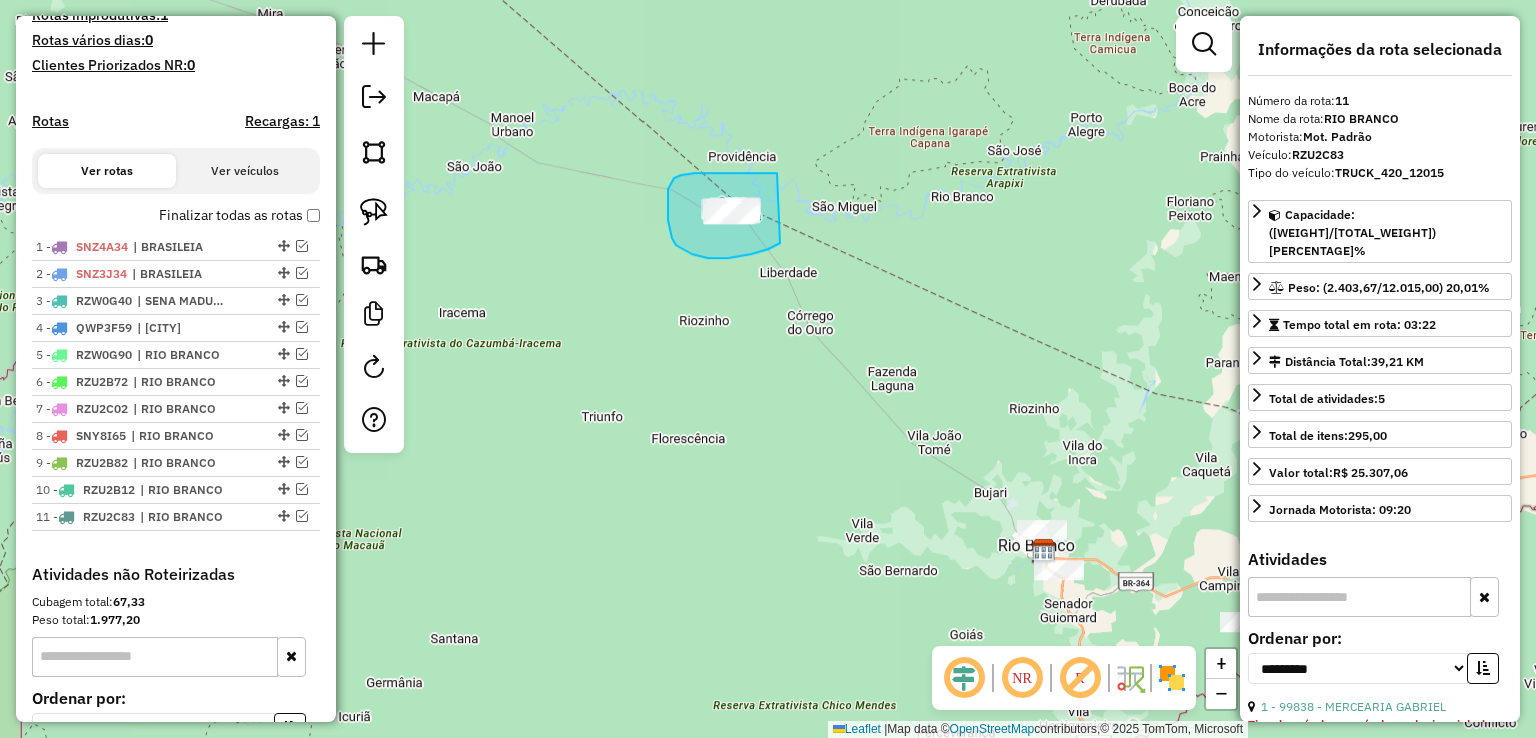 drag, startPoint x: 777, startPoint y: 173, endPoint x: 797, endPoint y: 216, distance: 47.423622 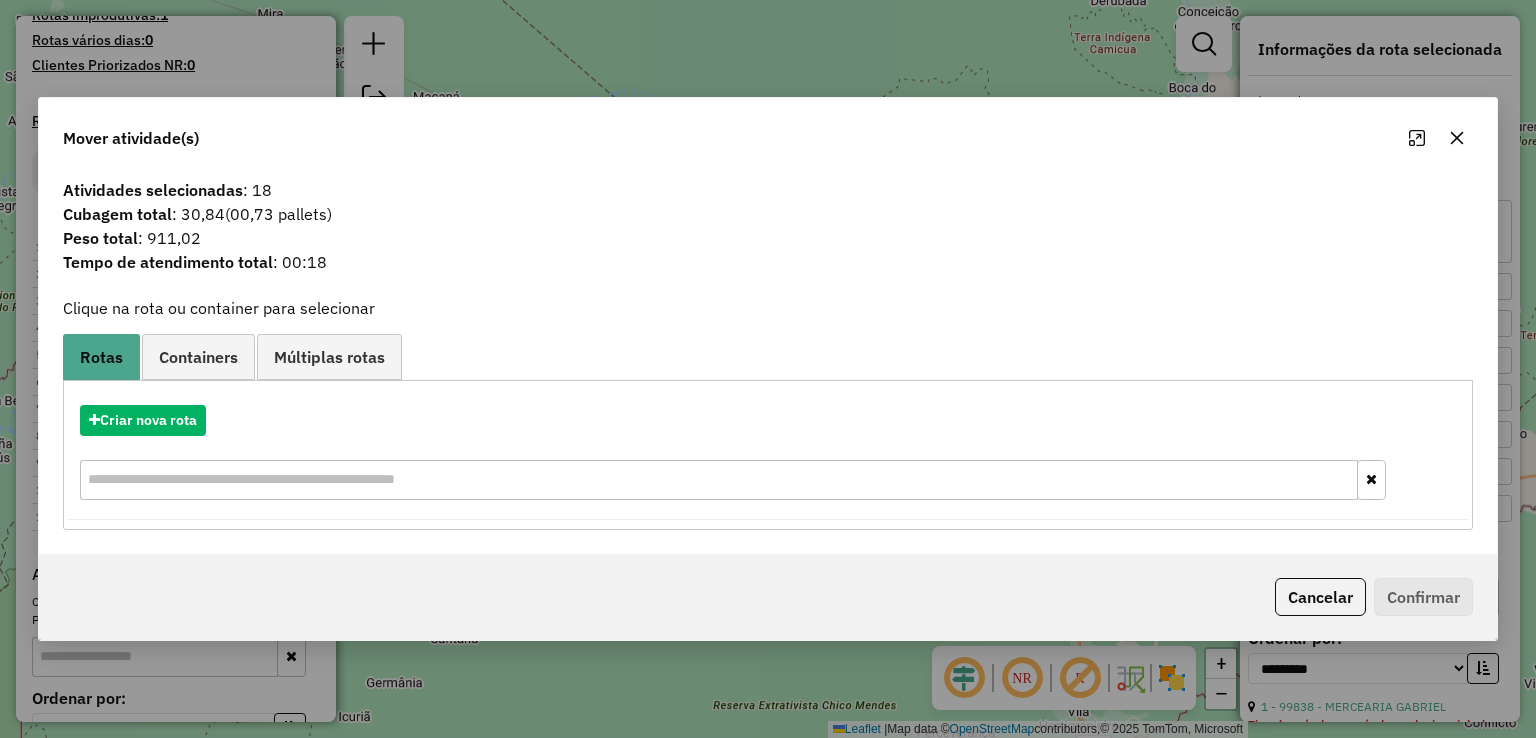 click on "Atividades selecionadas : 18" 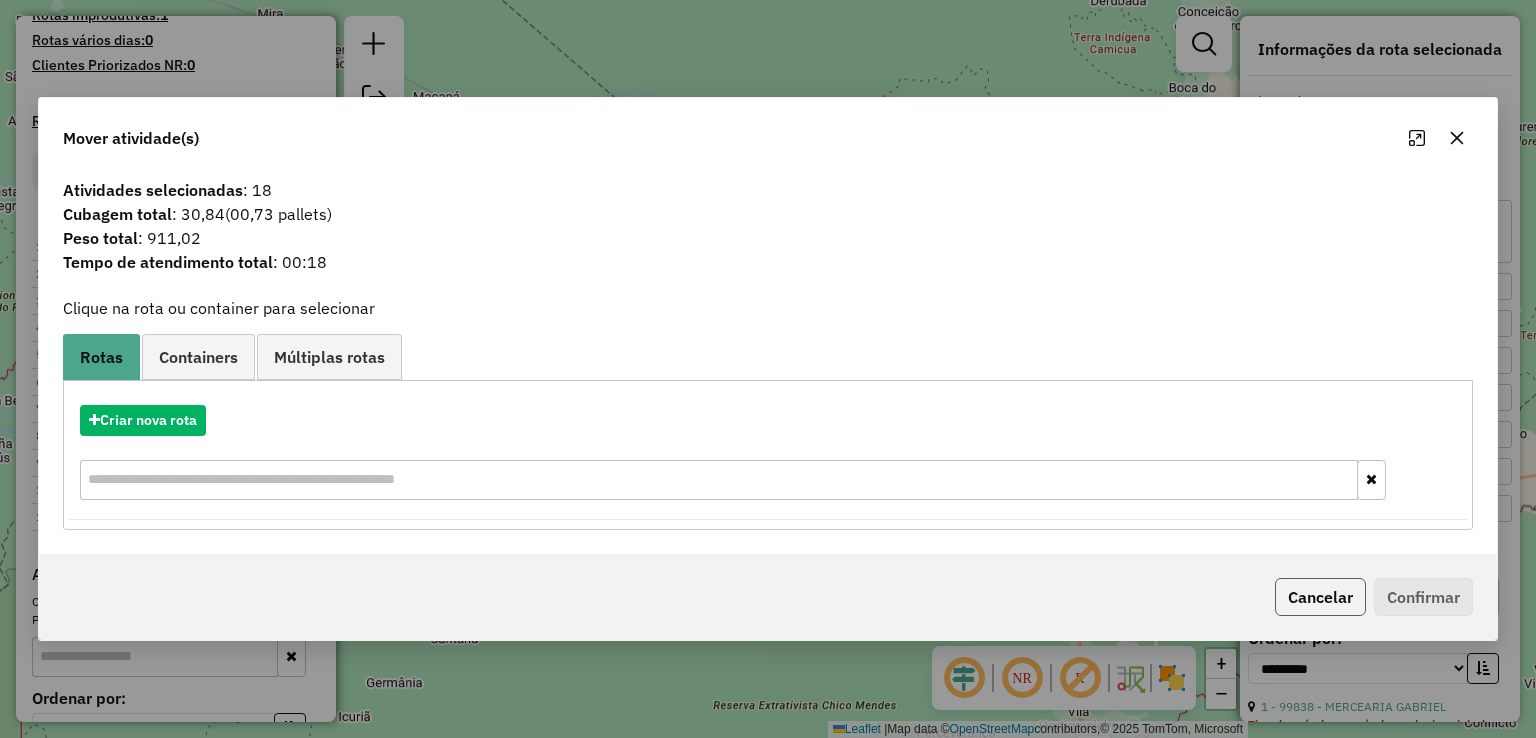 click on "Cancelar" 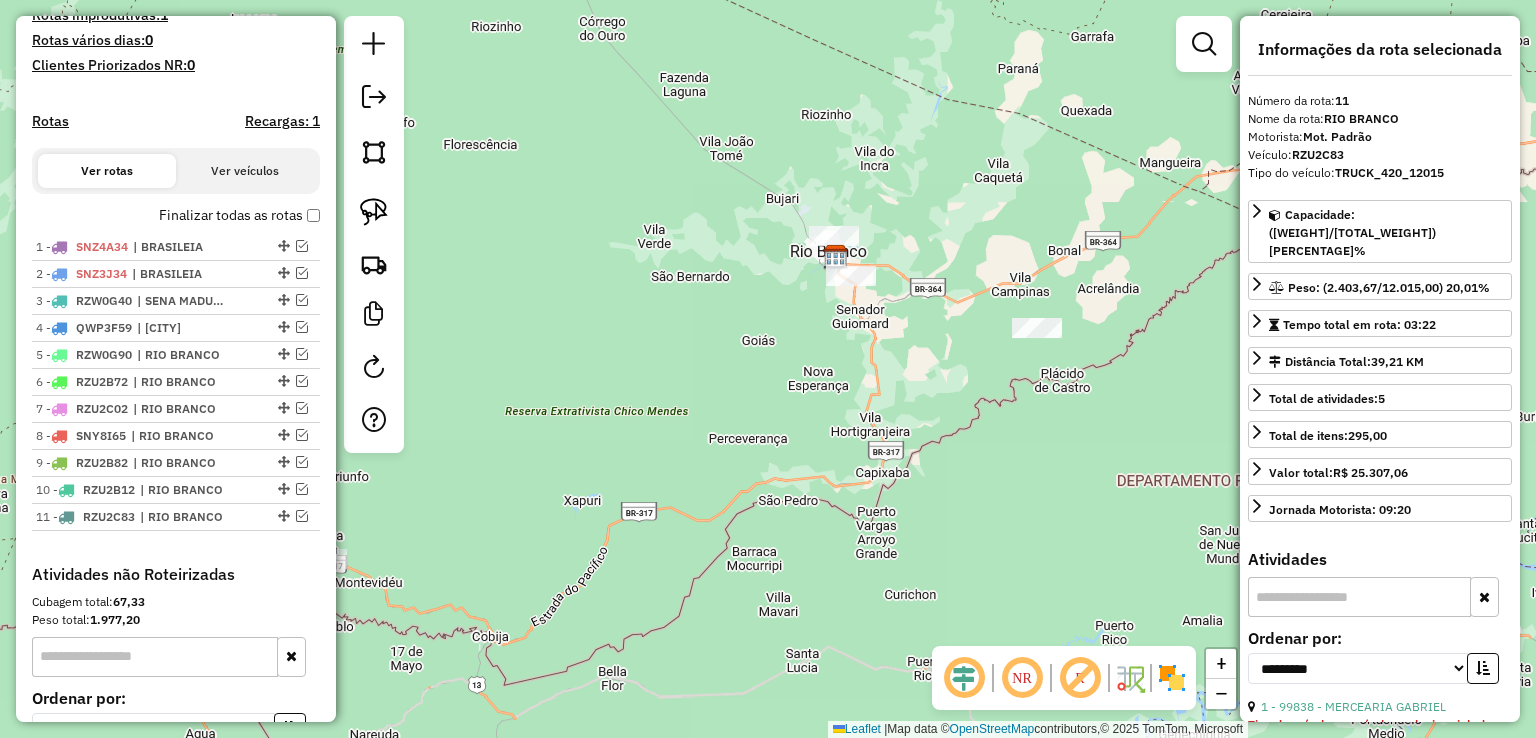 drag, startPoint x: 1010, startPoint y: 444, endPoint x: 812, endPoint y: 174, distance: 334.81937 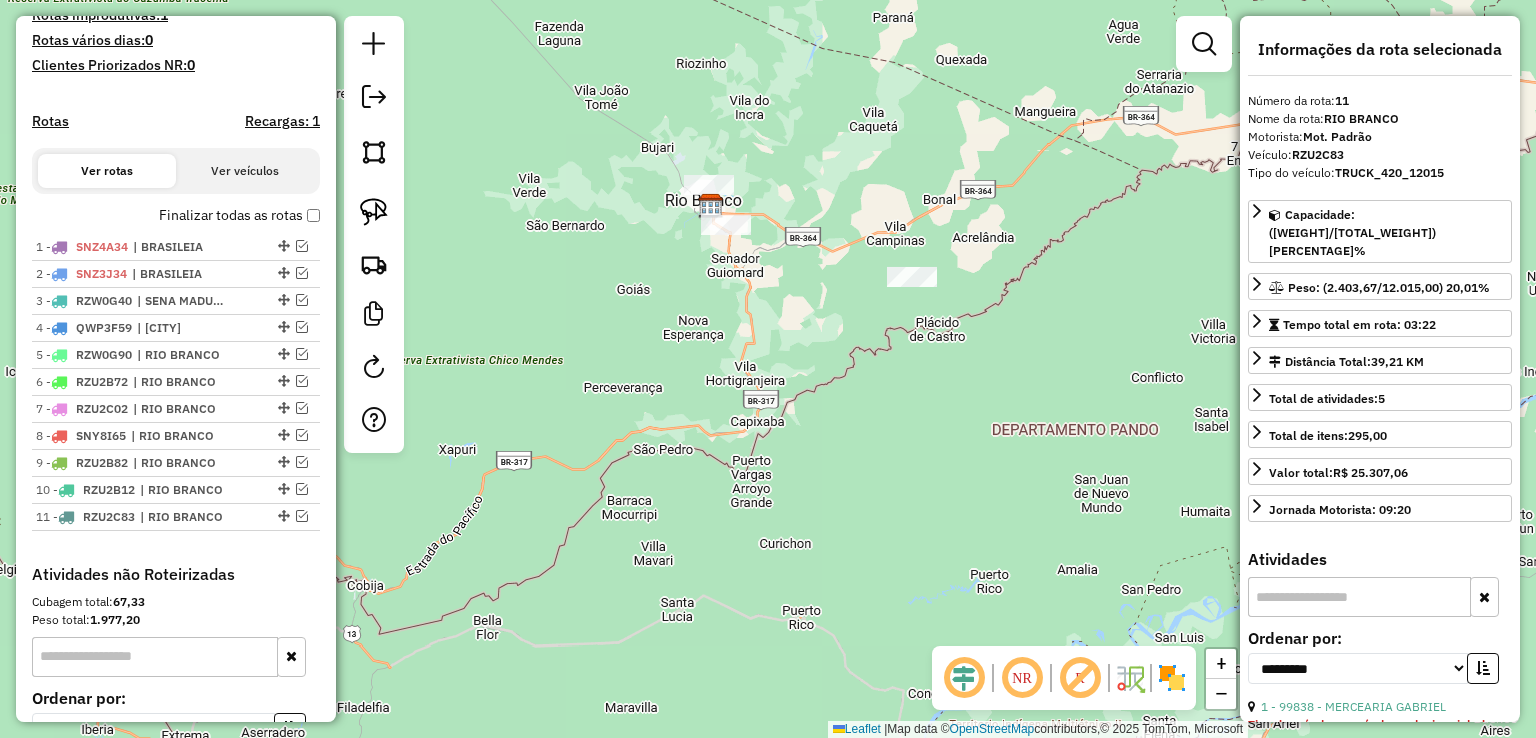 drag, startPoint x: 1002, startPoint y: 205, endPoint x: 897, endPoint y: 162, distance: 113.46365 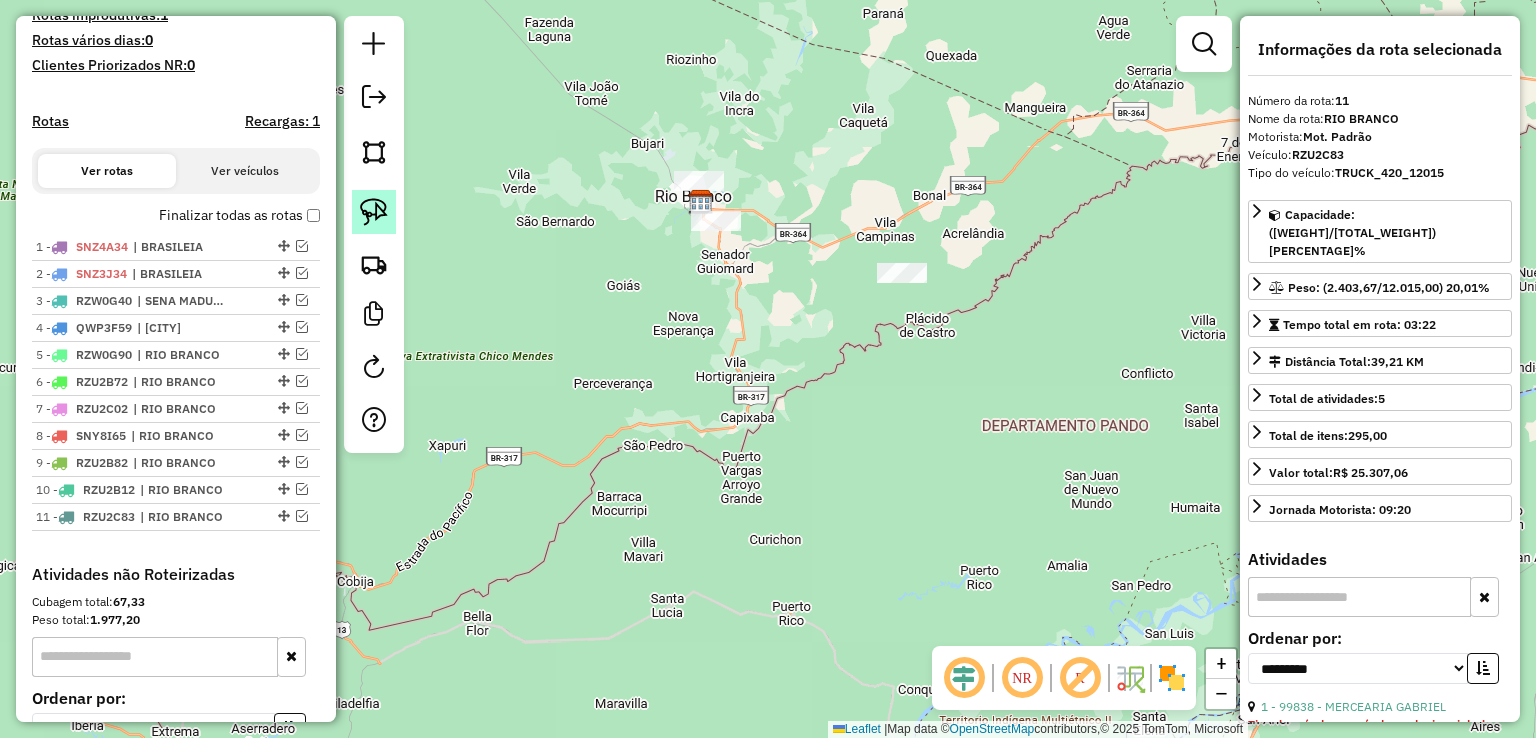 click 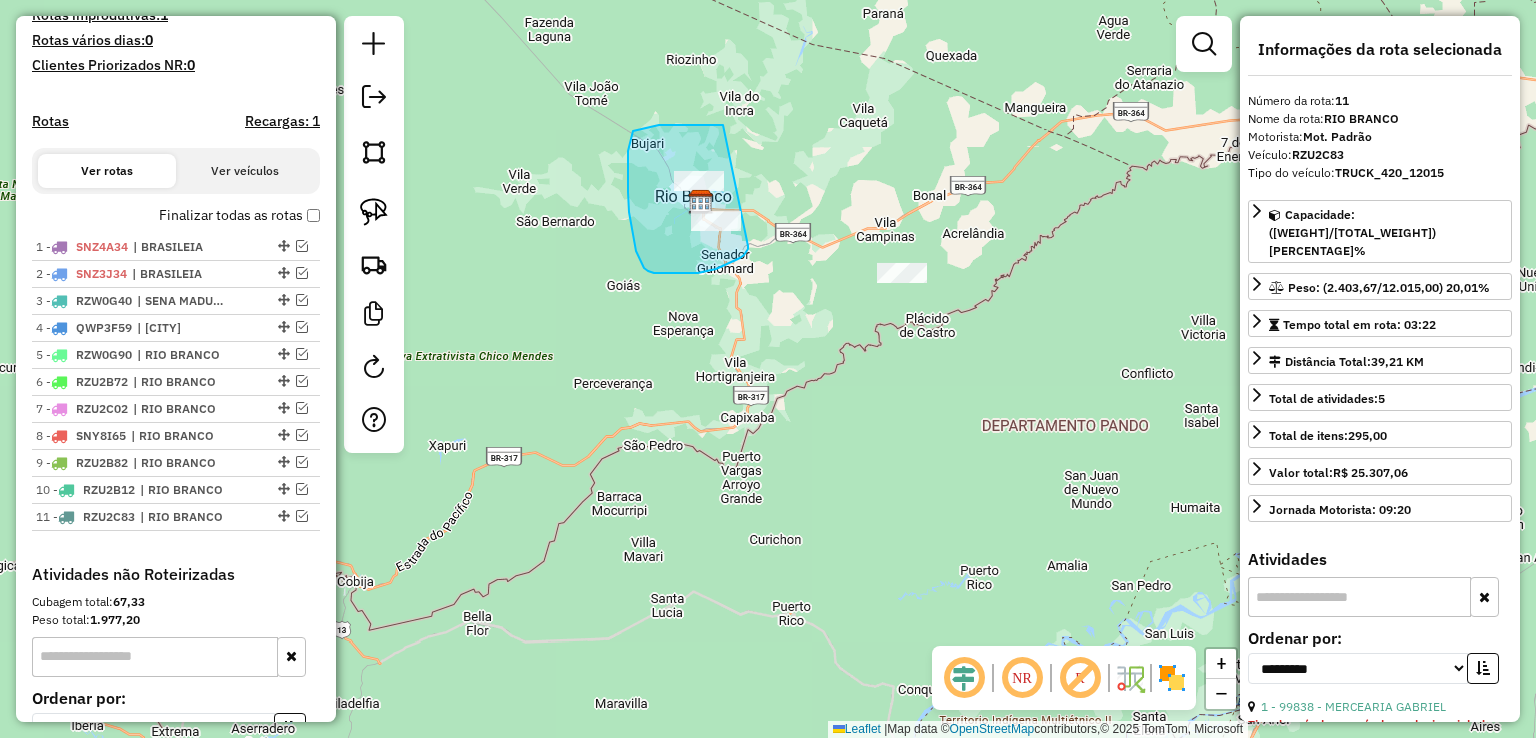 drag, startPoint x: 659, startPoint y: 125, endPoint x: 748, endPoint y: 246, distance: 150.20653 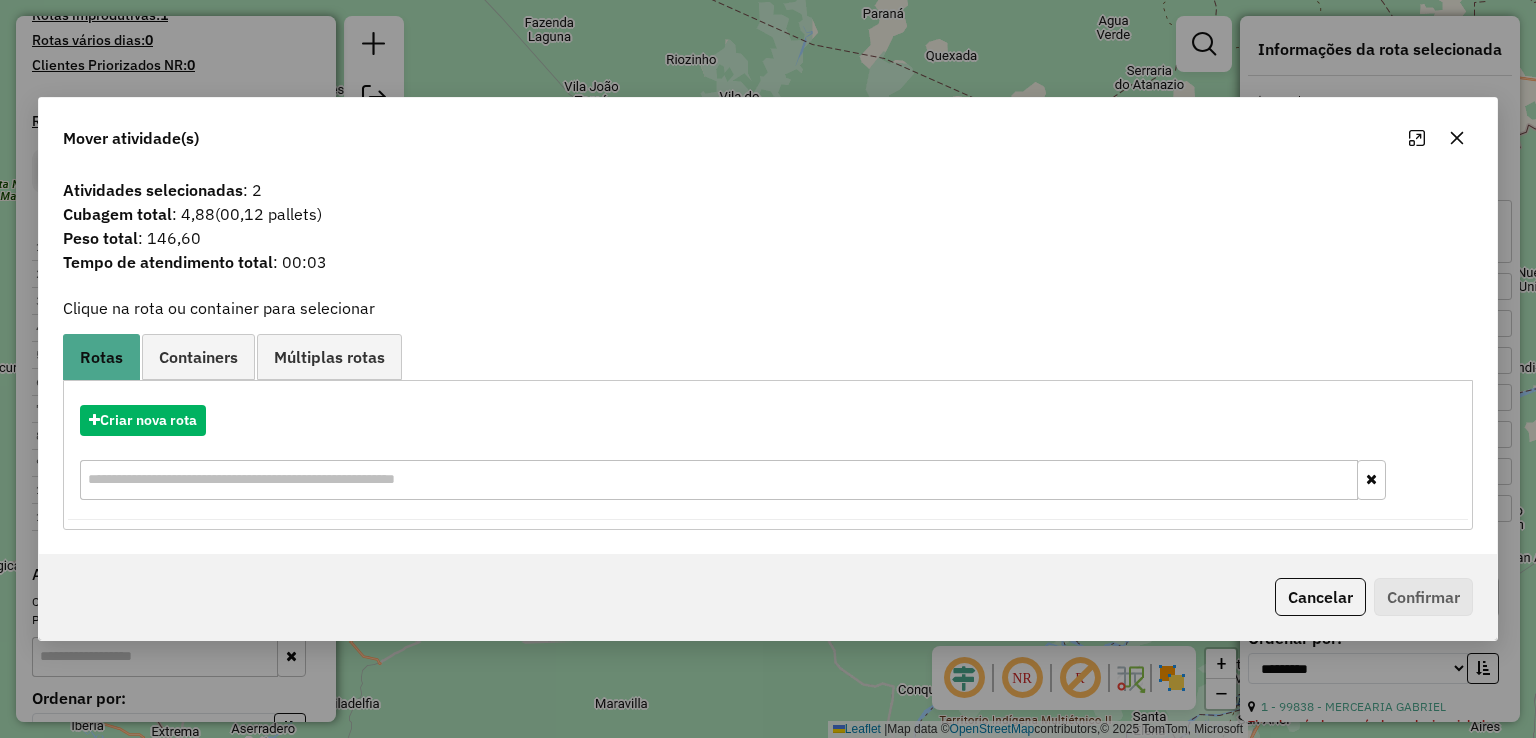 click on "Mover atividade(s)" 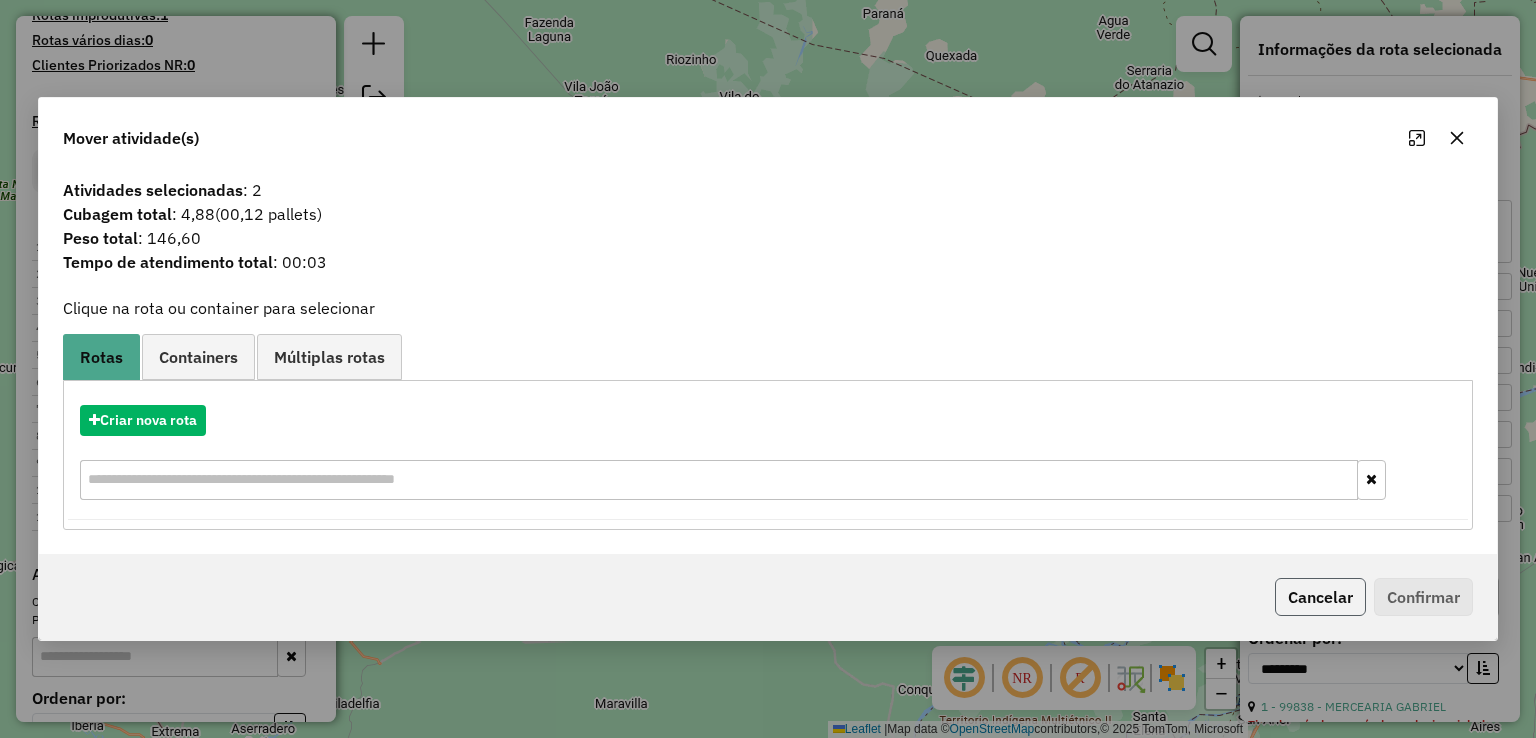 click on "Cancelar" 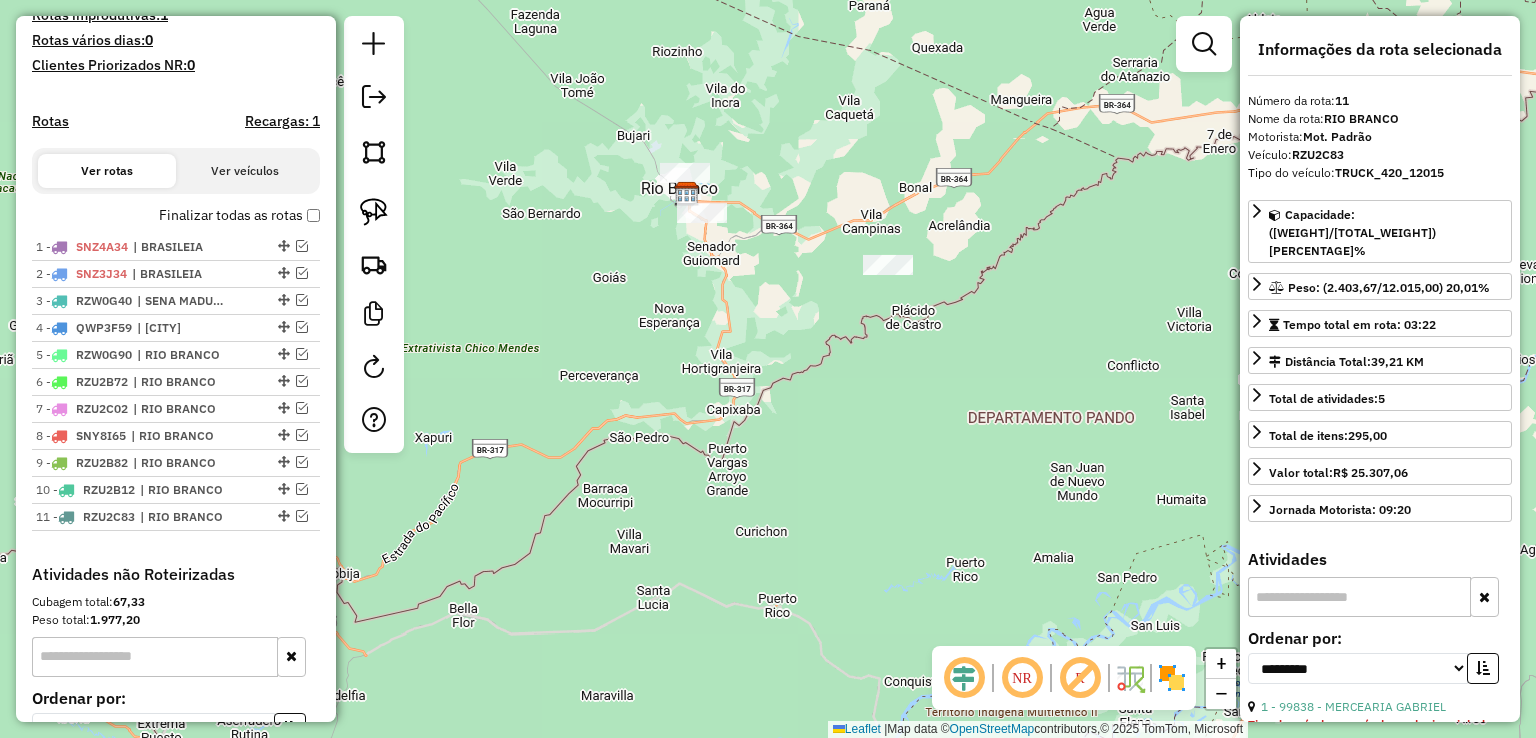 drag, startPoint x: 902, startPoint y: 478, endPoint x: 758, endPoint y: 414, distance: 157.58173 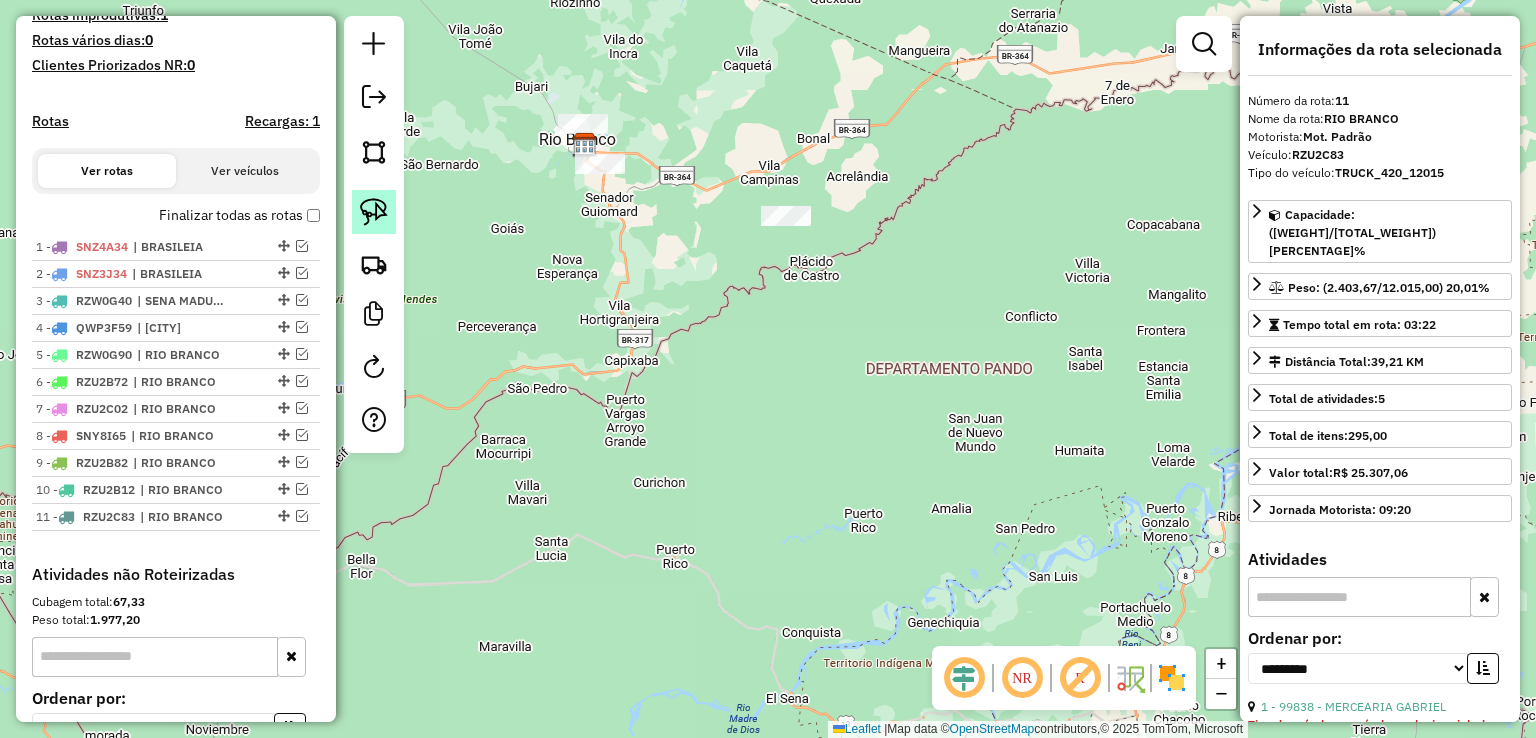 click 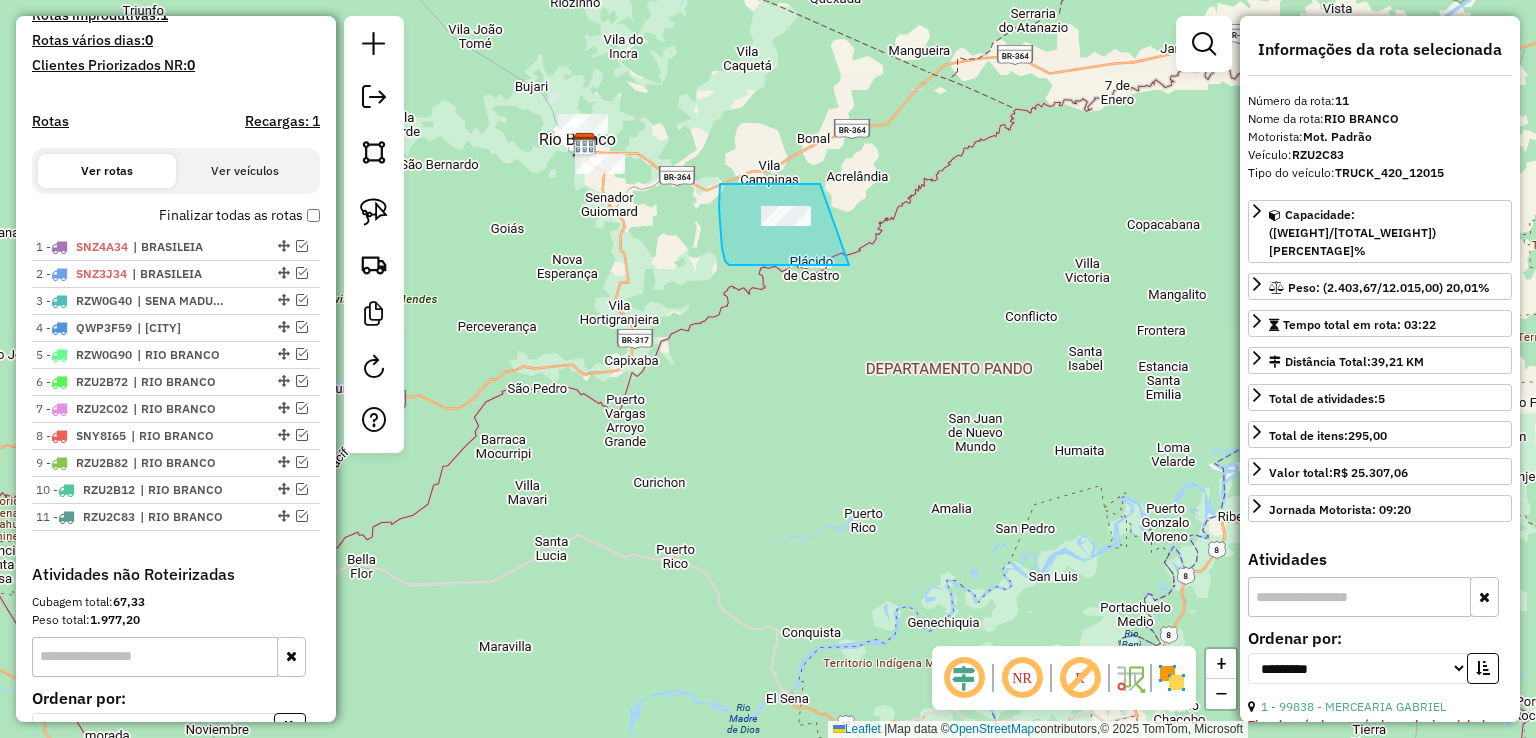 drag, startPoint x: 820, startPoint y: 184, endPoint x: 849, endPoint y: 265, distance: 86.034874 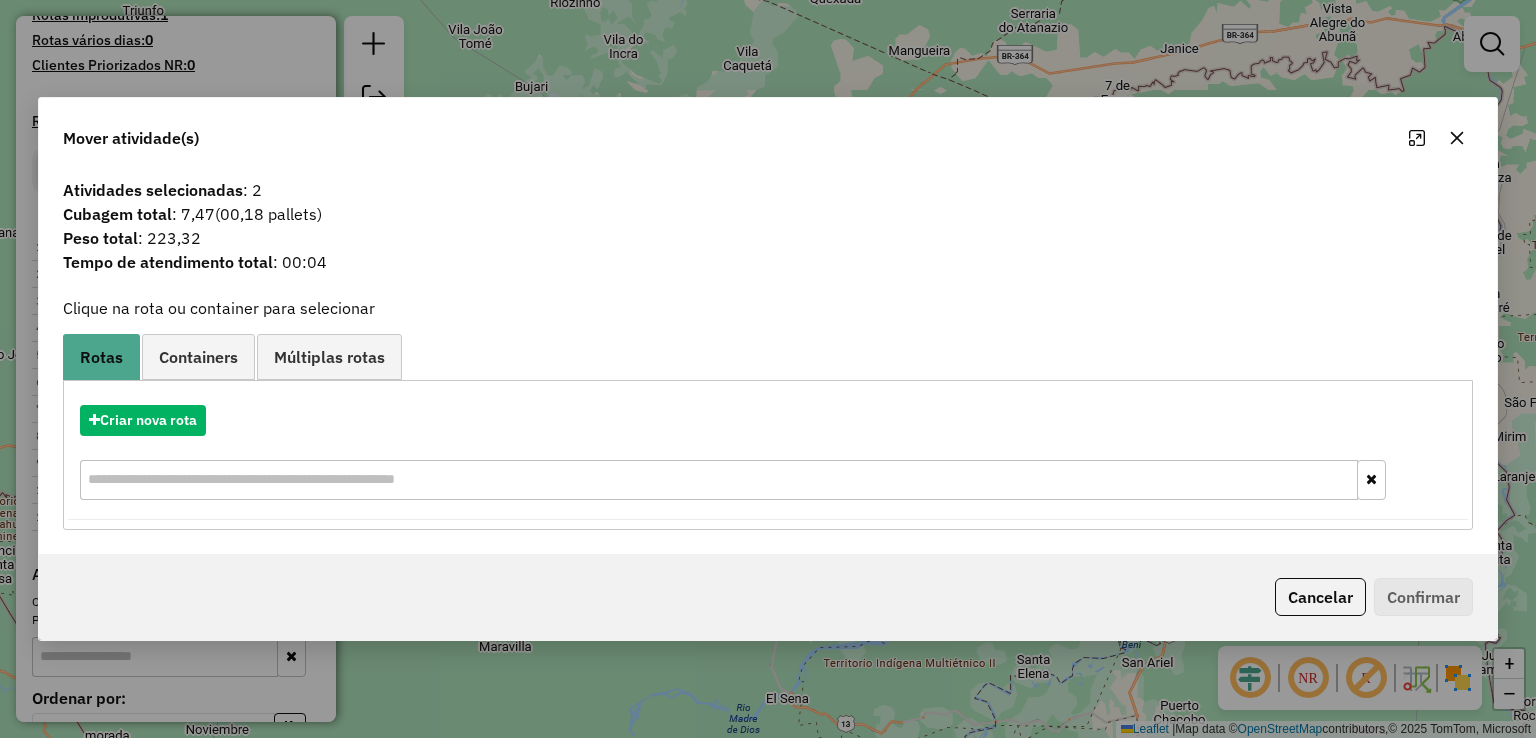 click on "Cancelar   Confirmar" 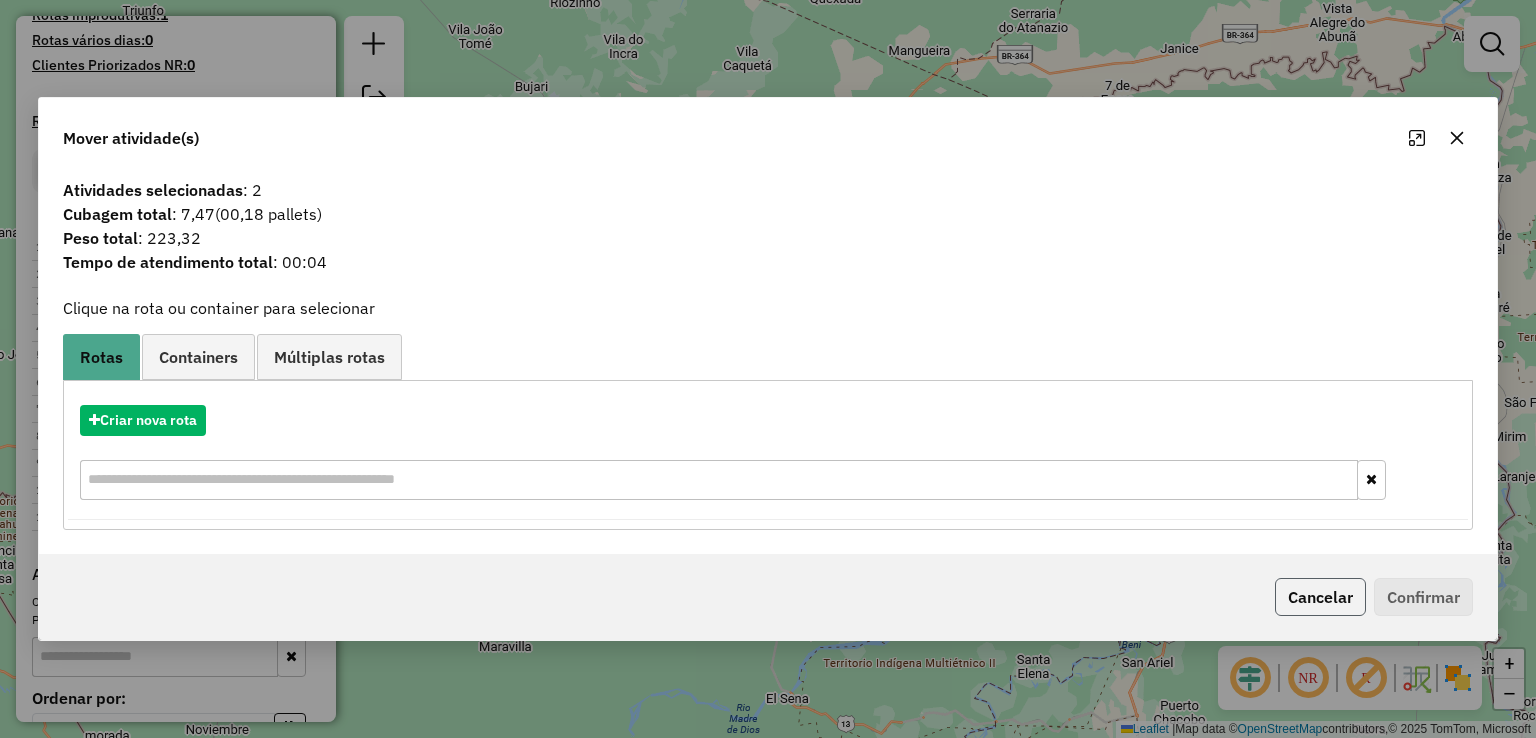 click on "Cancelar" 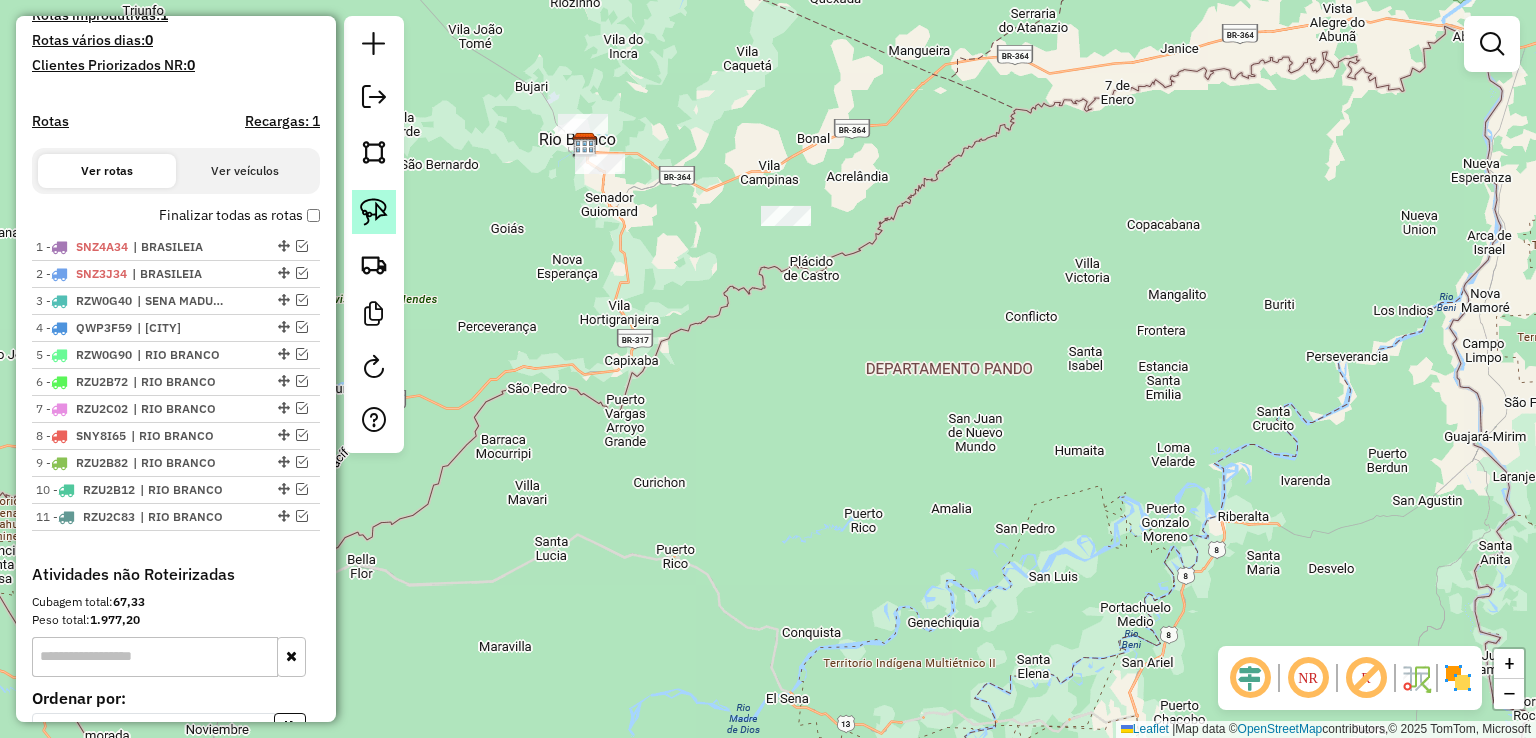 click 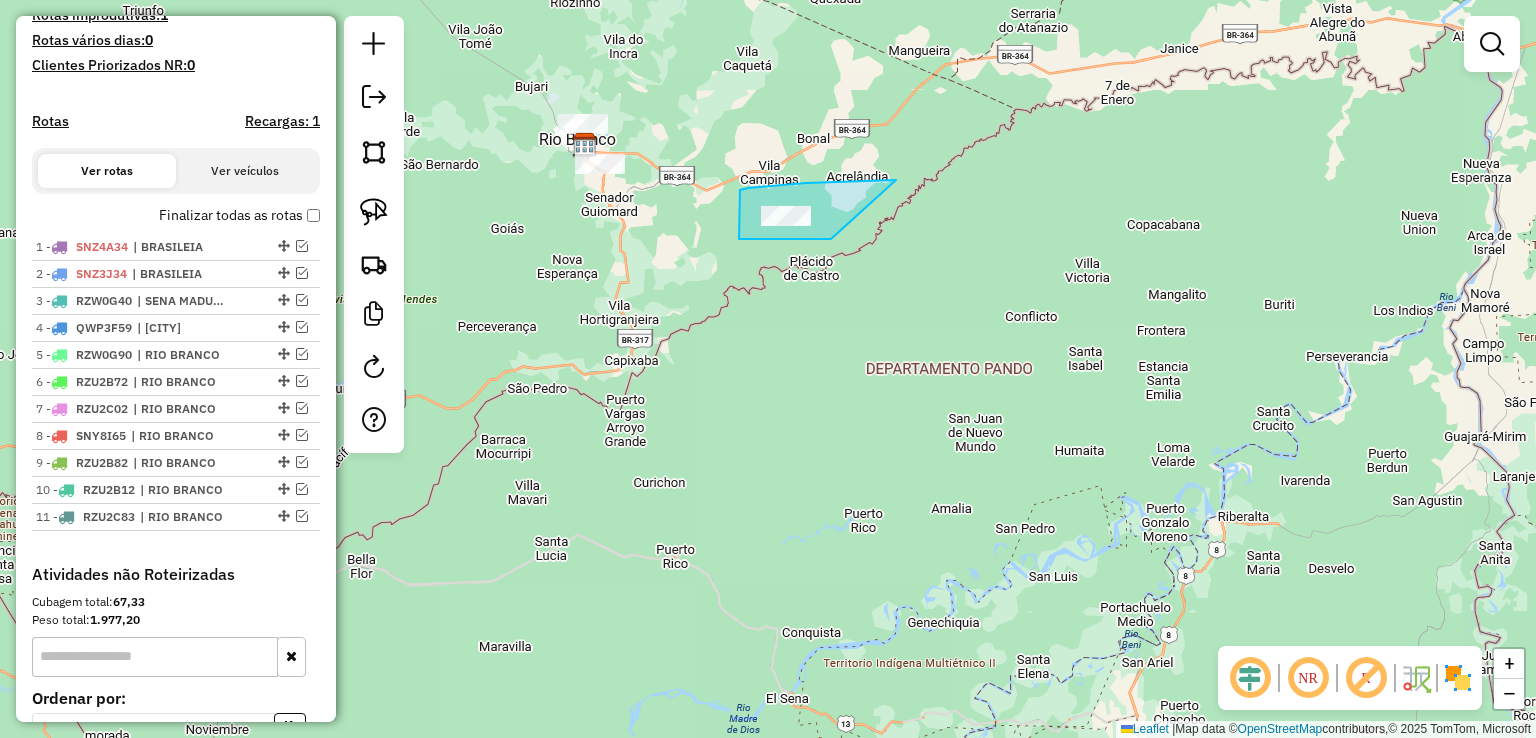 drag, startPoint x: 896, startPoint y: 180, endPoint x: 831, endPoint y: 239, distance: 87.78383 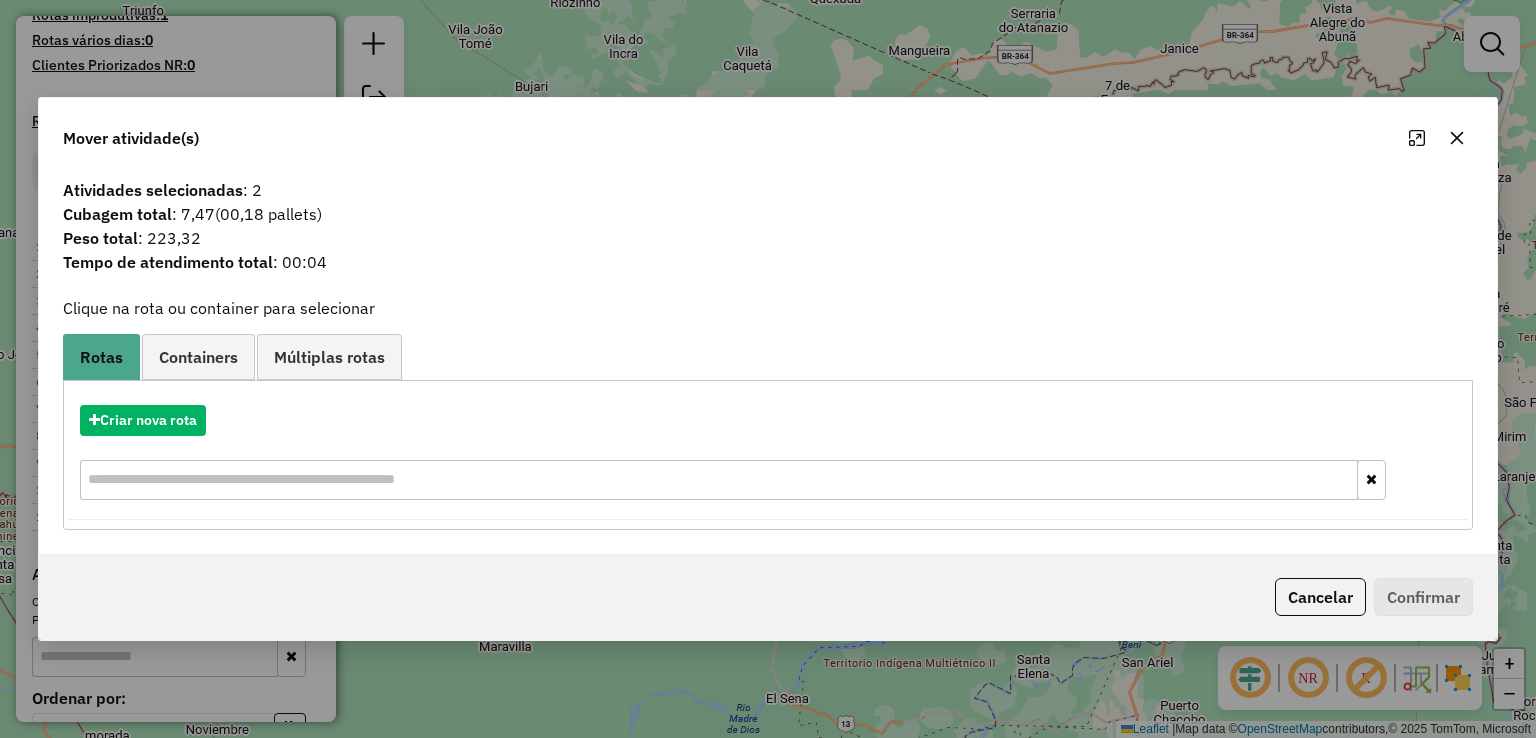 click on "Cancelar   Confirmar" 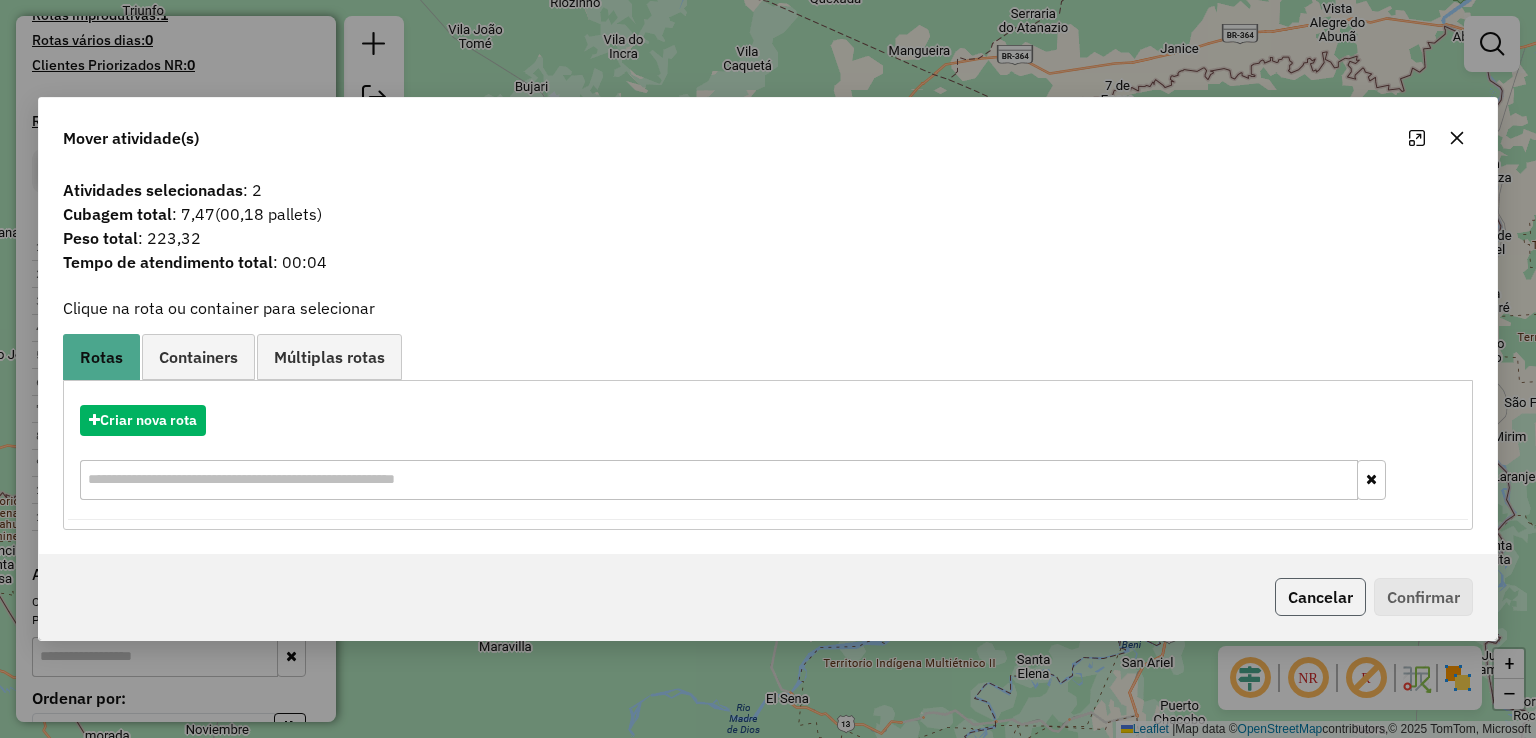 click on "Cancelar" 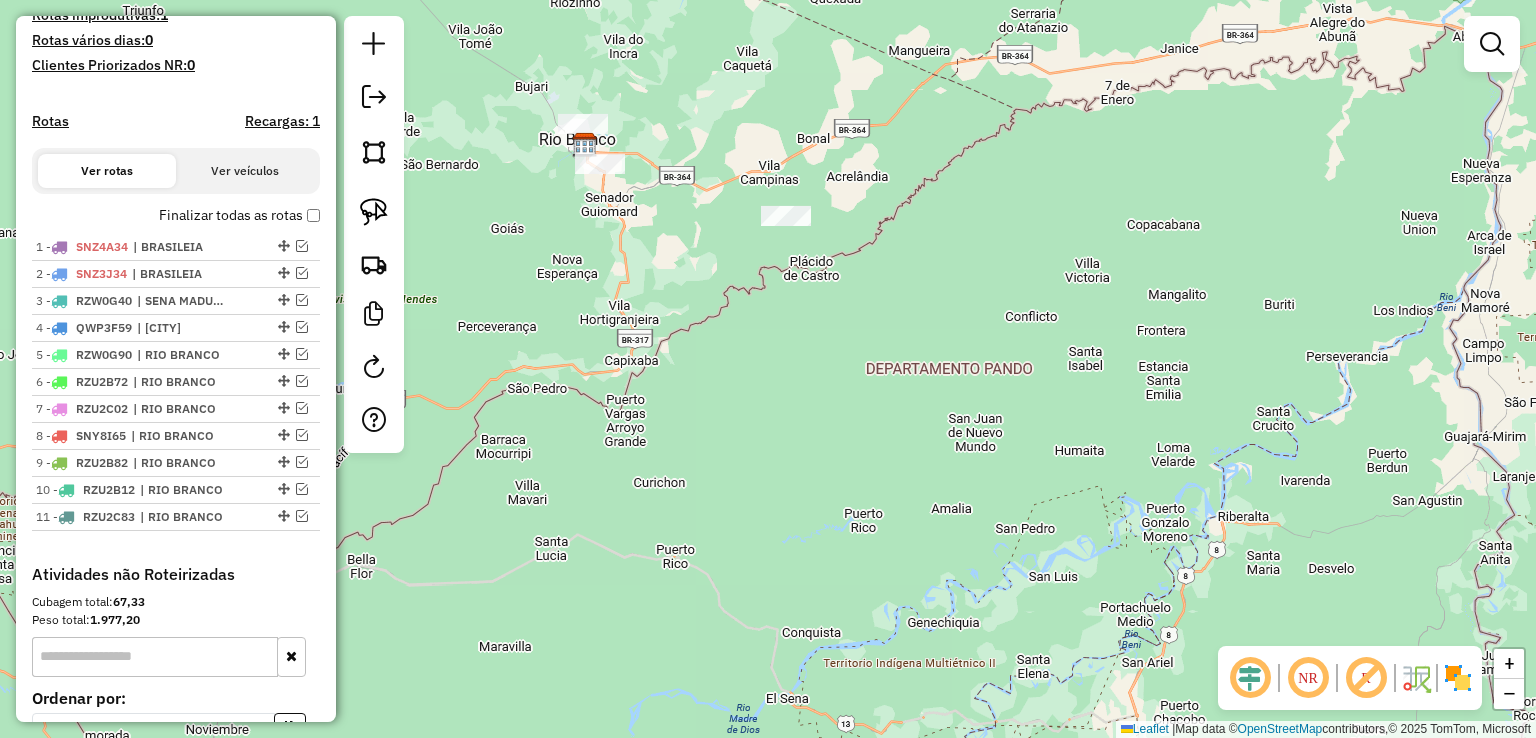 drag, startPoint x: 613, startPoint y: 576, endPoint x: 1039, endPoint y: 473, distance: 438.27502 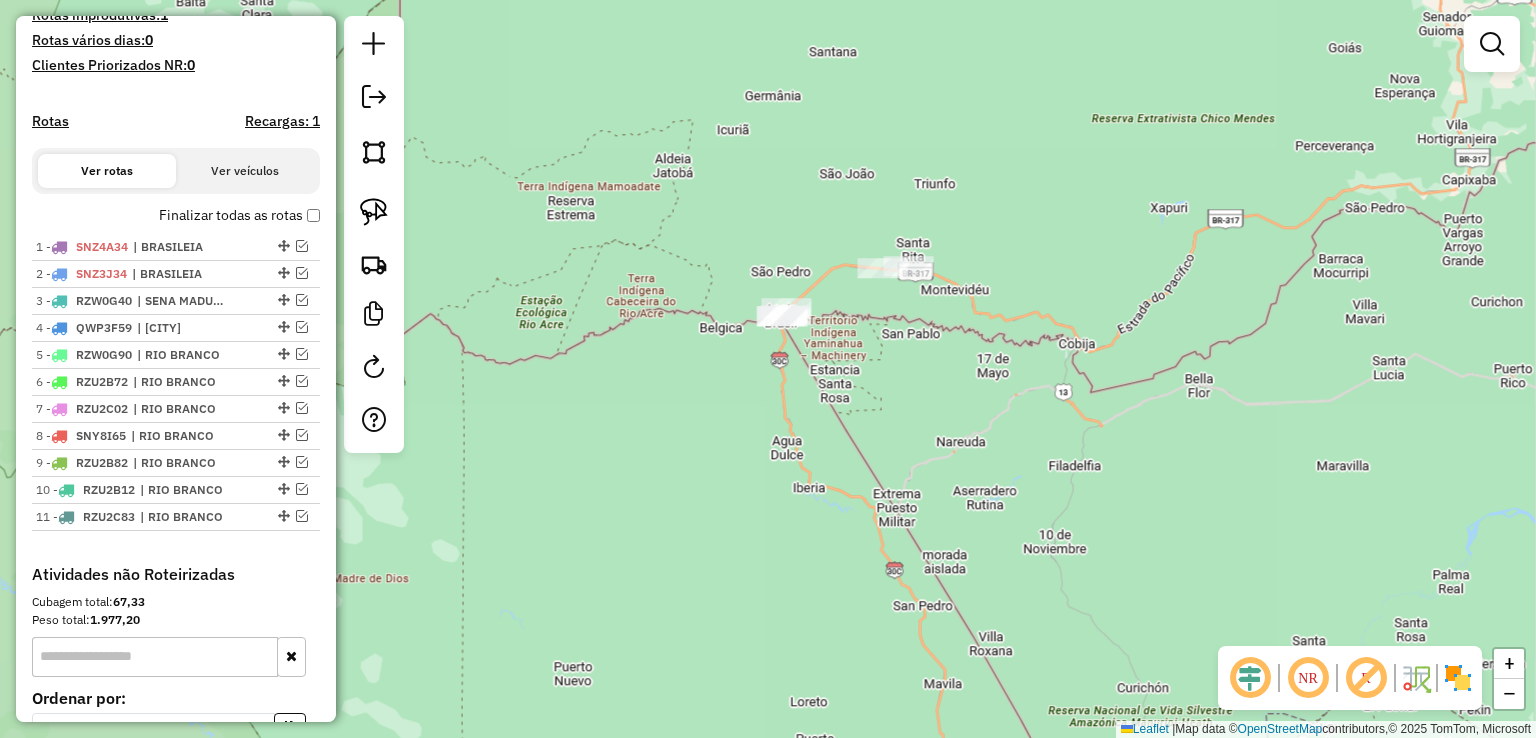 drag, startPoint x: 928, startPoint y: 387, endPoint x: 934, endPoint y: 409, distance: 22.803509 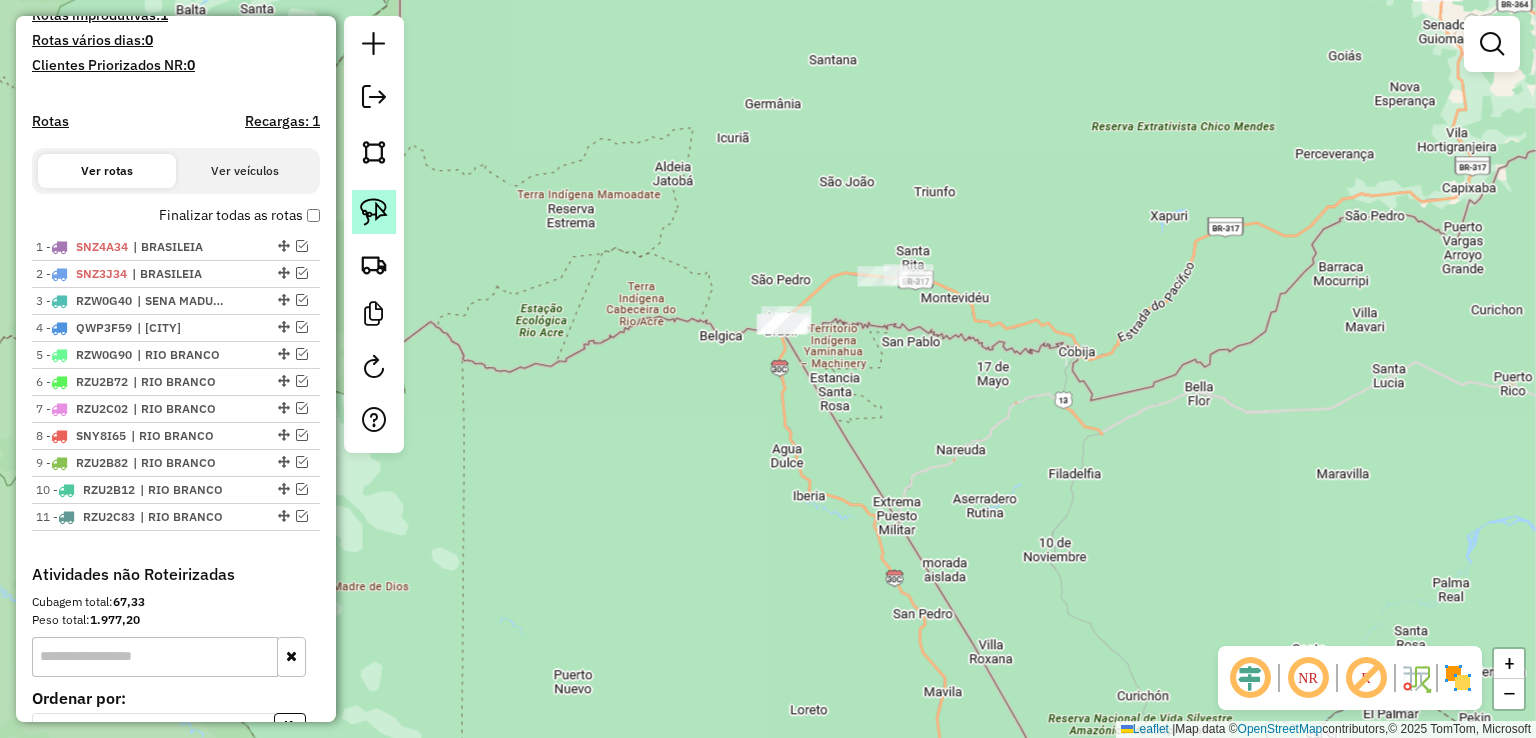 click 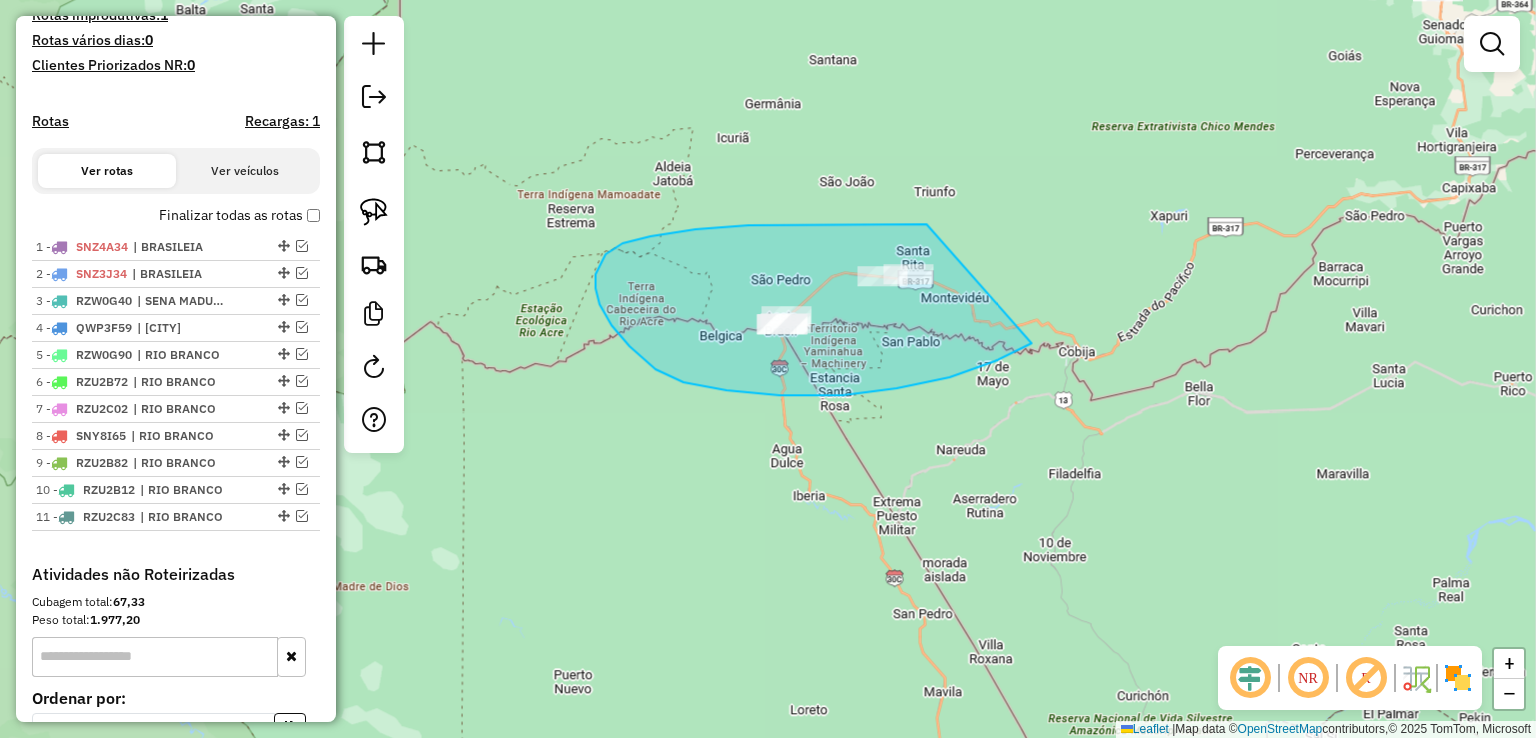 drag, startPoint x: 927, startPoint y: 224, endPoint x: 1068, endPoint y: 271, distance: 148.62704 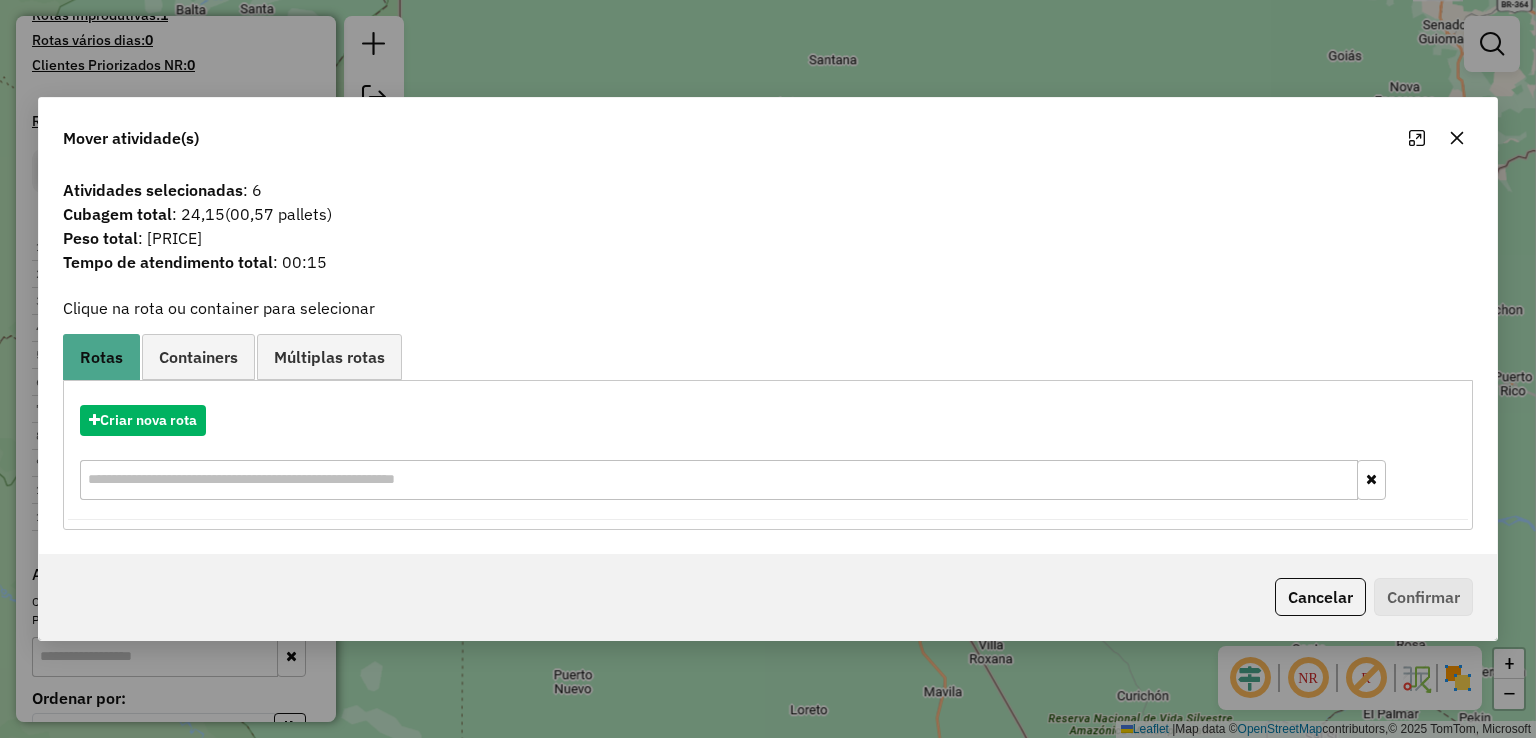 click on "Tempo de atendimento total : 00:15" 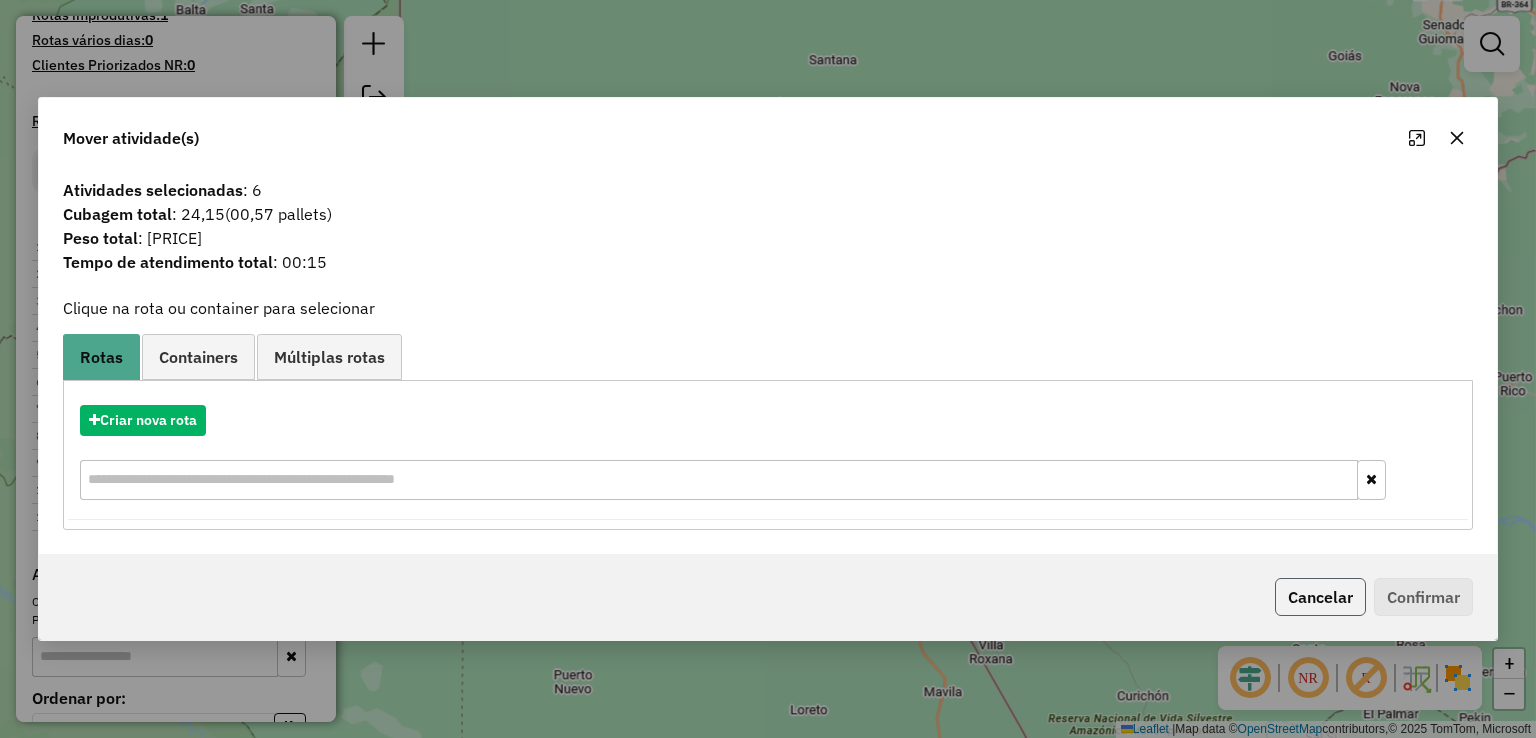 click on "Cancelar" 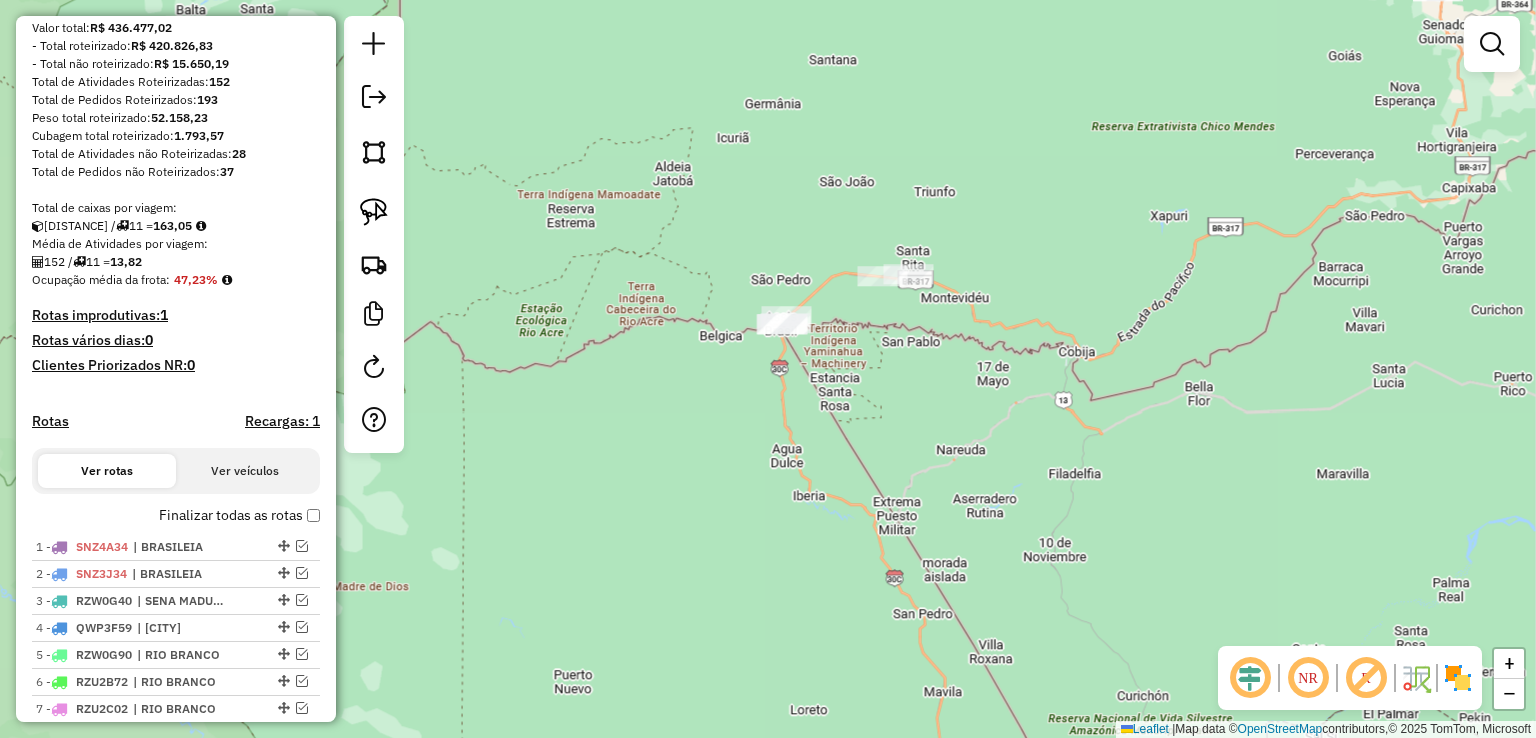 scroll, scrollTop: 56, scrollLeft: 0, axis: vertical 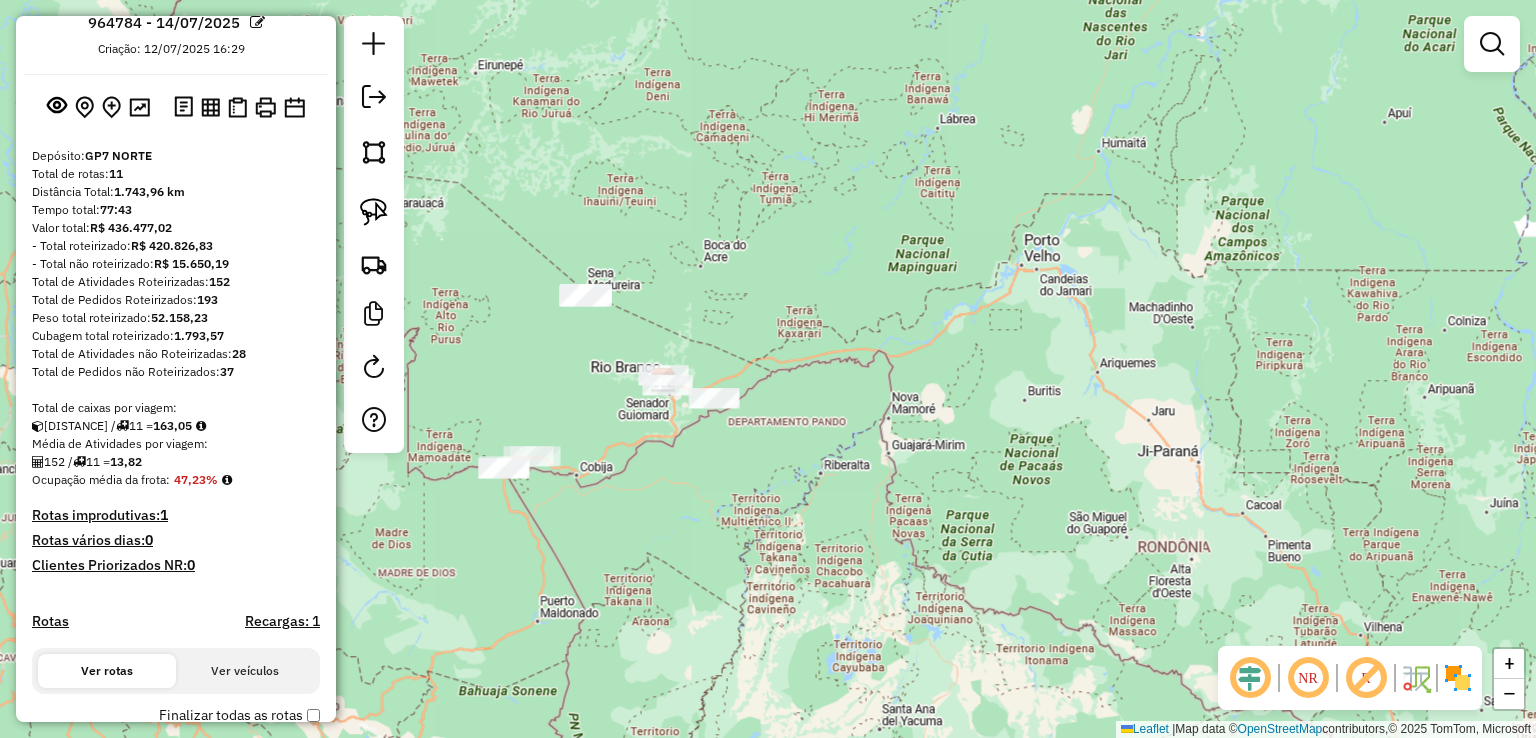 drag, startPoint x: 958, startPoint y: 167, endPoint x: 649, endPoint y: 229, distance: 315.1587 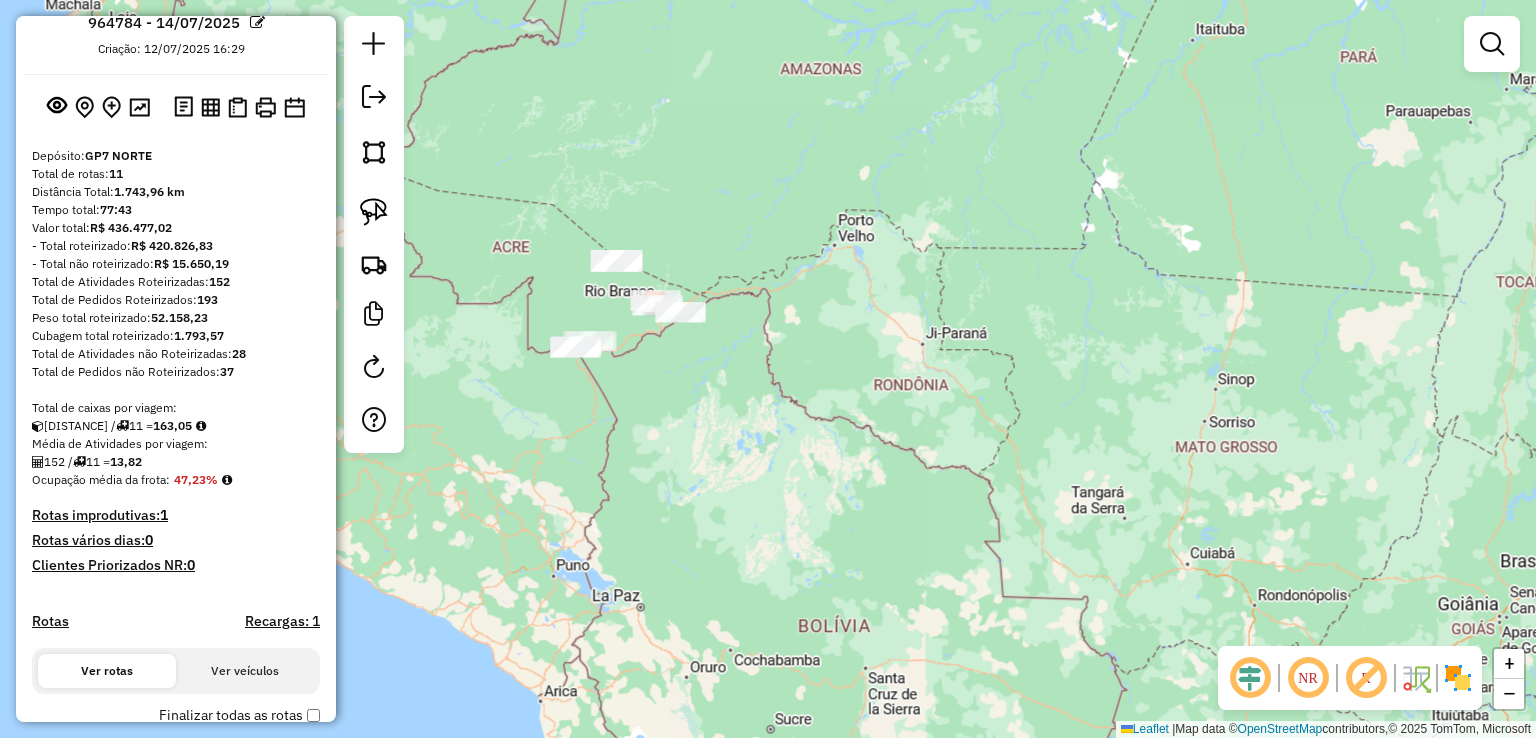 scroll, scrollTop: 355, scrollLeft: 0, axis: vertical 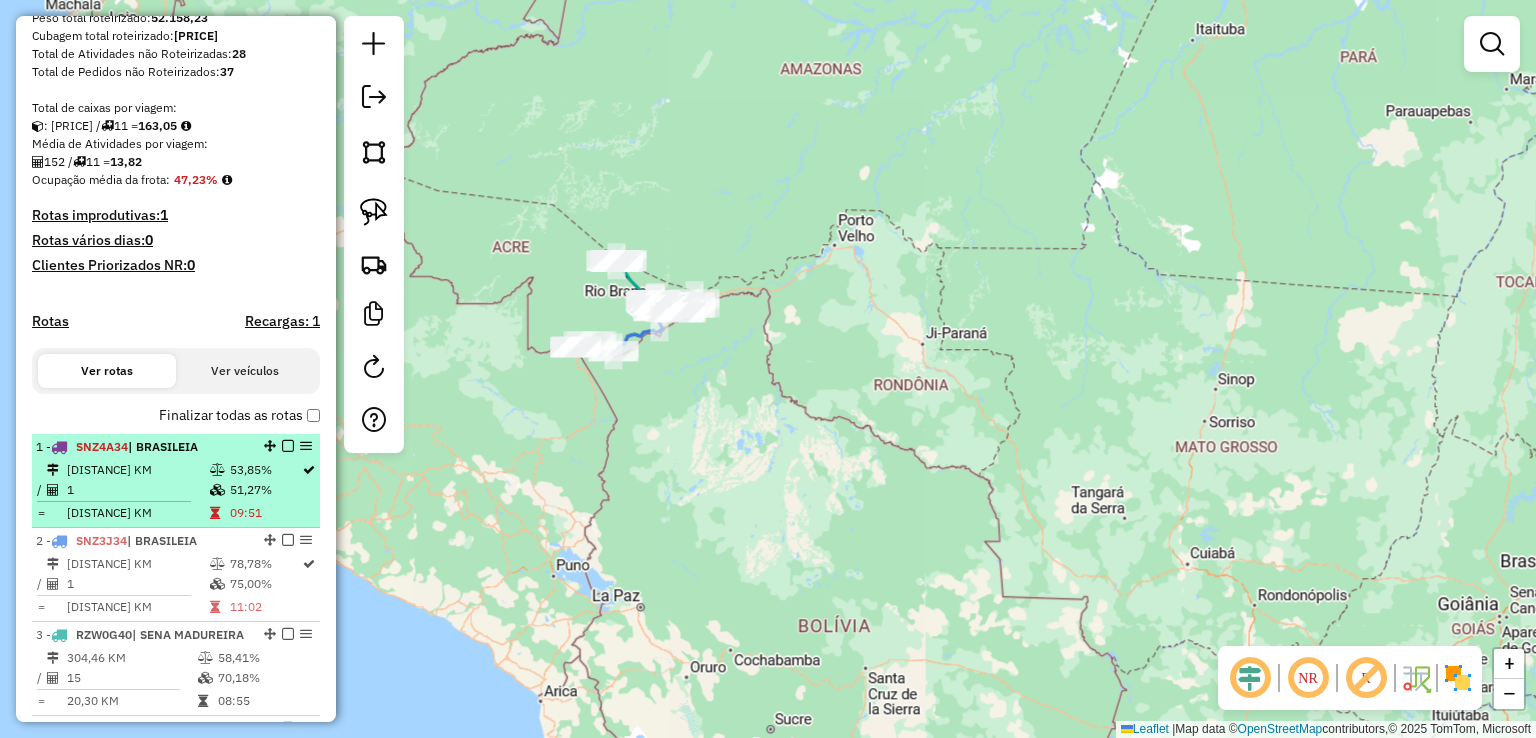click on "[NUMBER] -     [PLATE]   | [CITY]  [DISTANCE] KM   [PERCENTAGE]%  /  [NUMBER]   [PERCENTAGE]%     =  [DISTANCE] KM   [TIME]" at bounding box center (176, 481) 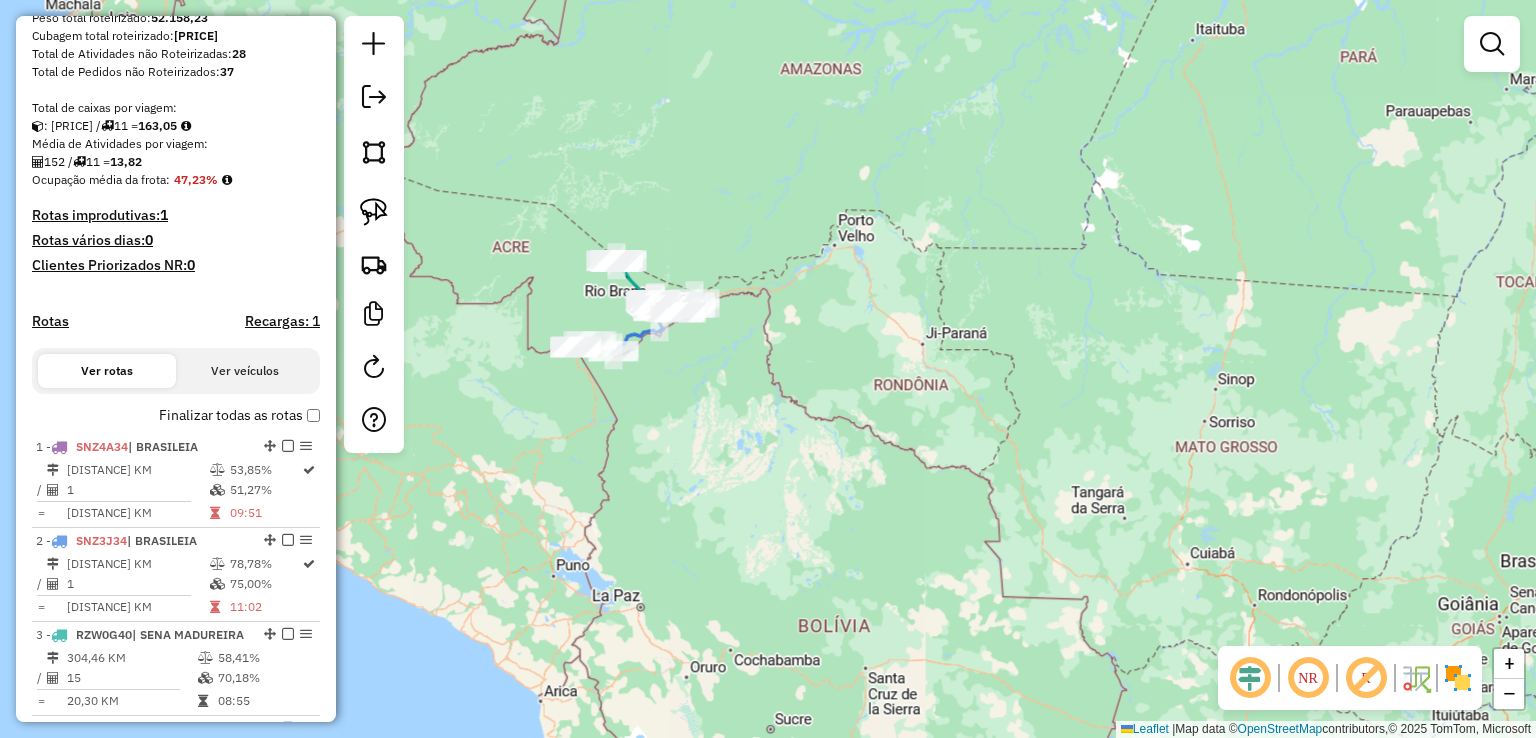 select on "**********" 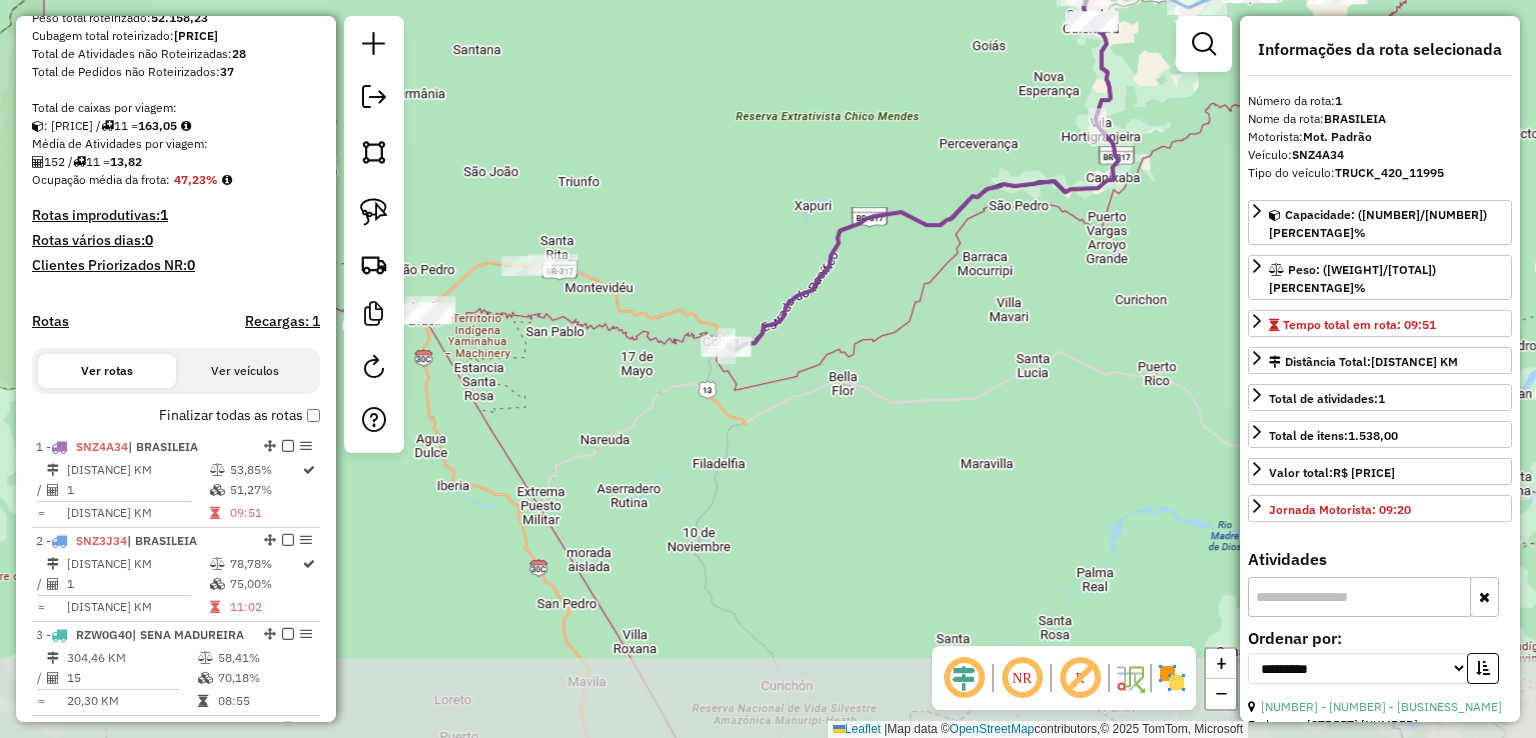 drag, startPoint x: 523, startPoint y: 391, endPoint x: 677, endPoint y: 178, distance: 262.84024 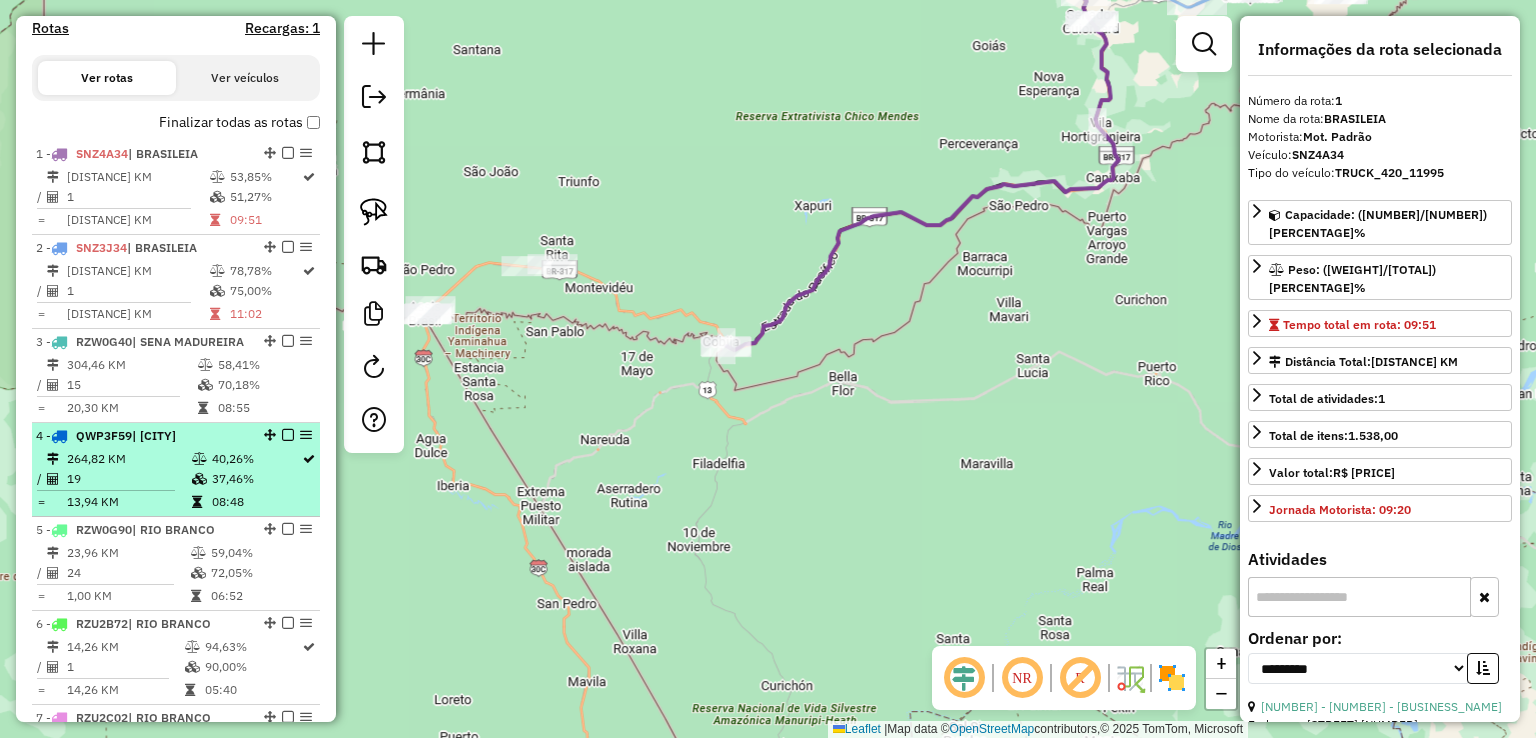 scroll, scrollTop: 656, scrollLeft: 0, axis: vertical 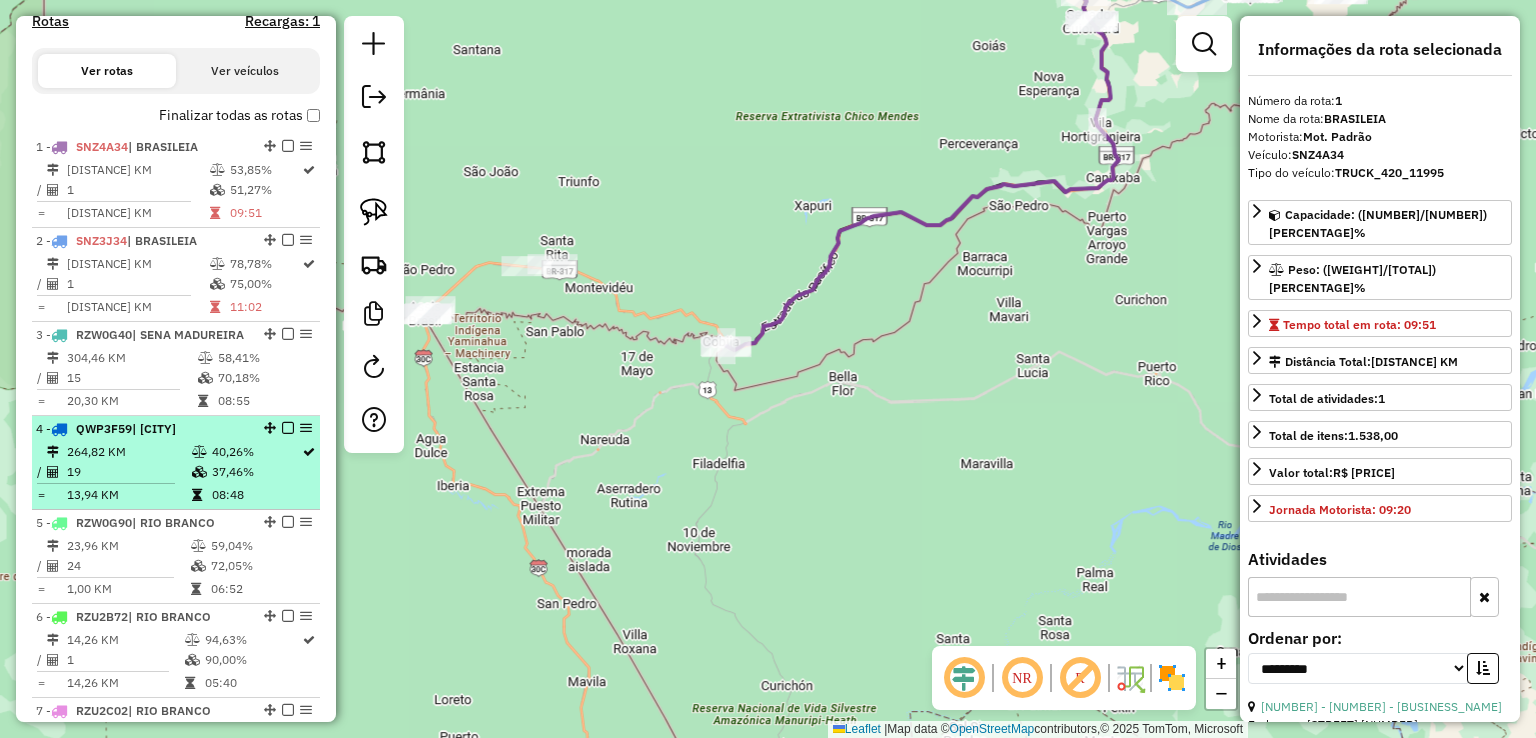 click at bounding box center [199, 452] 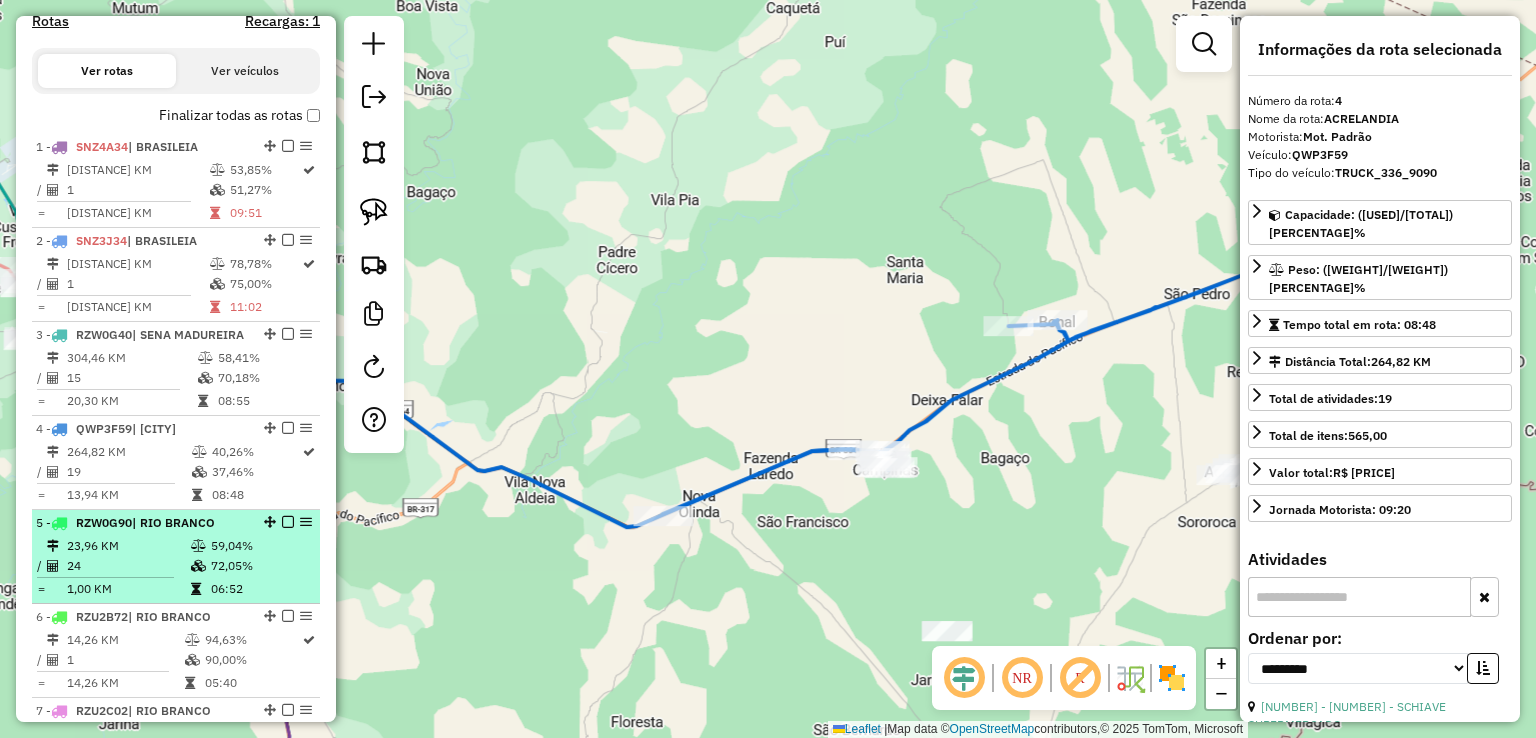 click on "5 -       RZW0G90   | RIO BRANCO" at bounding box center (142, 523) 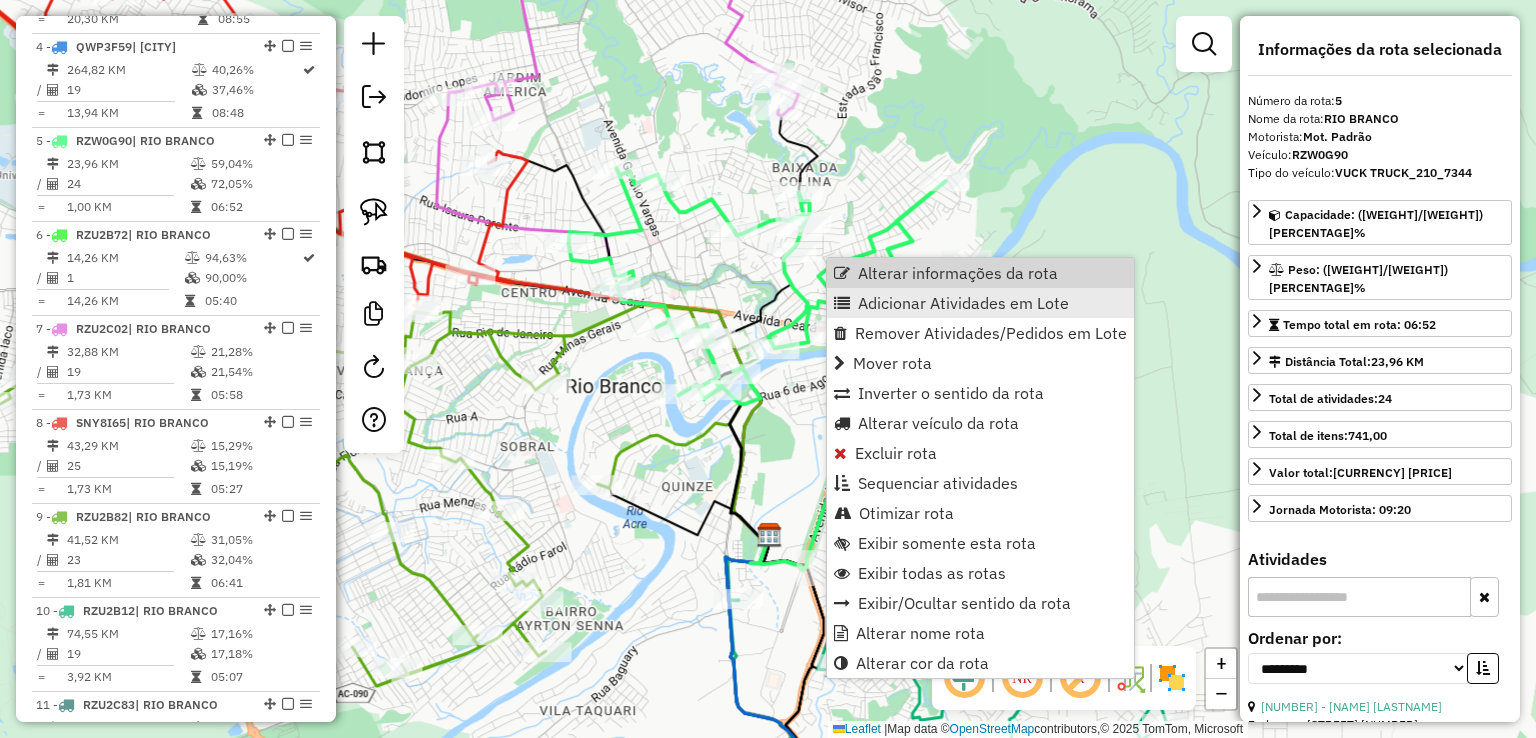scroll, scrollTop: 1166, scrollLeft: 0, axis: vertical 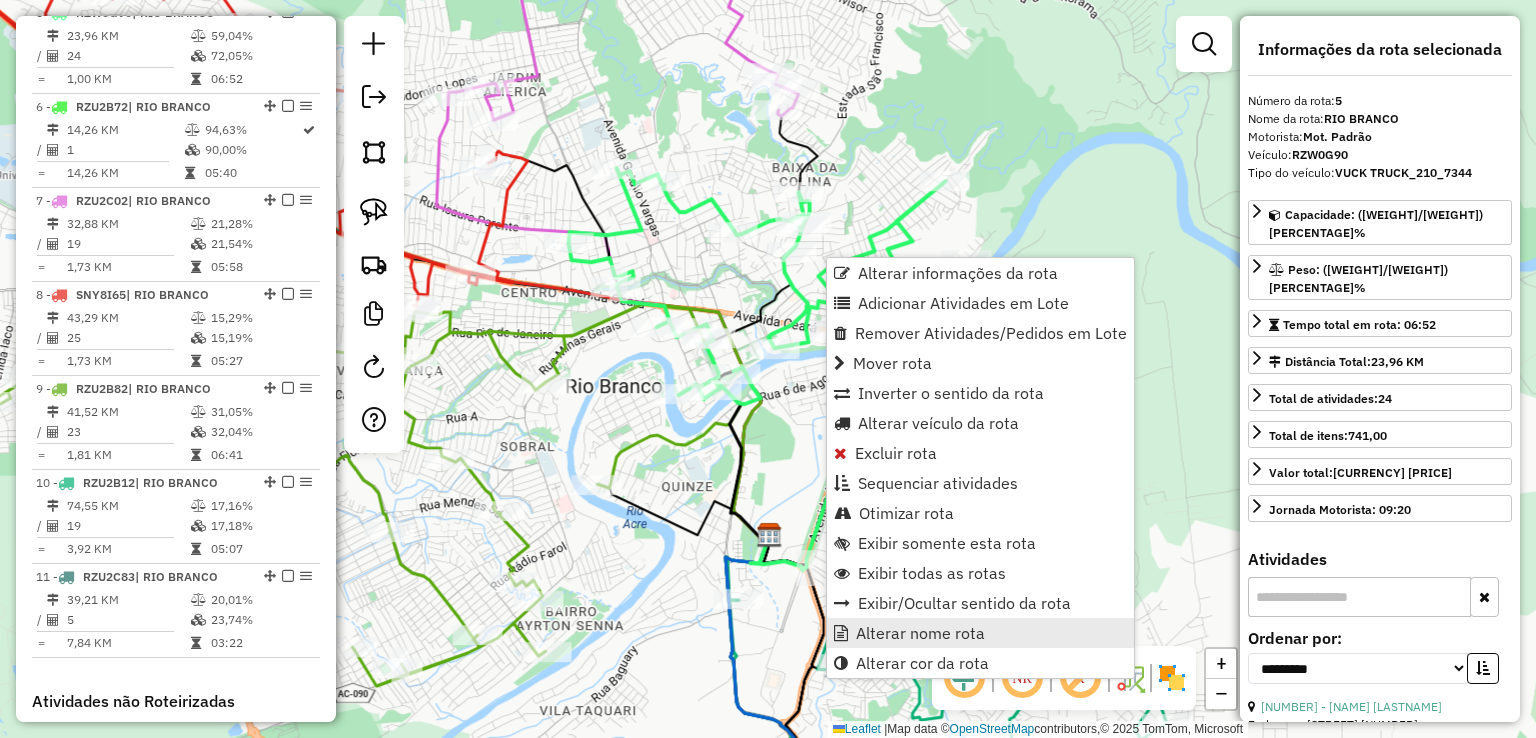 click on "Alterar nome rota" at bounding box center [920, 633] 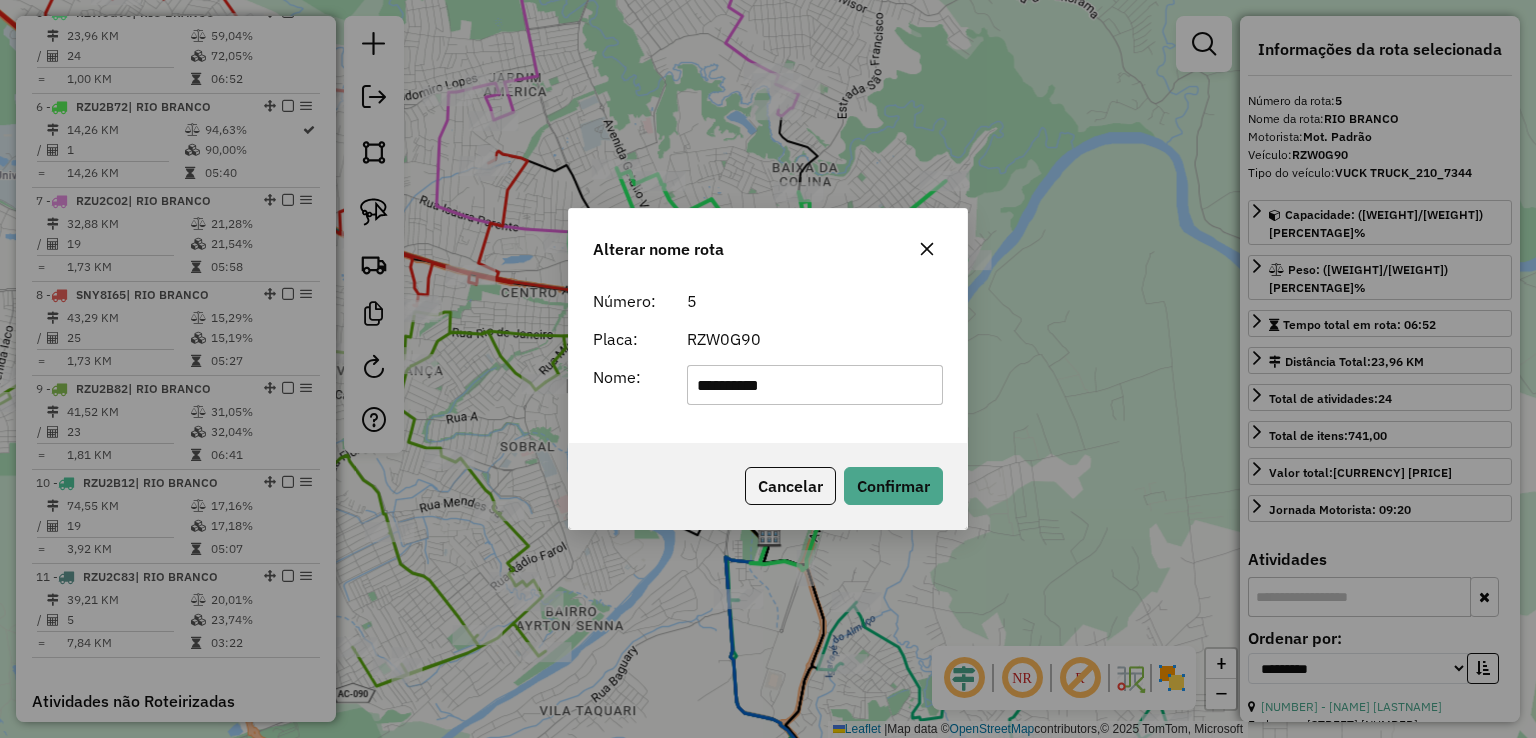 drag, startPoint x: 751, startPoint y: 389, endPoint x: 503, endPoint y: 389, distance: 248 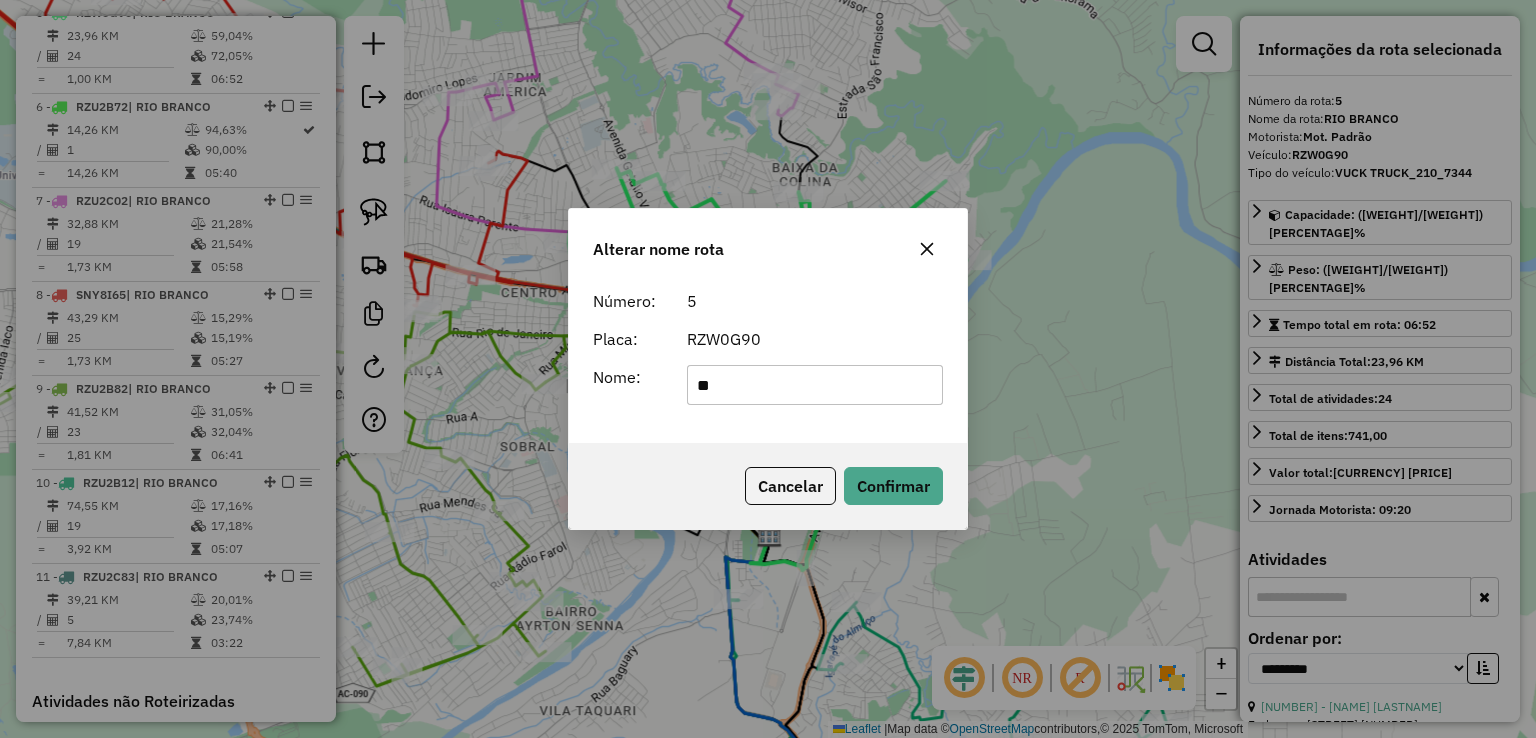 type on "**********" 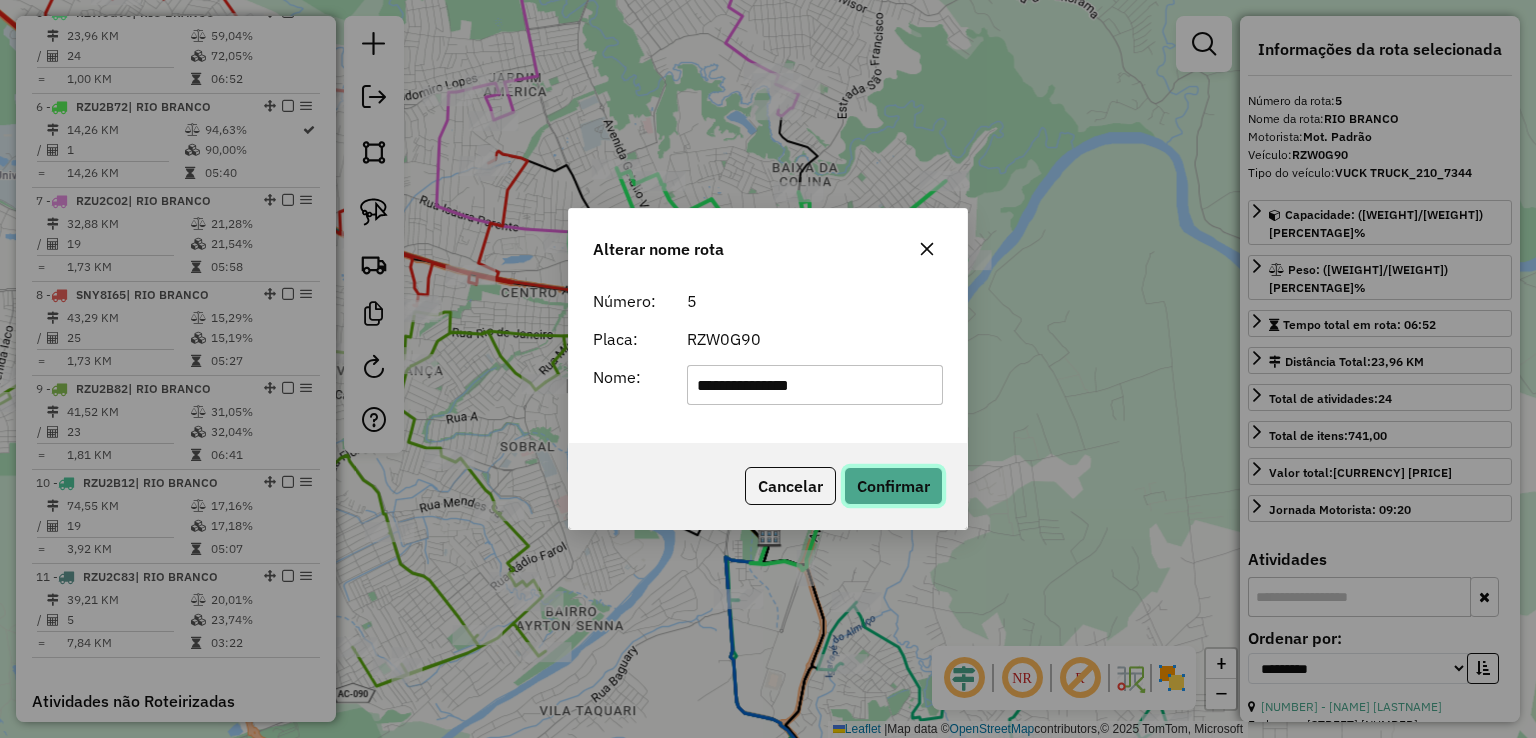 click on "Confirmar" 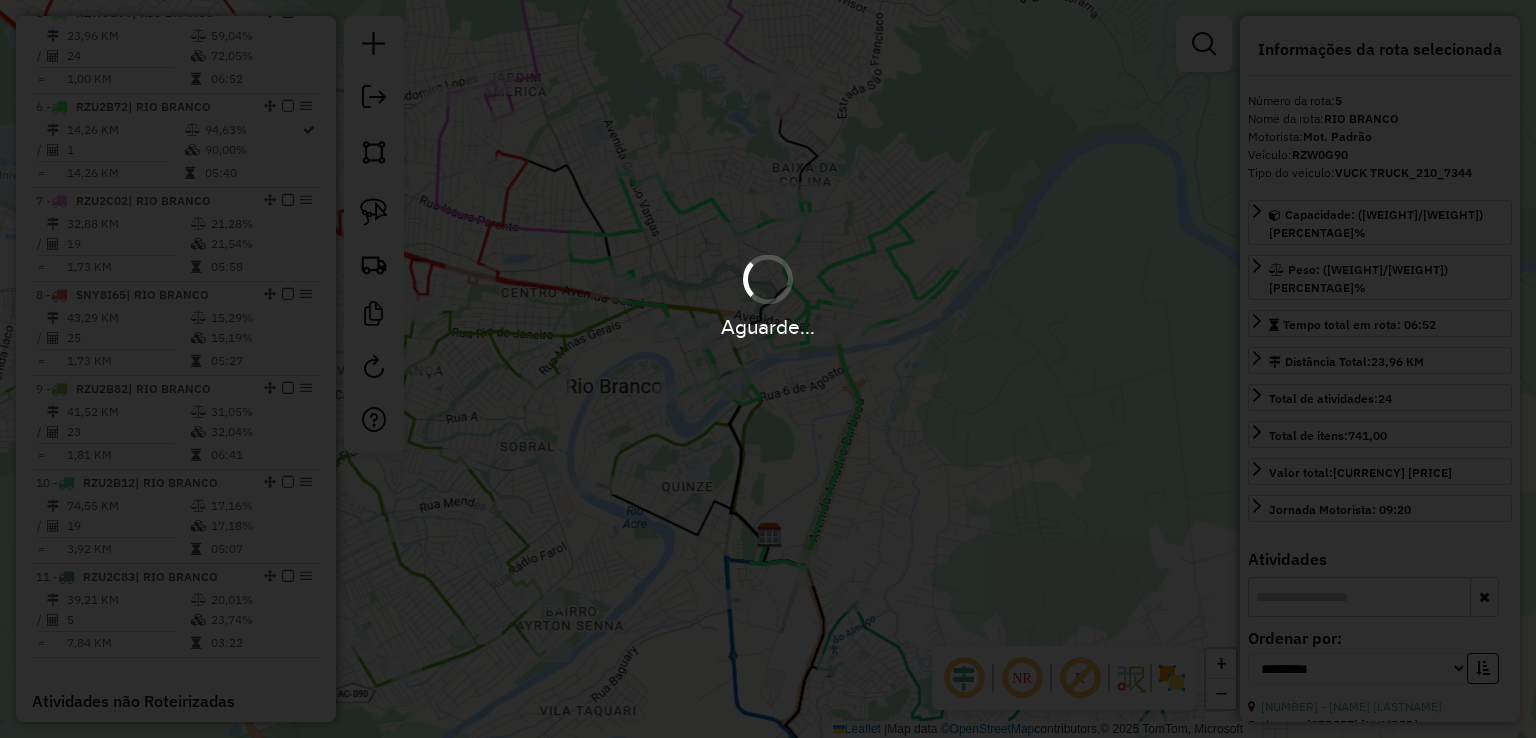 type 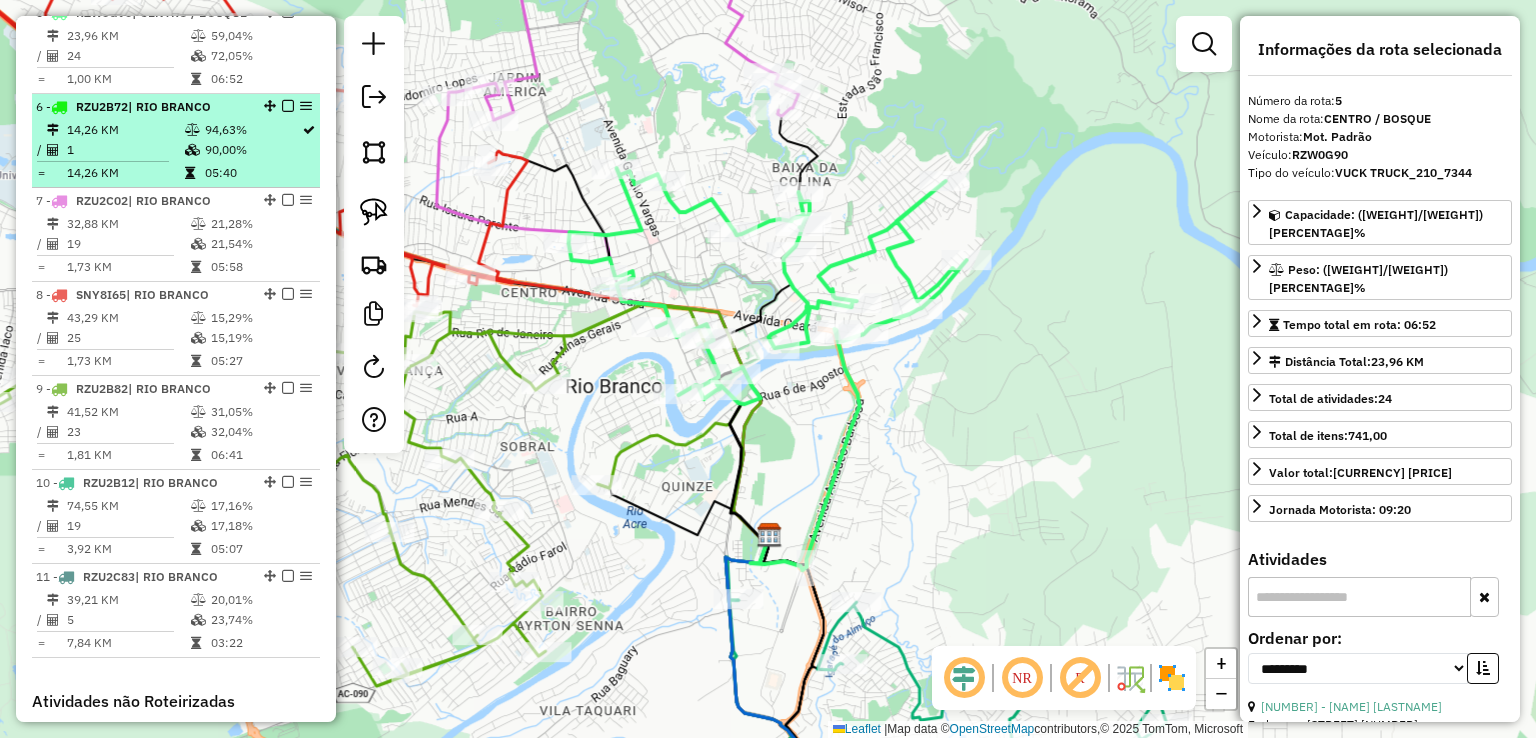 click on "90,00%" at bounding box center (252, 150) 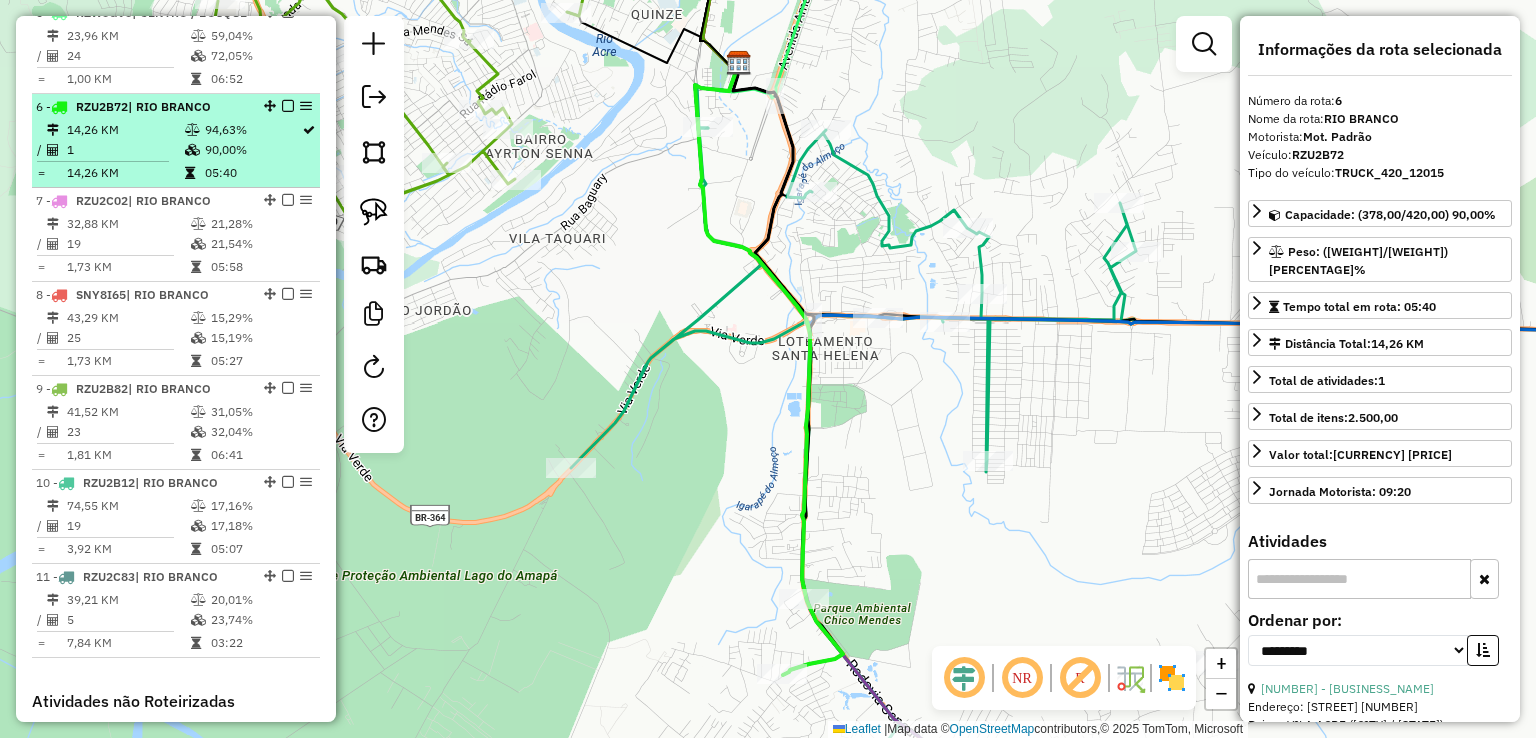 click on "14,26 KM" at bounding box center [125, 130] 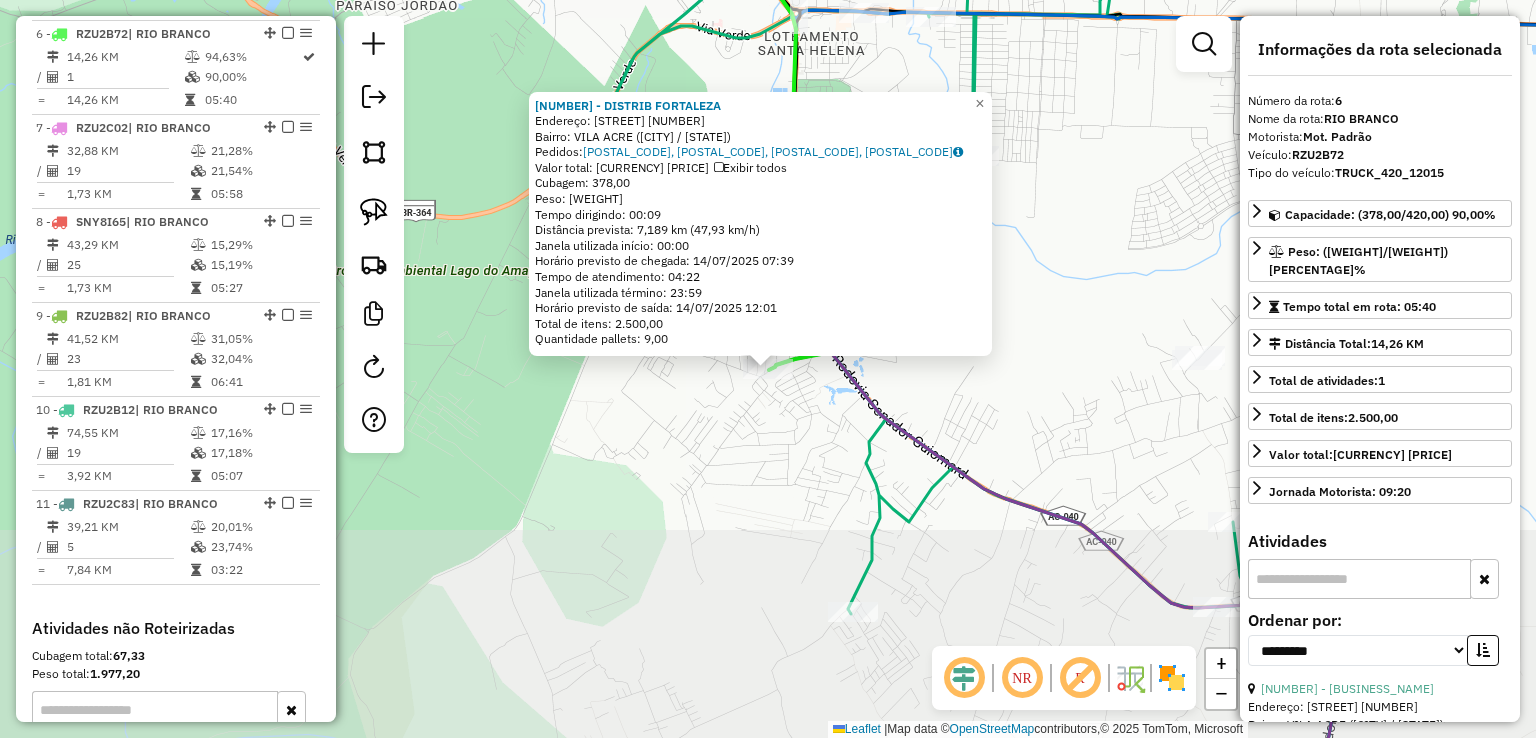 scroll, scrollTop: 1278, scrollLeft: 0, axis: vertical 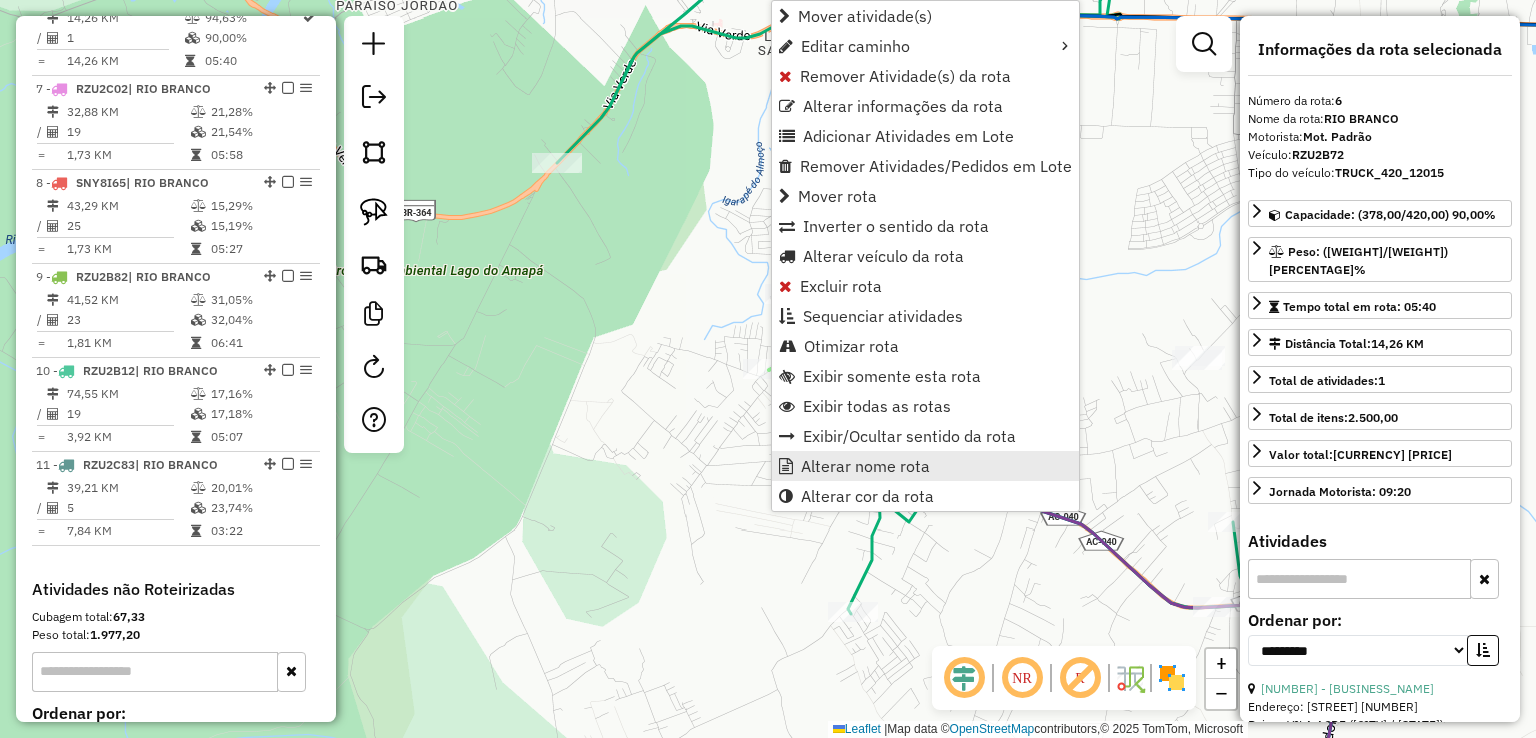 click on "Alterar nome rota" at bounding box center (865, 466) 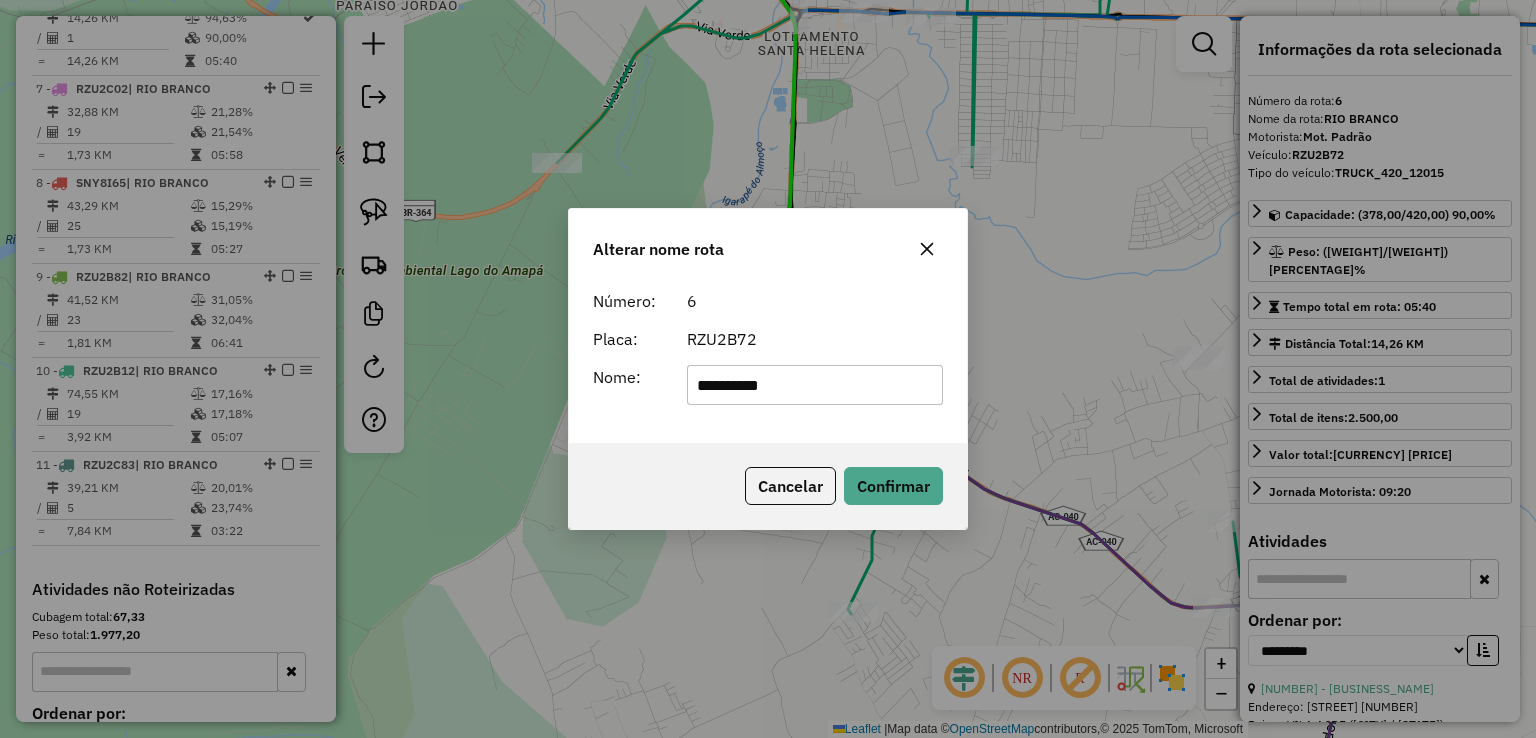 drag, startPoint x: 729, startPoint y: 389, endPoint x: 629, endPoint y: 394, distance: 100.12492 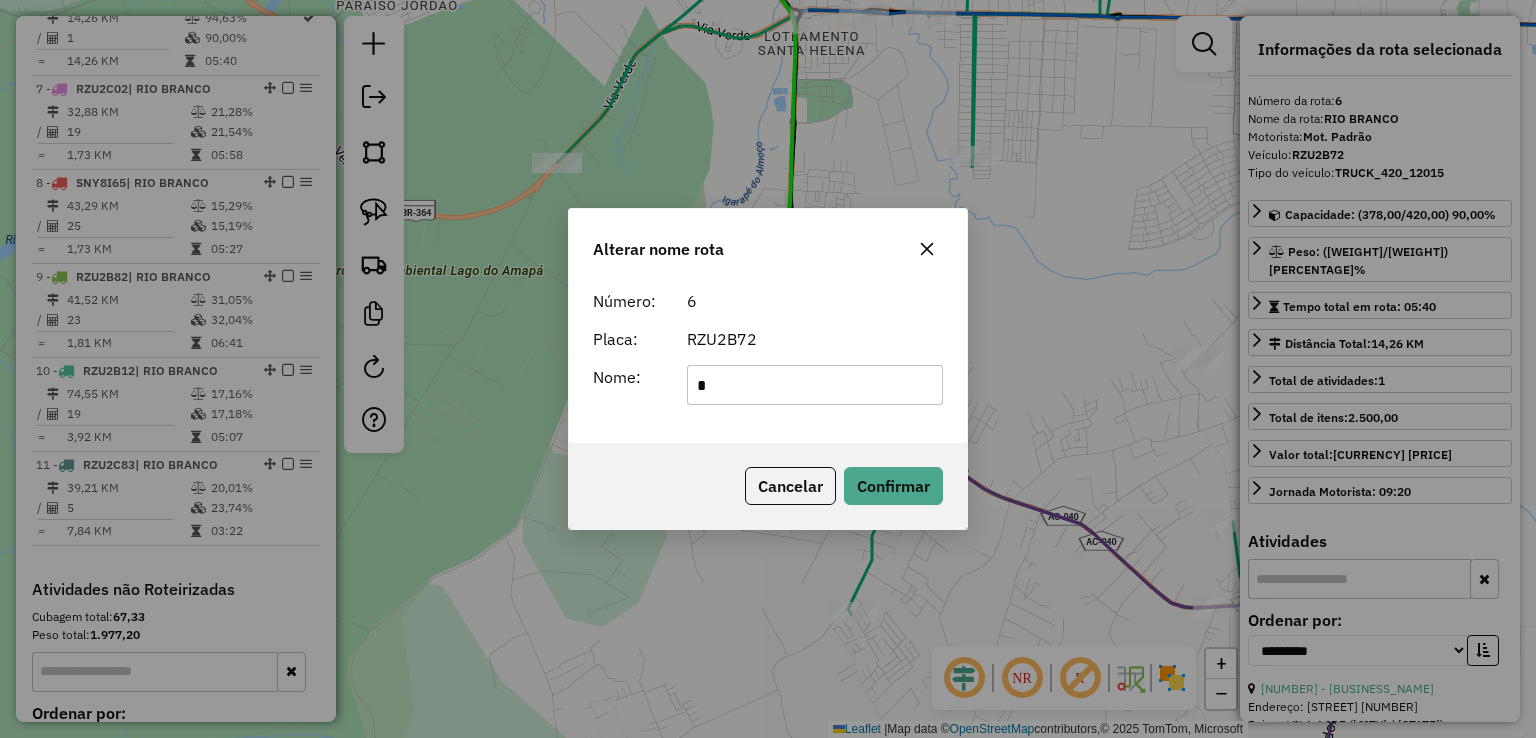 type on "**********" 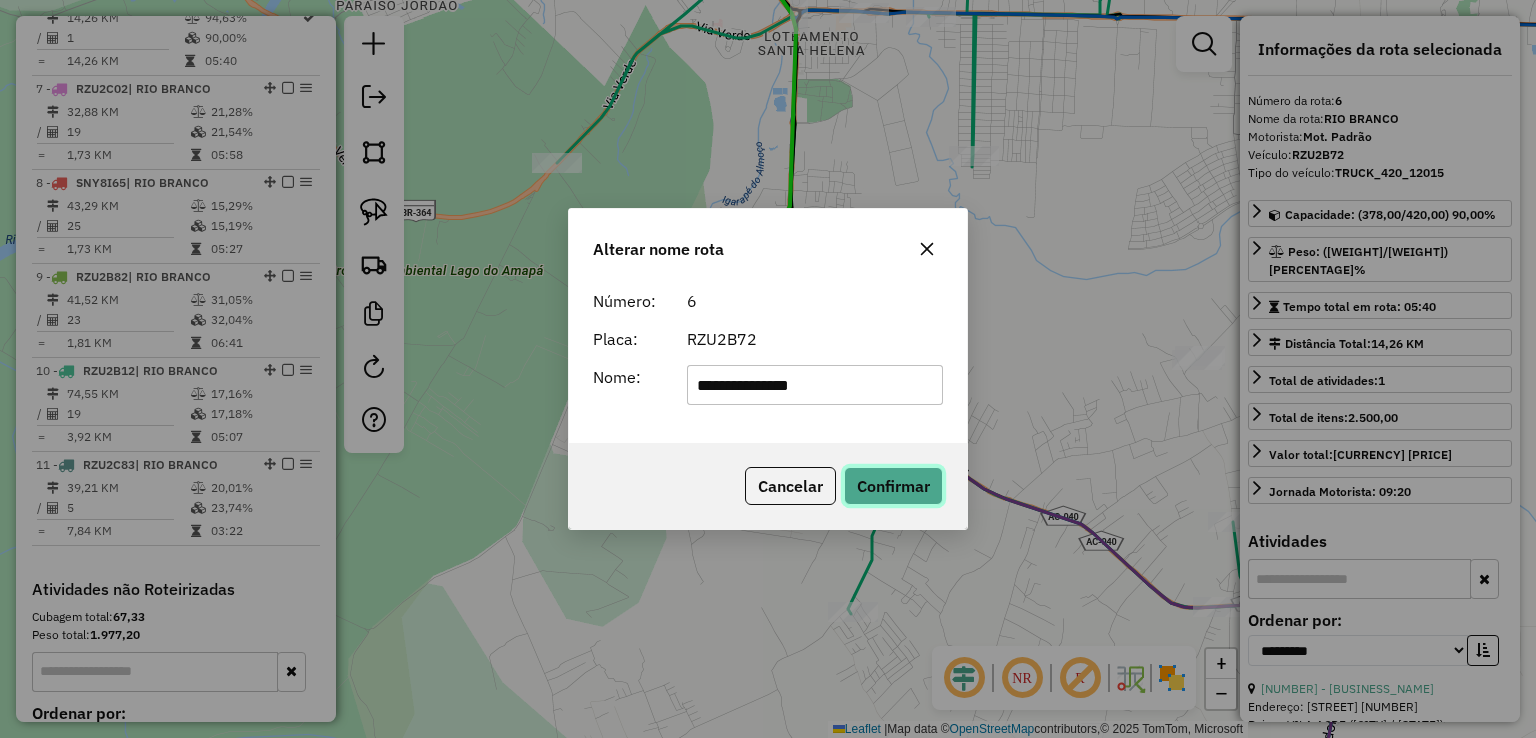 click on "Confirmar" 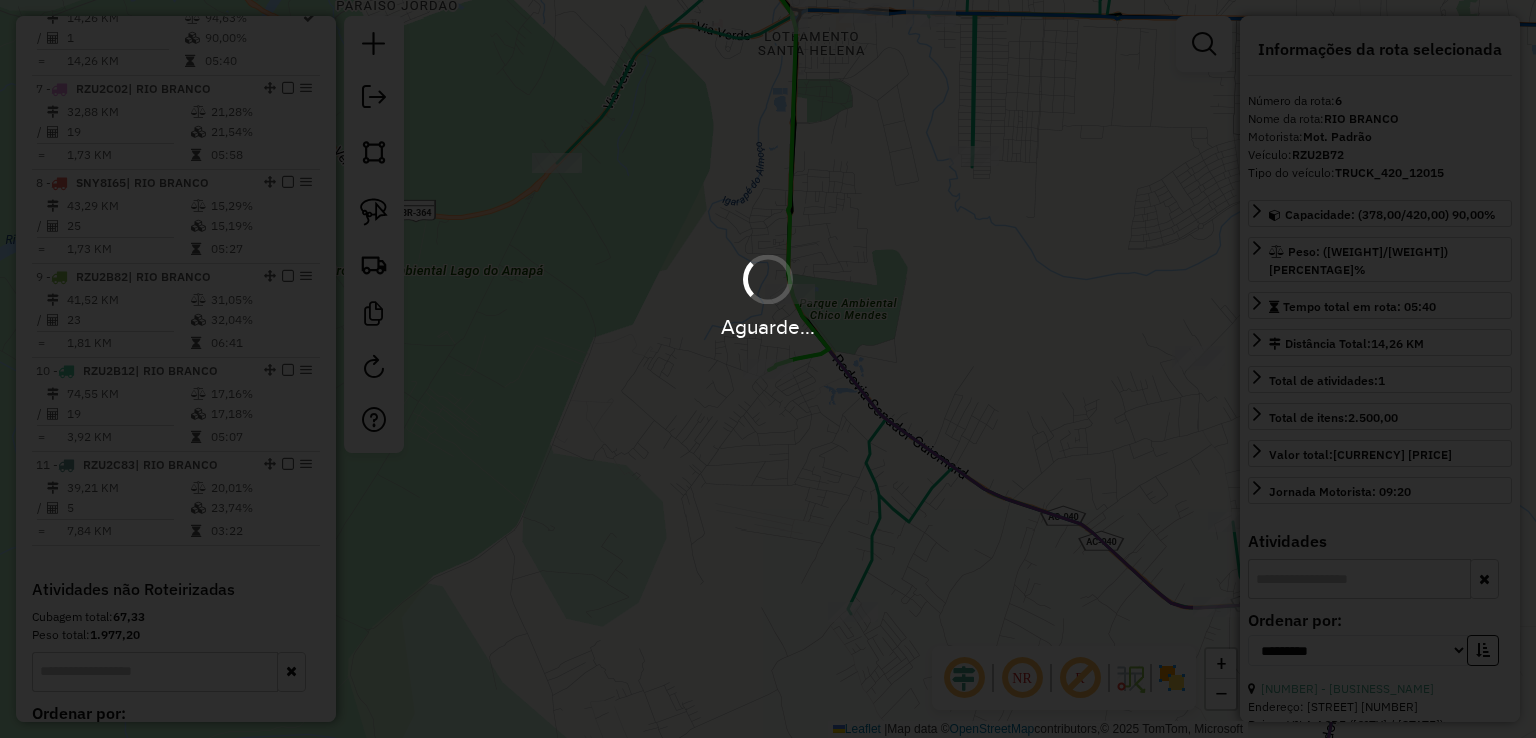 type 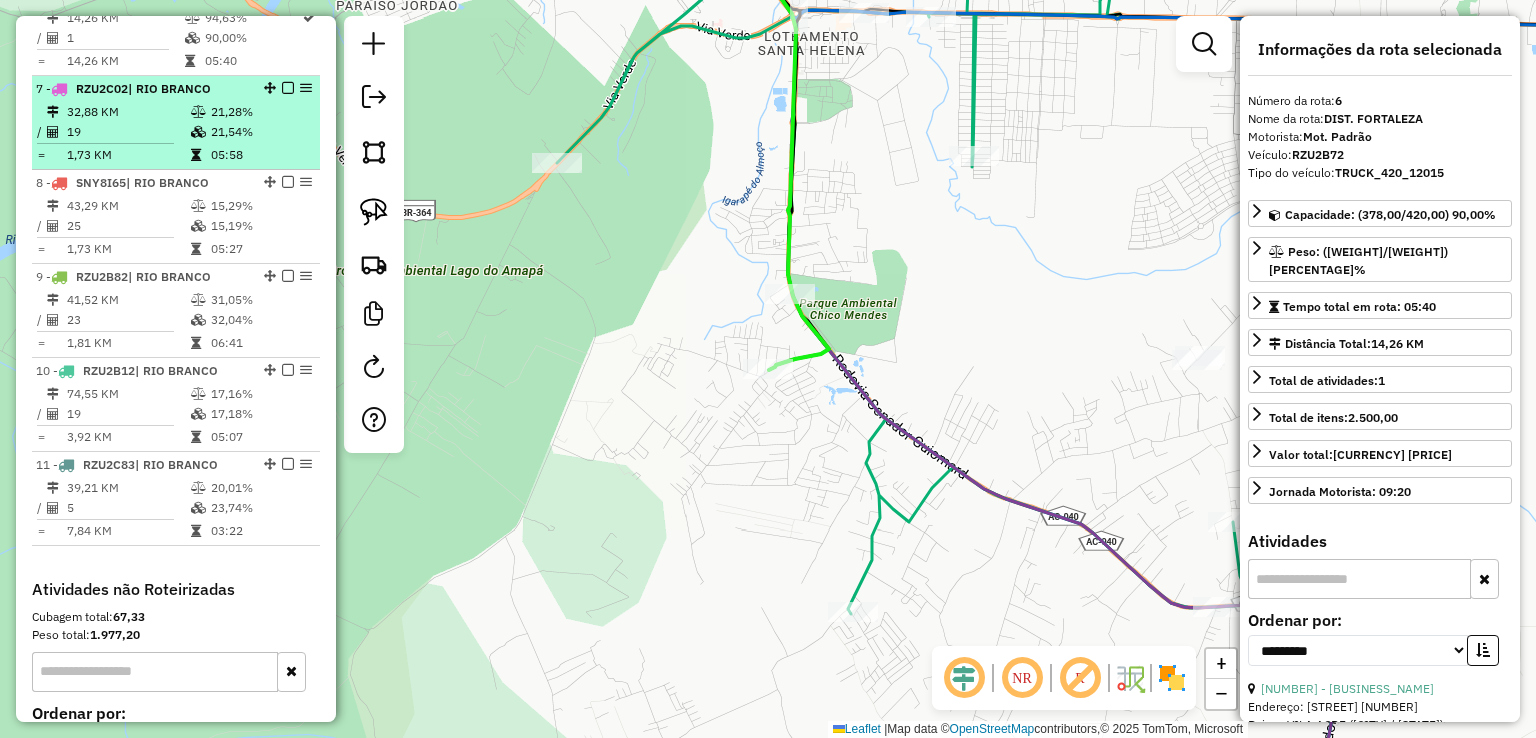 click at bounding box center (200, 112) 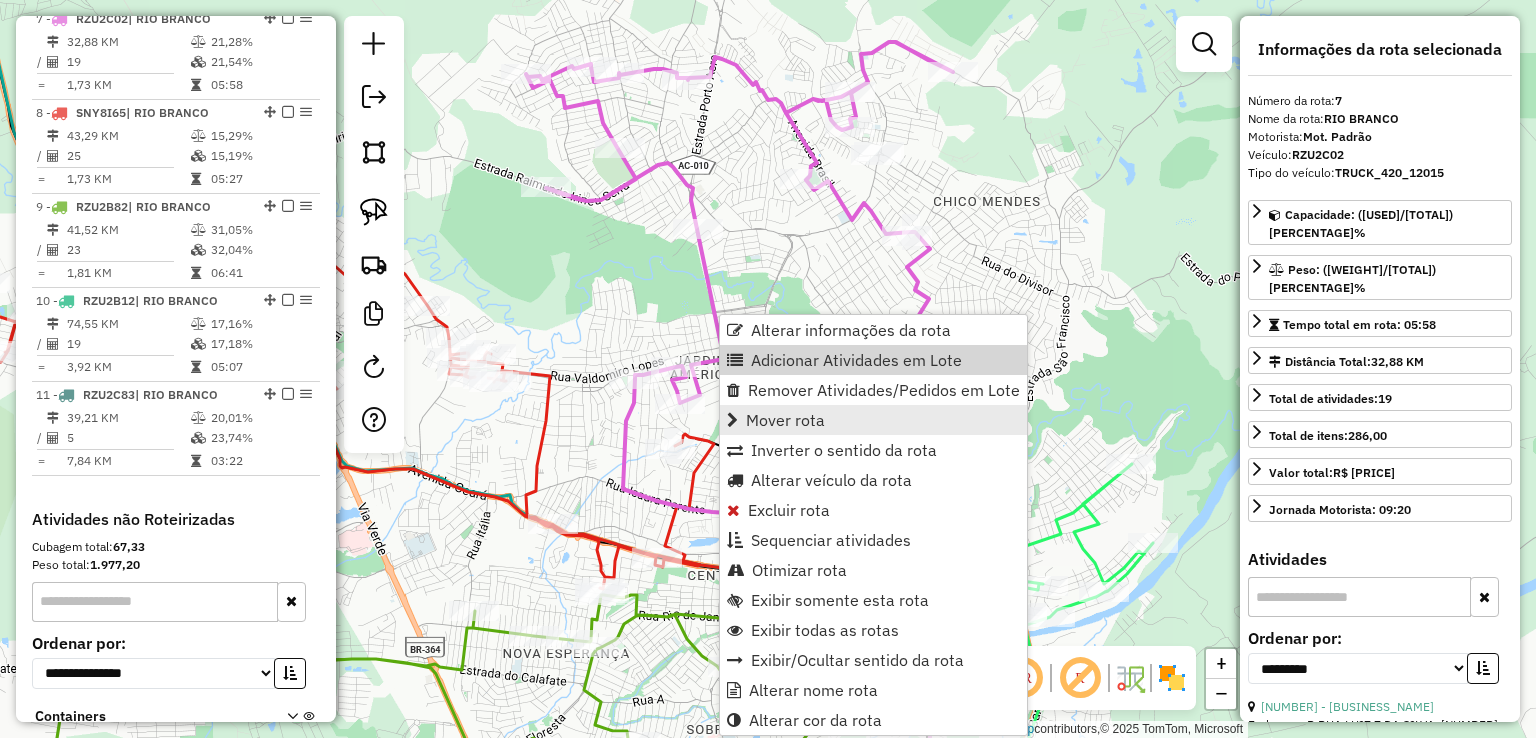 scroll, scrollTop: 1372, scrollLeft: 0, axis: vertical 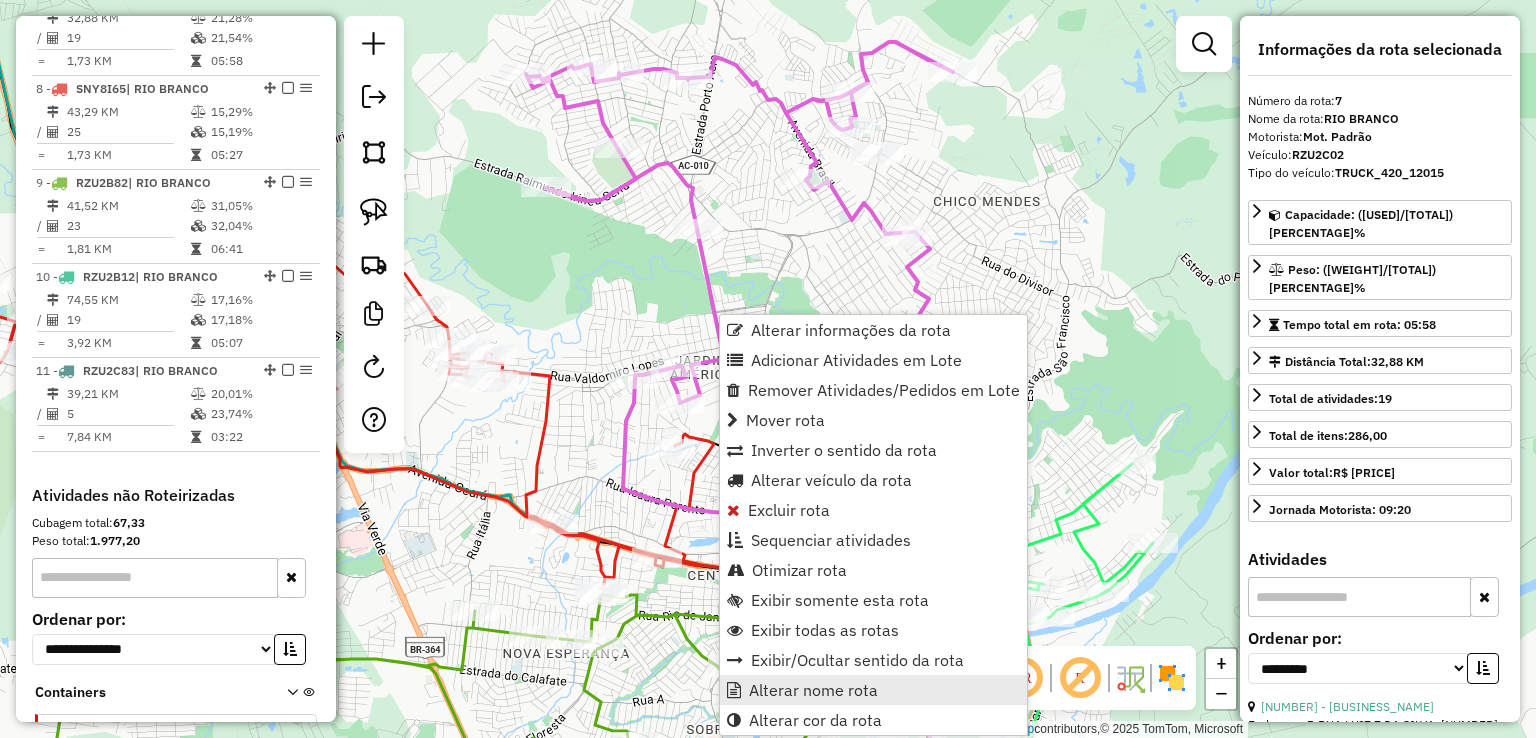 click on "Alterar nome rota" at bounding box center (813, 690) 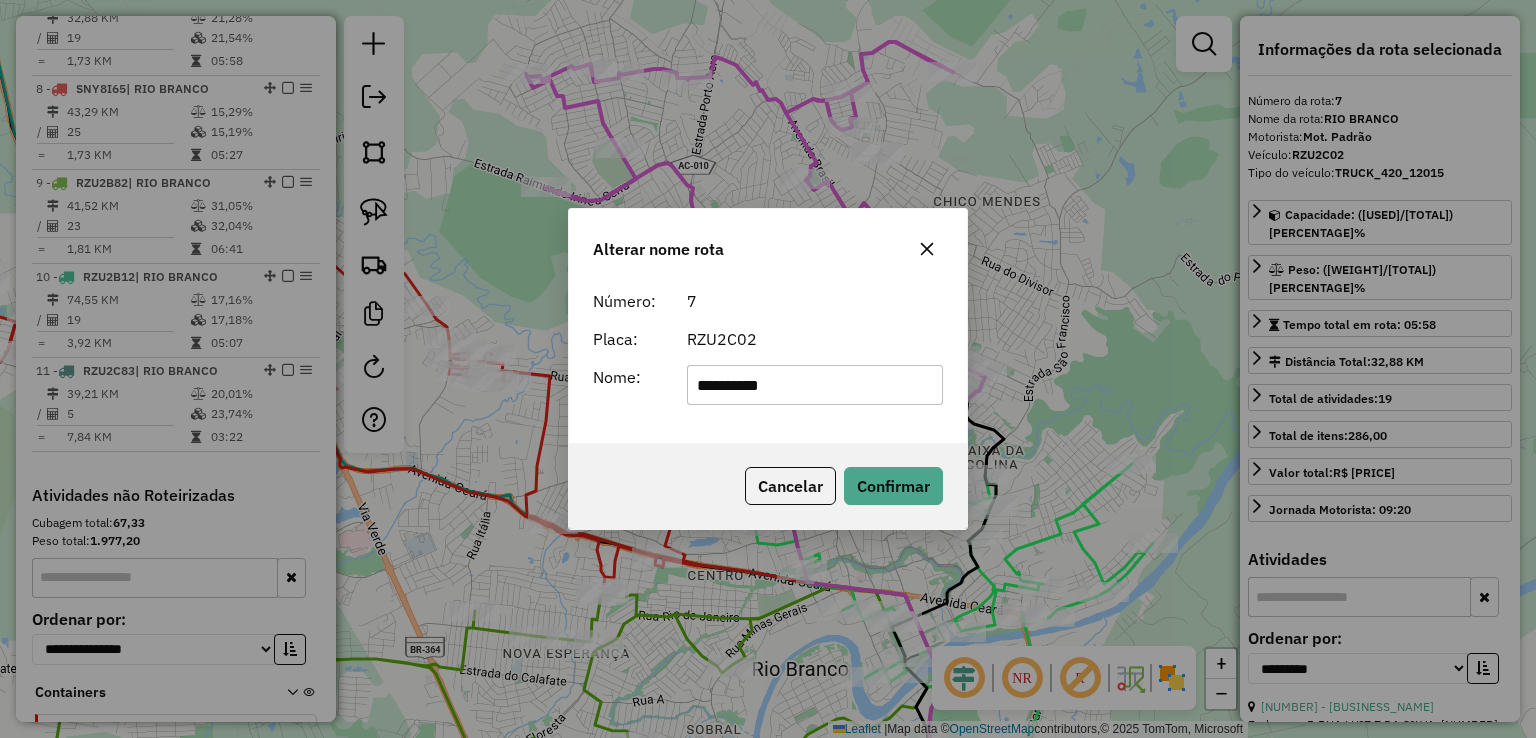 drag, startPoint x: 837, startPoint y: 389, endPoint x: 520, endPoint y: 402, distance: 317.26645 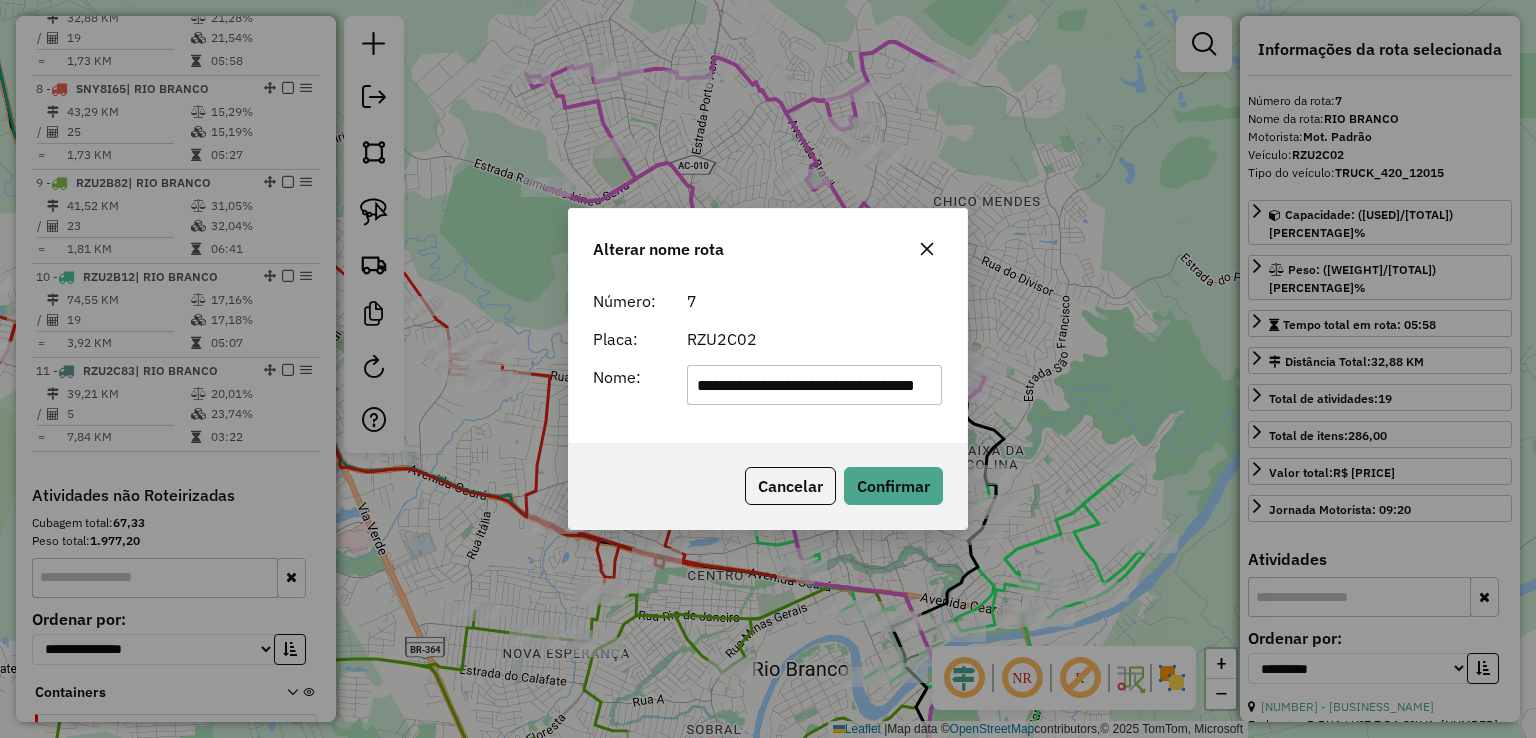 scroll, scrollTop: 0, scrollLeft: 83, axis: horizontal 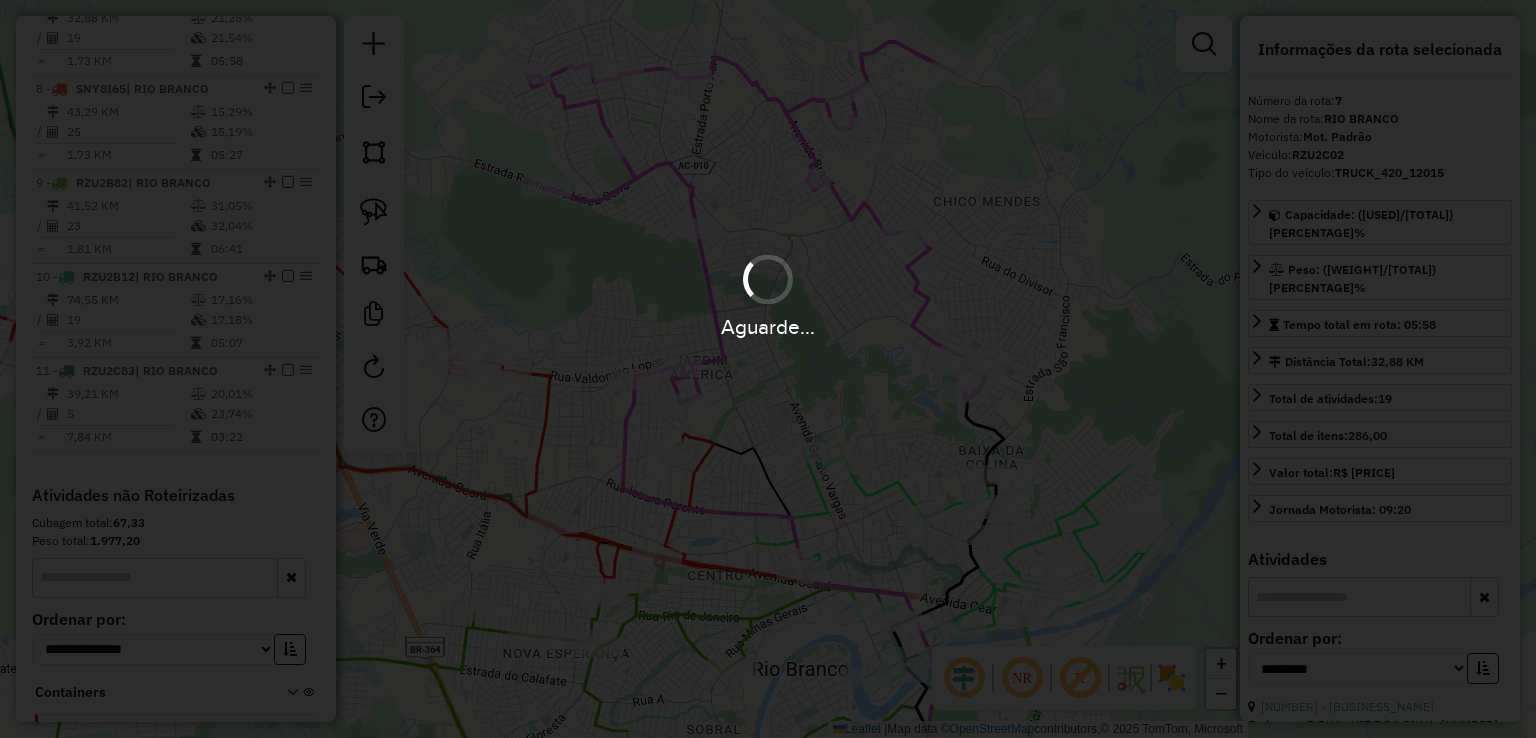 type 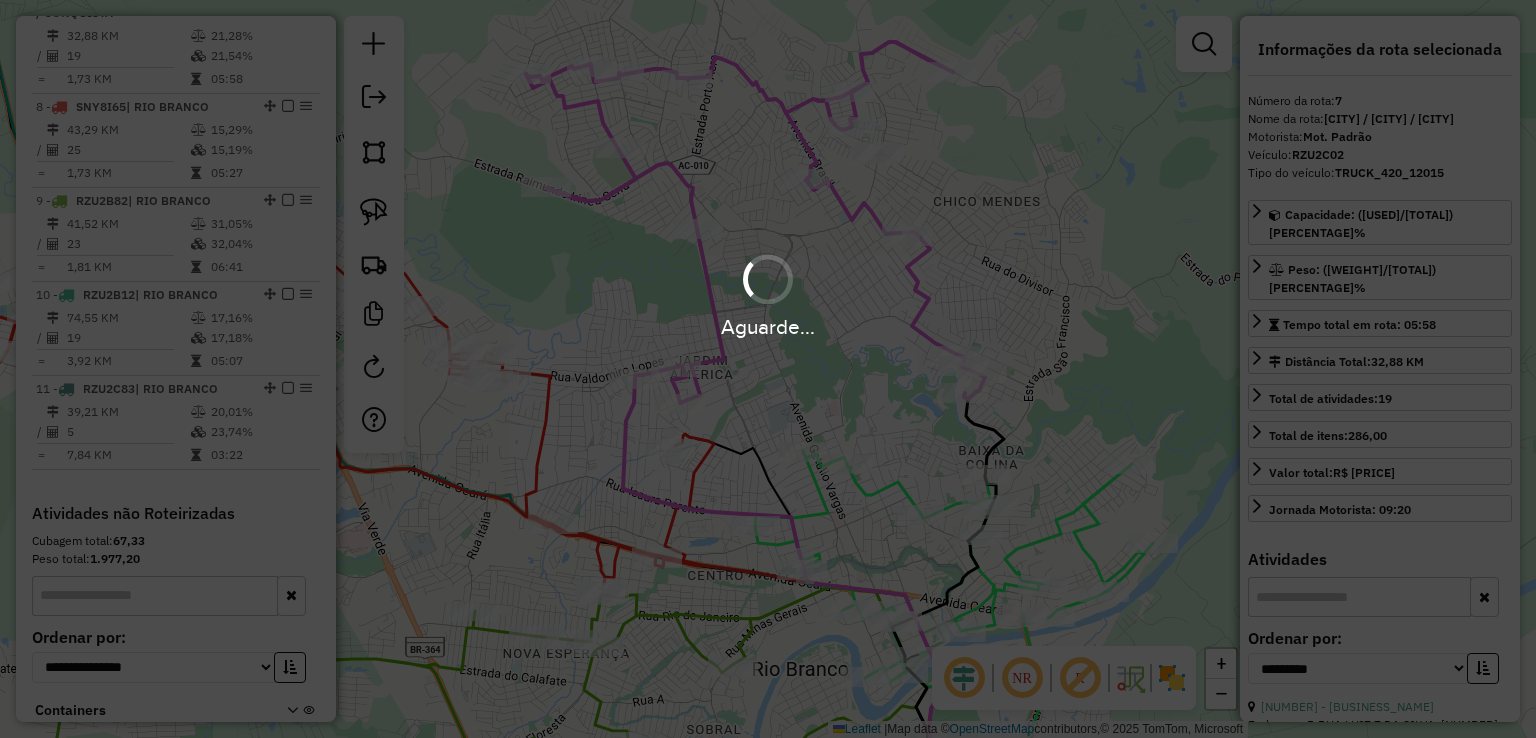 scroll, scrollTop: 0, scrollLeft: 0, axis: both 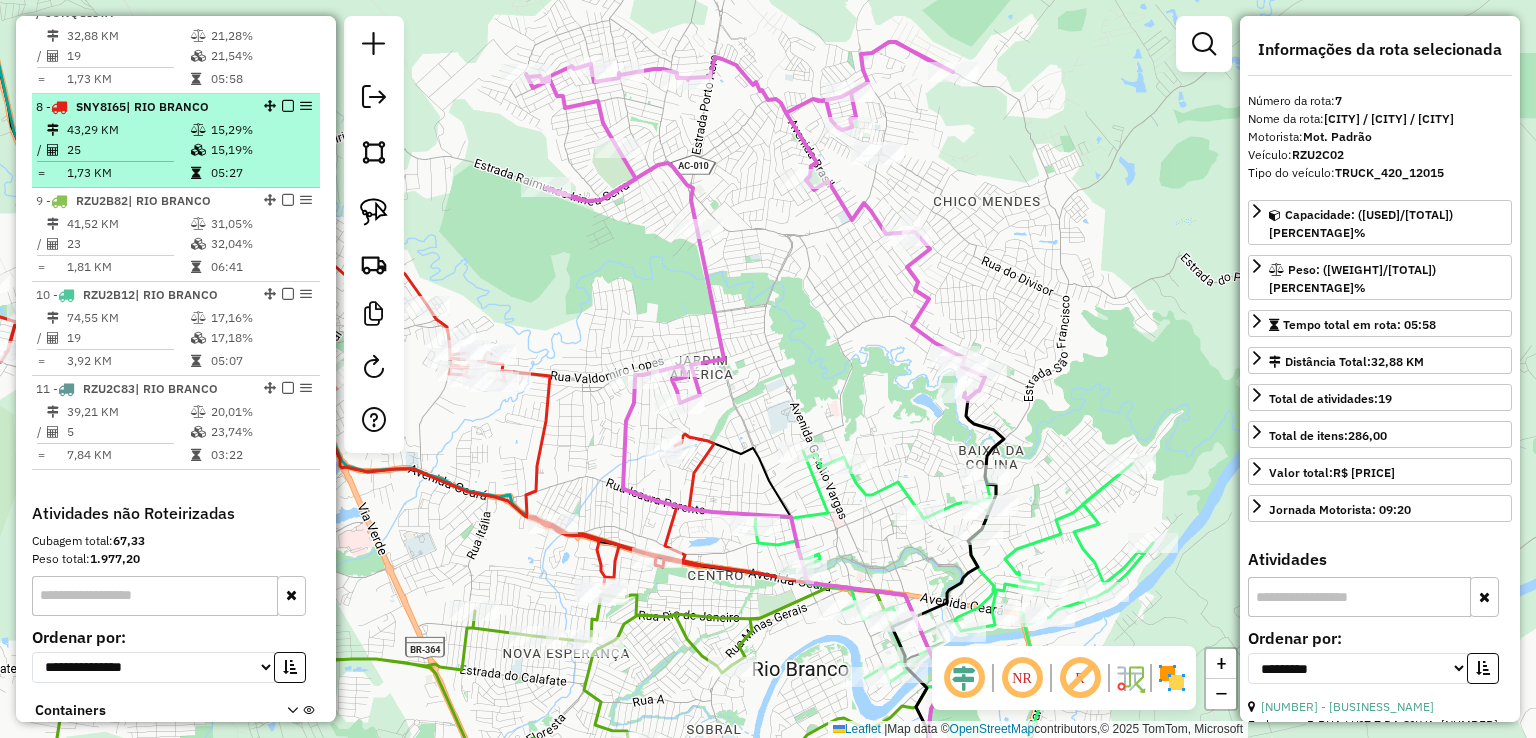 click at bounding box center [200, 150] 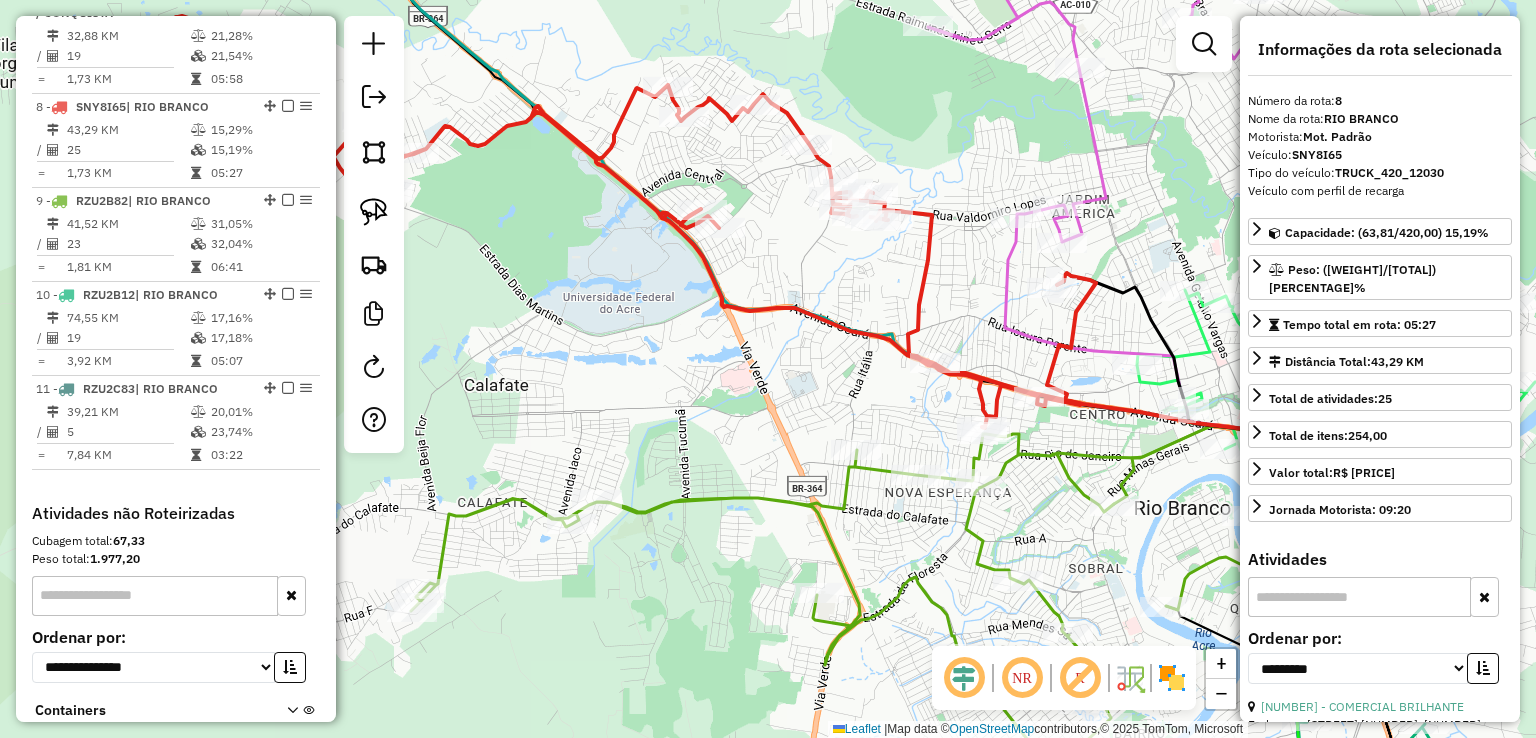 drag, startPoint x: 684, startPoint y: 272, endPoint x: 597, endPoint y: 245, distance: 91.09336 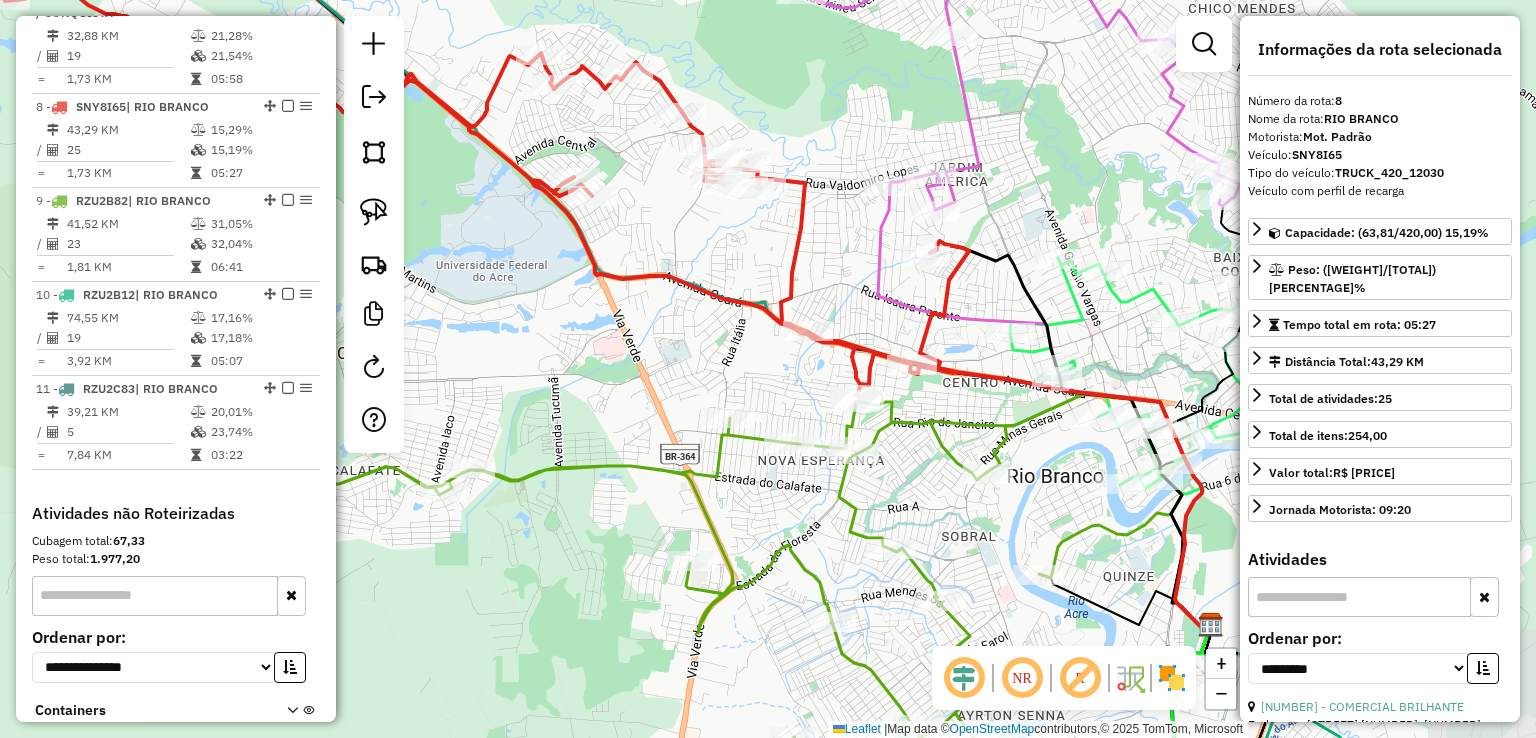 drag, startPoint x: 997, startPoint y: 330, endPoint x: 858, endPoint y: 296, distance: 143.09787 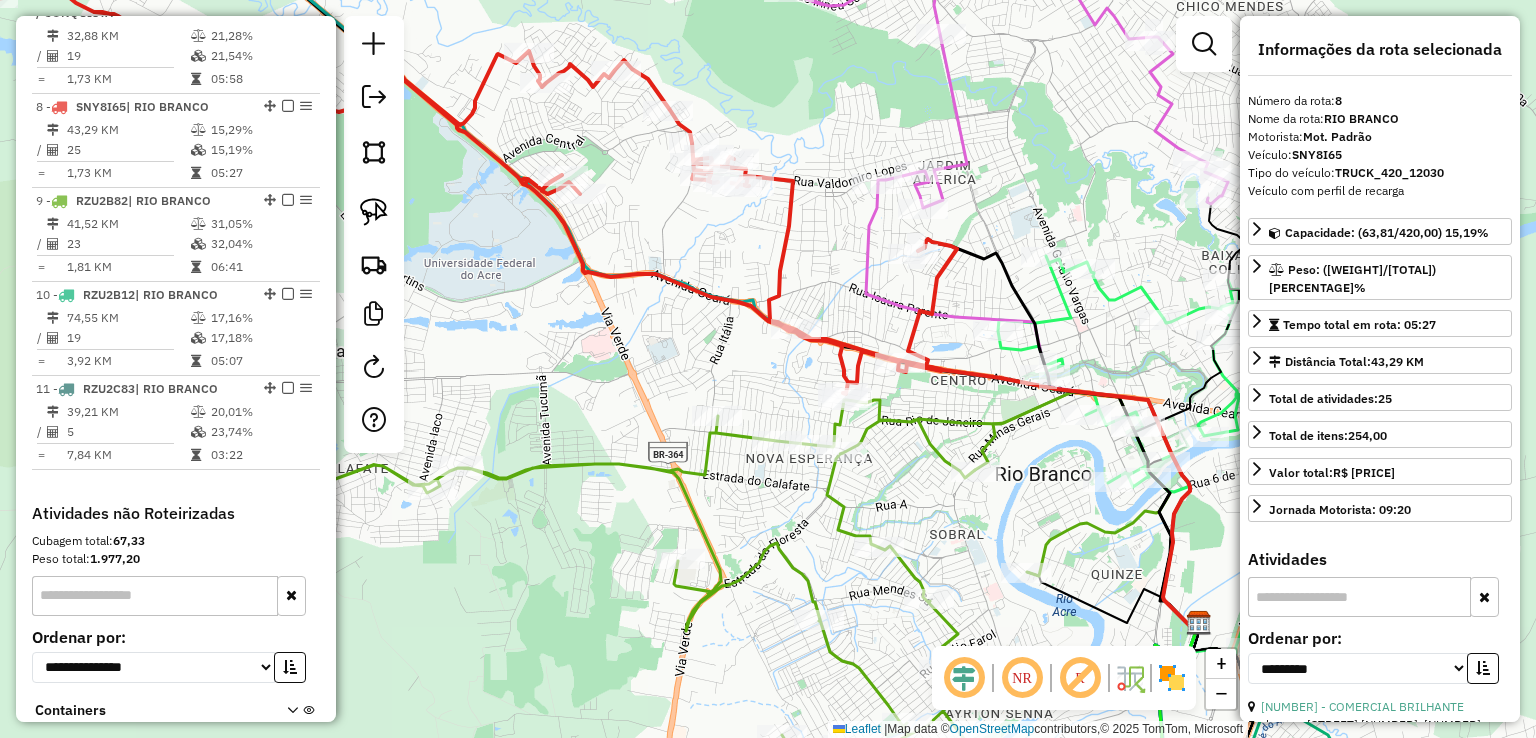 click 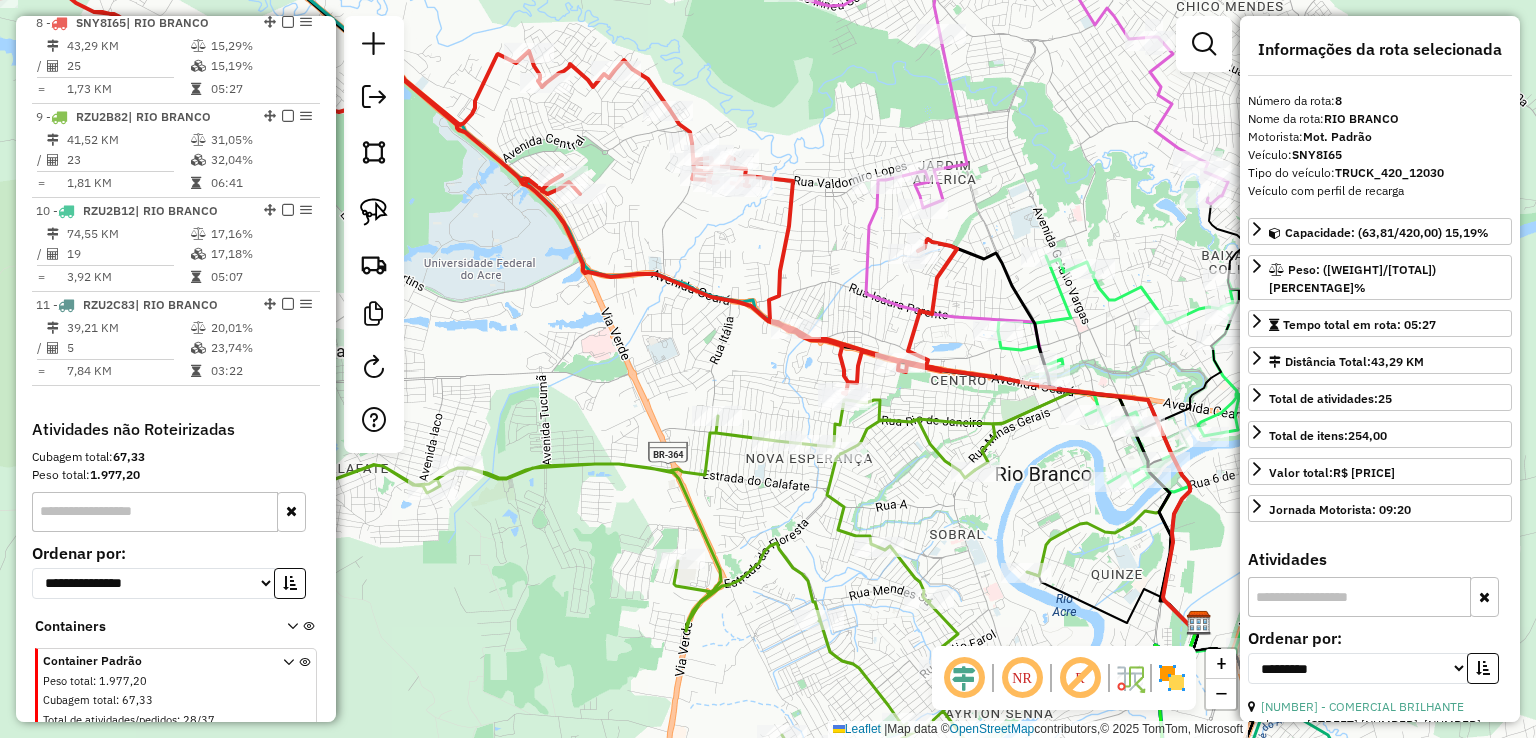 scroll, scrollTop: 1484, scrollLeft: 0, axis: vertical 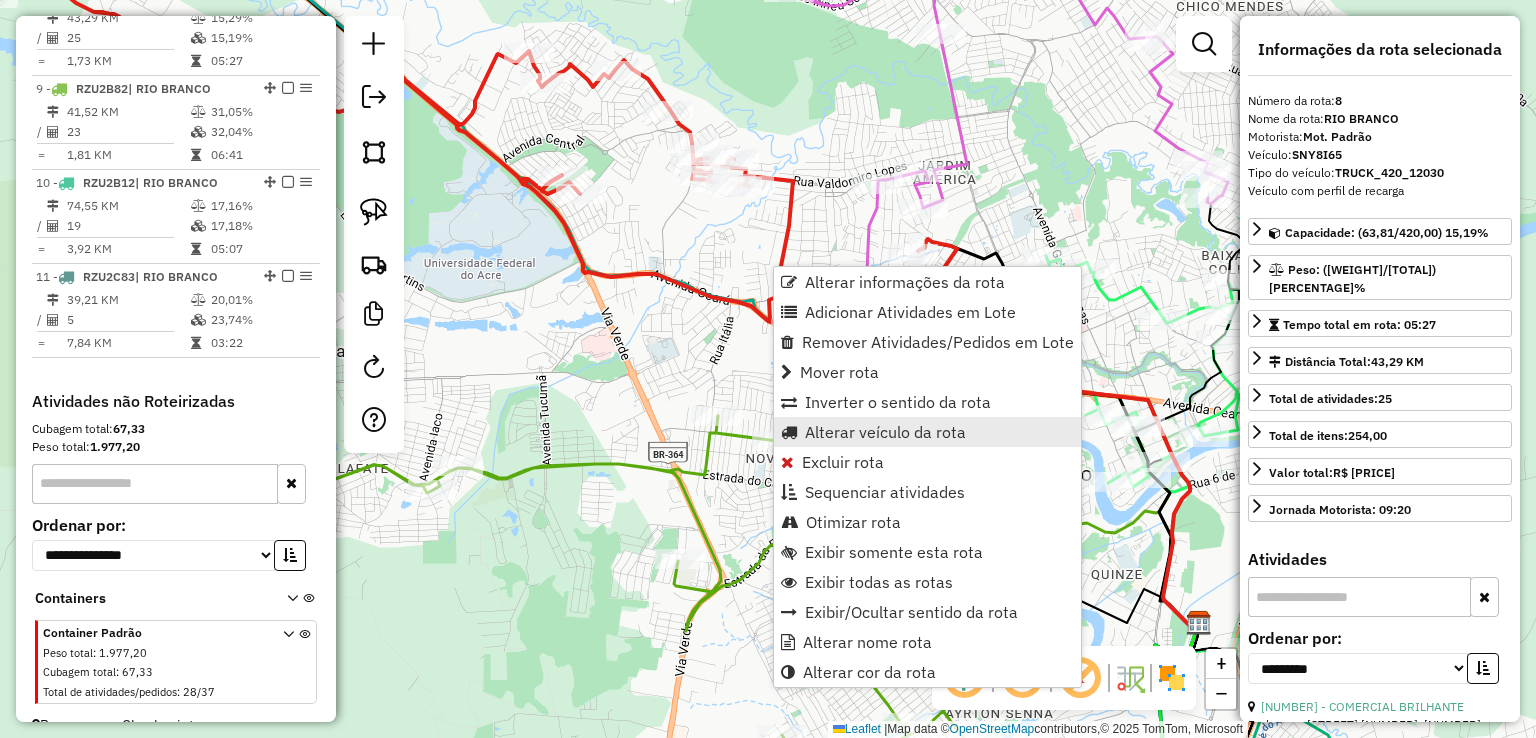 click on "Alterar veículo da rota" at bounding box center [885, 432] 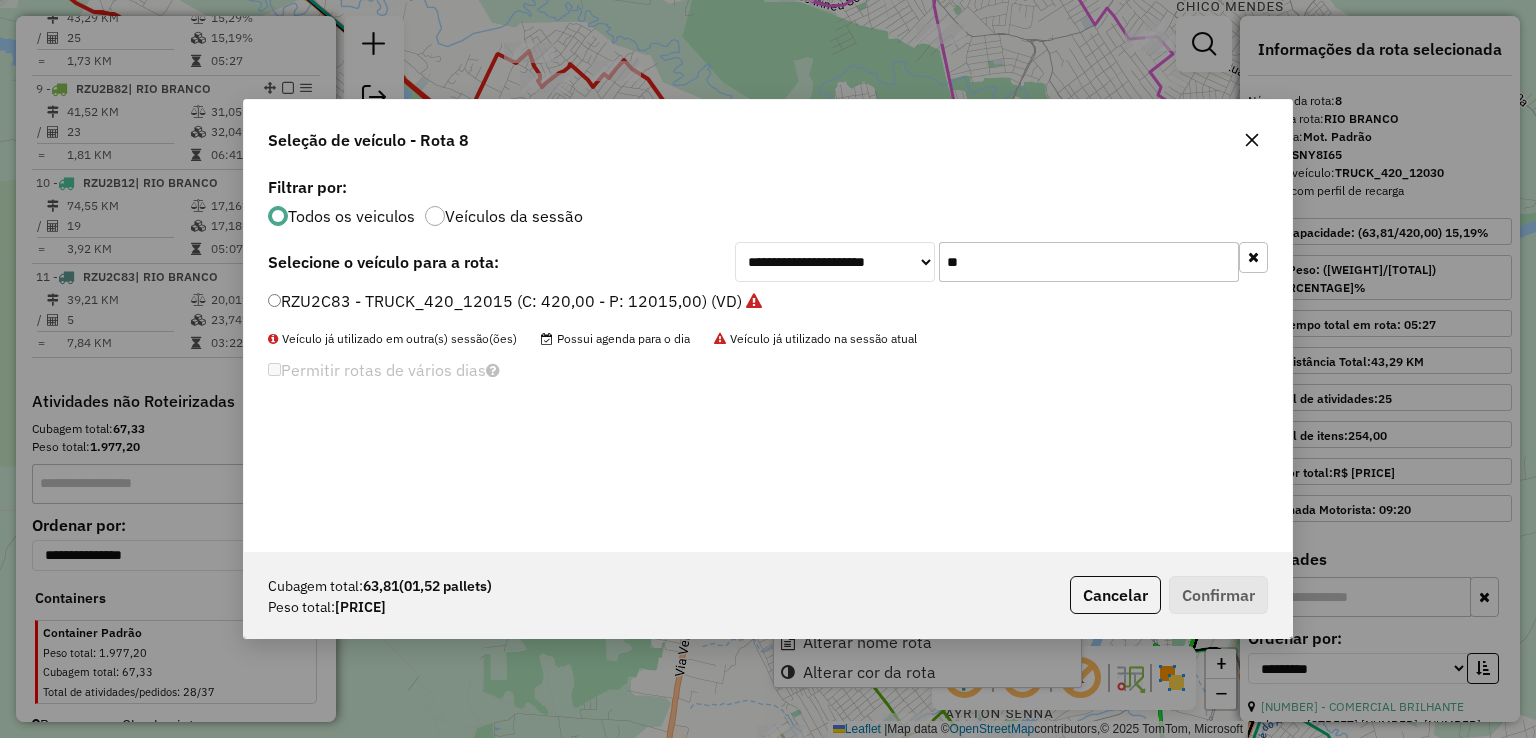 scroll, scrollTop: 10, scrollLeft: 6, axis: both 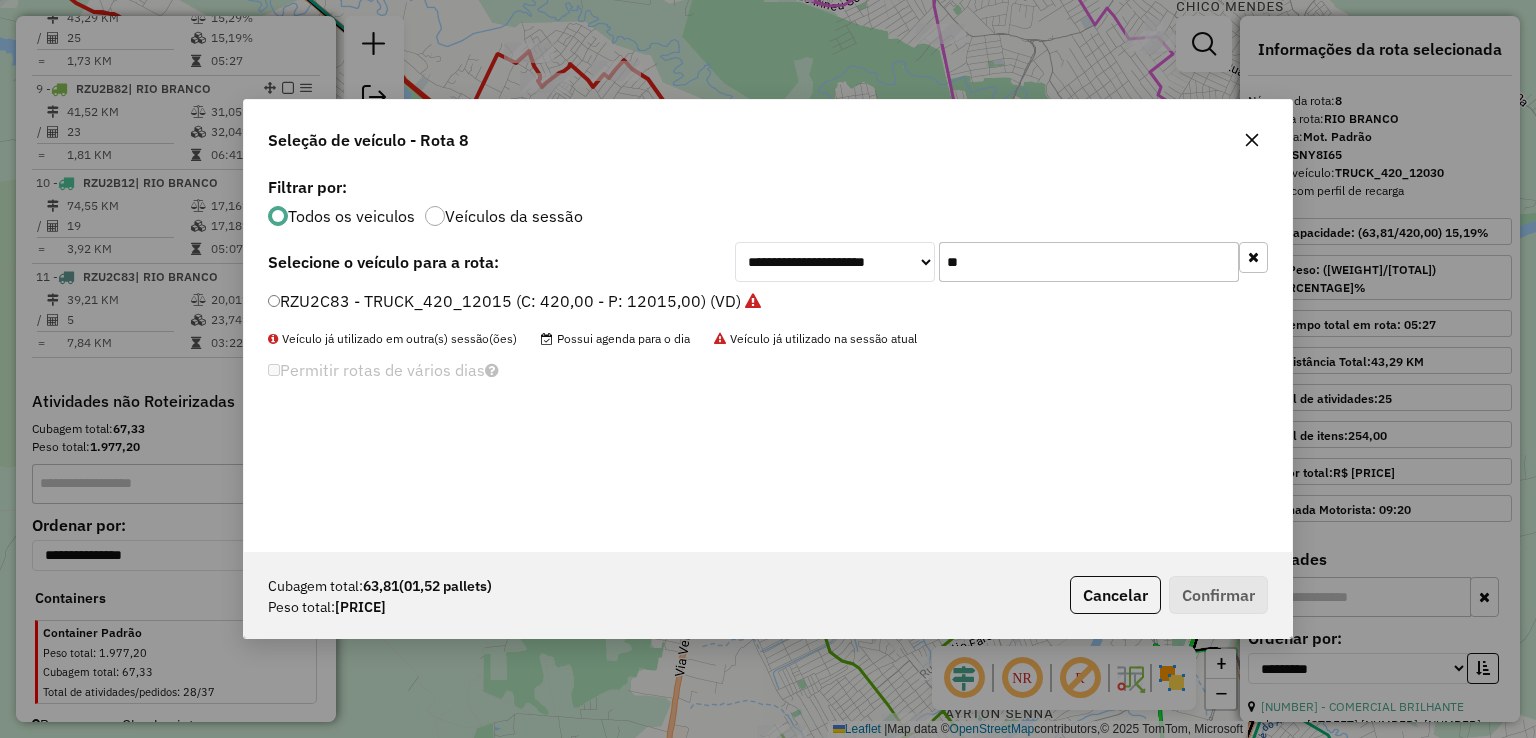 drag, startPoint x: 1023, startPoint y: 265, endPoint x: 820, endPoint y: 265, distance: 203 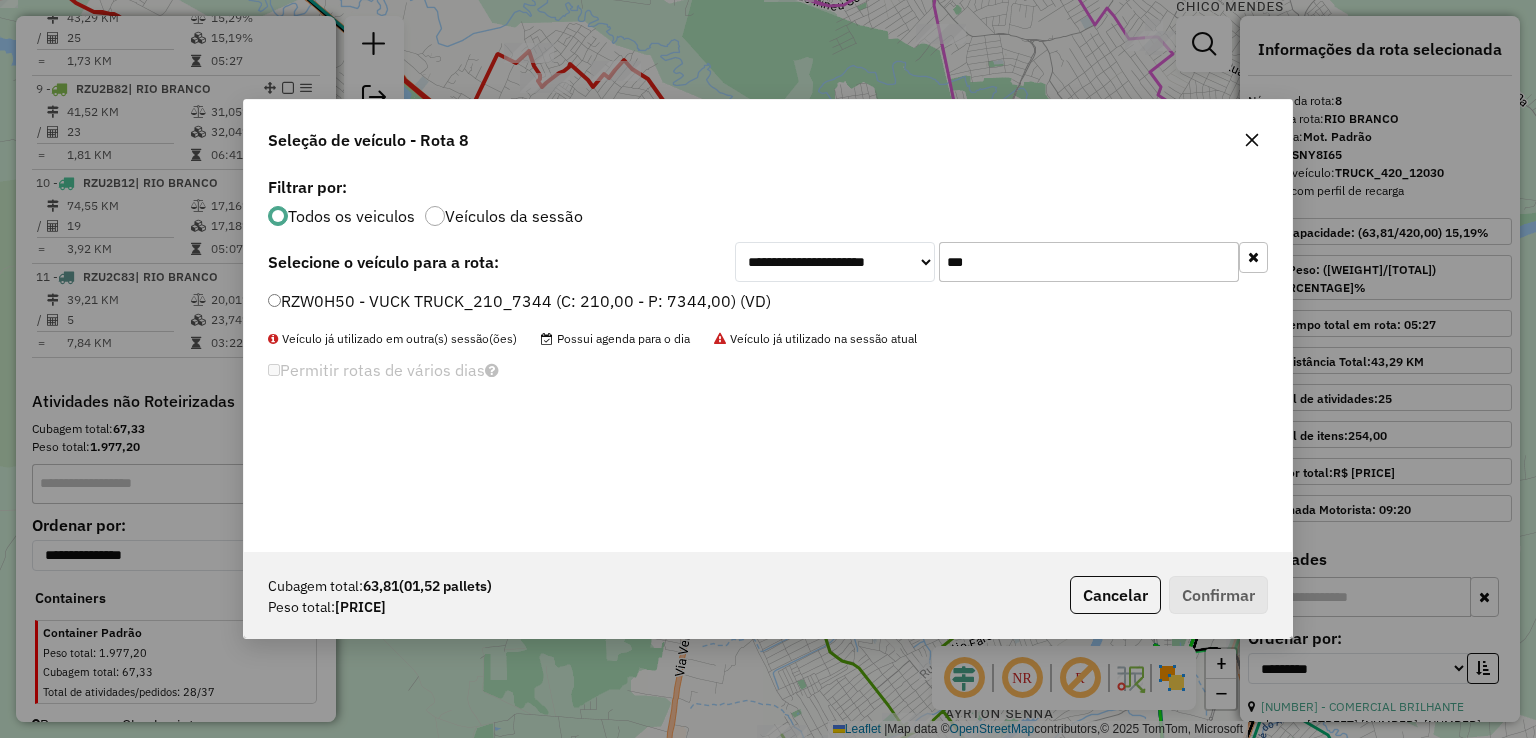 type on "***" 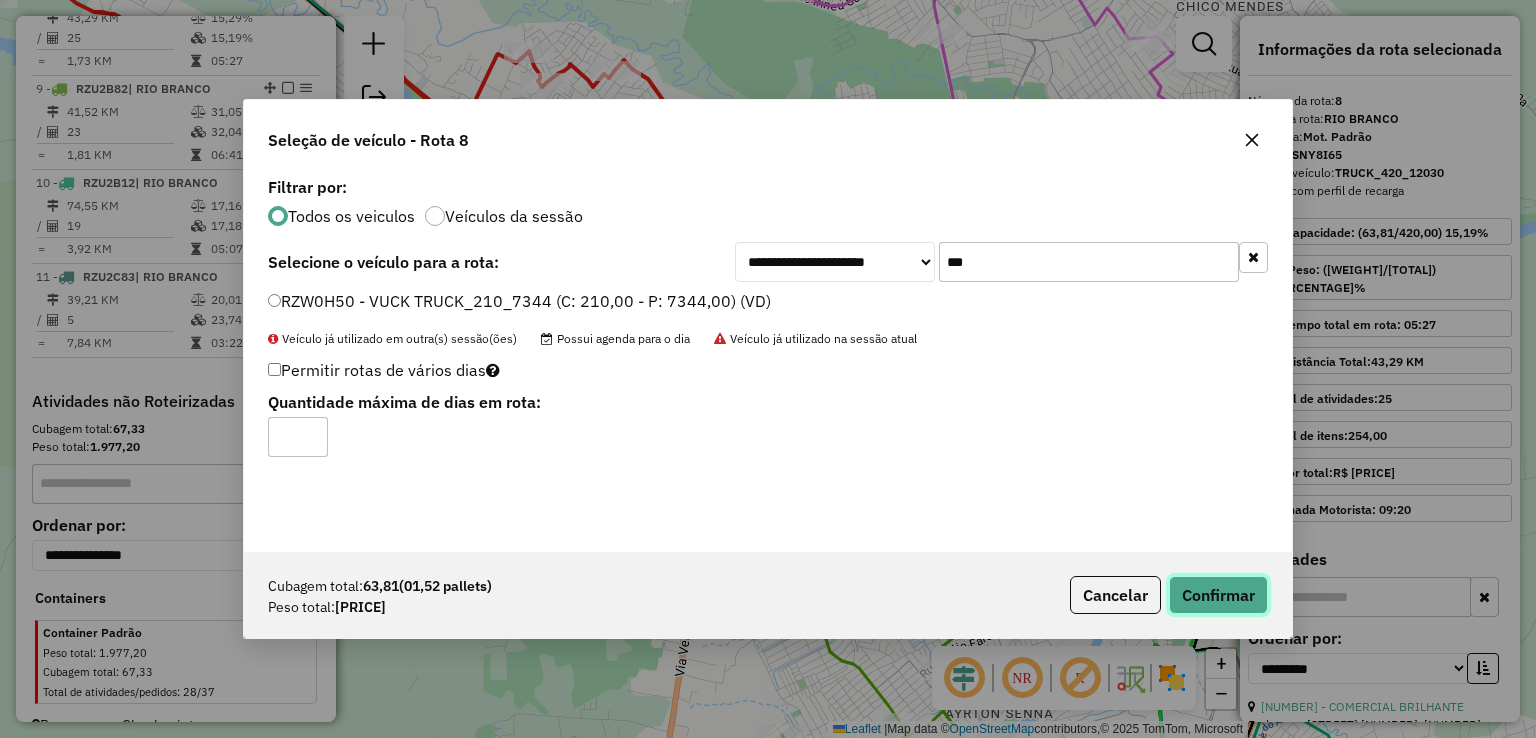 click on "Confirmar" 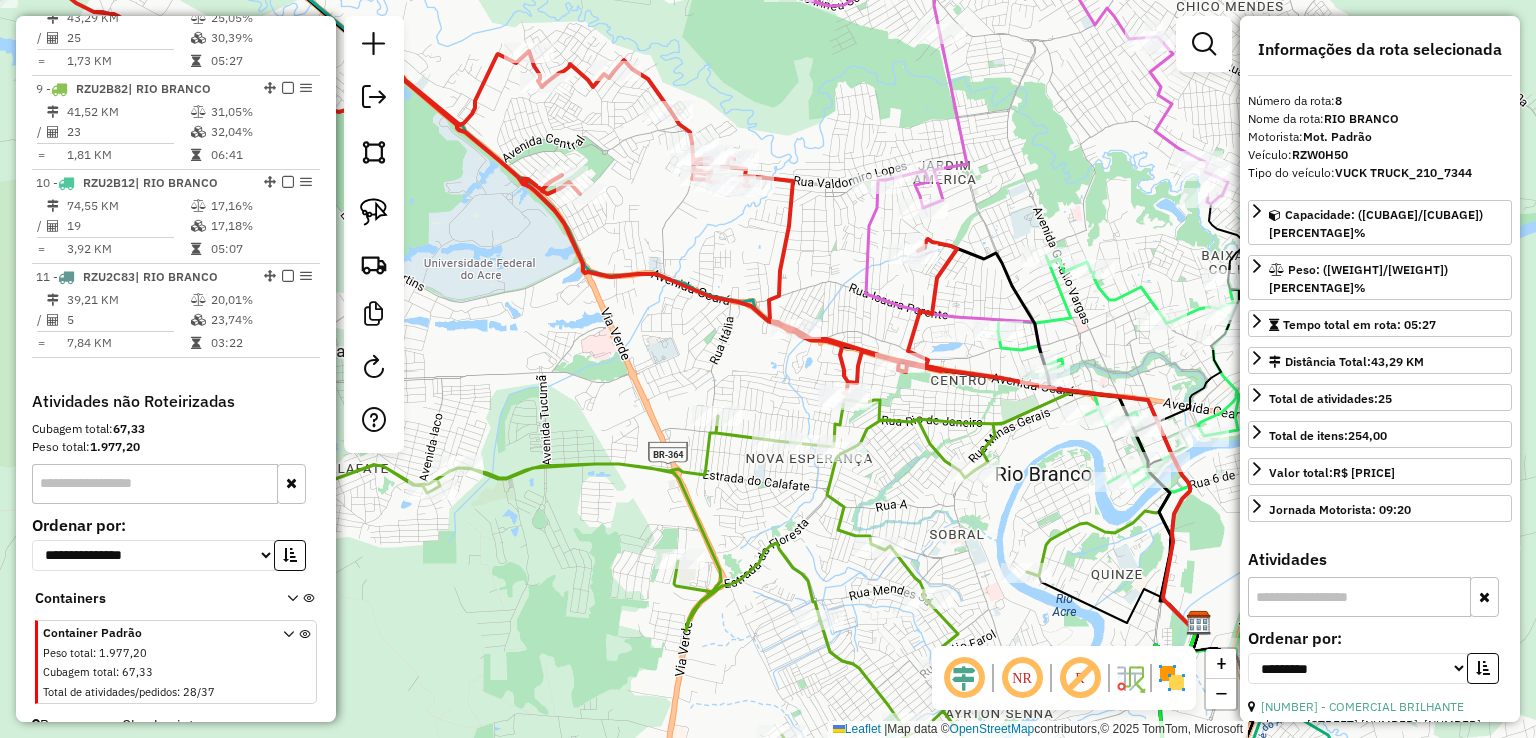 click 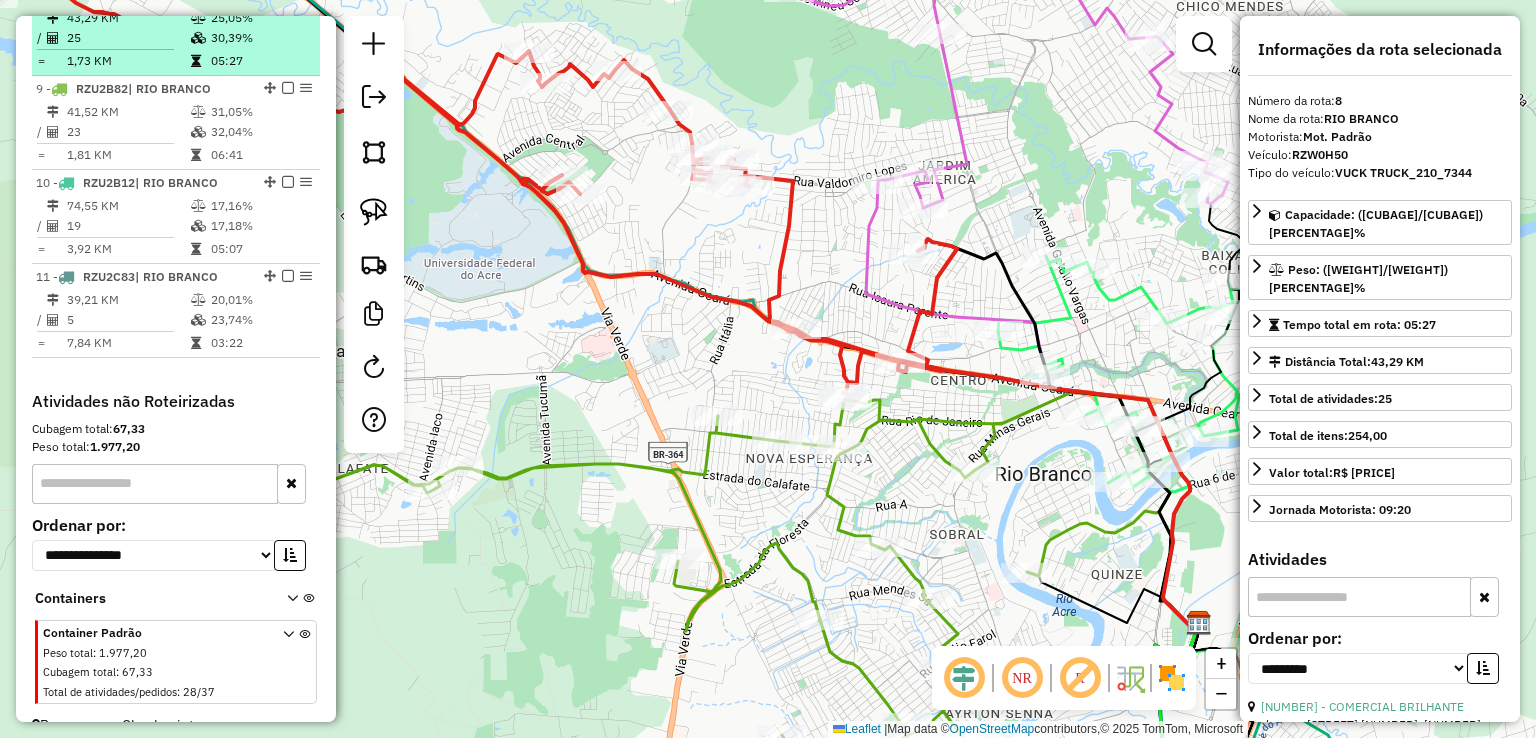 click on "05:27" at bounding box center [260, 61] 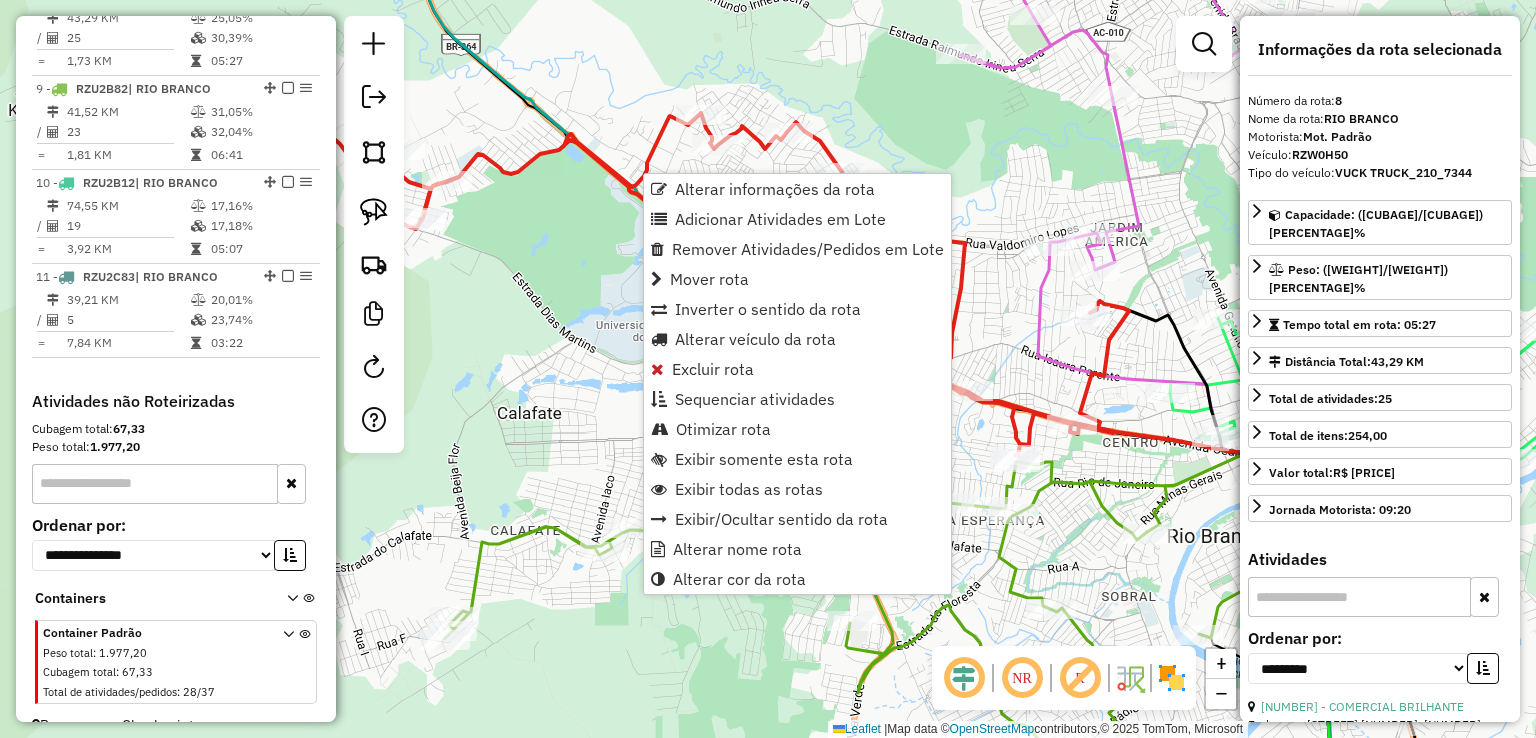 drag, startPoint x: 576, startPoint y: 365, endPoint x: 571, endPoint y: 338, distance: 27.45906 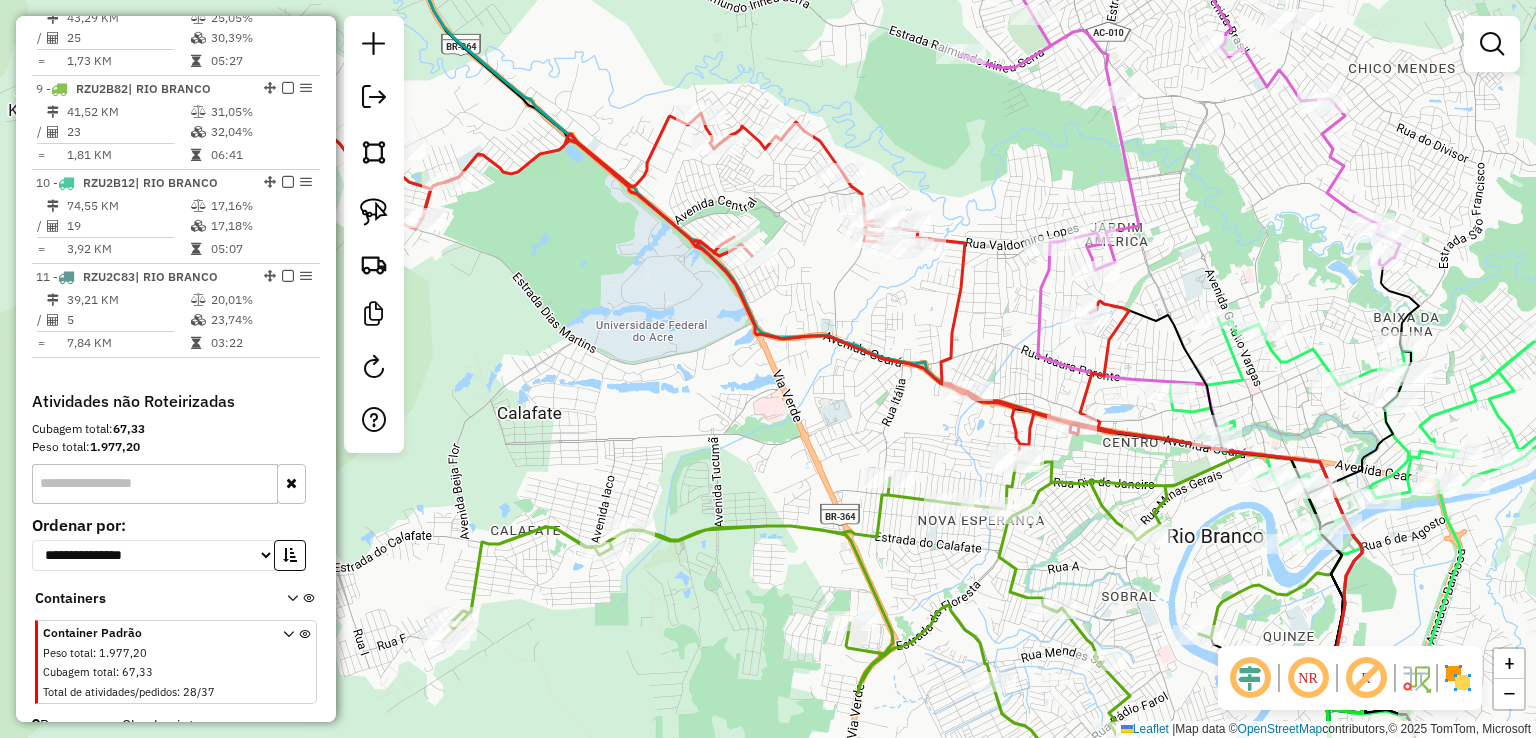 click 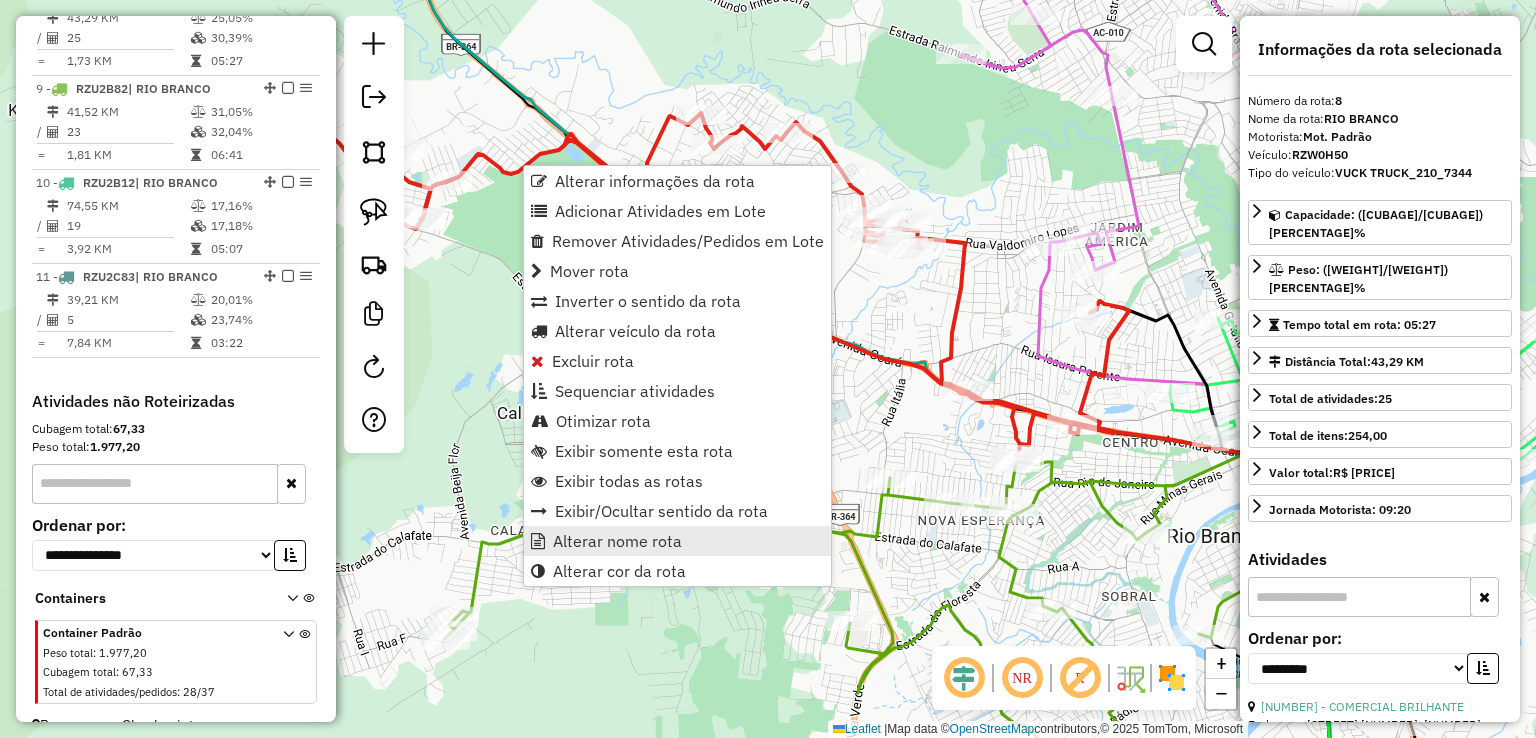 click on "Alterar nome rota" at bounding box center [617, 541] 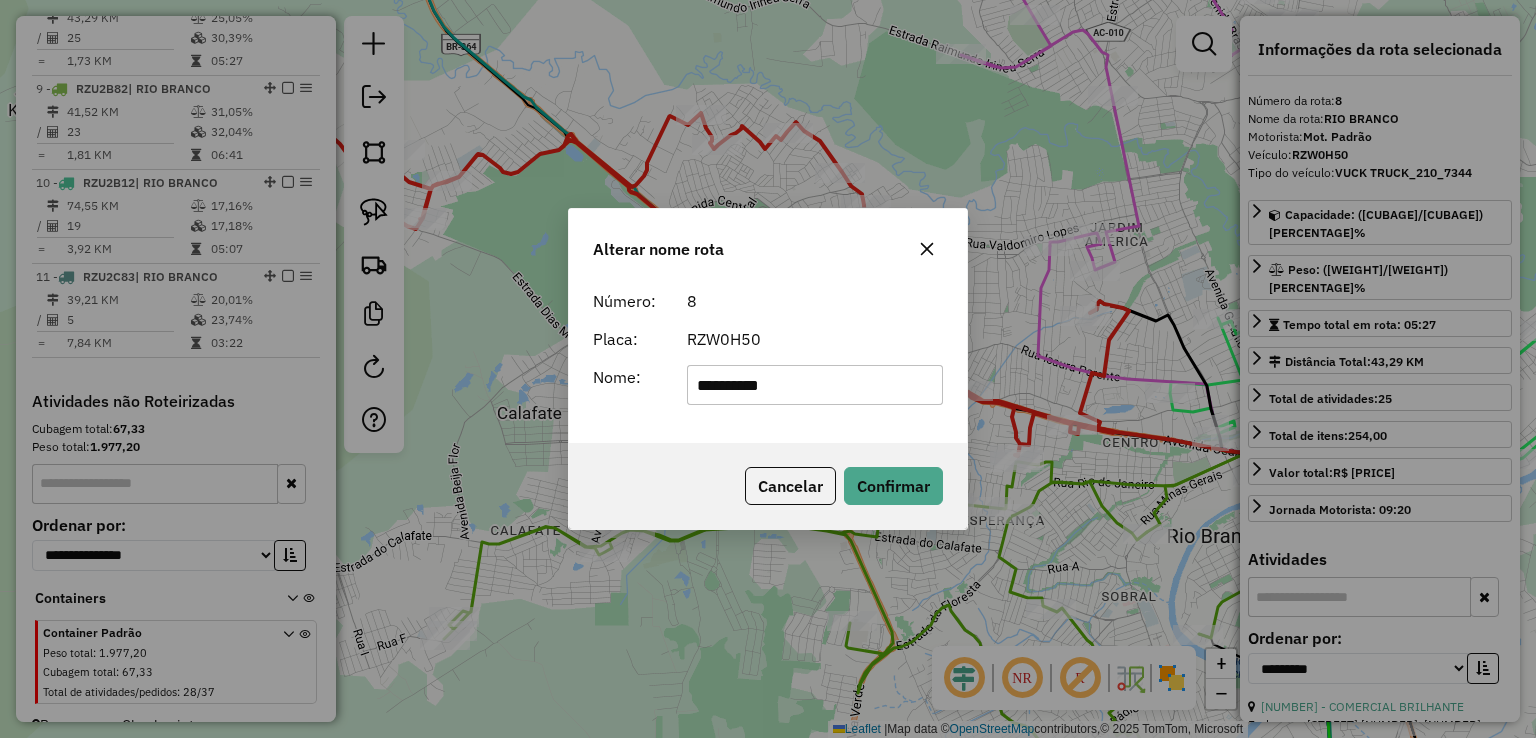 drag, startPoint x: 844, startPoint y: 370, endPoint x: 596, endPoint y: 370, distance: 248 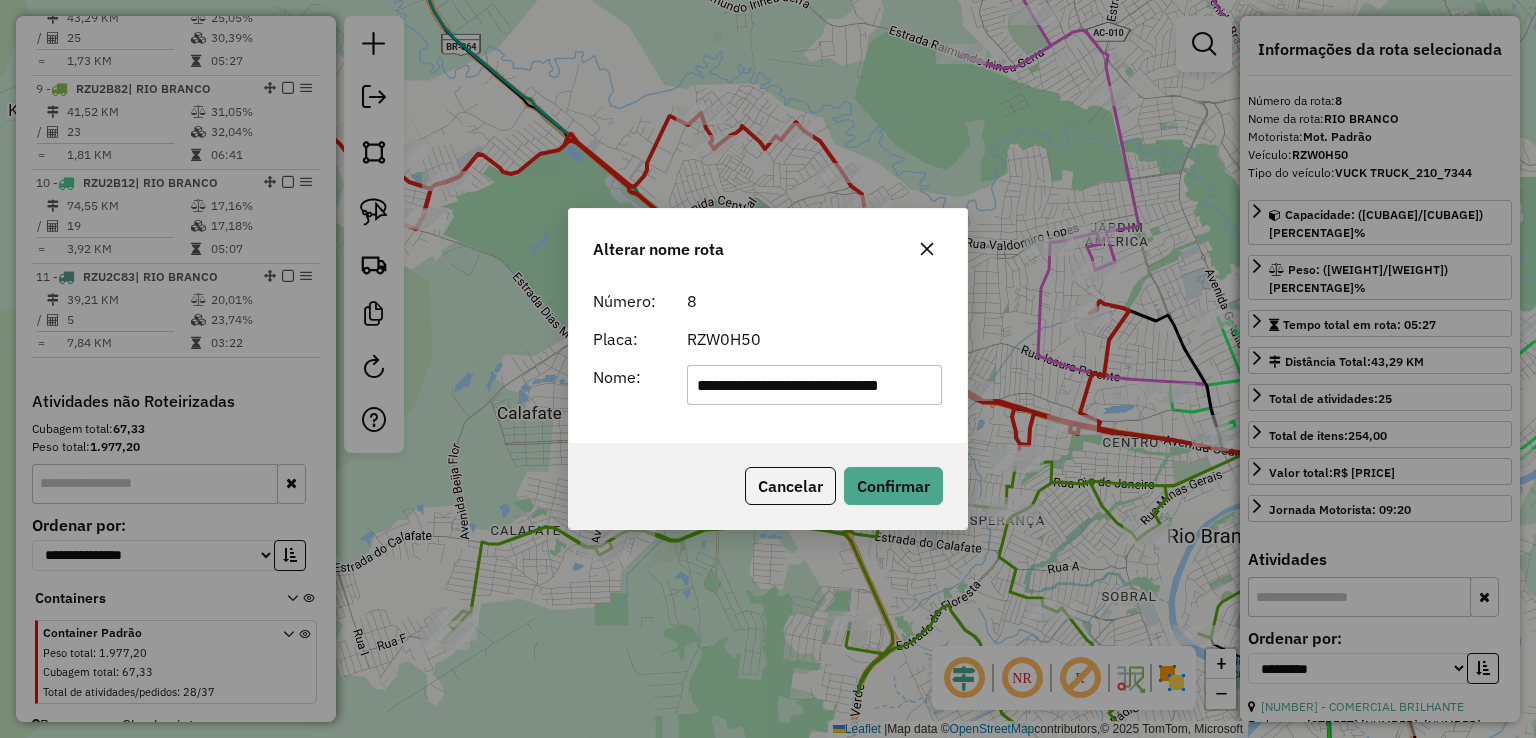 scroll, scrollTop: 0, scrollLeft: 25, axis: horizontal 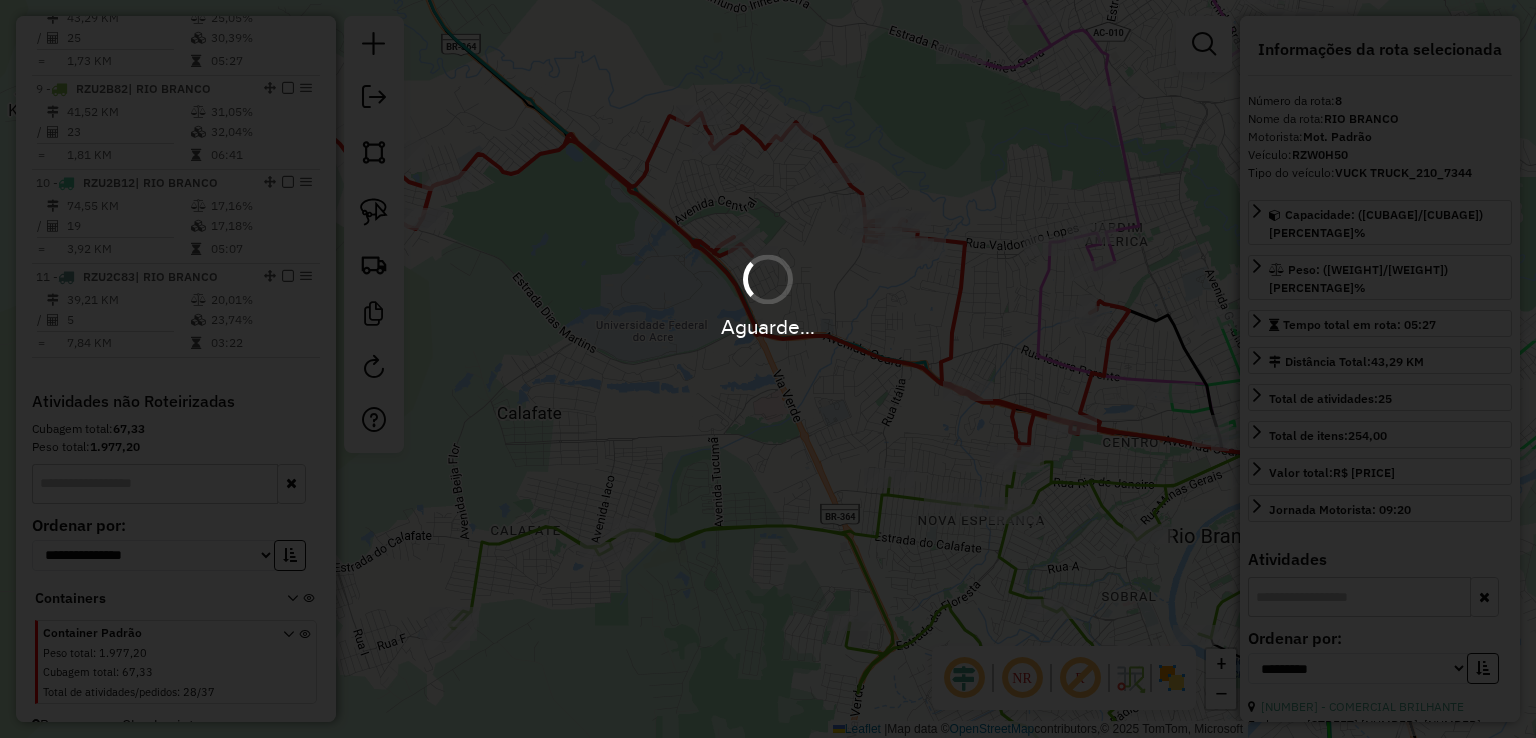 type 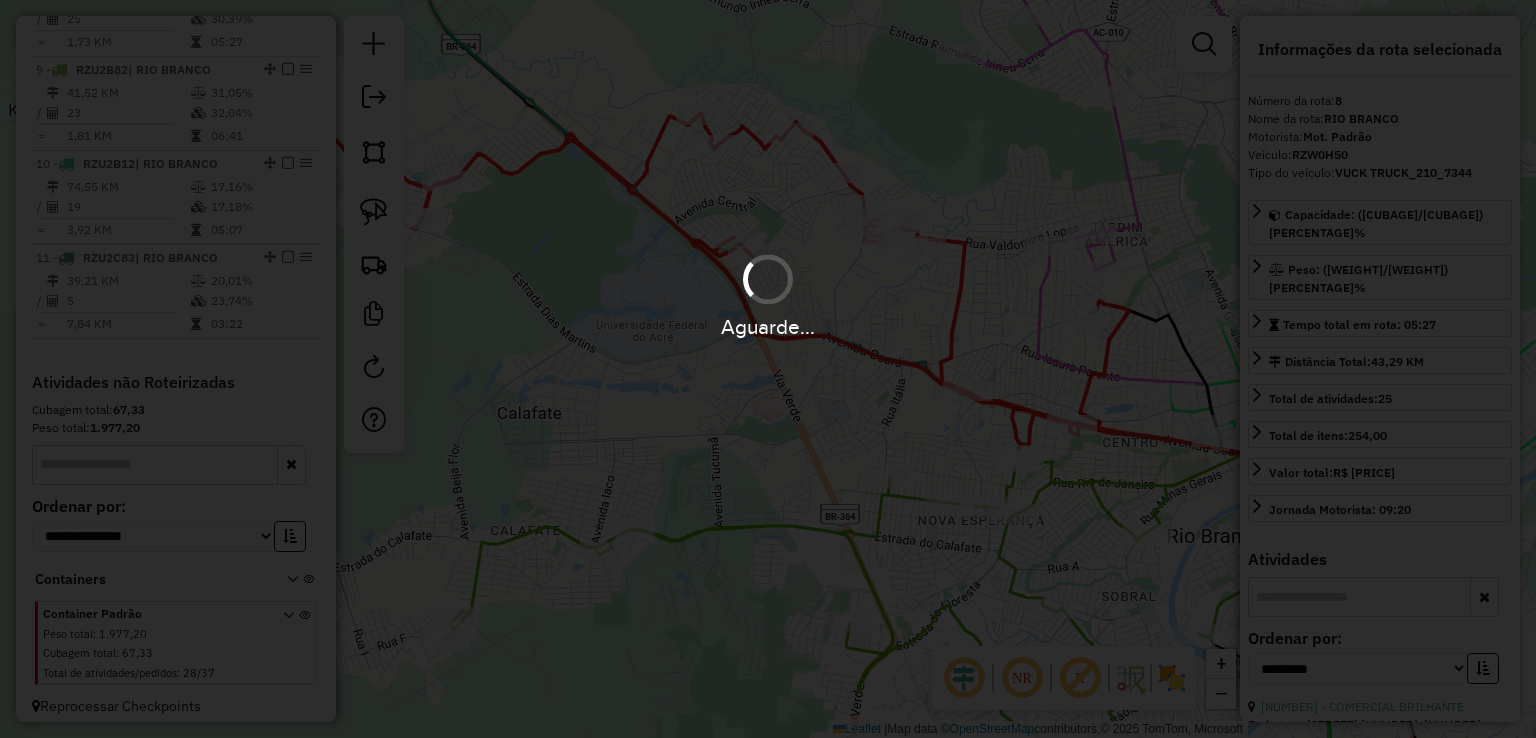 scroll, scrollTop: 0, scrollLeft: 0, axis: both 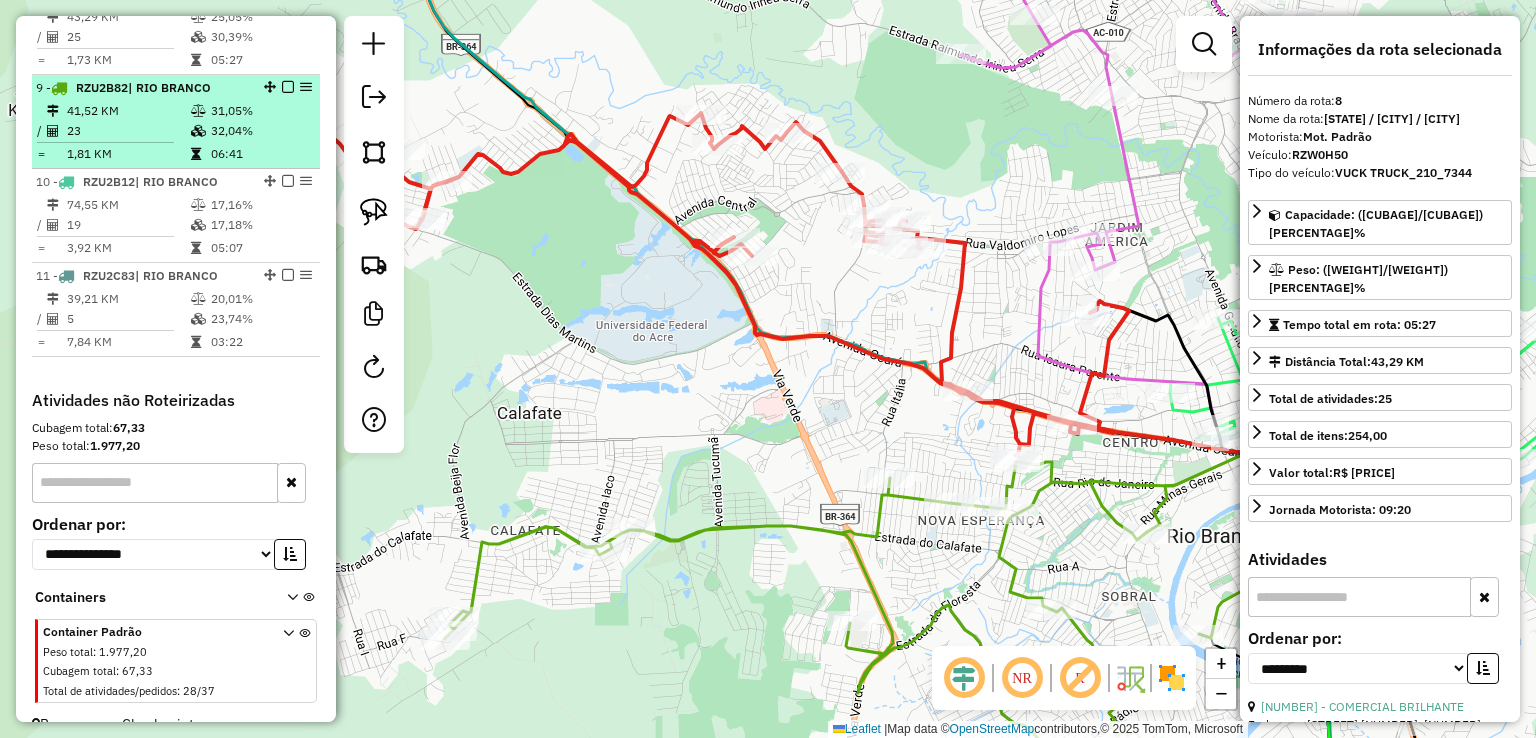 click on "41,52 KM" at bounding box center [128, 111] 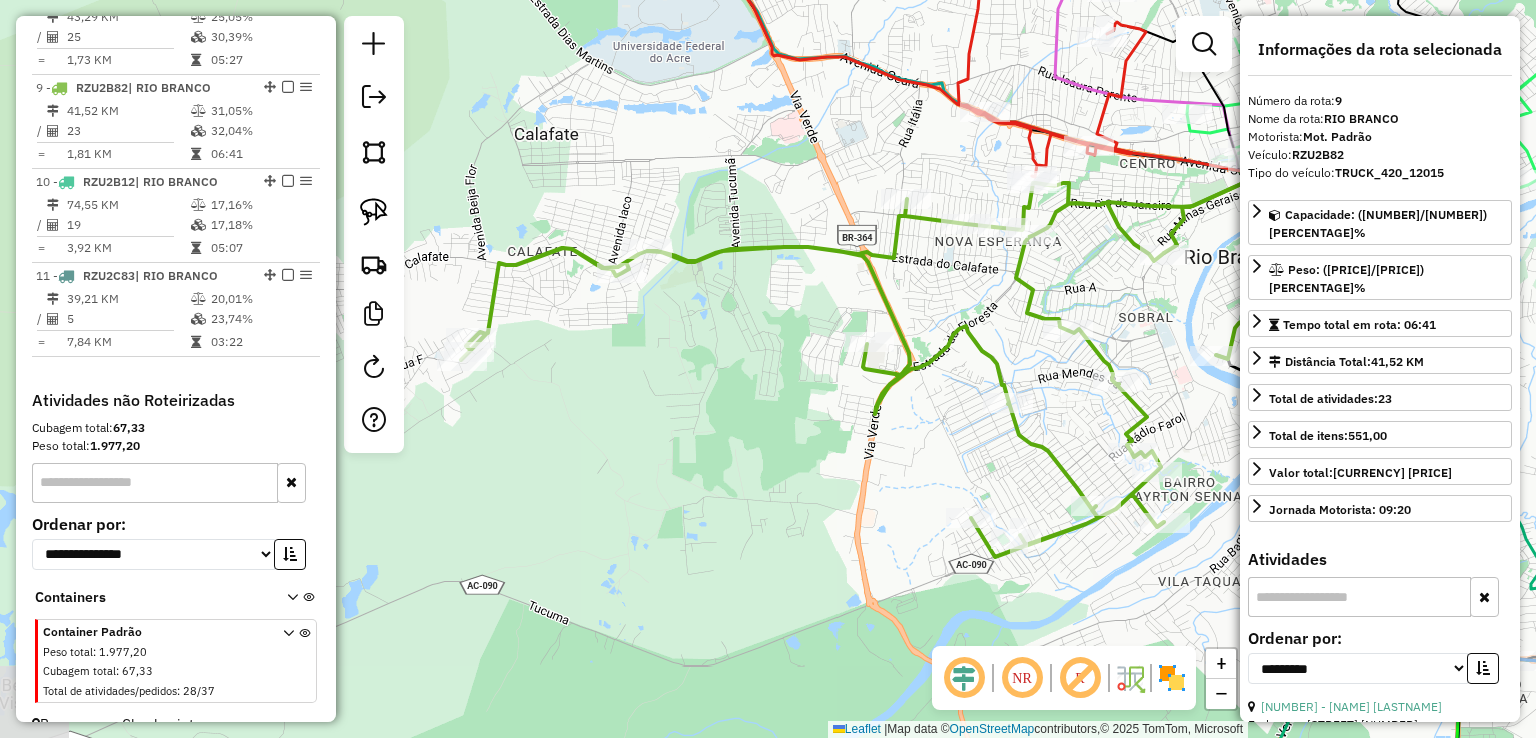 drag, startPoint x: 592, startPoint y: 382, endPoint x: 748, endPoint y: 379, distance: 156.02884 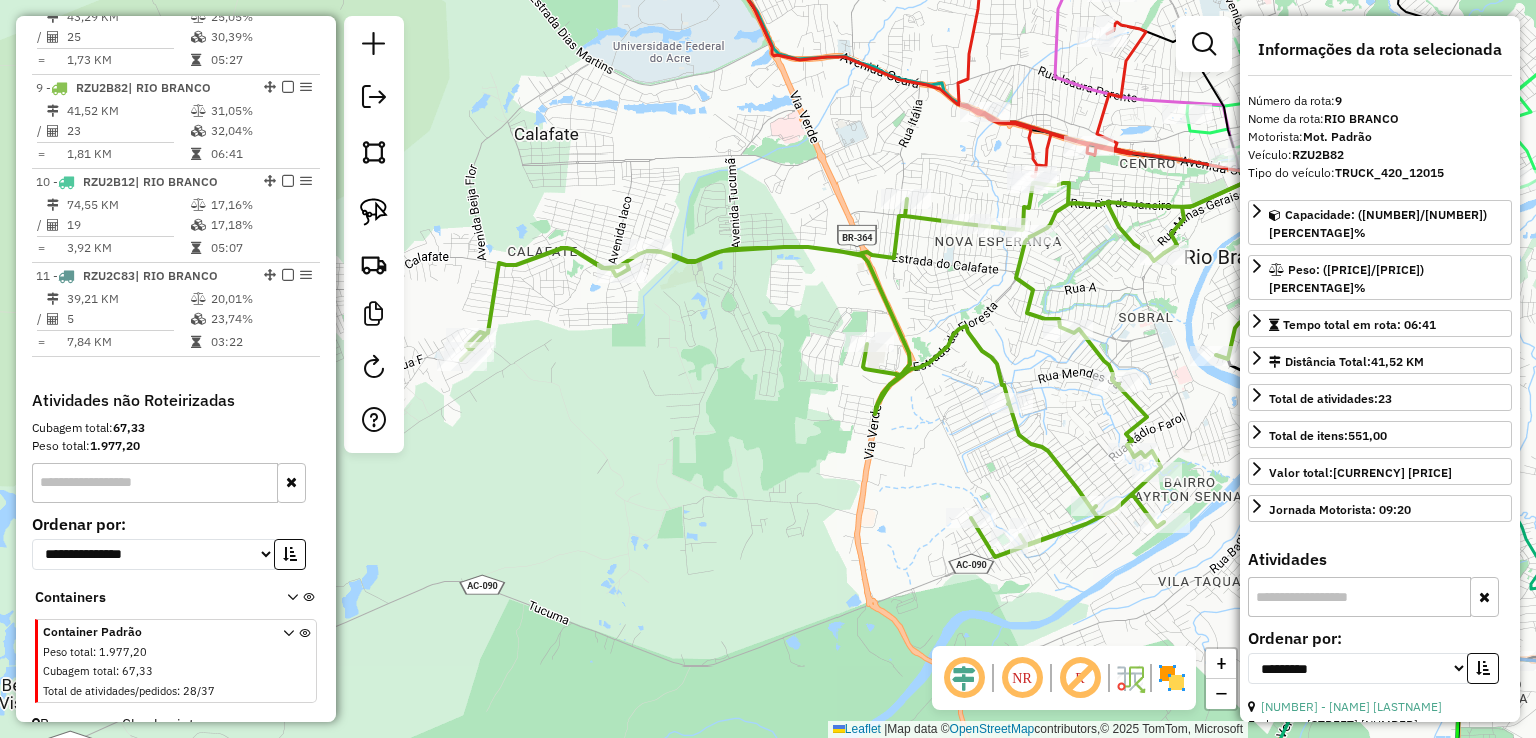 click 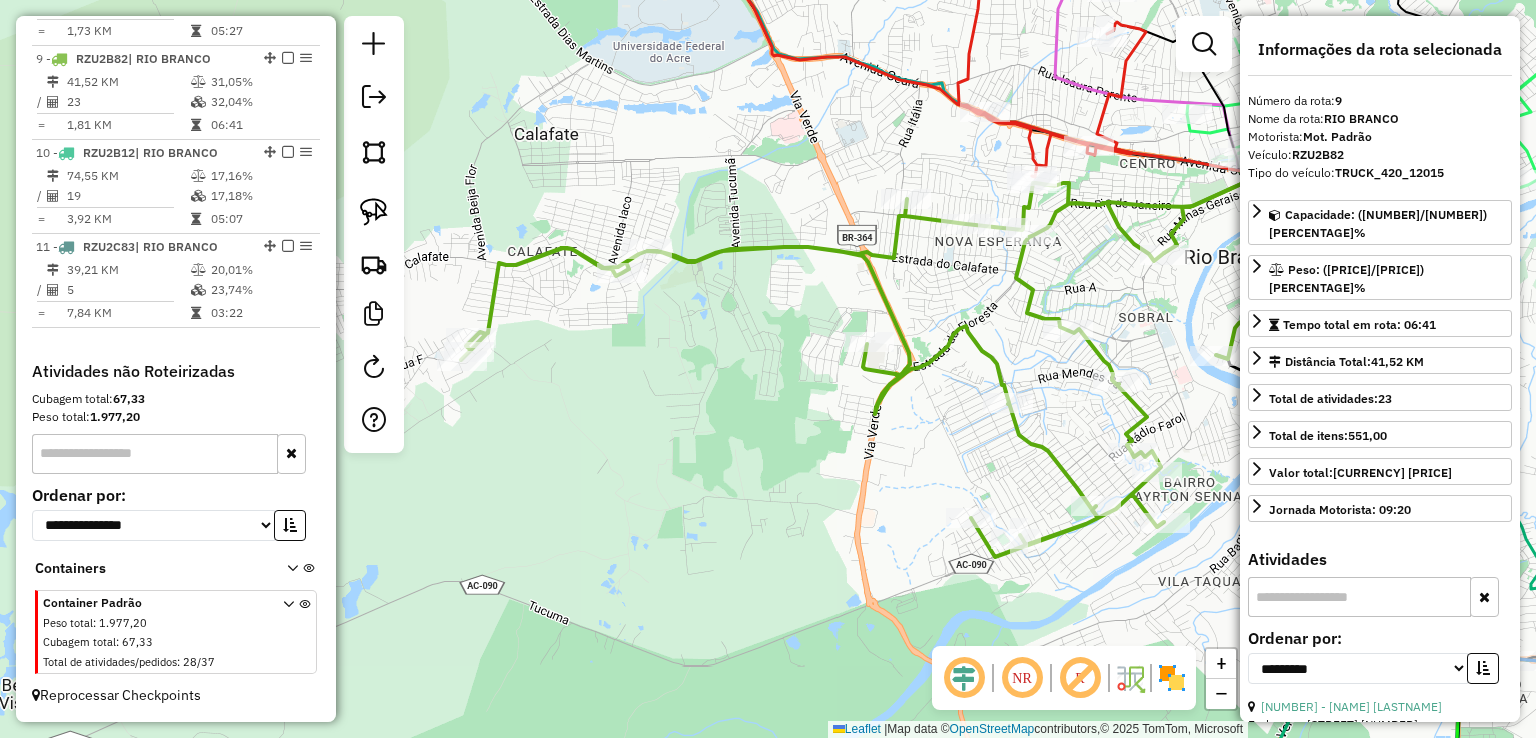 scroll, scrollTop: 1564, scrollLeft: 0, axis: vertical 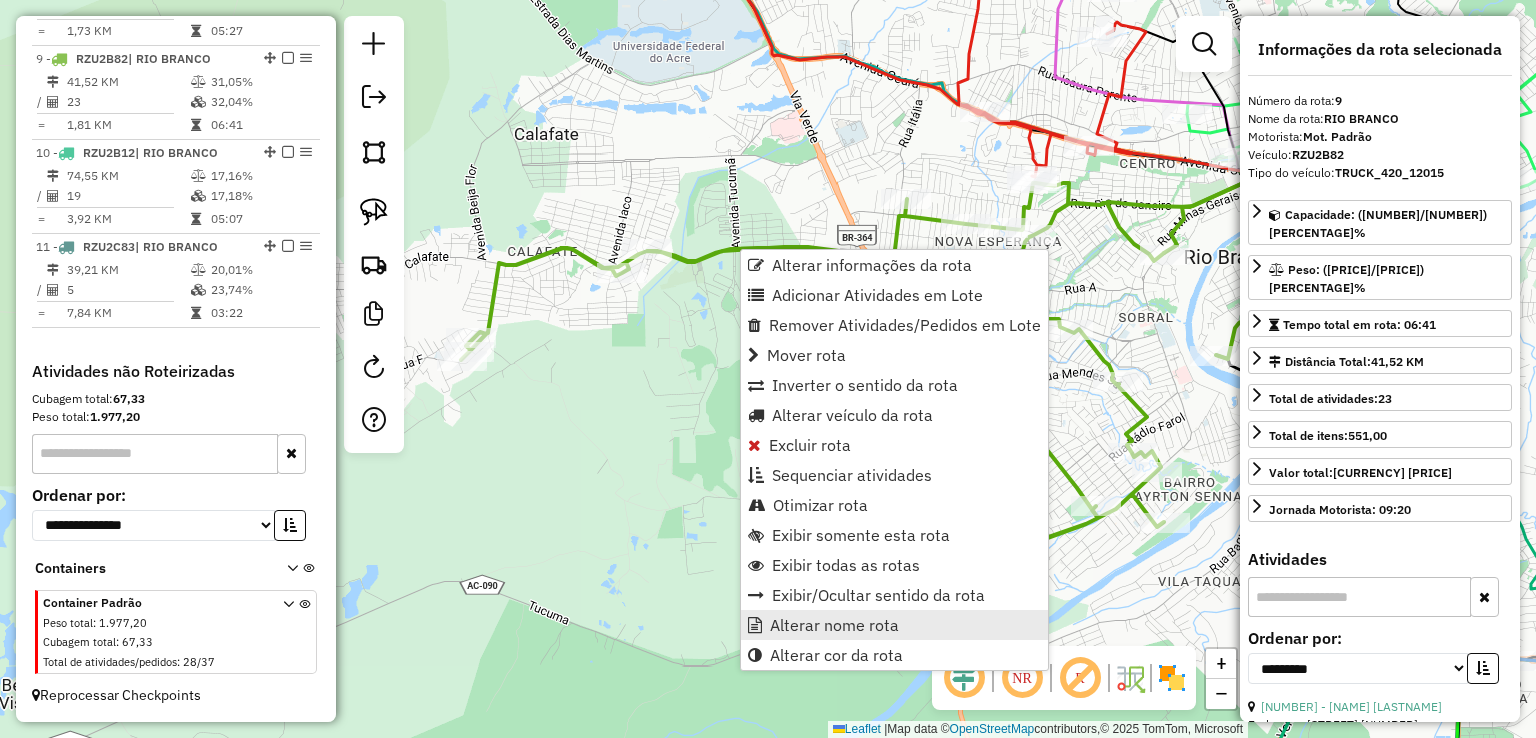 click on "Alterar nome rota" at bounding box center [834, 625] 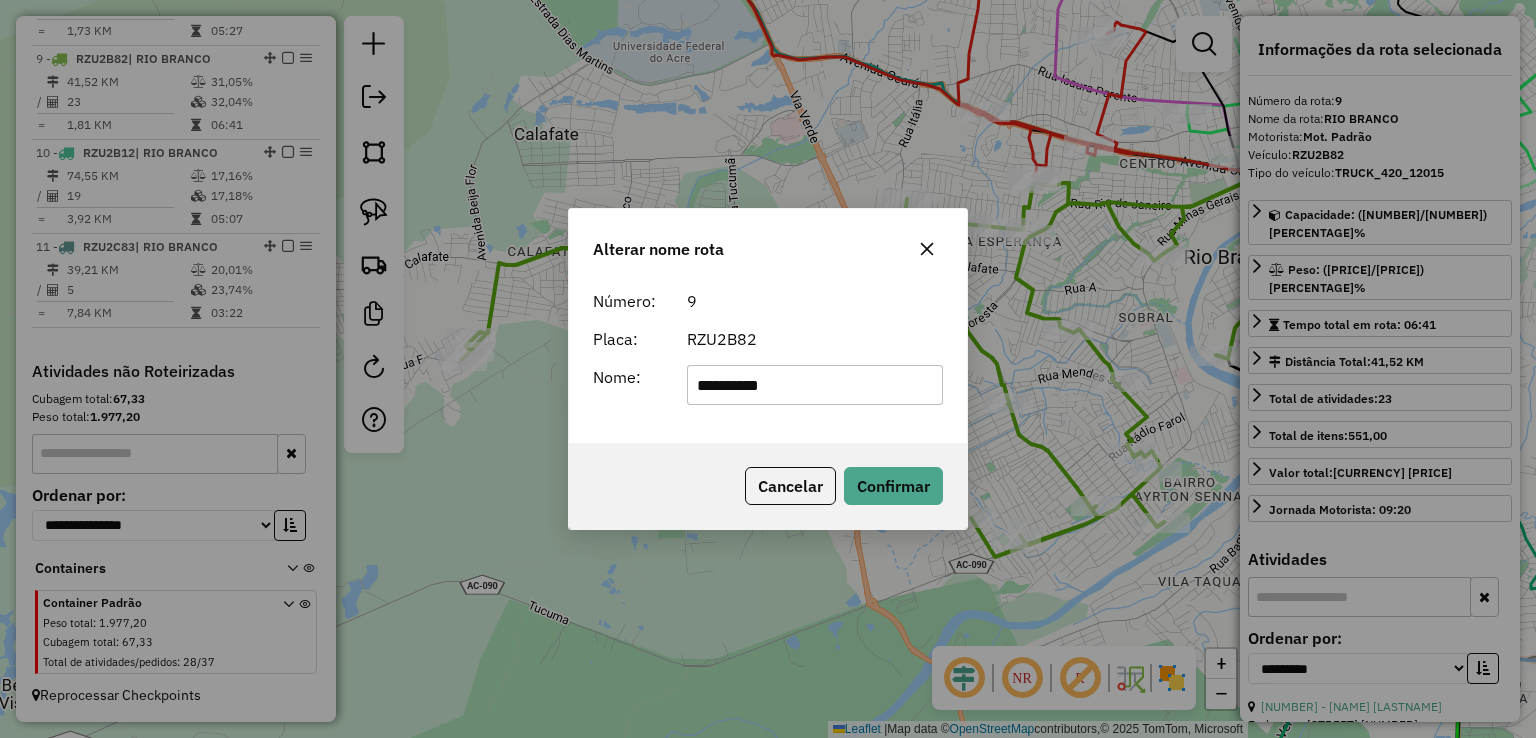 drag, startPoint x: 800, startPoint y: 388, endPoint x: 684, endPoint y: 396, distance: 116.275536 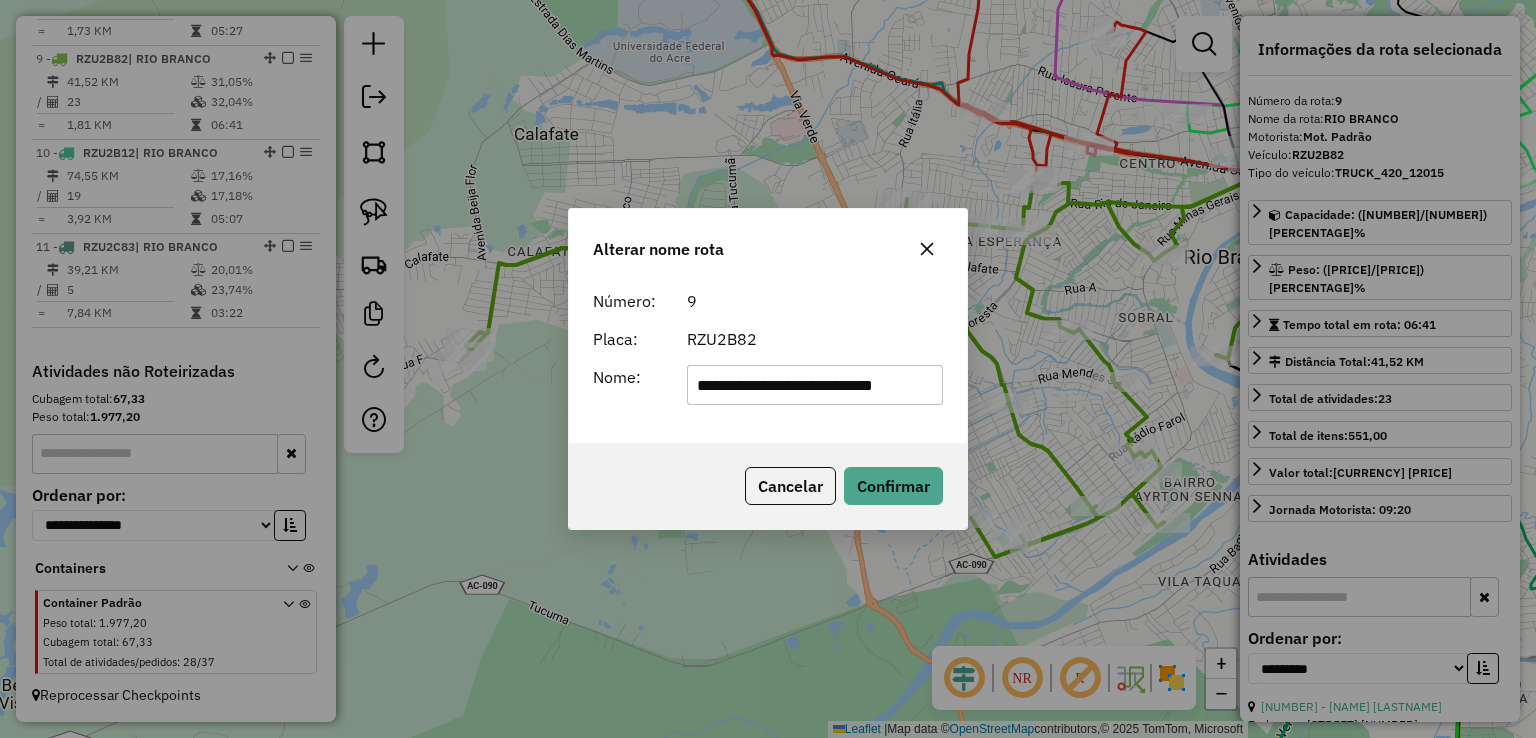 scroll, scrollTop: 0, scrollLeft: 15, axis: horizontal 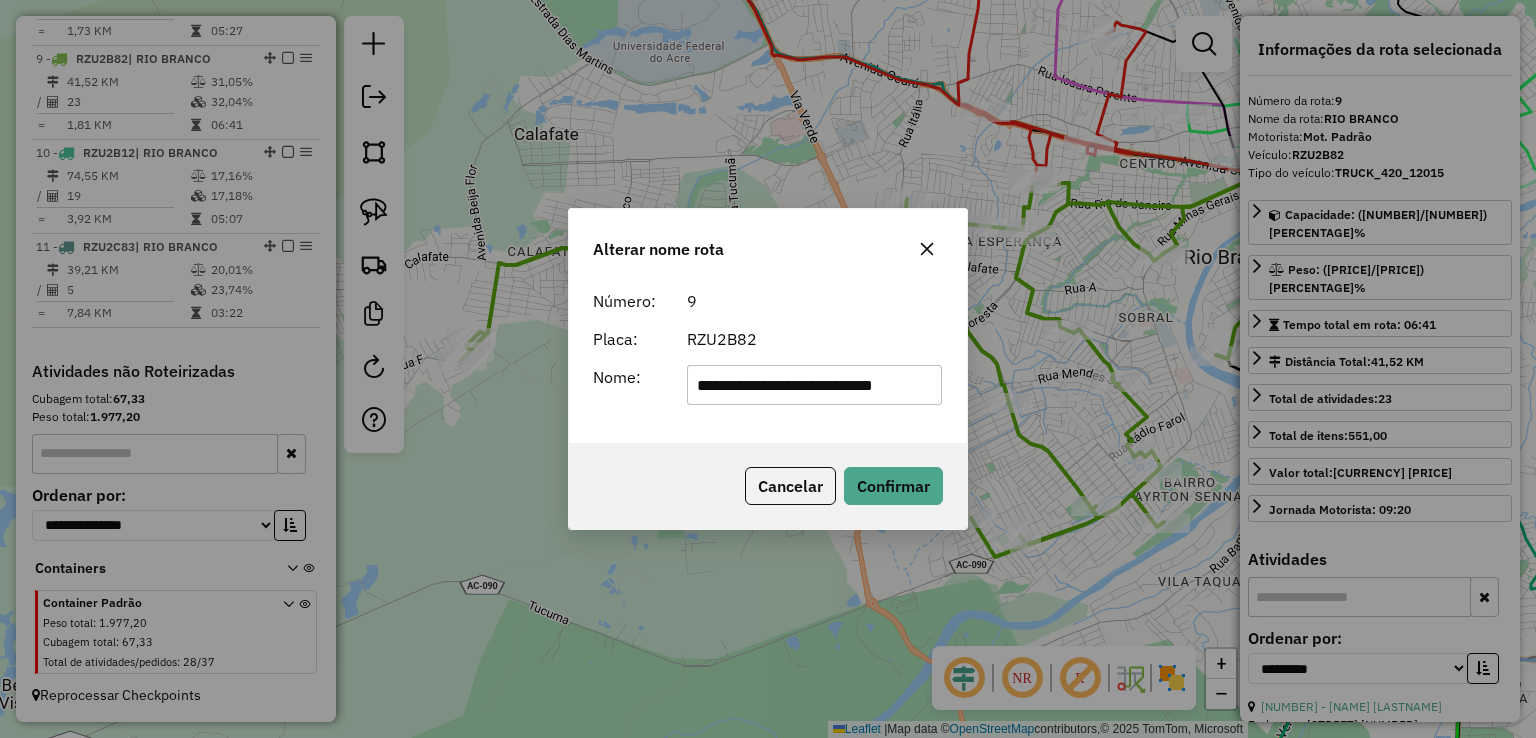 type on "**********" 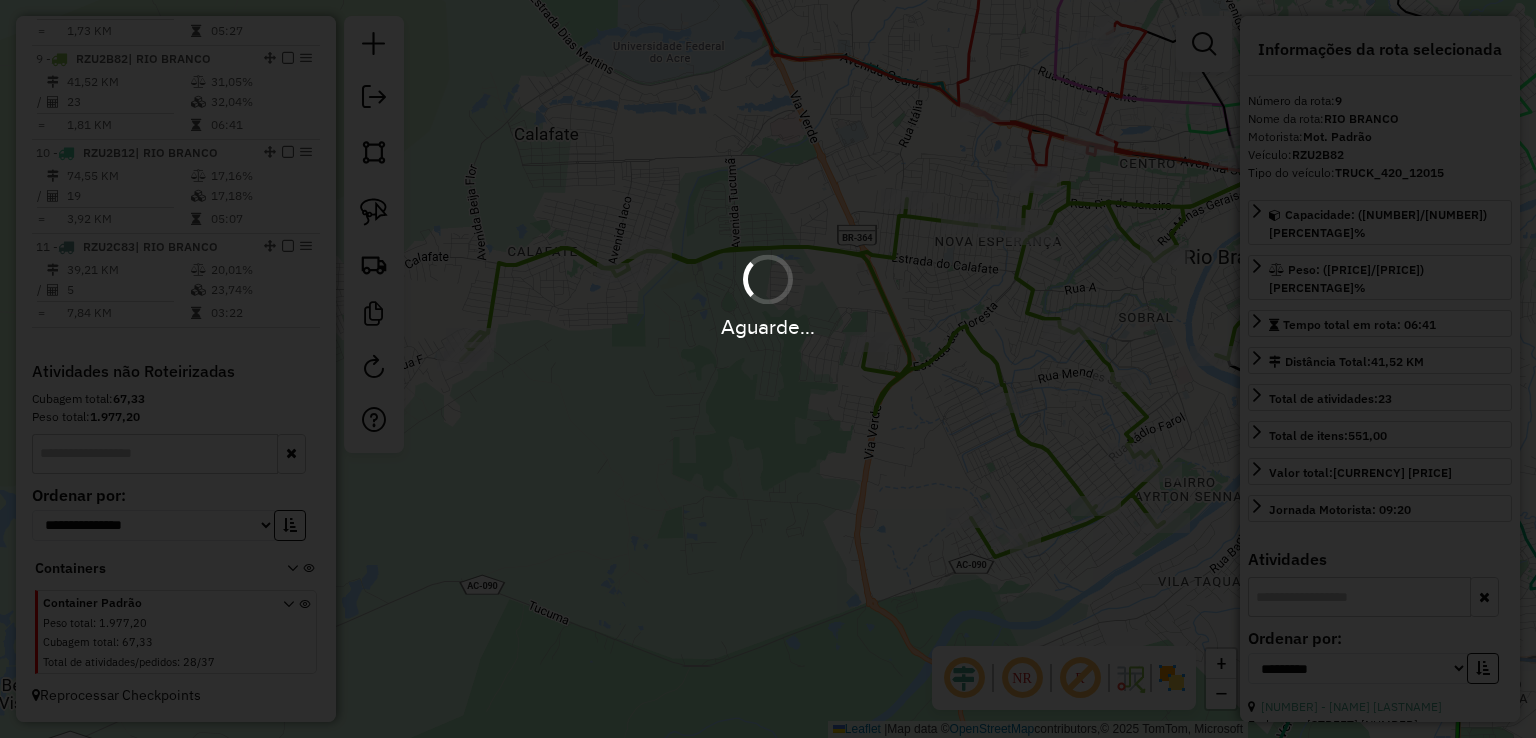 type 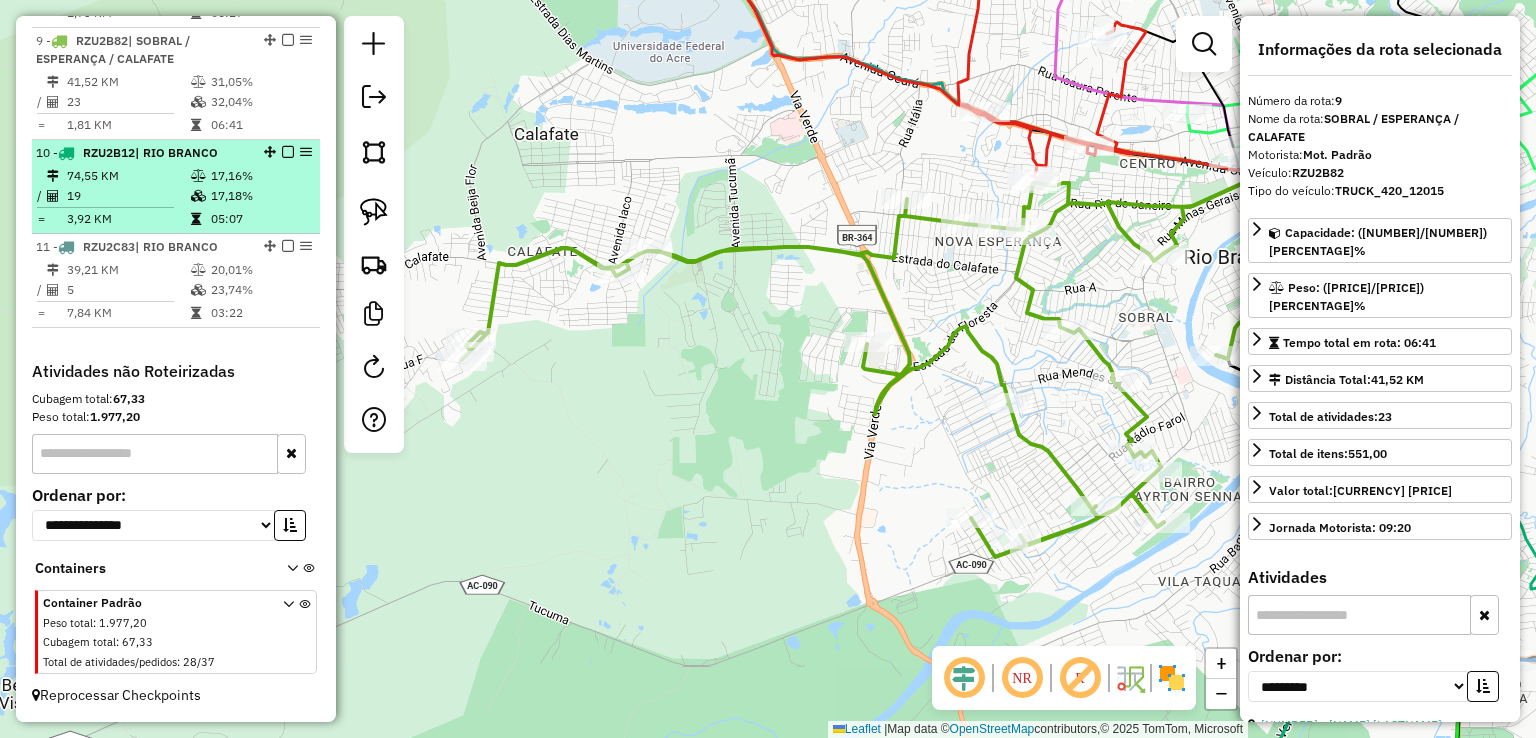 click on "10 -       RZU2B12   | RIO BRANCO  74,55 KM   17,16%  /  19   17,18%     =  3,92 KM   05:07" at bounding box center [176, 187] 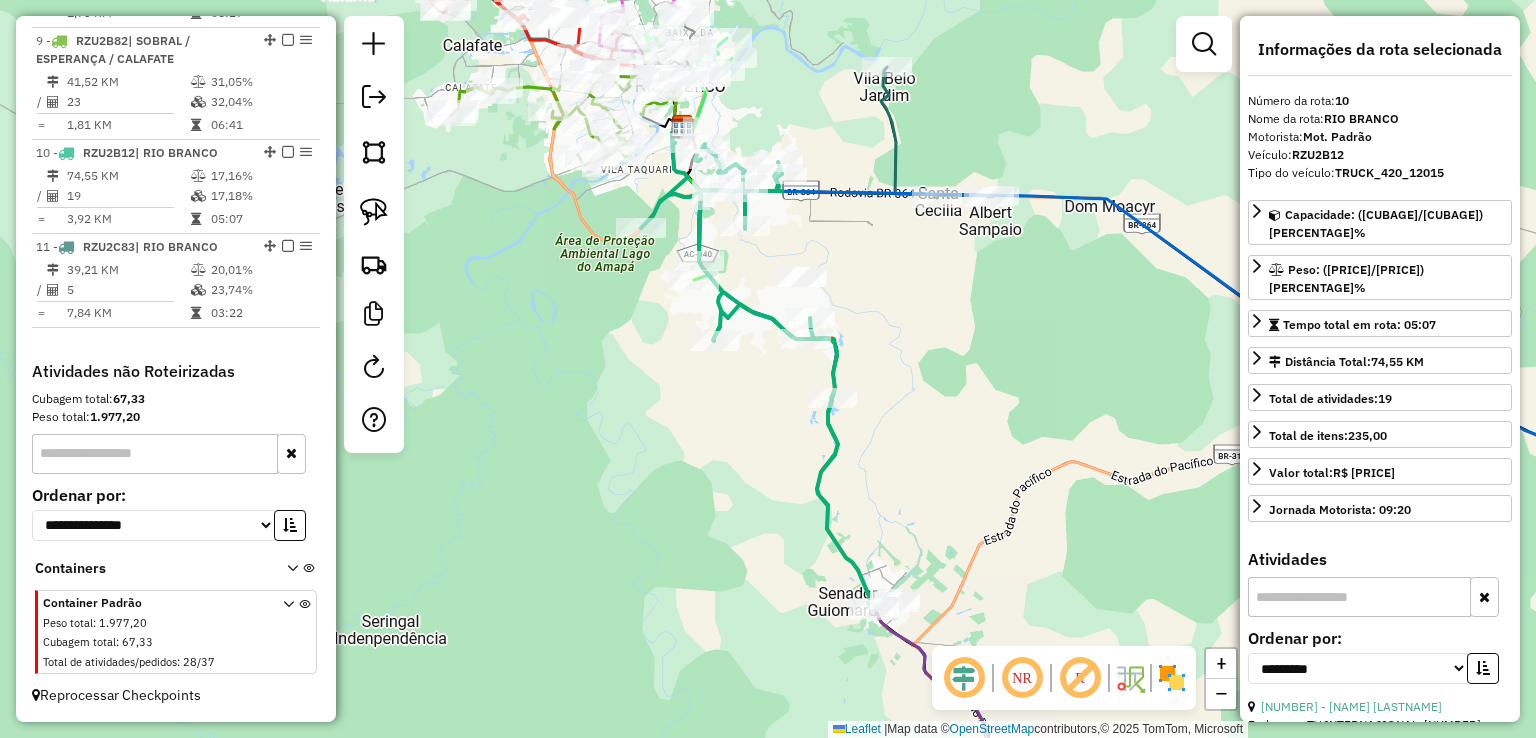 click 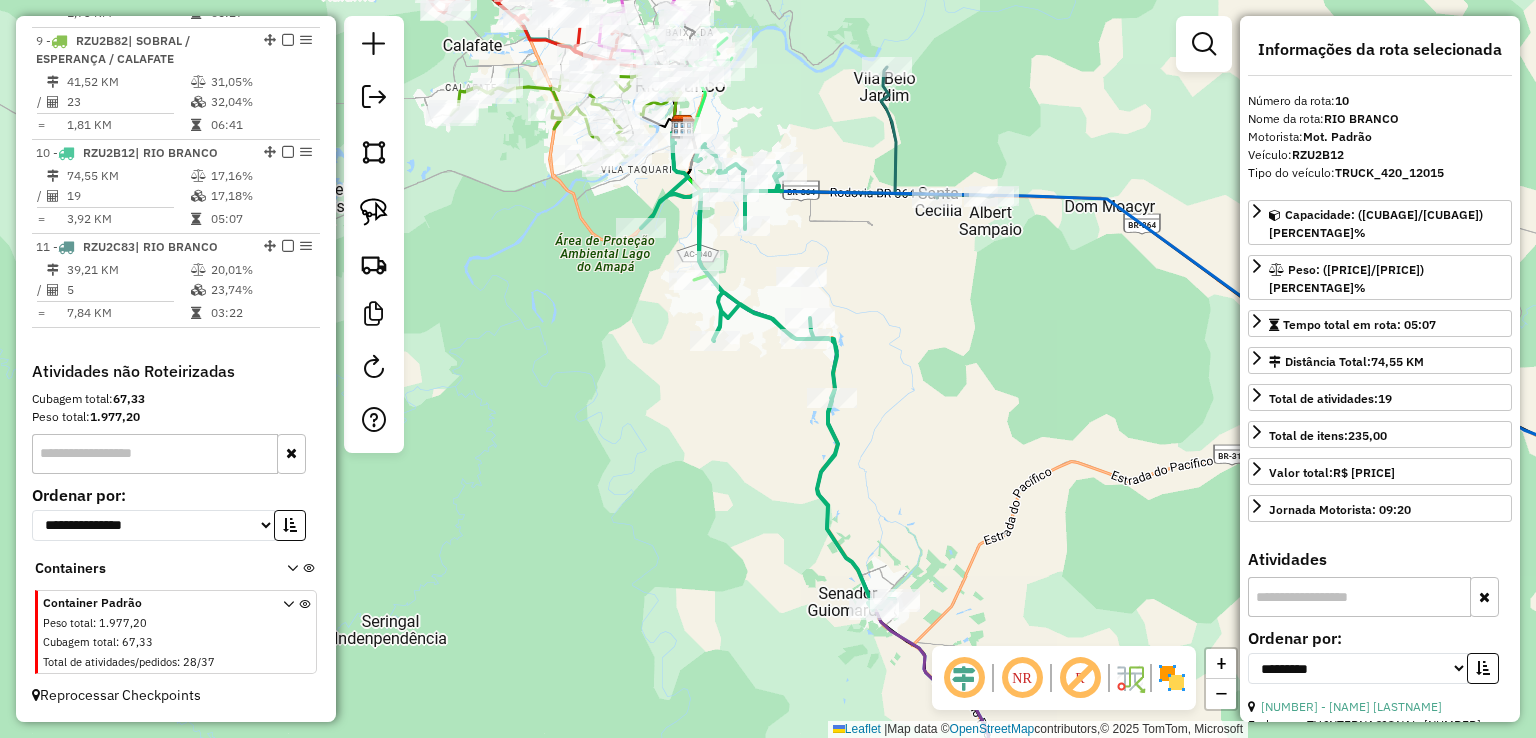 scroll, scrollTop: 1583, scrollLeft: 0, axis: vertical 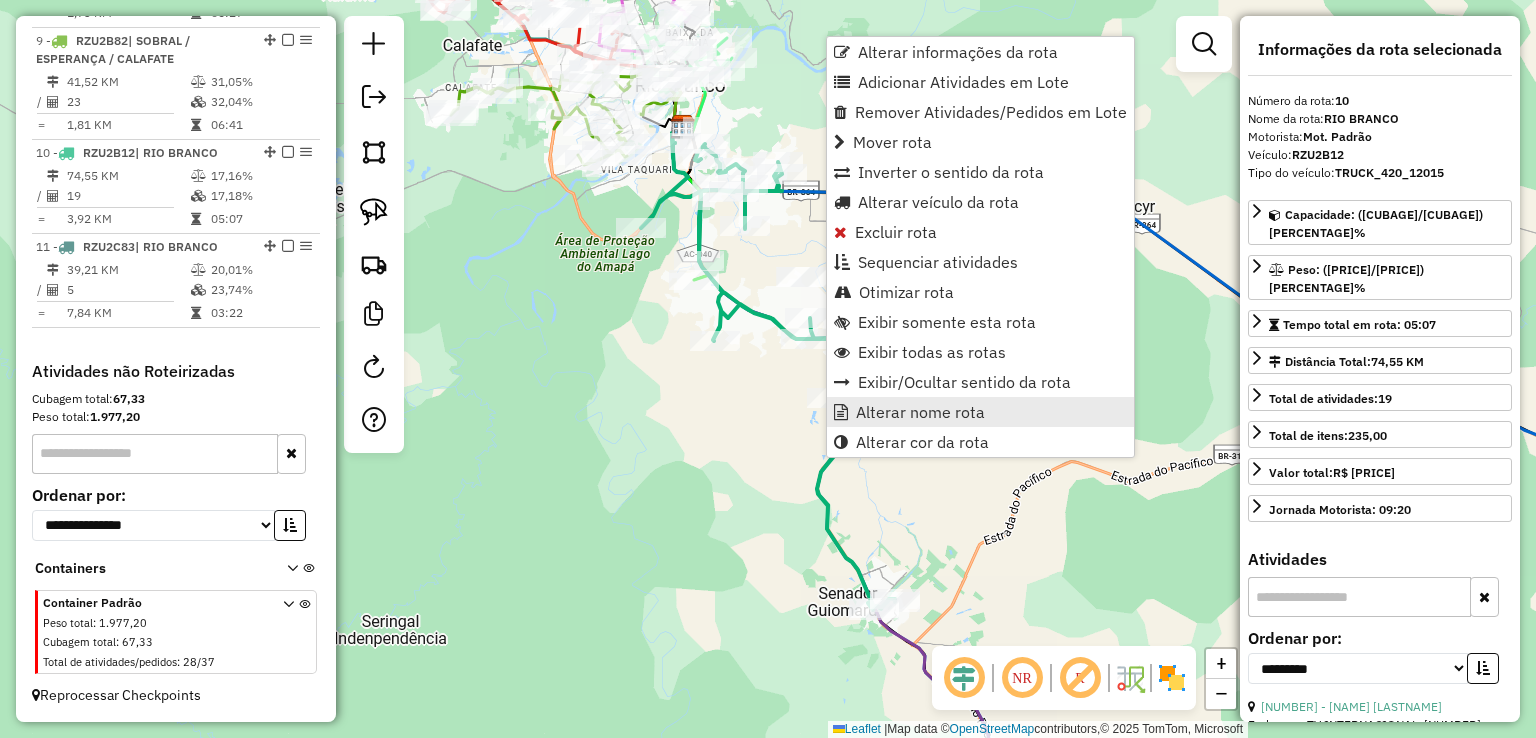 click on "Alterar nome rota" at bounding box center (920, 412) 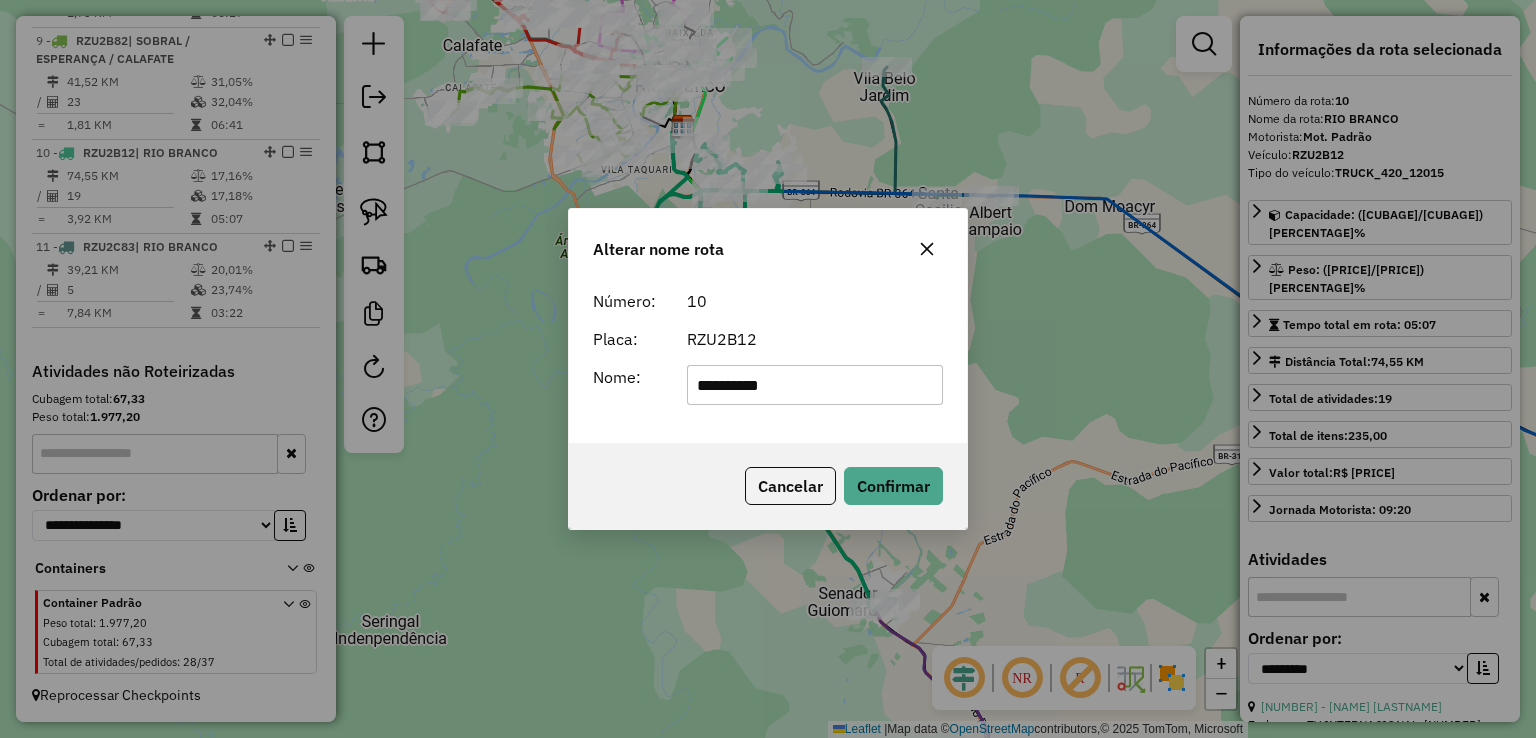 drag, startPoint x: 884, startPoint y: 381, endPoint x: 603, endPoint y: 383, distance: 281.0071 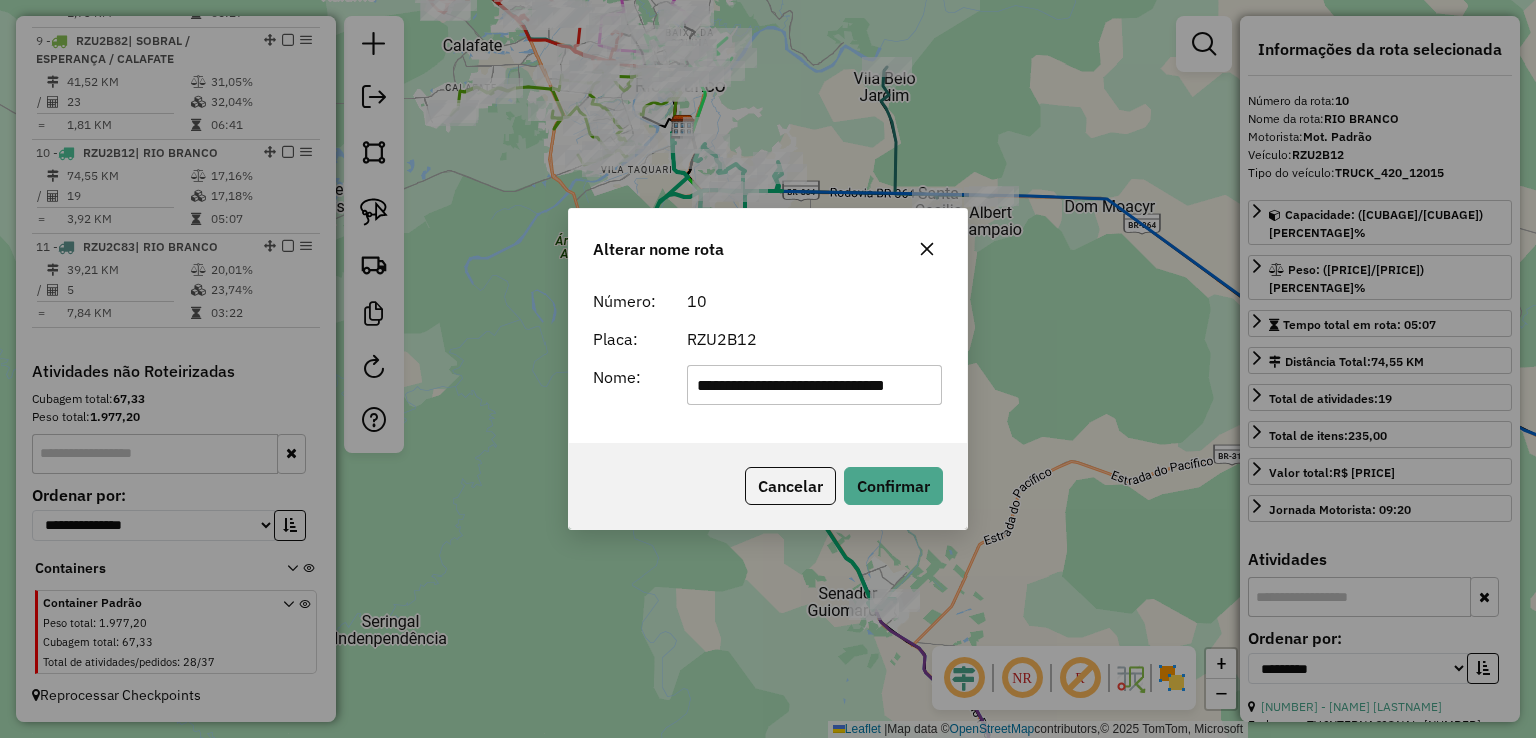 scroll, scrollTop: 0, scrollLeft: 23, axis: horizontal 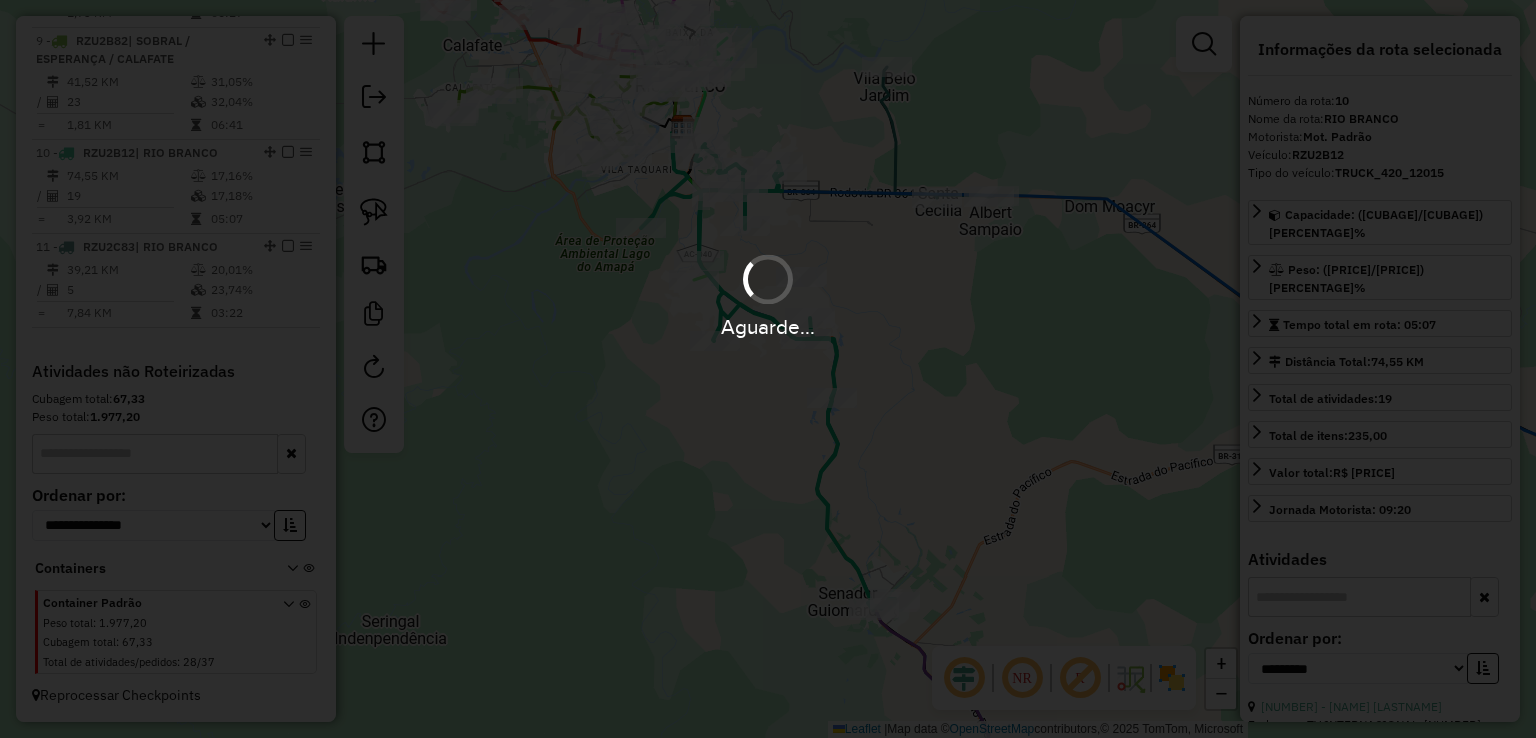 type 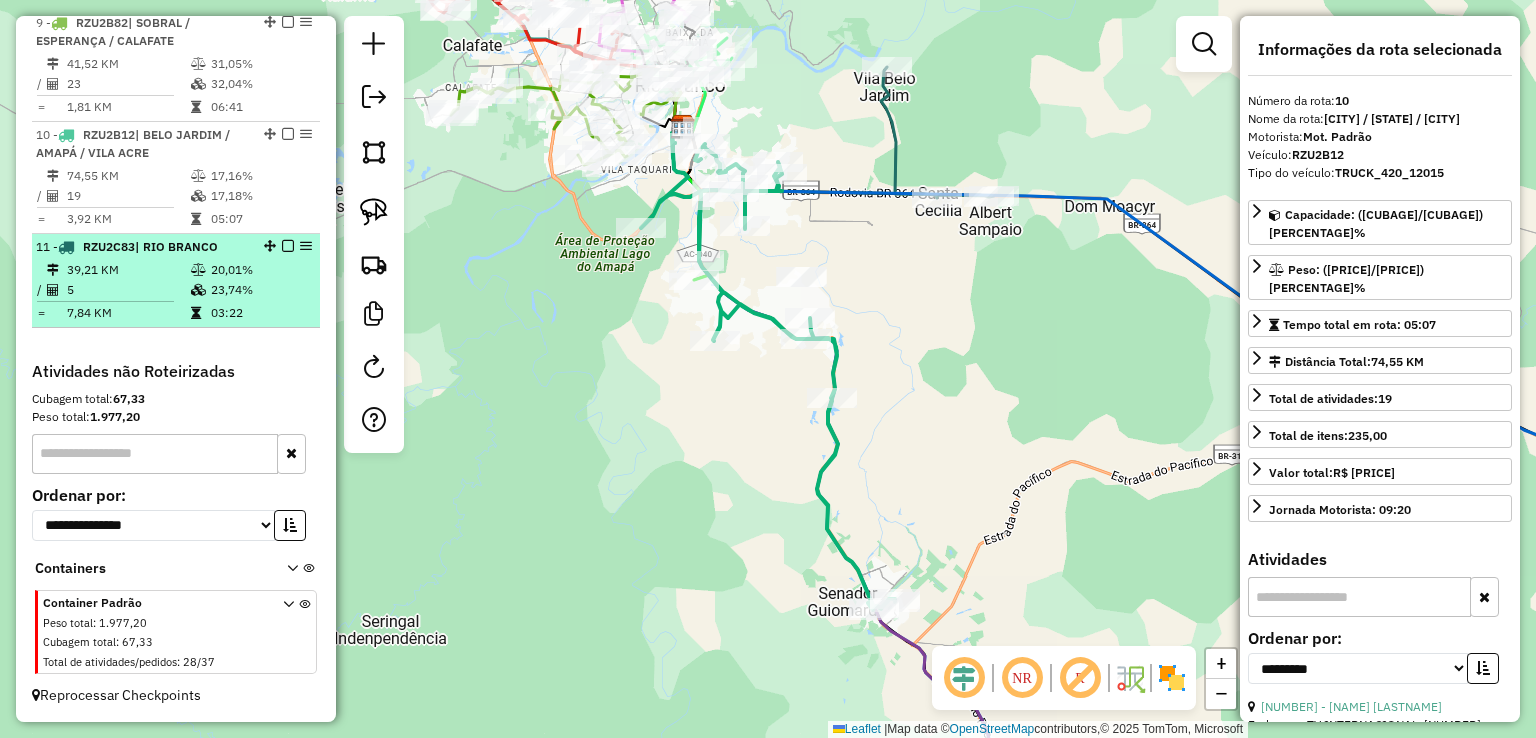 click on "5" at bounding box center (128, 290) 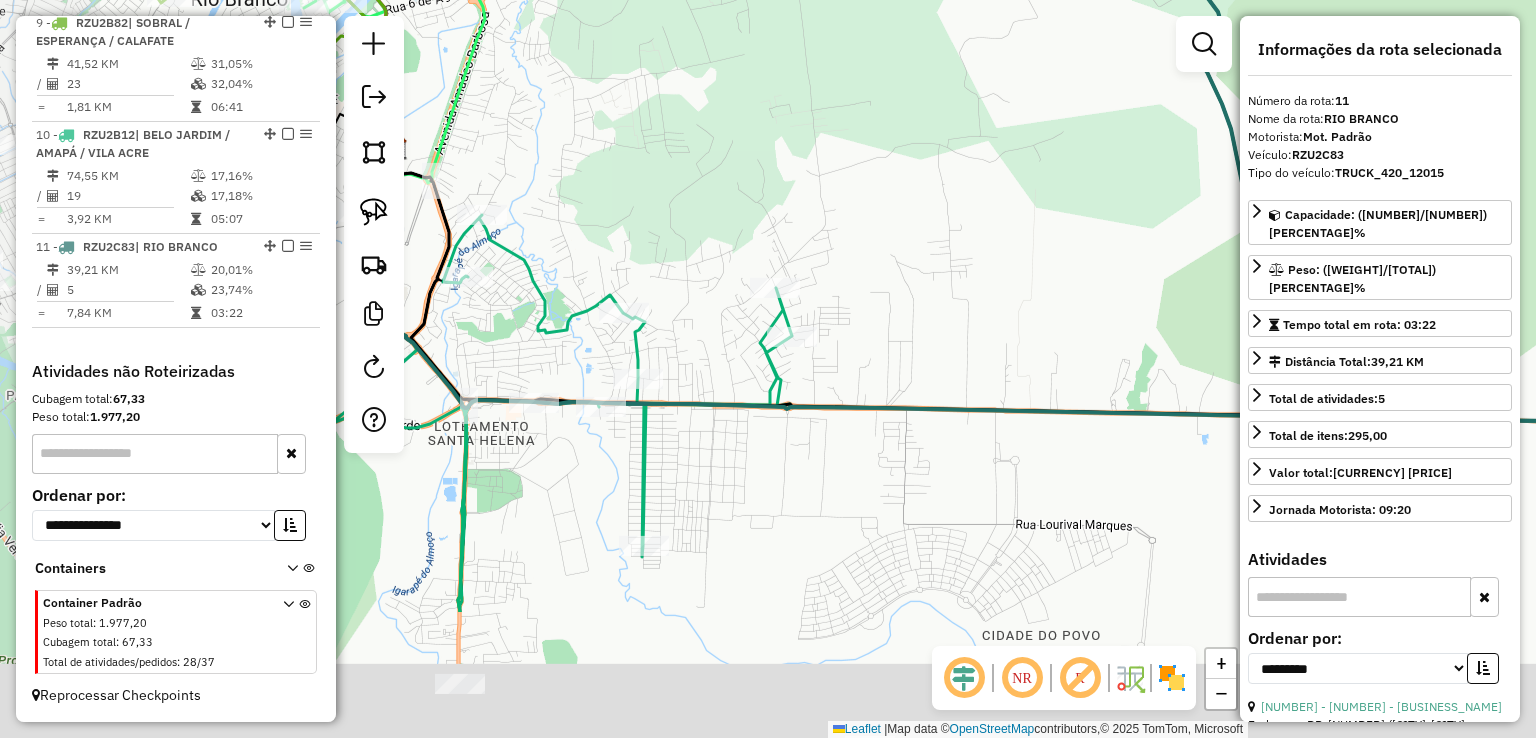 drag, startPoint x: 656, startPoint y: 317, endPoint x: 878, endPoint y: 116, distance: 299.47455 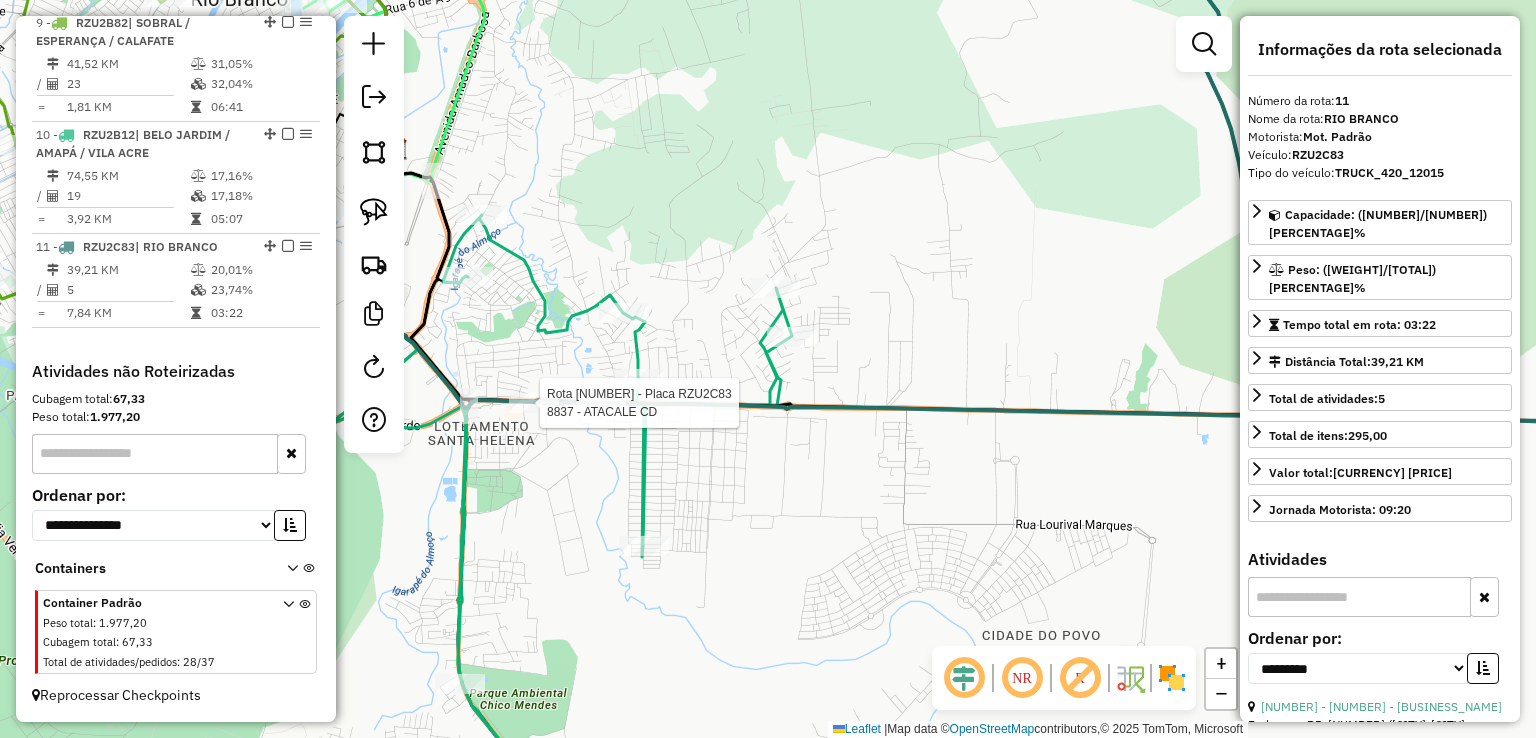 scroll, scrollTop: 1600, scrollLeft: 0, axis: vertical 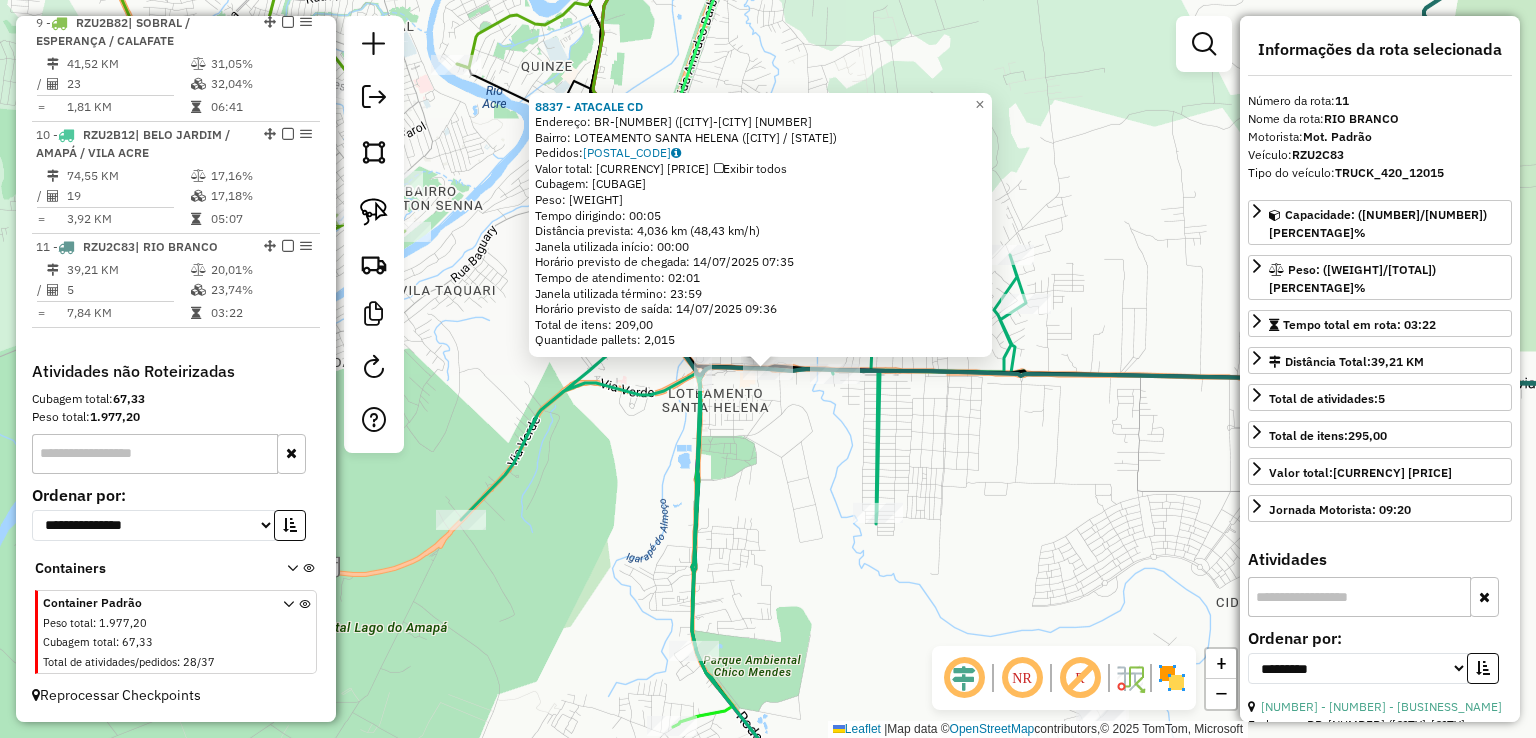 click on "8837 - ATACALE CD  Endereço:  BR-364 (RIO BRANCO-PORTO VELHO 116   Bairro: LOTEAMENTO SANTA HELENA (RIO BRANCO / AC)   Pedidos:  12448145   Valor total: R$ 22.043,23   Exibir todos   Cubagem: 84,65  Peso: 1.956,24  Tempo dirigindo: 00:05   Distância prevista: 4,036 km (48,43 km/h)   Janela utilizada início: 00:00   Horário previsto de chegada: 14/07/2025 07:35   Tempo de atendimento: 02:01   Janela utilizada término: 23:59   Horário previsto de saída: 14/07/2025 09:36   Total de itens: 209,00   Quantidade pallets: 2,015  × Janela de atendimento Grade de atendimento Capacidade Transportadoras Veículos Cliente Pedidos  Rotas Selecione os dias de semana para filtrar as janelas de atendimento  Seg   Ter   Qua   Qui   Sex   Sáb   Dom  Informe o período da janela de atendimento: De: Até:  Filtrar exatamente a janela do cliente  Considerar janela de atendimento padrão  Selecione os dias de semana para filtrar as grades de atendimento  Seg   Ter   Qua   Qui   Sex   Sáb   Dom   Peso mínimo:   De:   De:" 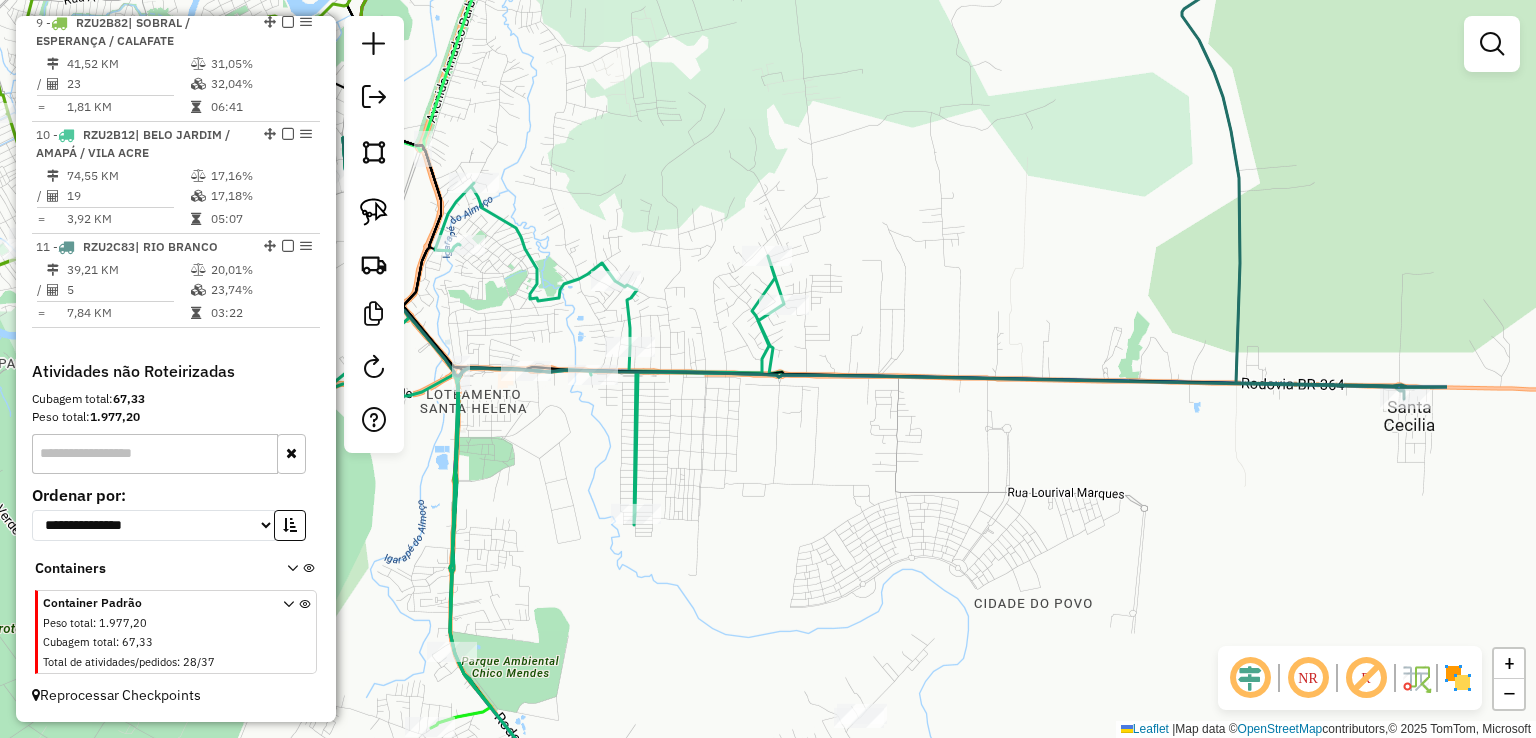 drag, startPoint x: 911, startPoint y: 461, endPoint x: 665, endPoint y: 461, distance: 246 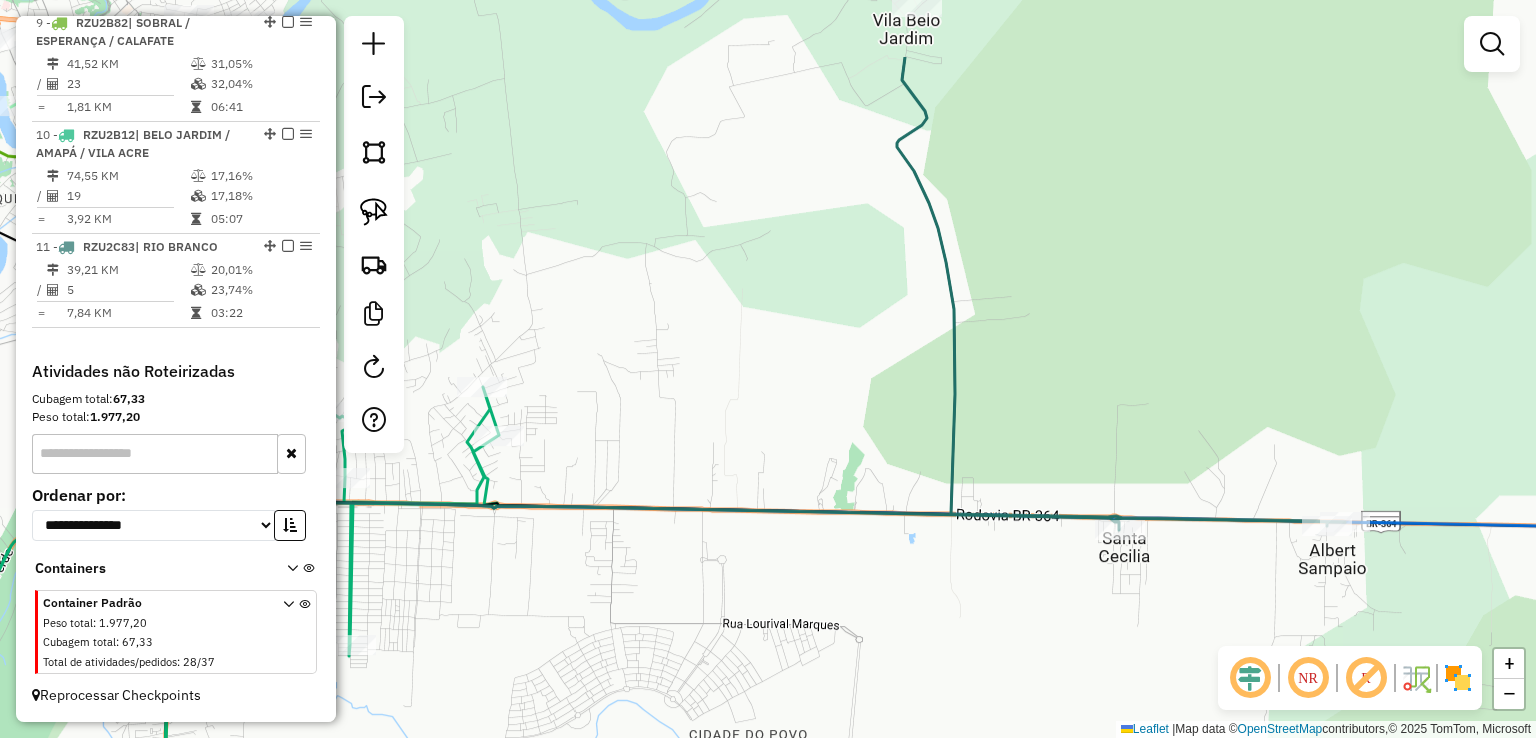 drag, startPoint x: 996, startPoint y: 178, endPoint x: 992, endPoint y: 313, distance: 135.05925 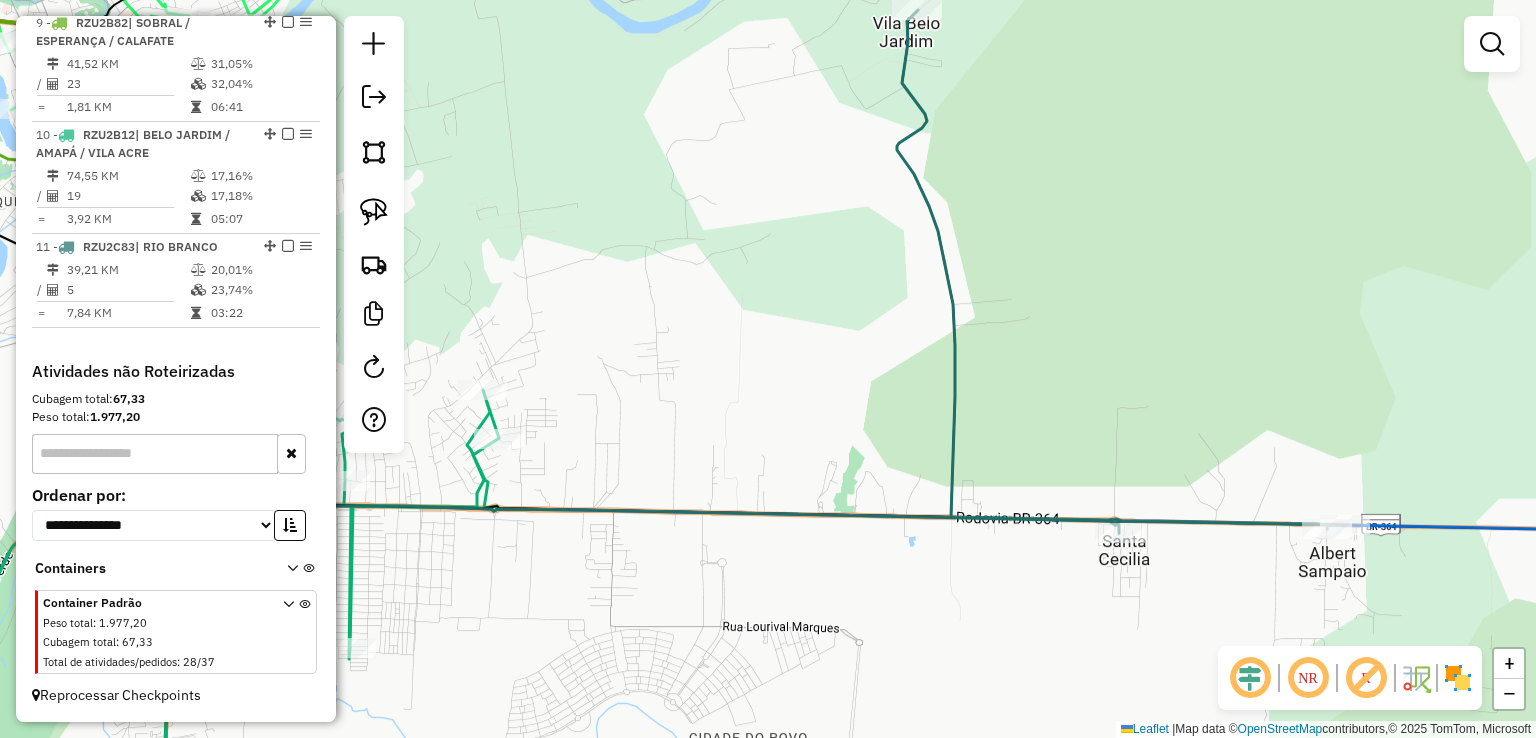click 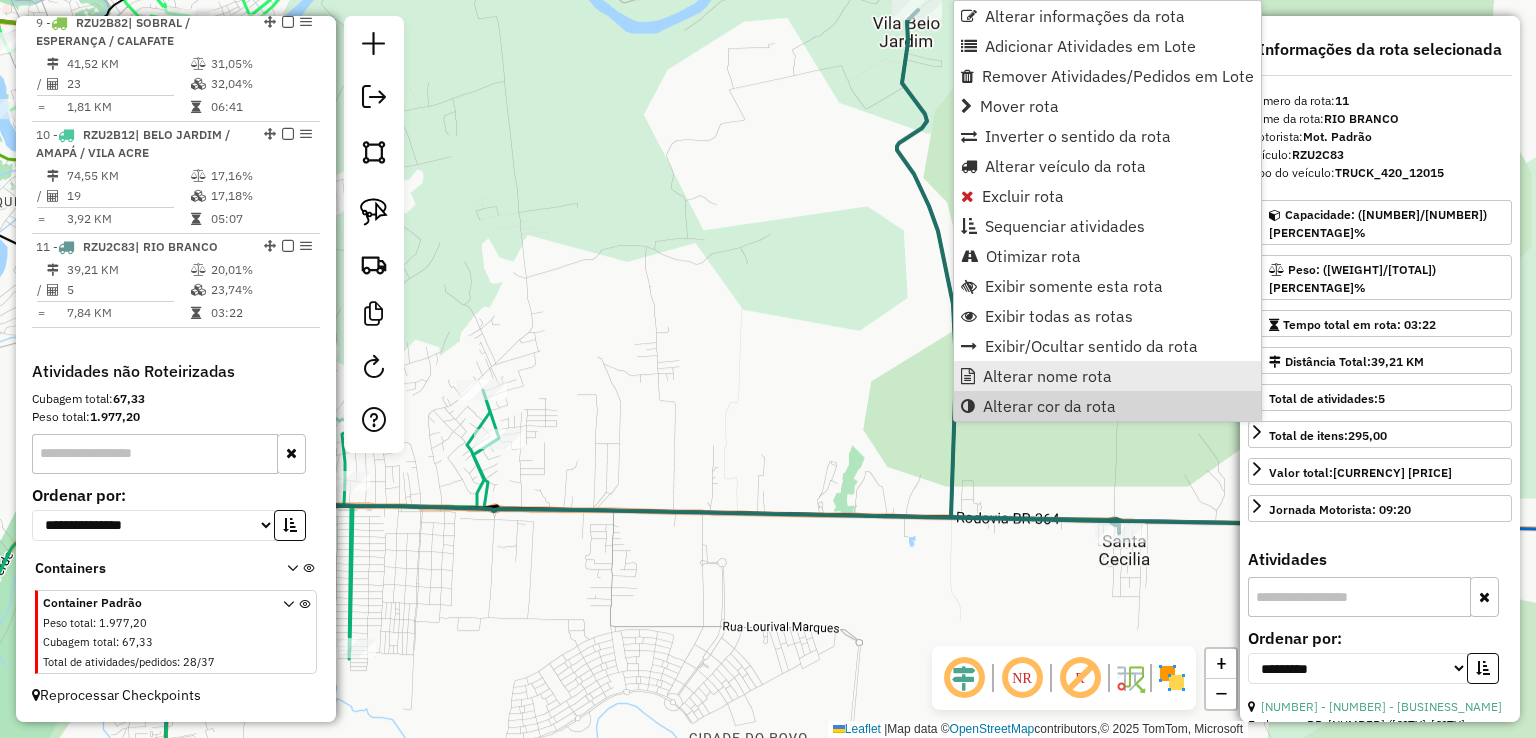 click on "Alterar nome rota" at bounding box center (1047, 376) 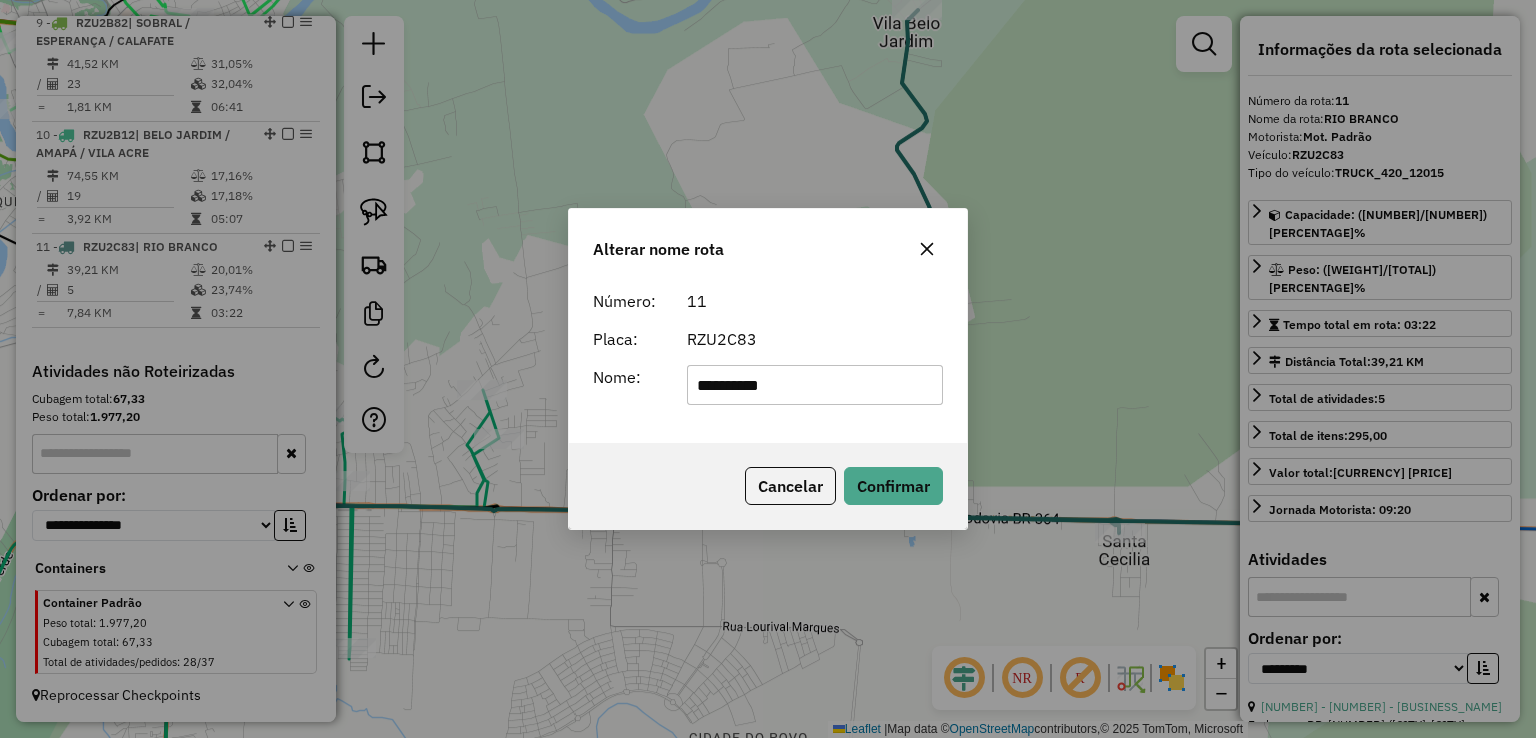 drag, startPoint x: 828, startPoint y: 376, endPoint x: 536, endPoint y: 381, distance: 292.04282 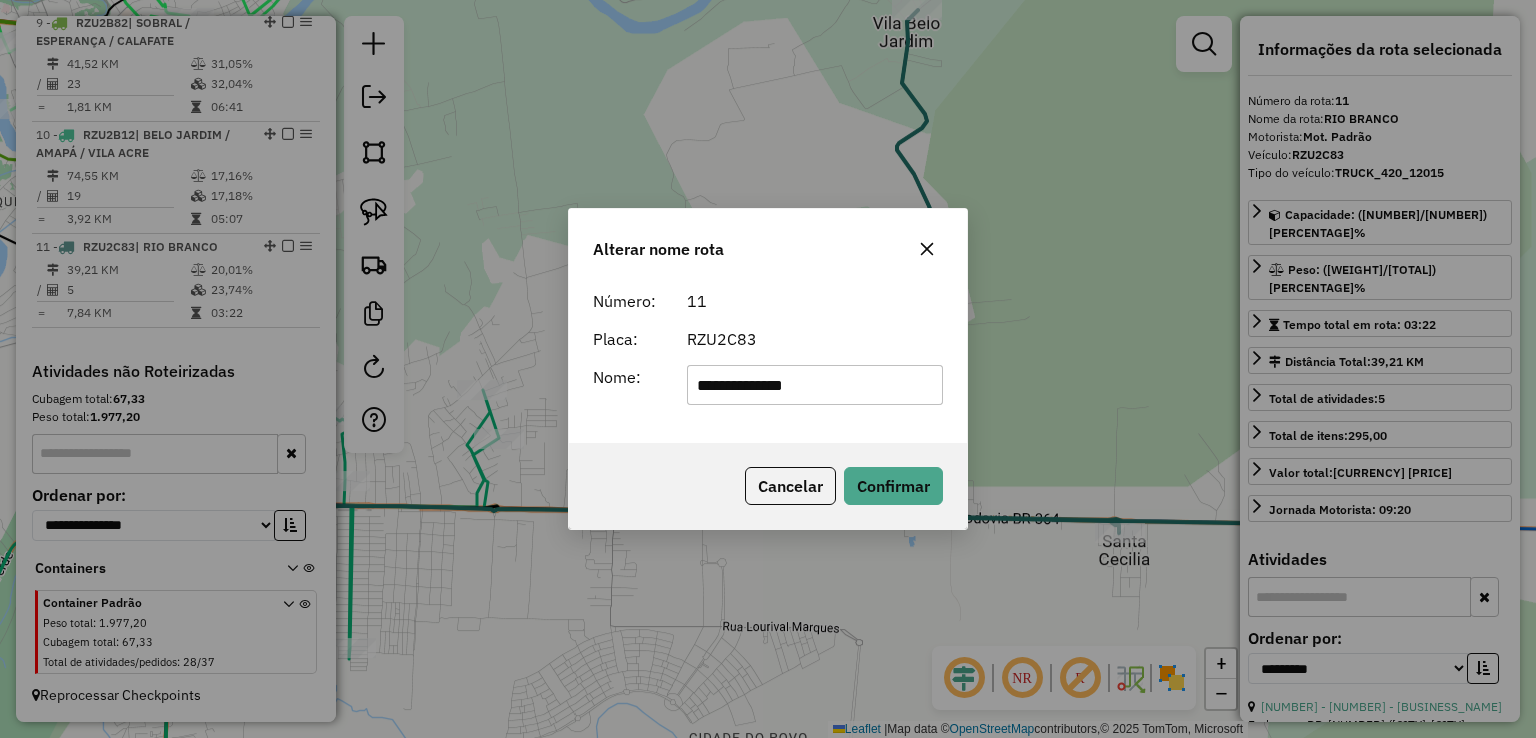 type on "**********" 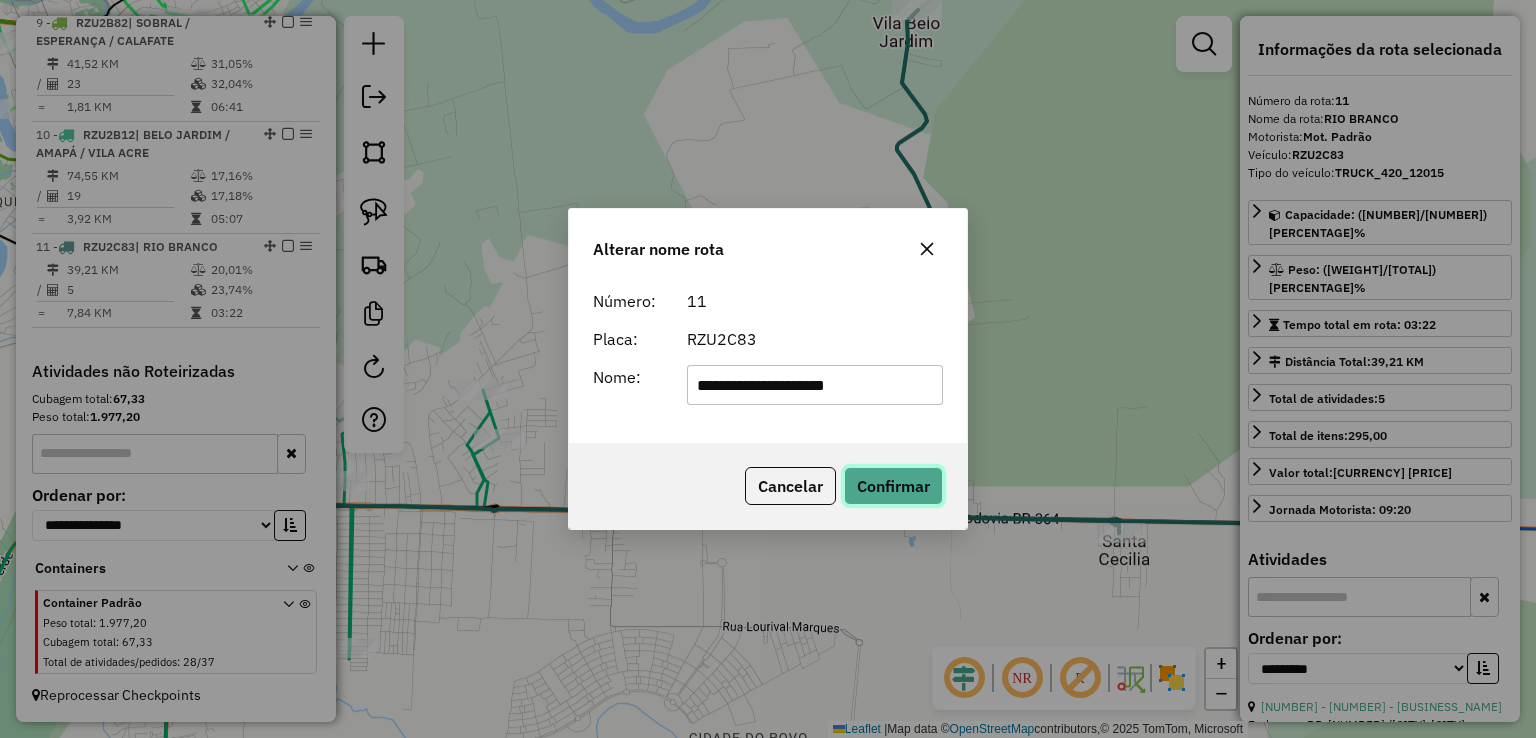 click on "Confirmar" 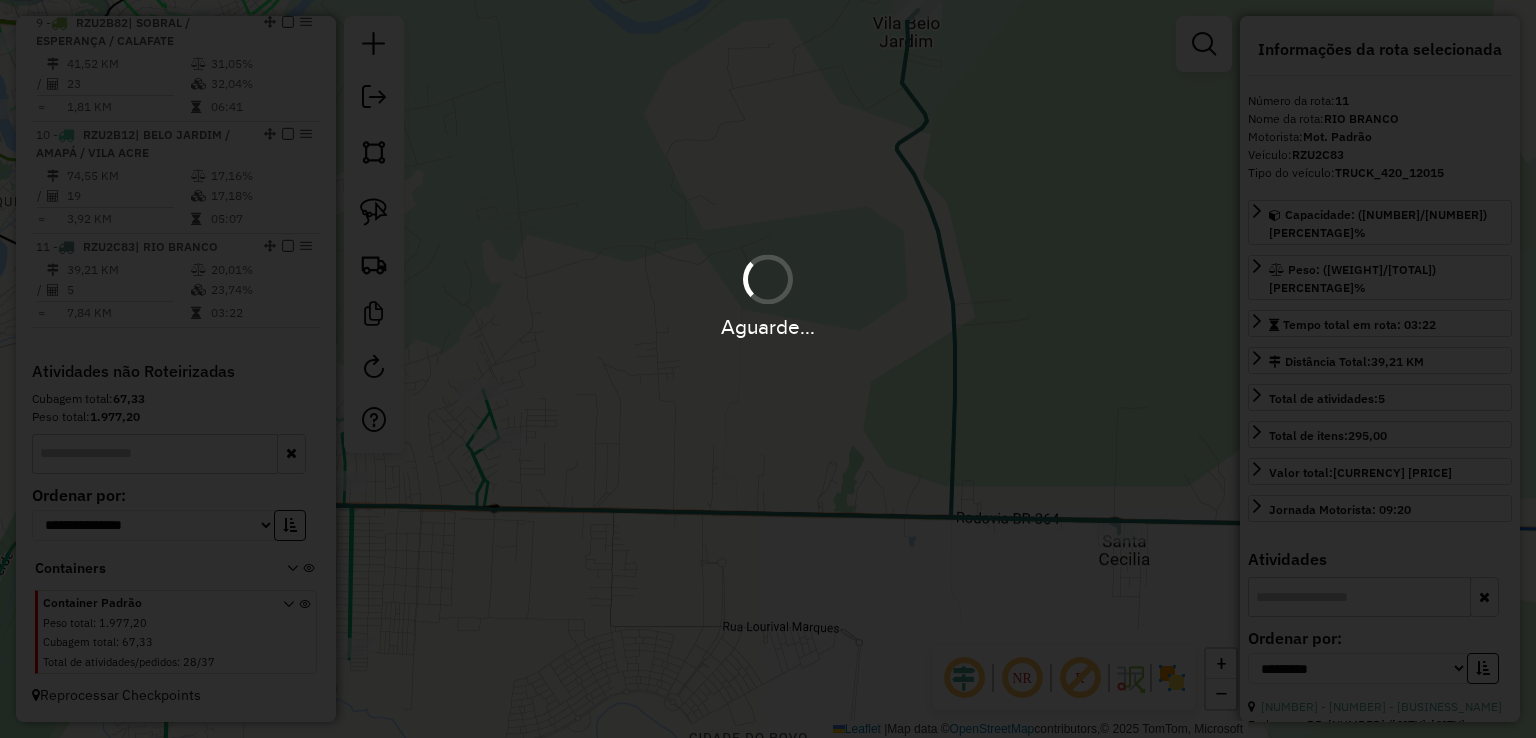 type 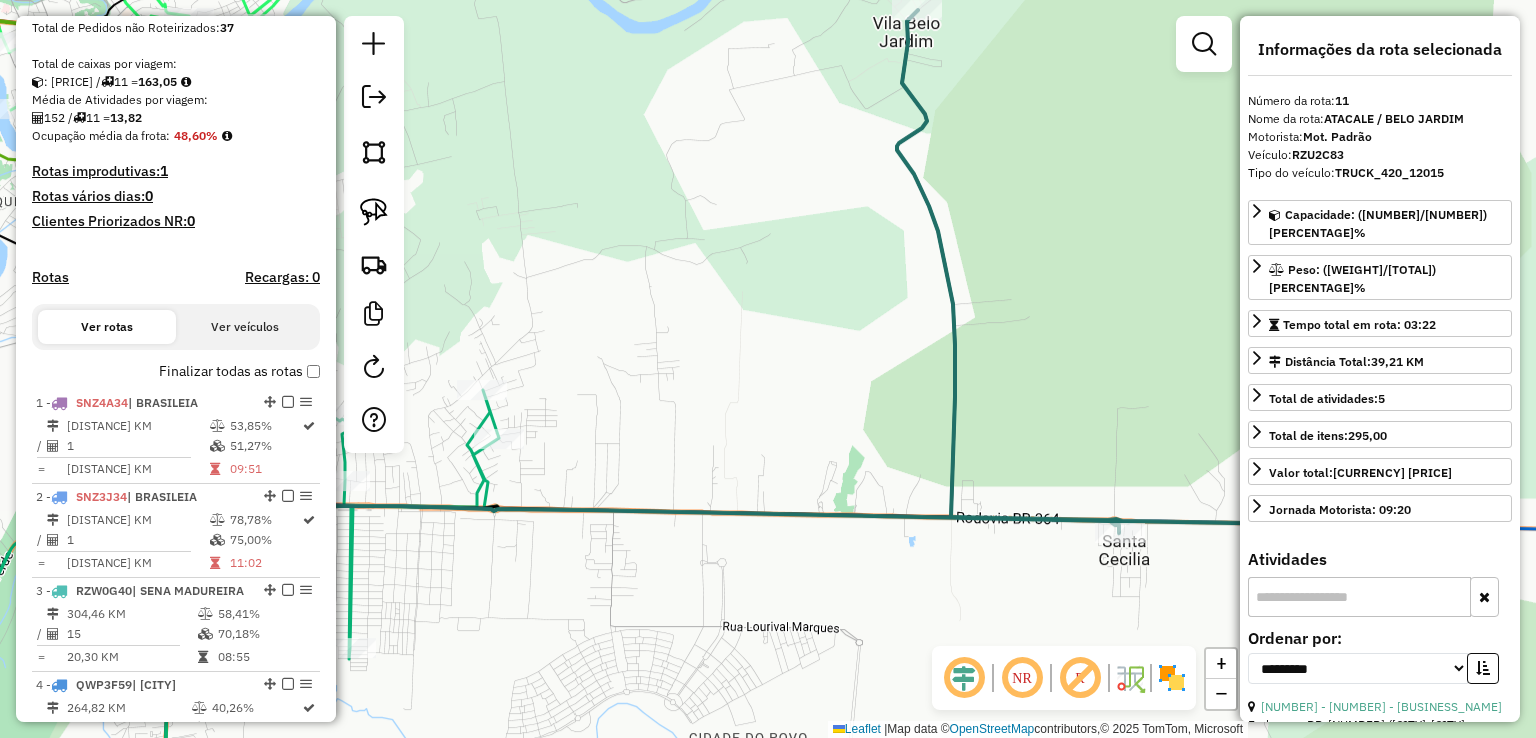 scroll, scrollTop: 800, scrollLeft: 0, axis: vertical 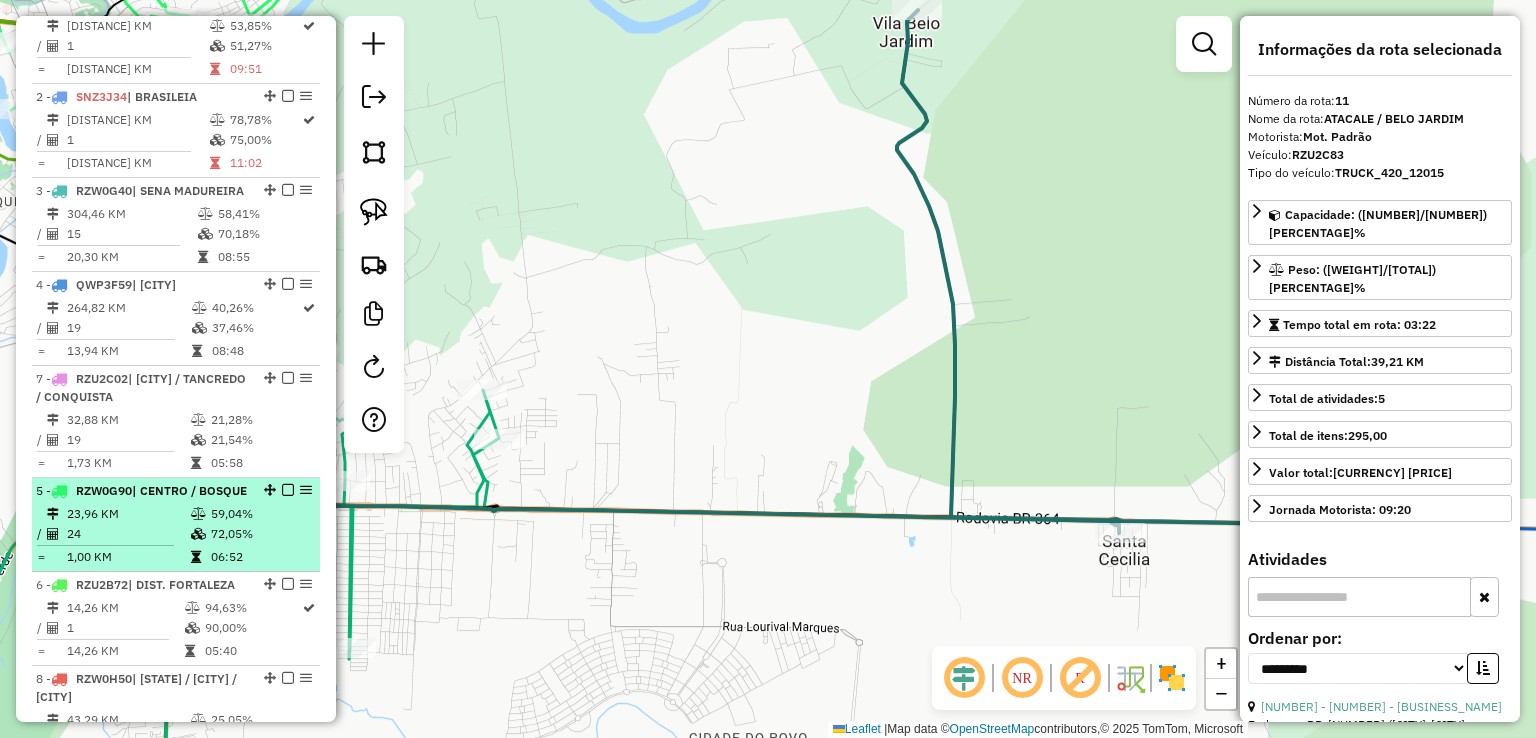 drag, startPoint x: 264, startPoint y: 598, endPoint x: 252, endPoint y: 438, distance: 160.44937 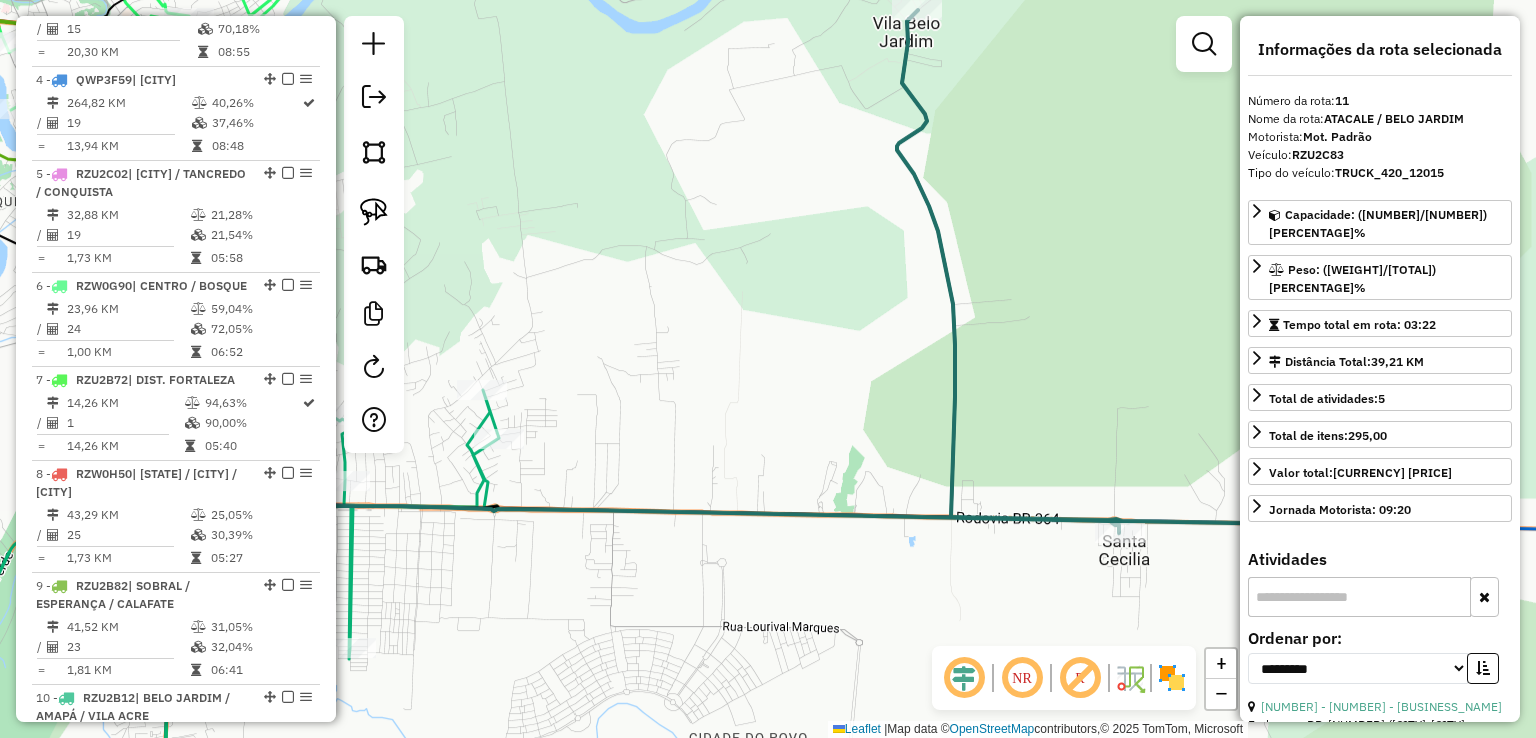 scroll, scrollTop: 1000, scrollLeft: 0, axis: vertical 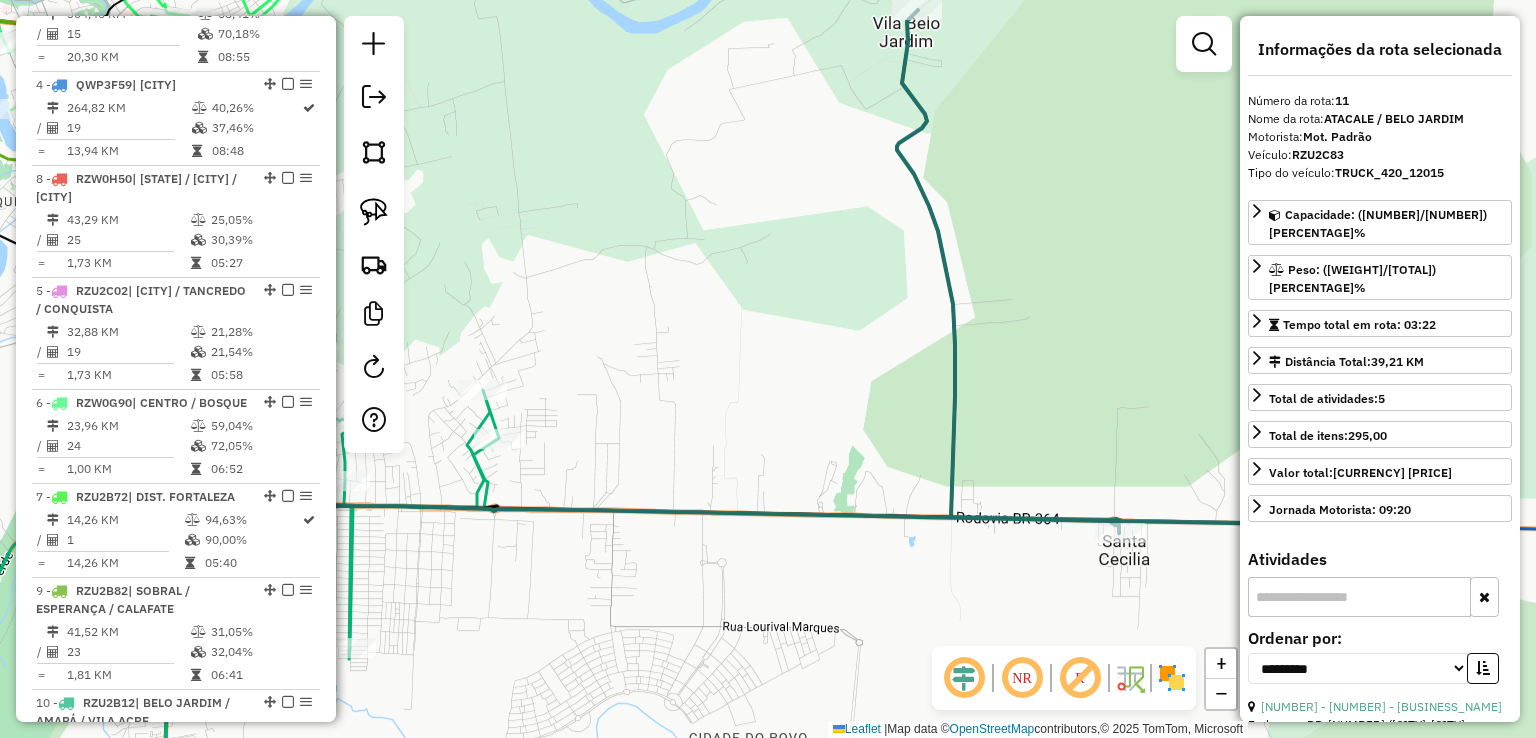 drag, startPoint x: 264, startPoint y: 511, endPoint x: 231, endPoint y: 225, distance: 287.89755 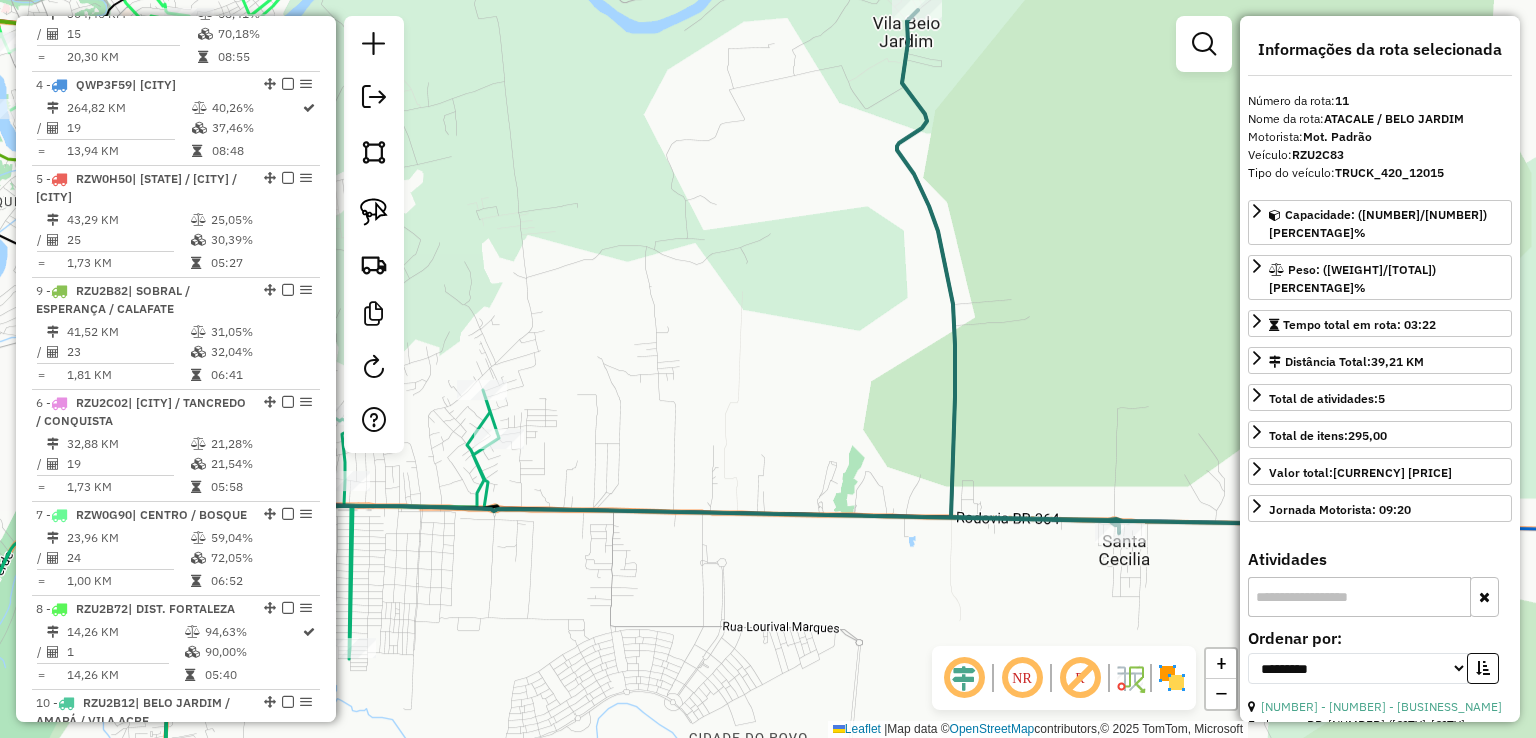 drag, startPoint x: 266, startPoint y: 625, endPoint x: 252, endPoint y: 341, distance: 284.34485 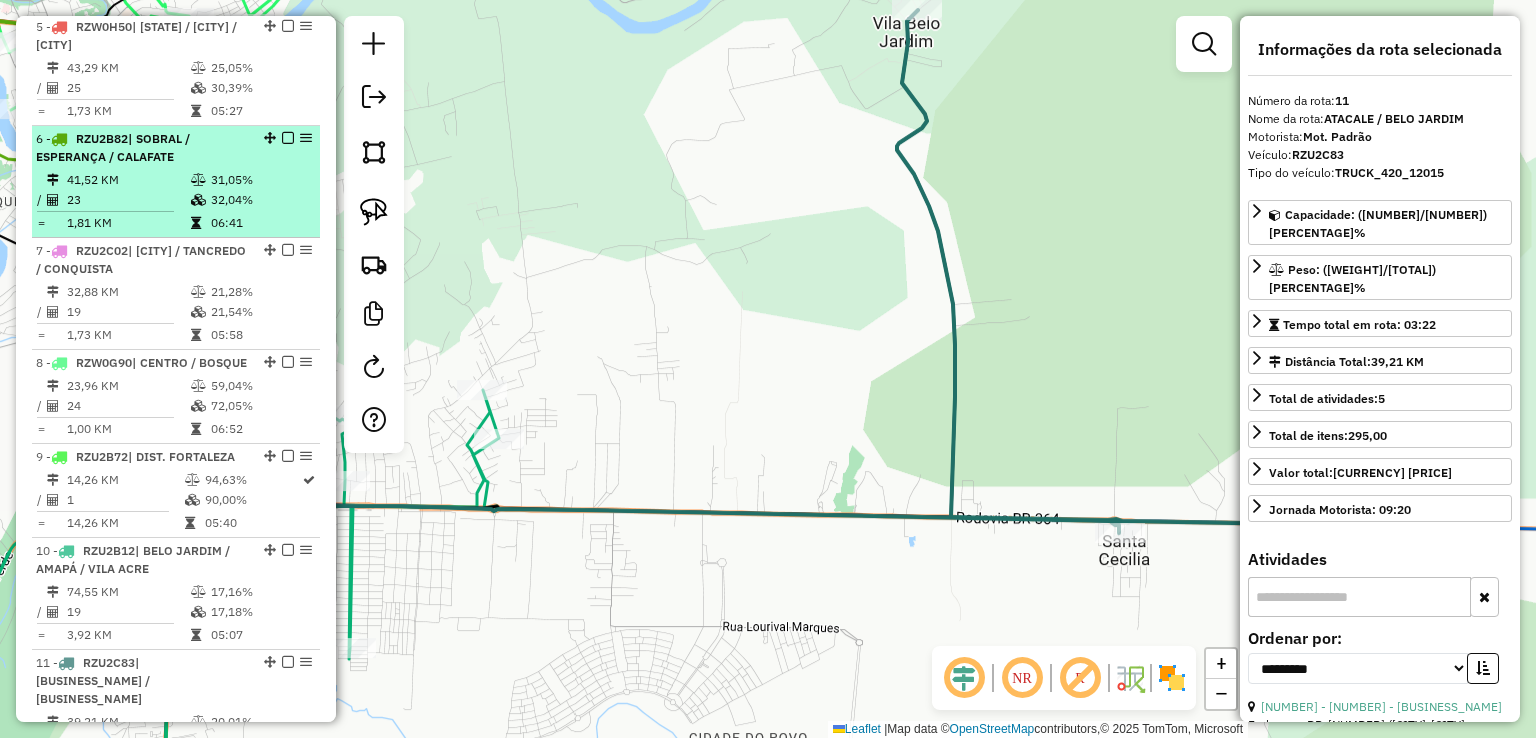scroll, scrollTop: 1200, scrollLeft: 0, axis: vertical 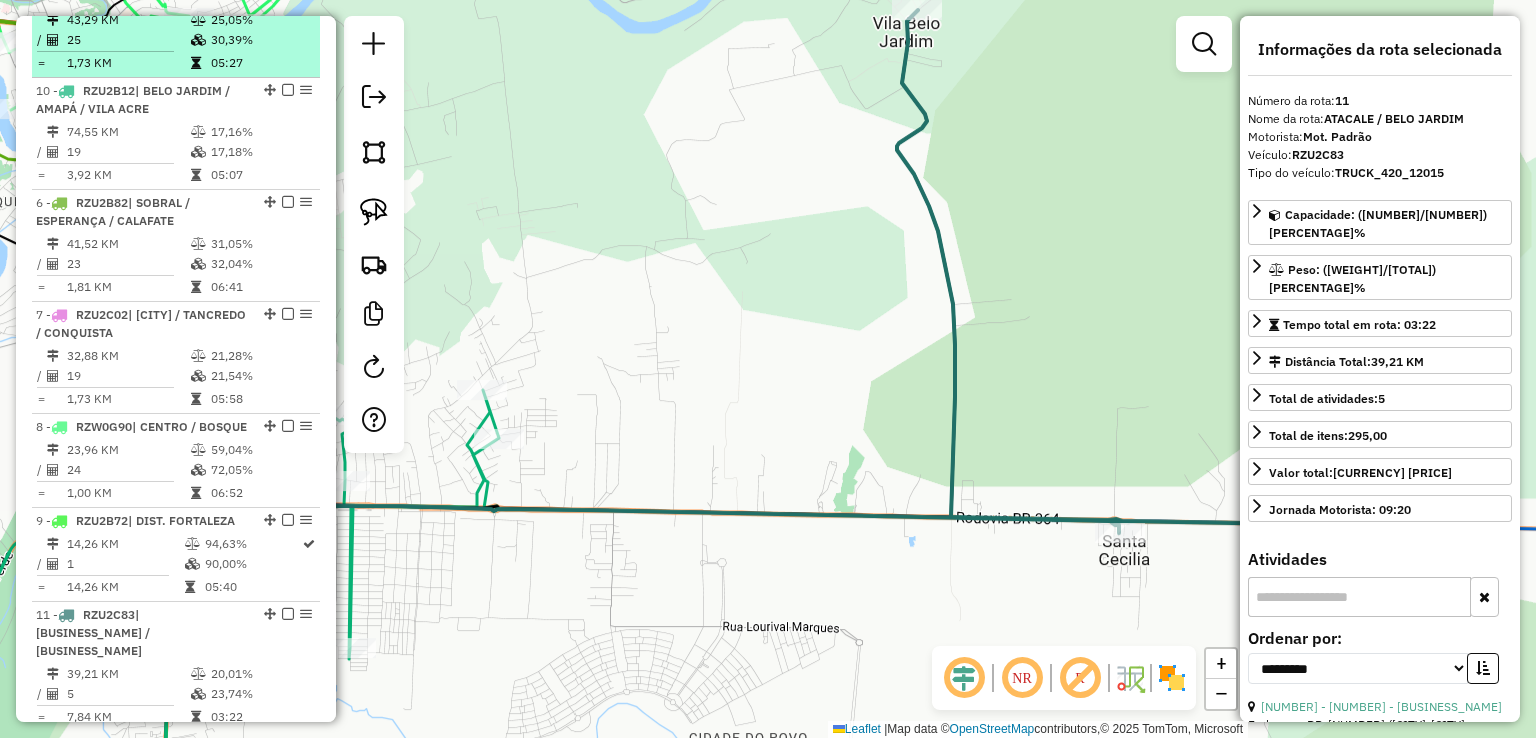 drag, startPoint x: 261, startPoint y: 540, endPoint x: 225, endPoint y: 63, distance: 478.35657 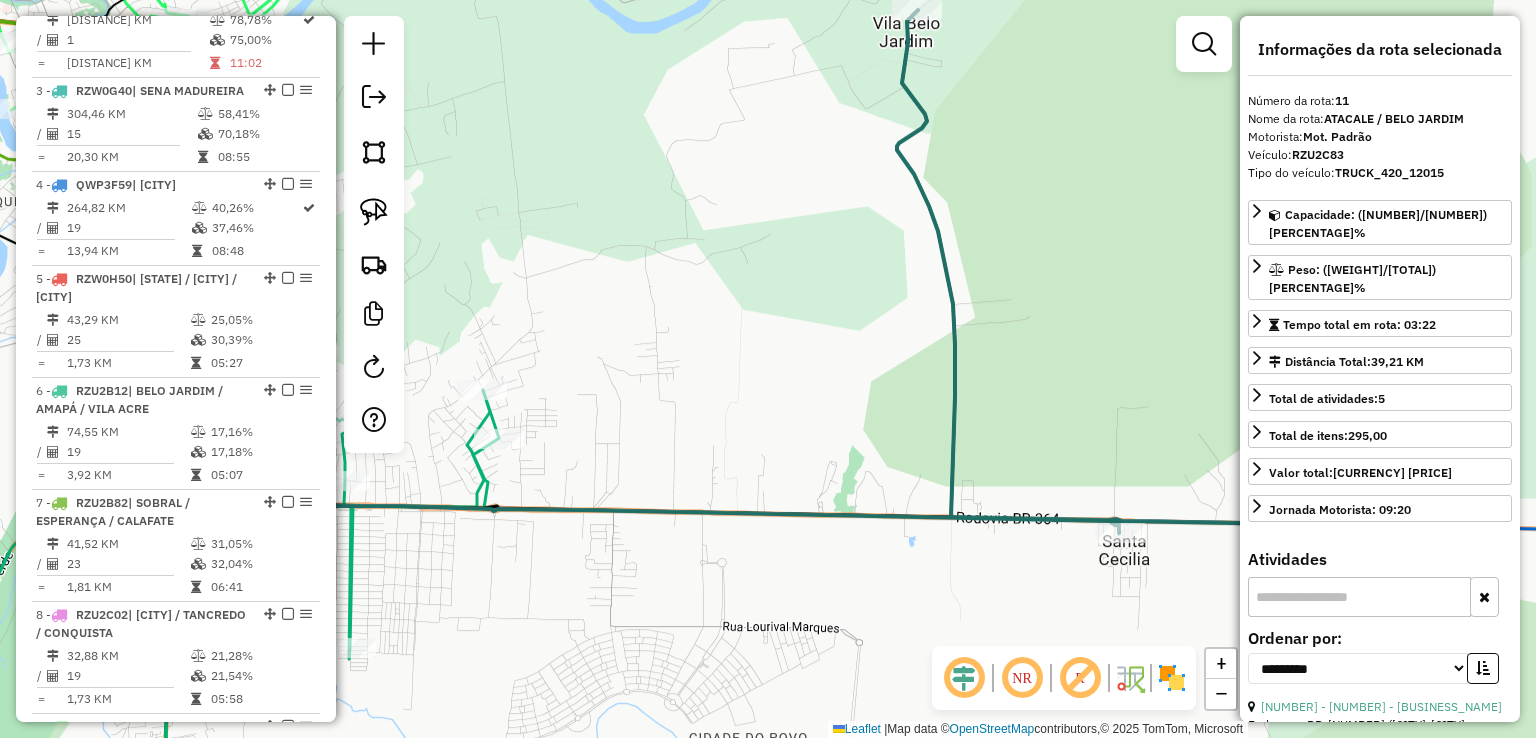 scroll, scrollTop: 800, scrollLeft: 0, axis: vertical 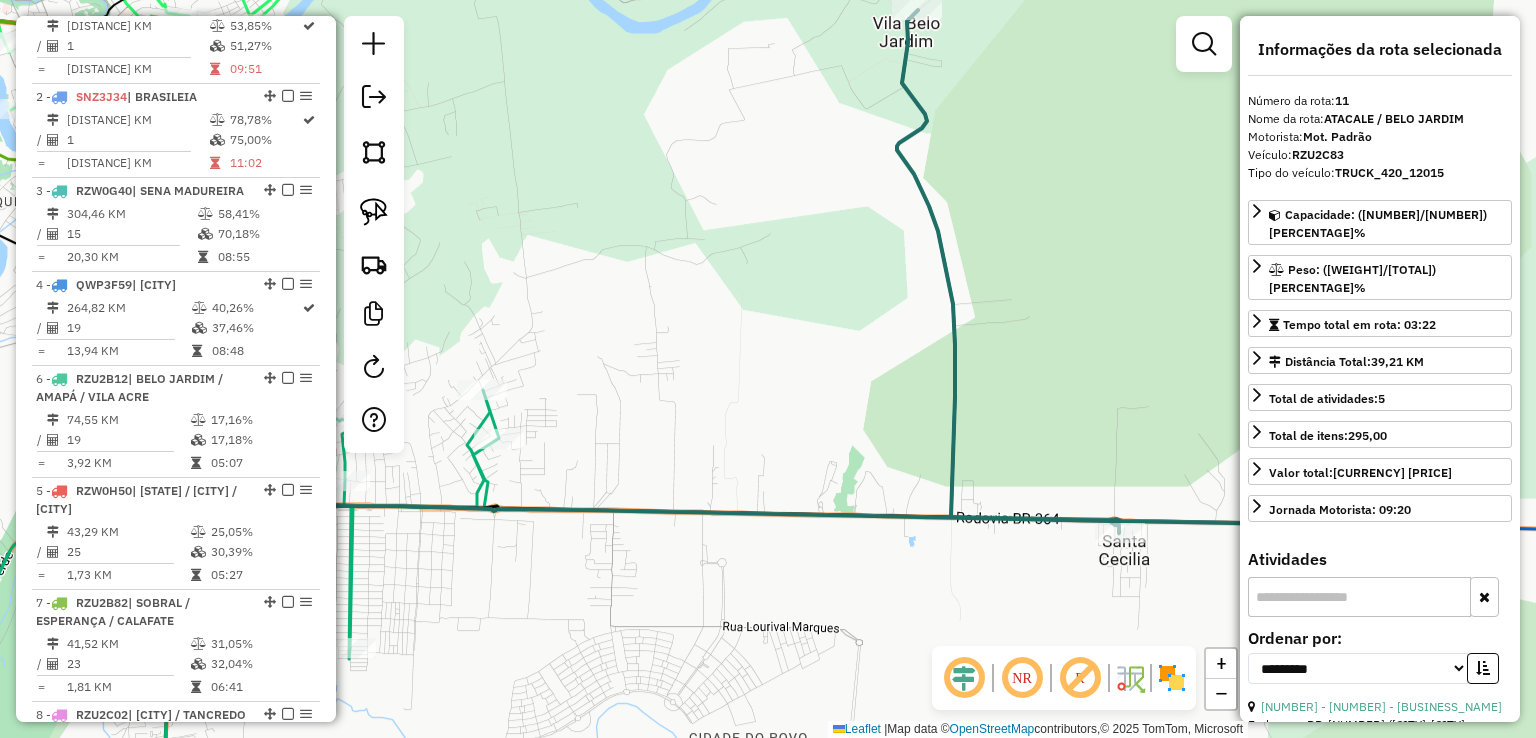 drag, startPoint x: 264, startPoint y: 505, endPoint x: 252, endPoint y: 455, distance: 51.41984 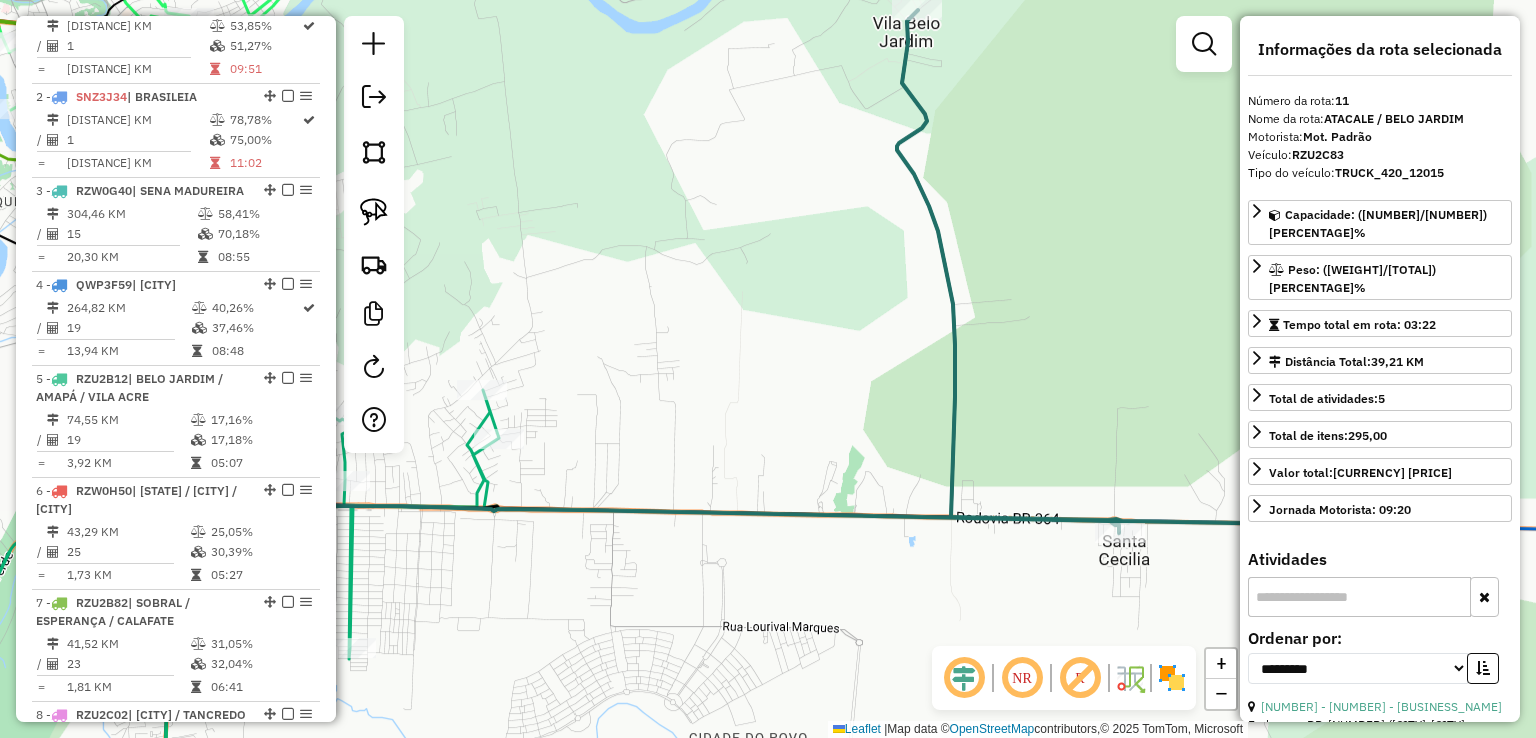 scroll, scrollTop: 900, scrollLeft: 0, axis: vertical 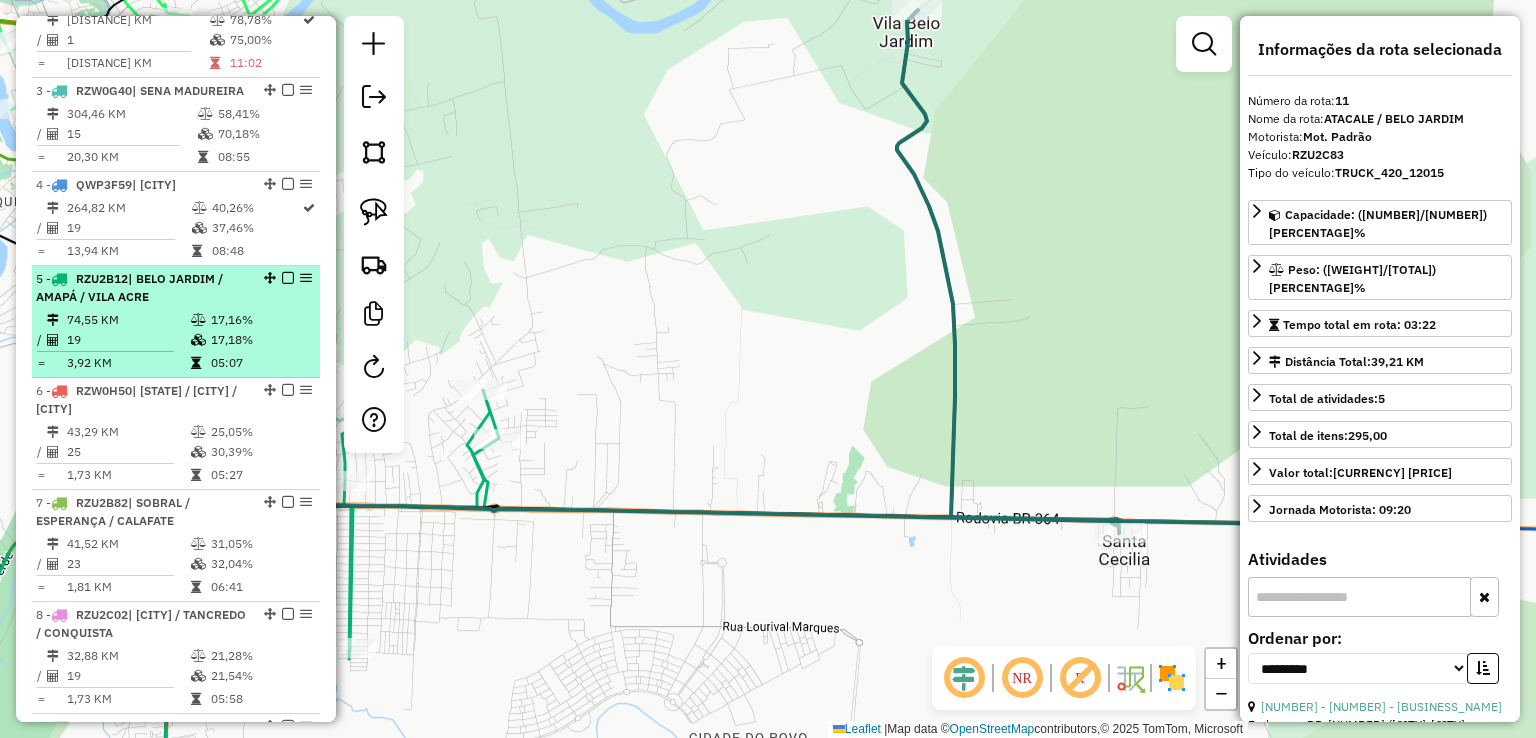 click on "17,16%" at bounding box center [260, 320] 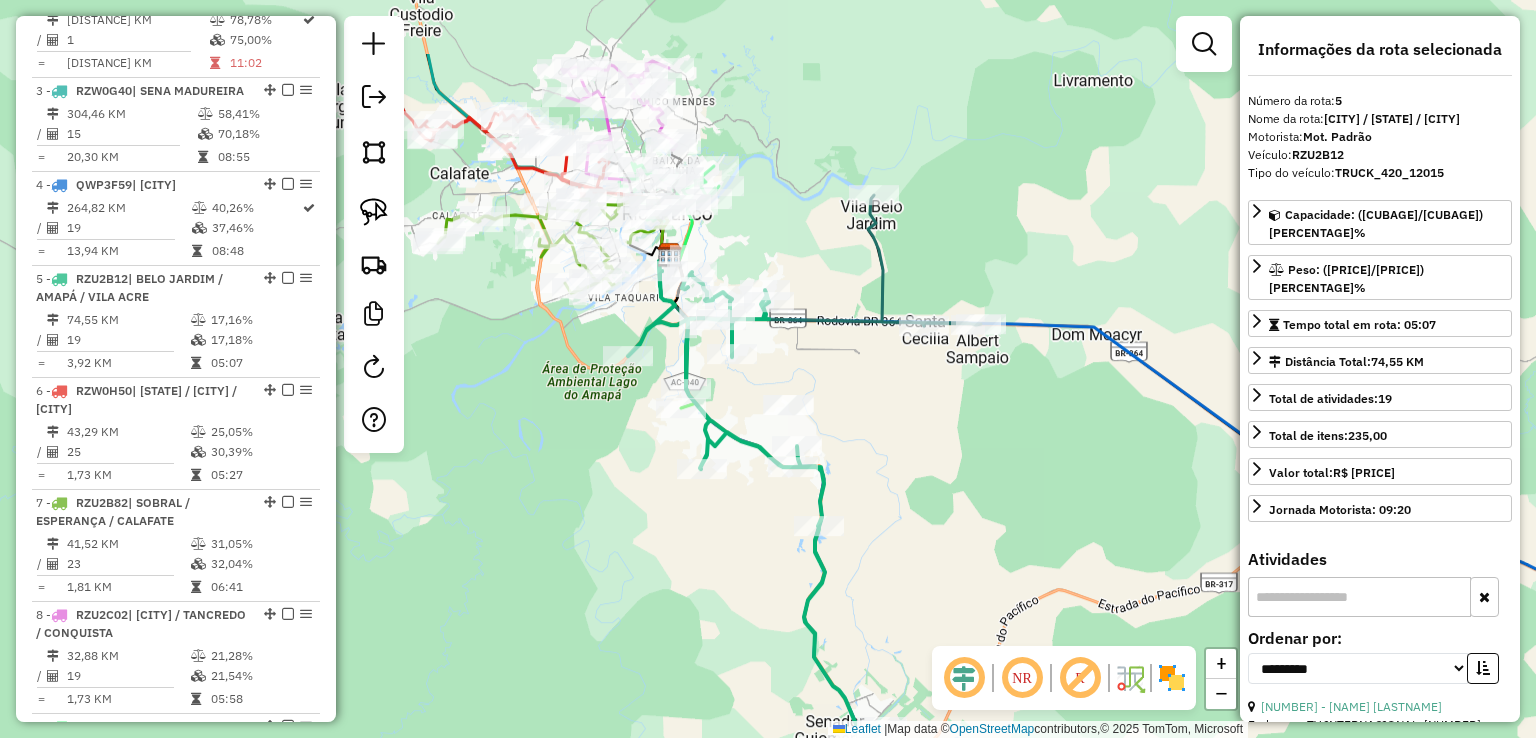 drag, startPoint x: 924, startPoint y: 361, endPoint x: 894, endPoint y: 505, distance: 147.09181 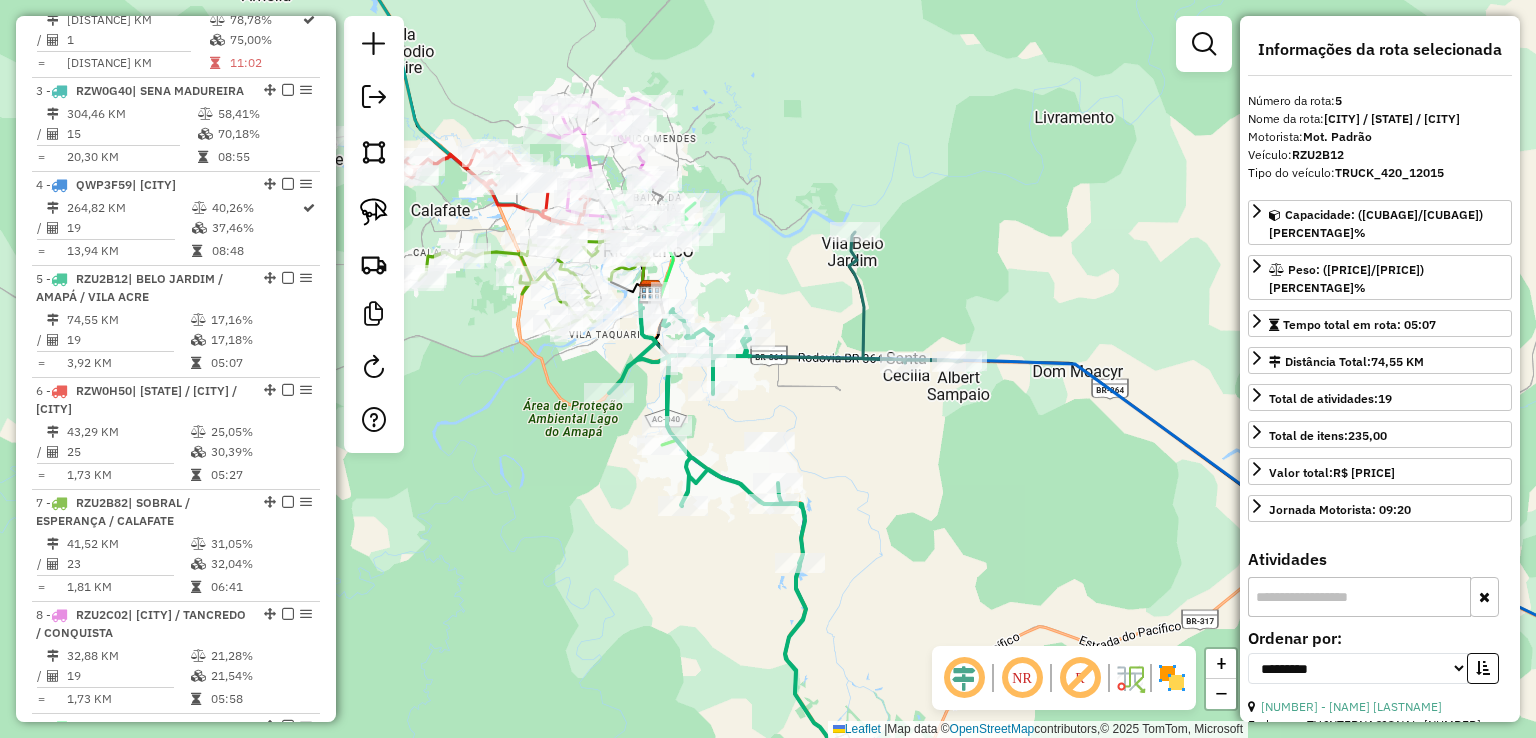 drag, startPoint x: 780, startPoint y: 413, endPoint x: 776, endPoint y: 477, distance: 64.12488 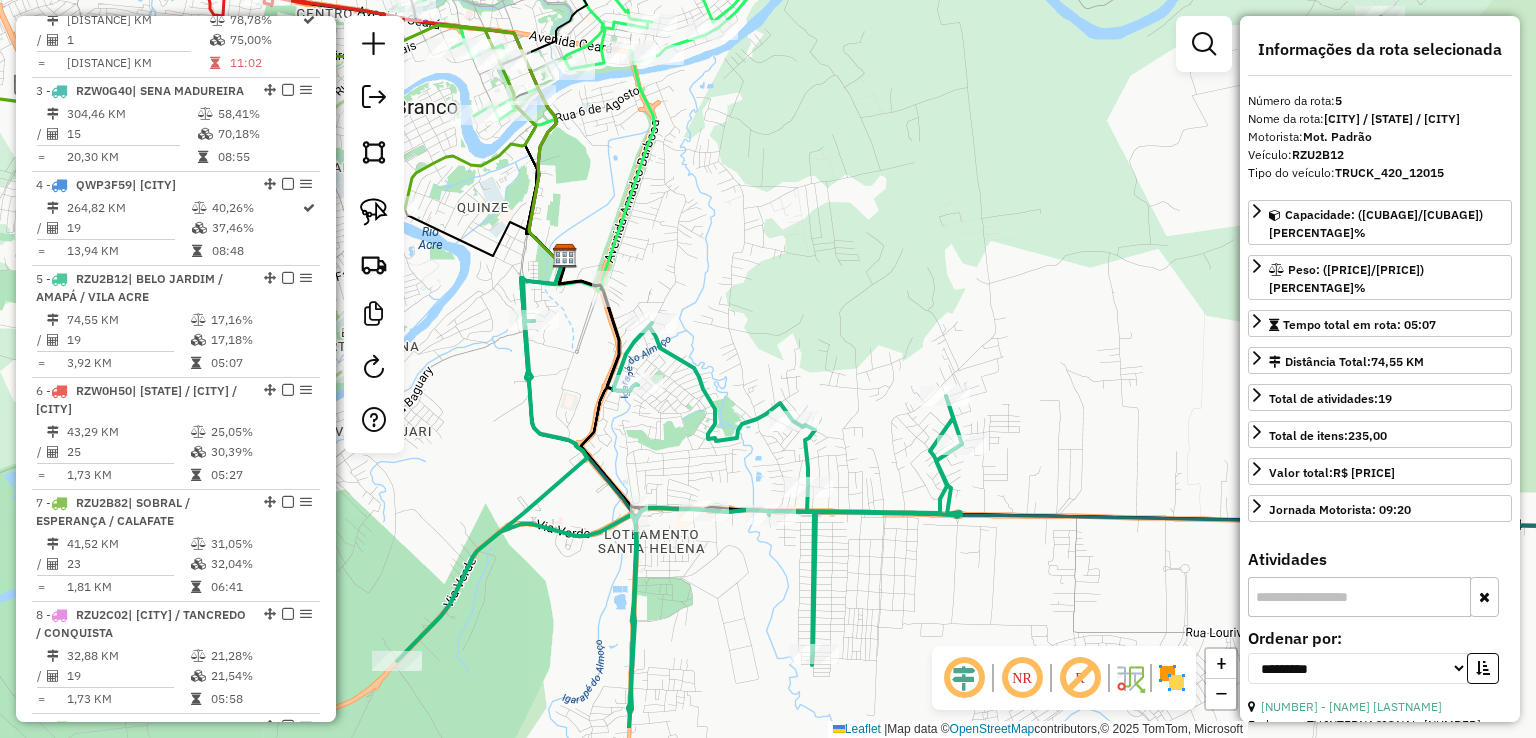 drag, startPoint x: 774, startPoint y: 371, endPoint x: 745, endPoint y: 276, distance: 99.32774 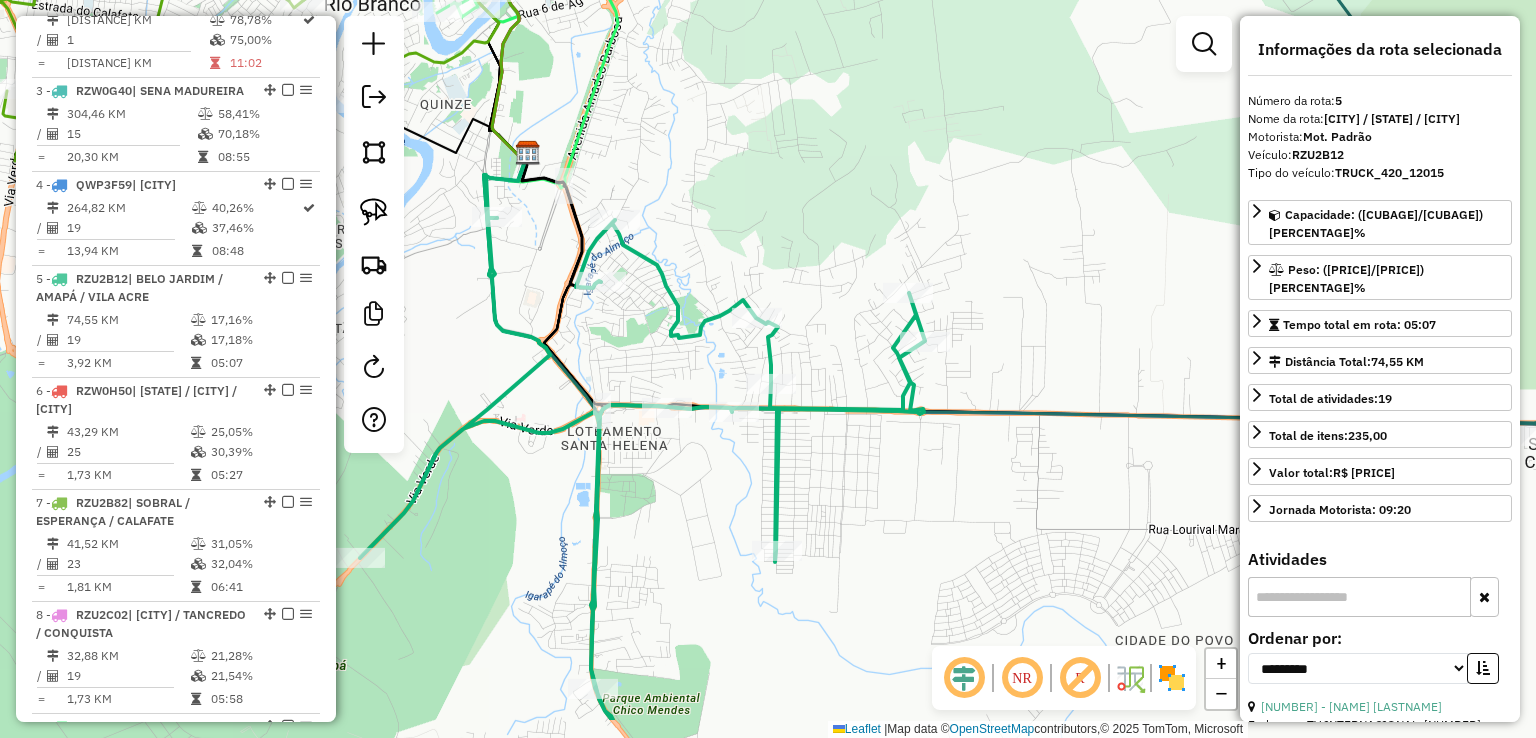 drag, startPoint x: 934, startPoint y: 279, endPoint x: 900, endPoint y: 187, distance: 98.0816 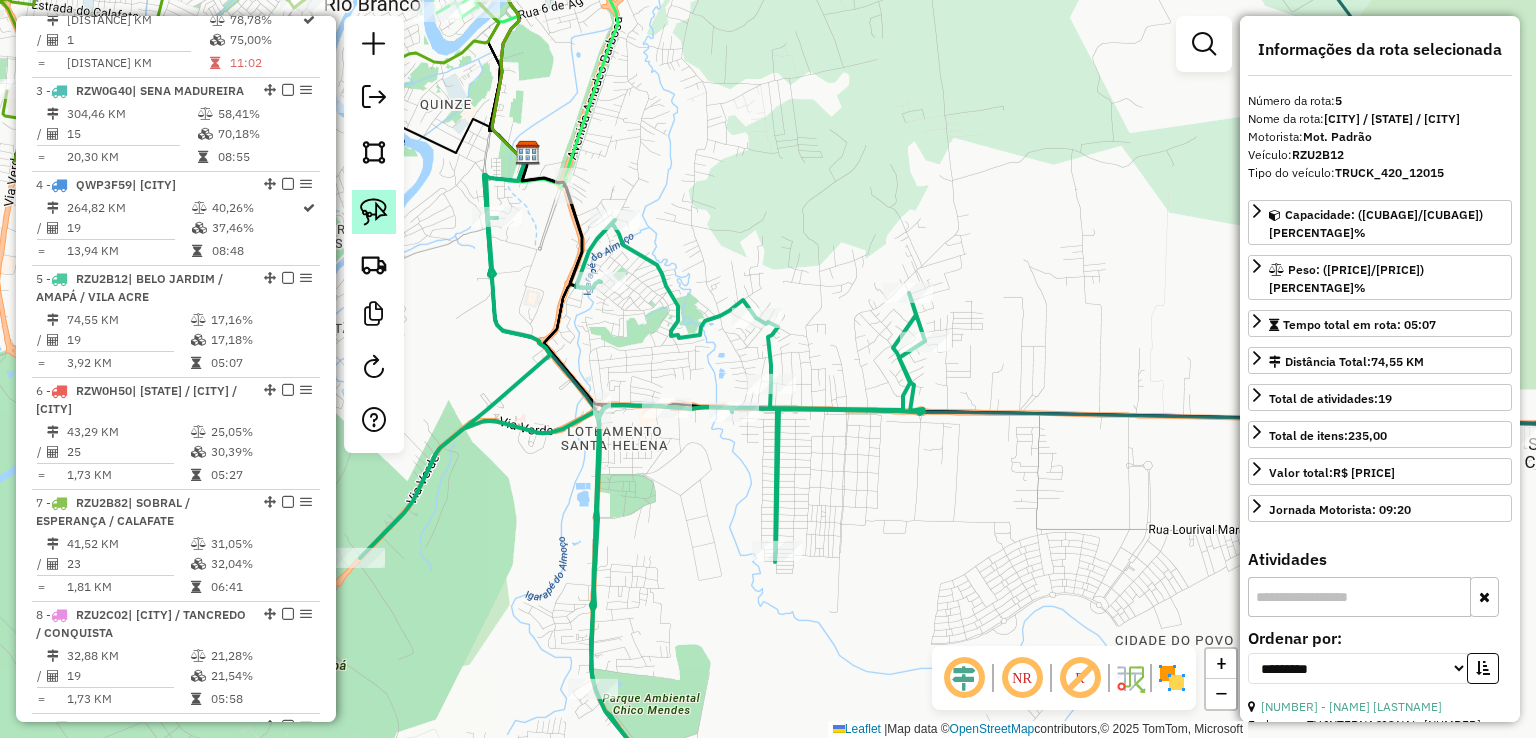 click 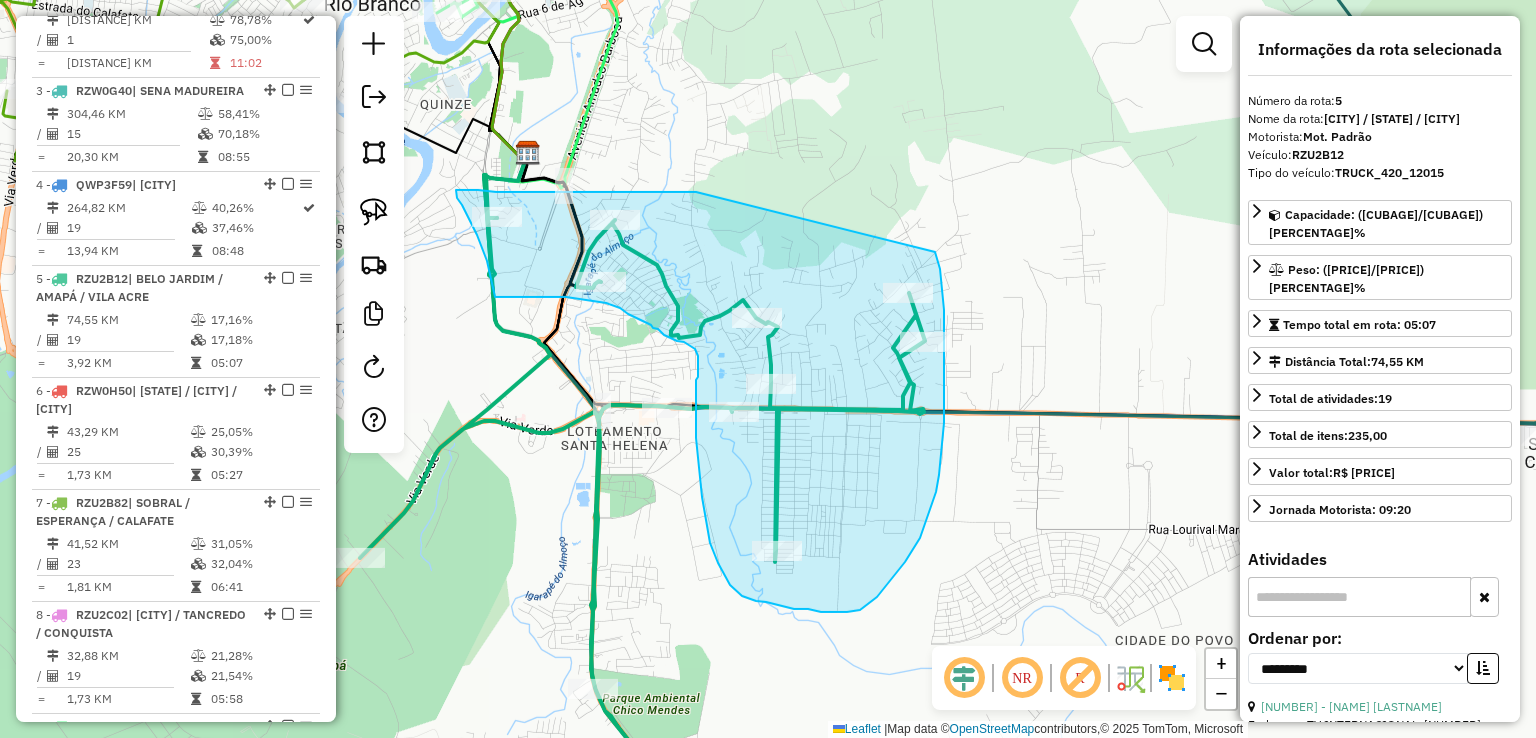 drag, startPoint x: 696, startPoint y: 192, endPoint x: 935, endPoint y: 252, distance: 246.41632 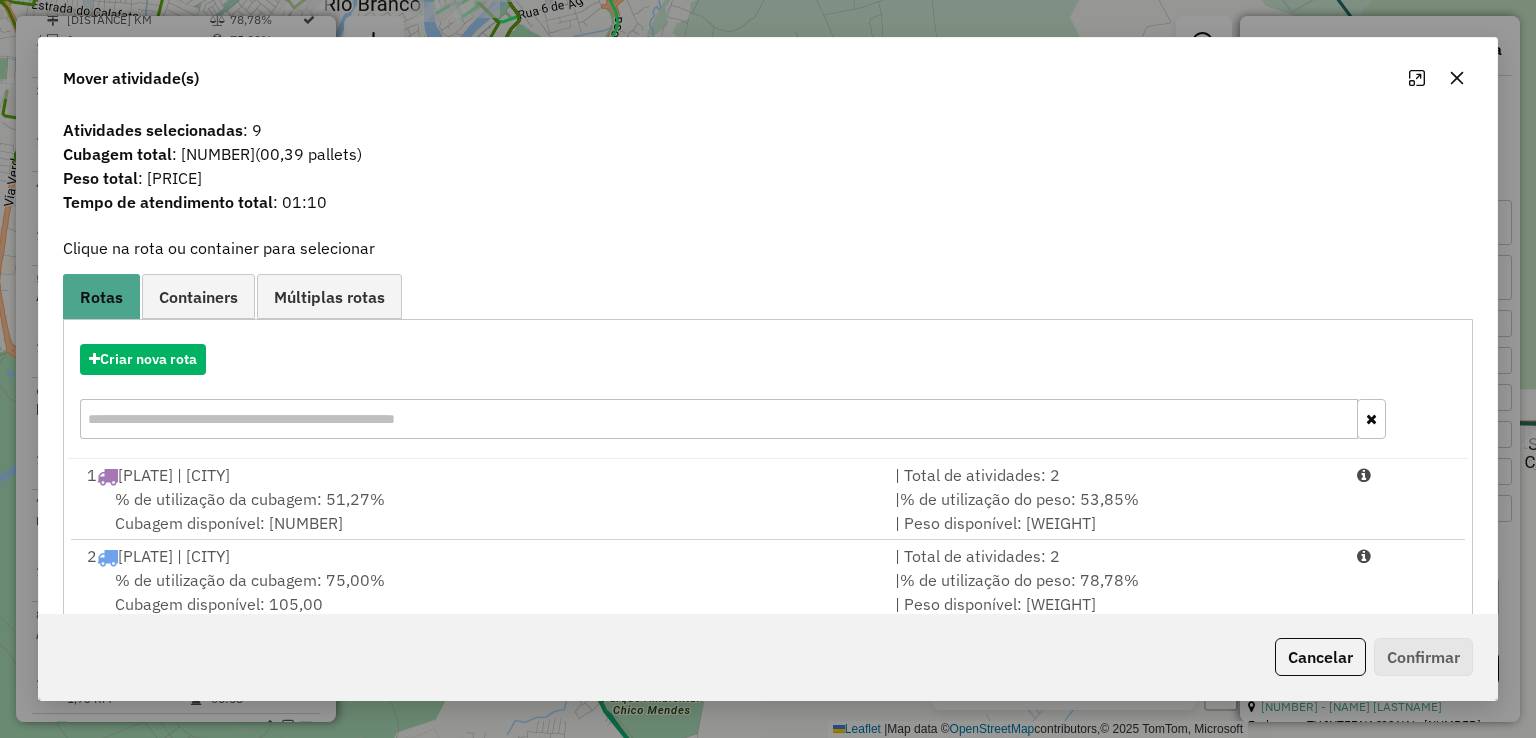 click at bounding box center (718, 419) 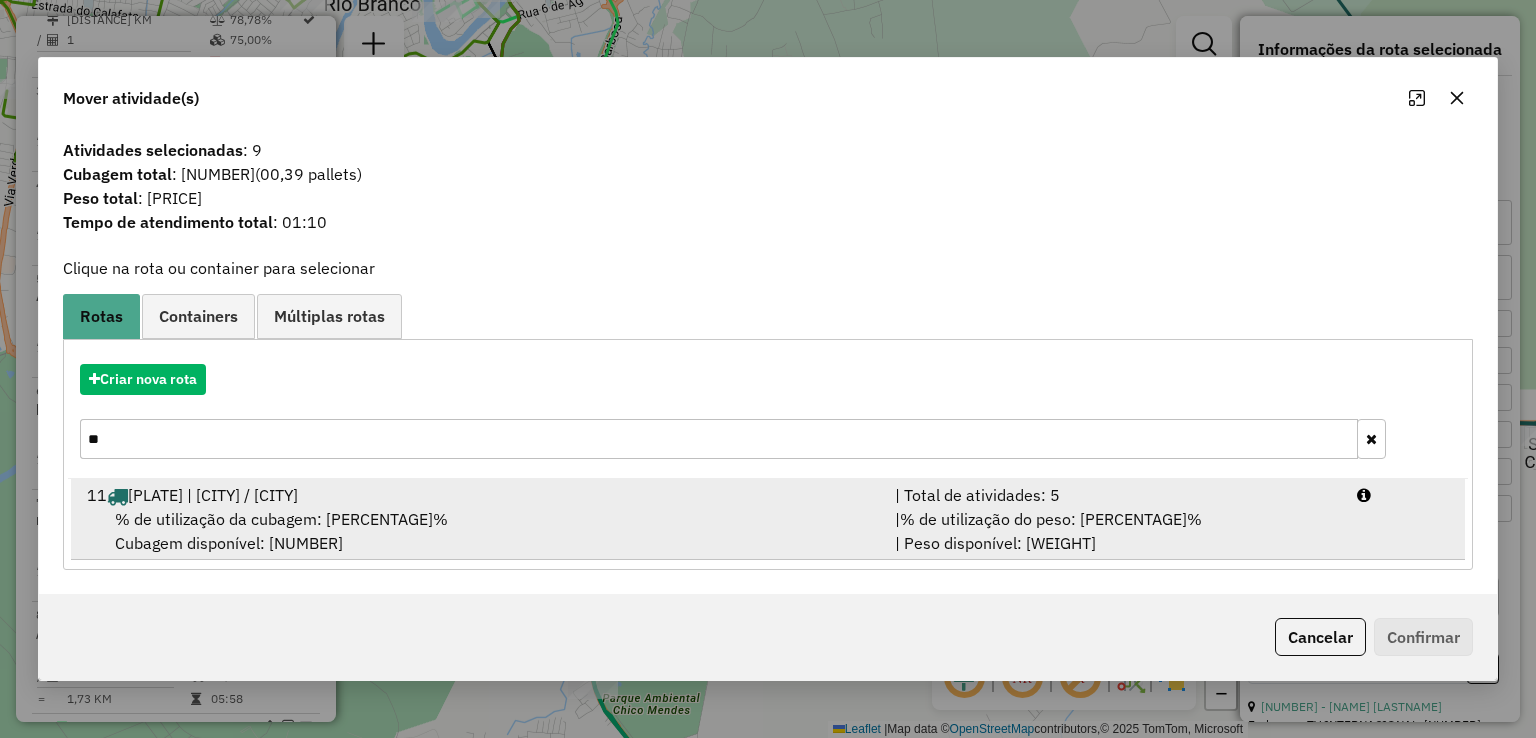 type on "**" 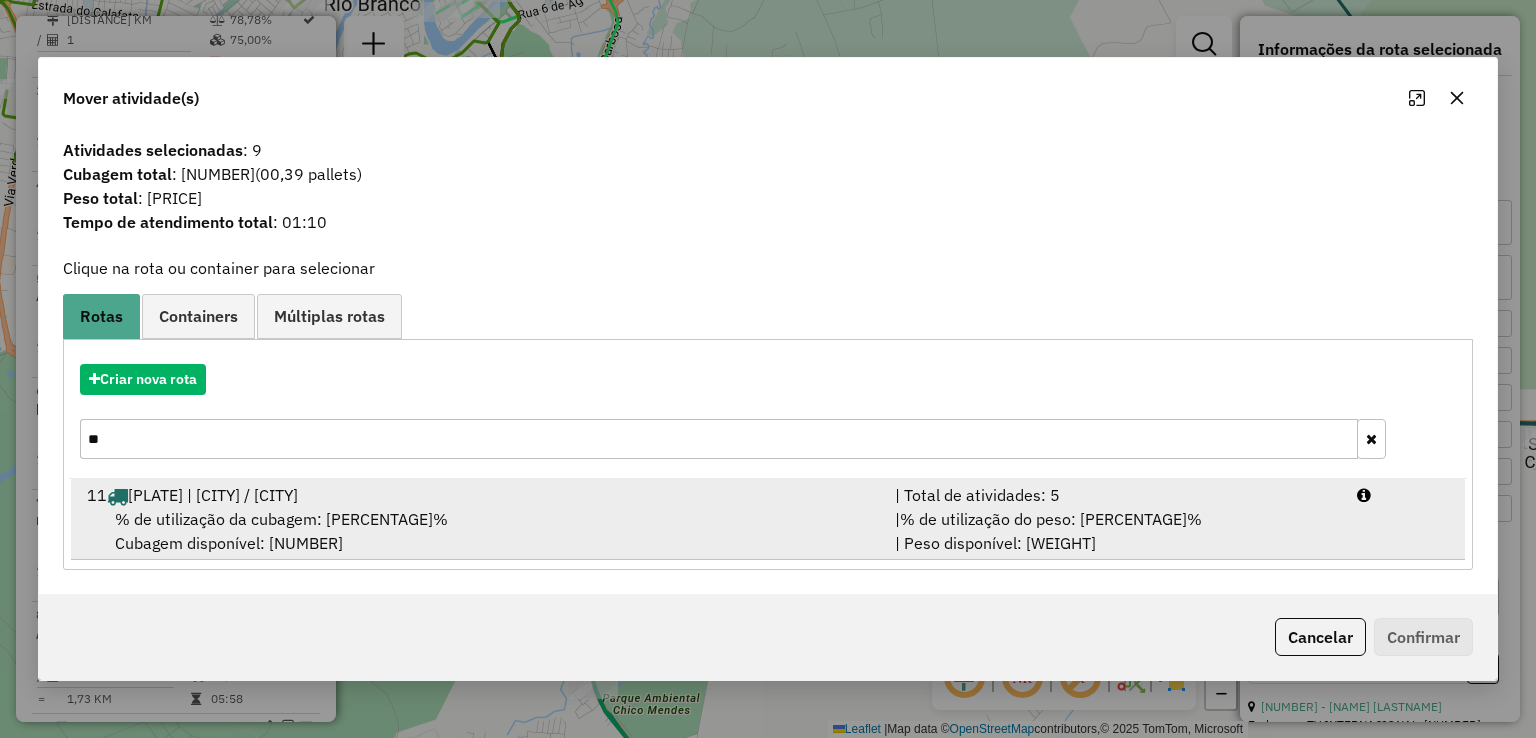 click on "% de utilização da cubagem: 23,74%  Cubagem disponível: 320,28" at bounding box center [479, 531] 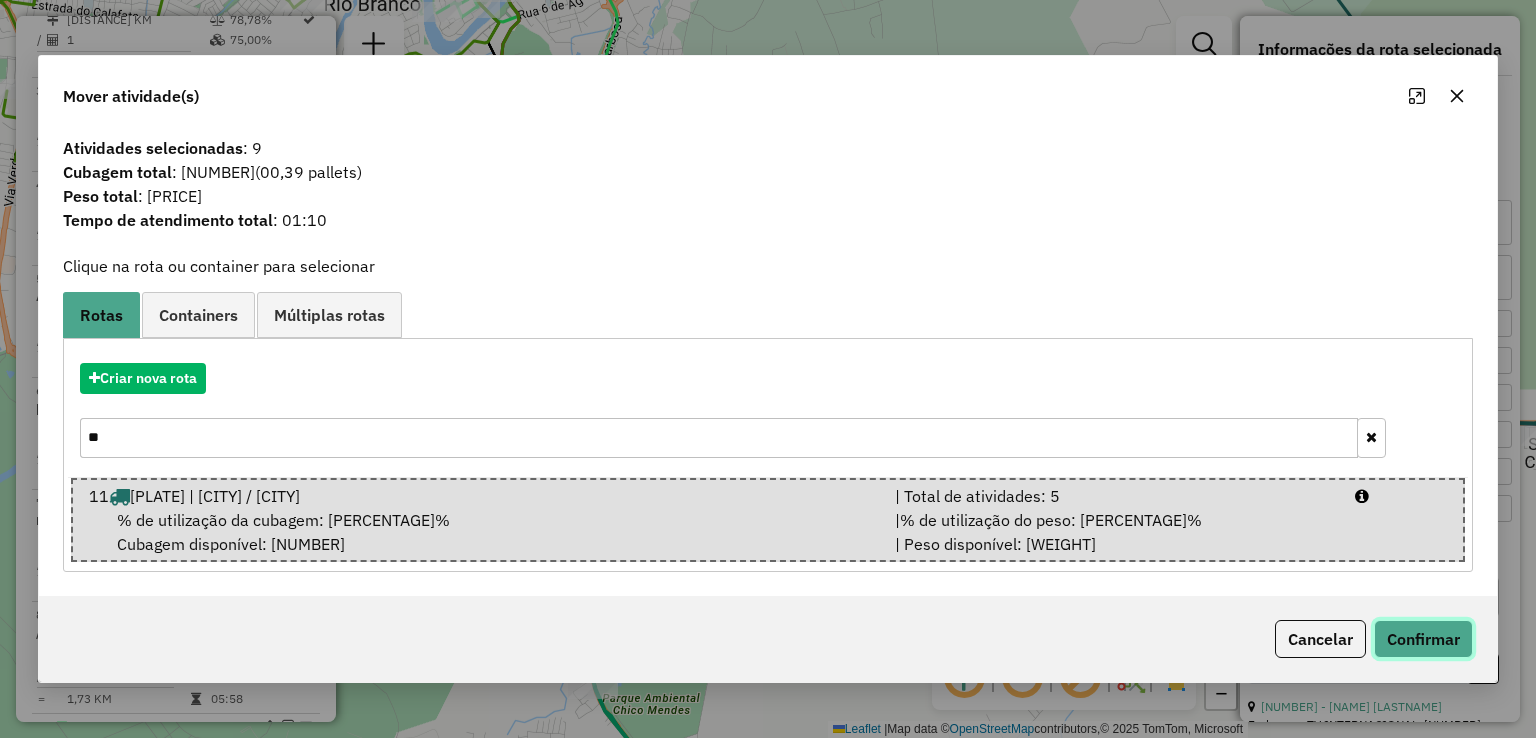 click on "Confirmar" 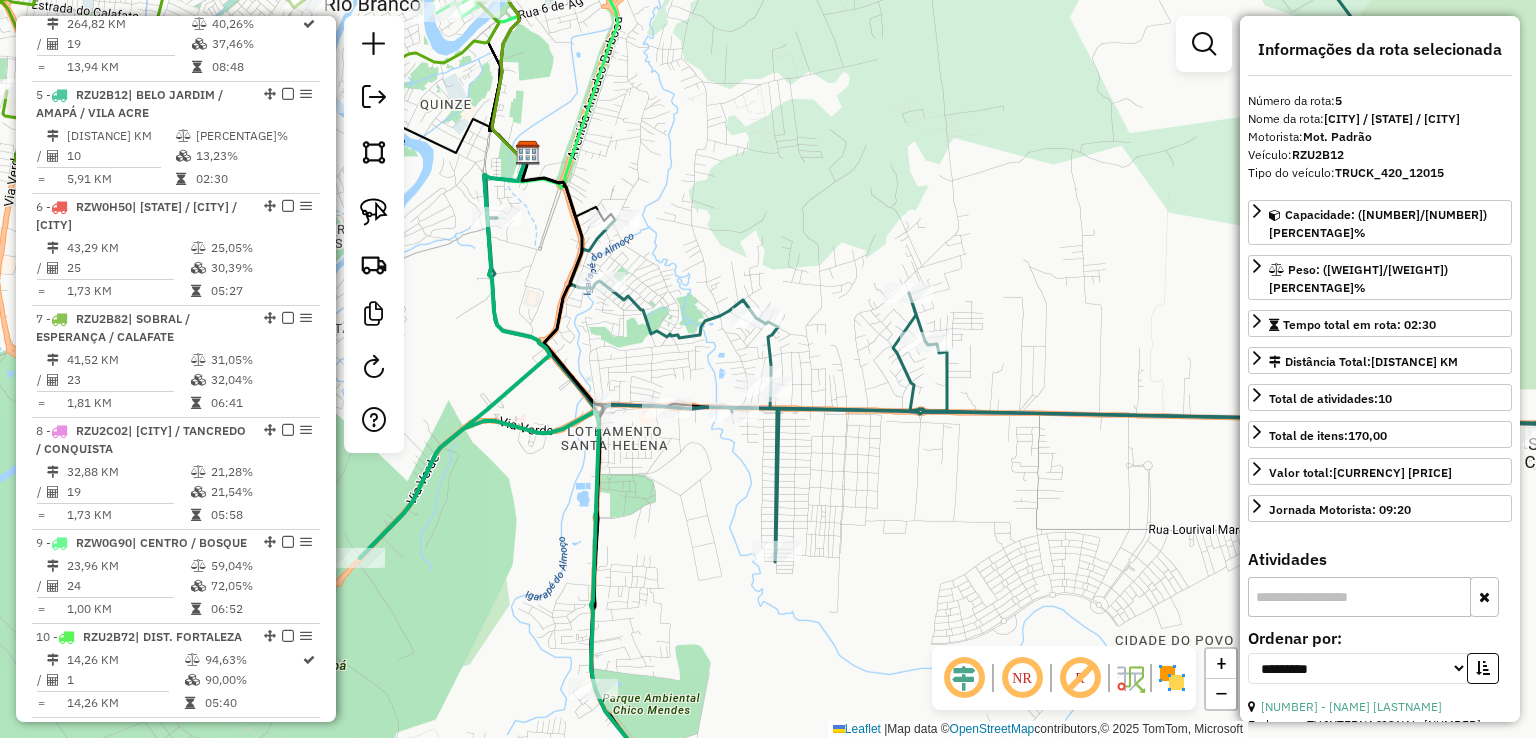 scroll, scrollTop: 1166, scrollLeft: 0, axis: vertical 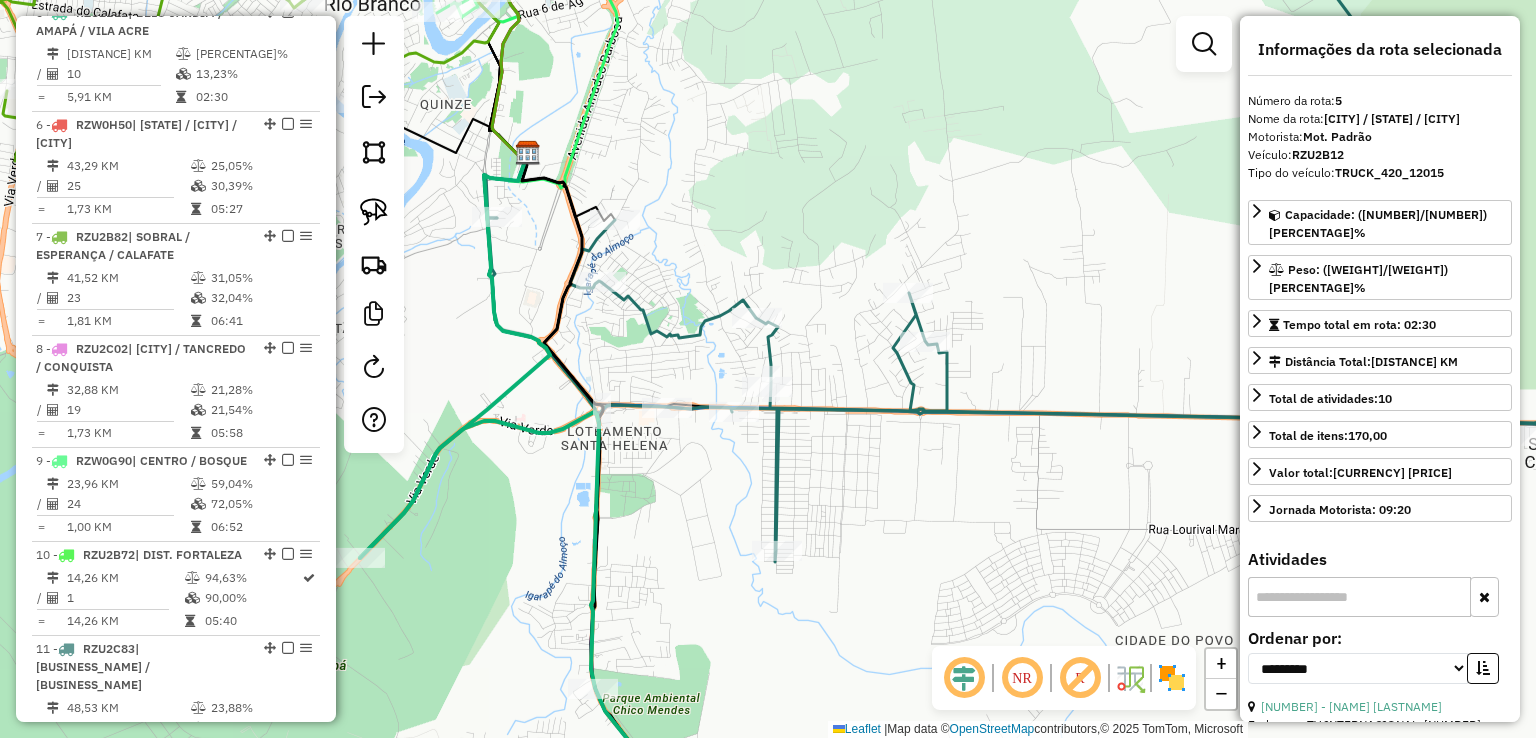 click 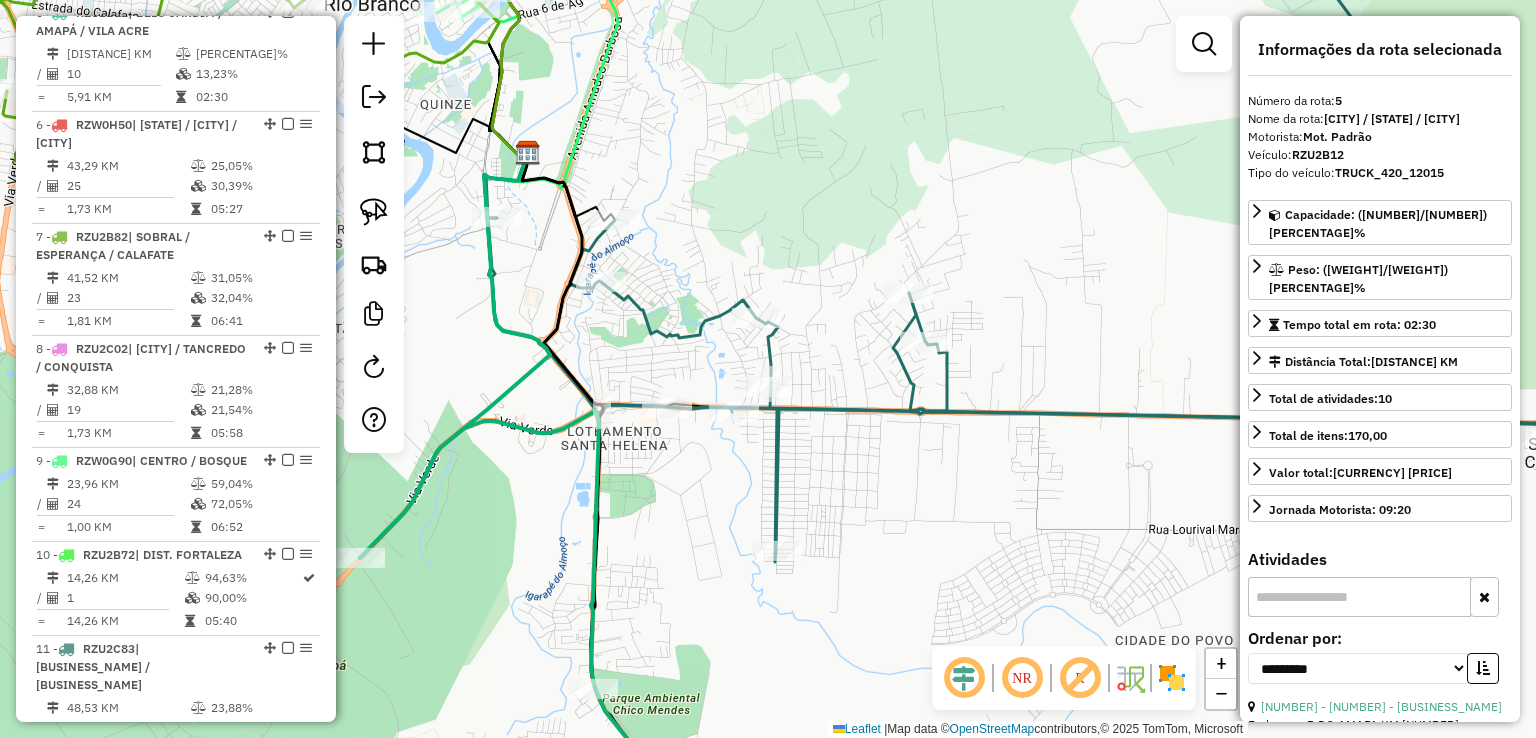 click 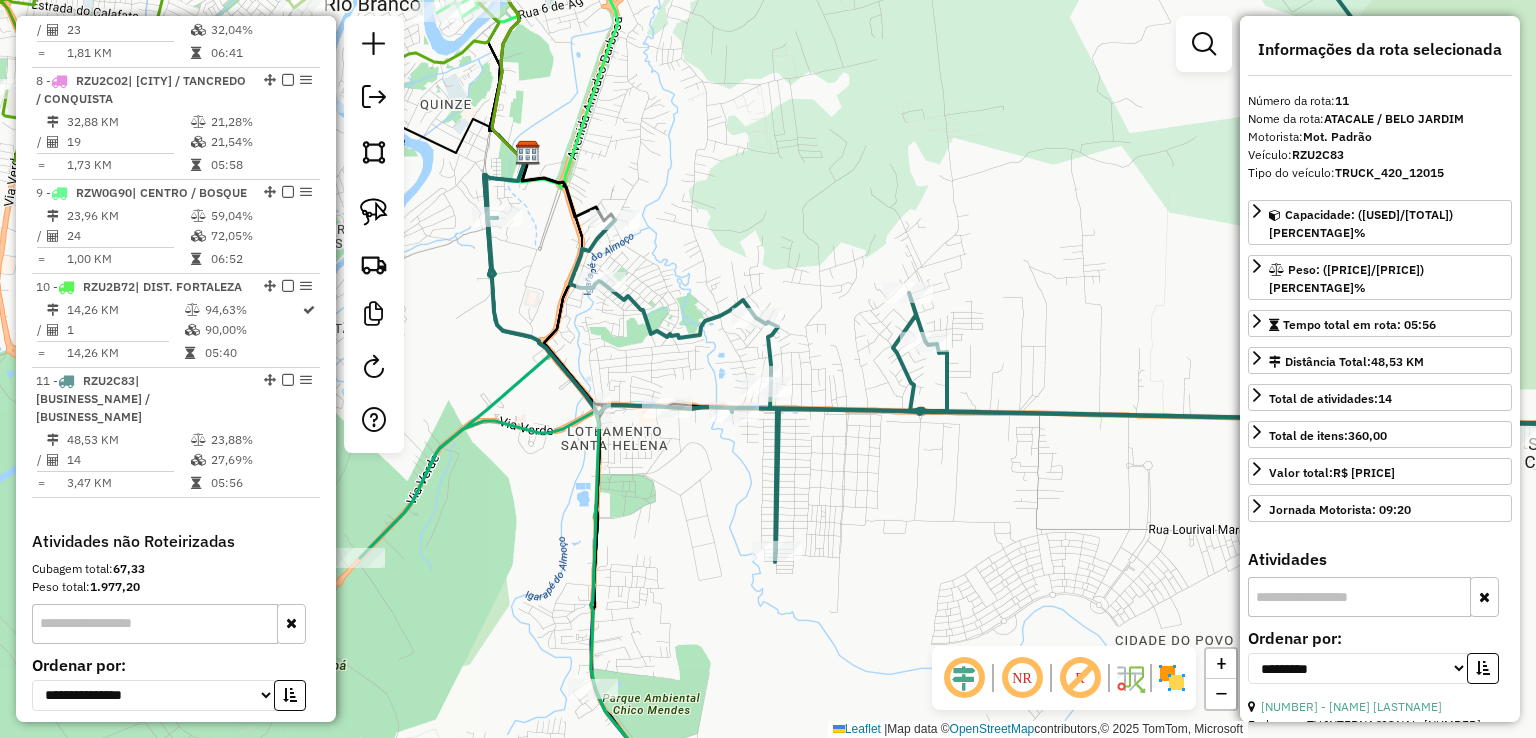 scroll, scrollTop: 1636, scrollLeft: 0, axis: vertical 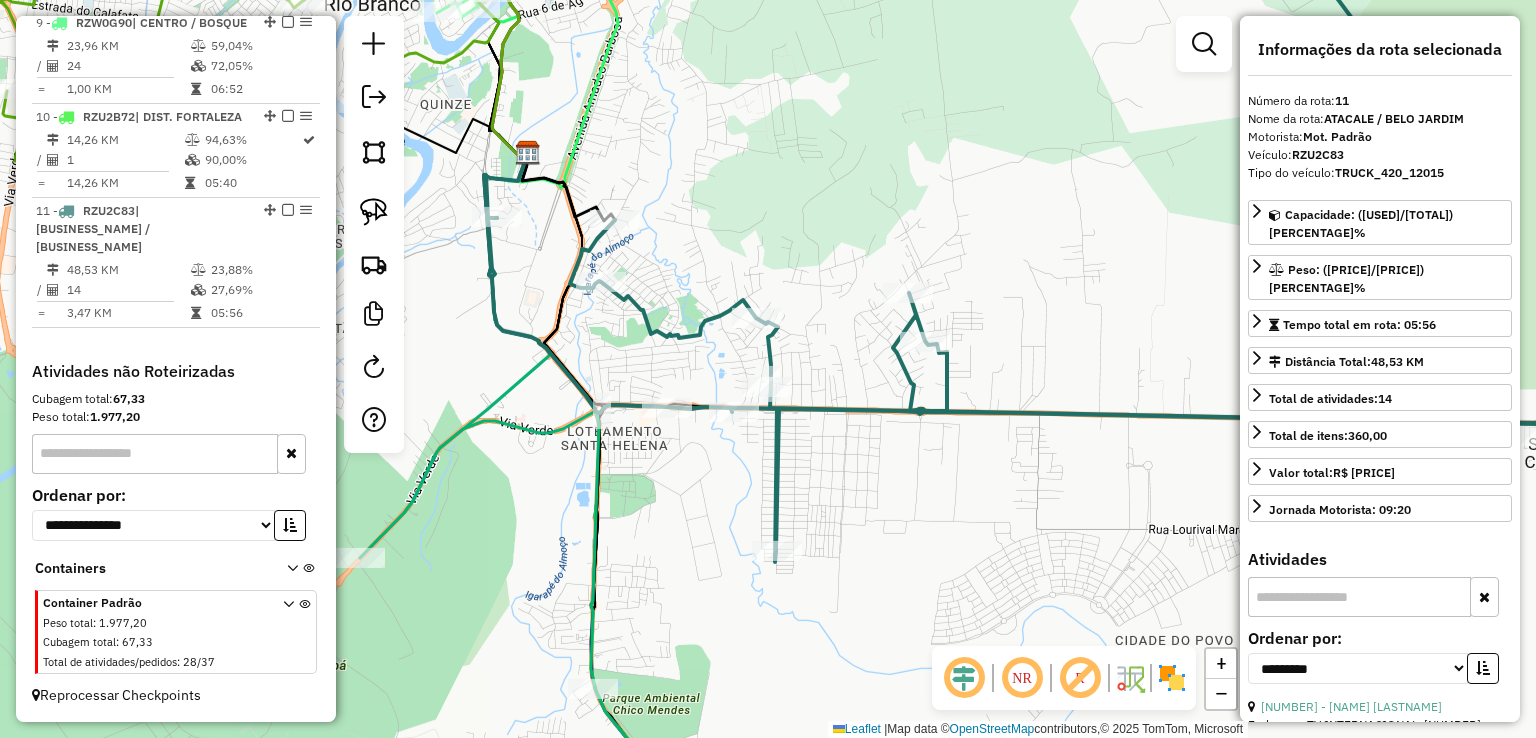 click 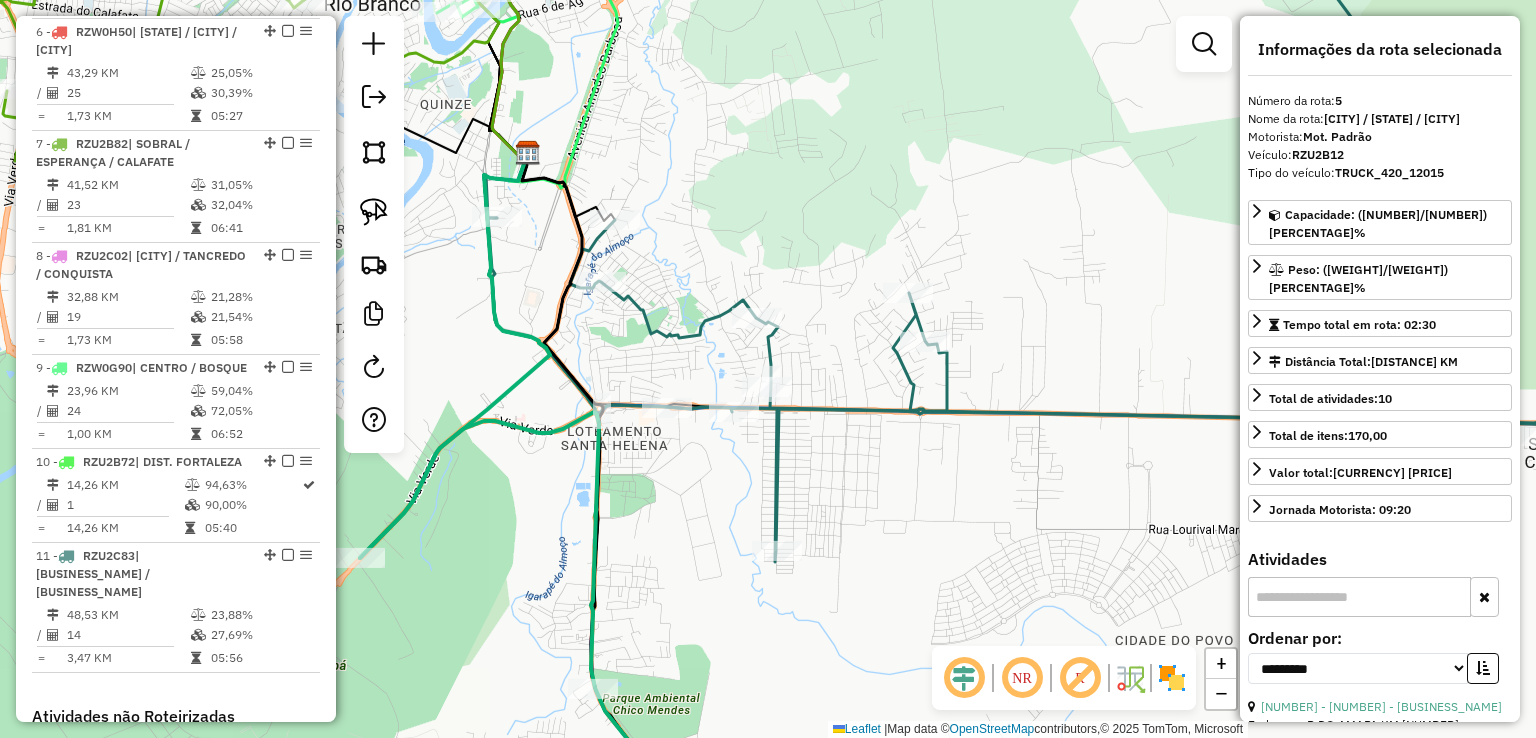 scroll, scrollTop: 1166, scrollLeft: 0, axis: vertical 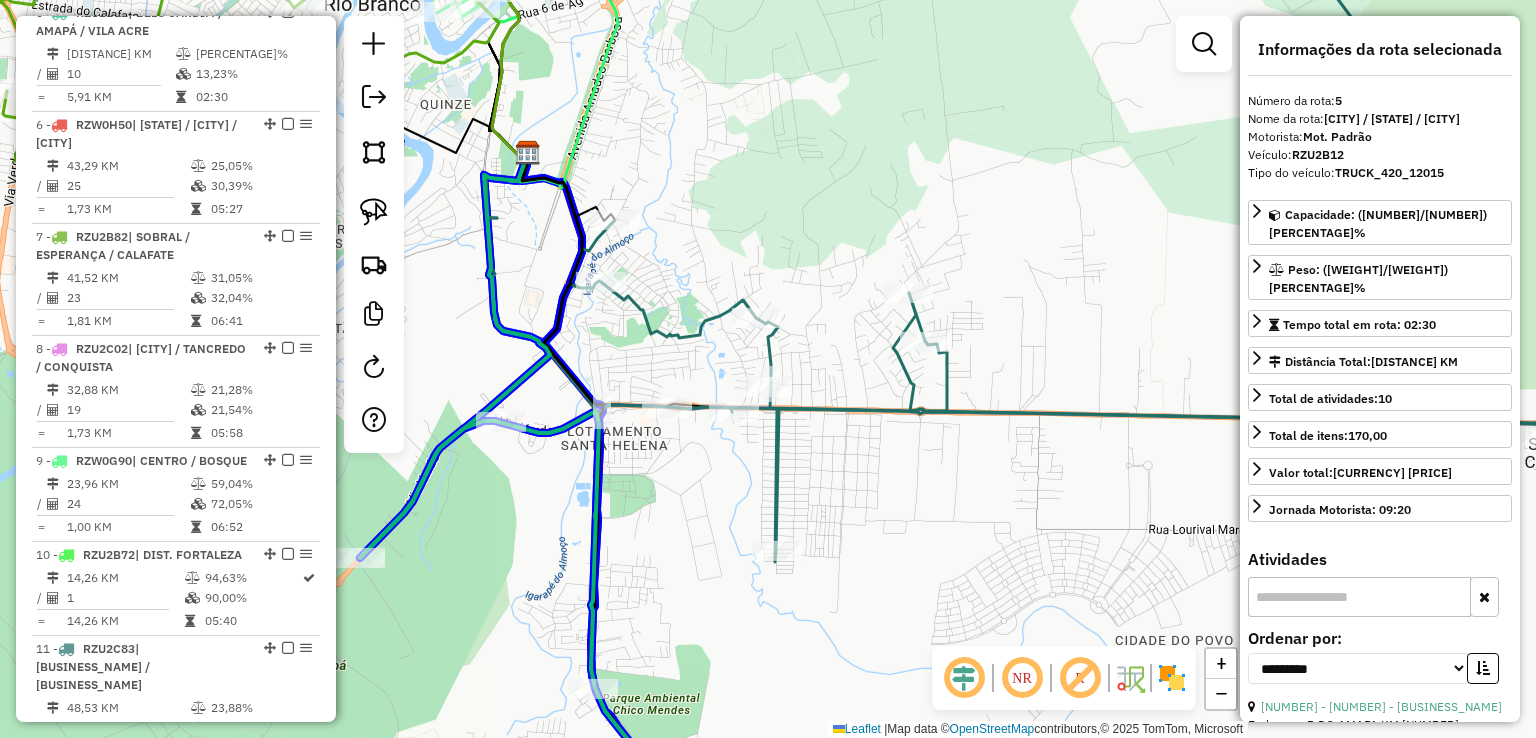 click on "Janela de atendimento Grade de atendimento Capacidade Transportadoras Veículos Cliente Pedidos  Rotas Selecione os dias de semana para filtrar as janelas de atendimento  Seg   Ter   Qua   Qui   Sex   Sáb   Dom  Informe o período da janela de atendimento: De: Até:  Filtrar exatamente a janela do cliente  Considerar janela de atendimento padrão  Selecione os dias de semana para filtrar as grades de atendimento  Seg   Ter   Qua   Qui   Sex   Sáb   Dom   Considerar clientes sem dia de atendimento cadastrado  Clientes fora do dia de atendimento selecionado Filtrar as atividades entre os valores definidos abaixo:  Peso mínimo:   Peso máximo:   Cubagem mínima:   Cubagem máxima:   De:   Até:  Filtrar as atividades entre o tempo de atendimento definido abaixo:  De:   Até:   Considerar capacidade total dos clientes não roteirizados Transportadora: Selecione um ou mais itens Tipo de veículo: Selecione um ou mais itens Veículo: Selecione um ou mais itens Motorista: Selecione um ou mais itens Nome: Rótulo:" 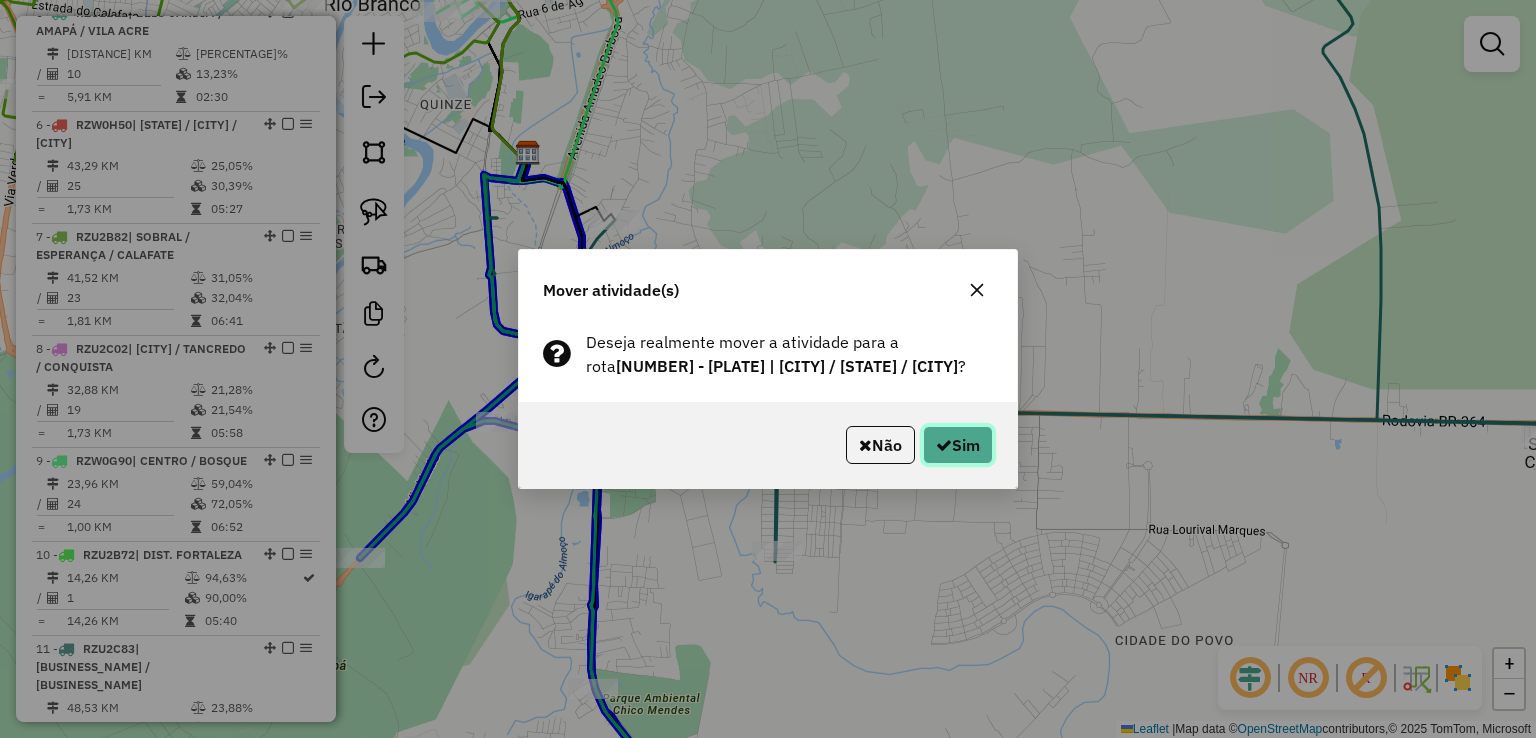 click on "Sim" 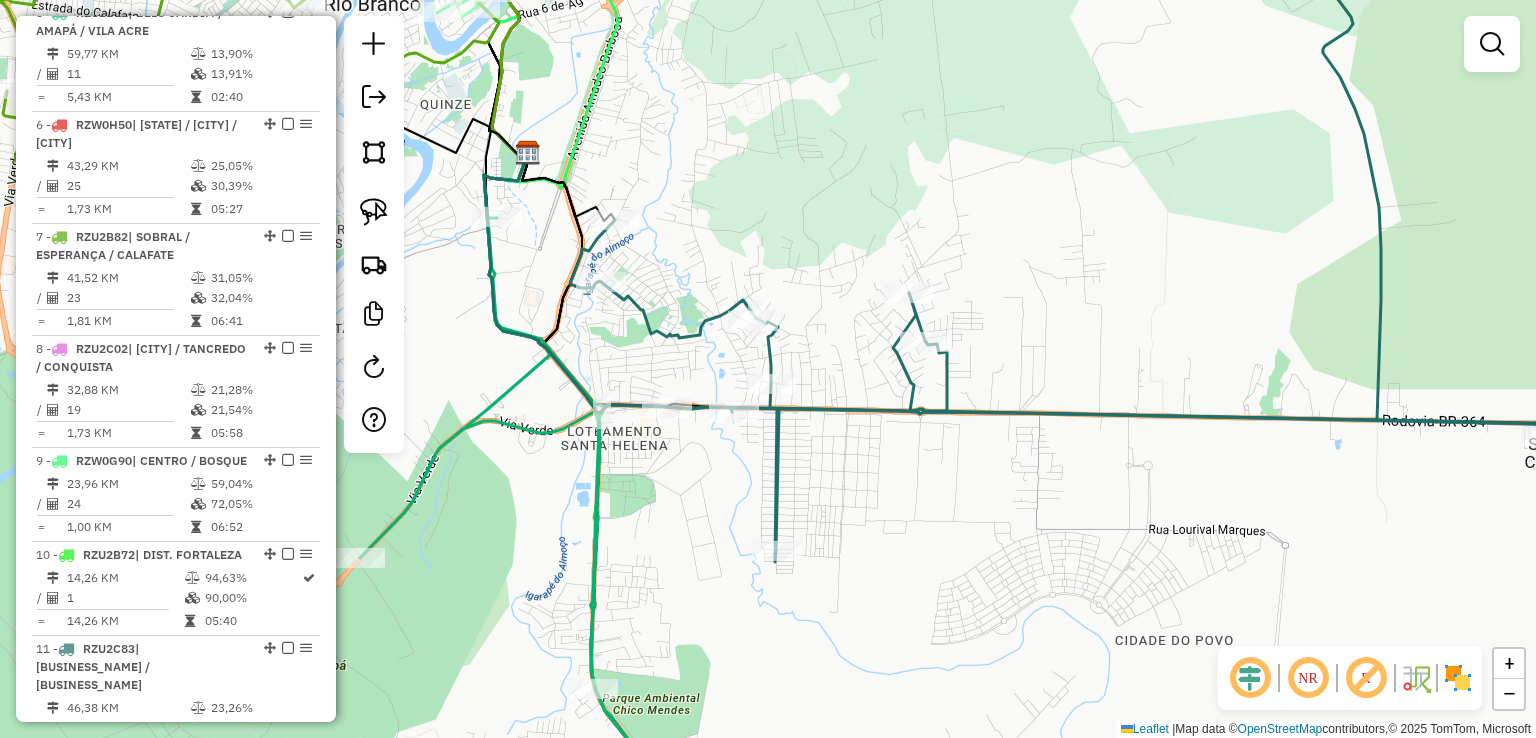 click 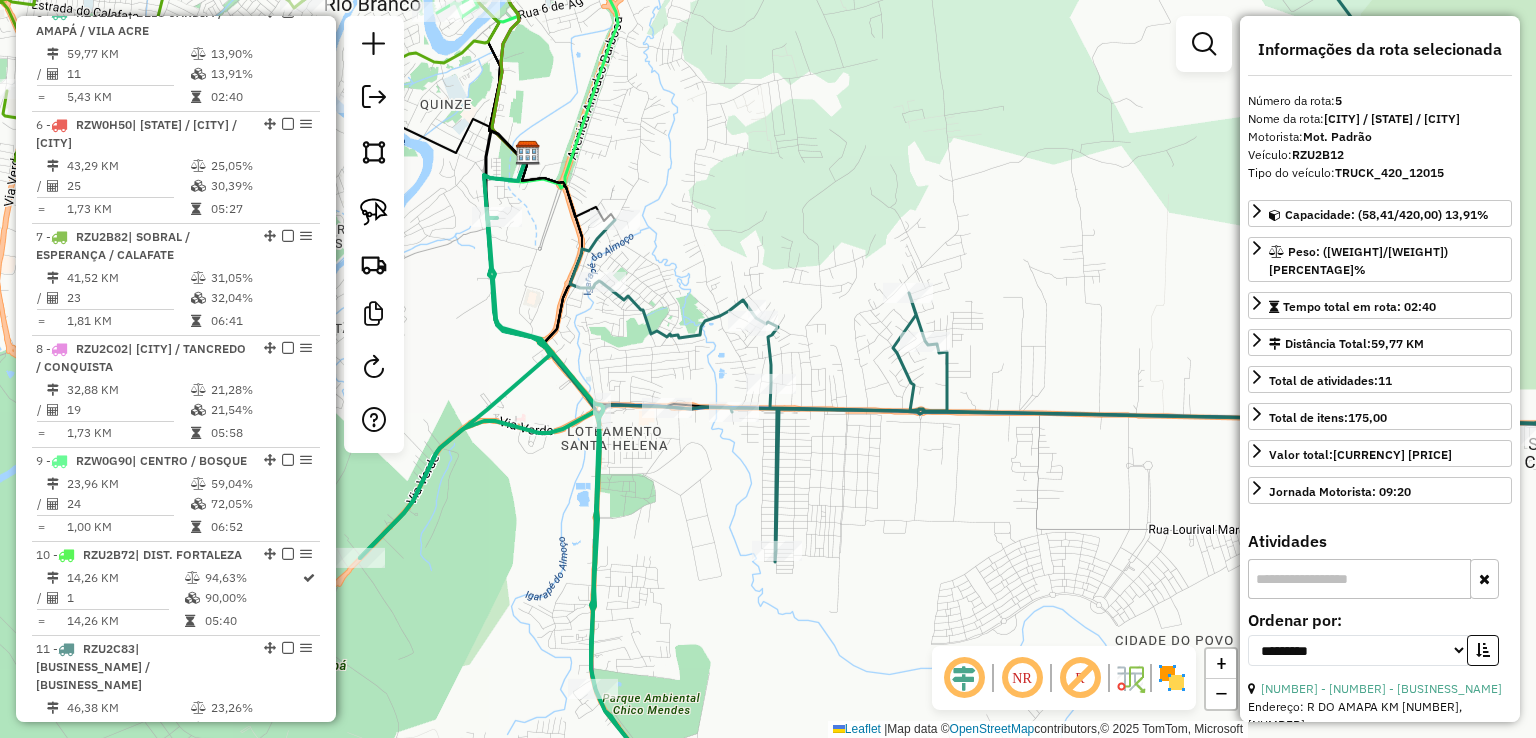 click 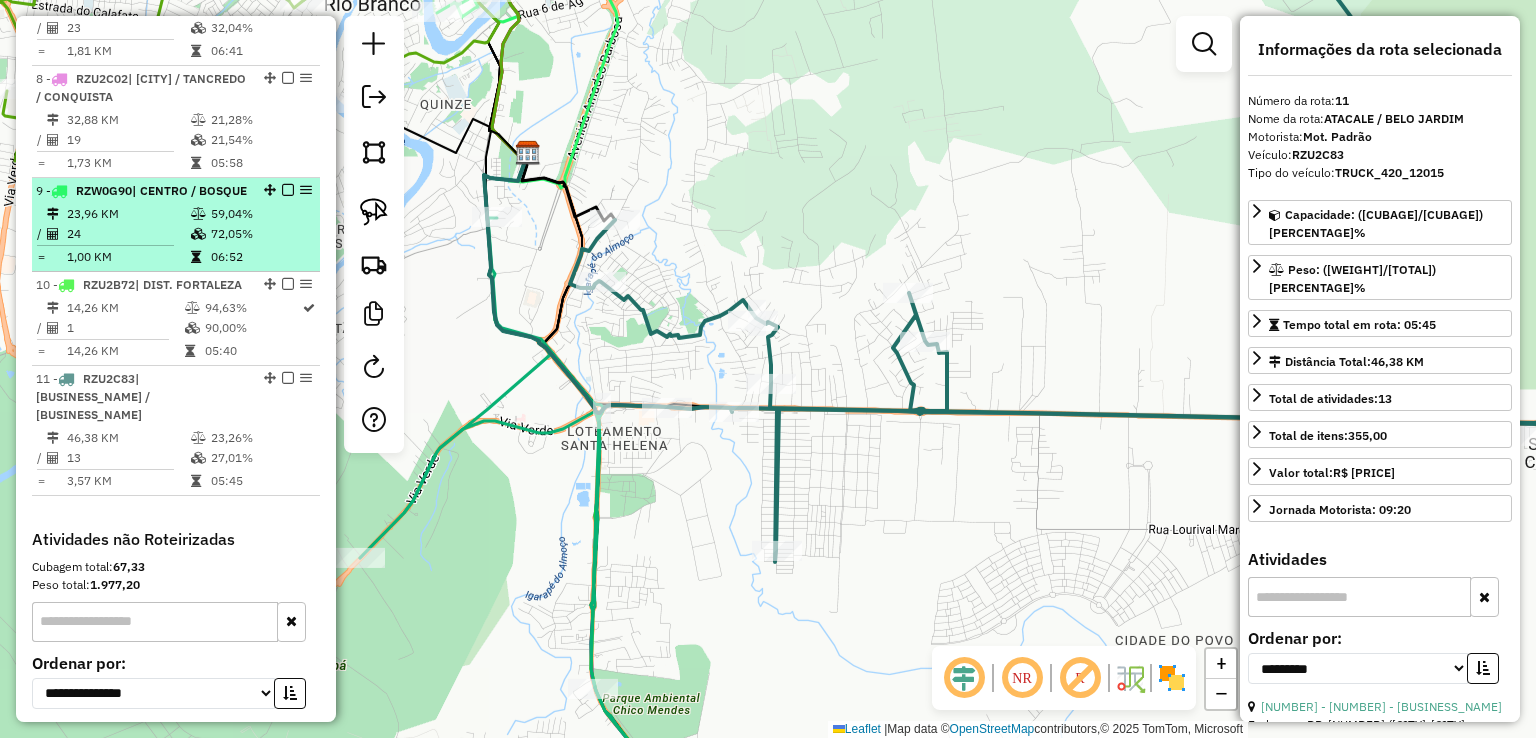 scroll, scrollTop: 1336, scrollLeft: 0, axis: vertical 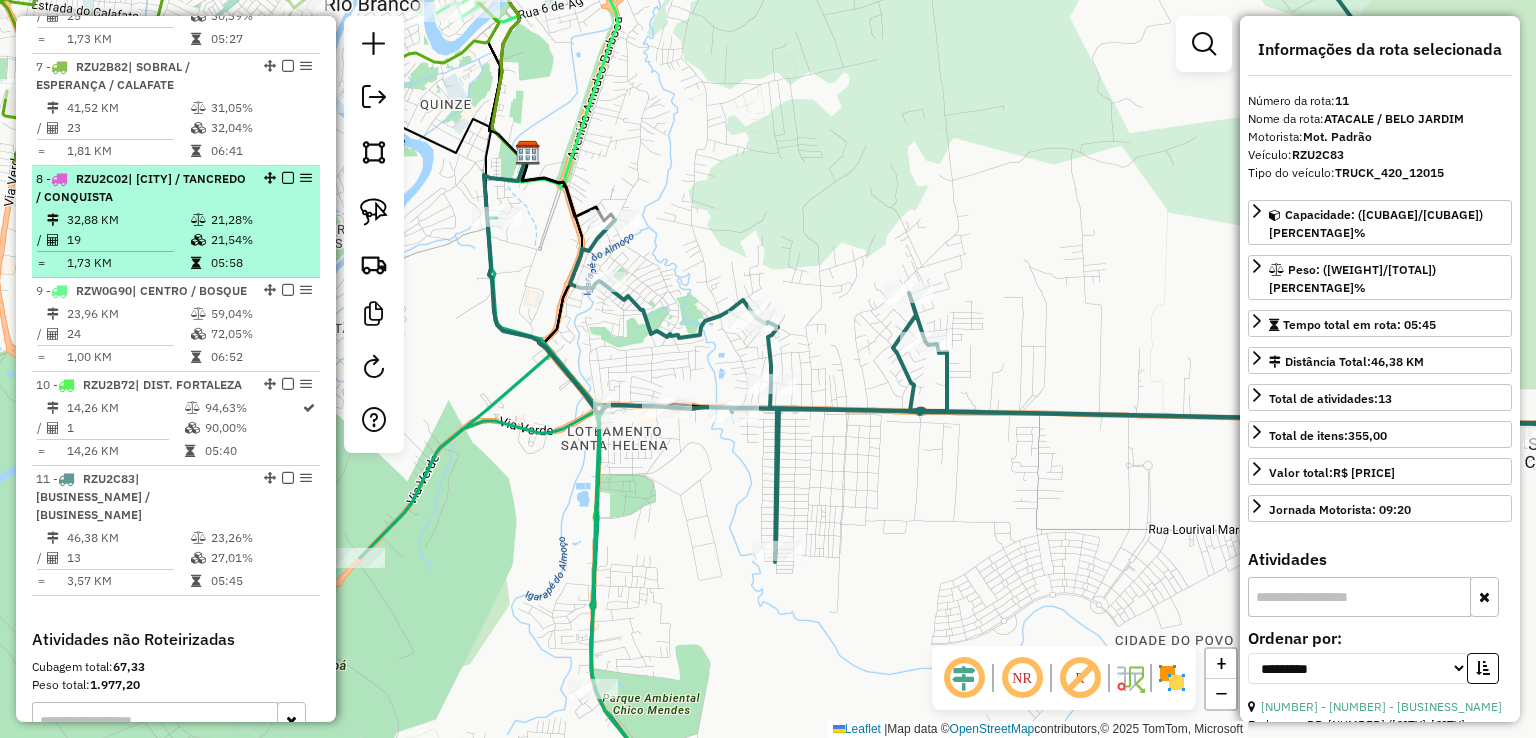 click on "1,73 KM" at bounding box center (128, 263) 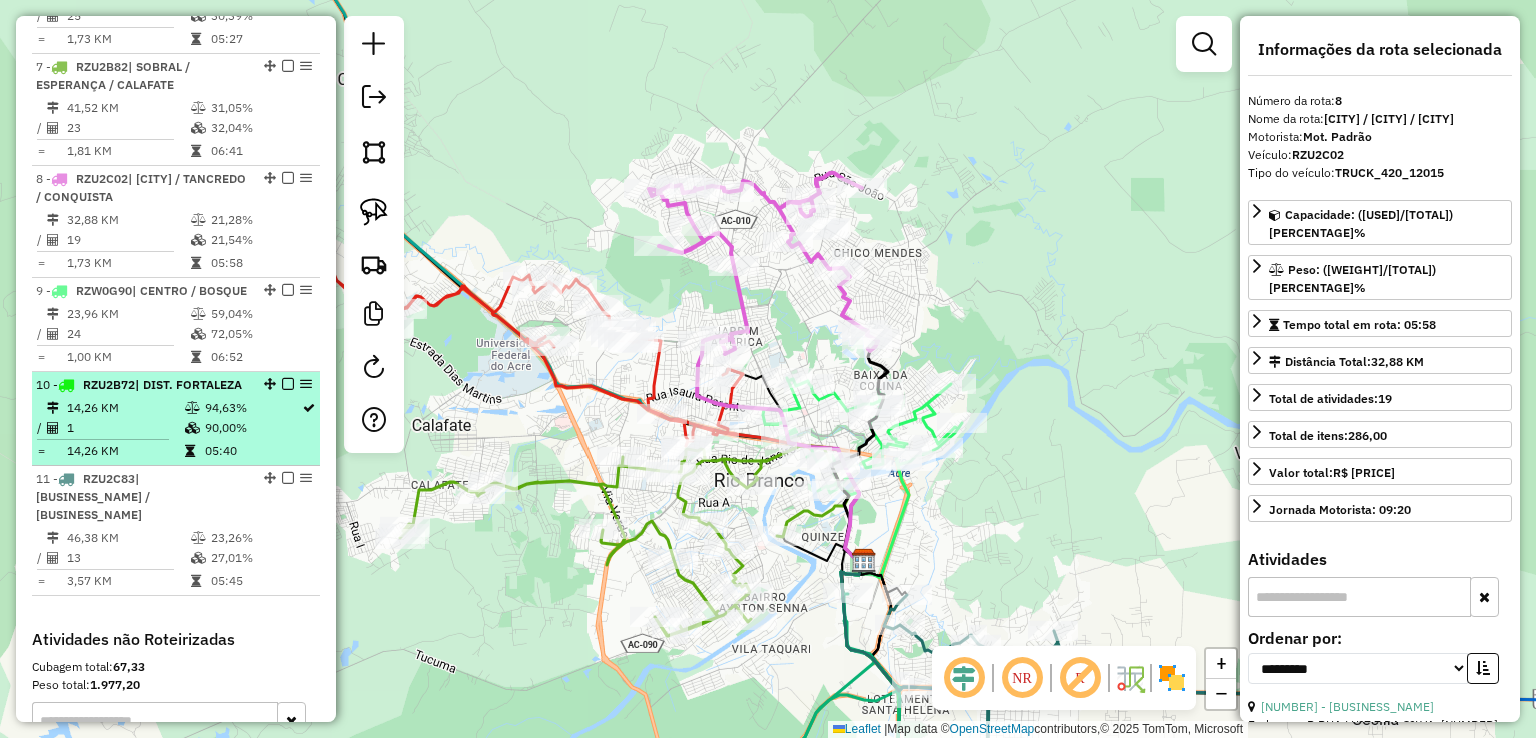 click on "1" at bounding box center [125, 428] 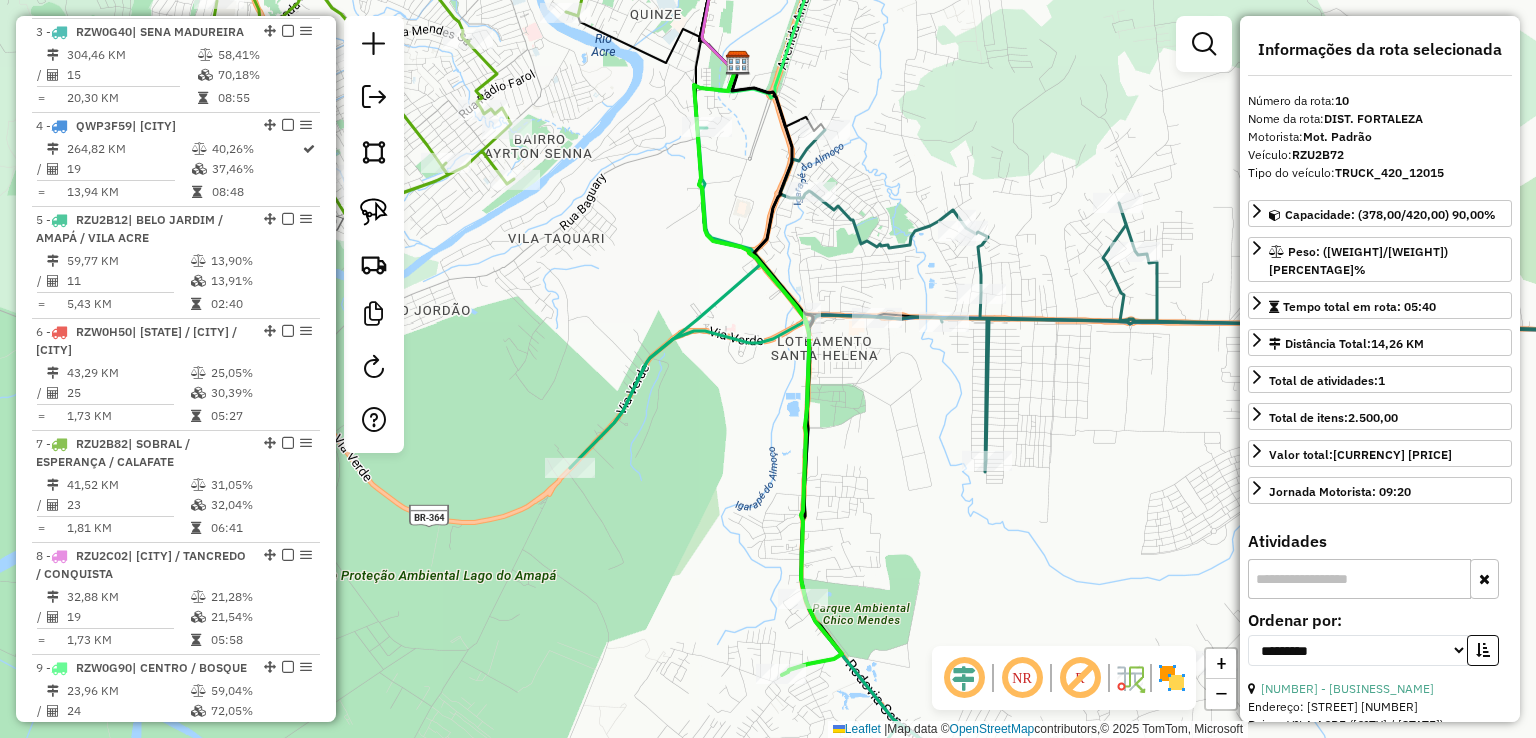scroll, scrollTop: 936, scrollLeft: 0, axis: vertical 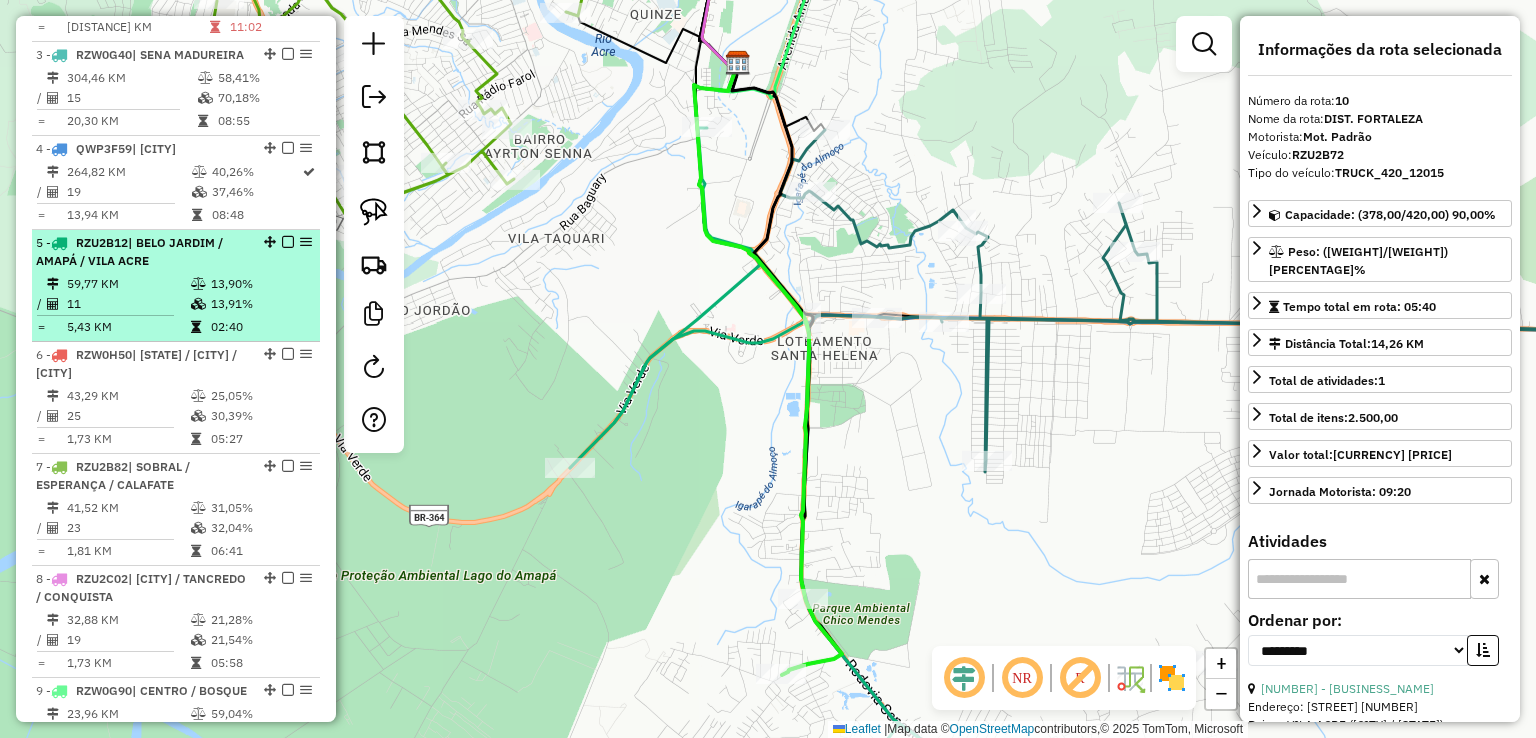 click on "5 -       RZU2B12   | BELO JARDIM / AMAPÁ / VILA ACRE" at bounding box center (142, 252) 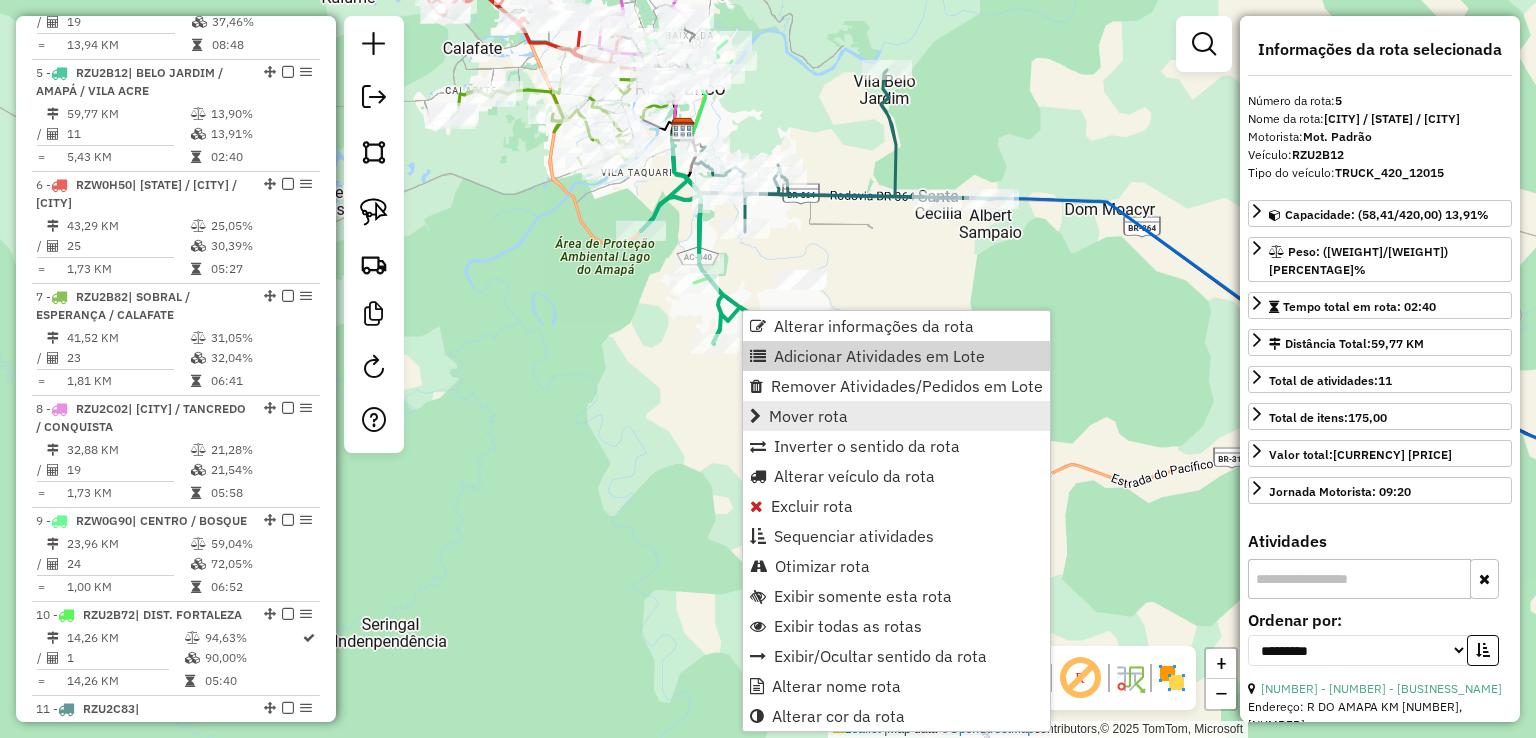 scroll, scrollTop: 1166, scrollLeft: 0, axis: vertical 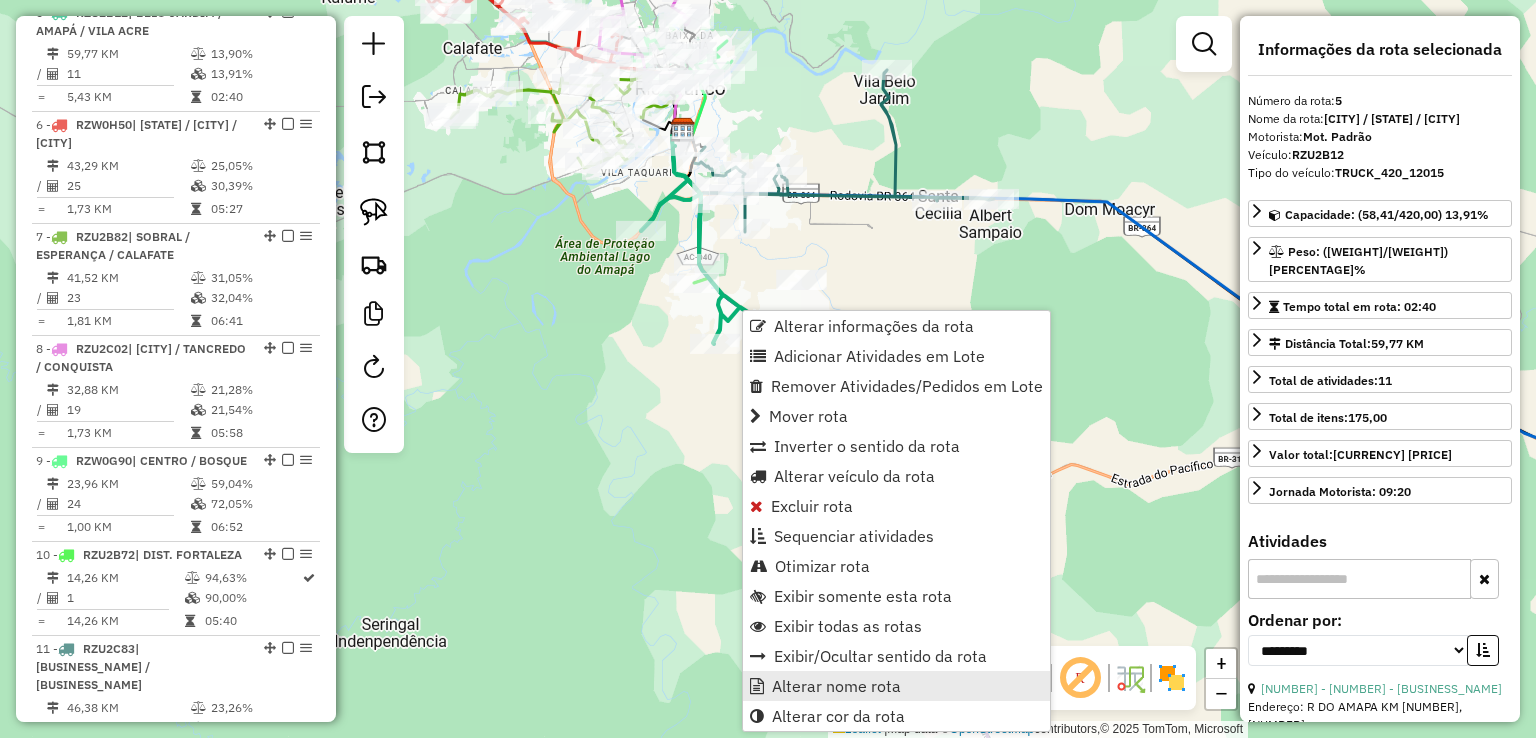 click on "Alterar nome rota" at bounding box center (836, 686) 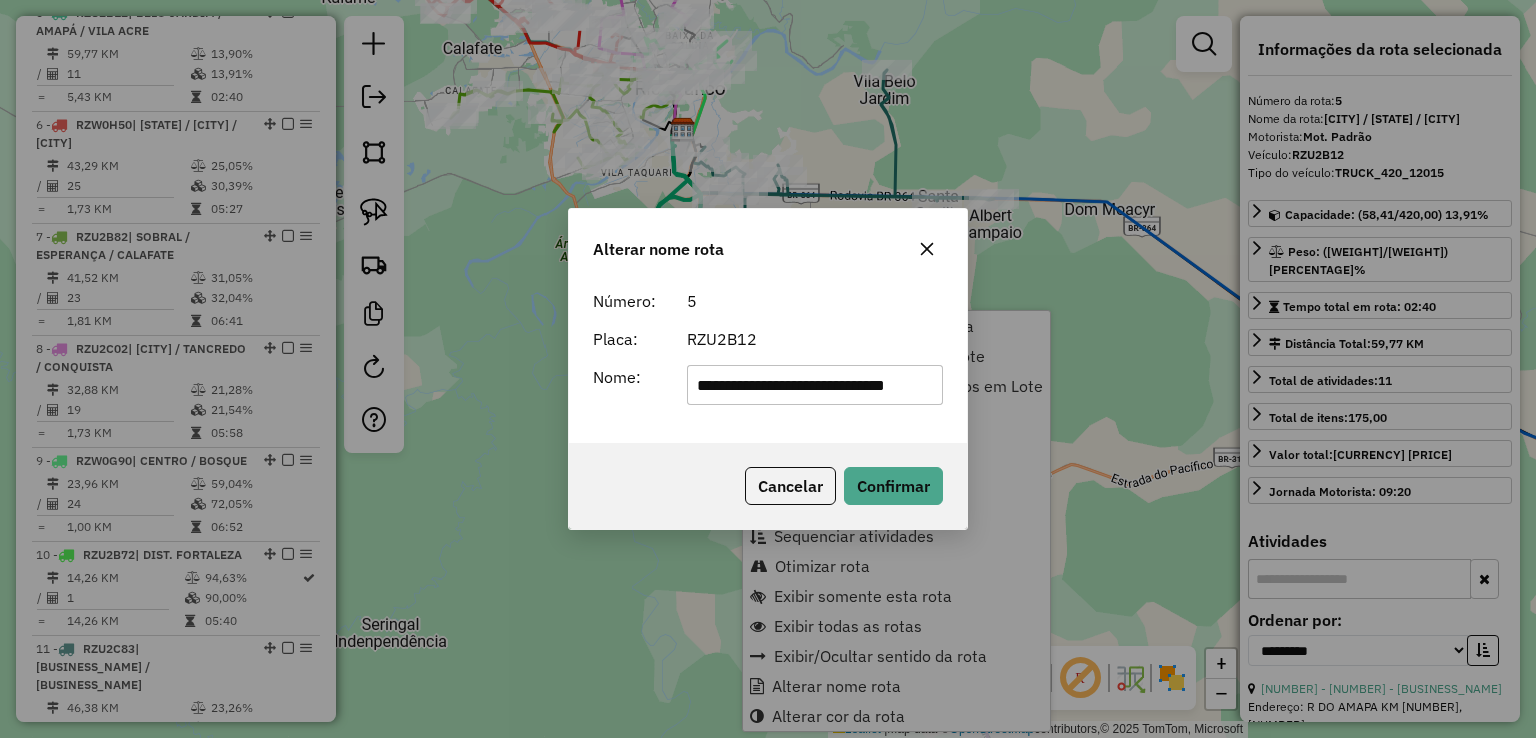 scroll, scrollTop: 0, scrollLeft: 23, axis: horizontal 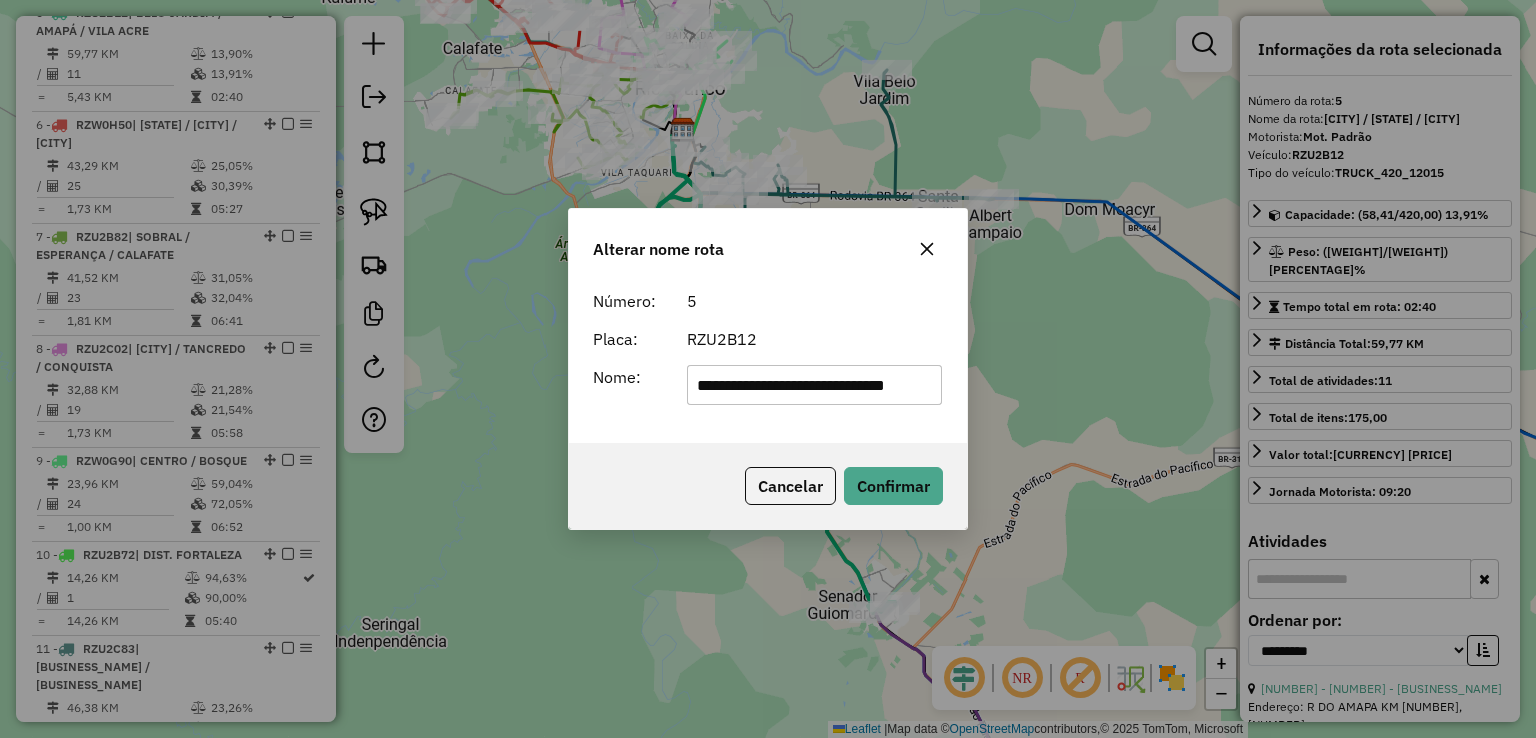 click on "**********" 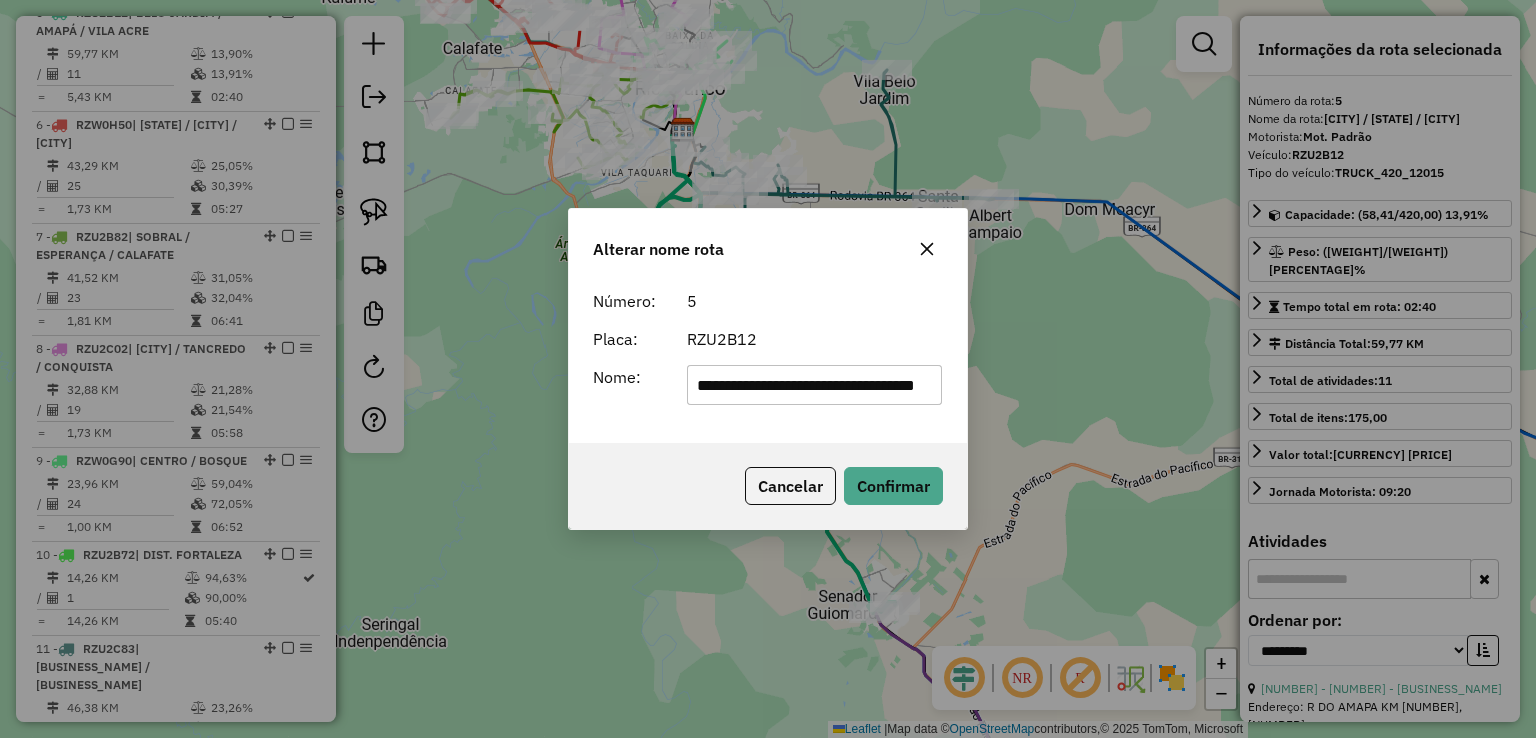 scroll, scrollTop: 0, scrollLeft: 82, axis: horizontal 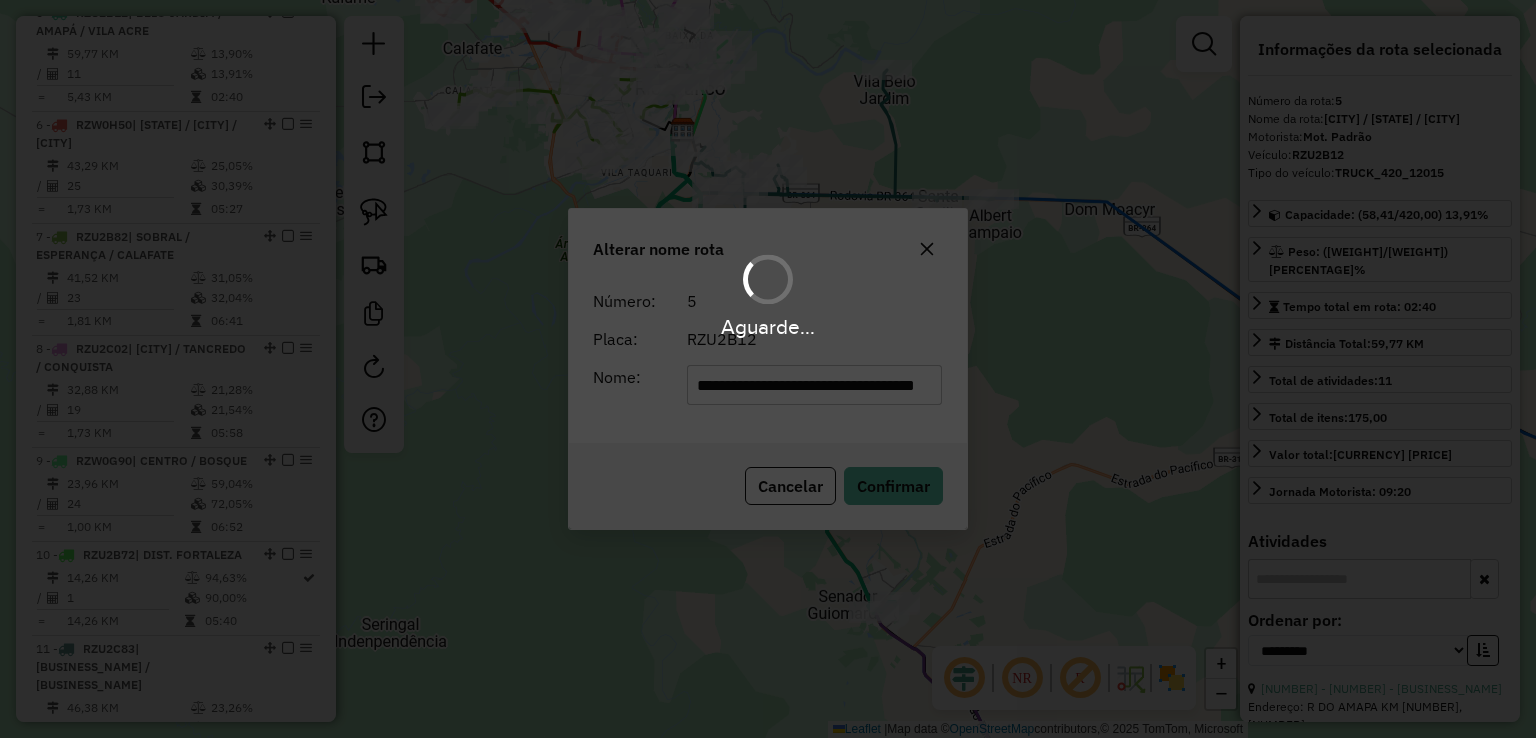 type 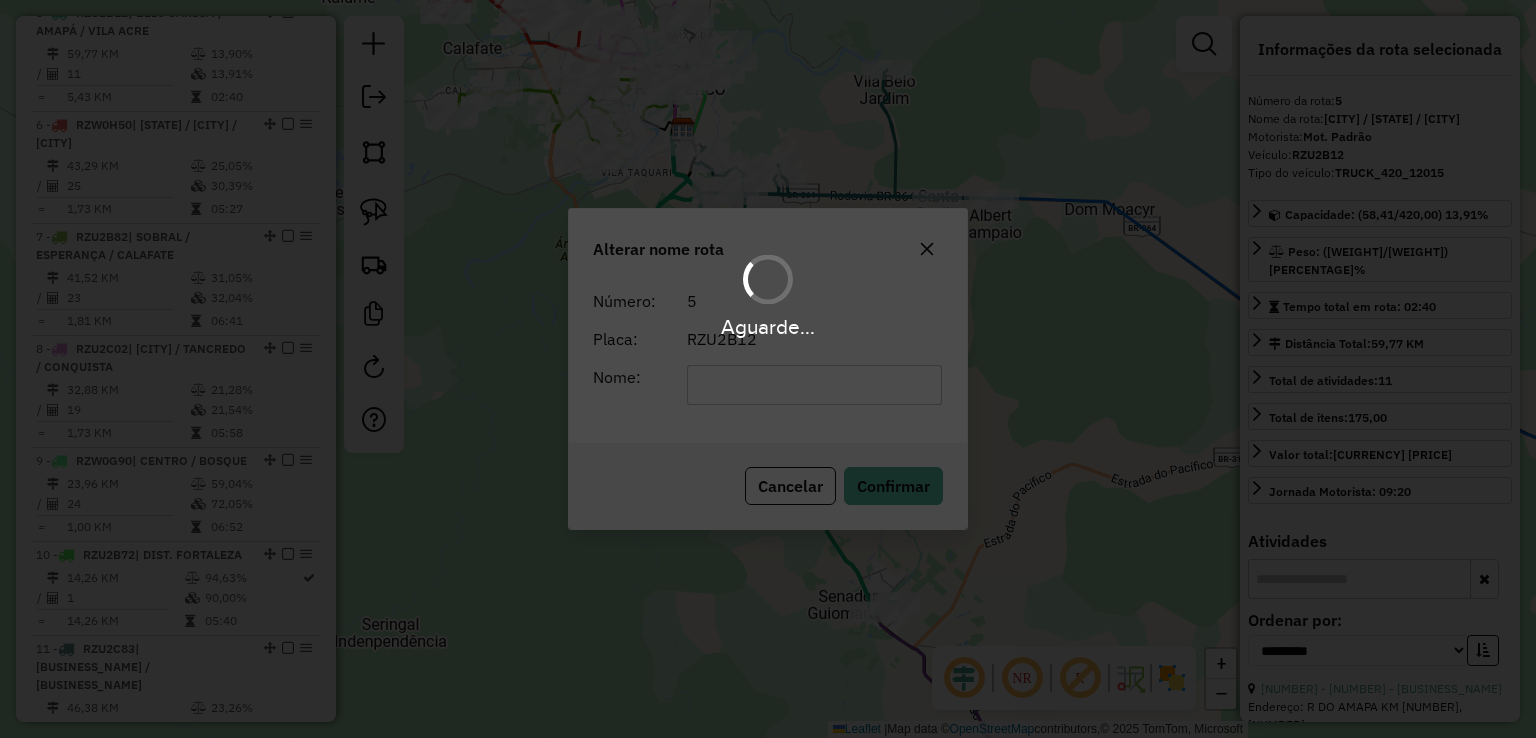 scroll, scrollTop: 0, scrollLeft: 0, axis: both 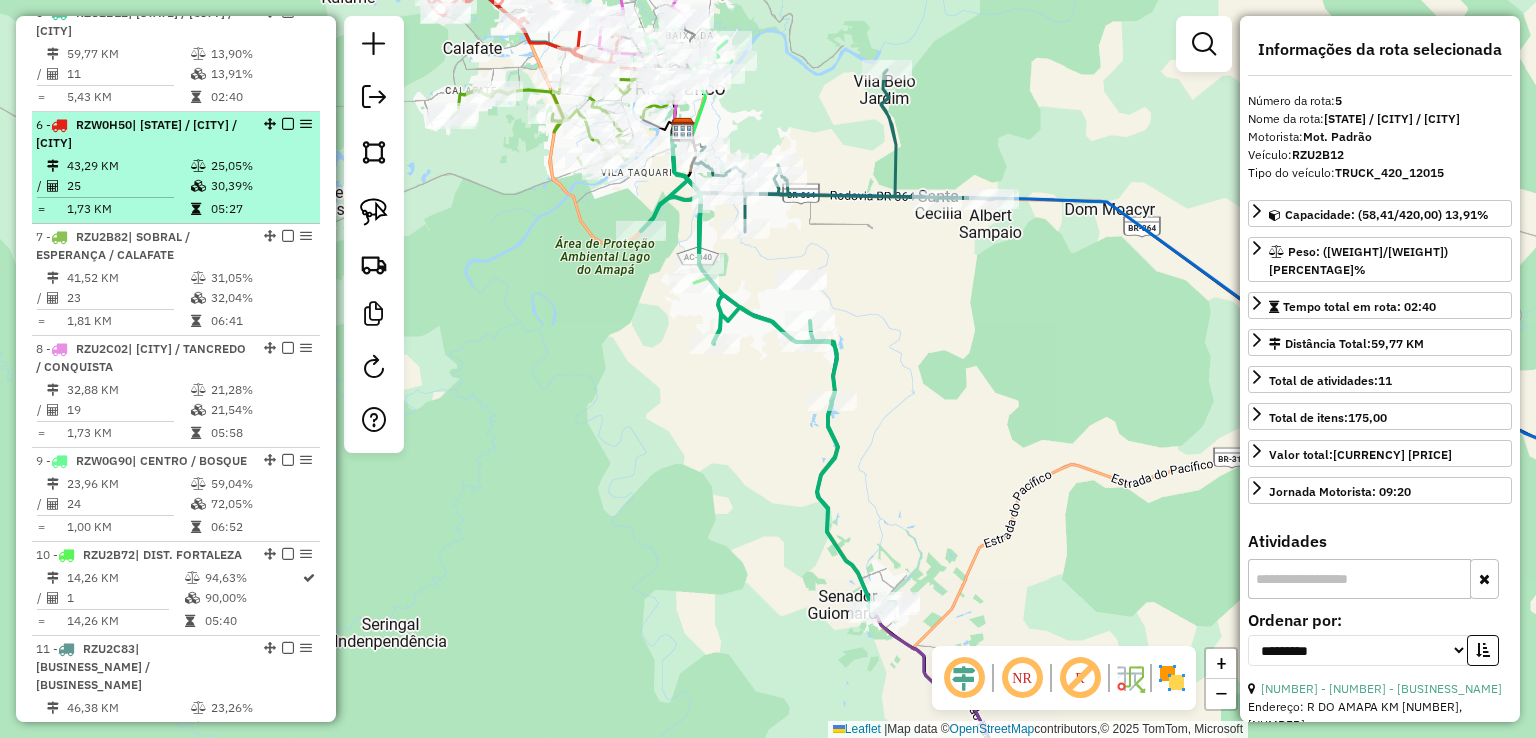 click on "6 -       RZW0H50   | CEARÁ / TUCUMÃ / UNIVERSITÁRIO" at bounding box center (142, 134) 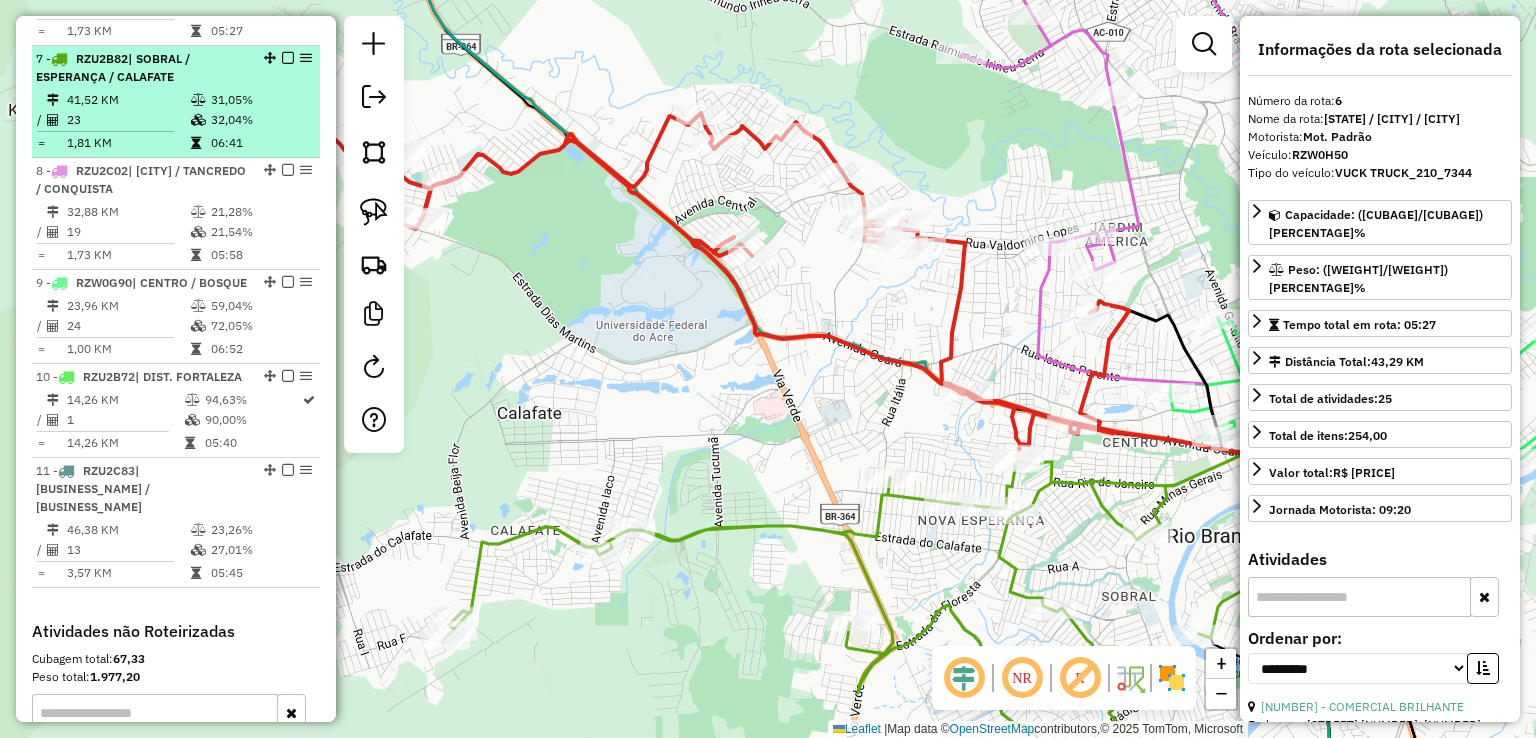 scroll, scrollTop: 1366, scrollLeft: 0, axis: vertical 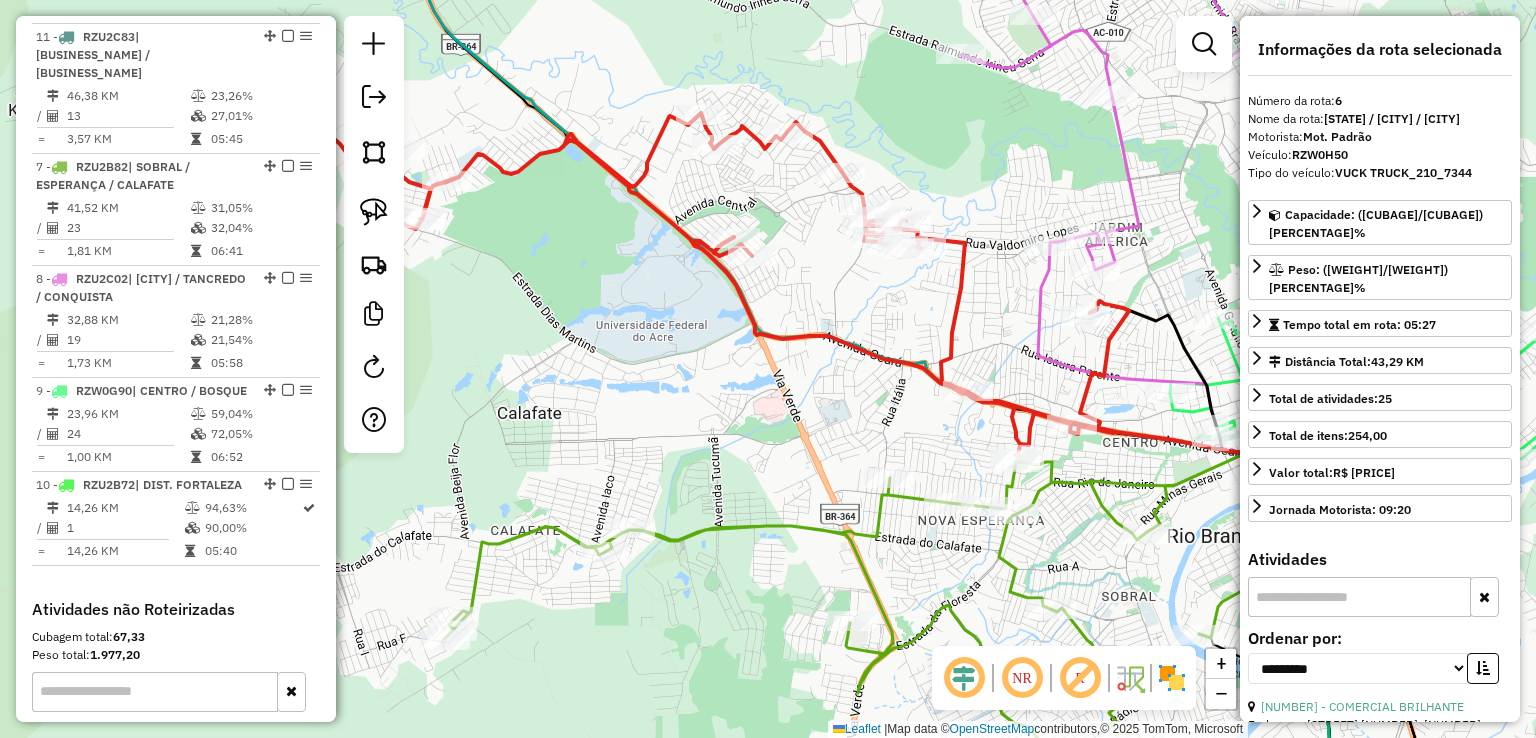 drag, startPoint x: 263, startPoint y: 499, endPoint x: 263, endPoint y: 74, distance: 425 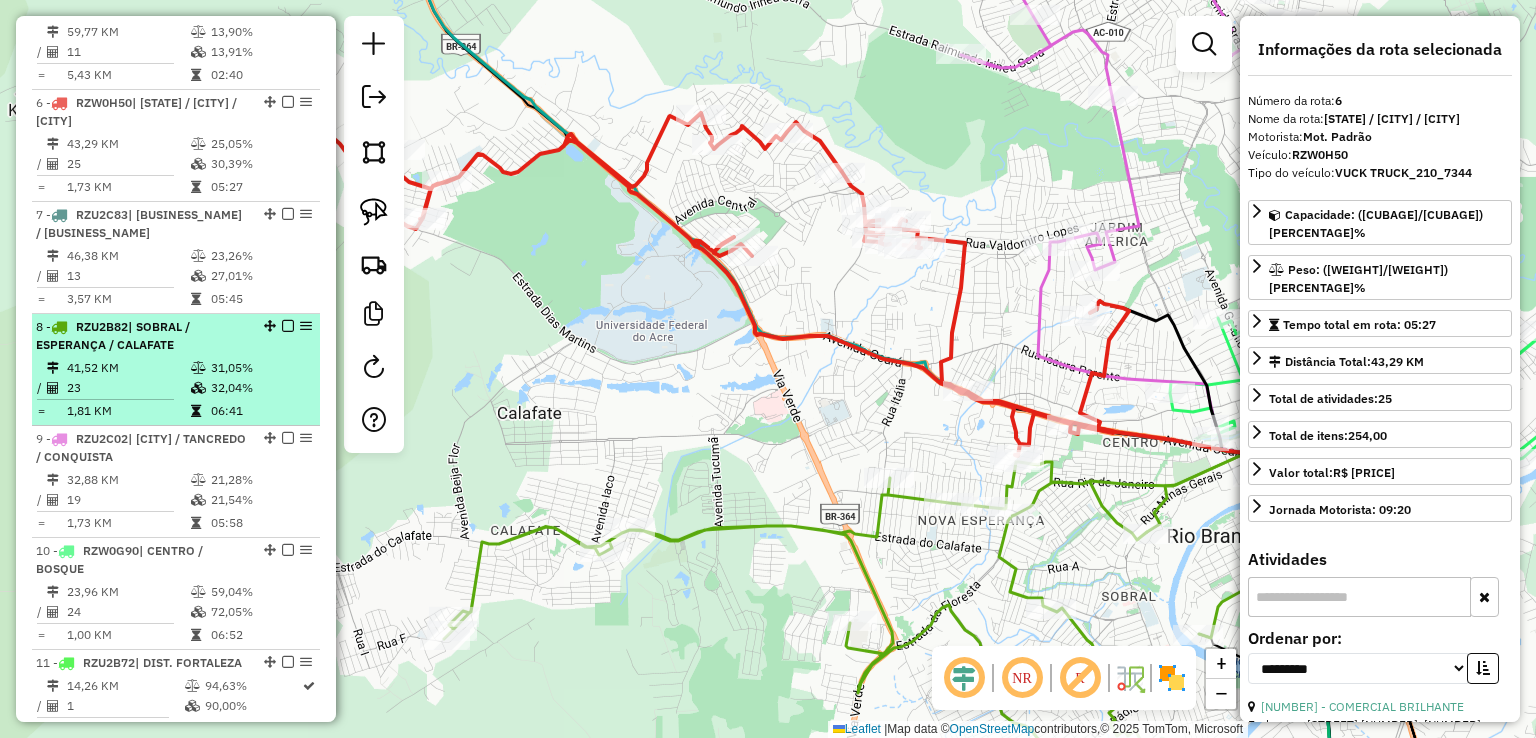 scroll, scrollTop: 1166, scrollLeft: 0, axis: vertical 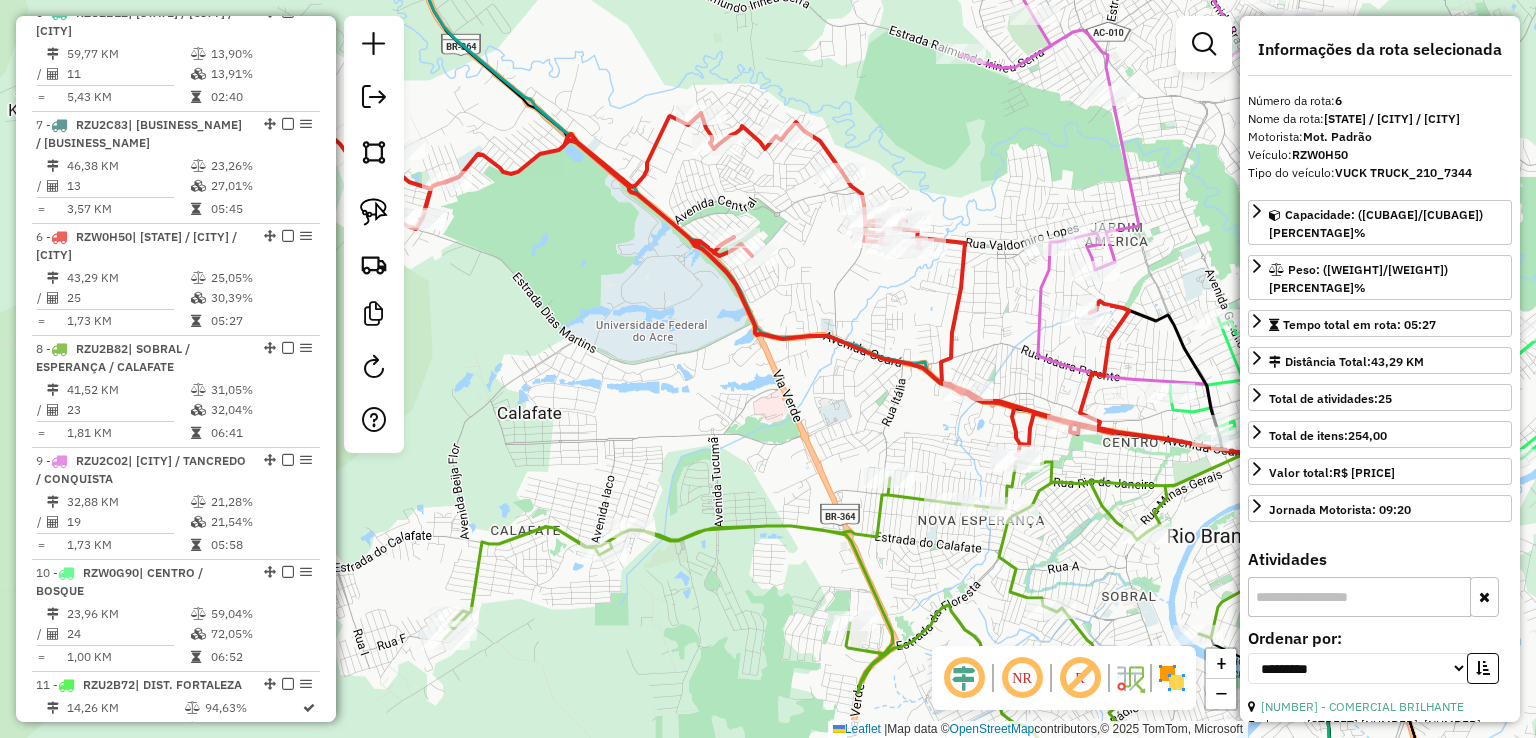 drag, startPoint x: 260, startPoint y: 249, endPoint x: 256, endPoint y: 181, distance: 68.117546 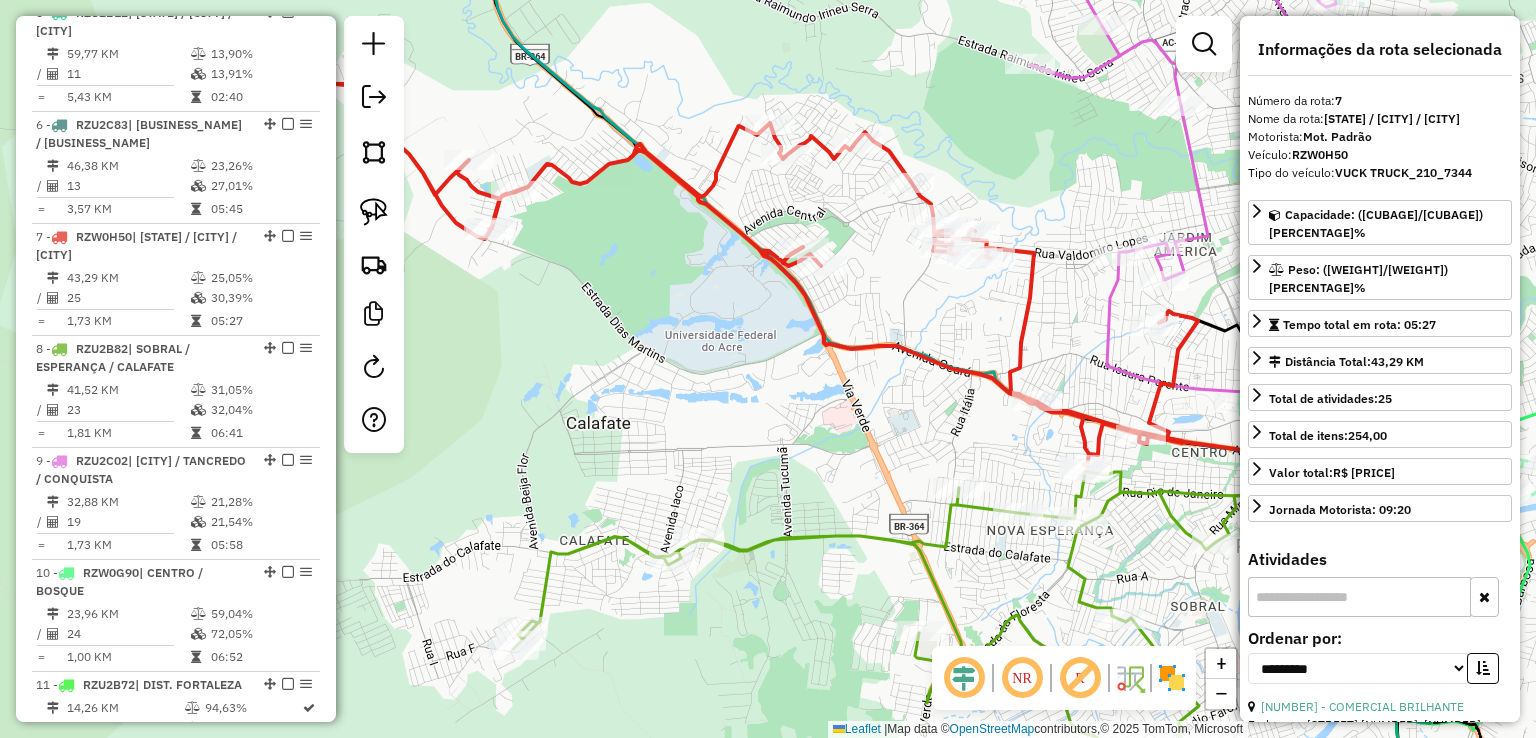 drag, startPoint x: 585, startPoint y: 291, endPoint x: 672, endPoint y: 293, distance: 87.02299 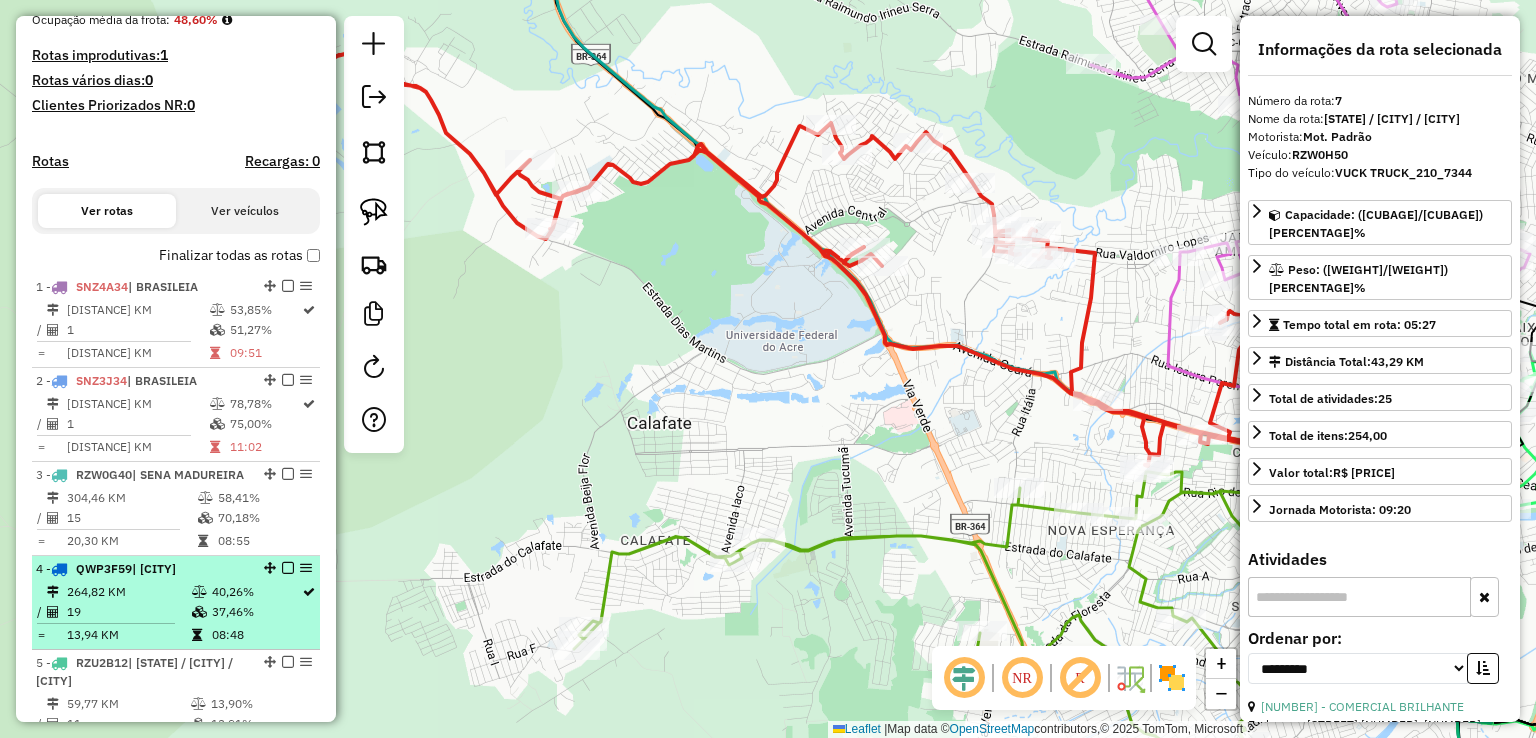scroll, scrollTop: 366, scrollLeft: 0, axis: vertical 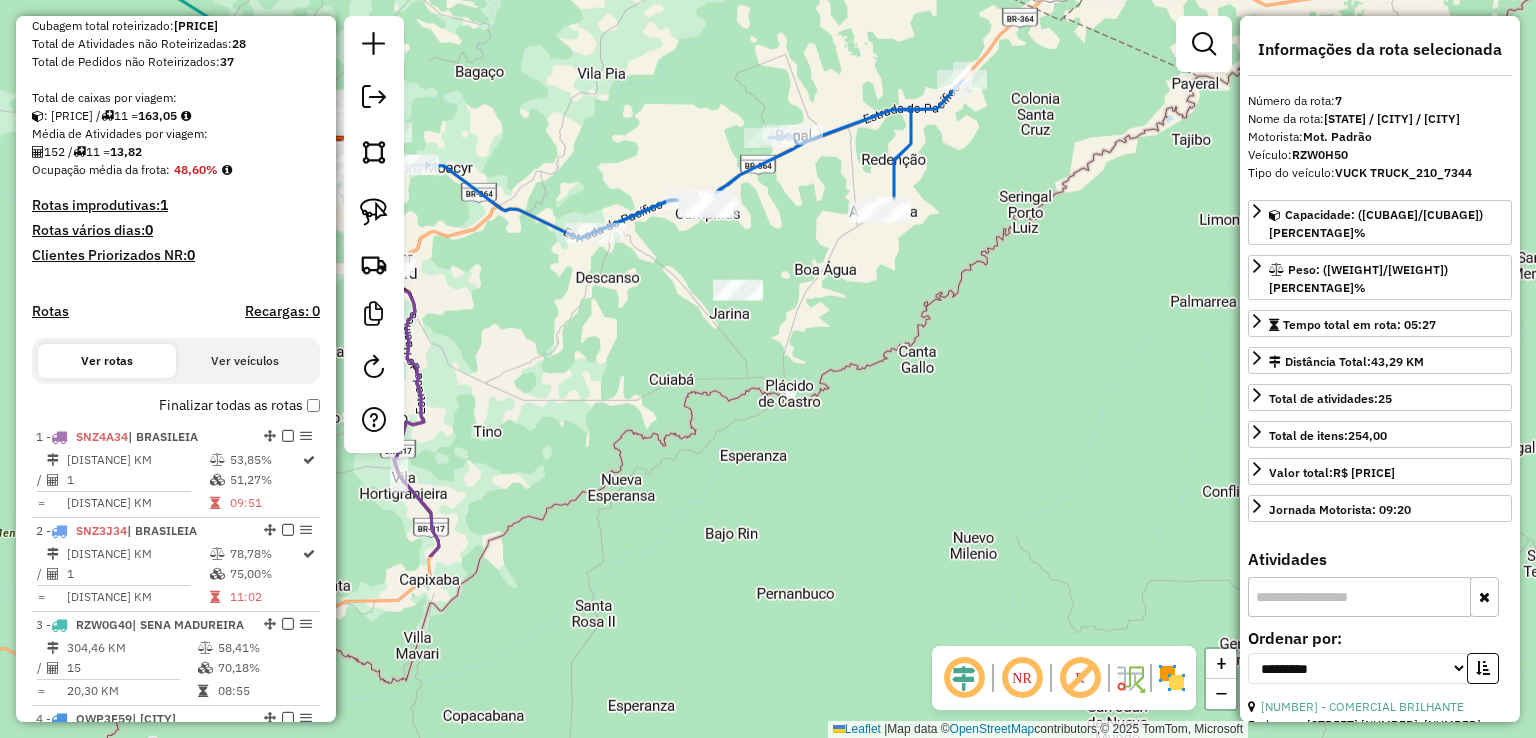 drag, startPoint x: 1022, startPoint y: 354, endPoint x: 627, endPoint y: 109, distance: 464.8118 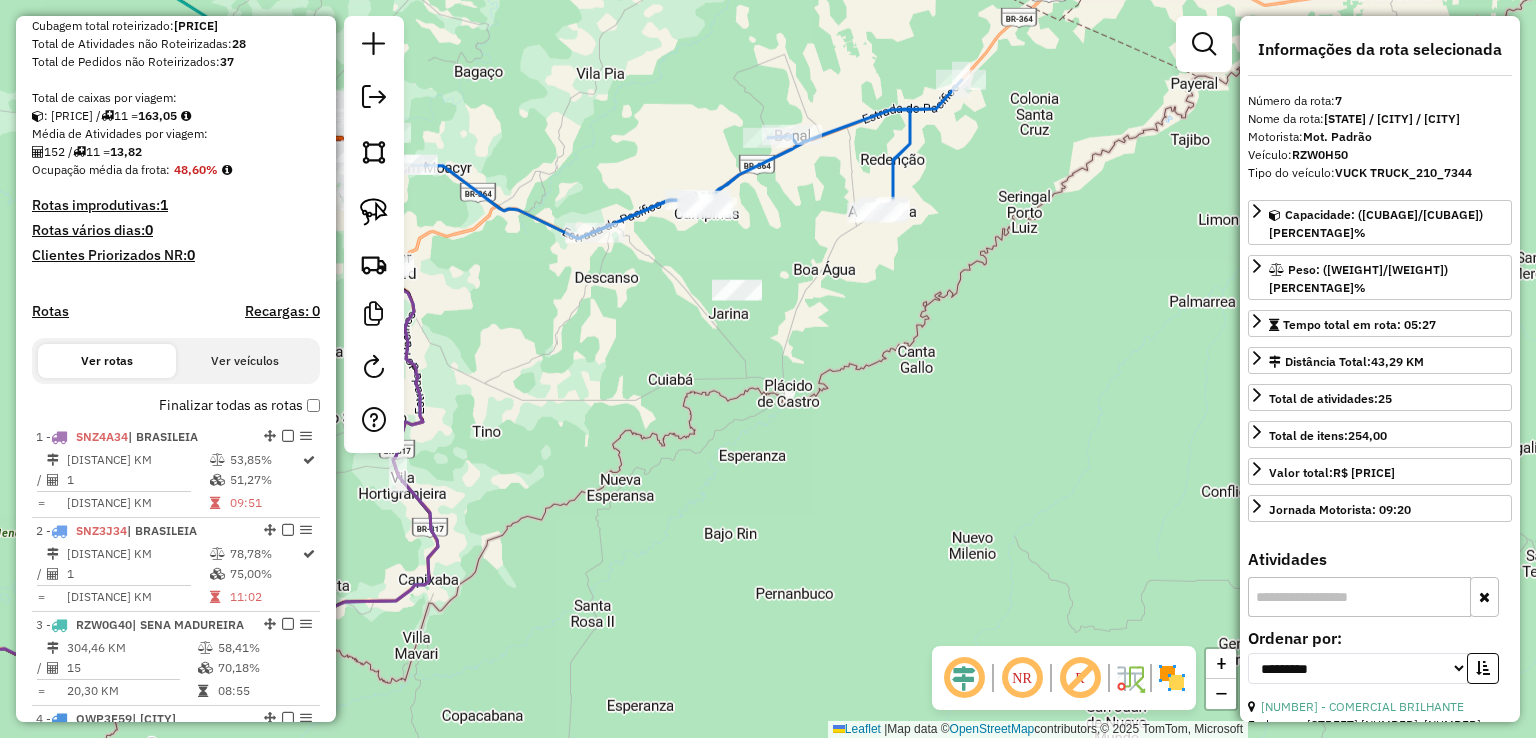 drag, startPoint x: 620, startPoint y: 105, endPoint x: 913, endPoint y: 229, distance: 318.15875 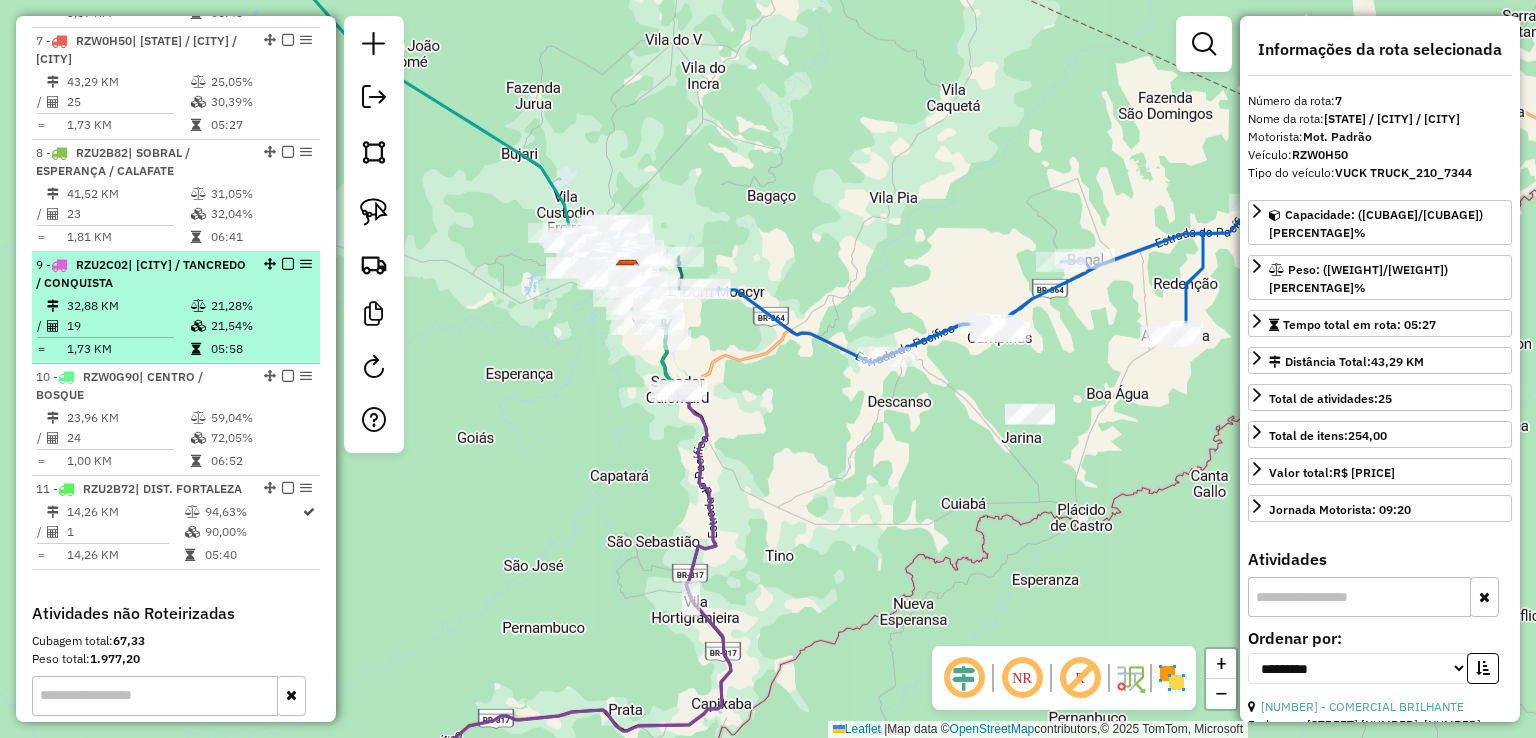 scroll, scrollTop: 1366, scrollLeft: 0, axis: vertical 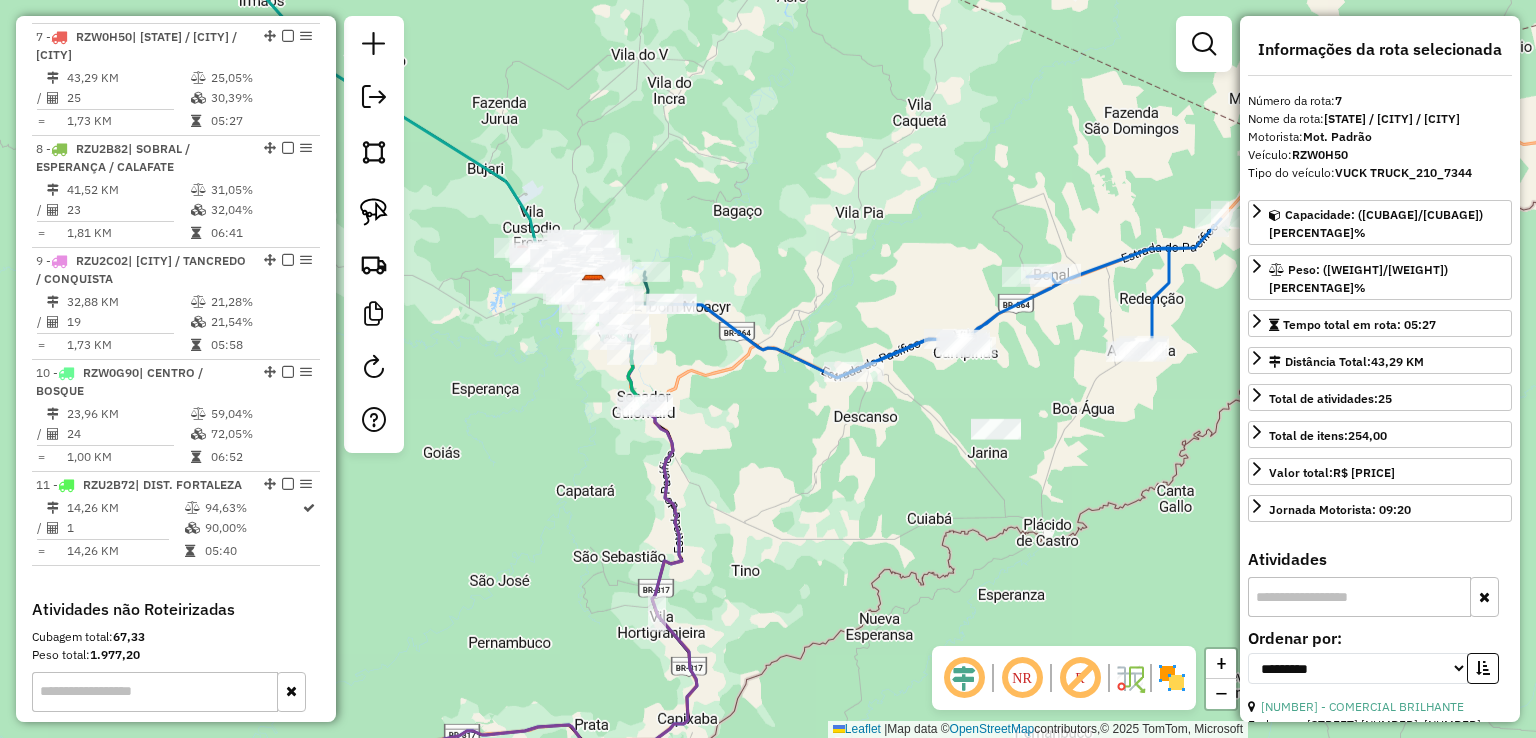 drag, startPoint x: 706, startPoint y: 330, endPoint x: 596, endPoint y: 373, distance: 118.10589 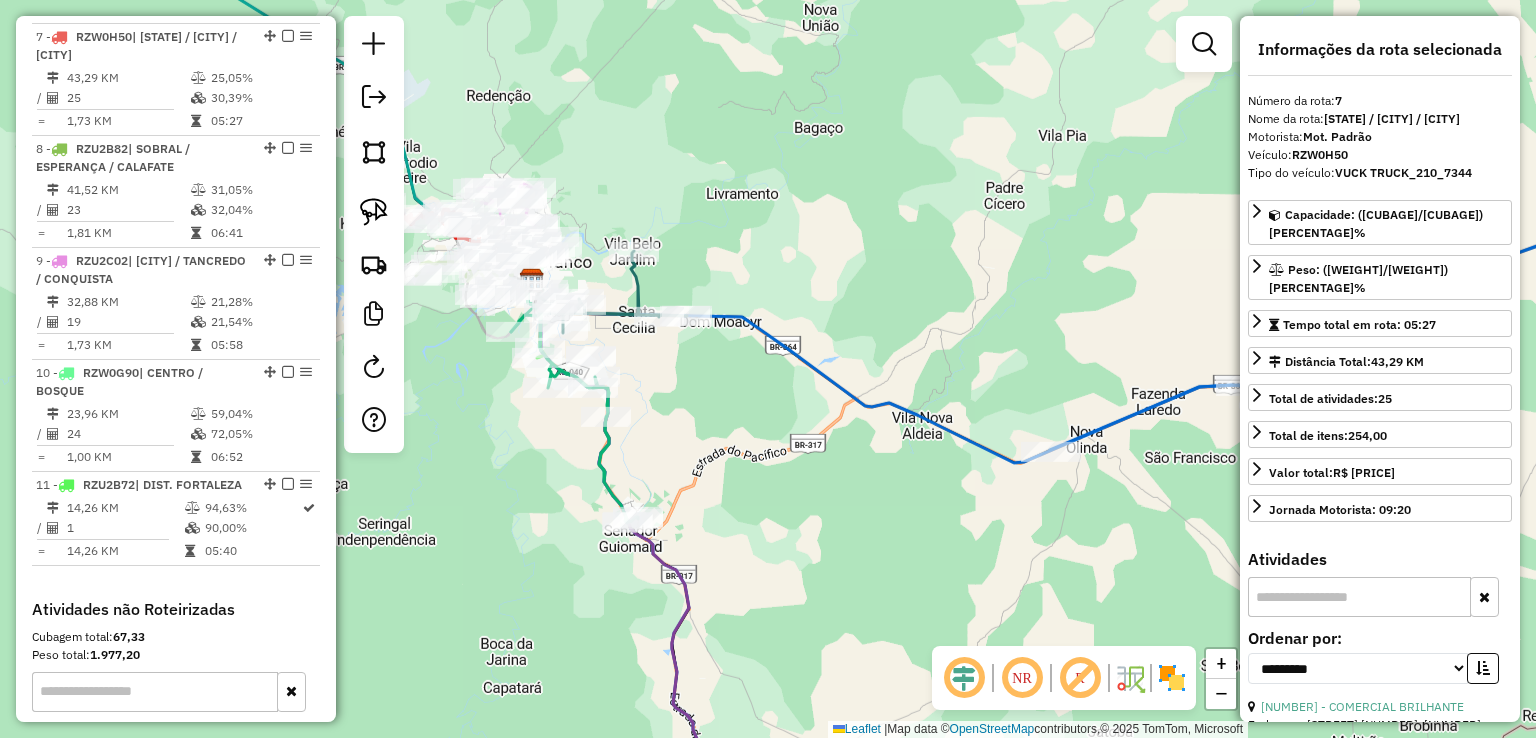 drag, startPoint x: 582, startPoint y: 356, endPoint x: 691, endPoint y: 364, distance: 109.29318 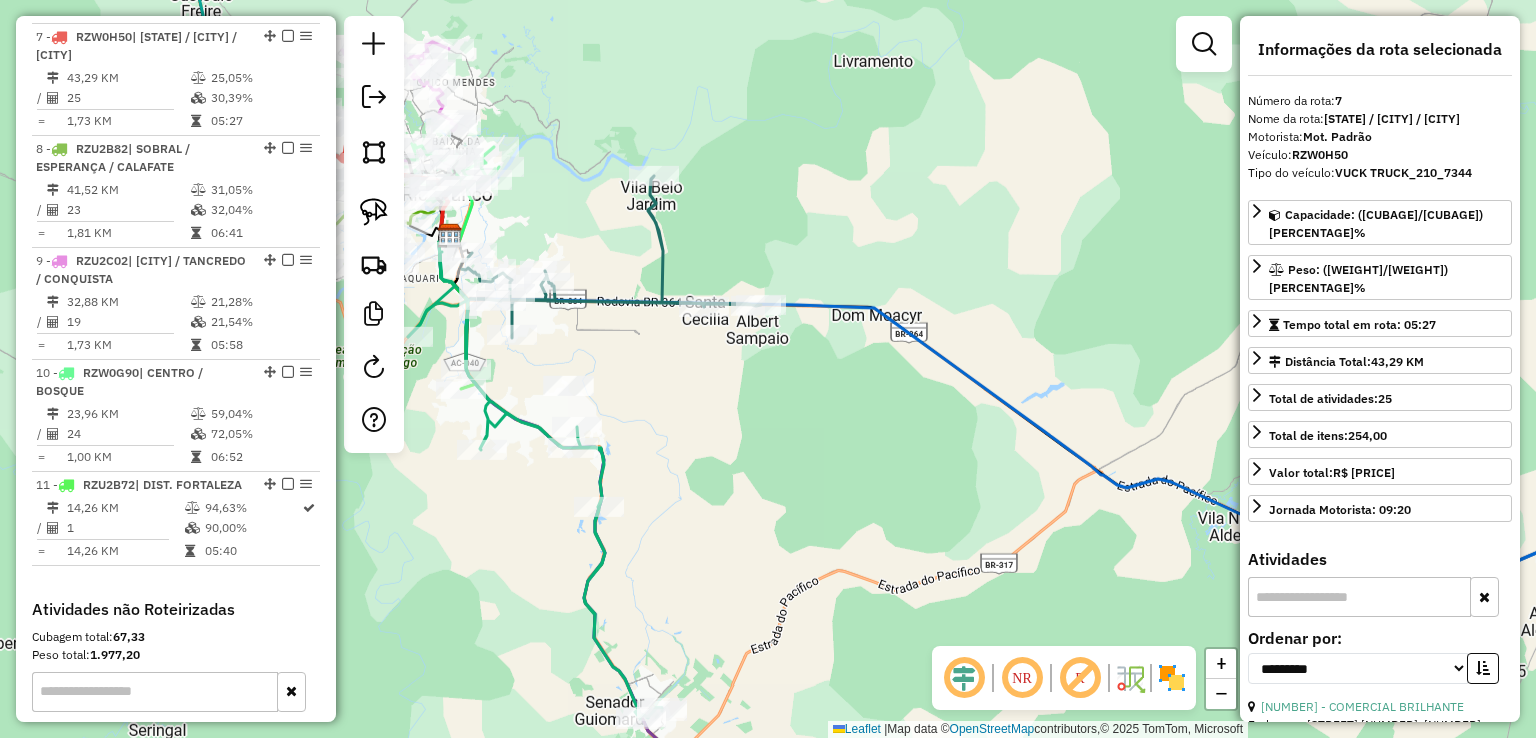 drag, startPoint x: 567, startPoint y: 366, endPoint x: 682, endPoint y: 351, distance: 115.97414 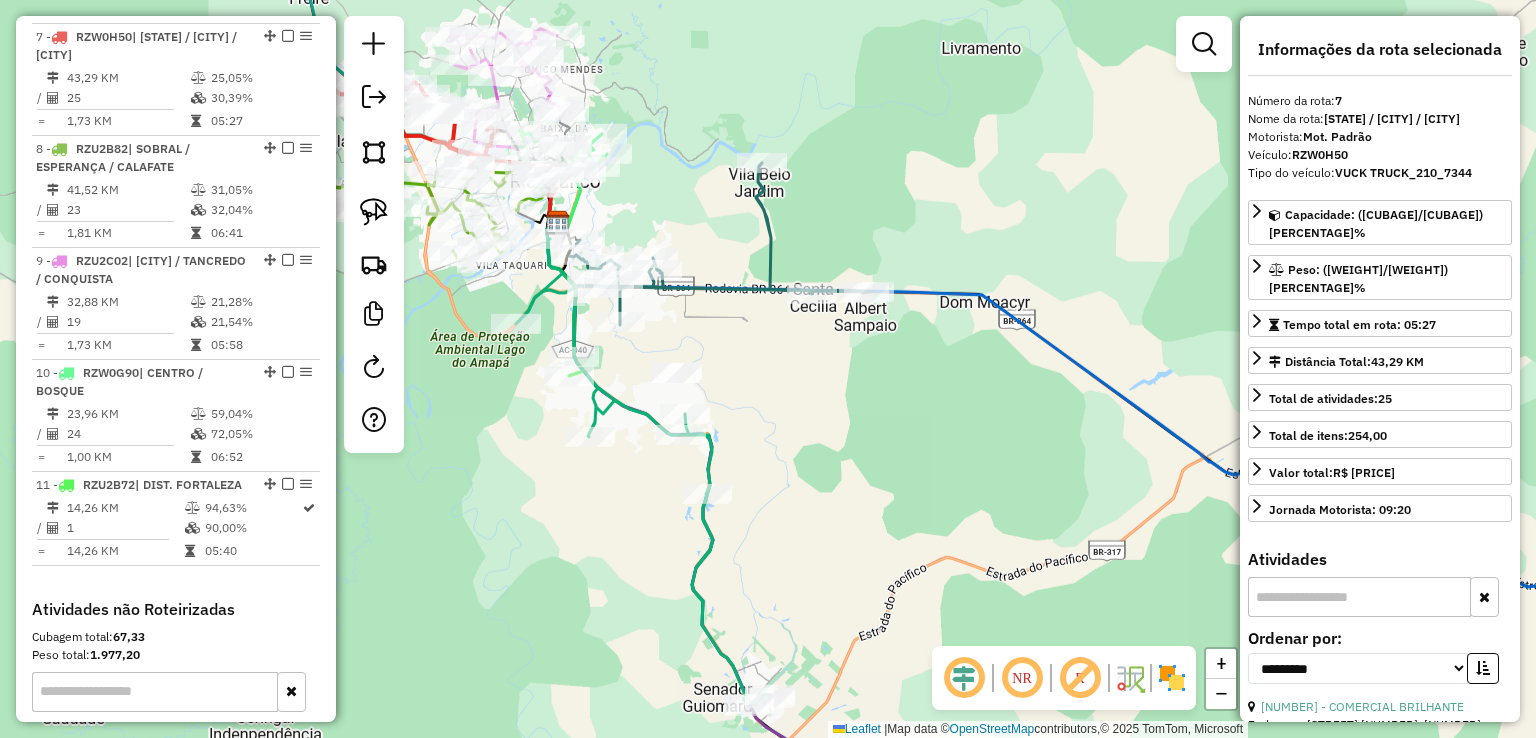 click 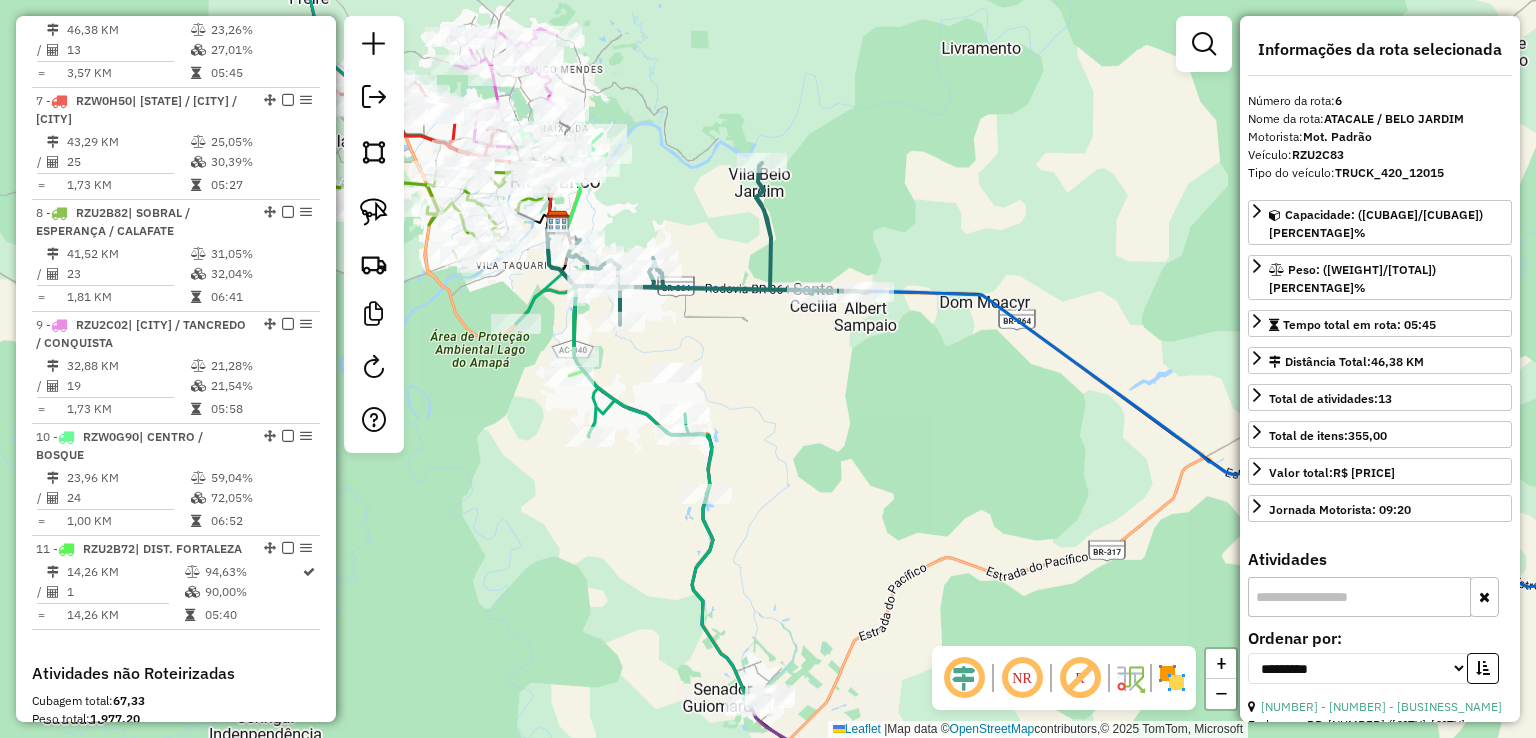 scroll, scrollTop: 1278, scrollLeft: 0, axis: vertical 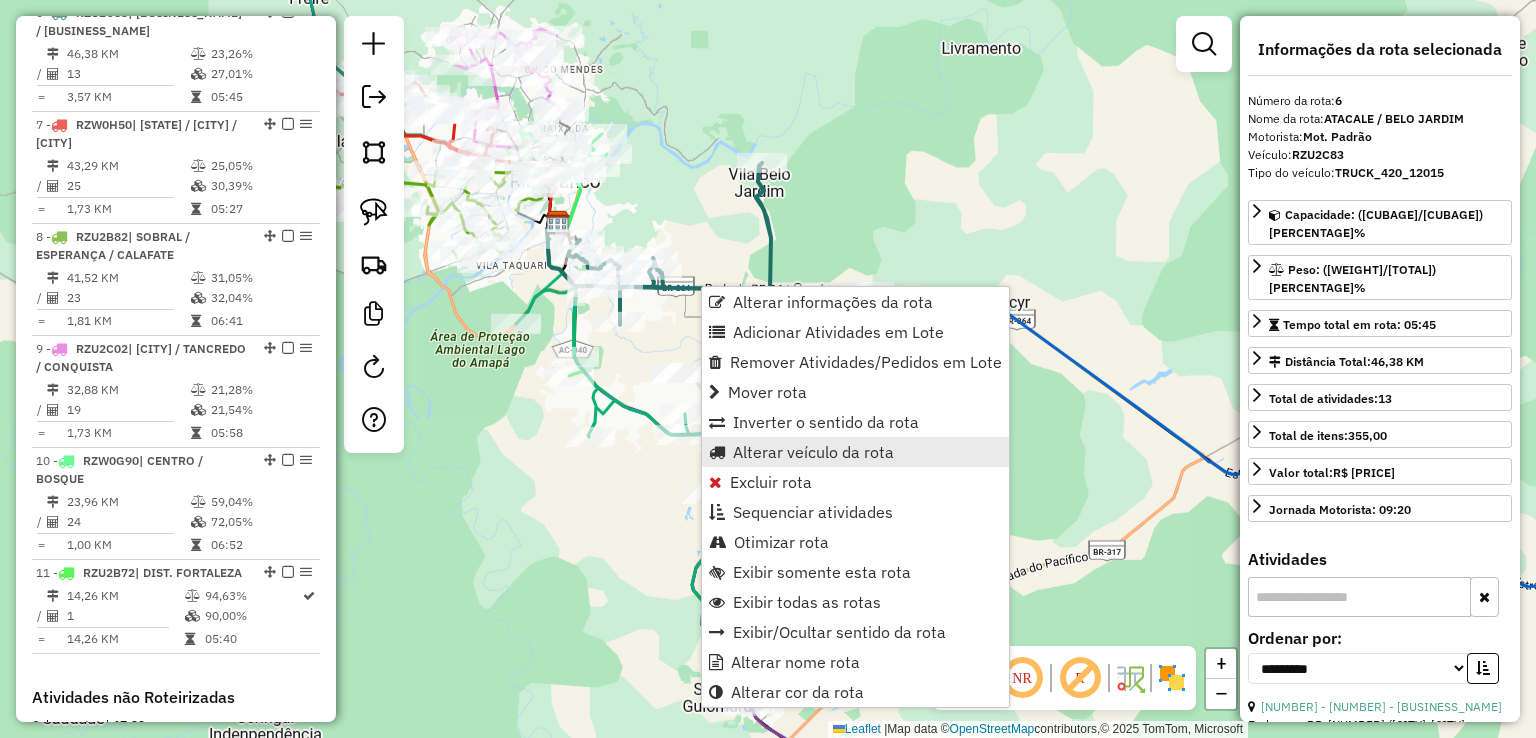 click on "Alterar veículo da rota" at bounding box center [813, 452] 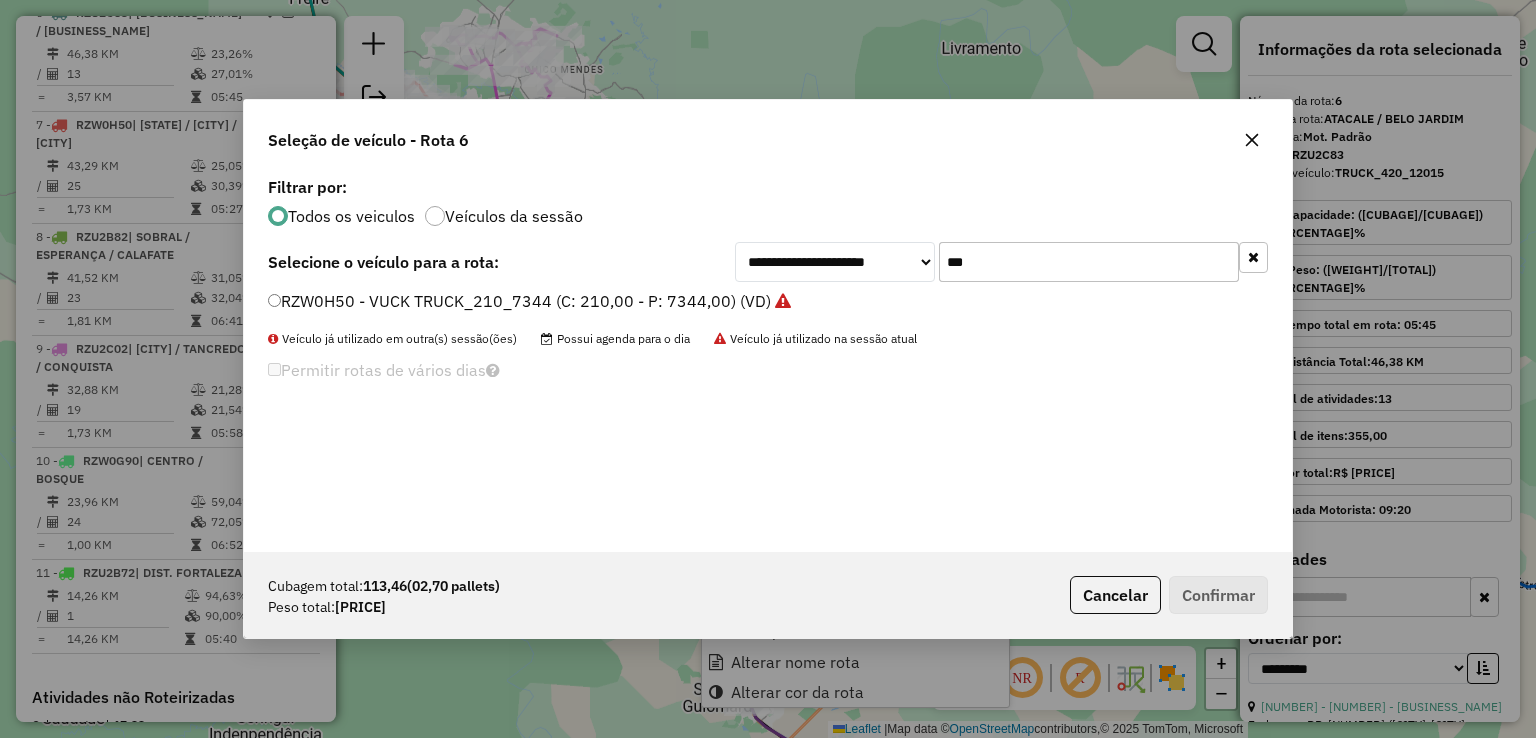 scroll, scrollTop: 10, scrollLeft: 6, axis: both 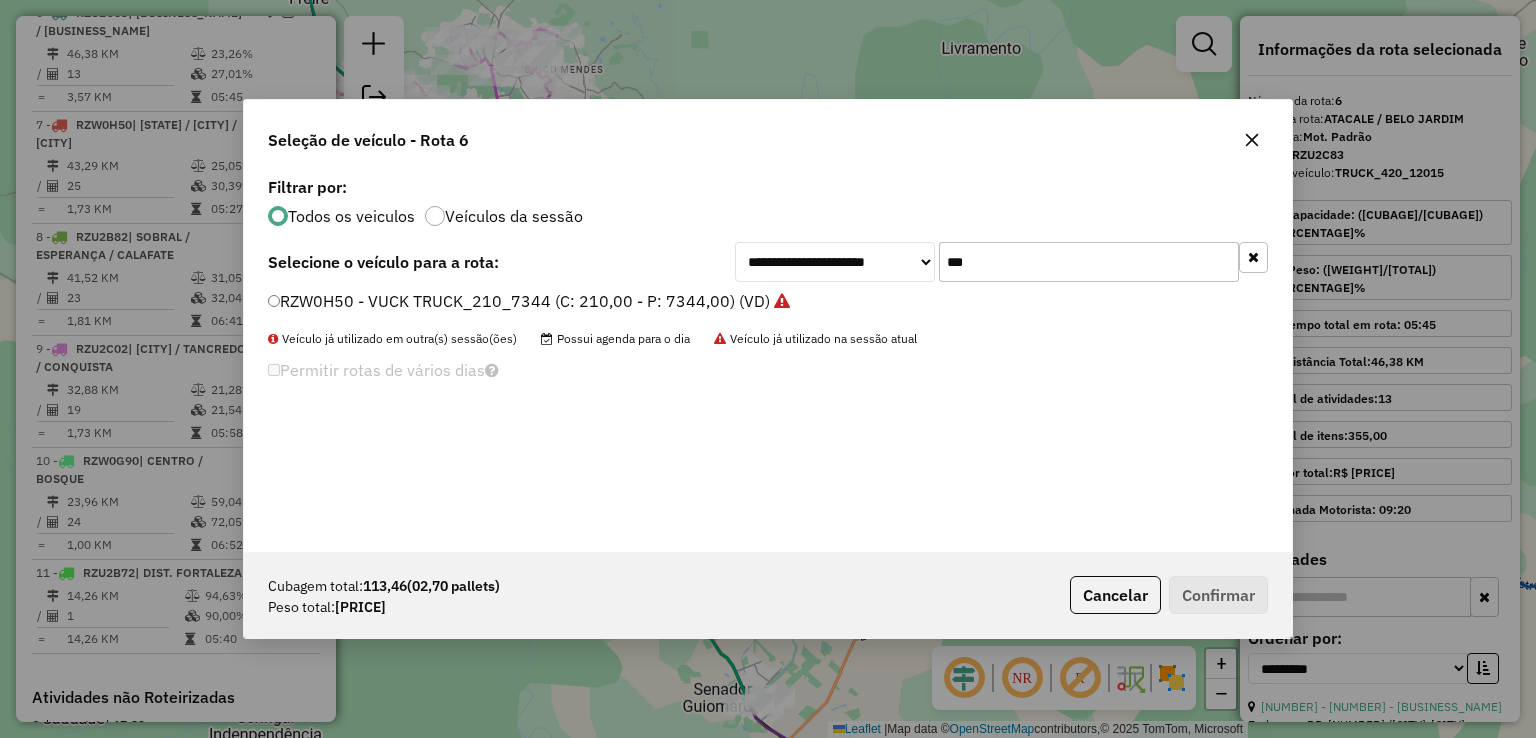 click on "***" 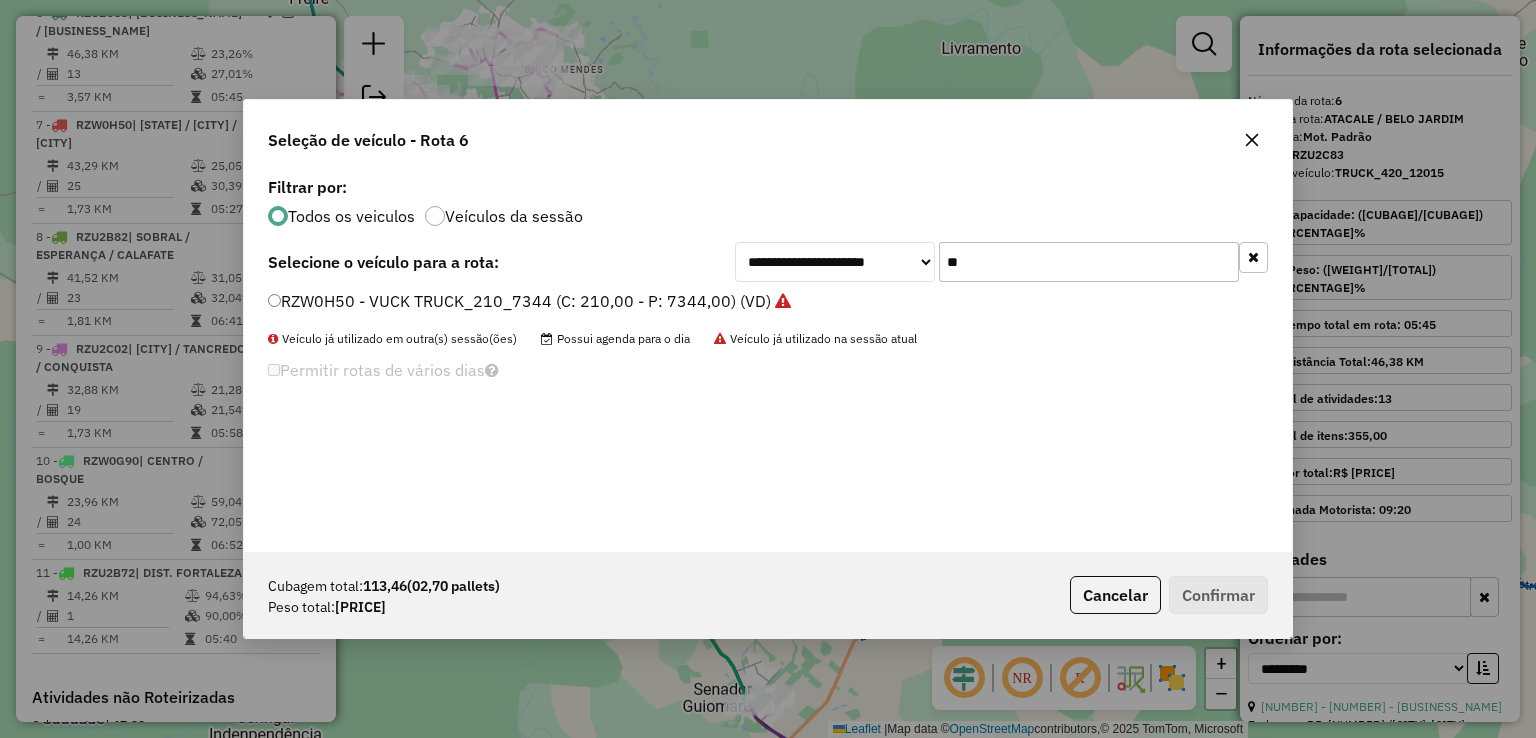 type on "***" 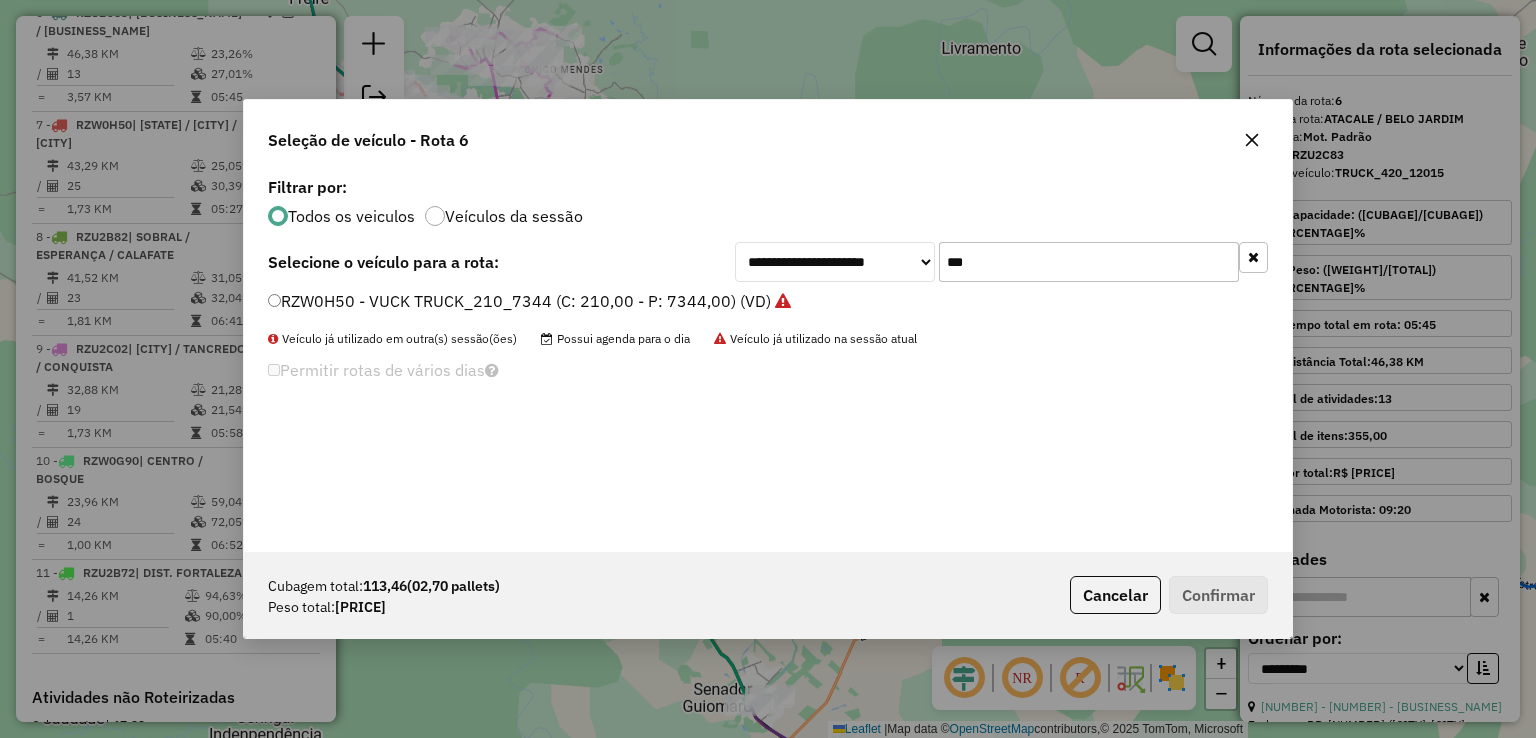 click on "RZW0H50 - VUCK TRUCK_210_7344 (C: 210,00 - P: 7344,00) (VD)" 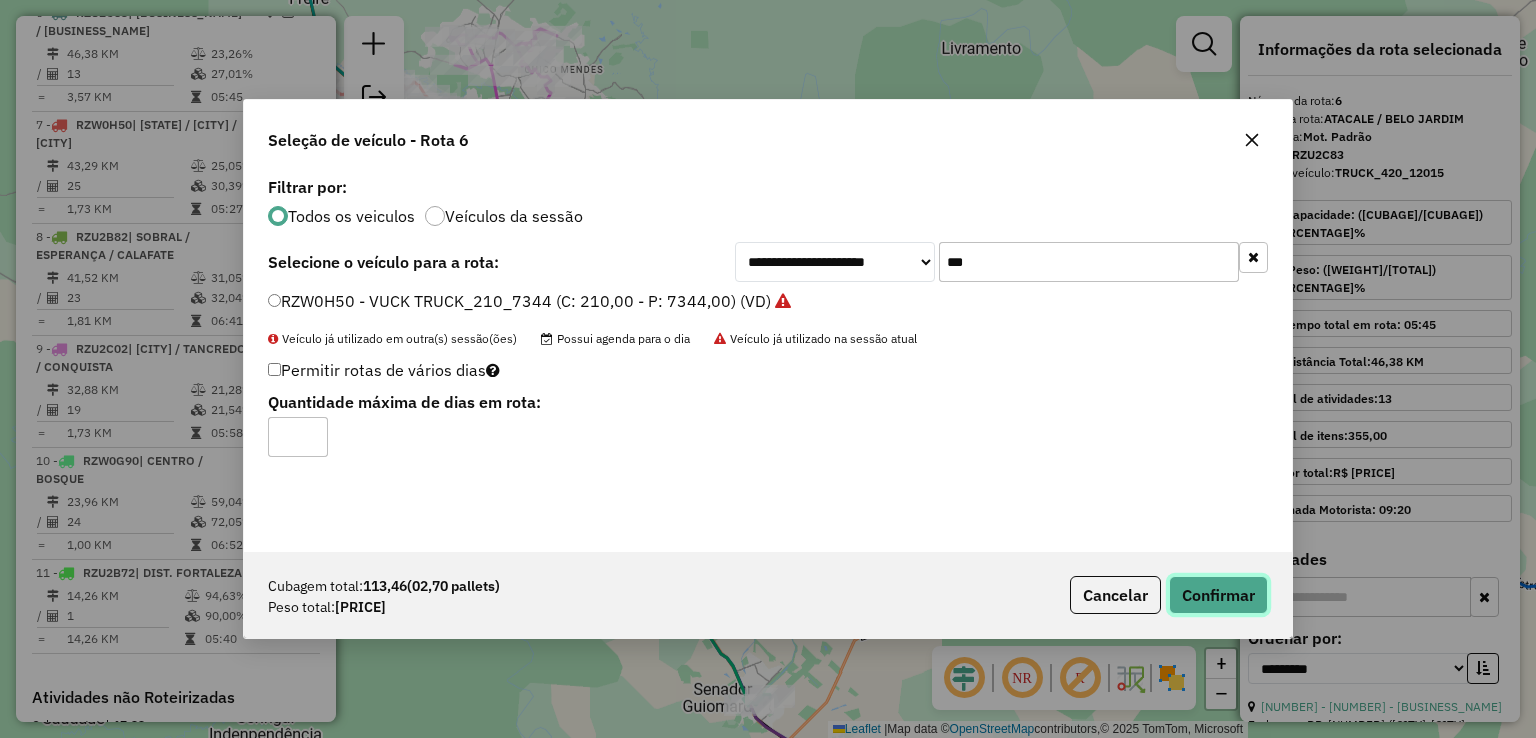 click on "Confirmar" 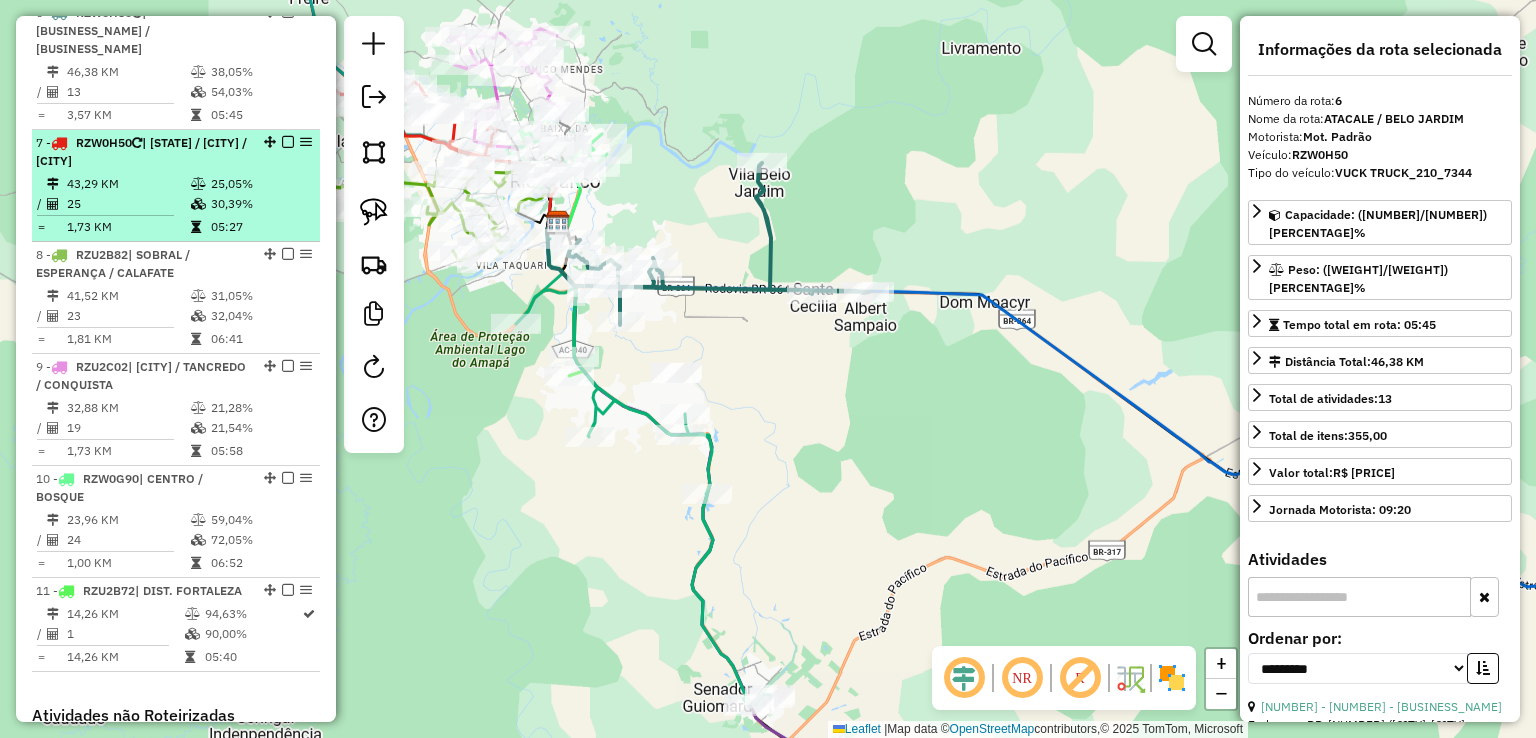 click on "7 -       RZW0H50   | CEARÁ / TUCUMÃ / UNIVERSITÁRIO" at bounding box center [142, 152] 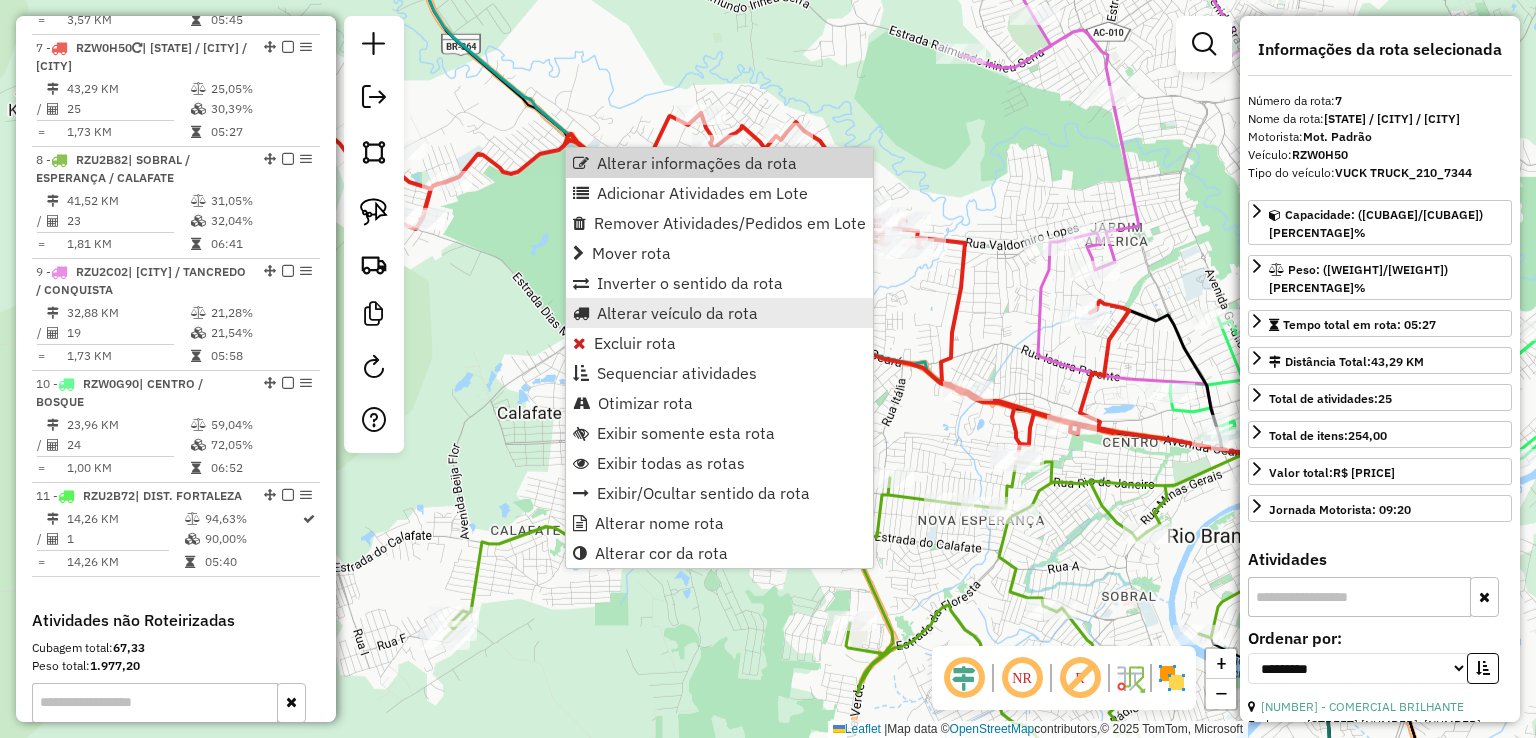 scroll, scrollTop: 1390, scrollLeft: 0, axis: vertical 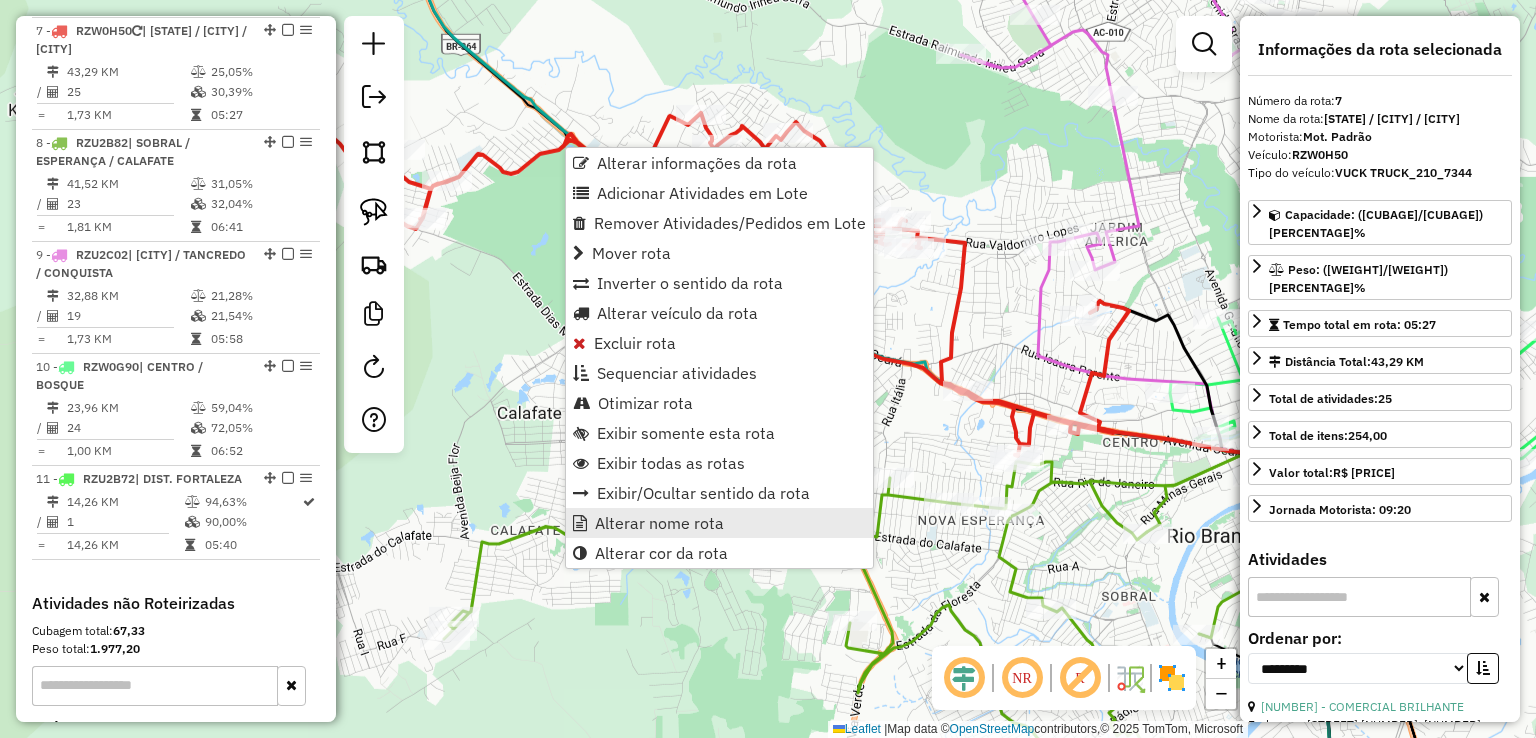 click on "Alterar nome rota" at bounding box center [659, 523] 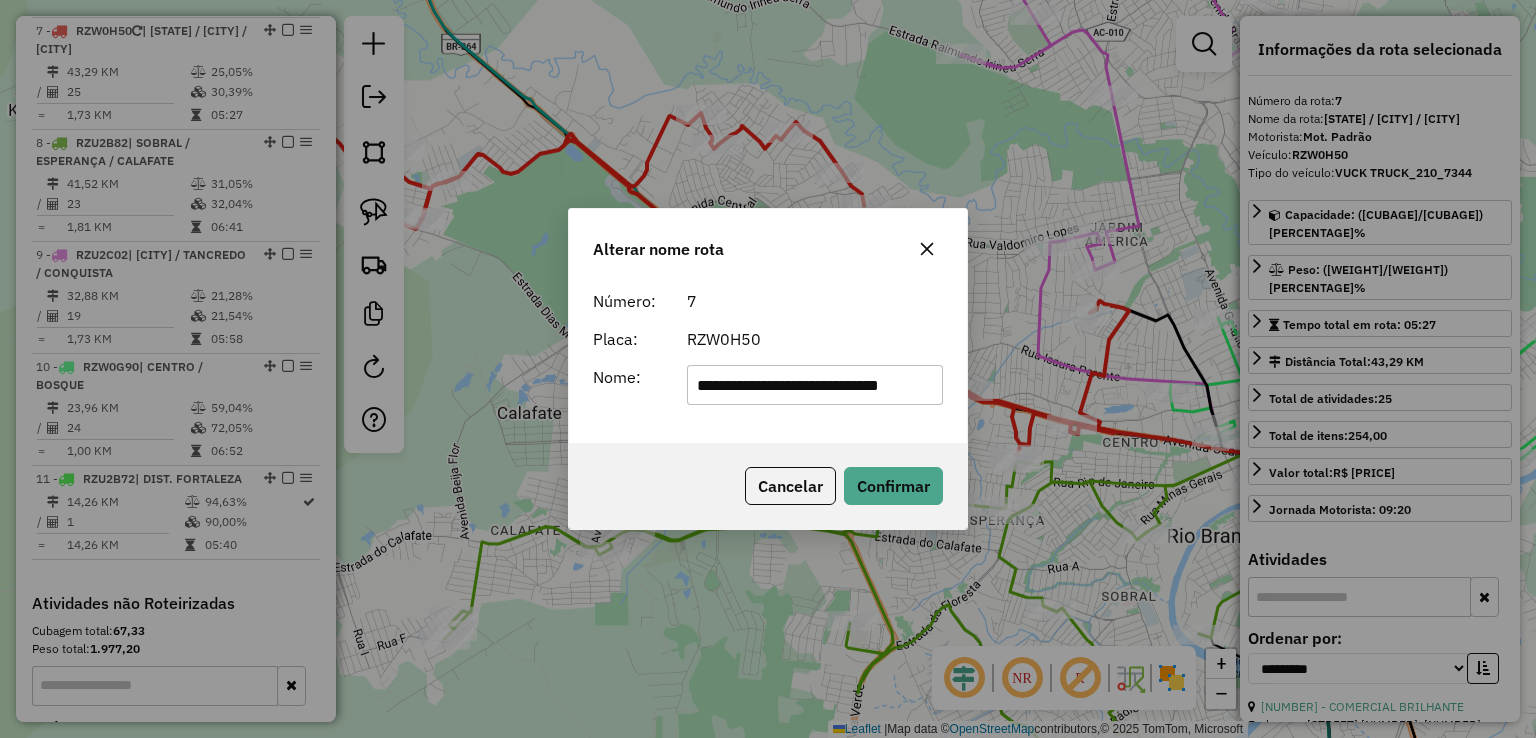scroll, scrollTop: 0, scrollLeft: 25, axis: horizontal 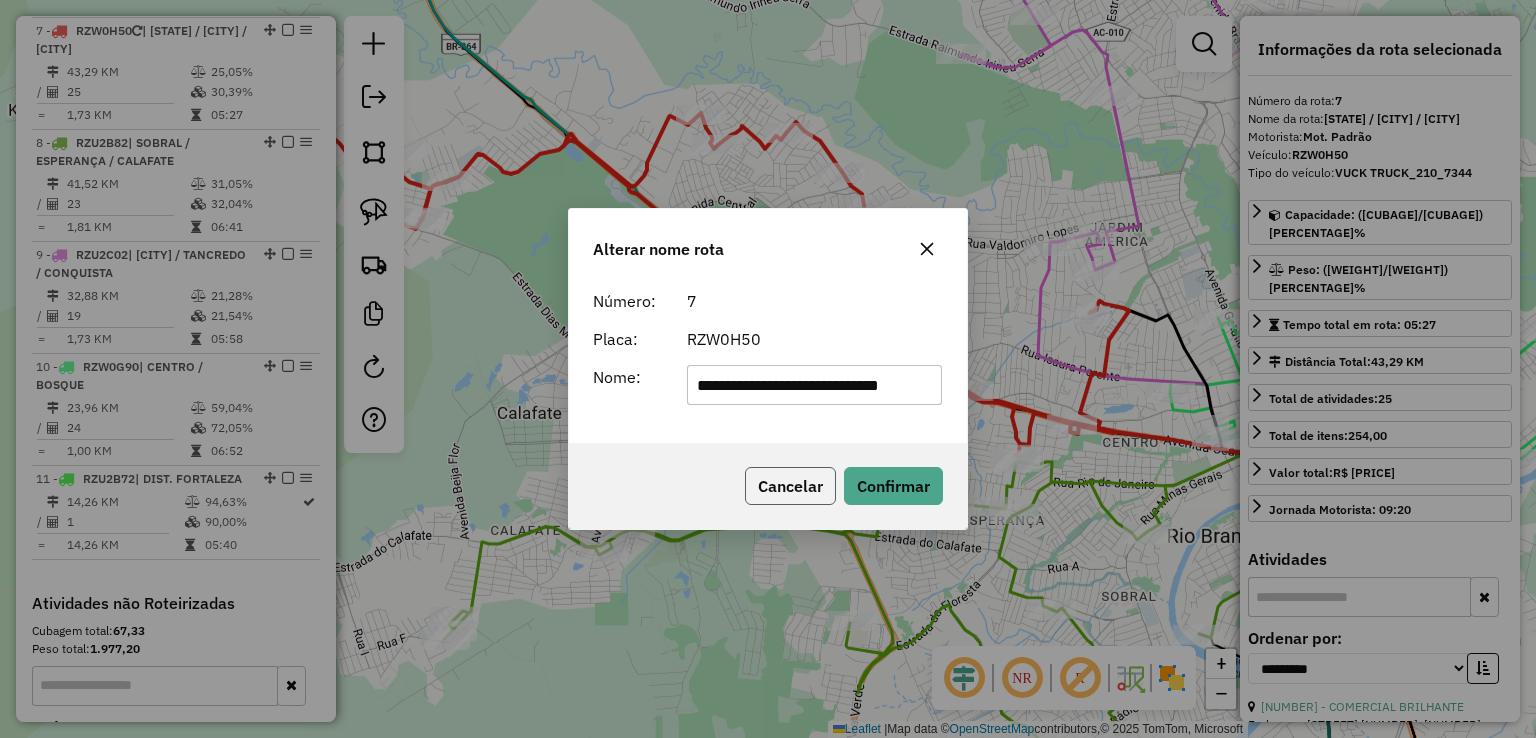 click on "Cancelar" 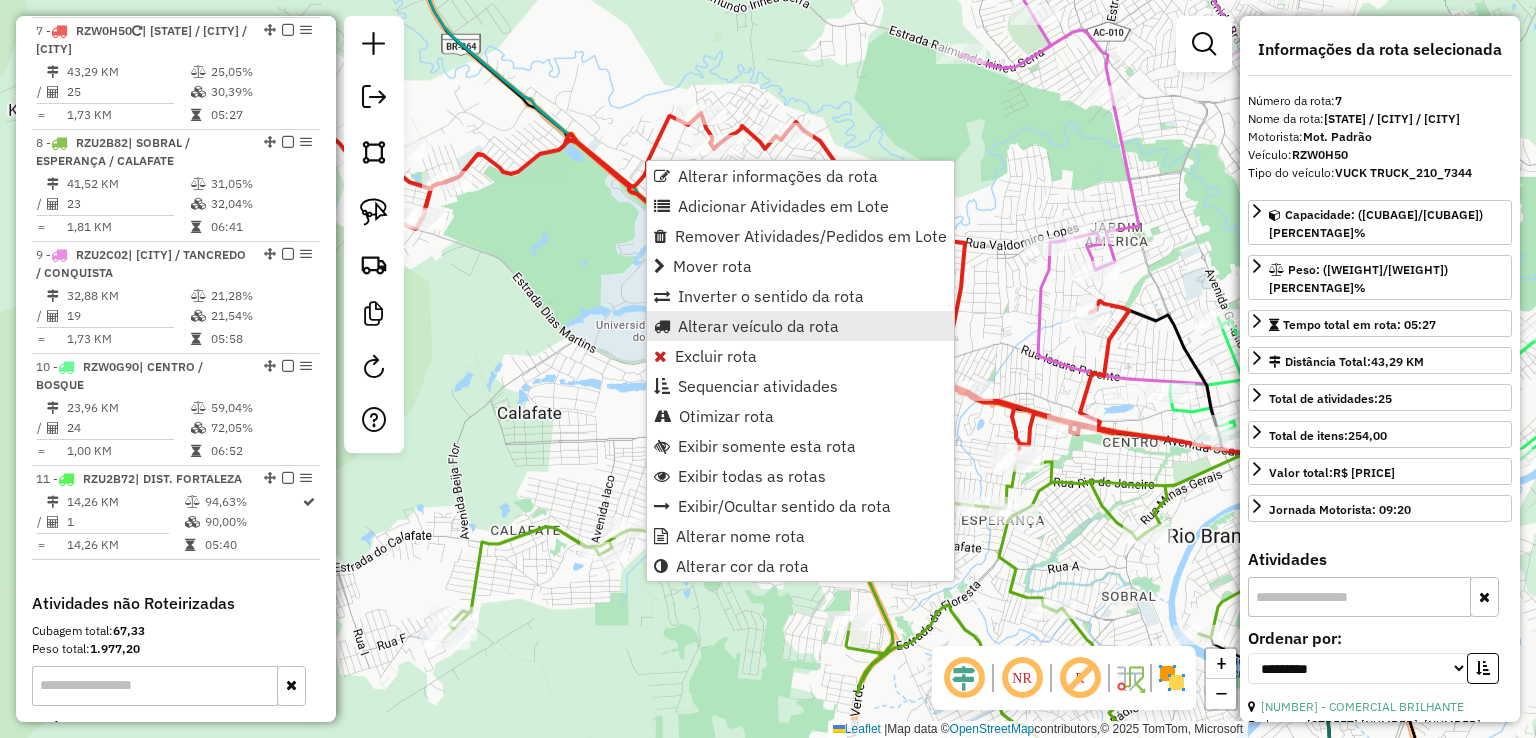 click on "Alterar veículo da rota" at bounding box center [758, 326] 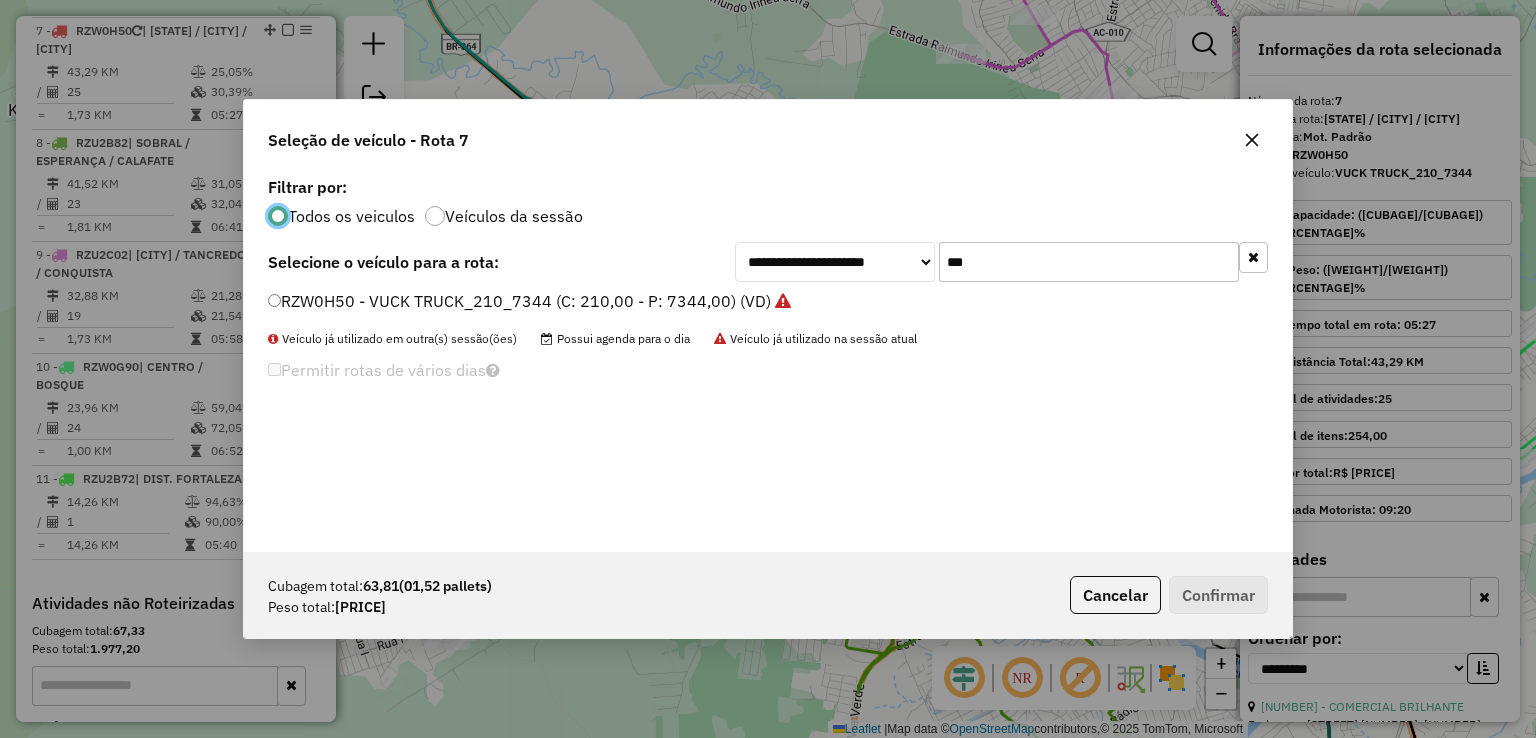 scroll, scrollTop: 10, scrollLeft: 6, axis: both 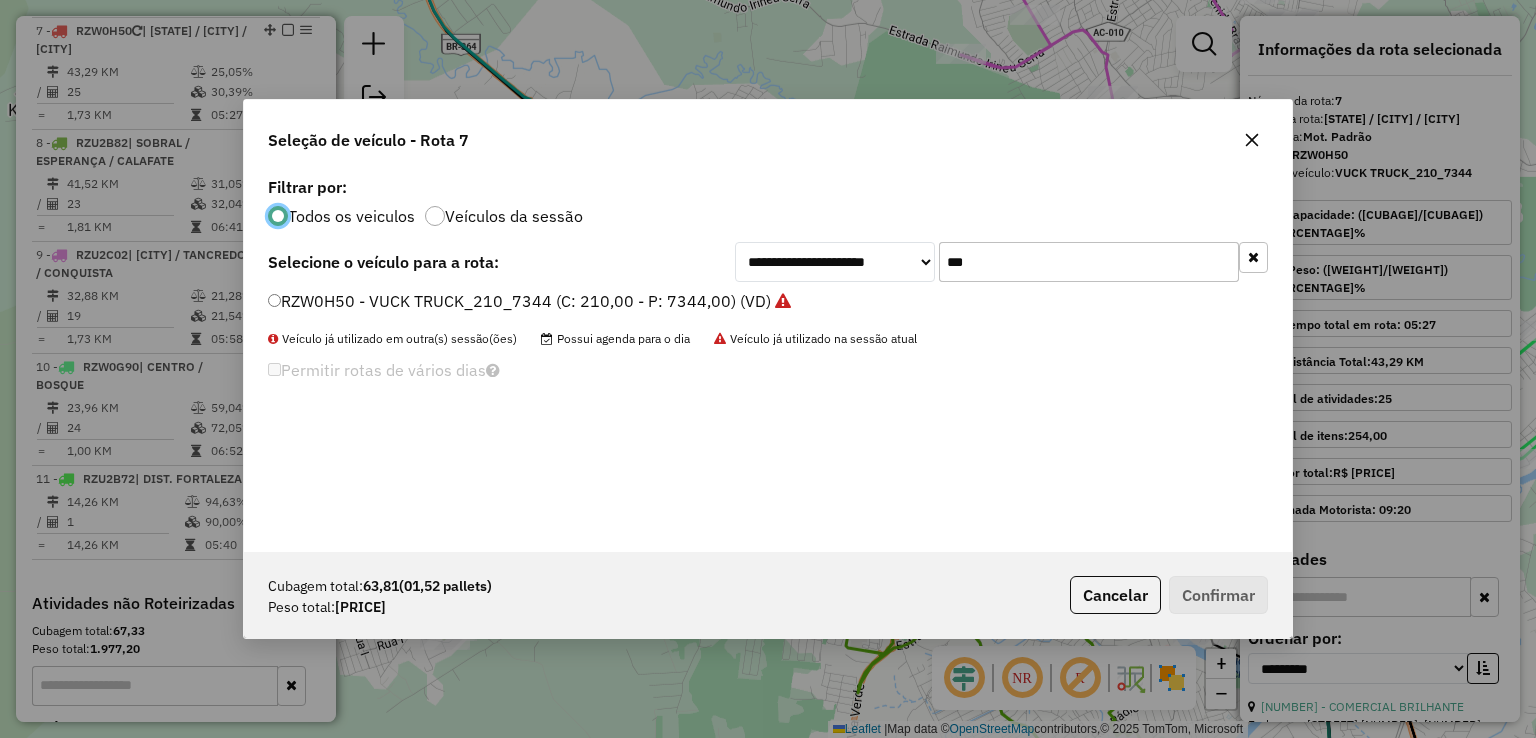 drag, startPoint x: 1032, startPoint y: 265, endPoint x: 824, endPoint y: 261, distance: 208.03845 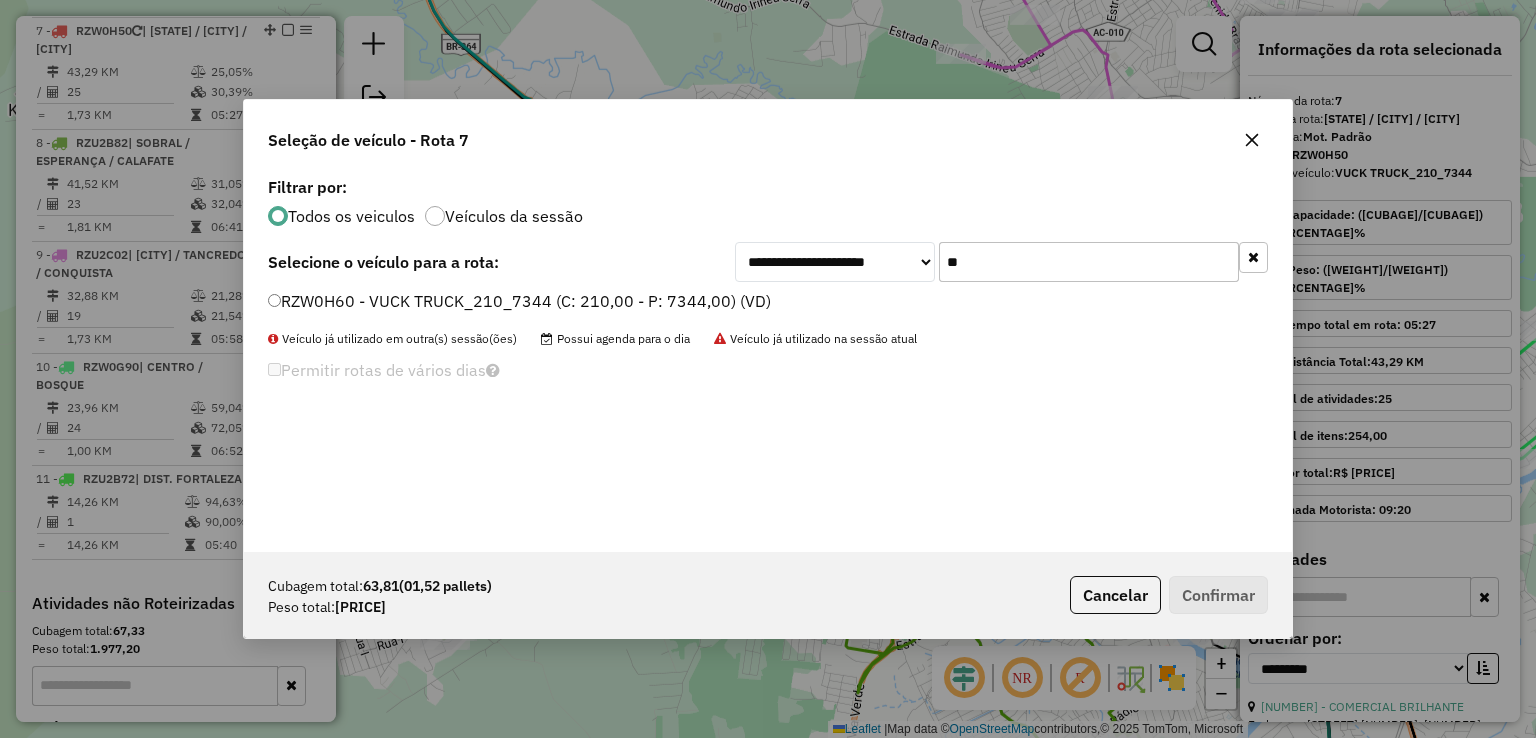 type on "**" 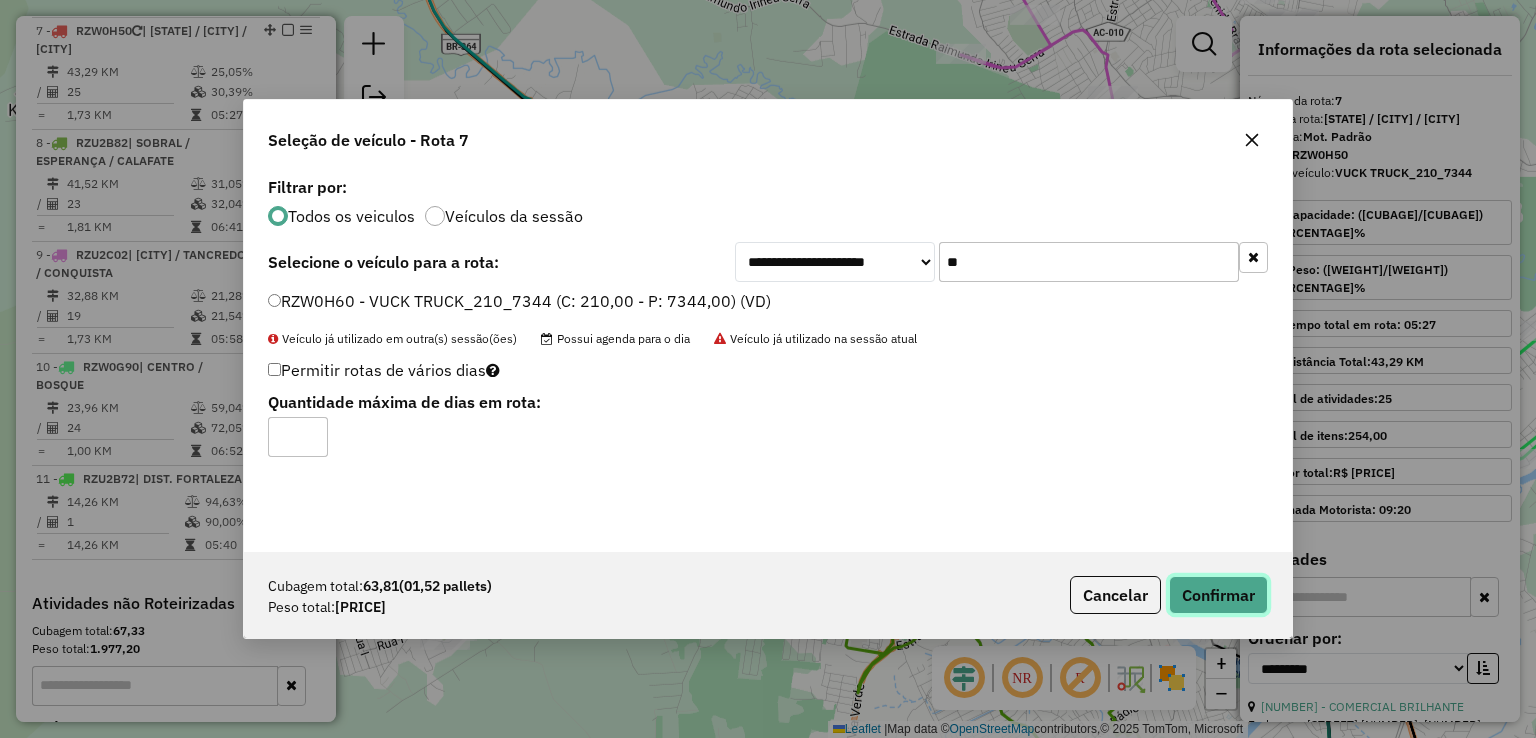 click on "Confirmar" 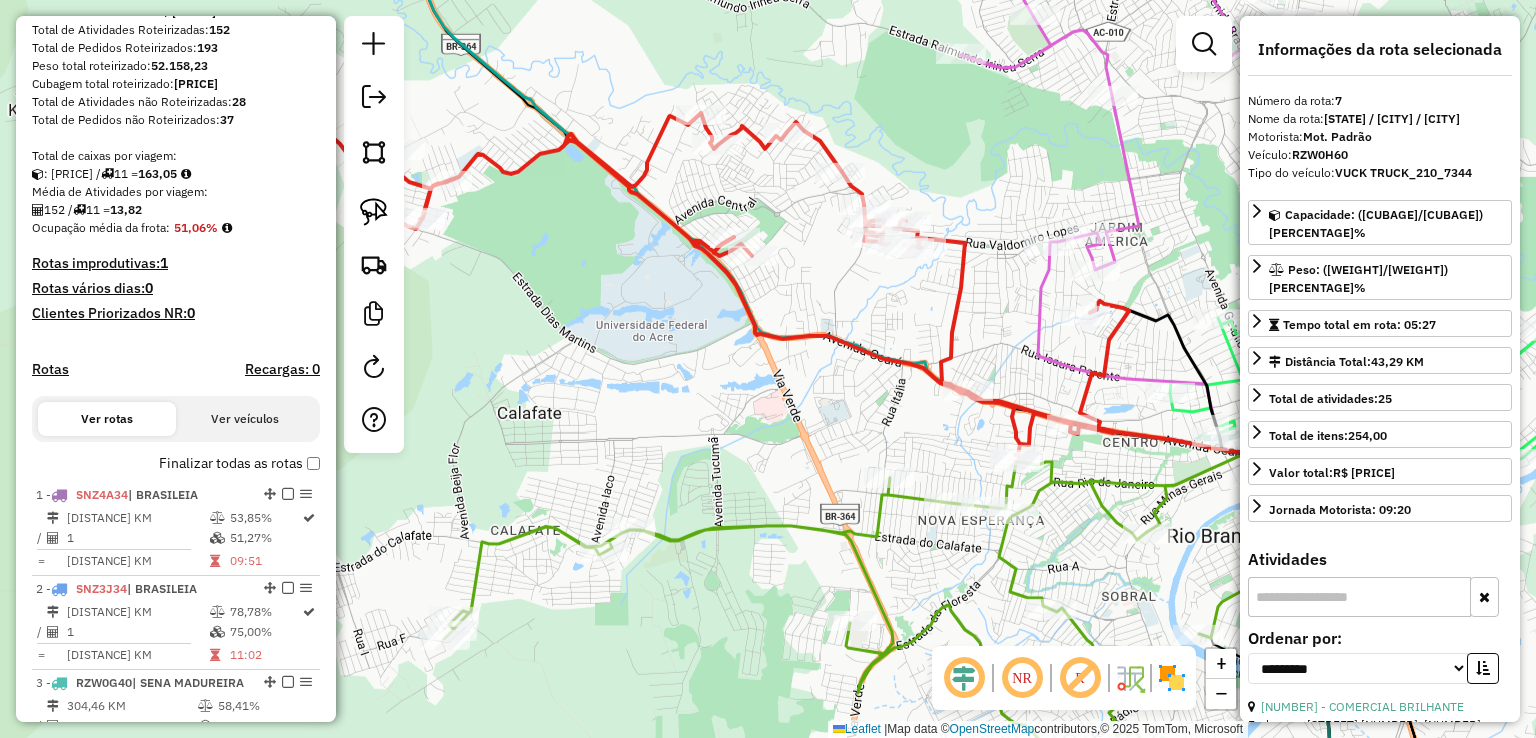 scroll, scrollTop: 290, scrollLeft: 0, axis: vertical 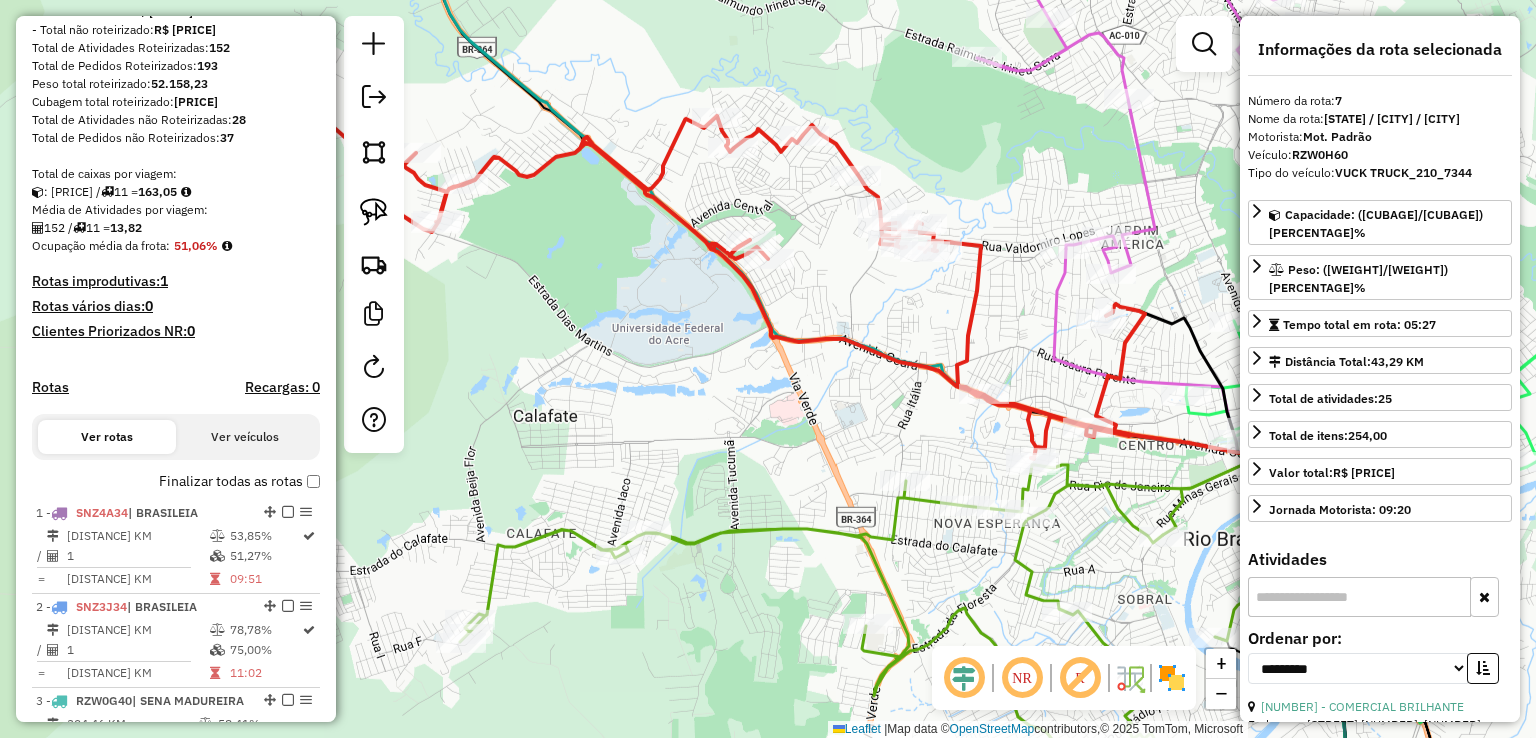 drag, startPoint x: 556, startPoint y: 233, endPoint x: 650, endPoint y: 240, distance: 94.26028 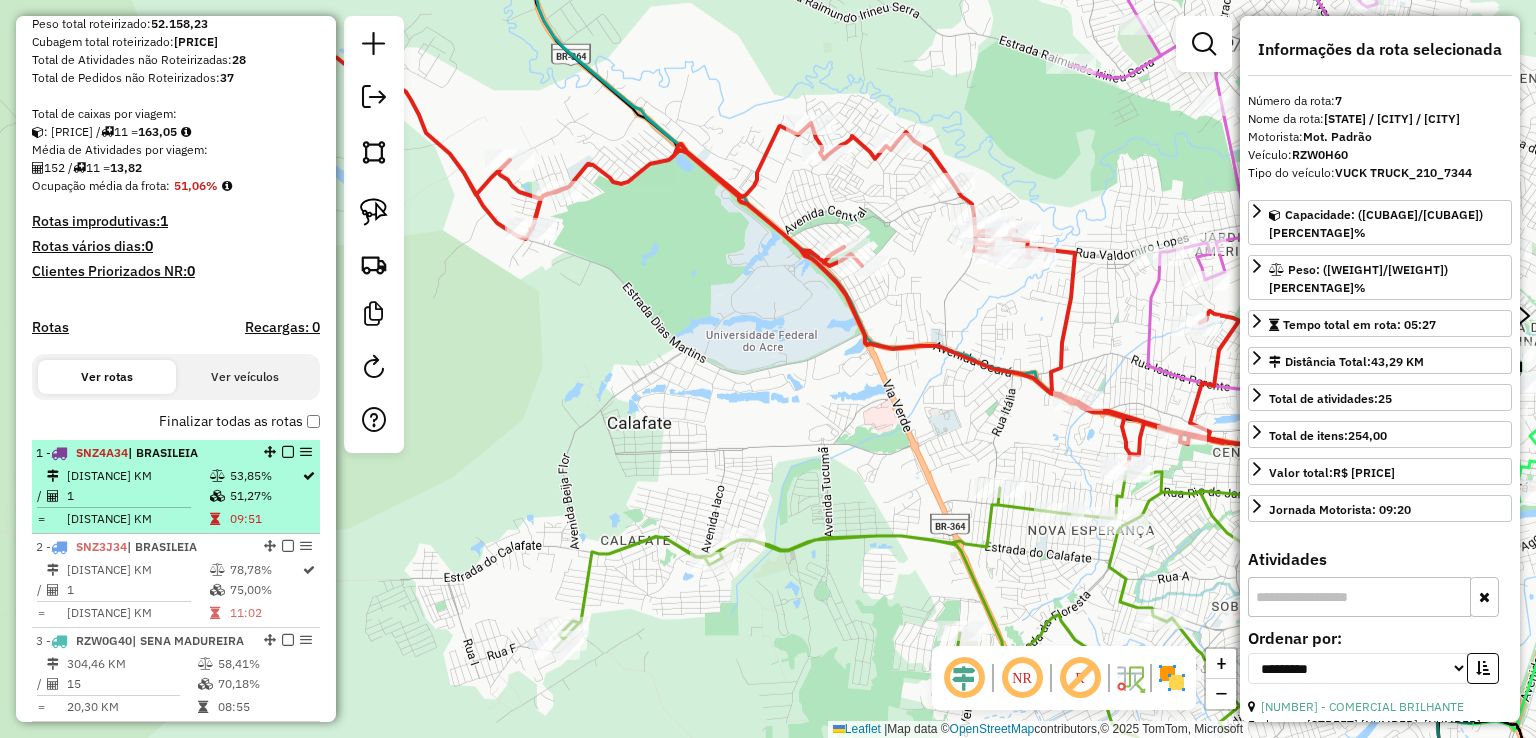 scroll, scrollTop: 490, scrollLeft: 0, axis: vertical 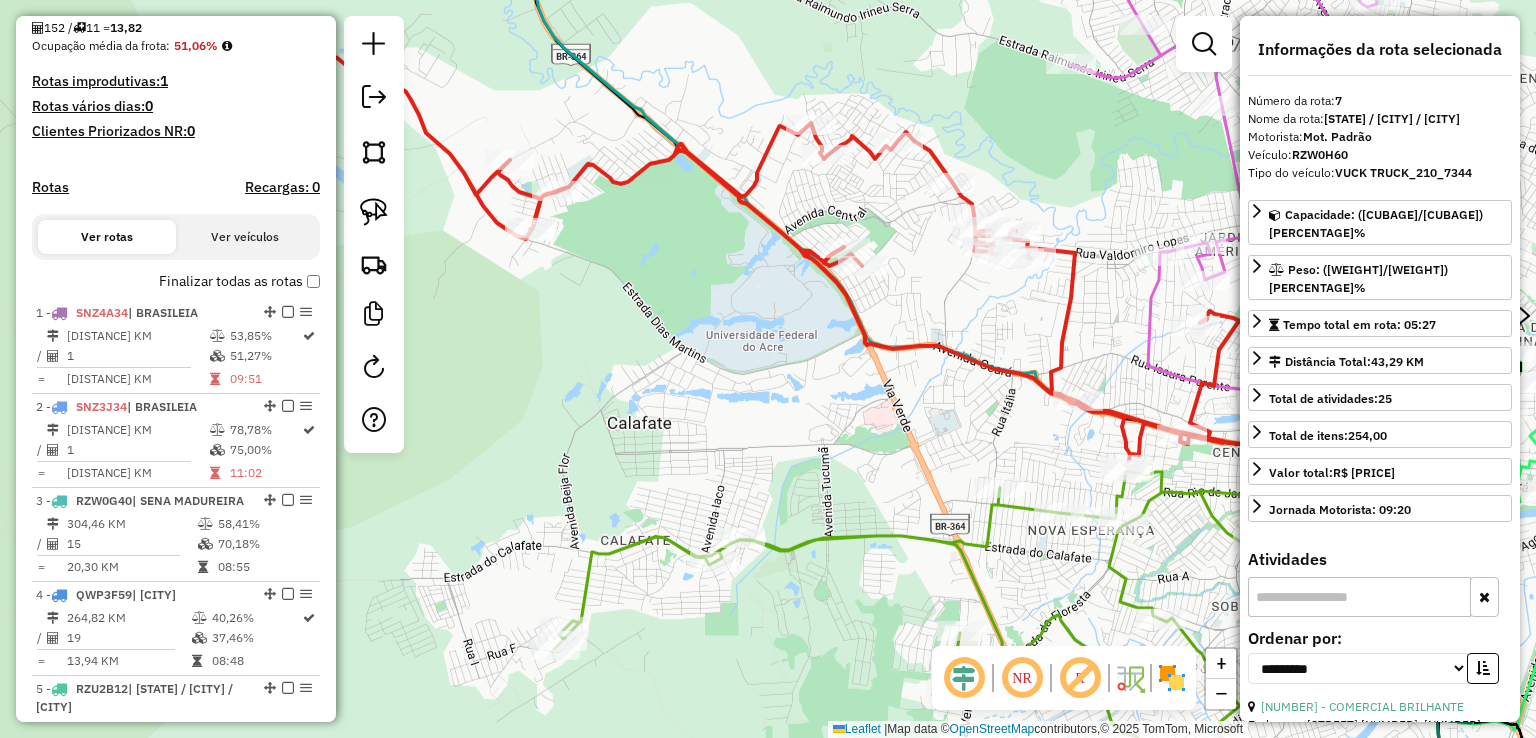 click 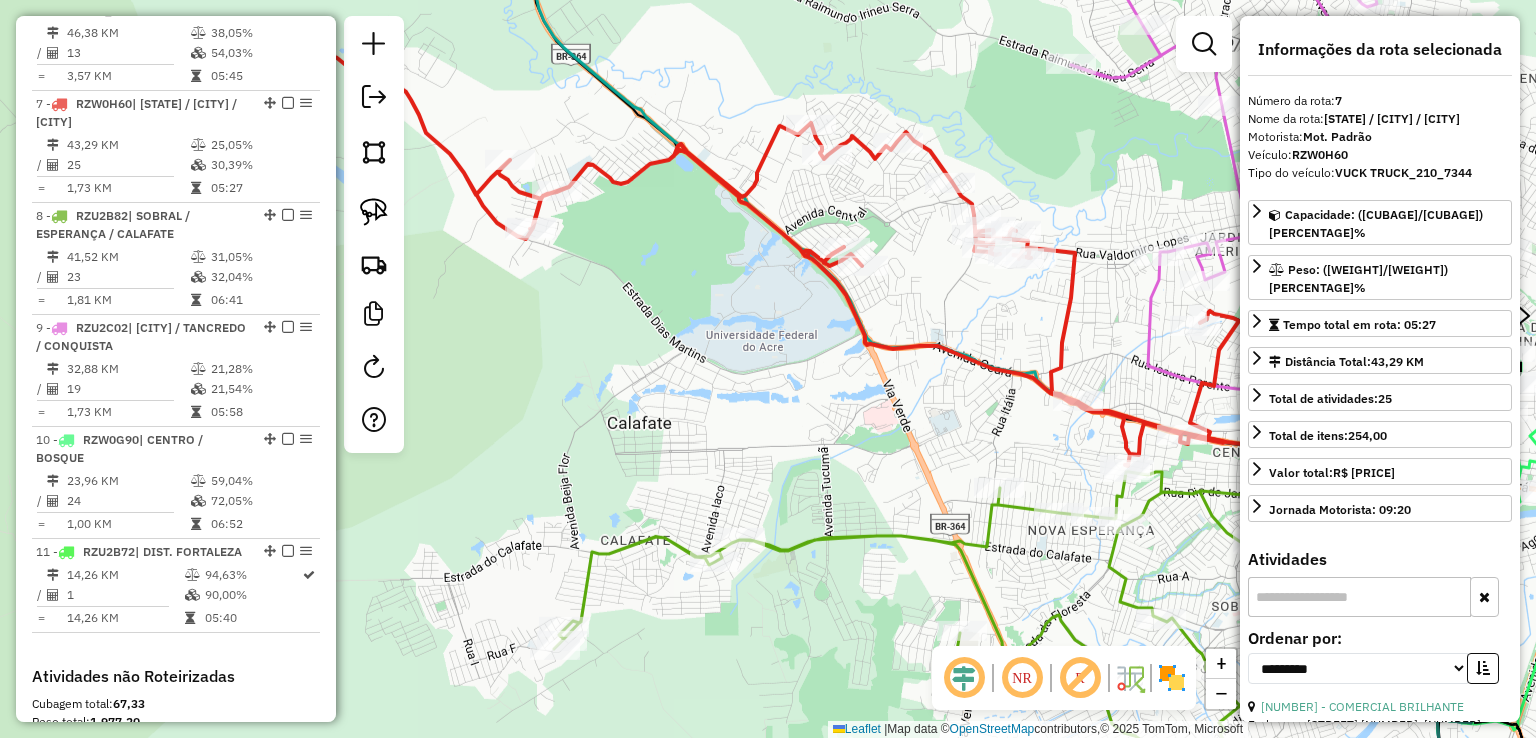 scroll, scrollTop: 1390, scrollLeft: 0, axis: vertical 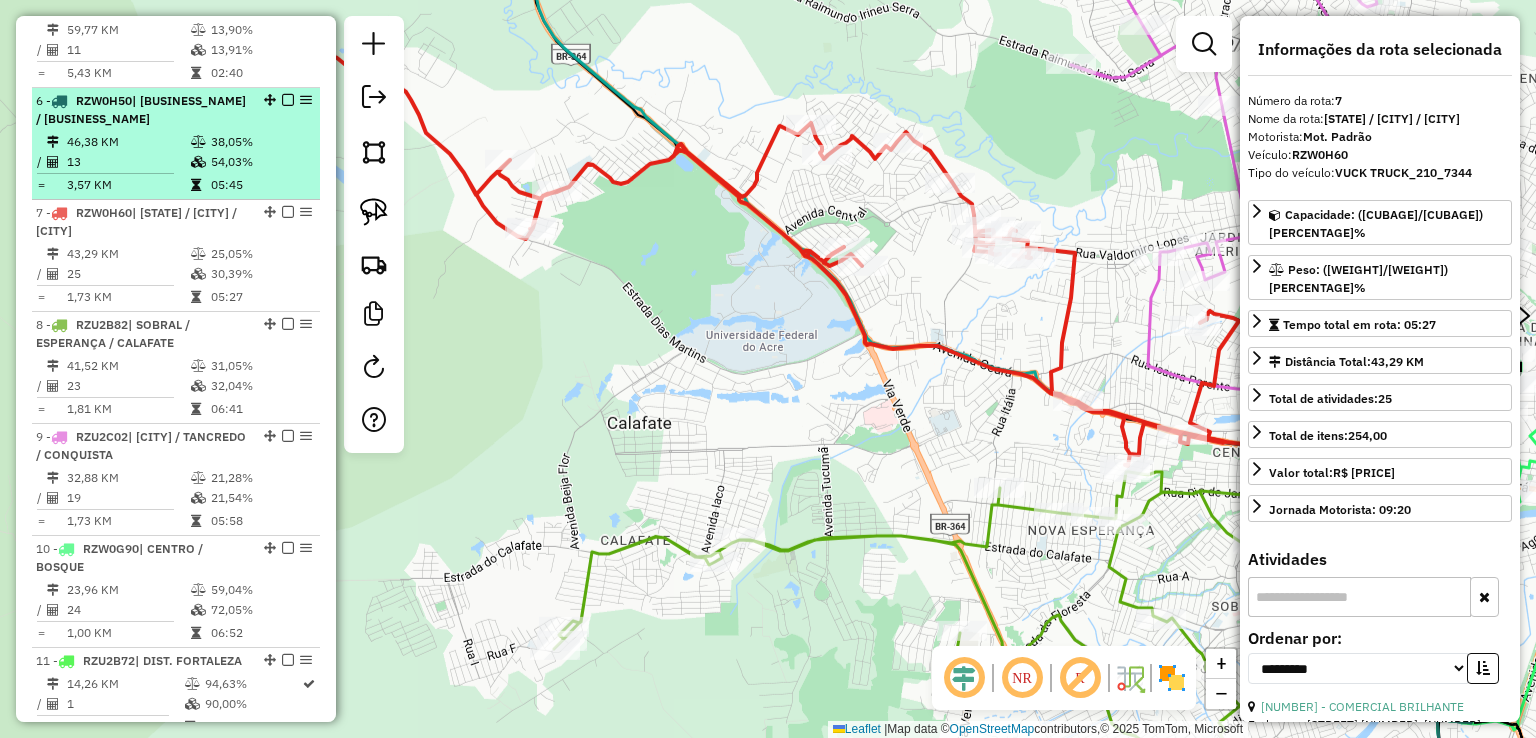 click at bounding box center (198, 162) 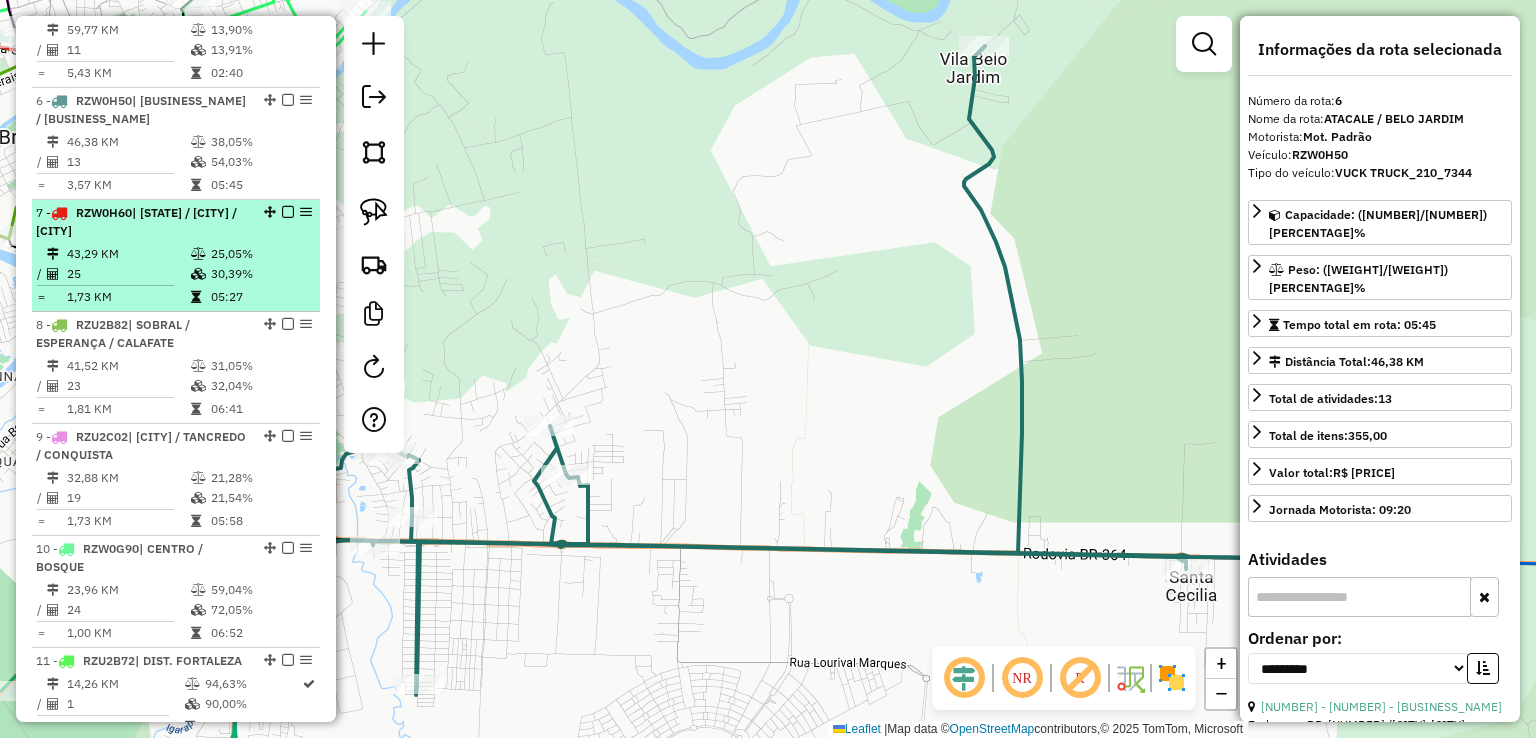 click on "25,05%" at bounding box center [260, 254] 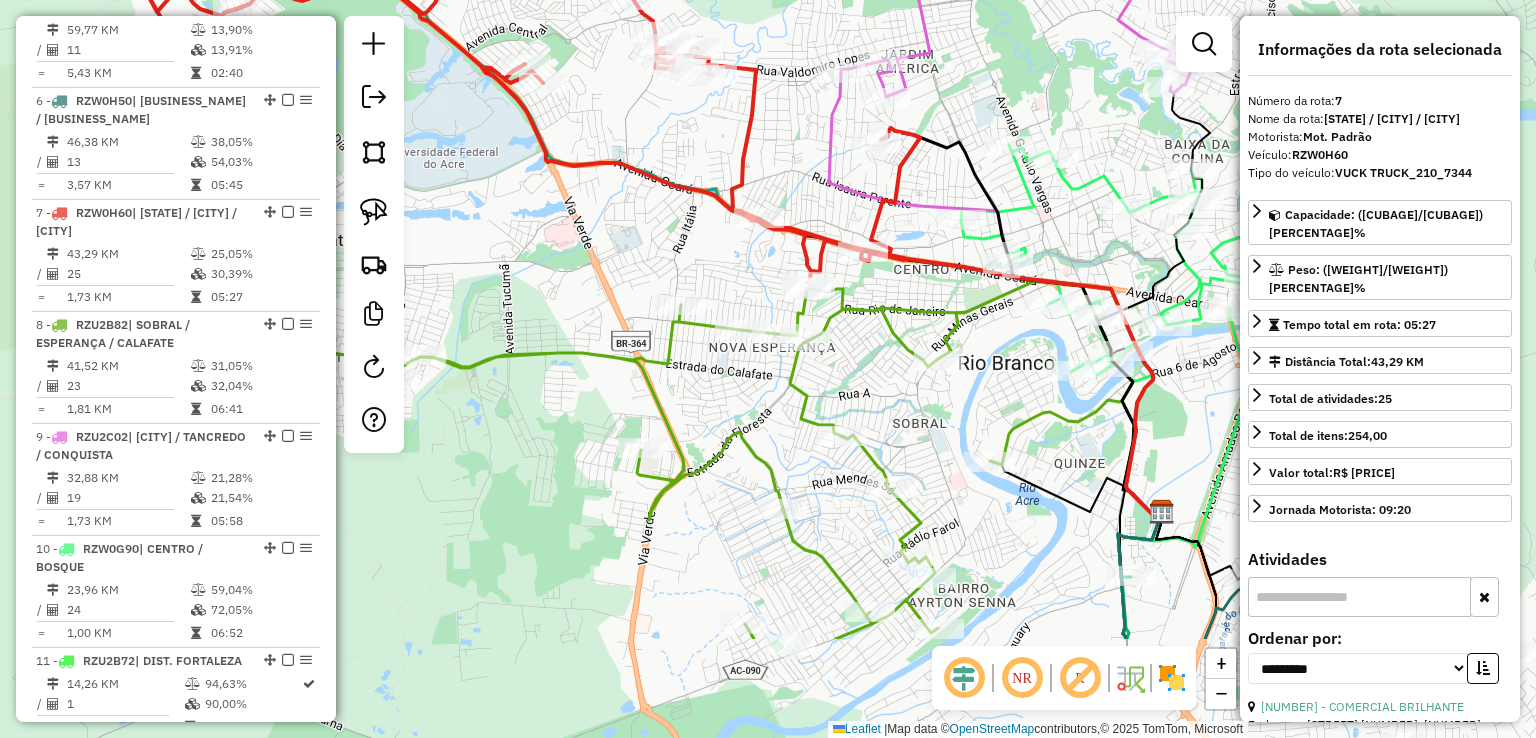 drag, startPoint x: 701, startPoint y: 394, endPoint x: 492, endPoint y: 221, distance: 271.3116 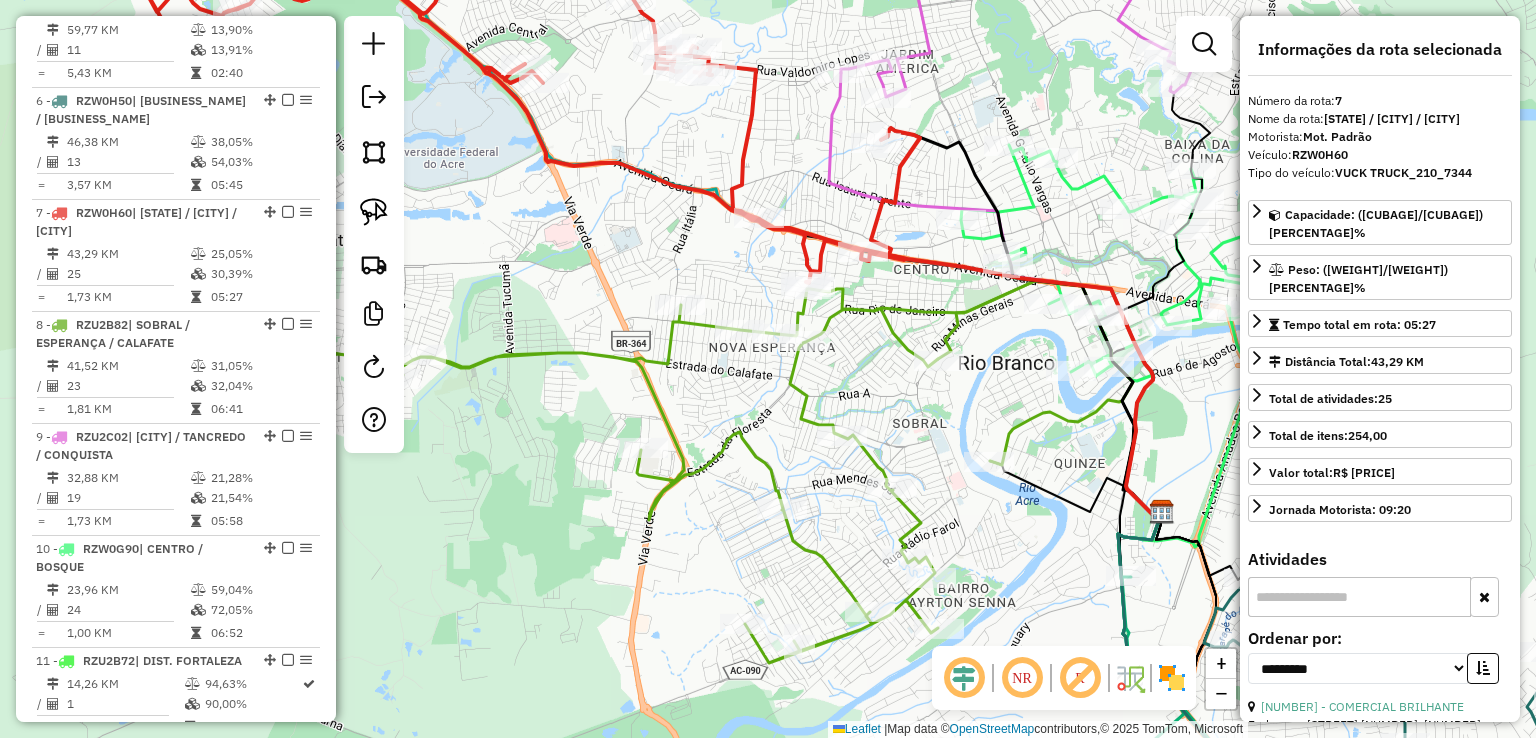 click 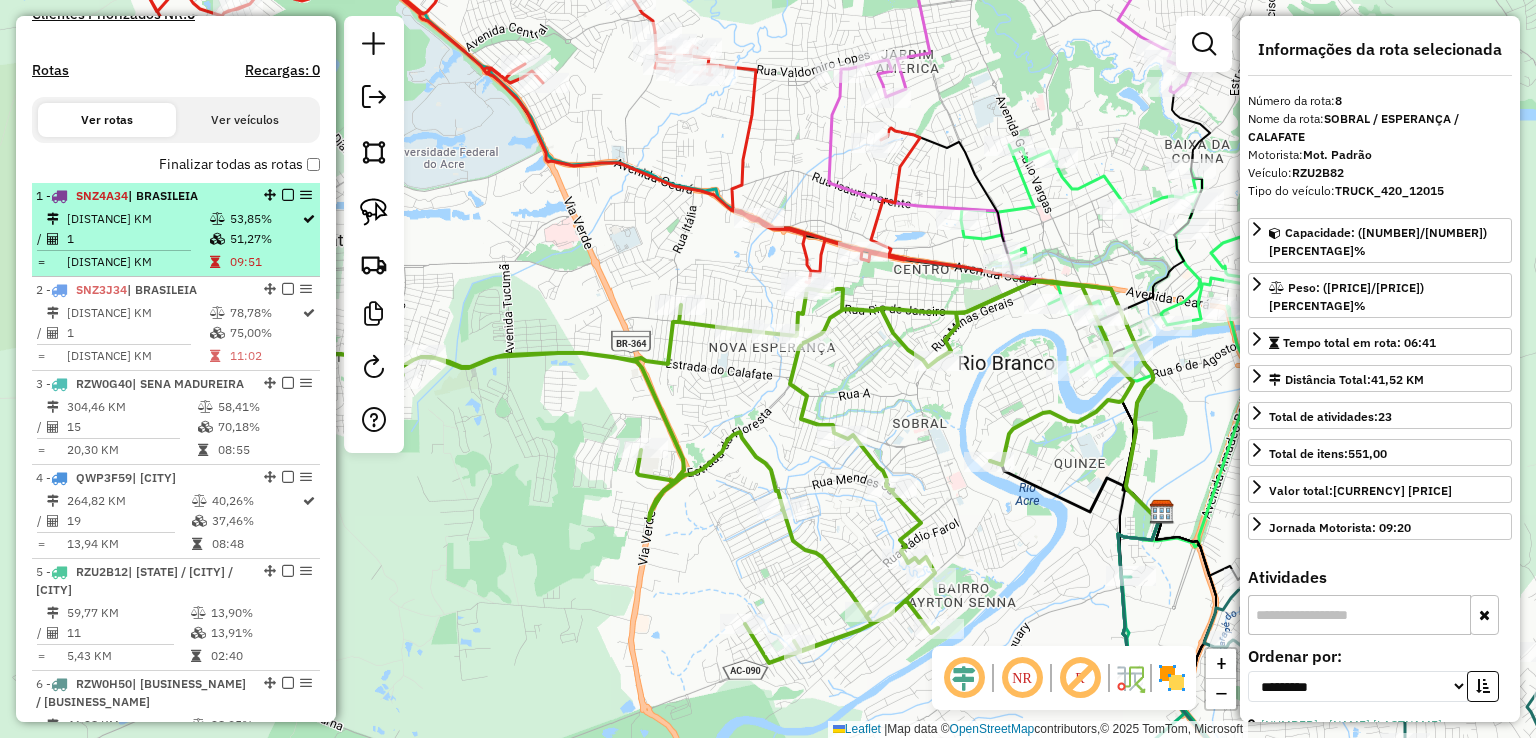 scroll, scrollTop: 402, scrollLeft: 0, axis: vertical 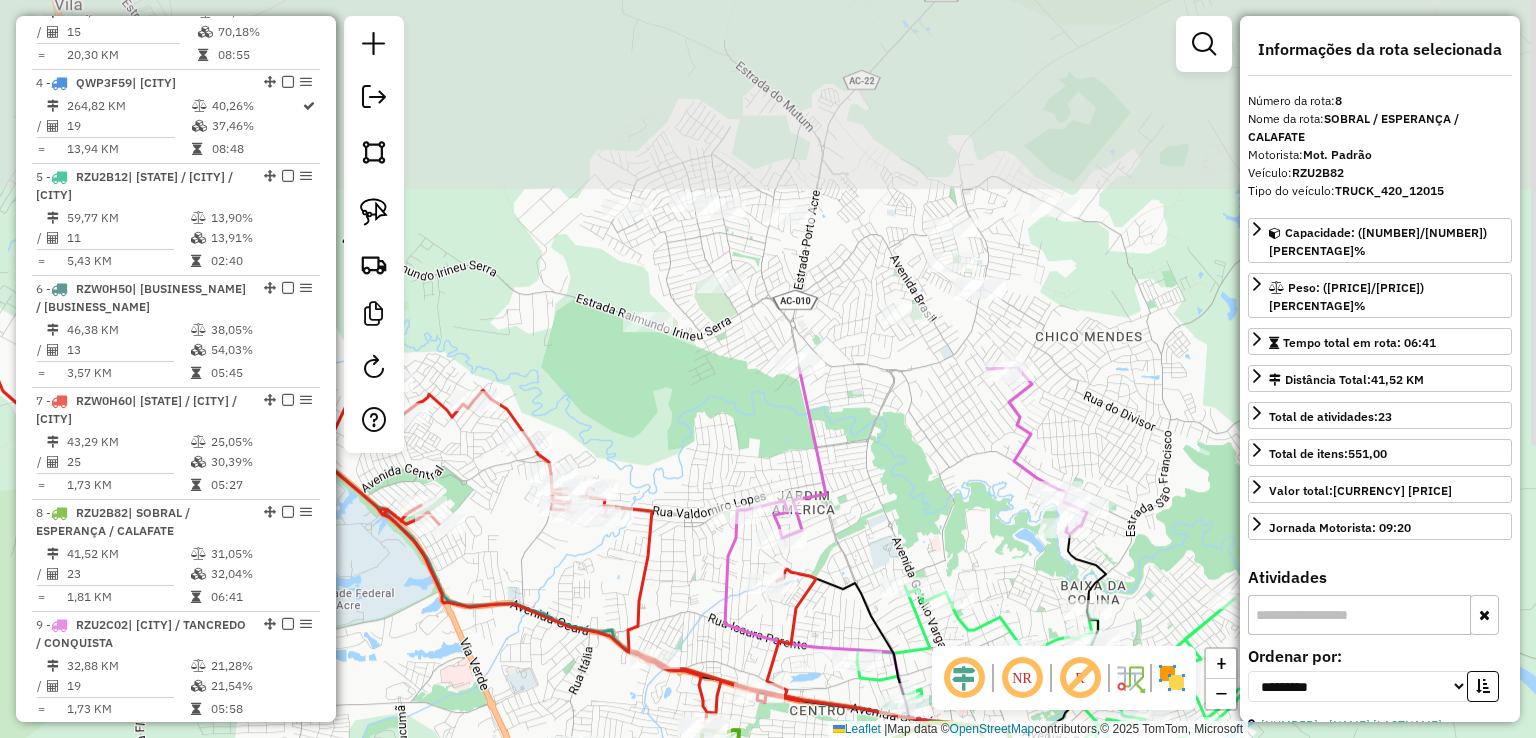 drag, startPoint x: 795, startPoint y: 155, endPoint x: 691, endPoint y: 596, distance: 453.0971 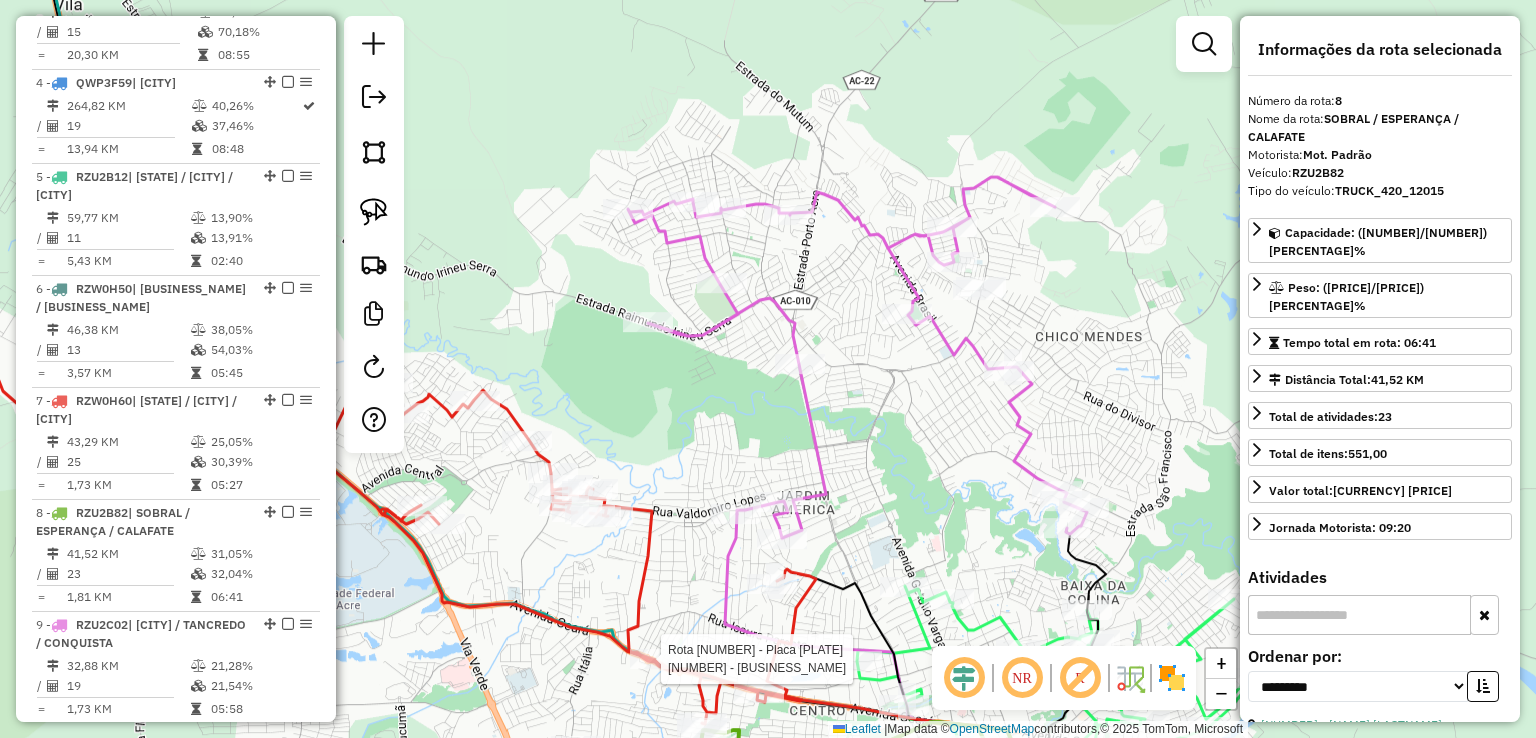 click 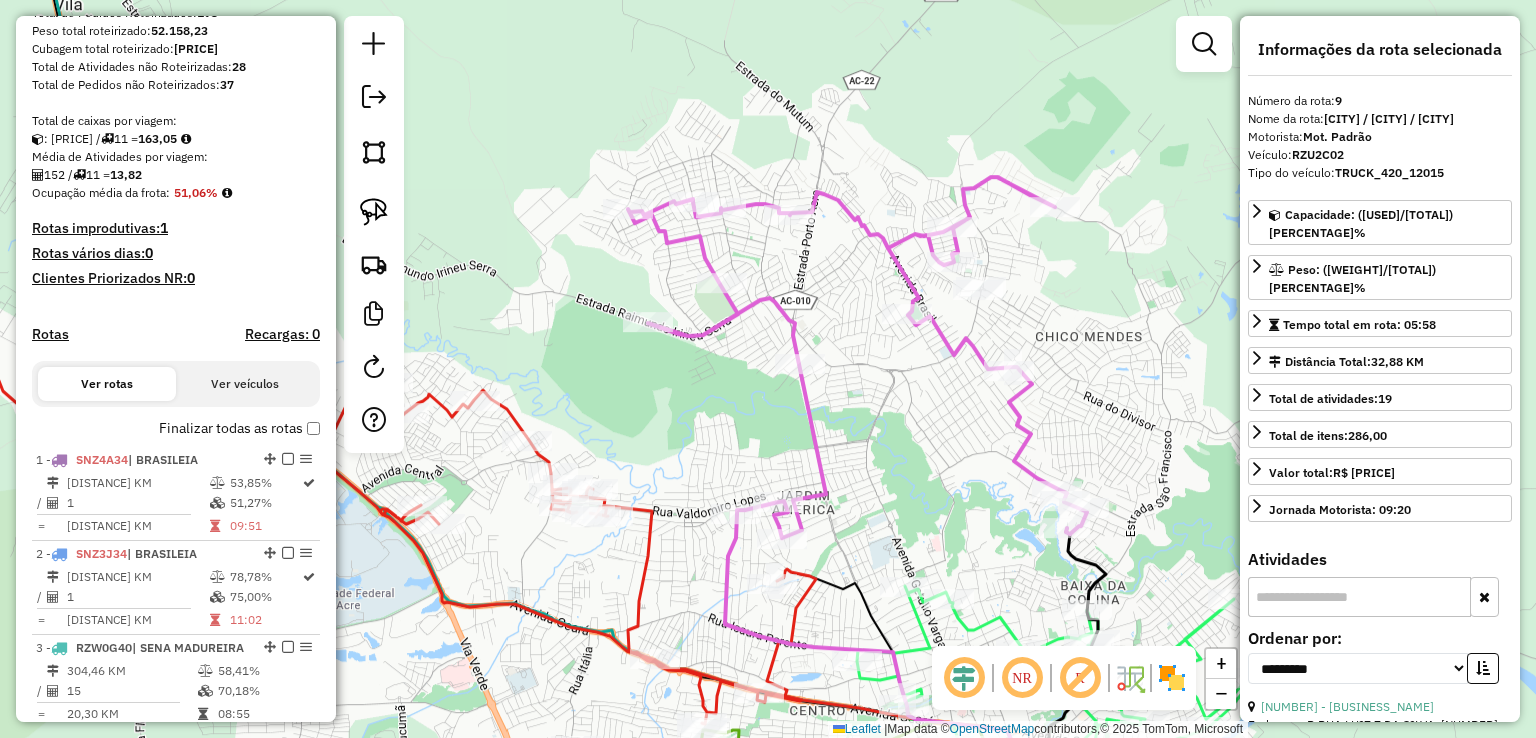 scroll, scrollTop: 313, scrollLeft: 0, axis: vertical 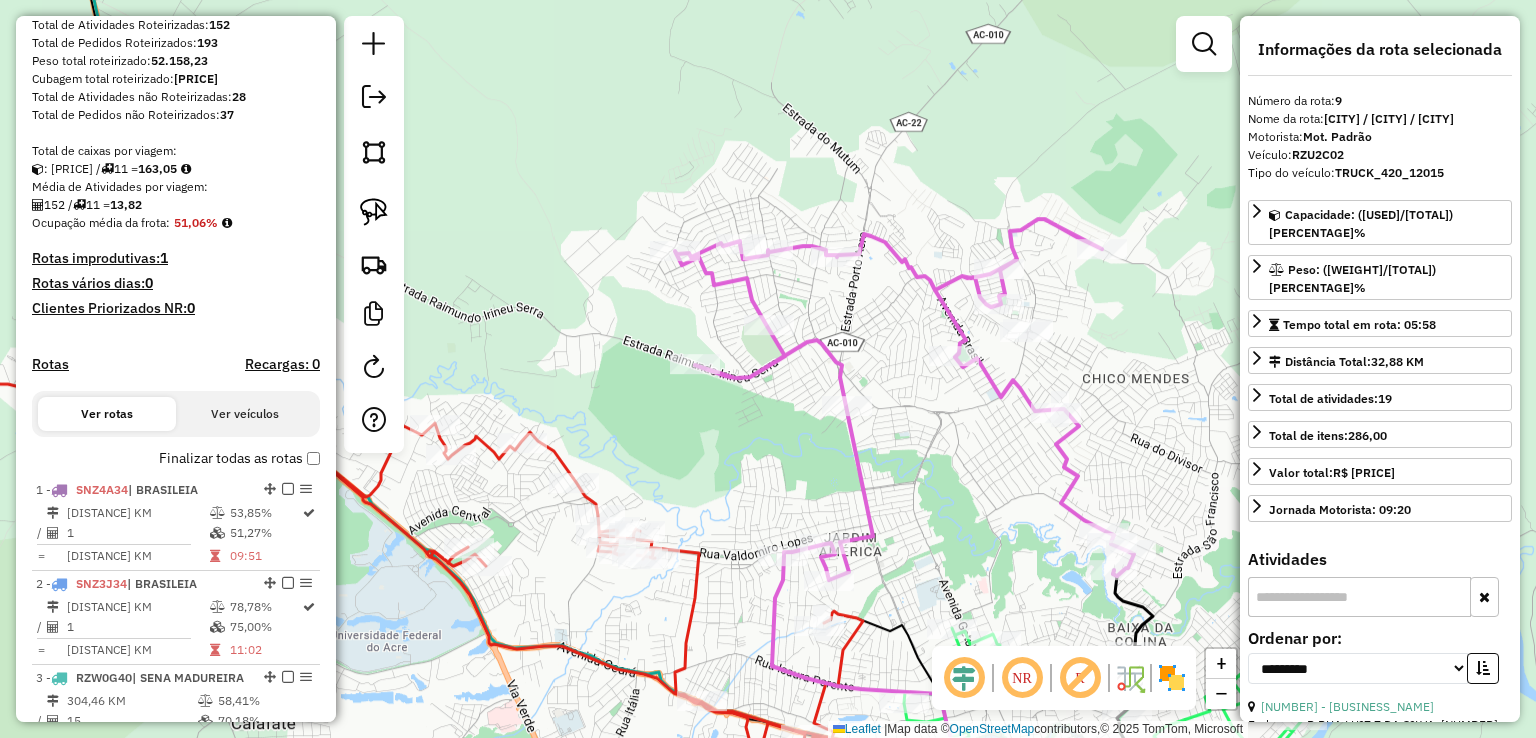 drag, startPoint x: 469, startPoint y: 148, endPoint x: 582, endPoint y: 240, distance: 145.71547 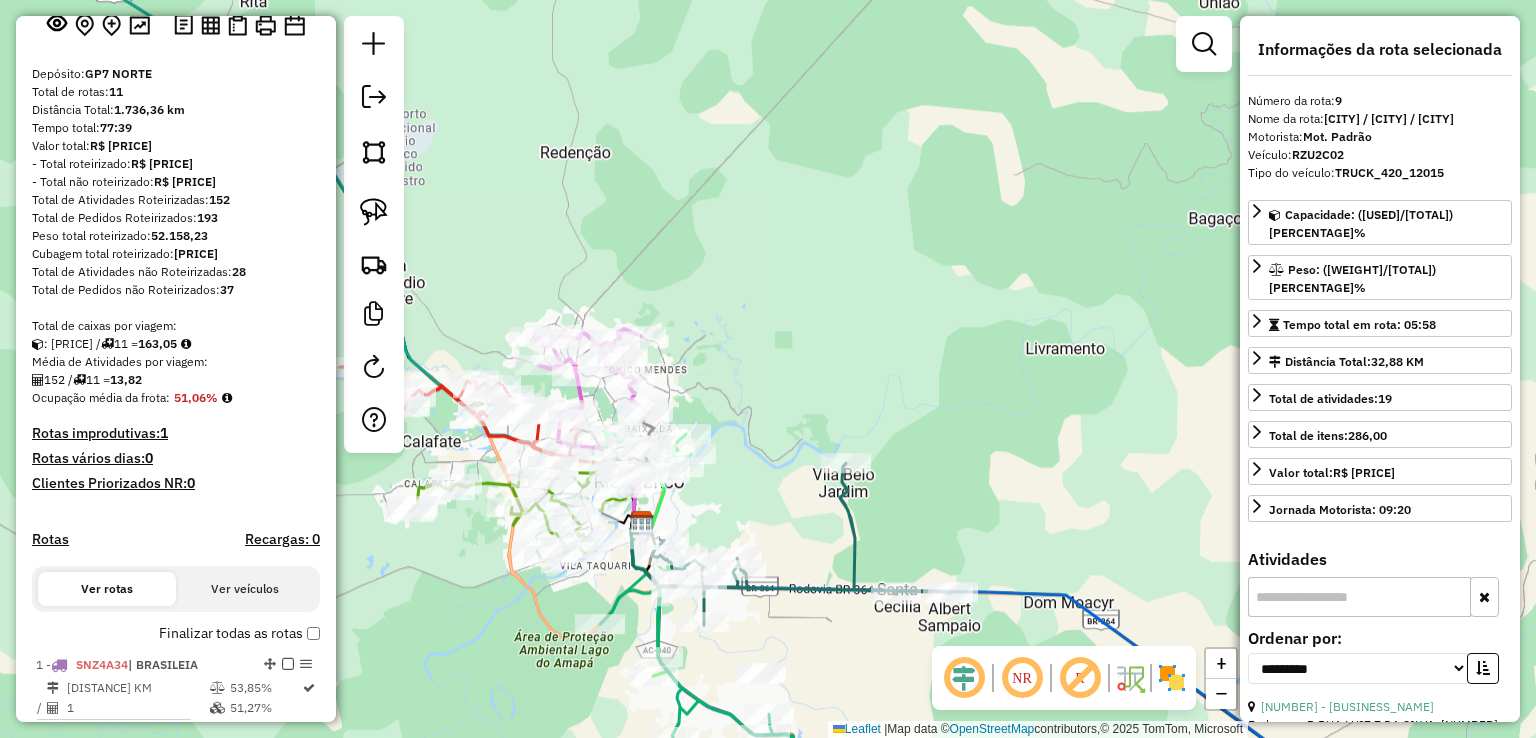 scroll, scrollTop: 200, scrollLeft: 0, axis: vertical 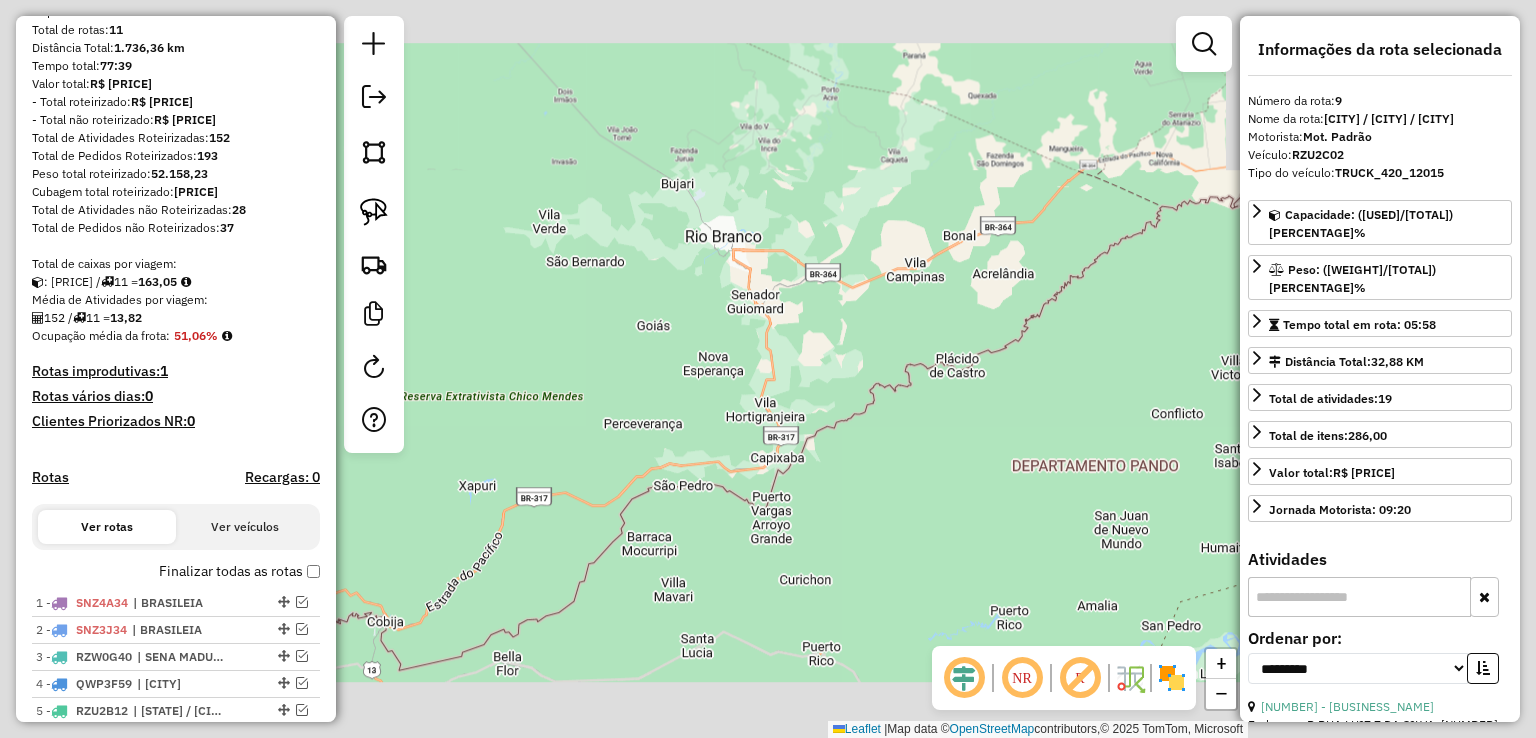 drag, startPoint x: 658, startPoint y: 131, endPoint x: 689, endPoint y: 244, distance: 117.17508 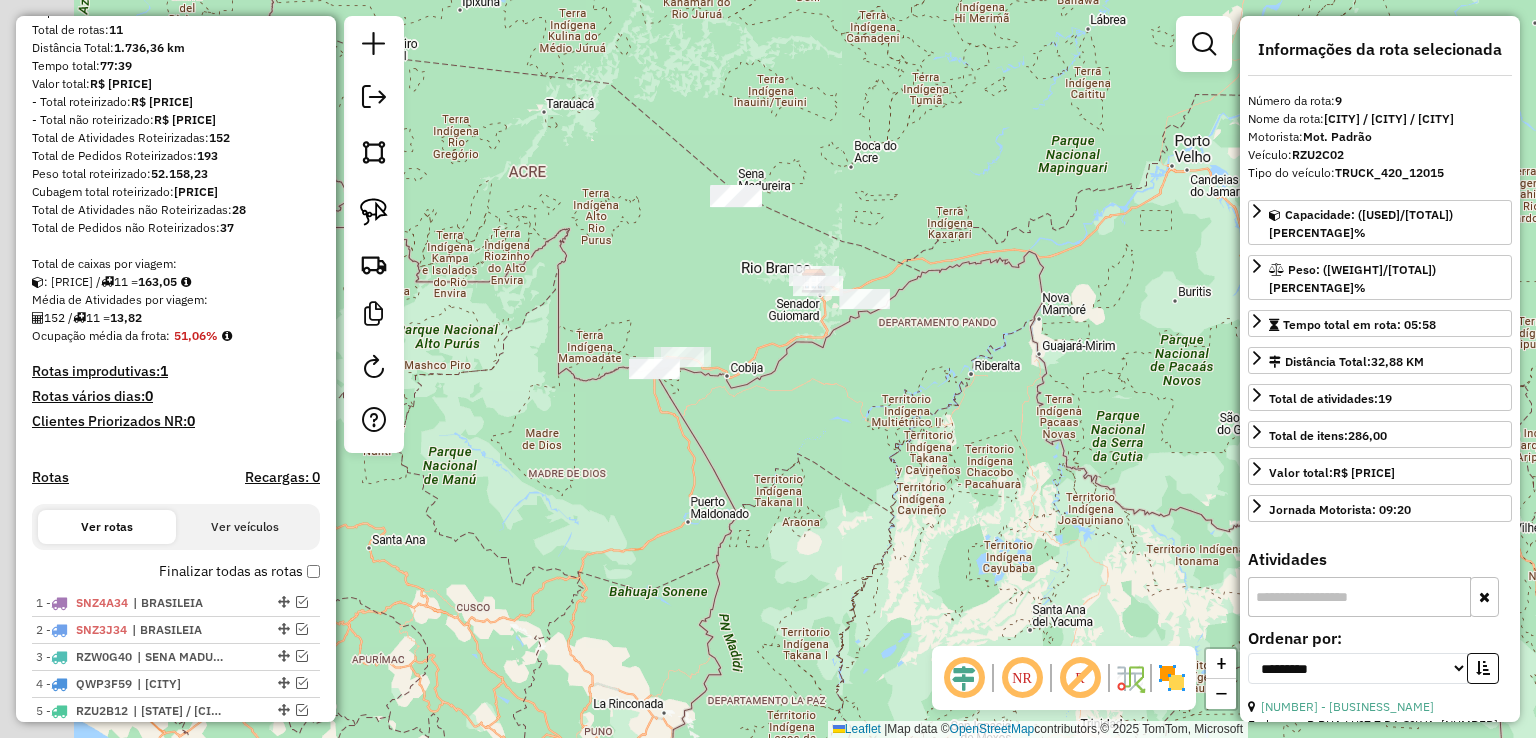 drag, startPoint x: 666, startPoint y: 329, endPoint x: 773, endPoint y: 337, distance: 107.298645 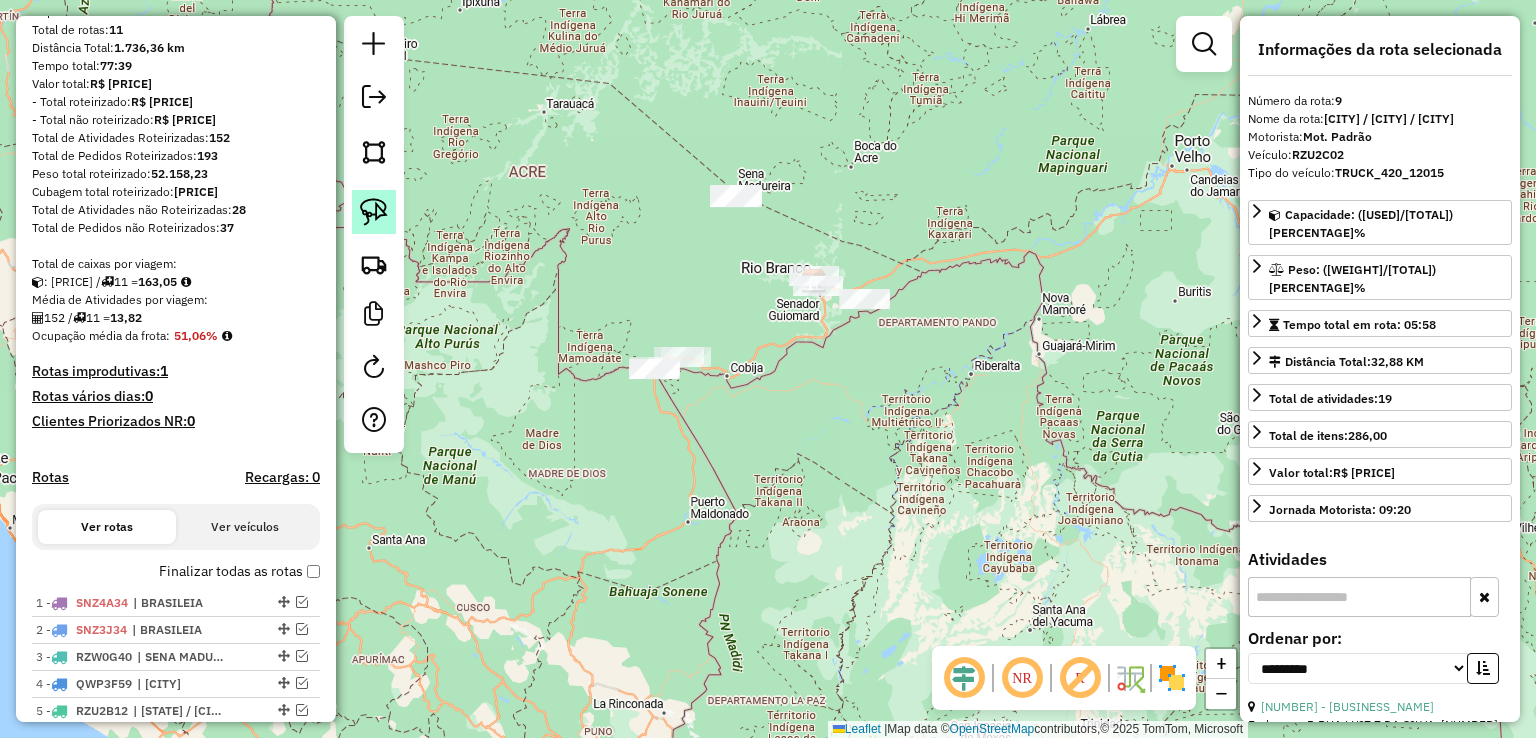 click 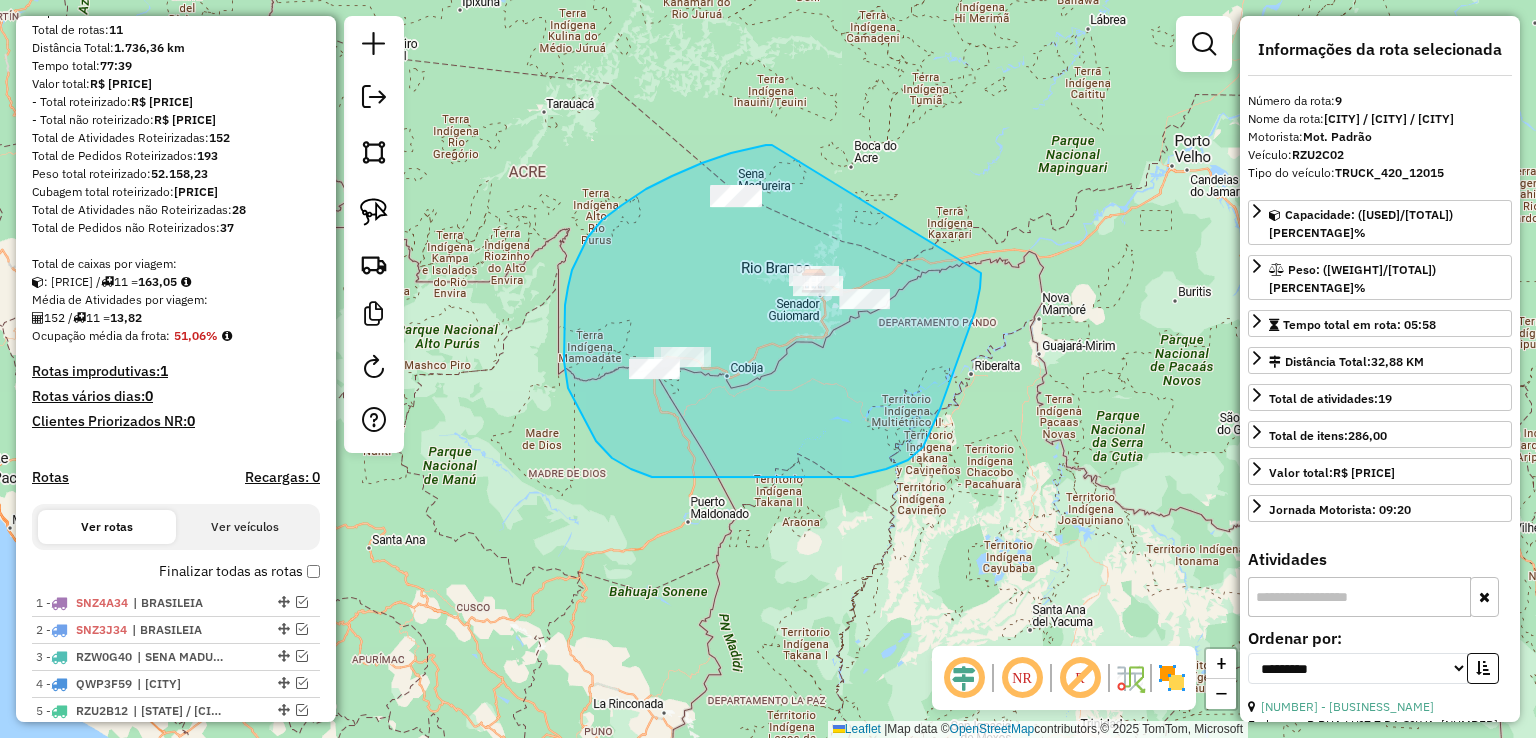 drag, startPoint x: 772, startPoint y: 145, endPoint x: 981, endPoint y: 268, distance: 242.50774 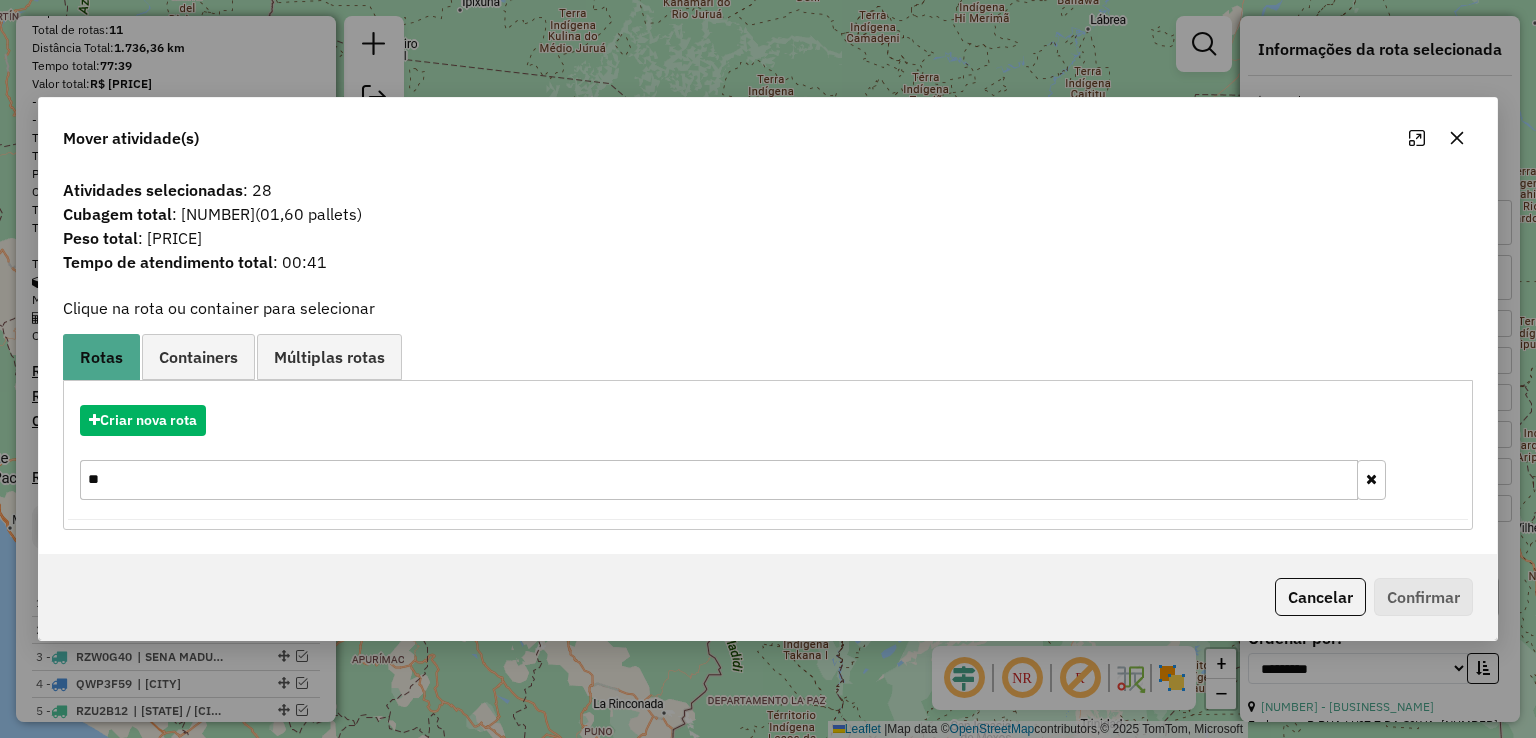 click on "Cubagem total  : 67,33   (01,60 pallets)" 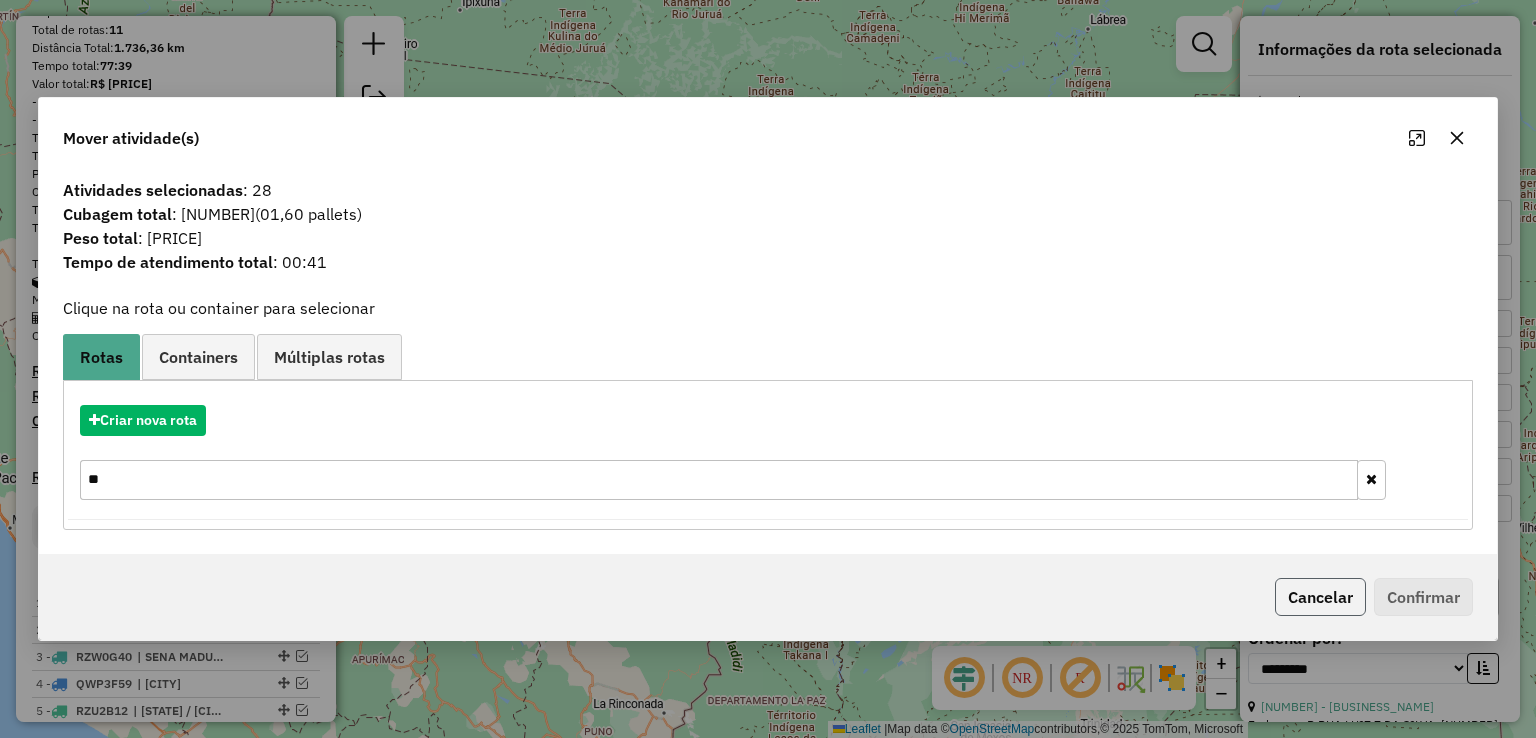 click on "Cancelar" 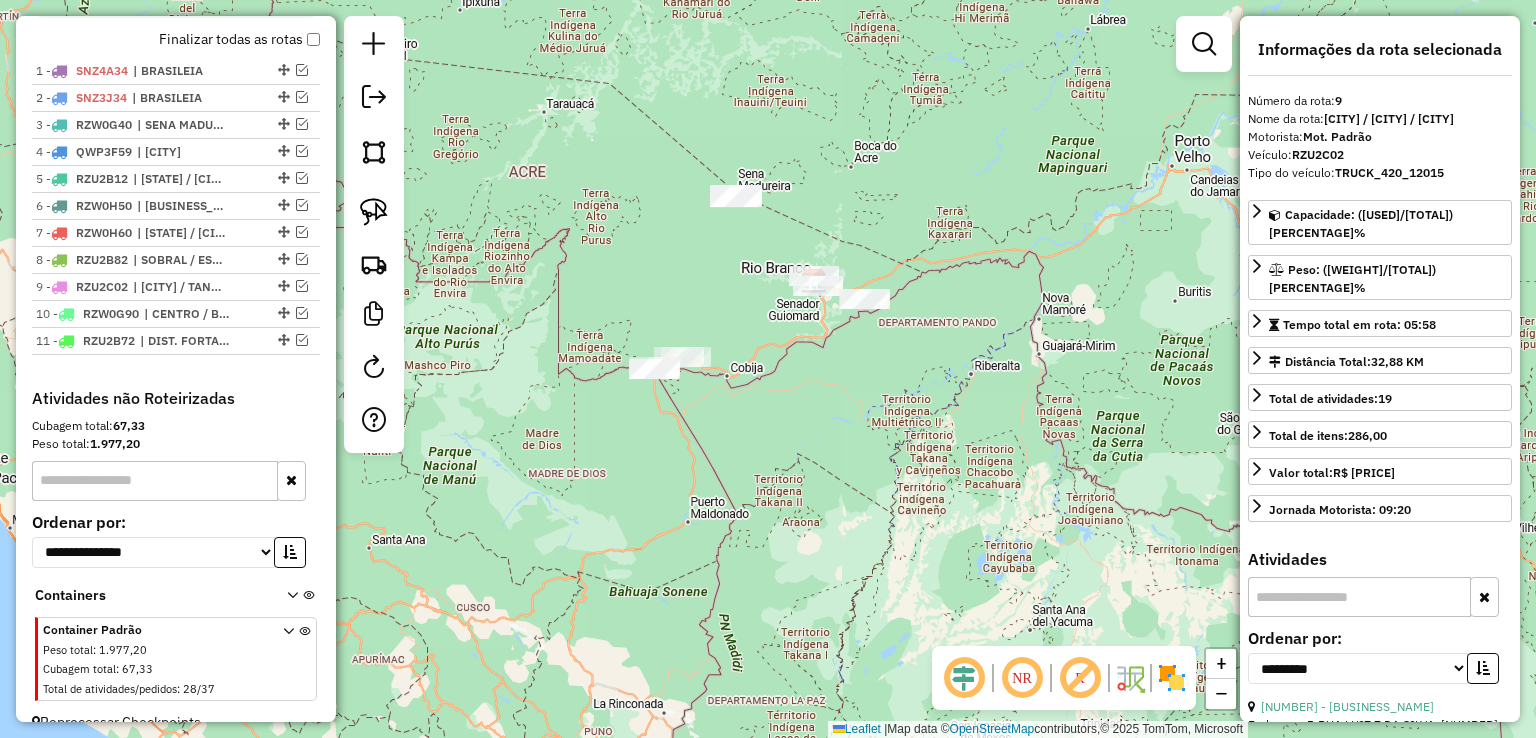 scroll, scrollTop: 756, scrollLeft: 0, axis: vertical 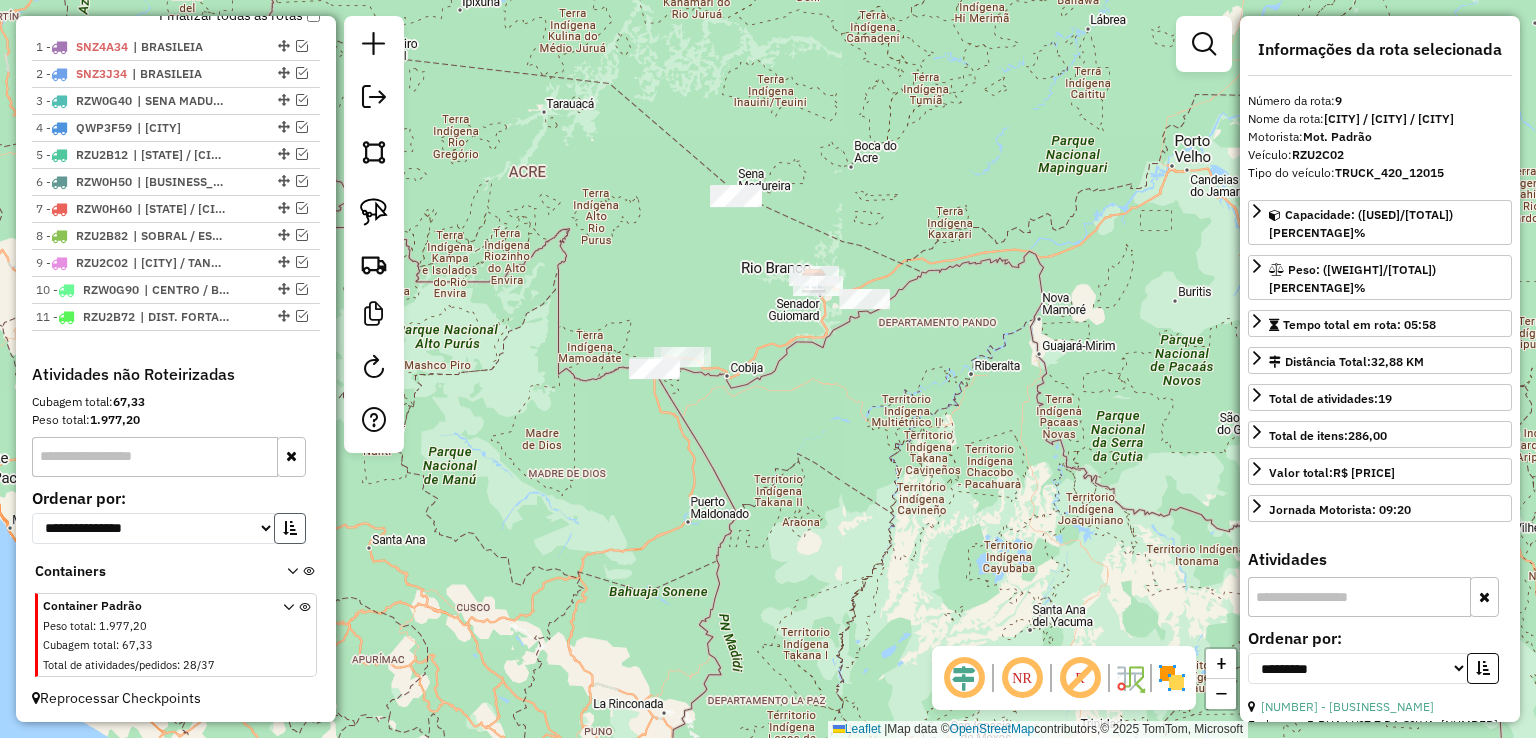 click at bounding box center [290, 528] 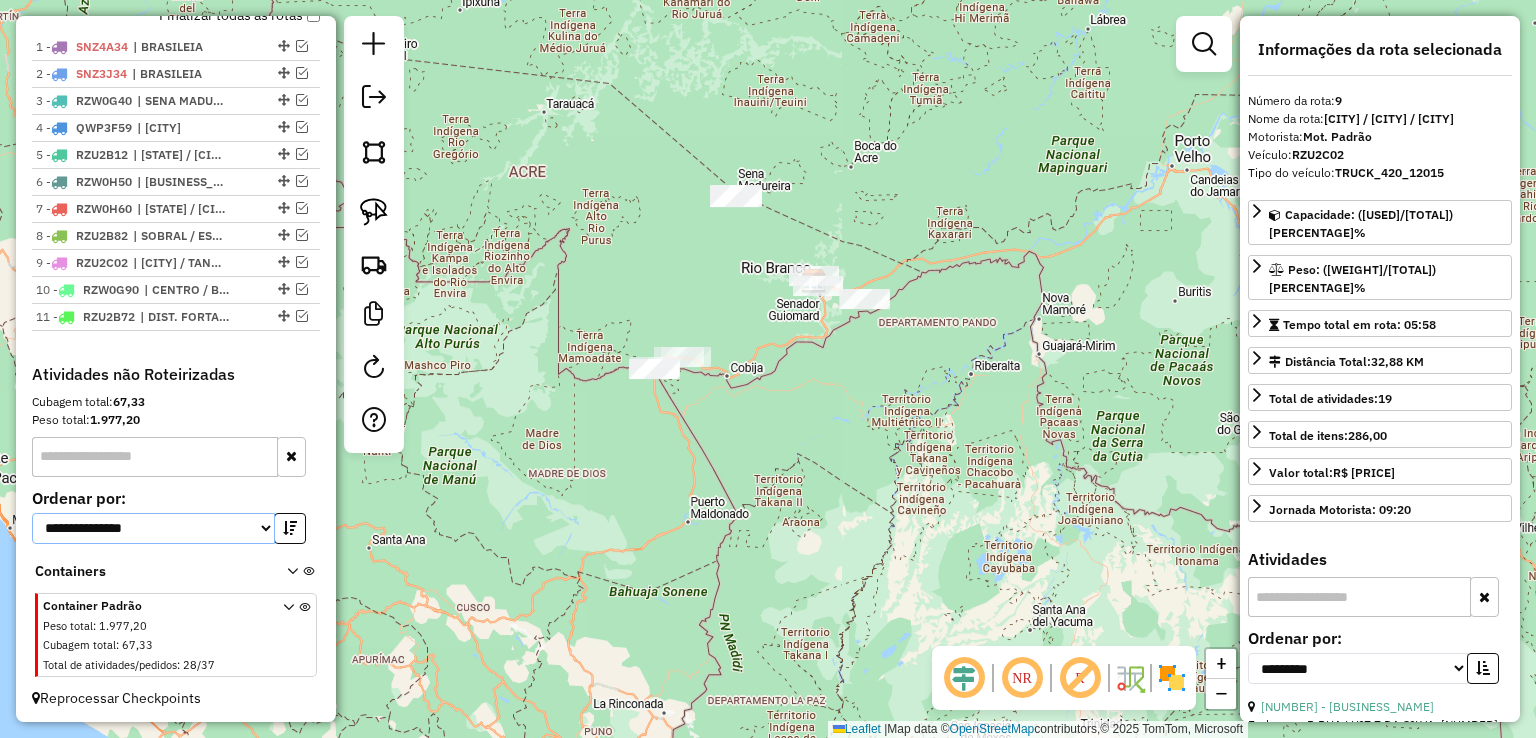 click on "**********" at bounding box center [153, 528] 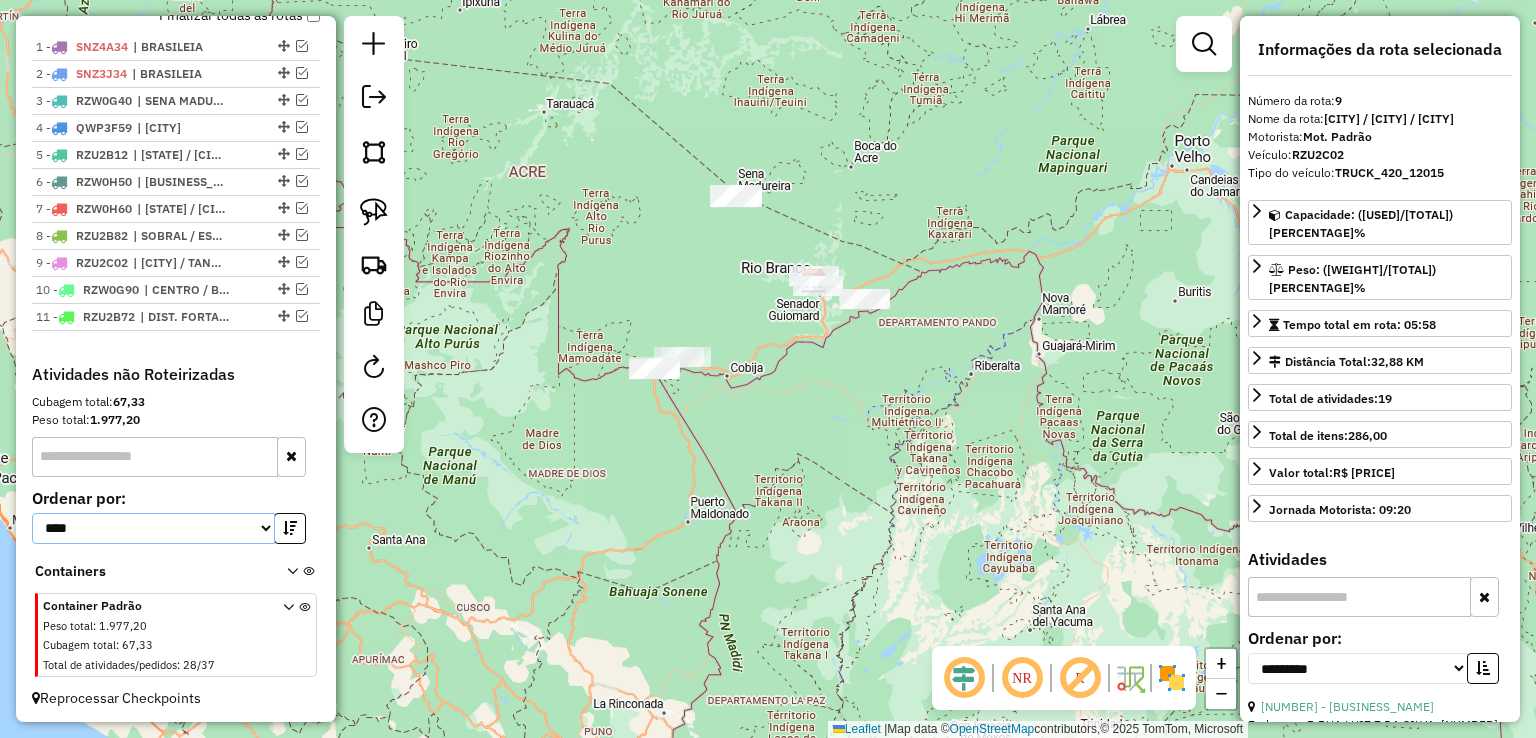 click on "**********" at bounding box center (153, 528) 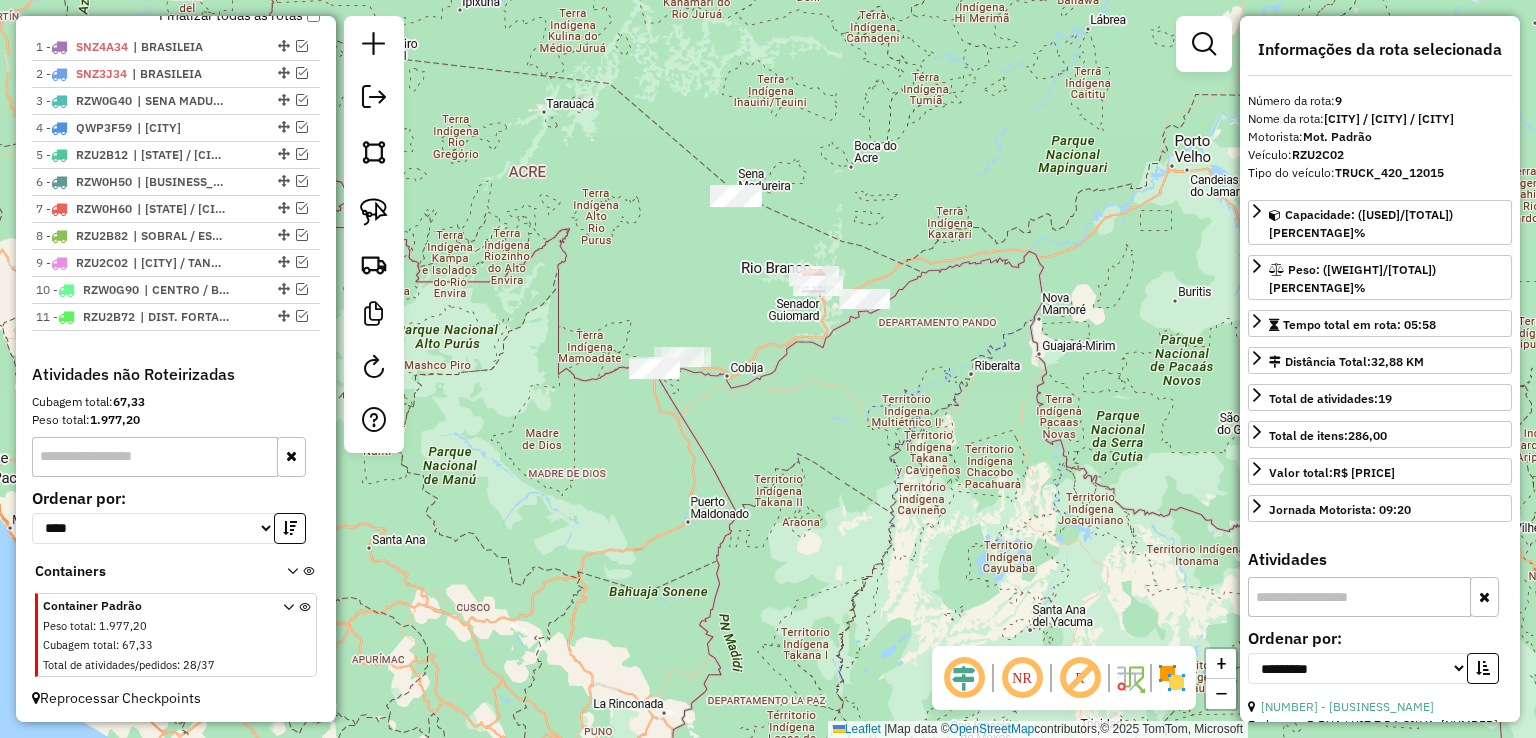 click at bounding box center [292, 575] 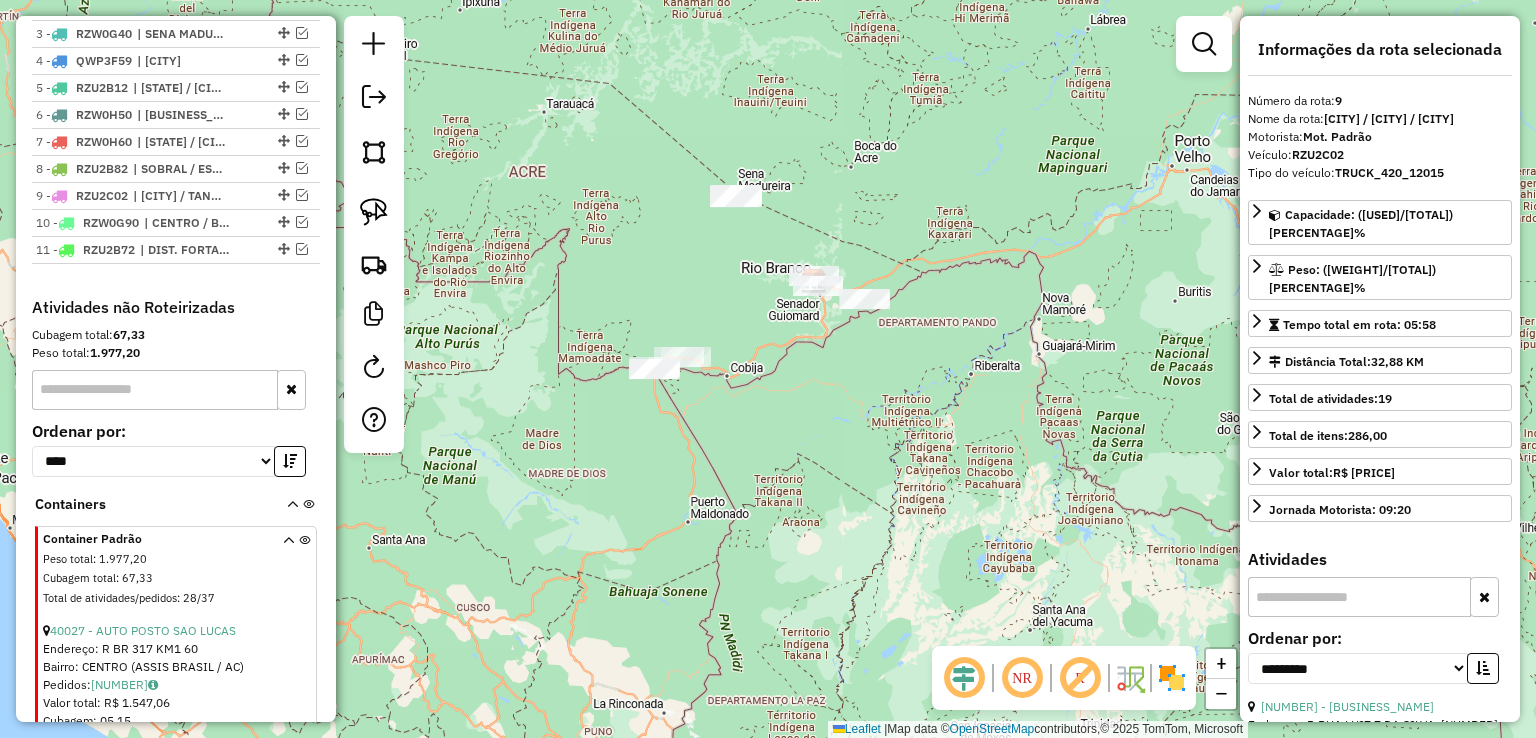 scroll, scrollTop: 856, scrollLeft: 0, axis: vertical 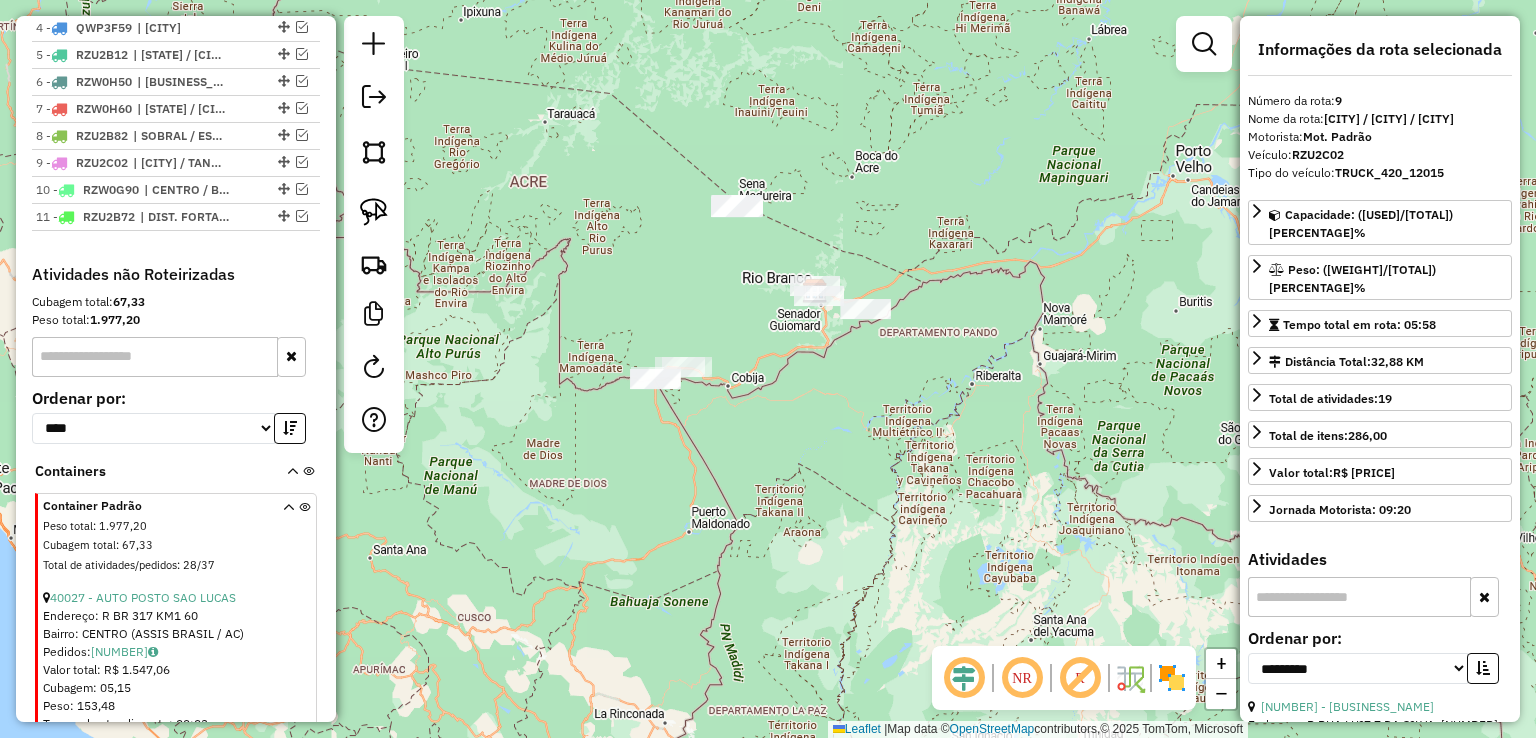 drag, startPoint x: 596, startPoint y: 539, endPoint x: 596, endPoint y: 590, distance: 51 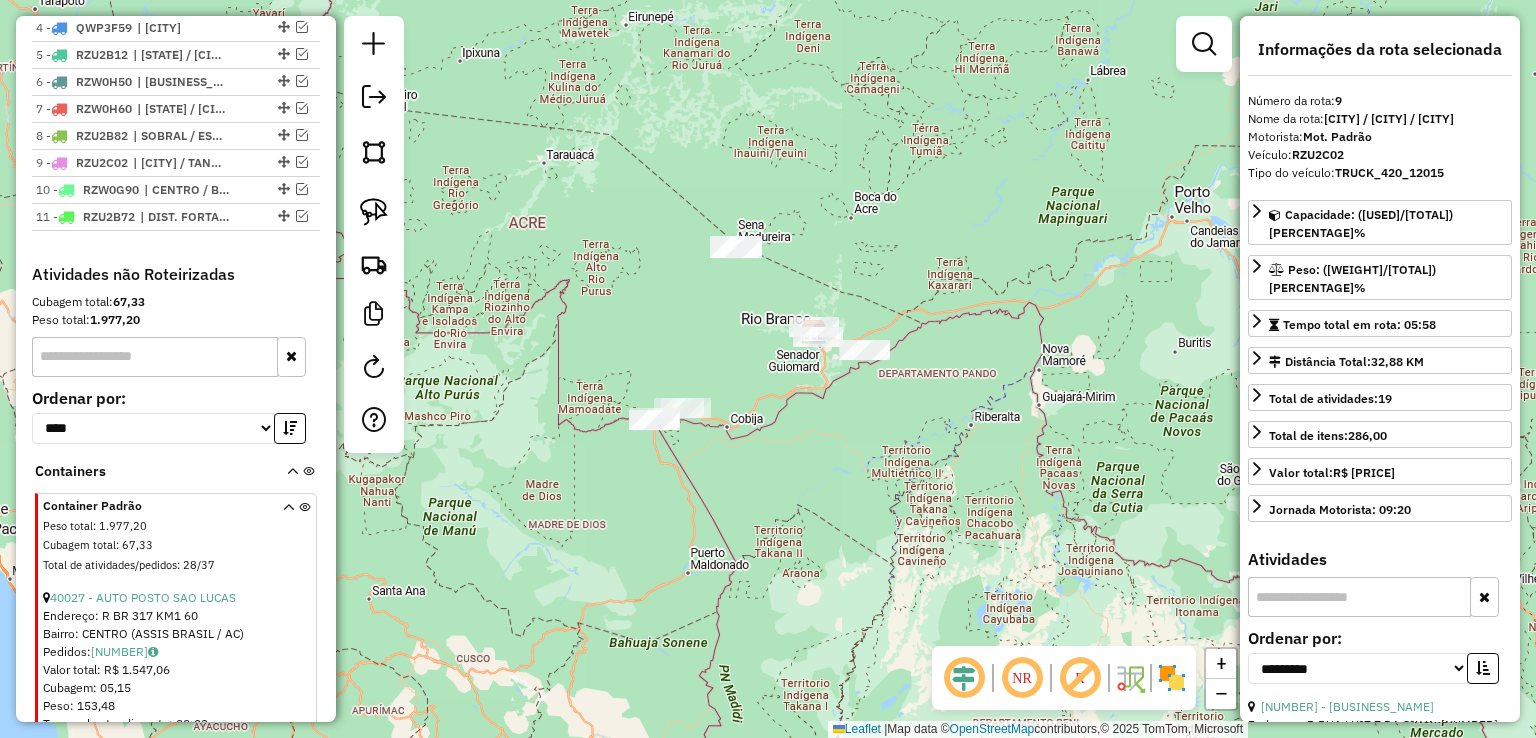scroll, scrollTop: 656, scrollLeft: 0, axis: vertical 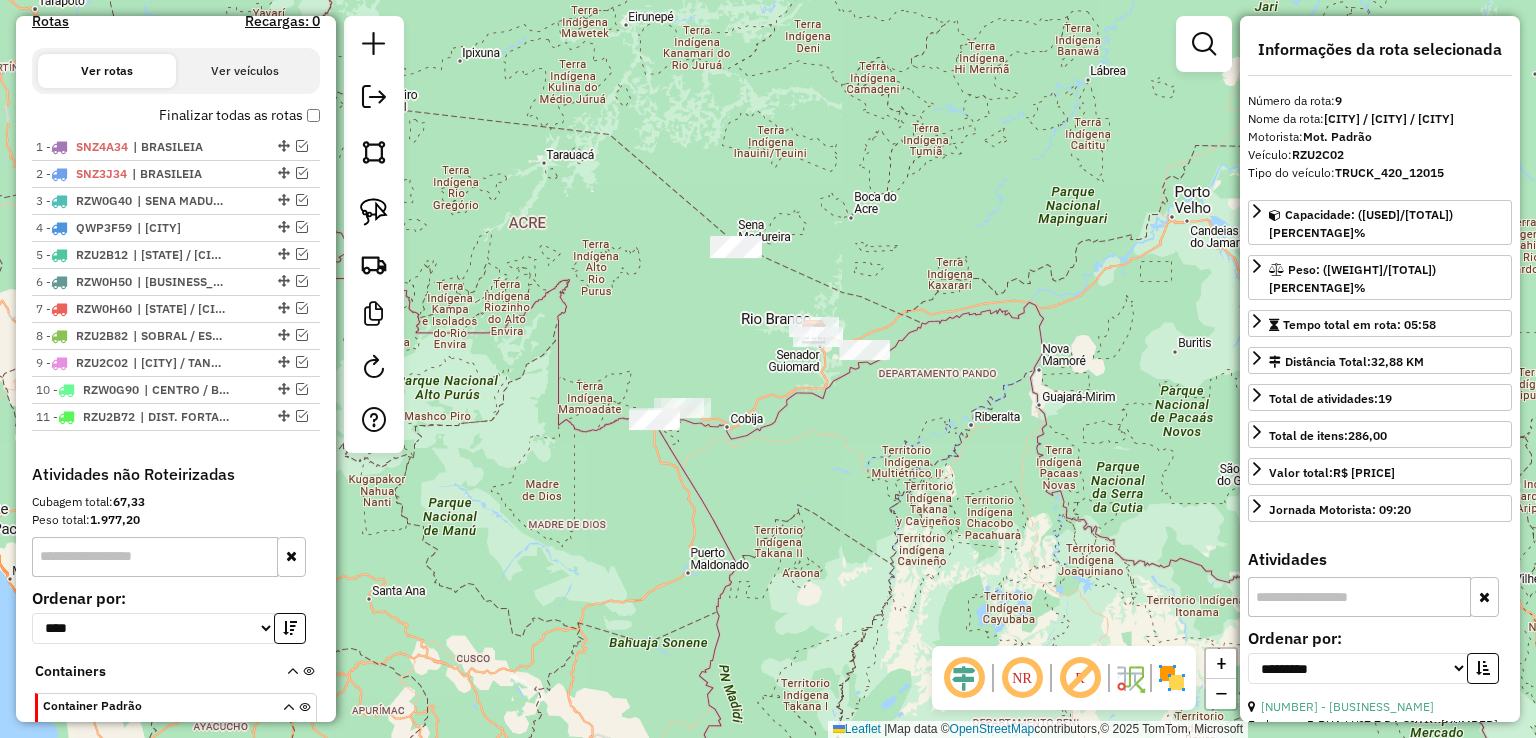 drag, startPoint x: 637, startPoint y: 149, endPoint x: 637, endPoint y: 129, distance: 20 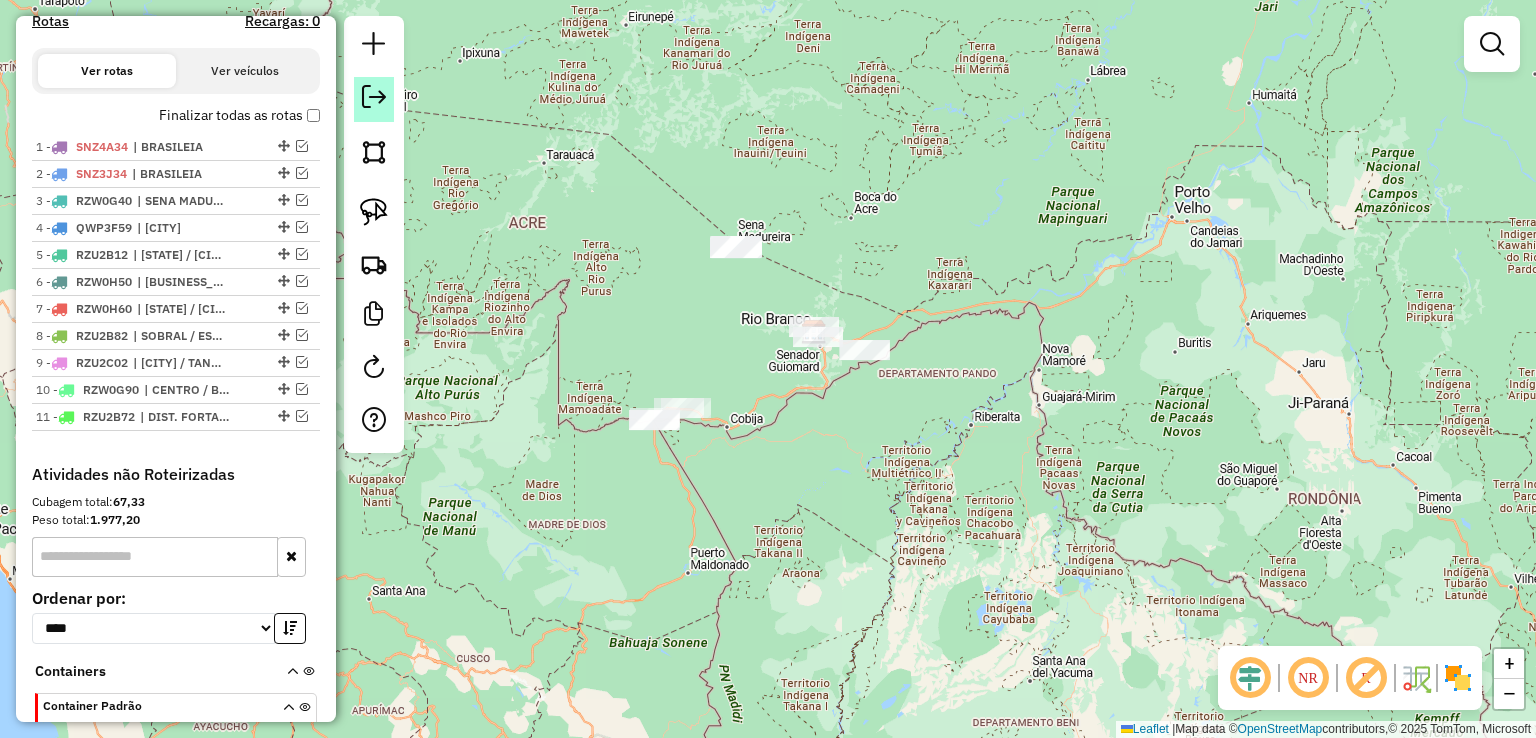 click 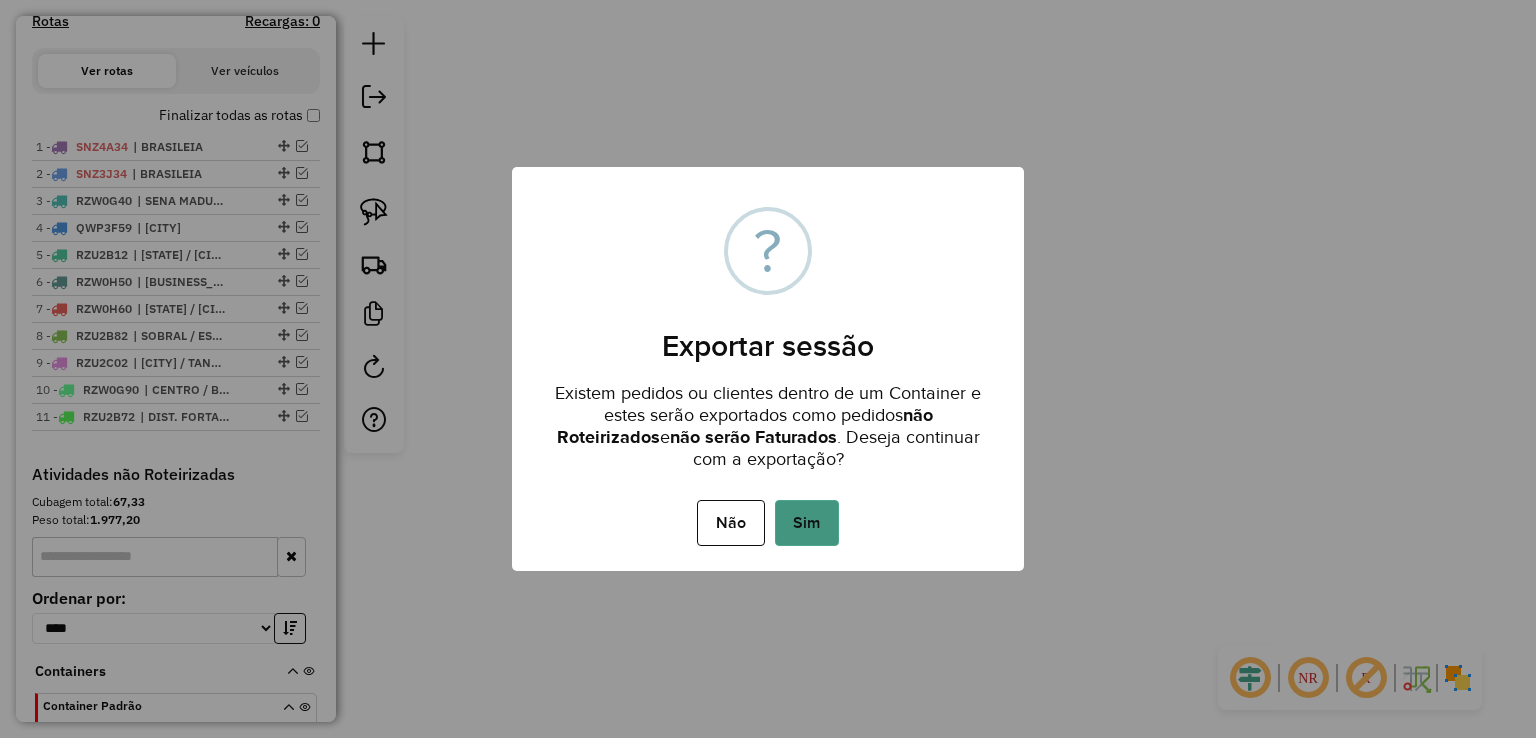 click on "Sim" at bounding box center [807, 523] 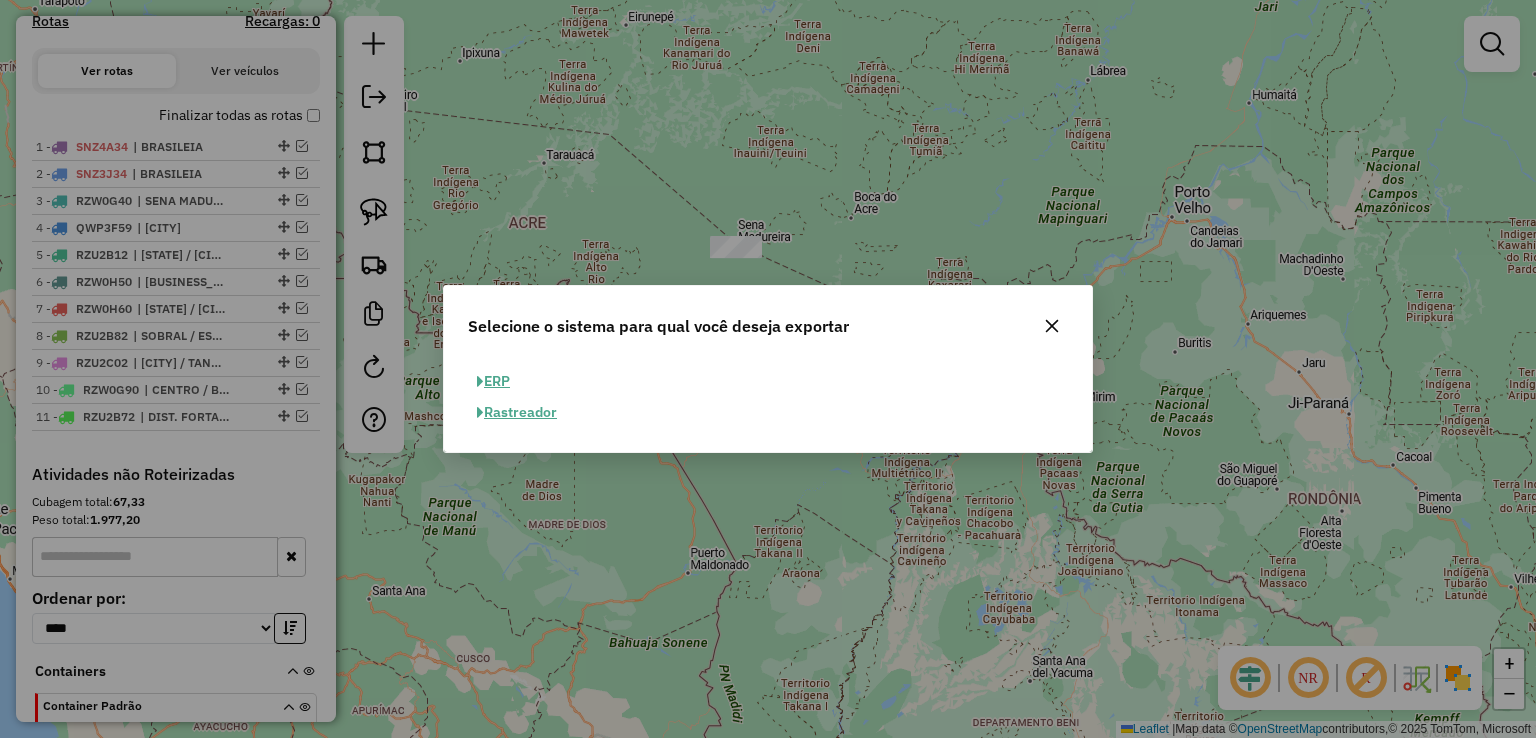click on "ERP" 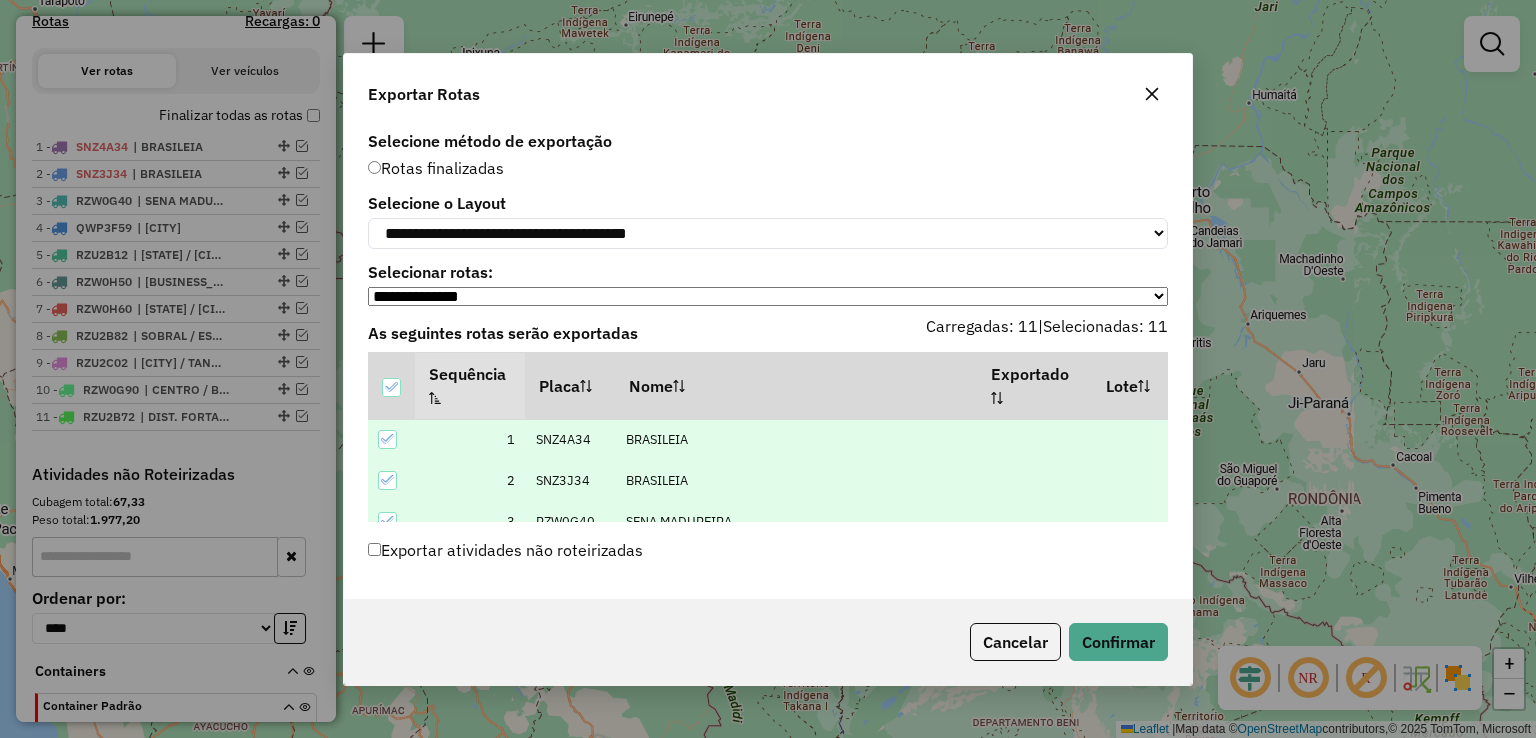 click on "Exportar atividades não roteirizadas" 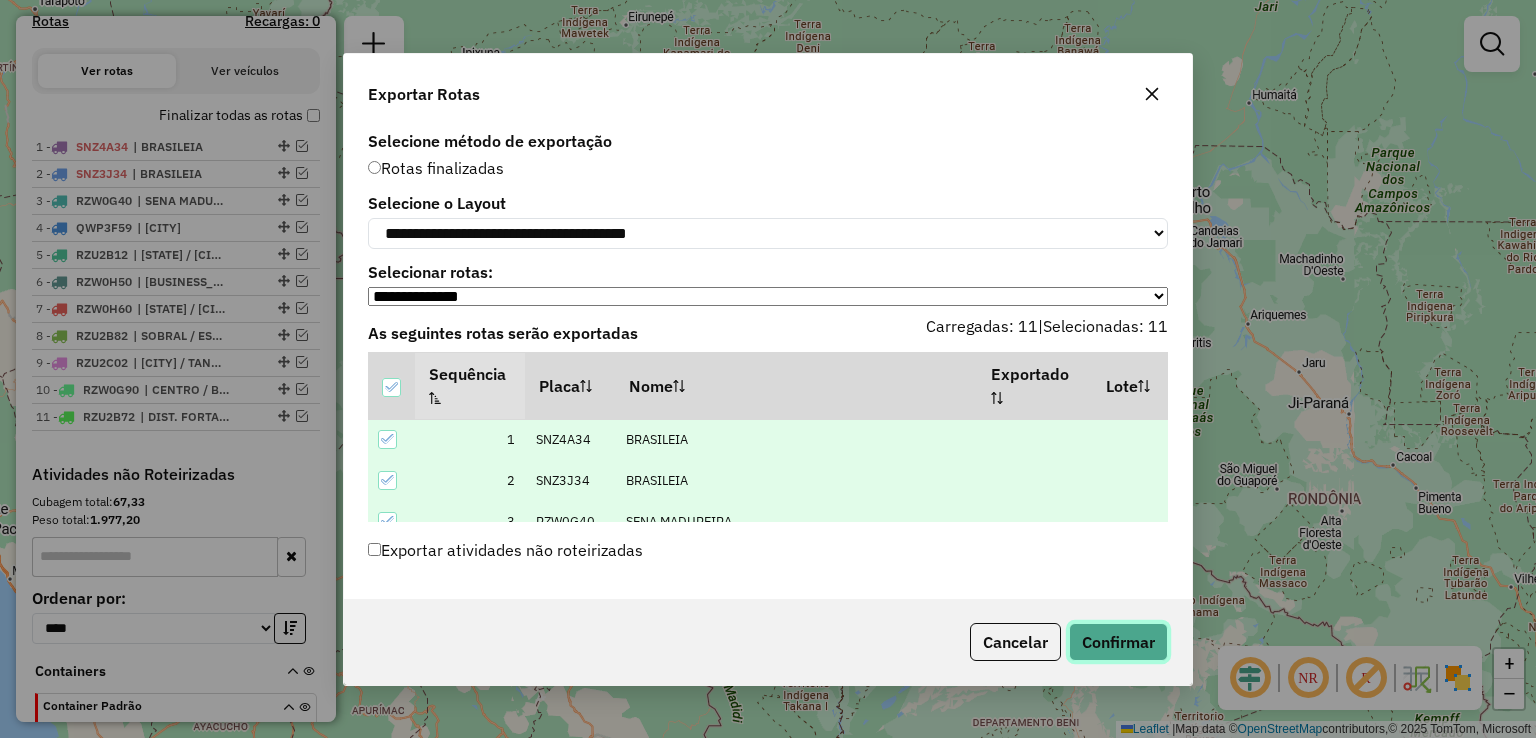 click on "Confirmar" 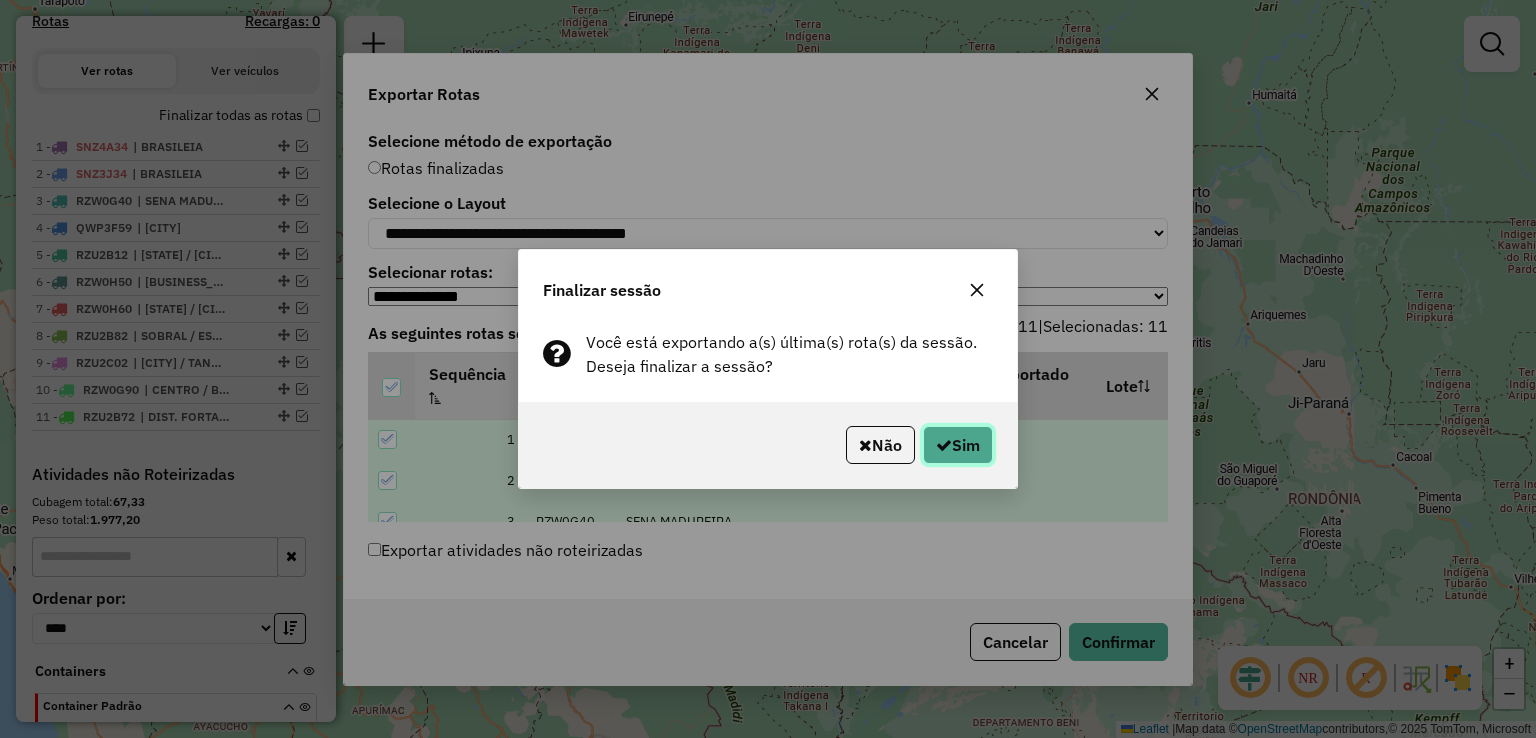 click on "Sim" 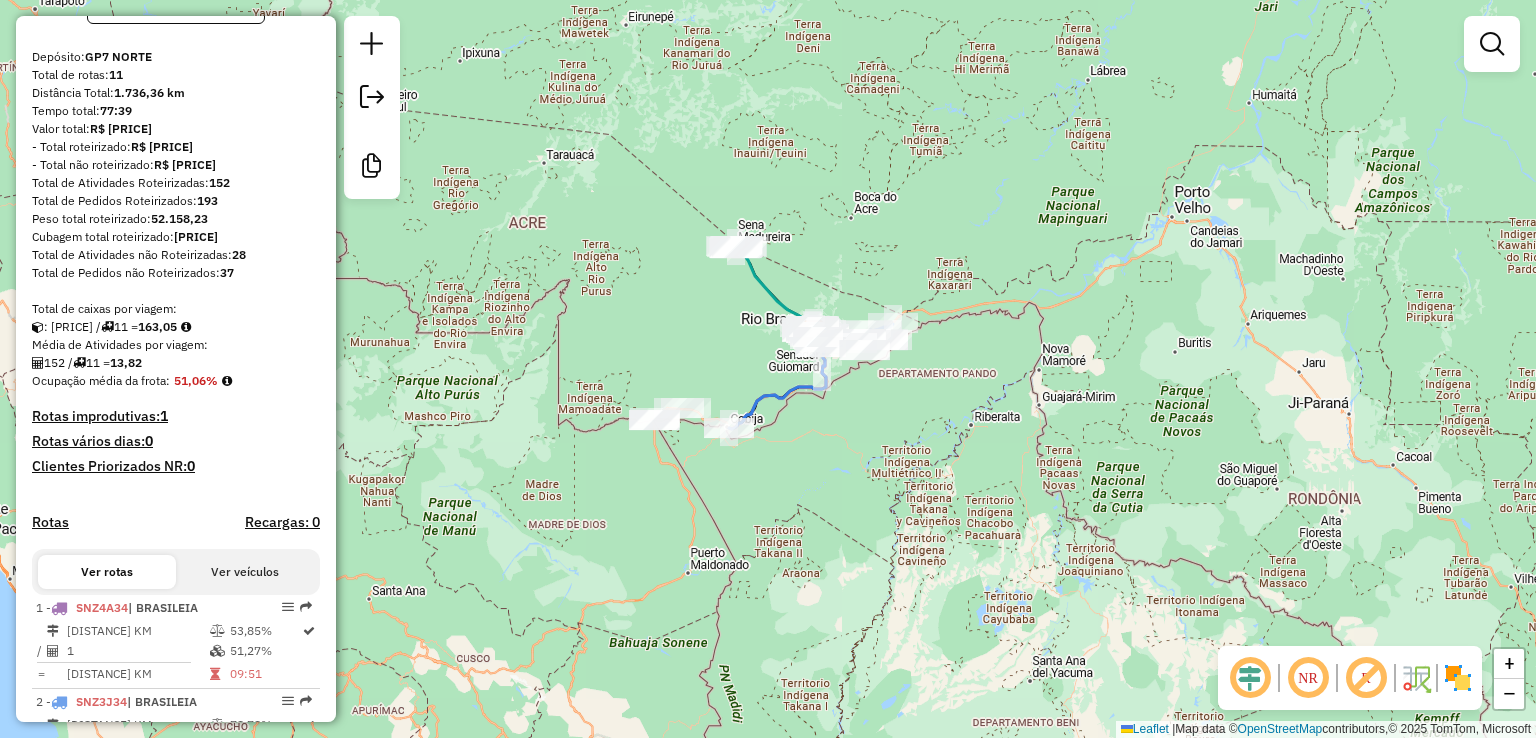 scroll, scrollTop: 0, scrollLeft: 0, axis: both 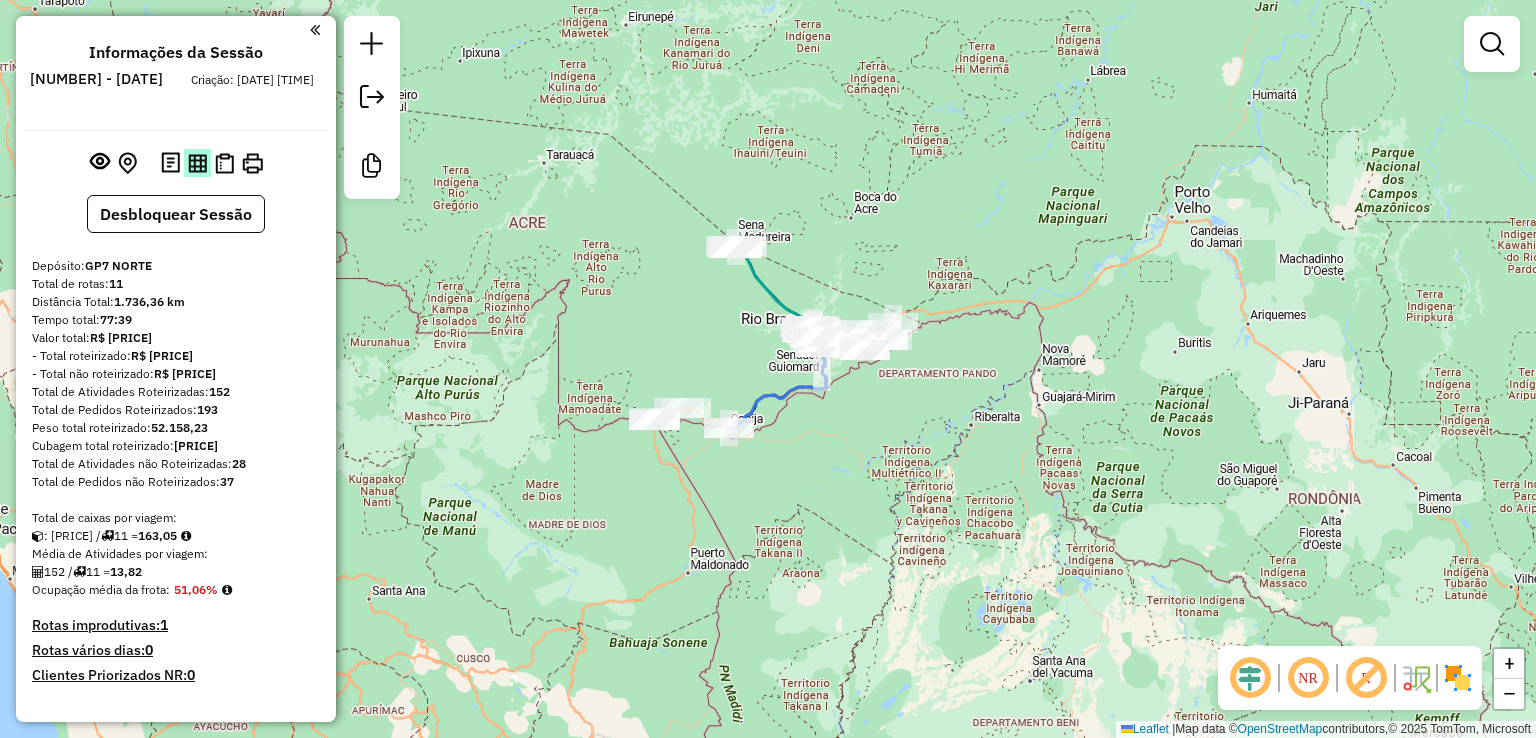 click at bounding box center (197, 163) 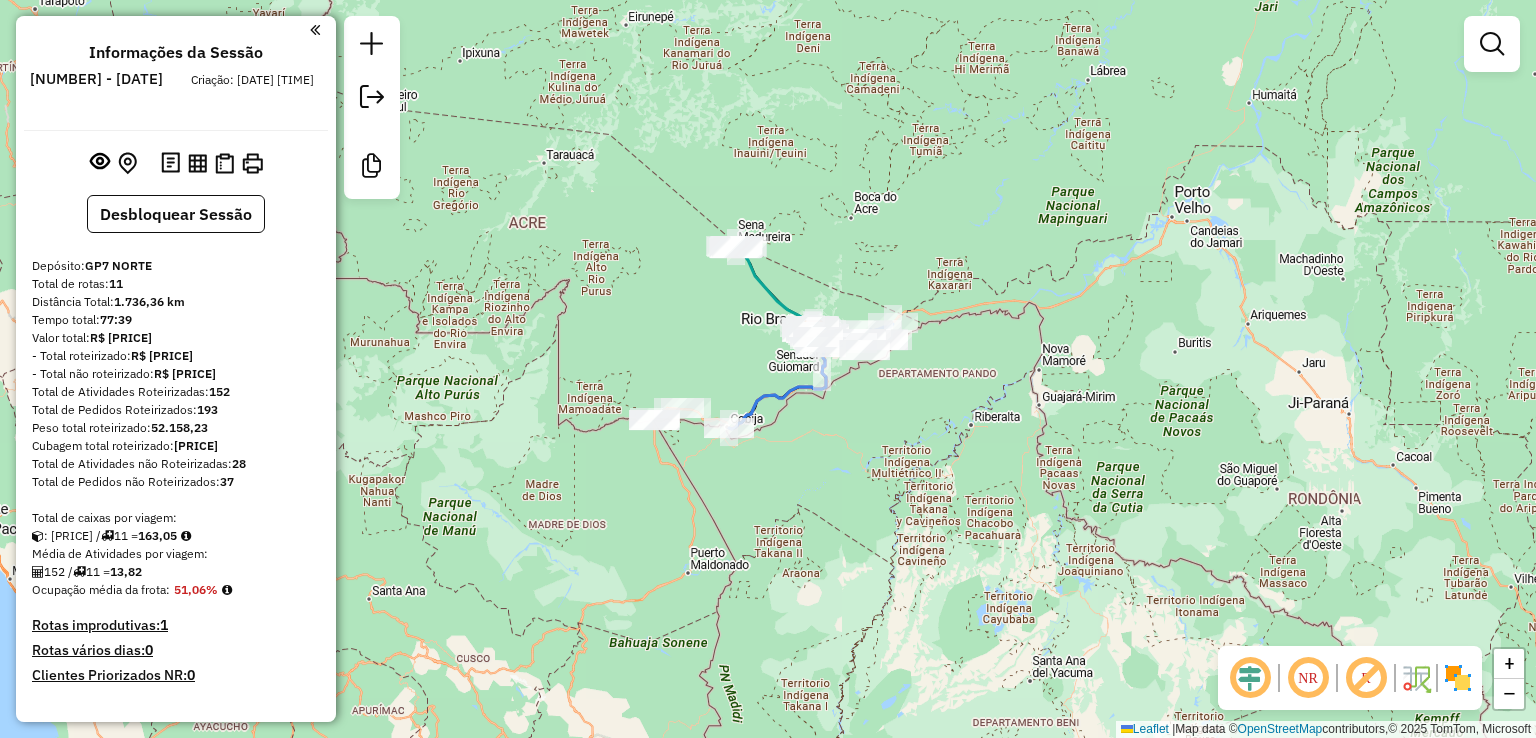 click on "Janela de atendimento Grade de atendimento Capacidade Transportadoras Veículos Cliente Pedidos  Rotas Selecione os dias de semana para filtrar as janelas de atendimento  Seg   Ter   Qua   Qui   Sex   Sáb   Dom  Informe o período da janela de atendimento: De: Até:  Filtrar exatamente a janela do cliente  Considerar janela de atendimento padrão  Selecione os dias de semana para filtrar as grades de atendimento  Seg   Ter   Qua   Qui   Sex   Sáb   Dom   Considerar clientes sem dia de atendimento cadastrado  Clientes fora do dia de atendimento selecionado Filtrar as atividades entre os valores definidos abaixo:  Peso mínimo:   Peso máximo:   Cubagem mínima:   Cubagem máxima:   De:   Até:  Filtrar as atividades entre o tempo de atendimento definido abaixo:  De:   Até:   Considerar capacidade total dos clientes não roteirizados Transportadora: Selecione um ou mais itens Tipo de veículo: Selecione um ou mais itens Veículo: Selecione um ou mais itens Motorista: Selecione um ou mais itens Nome: Rótulo:" 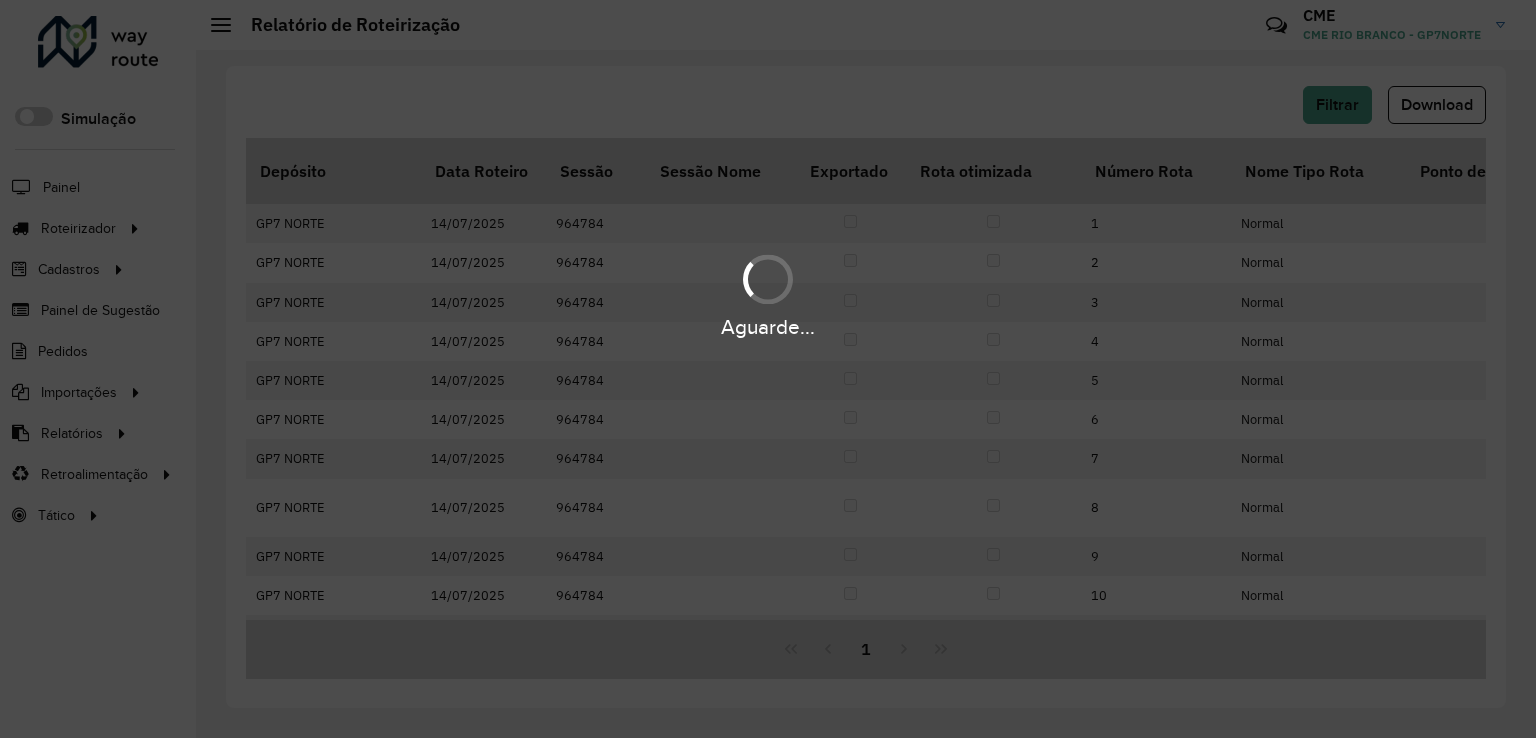 scroll, scrollTop: 0, scrollLeft: 0, axis: both 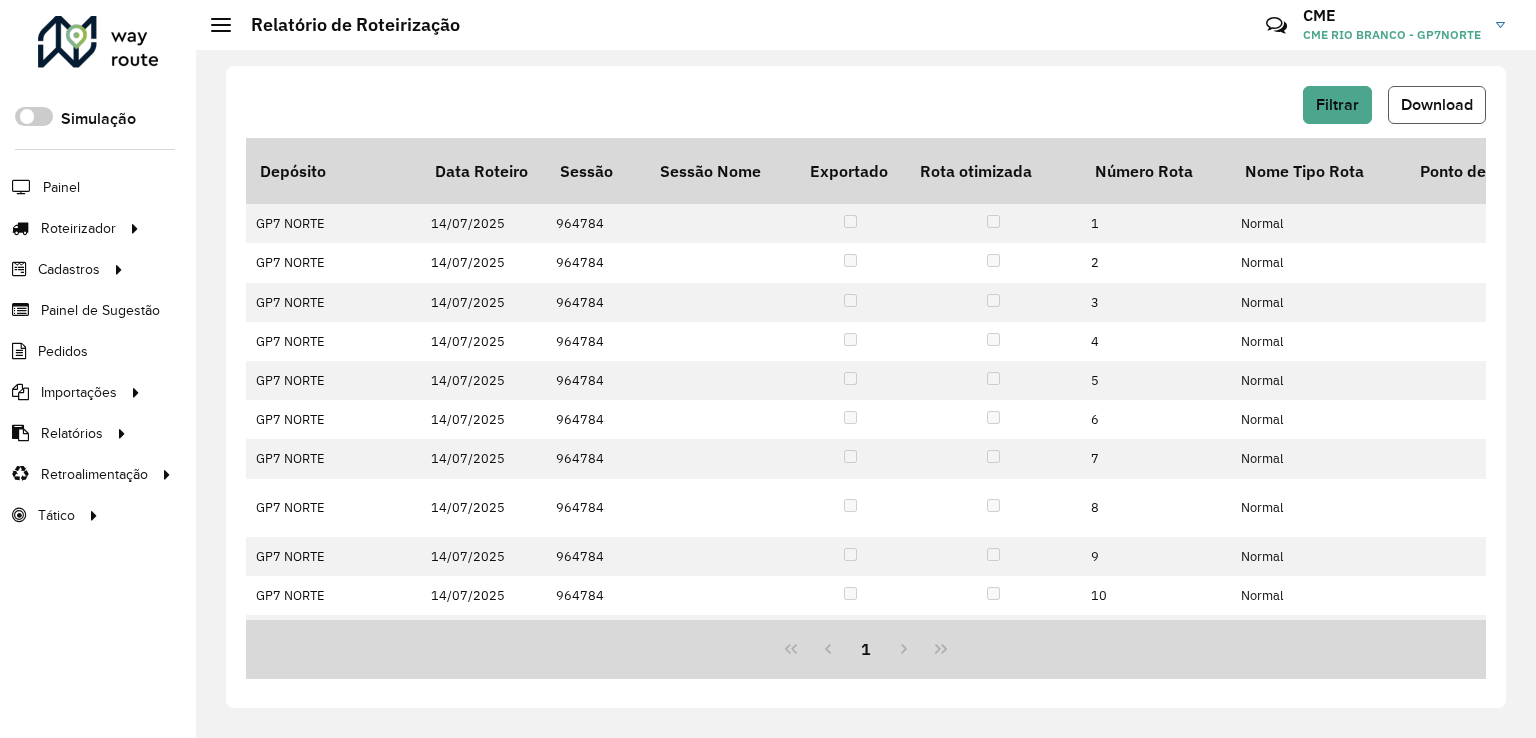 click on "Download" 